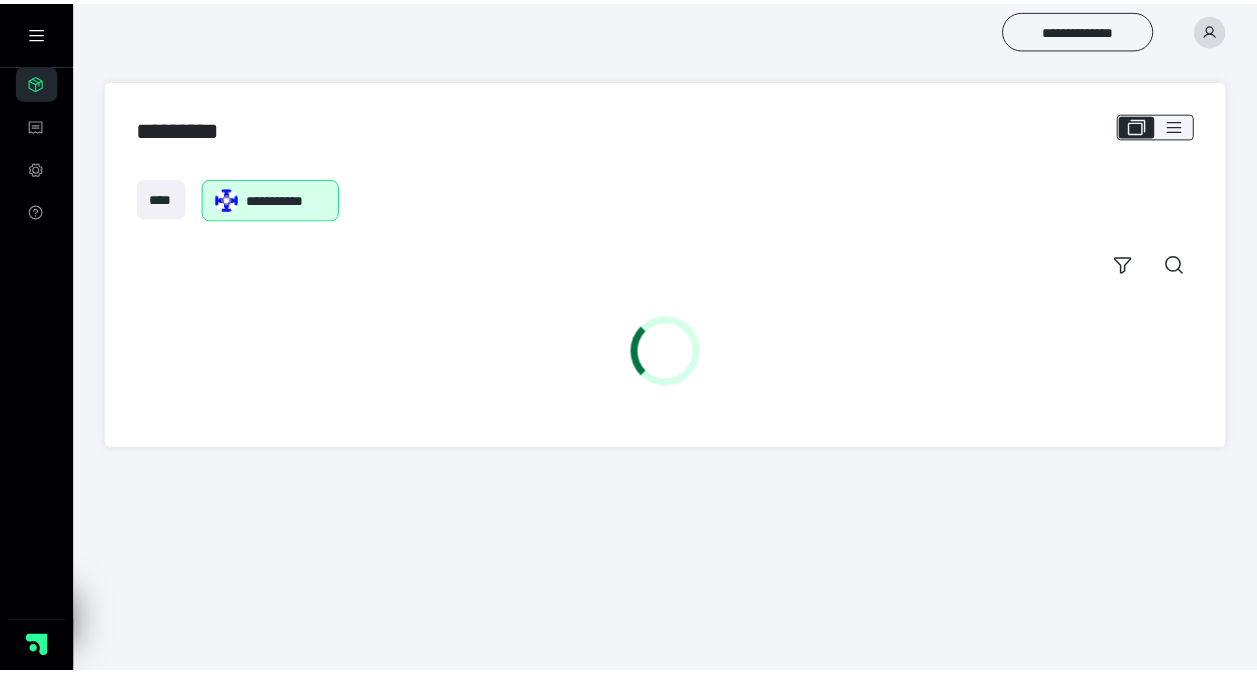 scroll, scrollTop: 0, scrollLeft: 0, axis: both 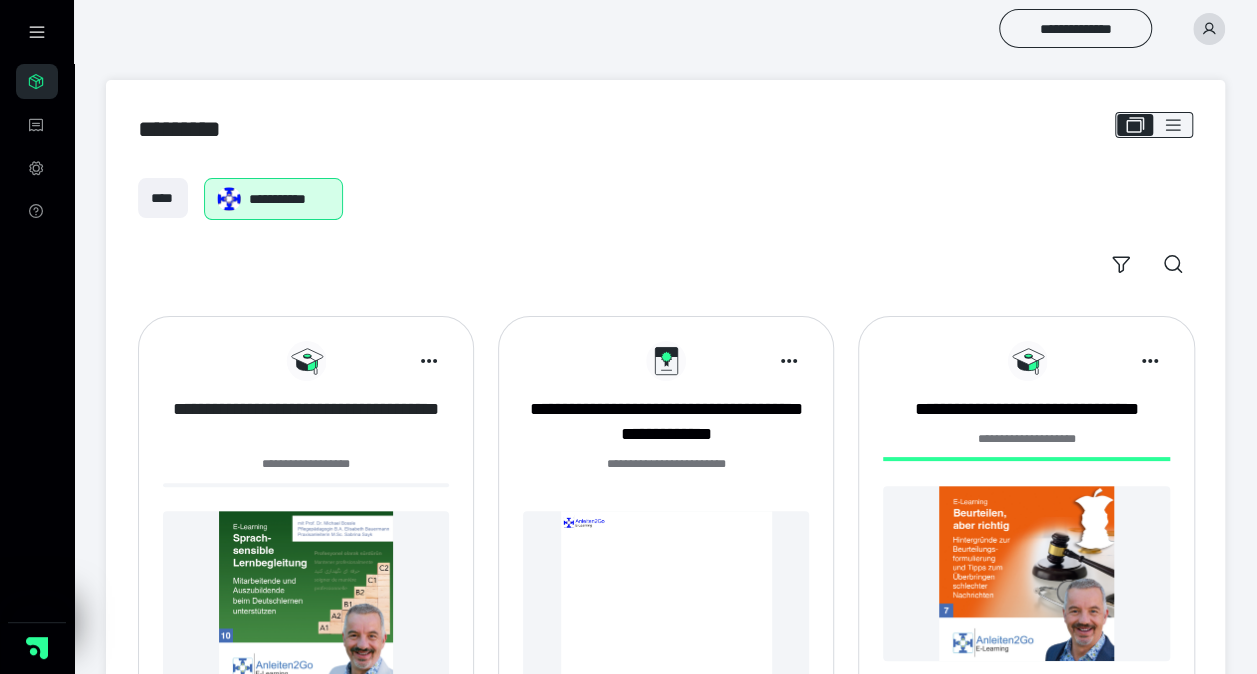 click on "**********" at bounding box center [306, 422] 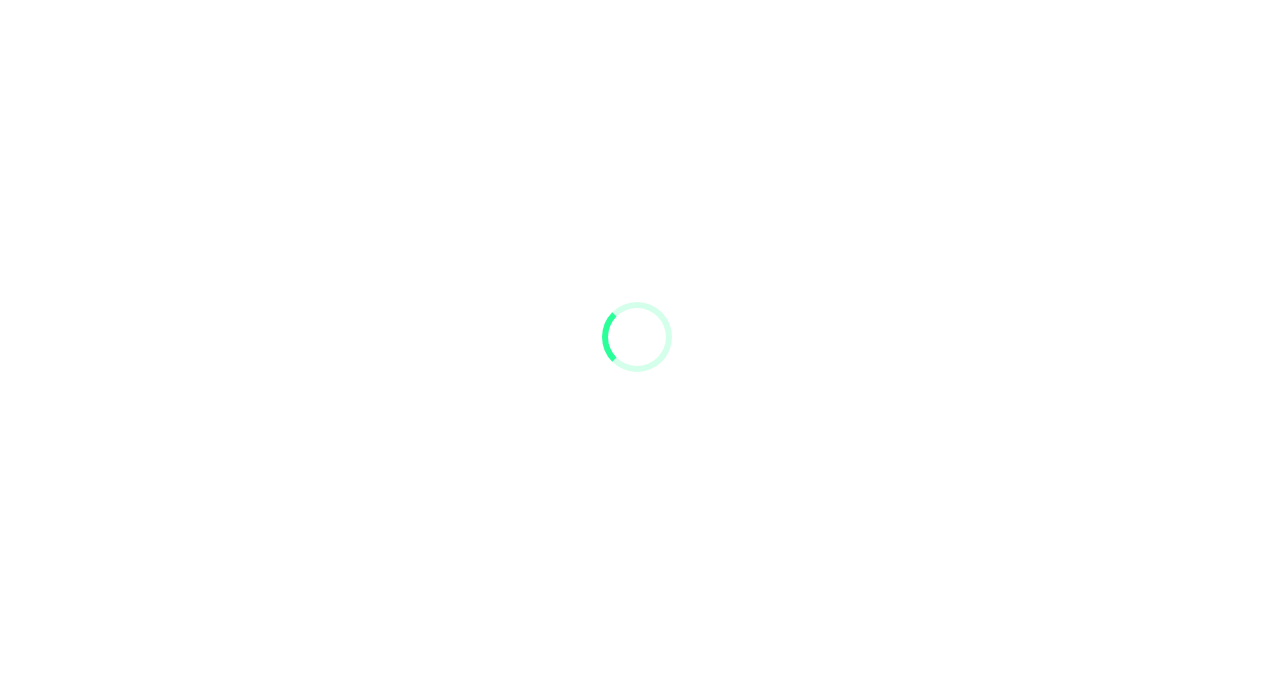 scroll, scrollTop: 0, scrollLeft: 0, axis: both 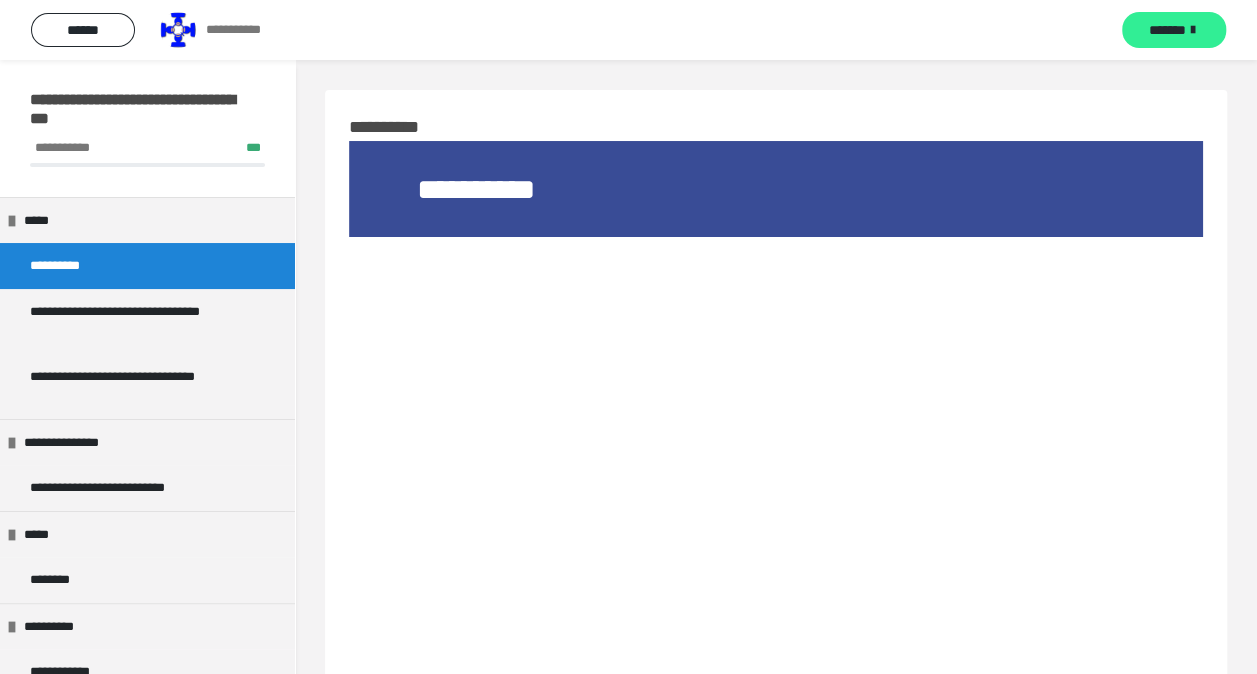 click on "*******" at bounding box center [1167, 30] 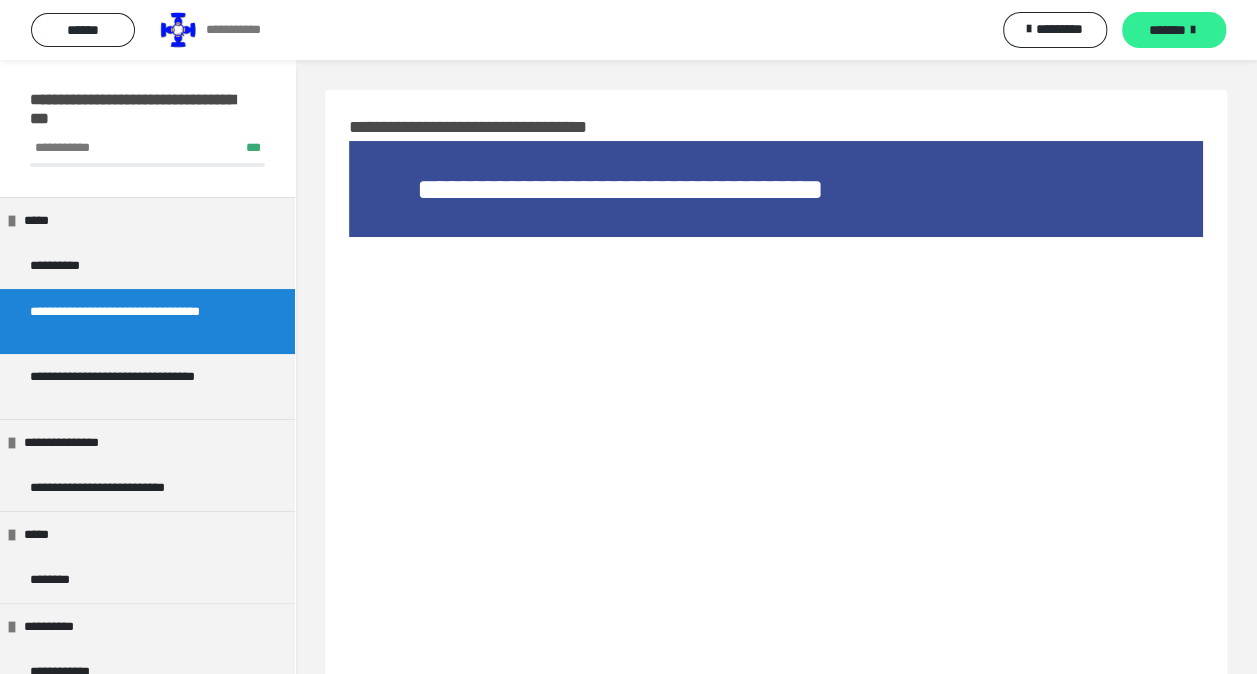 click on "*******" at bounding box center [1167, 30] 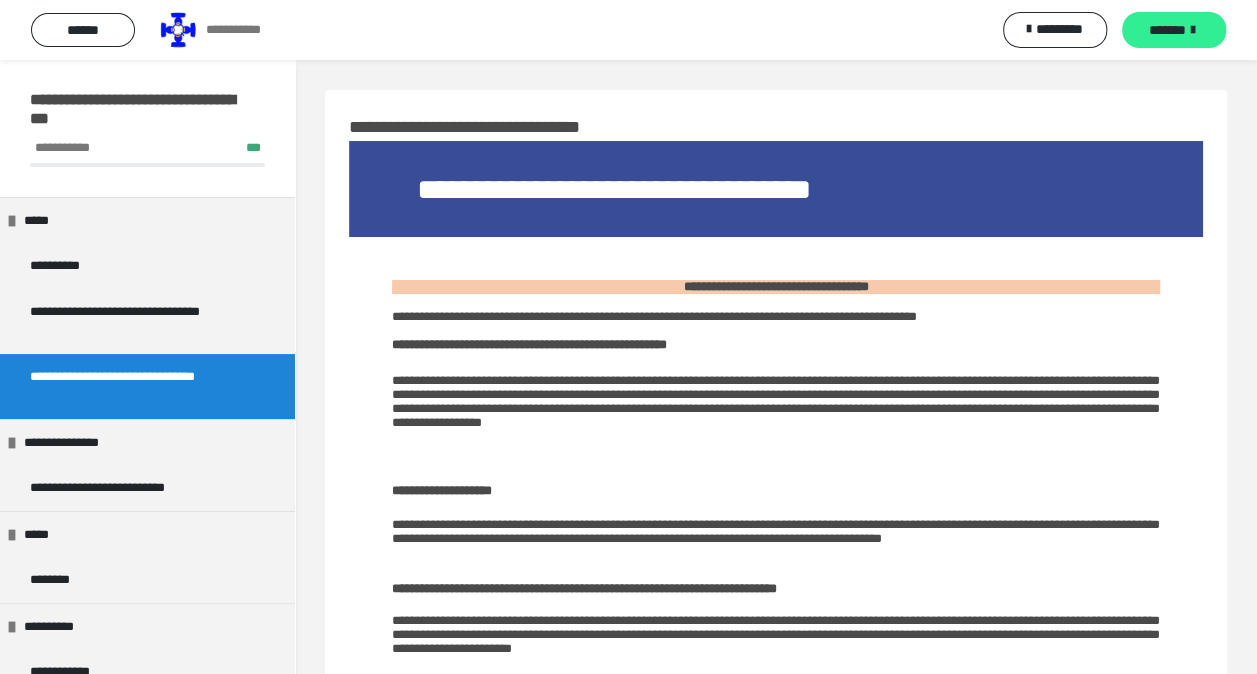click on "*******" at bounding box center (1167, 30) 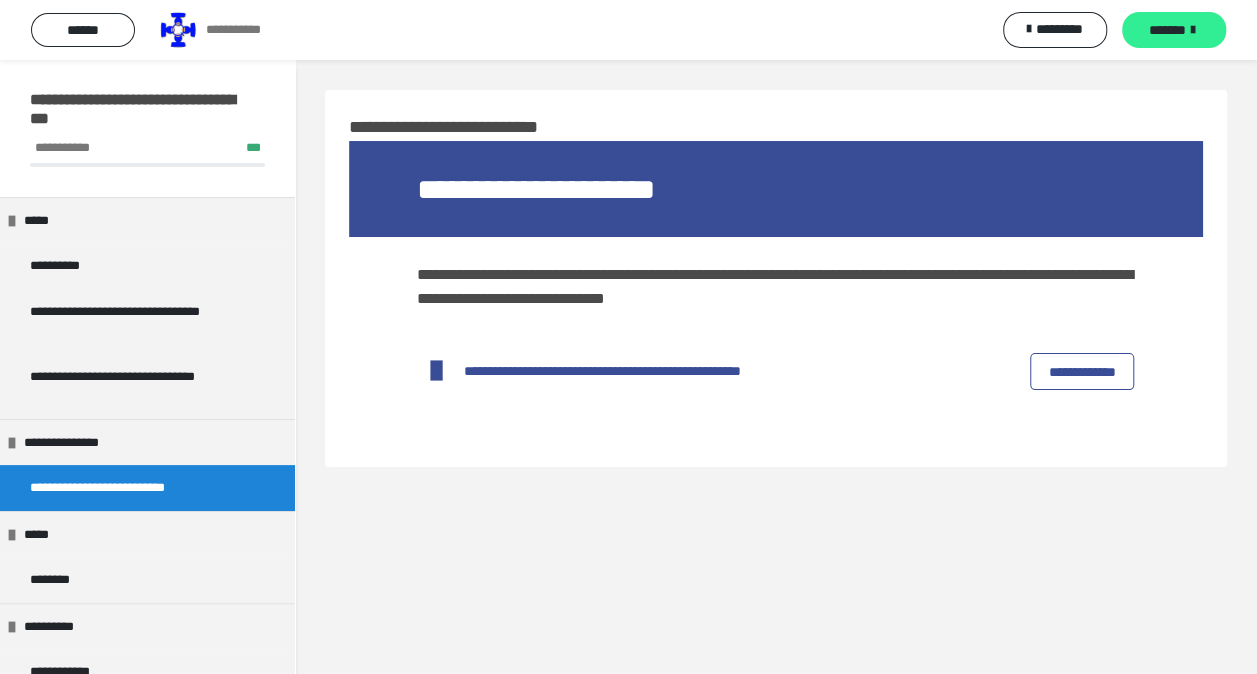 click on "*******" at bounding box center (1167, 30) 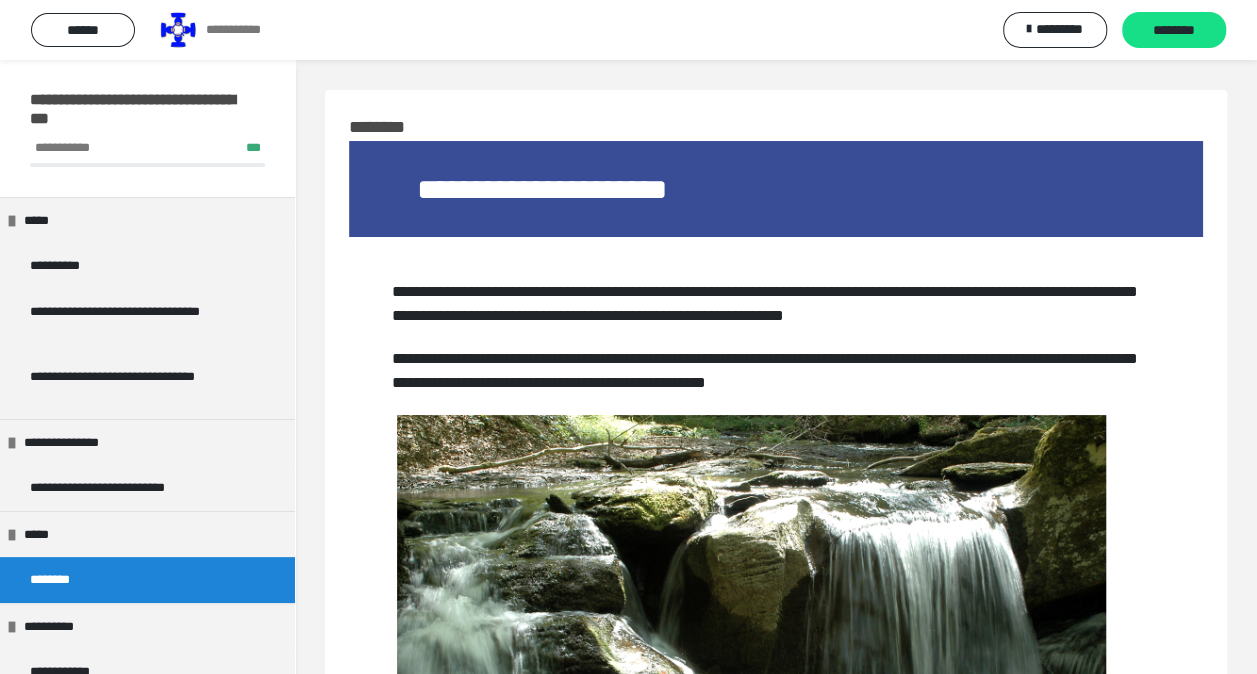 click on "********" at bounding box center (1174, 31) 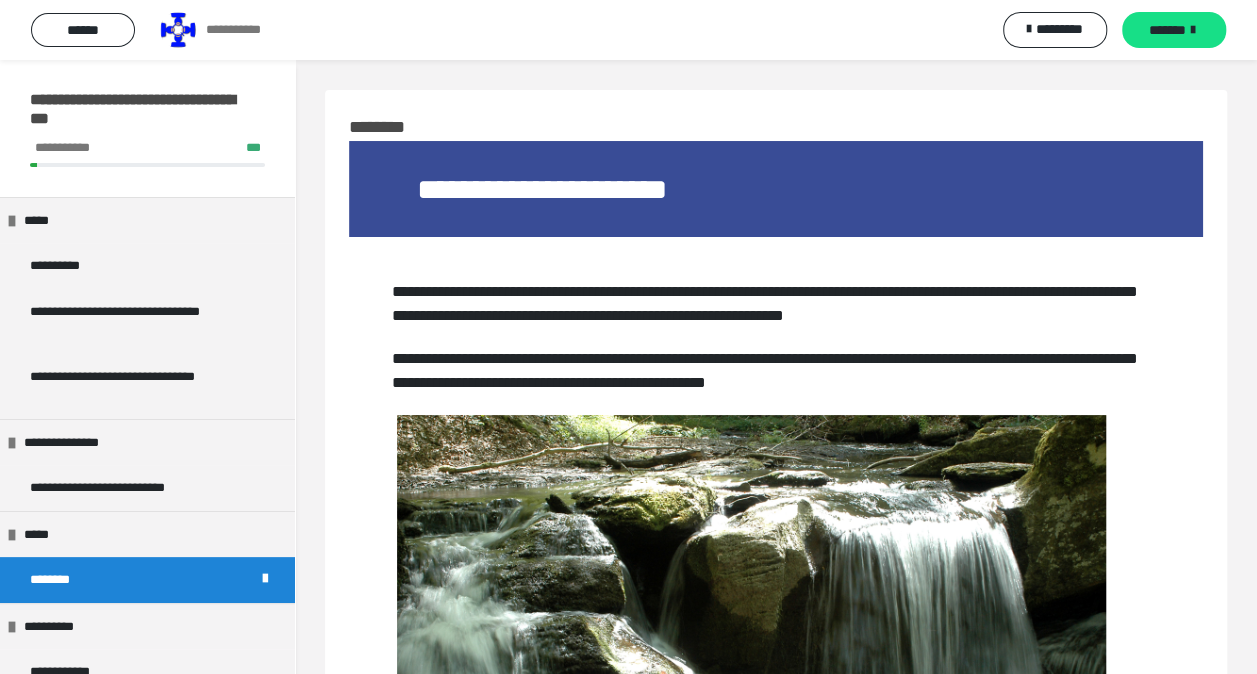 click on "*******" at bounding box center (1167, 30) 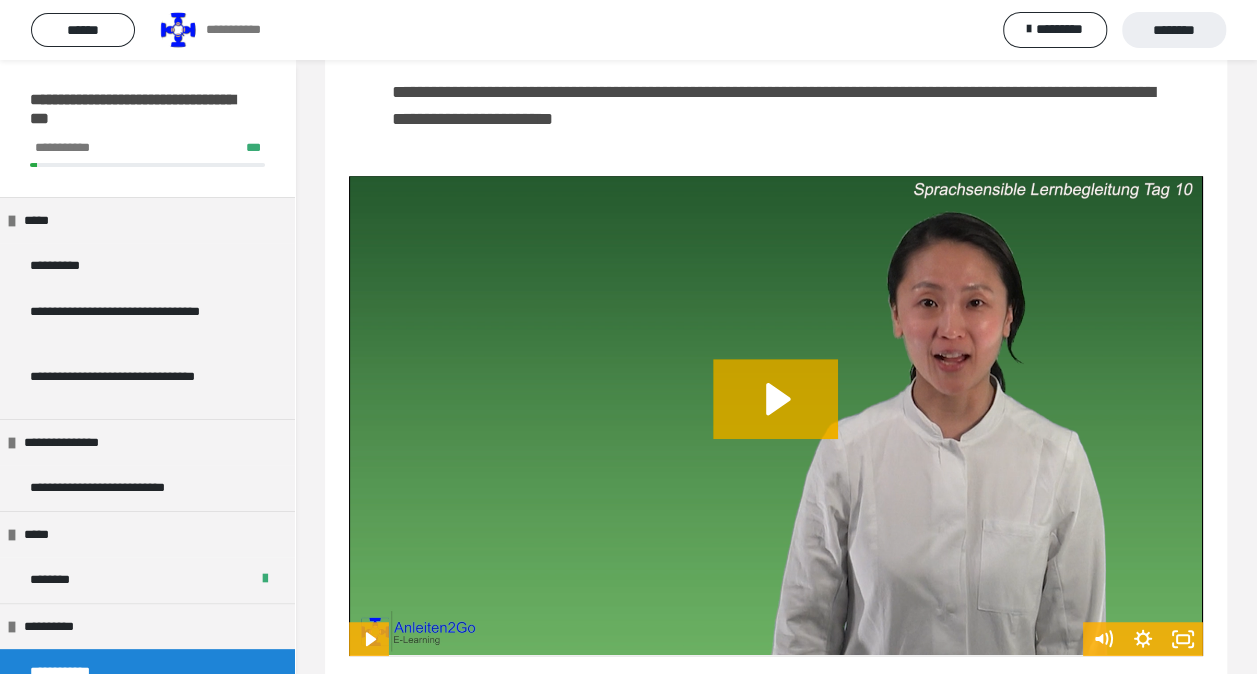 scroll, scrollTop: 500, scrollLeft: 0, axis: vertical 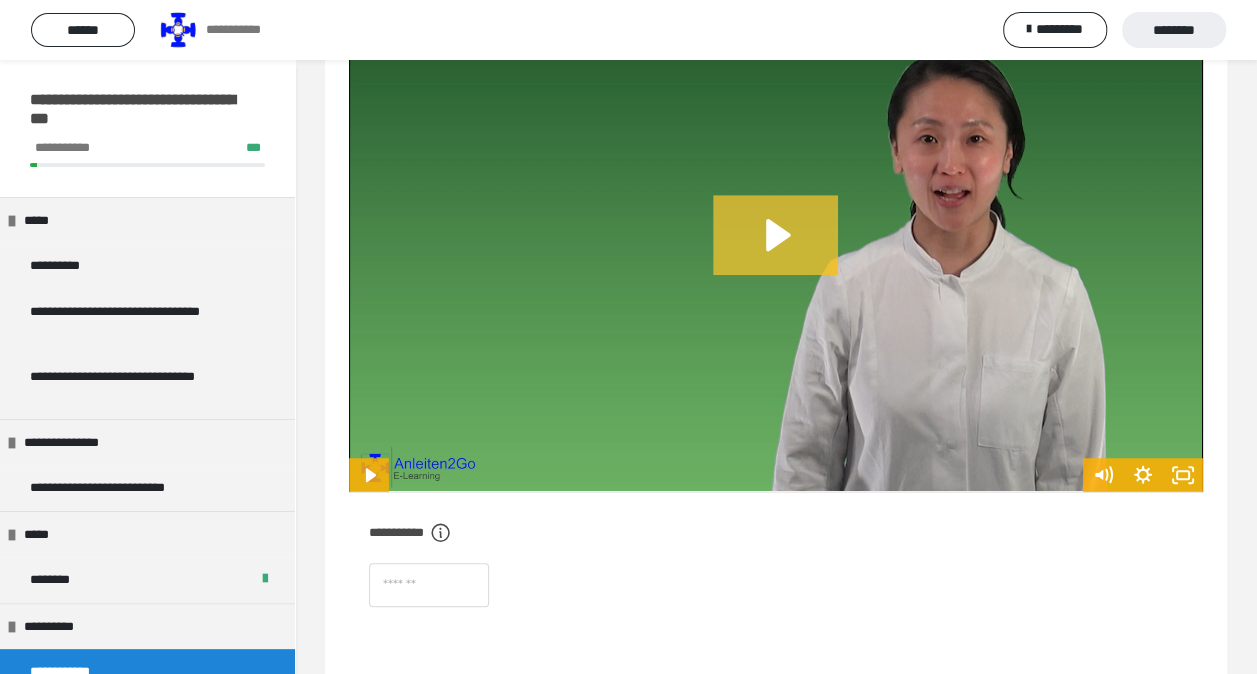 click 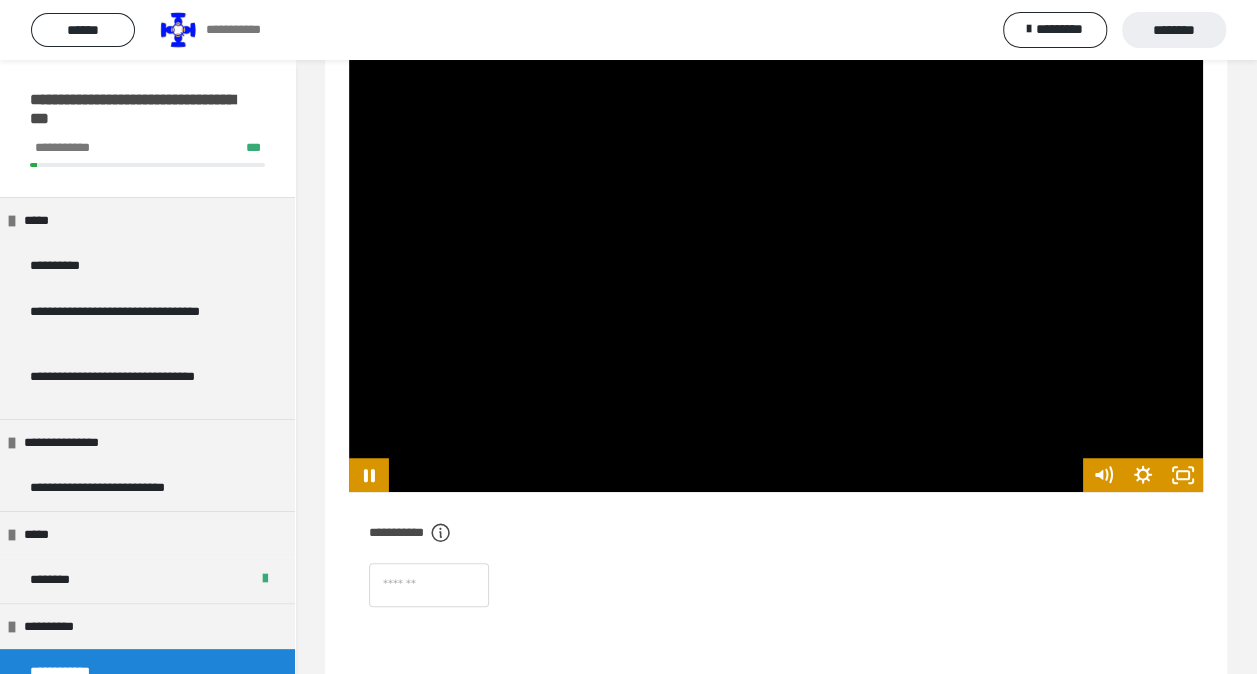 type 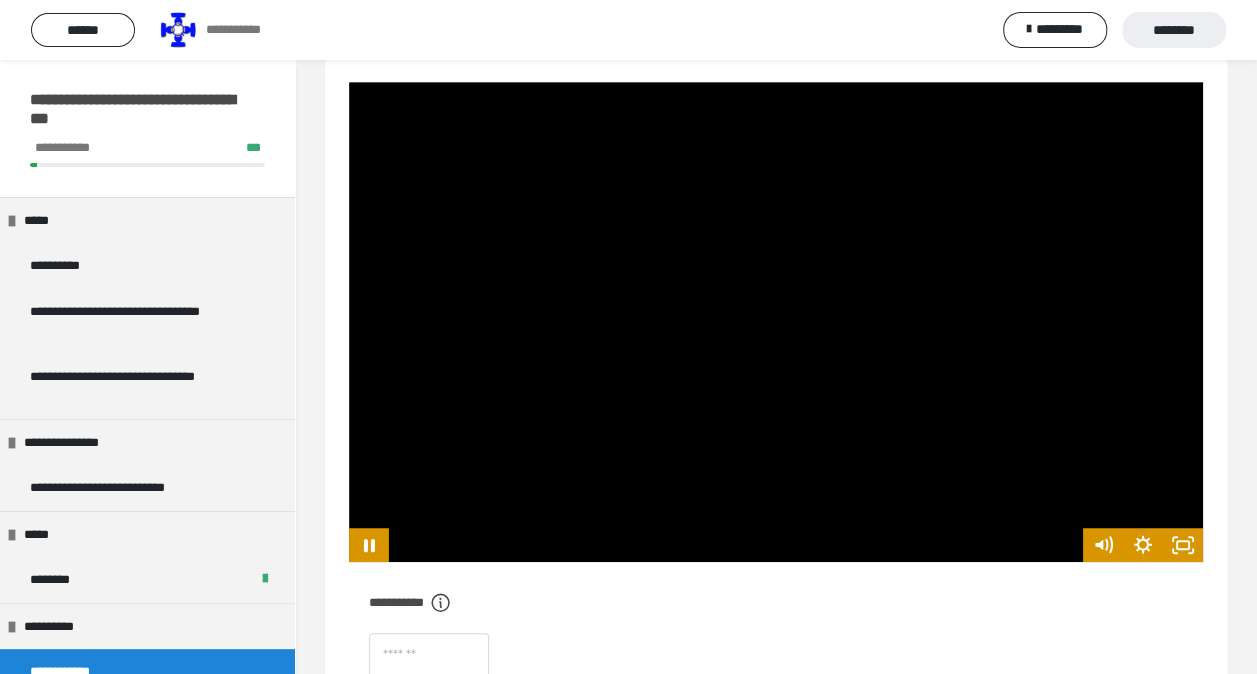 scroll, scrollTop: 400, scrollLeft: 0, axis: vertical 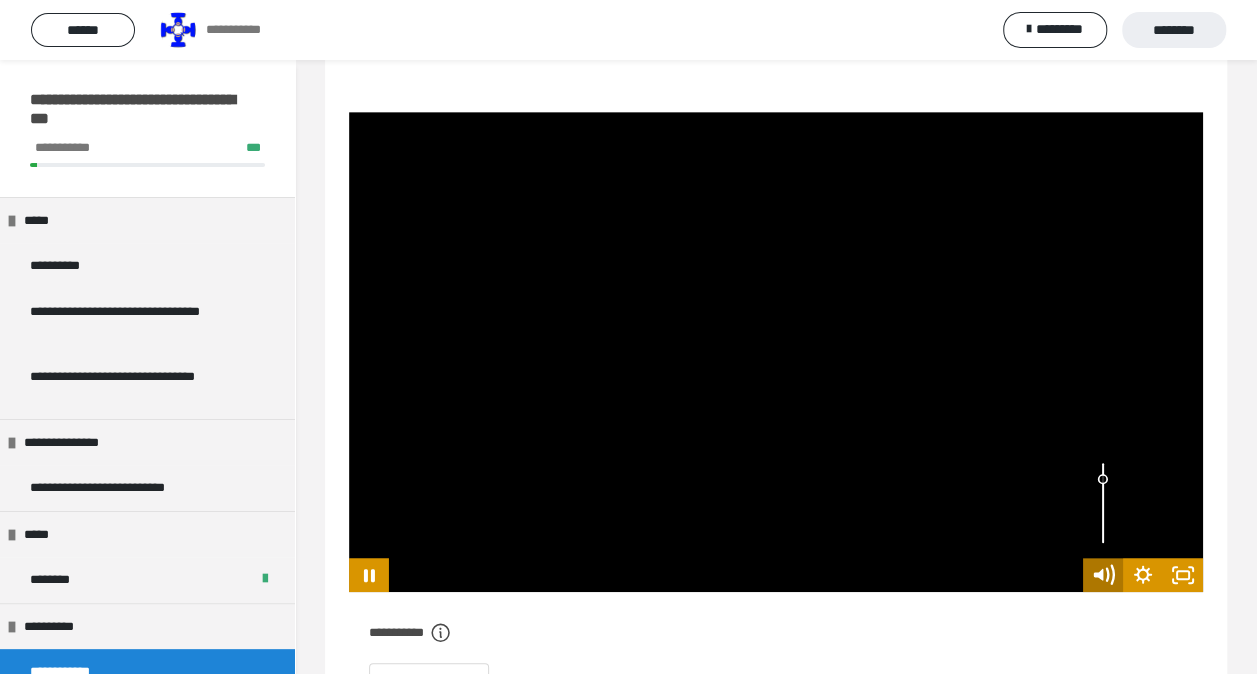 click 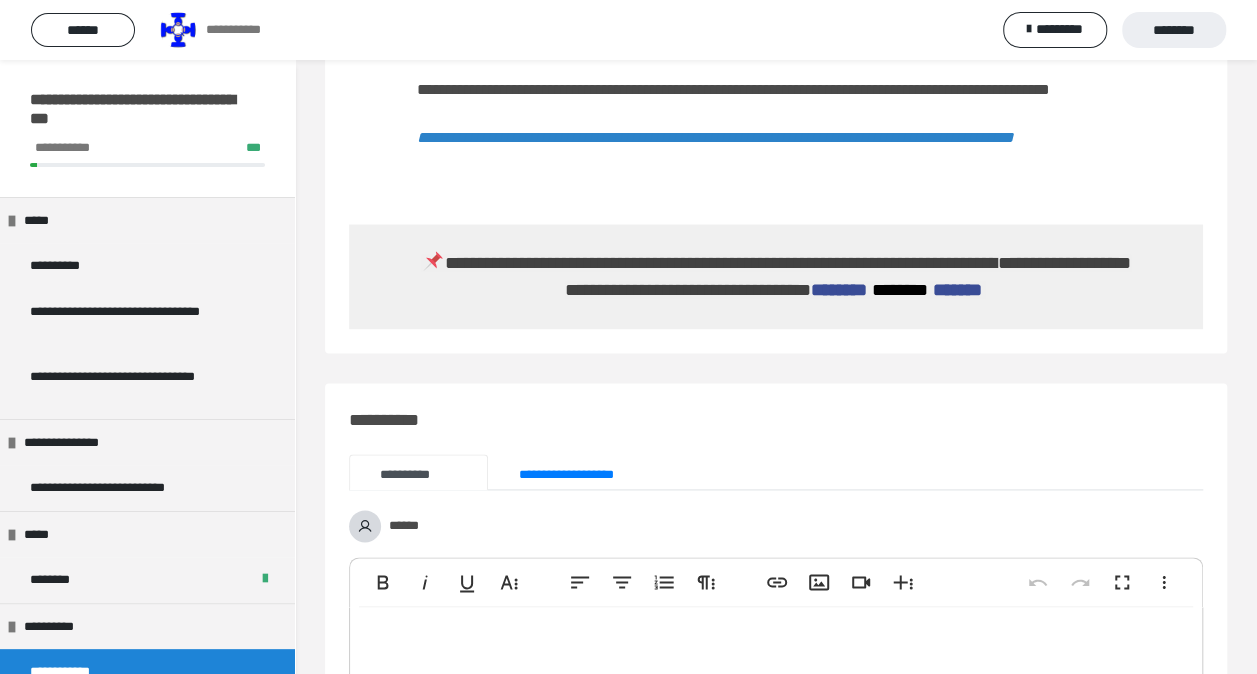 scroll, scrollTop: 1100, scrollLeft: 0, axis: vertical 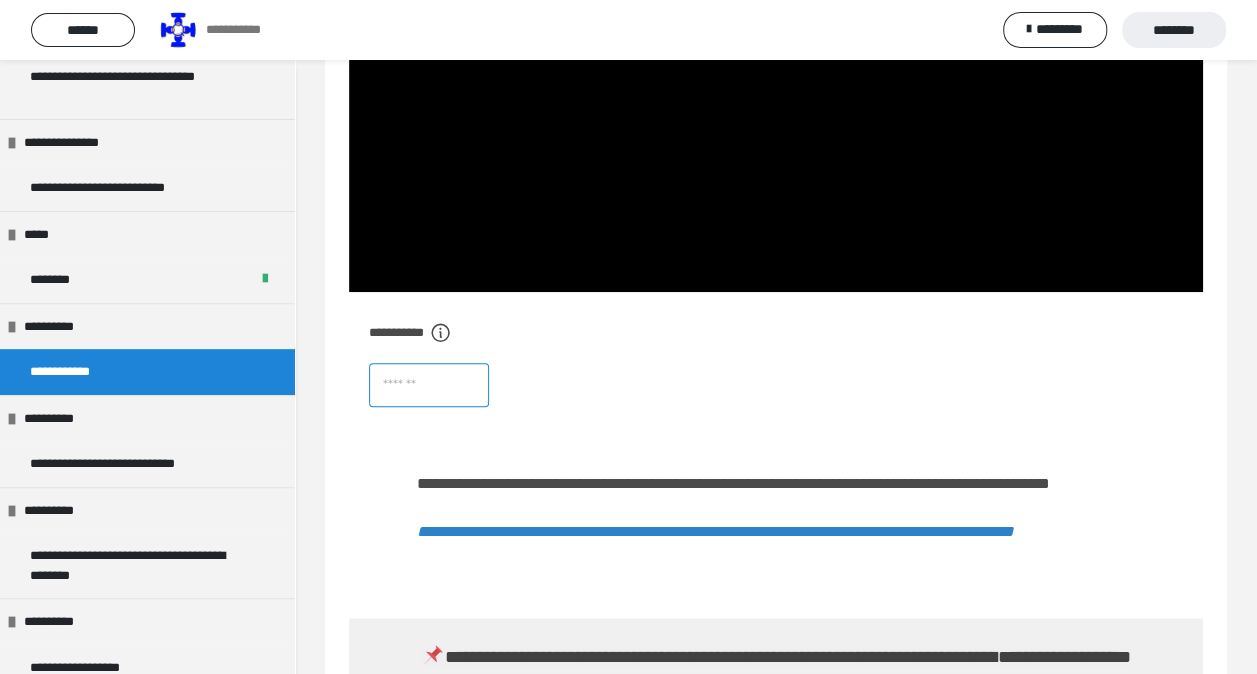 click at bounding box center (429, 385) 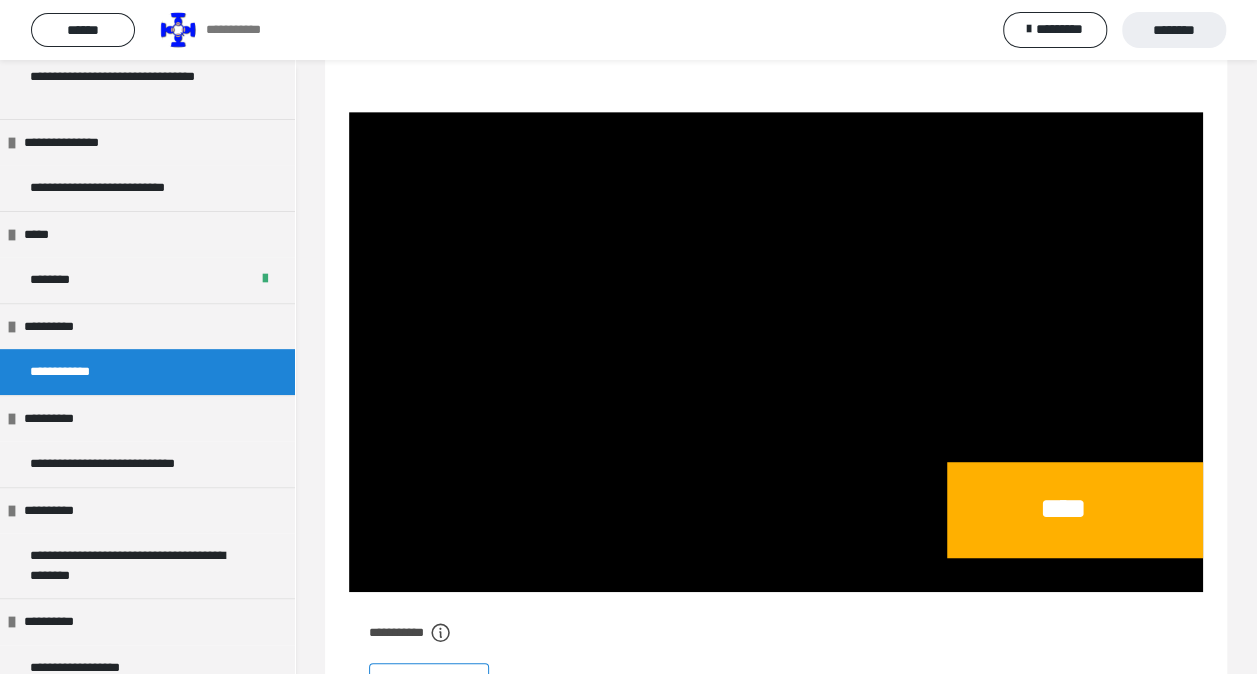scroll, scrollTop: 419, scrollLeft: 0, axis: vertical 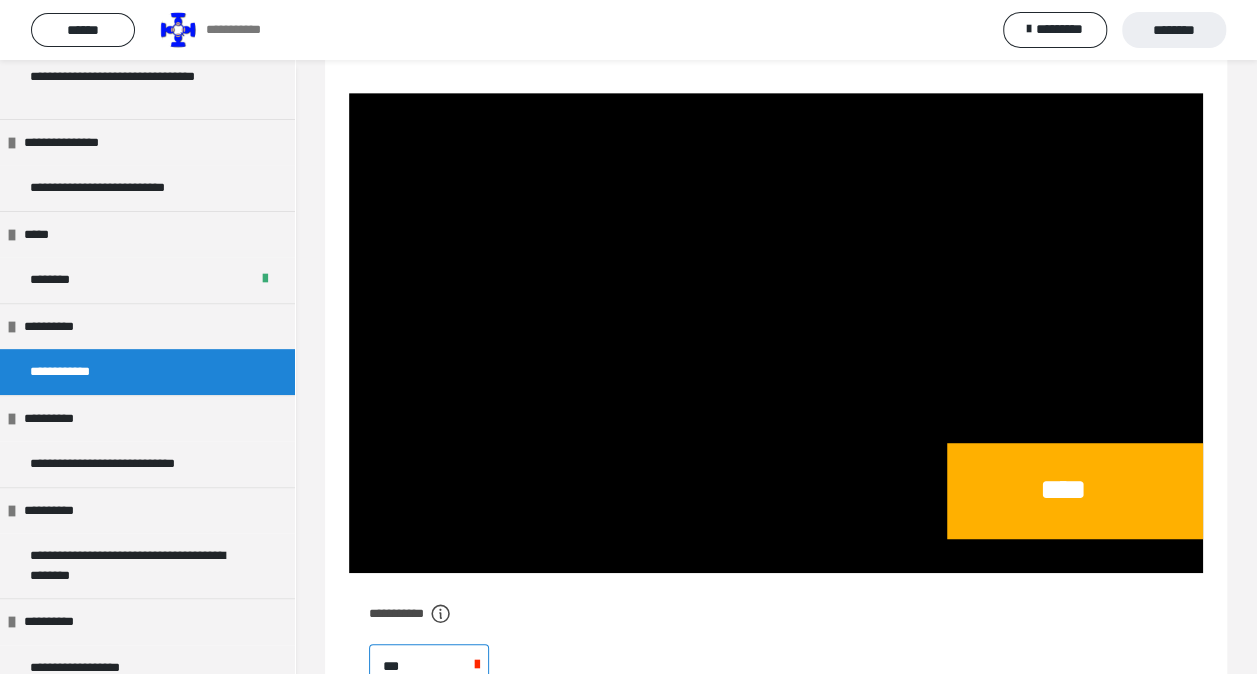 type on "****" 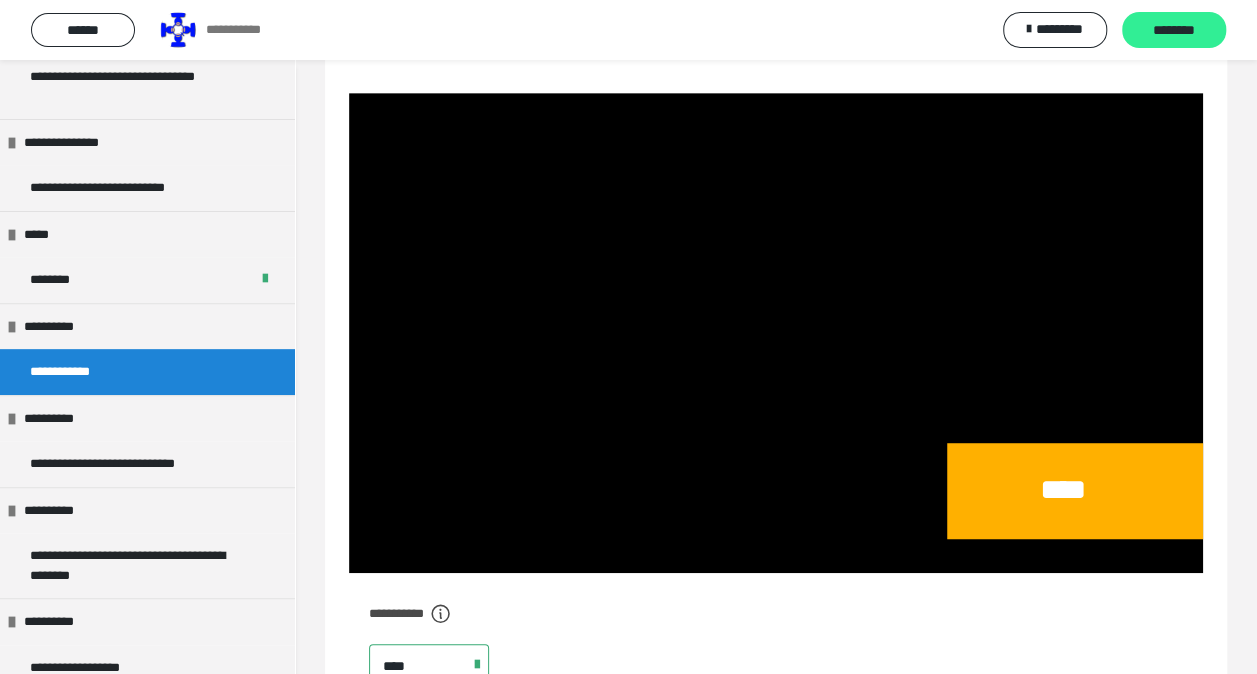 click on "********" at bounding box center (1174, 31) 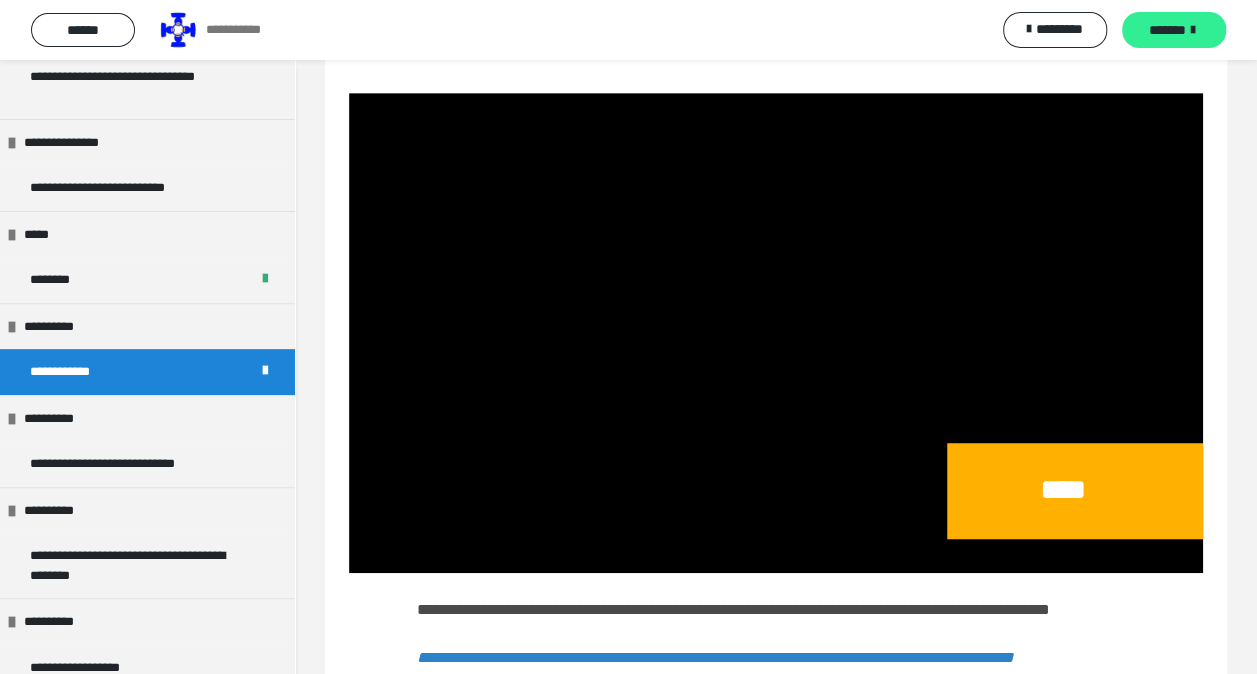 click on "*******" at bounding box center [1167, 30] 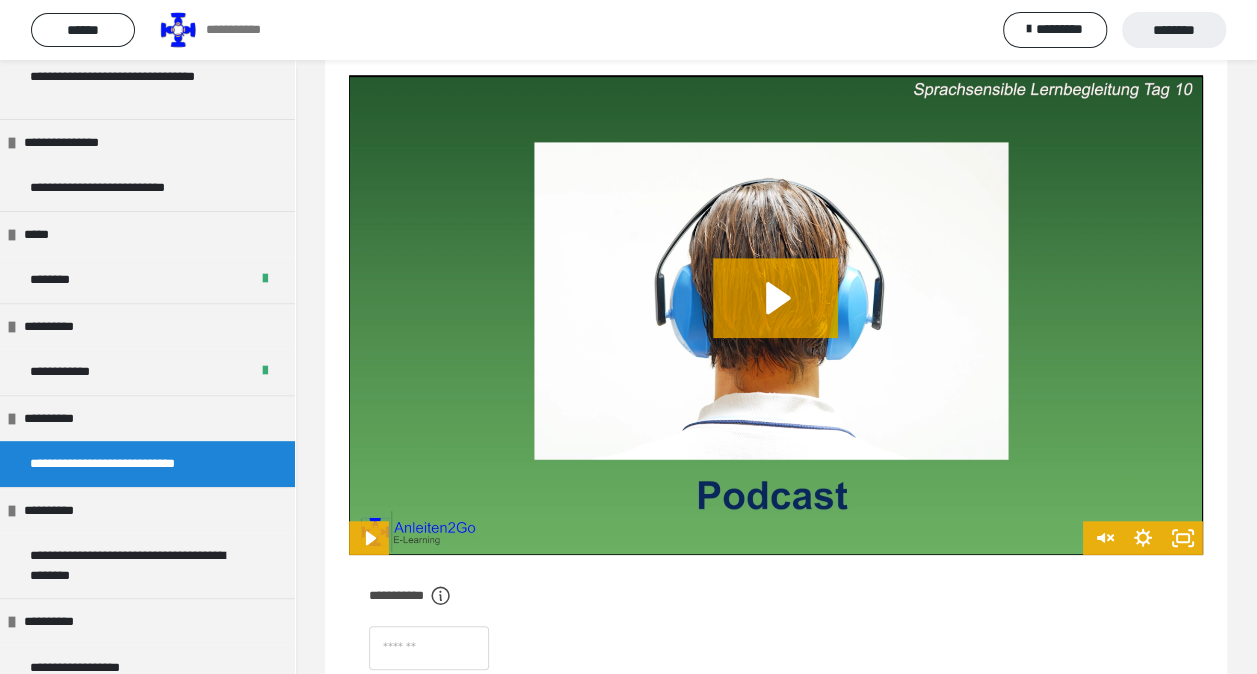 scroll, scrollTop: 519, scrollLeft: 0, axis: vertical 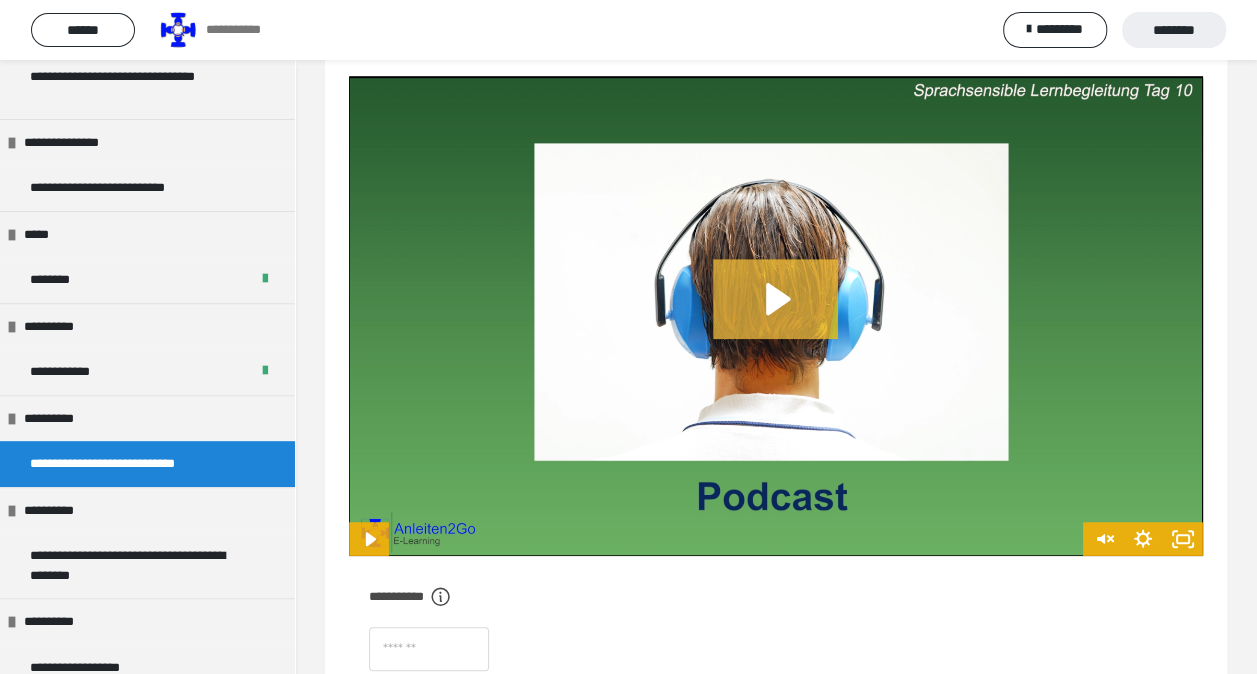 click 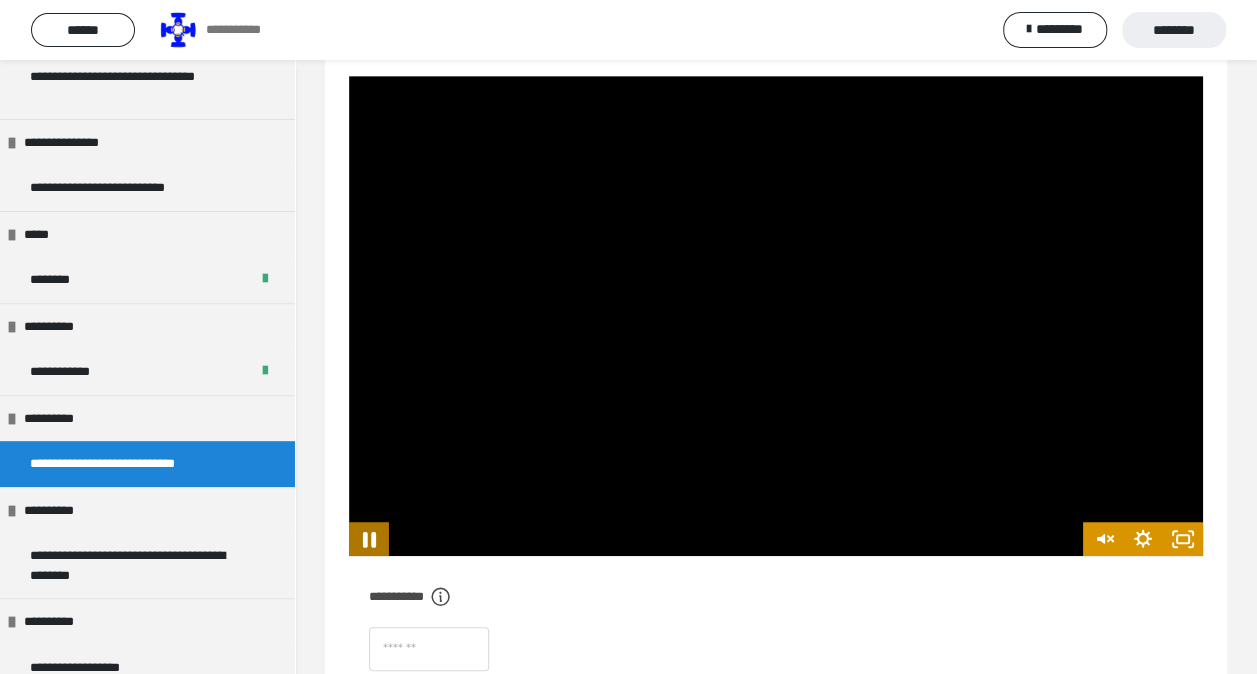 click 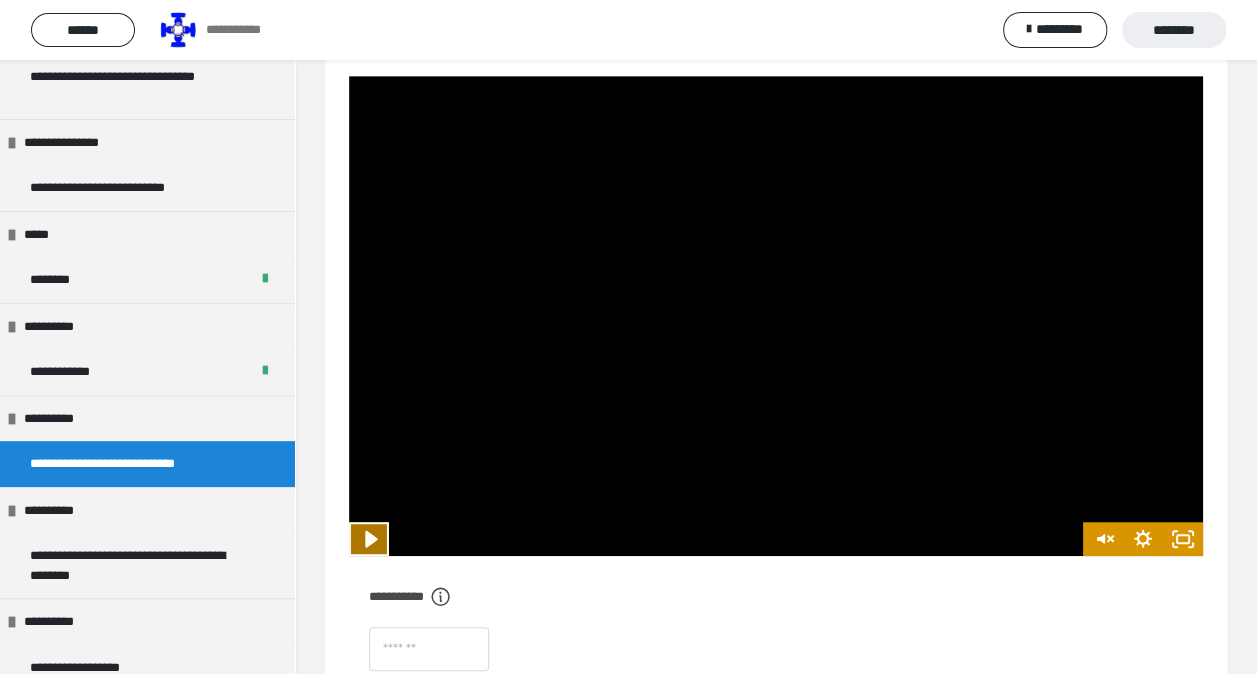 click 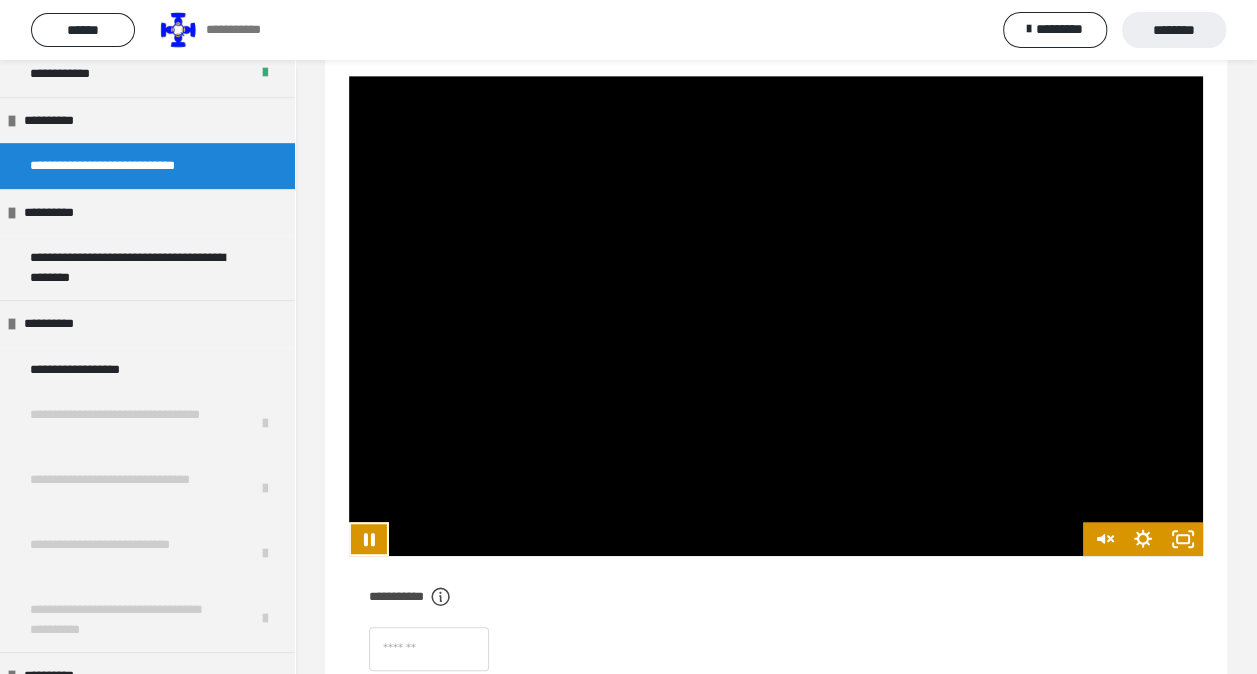 scroll, scrollTop: 568, scrollLeft: 0, axis: vertical 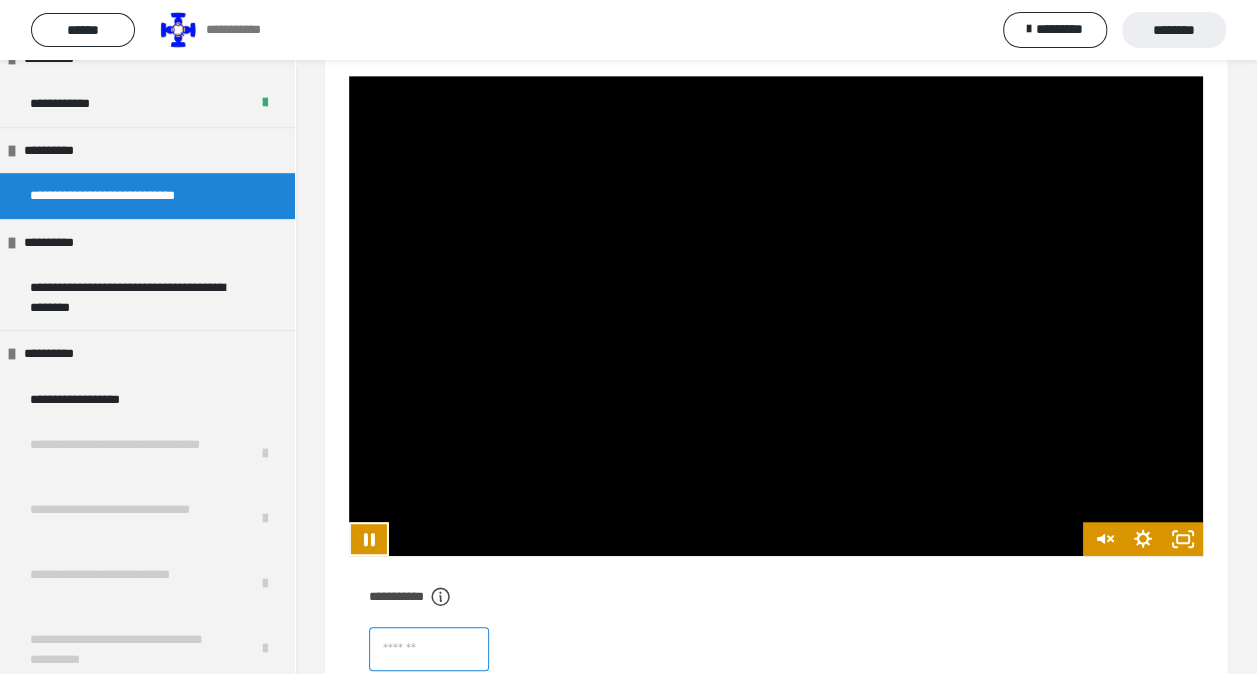 click at bounding box center (429, 649) 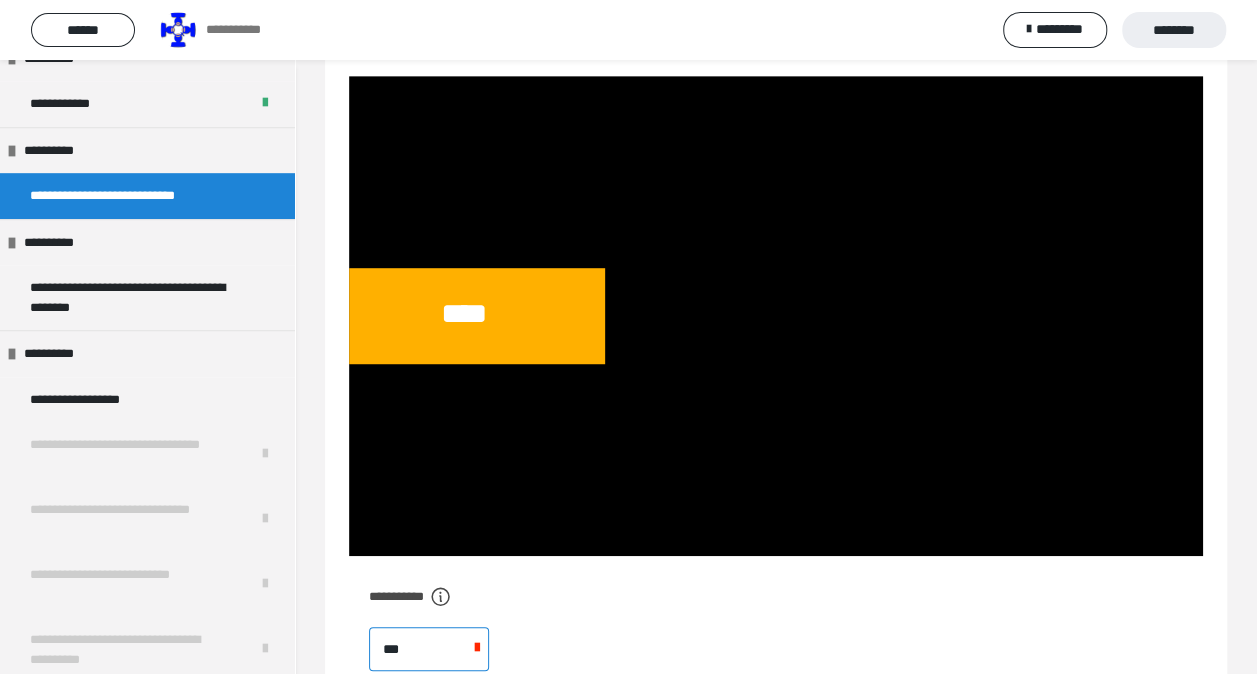 type on "****" 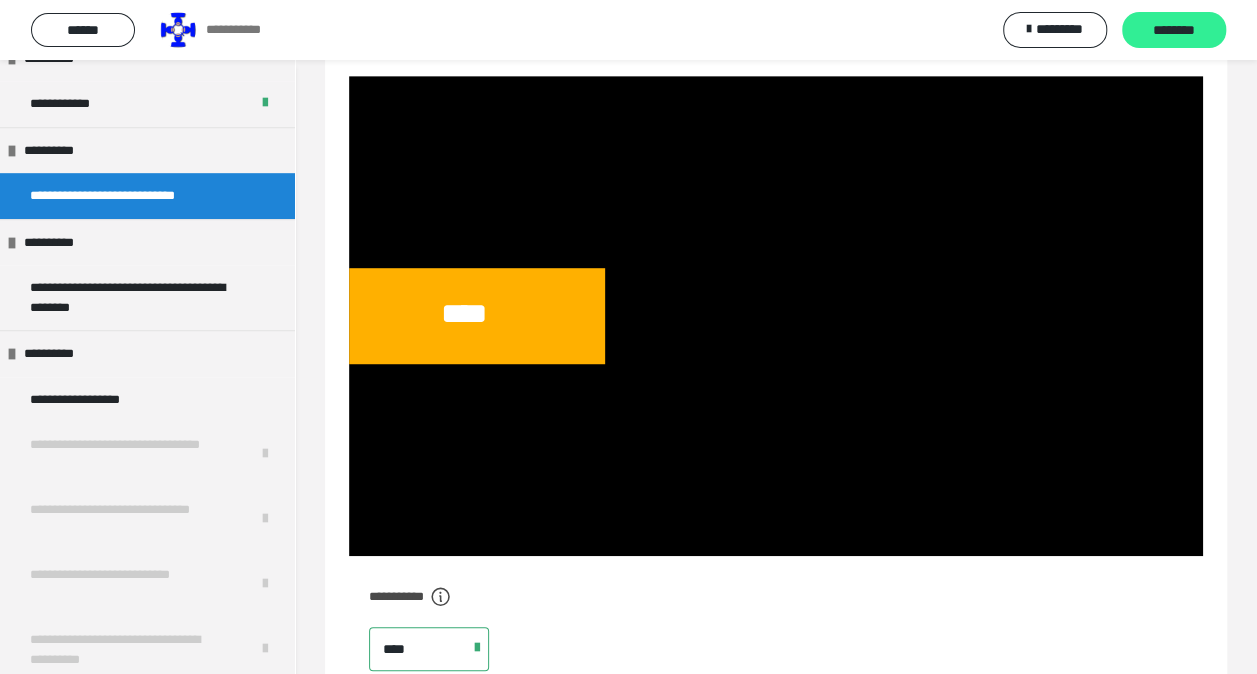 click on "********" at bounding box center (1174, 31) 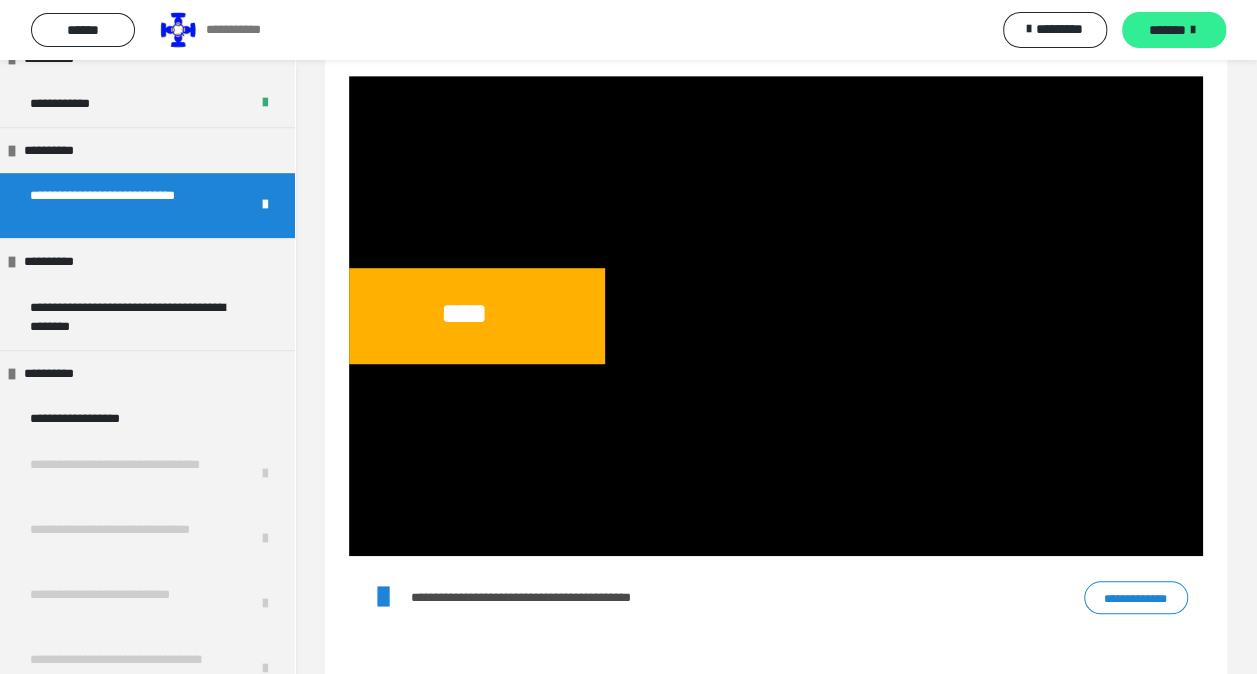 click on "*******" at bounding box center (1167, 30) 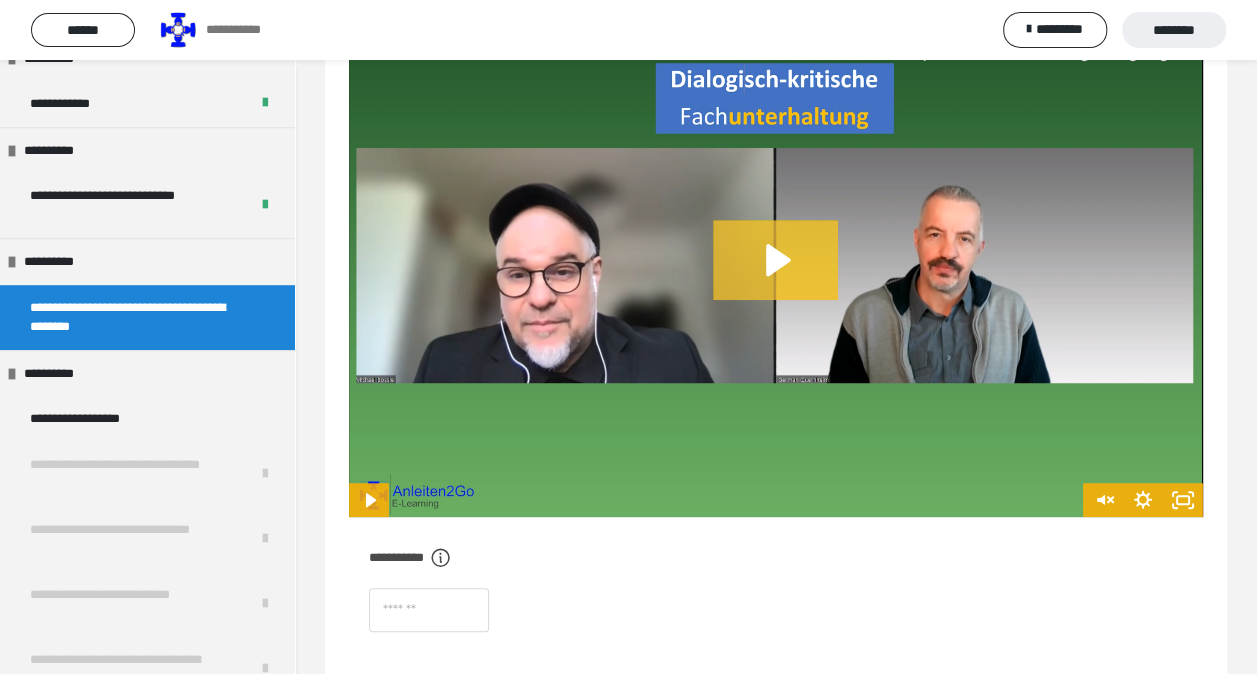 click 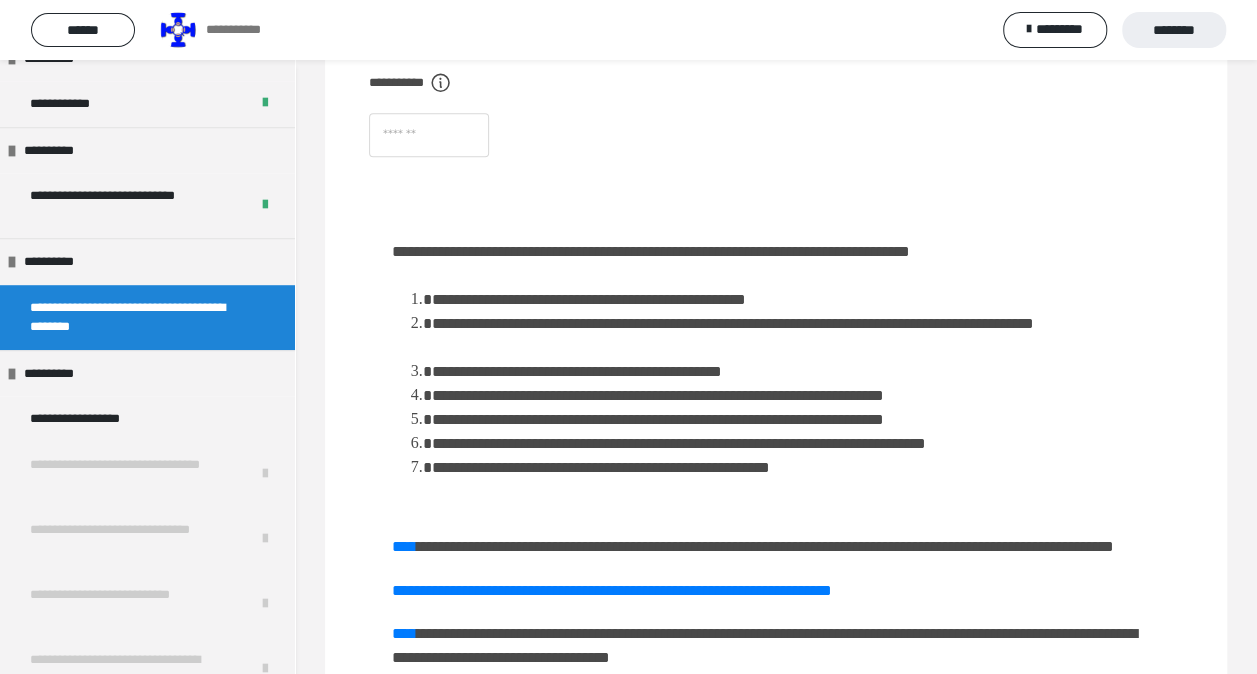 scroll, scrollTop: 719, scrollLeft: 0, axis: vertical 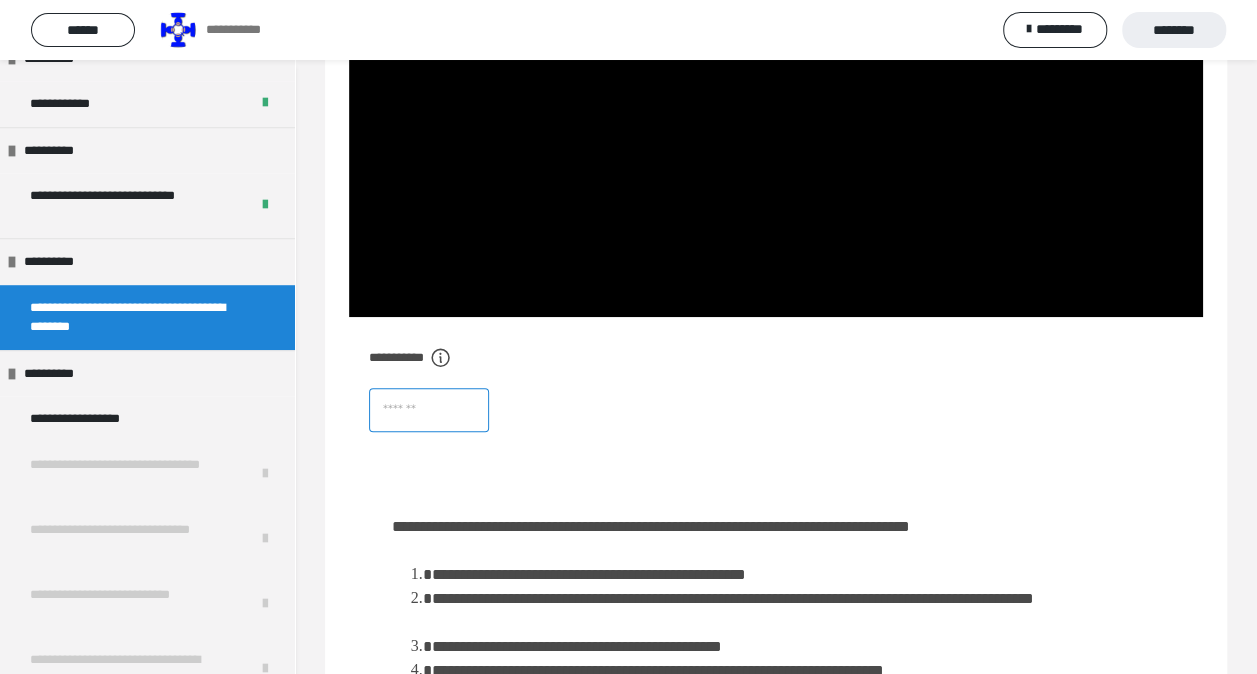 click at bounding box center (429, 410) 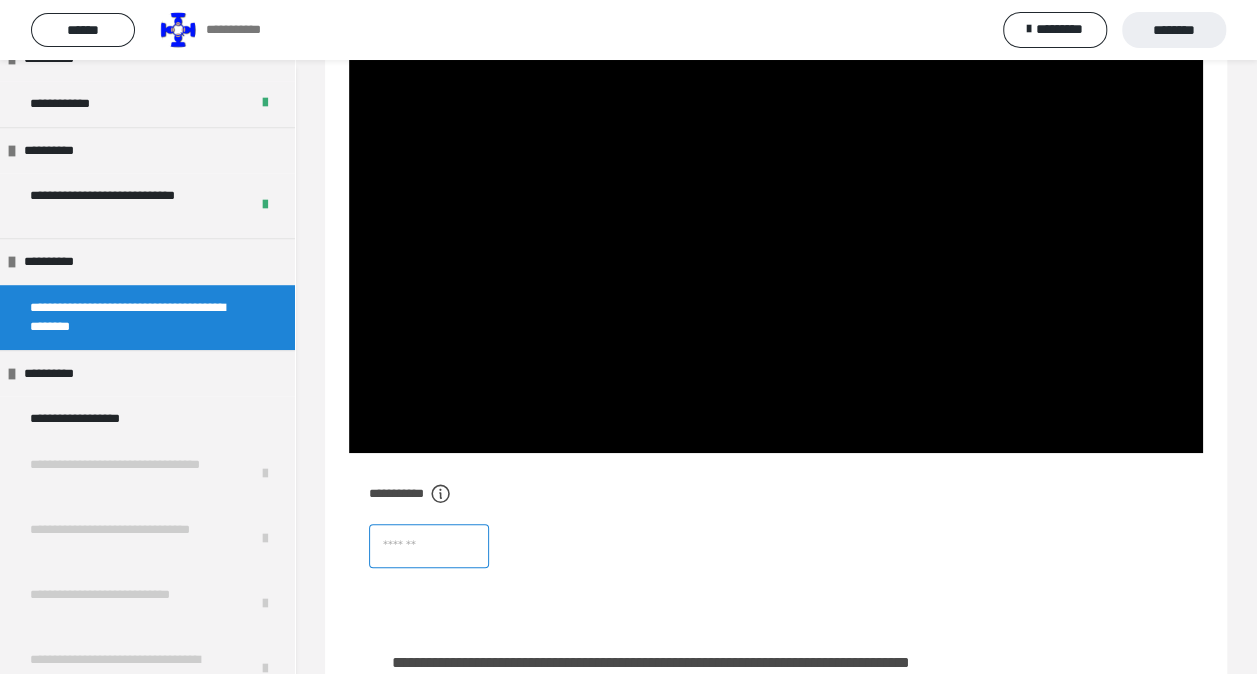 scroll, scrollTop: 519, scrollLeft: 0, axis: vertical 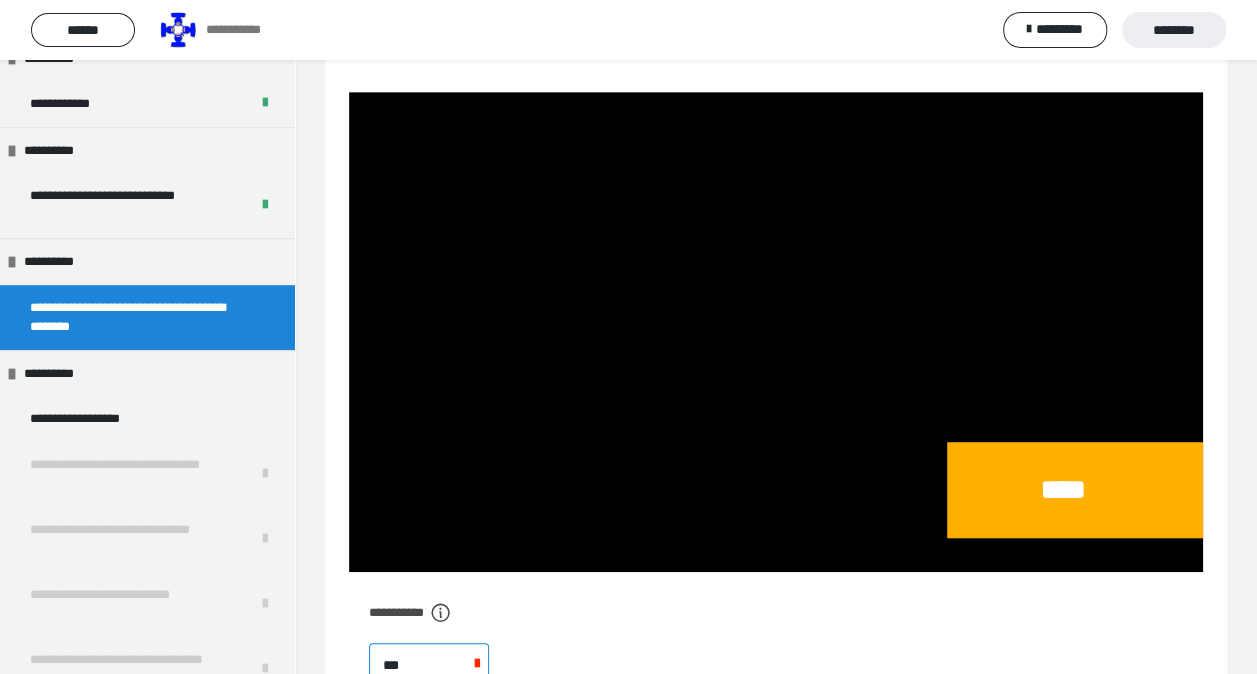 type on "****" 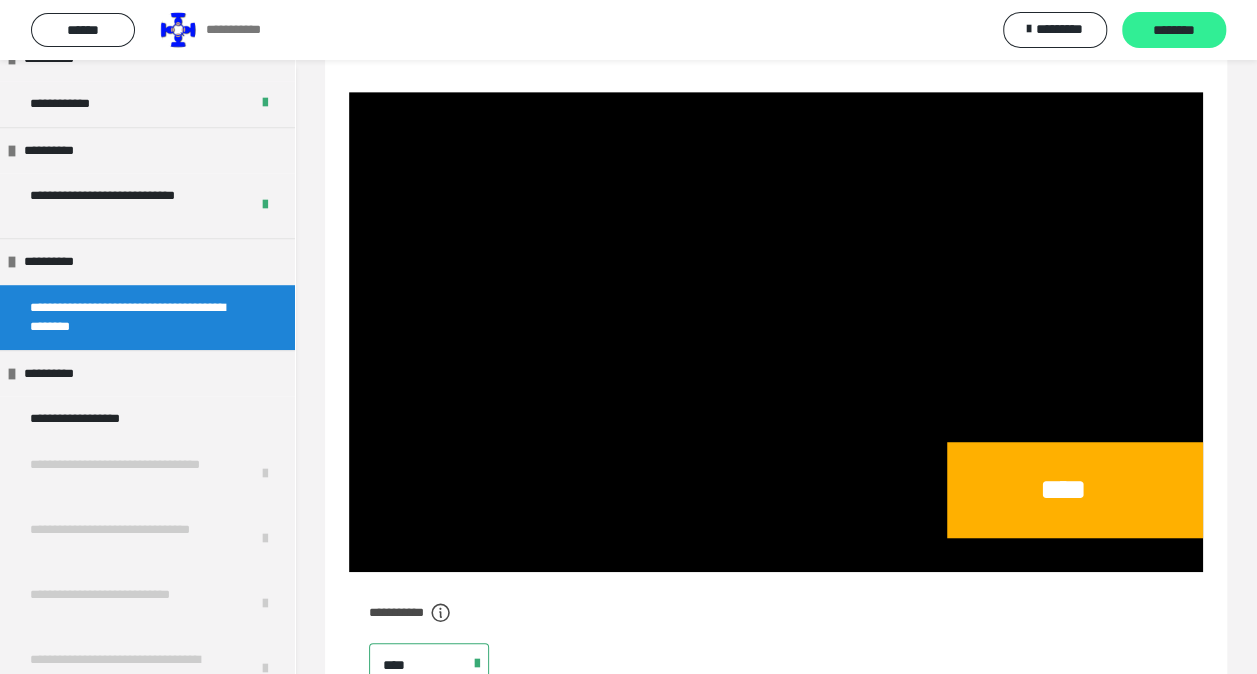 click on "********" at bounding box center (1174, 31) 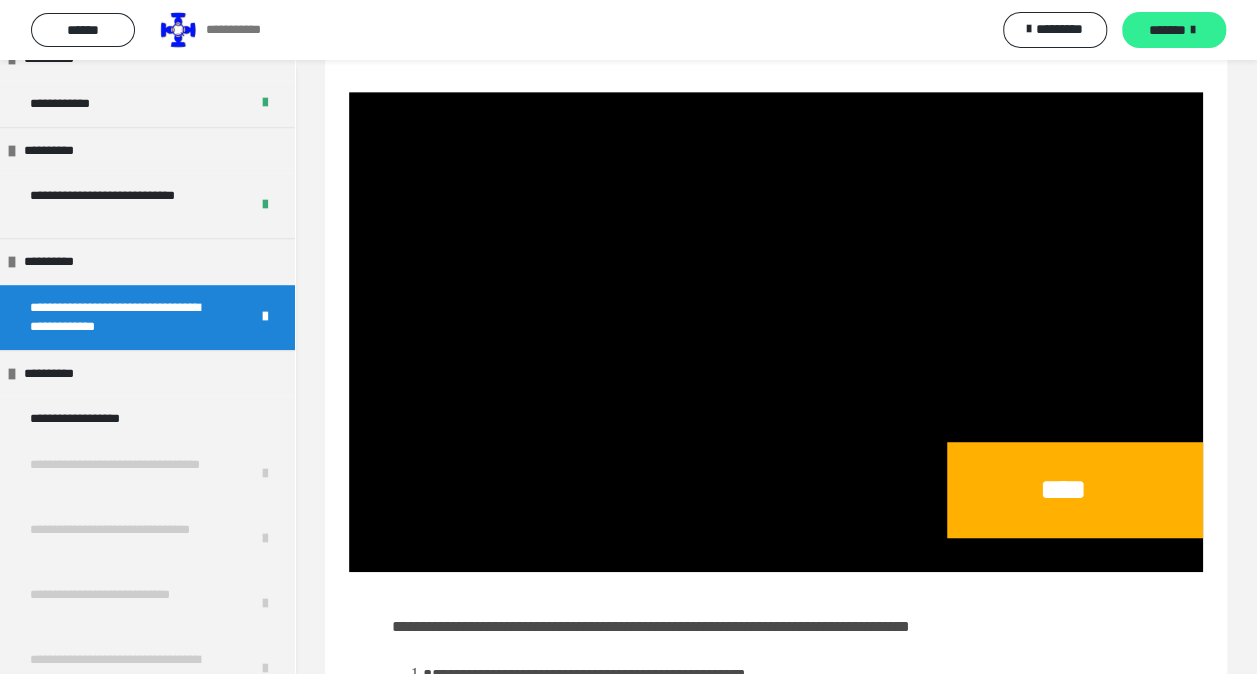 click on "*******" at bounding box center [1167, 30] 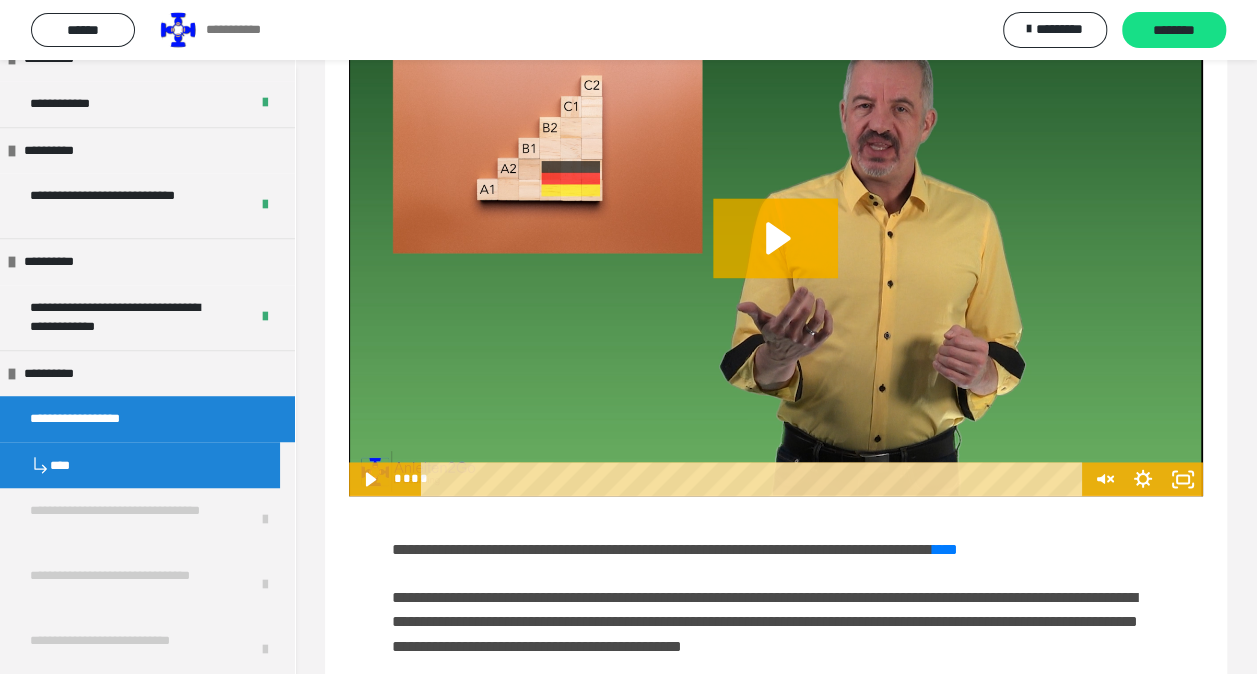 scroll, scrollTop: 1064, scrollLeft: 0, axis: vertical 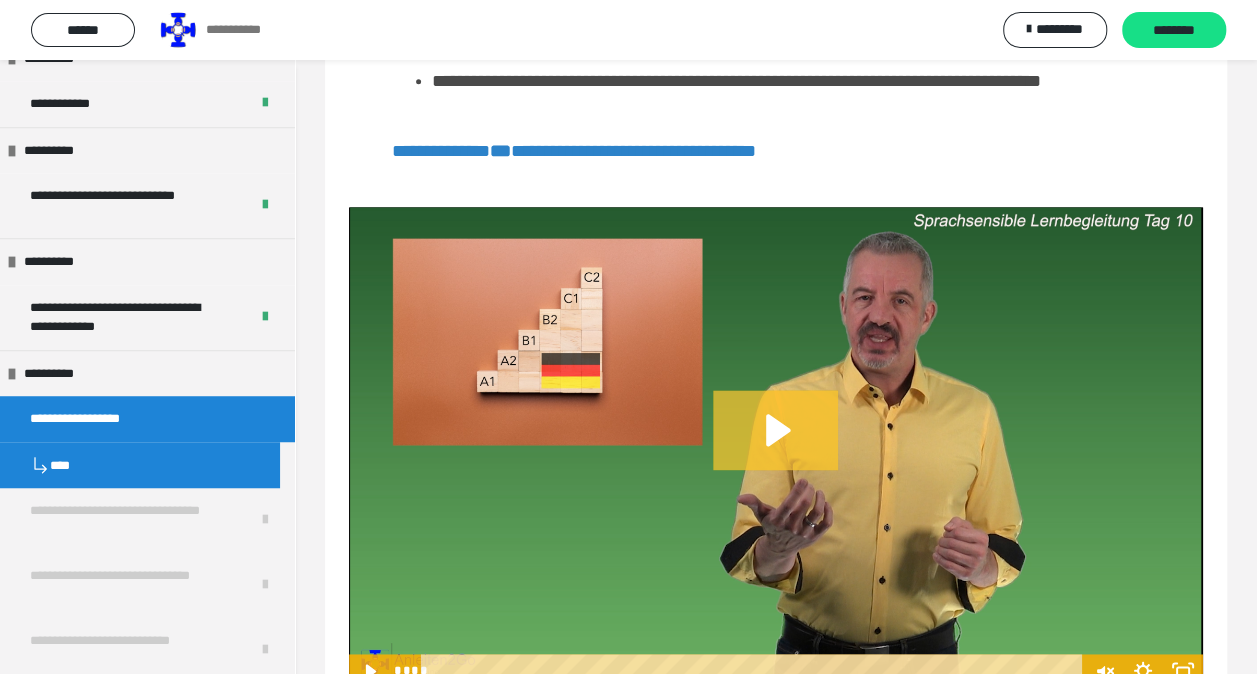 click 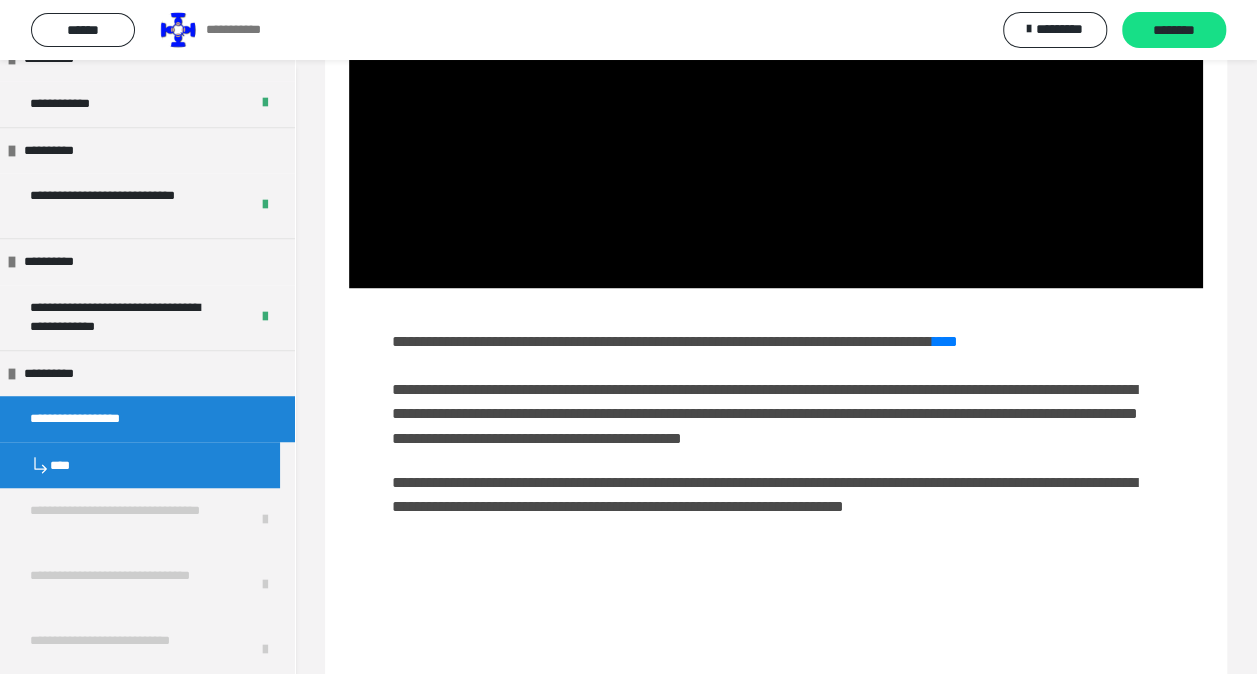 scroll, scrollTop: 1064, scrollLeft: 0, axis: vertical 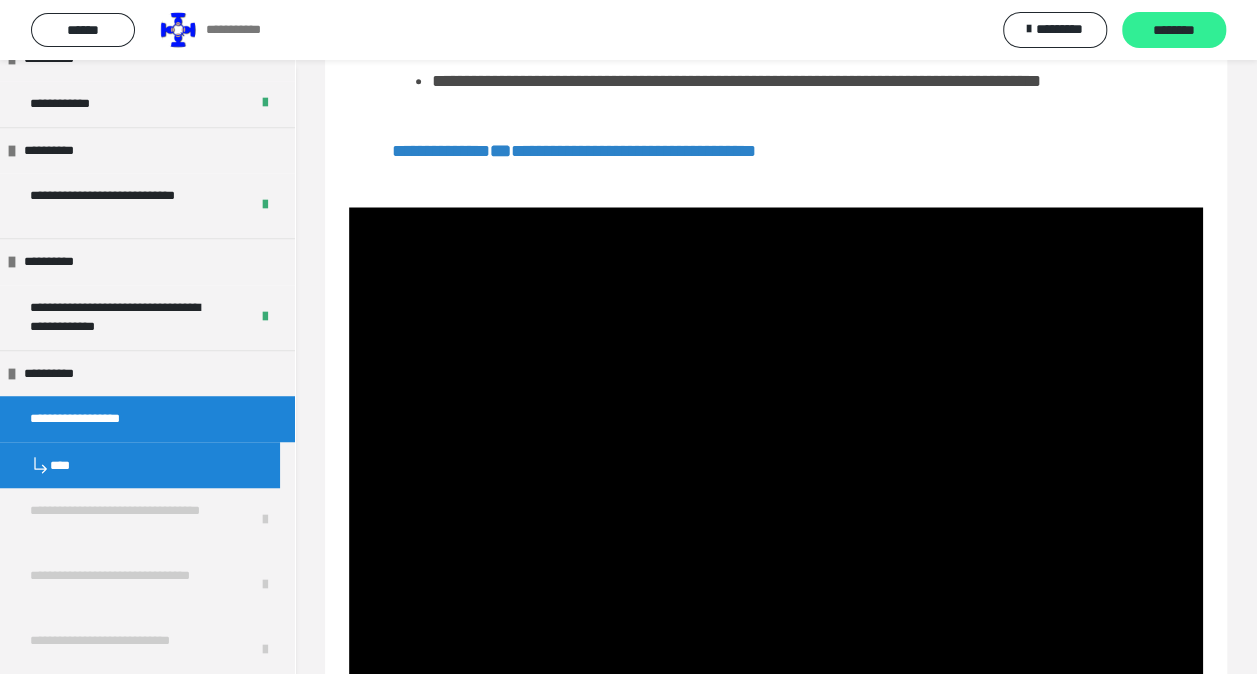 click on "********" at bounding box center (1174, 31) 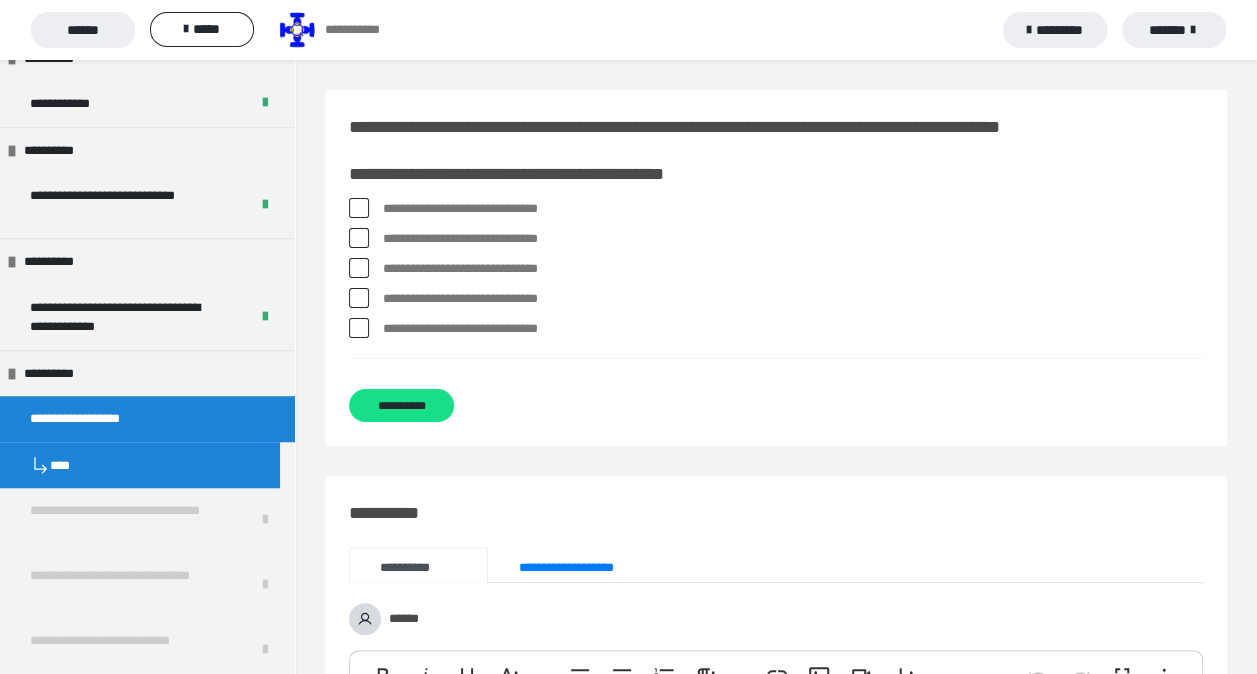 click at bounding box center [359, 238] 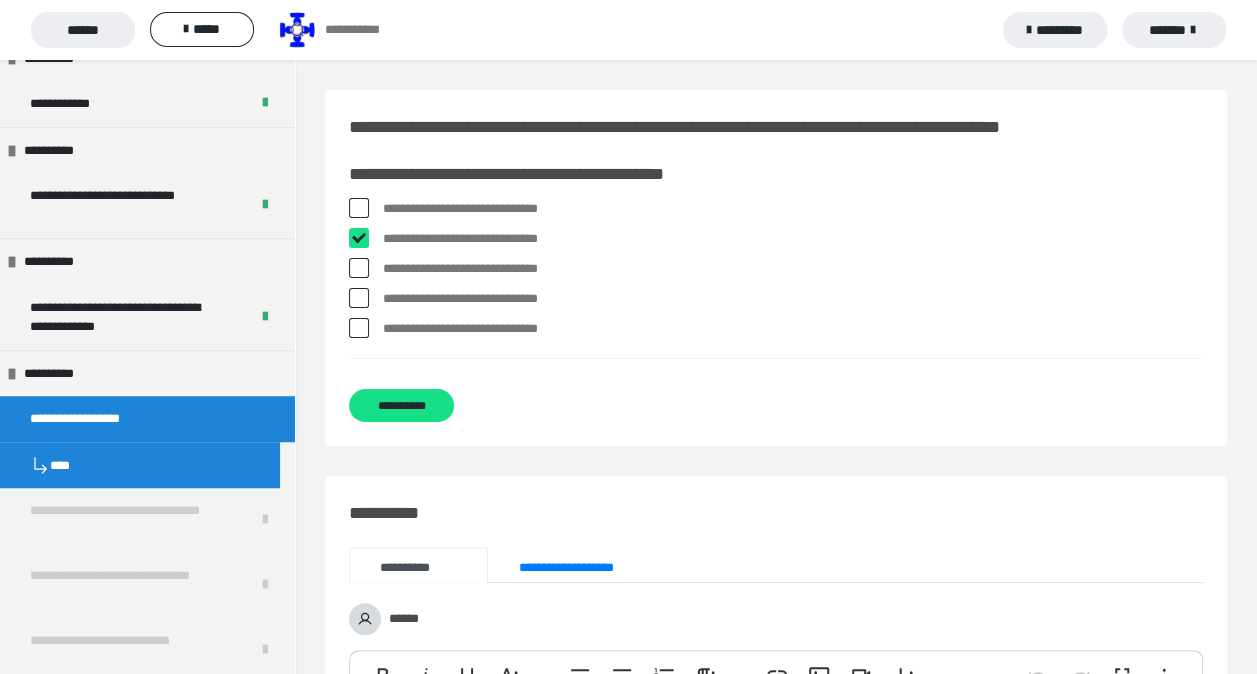 checkbox on "****" 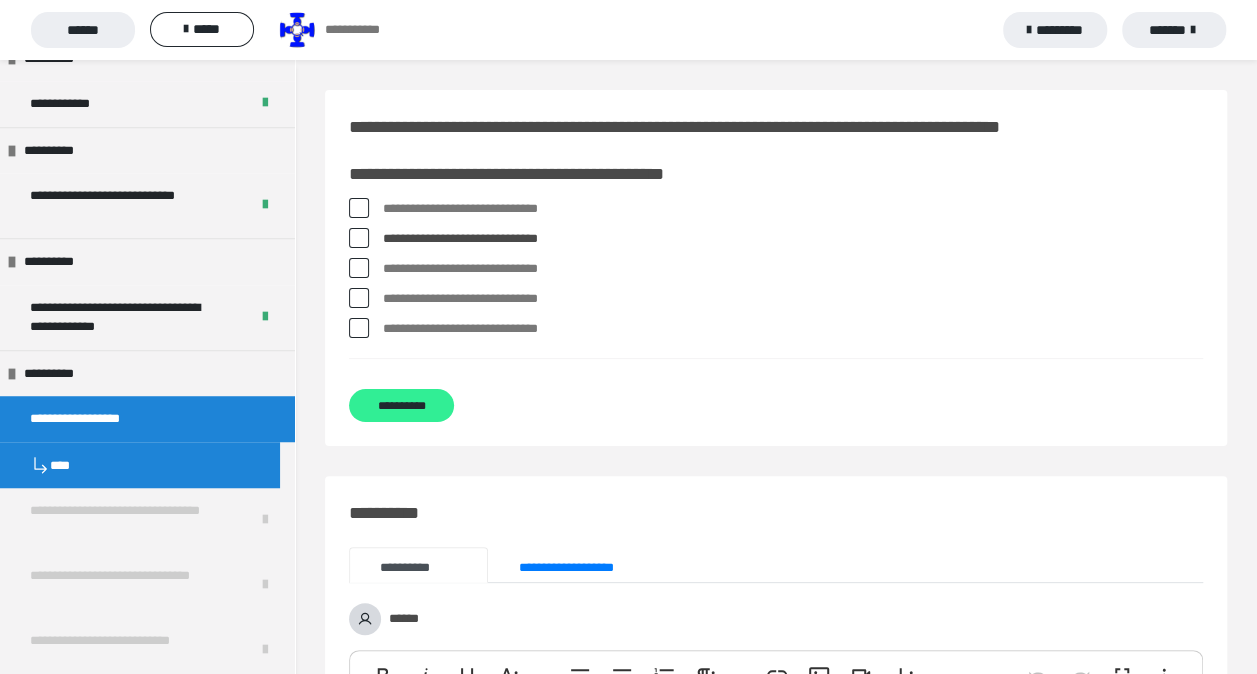 click on "**********" at bounding box center (401, 405) 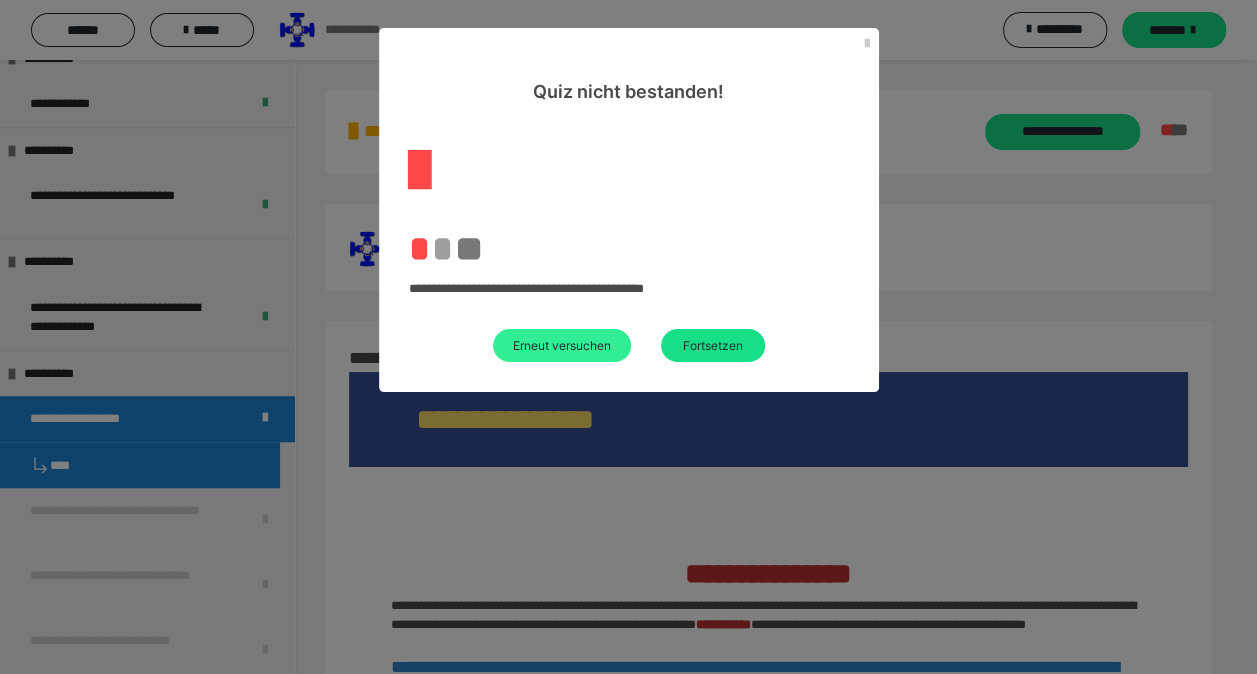 click on "Erneut versuchen" at bounding box center (562, 345) 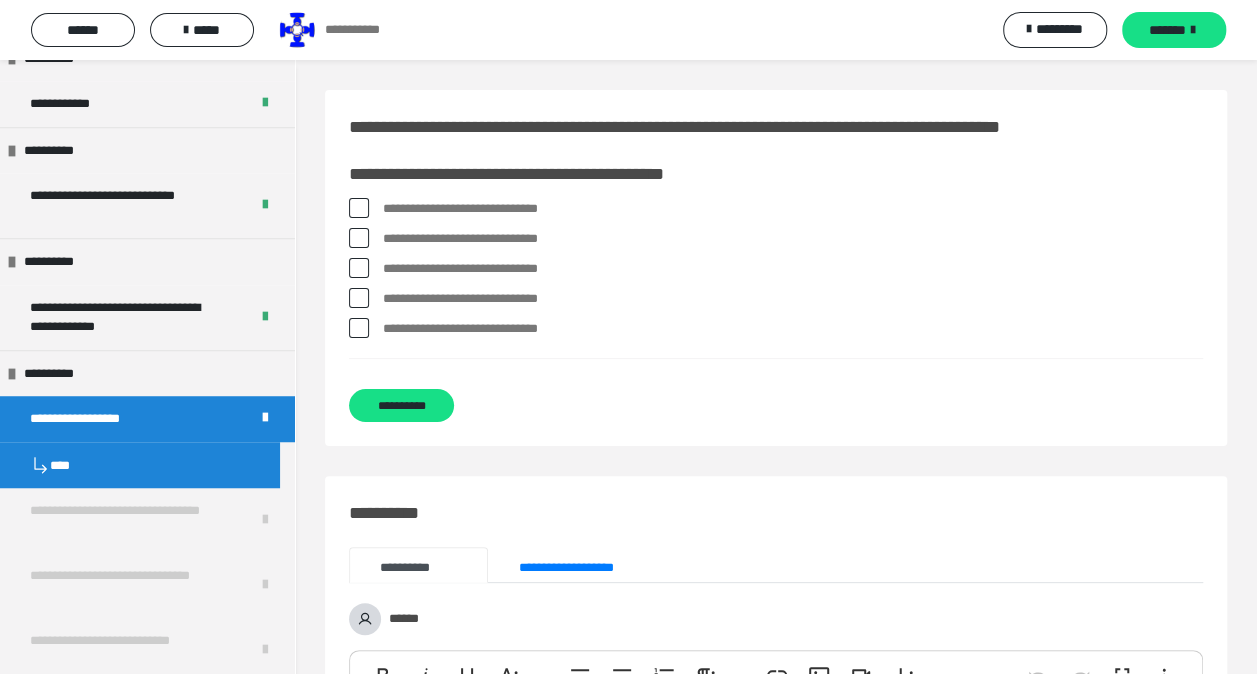 click at bounding box center (359, 238) 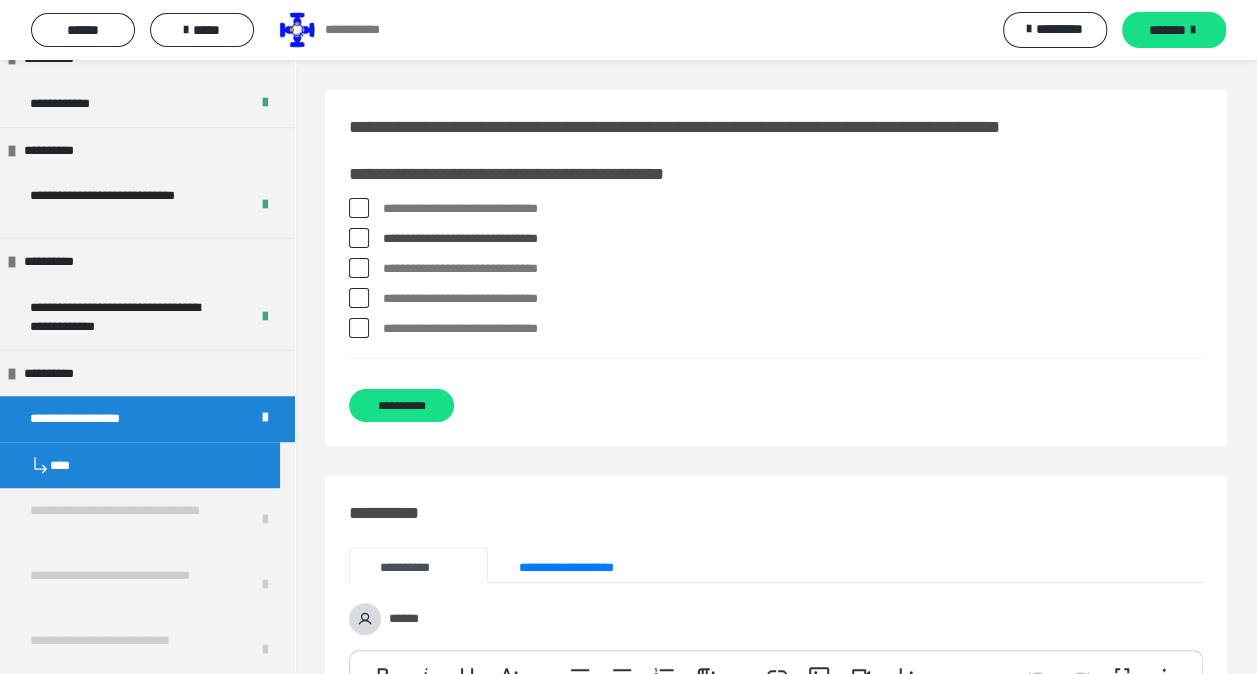 click at bounding box center [359, 268] 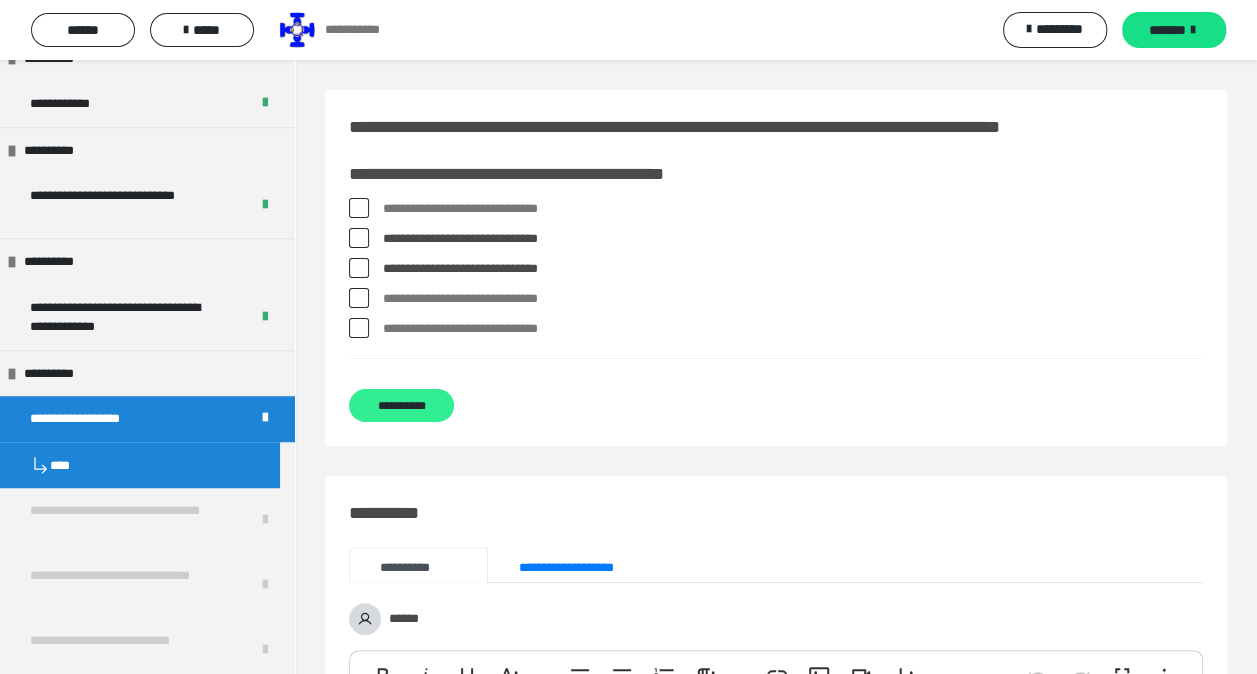 click on "**********" at bounding box center (401, 405) 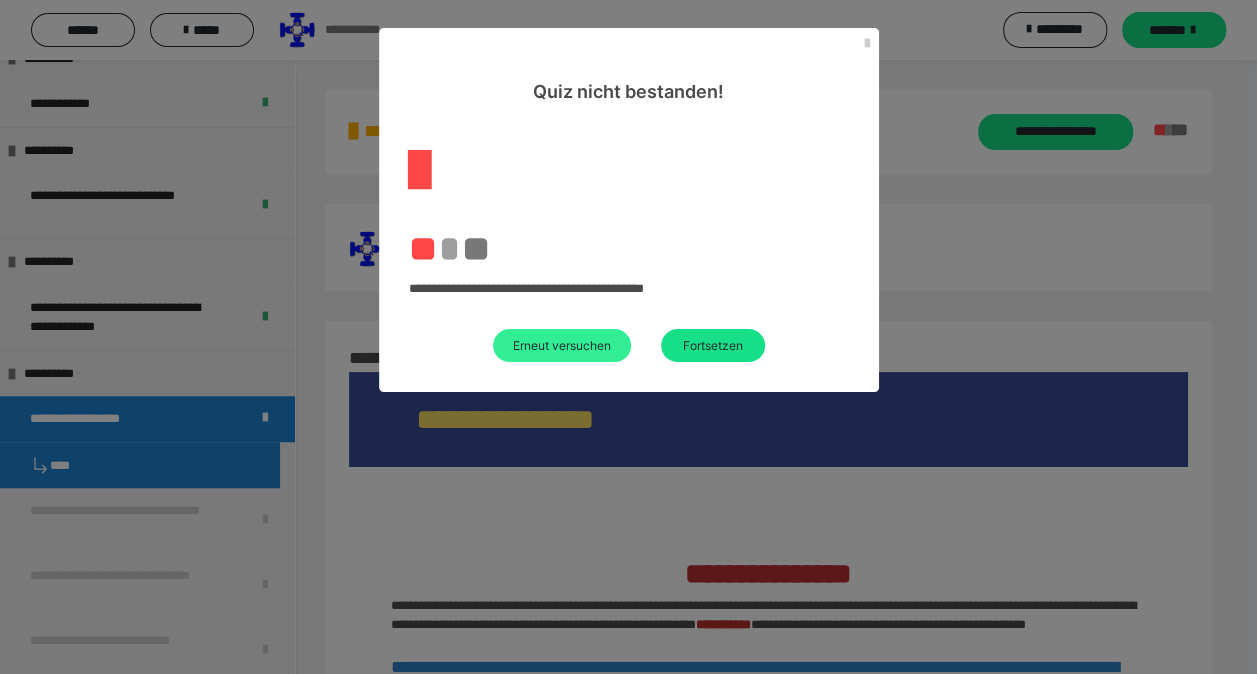 click on "Erneut versuchen" at bounding box center [562, 345] 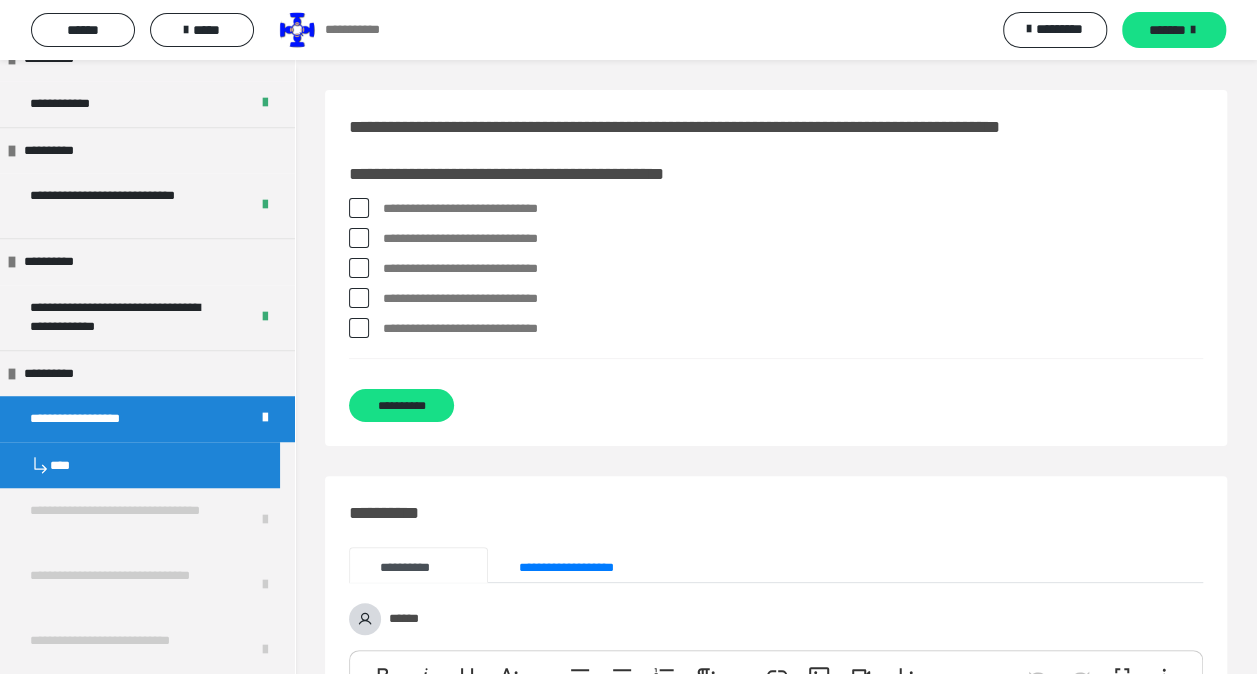 click at bounding box center [359, 238] 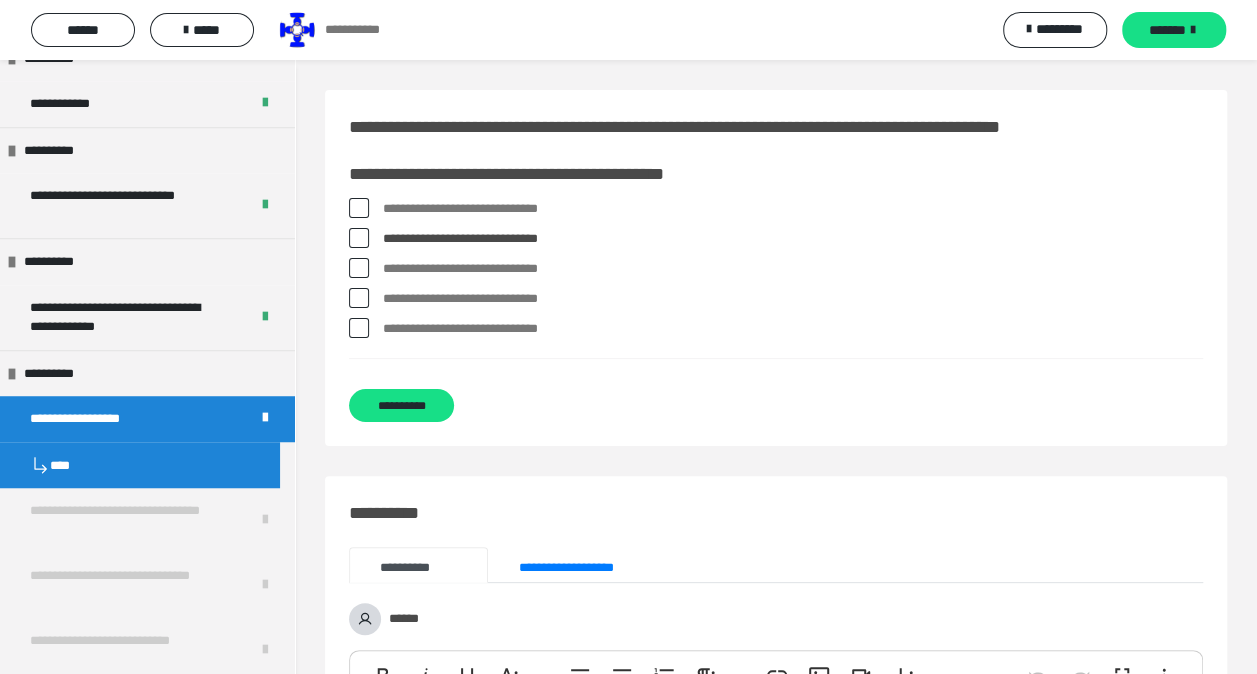 click at bounding box center (359, 268) 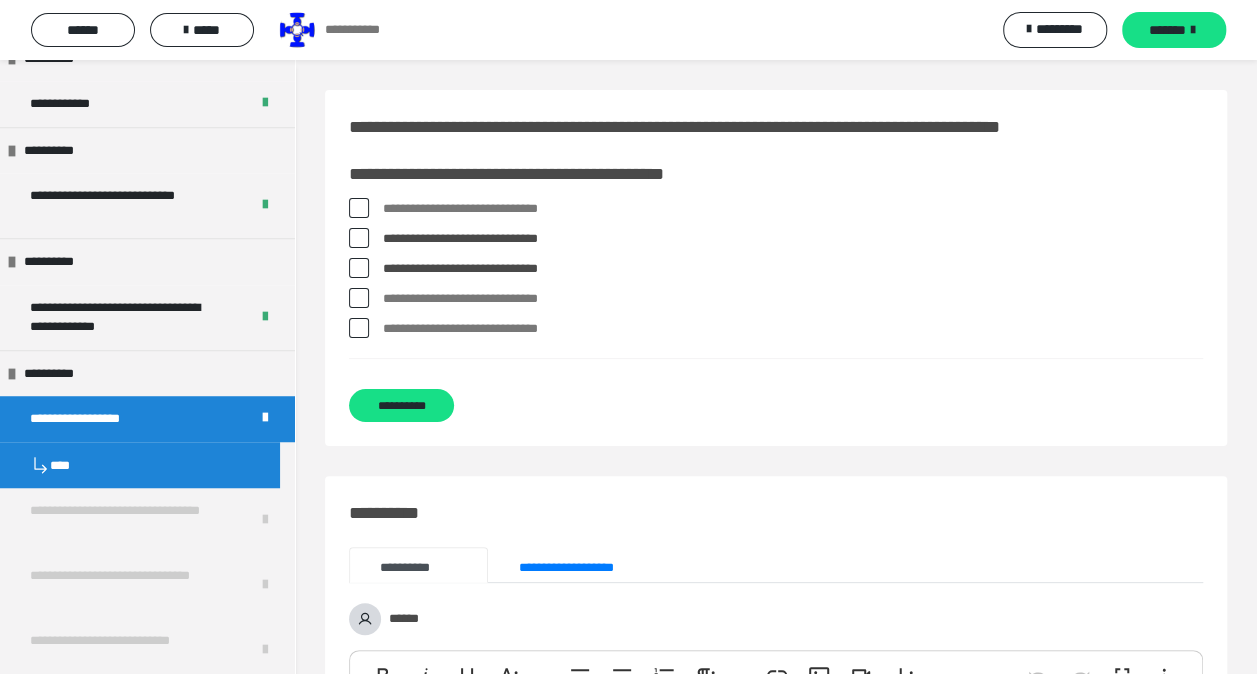 click at bounding box center [359, 328] 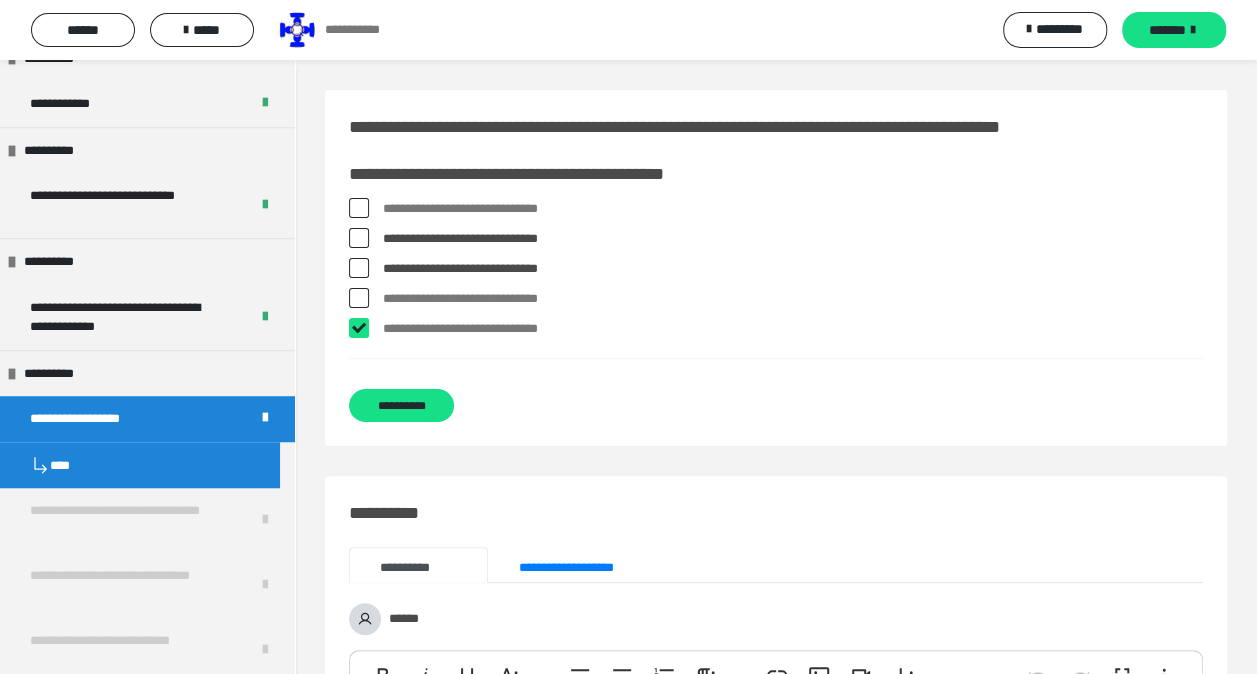 checkbox on "****" 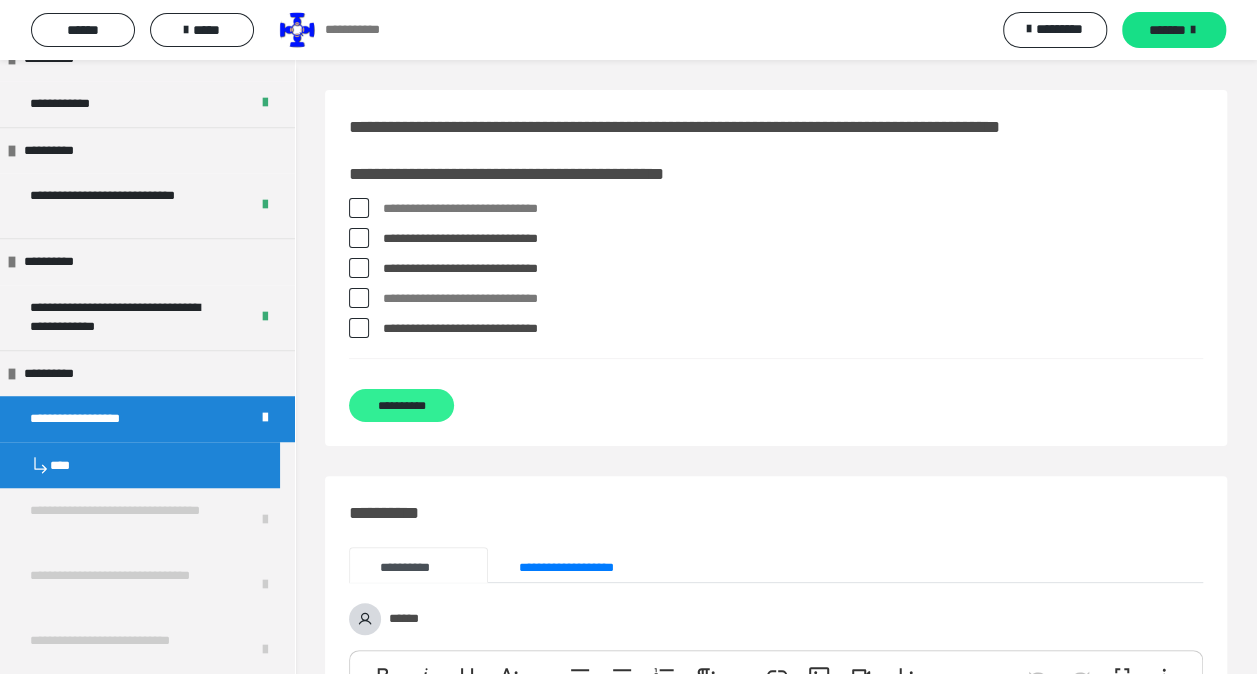 click on "**********" at bounding box center (401, 405) 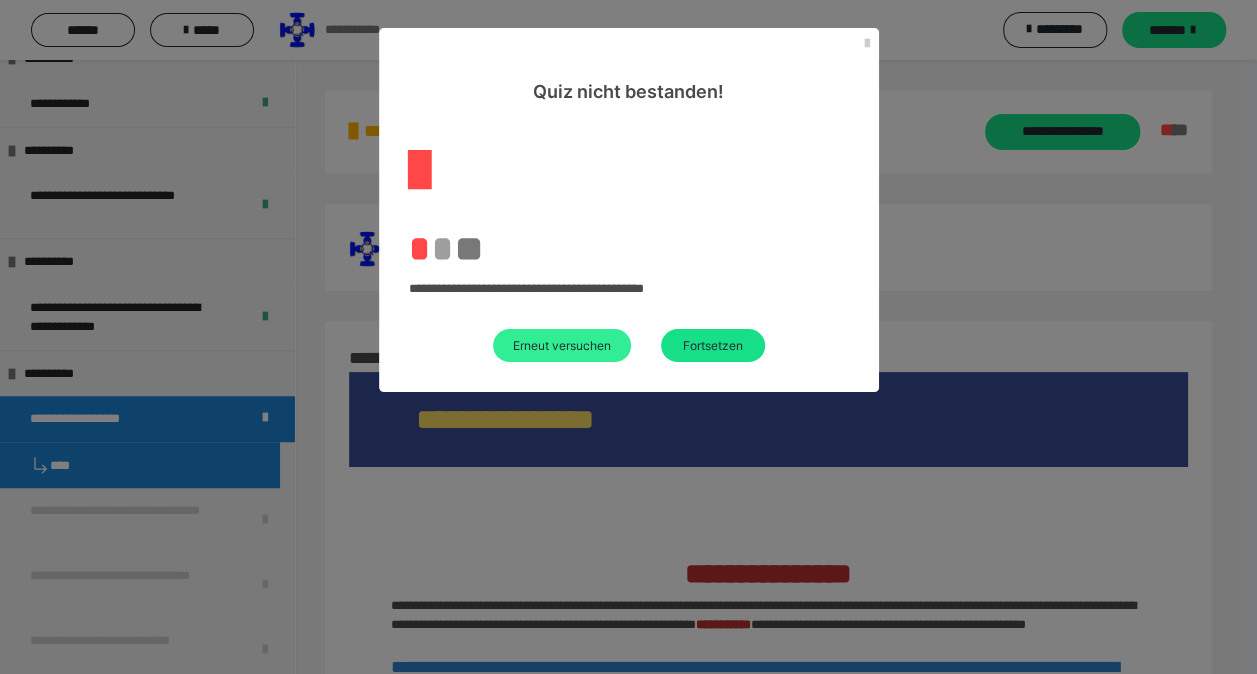 click on "Erneut versuchen" at bounding box center [562, 345] 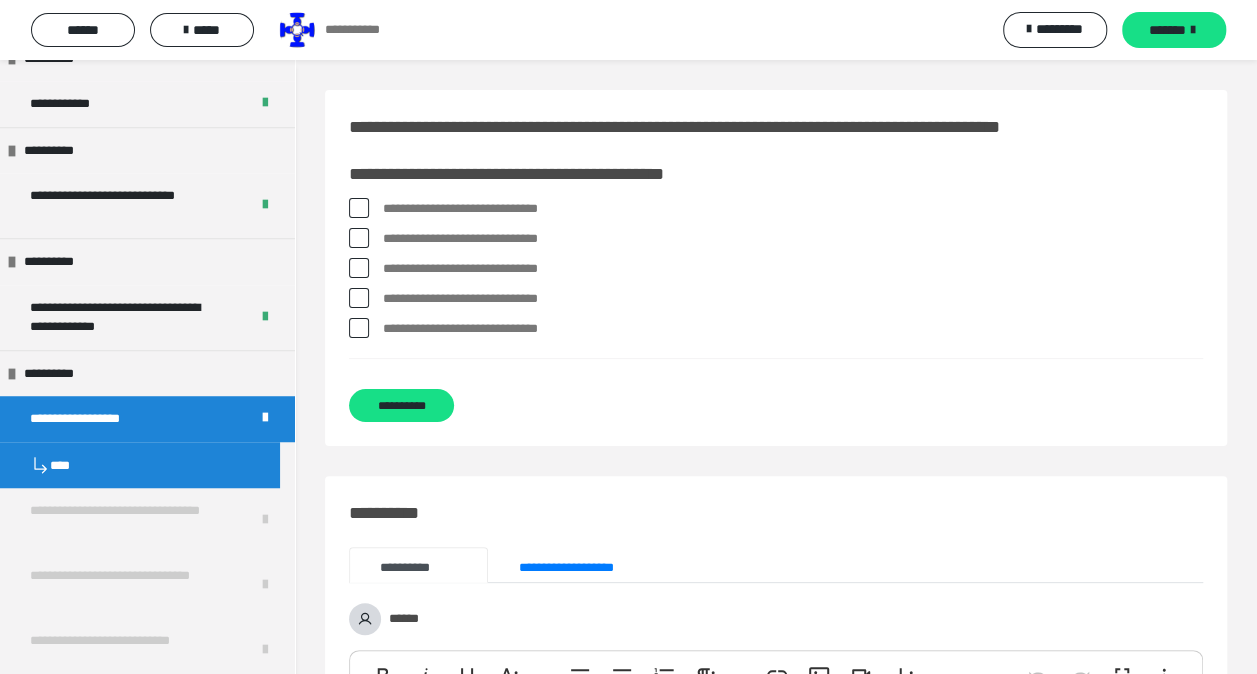 click at bounding box center (359, 238) 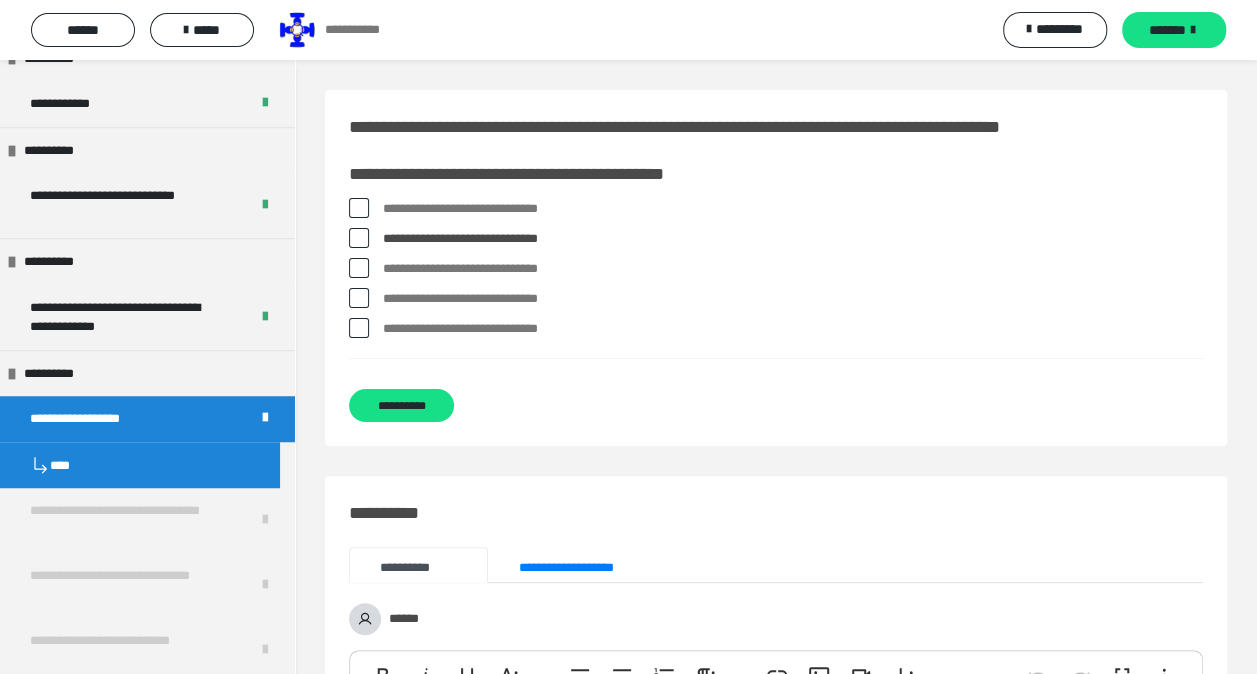 click at bounding box center (359, 268) 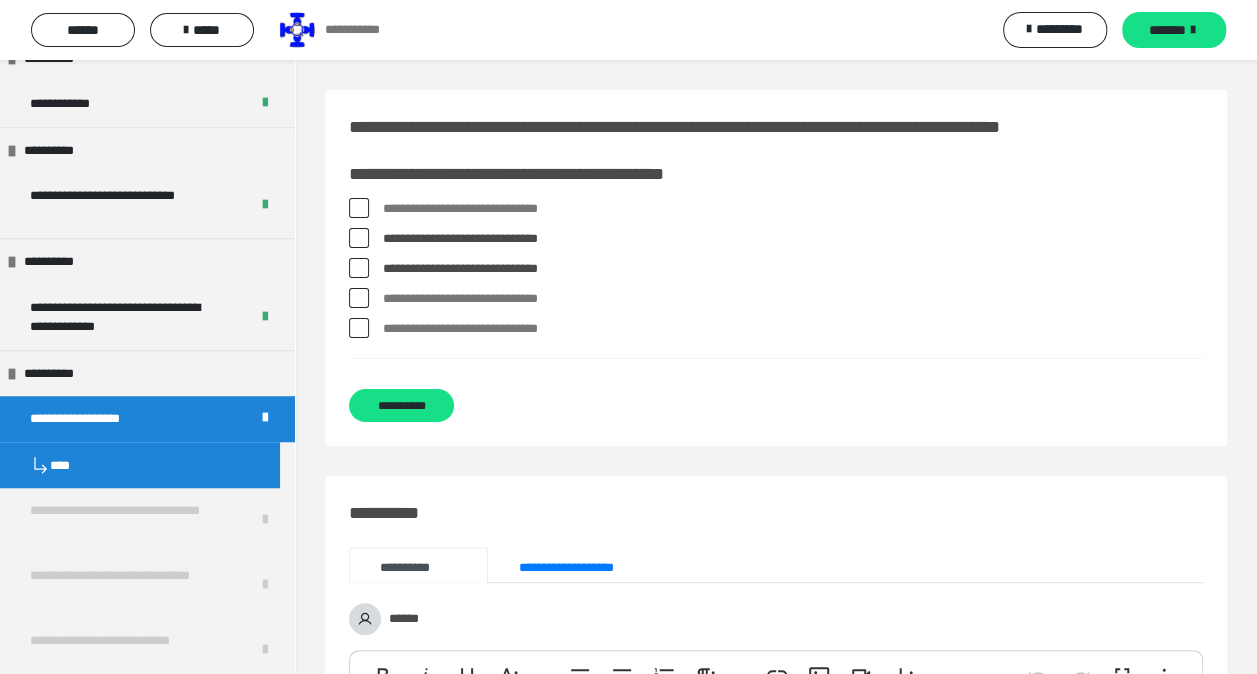 click at bounding box center [359, 298] 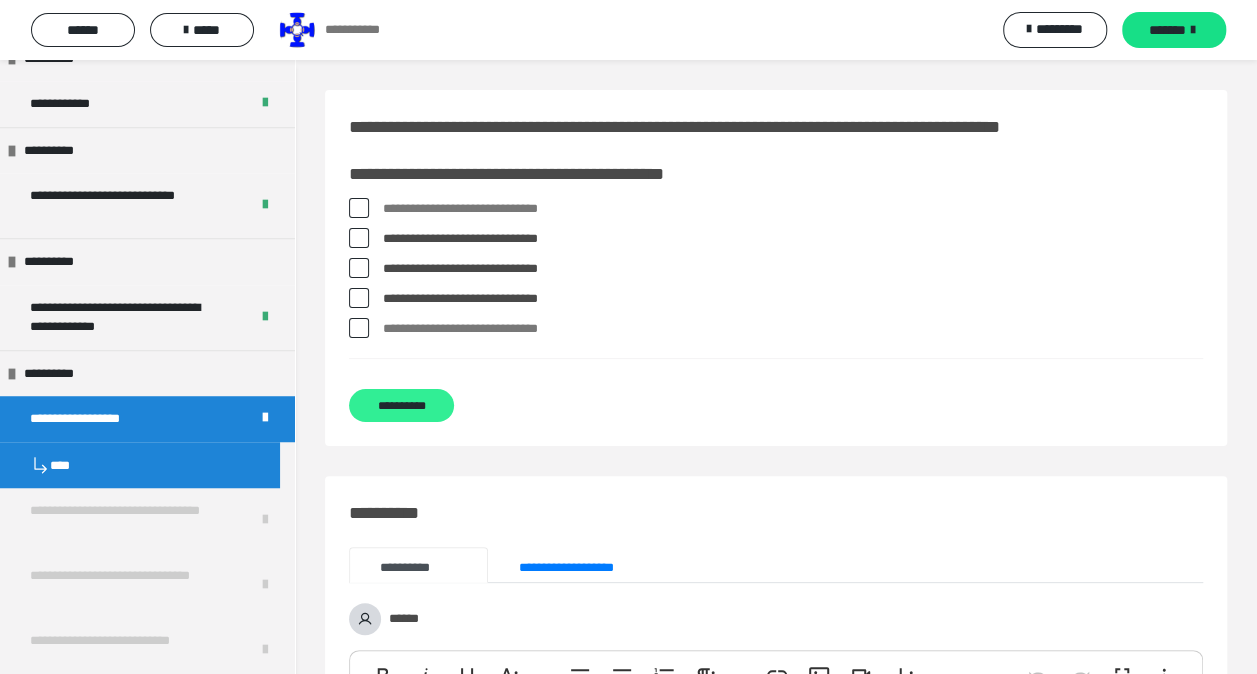 click on "**********" at bounding box center [401, 405] 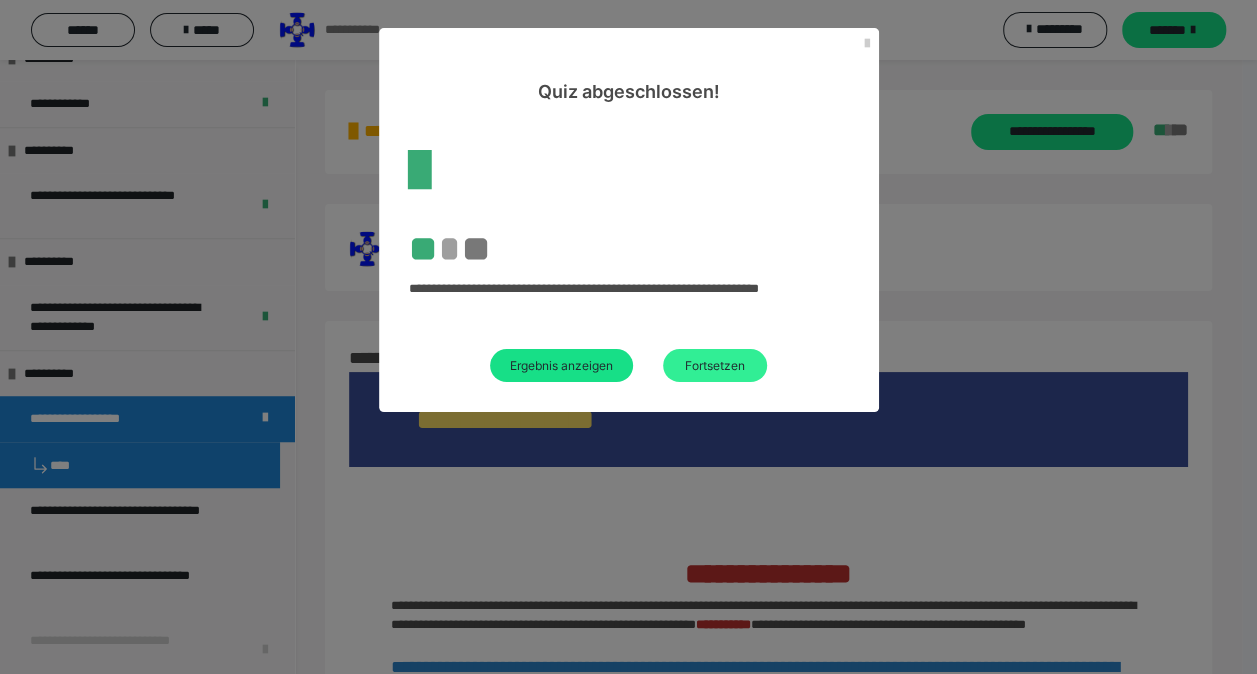 click on "Fortsetzen" at bounding box center [715, 365] 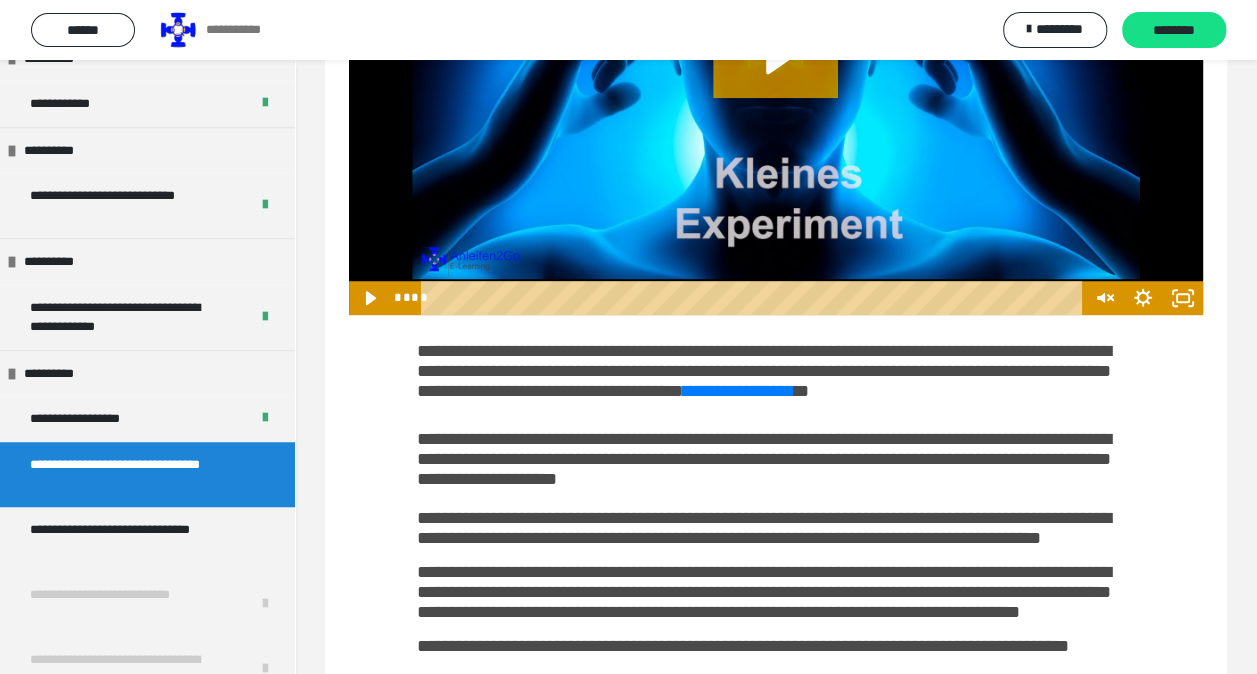 scroll, scrollTop: 367, scrollLeft: 0, axis: vertical 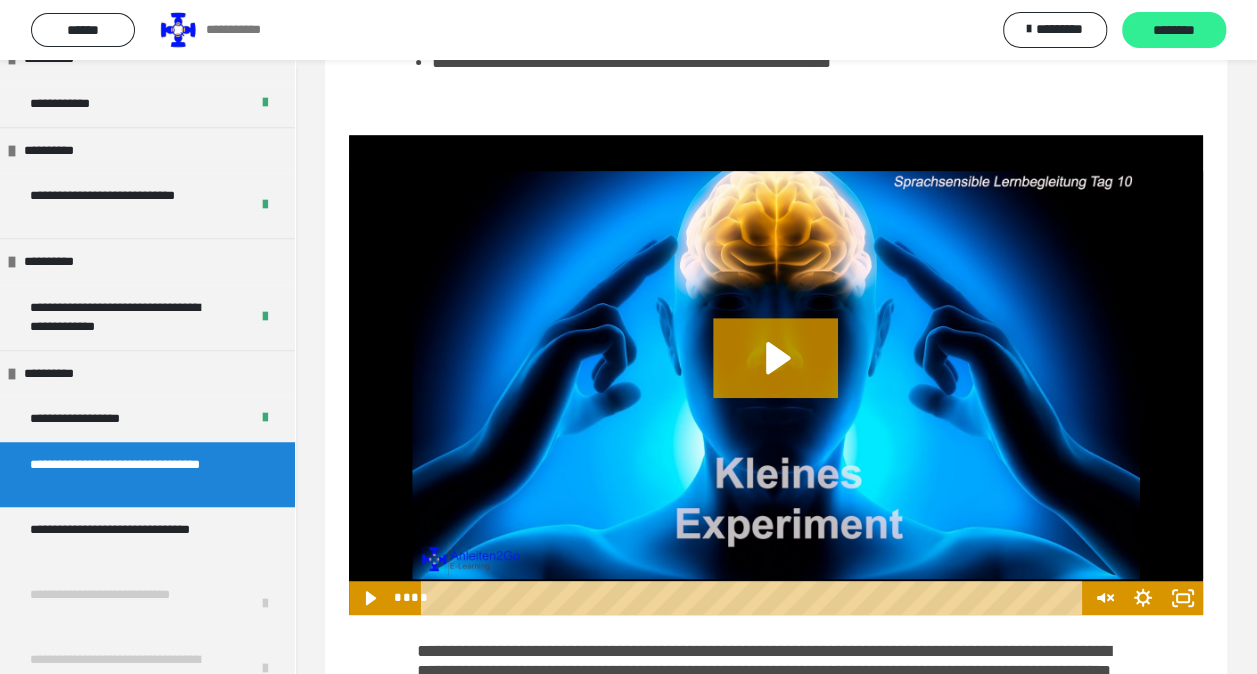 click on "********" at bounding box center (1174, 31) 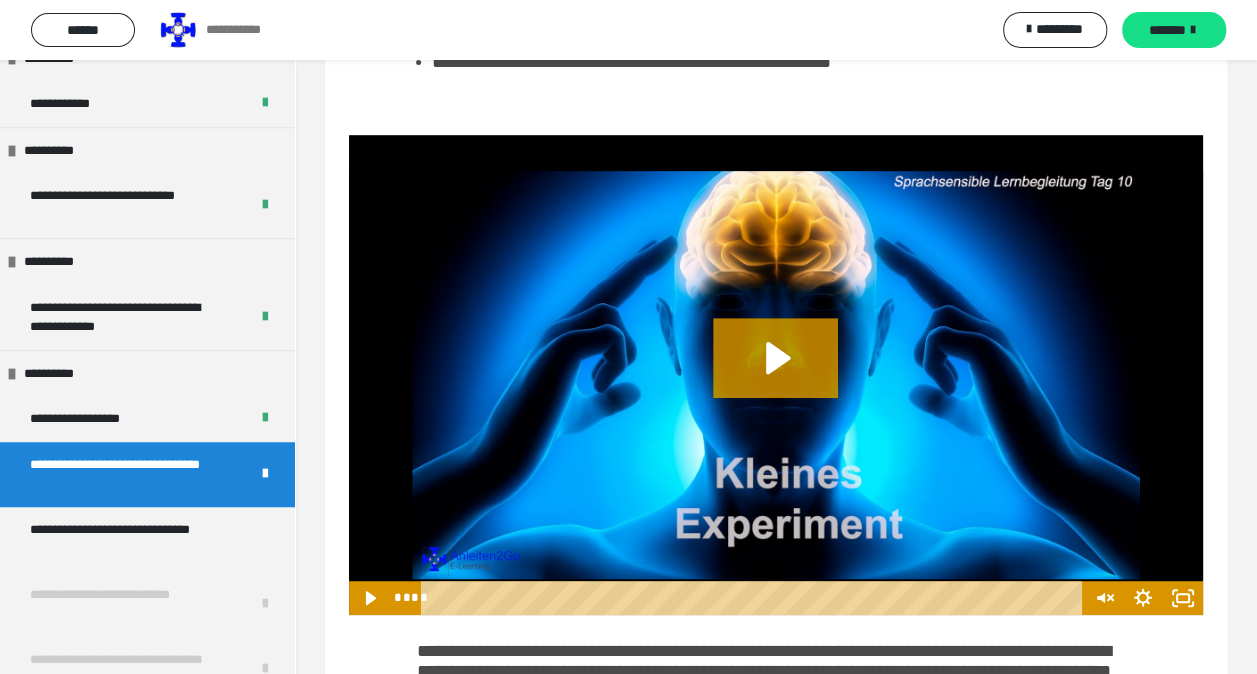 click on "*******" at bounding box center [1167, 30] 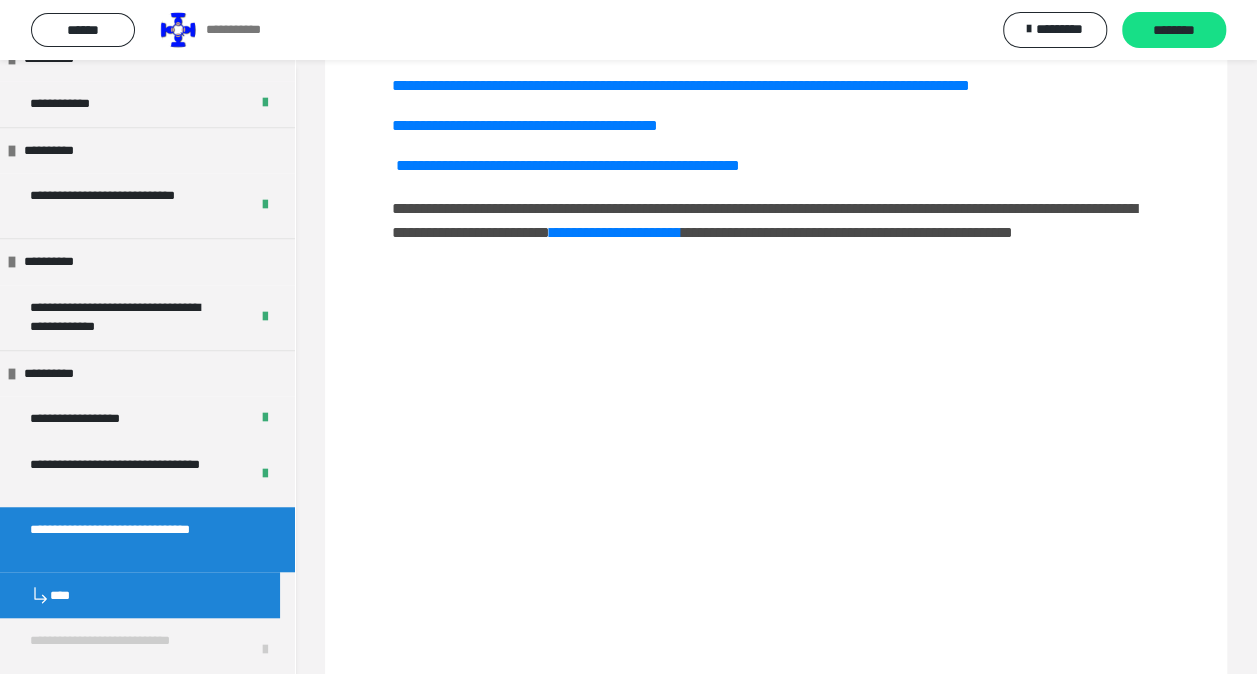 scroll, scrollTop: 1767, scrollLeft: 0, axis: vertical 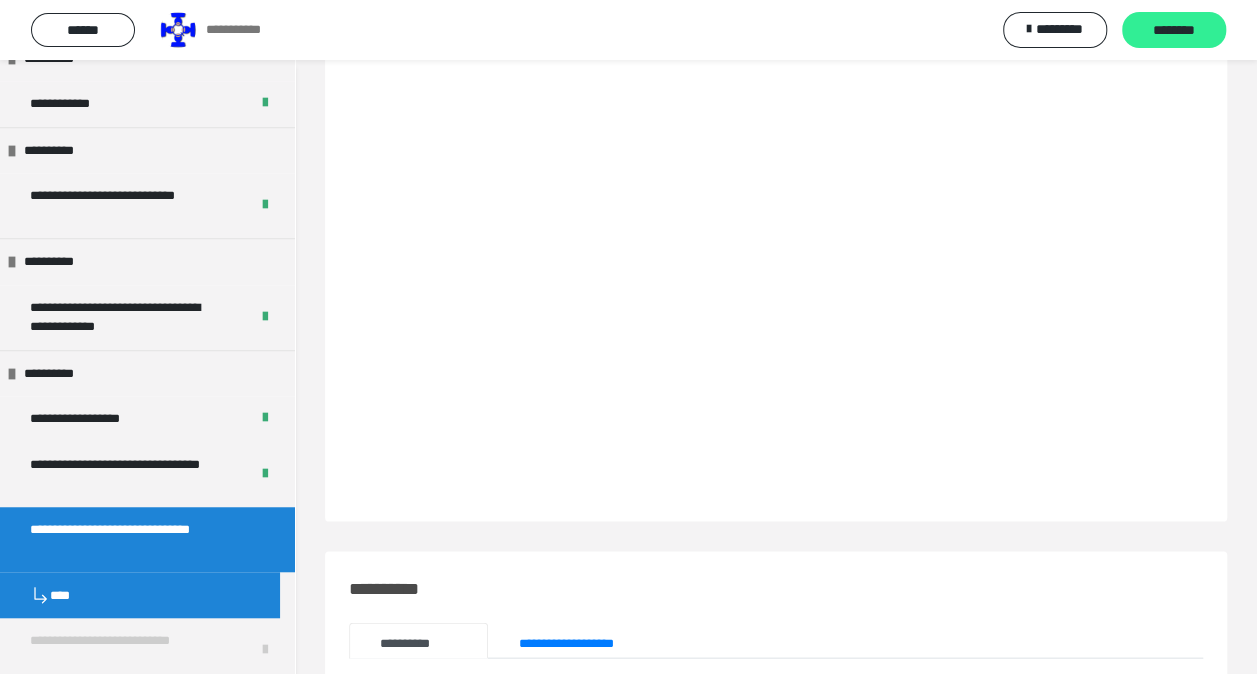 click on "********" at bounding box center [1174, 31] 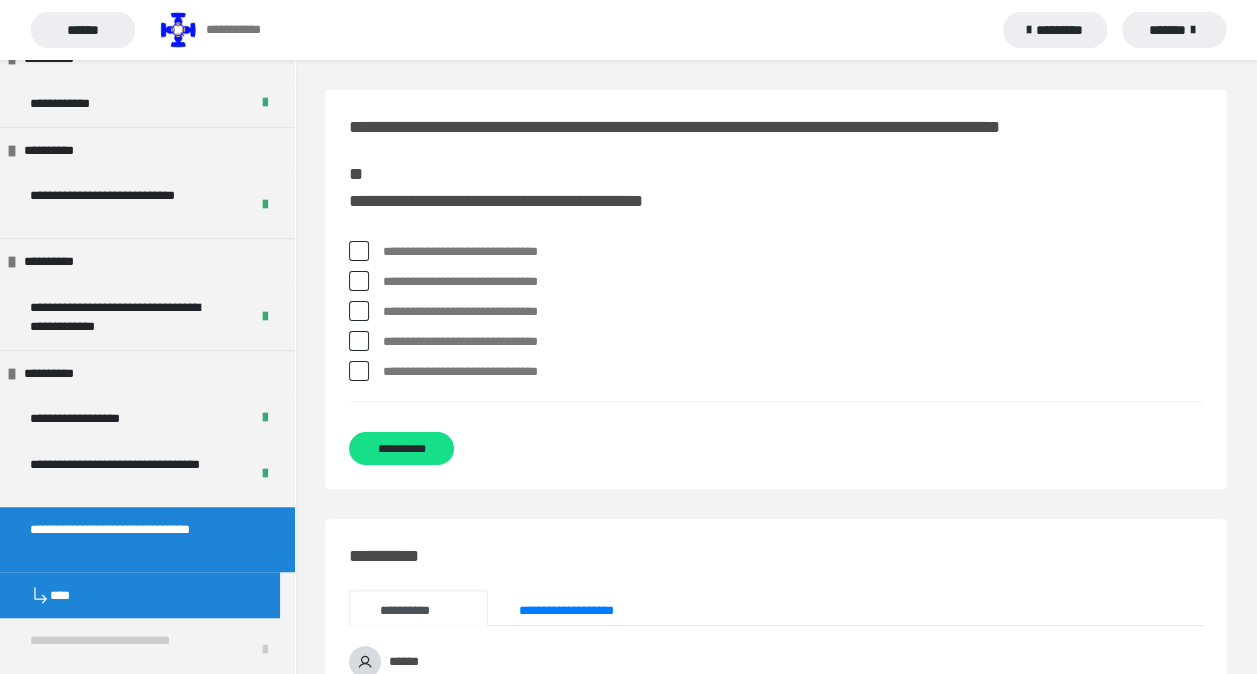 click at bounding box center [359, 311] 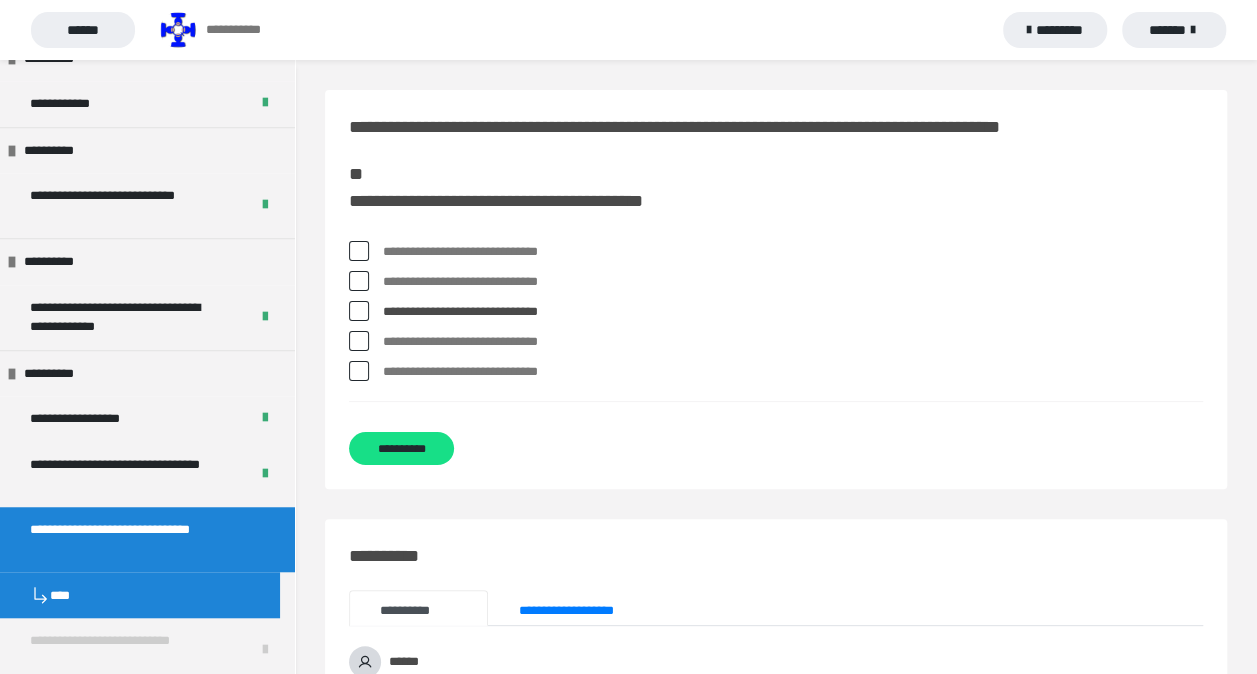 click at bounding box center [359, 311] 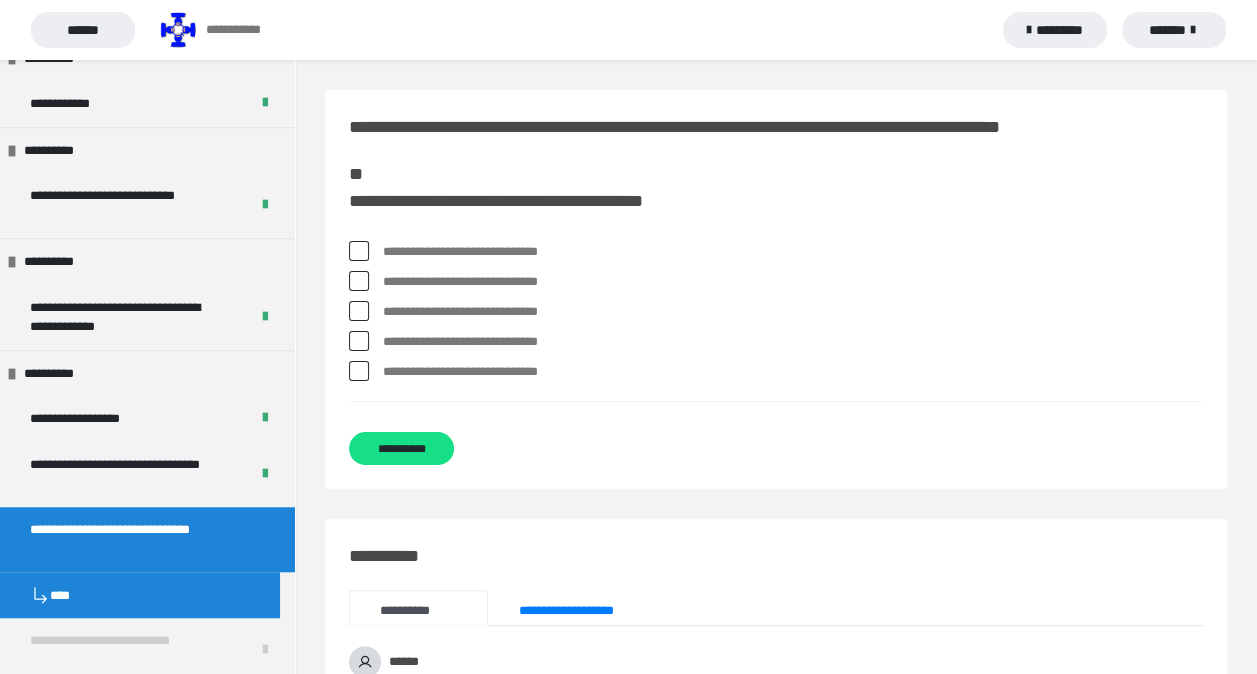 click at bounding box center [359, 311] 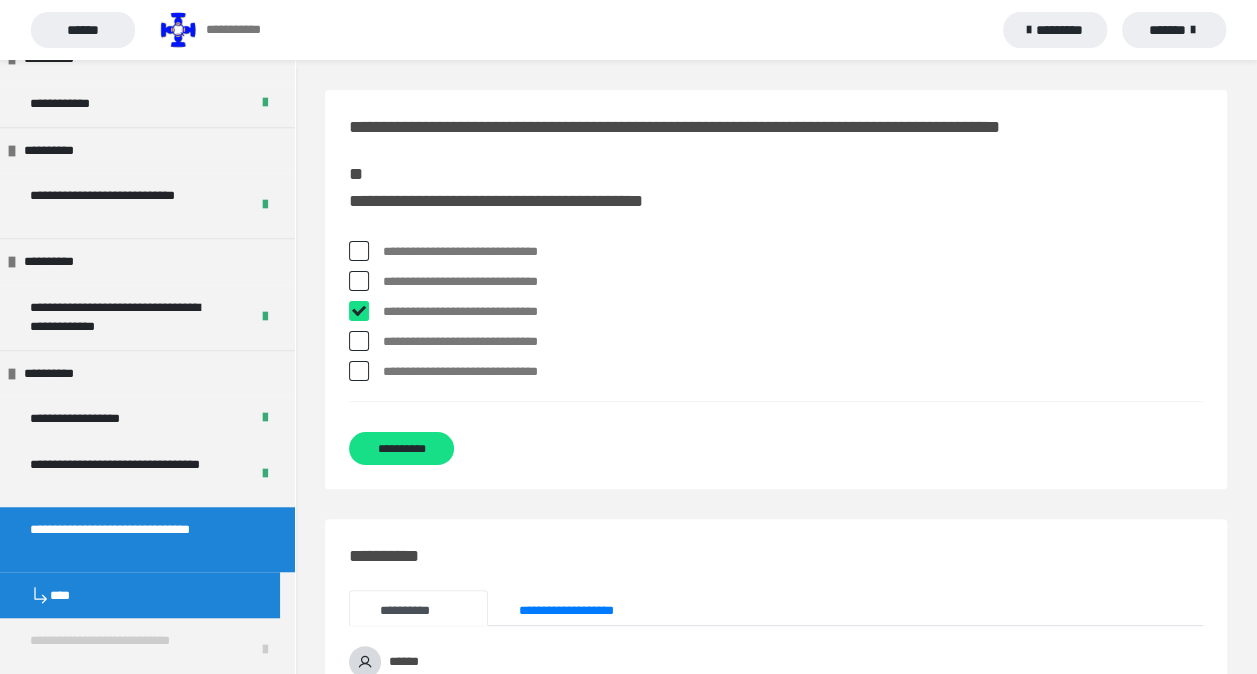 checkbox on "****" 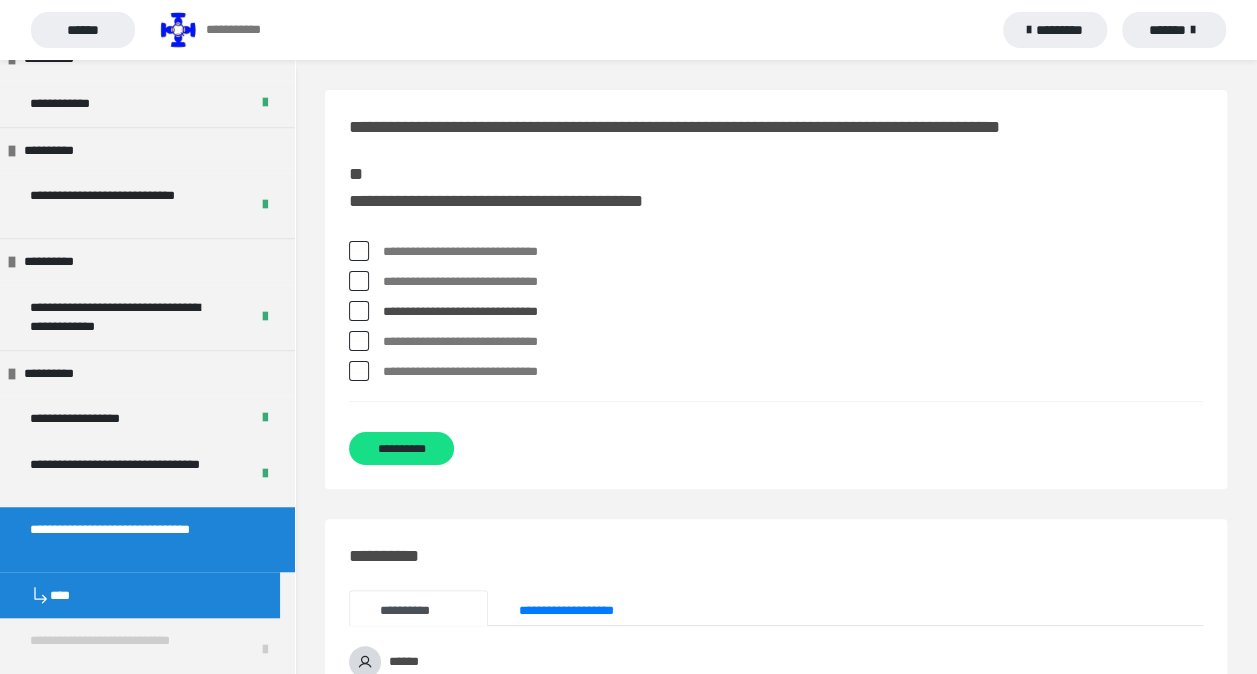 click at bounding box center [359, 341] 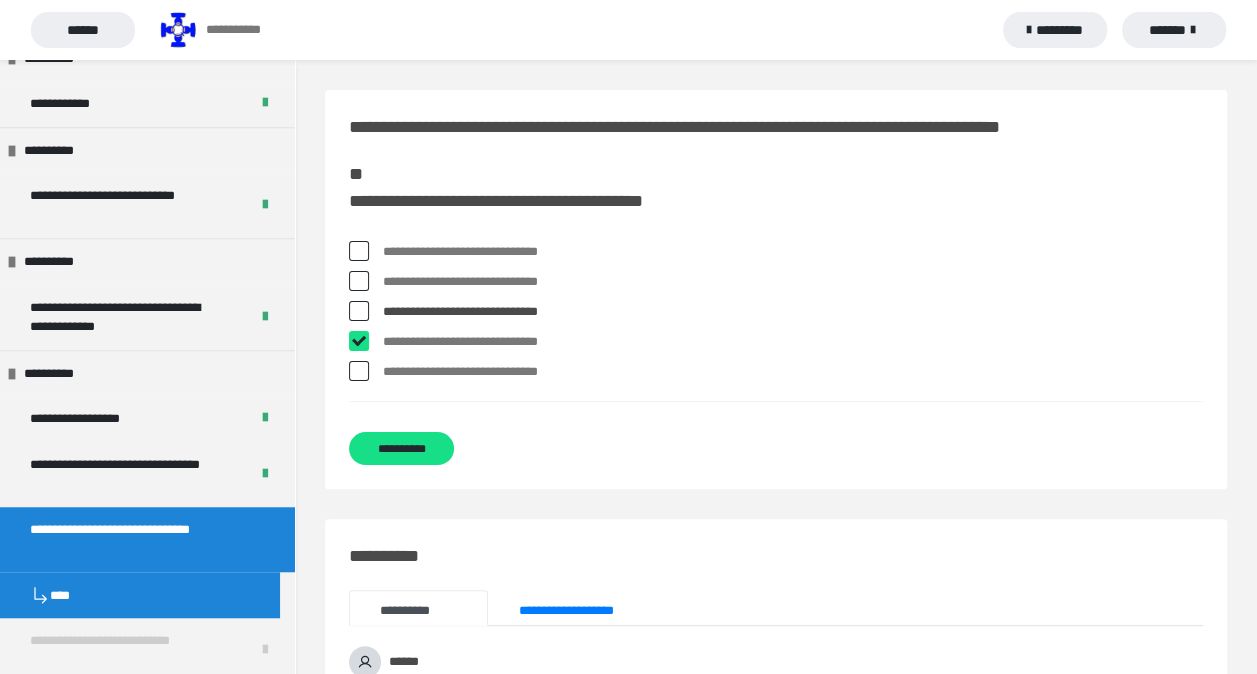 checkbox on "****" 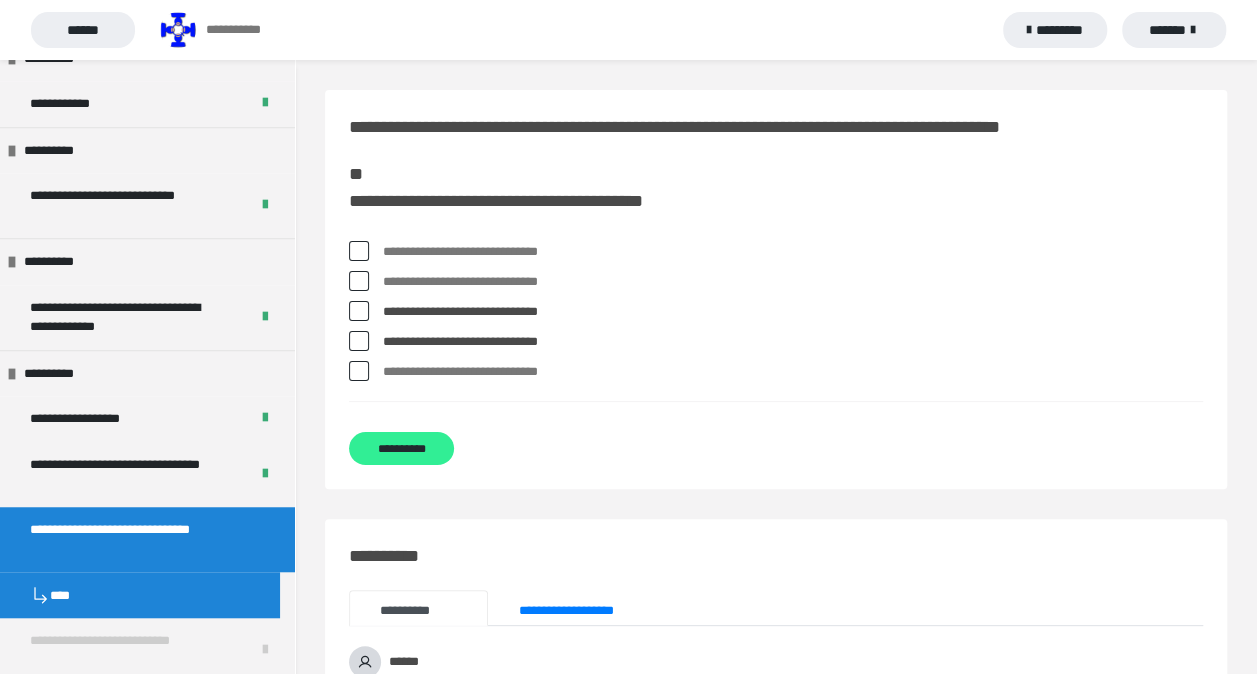 click on "**********" at bounding box center (401, 448) 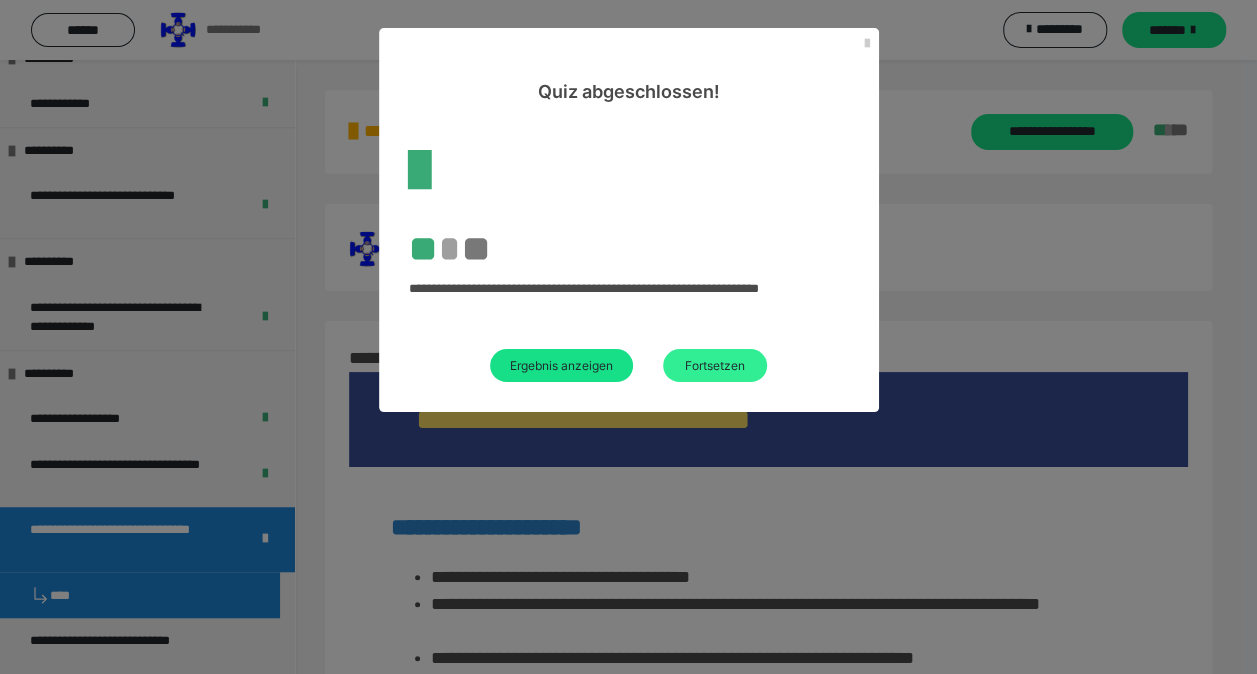 click on "Fortsetzen" at bounding box center (715, 365) 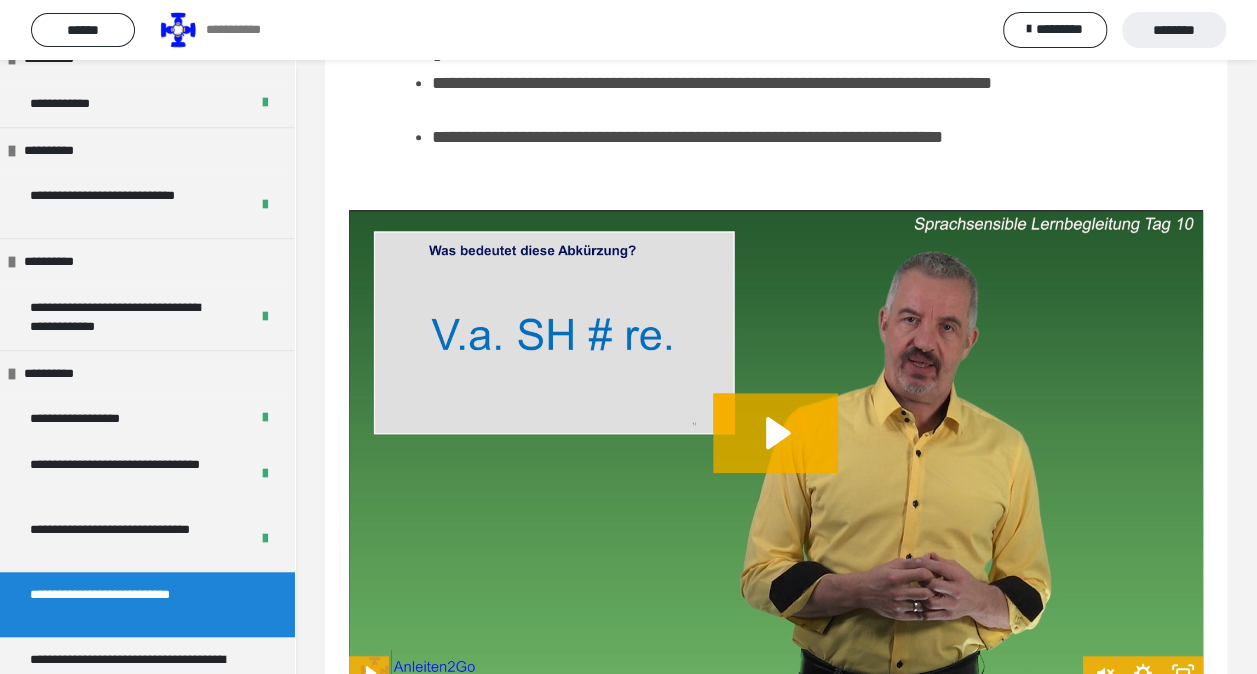 scroll, scrollTop: 500, scrollLeft: 0, axis: vertical 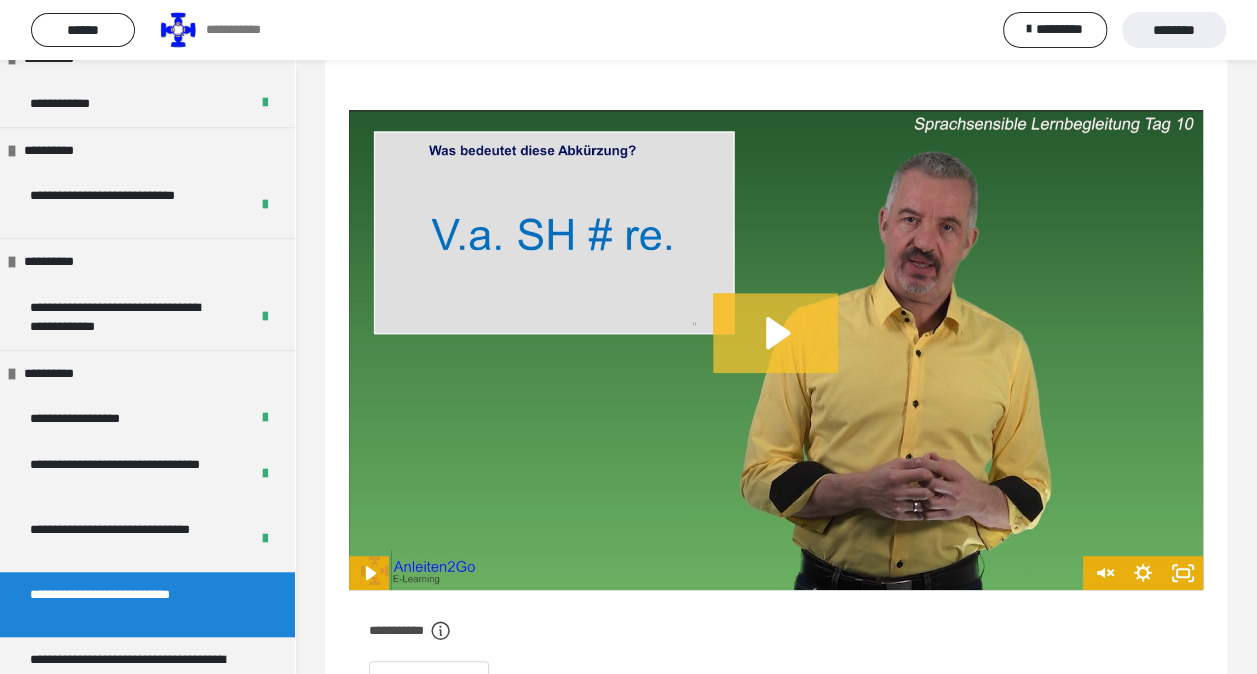 click 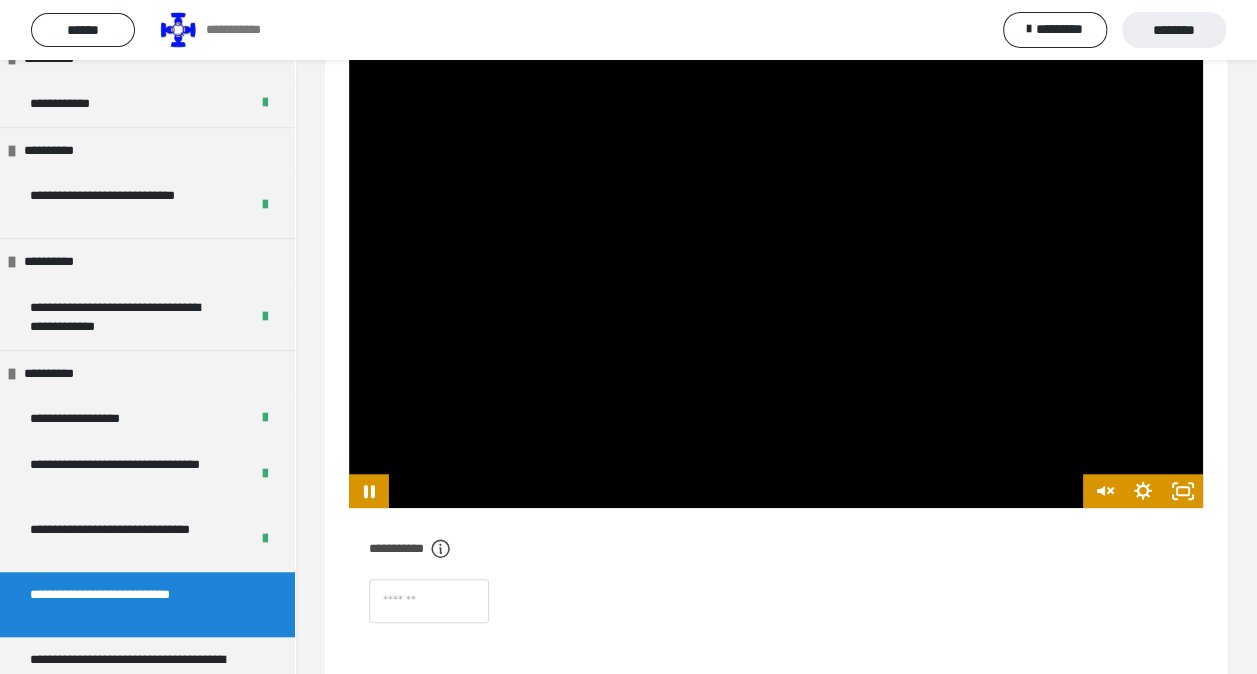 scroll, scrollTop: 600, scrollLeft: 0, axis: vertical 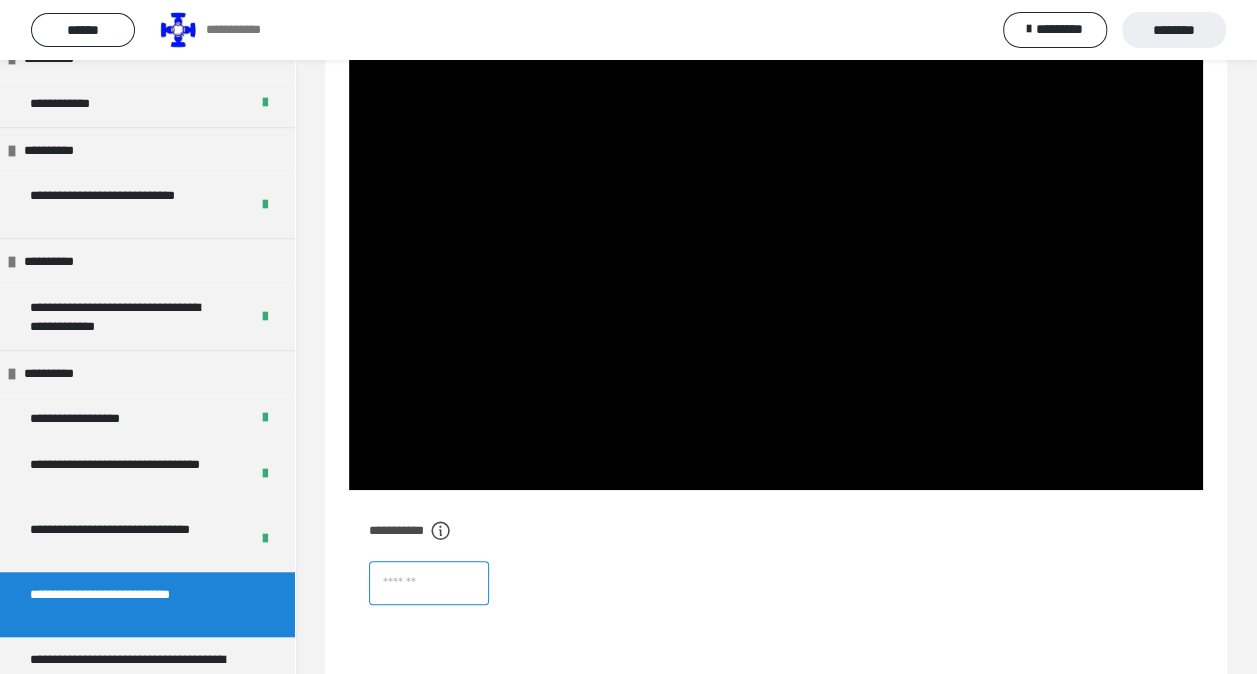 click at bounding box center [429, 583] 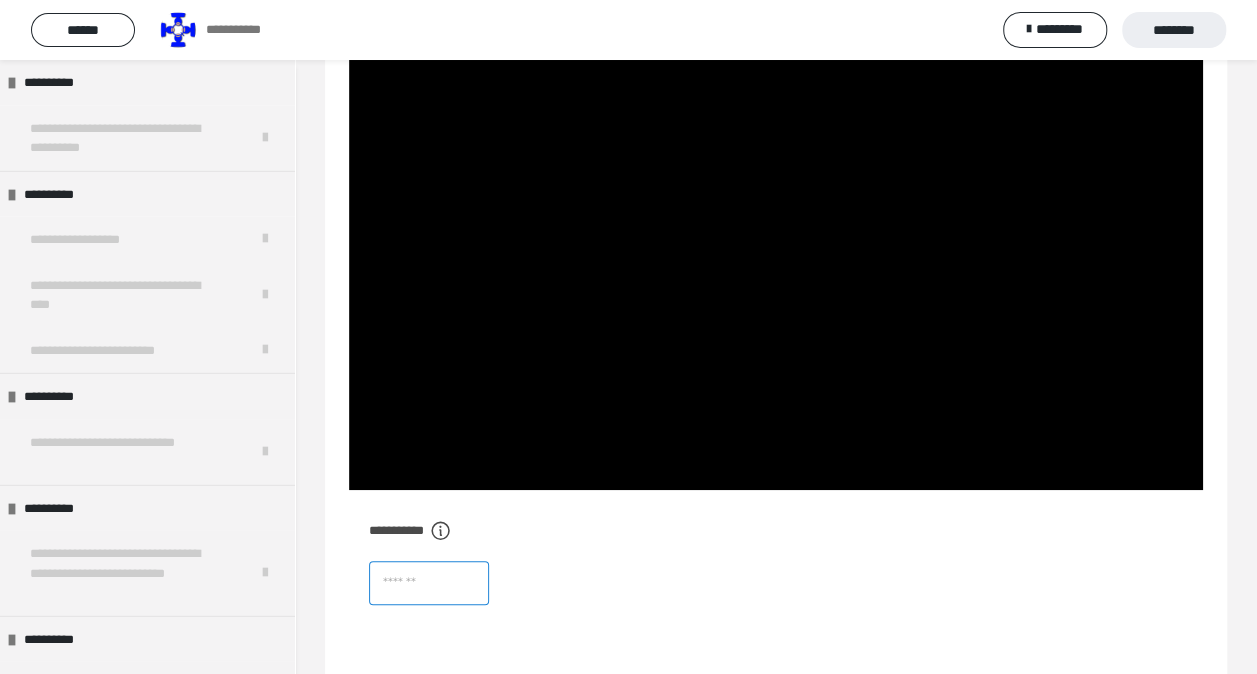 scroll, scrollTop: 2787, scrollLeft: 0, axis: vertical 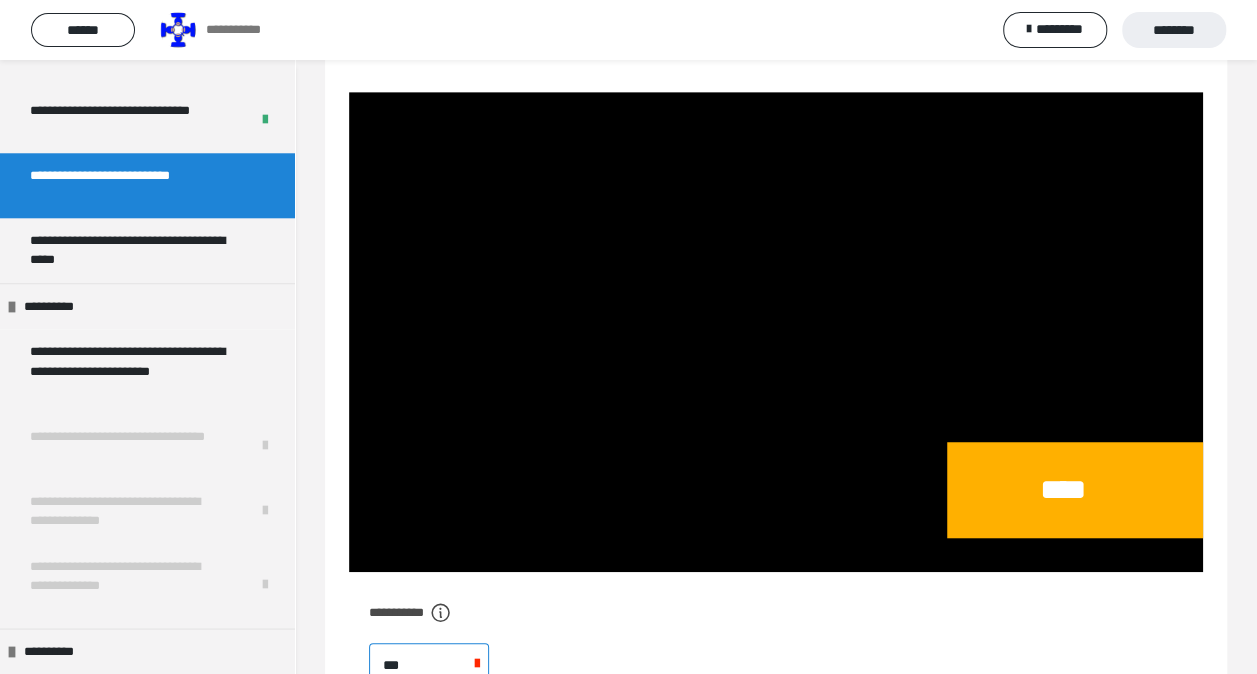 type on "****" 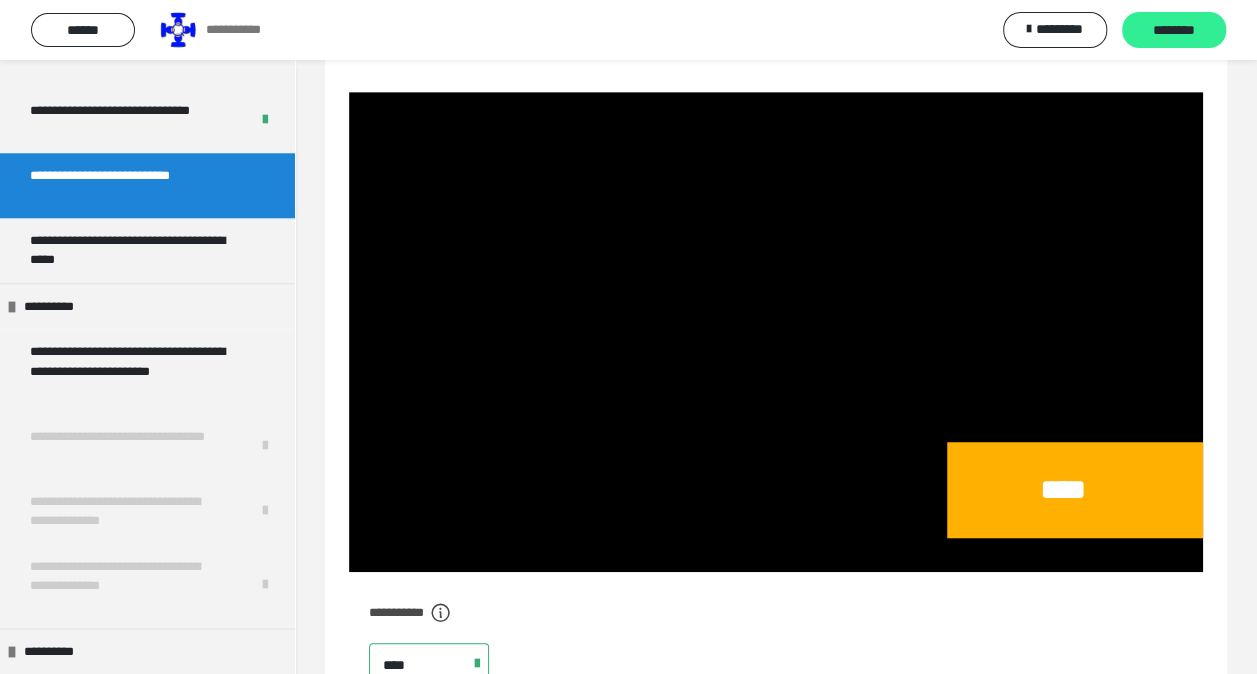 click on "********" at bounding box center (1174, 31) 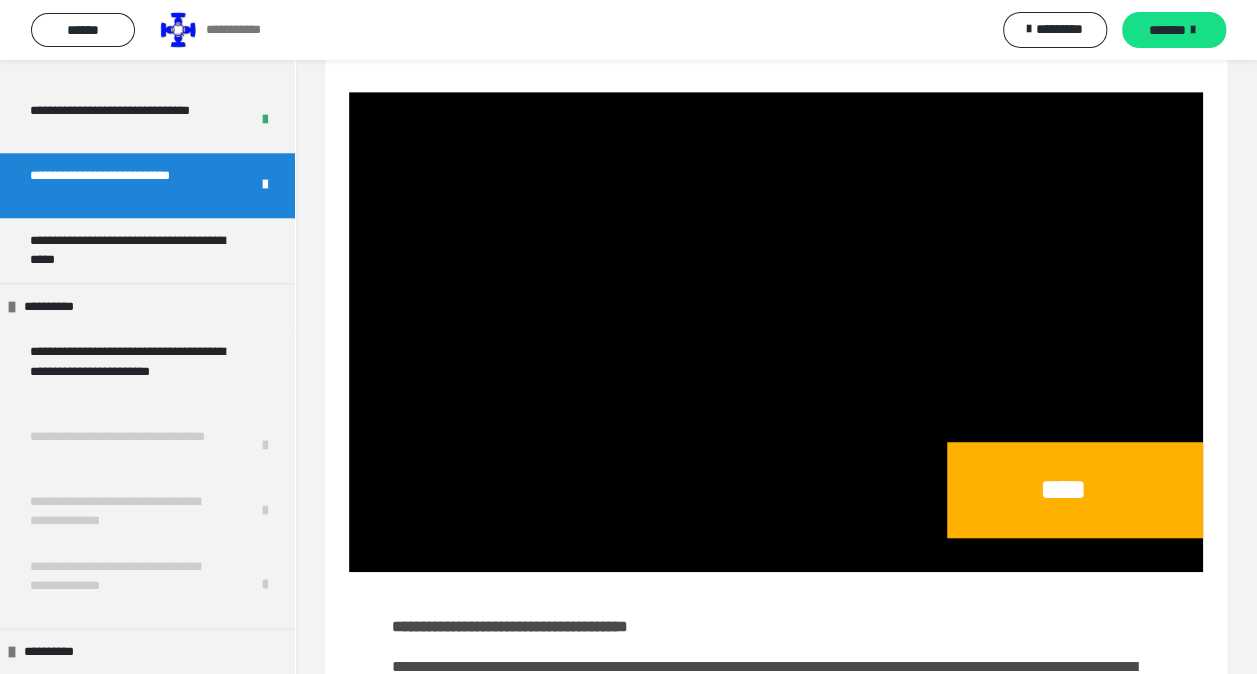 click on "*******" at bounding box center [1167, 30] 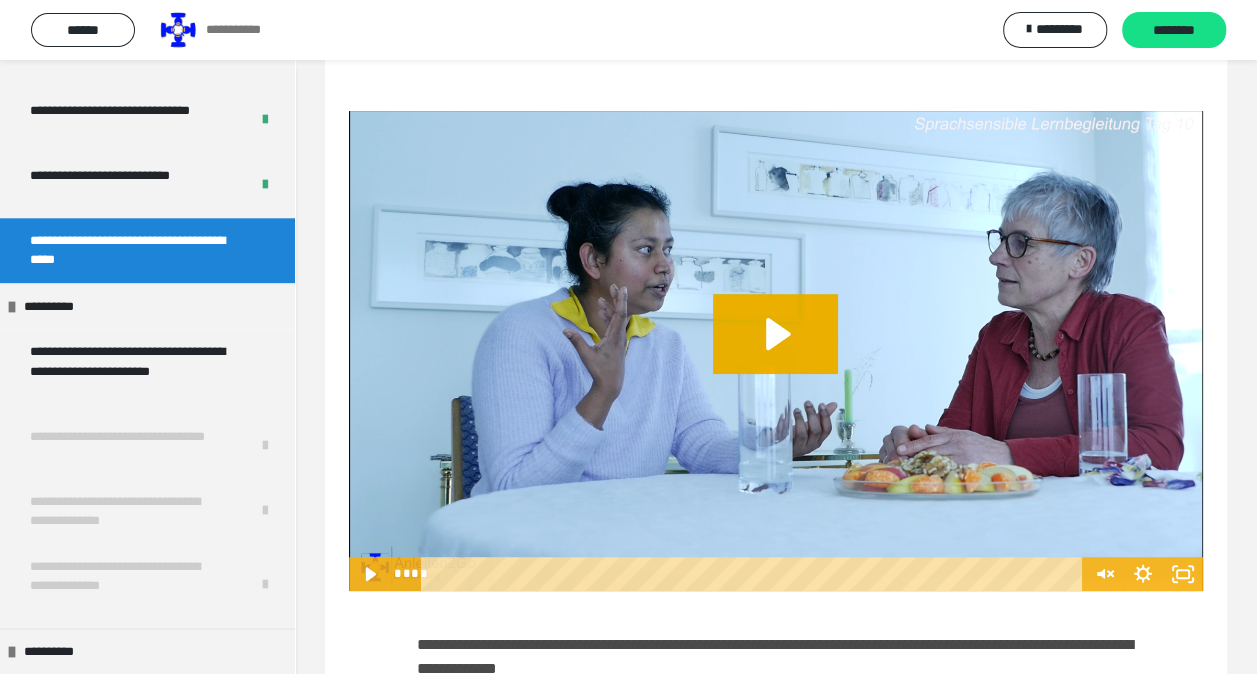 scroll, scrollTop: 329, scrollLeft: 0, axis: vertical 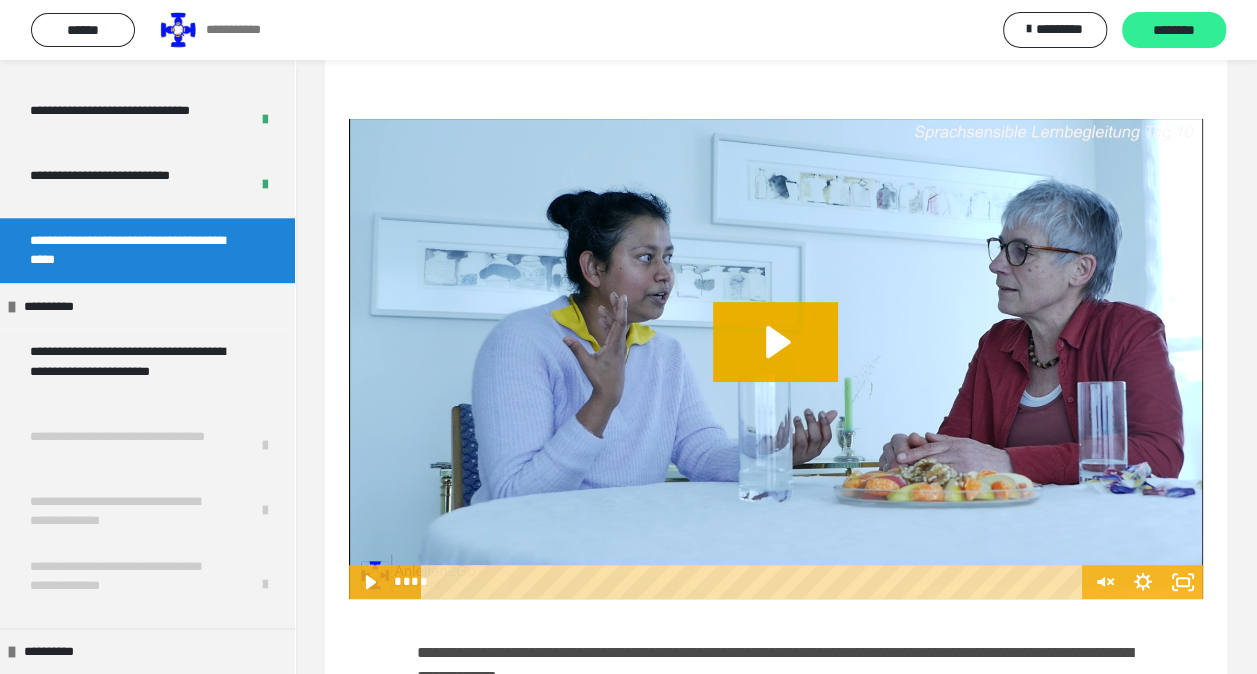click on "********" at bounding box center (1174, 31) 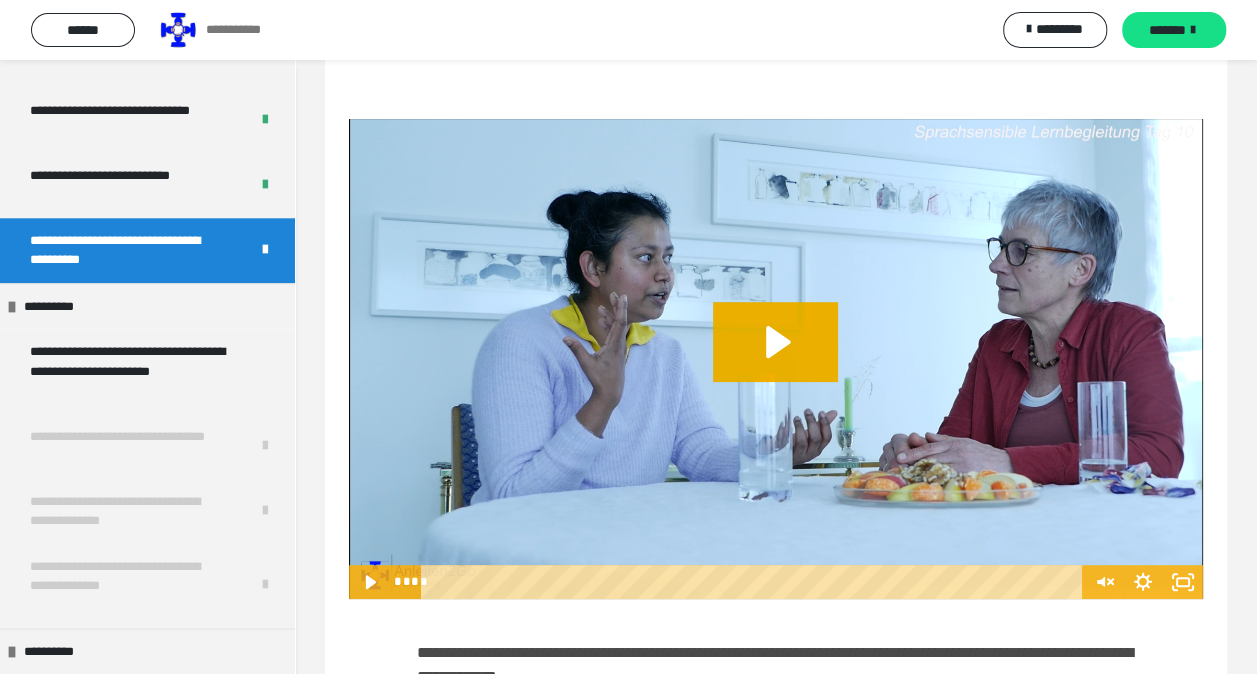 click on "*******" at bounding box center (1167, 30) 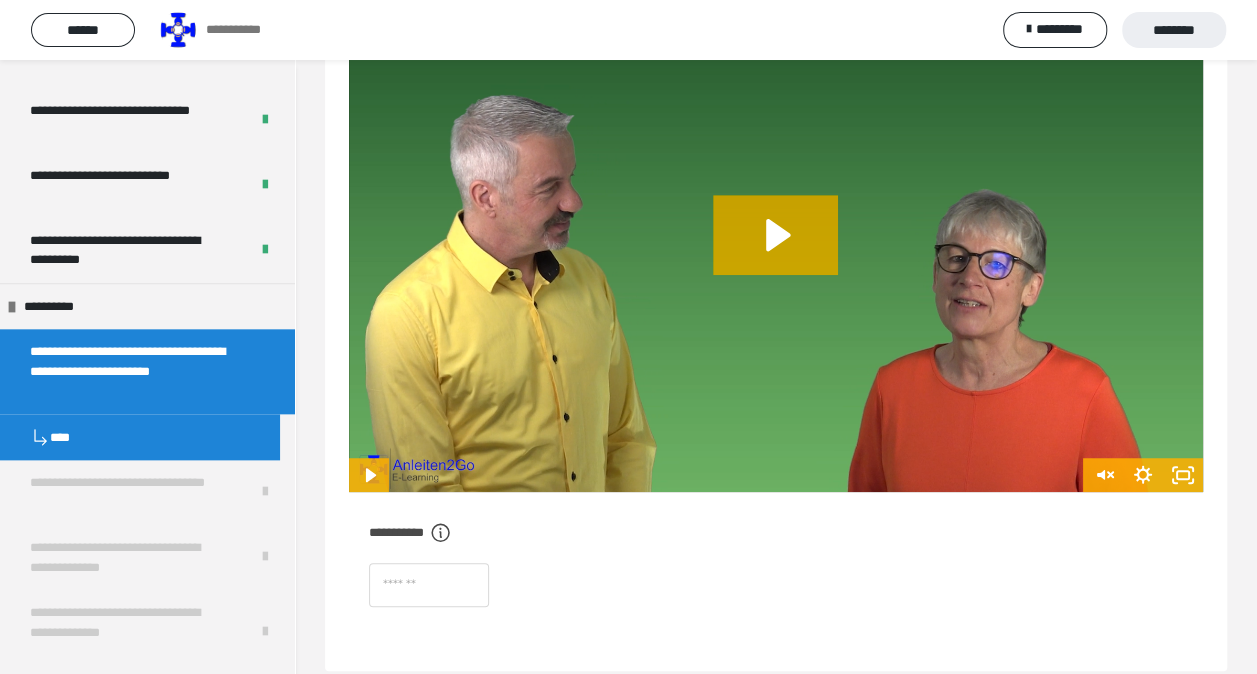 scroll, scrollTop: 436, scrollLeft: 0, axis: vertical 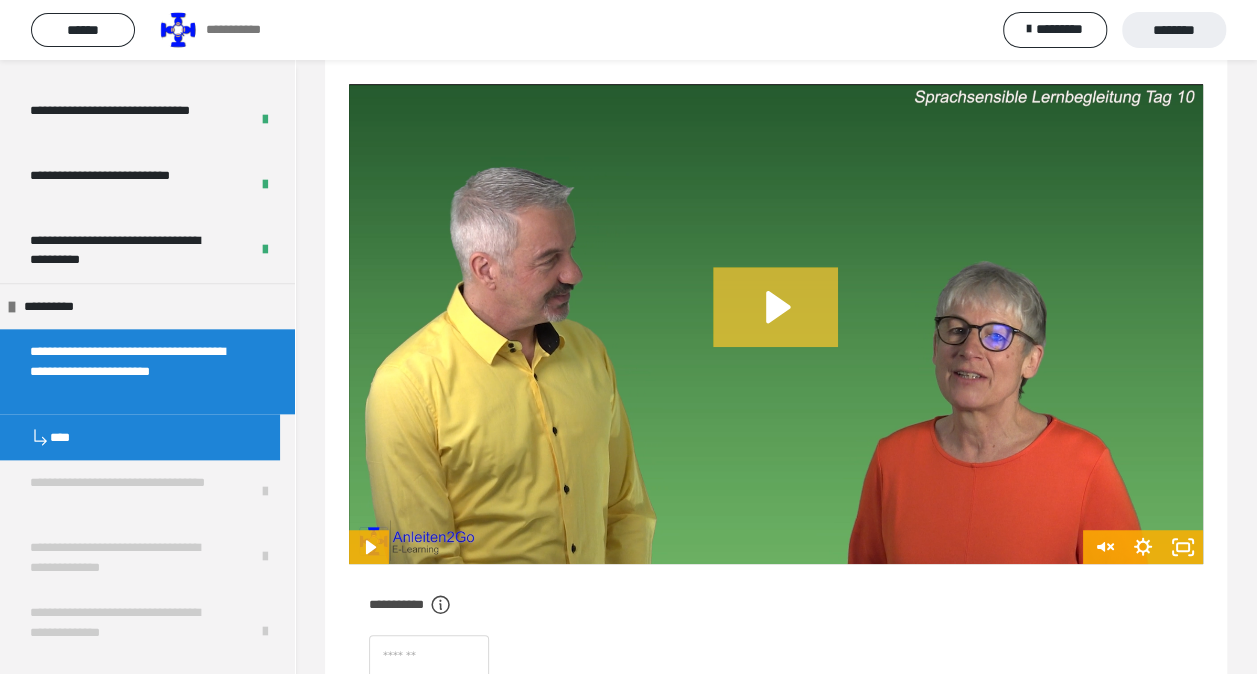 click 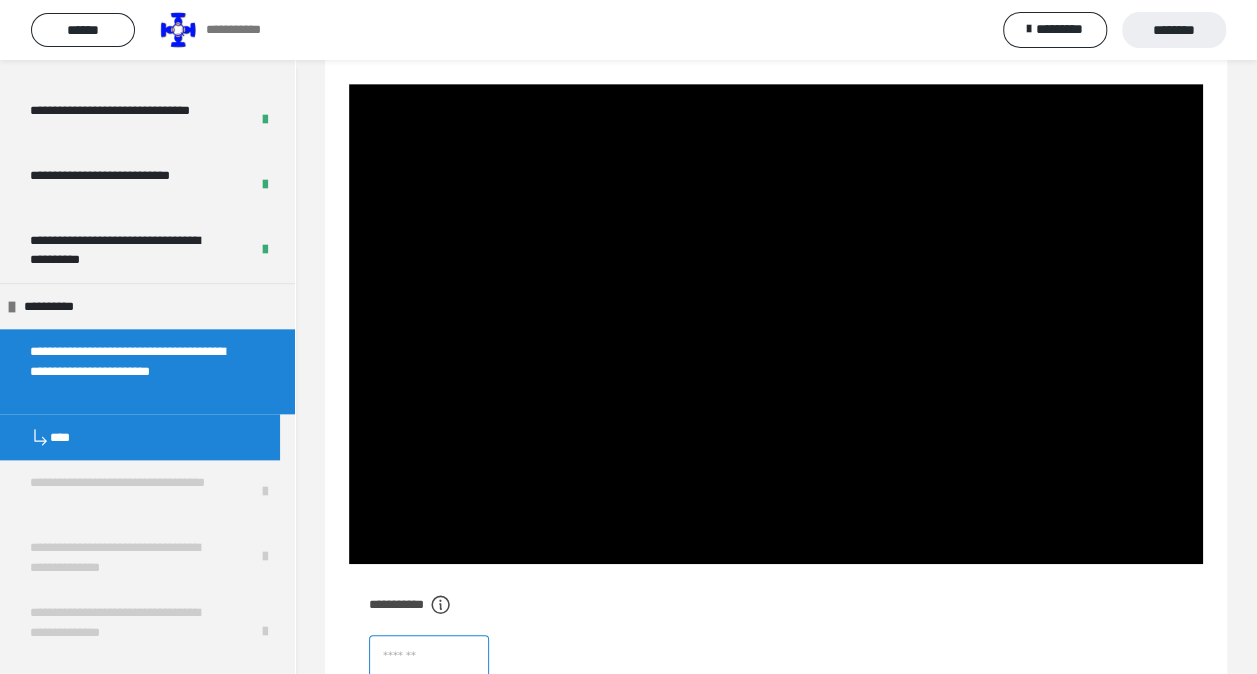 click at bounding box center (429, 657) 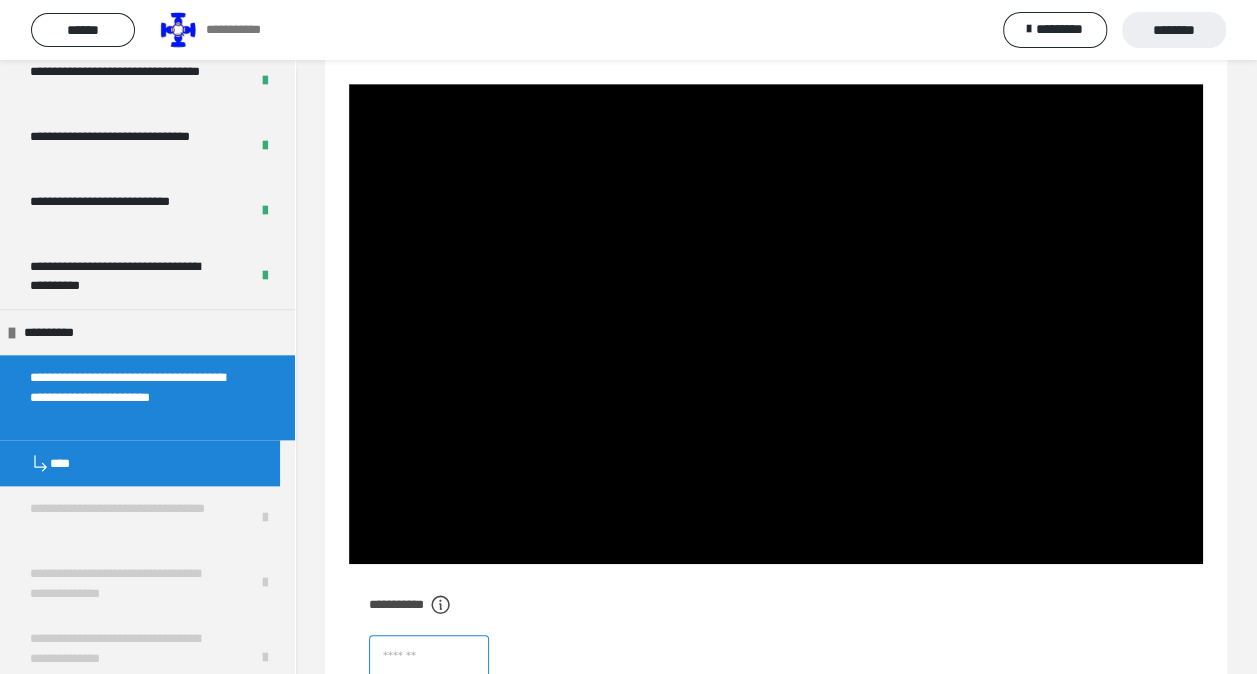 scroll, scrollTop: 934, scrollLeft: 0, axis: vertical 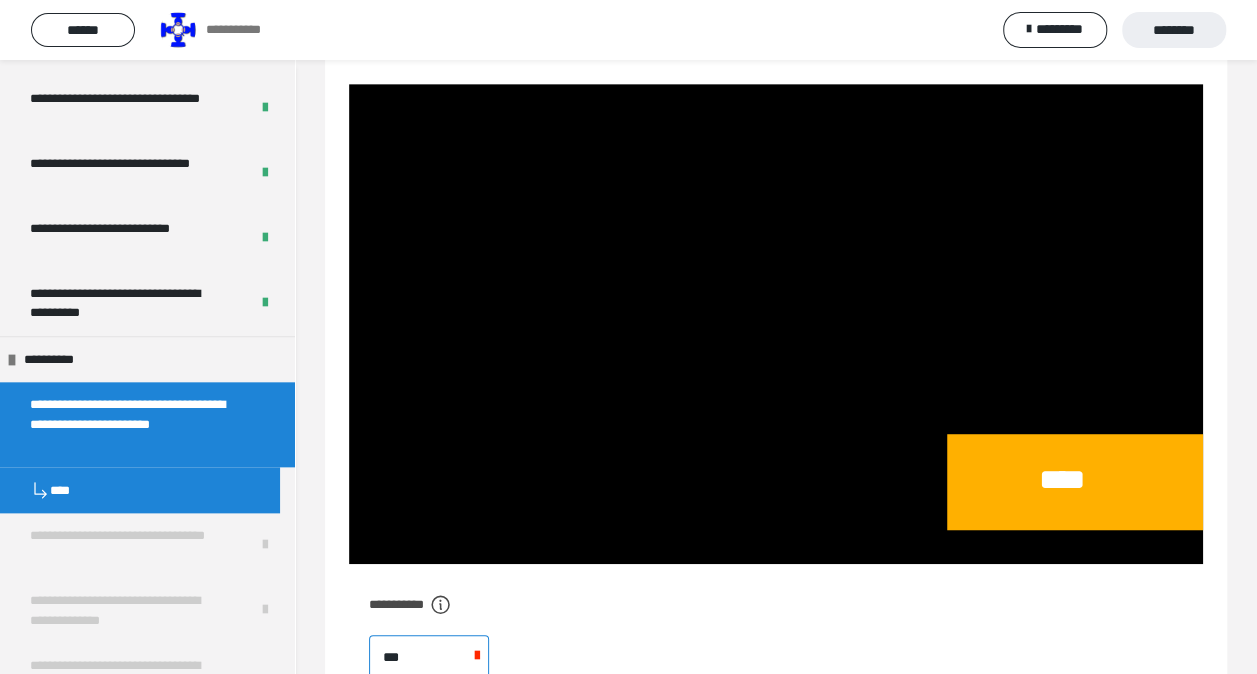 type on "****" 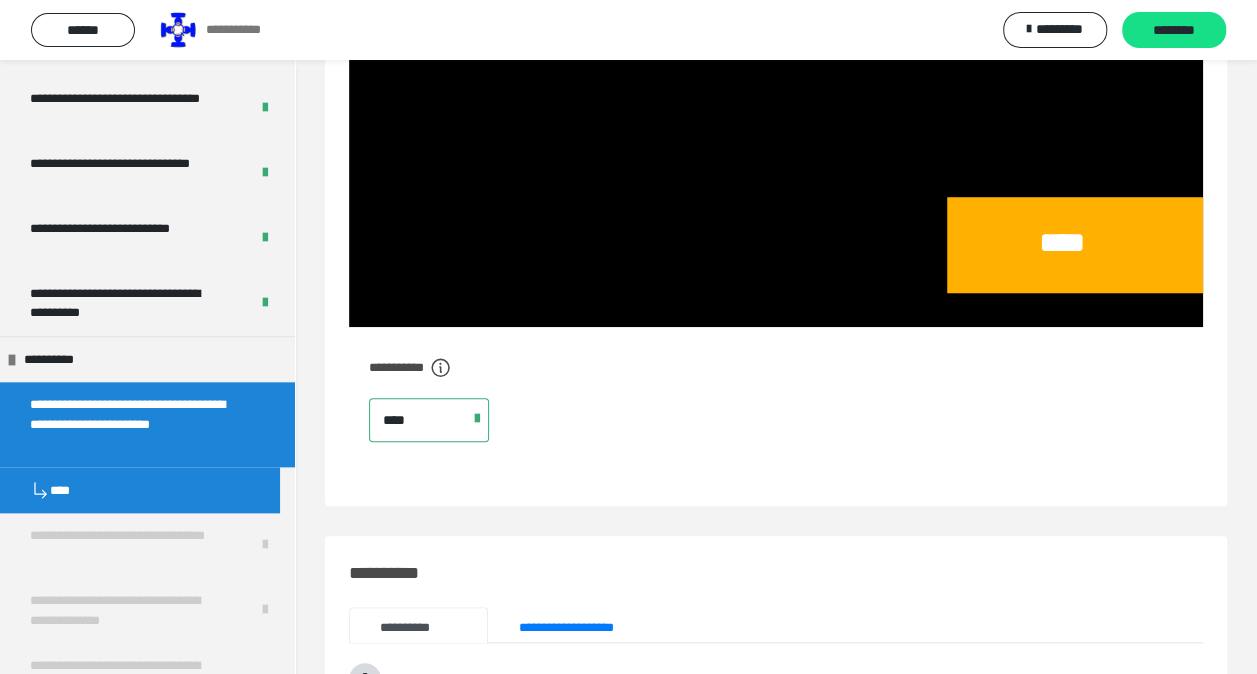 scroll, scrollTop: 577, scrollLeft: 0, axis: vertical 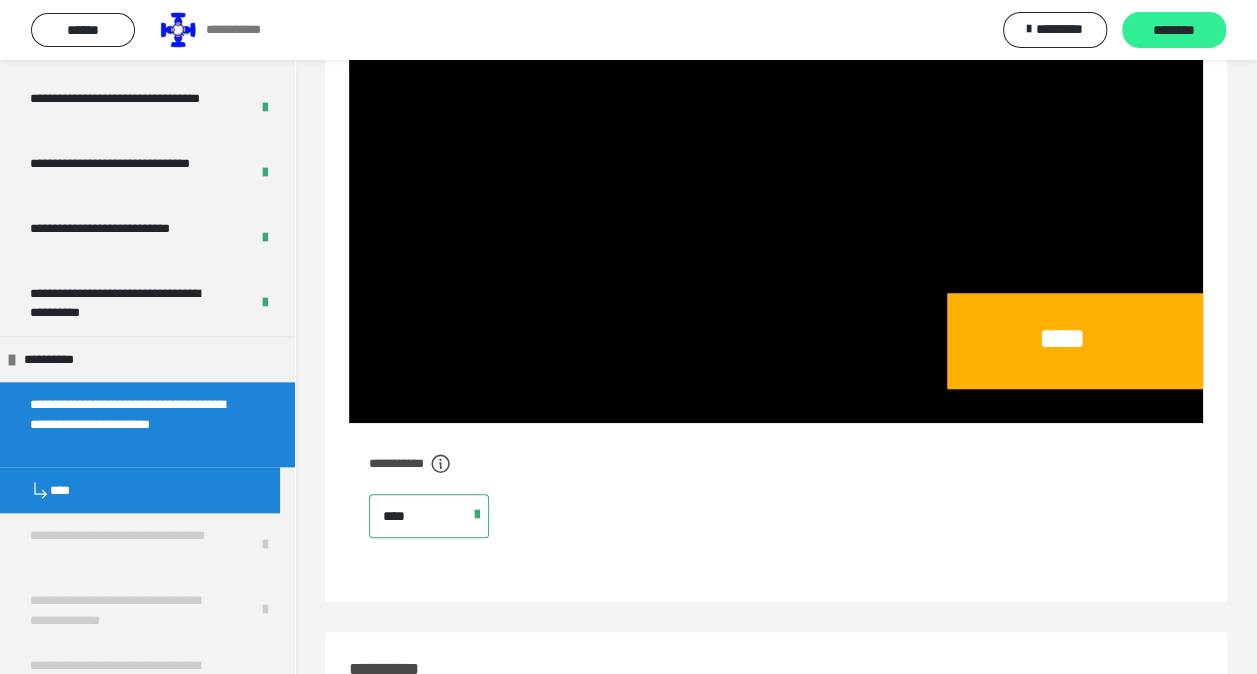 click on "********" at bounding box center (1174, 31) 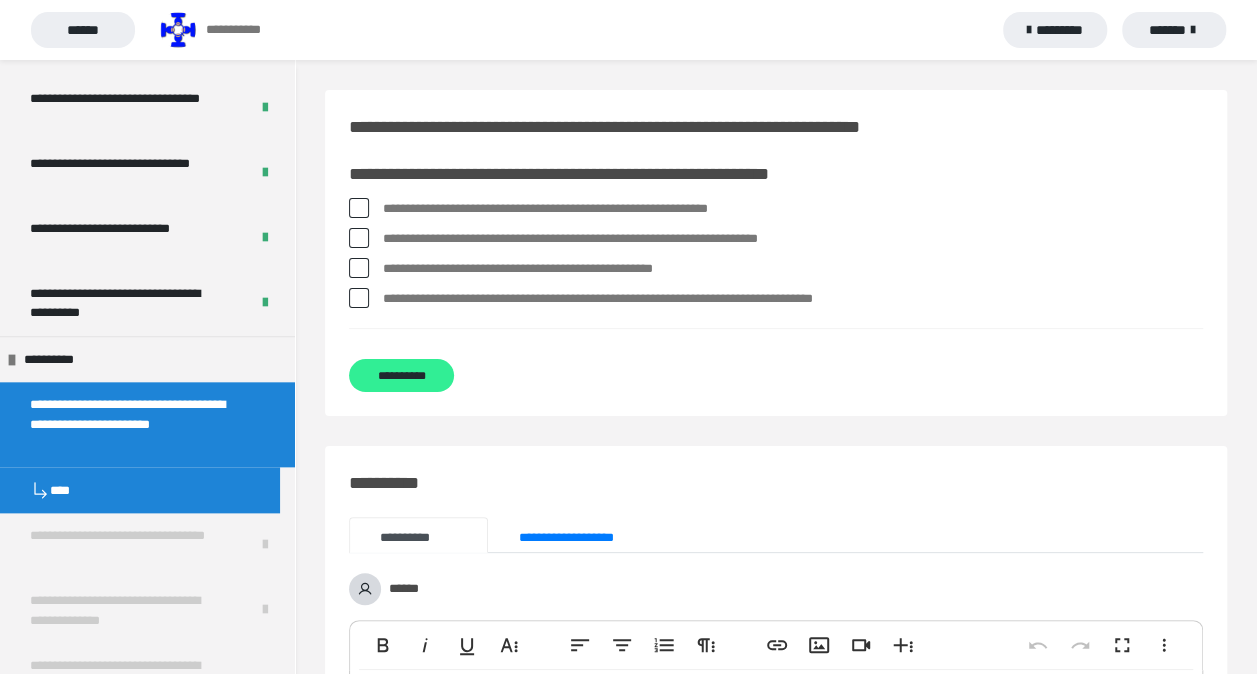 drag, startPoint x: 362, startPoint y: 217, endPoint x: 377, endPoint y: 384, distance: 167.6723 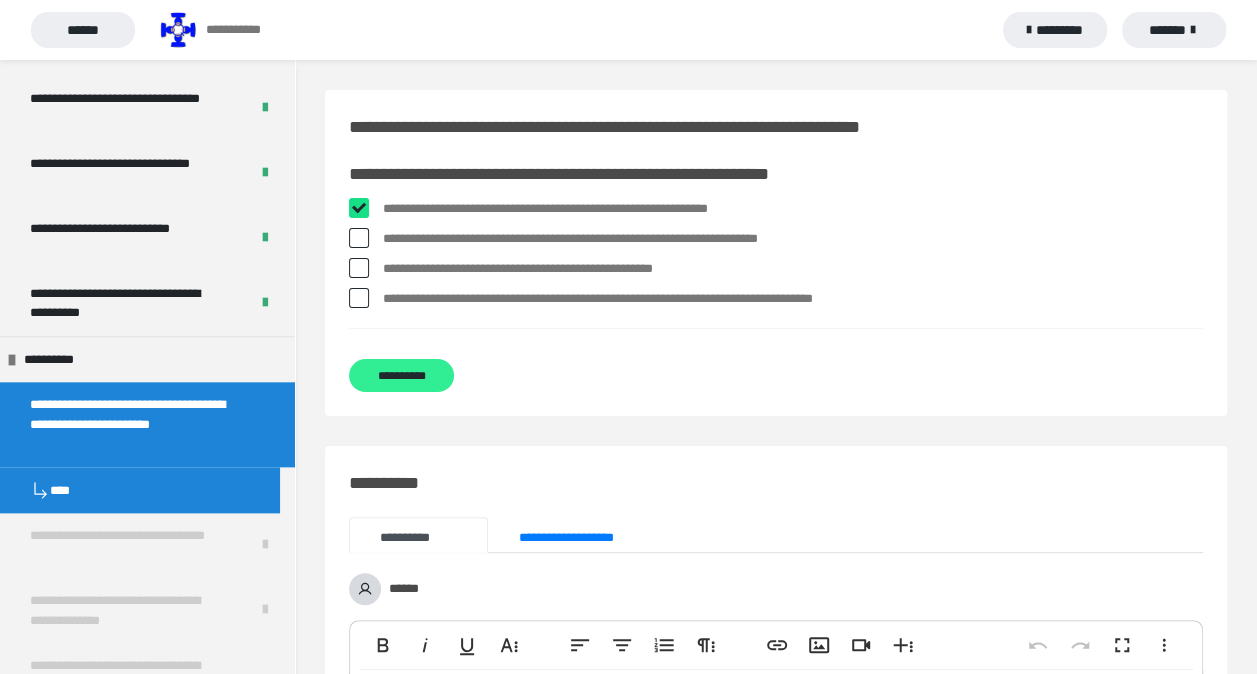 checkbox on "****" 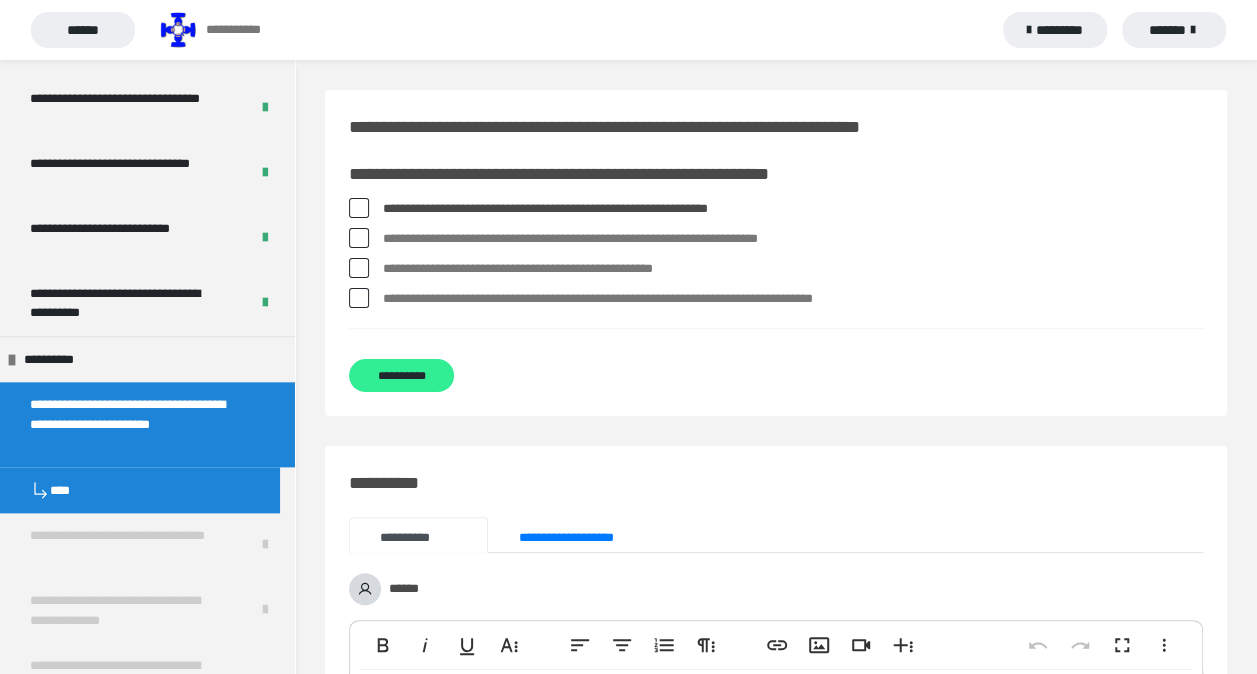 click on "**********" at bounding box center (401, 375) 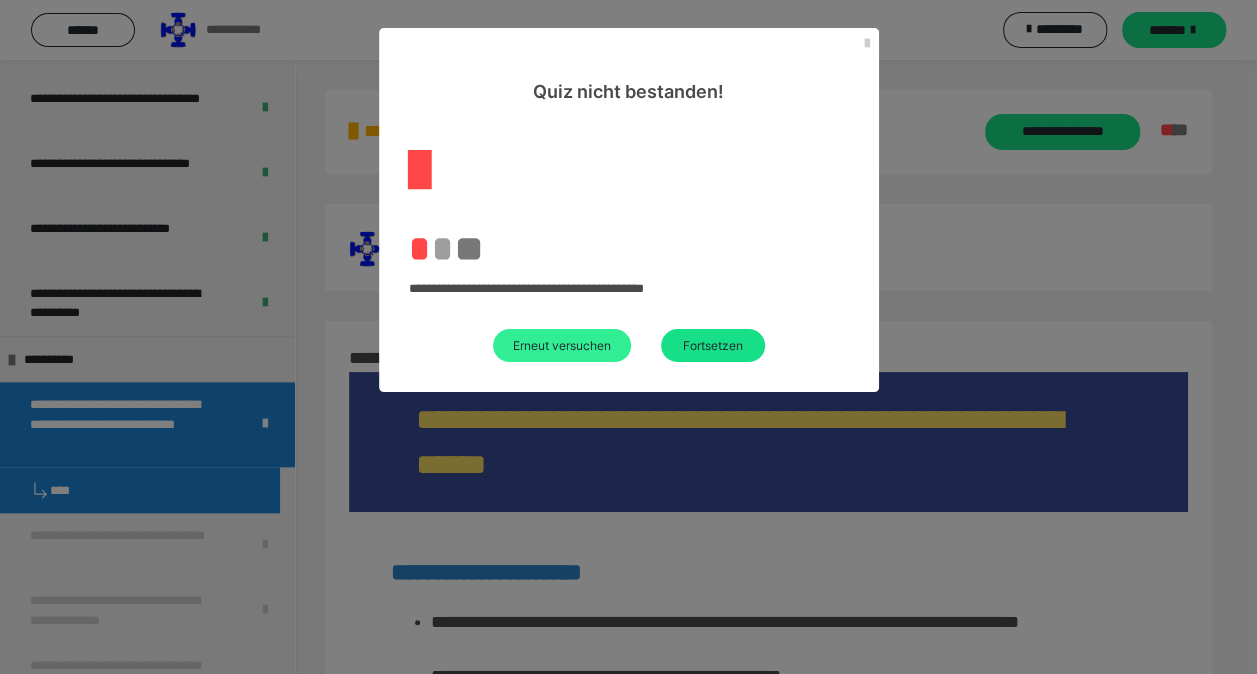 click on "Erneut versuchen" at bounding box center (562, 345) 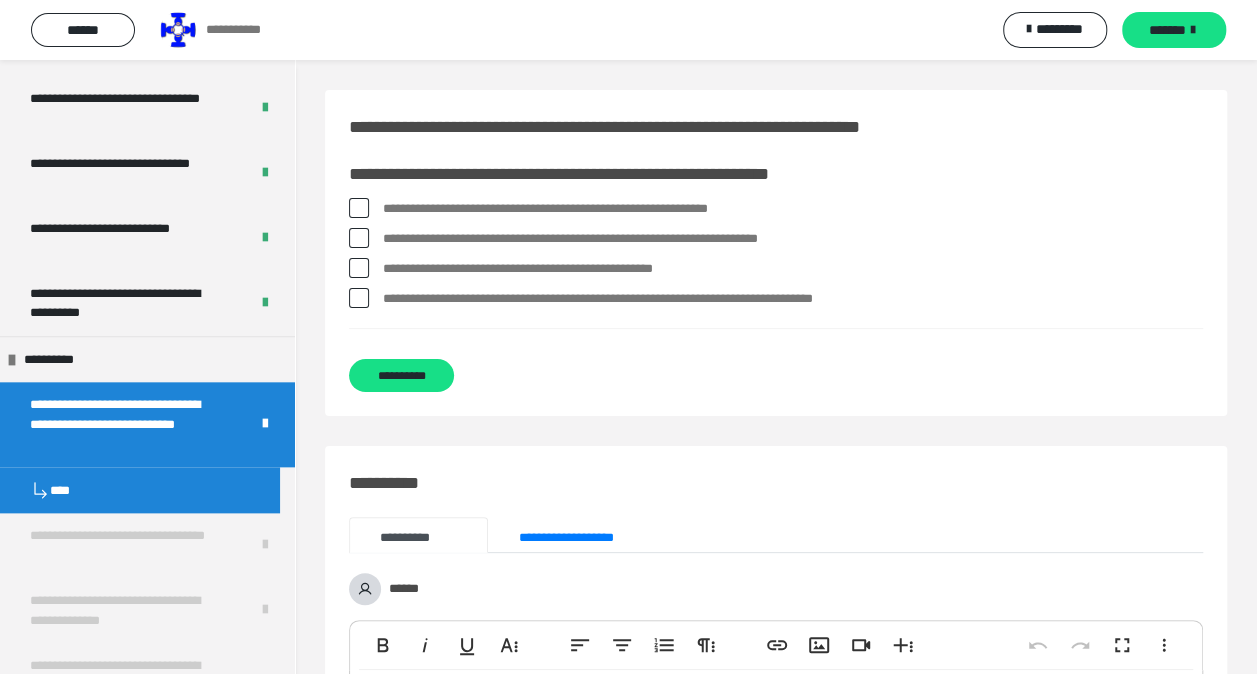 click at bounding box center (359, 238) 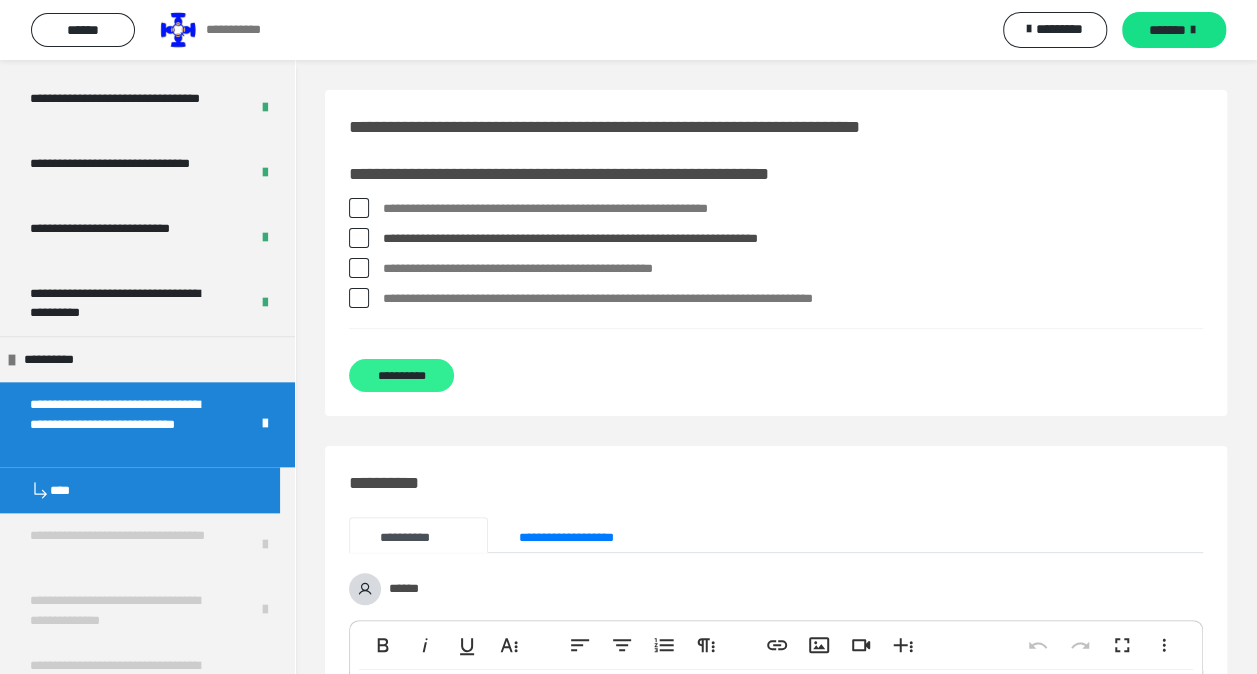 click on "**********" at bounding box center (401, 375) 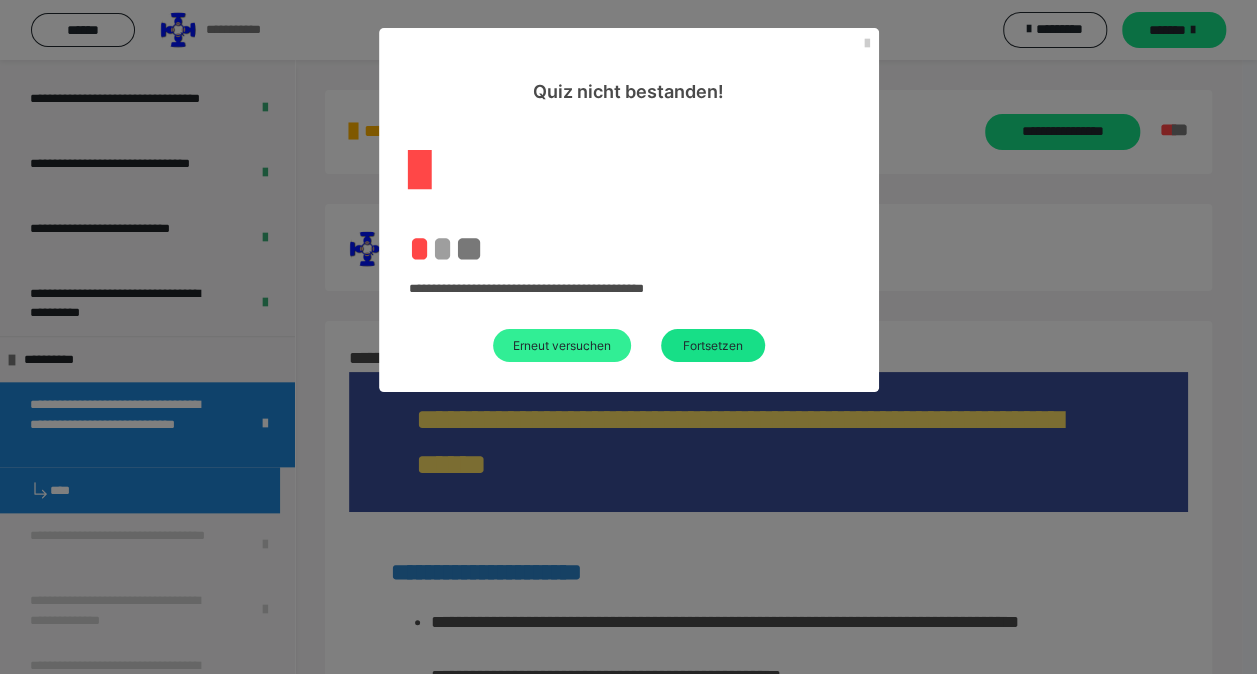 click on "Erneut versuchen" at bounding box center (562, 345) 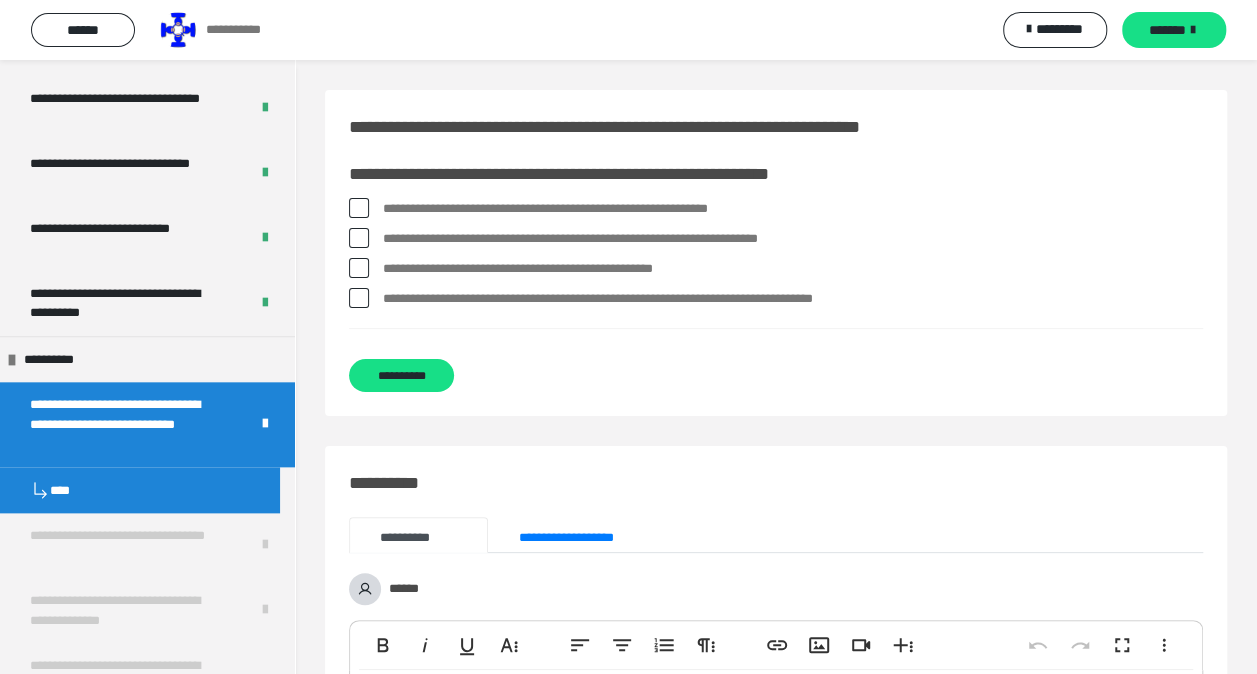 drag, startPoint x: 353, startPoint y: 232, endPoint x: 359, endPoint y: 266, distance: 34.525352 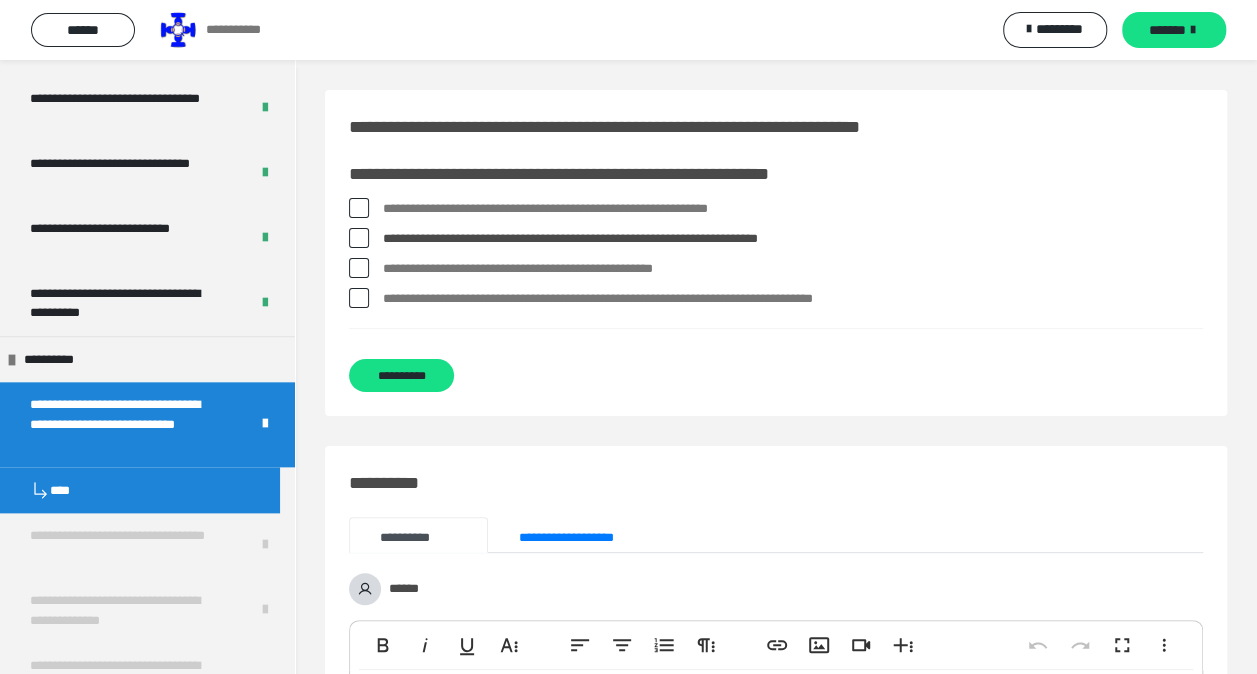 click at bounding box center [359, 268] 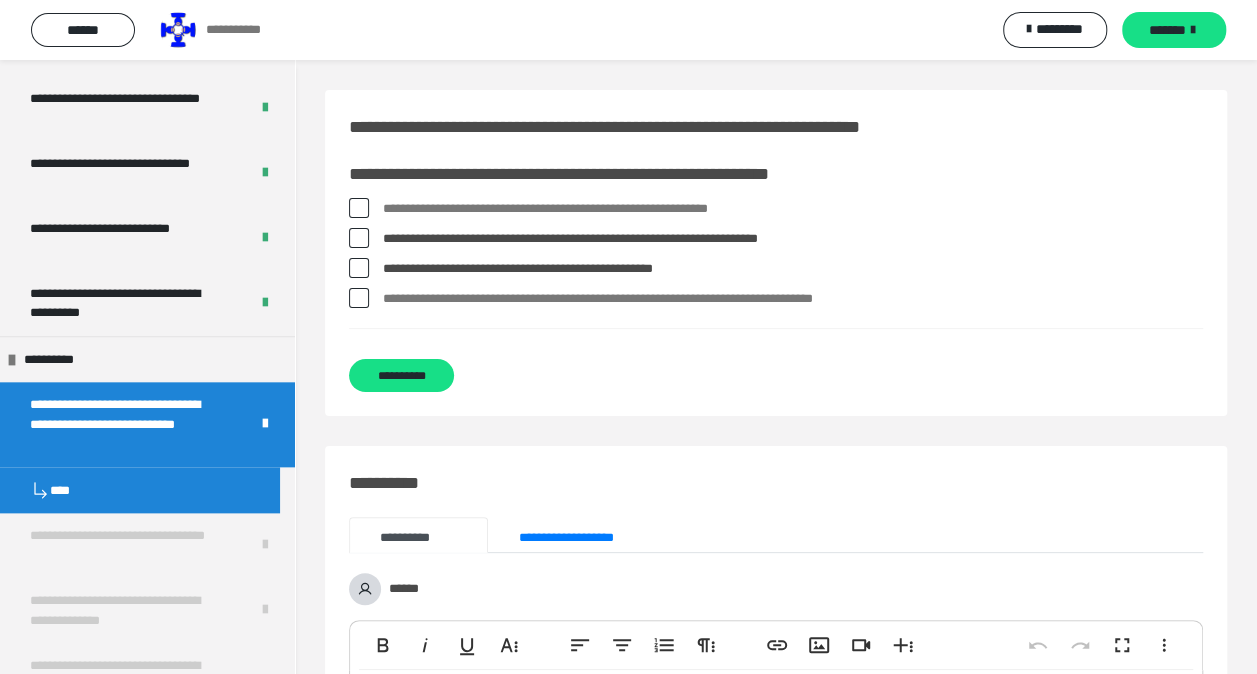 click at bounding box center (359, 298) 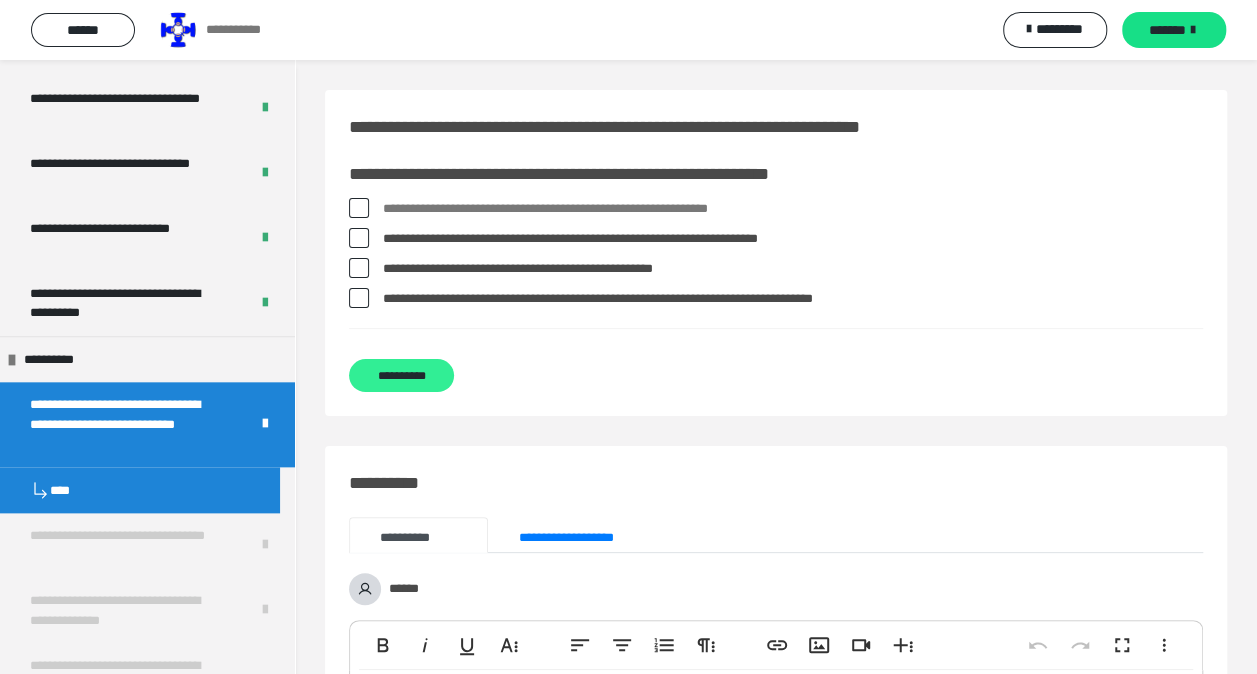click on "**********" at bounding box center (401, 375) 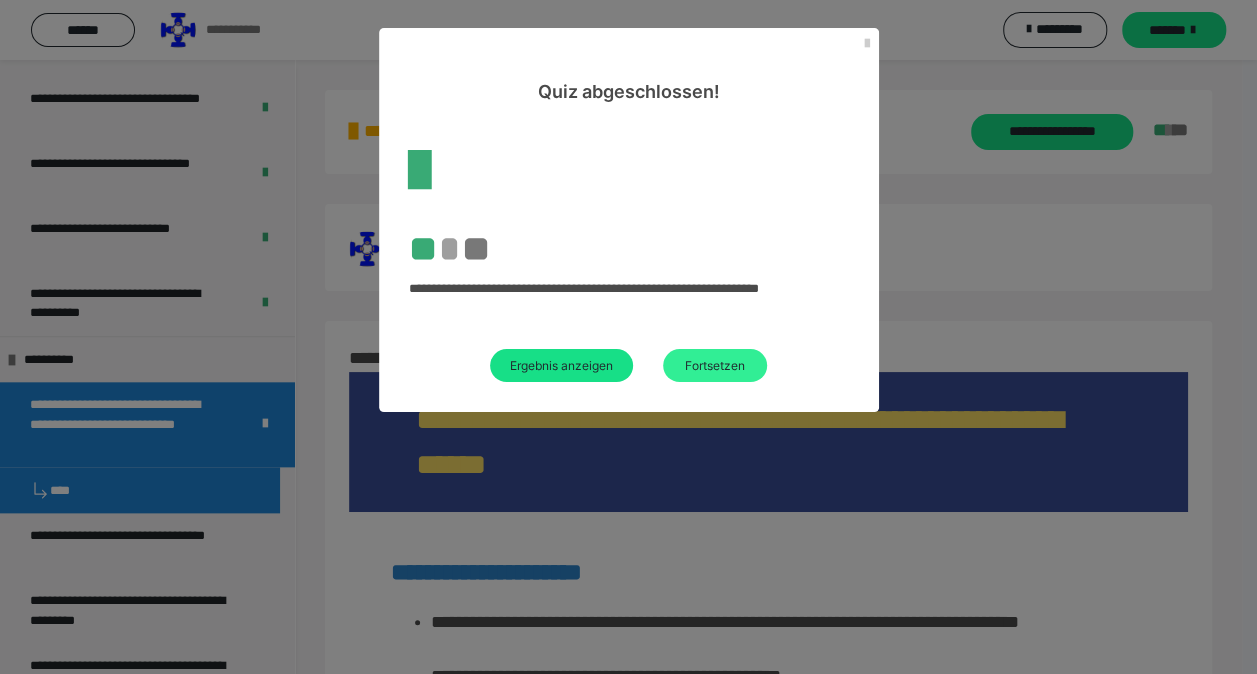 click on "Fortsetzen" at bounding box center [715, 365] 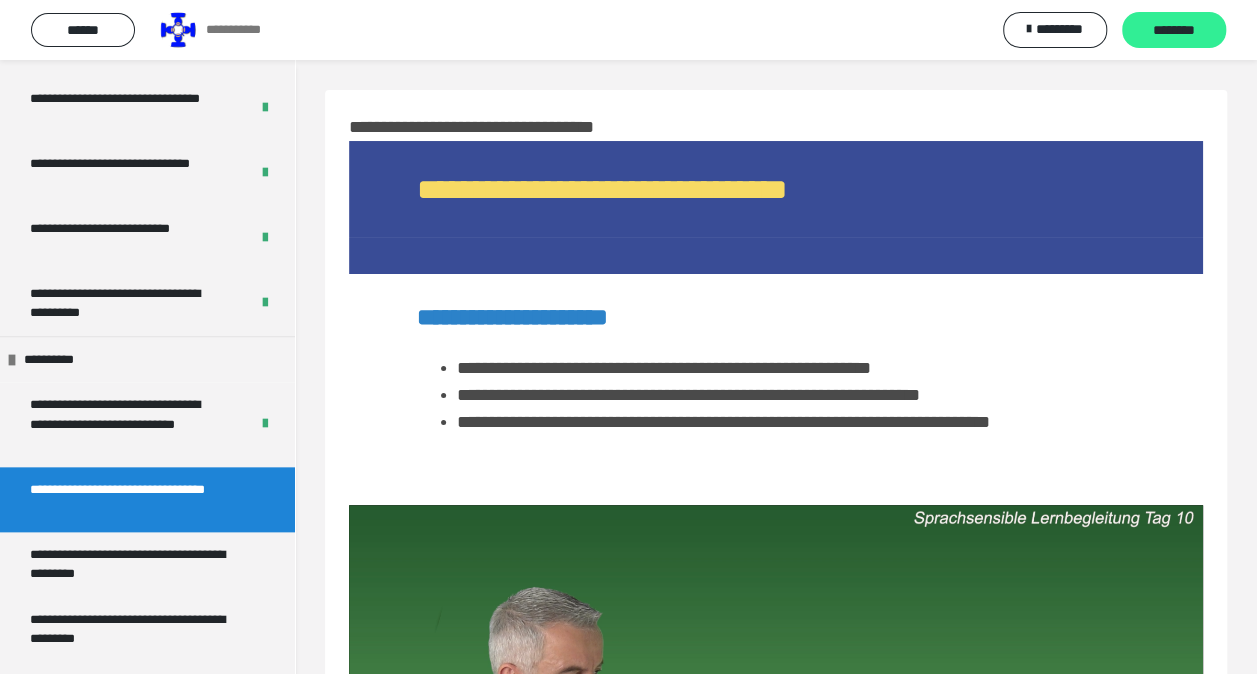 click on "********" at bounding box center (1174, 31) 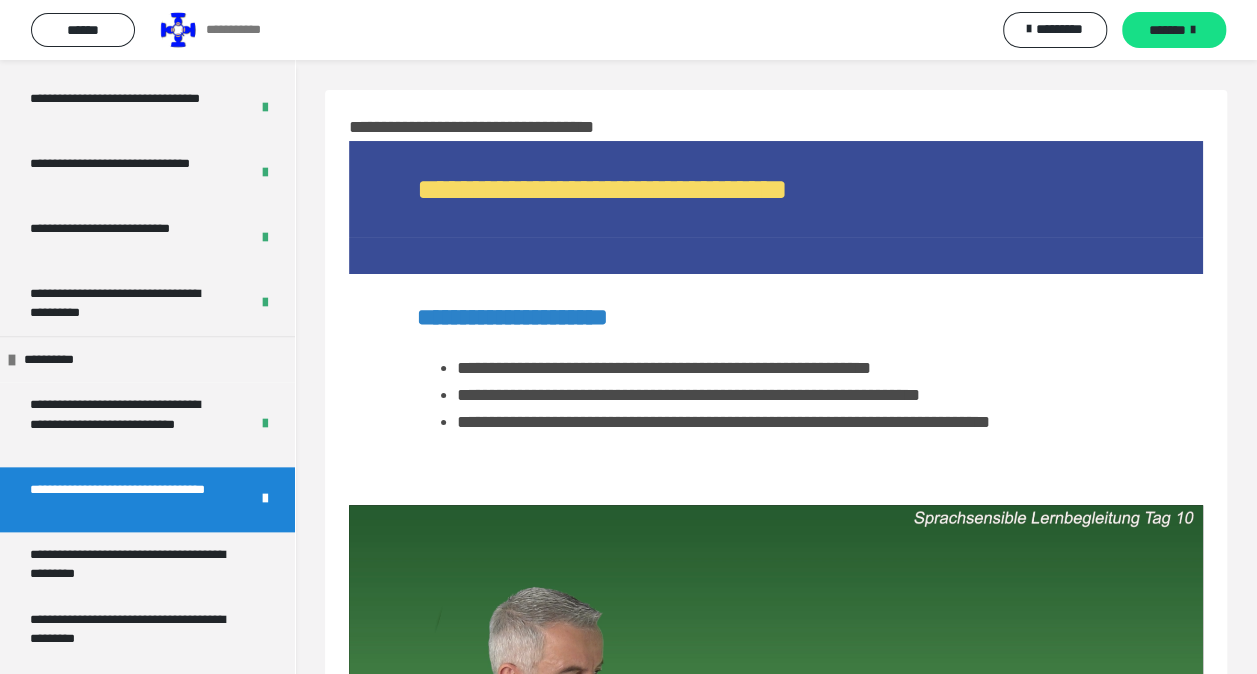click on "*******" at bounding box center (1167, 30) 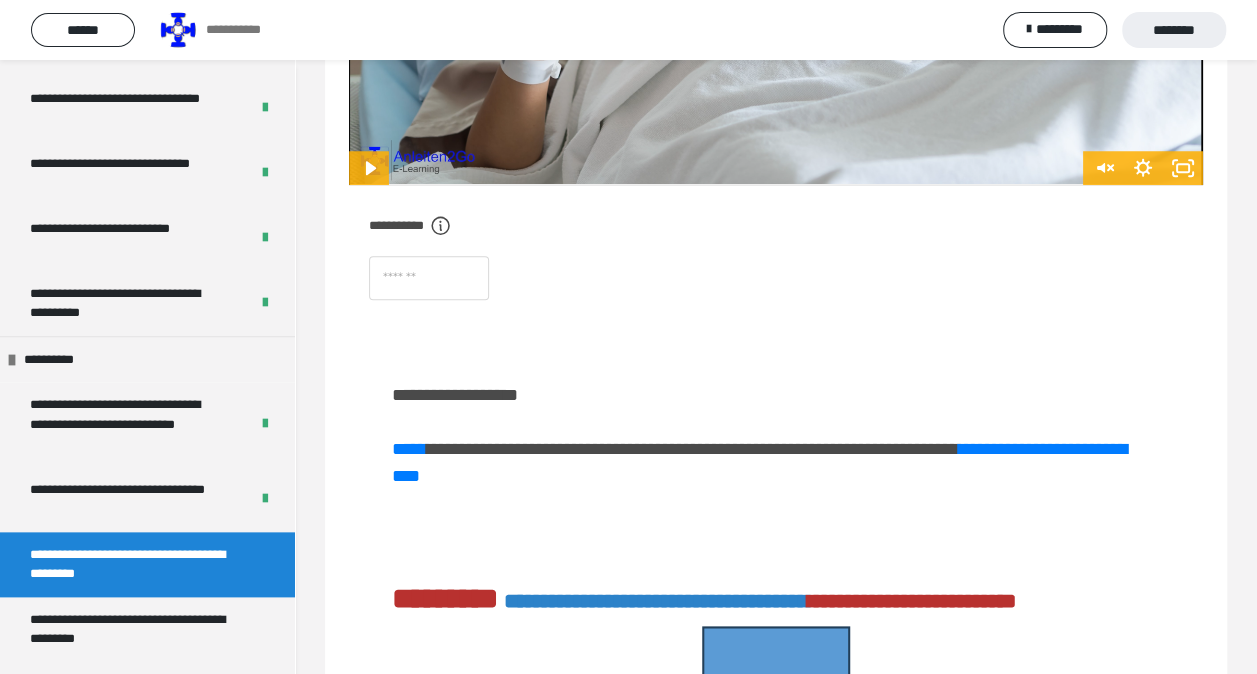 scroll, scrollTop: 500, scrollLeft: 0, axis: vertical 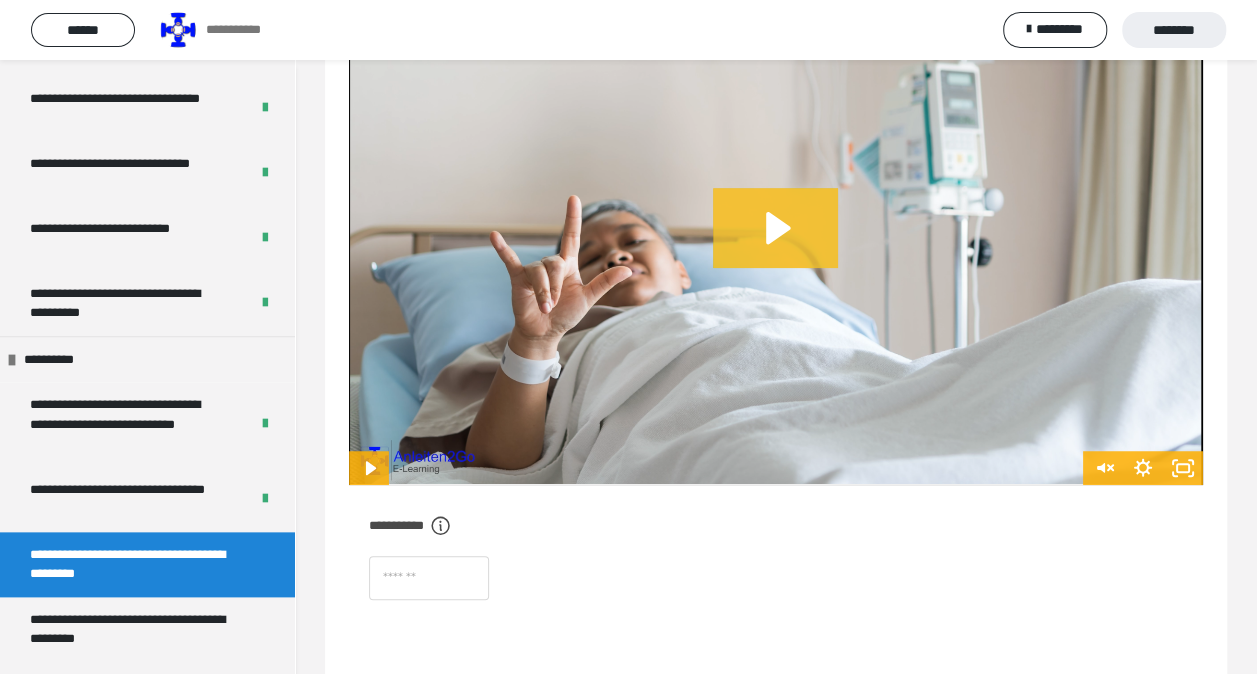 click 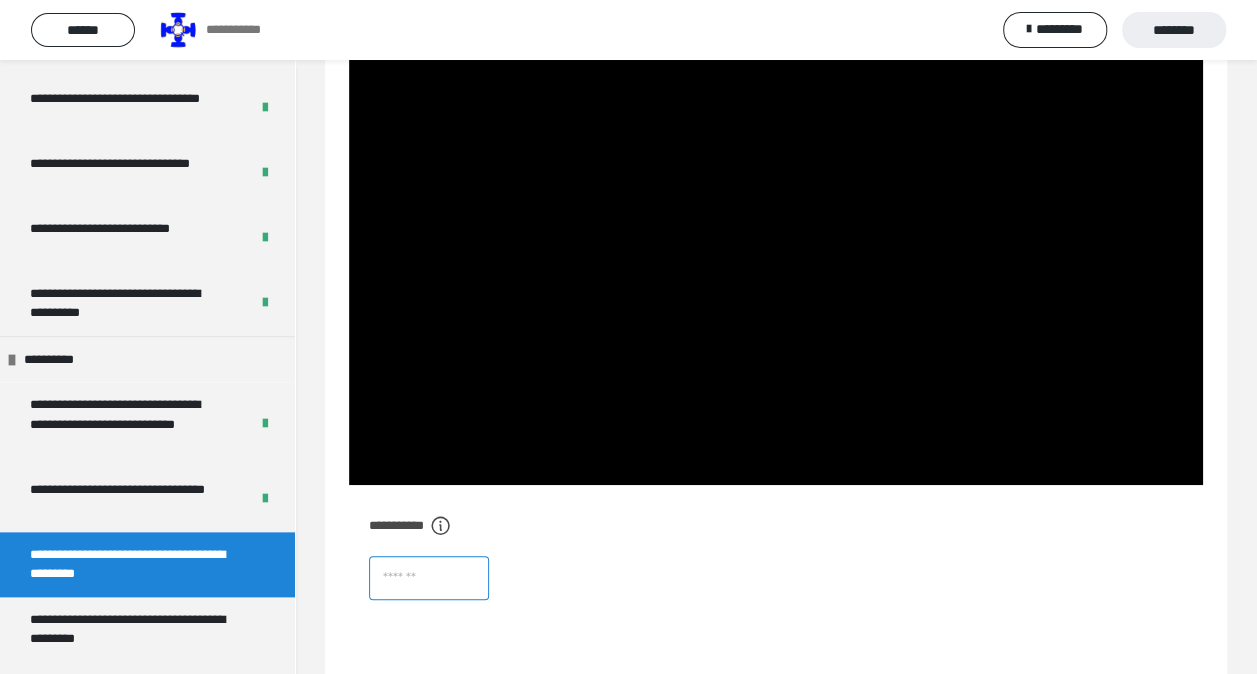 click at bounding box center [429, 578] 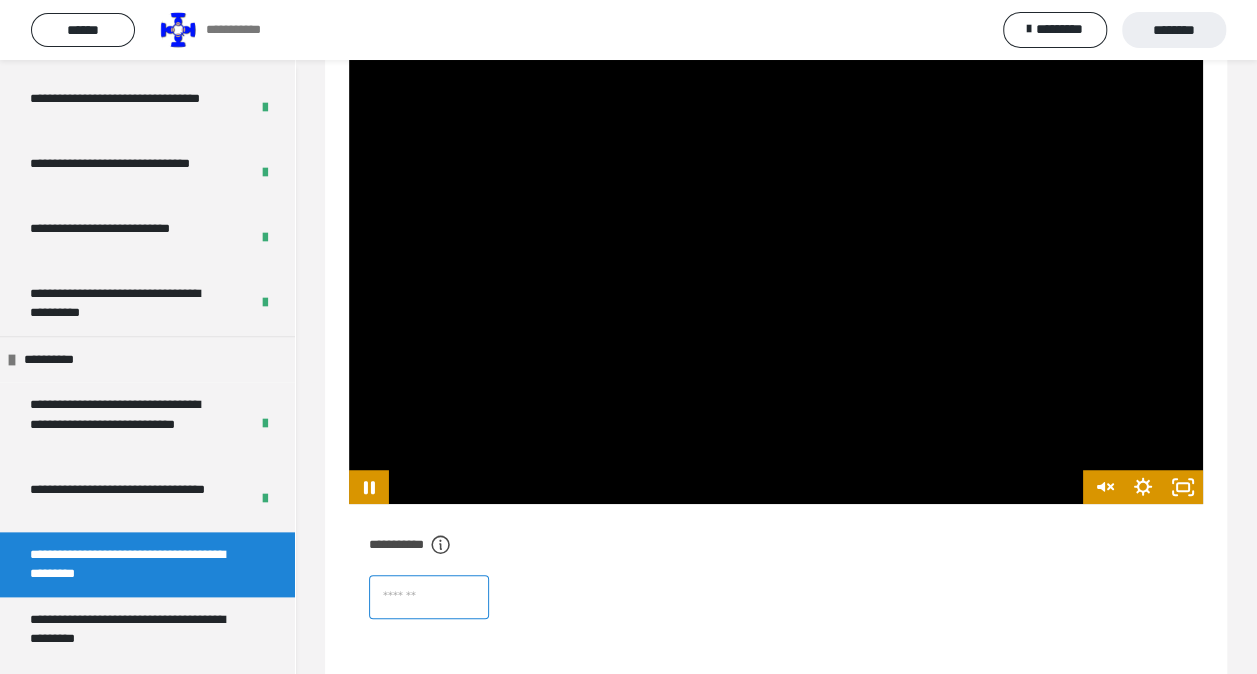 scroll, scrollTop: 500, scrollLeft: 0, axis: vertical 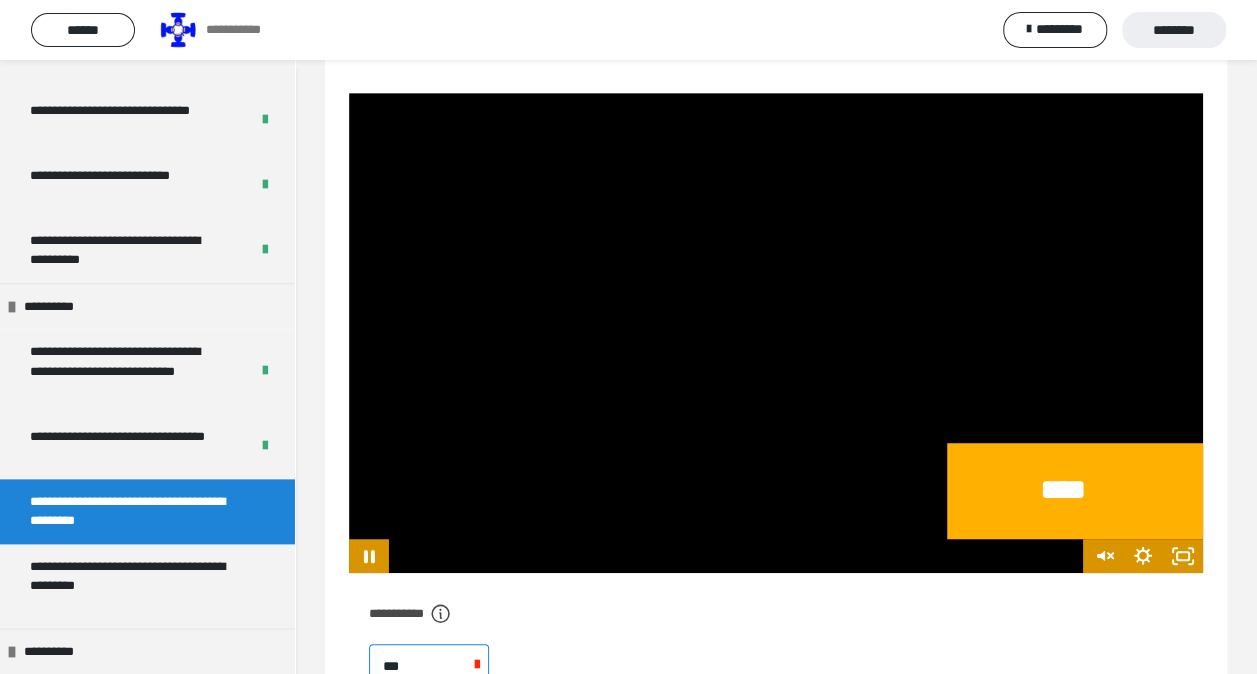type on "****" 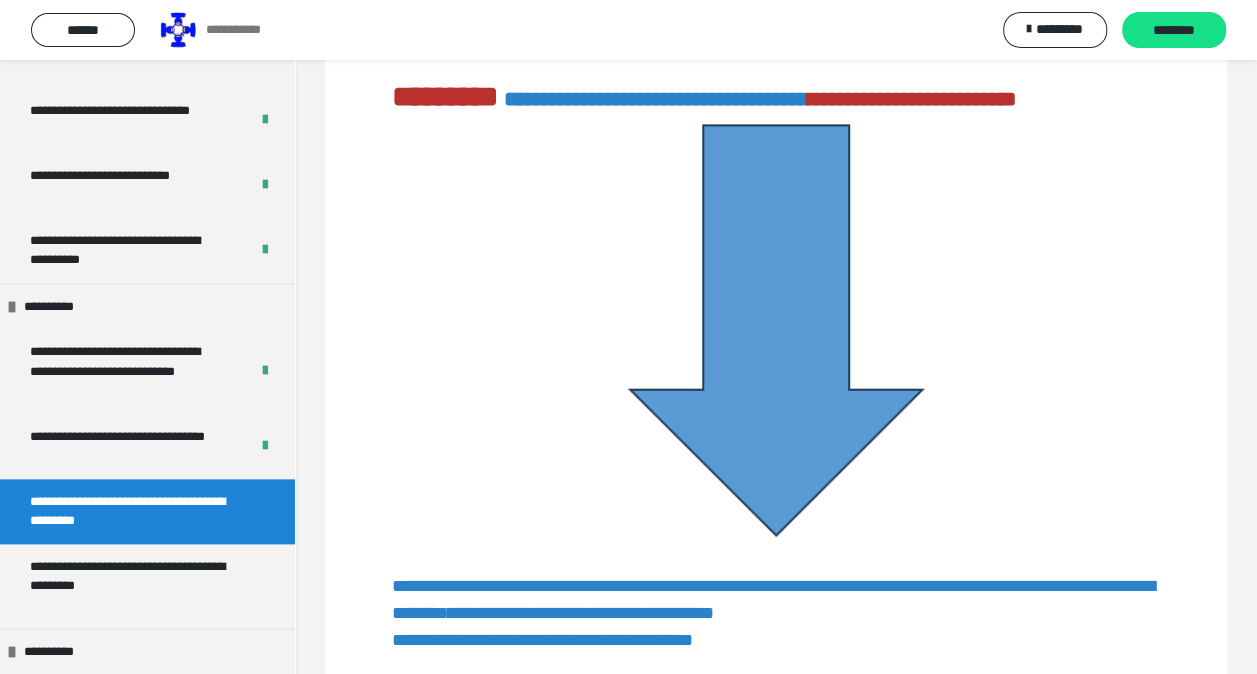 scroll, scrollTop: 912, scrollLeft: 0, axis: vertical 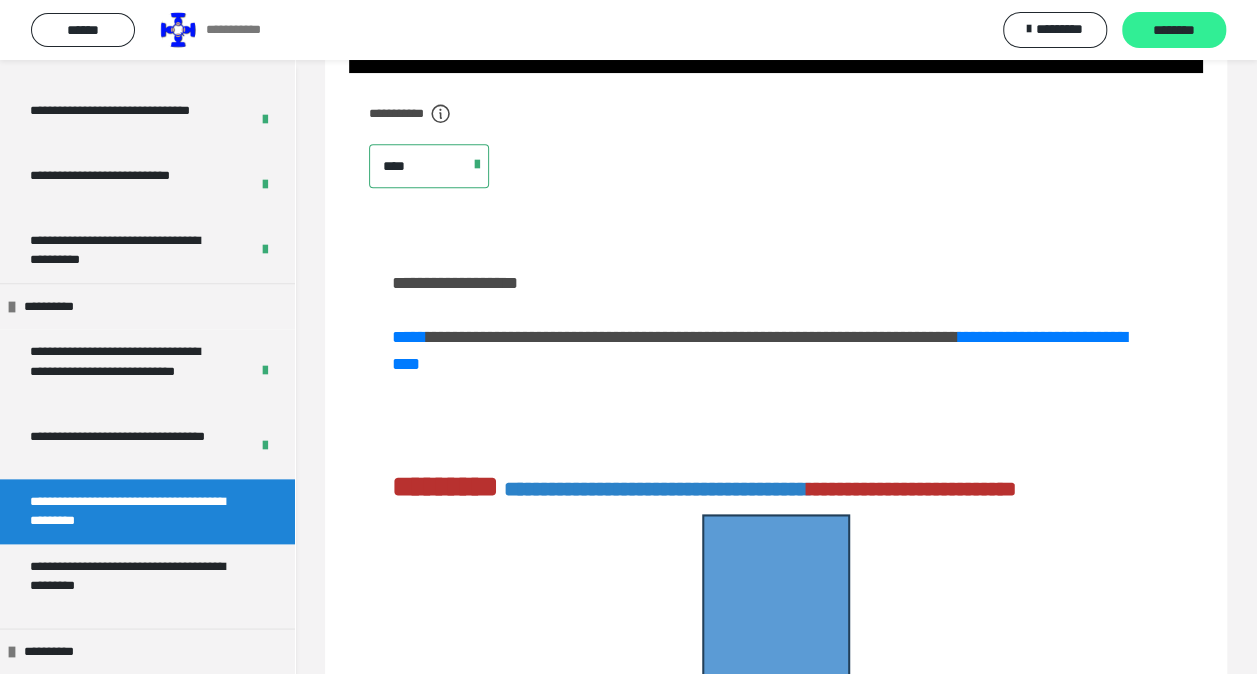 click on "********" at bounding box center (1174, 31) 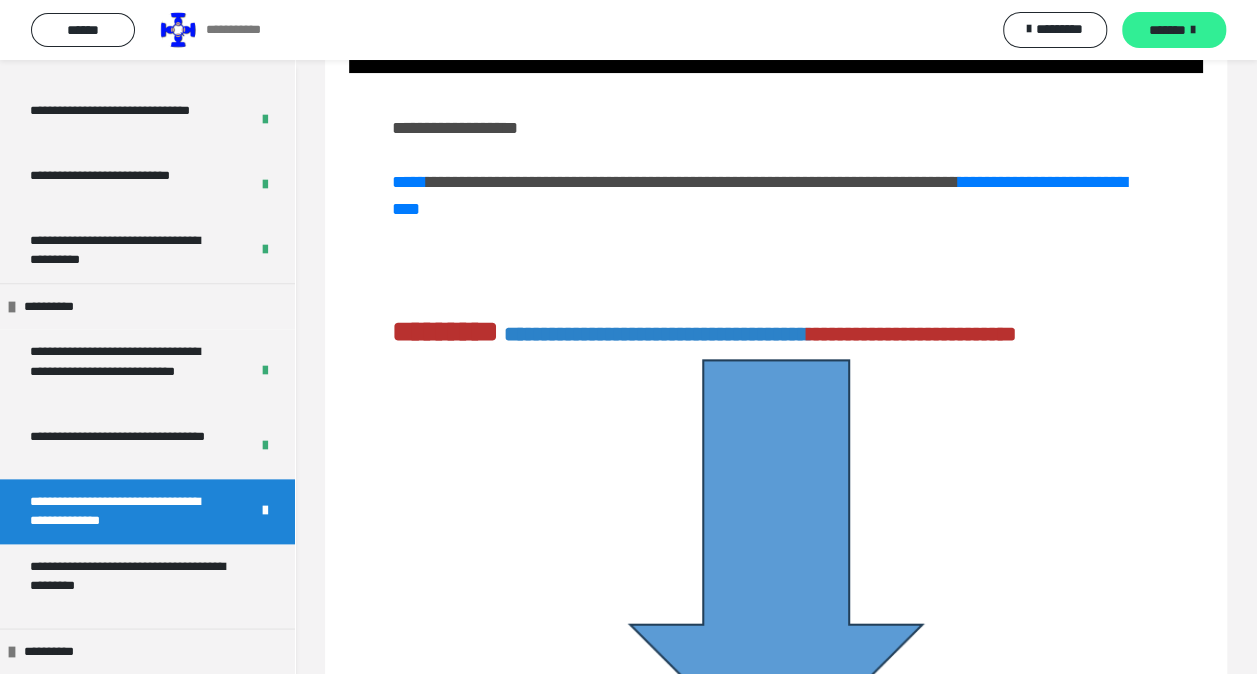 click on "*******" at bounding box center (1167, 30) 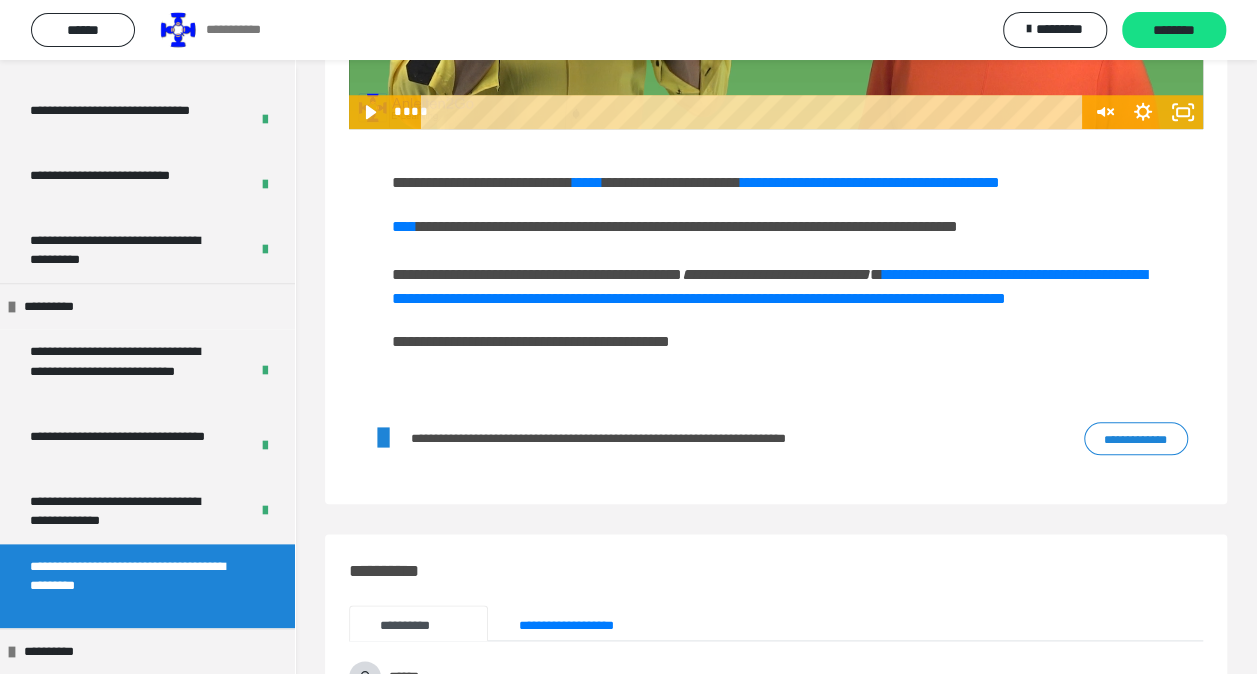 scroll, scrollTop: 612, scrollLeft: 0, axis: vertical 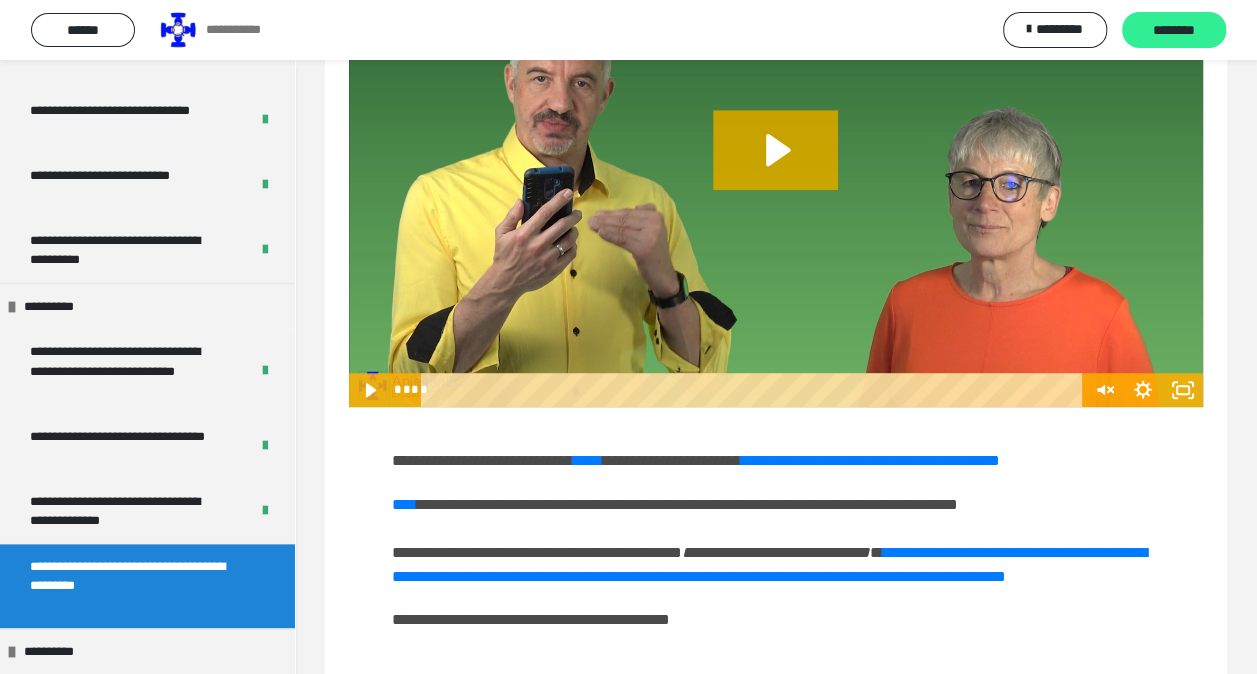 click on "********" at bounding box center [1174, 31] 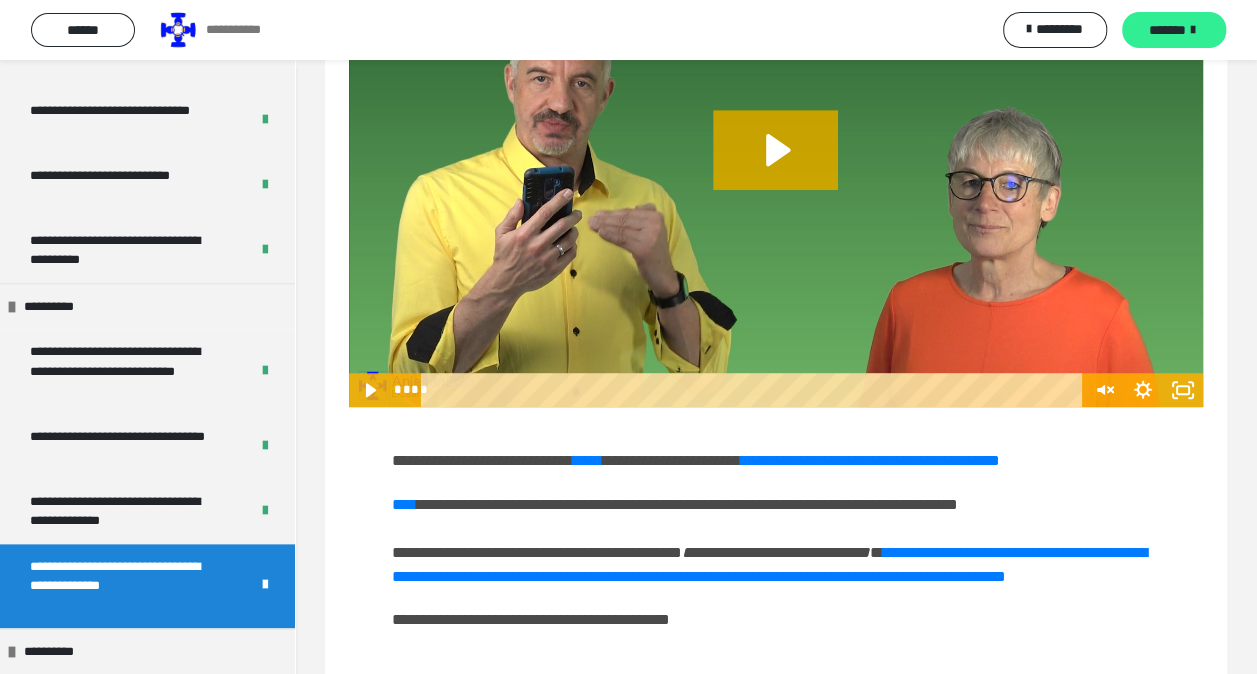 click on "*******" at bounding box center (1167, 30) 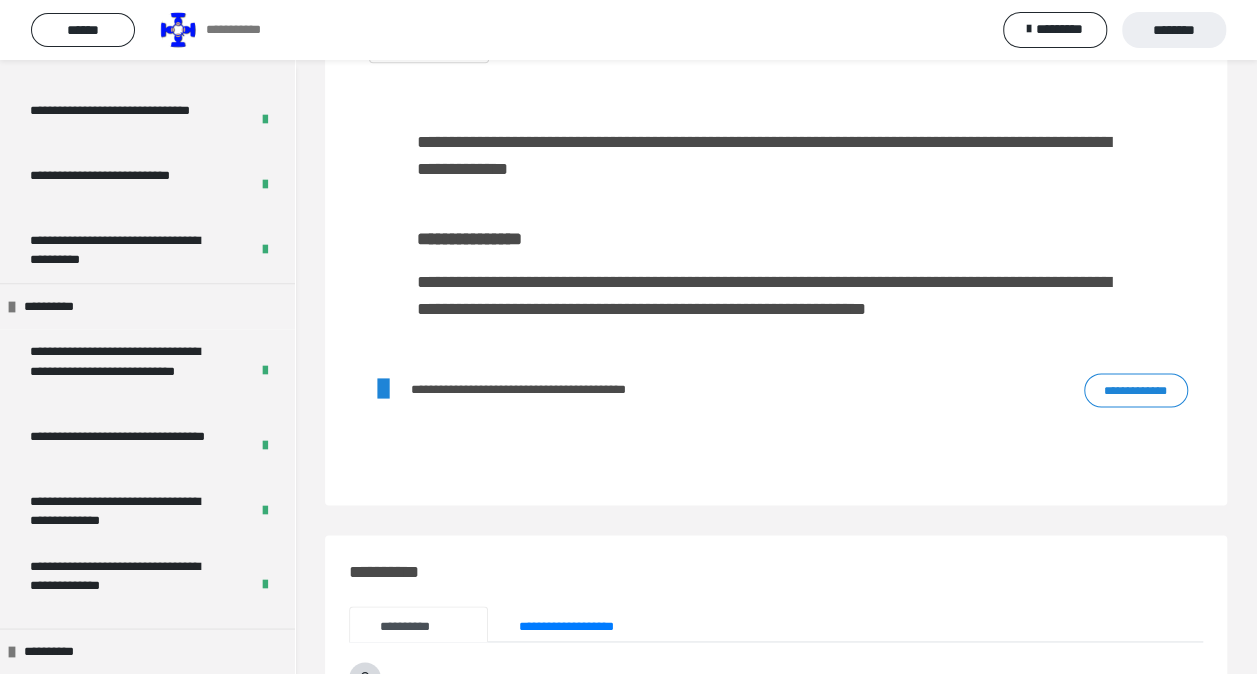 scroll, scrollTop: 1112, scrollLeft: 0, axis: vertical 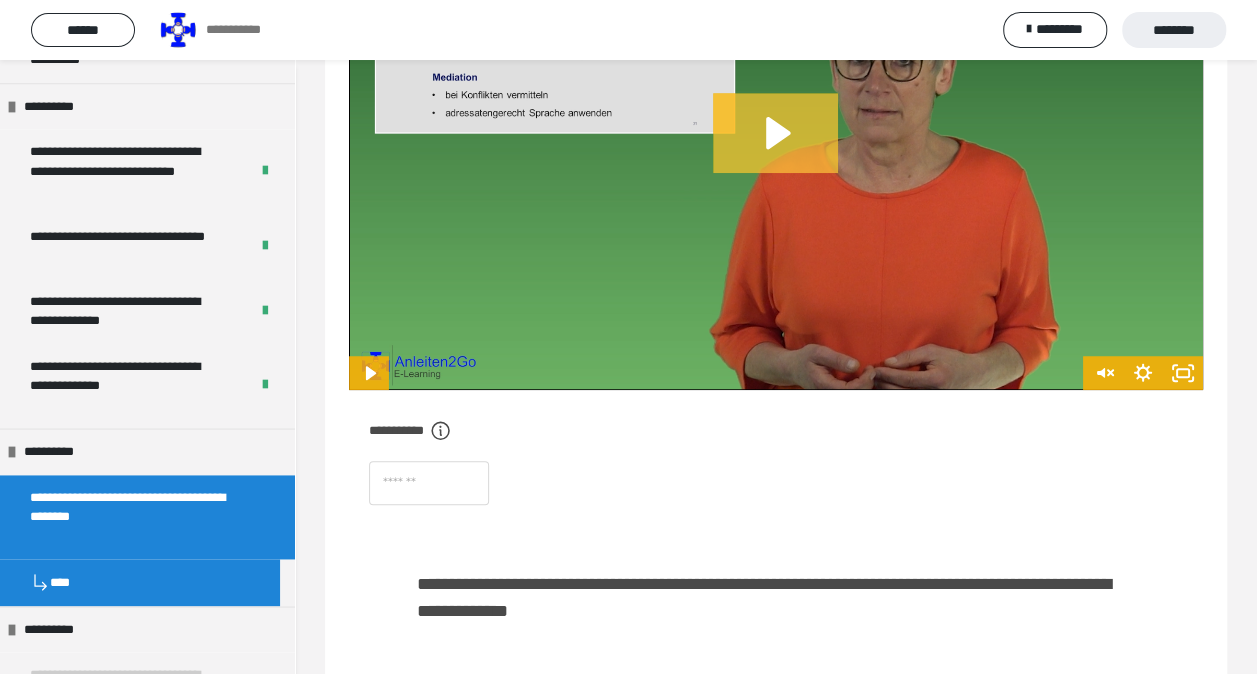 click 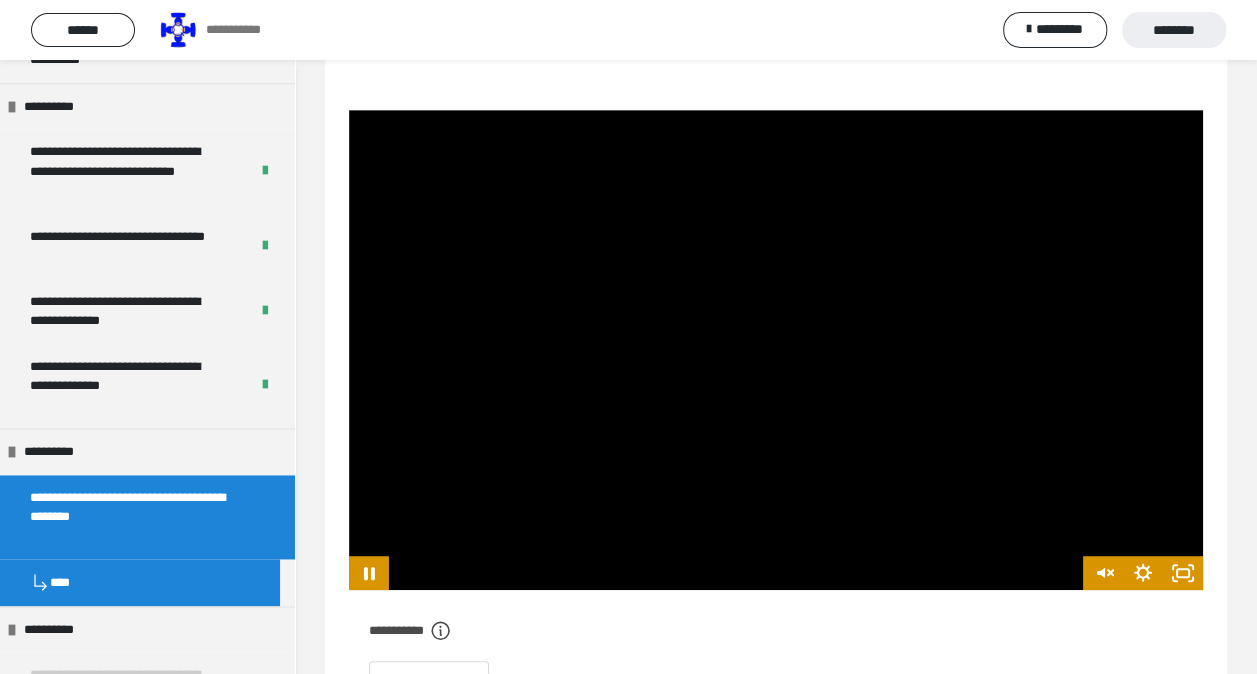 scroll, scrollTop: 712, scrollLeft: 0, axis: vertical 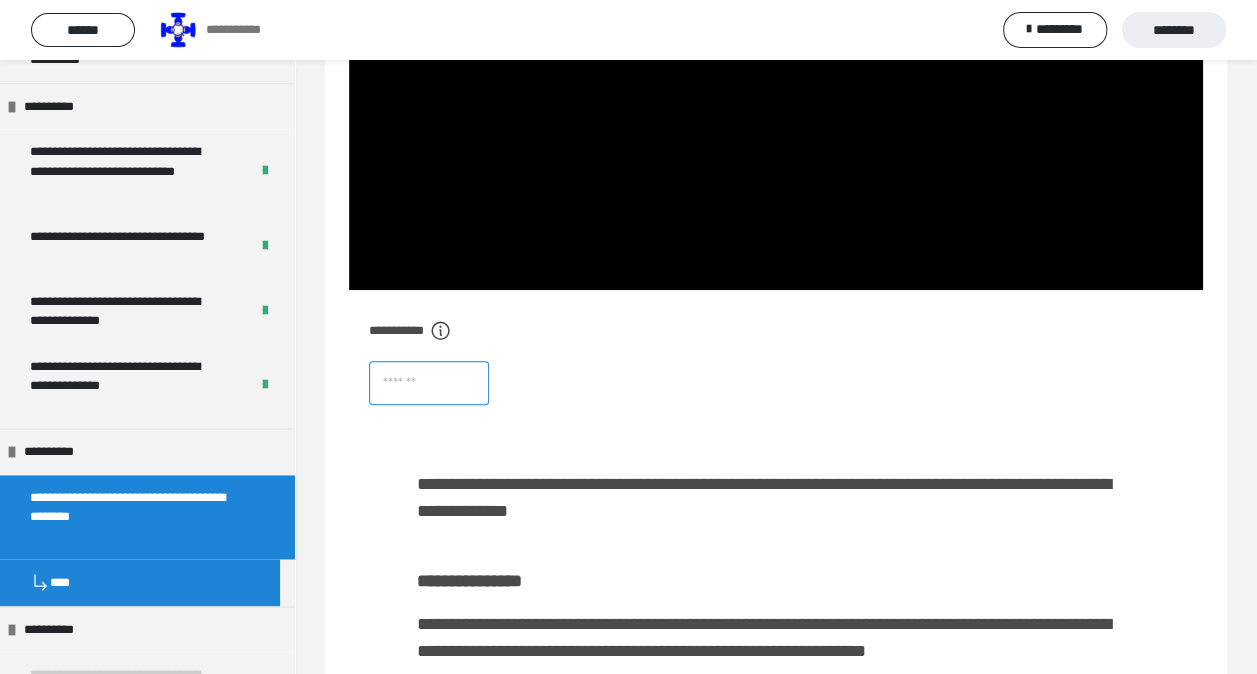 click at bounding box center (429, 383) 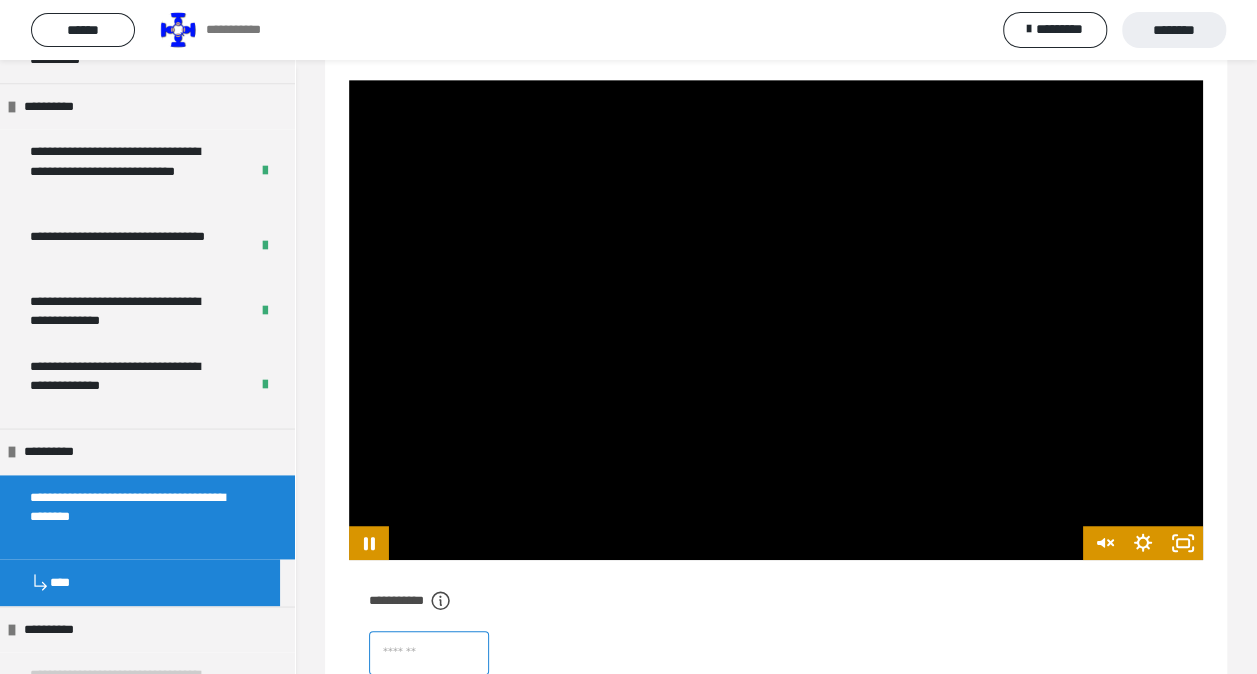 scroll, scrollTop: 412, scrollLeft: 0, axis: vertical 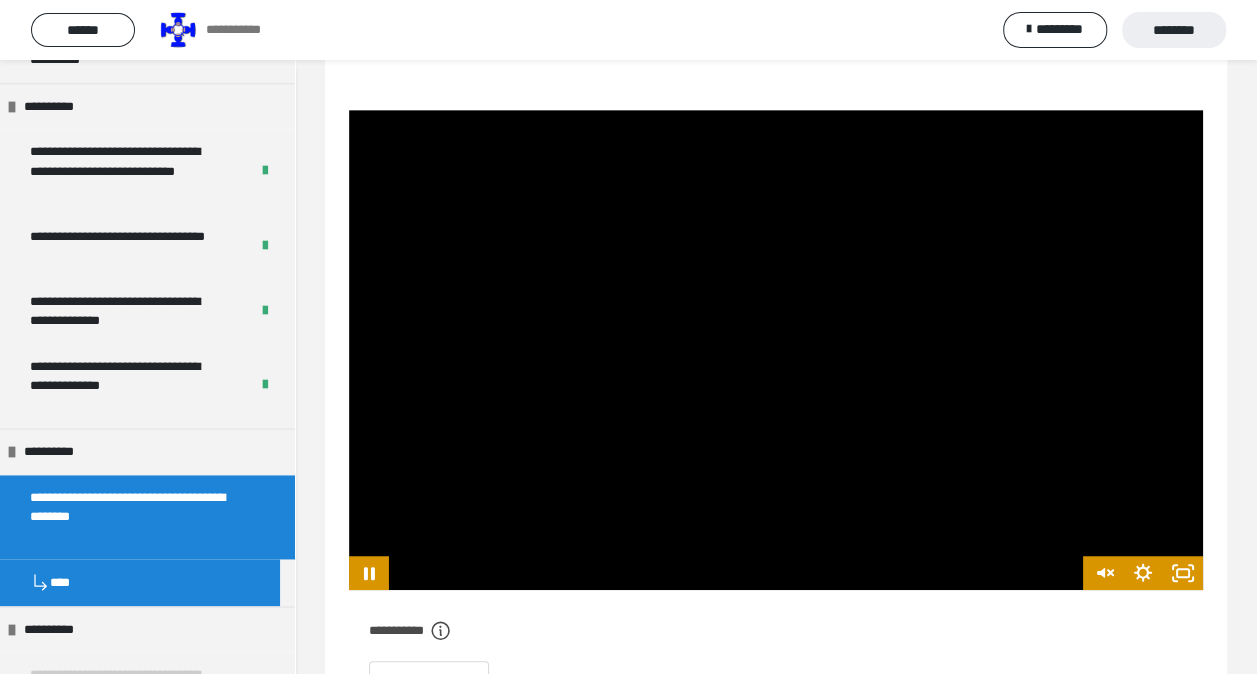 click at bounding box center (776, 350) 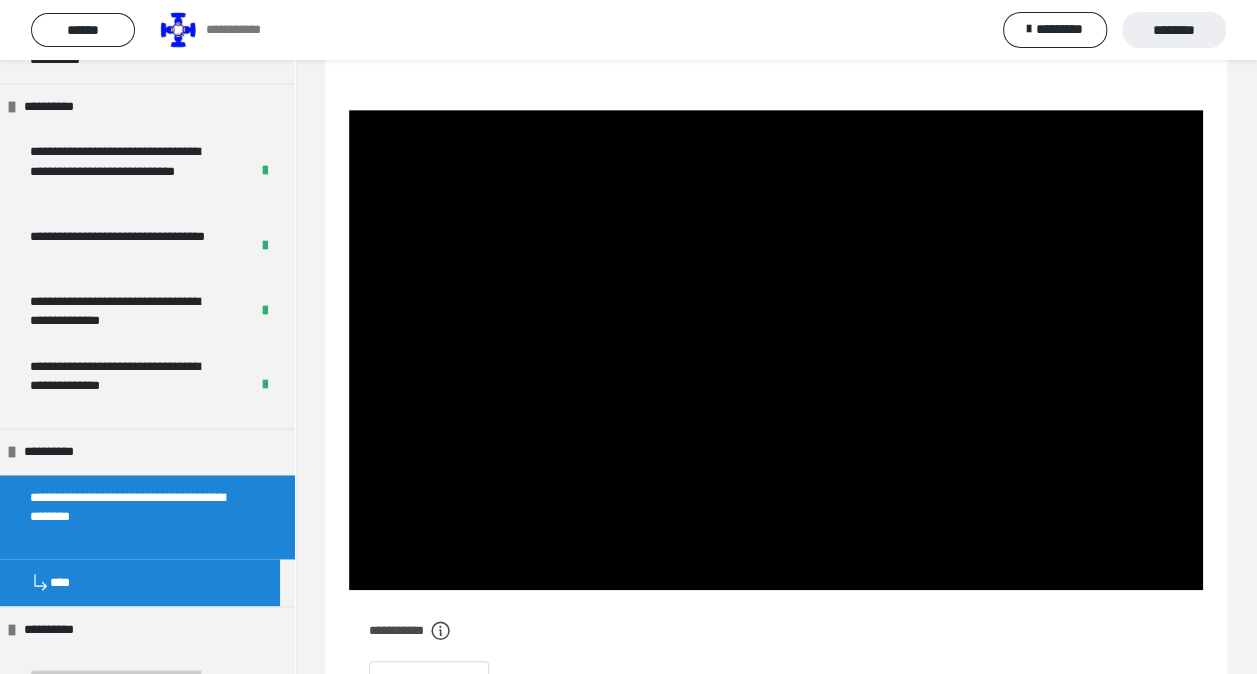 type 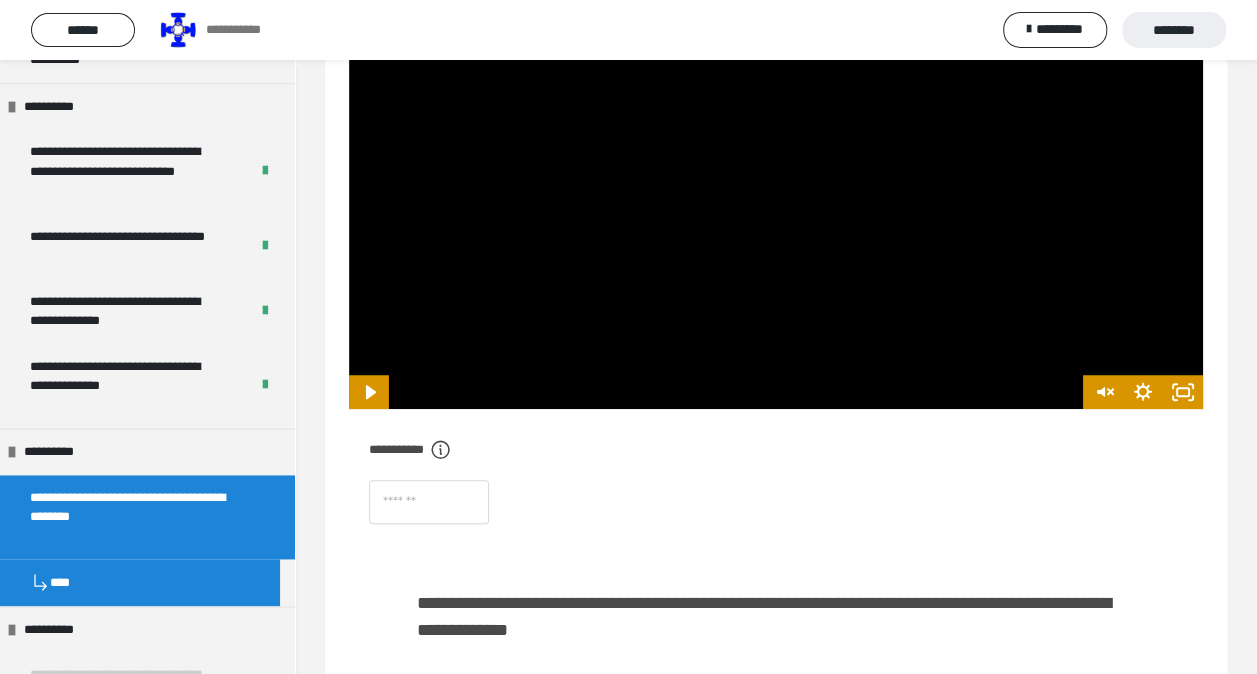 scroll, scrollTop: 712, scrollLeft: 0, axis: vertical 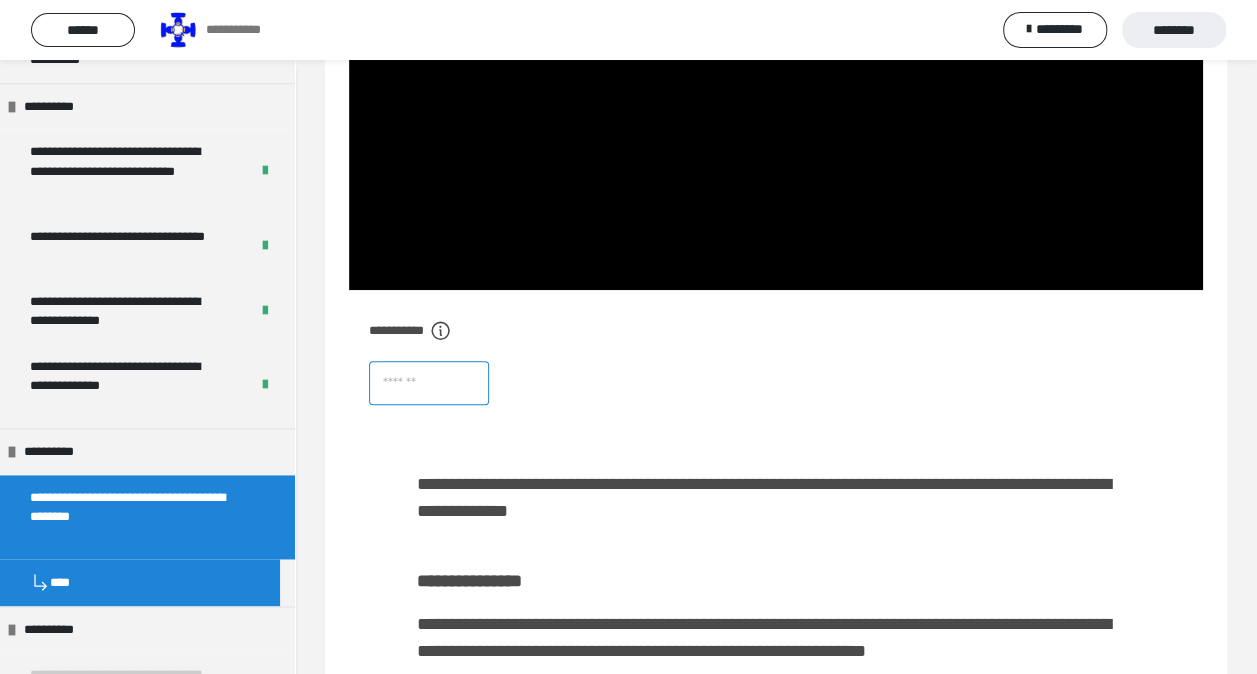 click at bounding box center (429, 383) 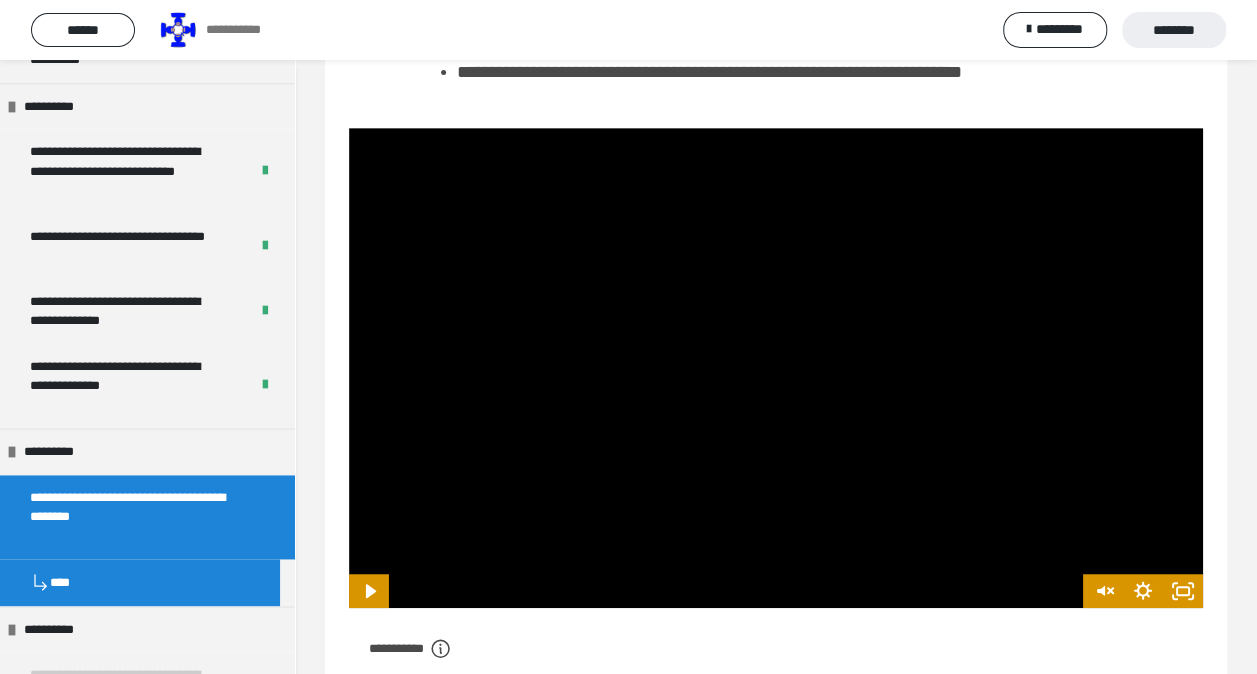 scroll, scrollTop: 412, scrollLeft: 0, axis: vertical 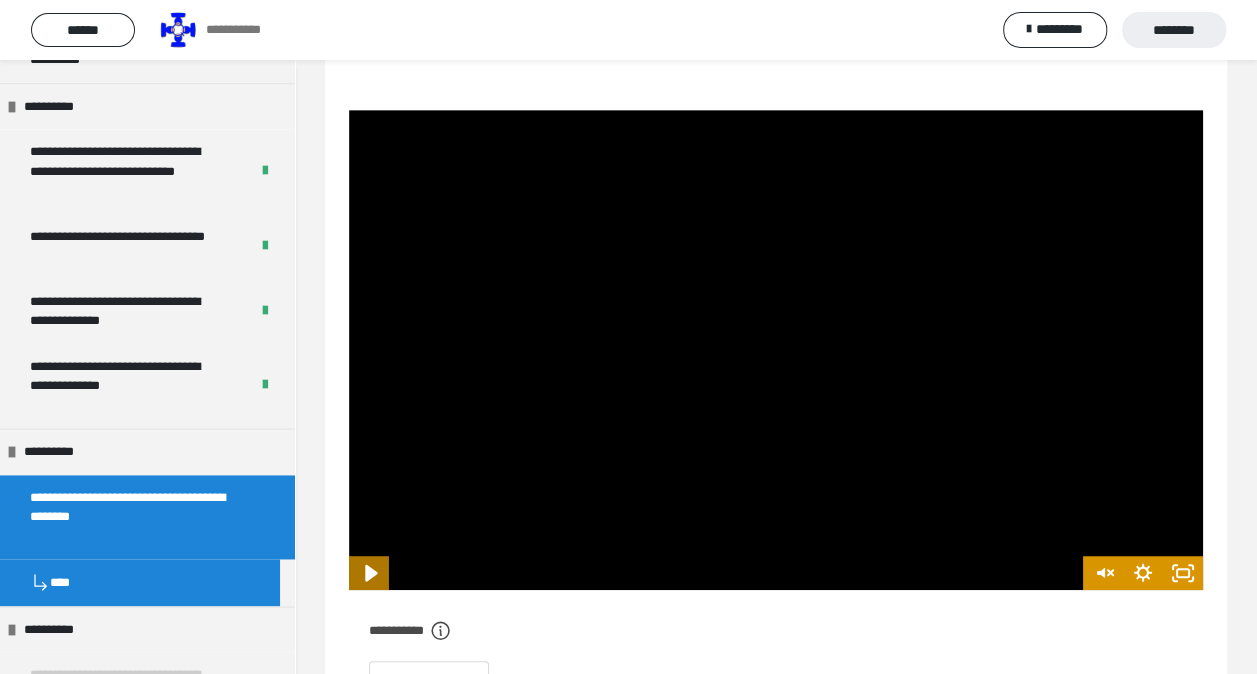 click 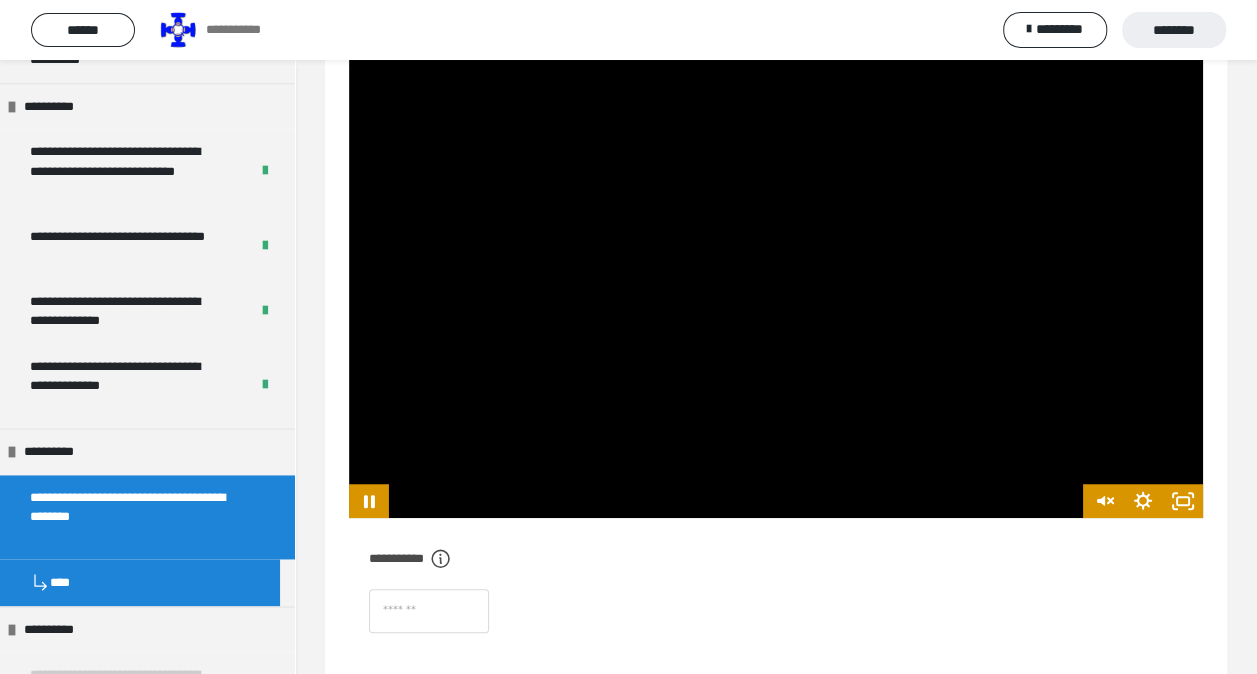 scroll, scrollTop: 512, scrollLeft: 0, axis: vertical 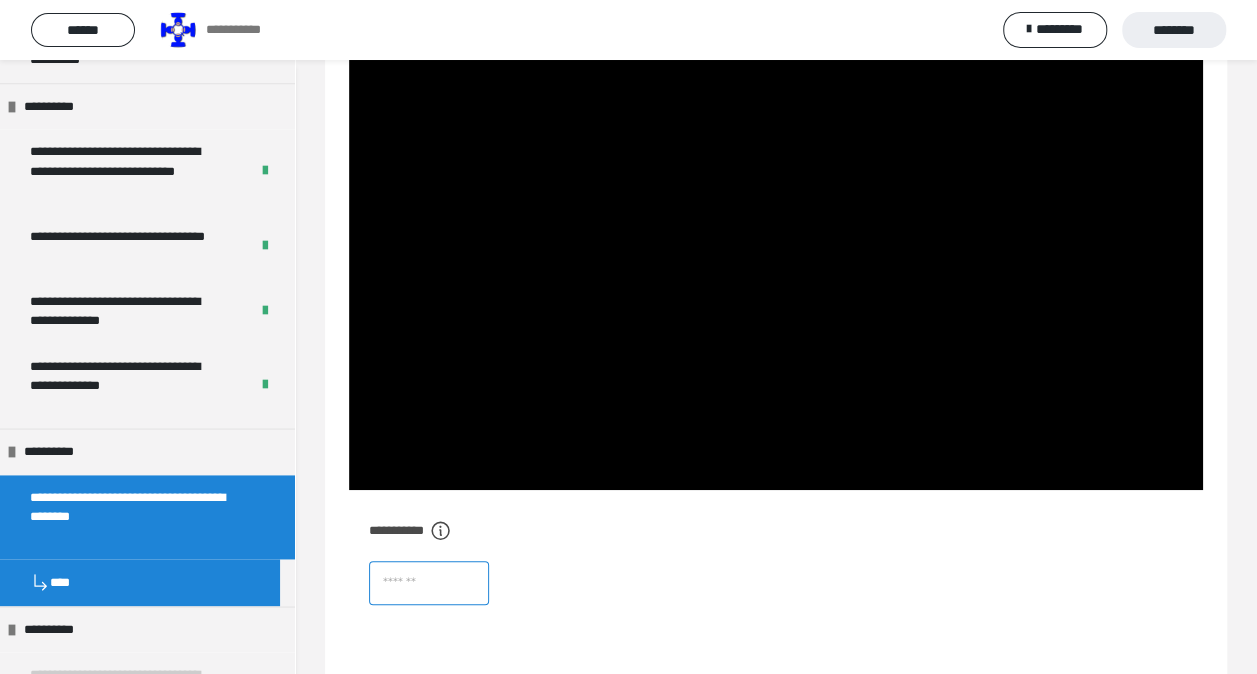 click at bounding box center (429, 583) 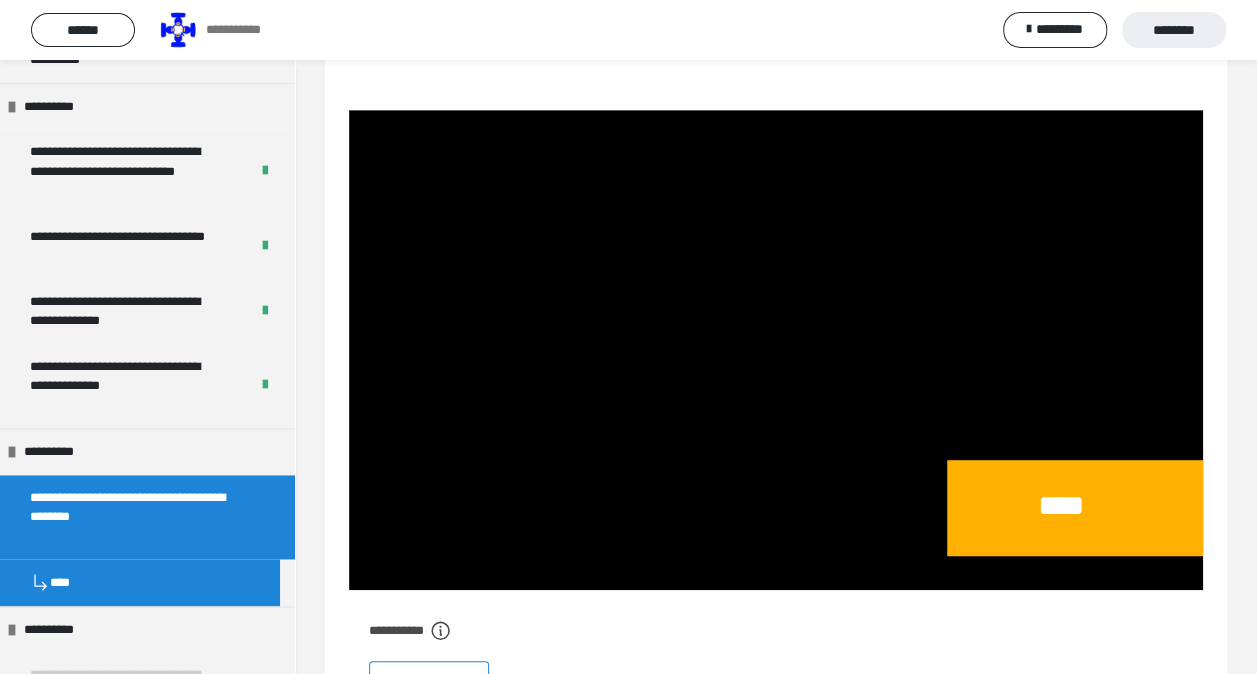scroll, scrollTop: 429, scrollLeft: 0, axis: vertical 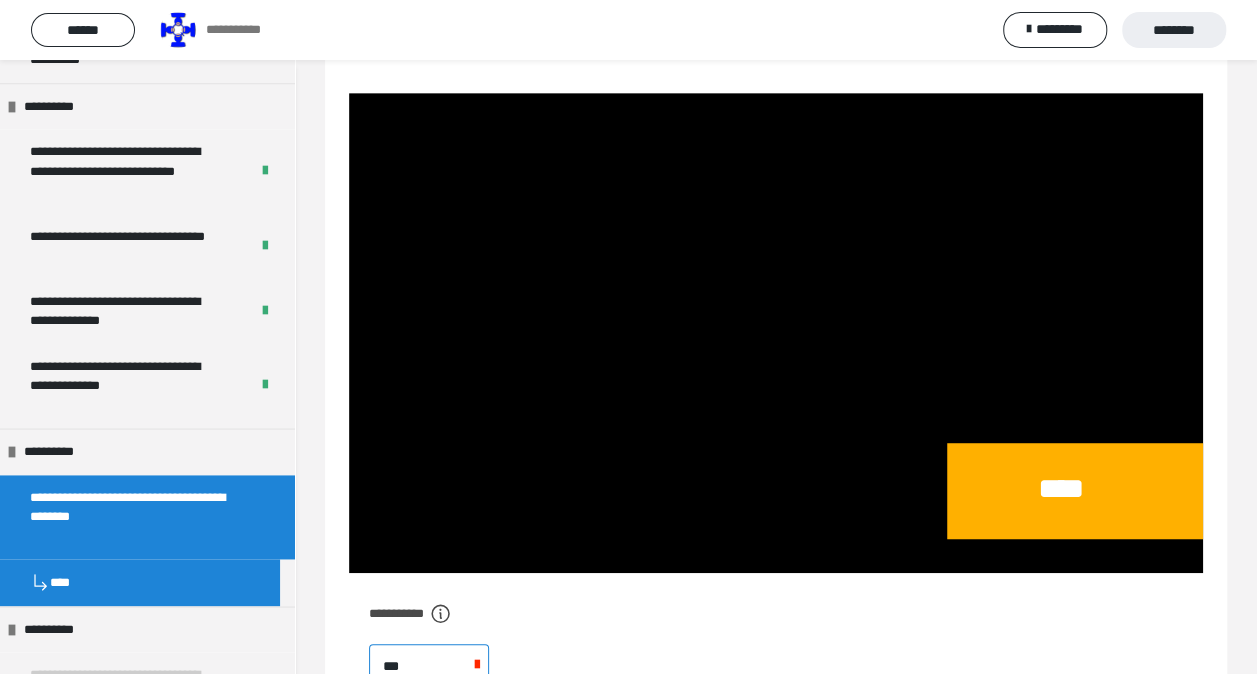 type on "****" 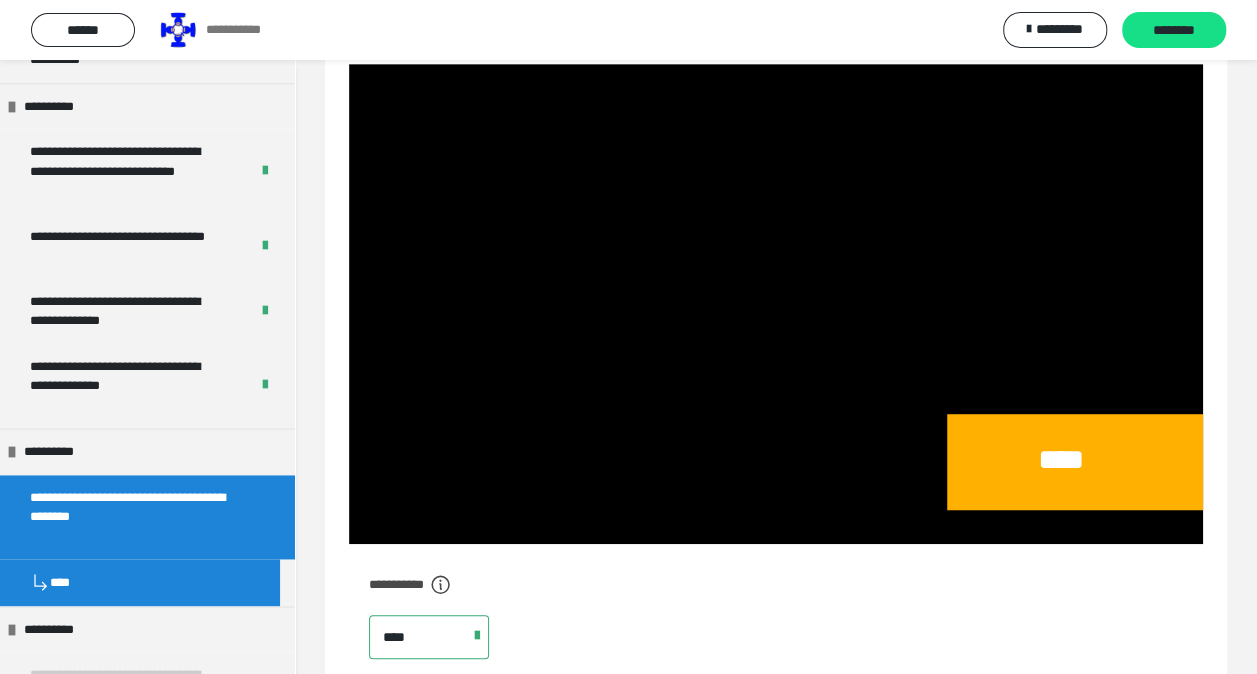 scroll, scrollTop: 282, scrollLeft: 0, axis: vertical 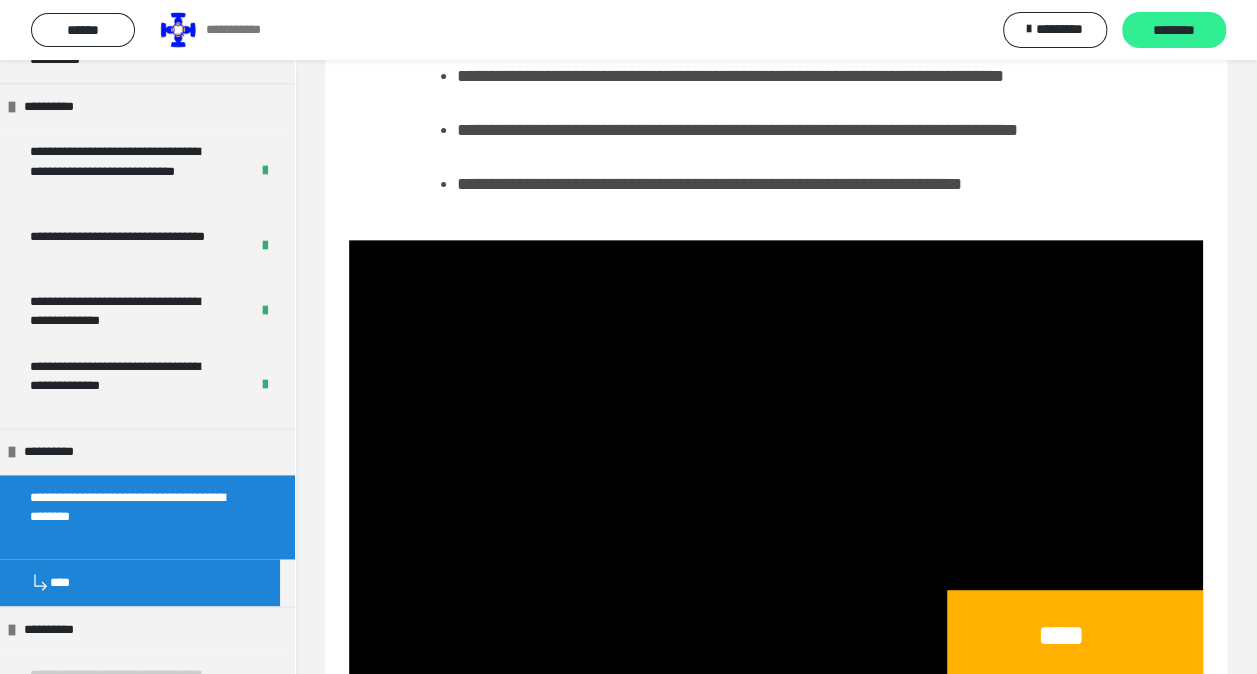 click on "********" at bounding box center (1174, 31) 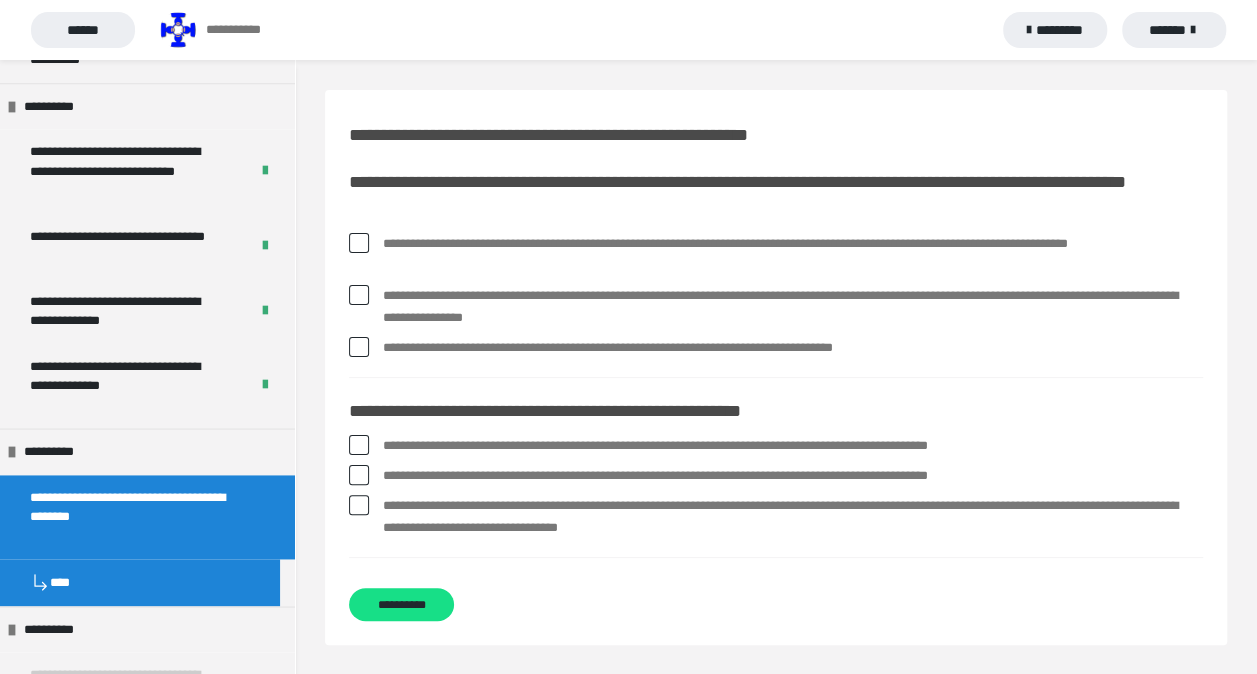 click at bounding box center [359, 243] 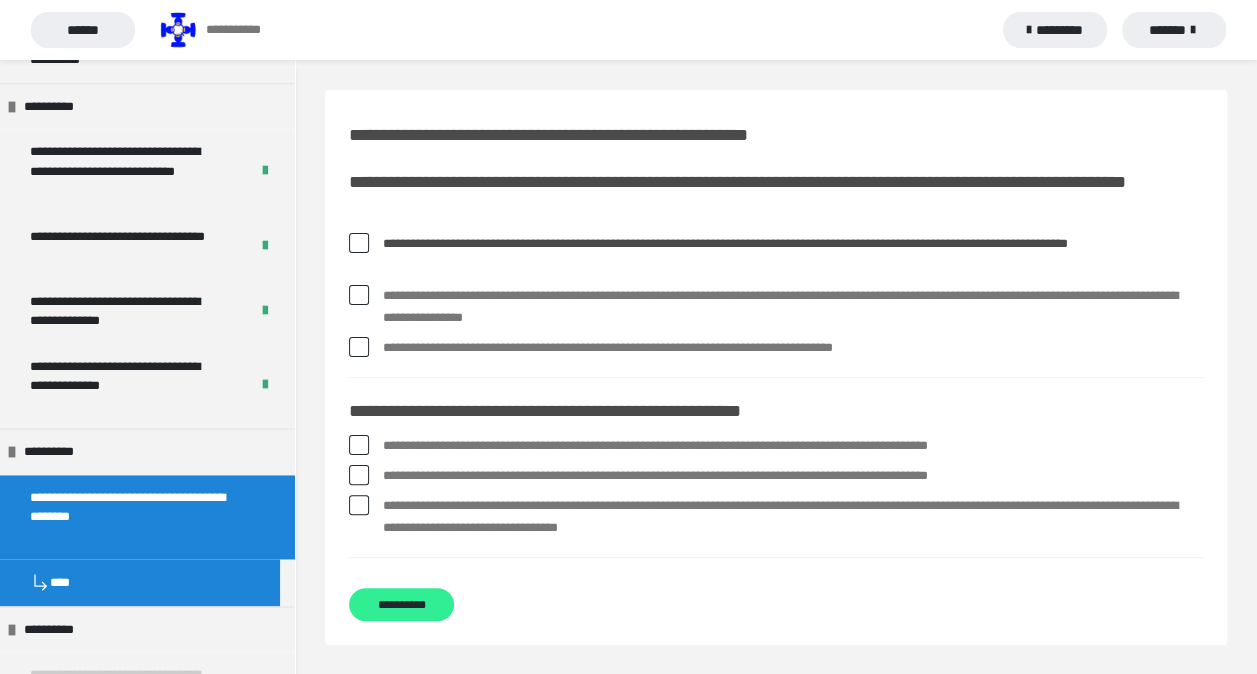 click on "**********" at bounding box center (401, 604) 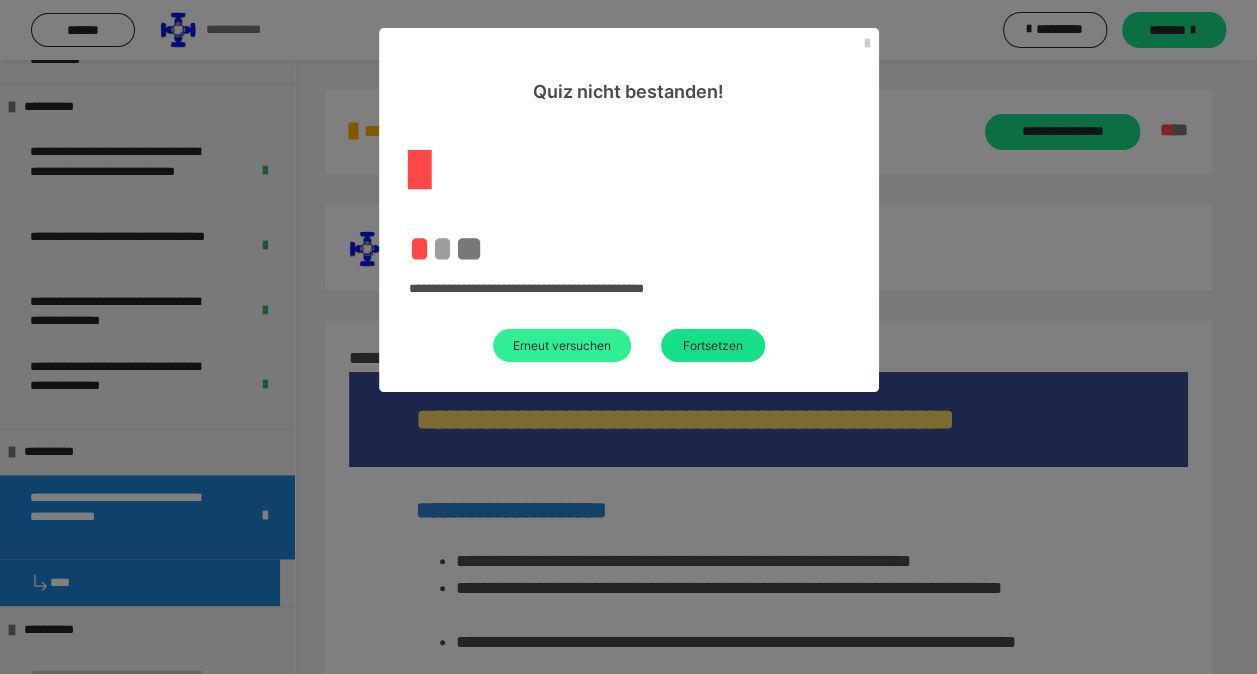 click on "Erneut versuchen" at bounding box center [562, 345] 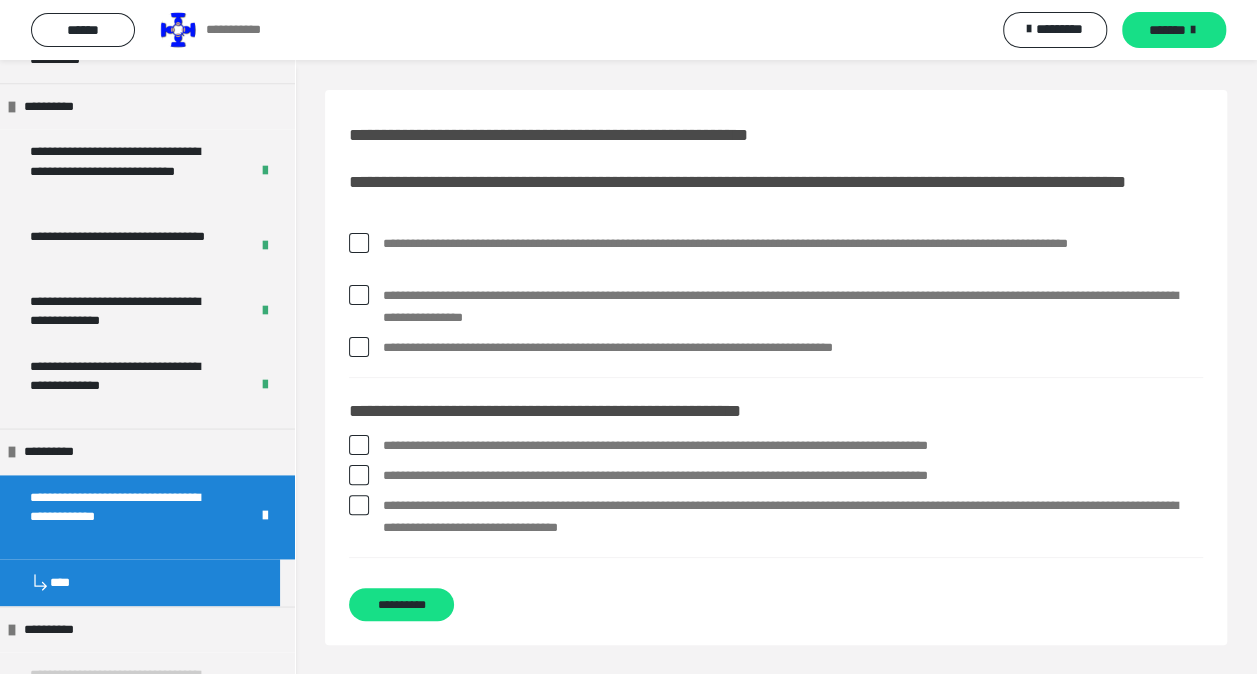 click at bounding box center (359, 243) 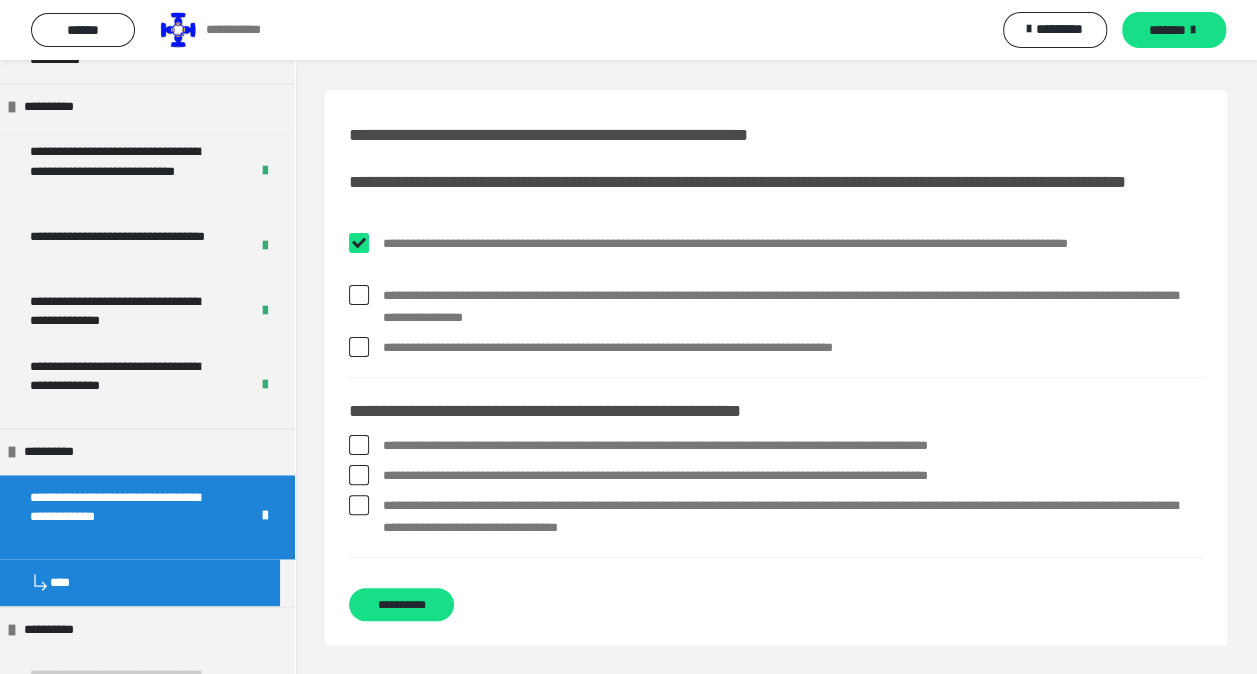 checkbox on "****" 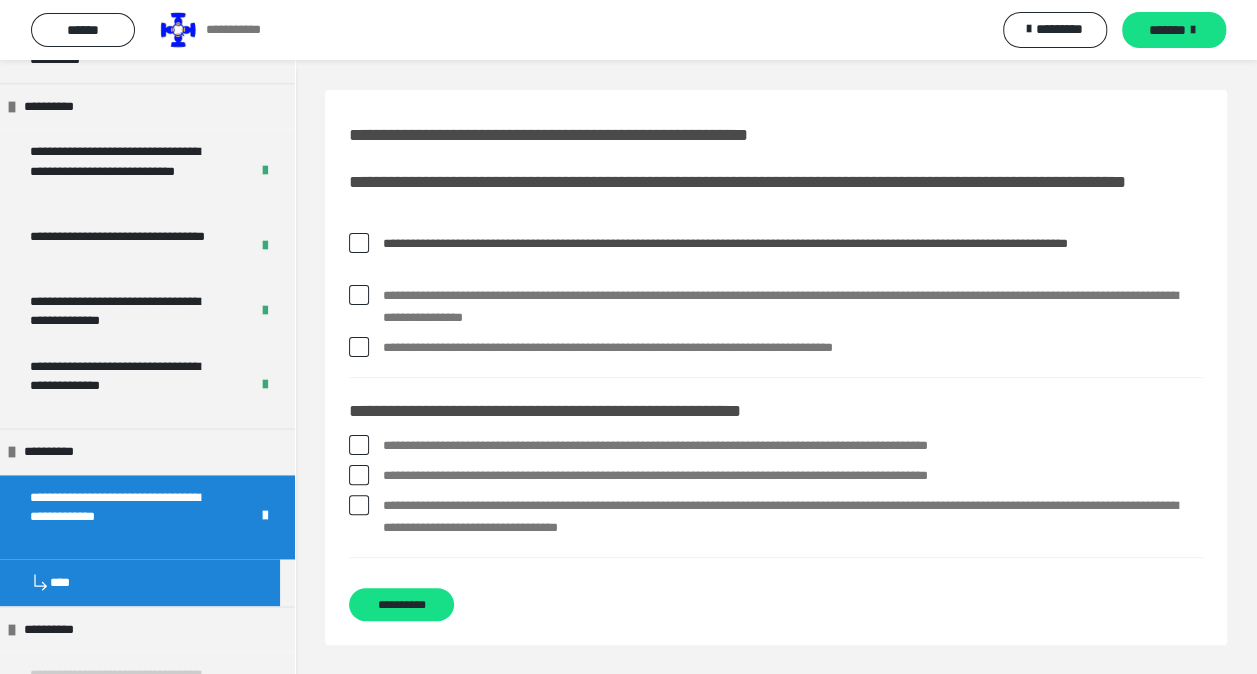 click at bounding box center [359, 295] 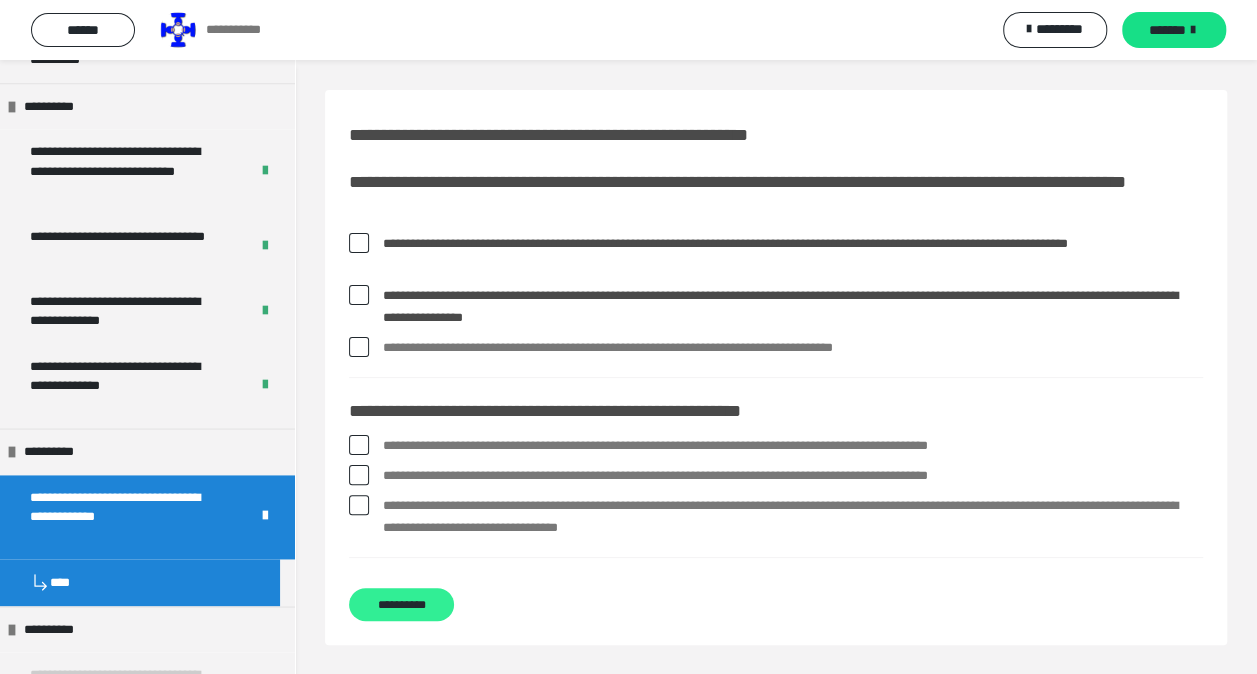 click on "**********" at bounding box center (401, 604) 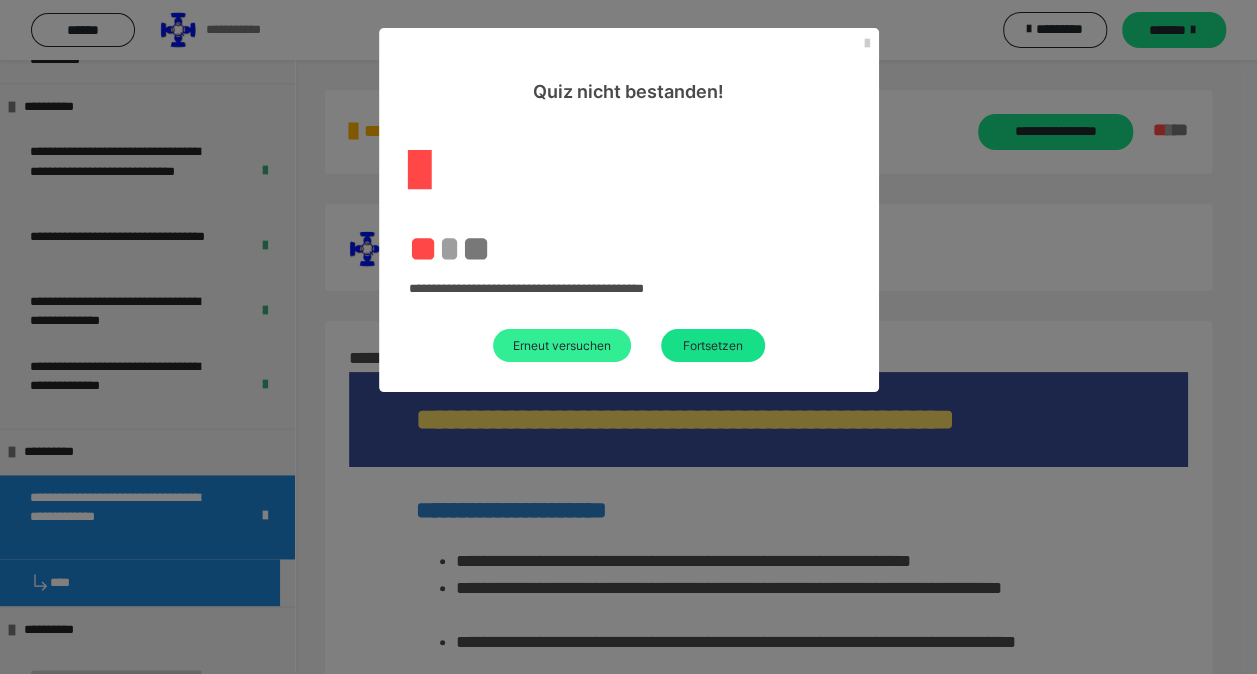 click on "Erneut versuchen" at bounding box center (562, 345) 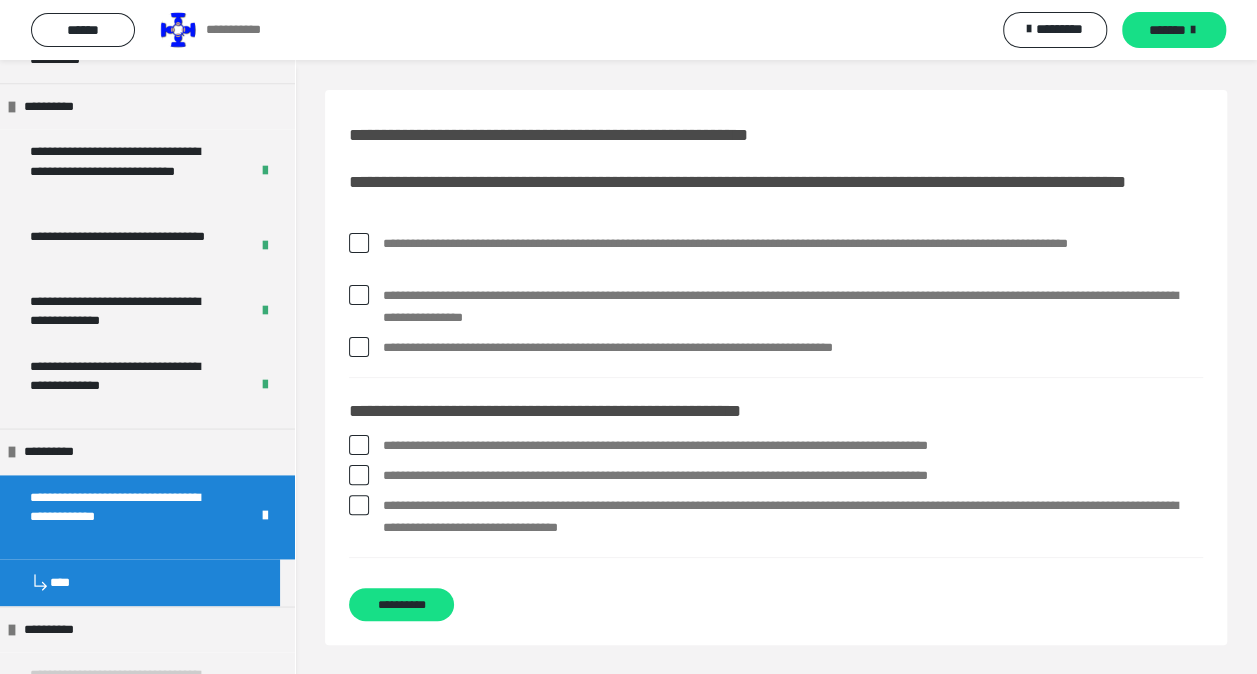 click on "**********" at bounding box center (776, 255) 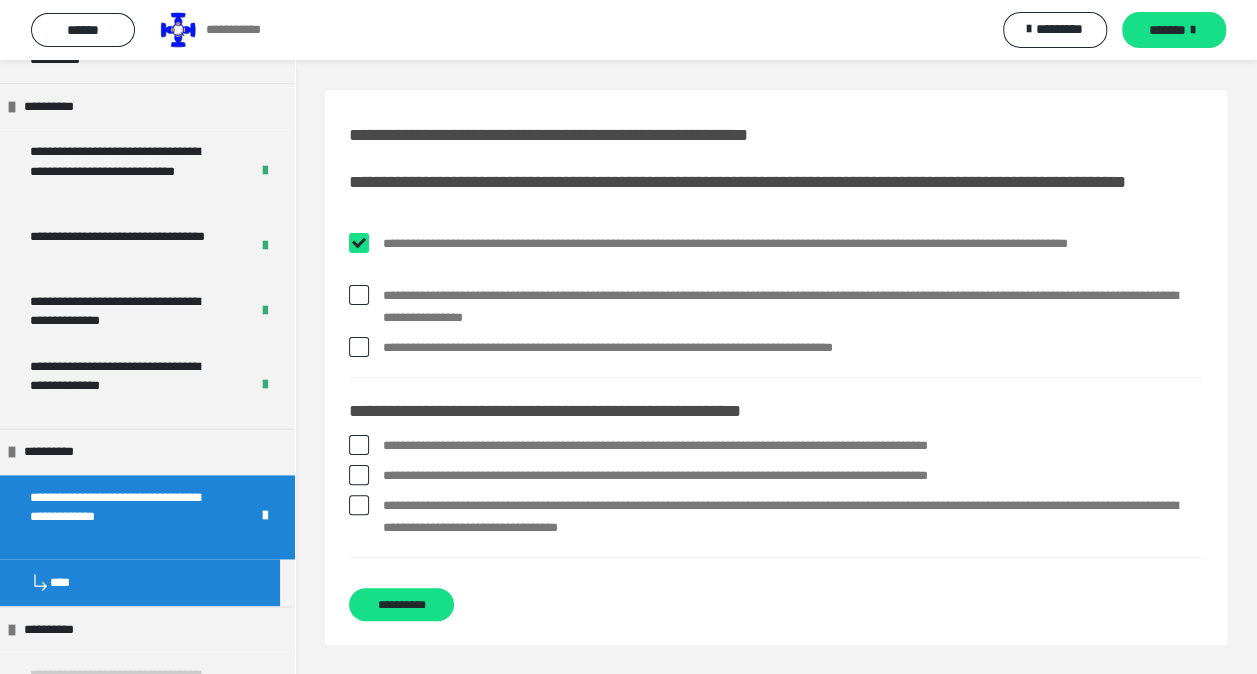 checkbox on "****" 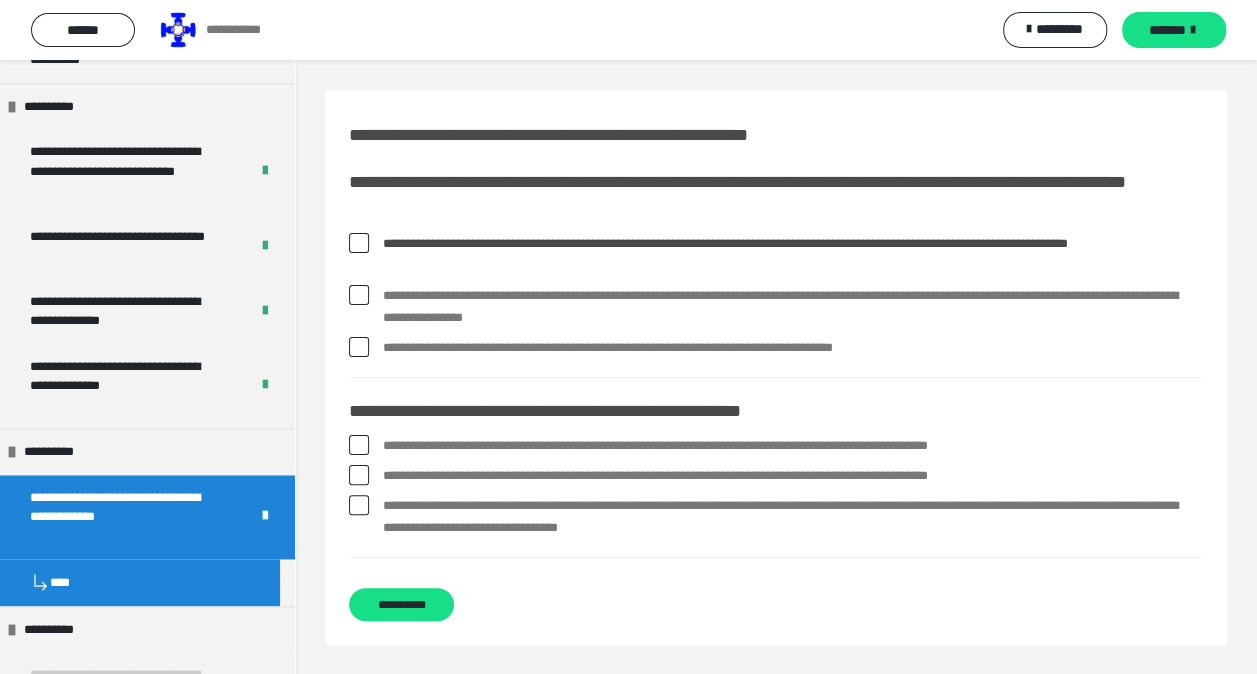 click at bounding box center (359, 295) 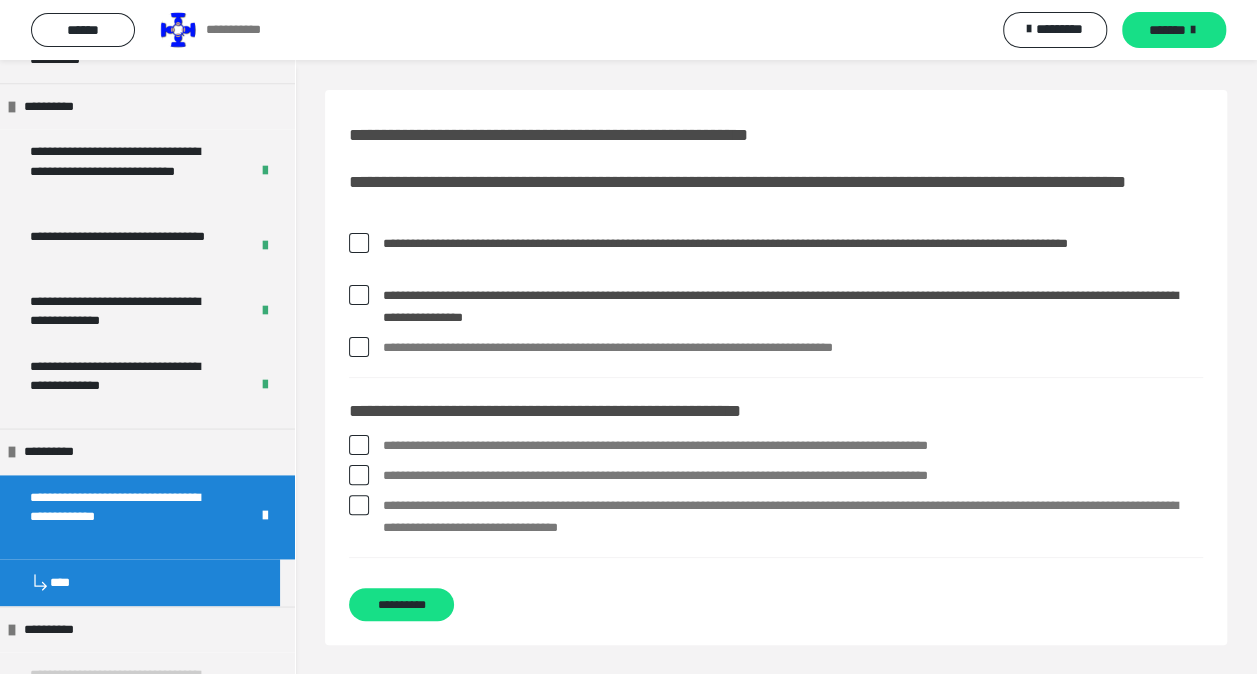 drag, startPoint x: 362, startPoint y: 440, endPoint x: 363, endPoint y: 484, distance: 44.011364 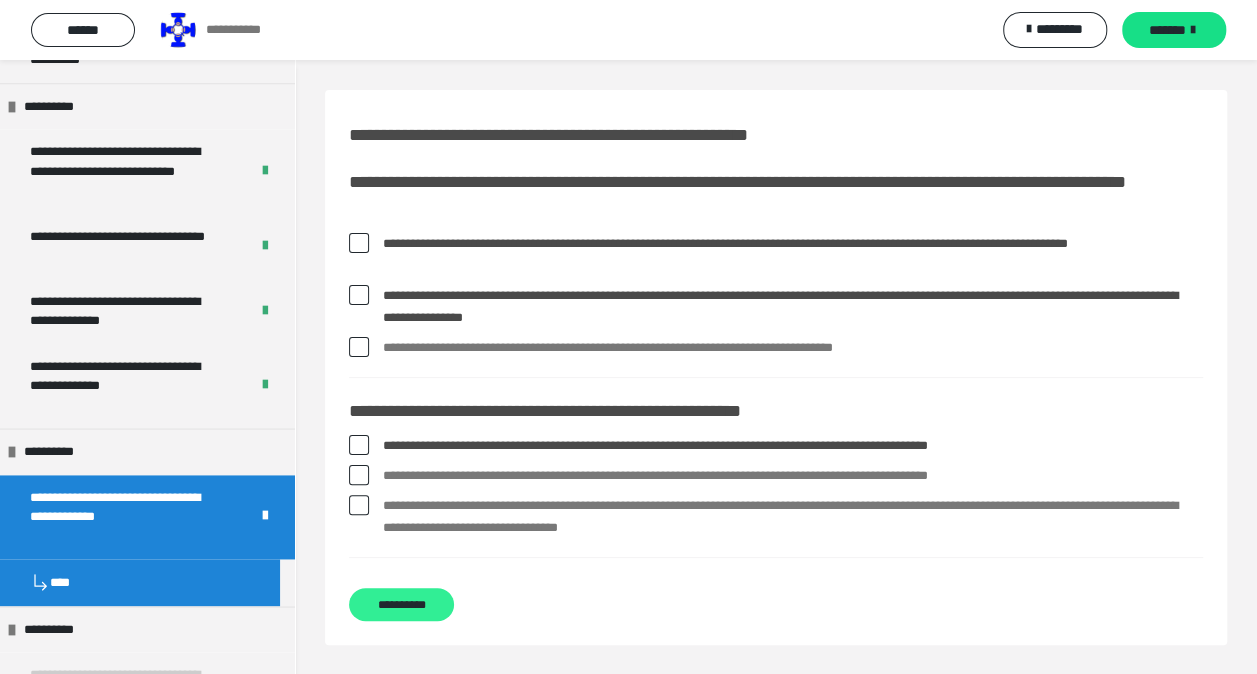 click on "**********" at bounding box center (401, 604) 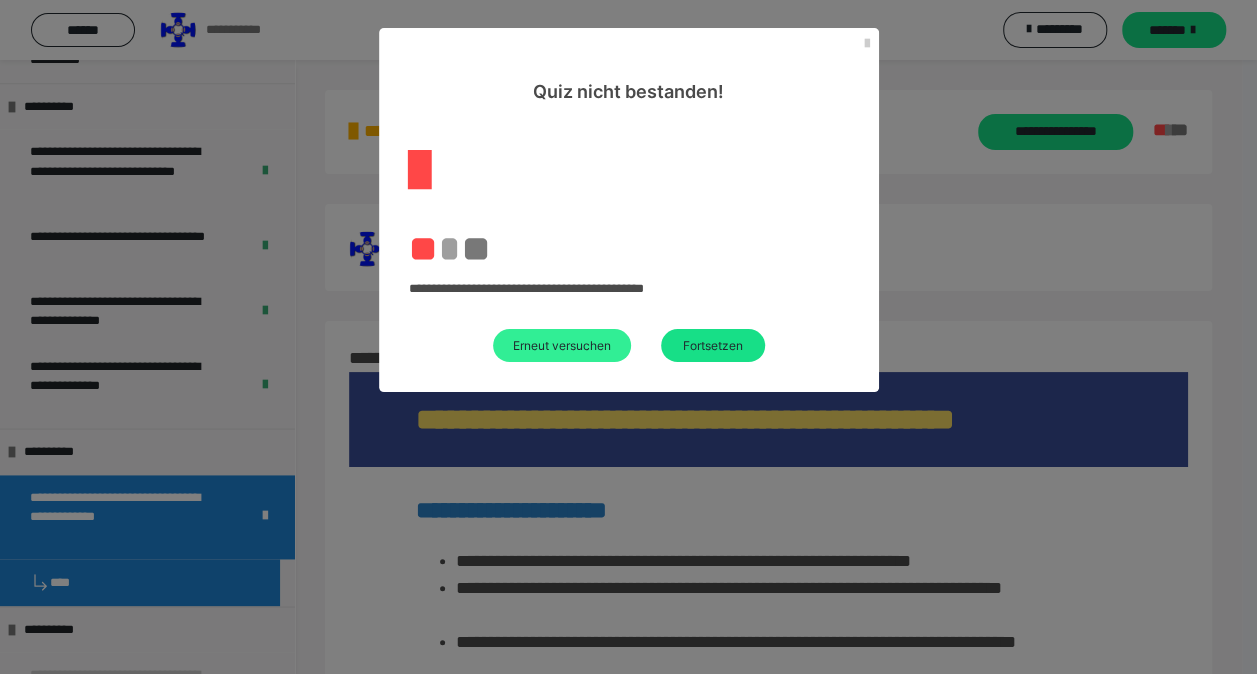 click on "Erneut versuchen" at bounding box center (562, 345) 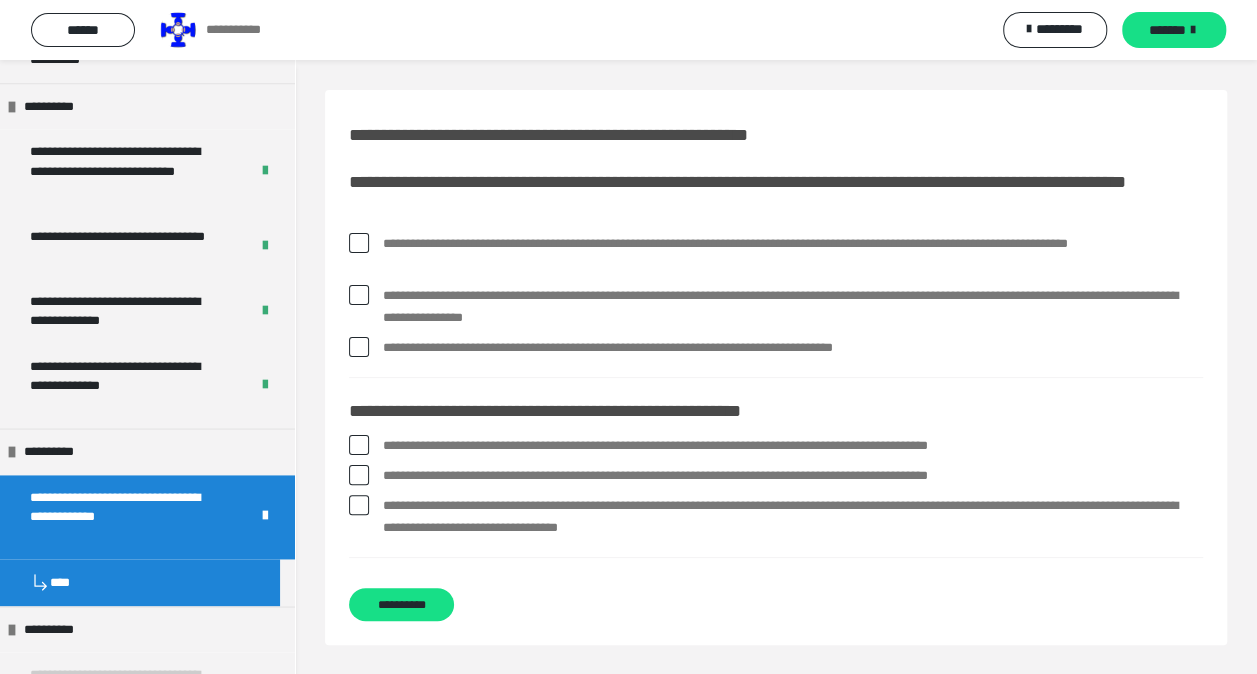 click at bounding box center [359, 243] 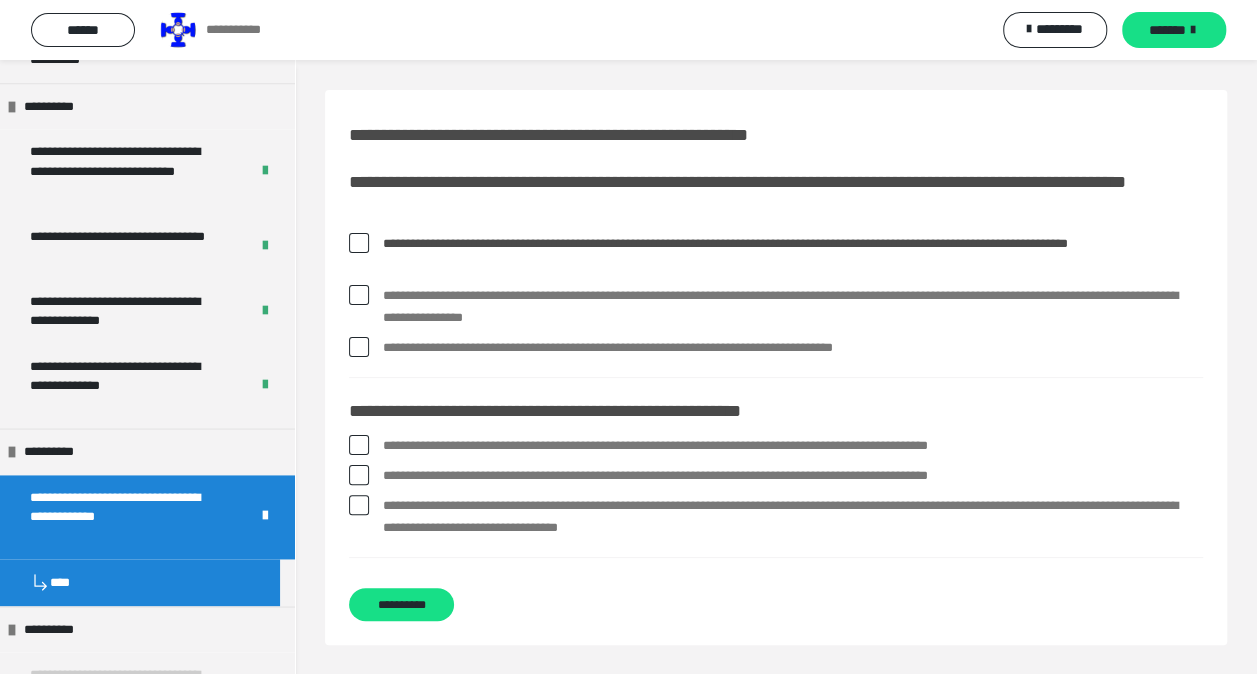 click at bounding box center [359, 295] 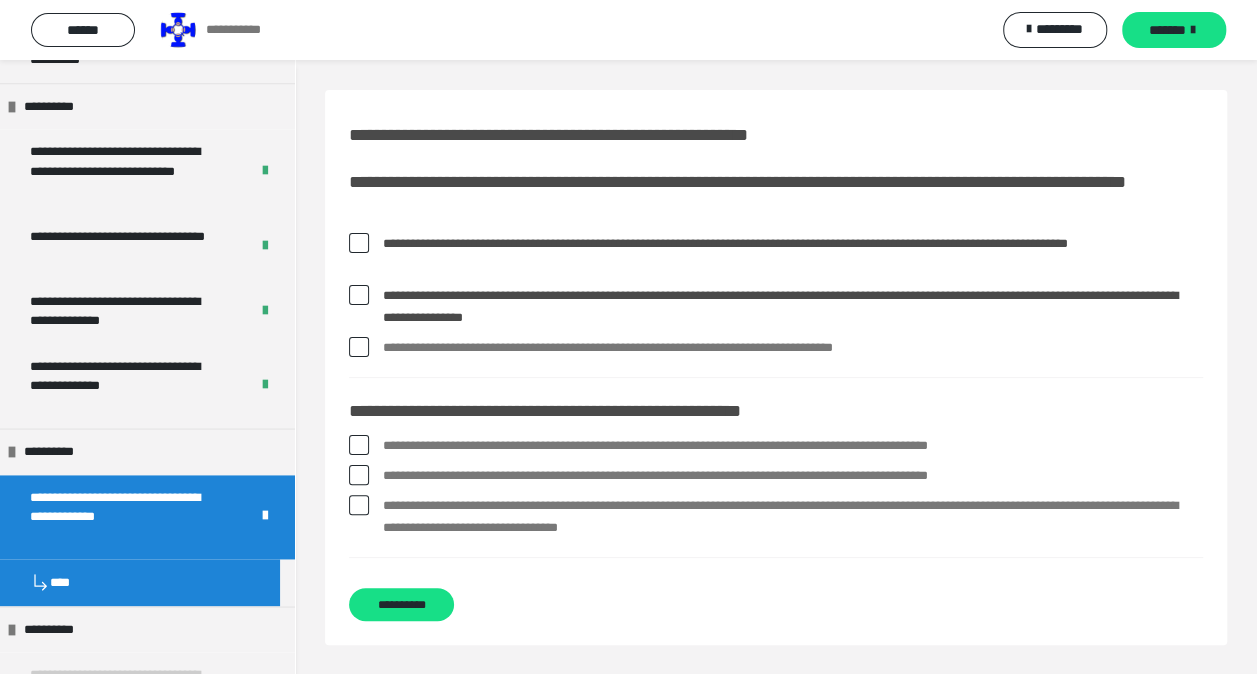 click at bounding box center [359, 475] 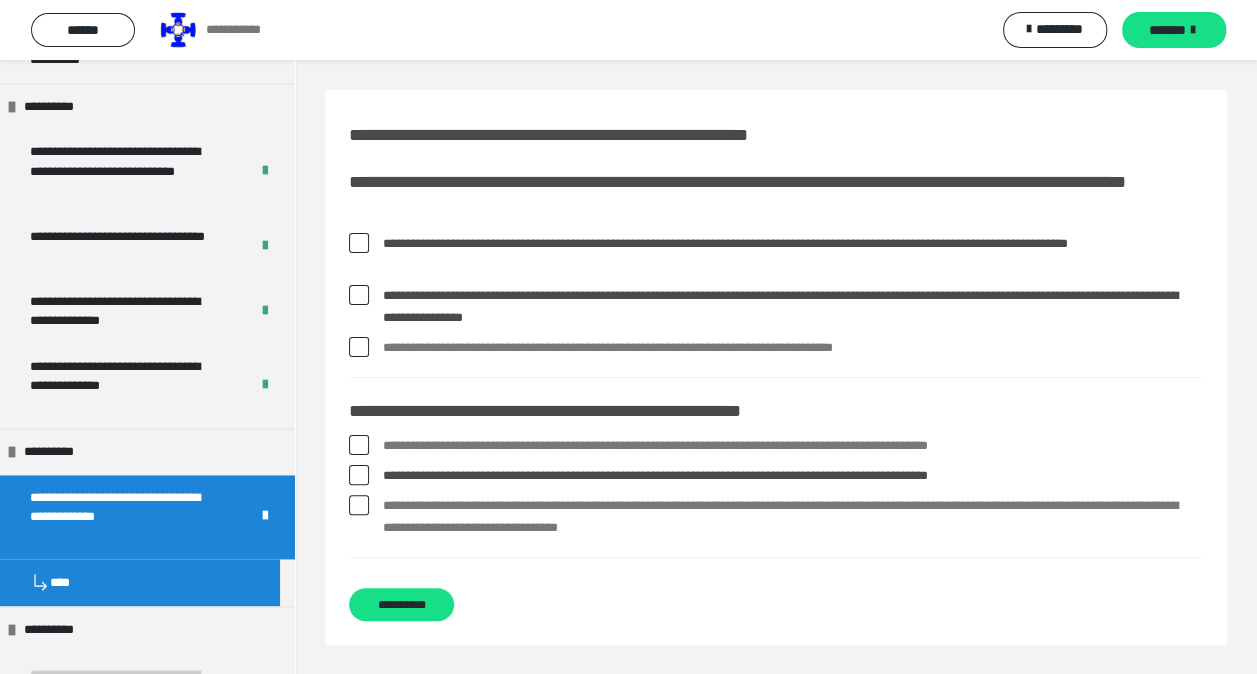 click at bounding box center [359, 505] 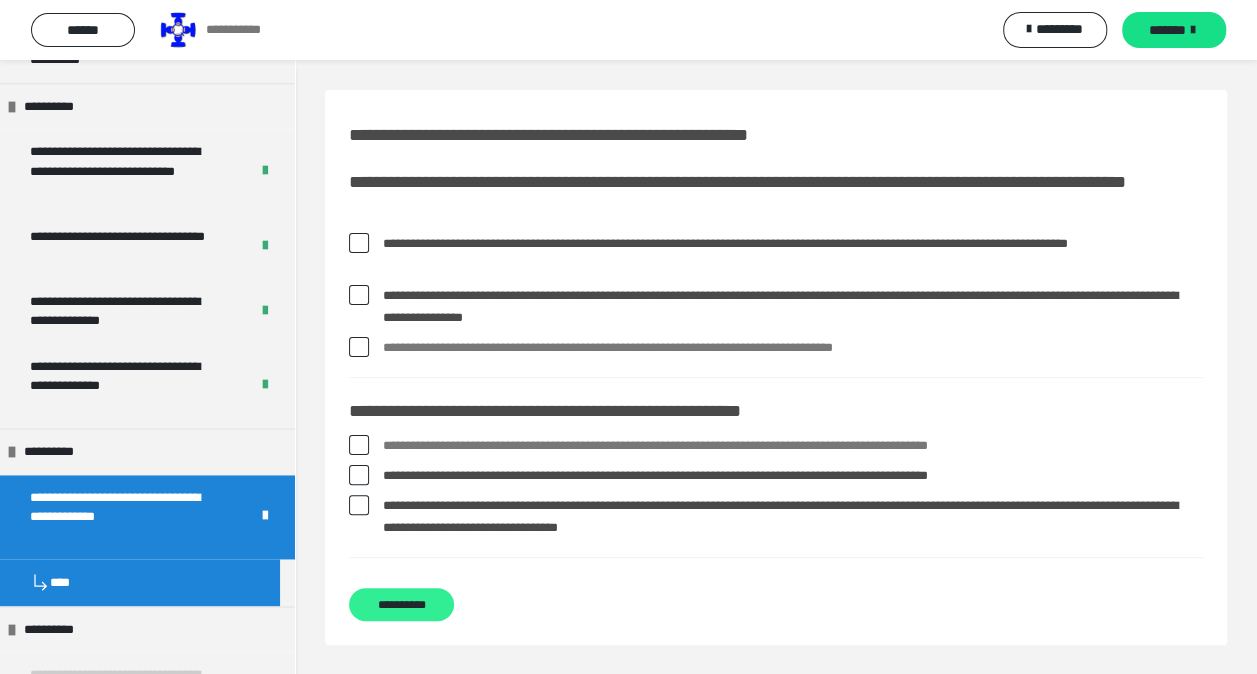 click on "**********" at bounding box center (401, 604) 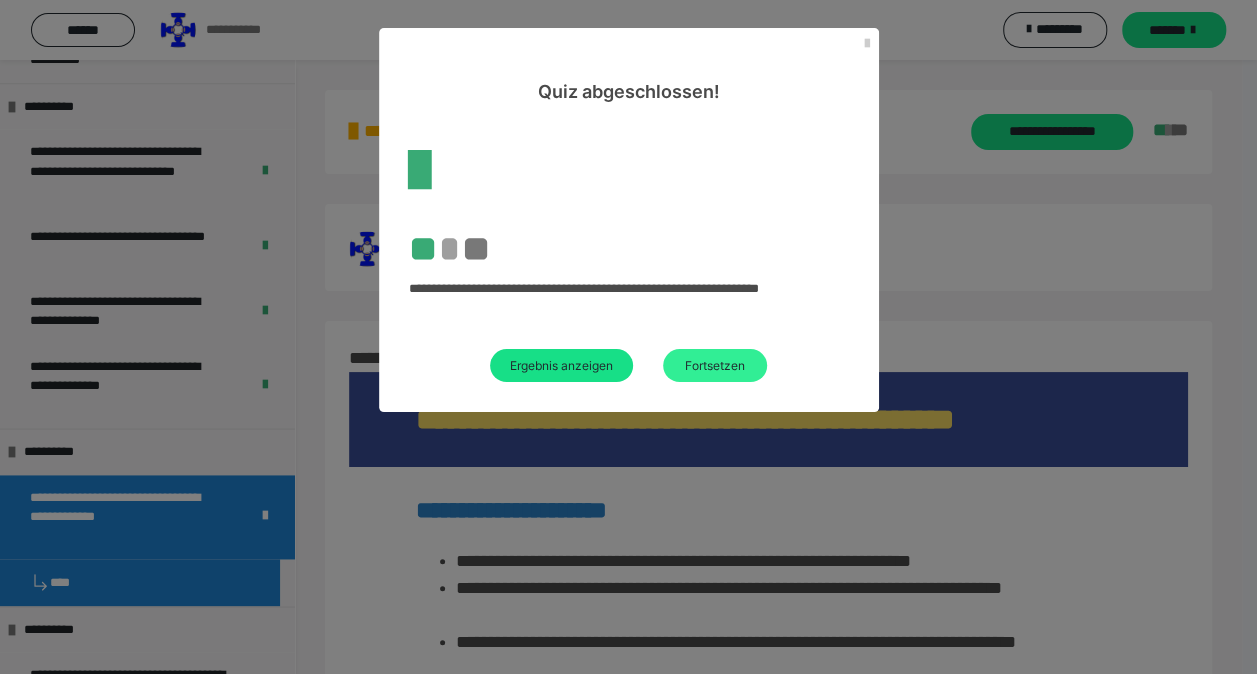 click on "Fortsetzen" at bounding box center [715, 365] 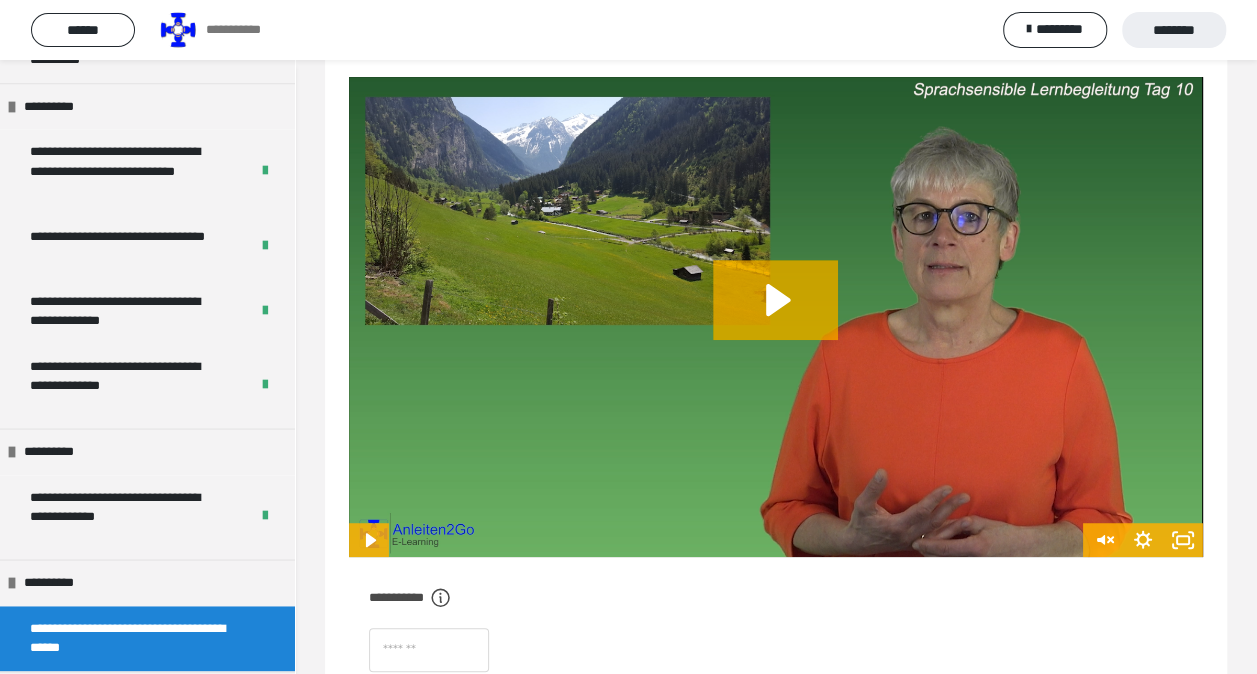 scroll, scrollTop: 400, scrollLeft: 0, axis: vertical 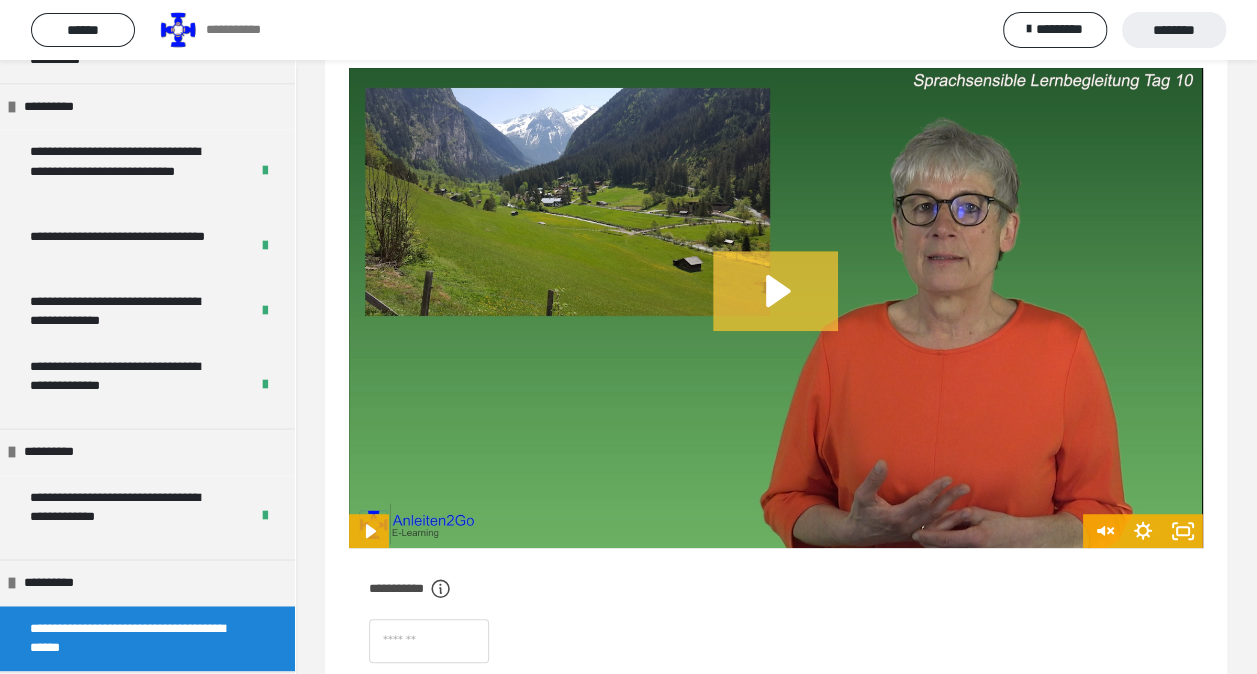 click 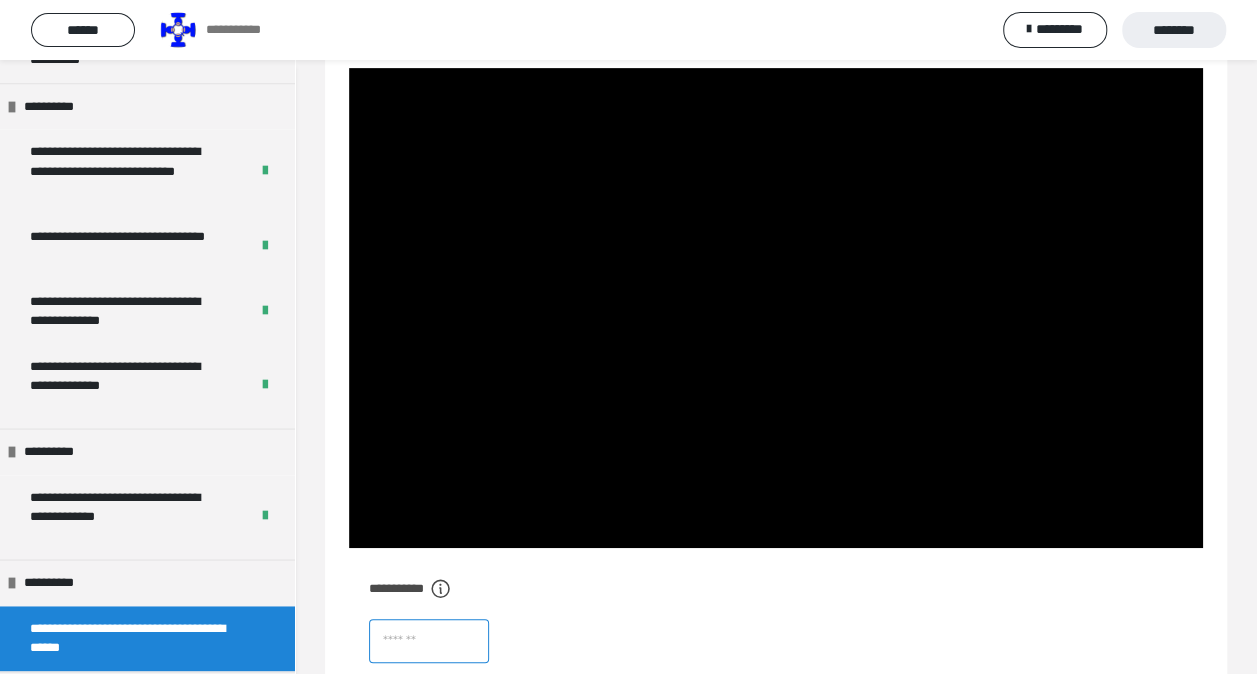 click at bounding box center [429, 641] 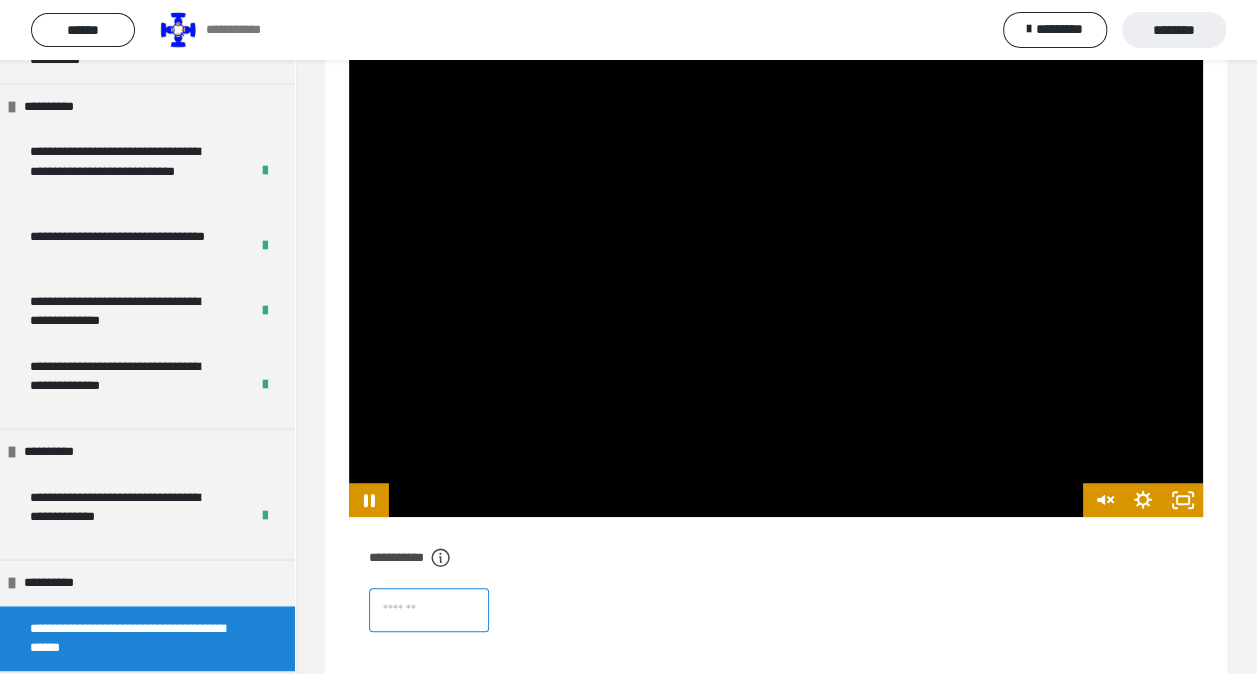 scroll, scrollTop: 400, scrollLeft: 0, axis: vertical 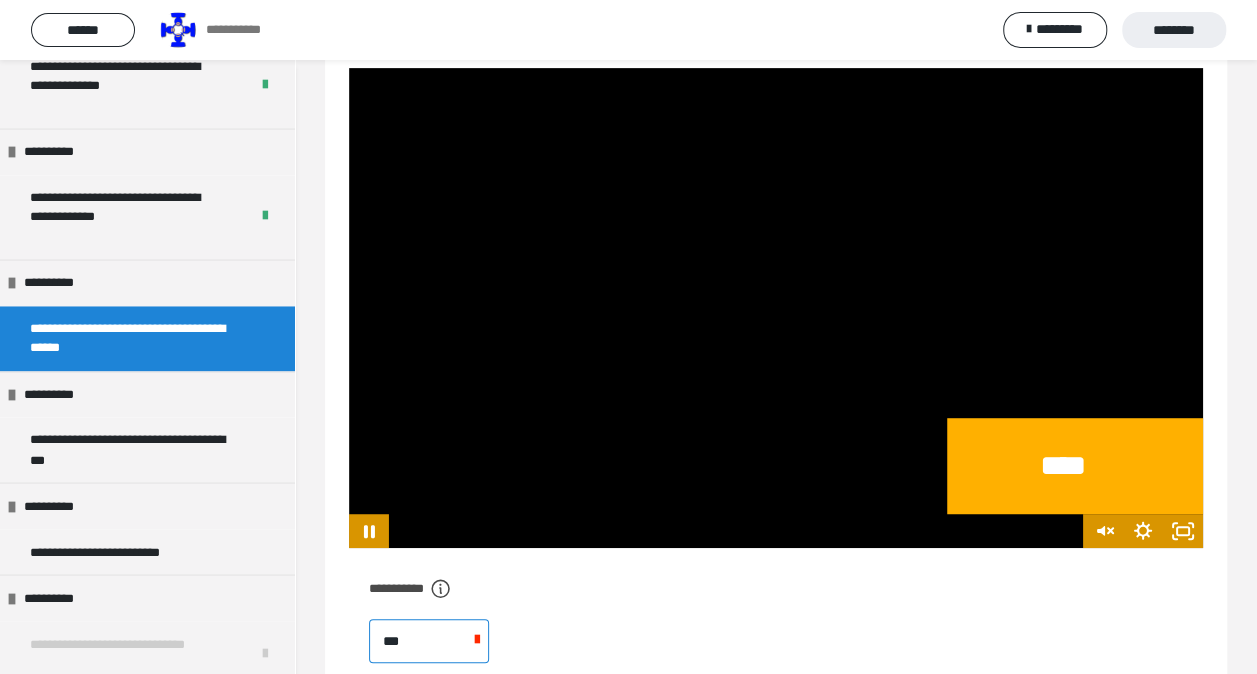 type on "****" 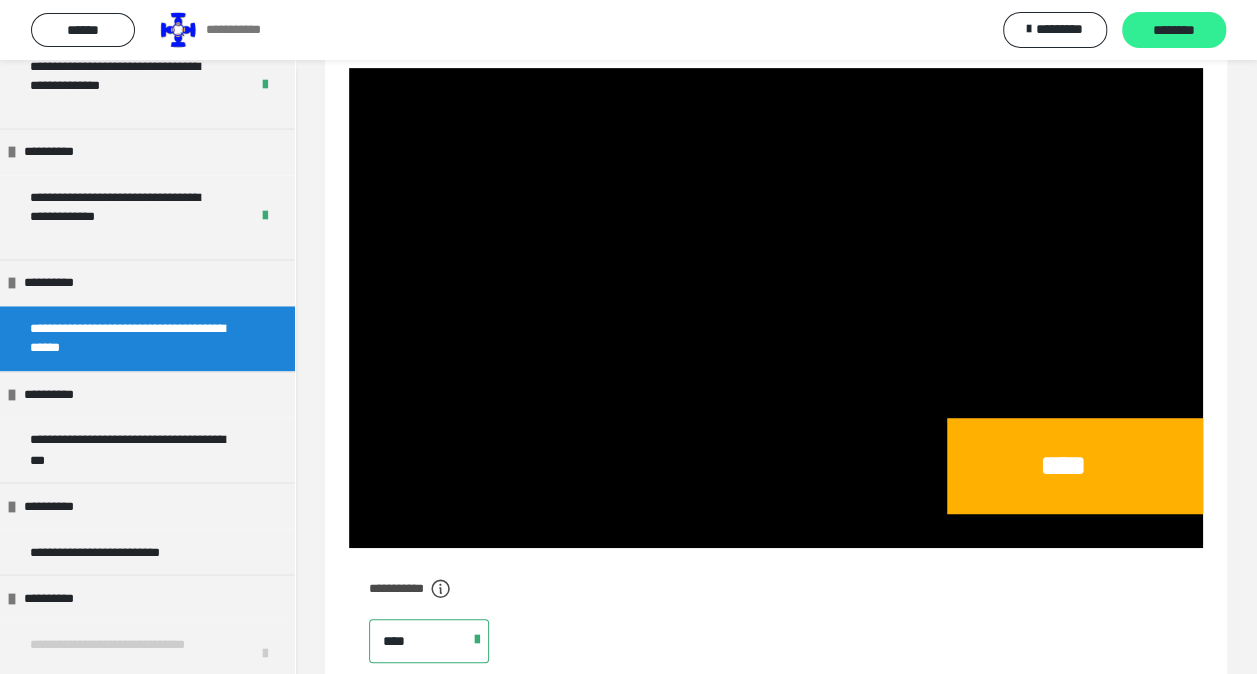 click on "********" at bounding box center (1174, 31) 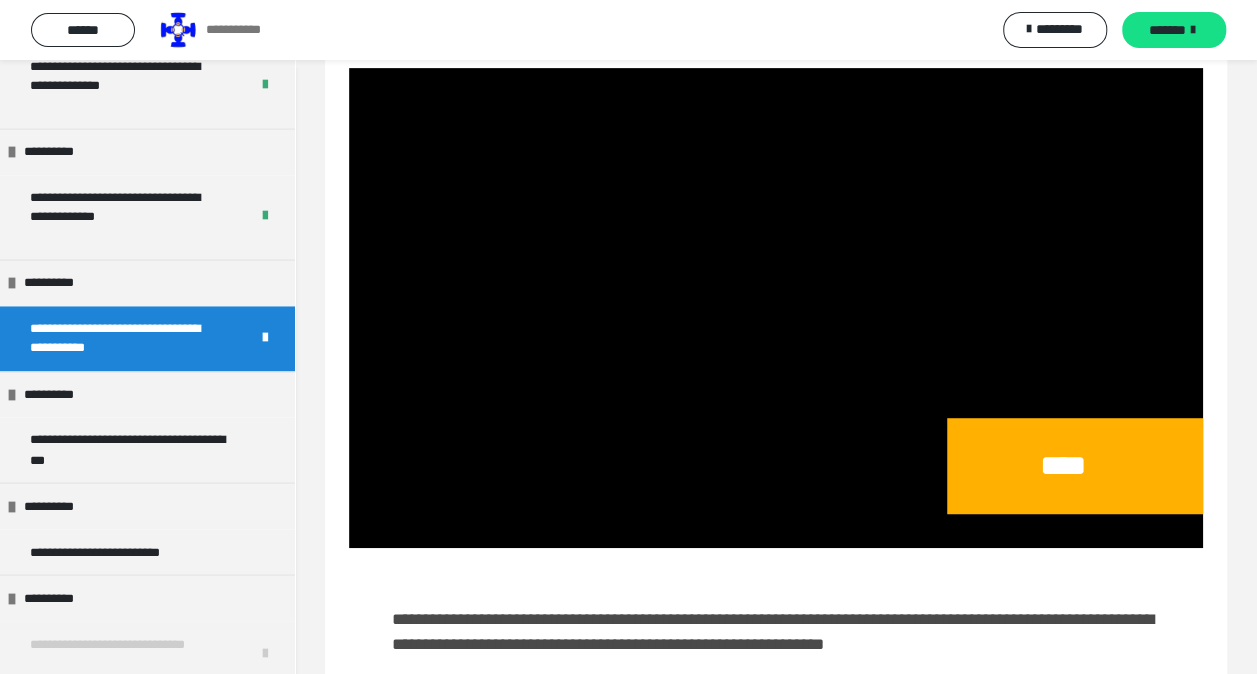click on "*******" at bounding box center [1167, 30] 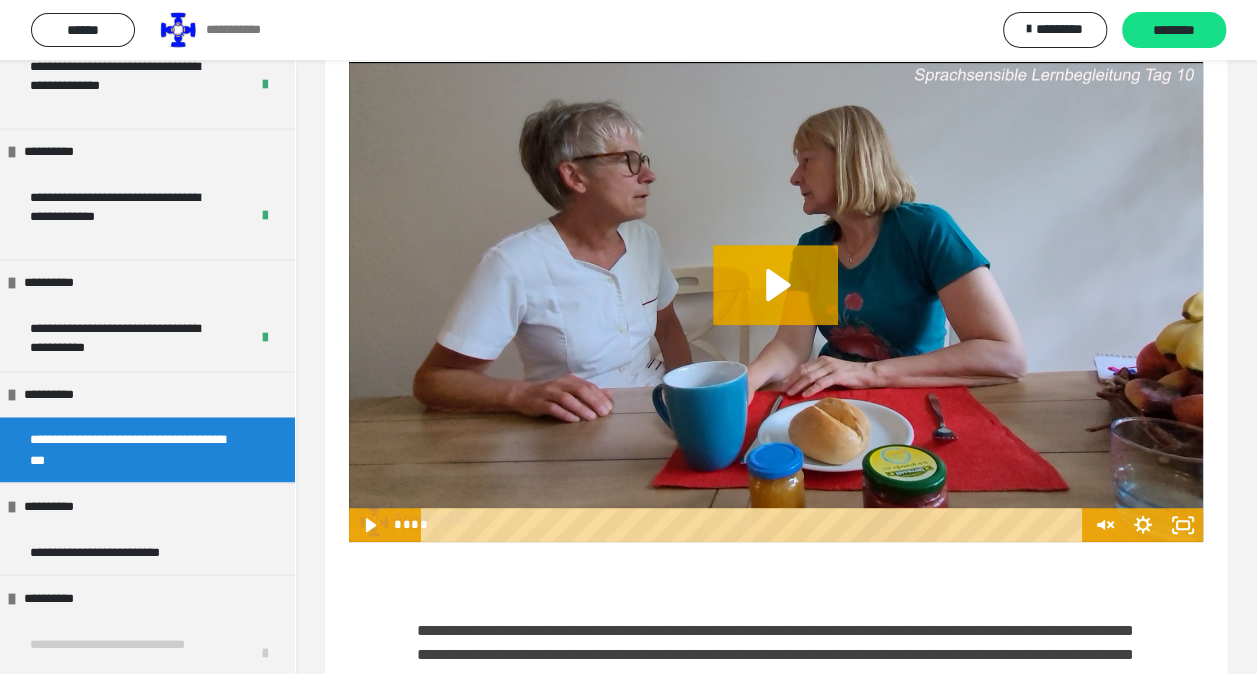 scroll, scrollTop: 400, scrollLeft: 0, axis: vertical 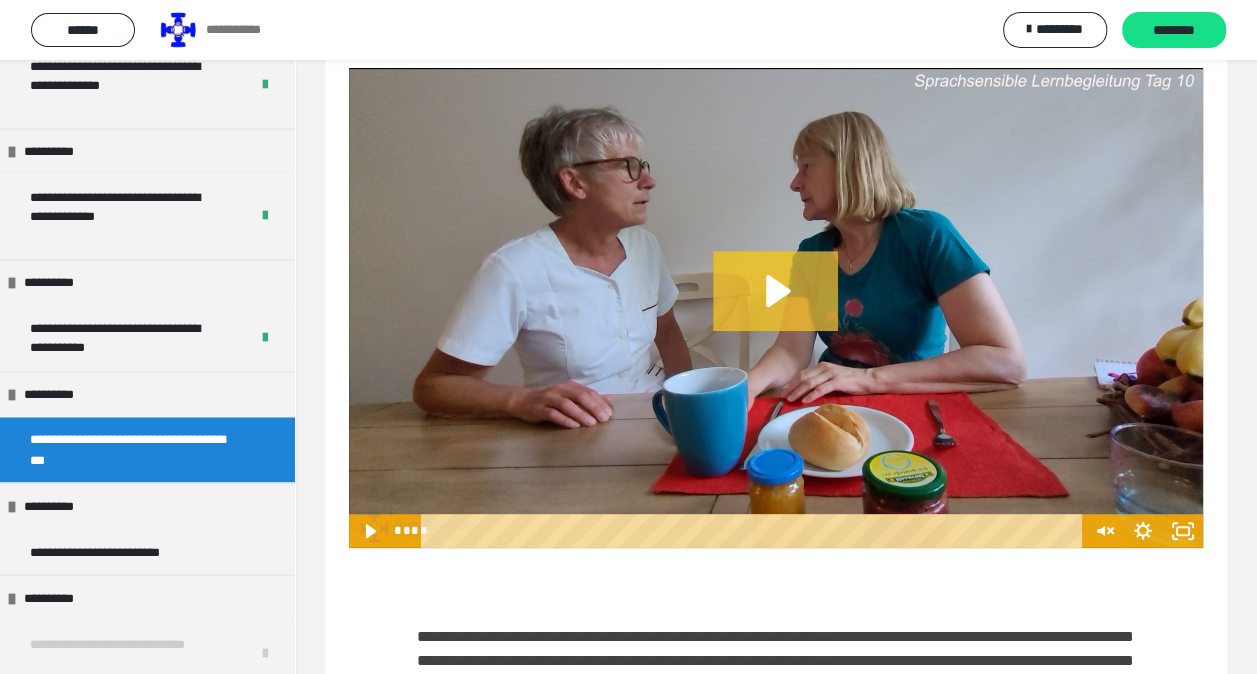 click 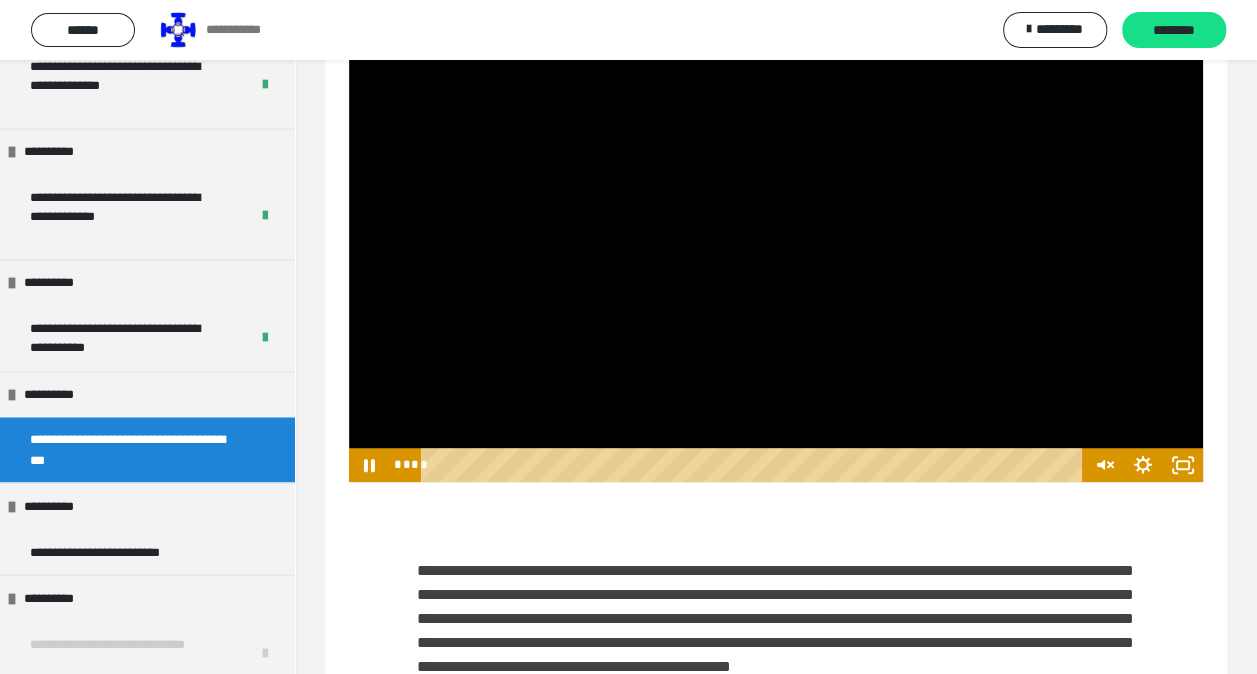 scroll, scrollTop: 600, scrollLeft: 0, axis: vertical 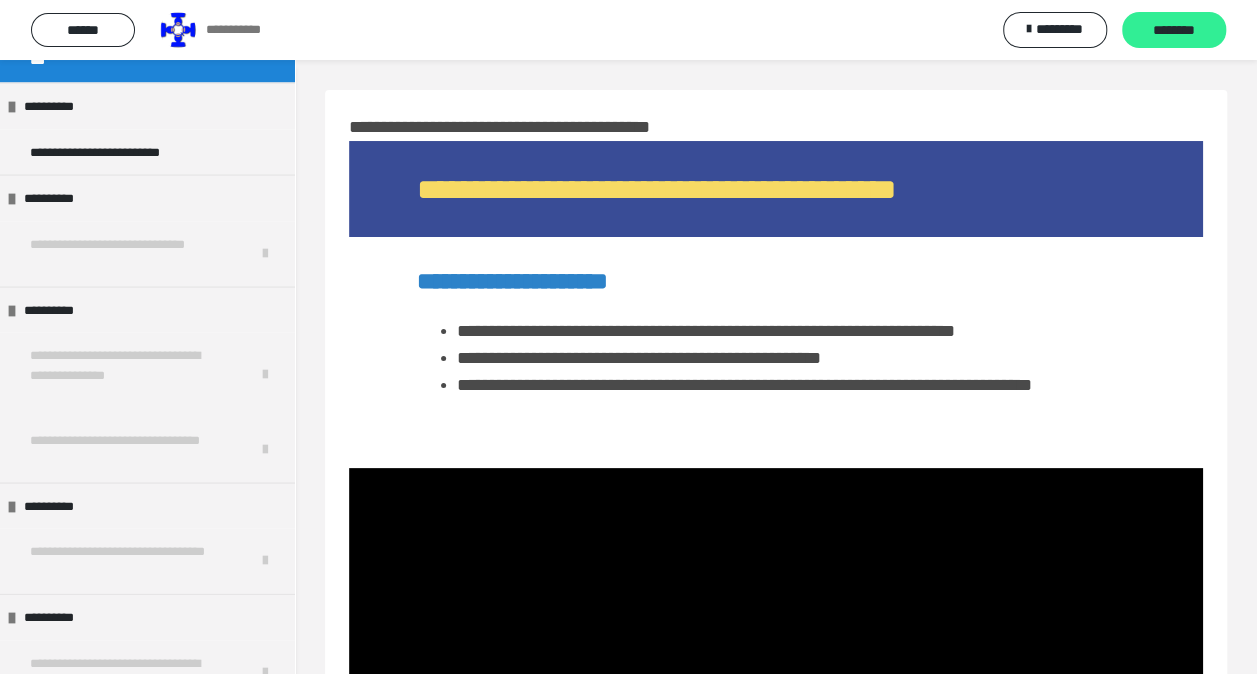 click on "********" at bounding box center [1174, 31] 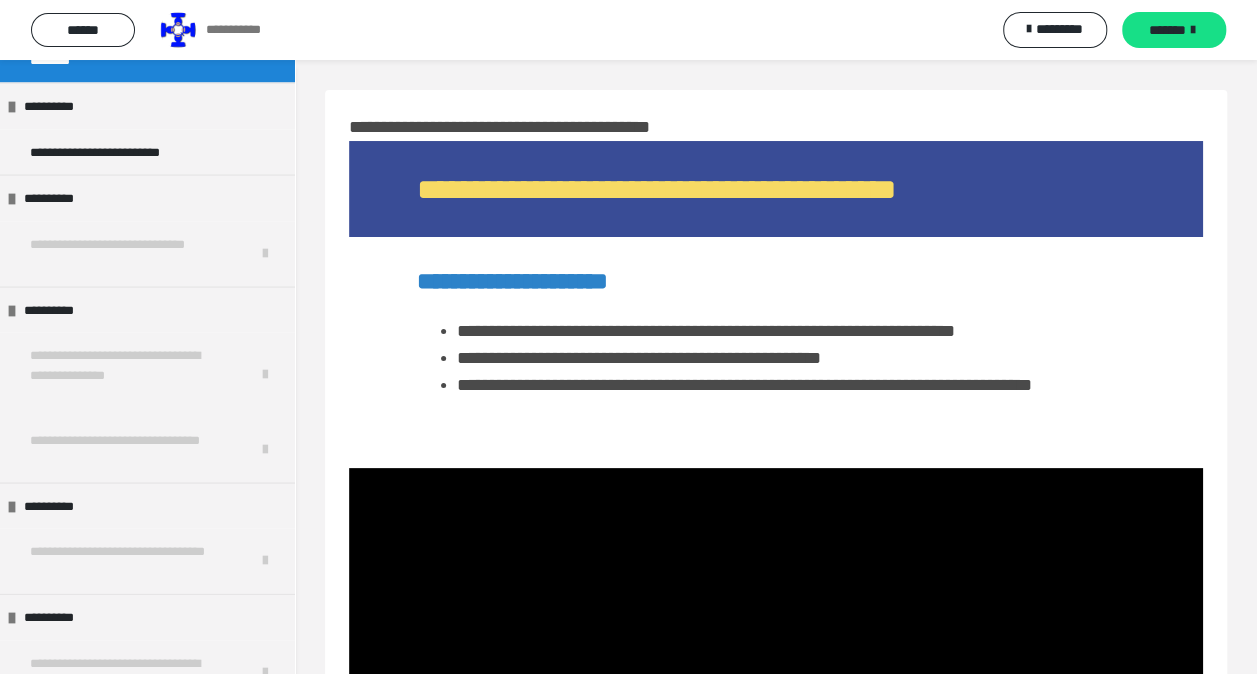 click on "*******" at bounding box center [1167, 30] 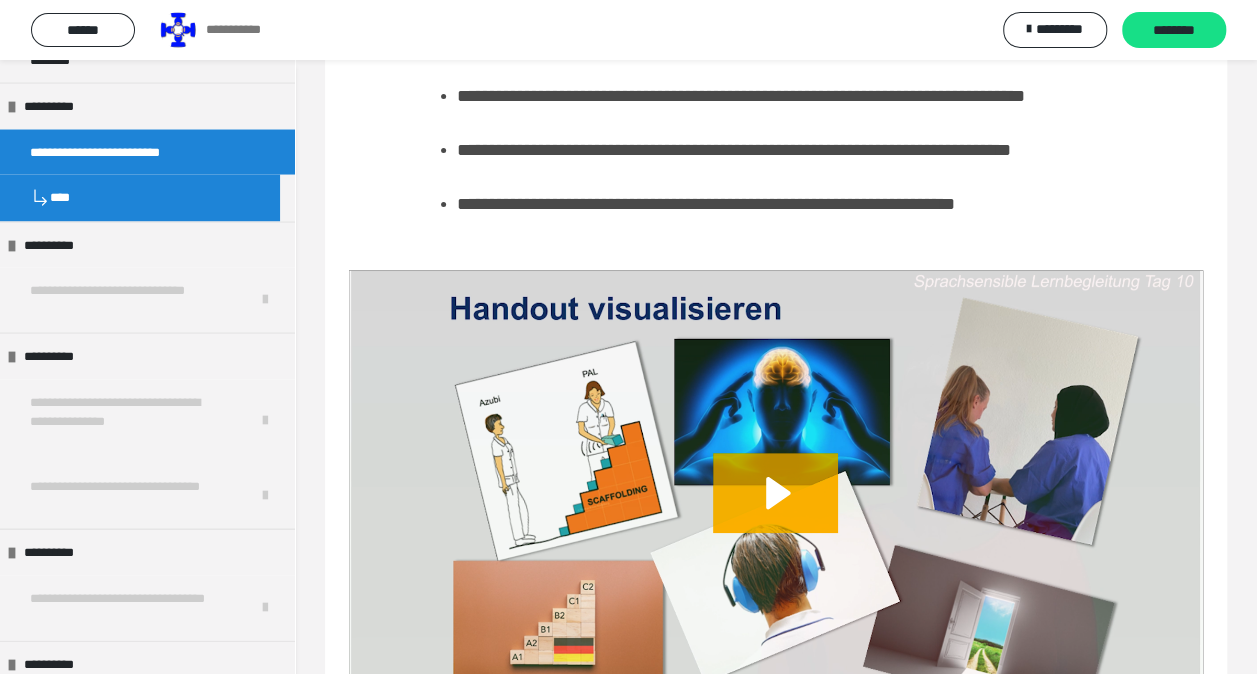 scroll, scrollTop: 200, scrollLeft: 0, axis: vertical 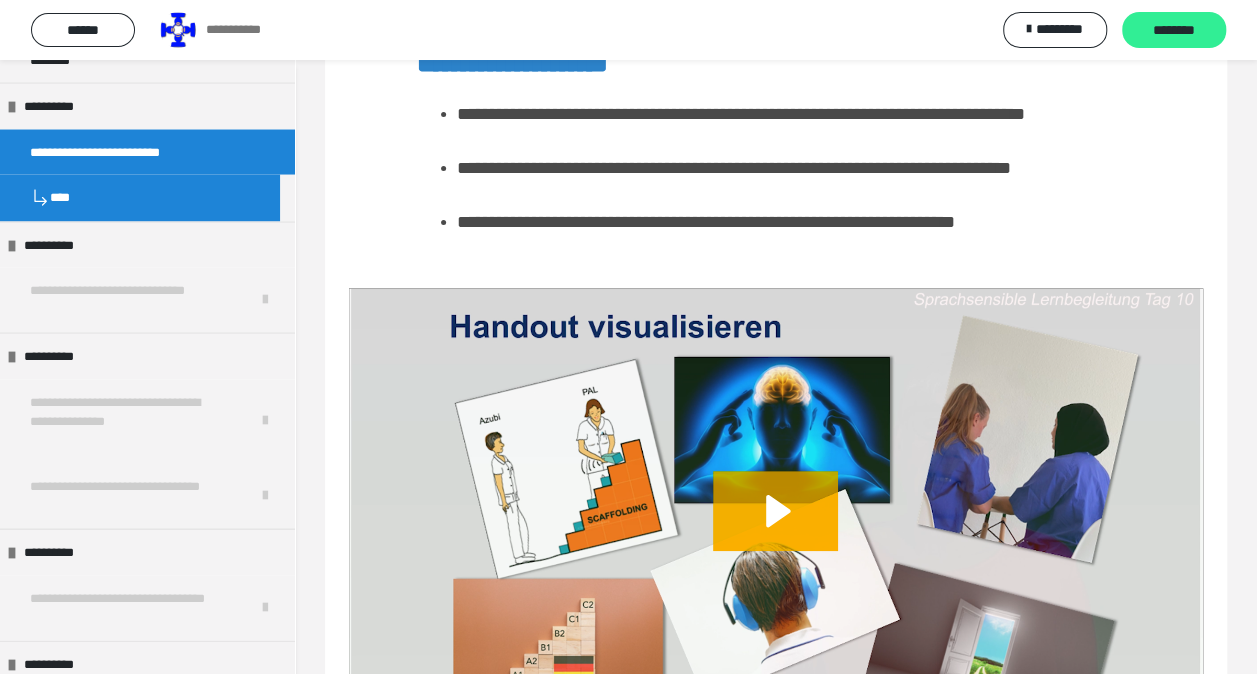 click on "********" at bounding box center (1174, 31) 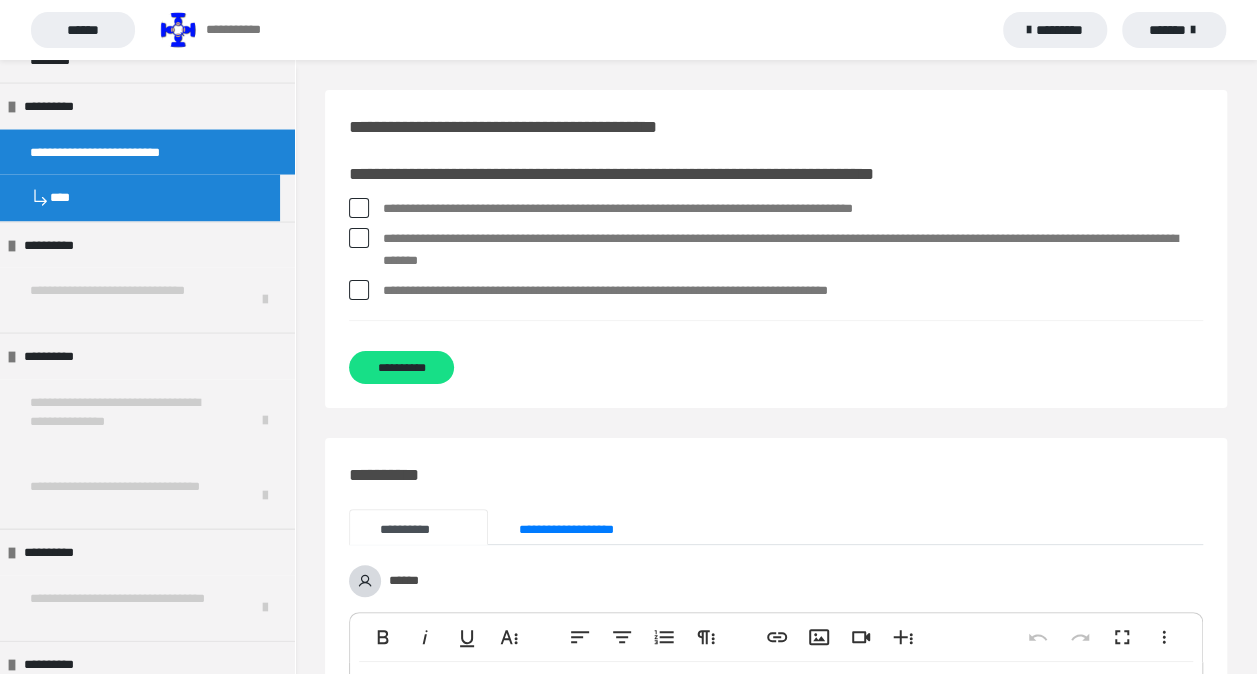 click at bounding box center (359, 208) 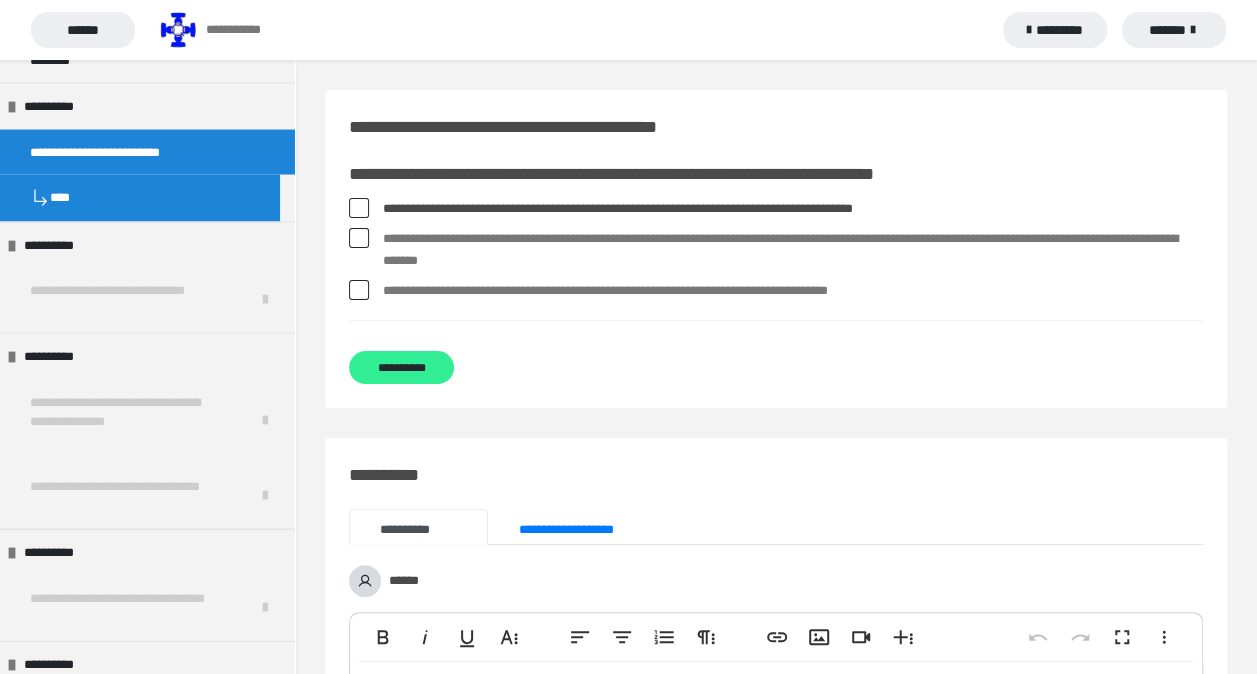 click on "**********" at bounding box center (401, 367) 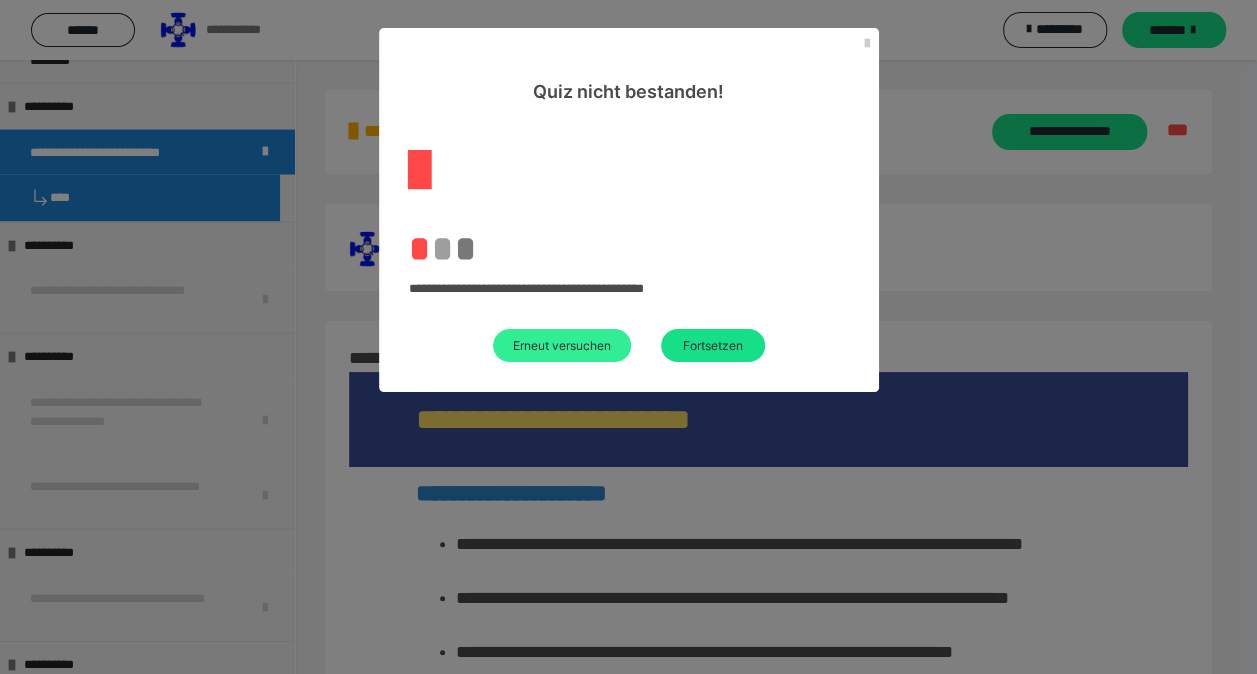 click on "Erneut versuchen" at bounding box center (562, 345) 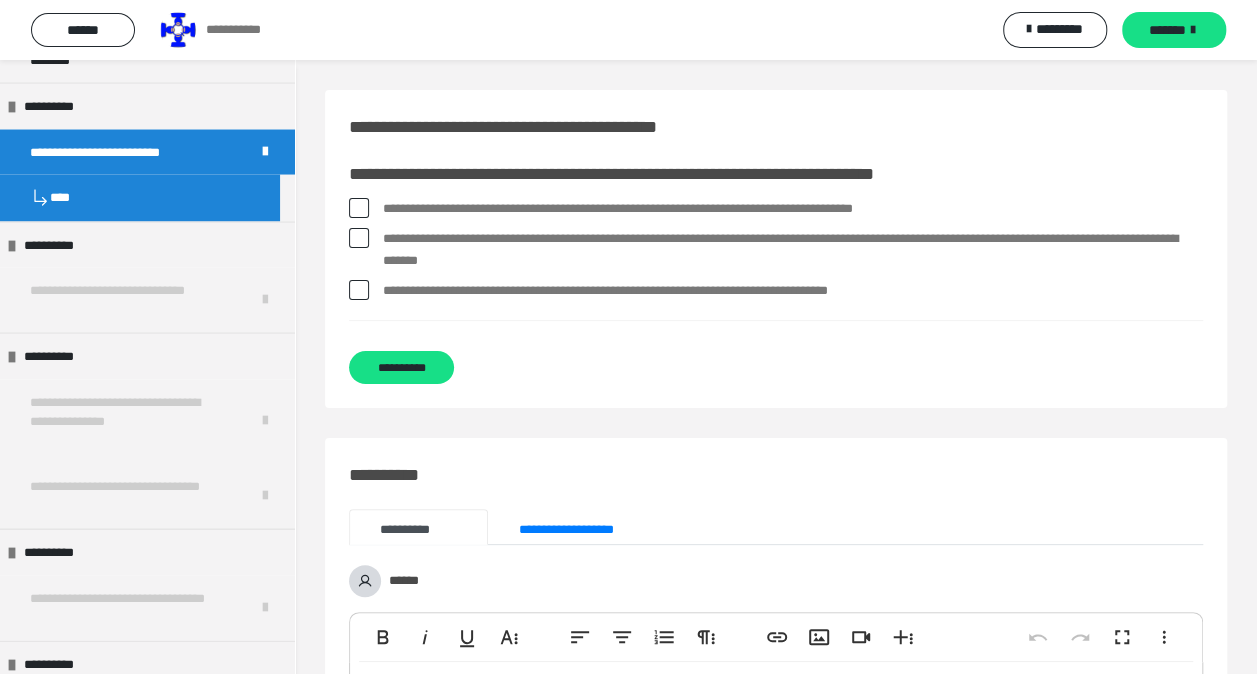 click at bounding box center [359, 238] 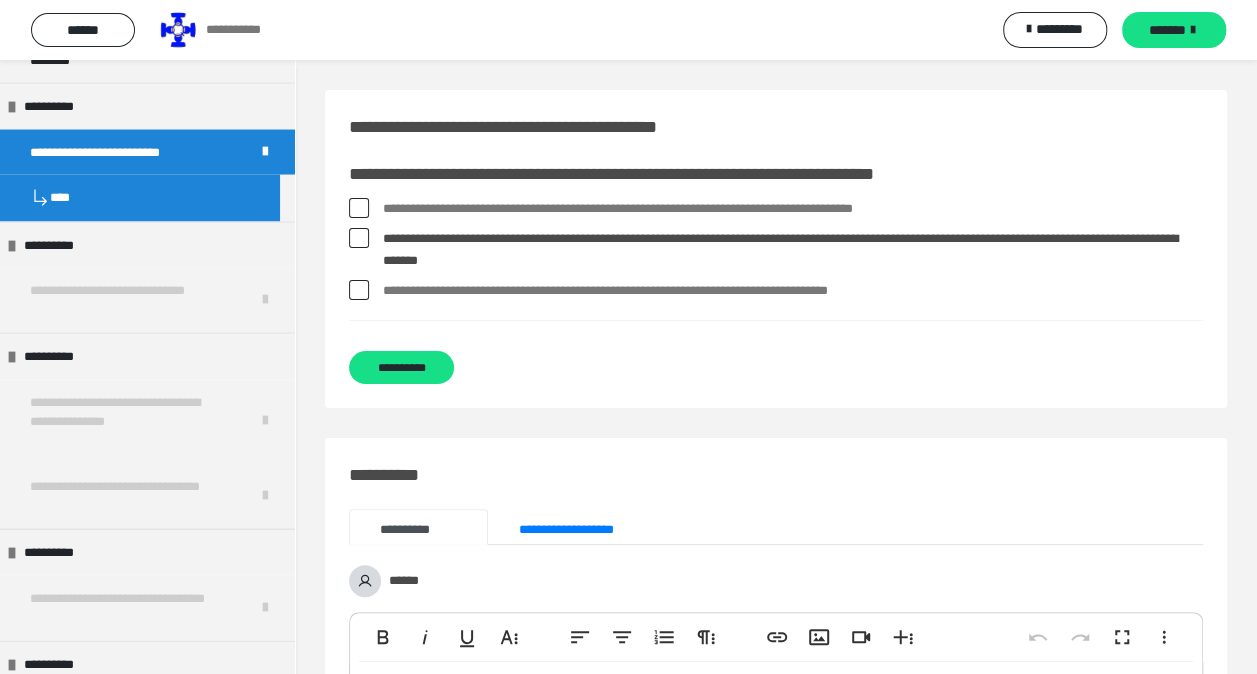 click at bounding box center [359, 290] 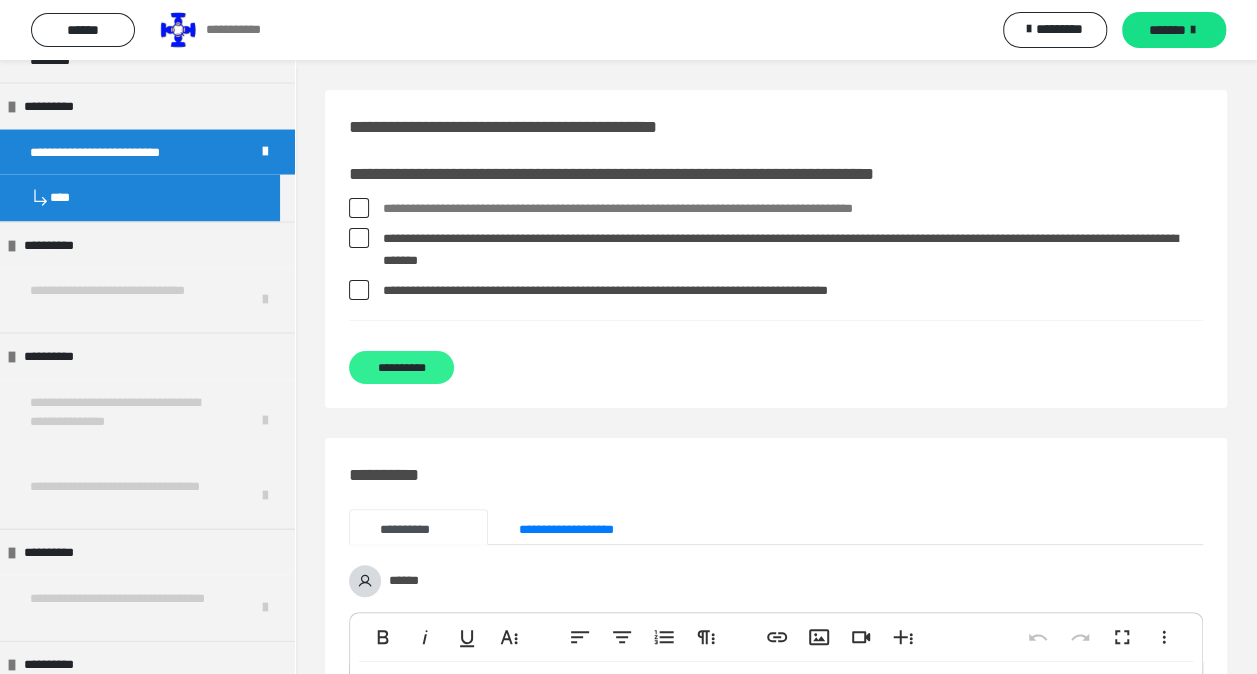 click on "**********" at bounding box center (401, 367) 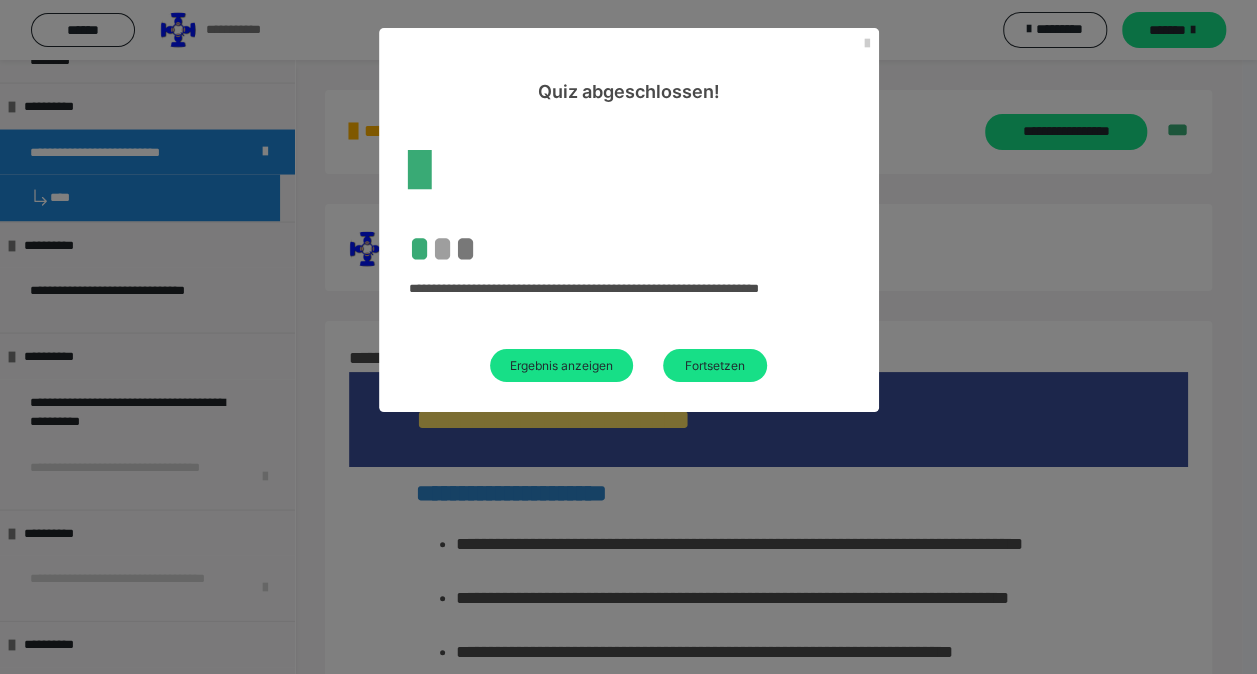 click on "Fortsetzen" at bounding box center (715, 365) 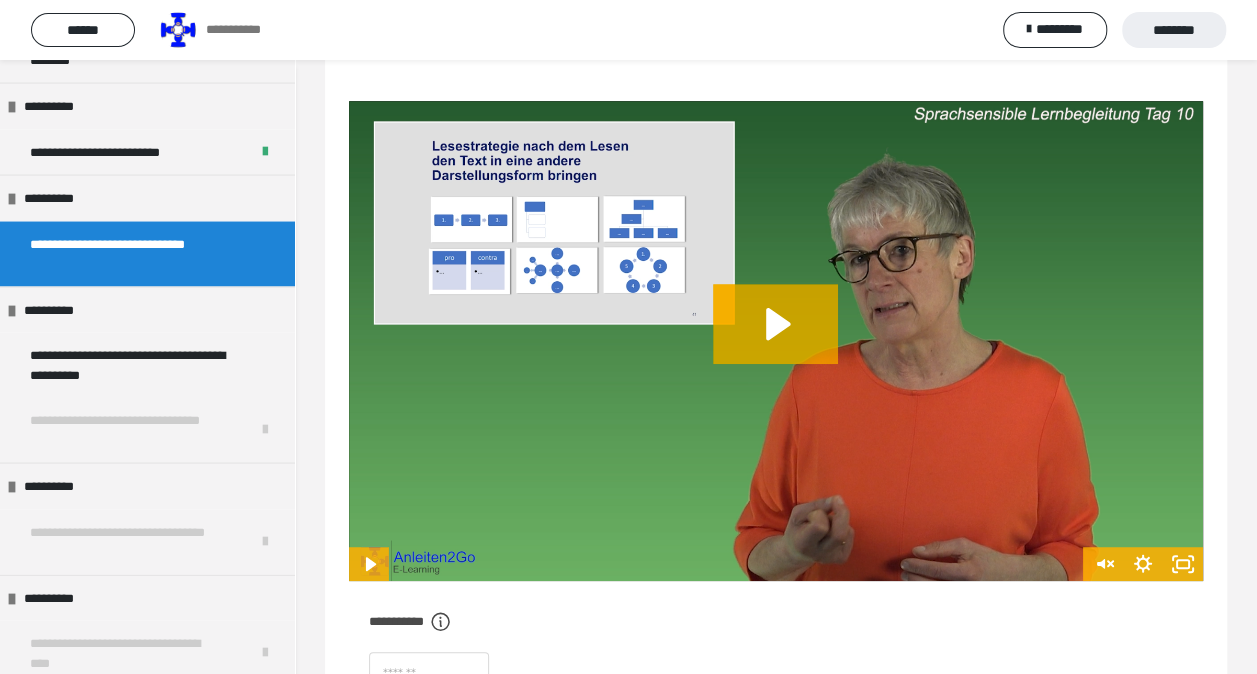scroll, scrollTop: 400, scrollLeft: 0, axis: vertical 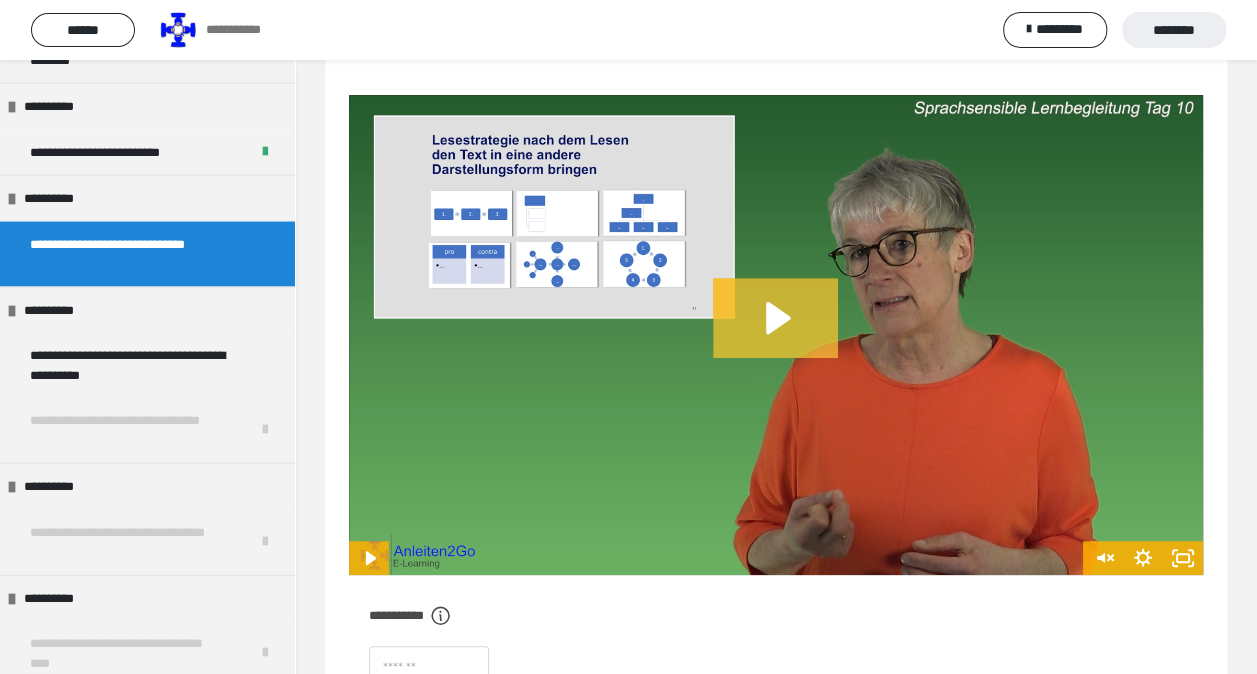 click 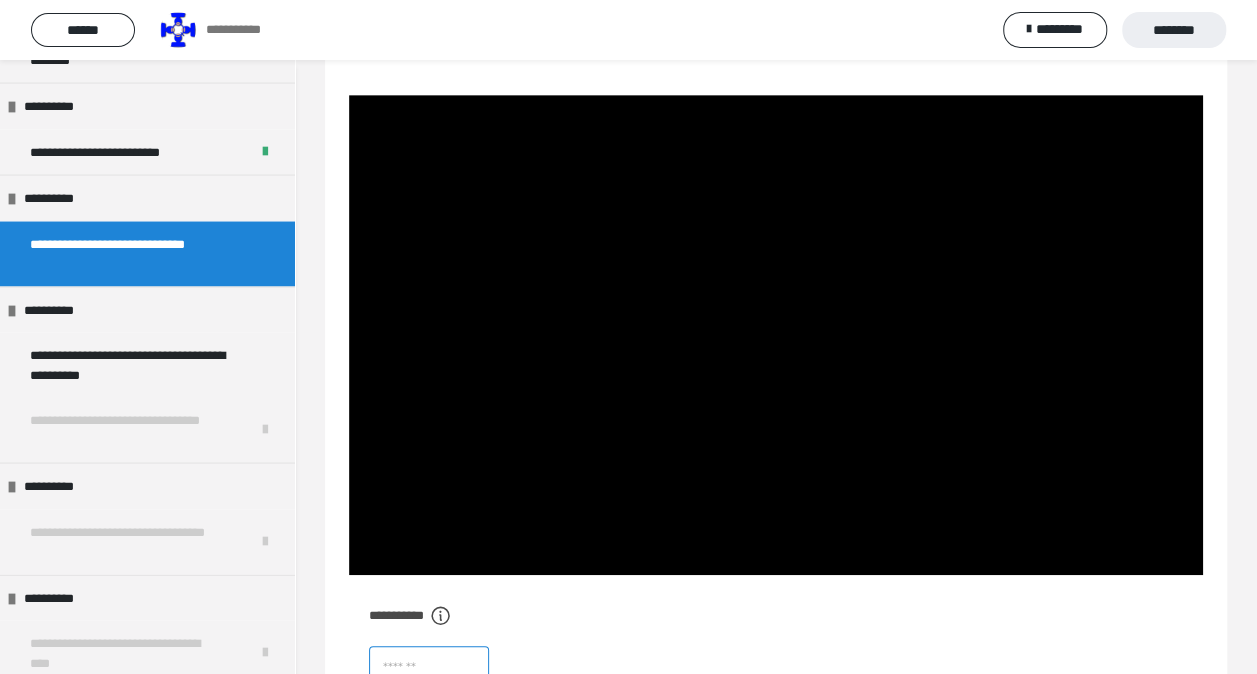 click at bounding box center [429, 668] 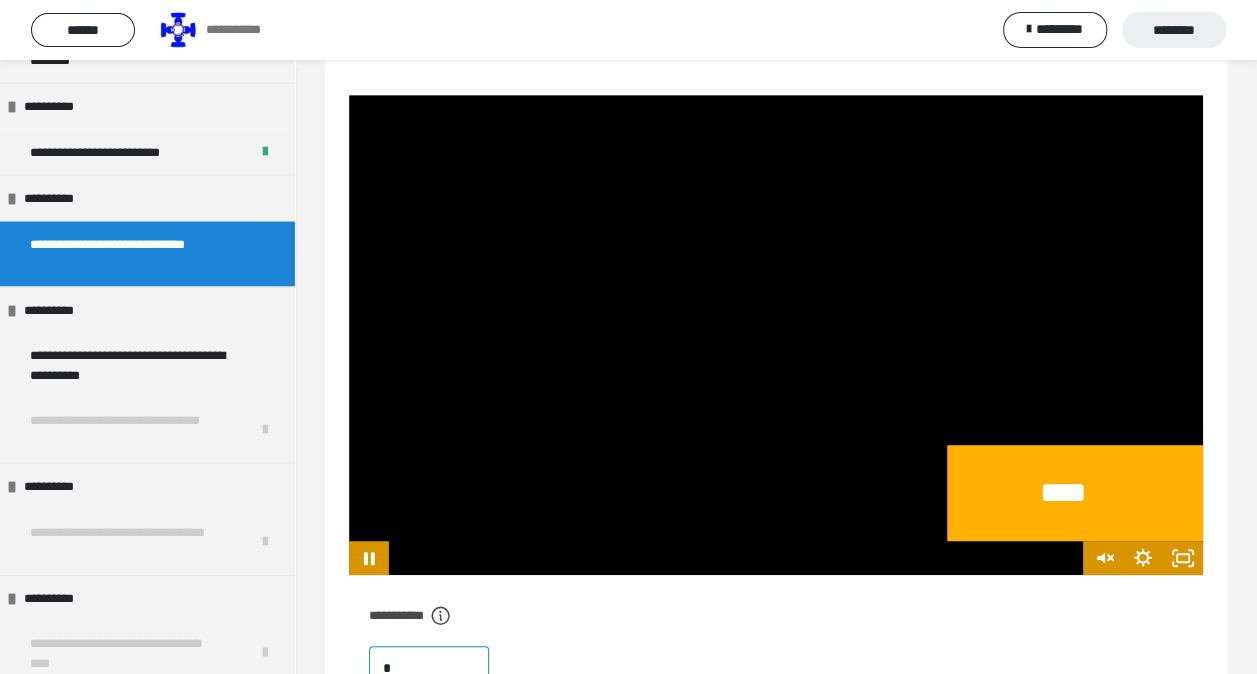 scroll, scrollTop: 402, scrollLeft: 0, axis: vertical 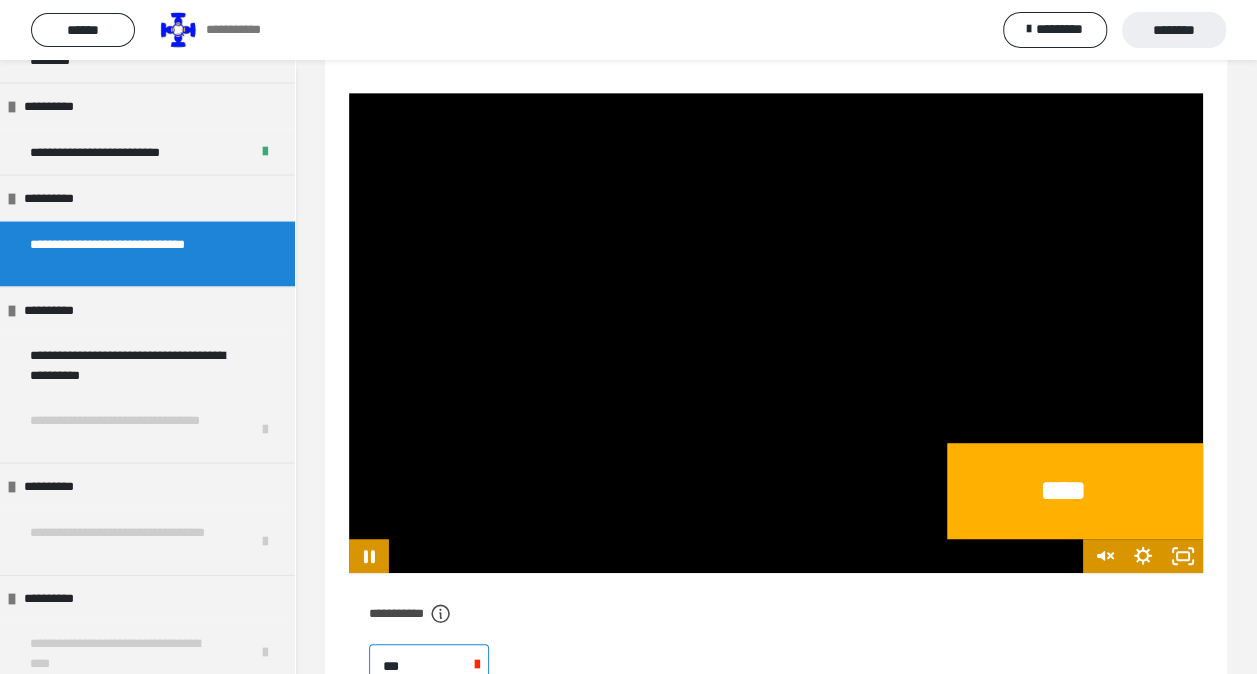 type on "****" 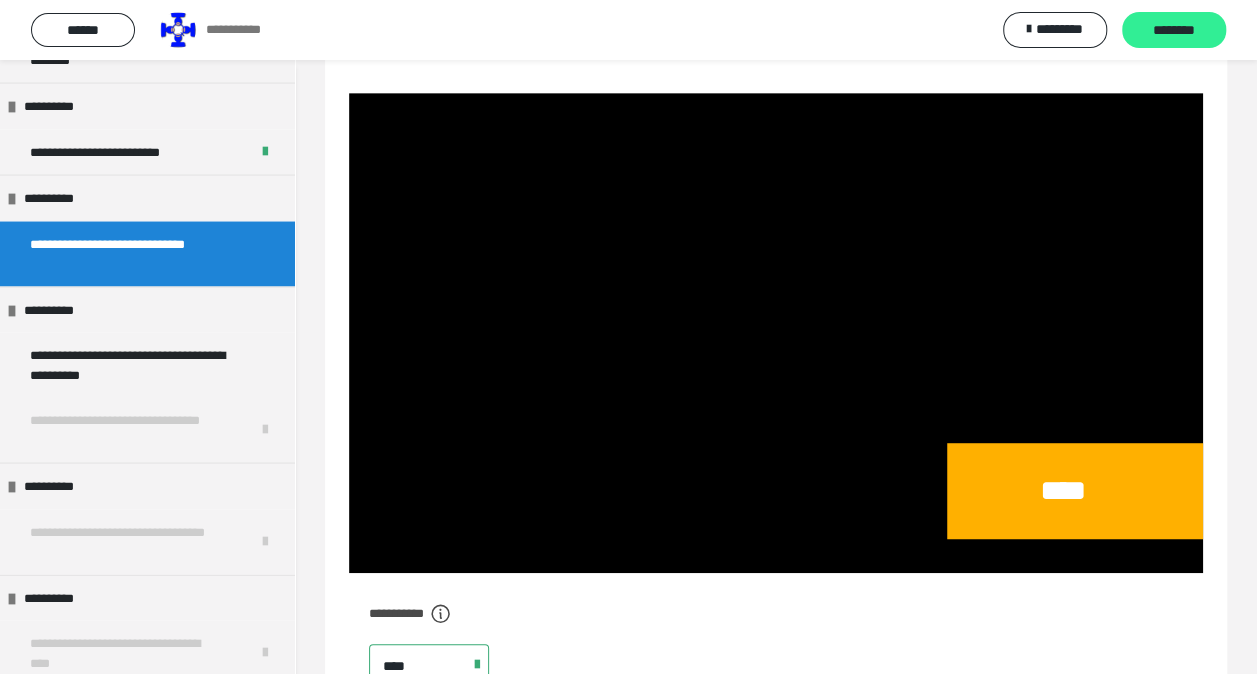 click on "********" at bounding box center [1174, 31] 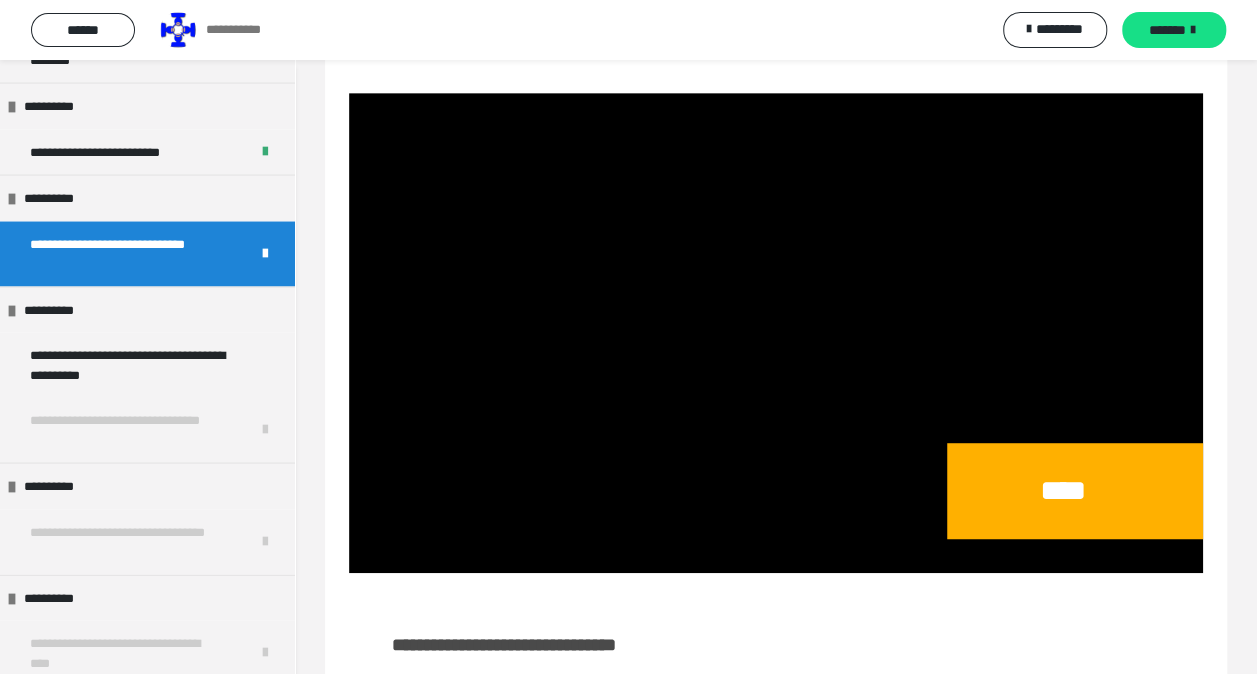 click on "*******" at bounding box center [1167, 30] 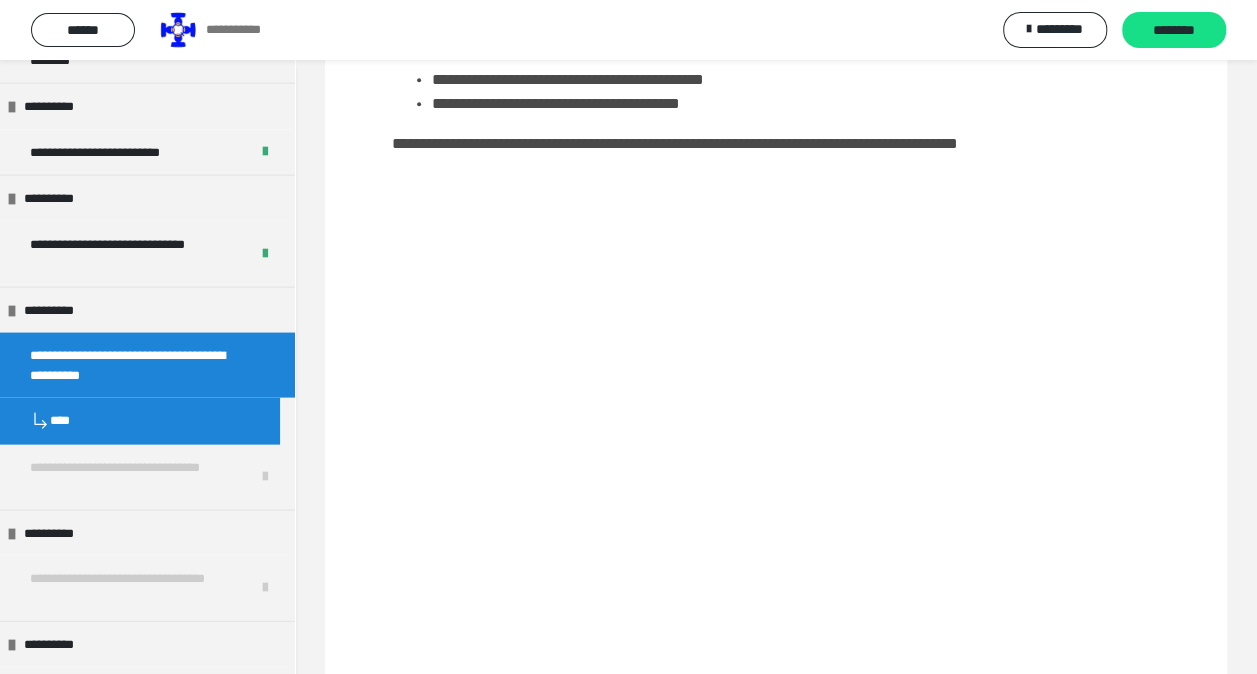 scroll, scrollTop: 1014, scrollLeft: 0, axis: vertical 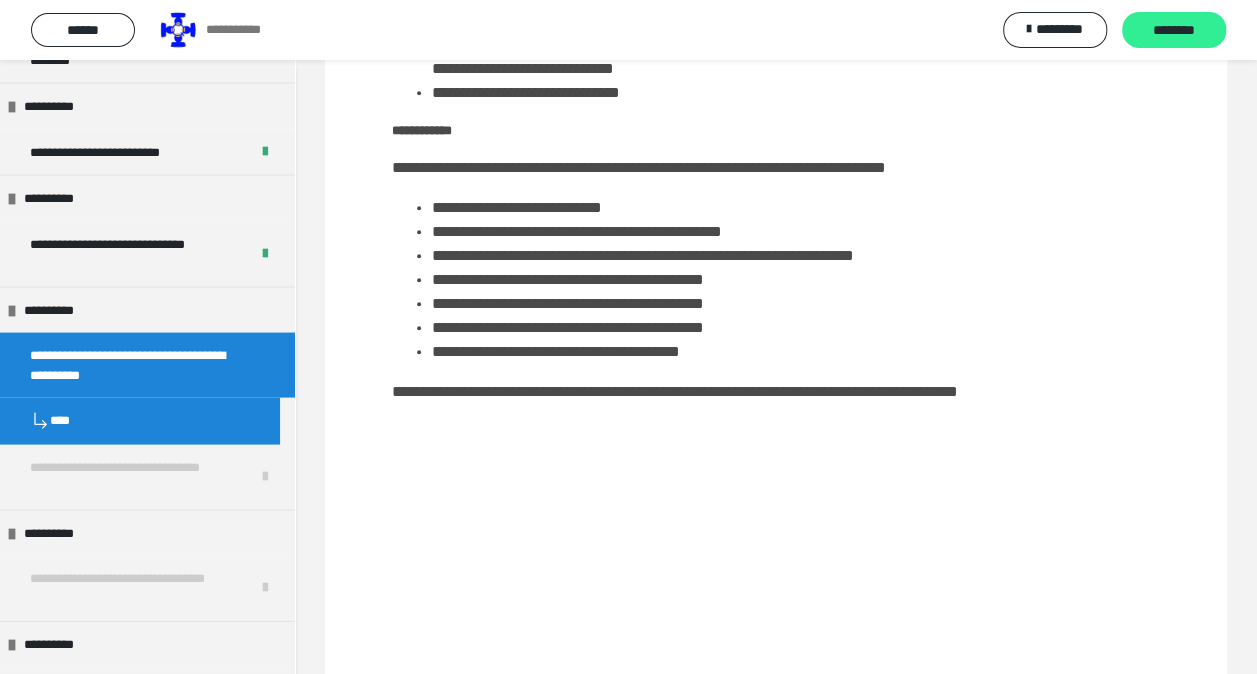 click on "********" at bounding box center [1174, 31] 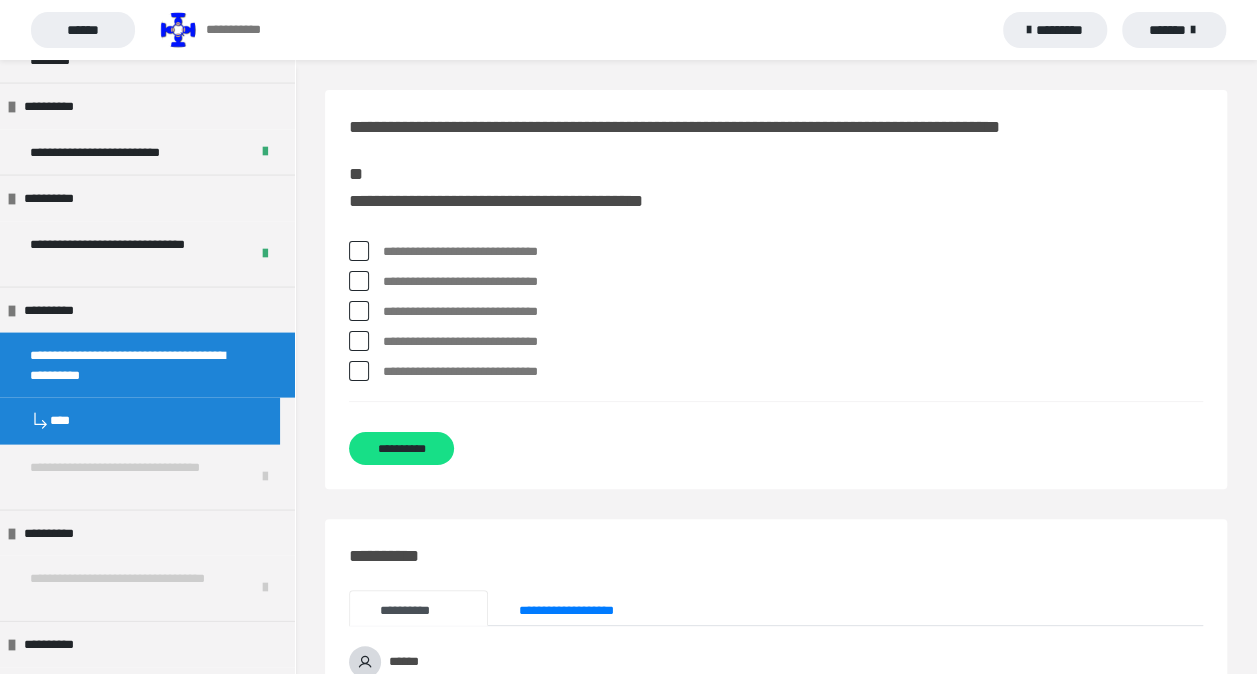 click at bounding box center [359, 251] 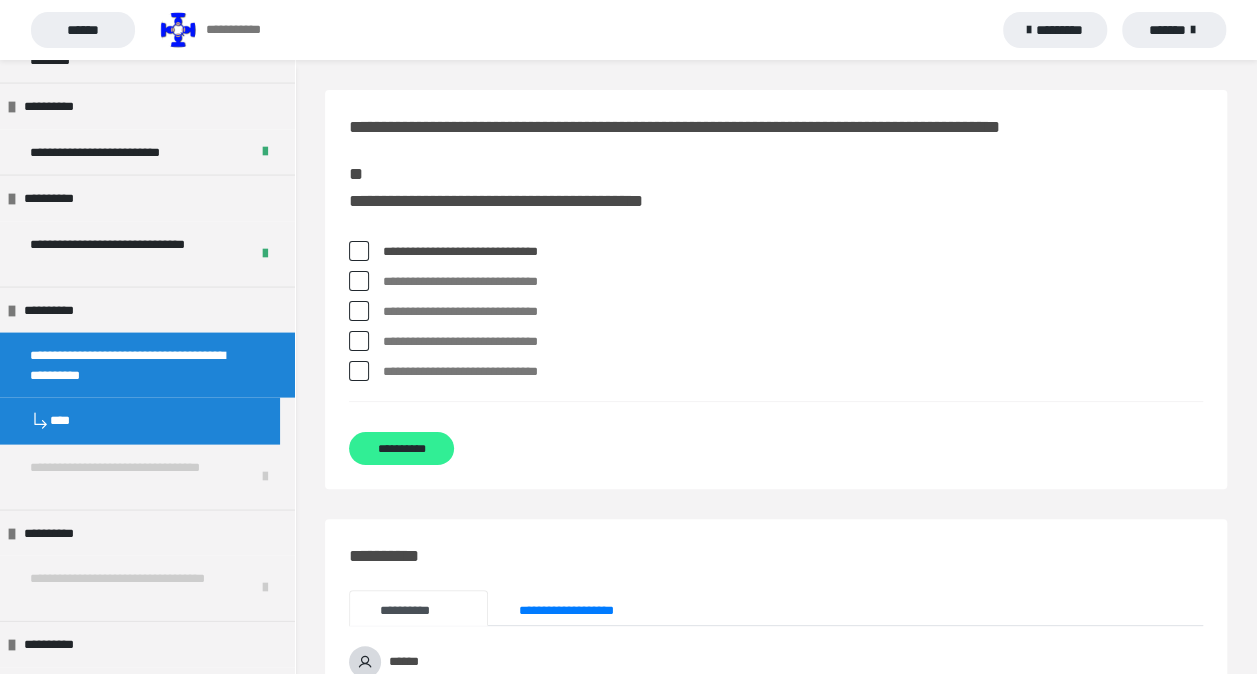 click on "**********" at bounding box center (401, 448) 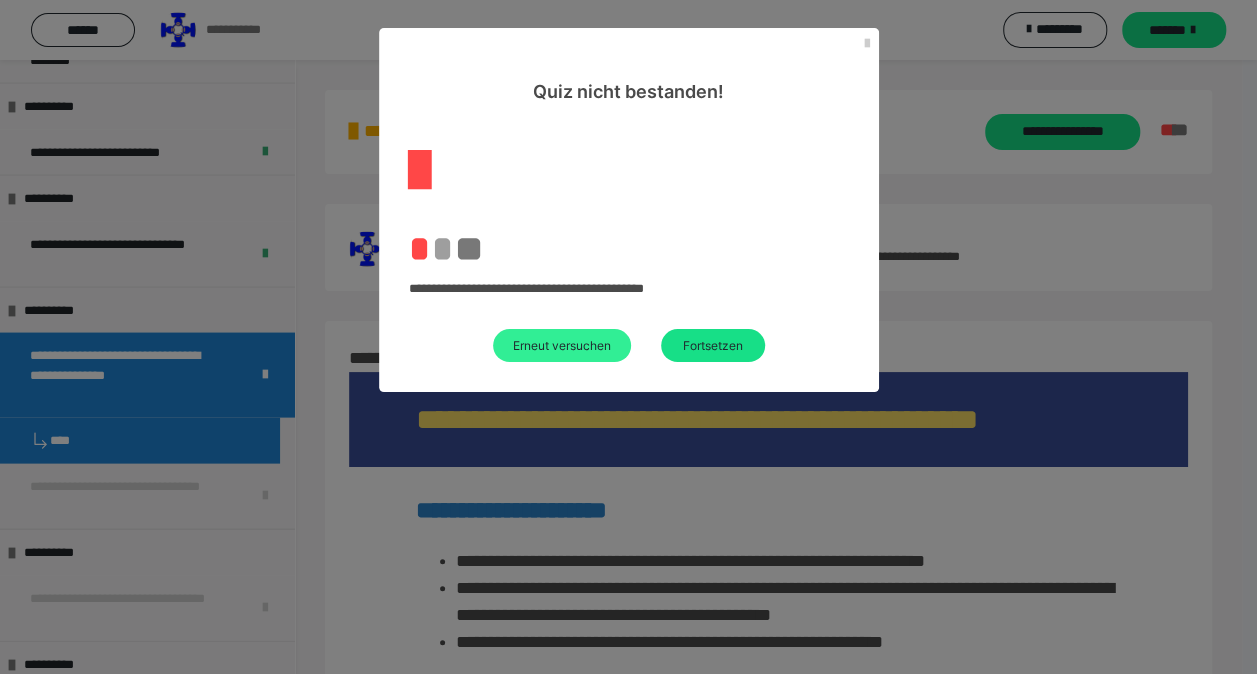 click on "Erneut versuchen" at bounding box center (562, 345) 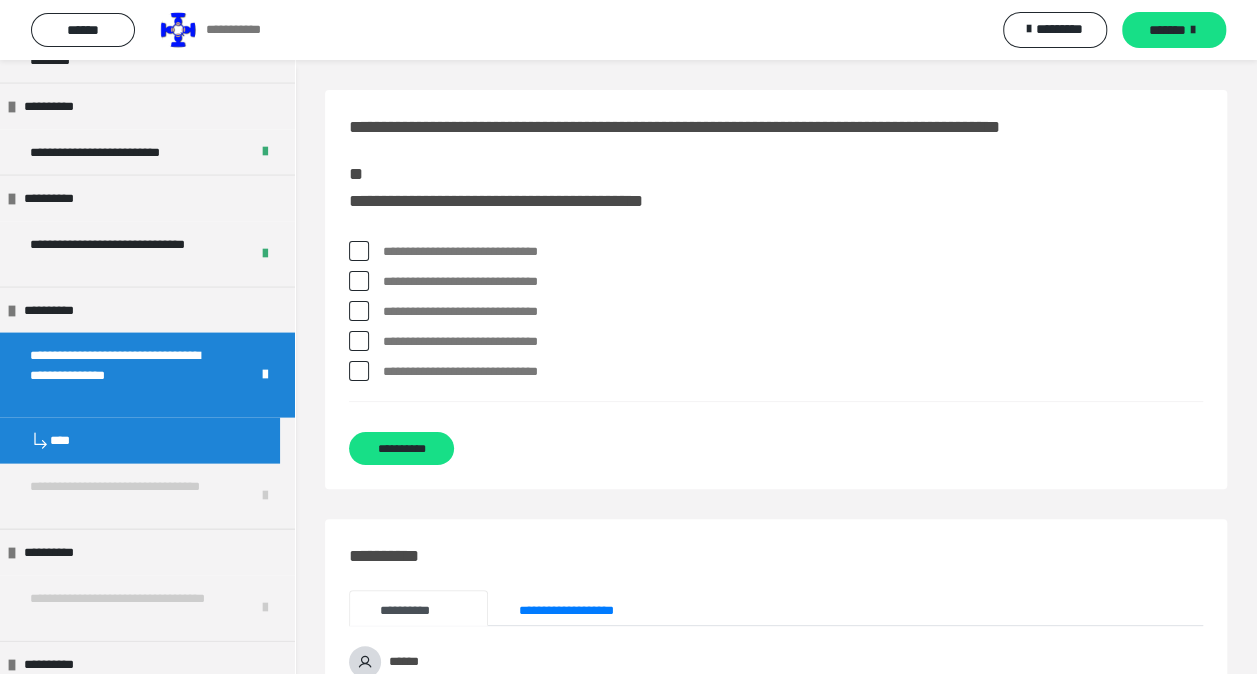 click at bounding box center [359, 251] 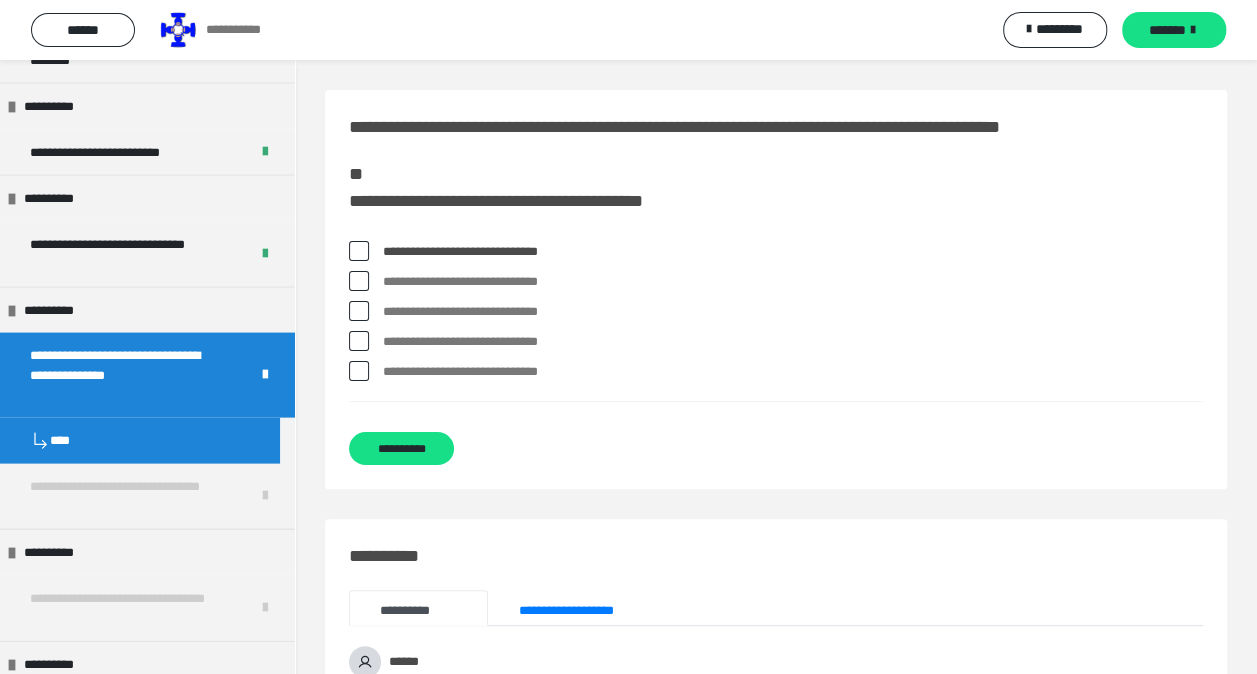 click at bounding box center (359, 281) 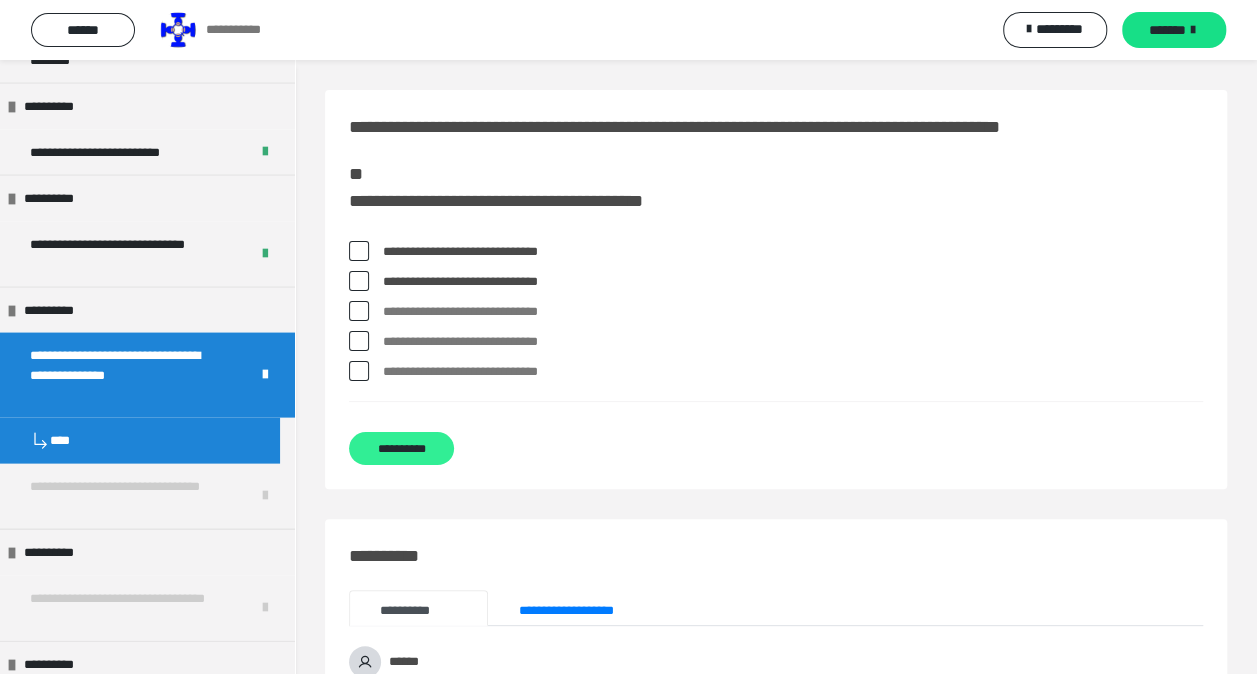 click on "**********" at bounding box center (401, 448) 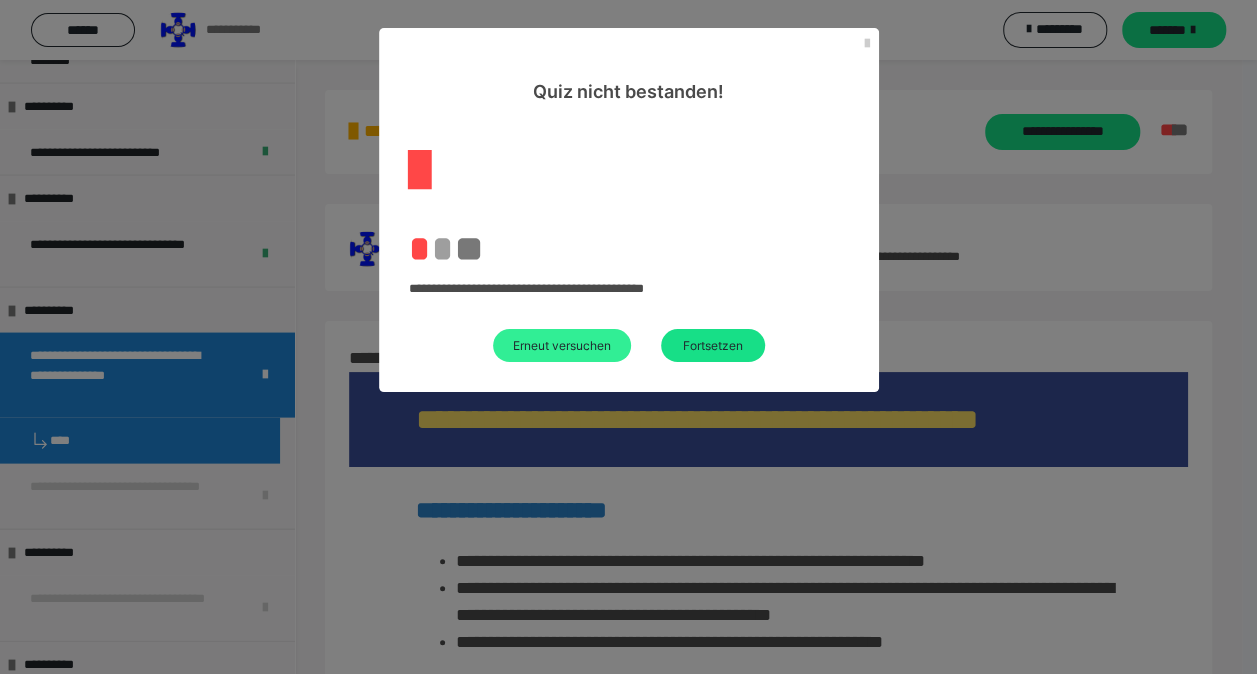click on "Erneut versuchen" at bounding box center [562, 345] 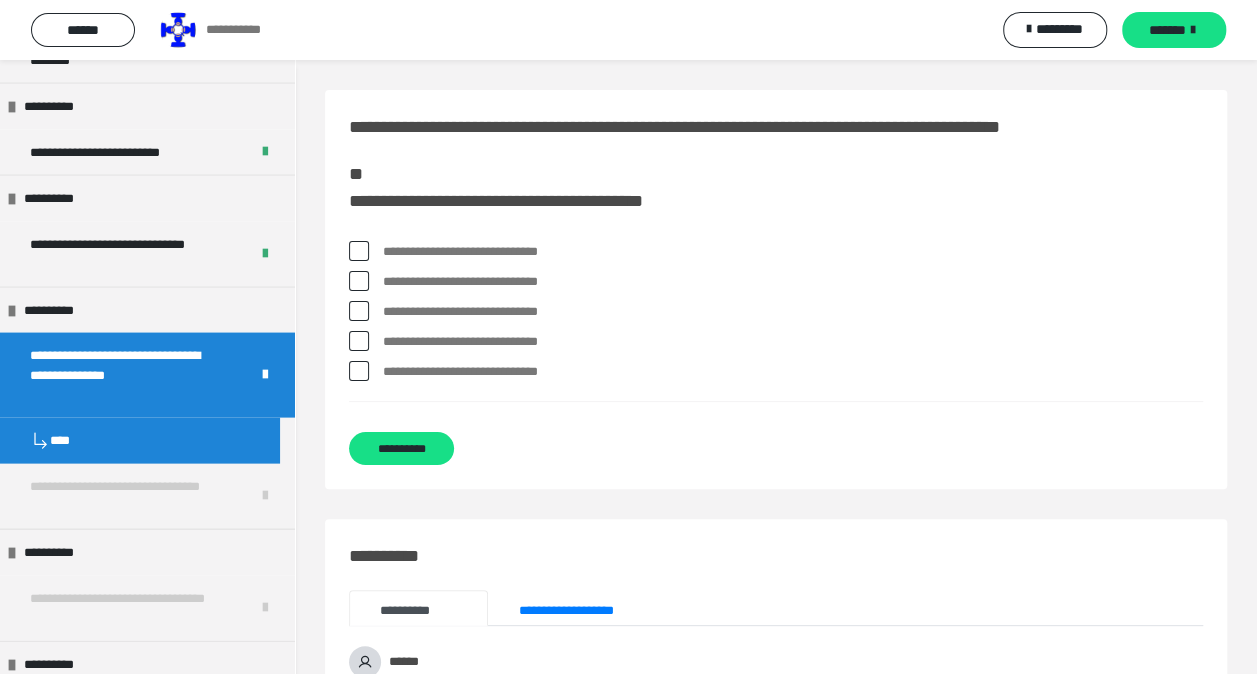 click at bounding box center [359, 251] 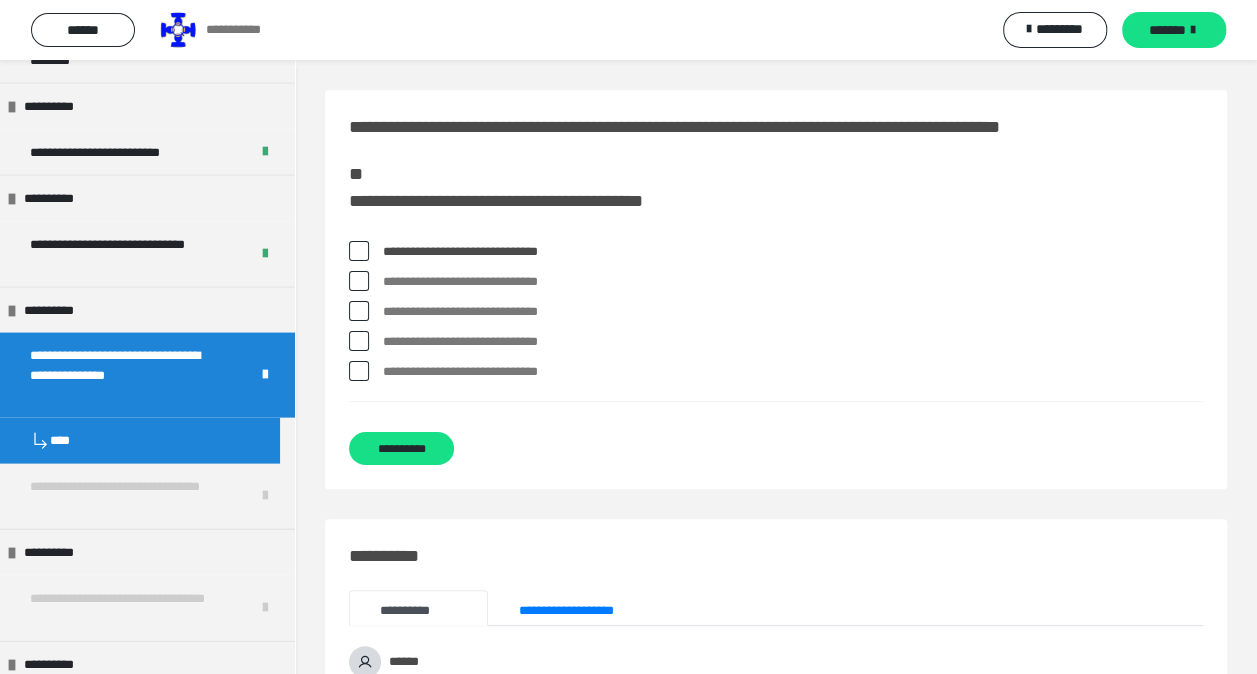 click at bounding box center (359, 311) 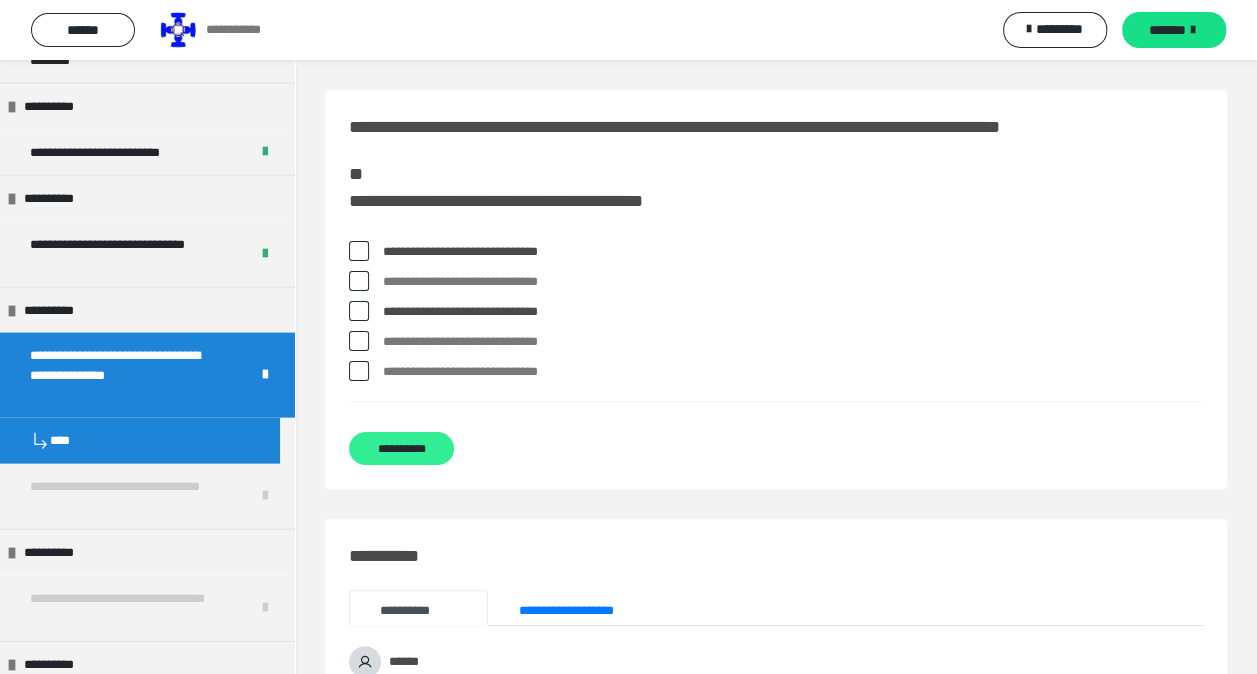 click on "**********" at bounding box center [401, 448] 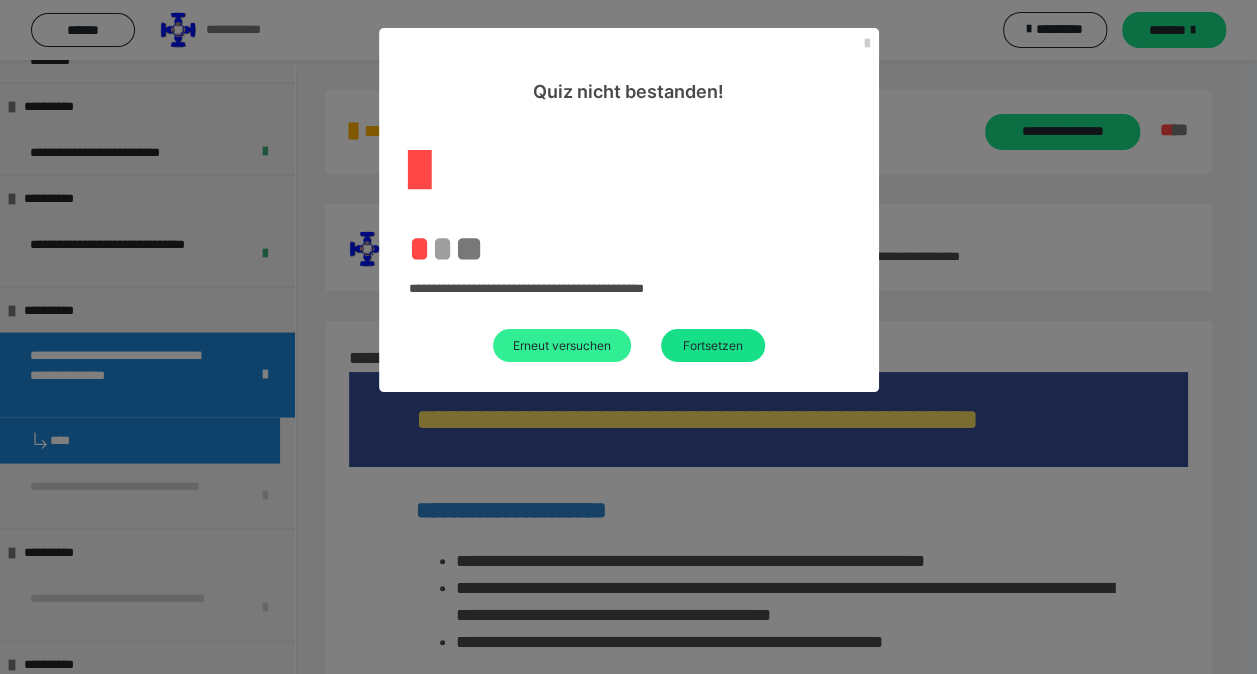 click on "Erneut versuchen" at bounding box center (562, 345) 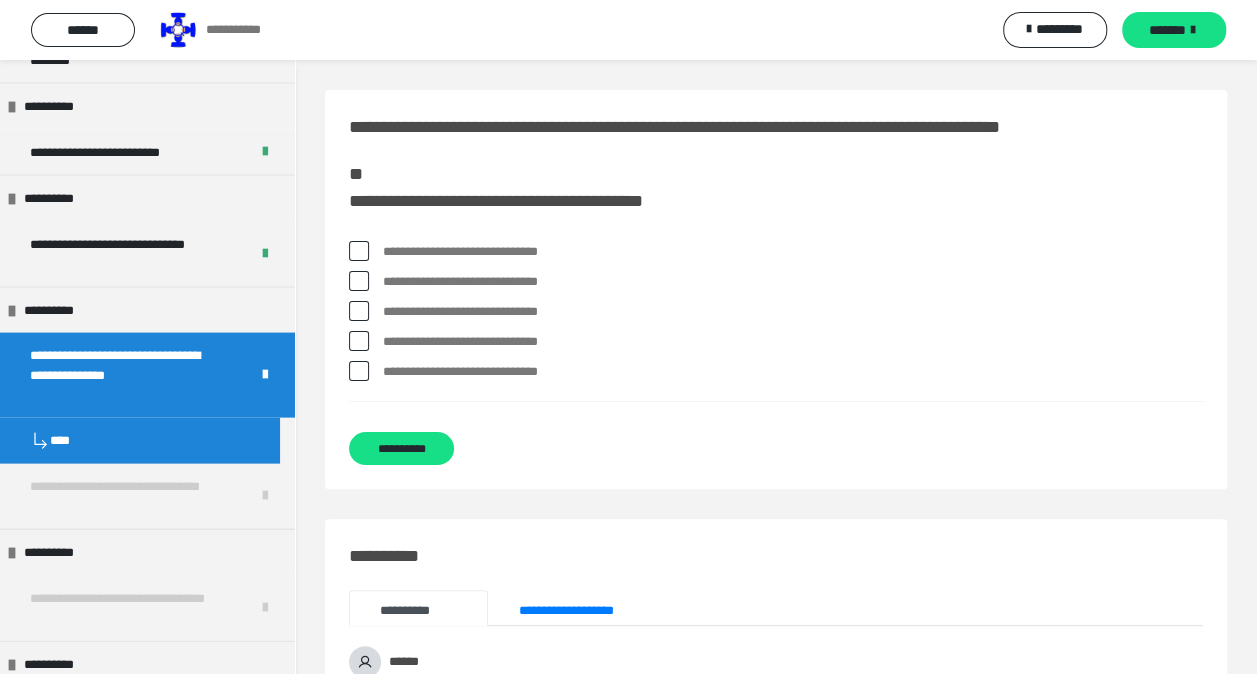 click at bounding box center [359, 251] 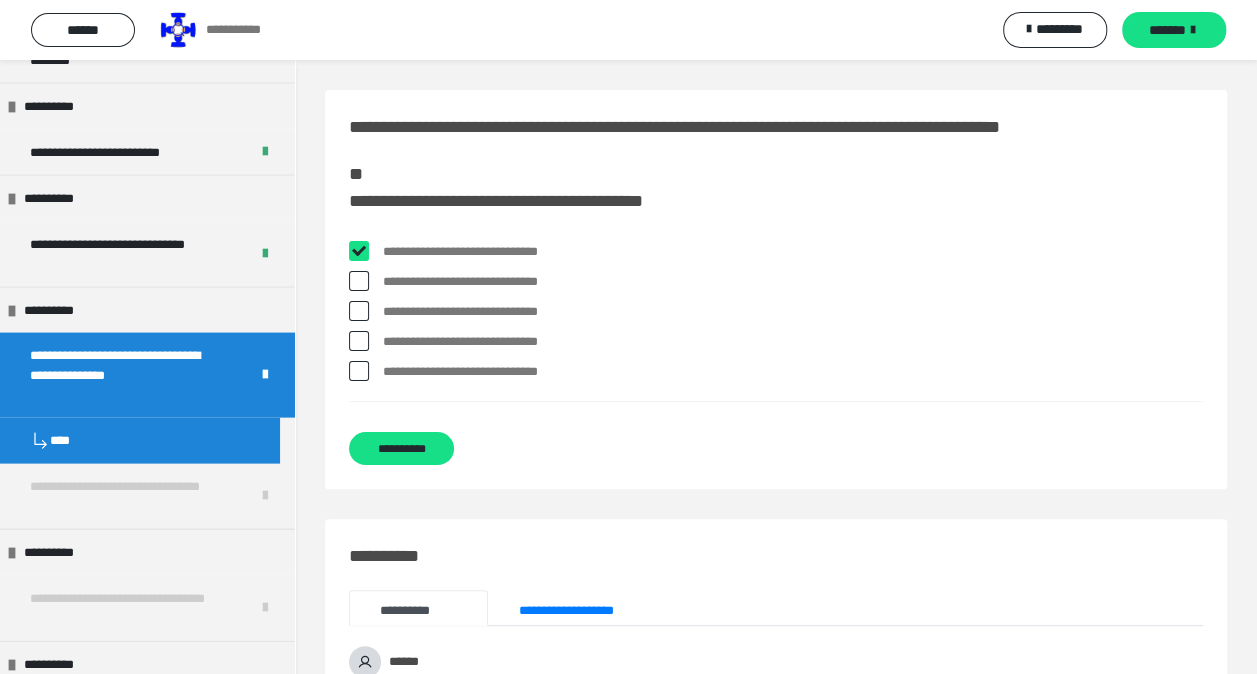 checkbox on "****" 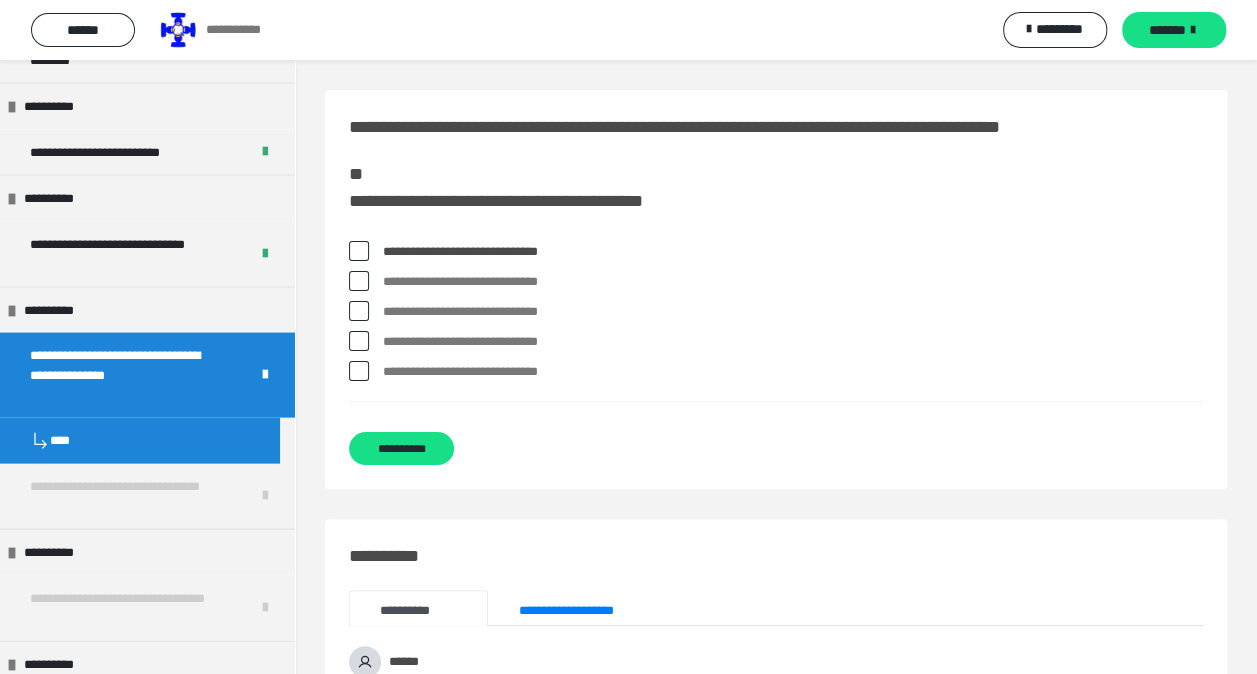 click at bounding box center [359, 341] 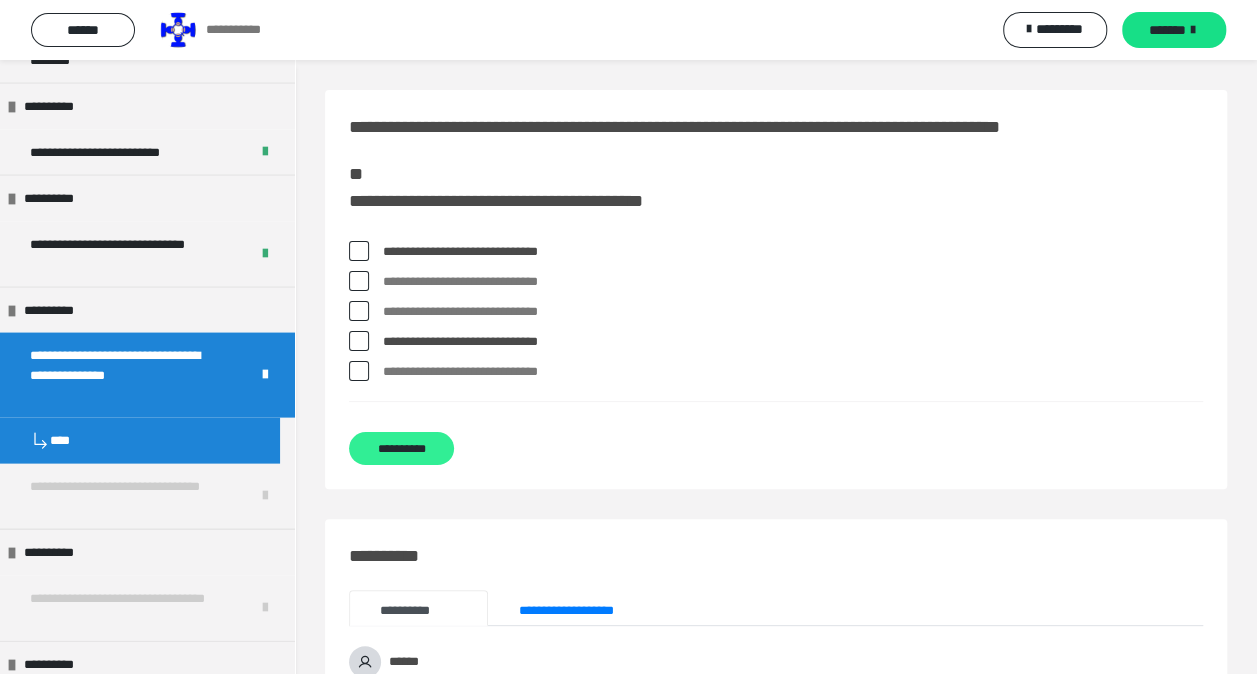 click on "**********" at bounding box center (401, 448) 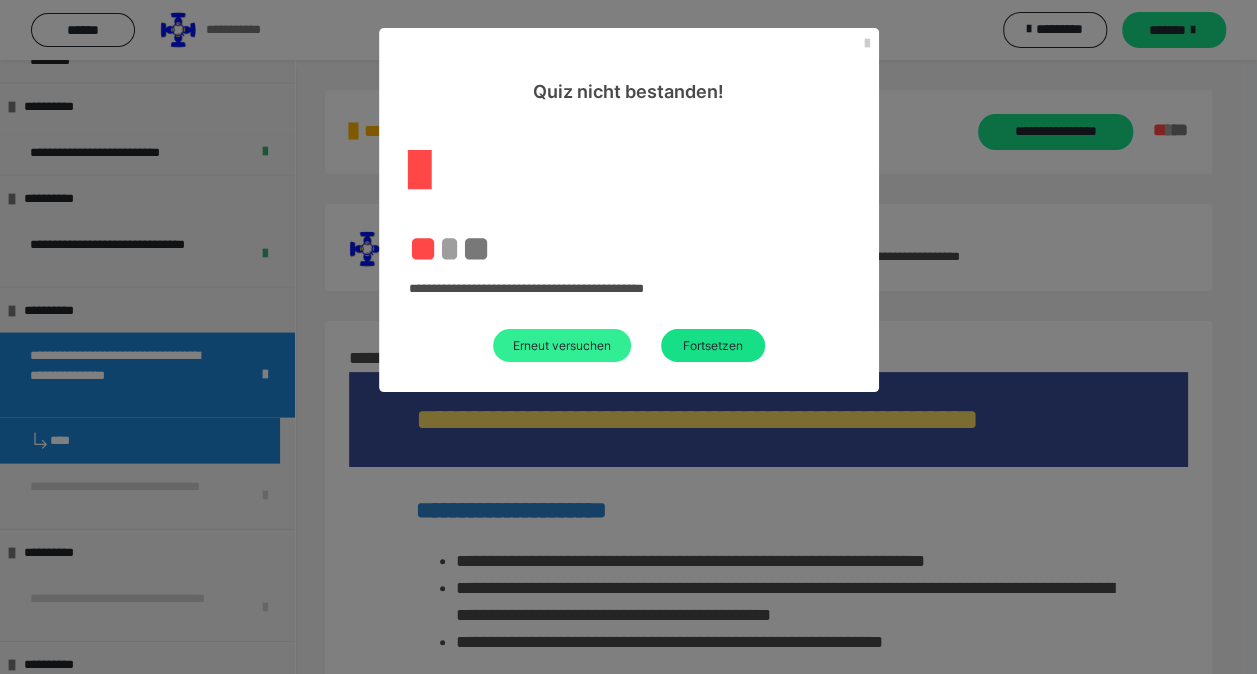 click on "Erneut versuchen" at bounding box center [562, 345] 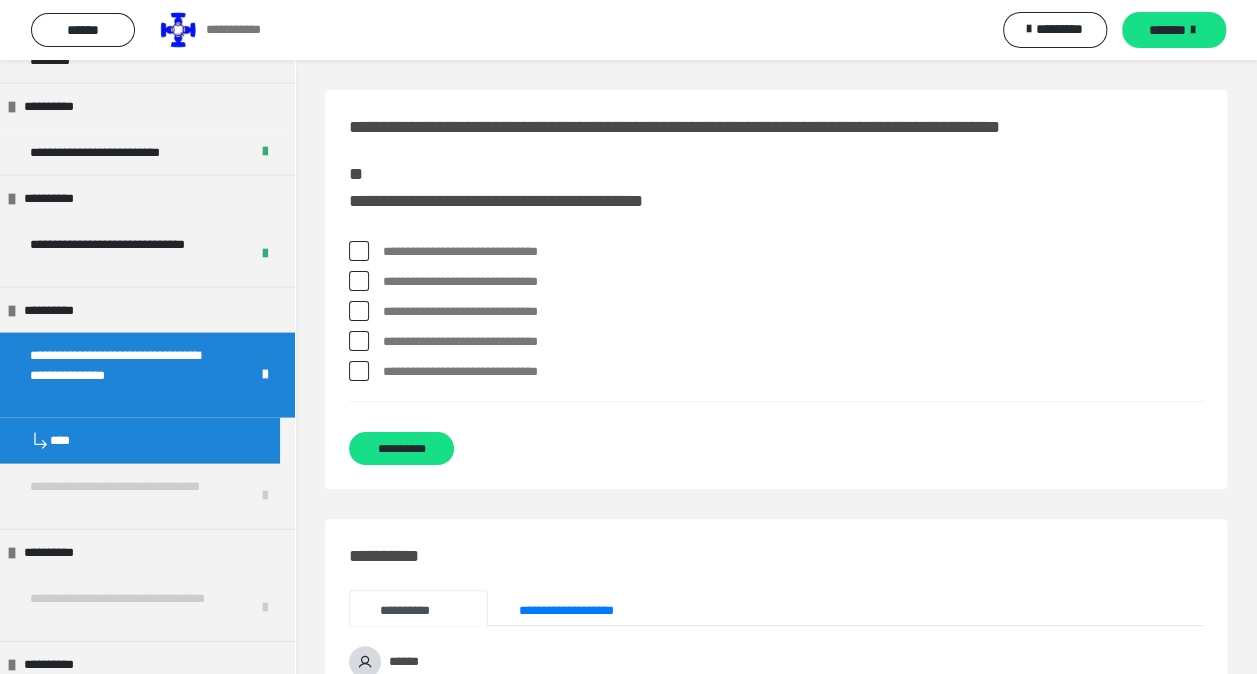 click at bounding box center (359, 251) 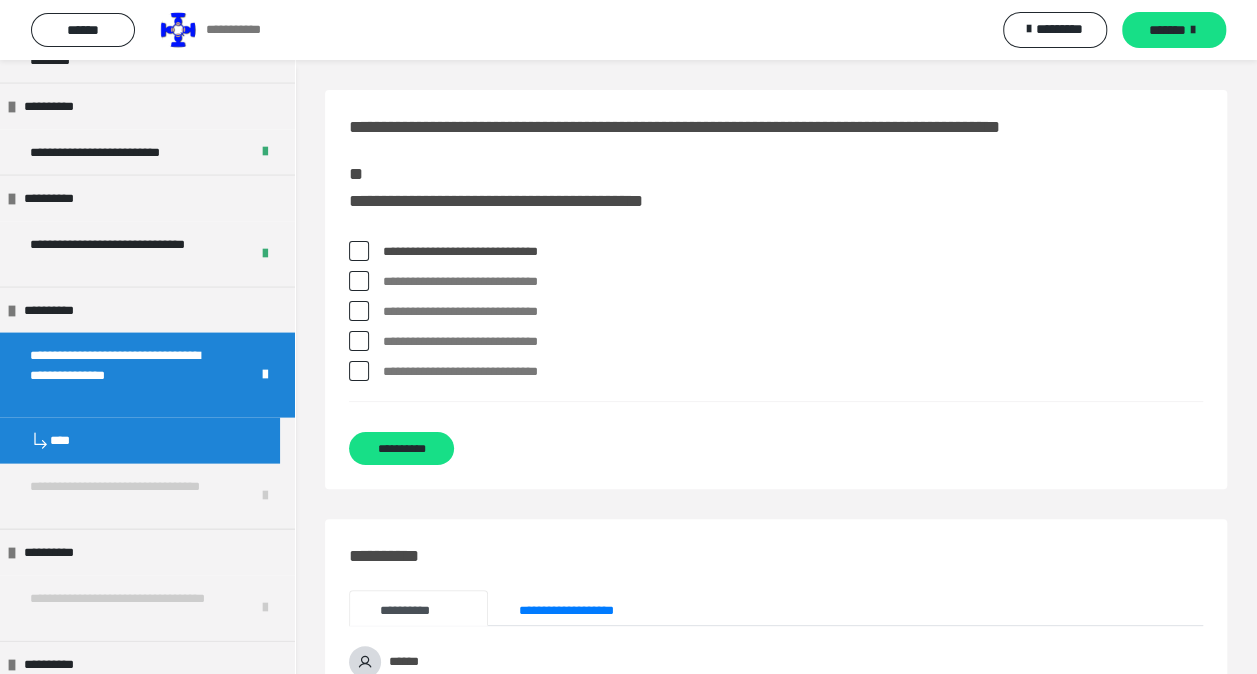 drag, startPoint x: 366, startPoint y: 335, endPoint x: 360, endPoint y: 398, distance: 63.28507 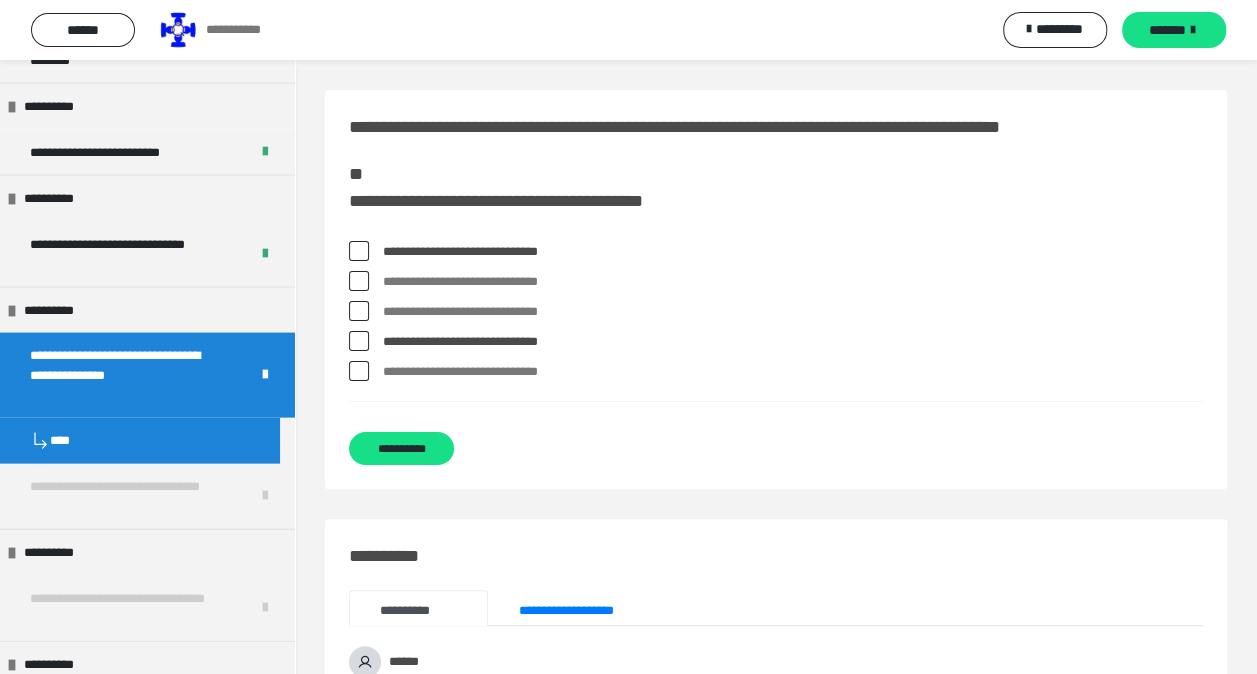 click at bounding box center (359, 371) 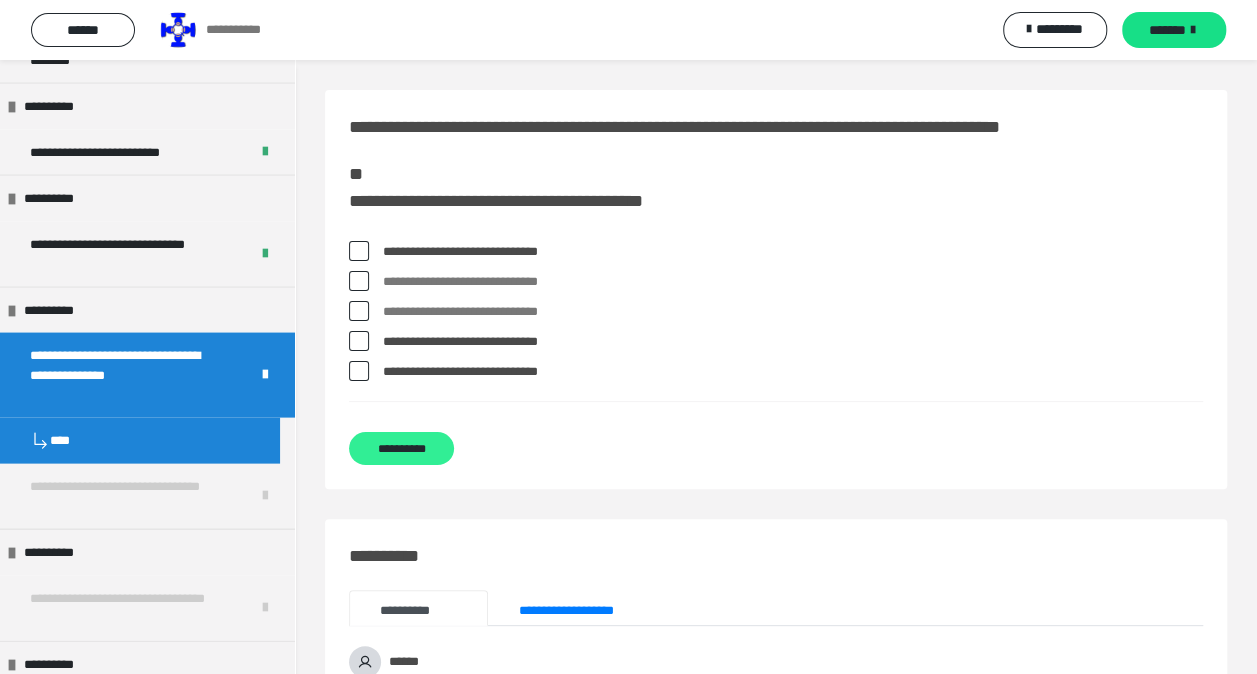 click on "**********" at bounding box center [401, 448] 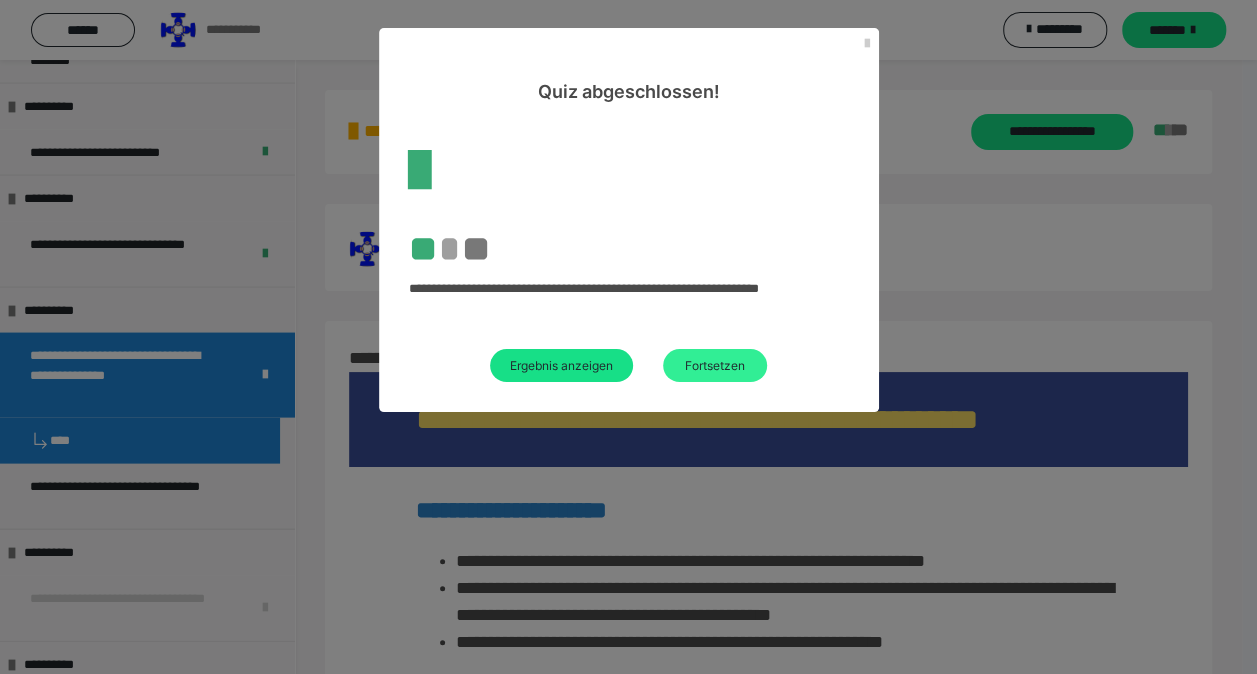 click on "Fortsetzen" at bounding box center [715, 365] 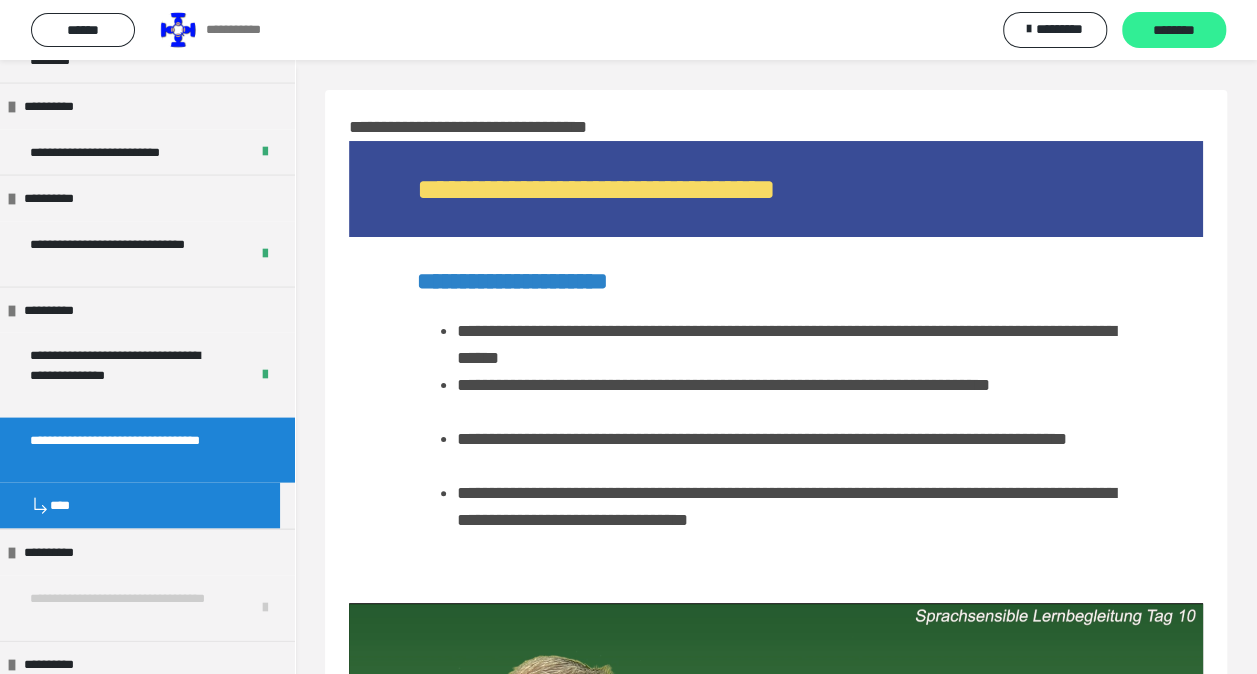 click on "********" at bounding box center (1174, 31) 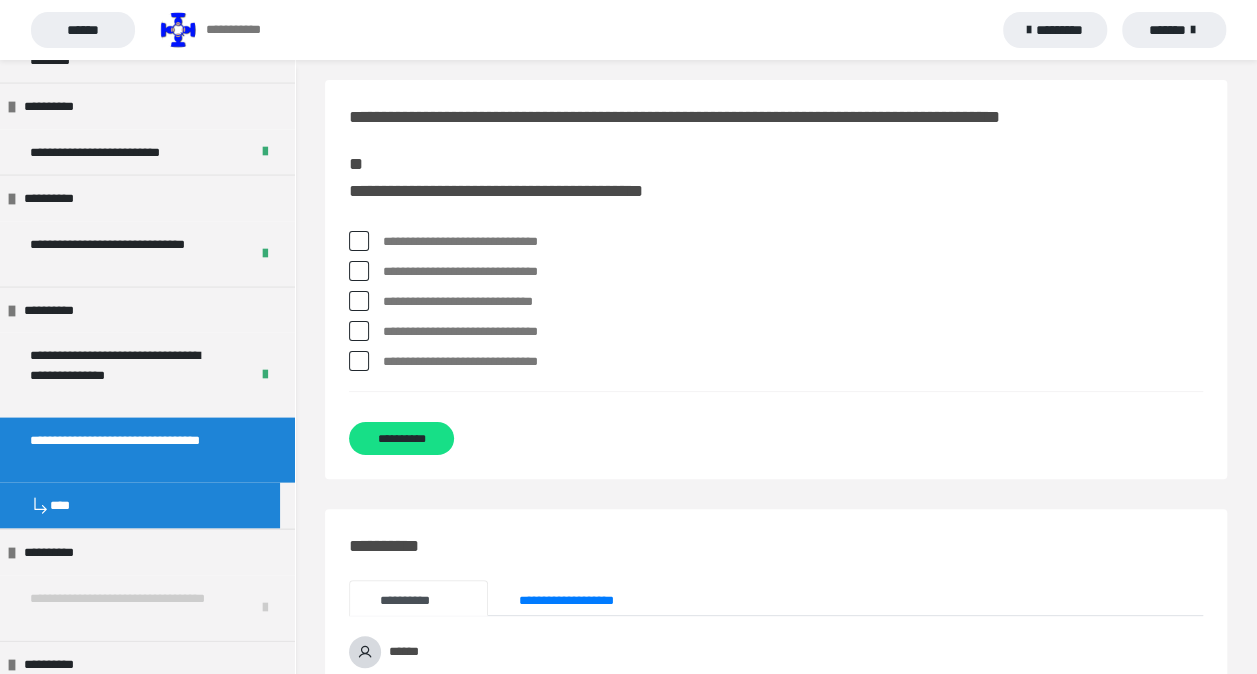 scroll, scrollTop: 0, scrollLeft: 0, axis: both 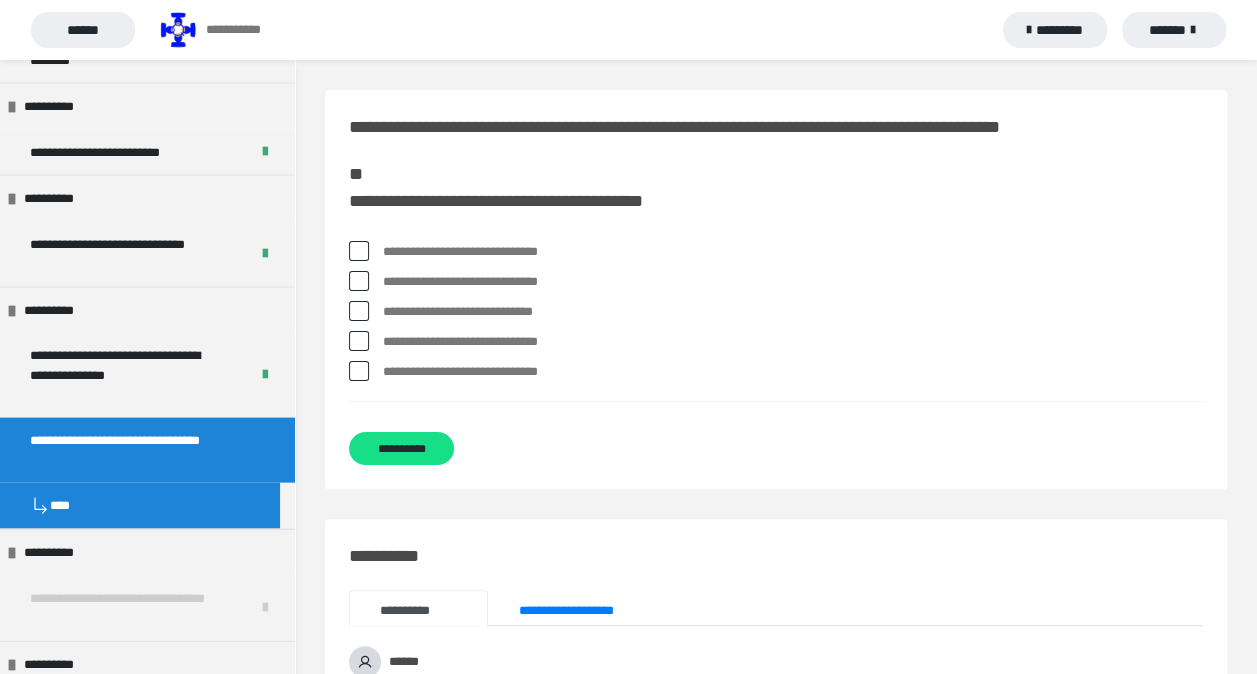 click at bounding box center [359, 251] 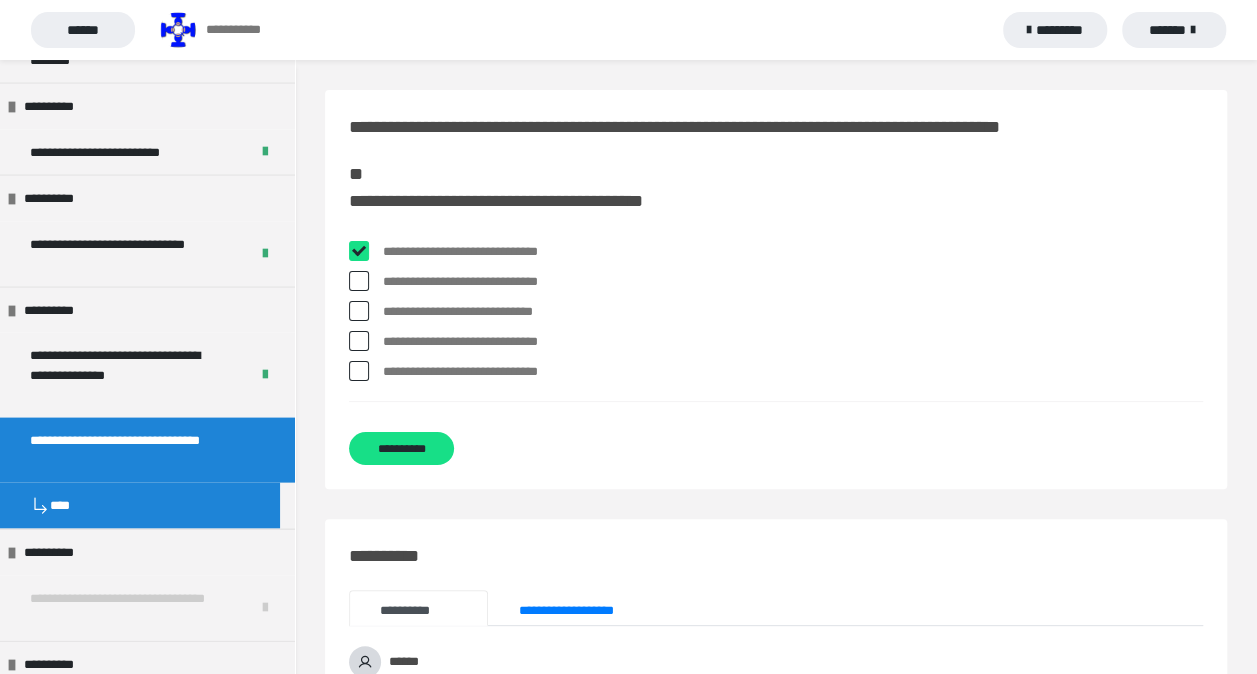 checkbox on "****" 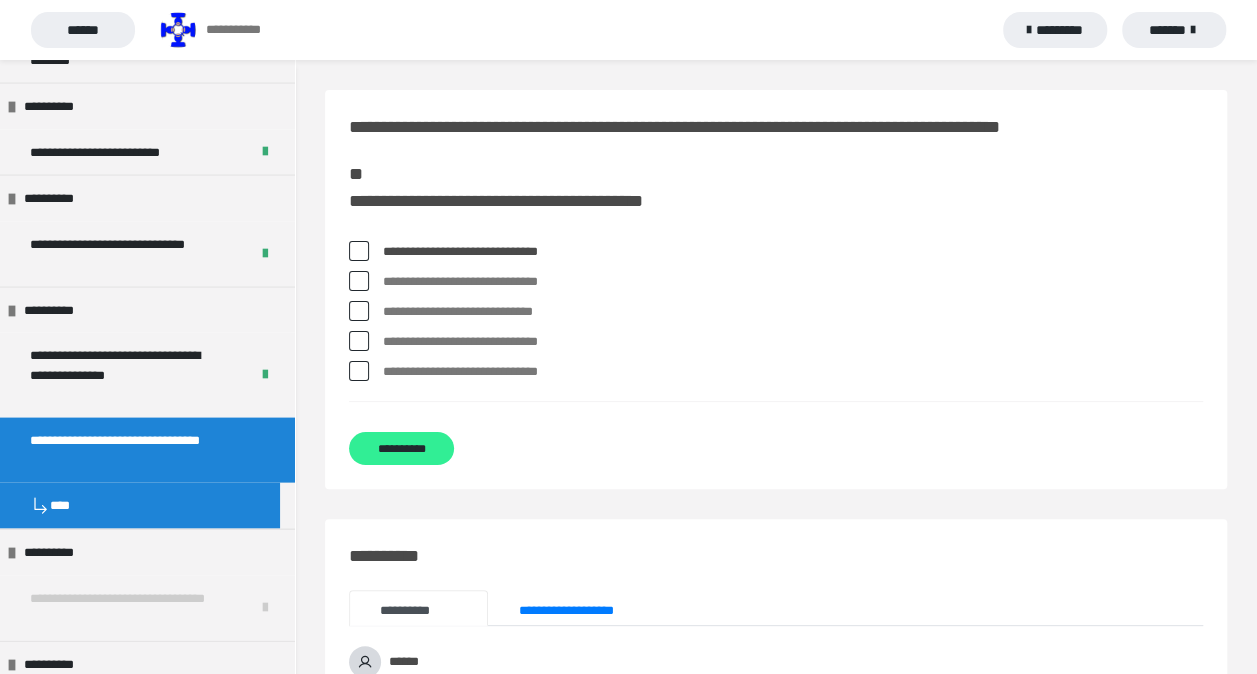click on "**********" at bounding box center (401, 448) 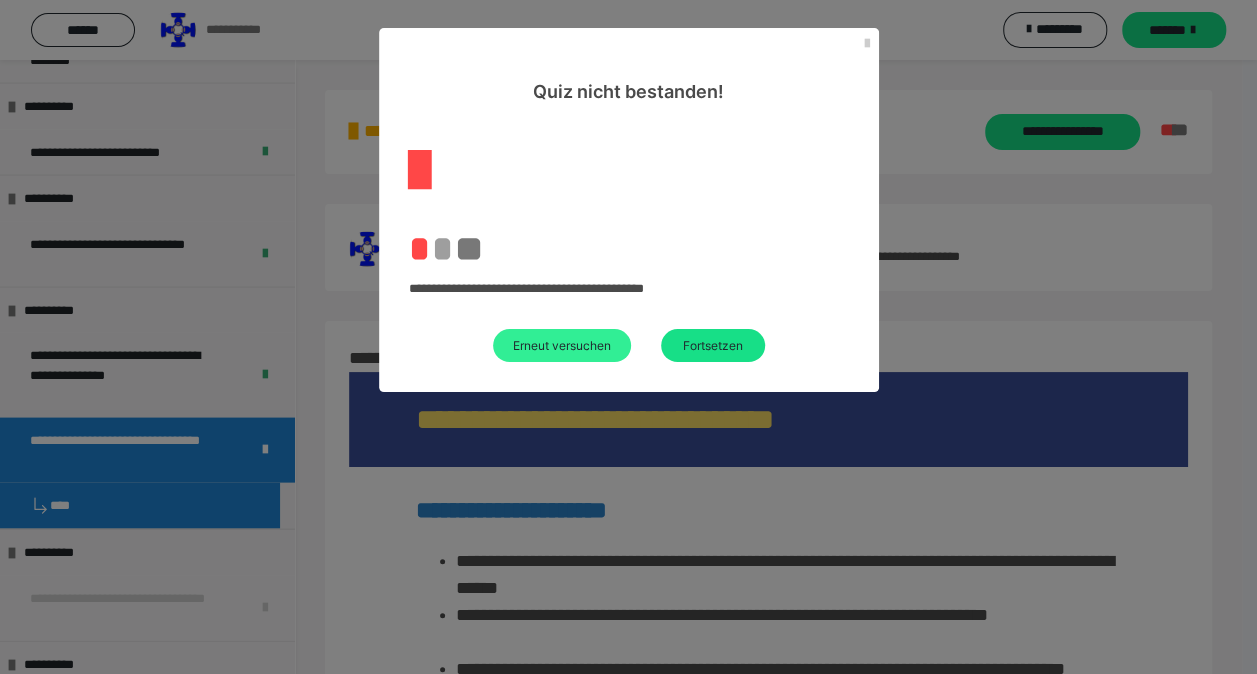 click on "Erneut versuchen" at bounding box center (562, 345) 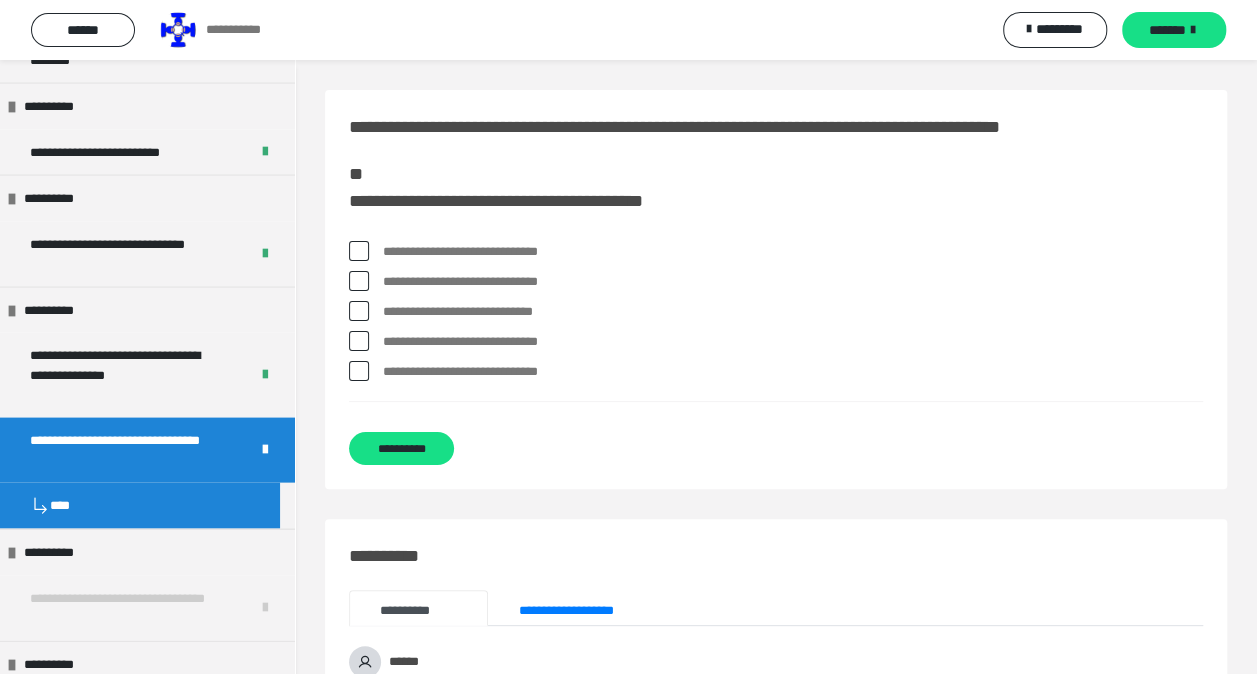 click at bounding box center (359, 251) 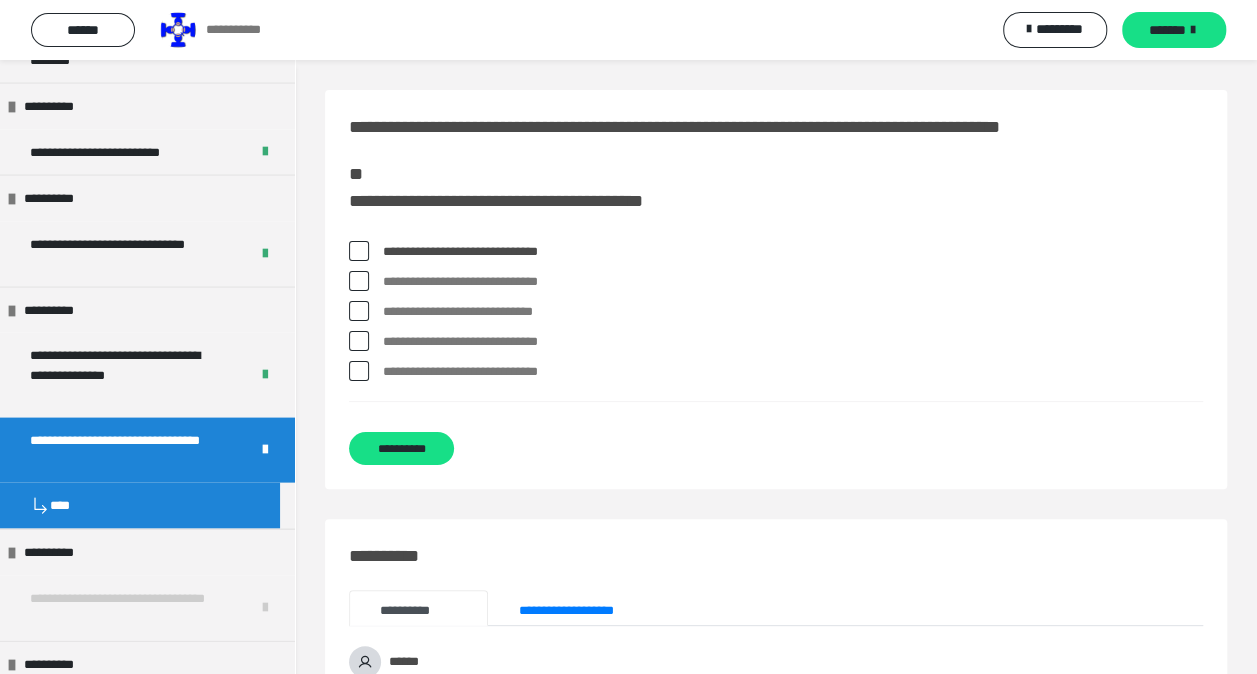 click at bounding box center (359, 281) 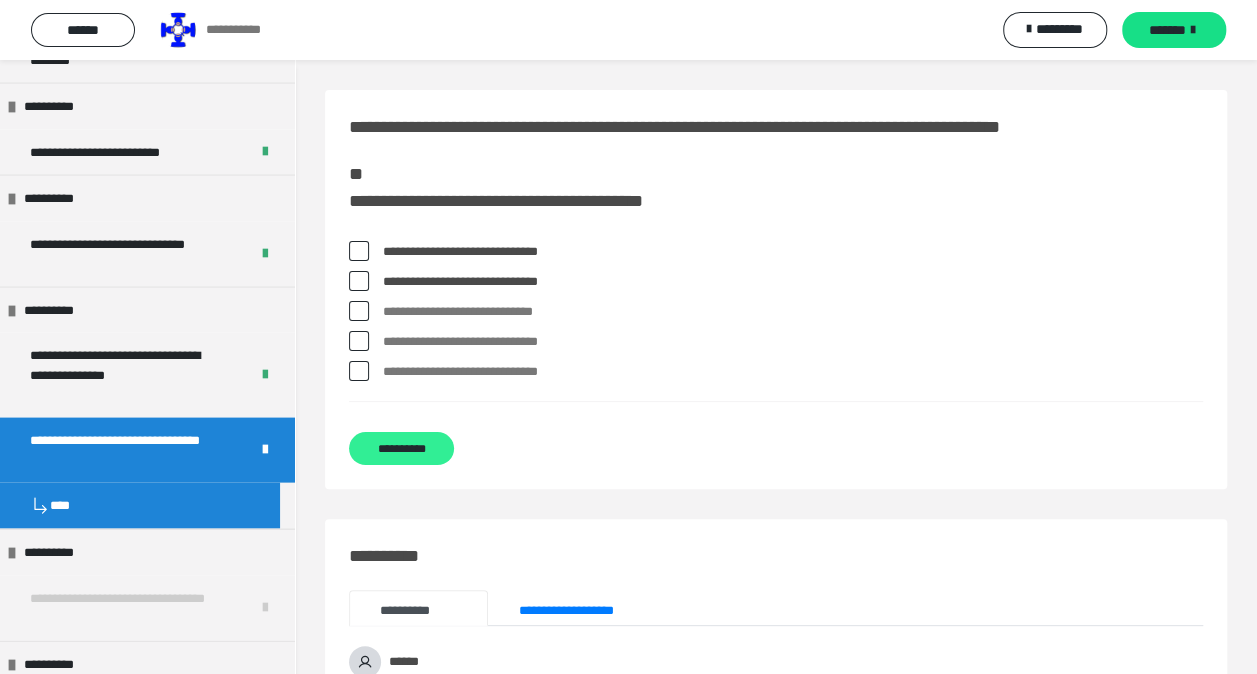 click on "**********" at bounding box center (401, 448) 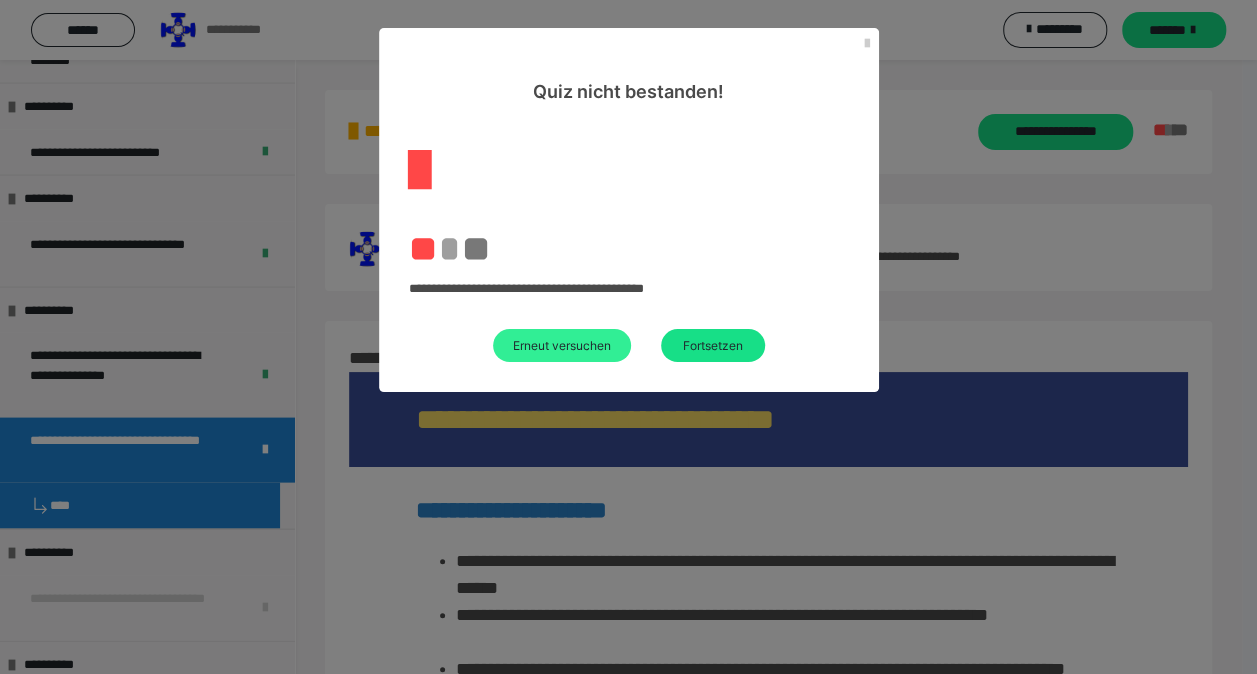 click on "Erneut versuchen" at bounding box center (562, 345) 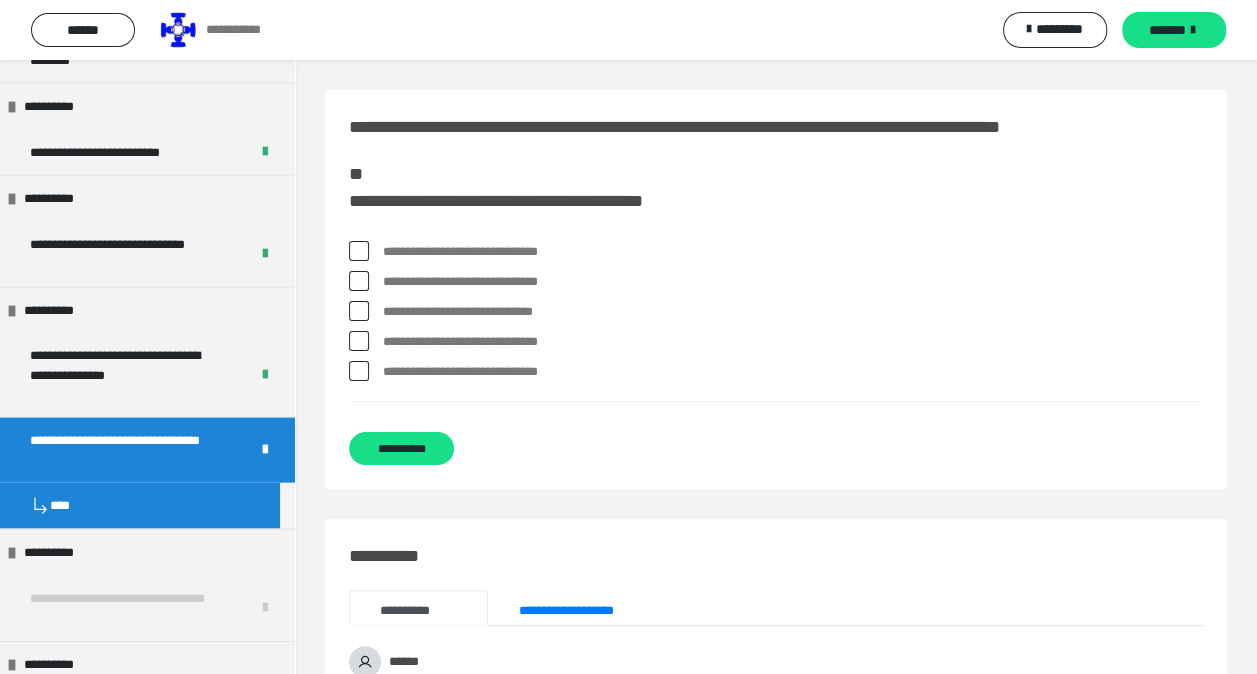 drag, startPoint x: 360, startPoint y: 251, endPoint x: 361, endPoint y: 269, distance: 18.027756 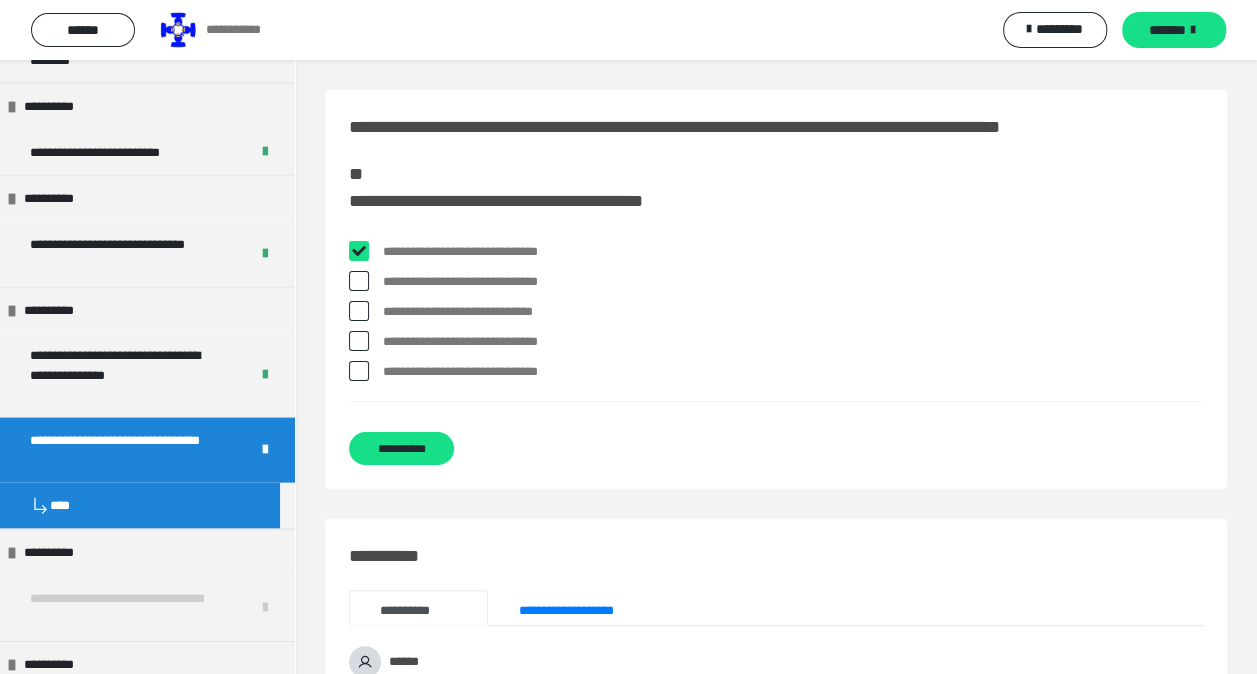 checkbox on "****" 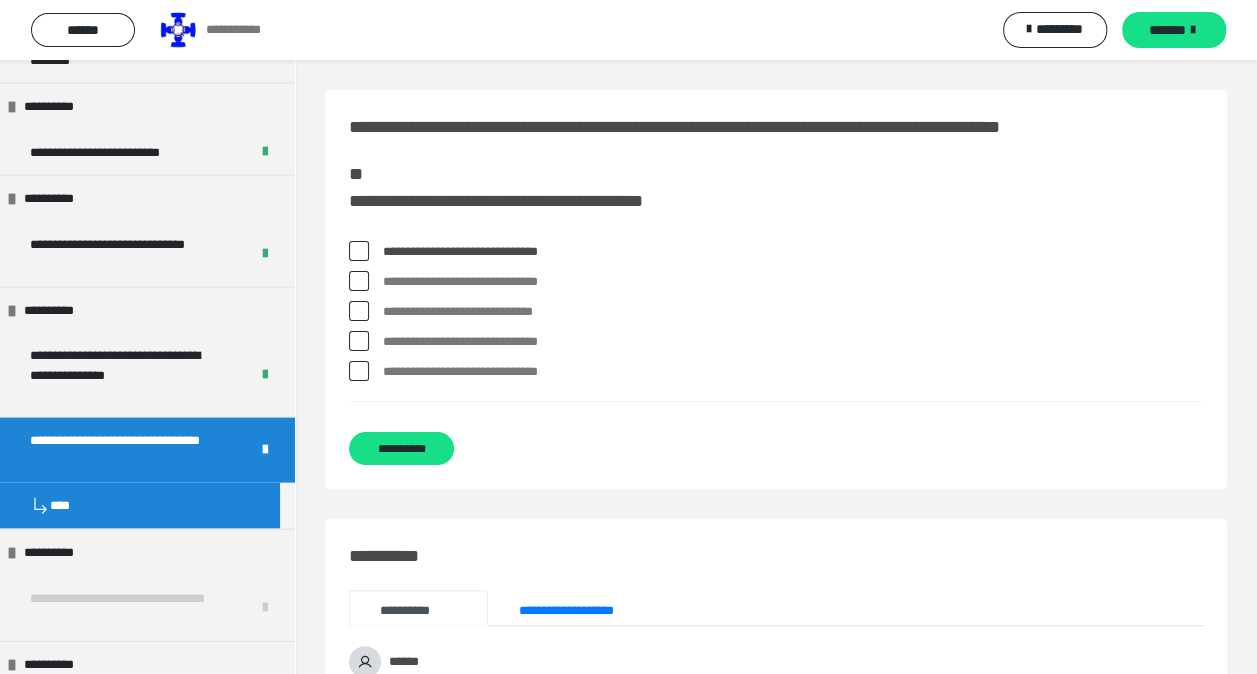 click on "**********" at bounding box center [776, 282] 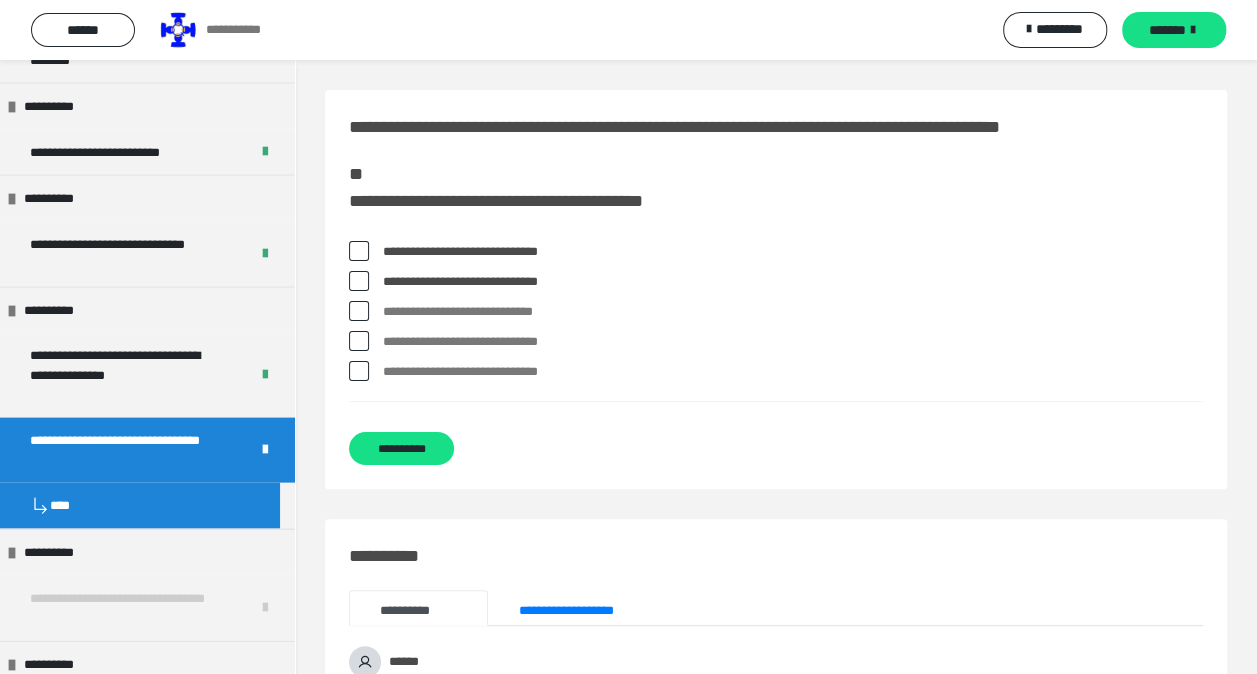 click at bounding box center [359, 311] 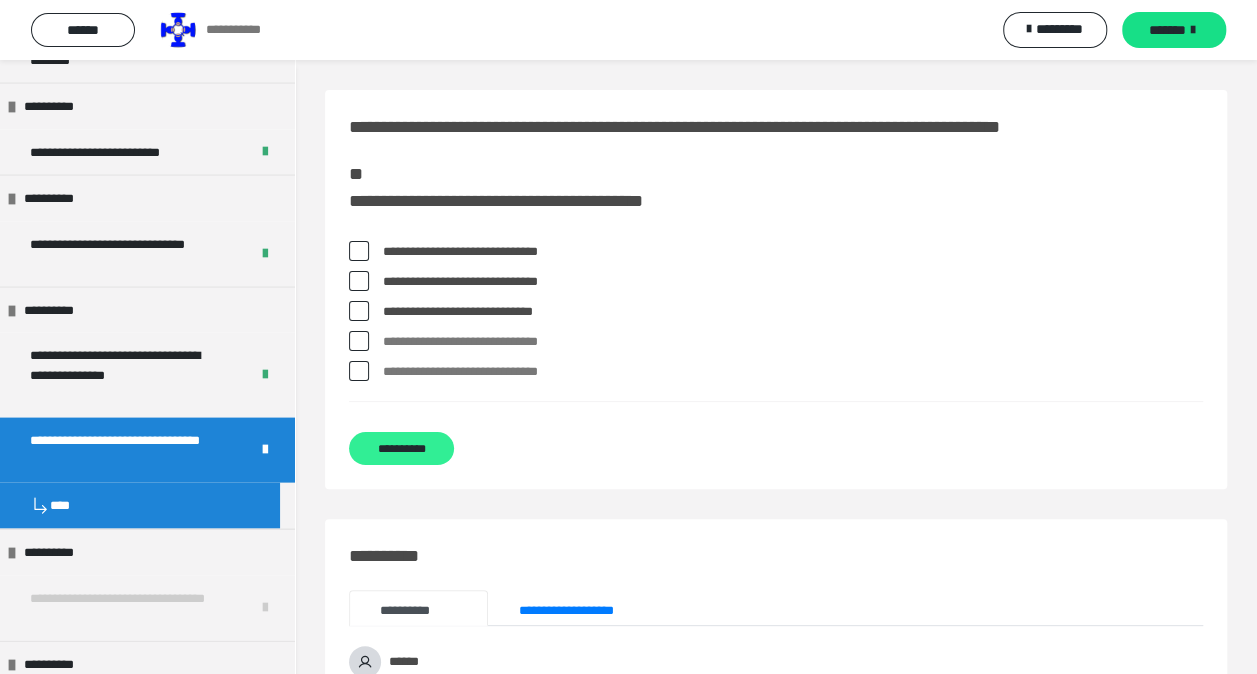 click on "**********" at bounding box center [401, 448] 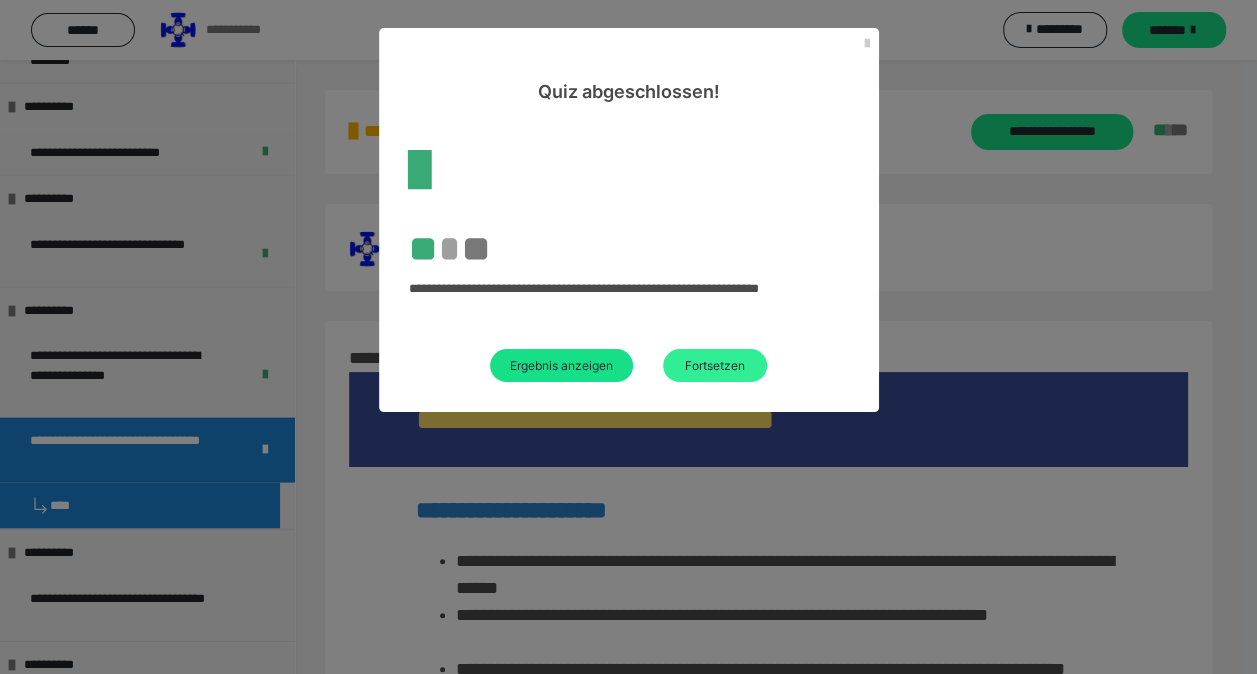 click on "Fortsetzen" at bounding box center [715, 365] 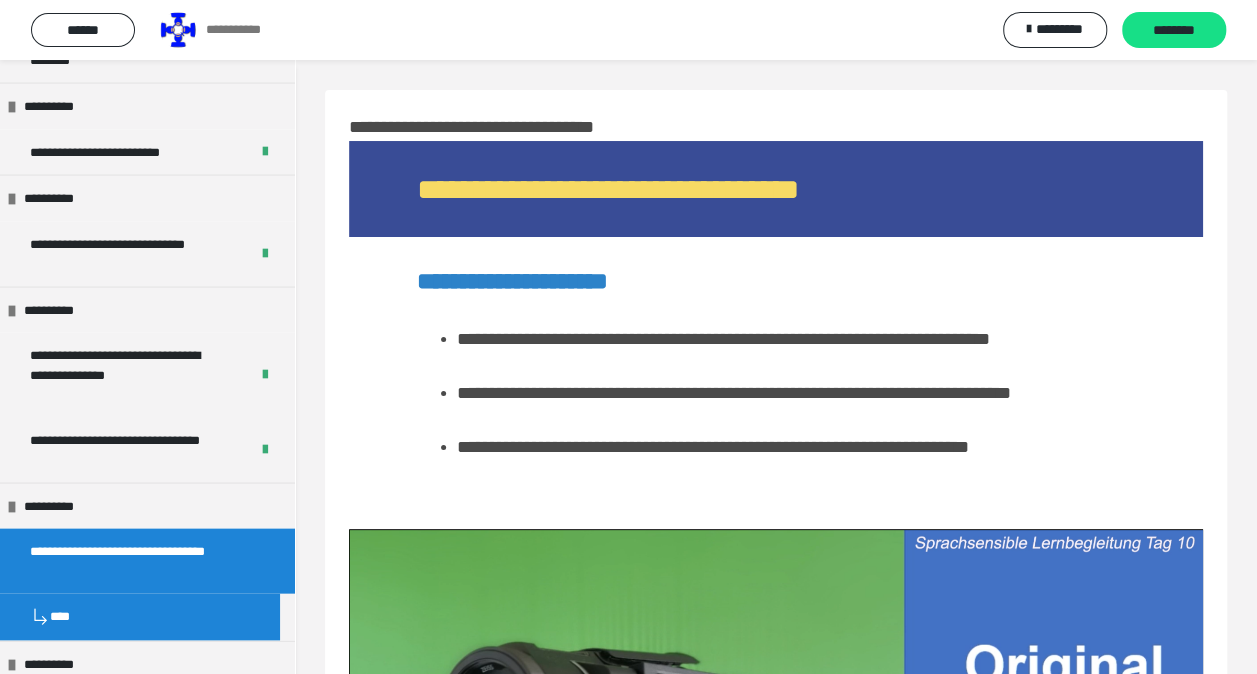 scroll, scrollTop: 300, scrollLeft: 0, axis: vertical 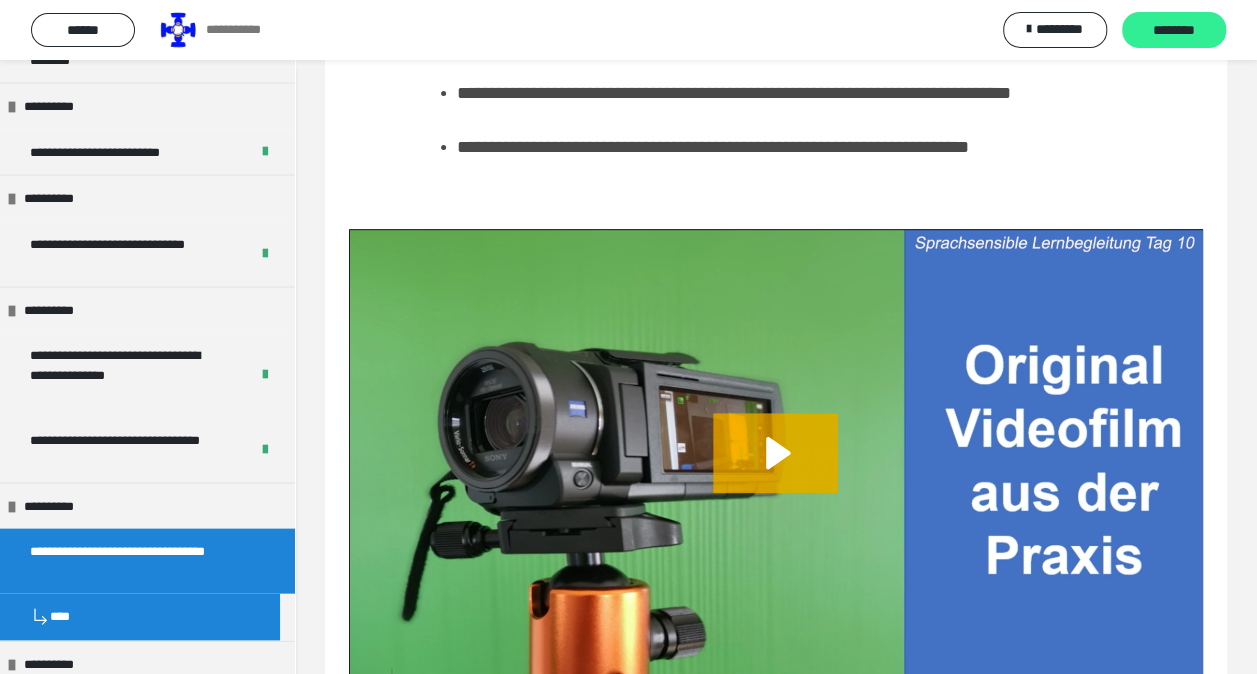 click on "********" at bounding box center [1174, 31] 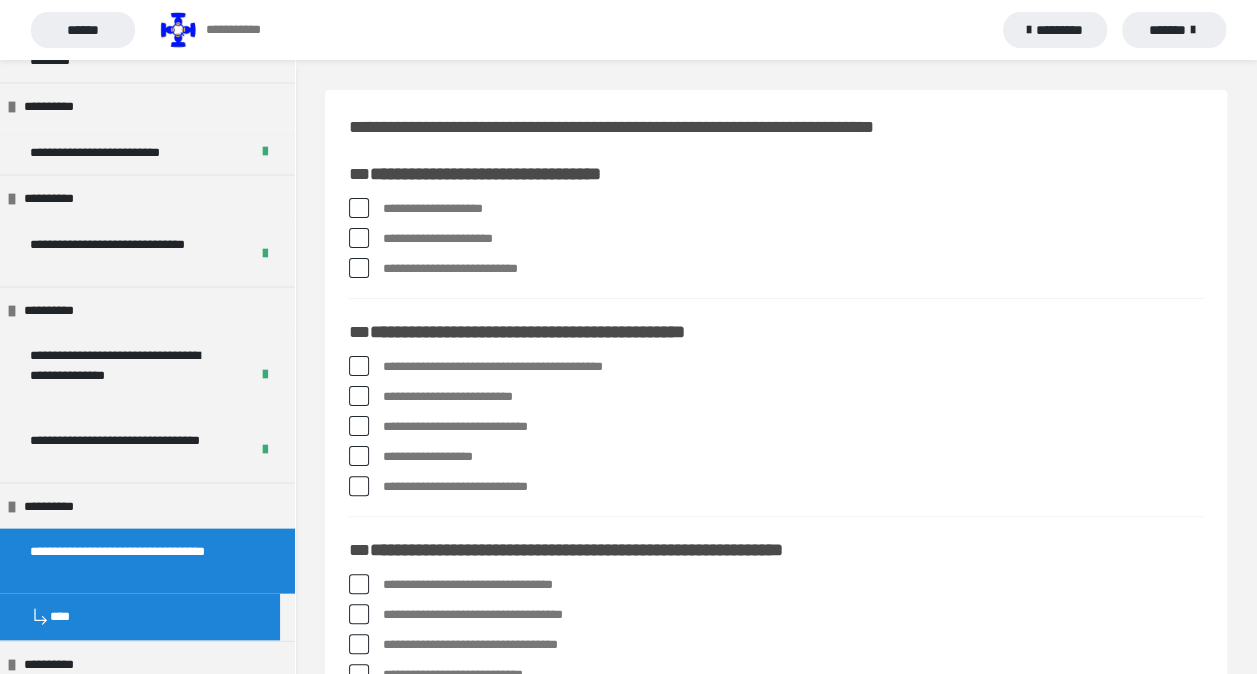 click on "**********" at bounding box center [776, 209] 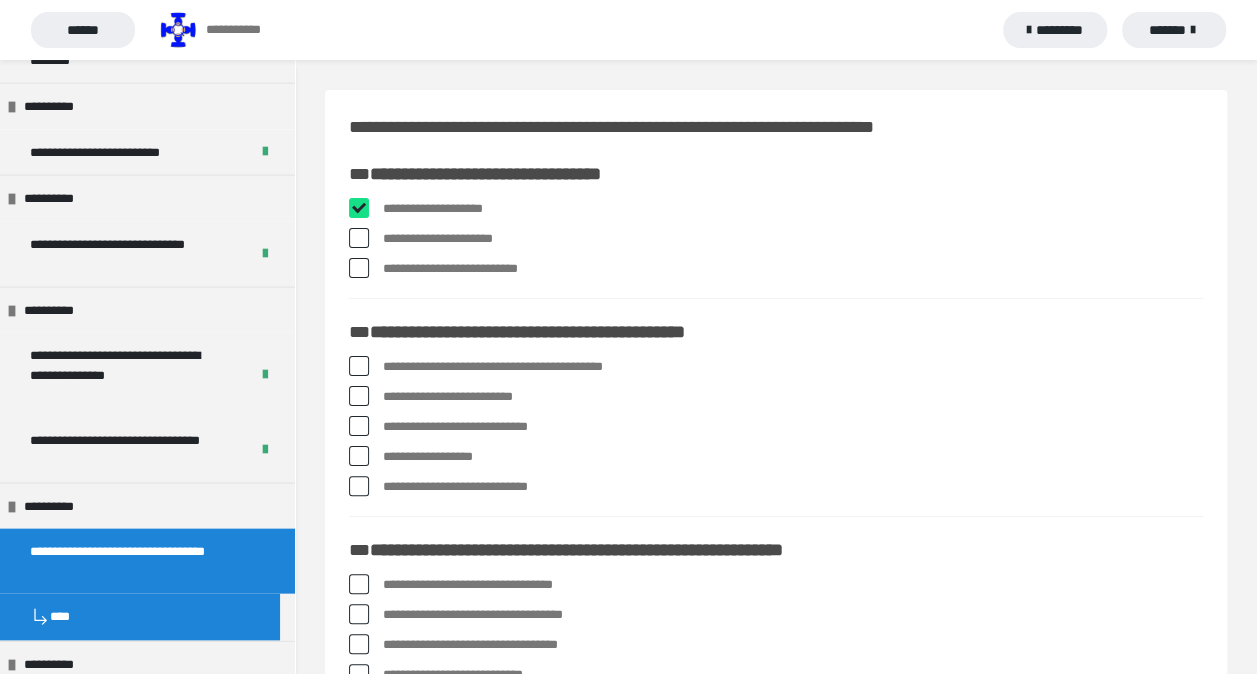 checkbox on "****" 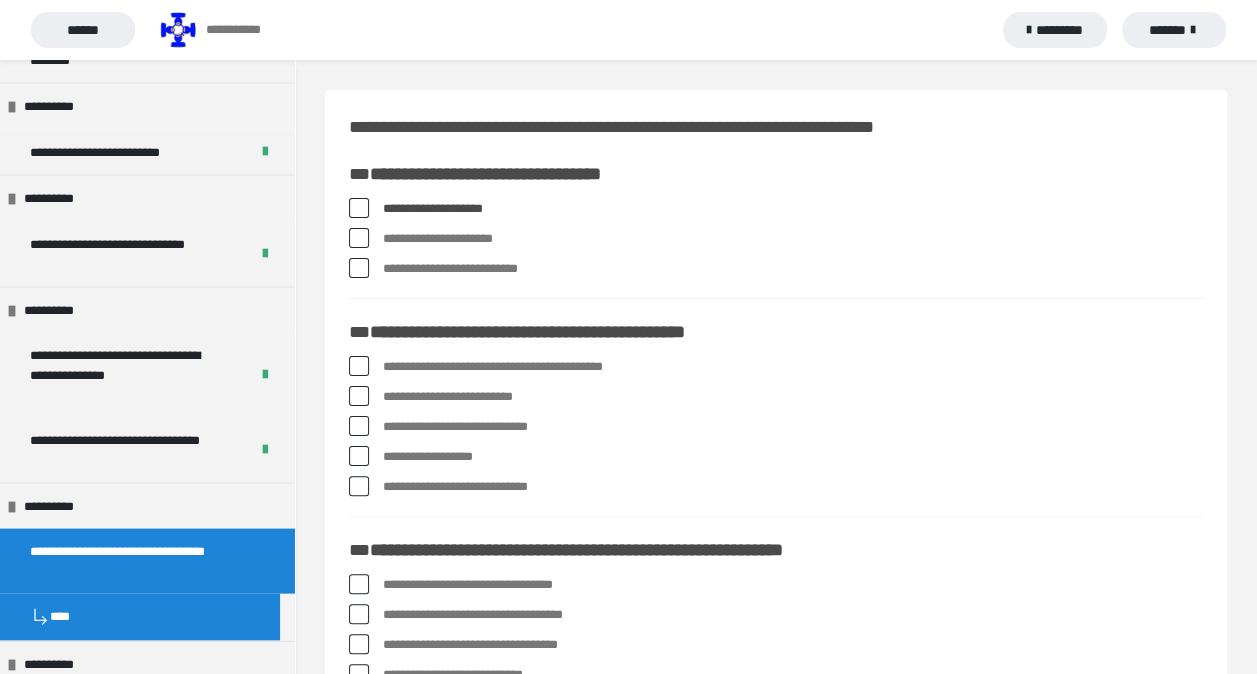 scroll, scrollTop: 300, scrollLeft: 0, axis: vertical 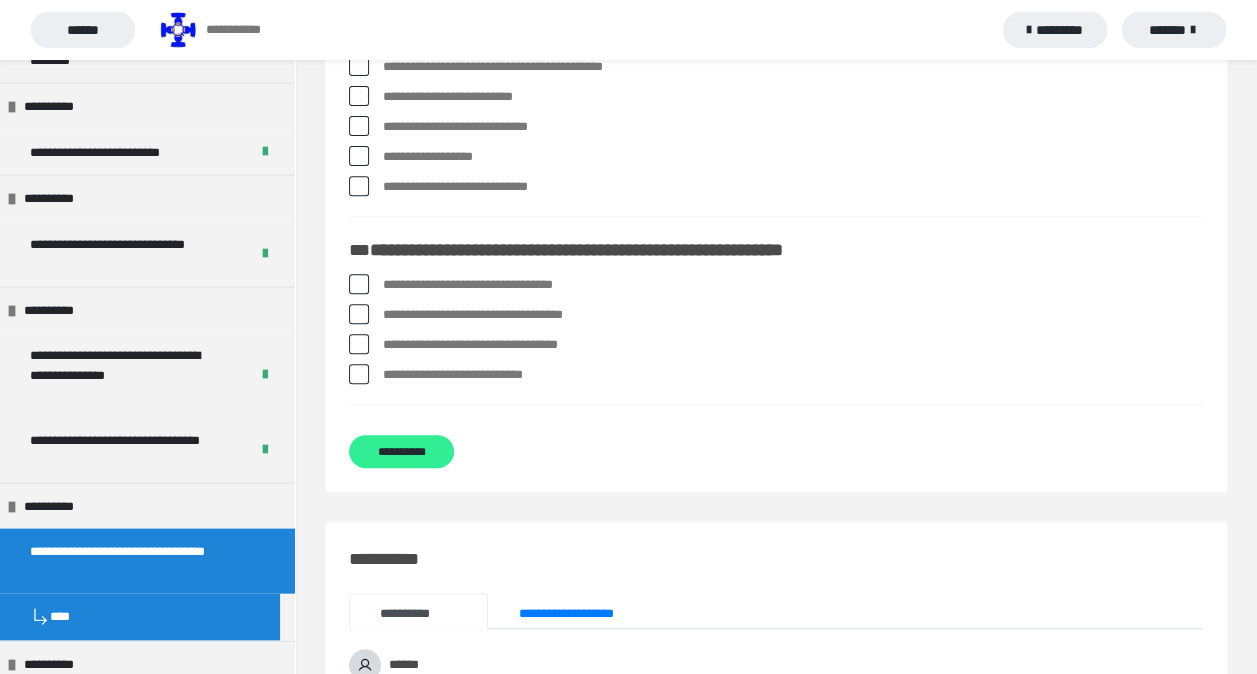 click on "**********" at bounding box center [401, 451] 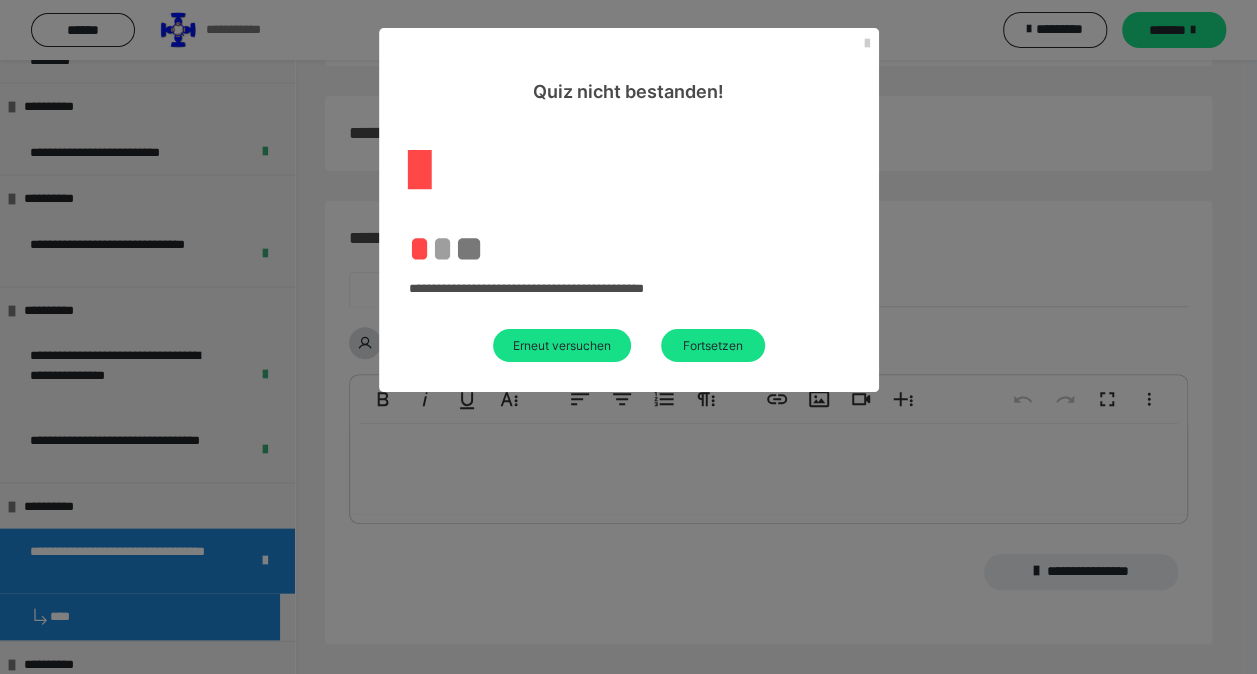 scroll, scrollTop: 0, scrollLeft: 0, axis: both 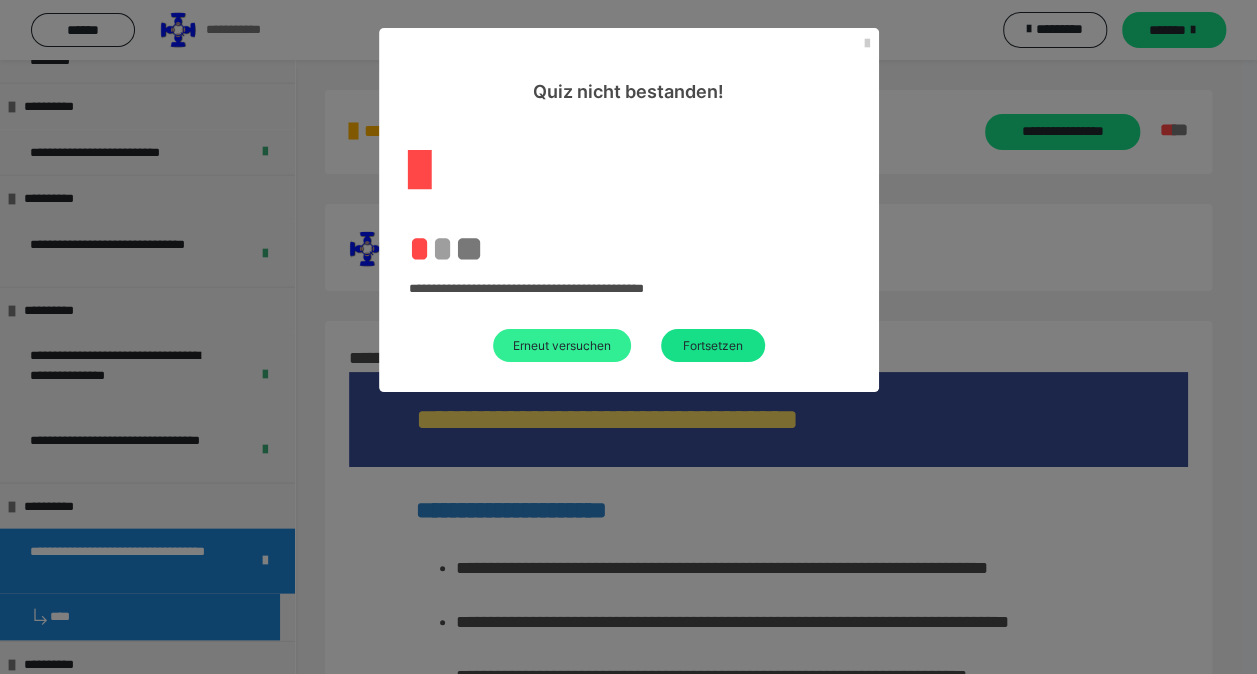 click on "Erneut versuchen" at bounding box center [562, 345] 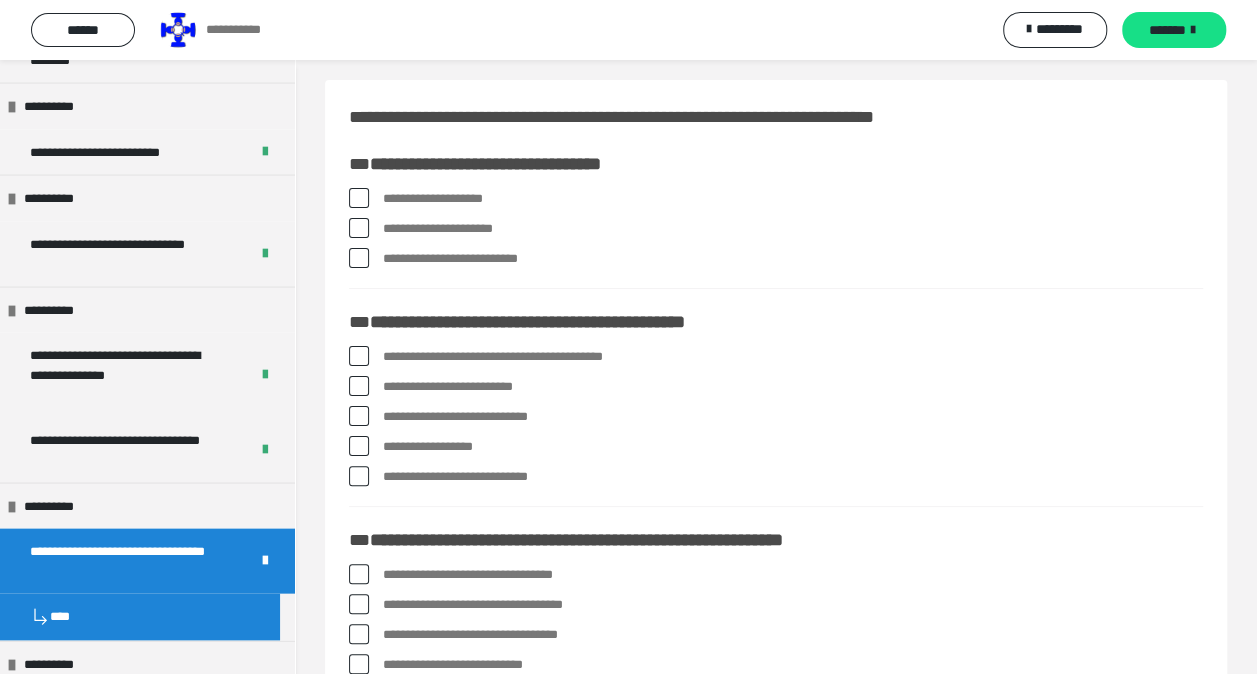 scroll, scrollTop: 0, scrollLeft: 0, axis: both 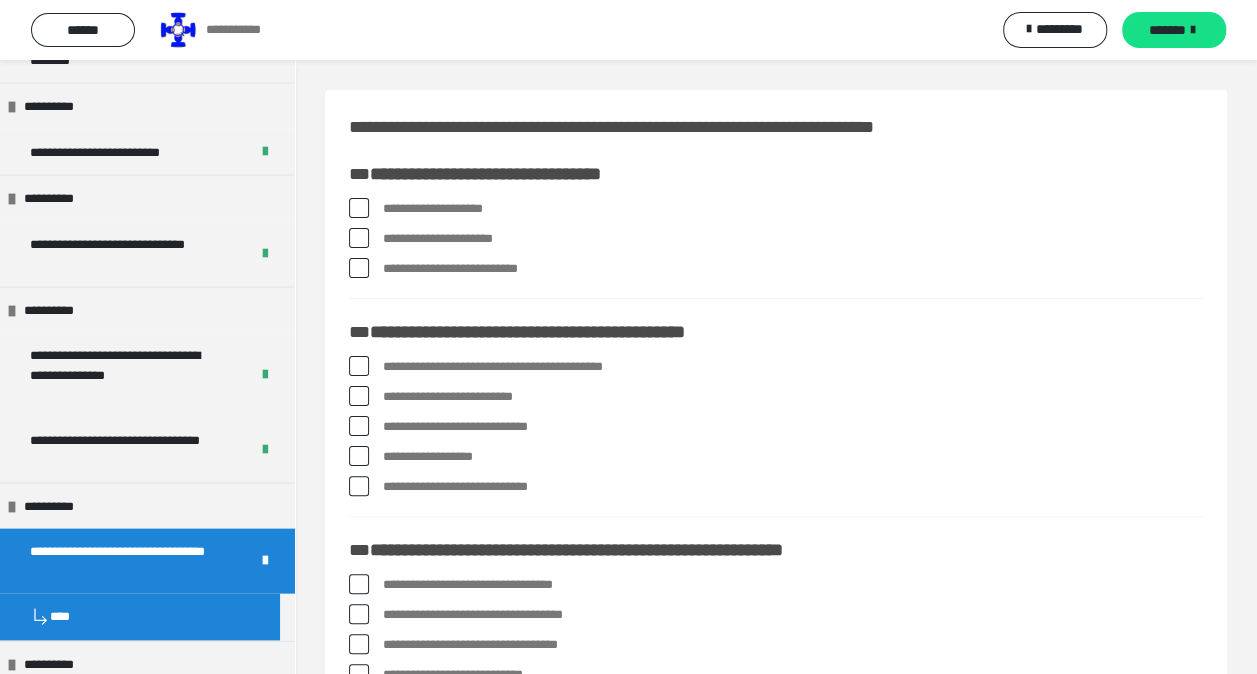 click at bounding box center [359, 238] 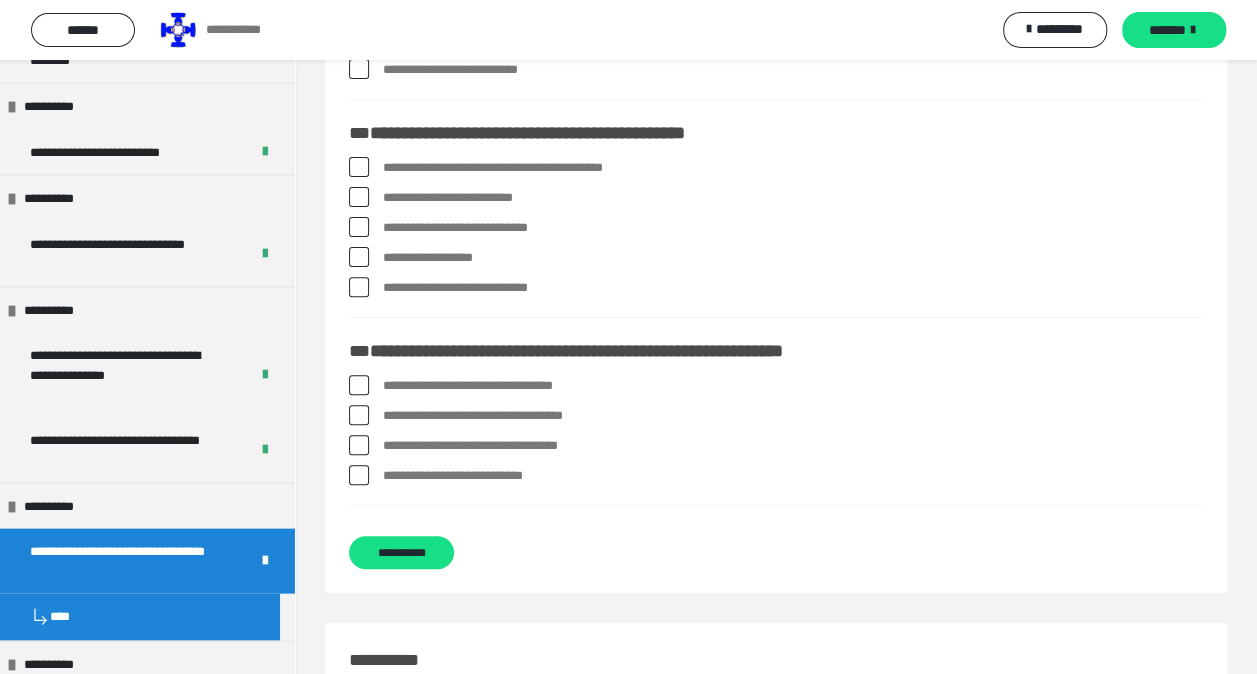 scroll, scrollTop: 200, scrollLeft: 0, axis: vertical 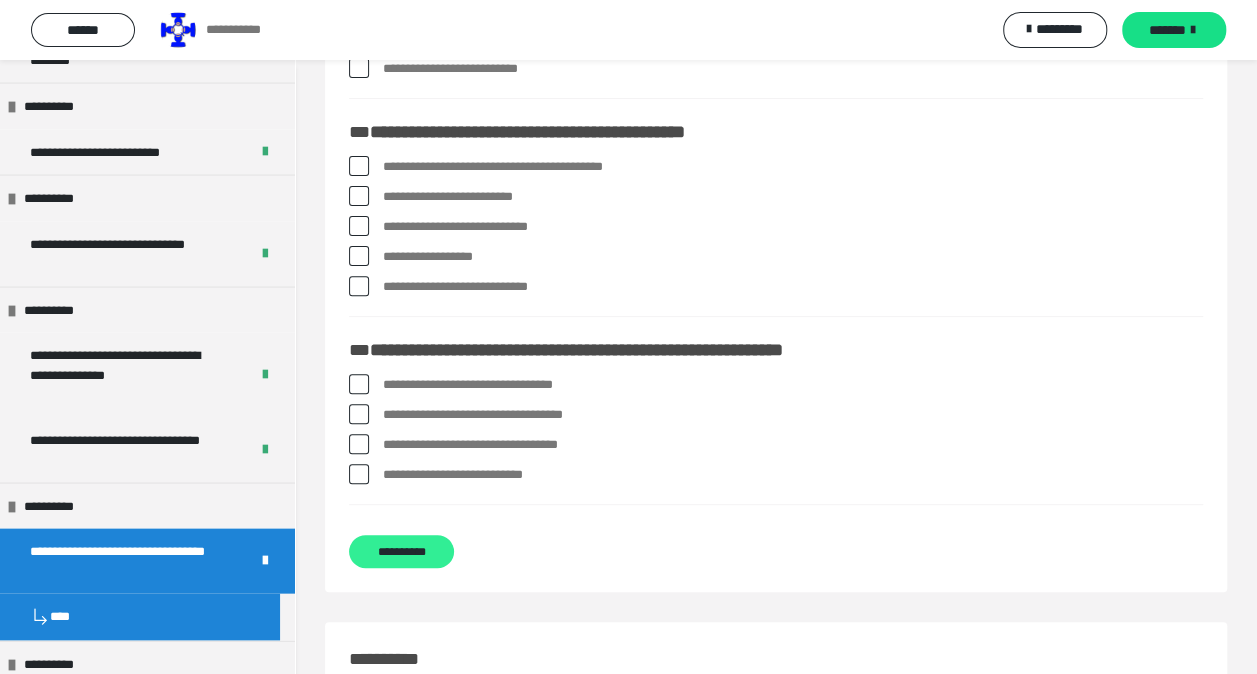 click on "**********" at bounding box center [401, 551] 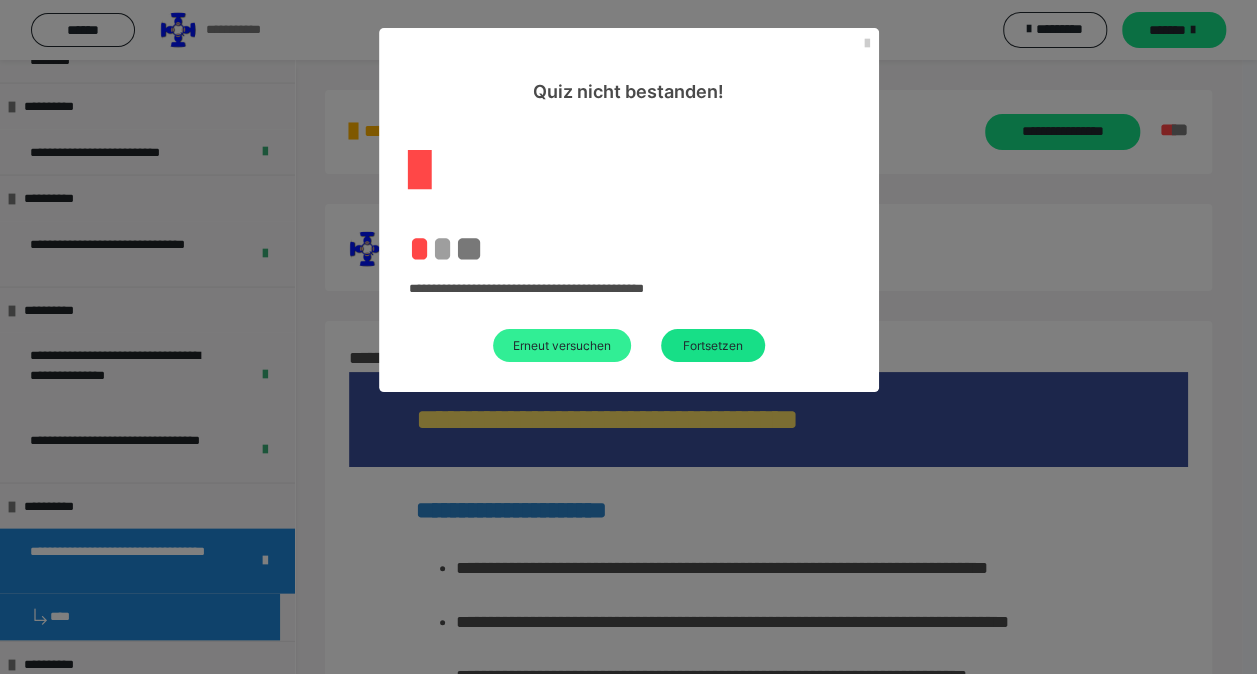 click on "Erneut versuchen" at bounding box center [562, 345] 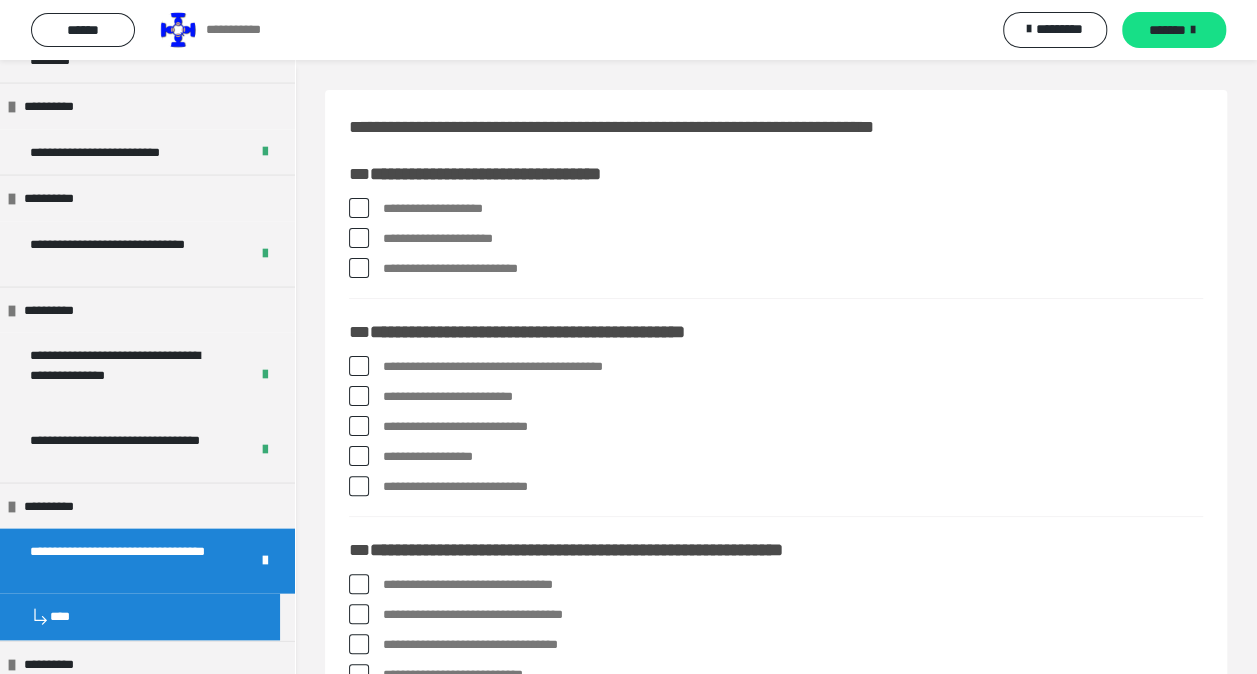 click at bounding box center (359, 238) 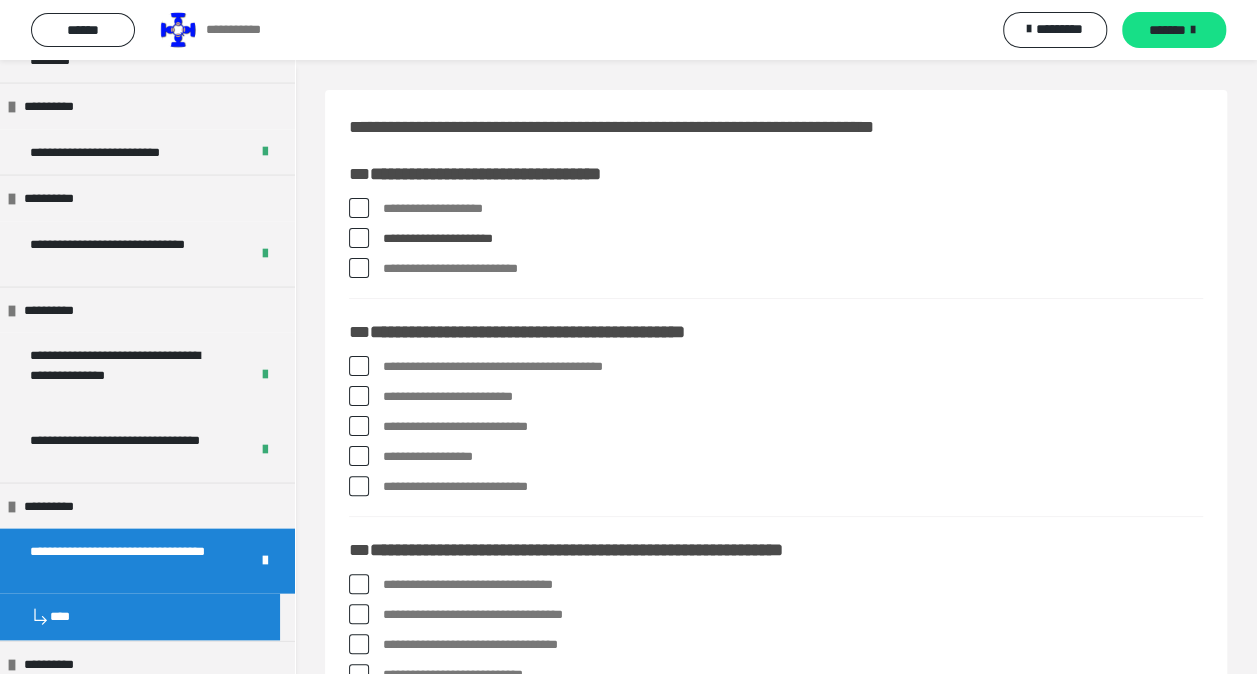 click at bounding box center [359, 268] 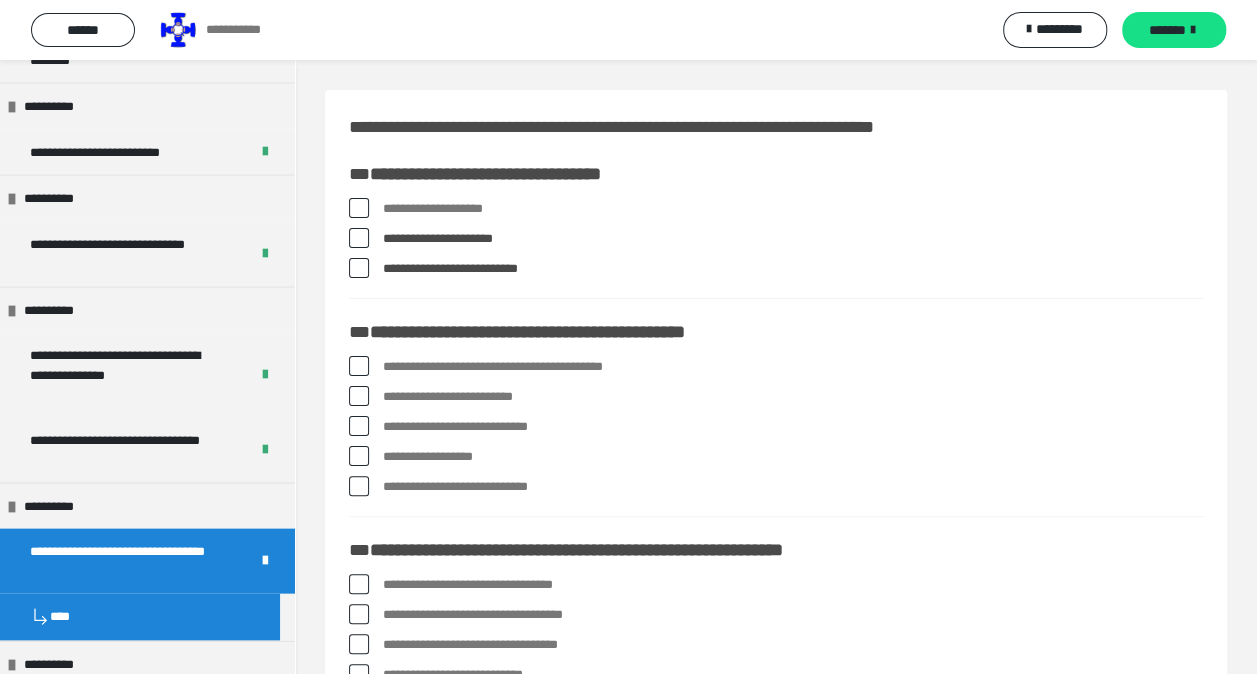 scroll, scrollTop: 300, scrollLeft: 0, axis: vertical 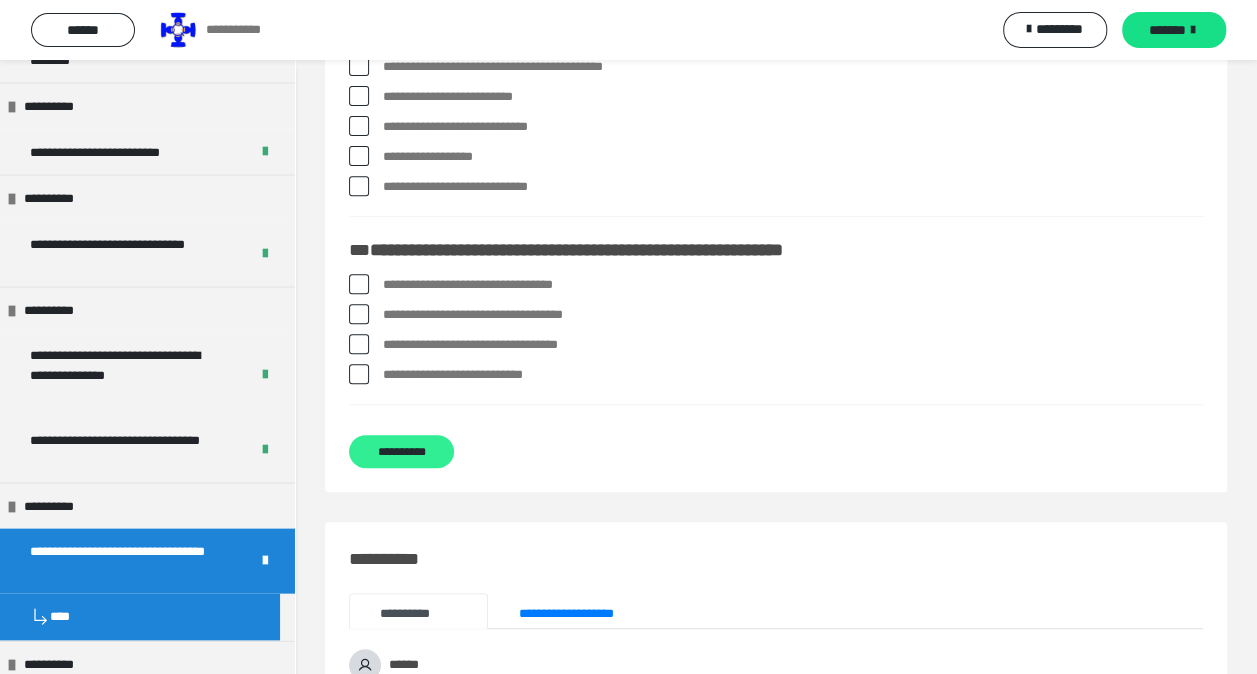 click on "**********" at bounding box center [401, 451] 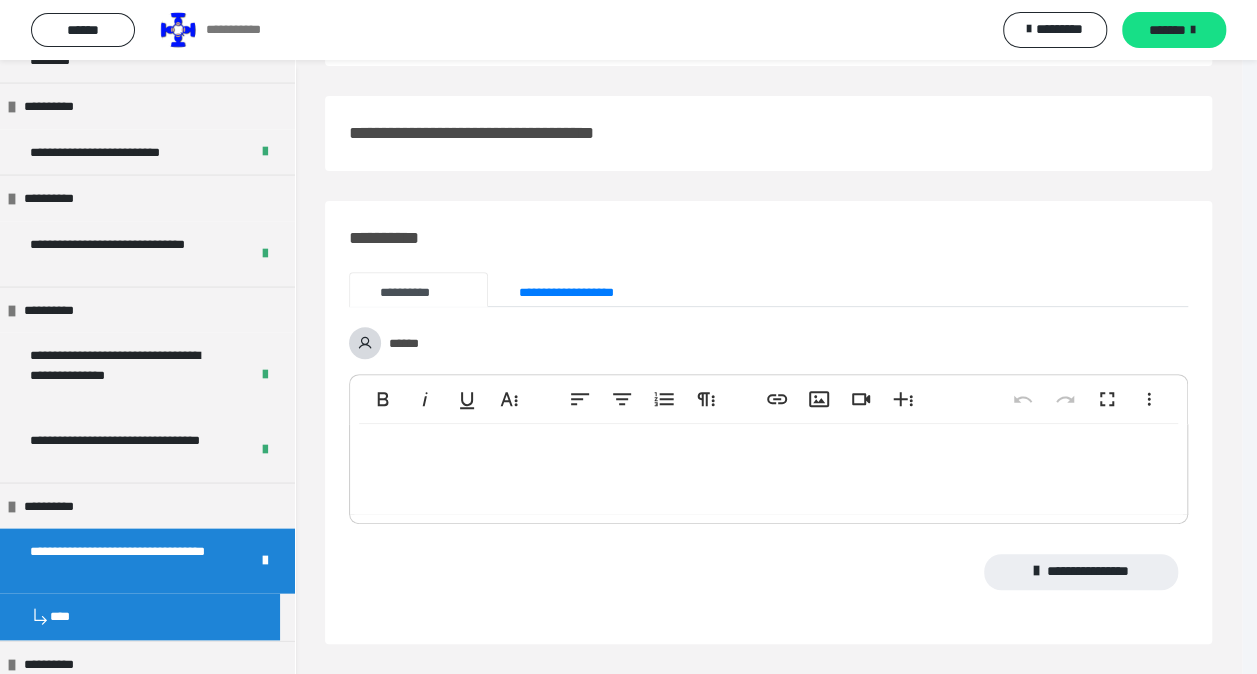 scroll, scrollTop: 0, scrollLeft: 0, axis: both 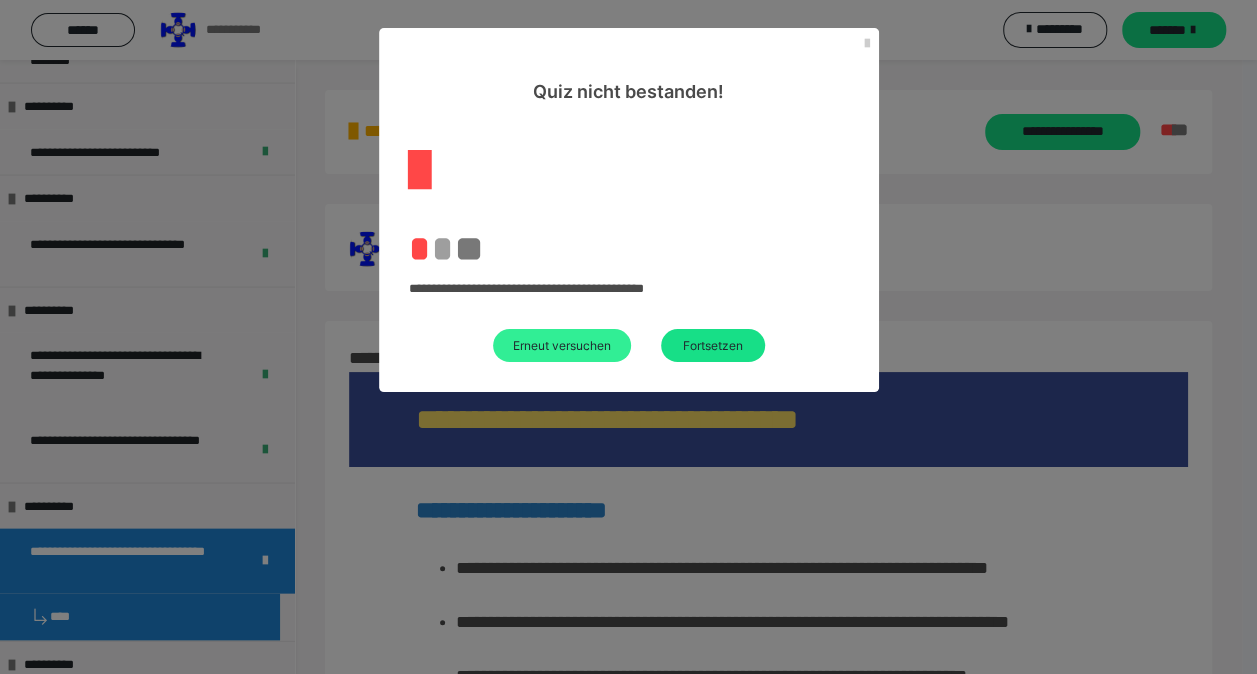 click on "Erneut versuchen" at bounding box center (562, 345) 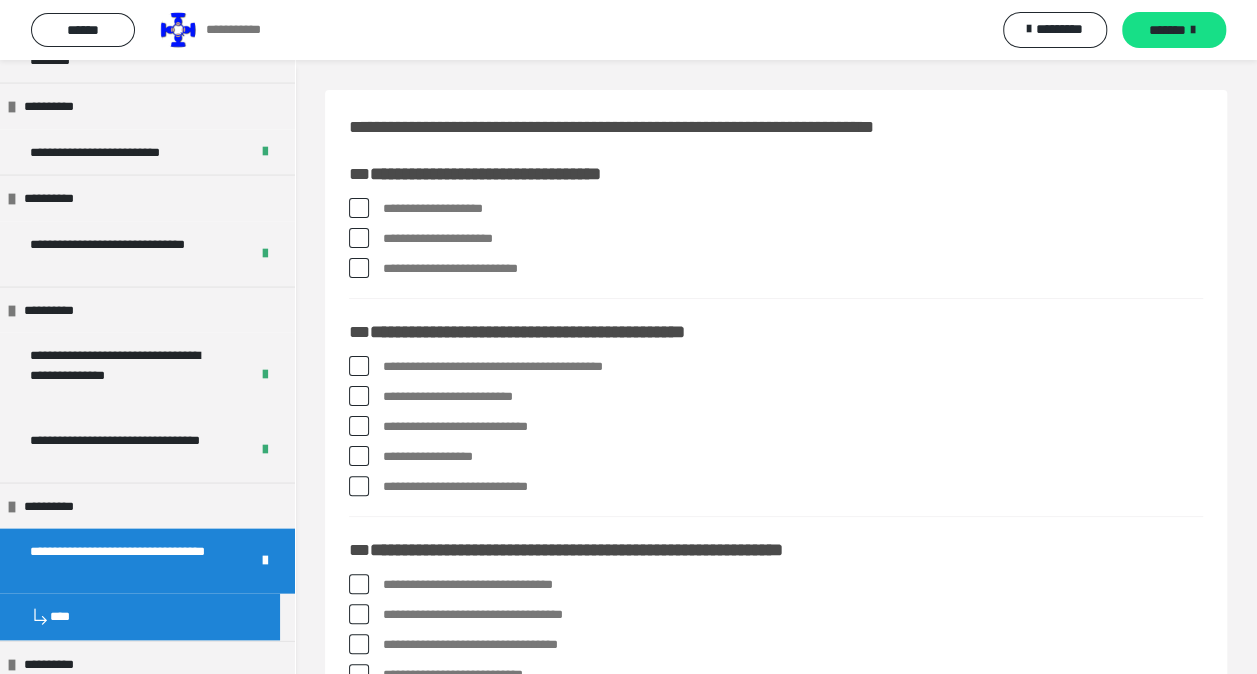 click at bounding box center (359, 238) 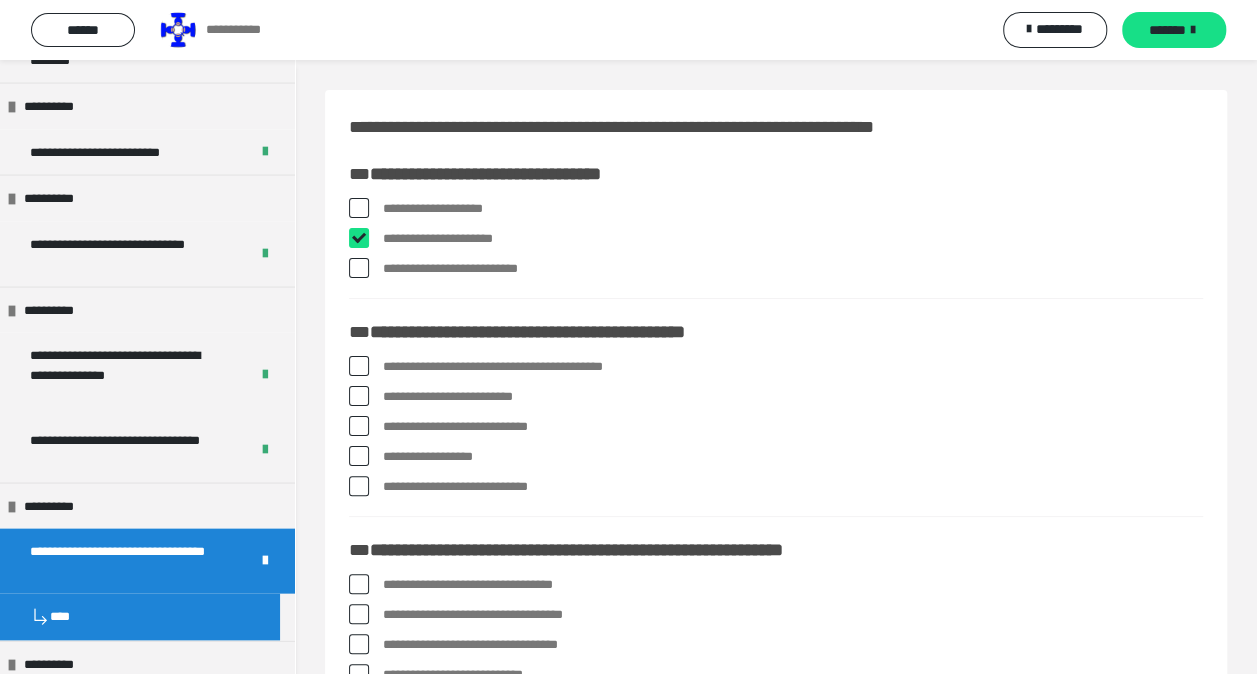checkbox on "****" 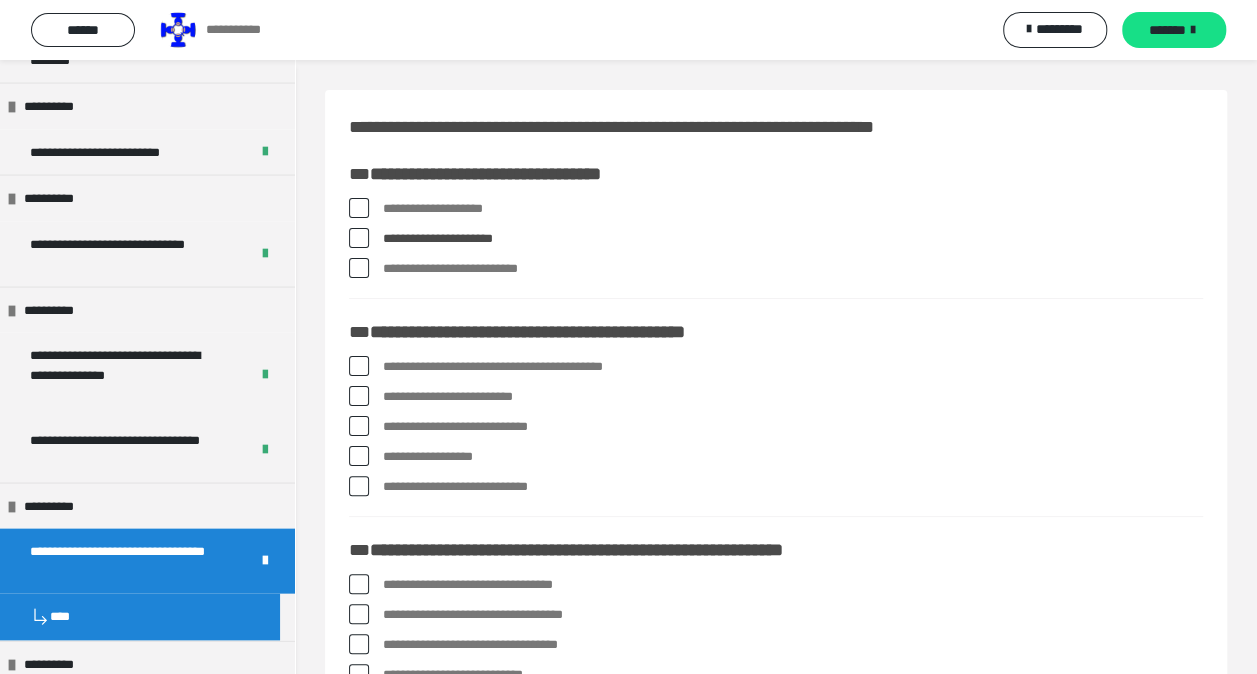 click at bounding box center (359, 366) 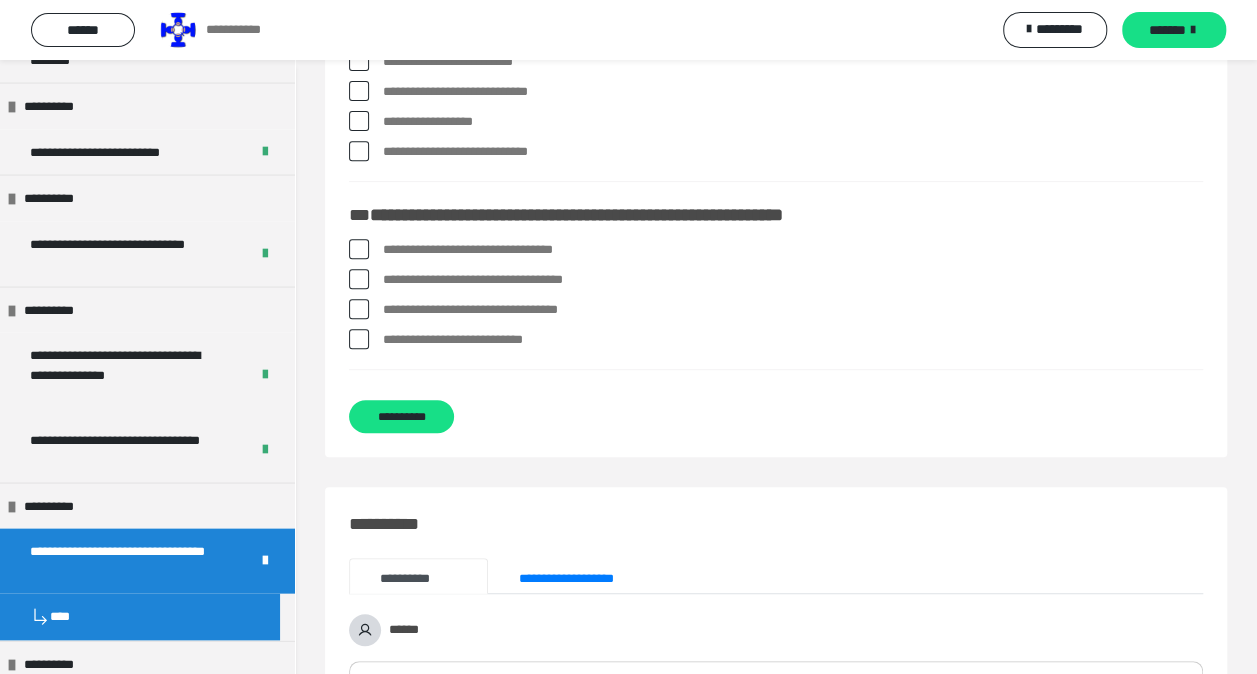 scroll, scrollTop: 400, scrollLeft: 0, axis: vertical 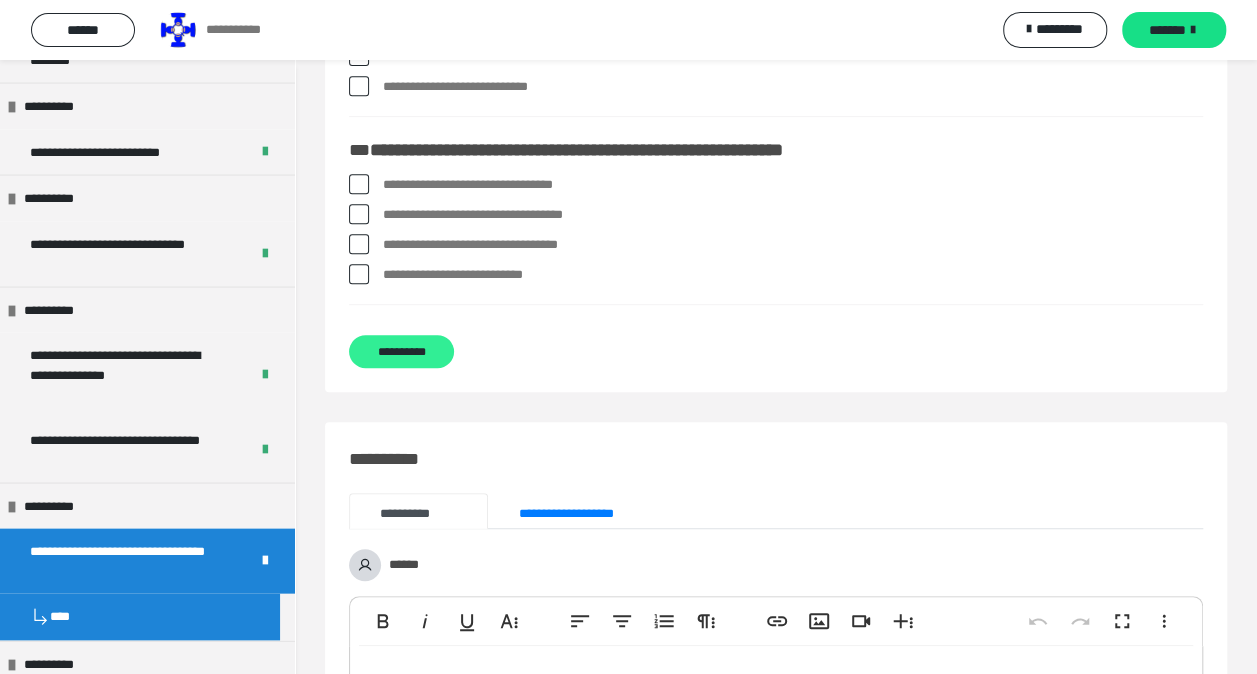 click on "**********" at bounding box center [401, 351] 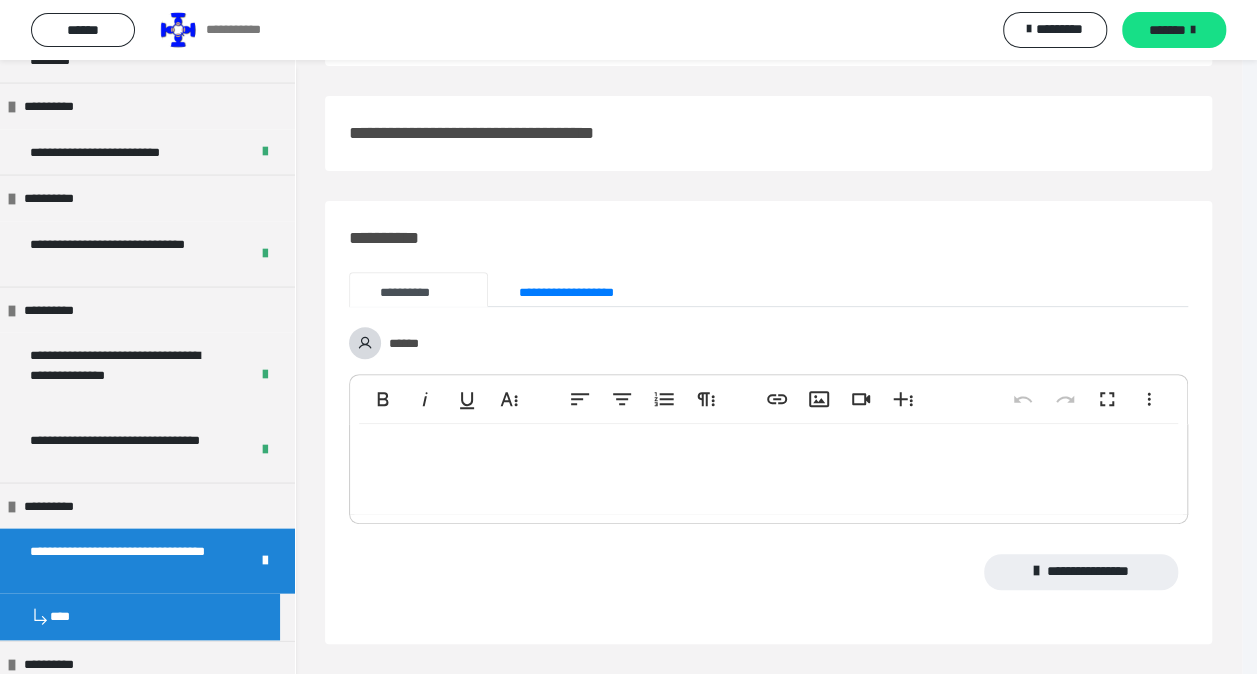 scroll, scrollTop: 4, scrollLeft: 0, axis: vertical 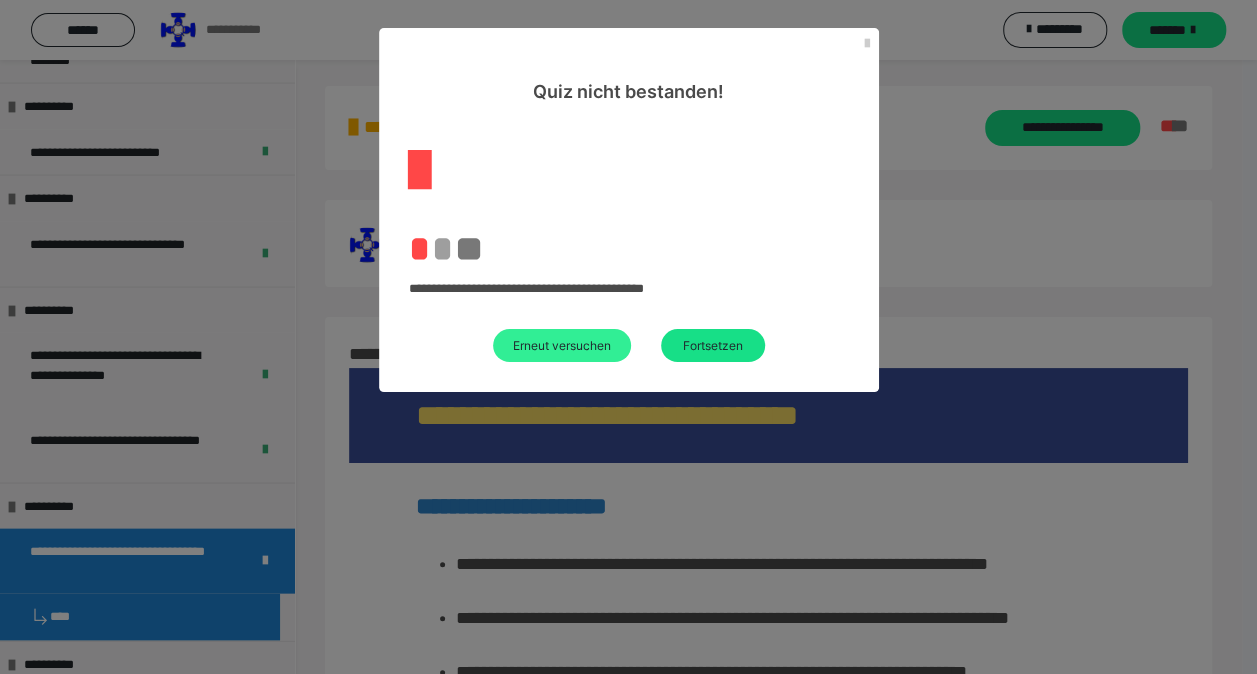 click on "Erneut versuchen" at bounding box center [562, 345] 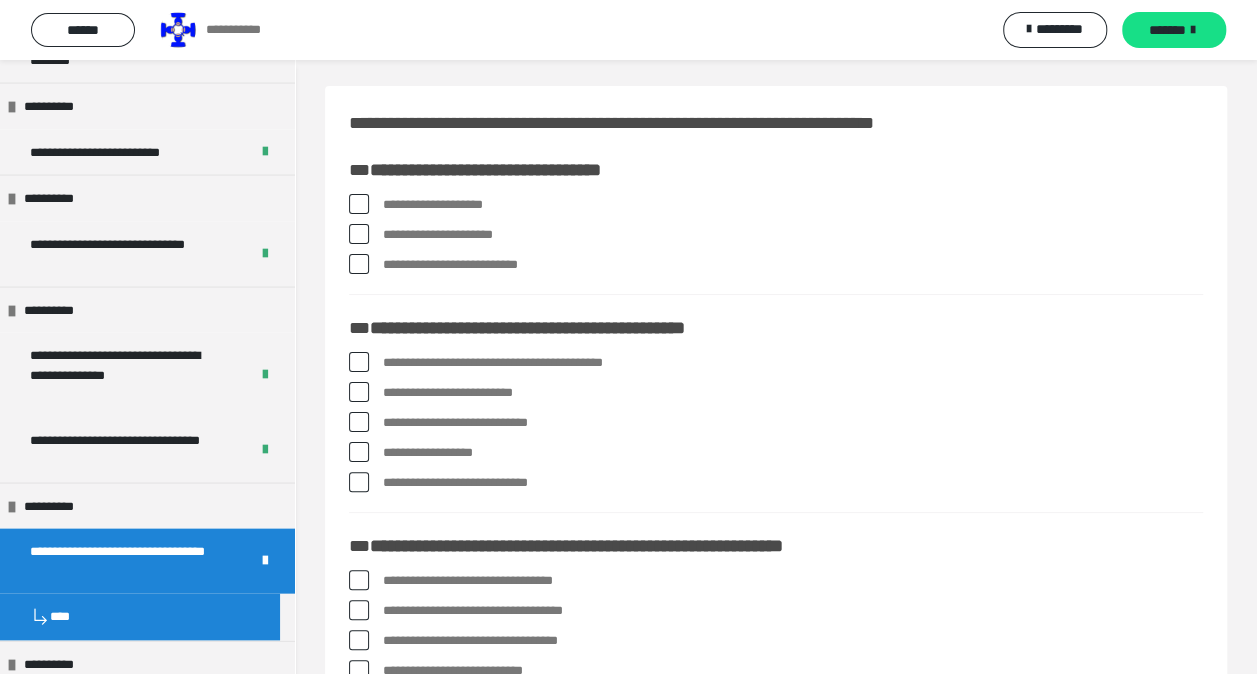 click at bounding box center [359, 392] 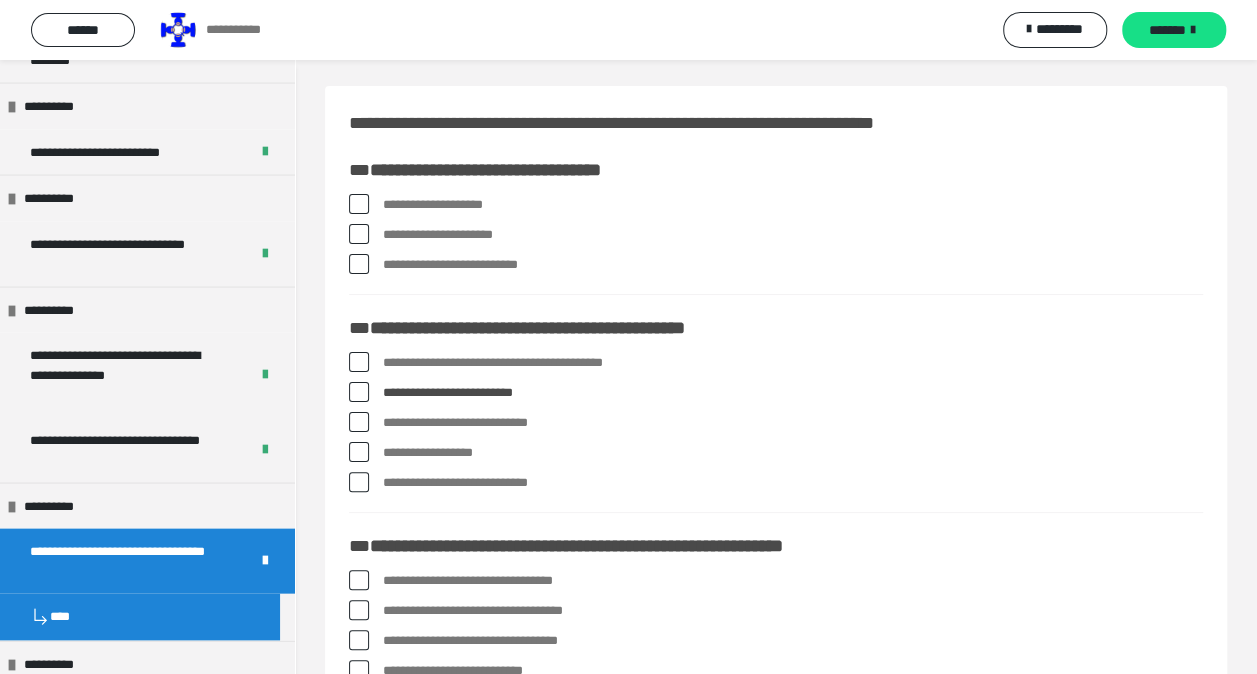 scroll, scrollTop: 204, scrollLeft: 0, axis: vertical 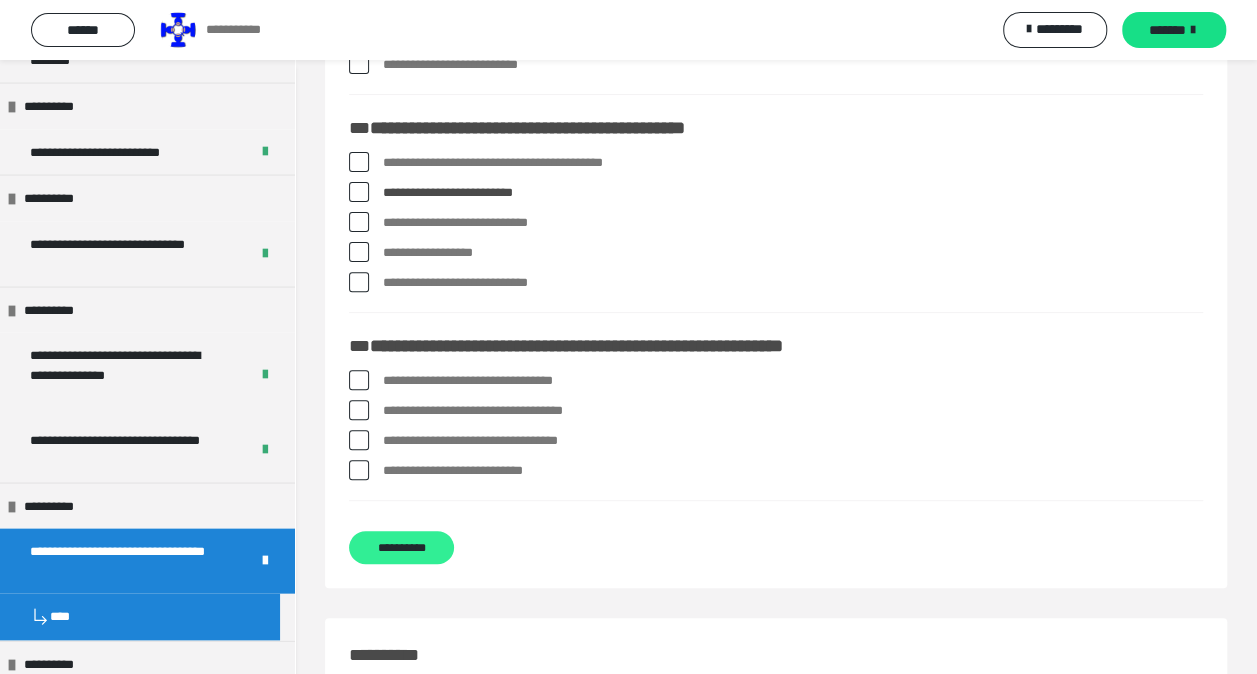 click on "**********" at bounding box center [401, 547] 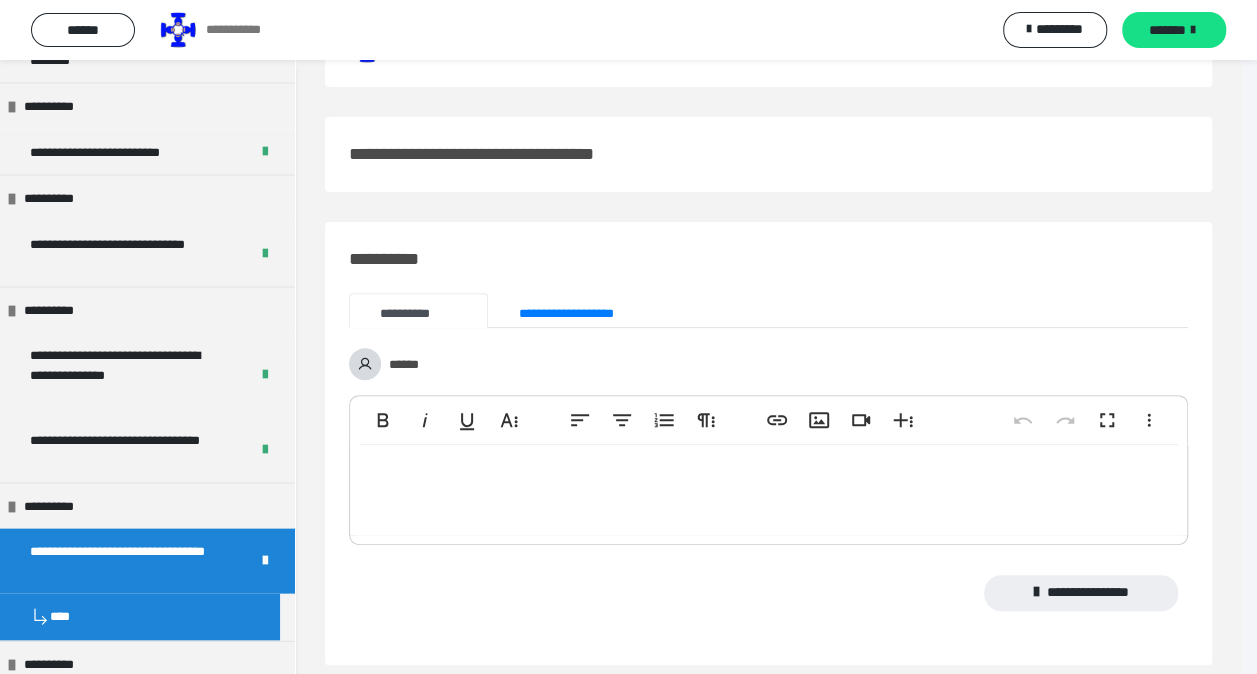 scroll, scrollTop: 0, scrollLeft: 0, axis: both 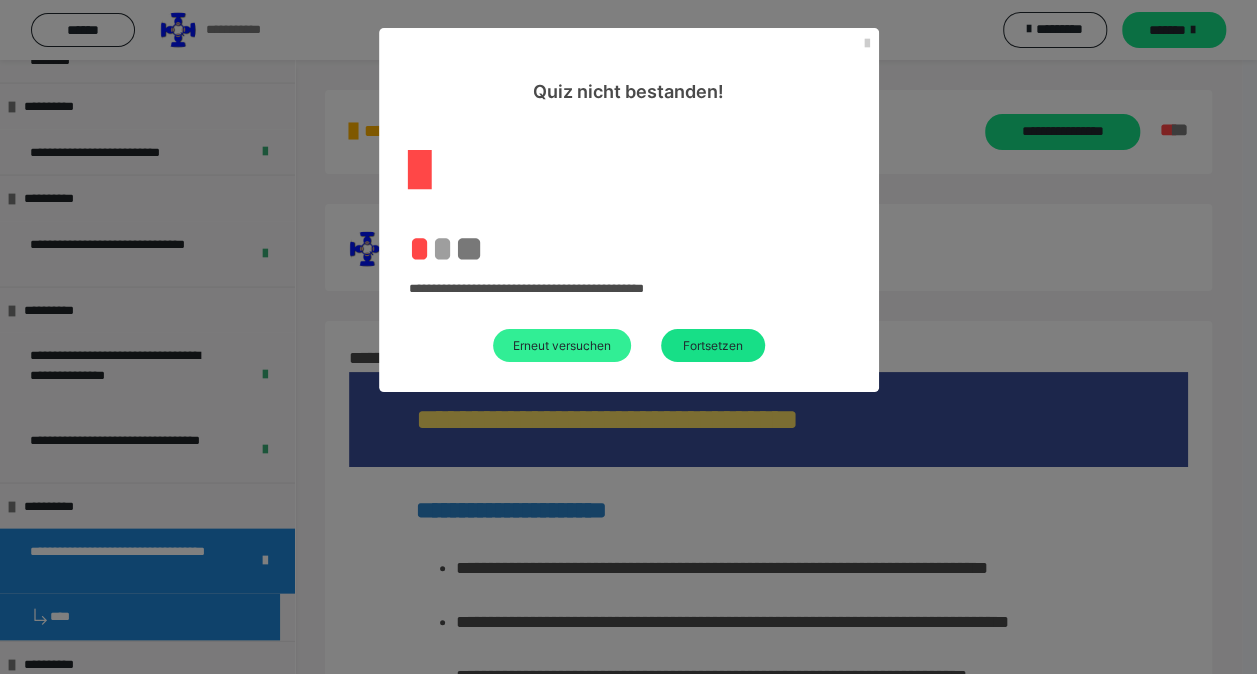 click on "Erneut versuchen" at bounding box center [562, 345] 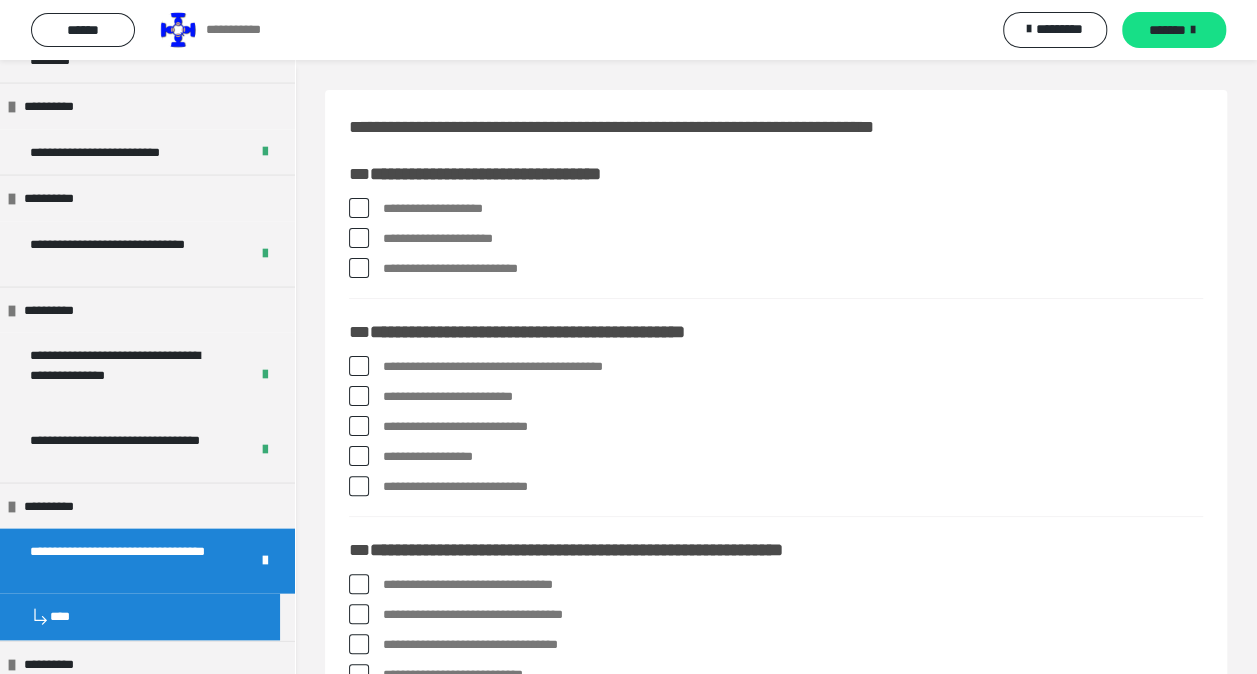 click at bounding box center [359, 426] 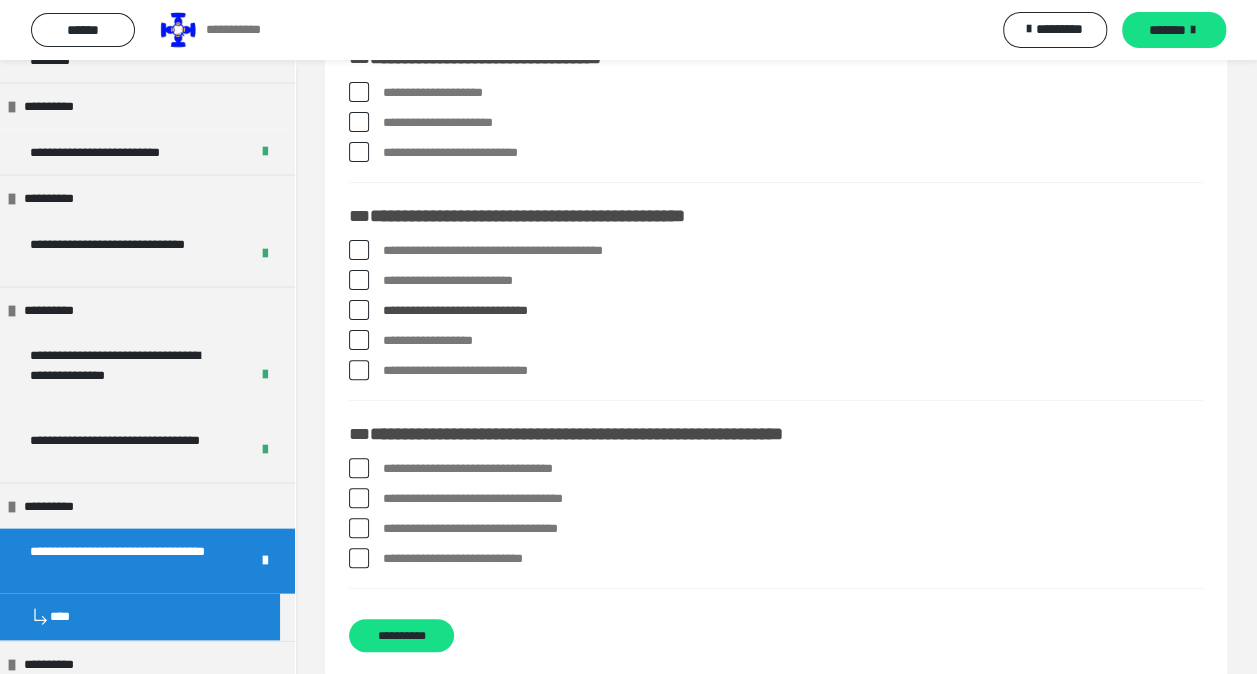 scroll, scrollTop: 200, scrollLeft: 0, axis: vertical 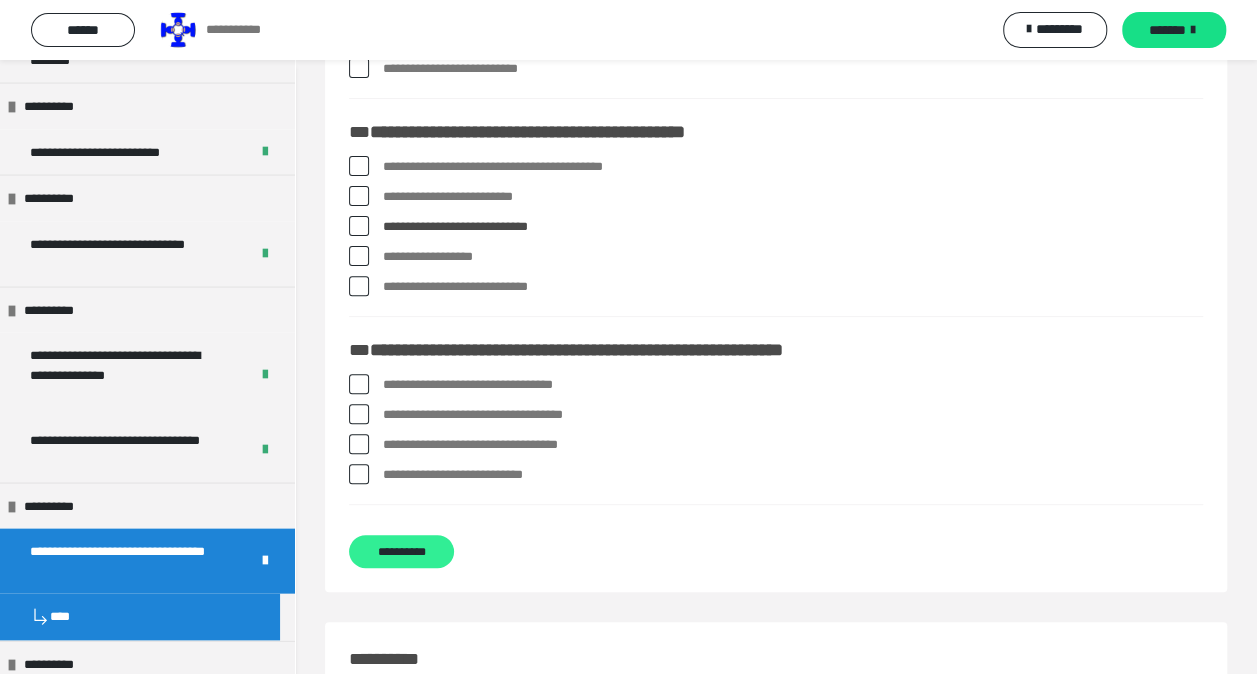 click on "**********" at bounding box center (401, 551) 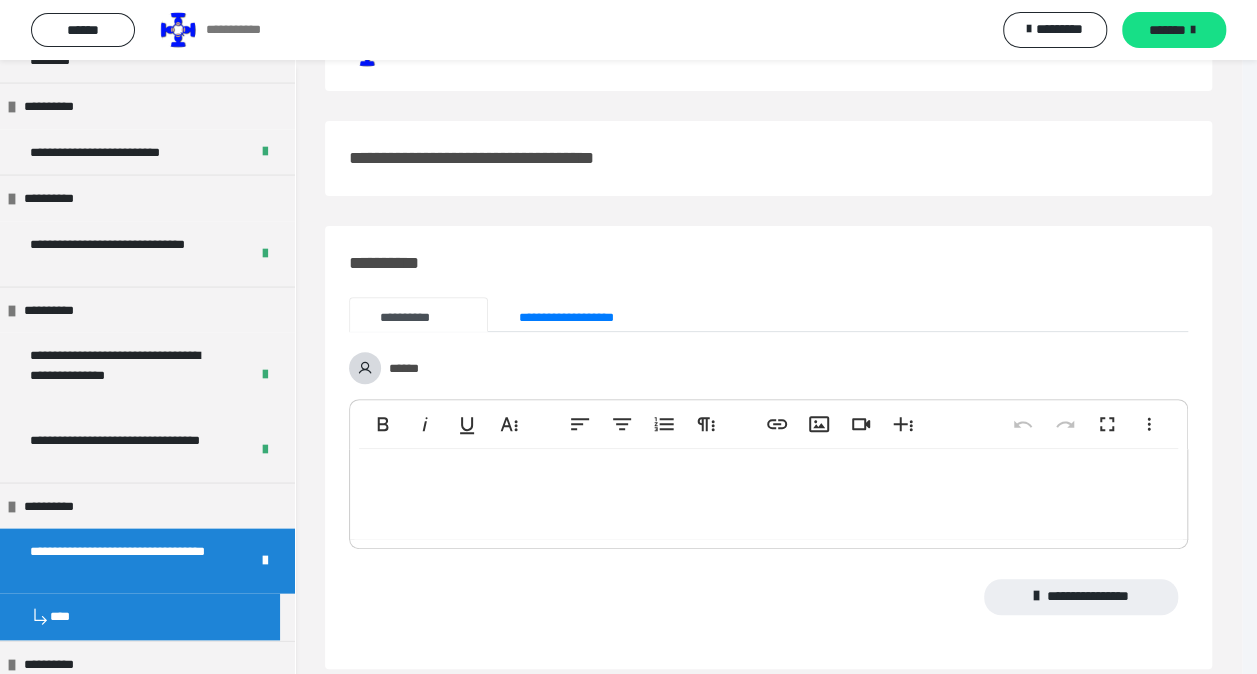 scroll, scrollTop: 0, scrollLeft: 0, axis: both 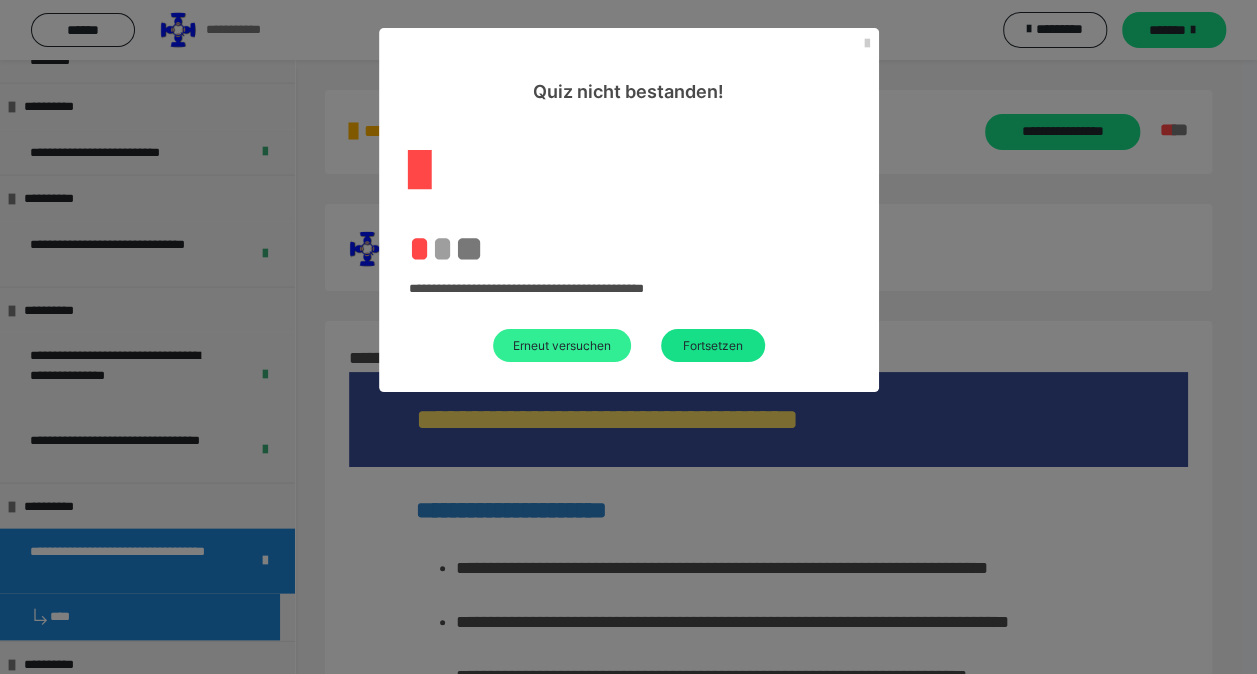 click on "Erneut versuchen" at bounding box center [562, 345] 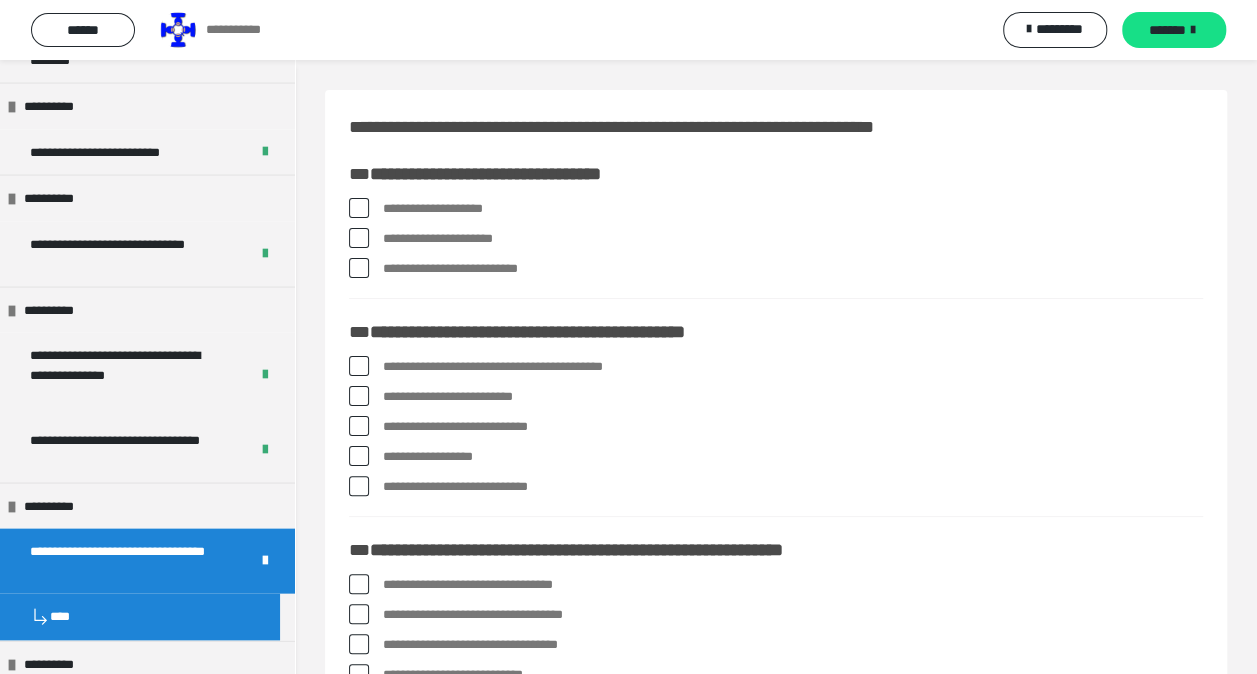 click on "**********" at bounding box center (776, 427) 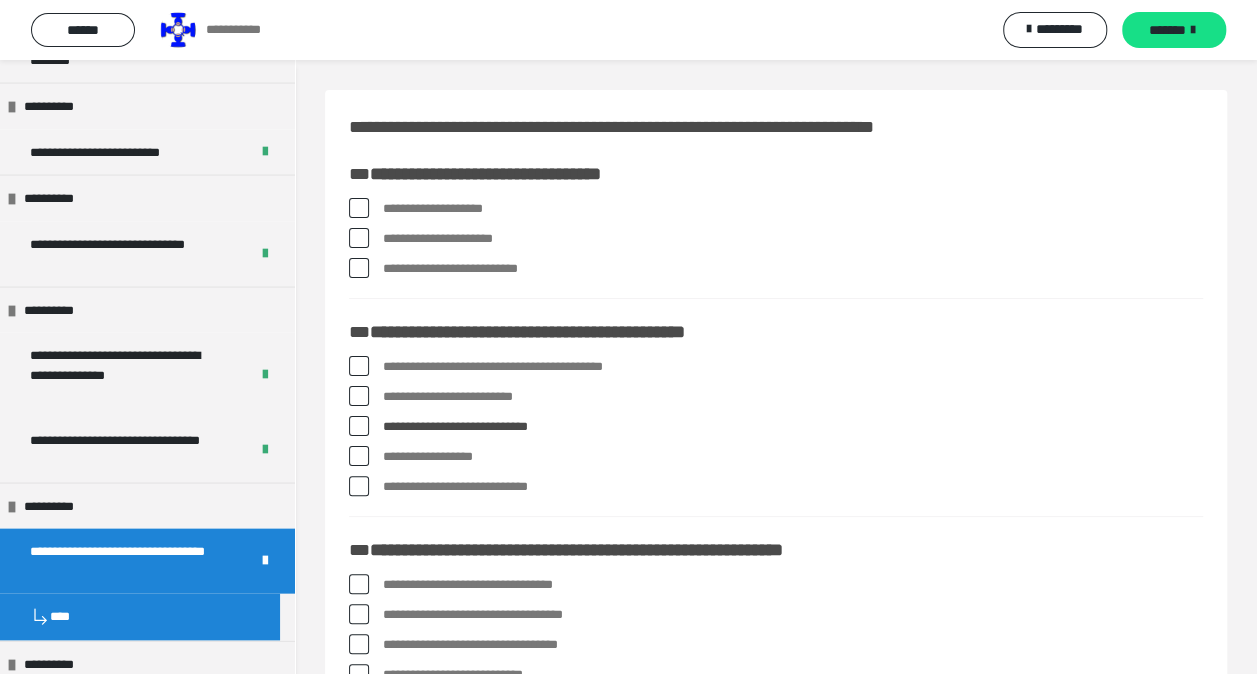 click at bounding box center (359, 456) 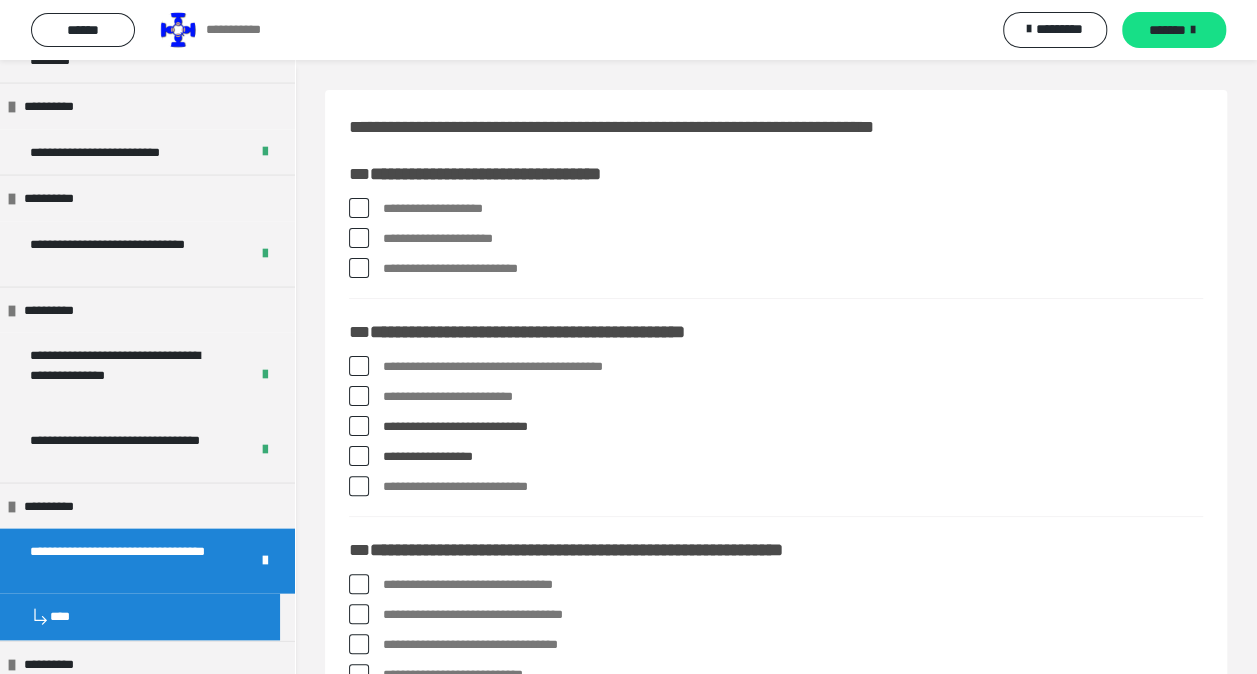 scroll, scrollTop: 200, scrollLeft: 0, axis: vertical 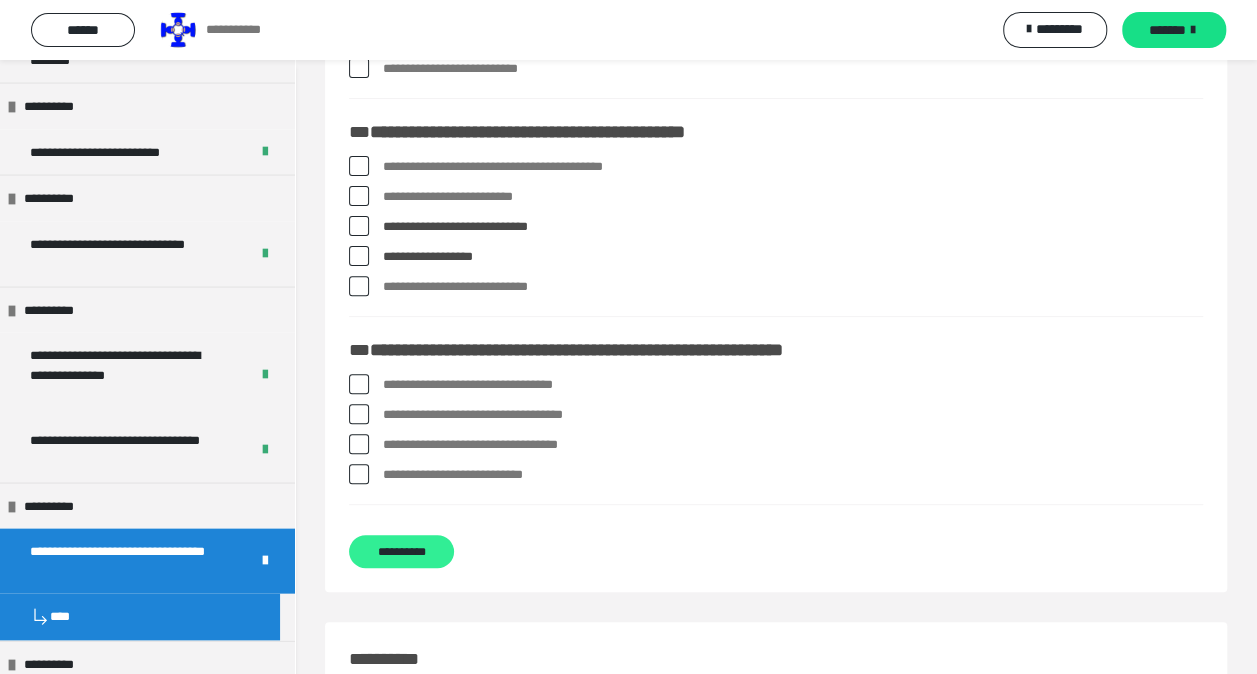 click on "**********" at bounding box center [401, 551] 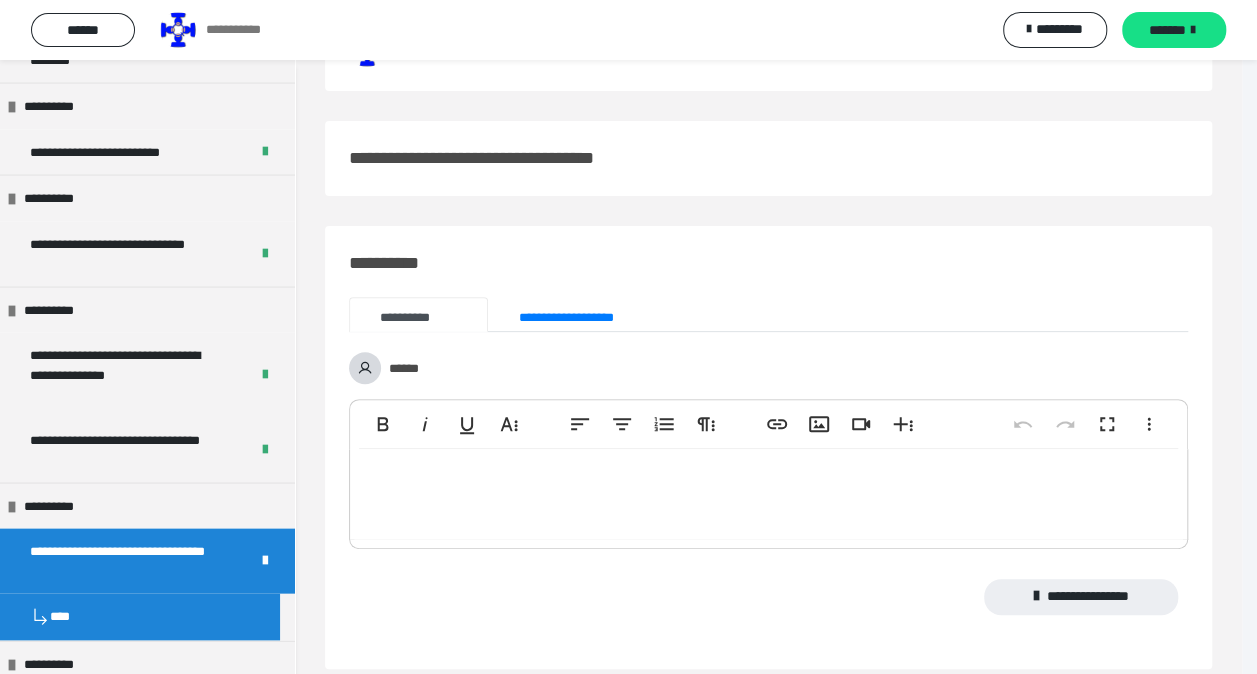 scroll, scrollTop: 0, scrollLeft: 0, axis: both 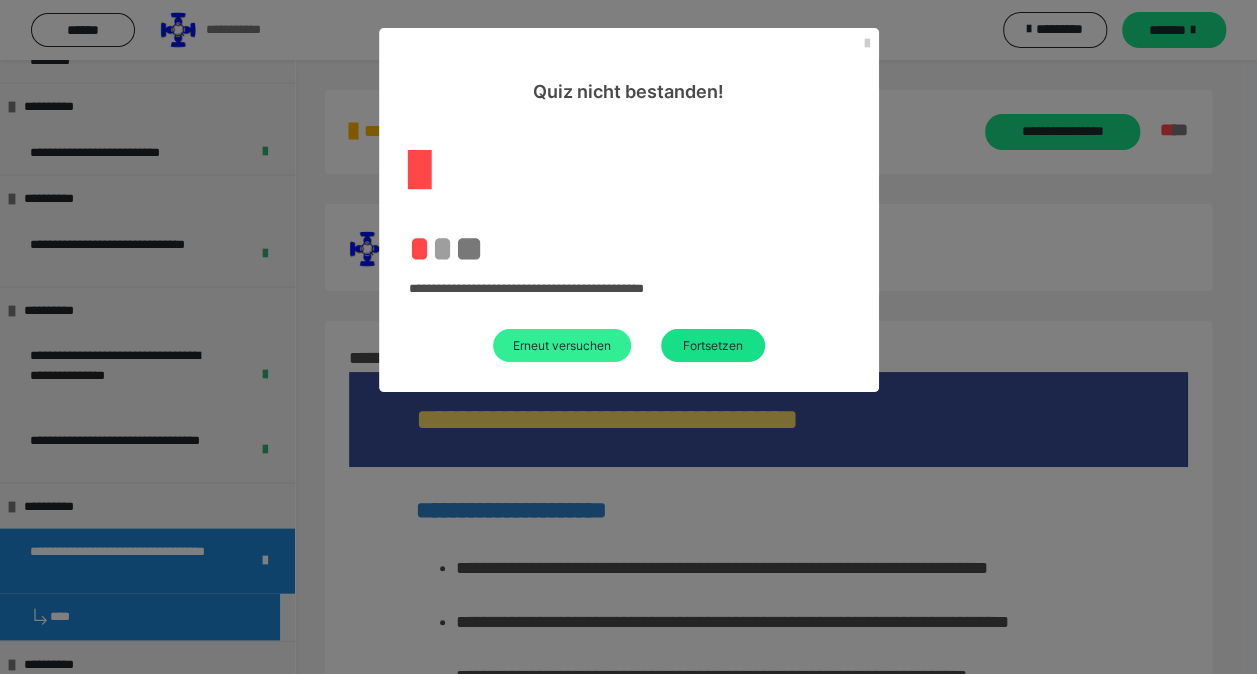 click on "Erneut versuchen" at bounding box center [562, 345] 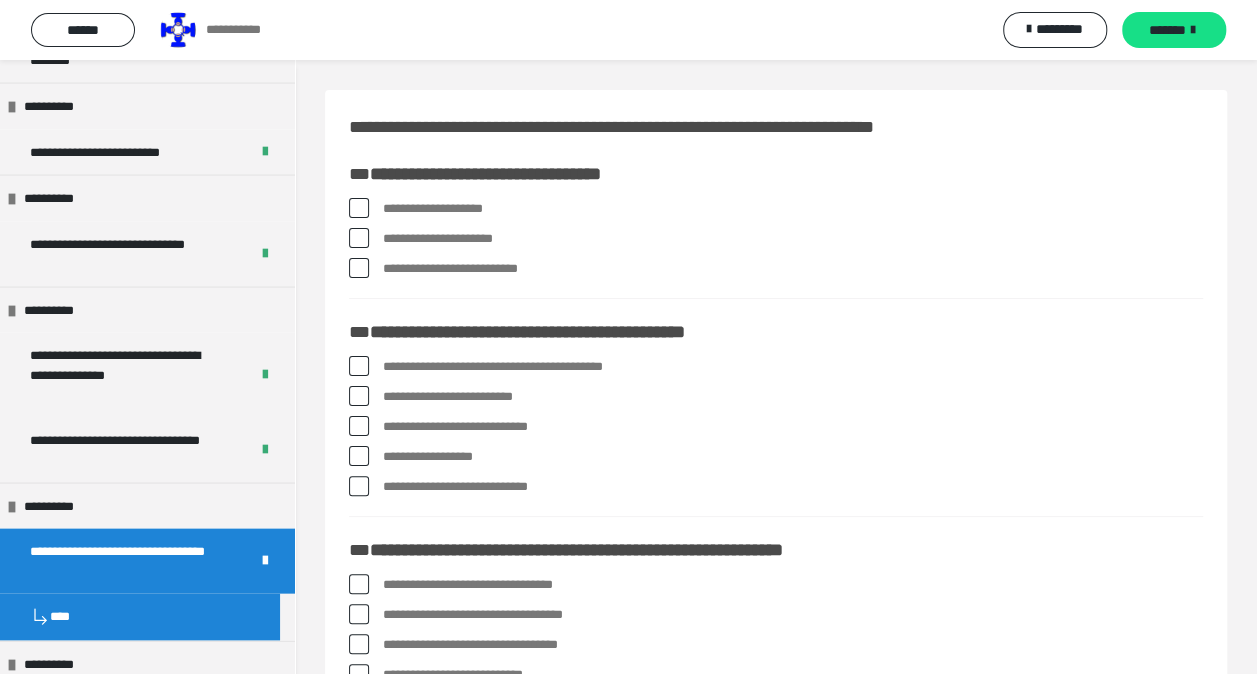 click at bounding box center (359, 426) 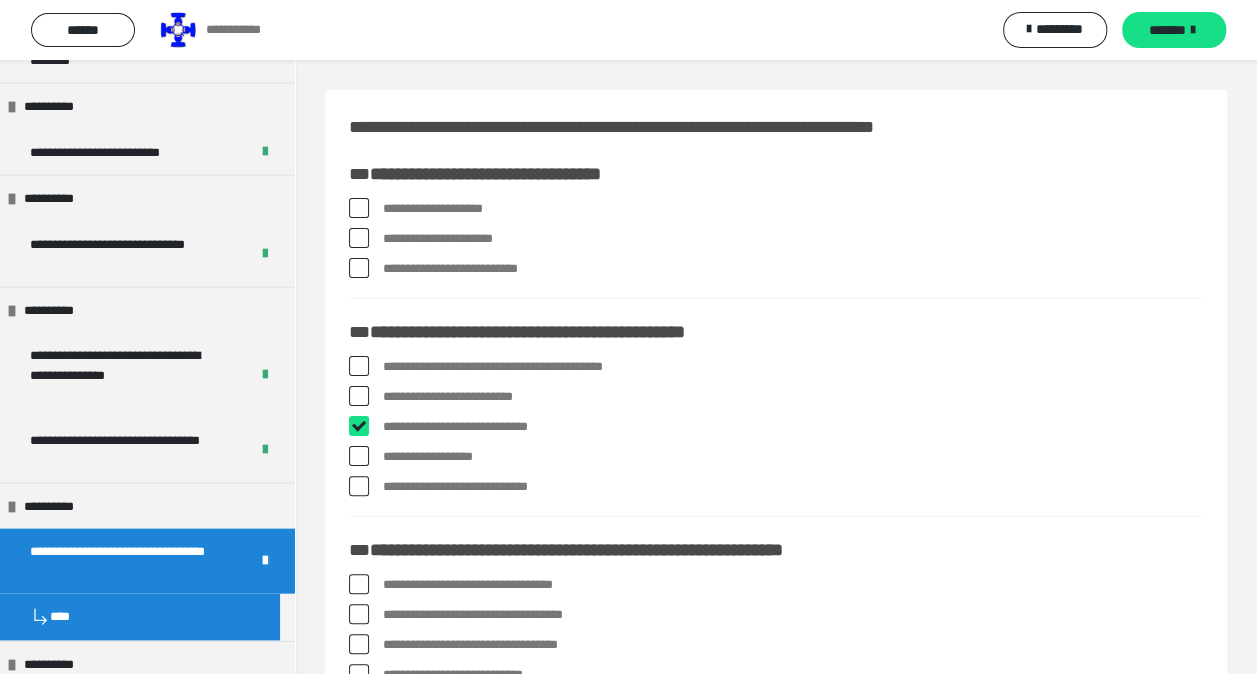 checkbox on "****" 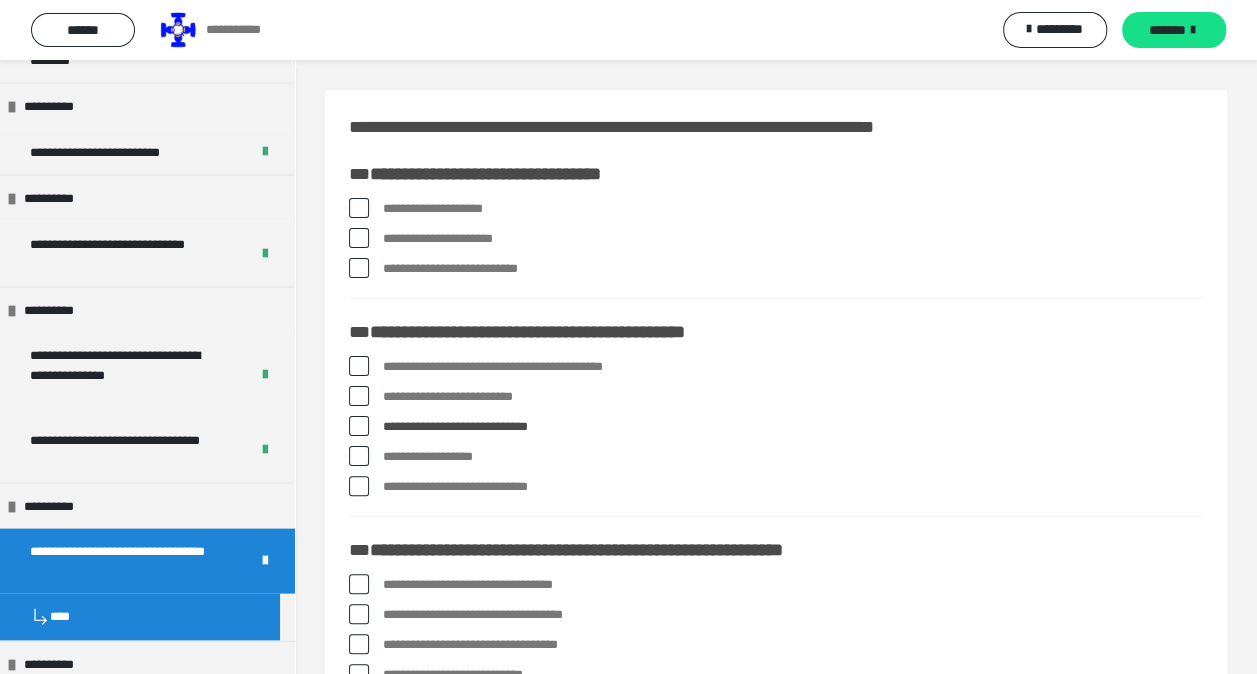 click at bounding box center (359, 456) 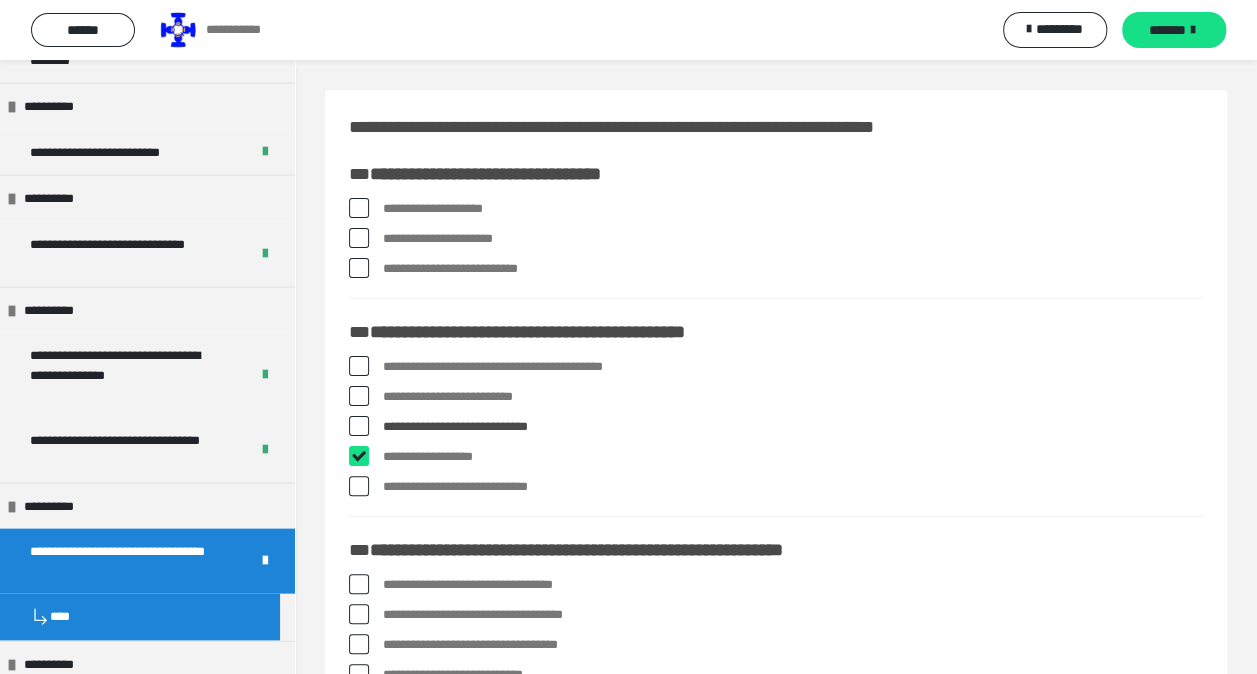 checkbox on "****" 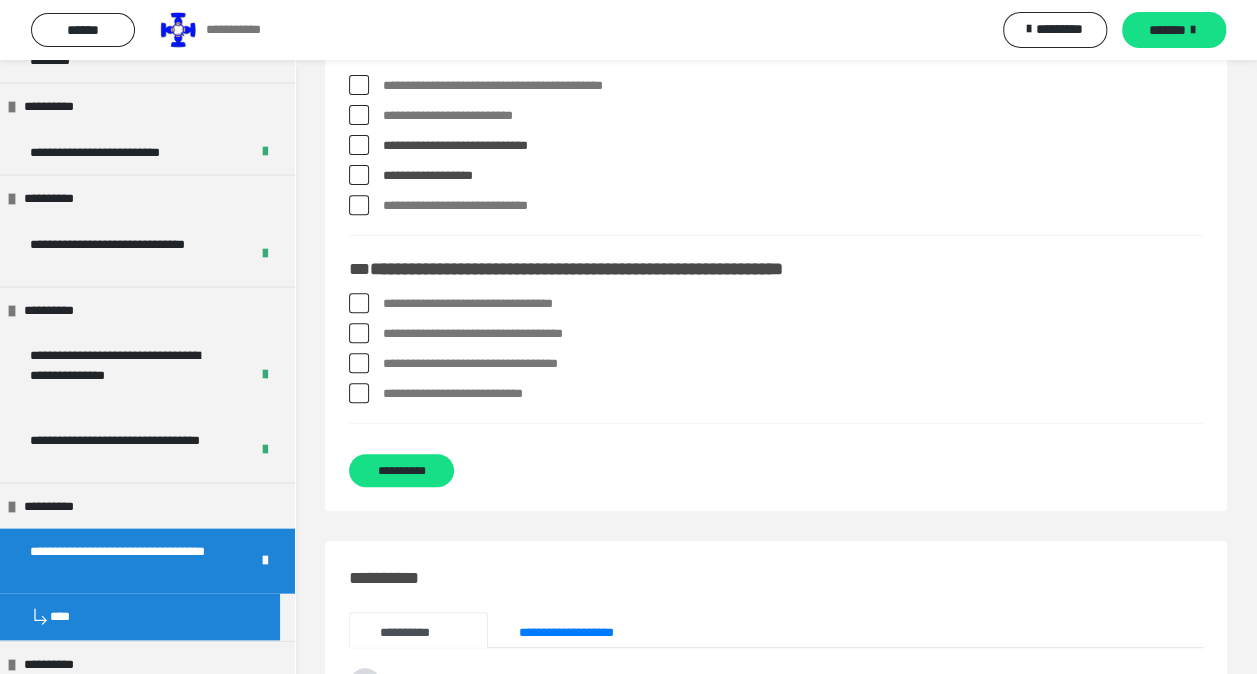 scroll, scrollTop: 300, scrollLeft: 0, axis: vertical 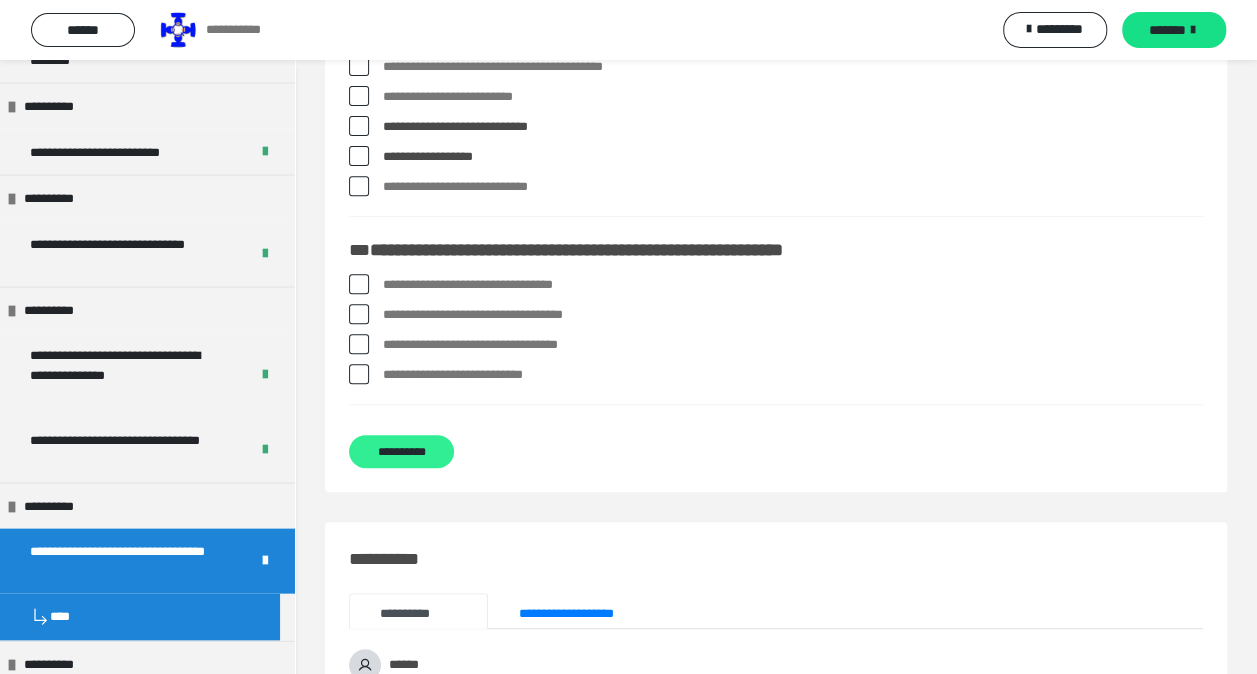 click on "**********" at bounding box center (401, 451) 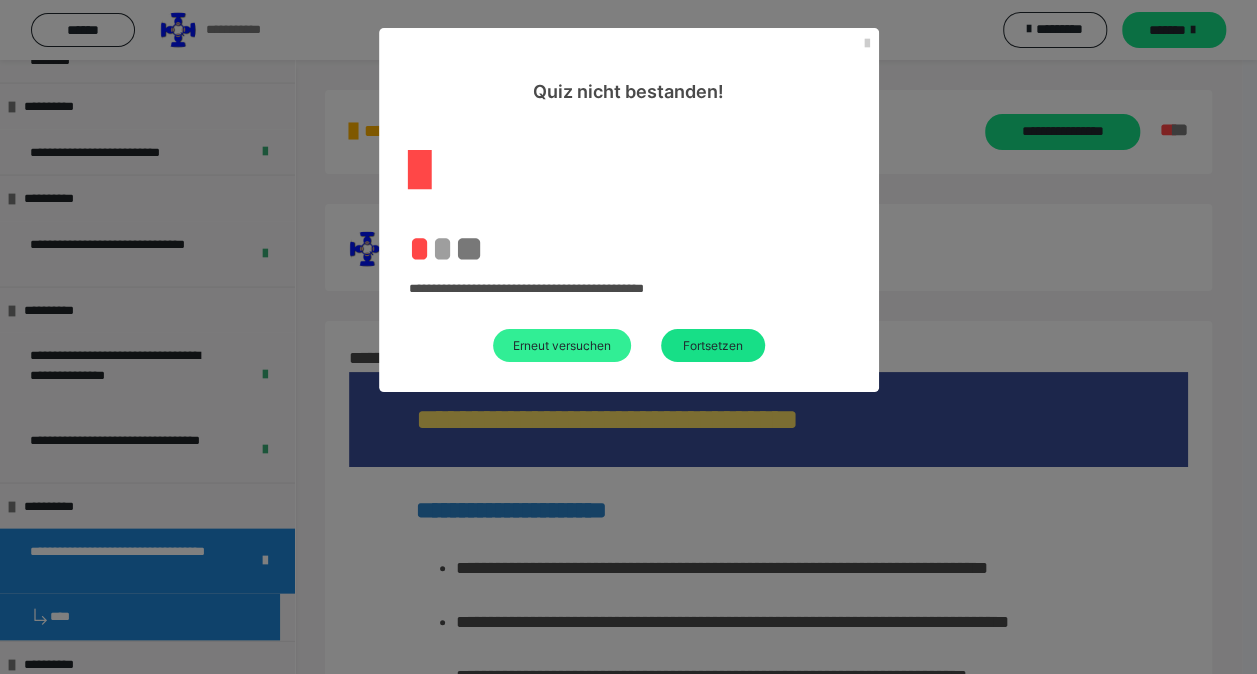 click on "Erneut versuchen" at bounding box center [562, 345] 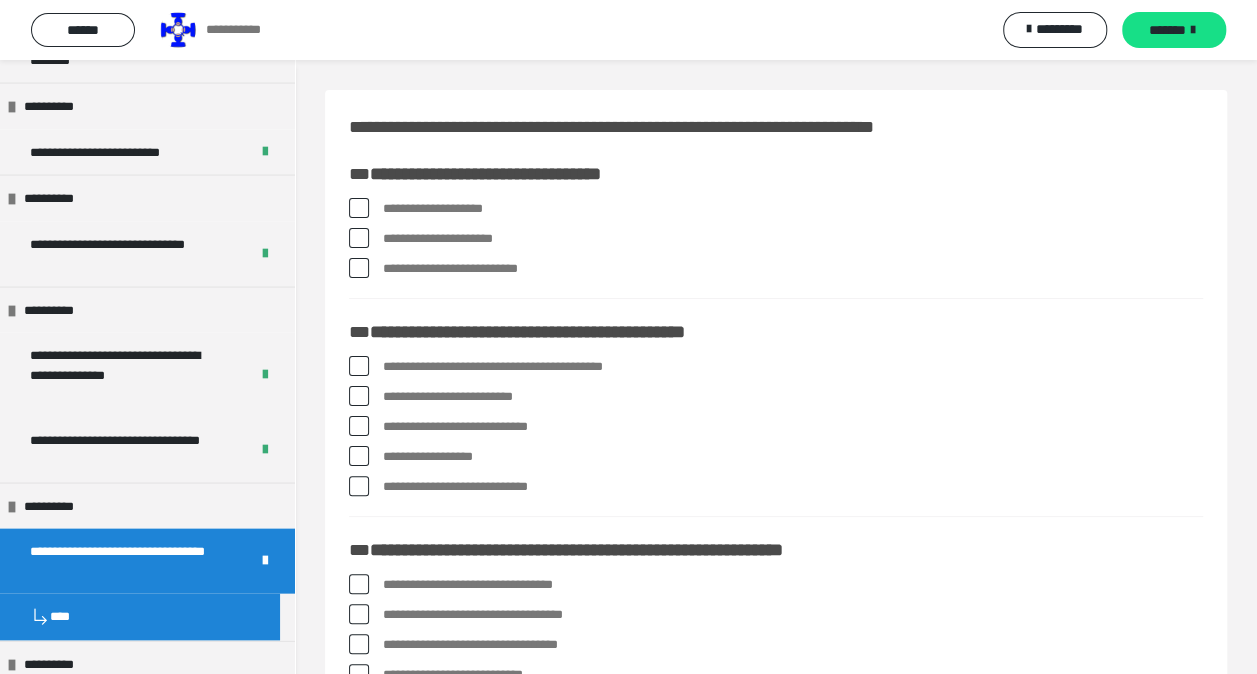 click at bounding box center (359, 426) 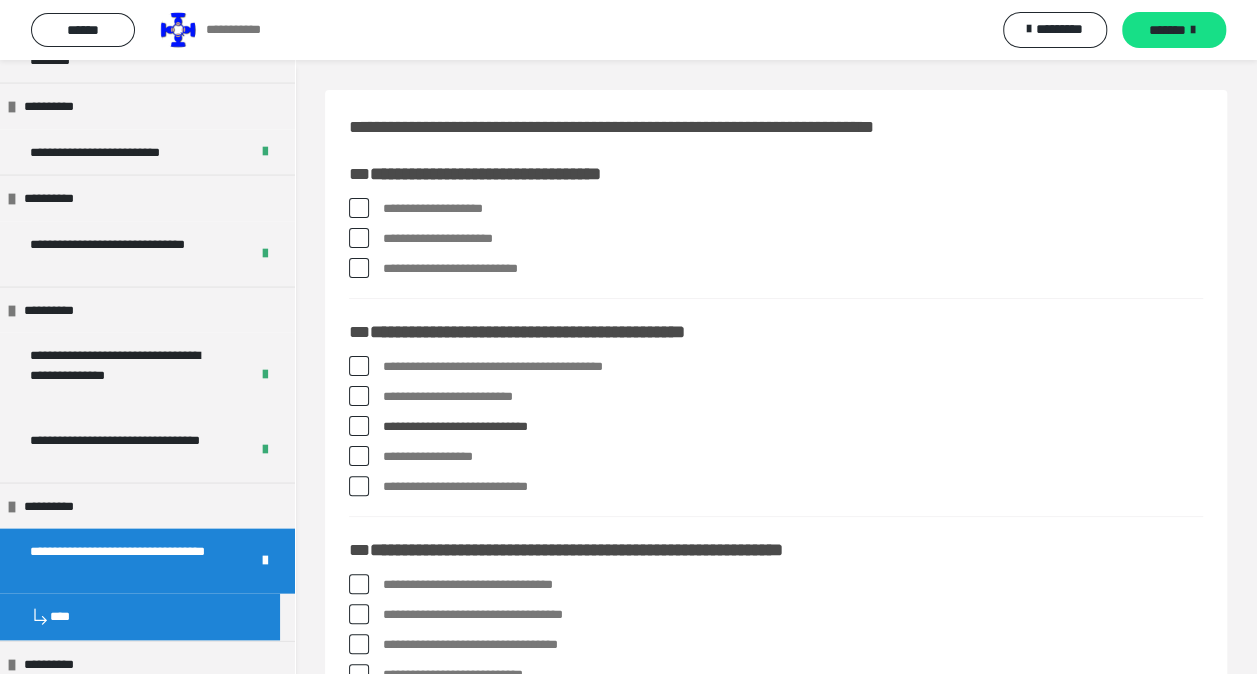click at bounding box center (359, 486) 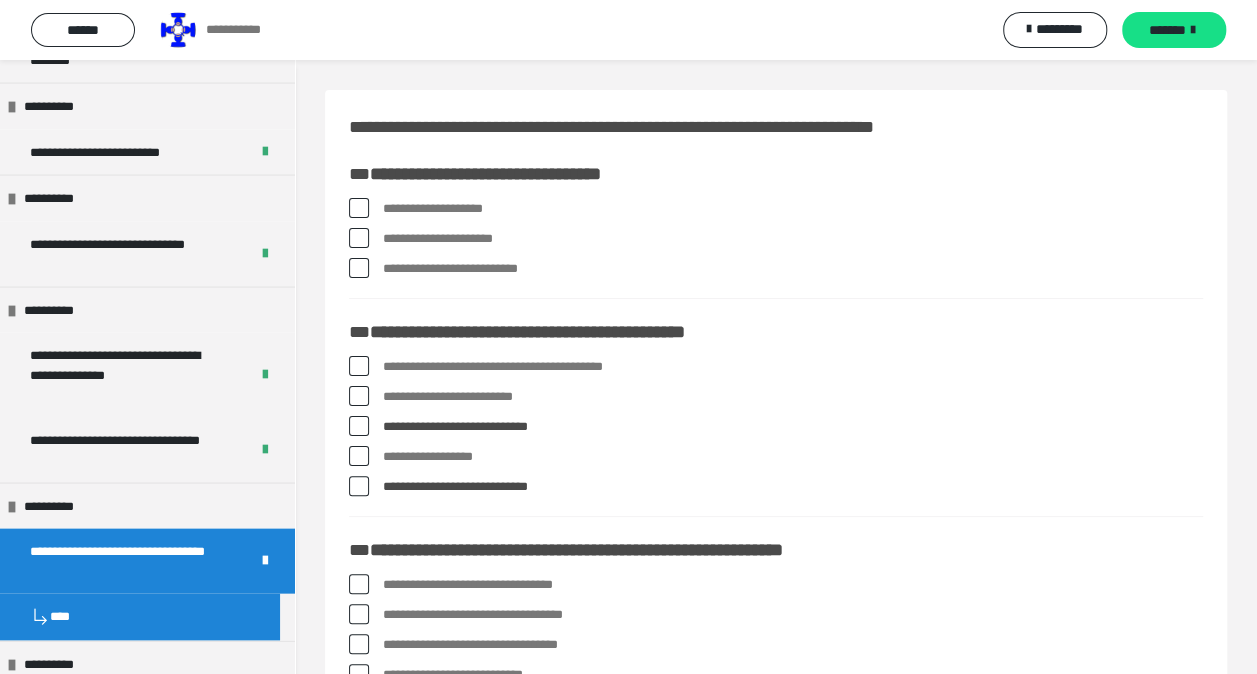 scroll, scrollTop: 200, scrollLeft: 0, axis: vertical 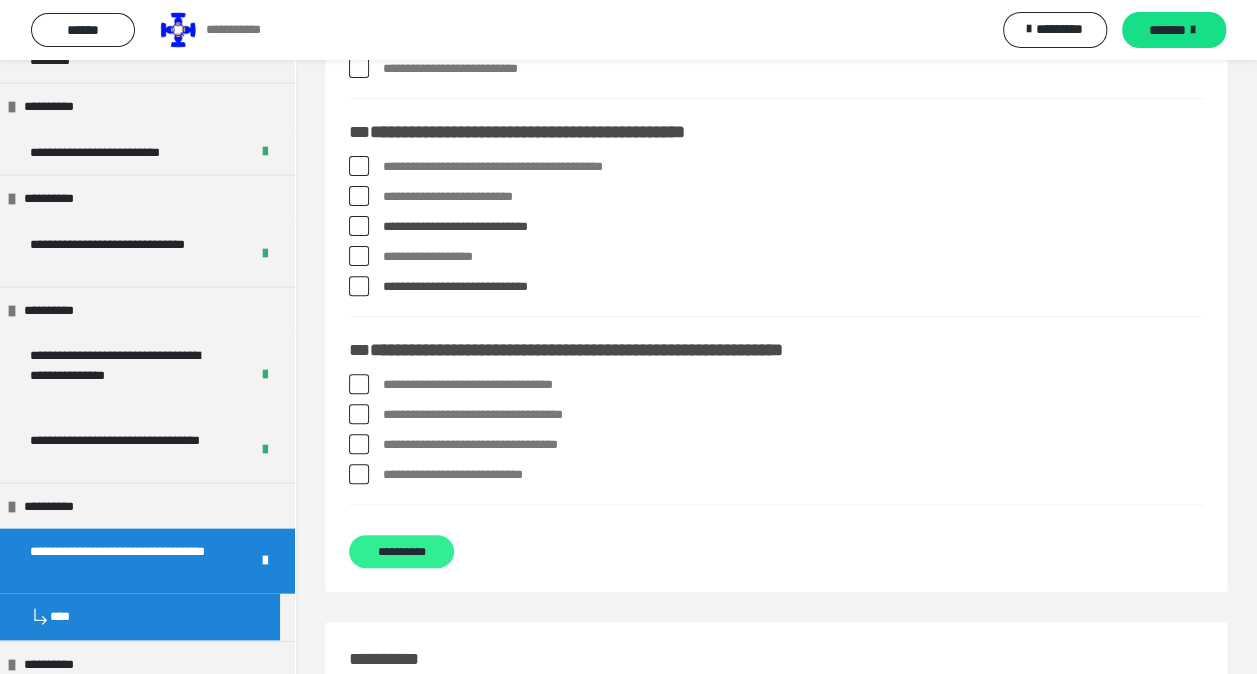 click on "**********" at bounding box center [401, 551] 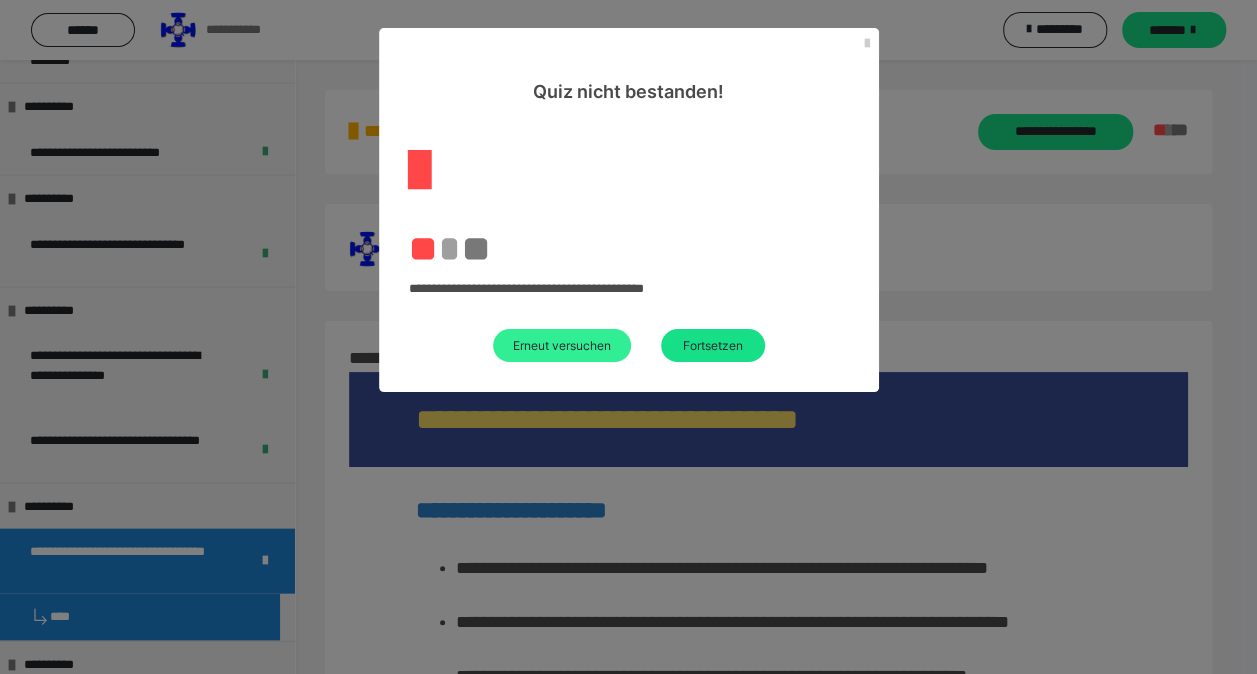 click on "Erneut versuchen" at bounding box center (562, 345) 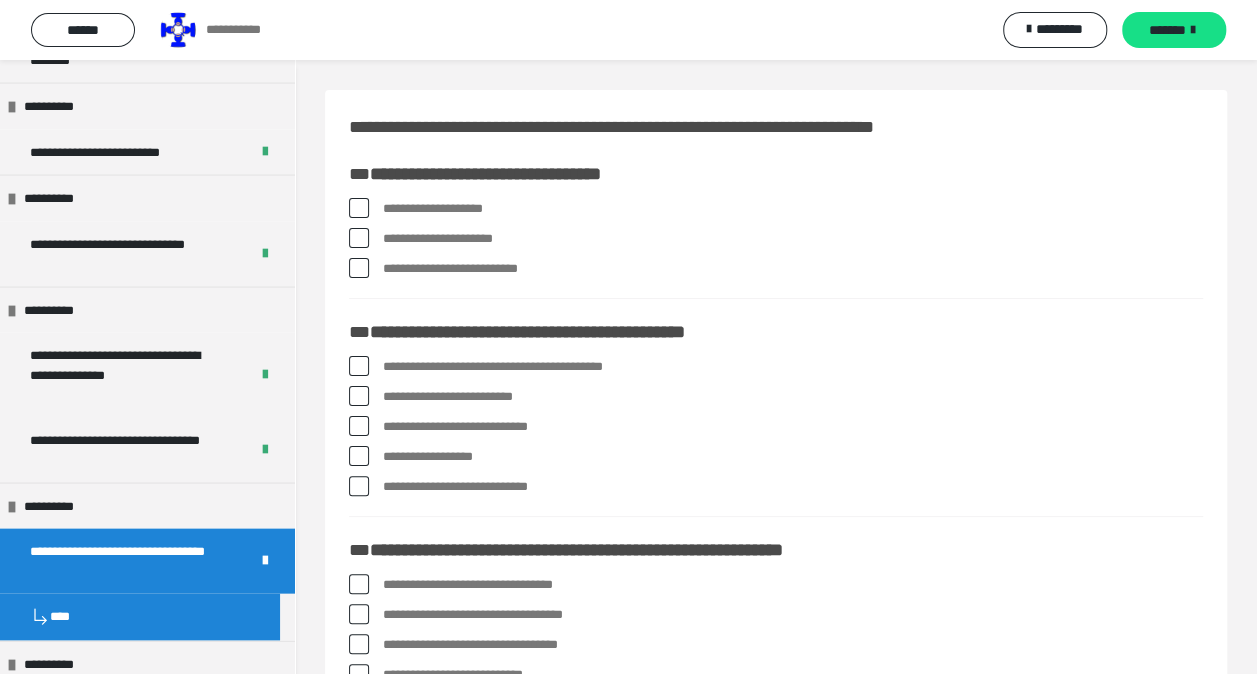 click at bounding box center [359, 456] 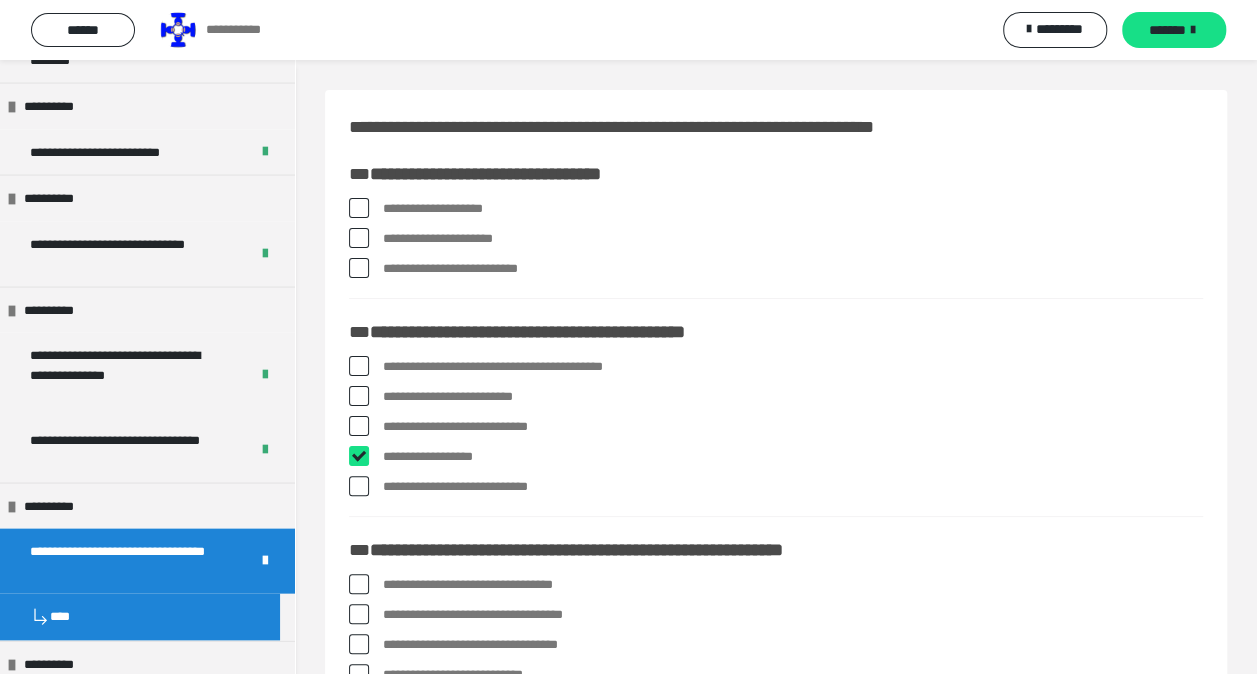 checkbox on "****" 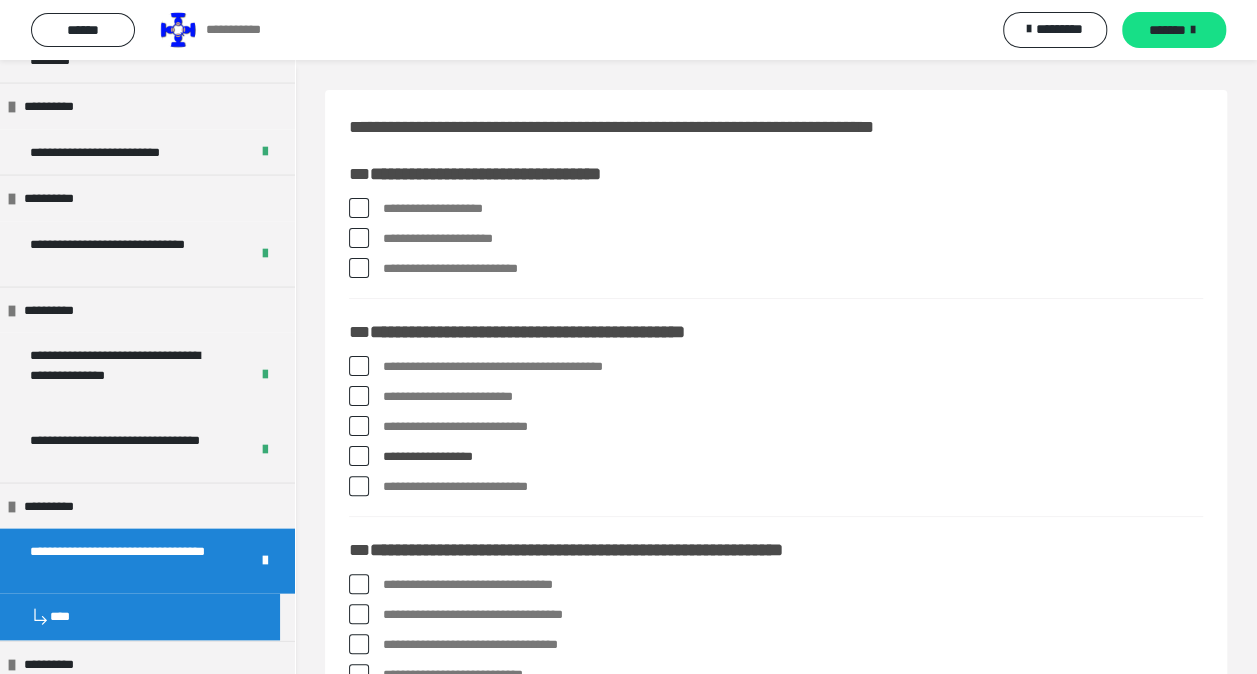 click at bounding box center [359, 486] 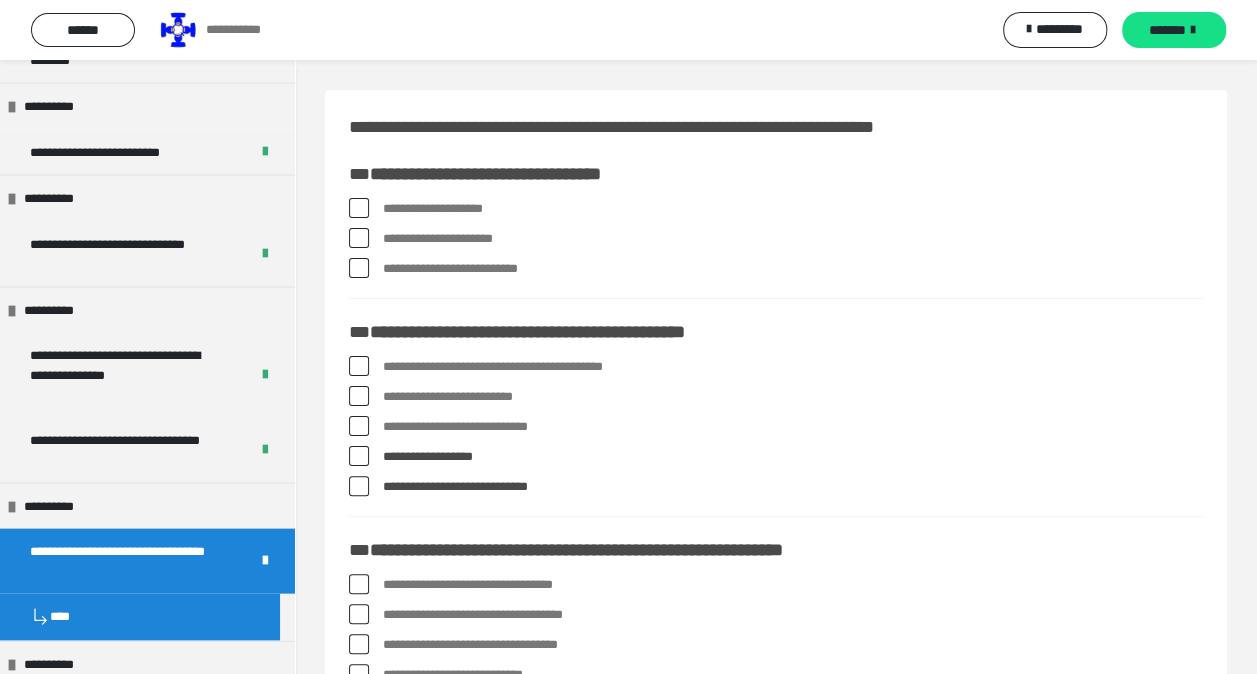 scroll, scrollTop: 200, scrollLeft: 0, axis: vertical 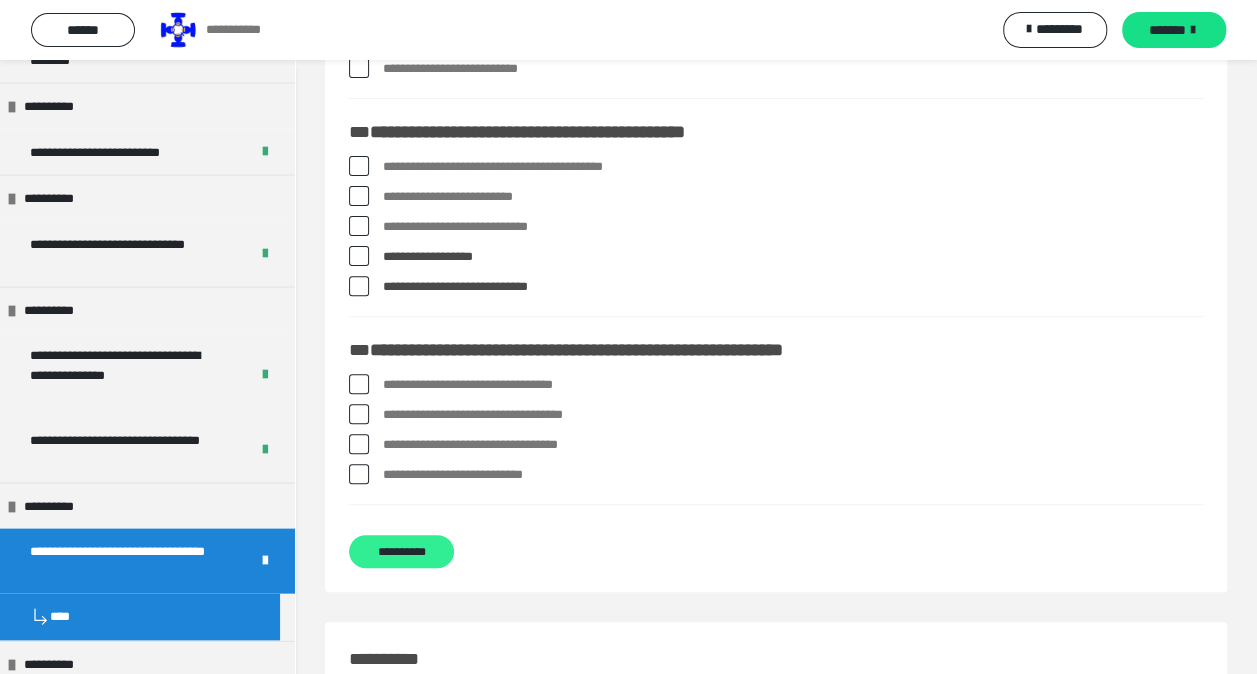 click on "**********" at bounding box center [401, 551] 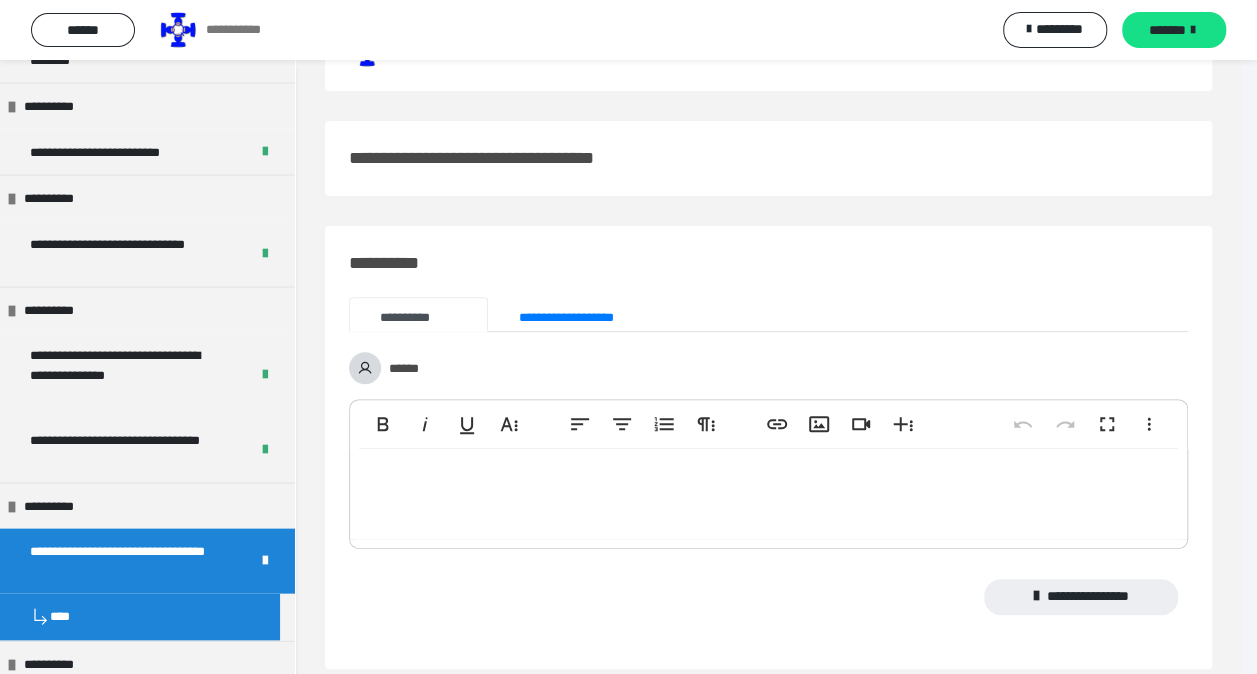 scroll, scrollTop: 0, scrollLeft: 0, axis: both 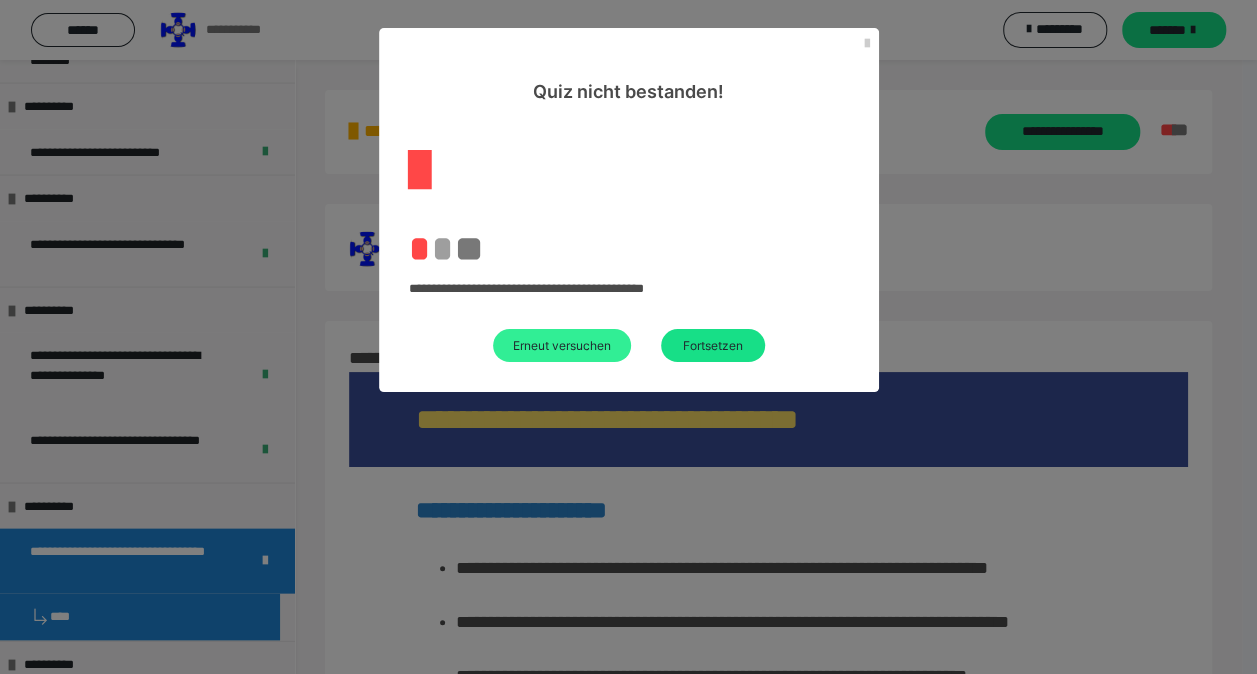 click on "Erneut versuchen" at bounding box center (562, 345) 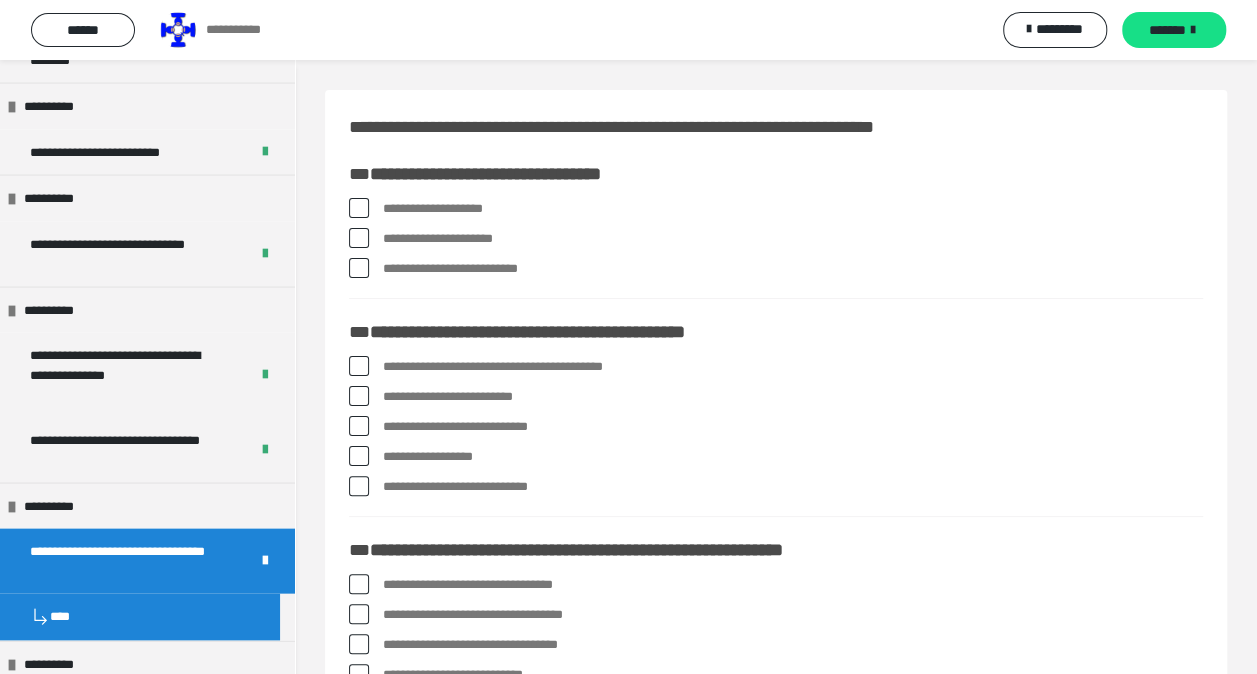 click at bounding box center [359, 426] 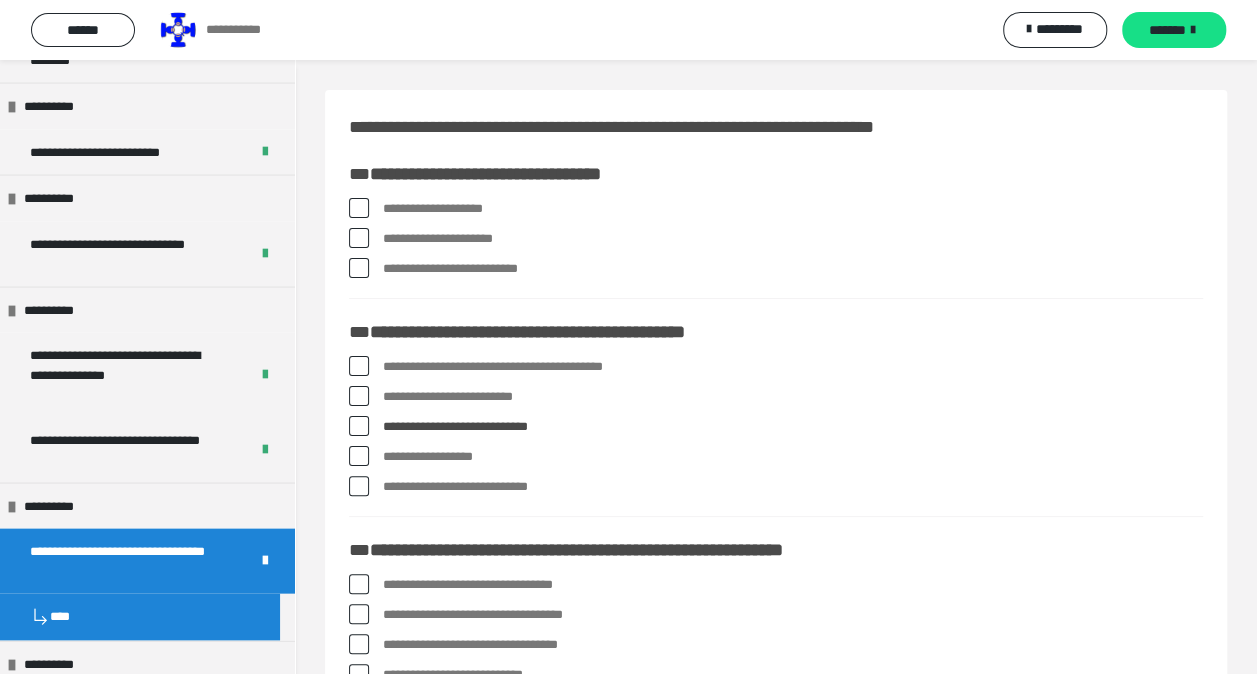 click at bounding box center (359, 486) 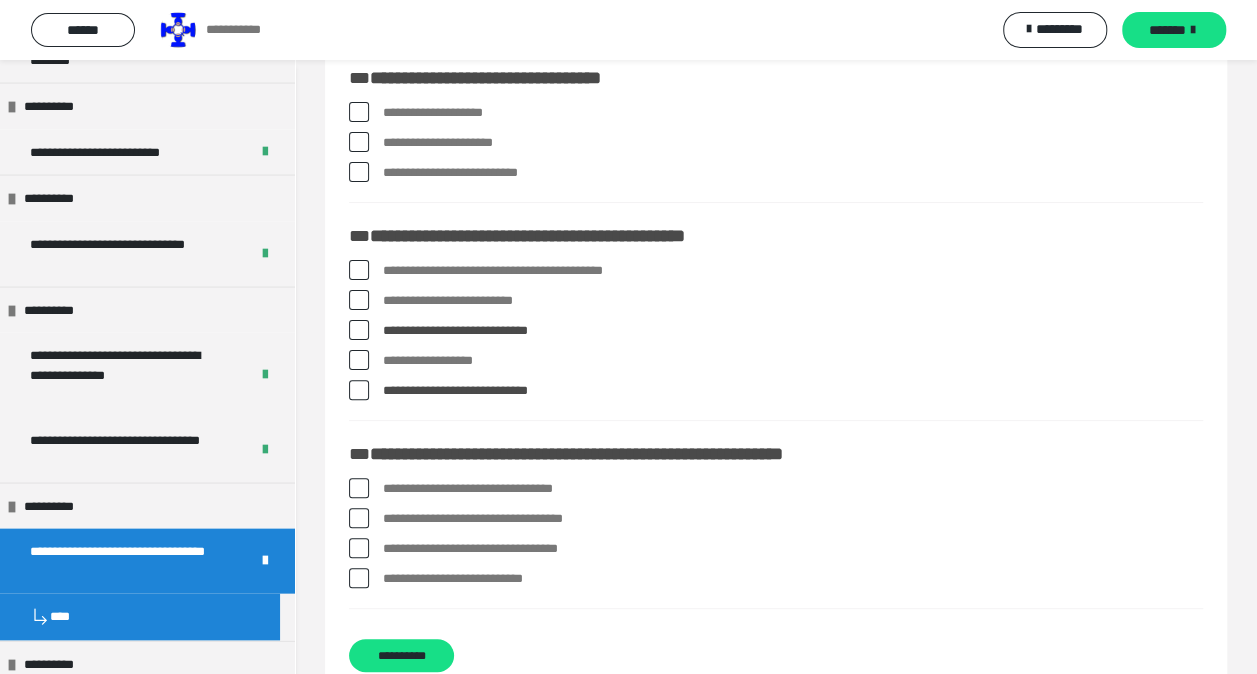 scroll, scrollTop: 300, scrollLeft: 0, axis: vertical 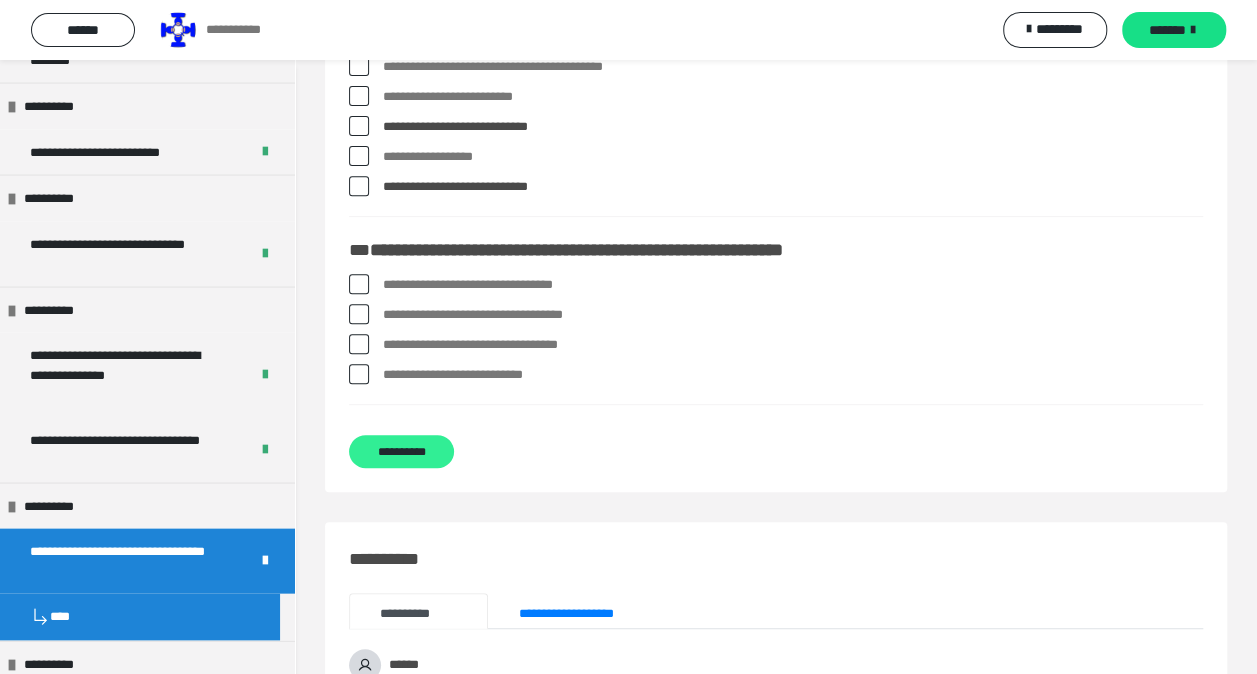 click on "**********" at bounding box center [401, 451] 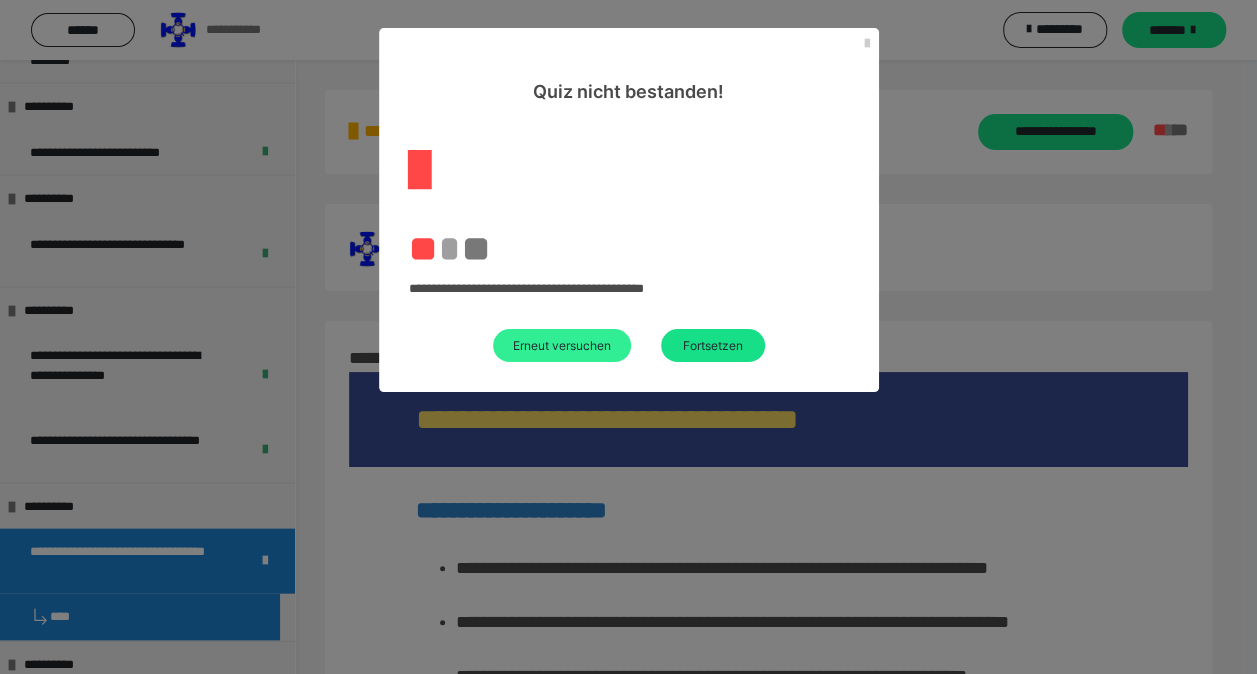 click on "Erneut versuchen" at bounding box center [562, 345] 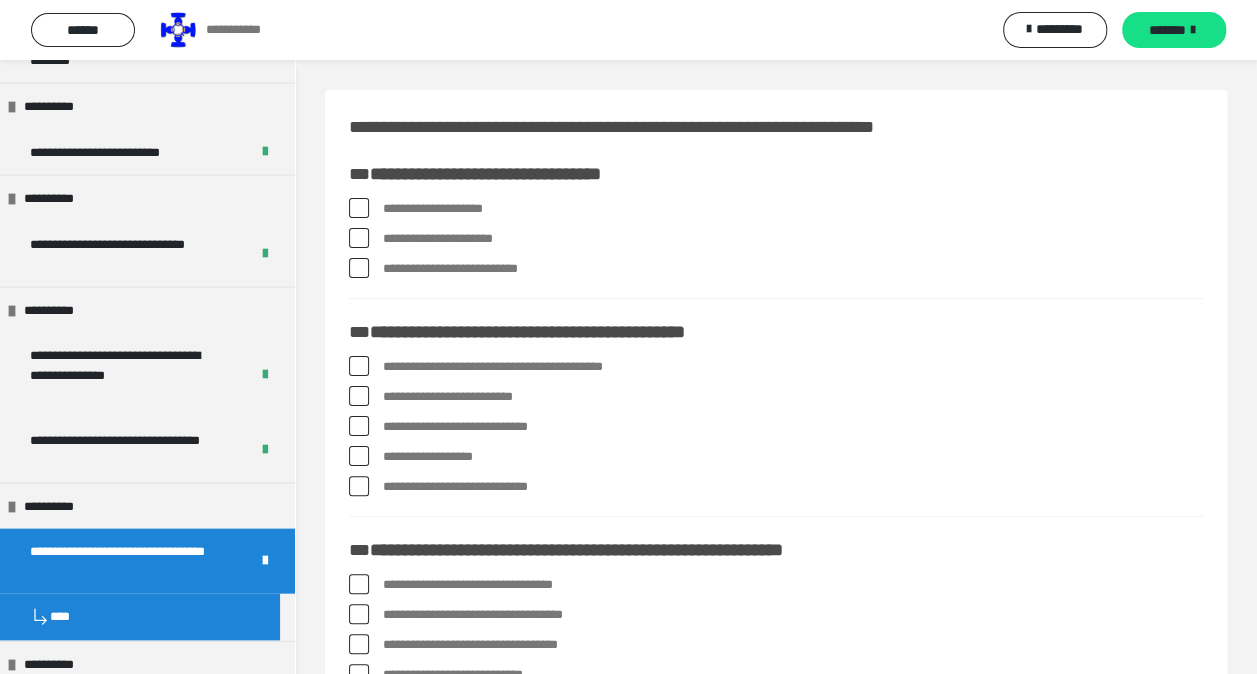 click at bounding box center (359, 426) 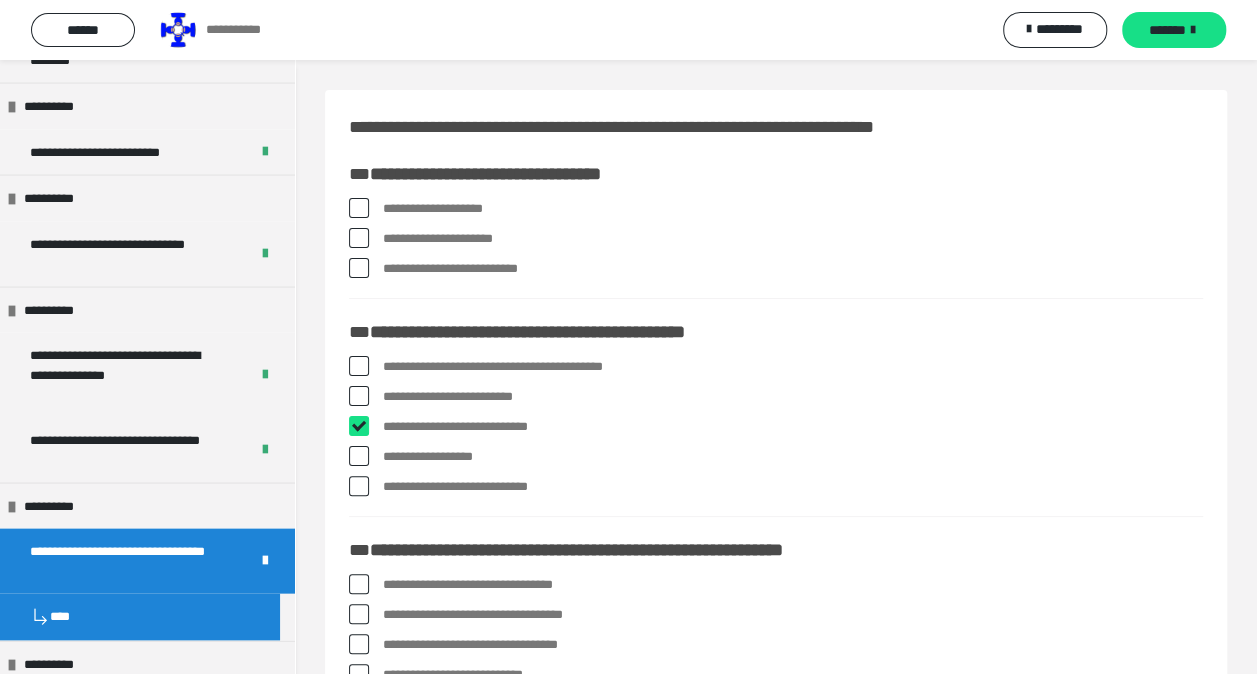 checkbox on "****" 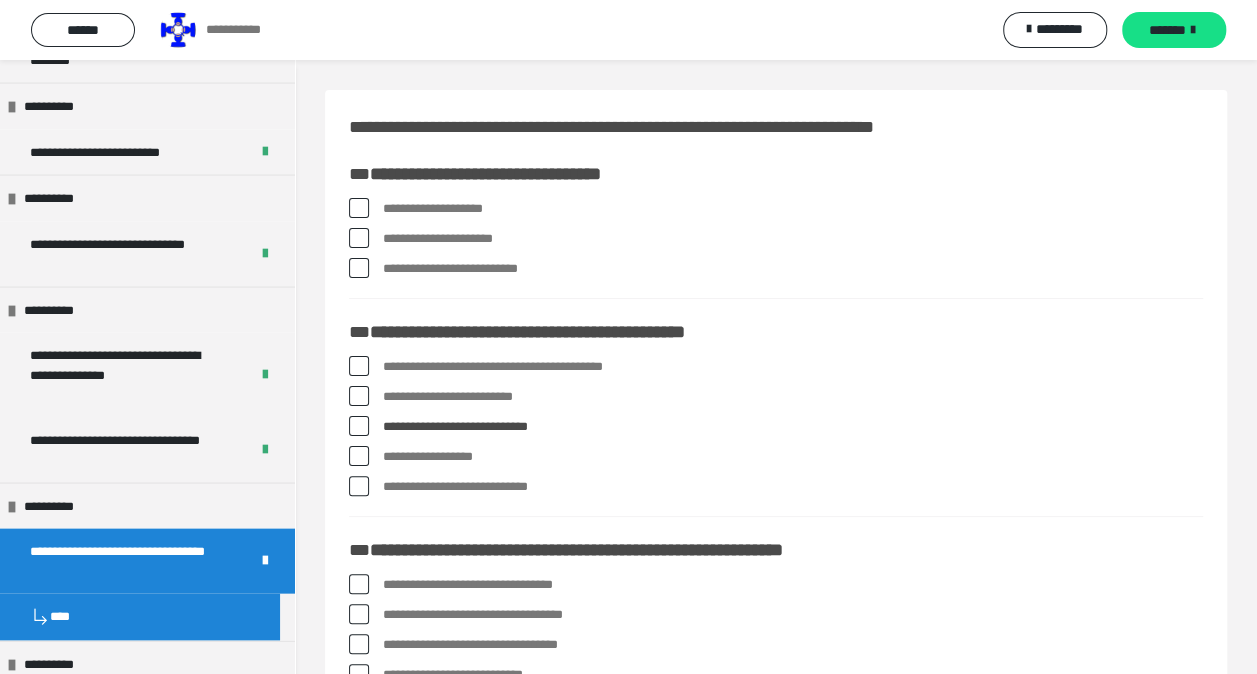 click at bounding box center (359, 486) 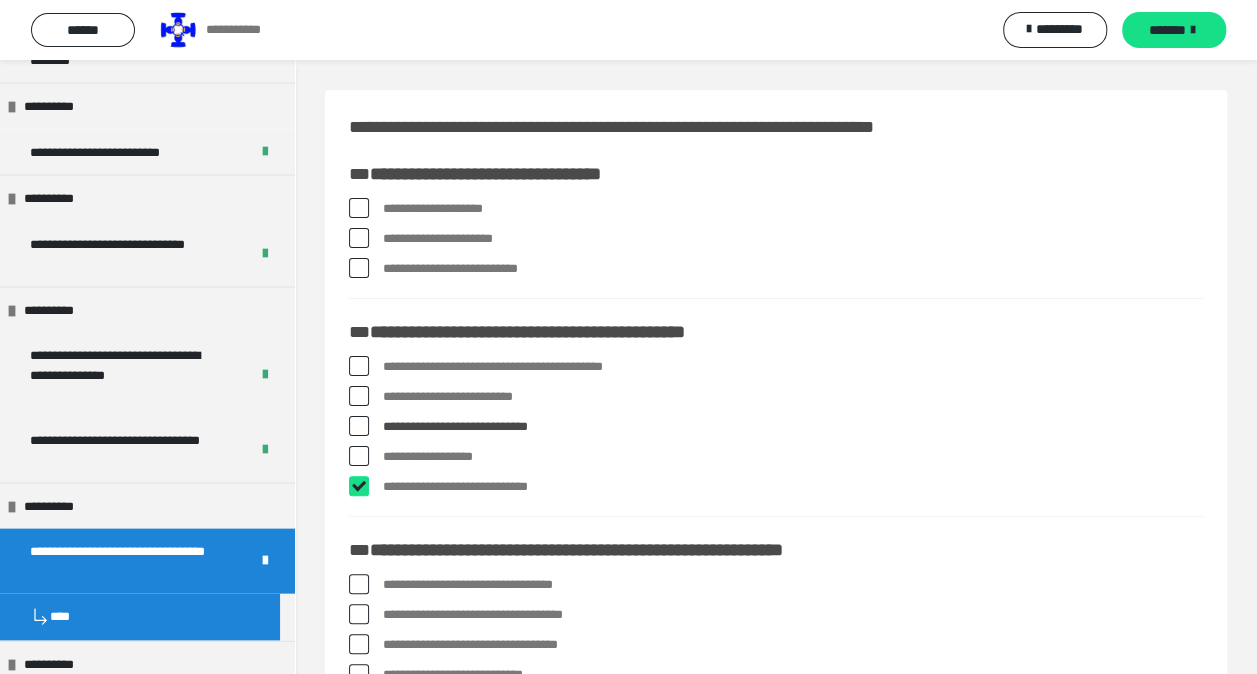 checkbox on "****" 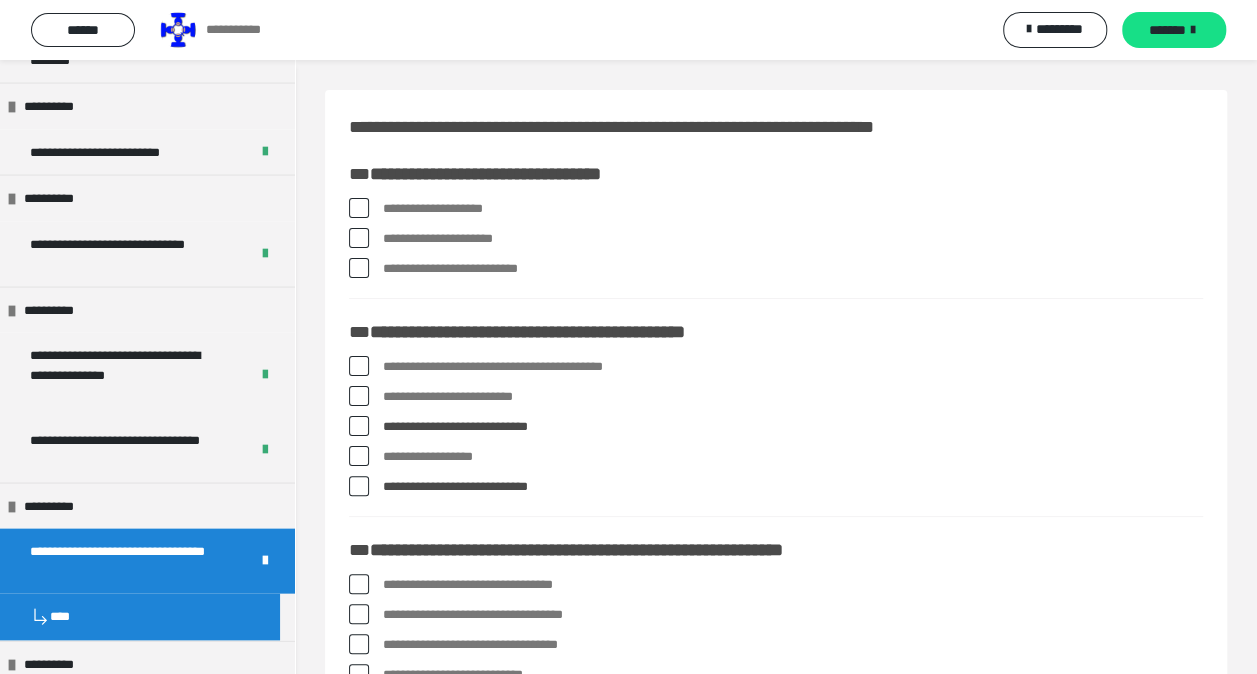 click at bounding box center (359, 208) 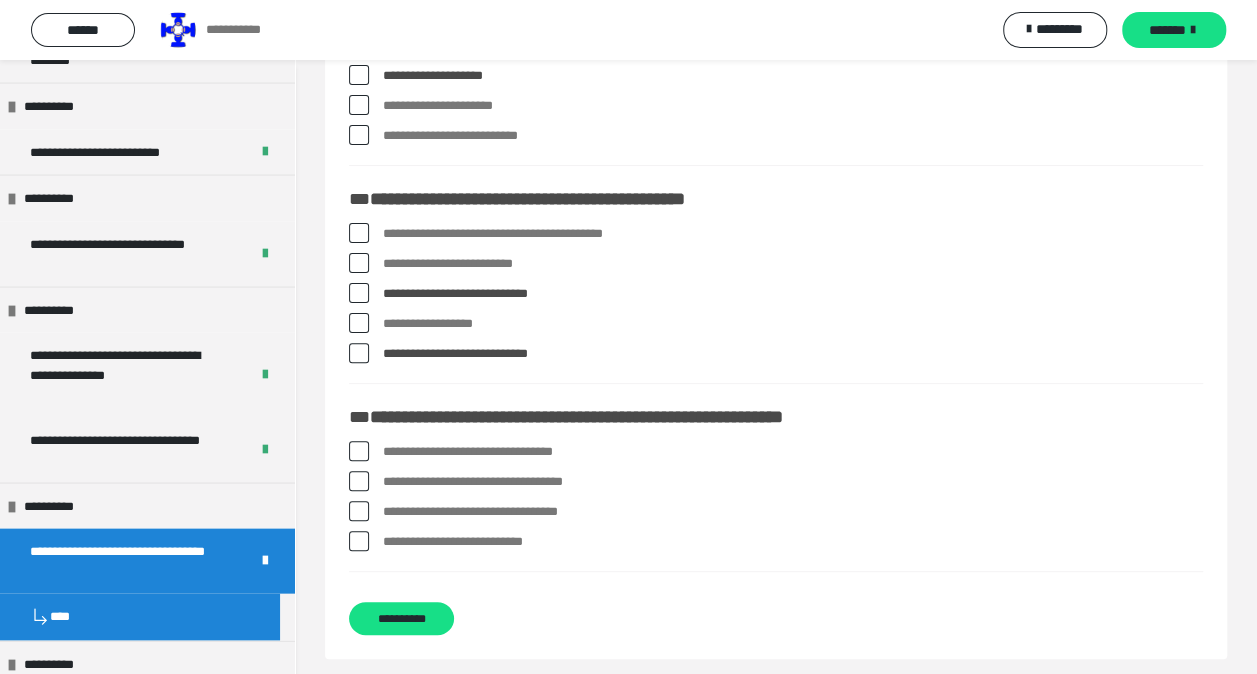 scroll, scrollTop: 200, scrollLeft: 0, axis: vertical 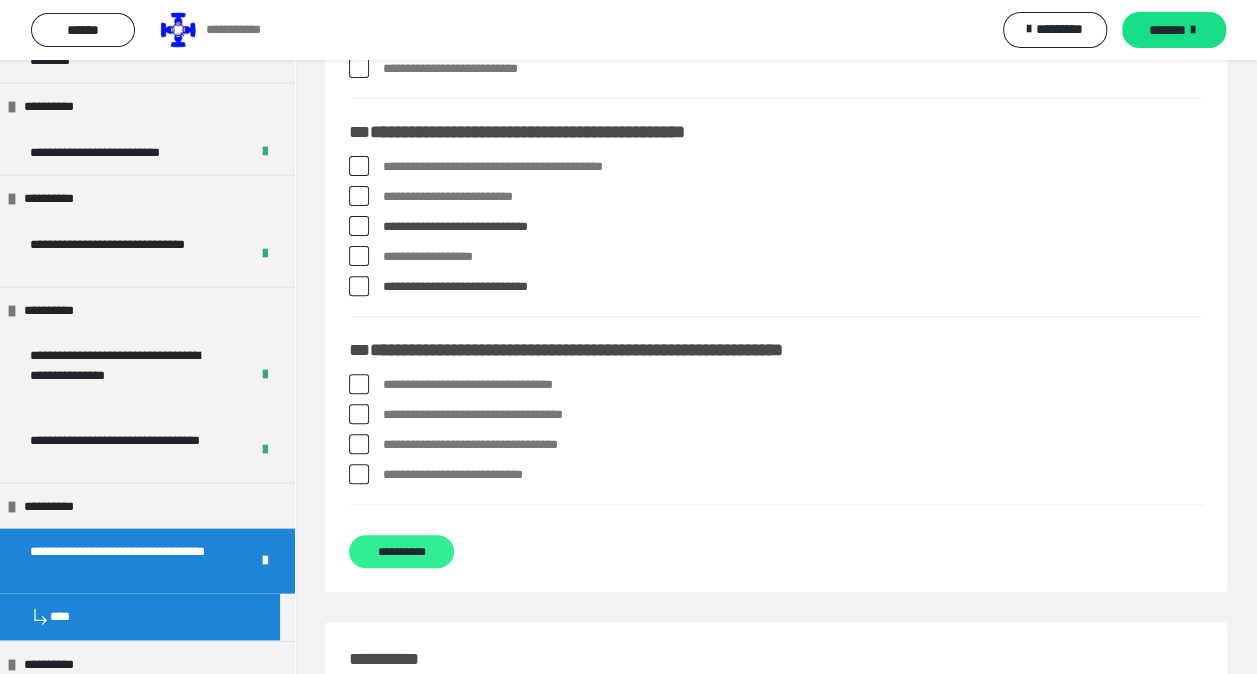 click on "**********" at bounding box center (401, 551) 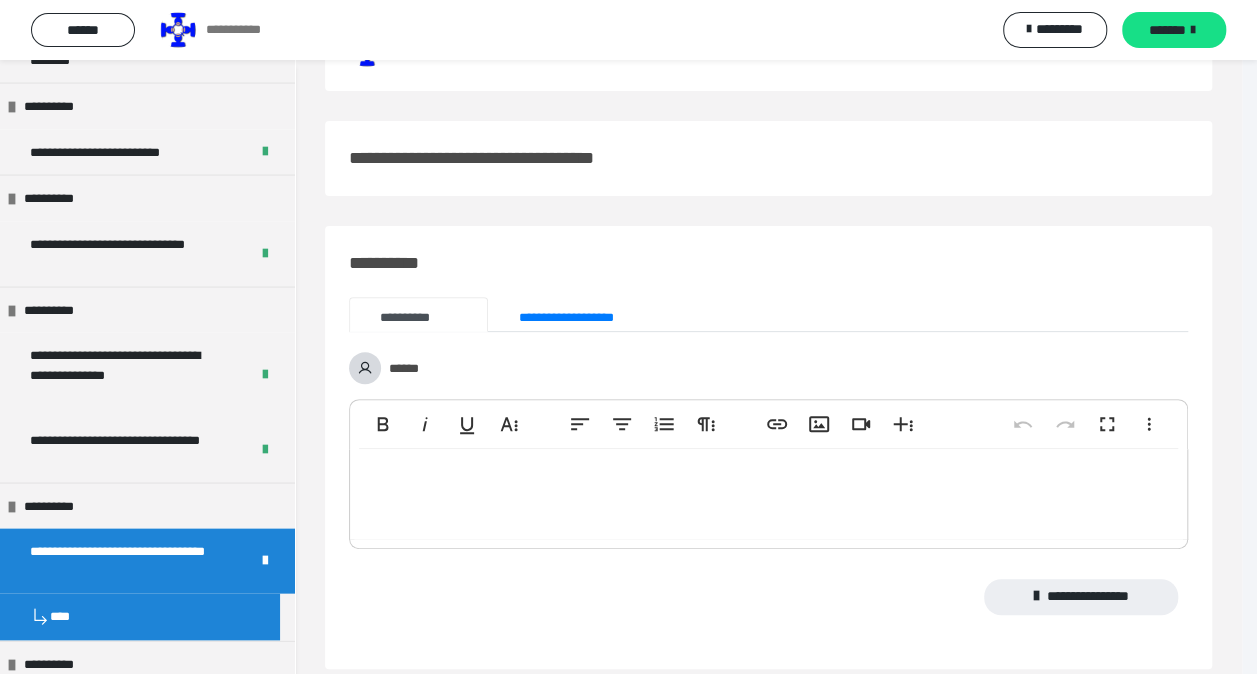 scroll, scrollTop: 0, scrollLeft: 0, axis: both 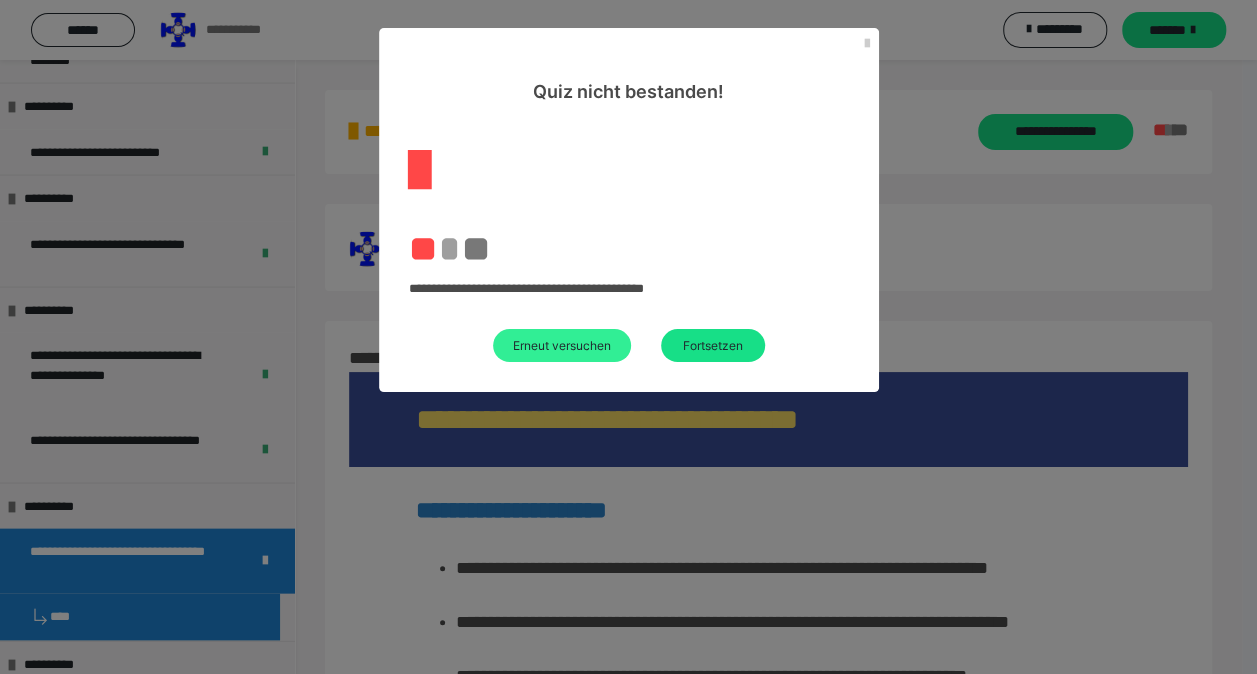 click on "Erneut versuchen" at bounding box center [562, 345] 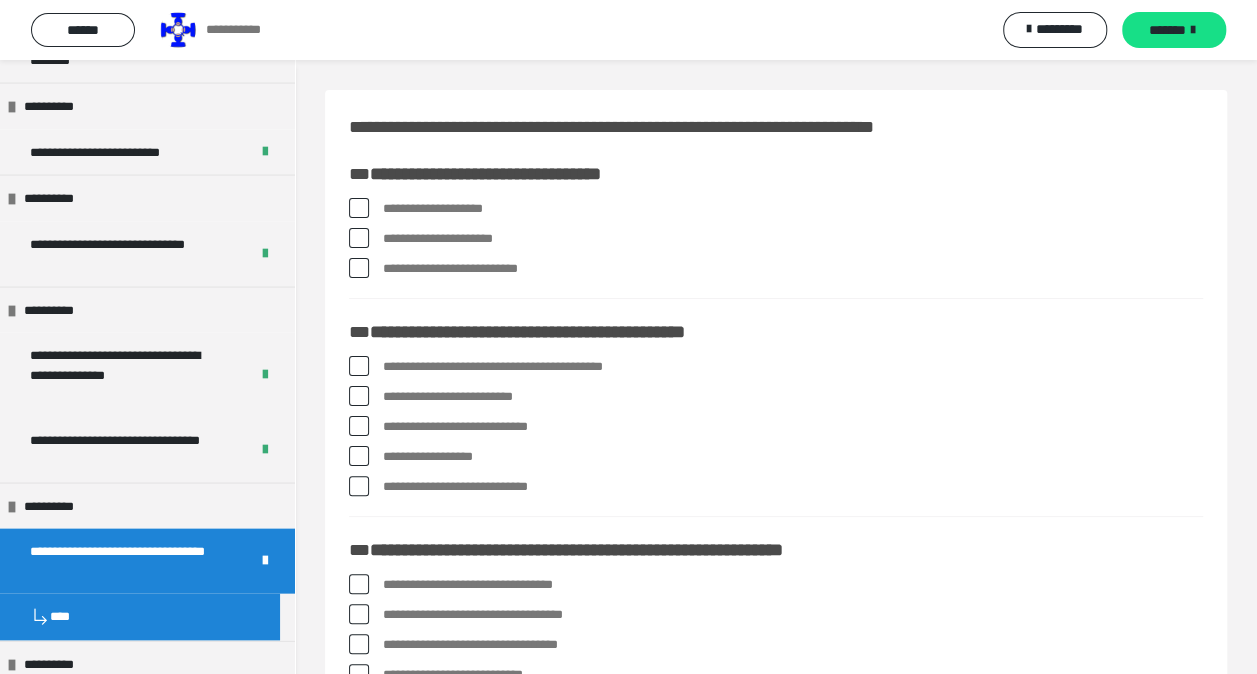 click at bounding box center (359, 238) 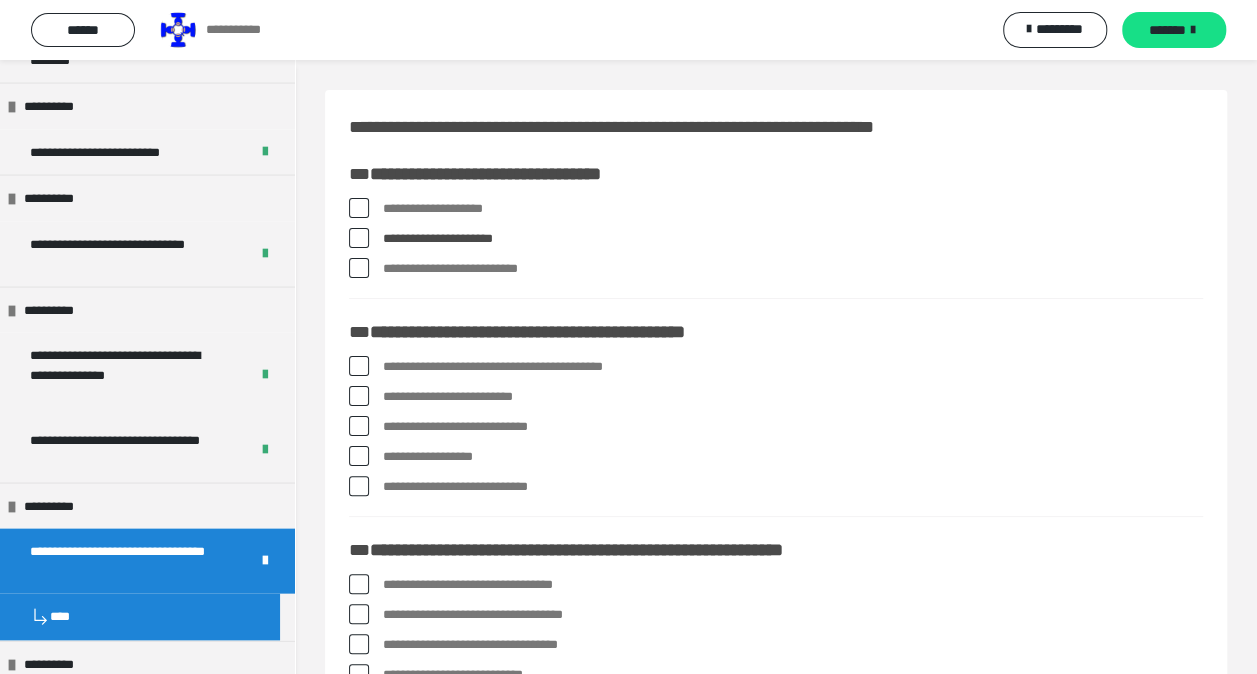 click at bounding box center (359, 426) 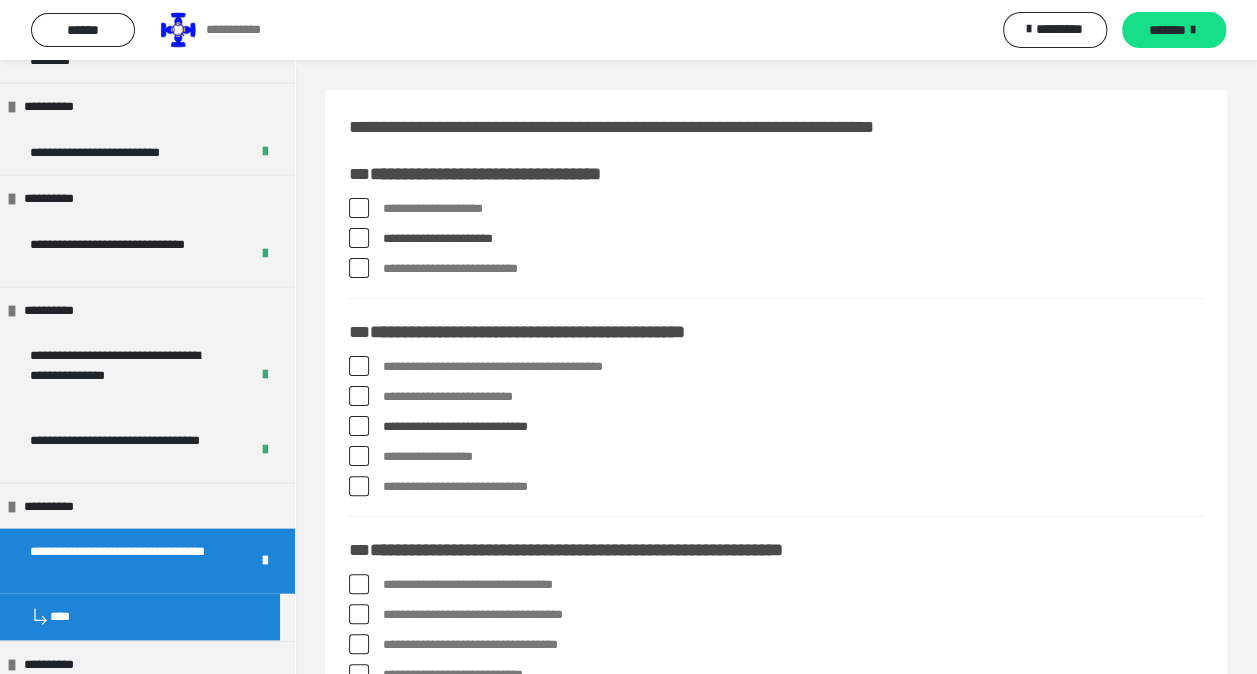 click on "**********" at bounding box center [776, 487] 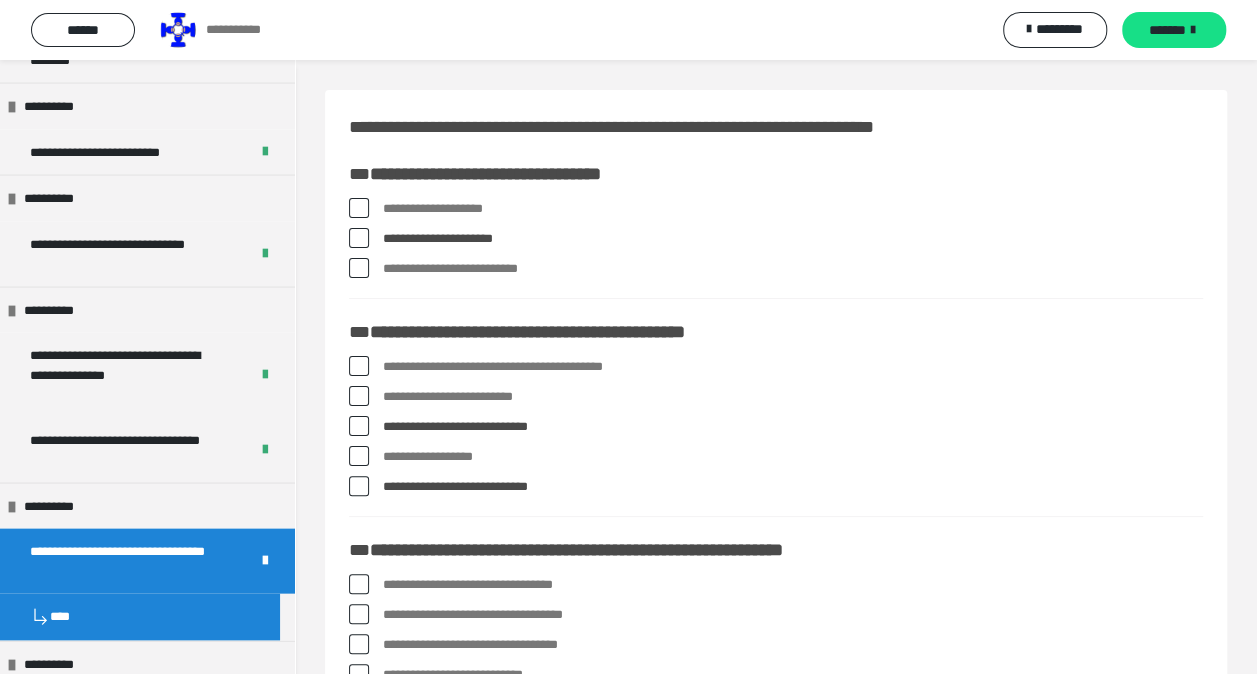 scroll, scrollTop: 200, scrollLeft: 0, axis: vertical 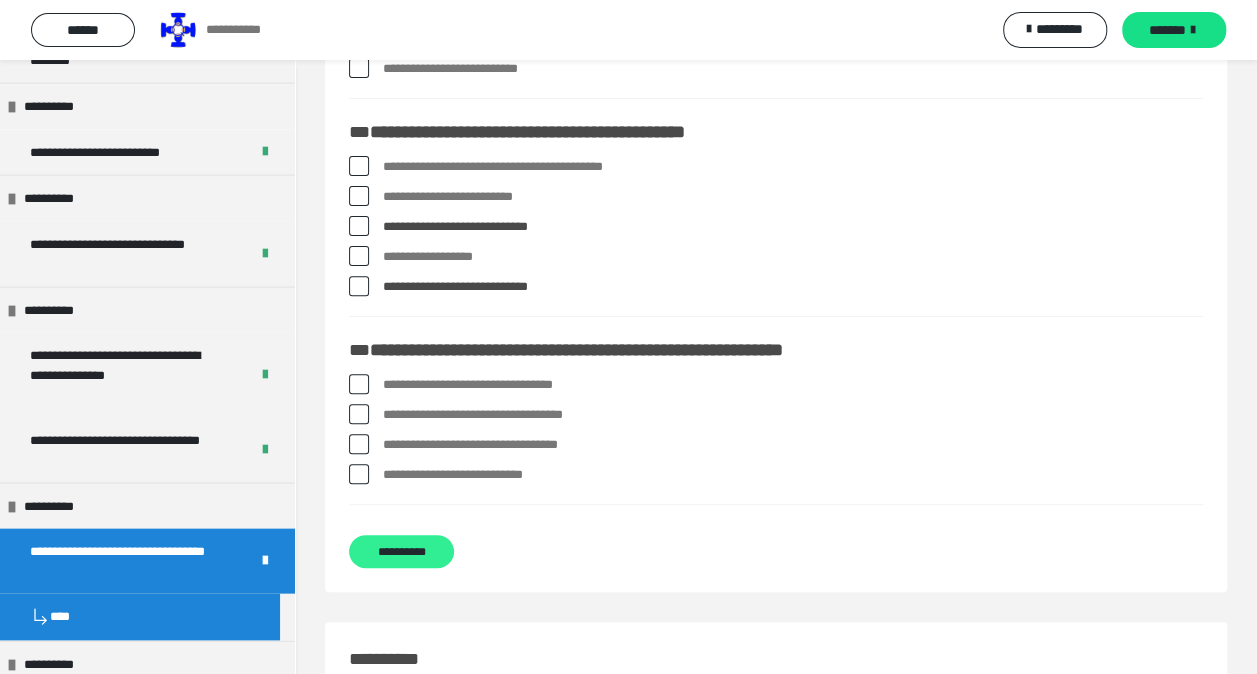 click on "**********" at bounding box center [401, 551] 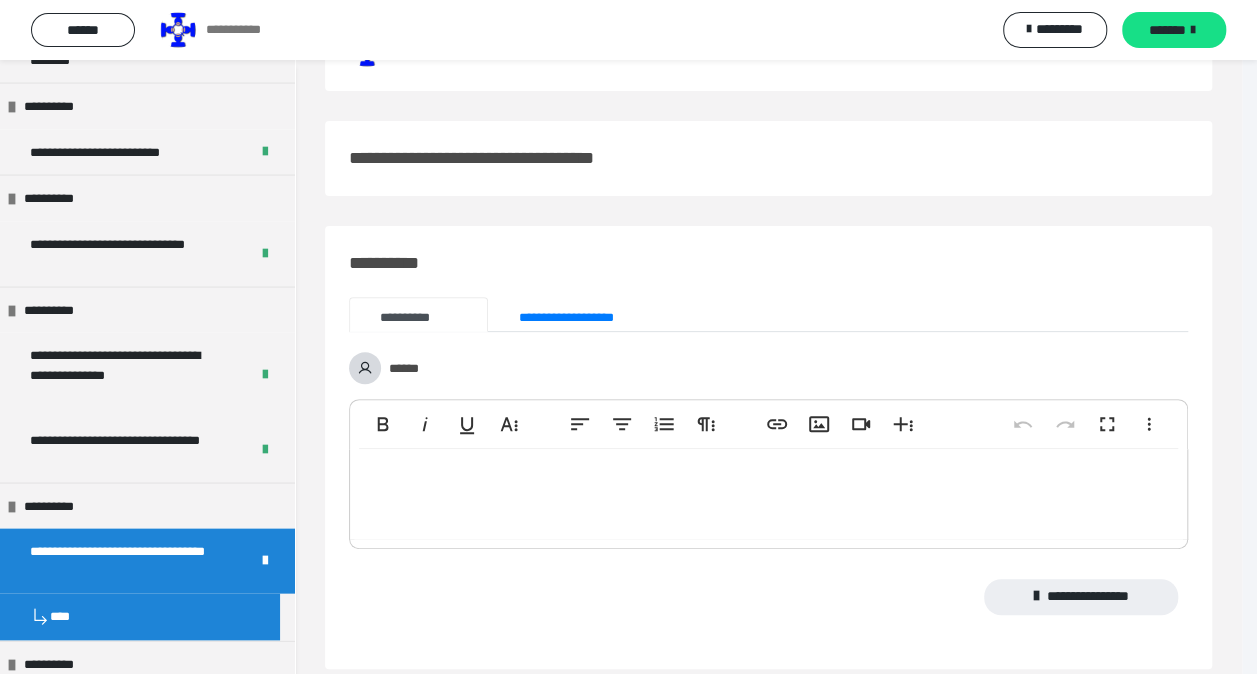 scroll, scrollTop: 0, scrollLeft: 0, axis: both 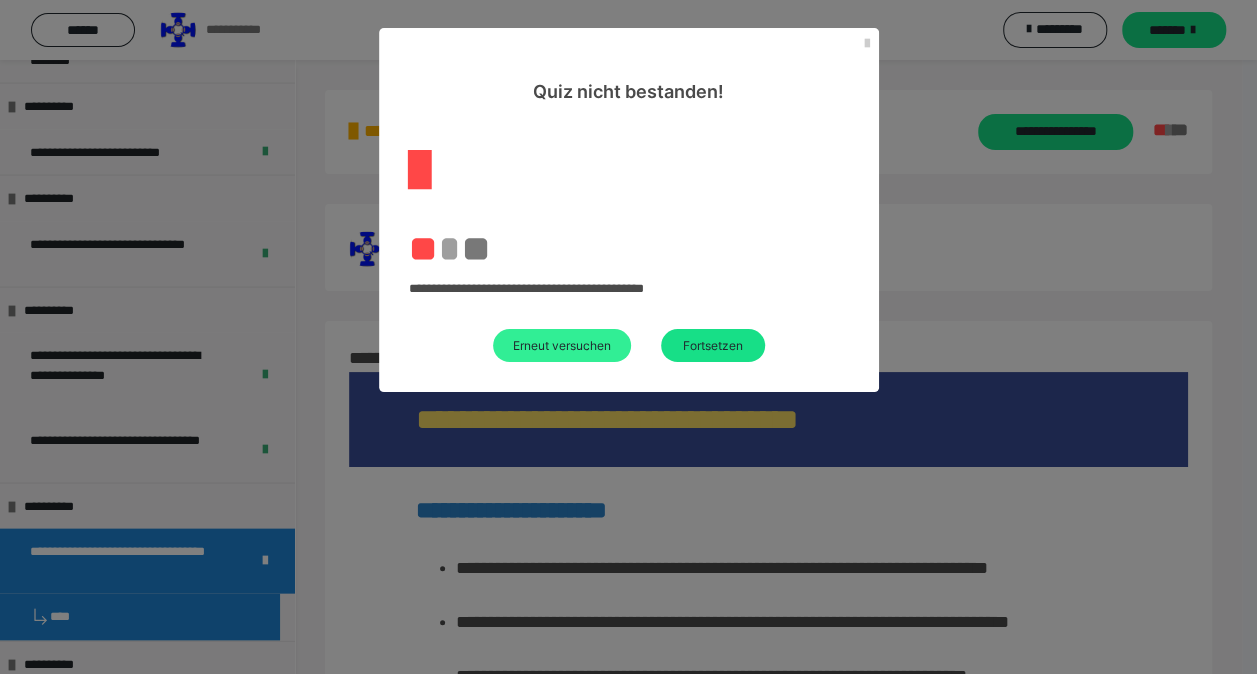 click on "Erneut versuchen" at bounding box center (562, 345) 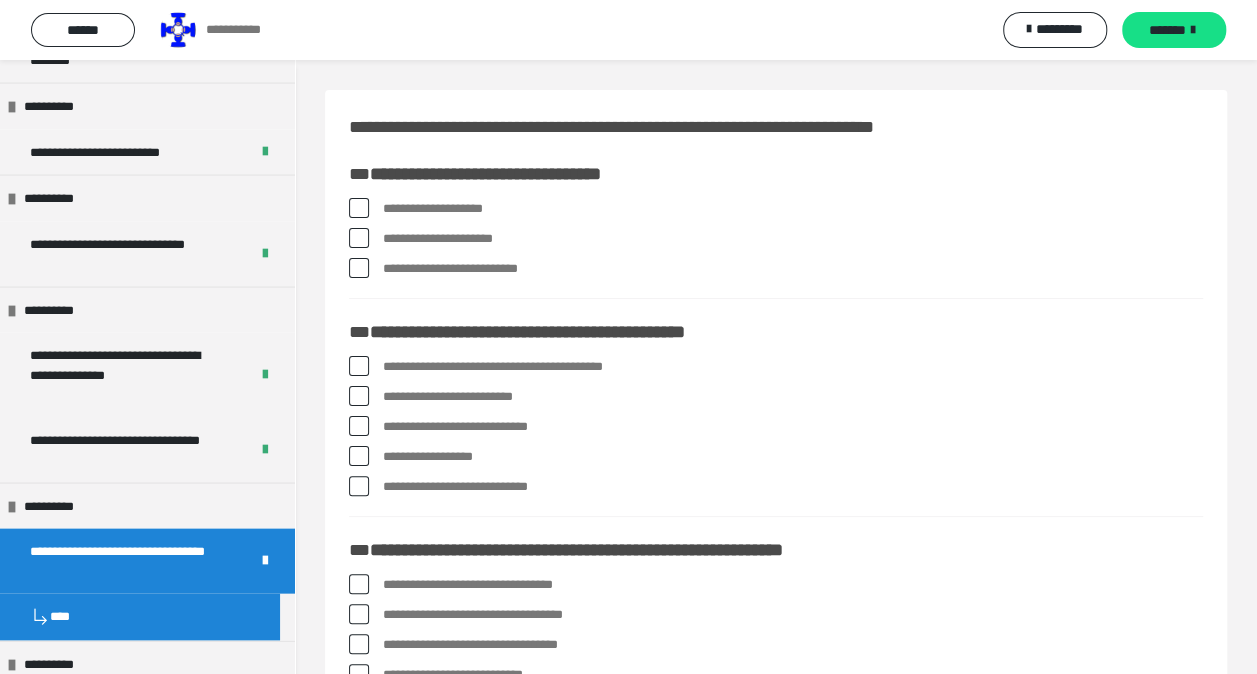 click at bounding box center [359, 238] 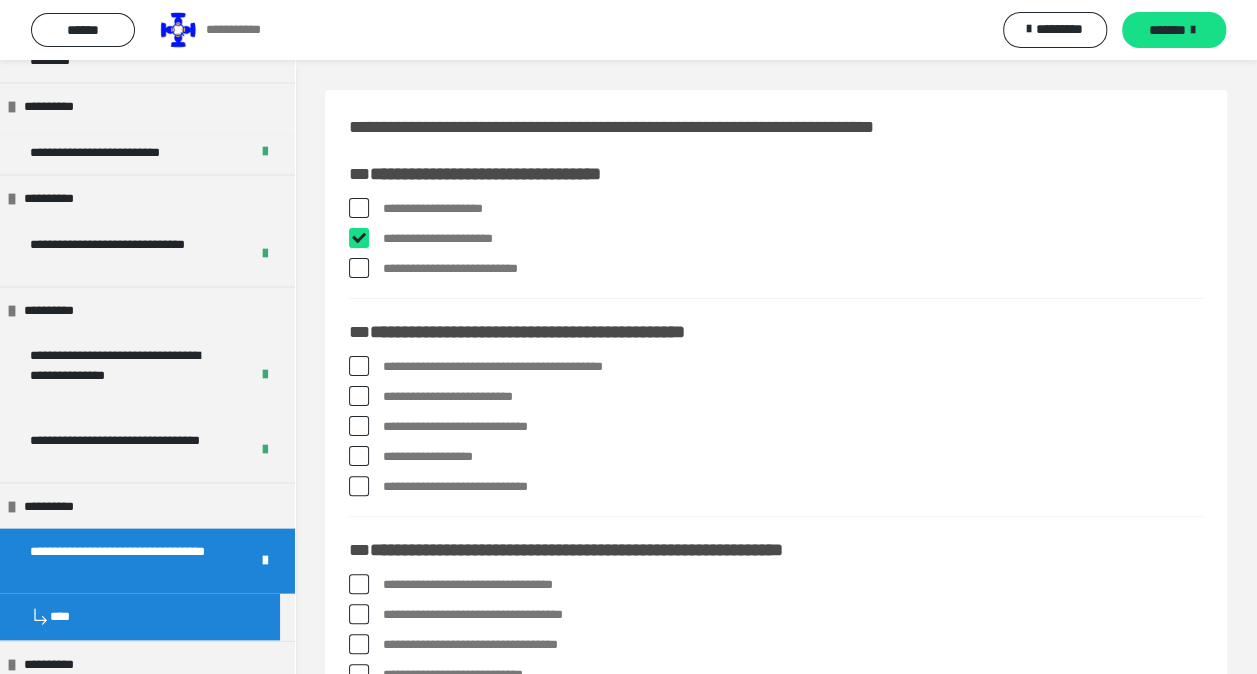 checkbox on "****" 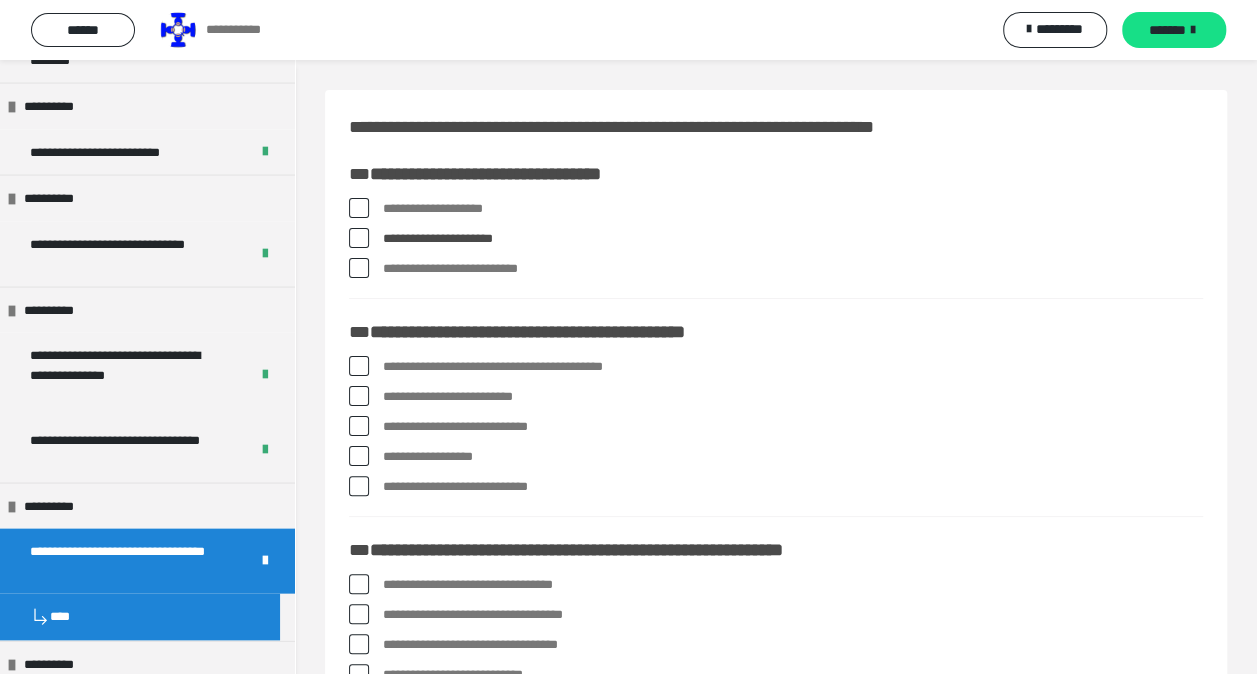 click at bounding box center (359, 426) 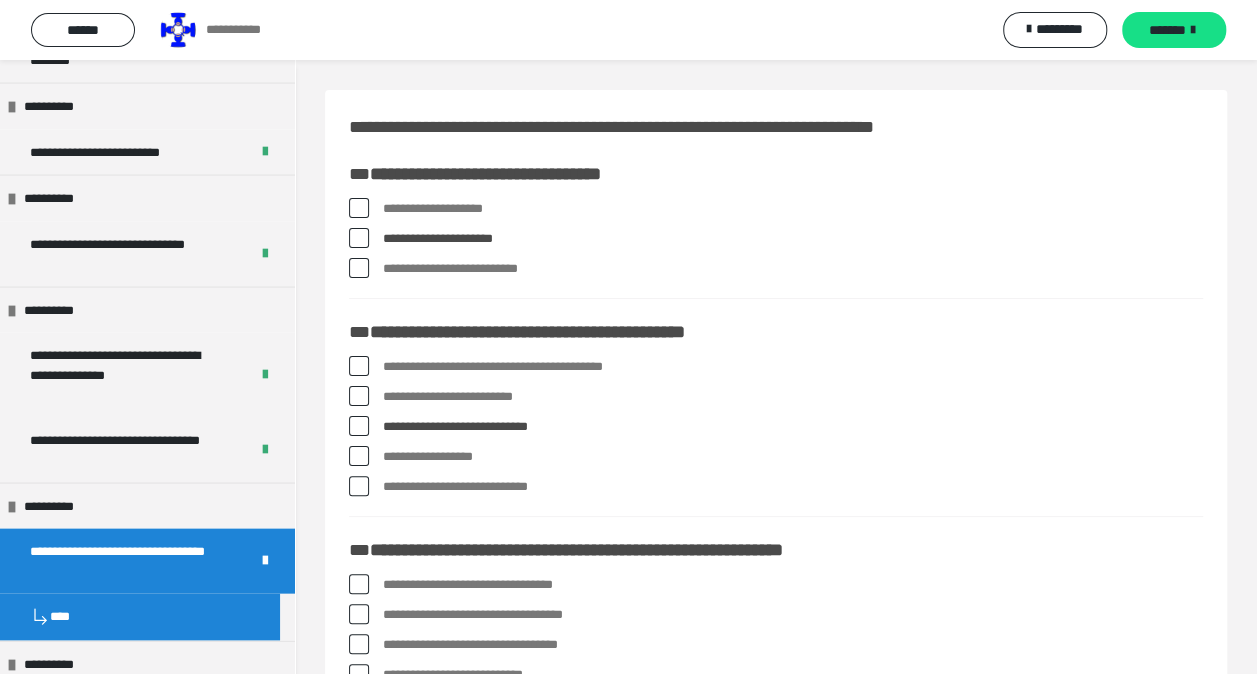 click on "**********" at bounding box center (776, 487) 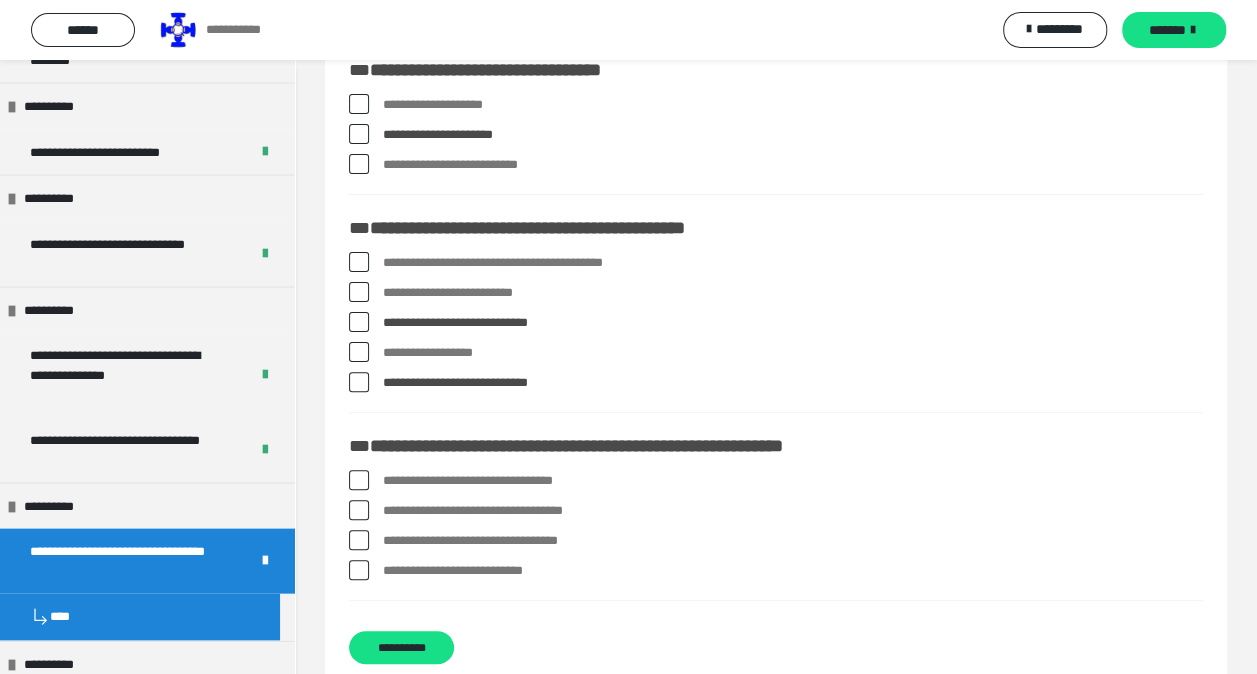 scroll, scrollTop: 200, scrollLeft: 0, axis: vertical 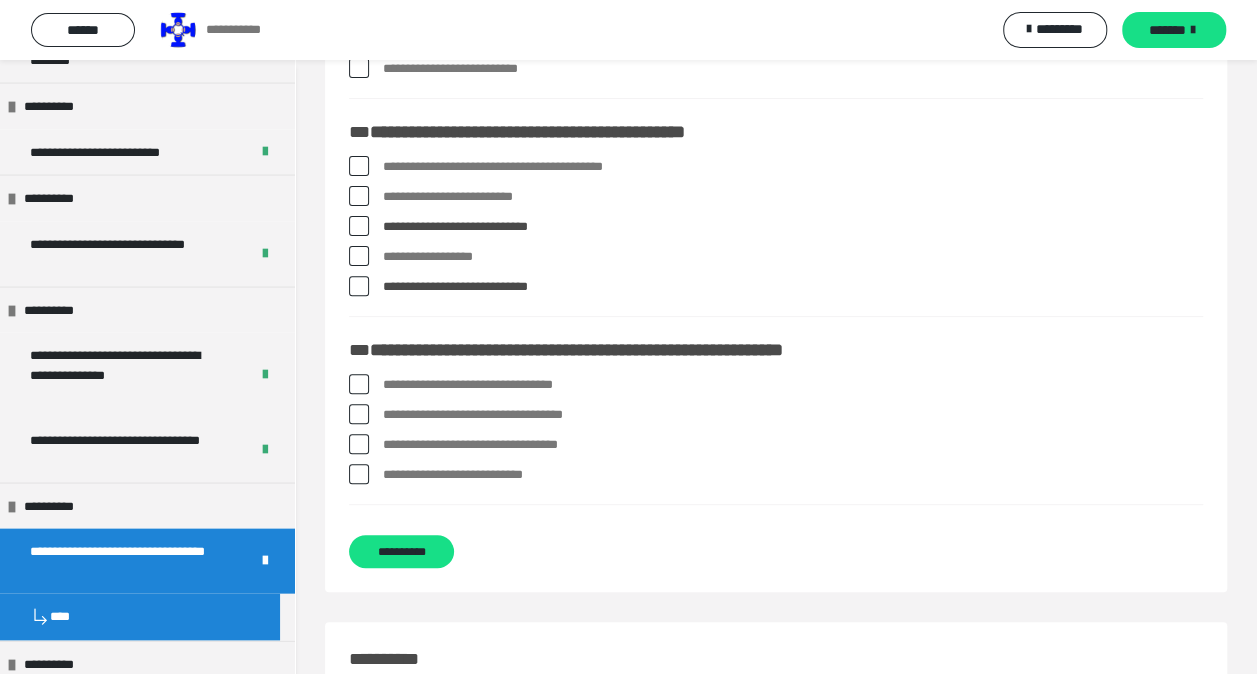 click at bounding box center (359, 384) 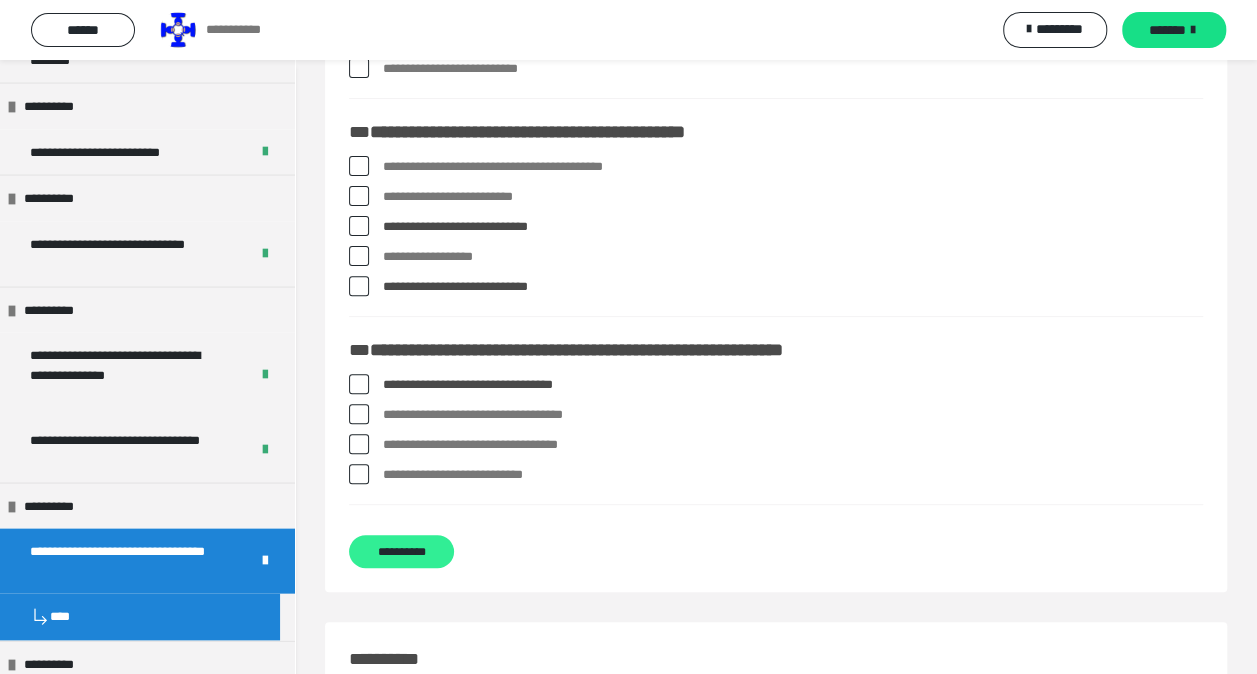 click on "**********" at bounding box center (401, 551) 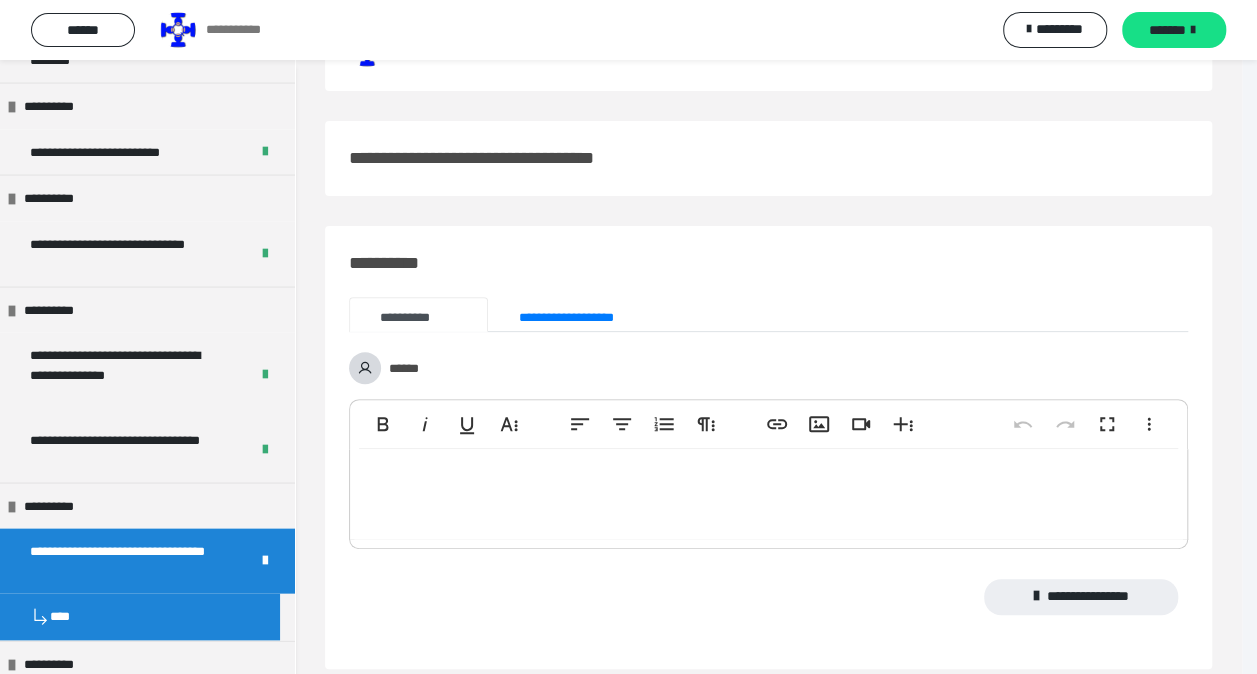 scroll, scrollTop: 0, scrollLeft: 0, axis: both 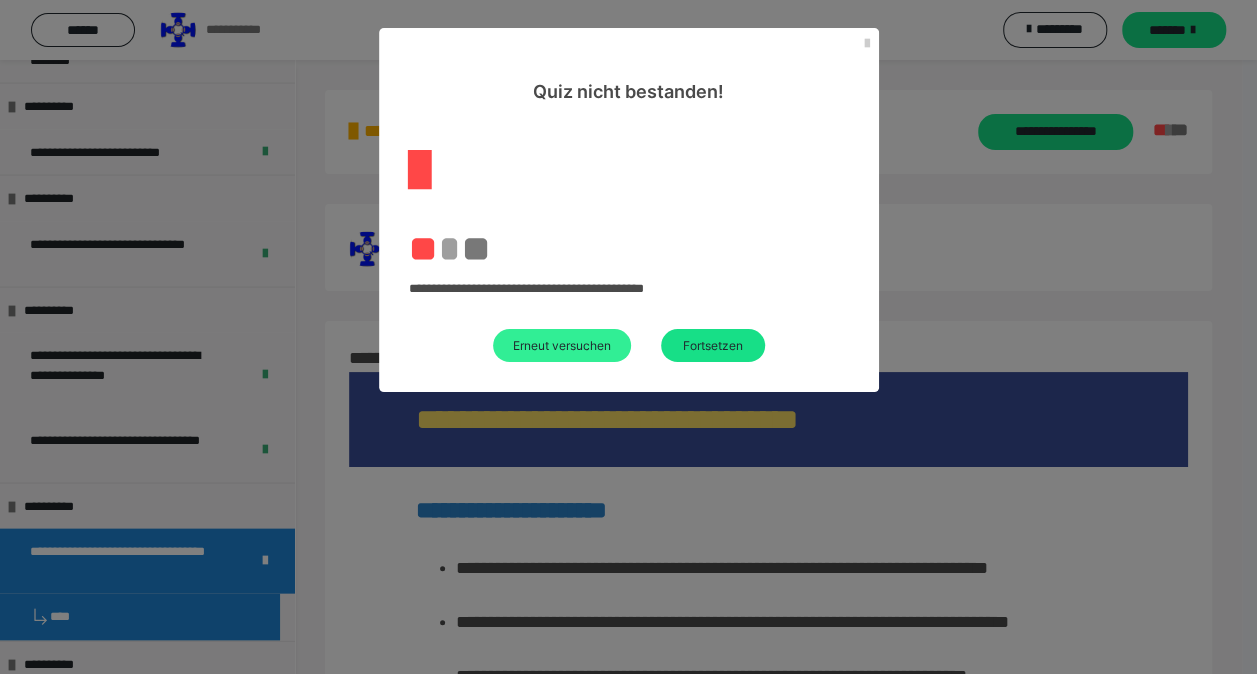 click on "Erneut versuchen" at bounding box center [562, 345] 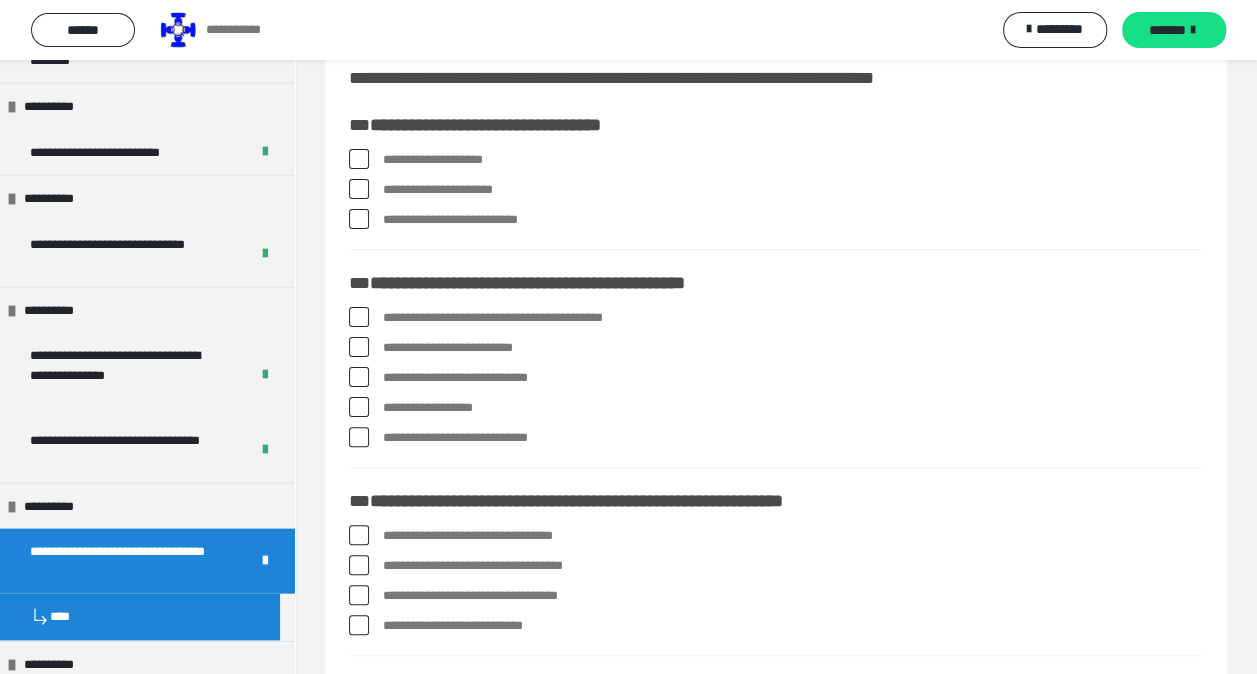 scroll, scrollTop: 200, scrollLeft: 0, axis: vertical 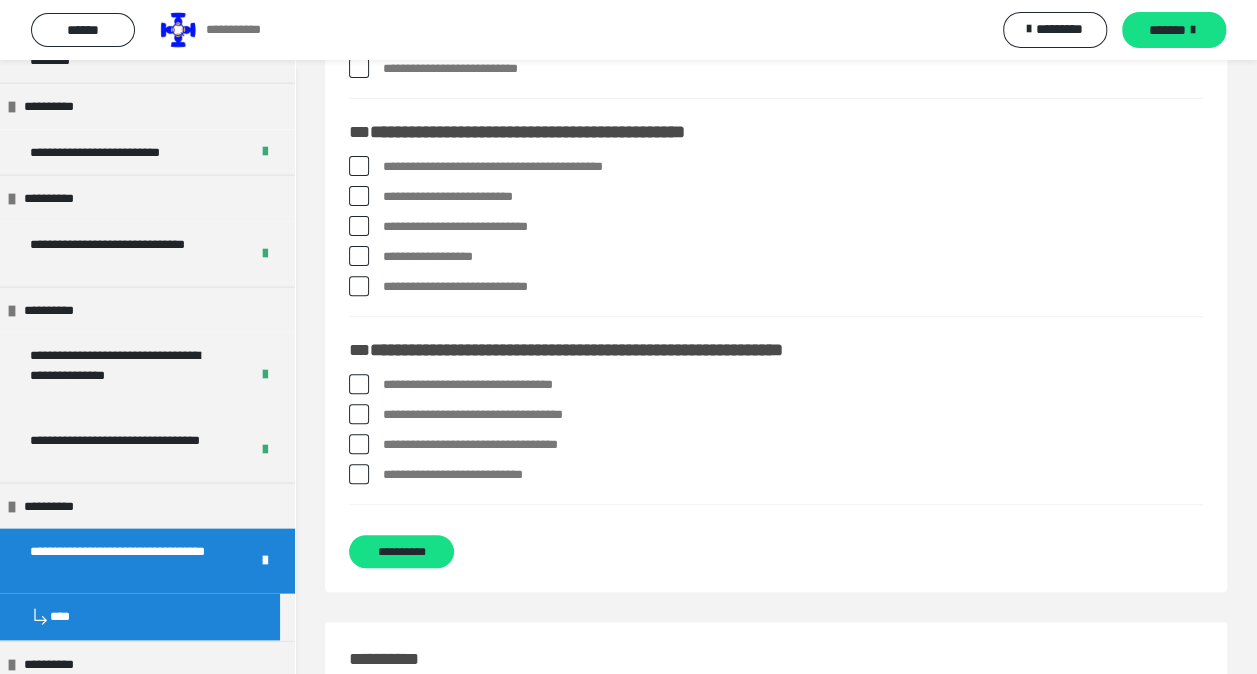 click on "**********" at bounding box center [776, 475] 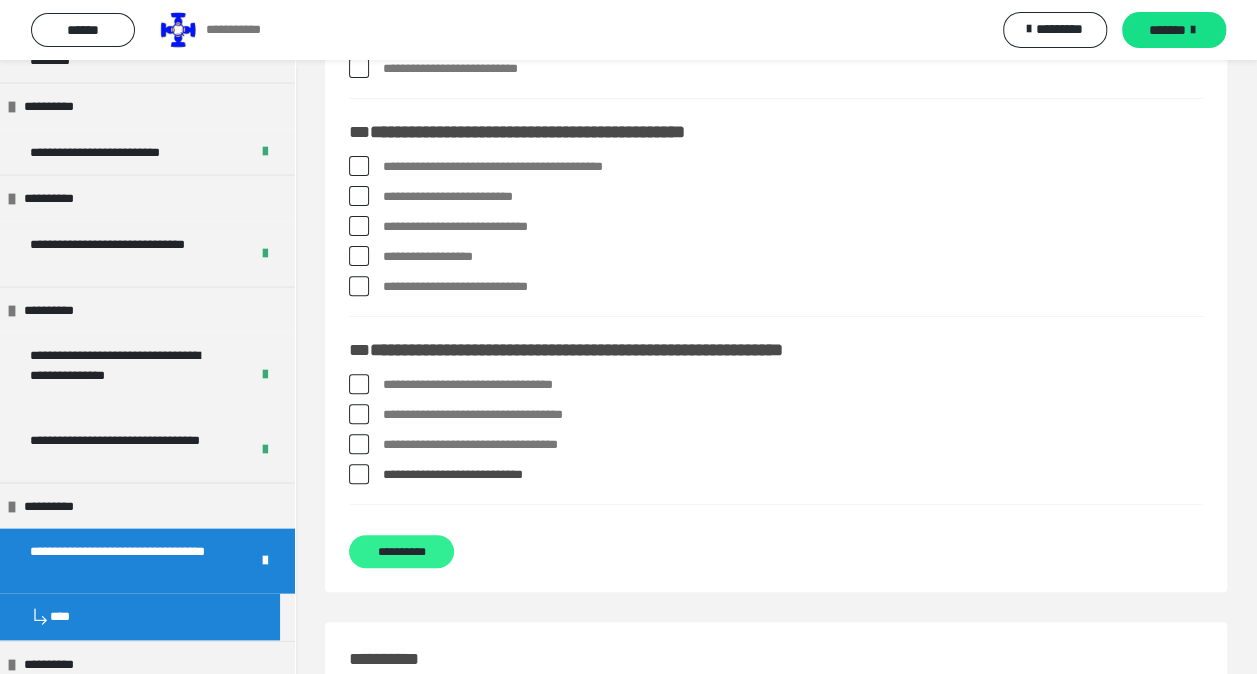click on "**********" at bounding box center (401, 551) 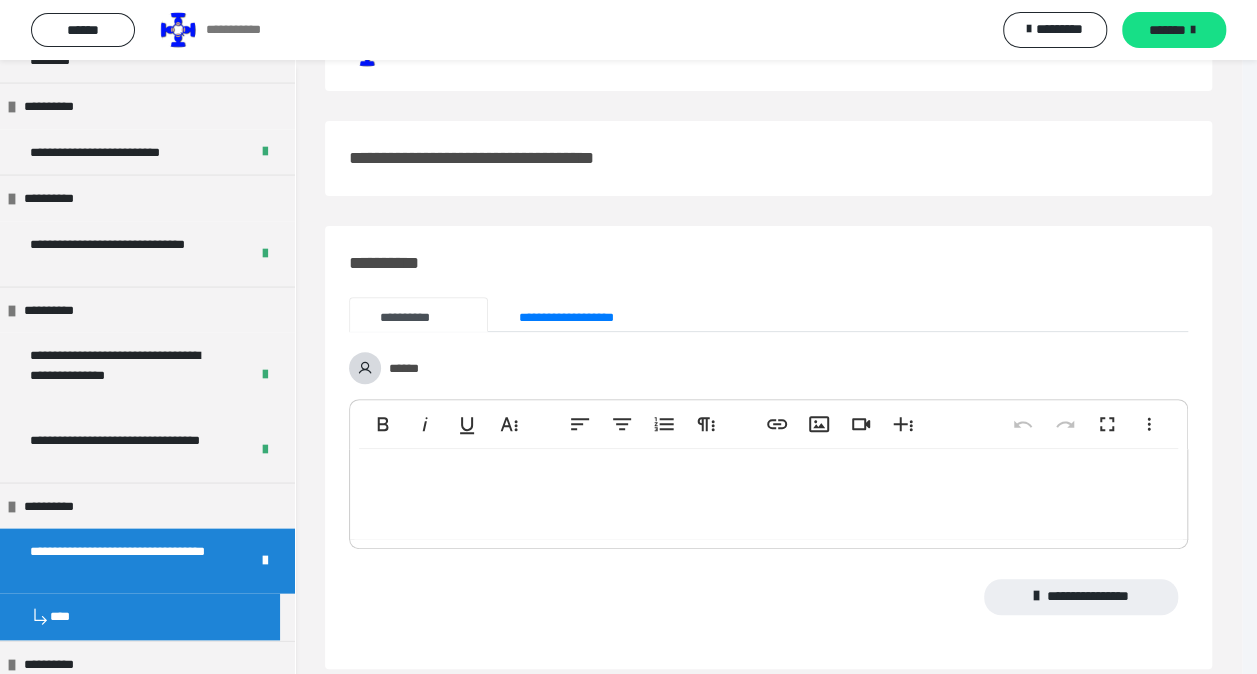scroll, scrollTop: 0, scrollLeft: 0, axis: both 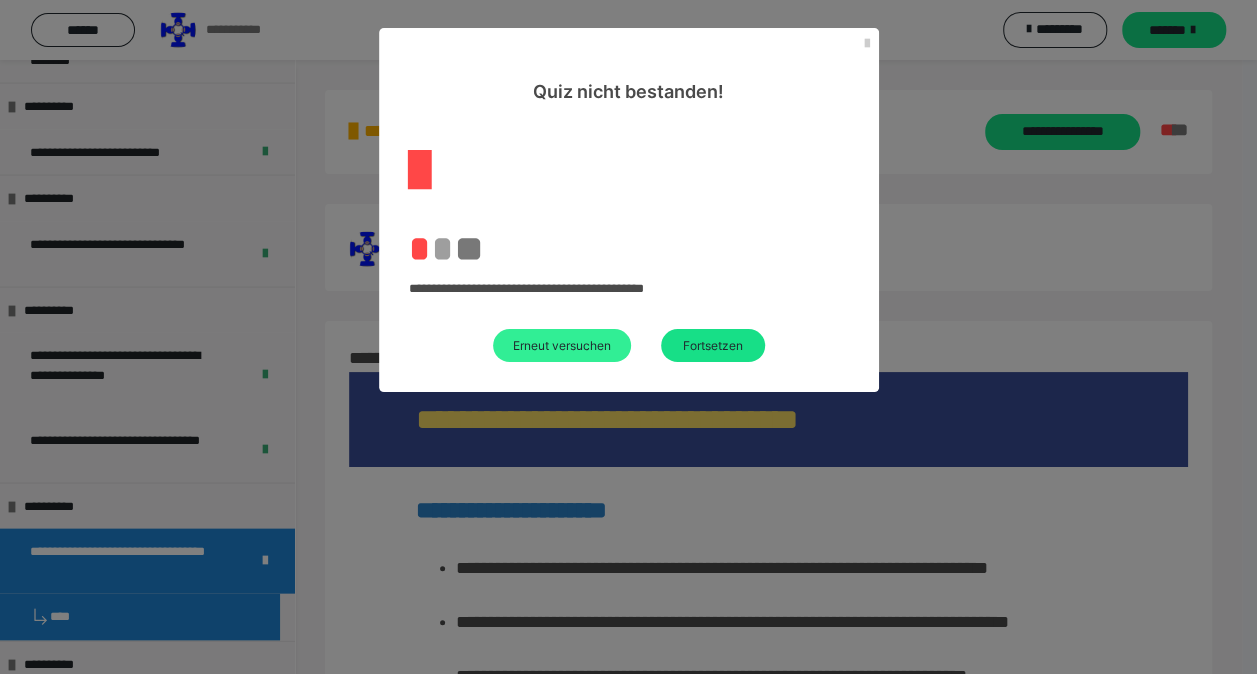 click on "Erneut versuchen" at bounding box center [562, 345] 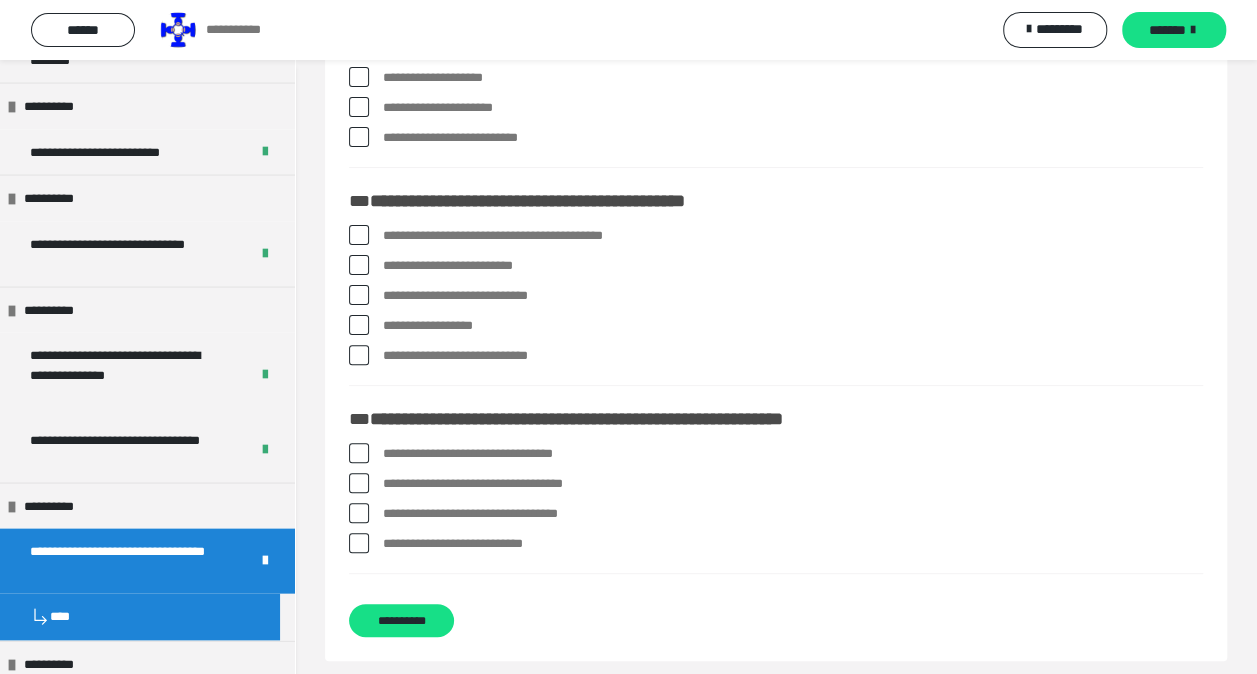 scroll, scrollTop: 200, scrollLeft: 0, axis: vertical 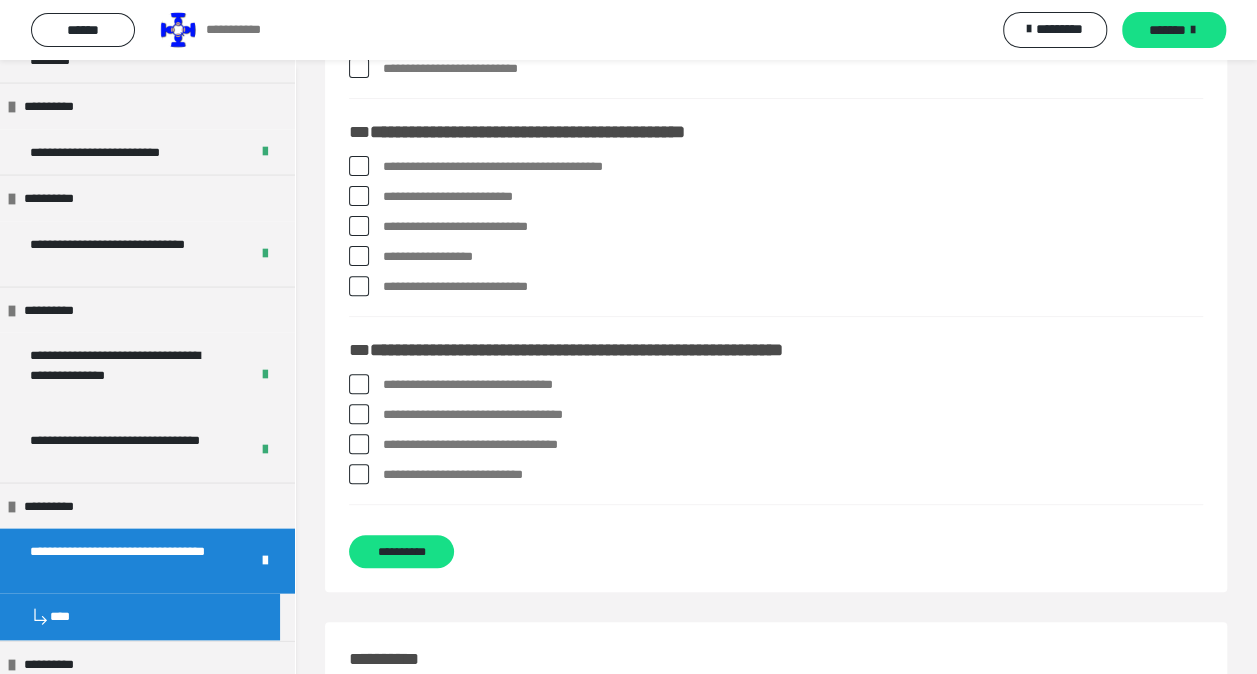 click at bounding box center [359, 444] 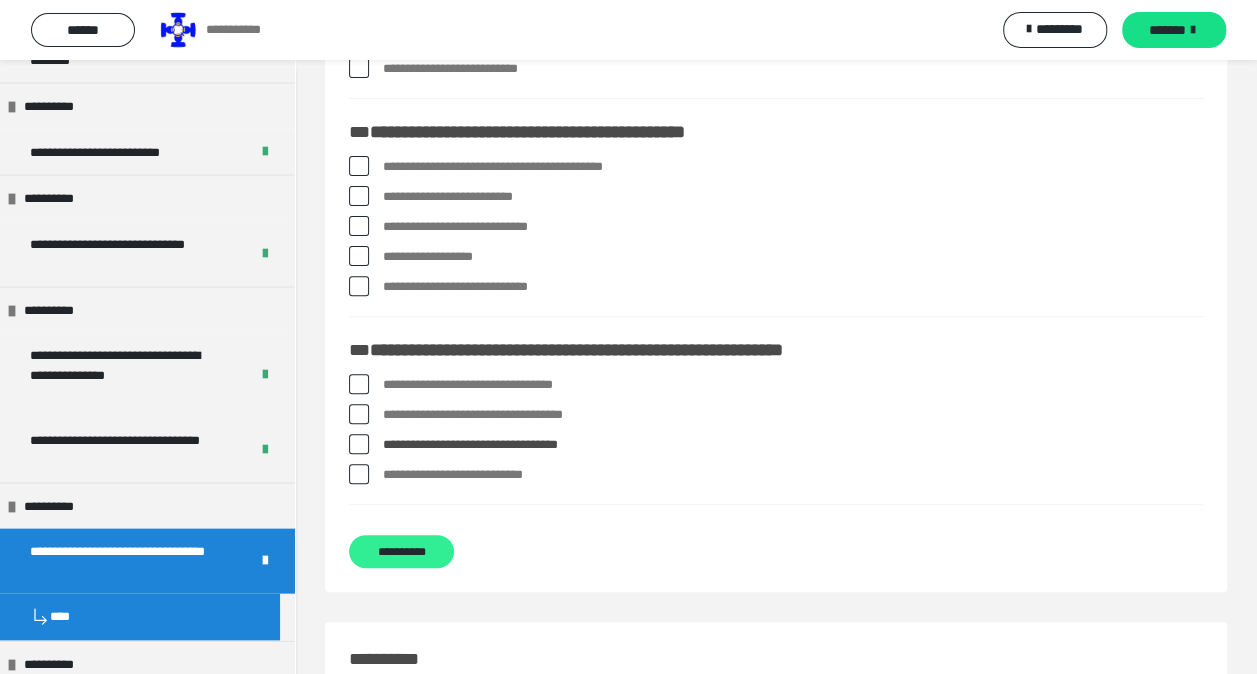 click on "**********" at bounding box center (401, 551) 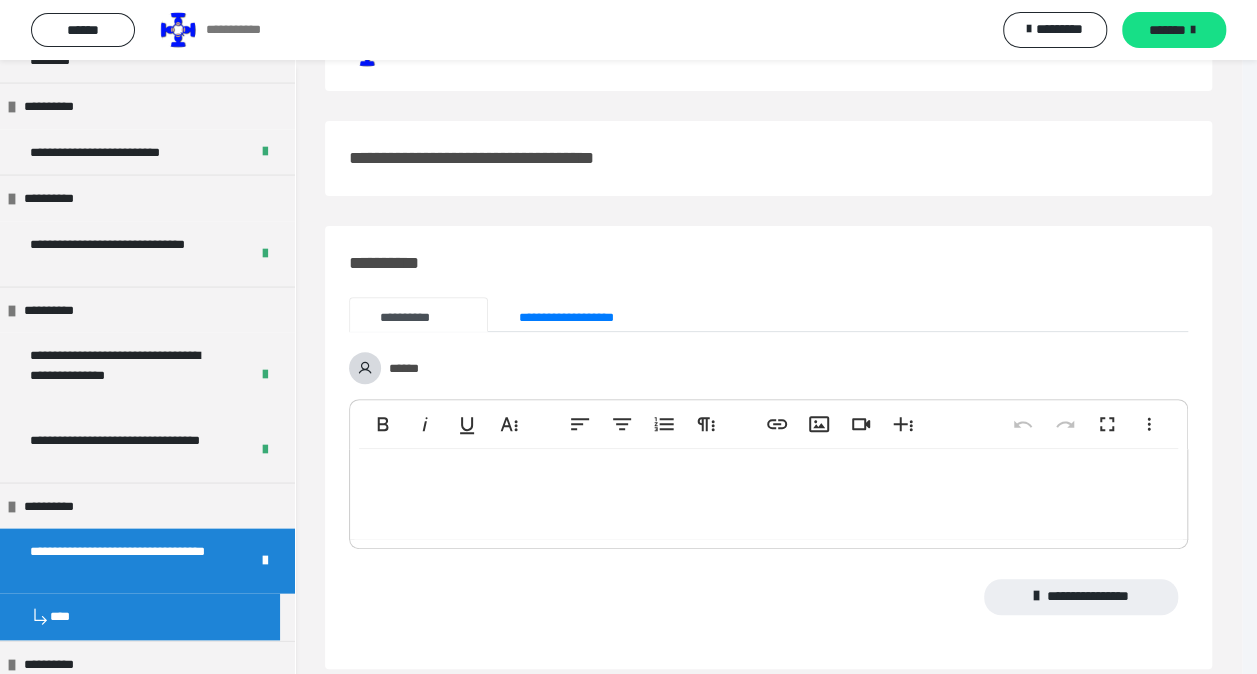 scroll, scrollTop: 0, scrollLeft: 0, axis: both 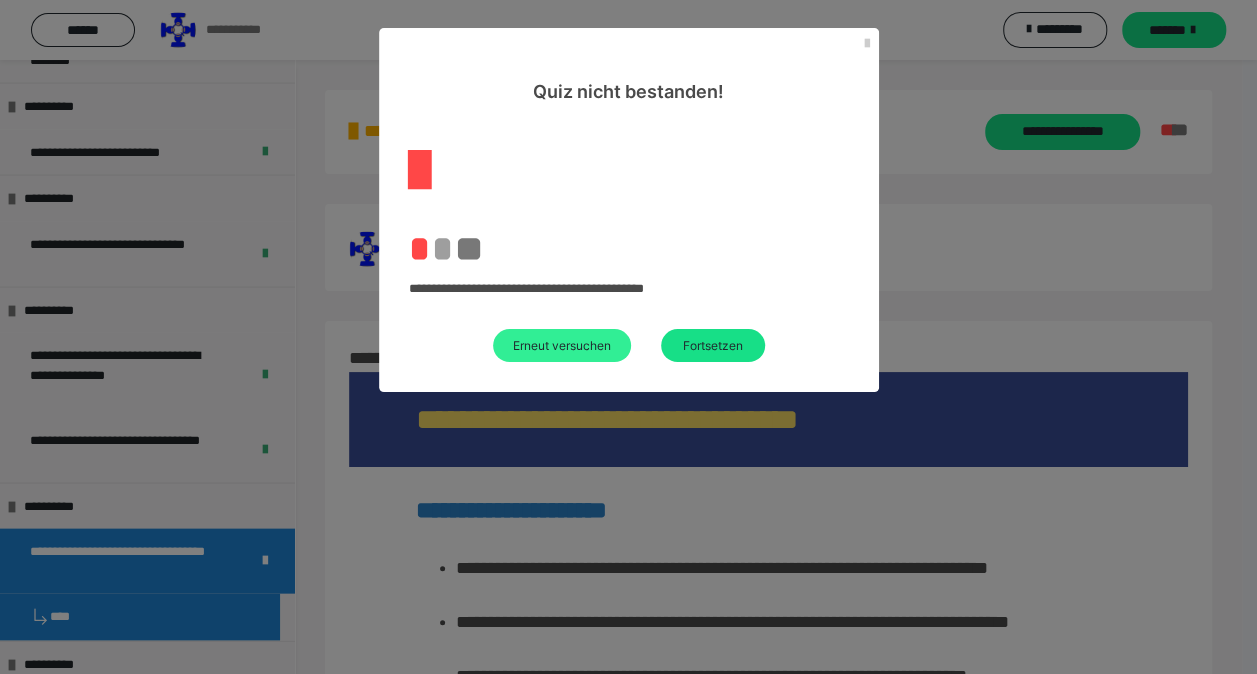 click on "Erneut versuchen" at bounding box center [562, 345] 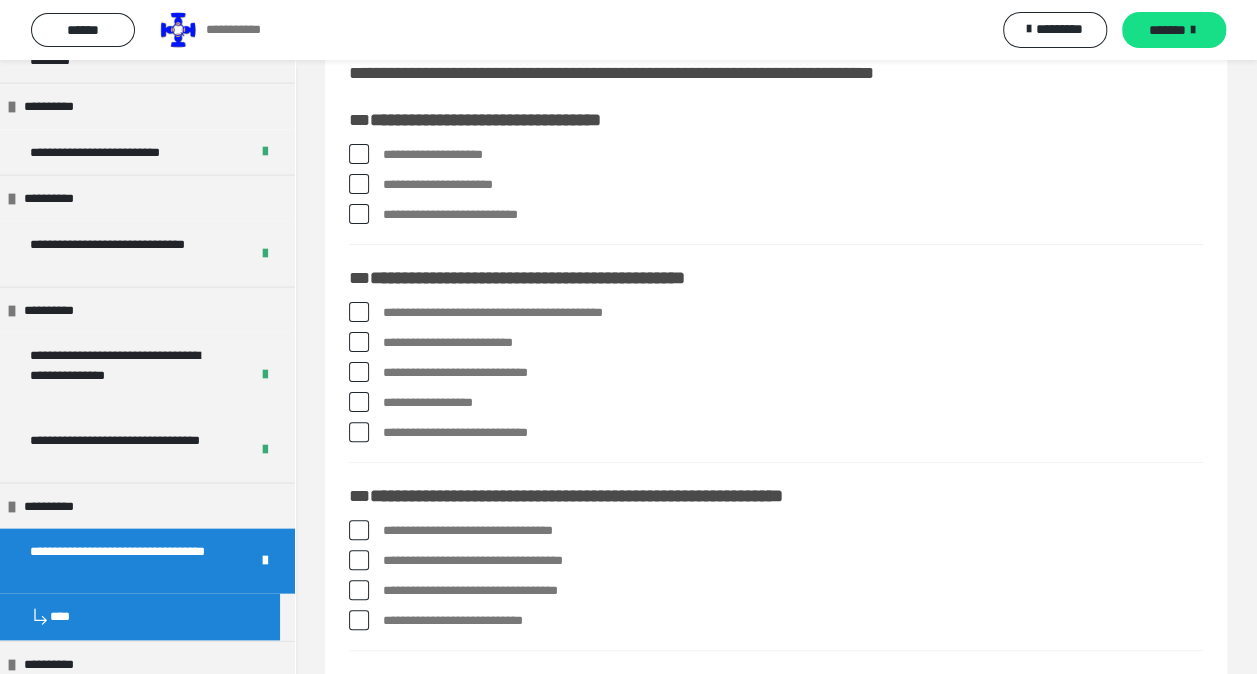 scroll, scrollTop: 100, scrollLeft: 0, axis: vertical 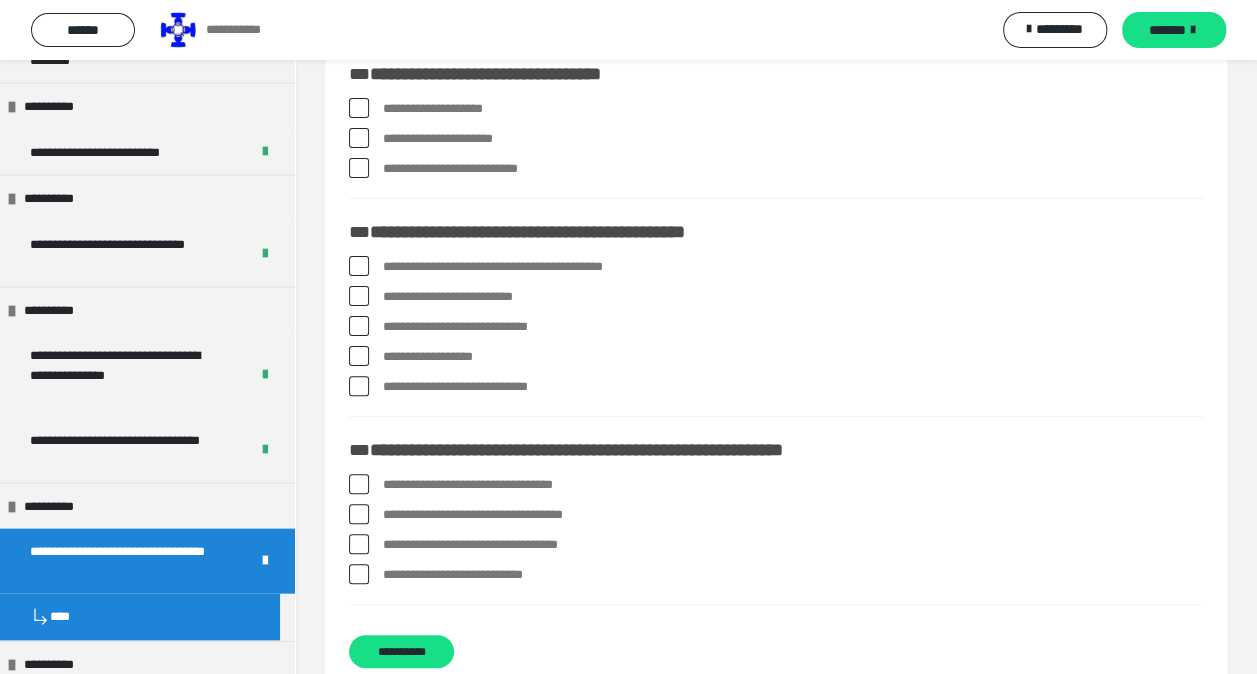click at bounding box center [359, 514] 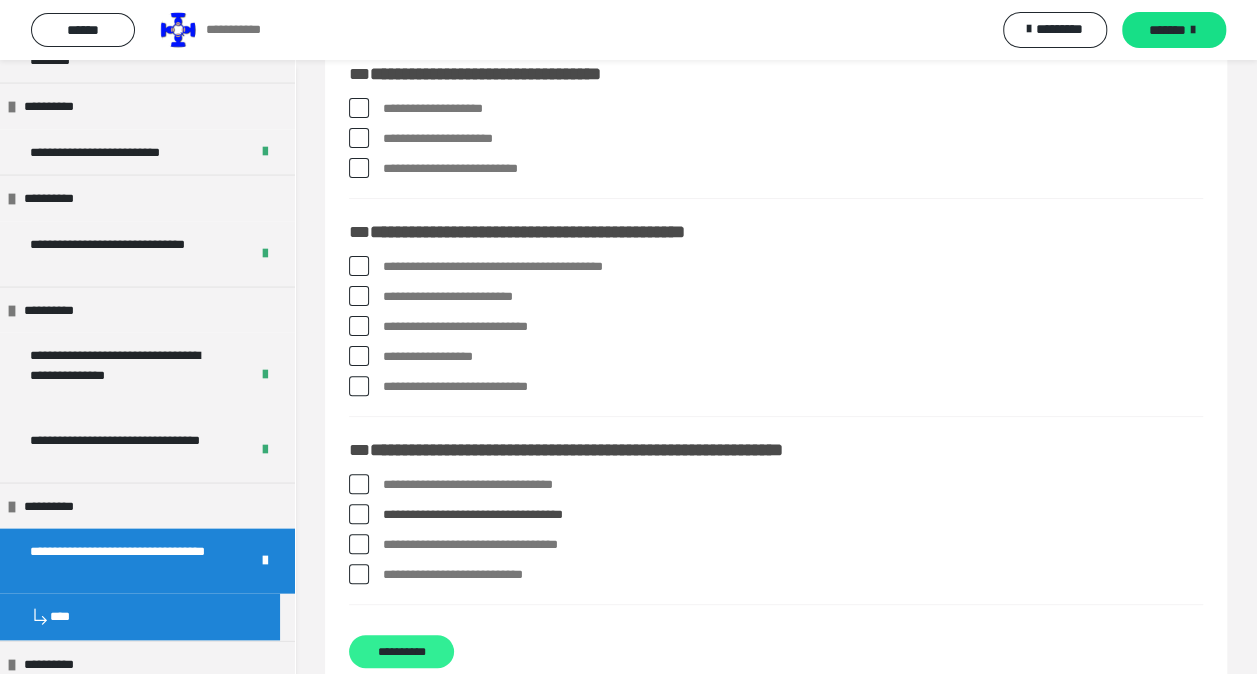 click on "**********" at bounding box center [401, 651] 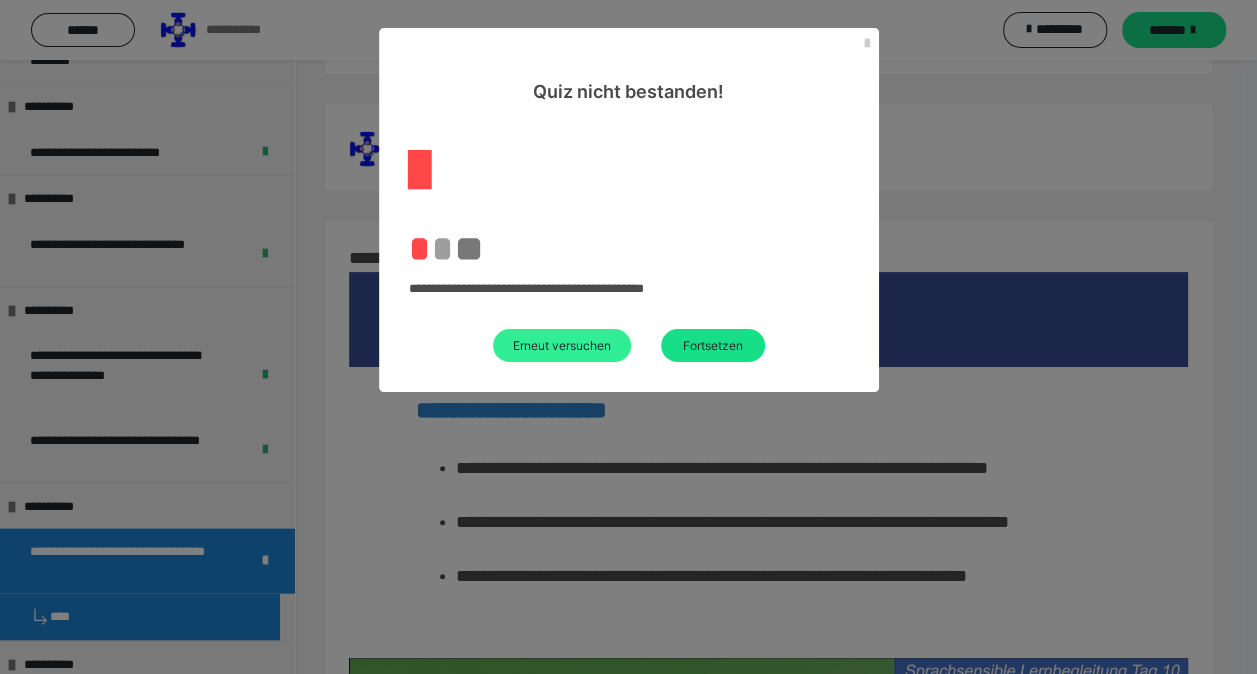 click on "Erneut versuchen" at bounding box center (562, 345) 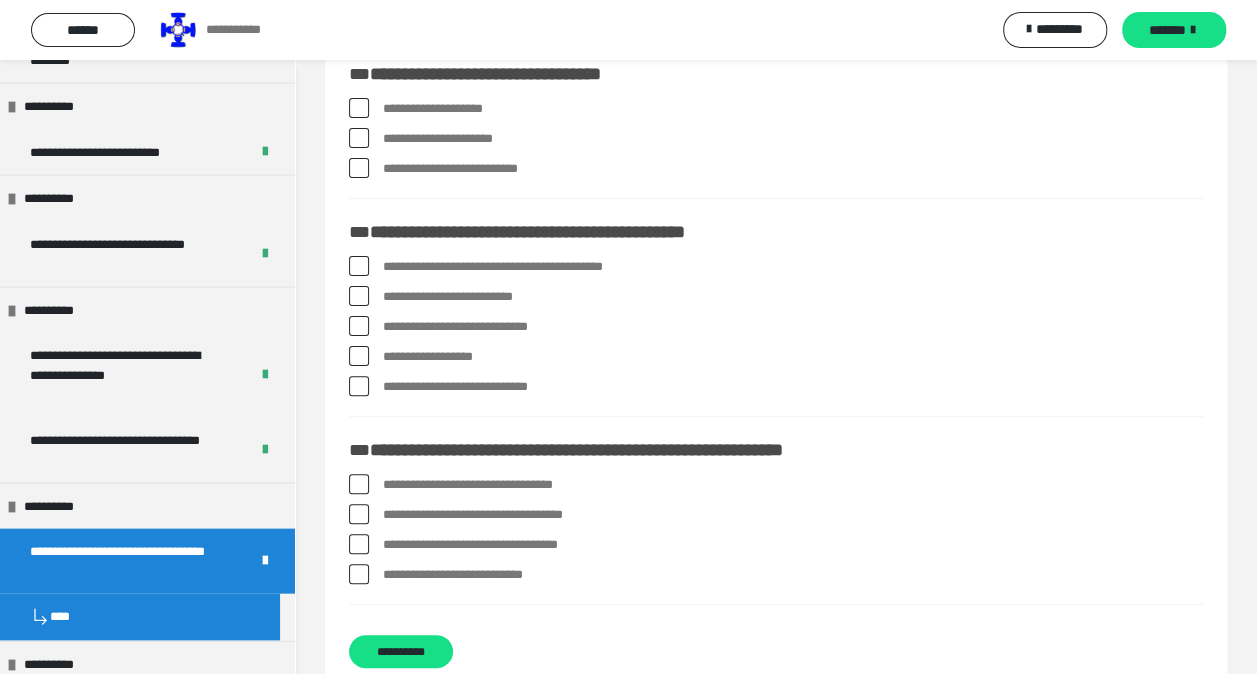 scroll, scrollTop: 60, scrollLeft: 0, axis: vertical 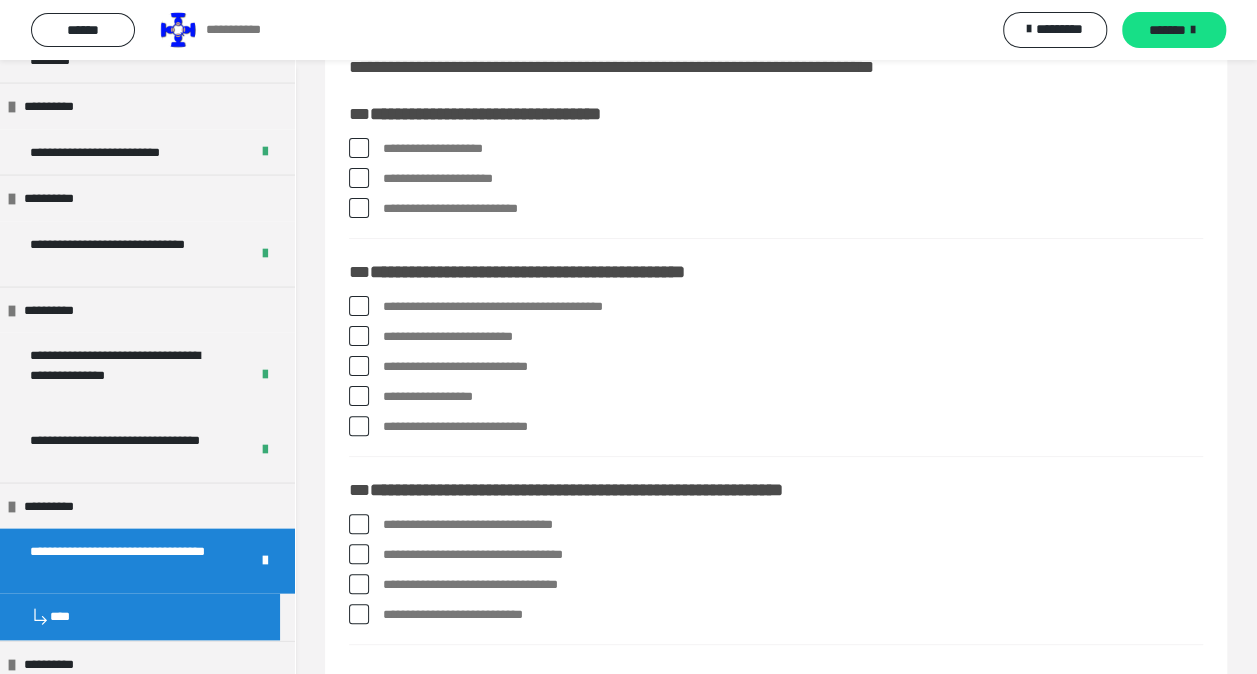 click on "**********" at bounding box center (776, 555) 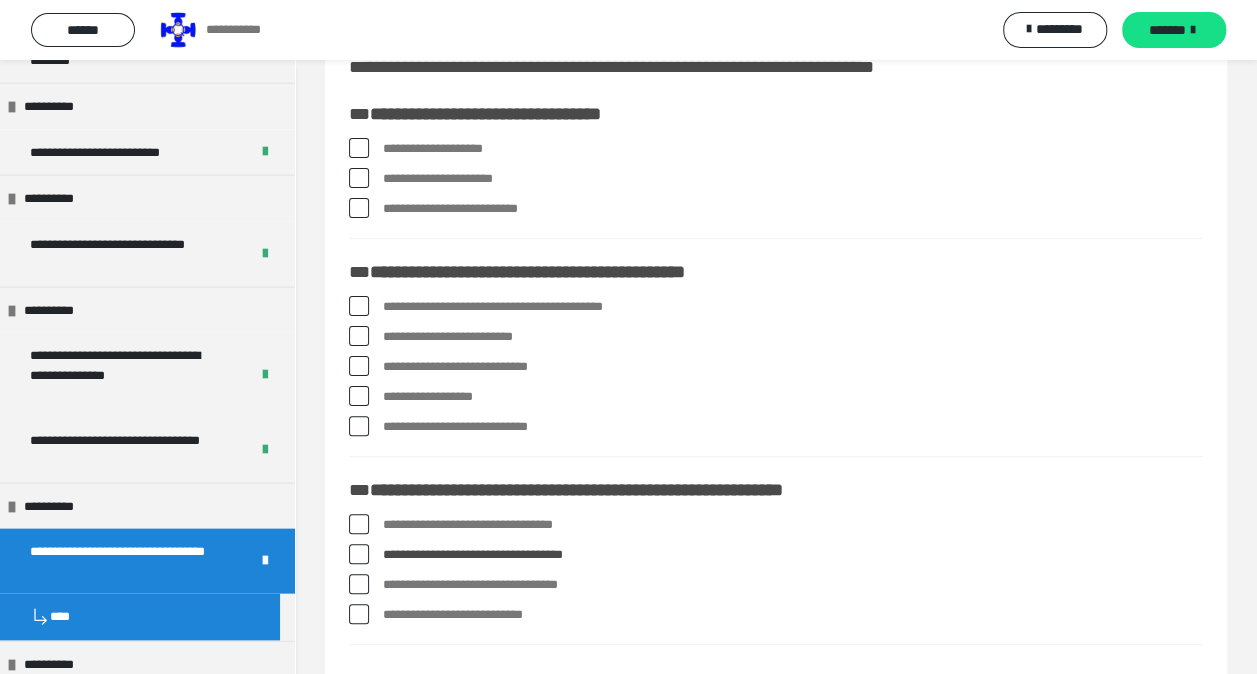 click at bounding box center [359, 336] 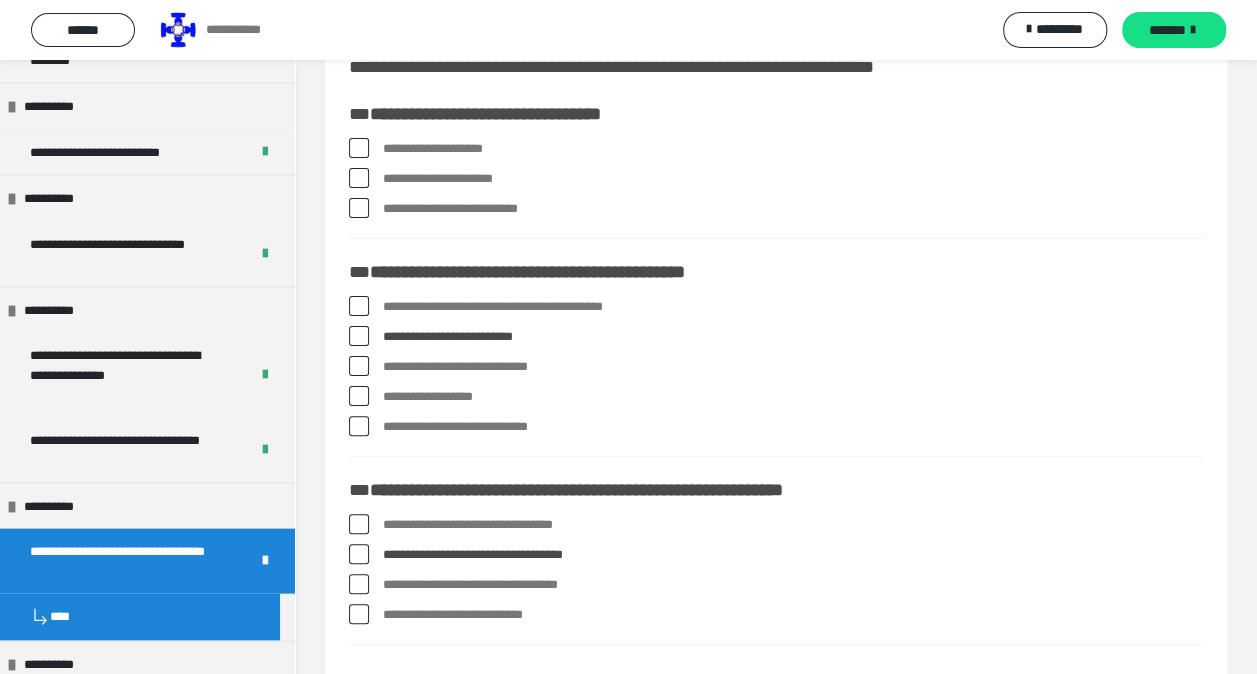 click at bounding box center (359, 336) 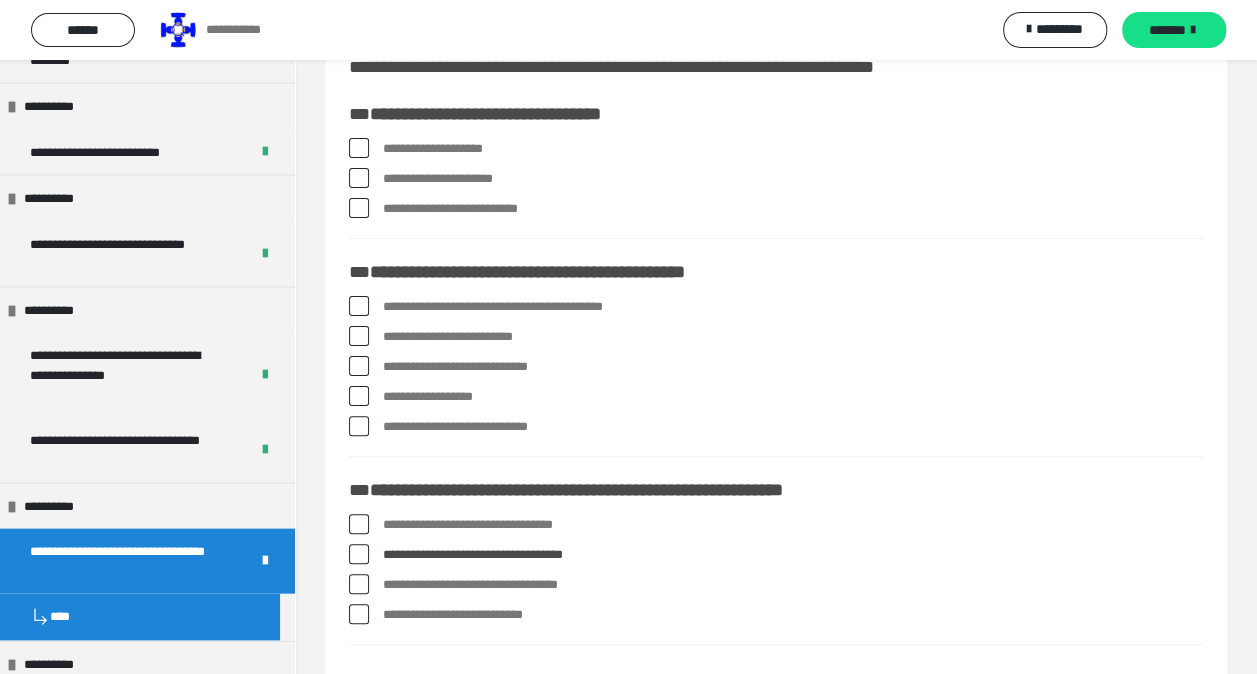 click at bounding box center (359, 366) 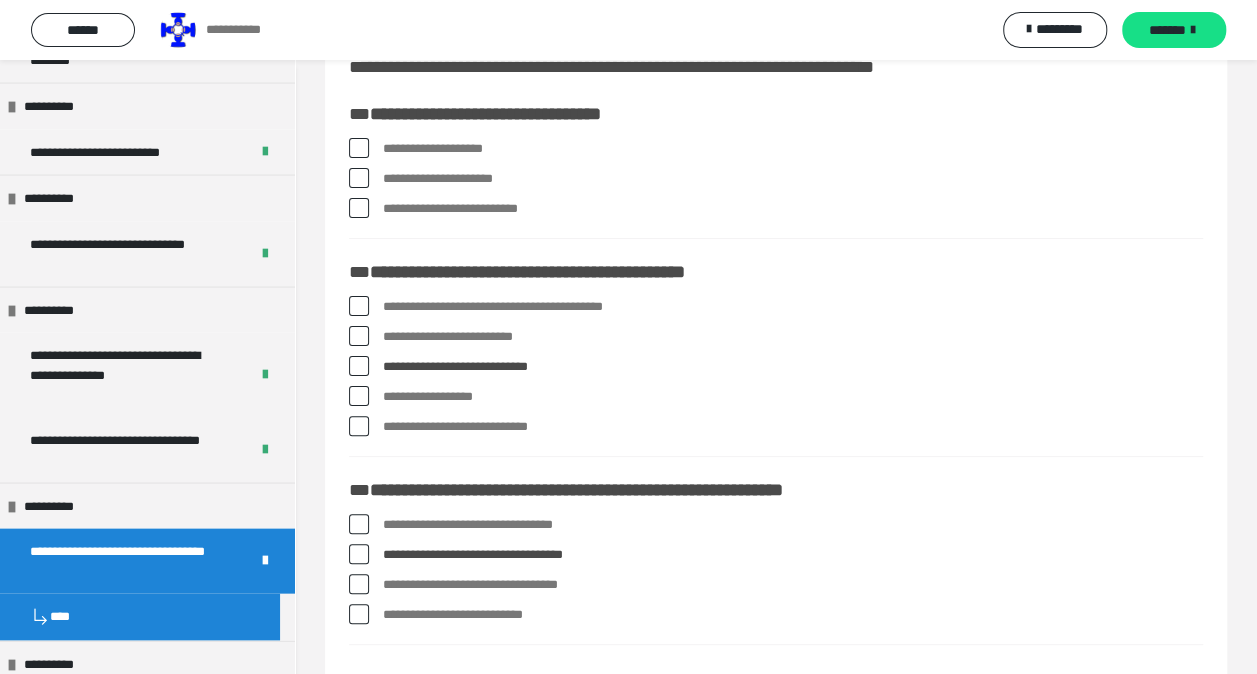 click at bounding box center [359, 426] 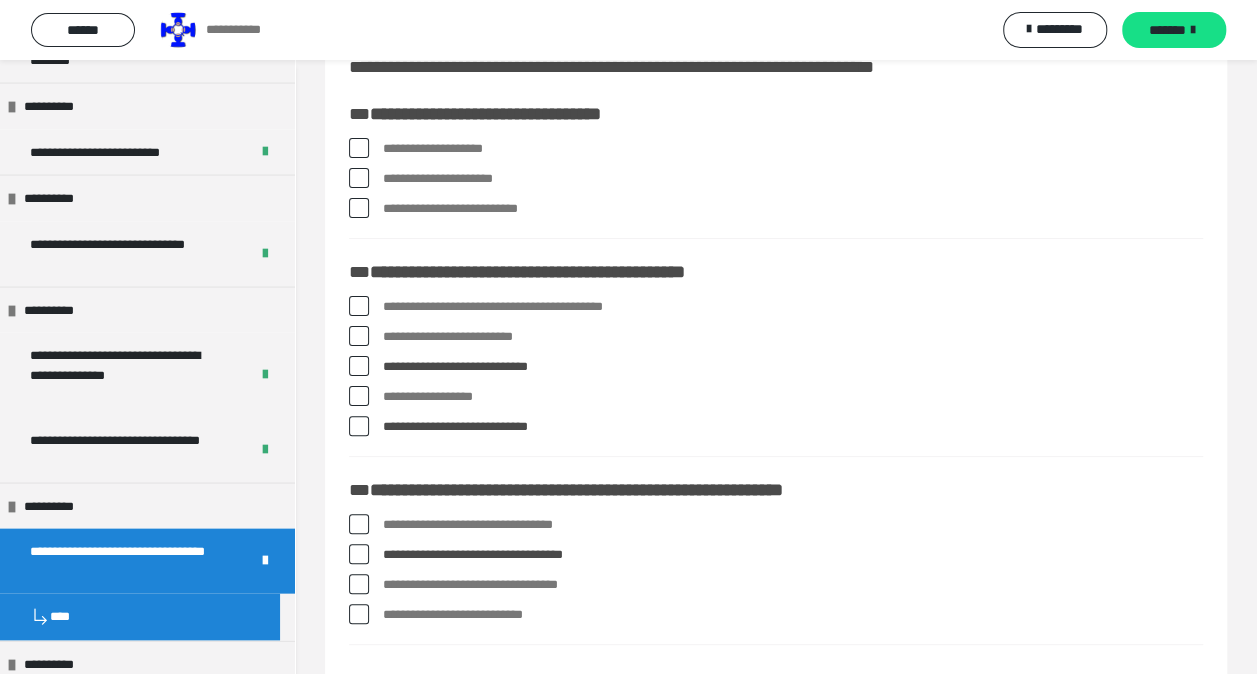 scroll, scrollTop: 260, scrollLeft: 0, axis: vertical 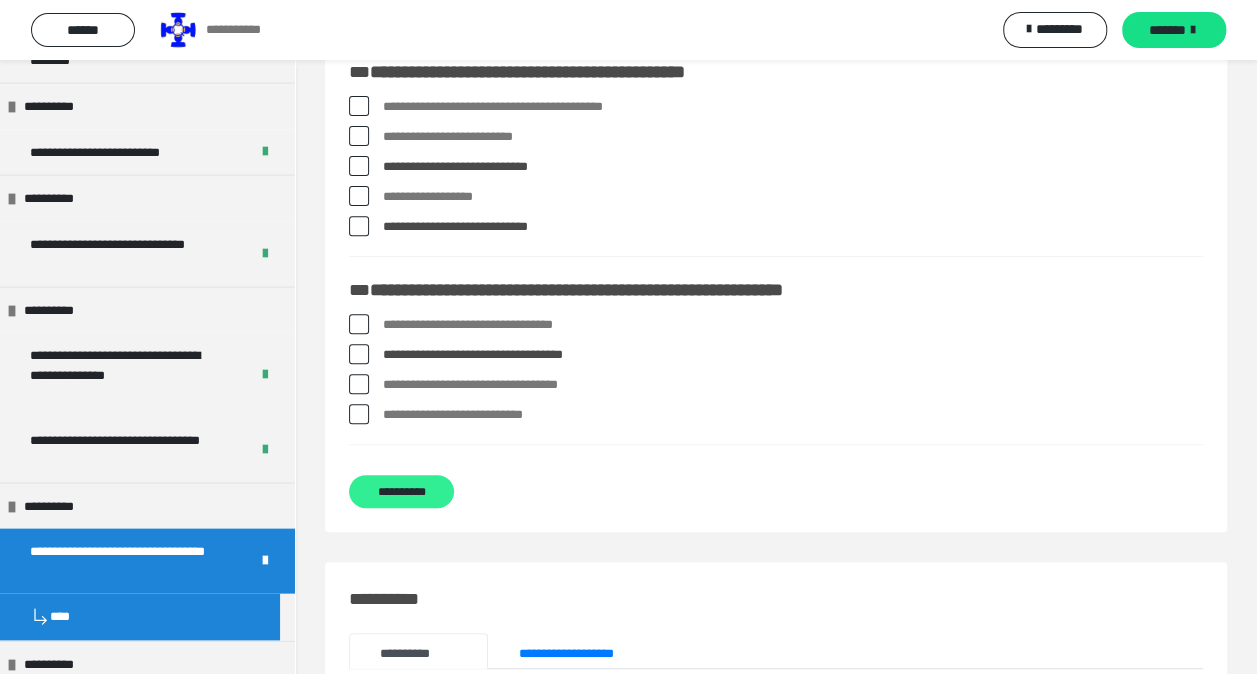click on "**********" at bounding box center [401, 491] 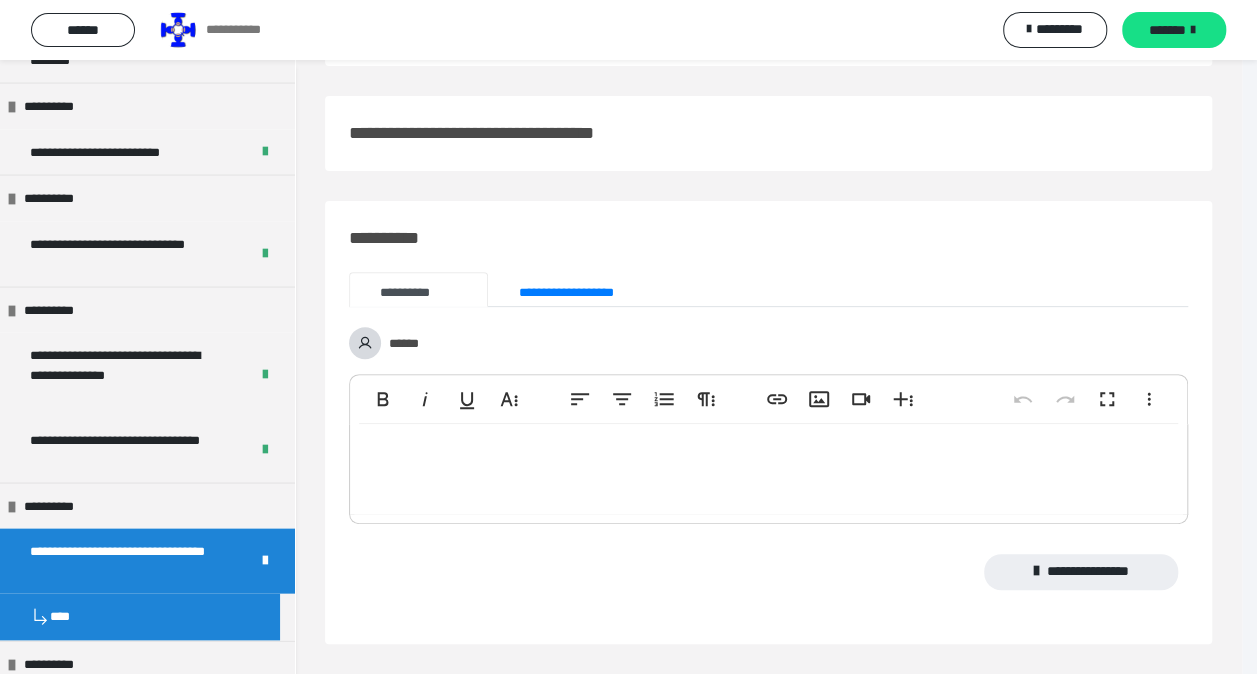 scroll, scrollTop: 0, scrollLeft: 0, axis: both 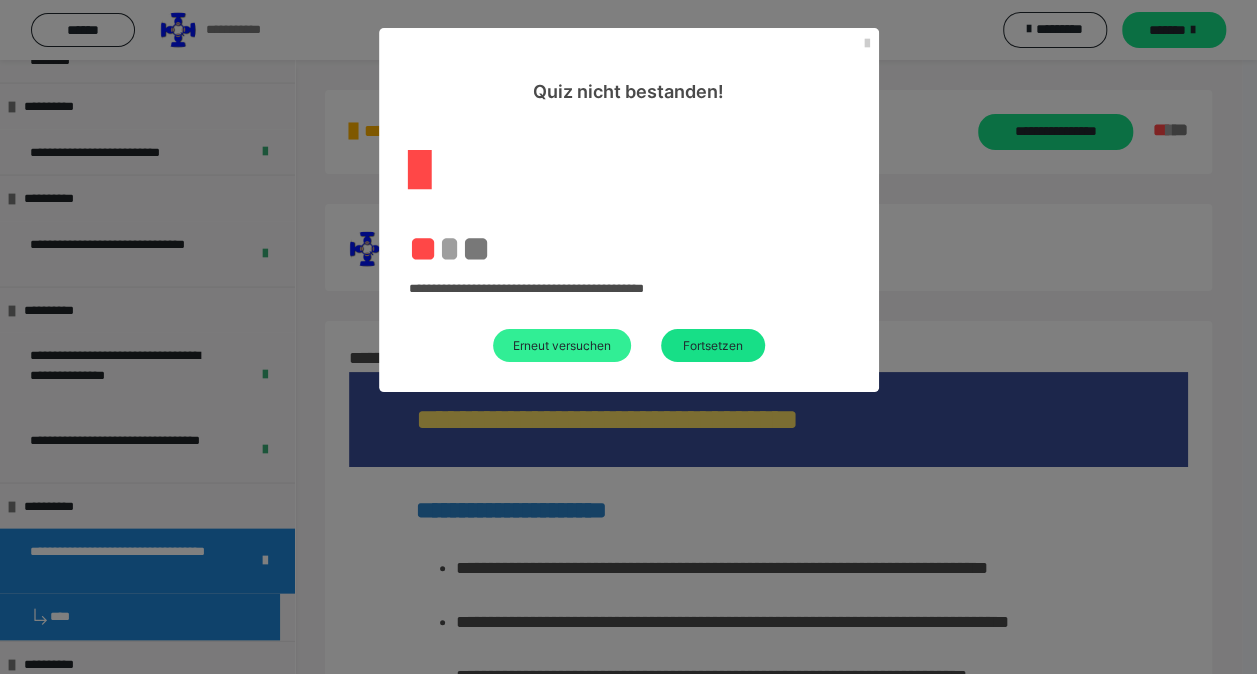 click on "Erneut versuchen" at bounding box center (562, 345) 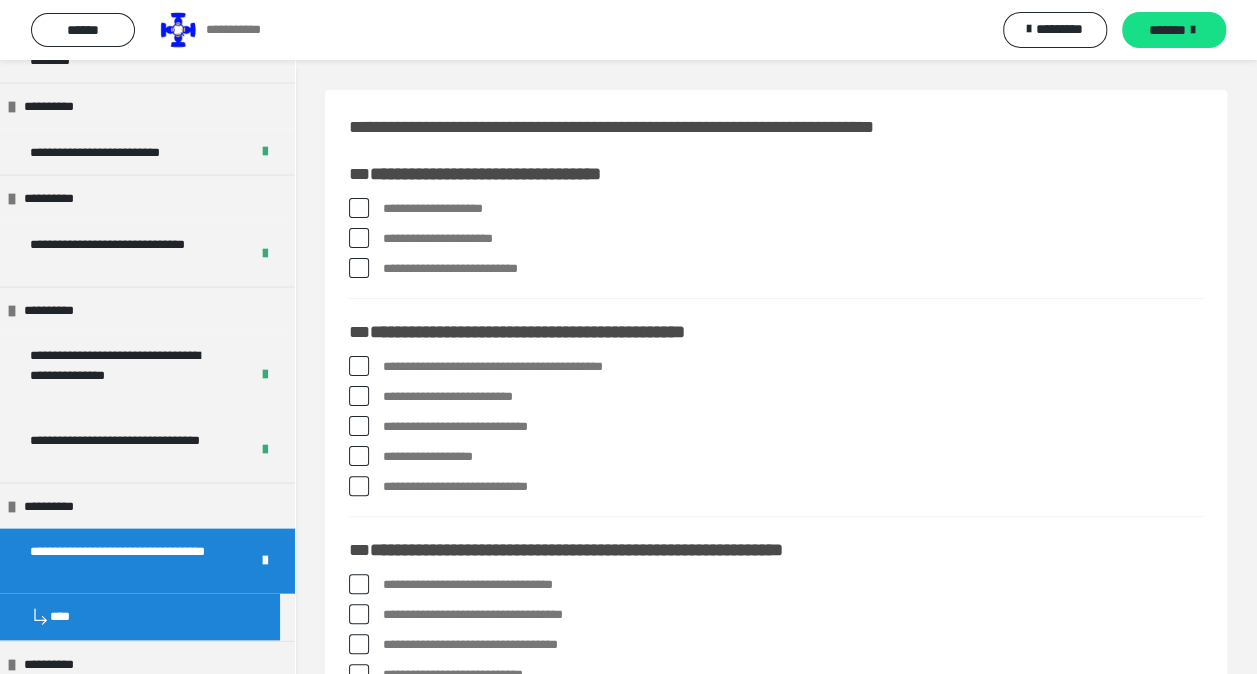 click at bounding box center [359, 644] 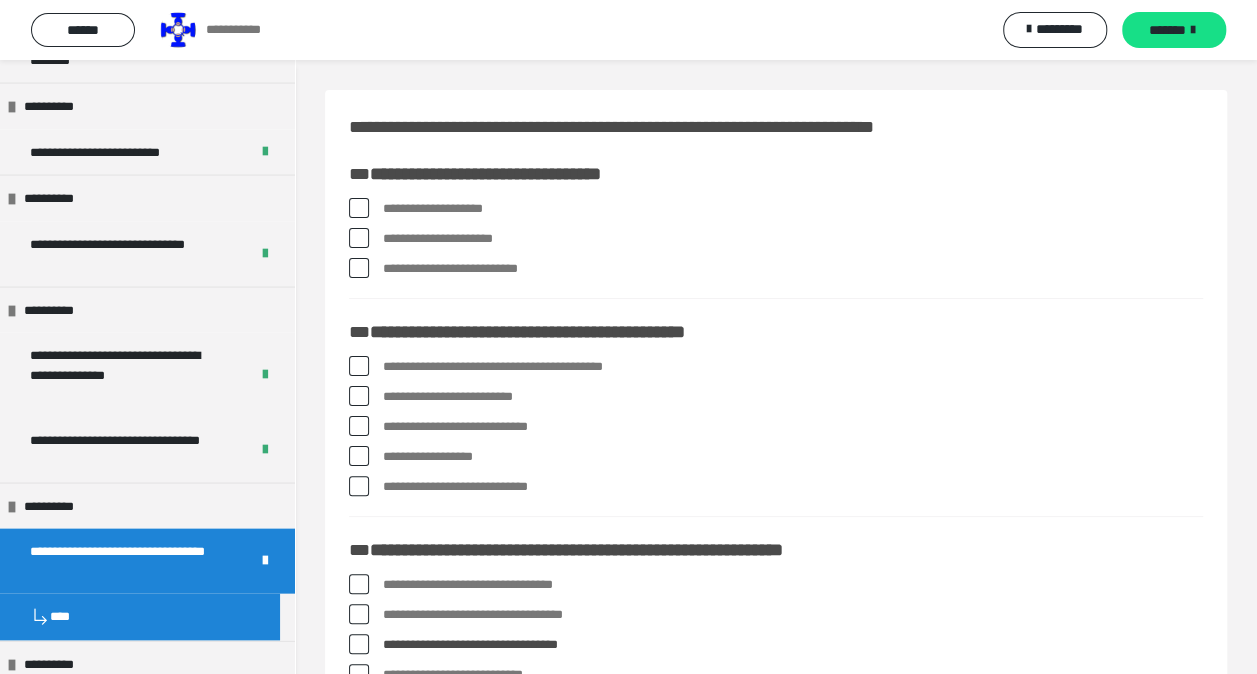 scroll, scrollTop: 200, scrollLeft: 0, axis: vertical 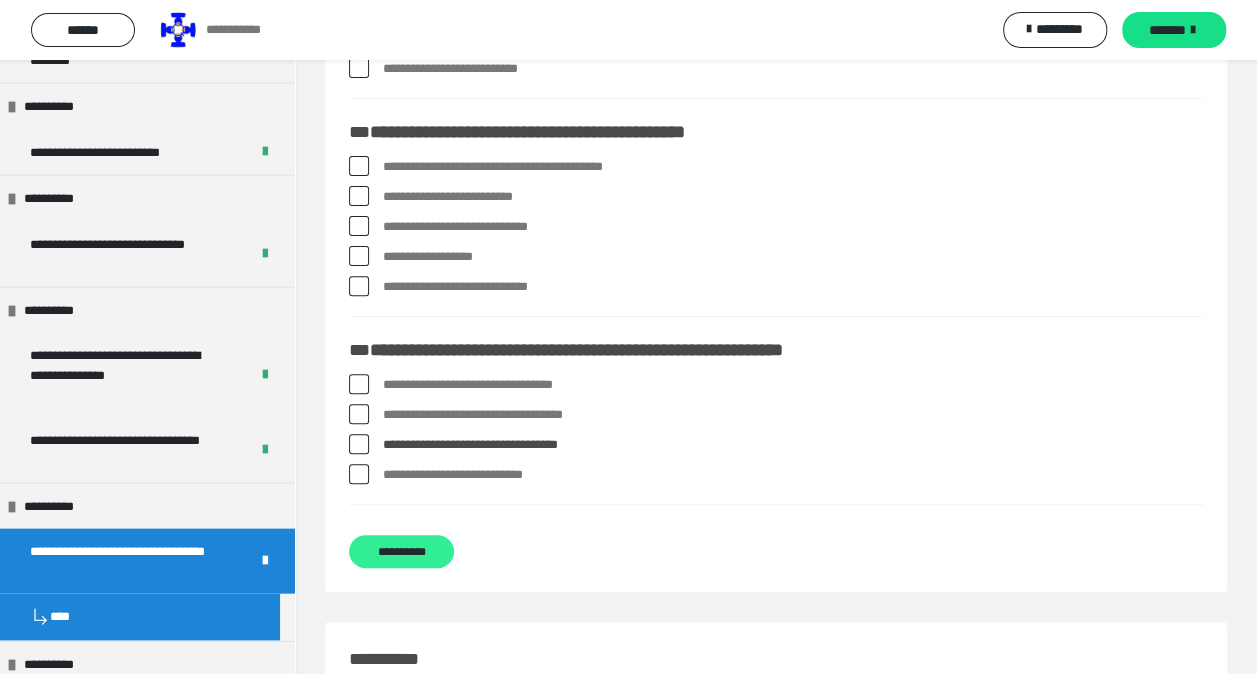 click on "**********" at bounding box center (401, 551) 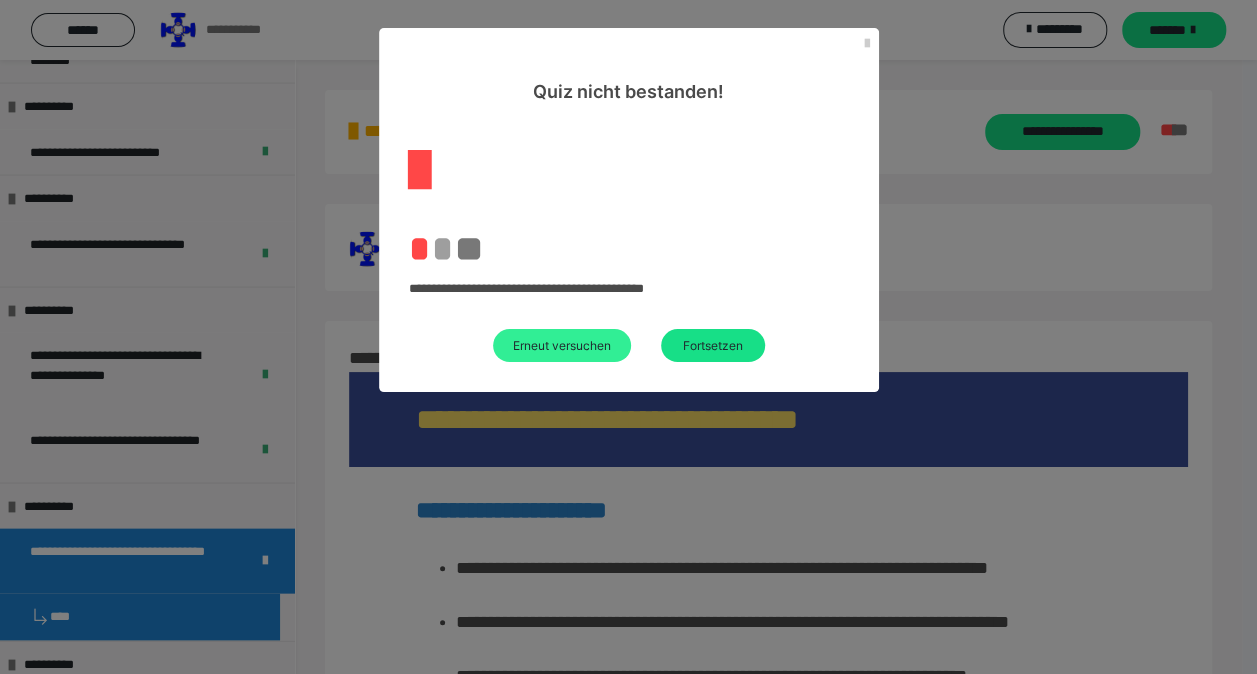 click on "Erneut versuchen" at bounding box center (562, 345) 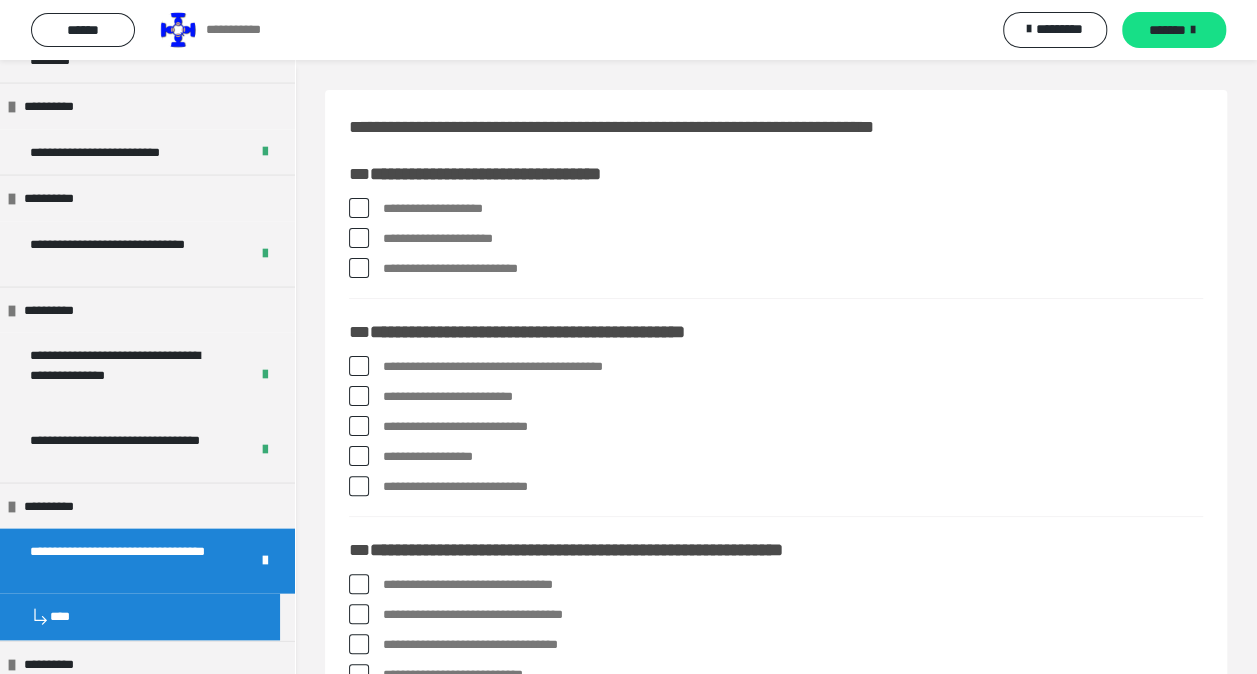 scroll, scrollTop: 200, scrollLeft: 0, axis: vertical 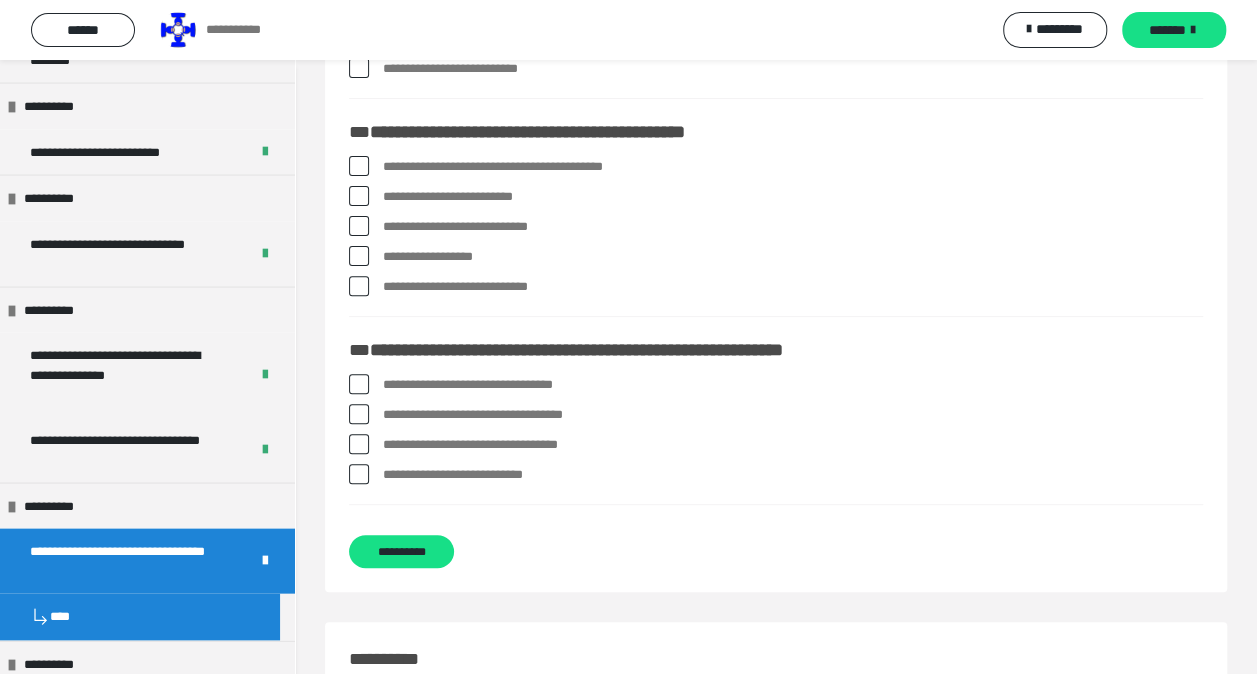 click at bounding box center (359, 474) 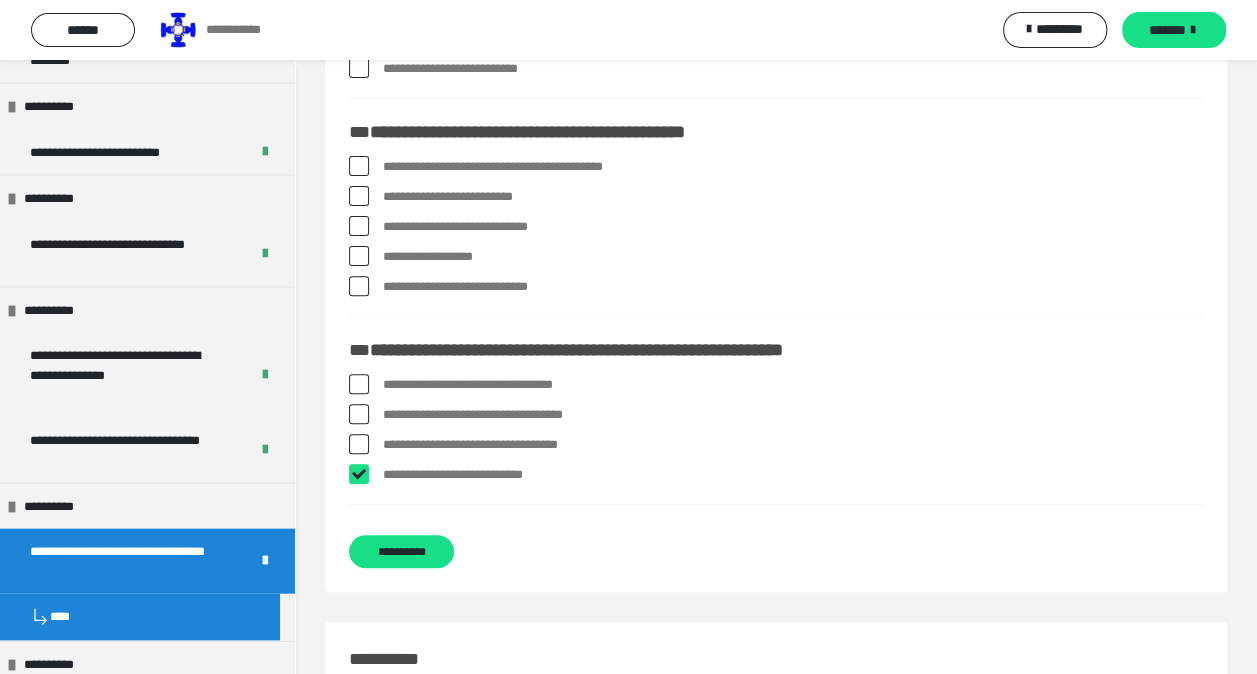 checkbox on "****" 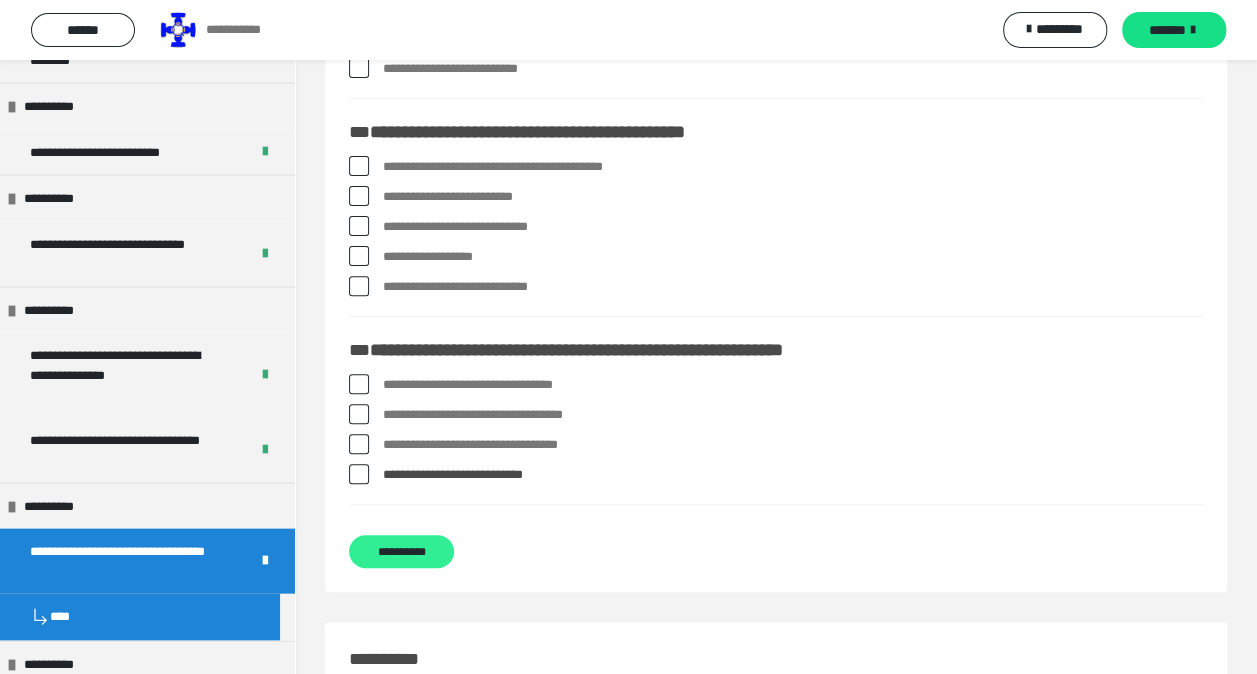 click on "**********" at bounding box center [401, 551] 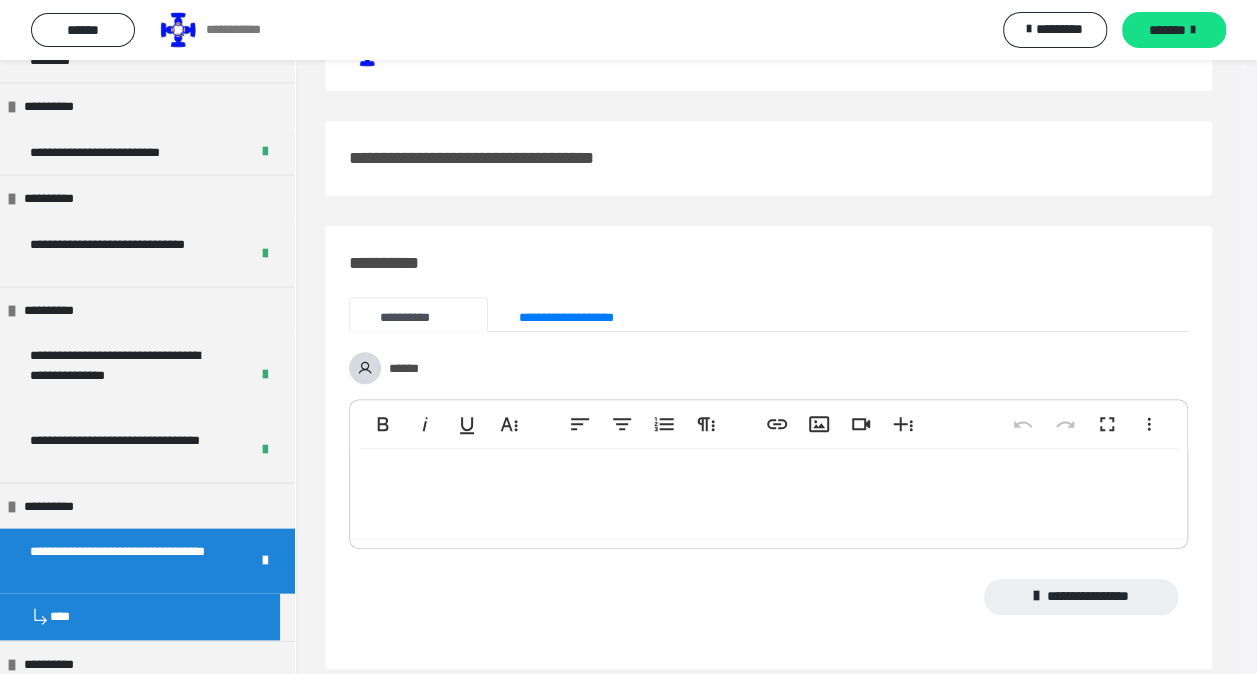 scroll, scrollTop: 0, scrollLeft: 0, axis: both 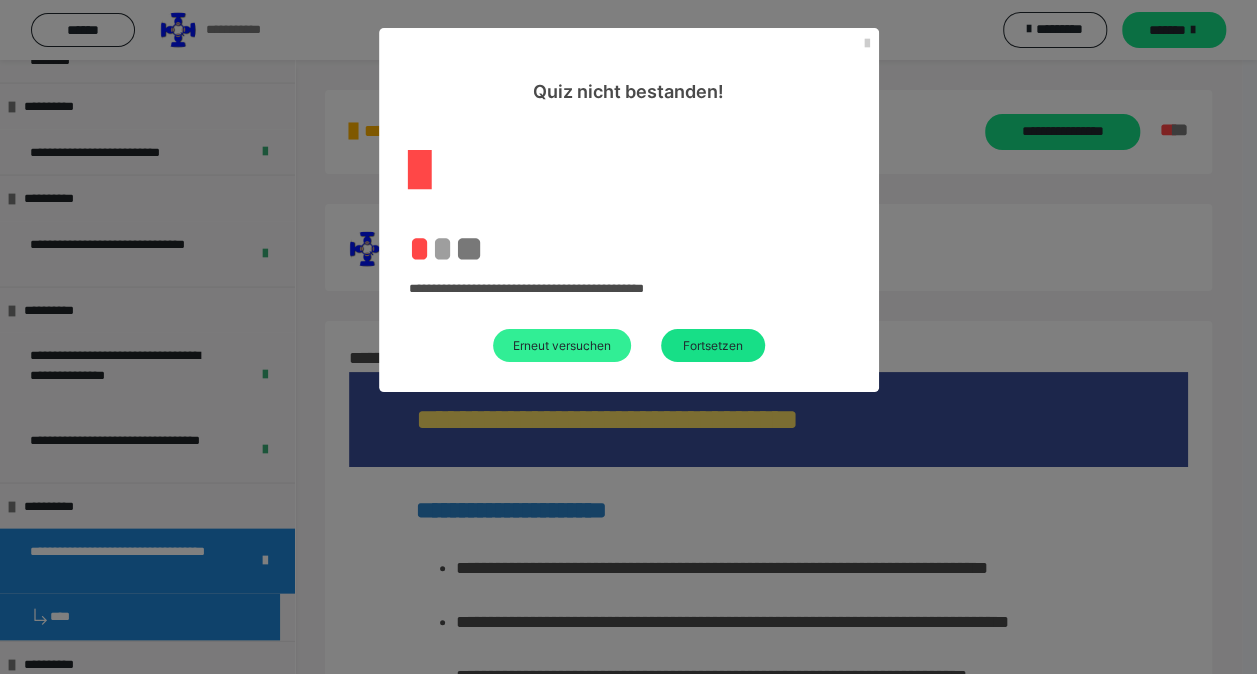 click on "Erneut versuchen" at bounding box center [562, 345] 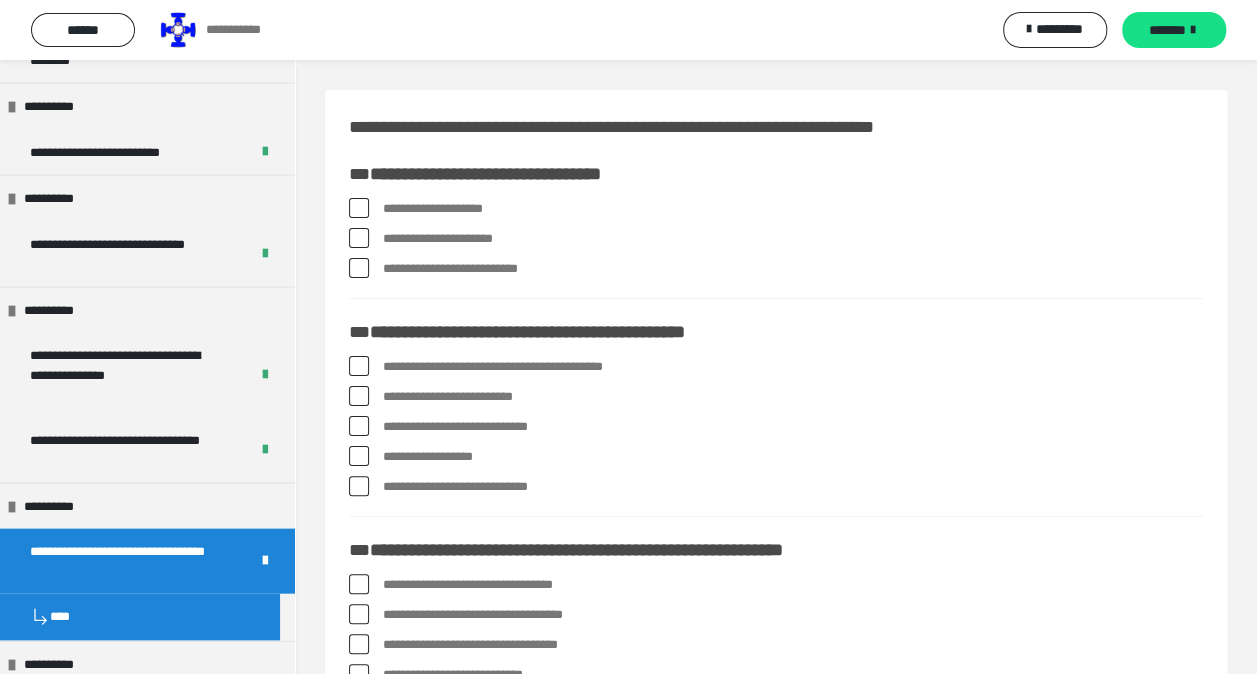 click at bounding box center [359, 426] 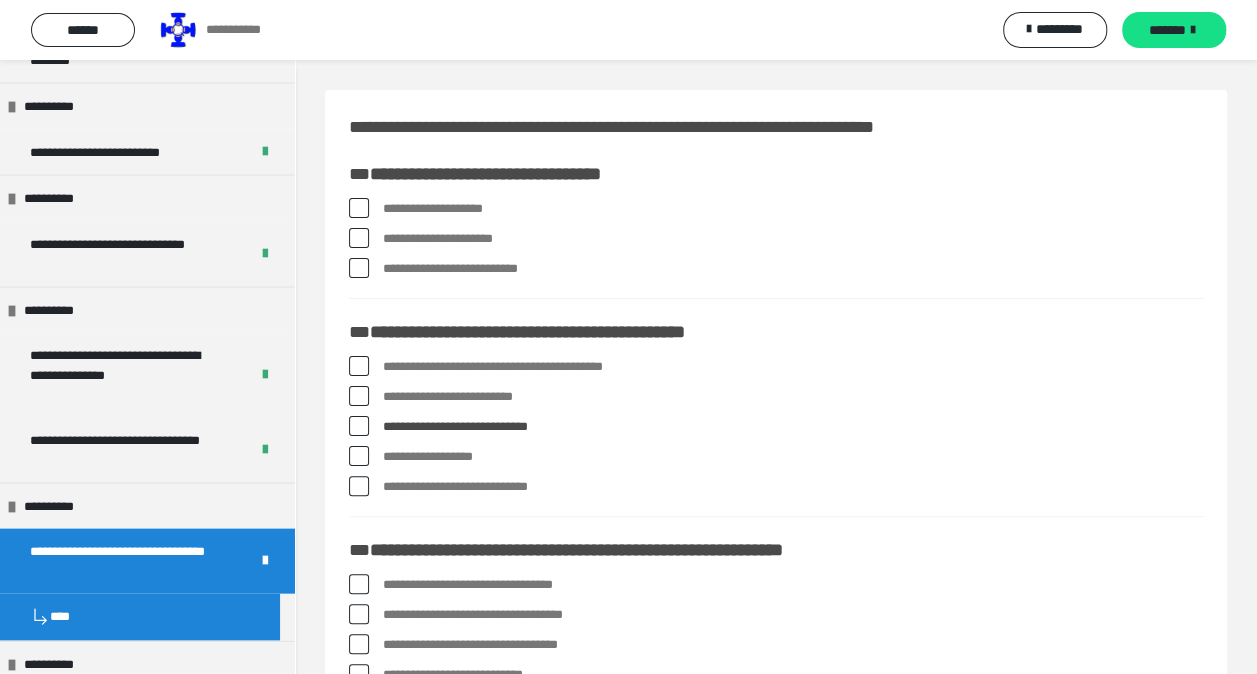 click at bounding box center (359, 486) 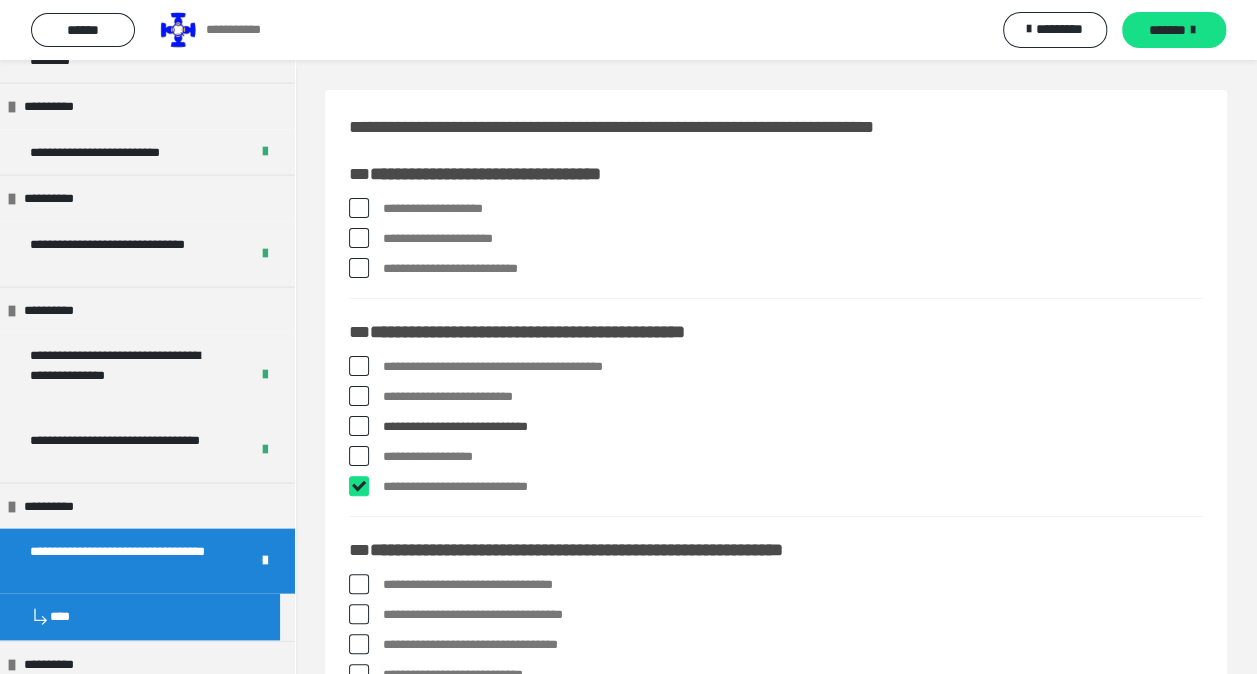 checkbox on "****" 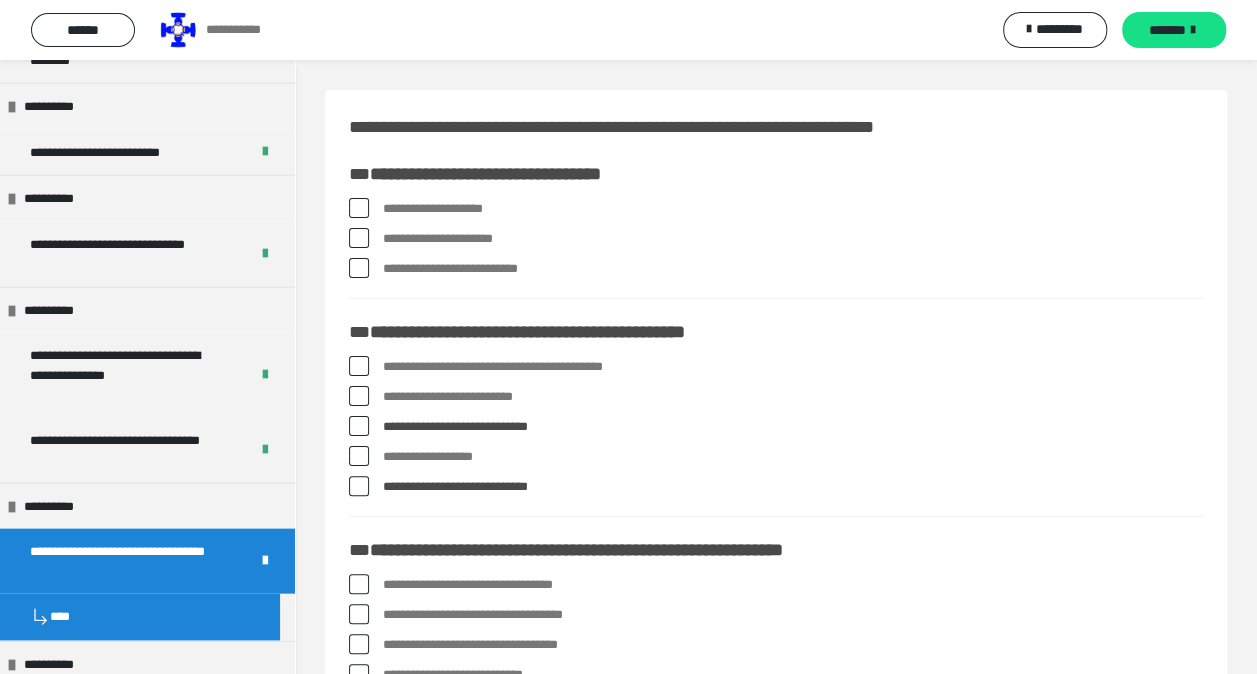 click at bounding box center (359, 238) 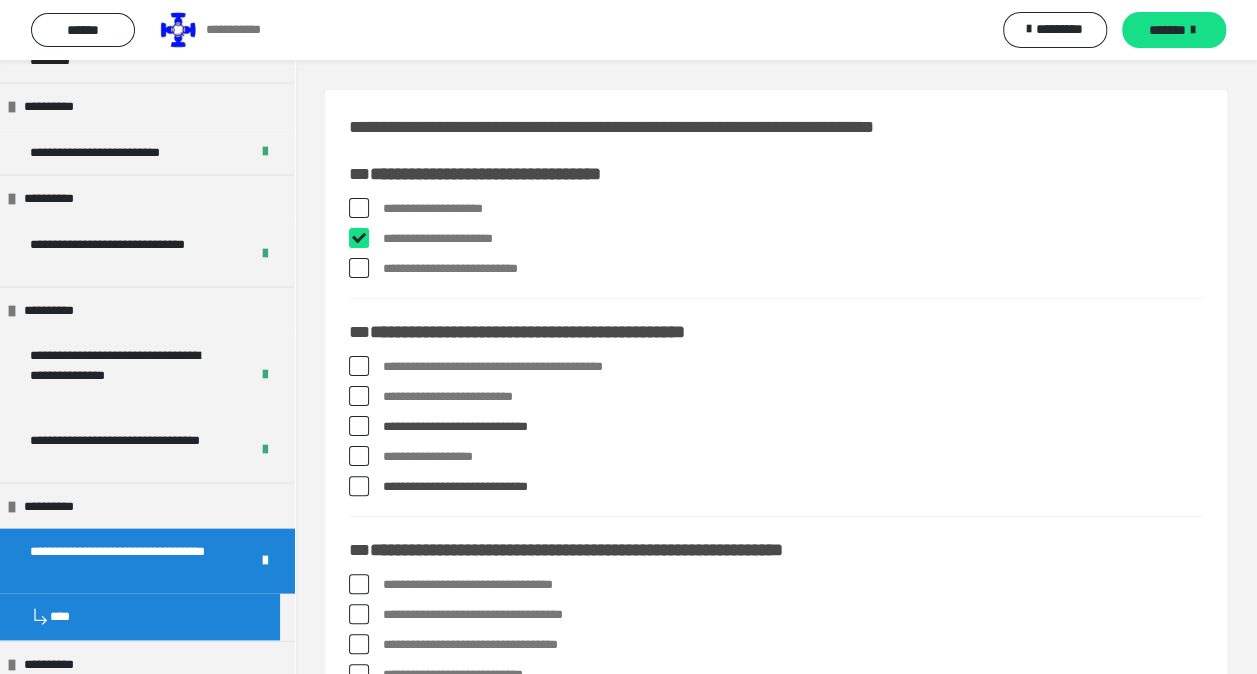 checkbox on "****" 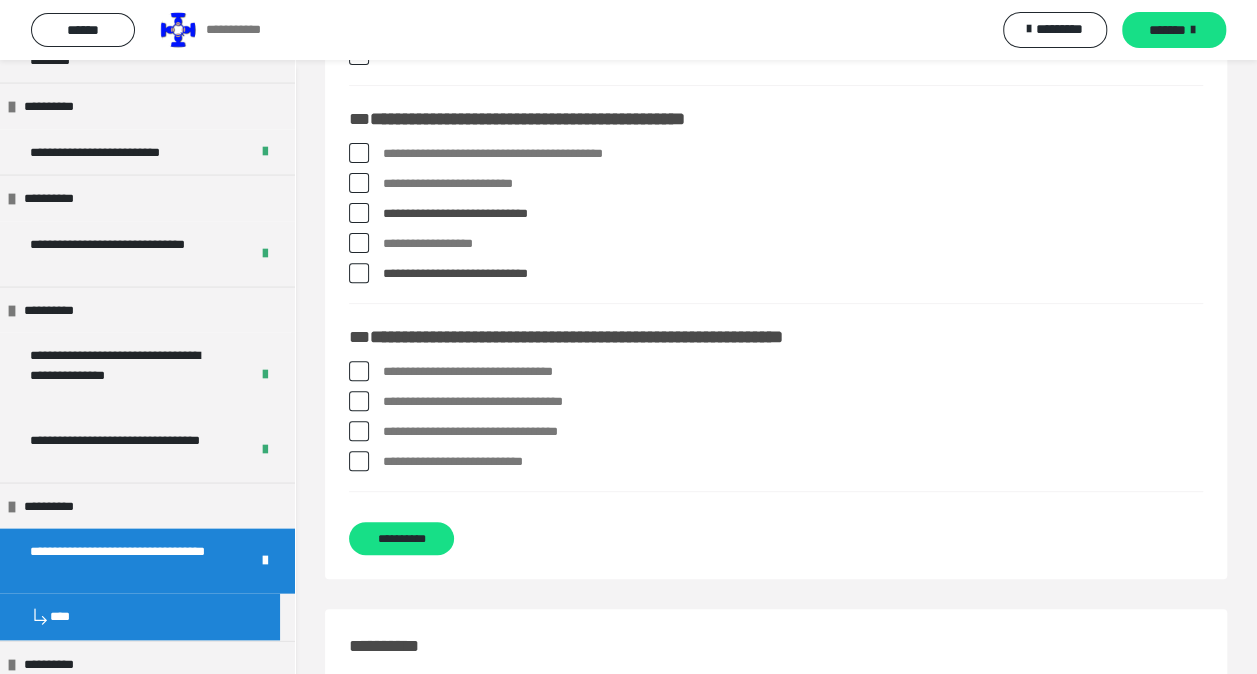 scroll, scrollTop: 300, scrollLeft: 0, axis: vertical 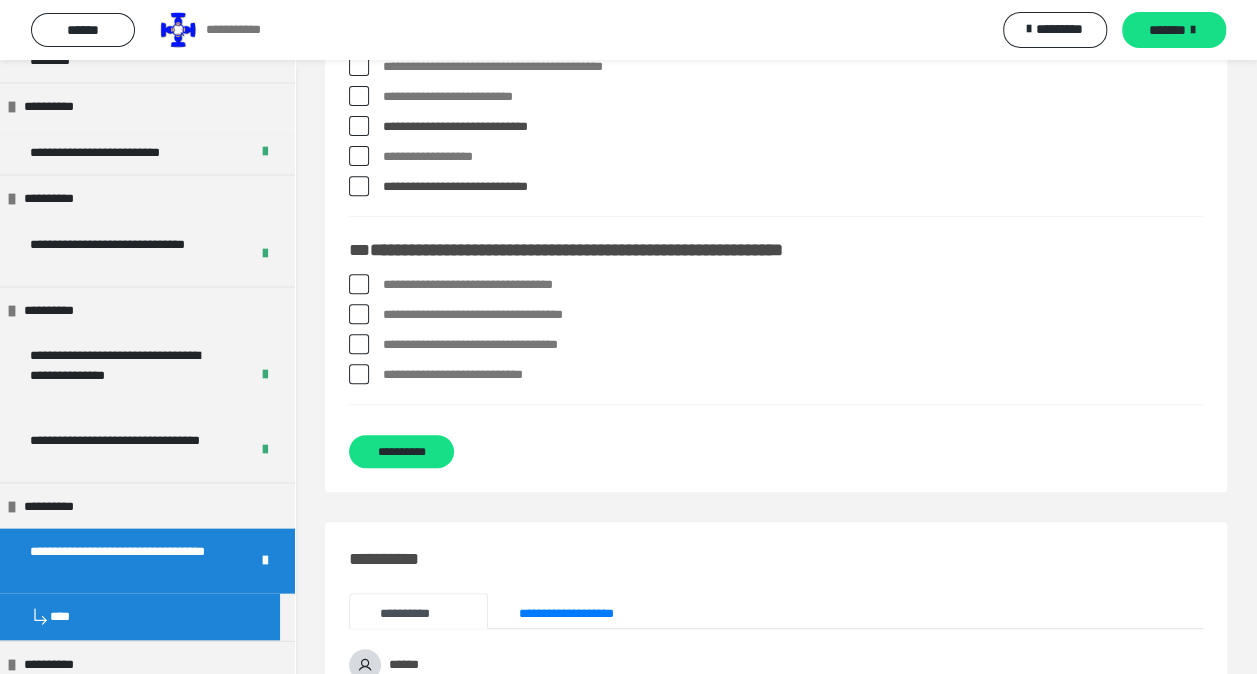 click at bounding box center (359, 374) 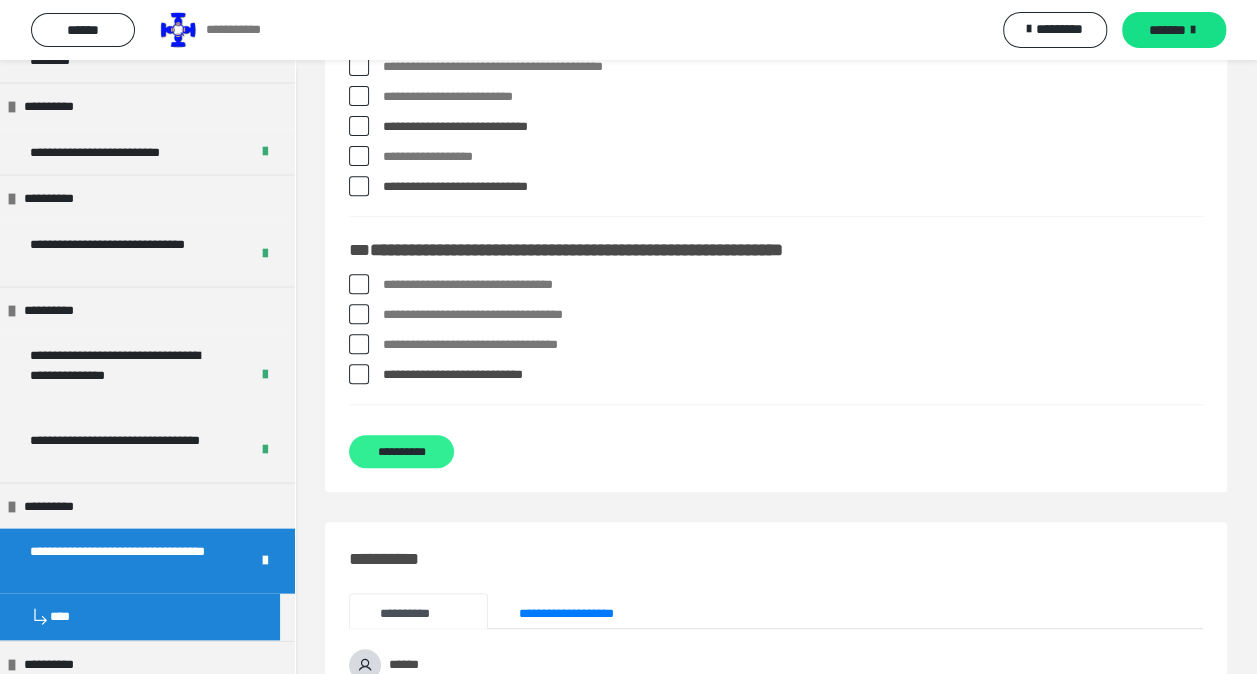 click on "**********" at bounding box center (401, 451) 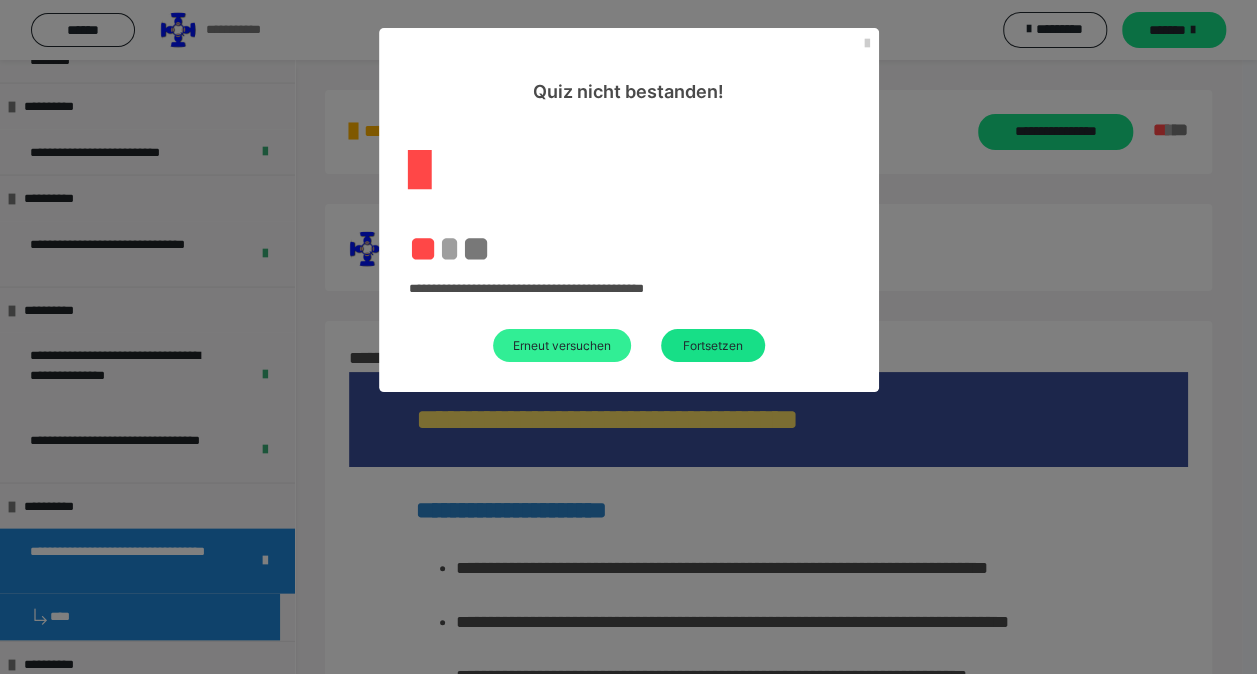 click on "Erneut versuchen" at bounding box center (562, 345) 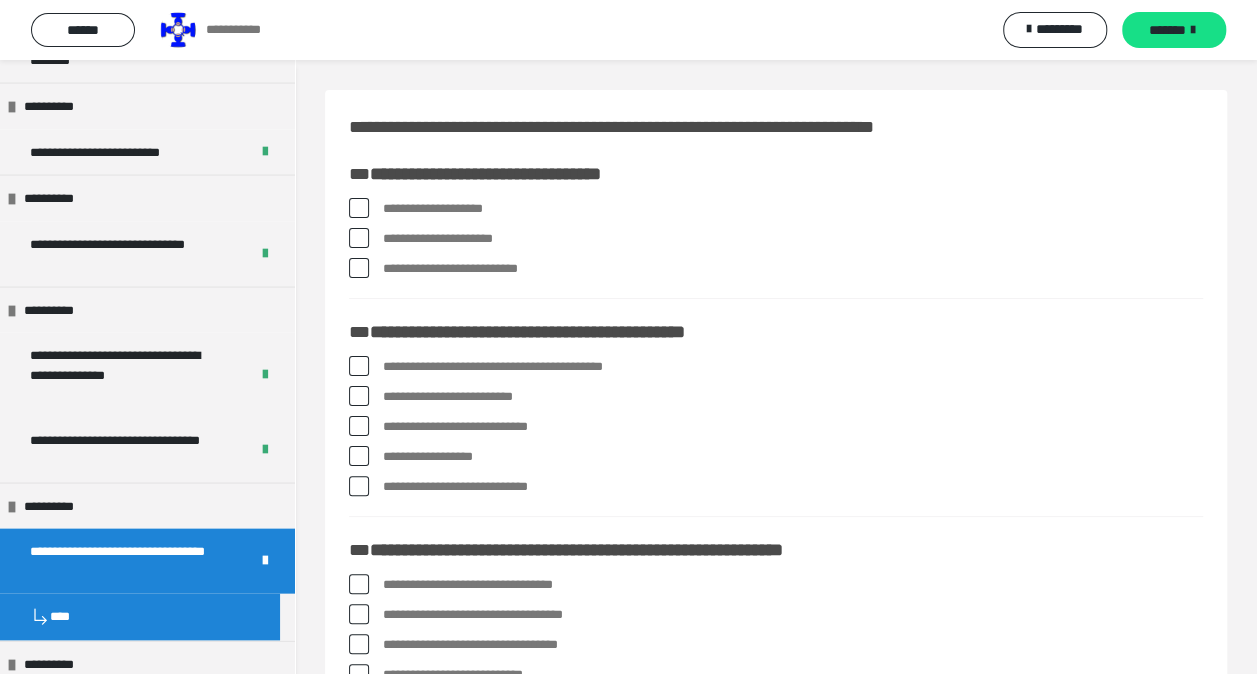scroll, scrollTop: 100, scrollLeft: 0, axis: vertical 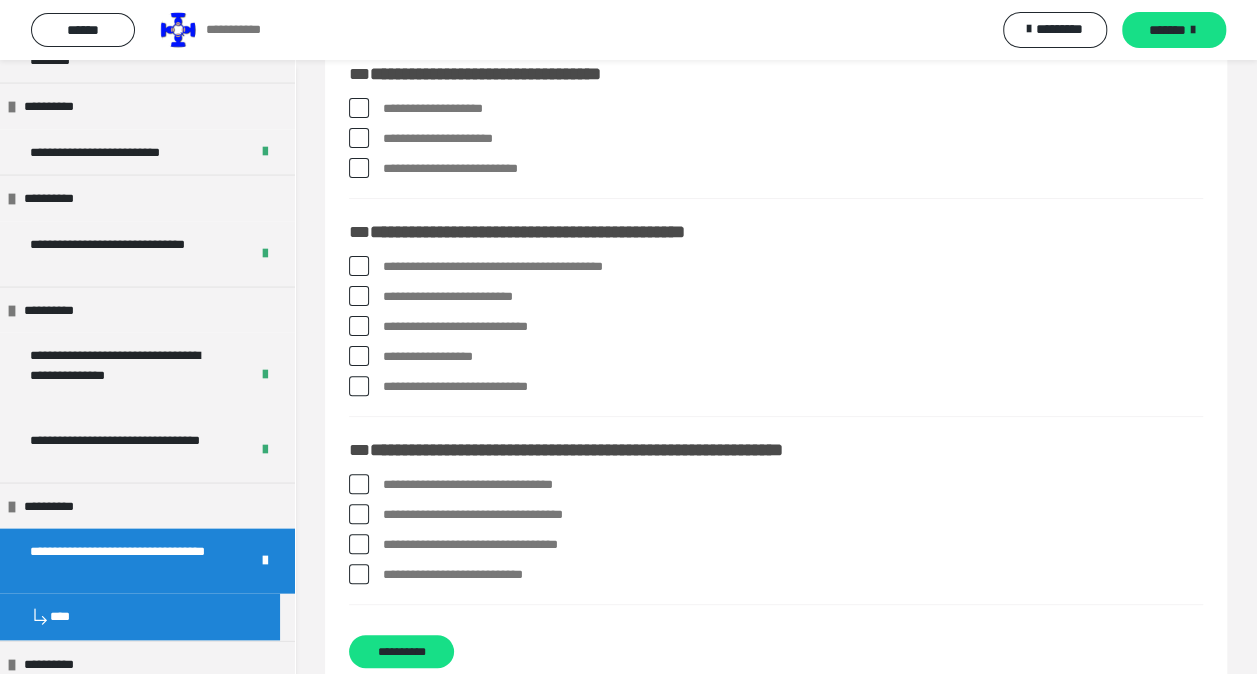 click at bounding box center [359, 544] 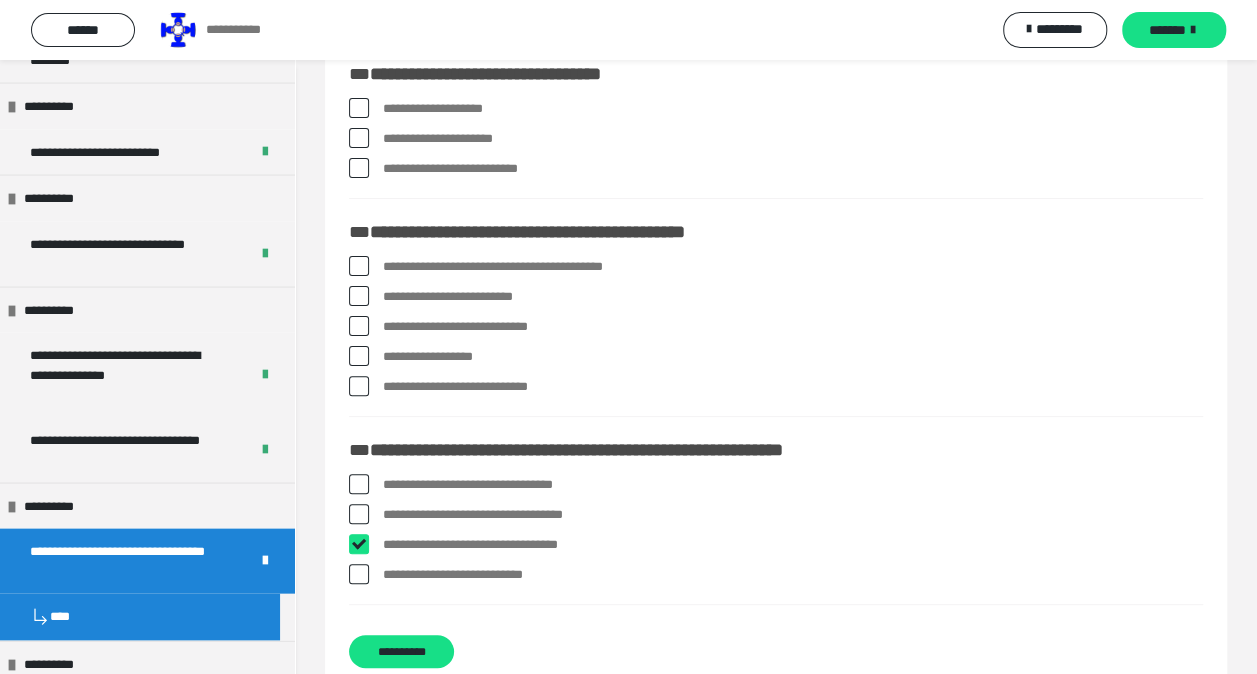 checkbox on "****" 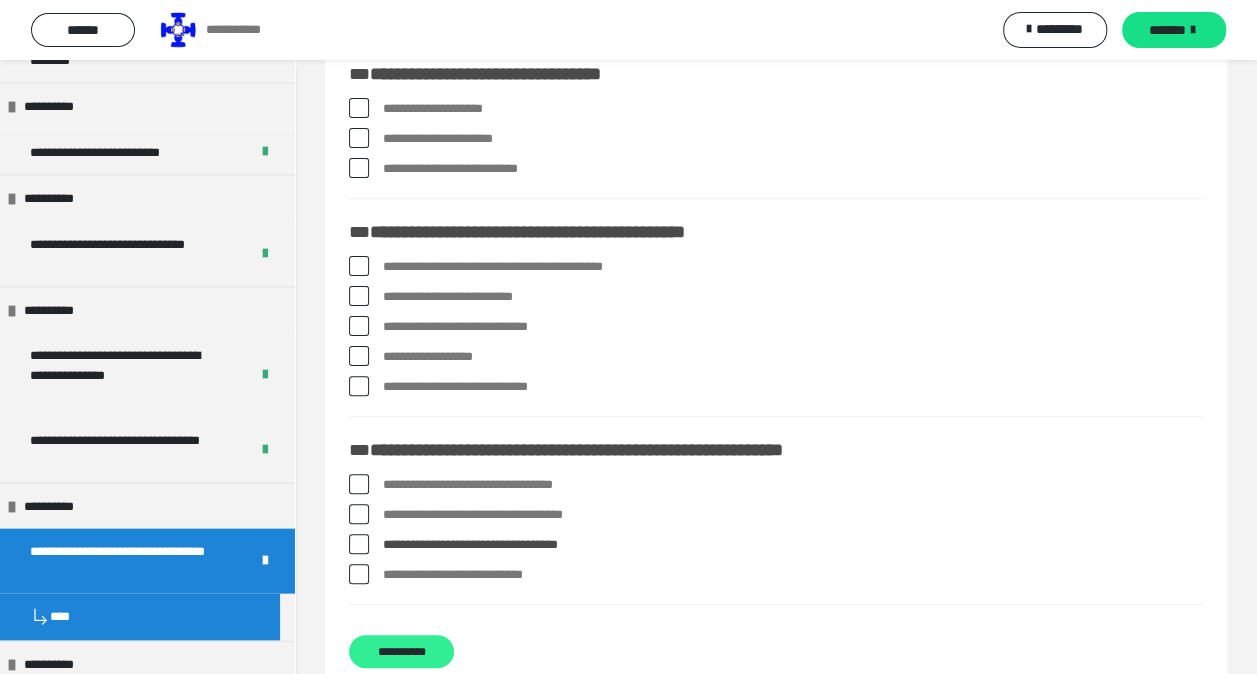 click on "**********" at bounding box center (401, 651) 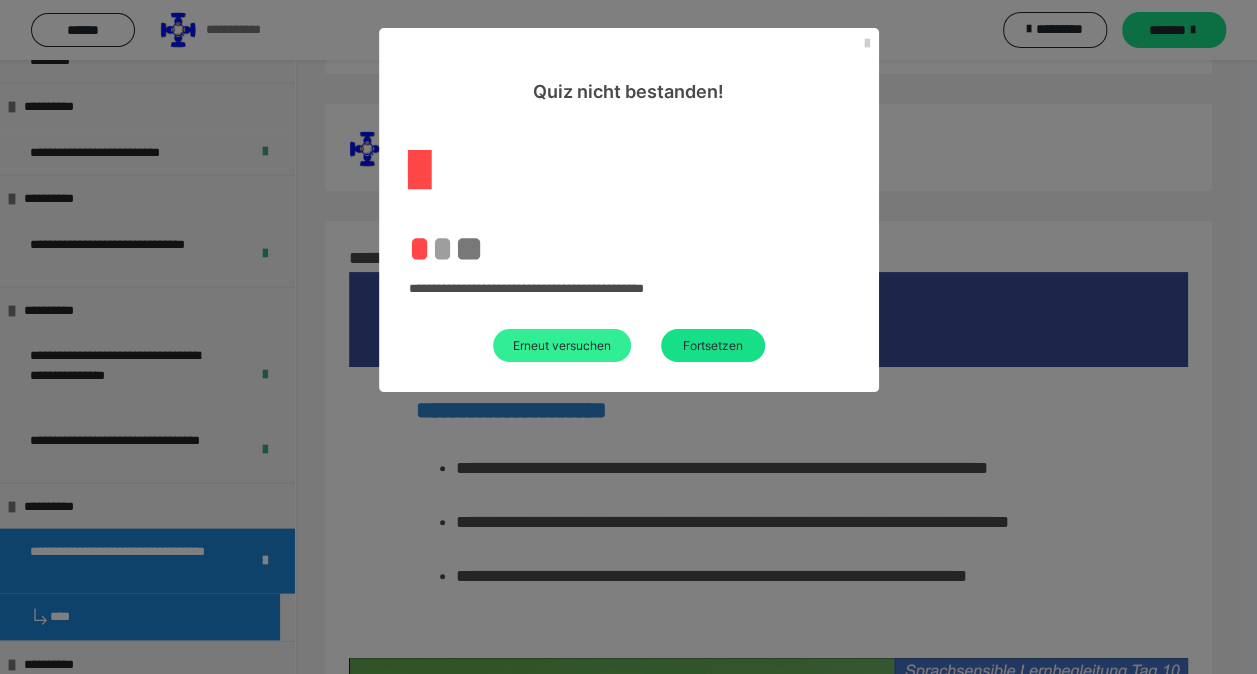 click on "Erneut versuchen" at bounding box center (562, 345) 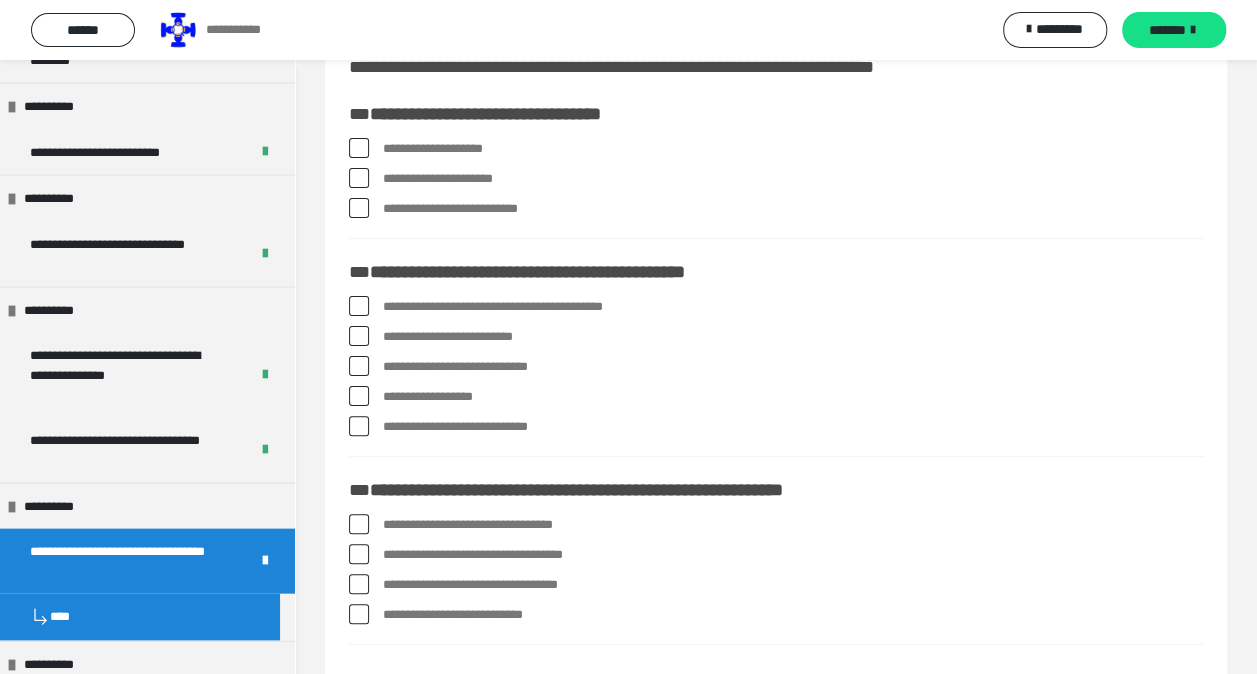 click at bounding box center [359, 554] 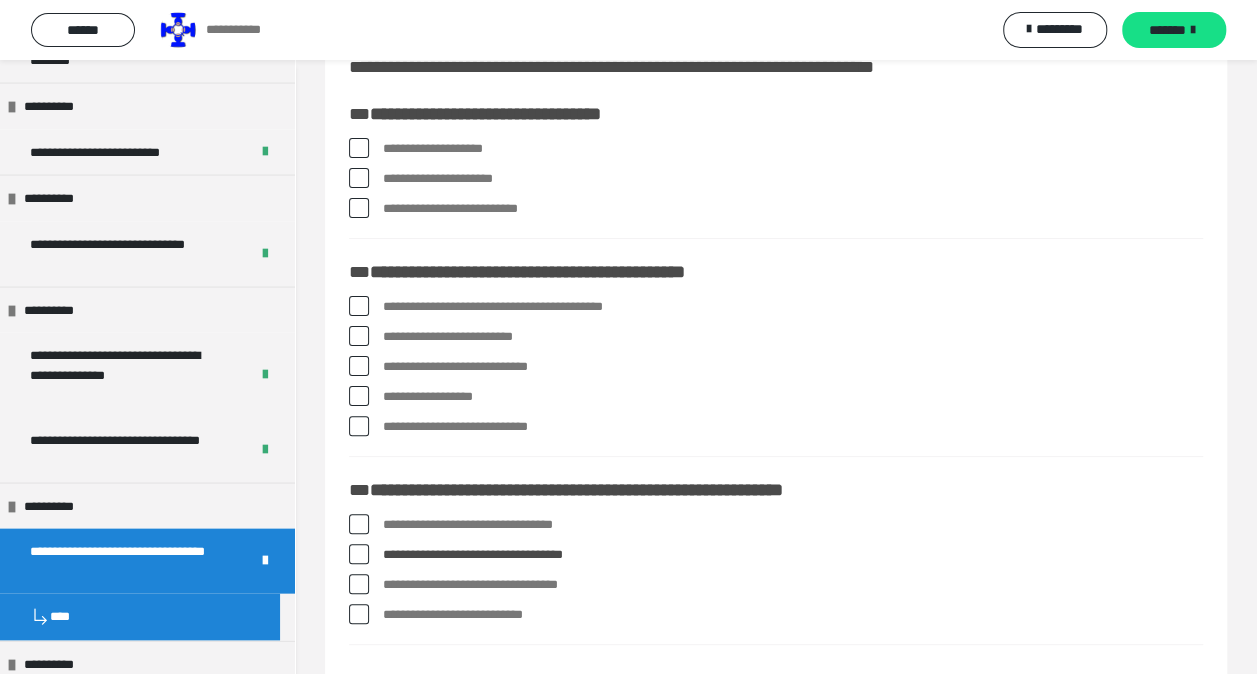 scroll, scrollTop: 260, scrollLeft: 0, axis: vertical 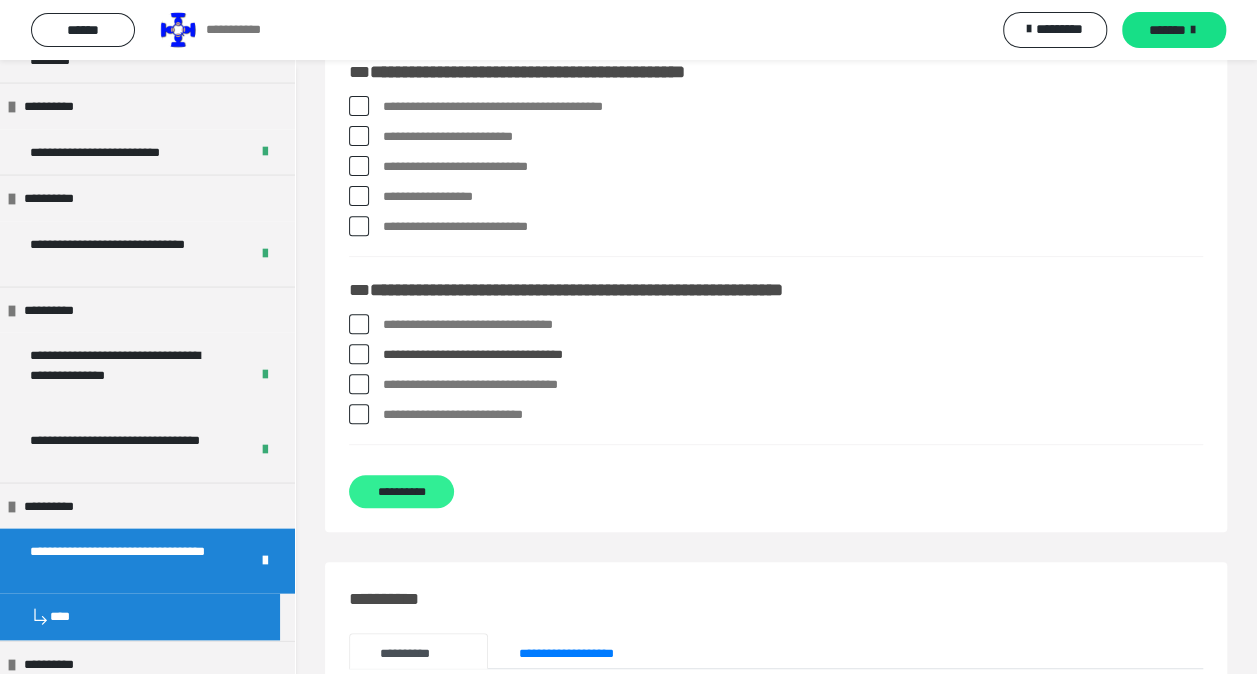 click on "**********" at bounding box center [401, 491] 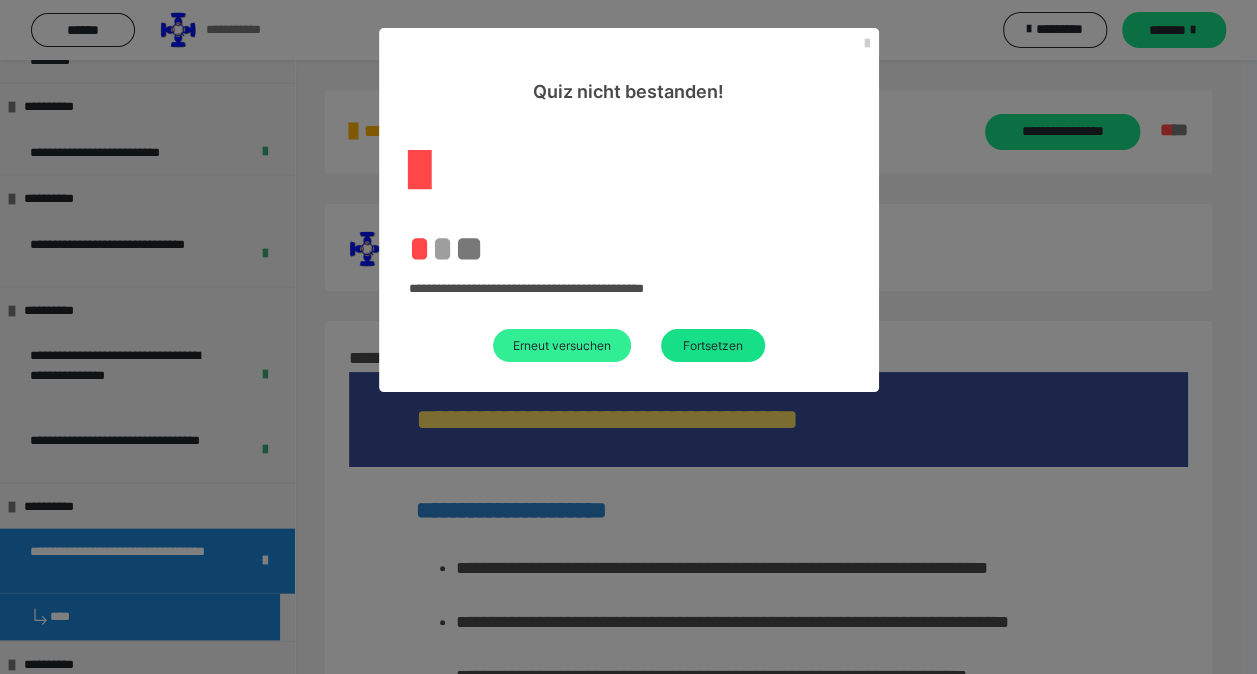 click on "Erneut versuchen" at bounding box center (562, 345) 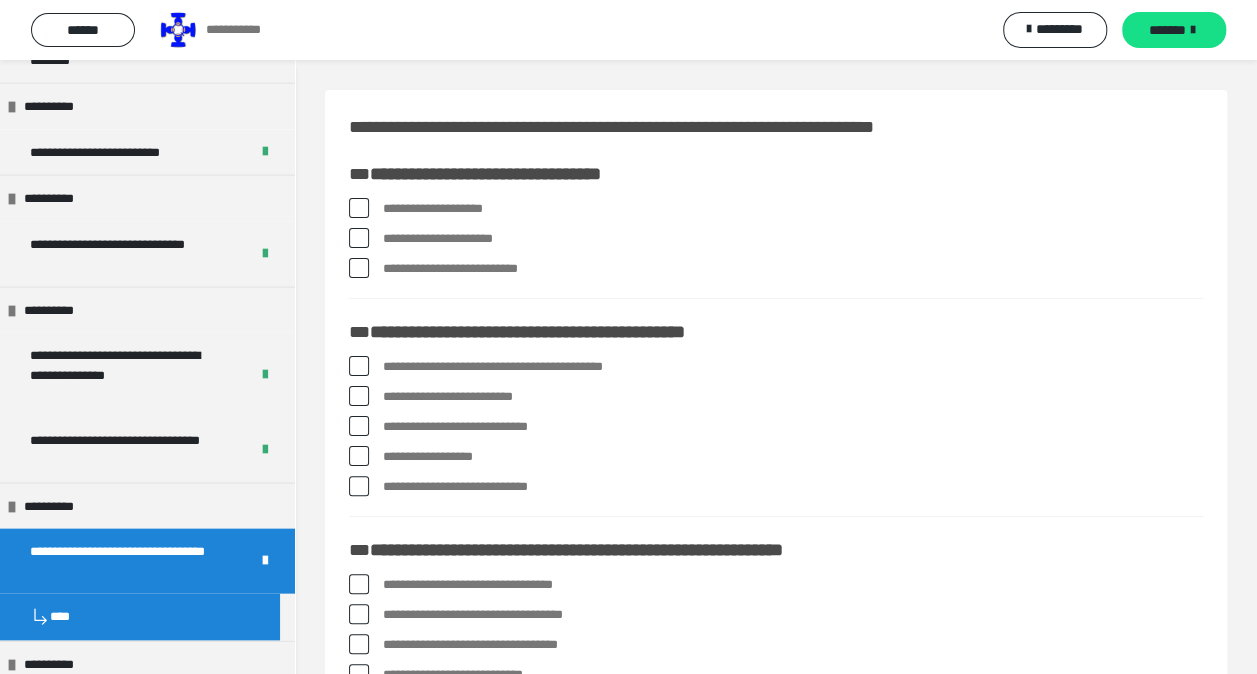 click at bounding box center (359, 614) 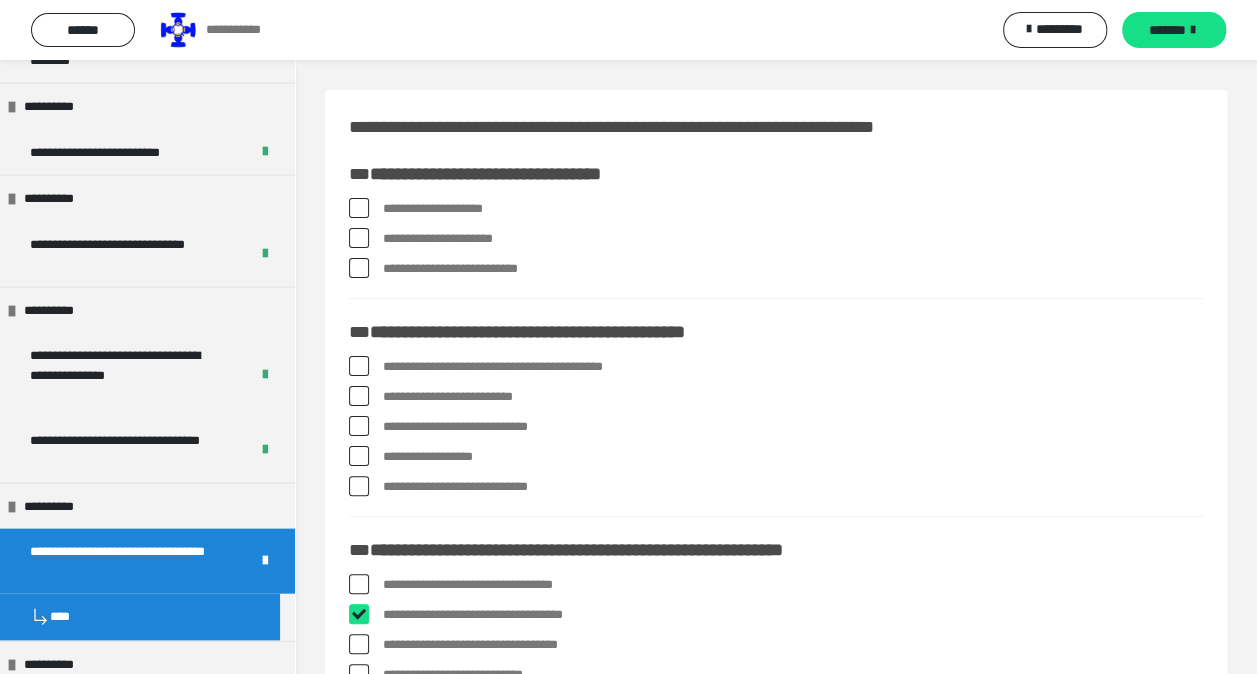 checkbox on "****" 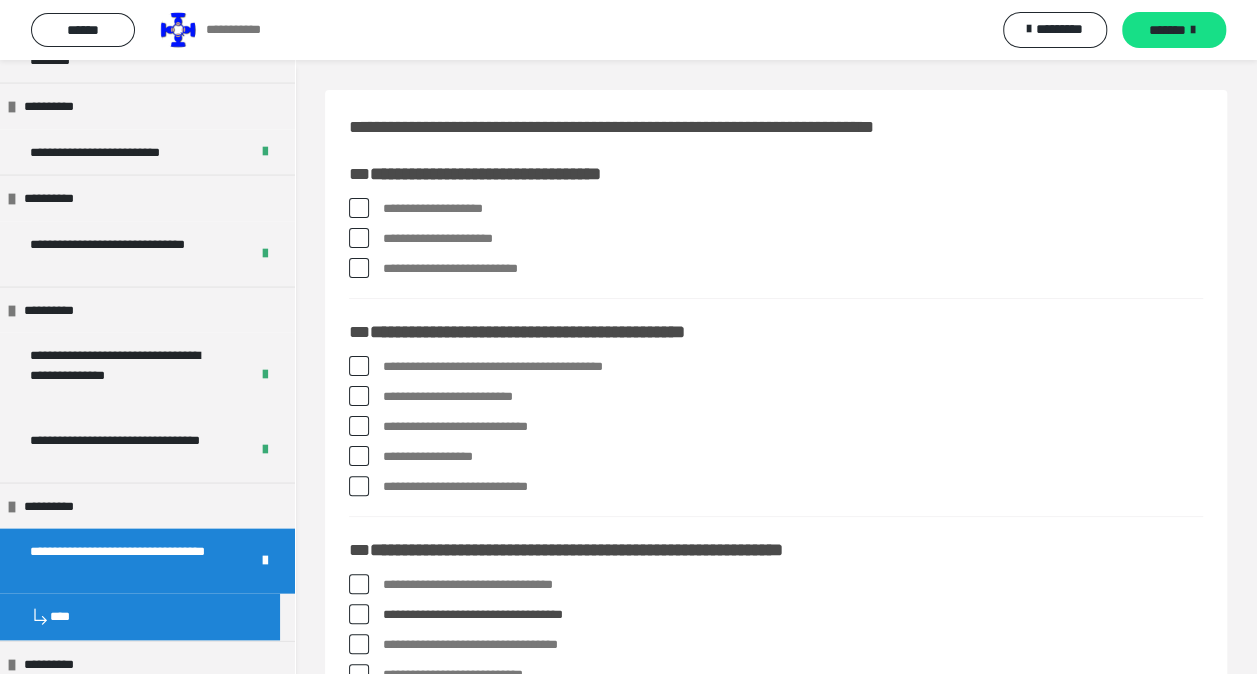 click at bounding box center (359, 426) 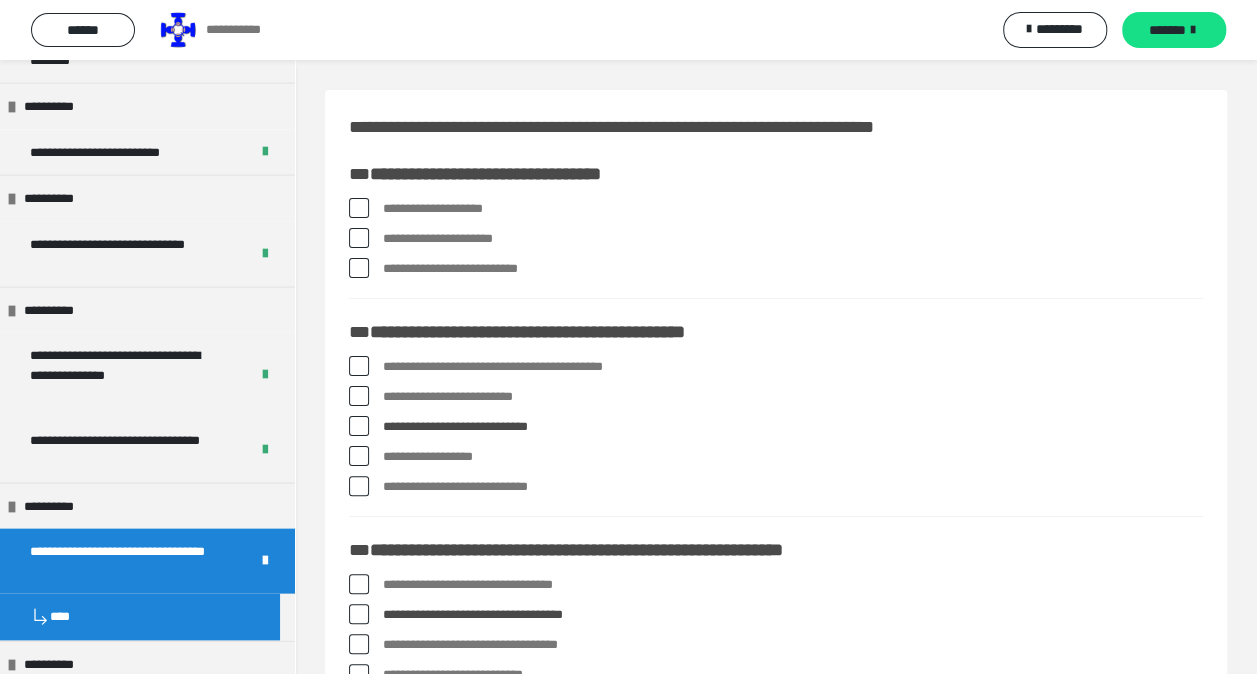 click at bounding box center (359, 486) 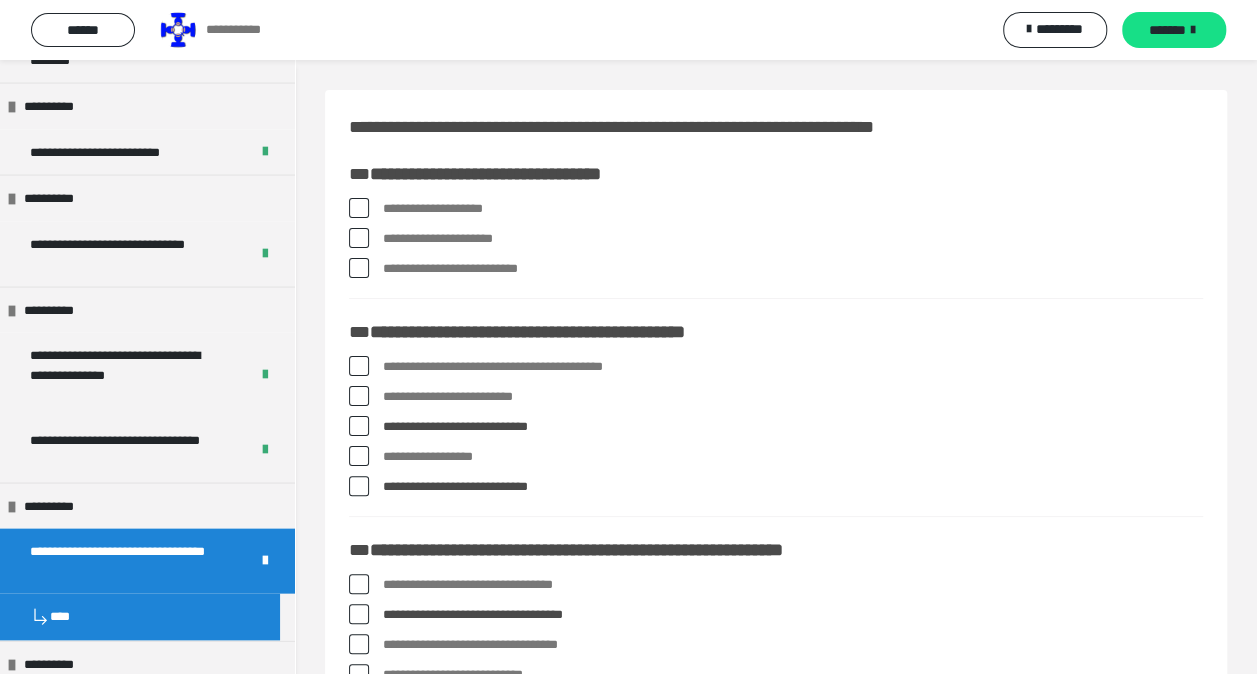 click at bounding box center (359, 238) 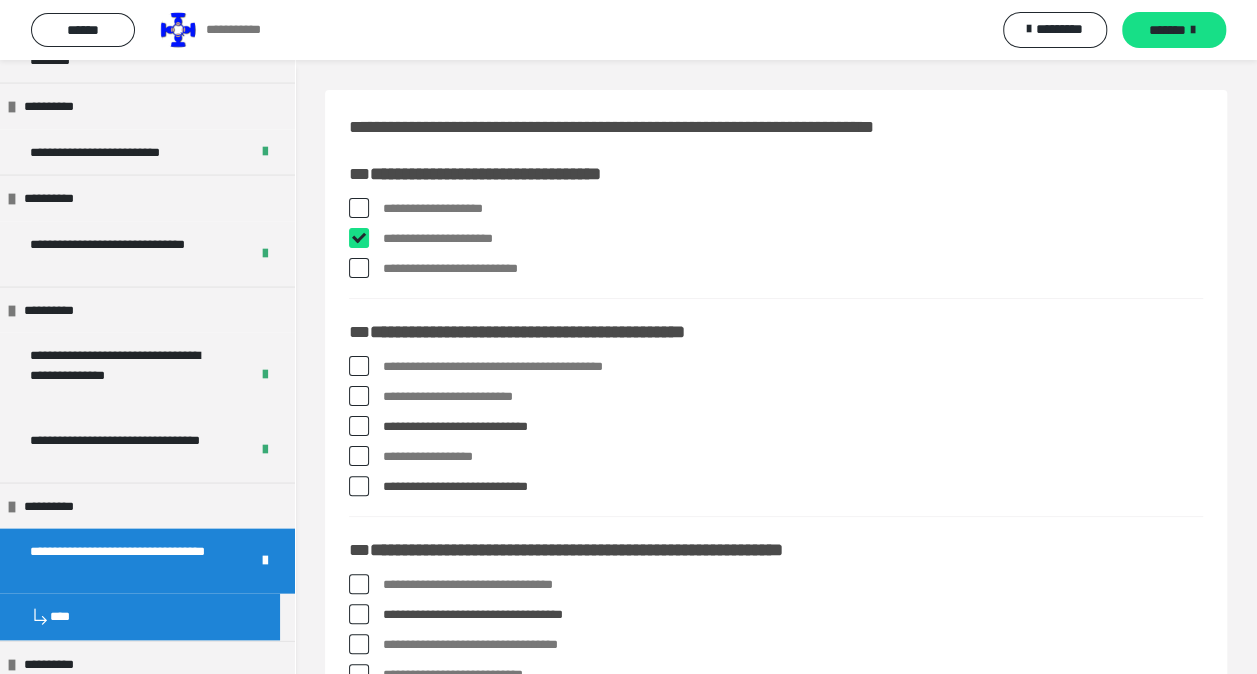 checkbox on "****" 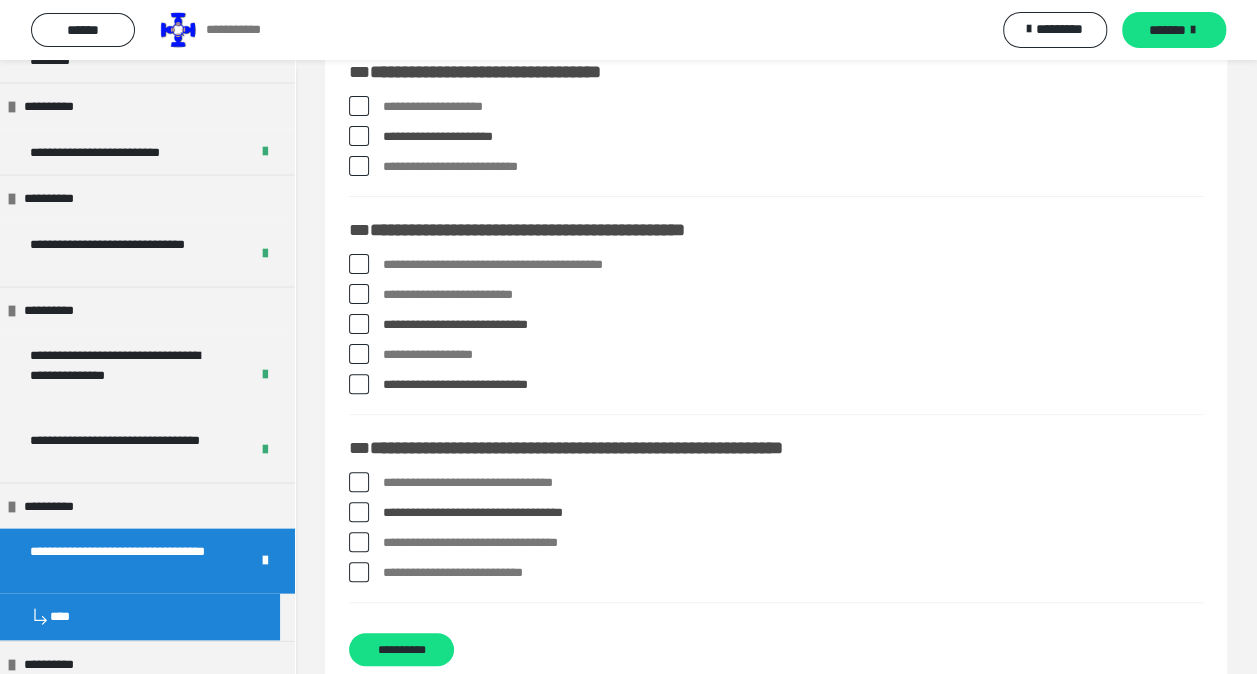 scroll, scrollTop: 200, scrollLeft: 0, axis: vertical 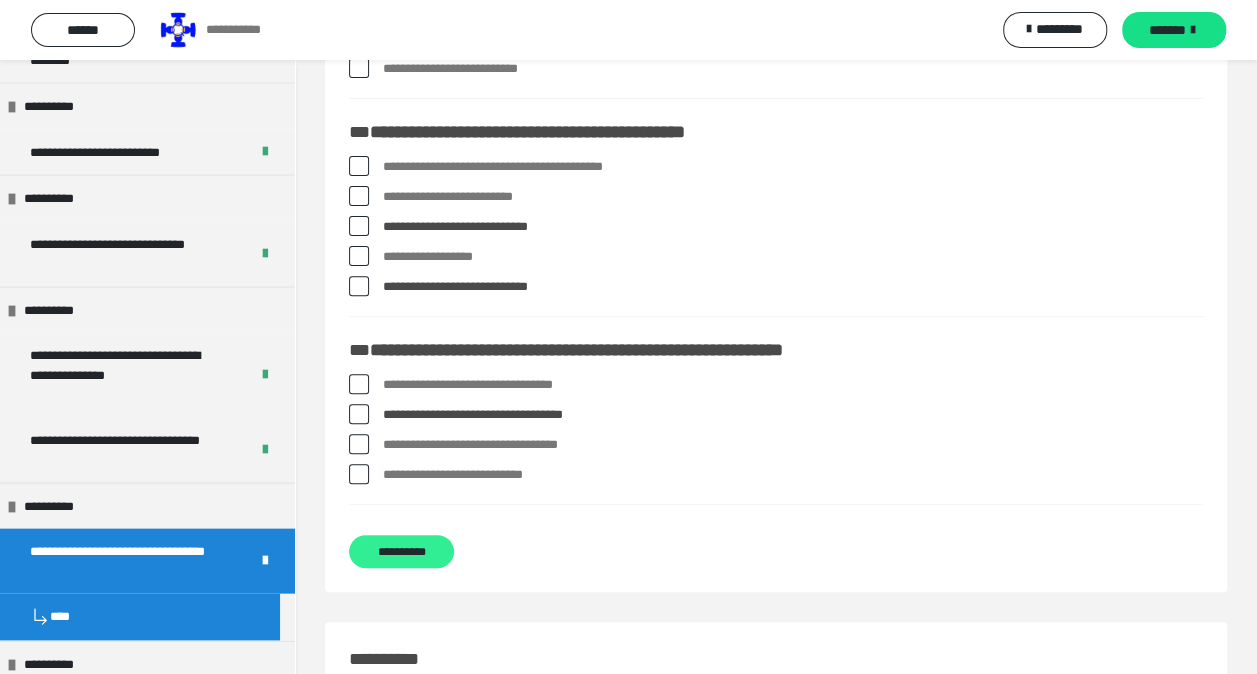 click on "**********" at bounding box center (401, 551) 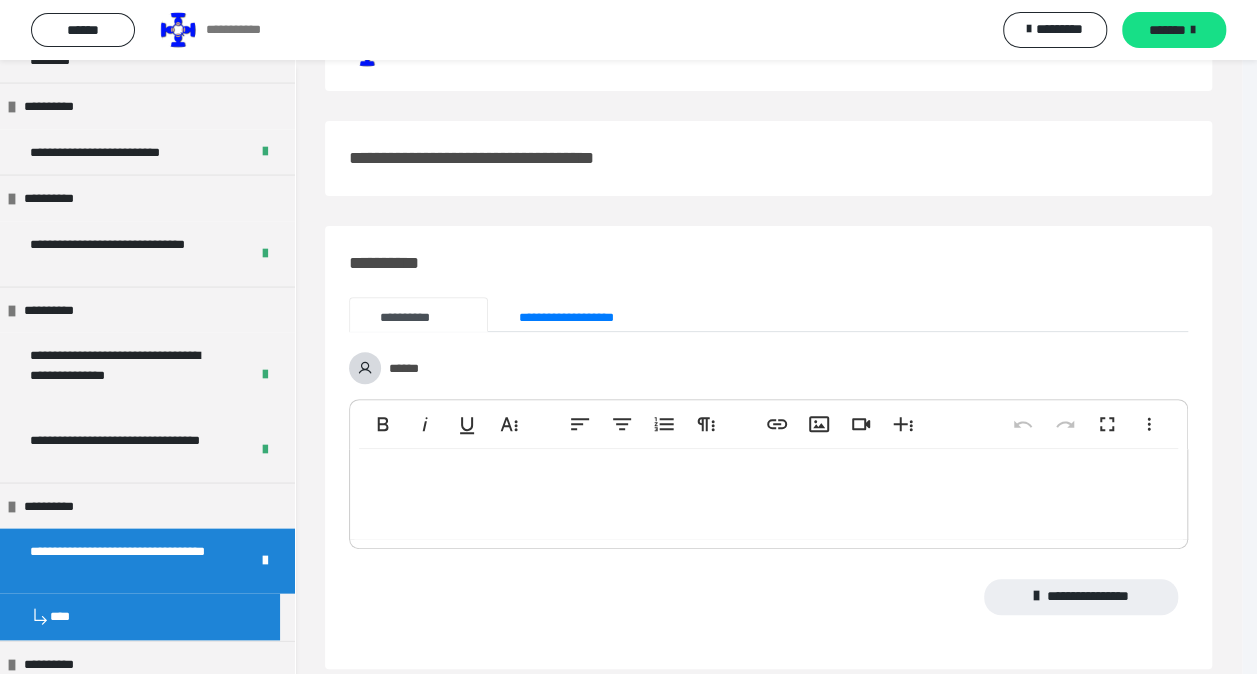 scroll, scrollTop: 0, scrollLeft: 0, axis: both 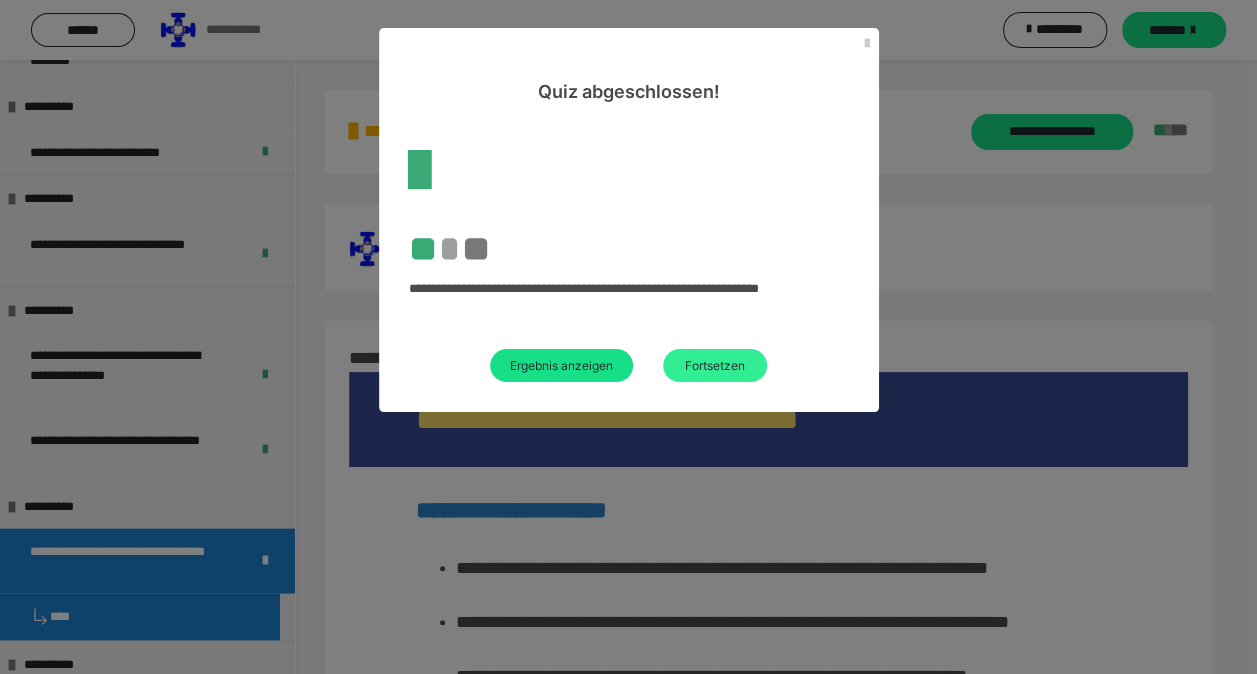 click on "Fortsetzen" at bounding box center [715, 365] 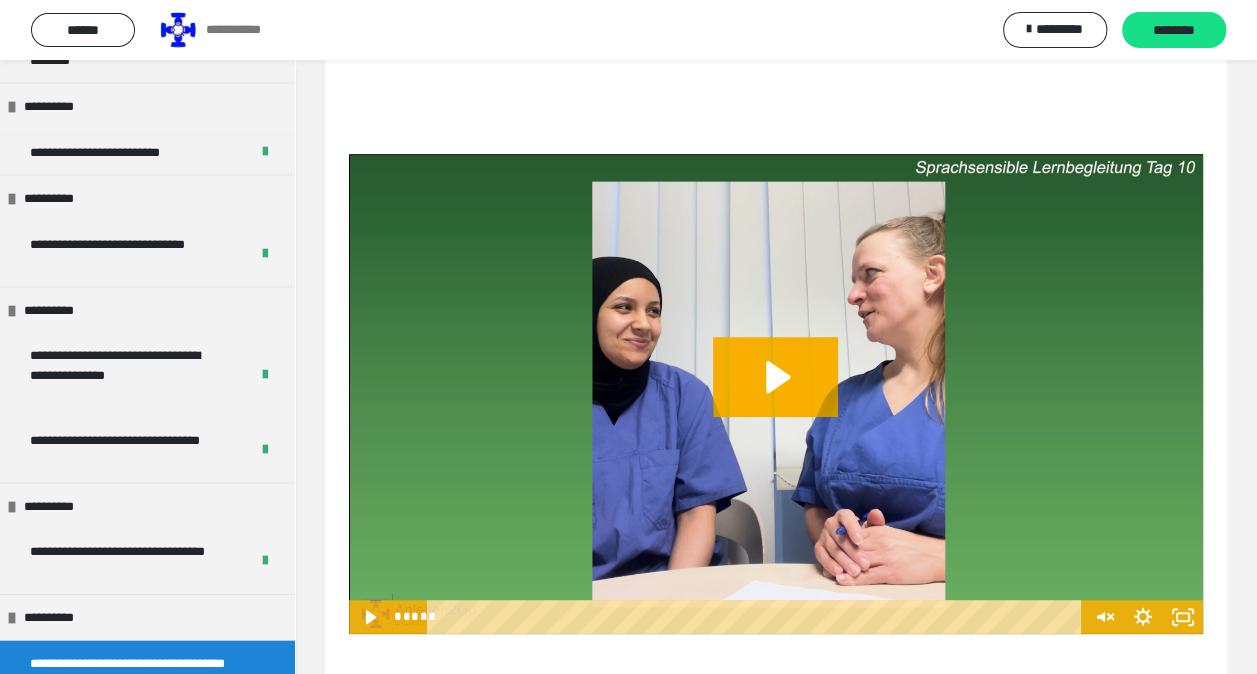 scroll, scrollTop: 400, scrollLeft: 0, axis: vertical 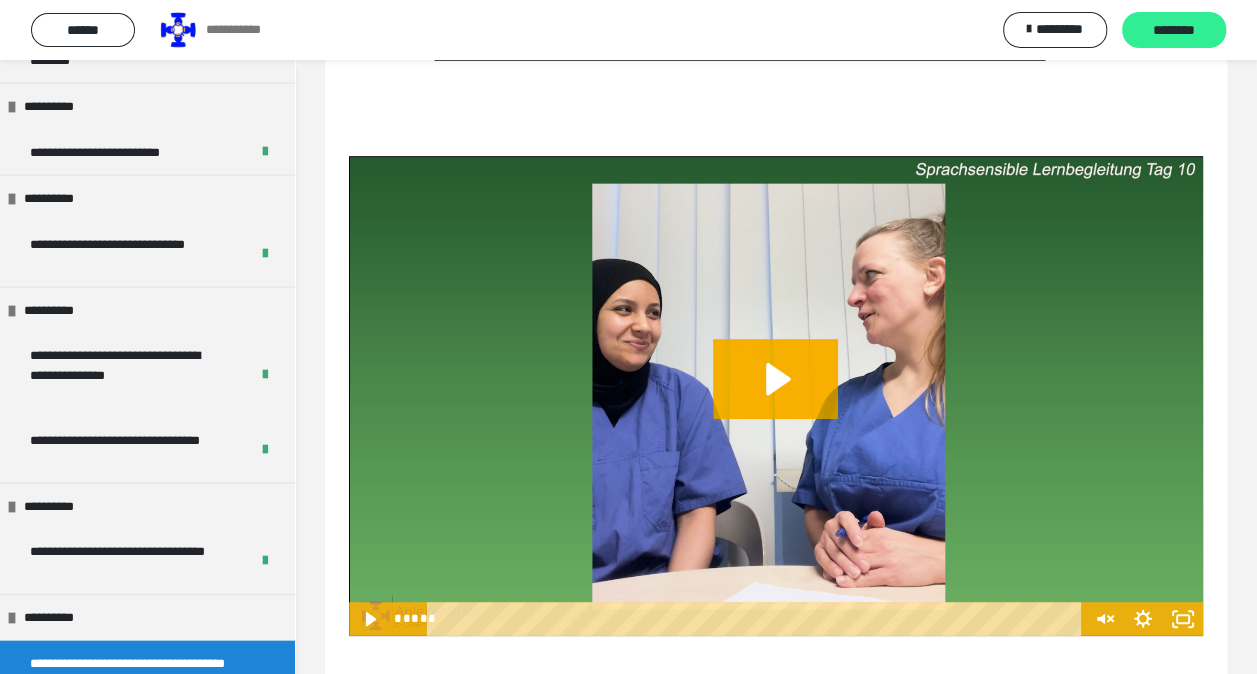 click on "********" at bounding box center [1174, 31] 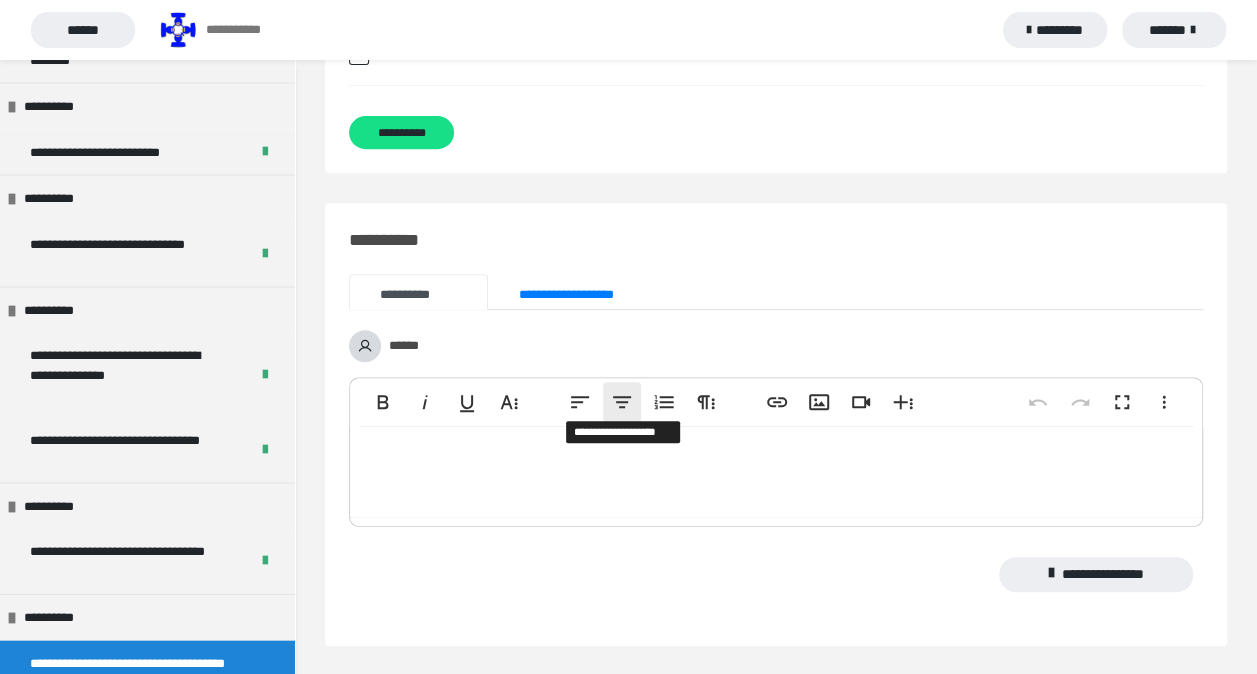 scroll, scrollTop: 30, scrollLeft: 0, axis: vertical 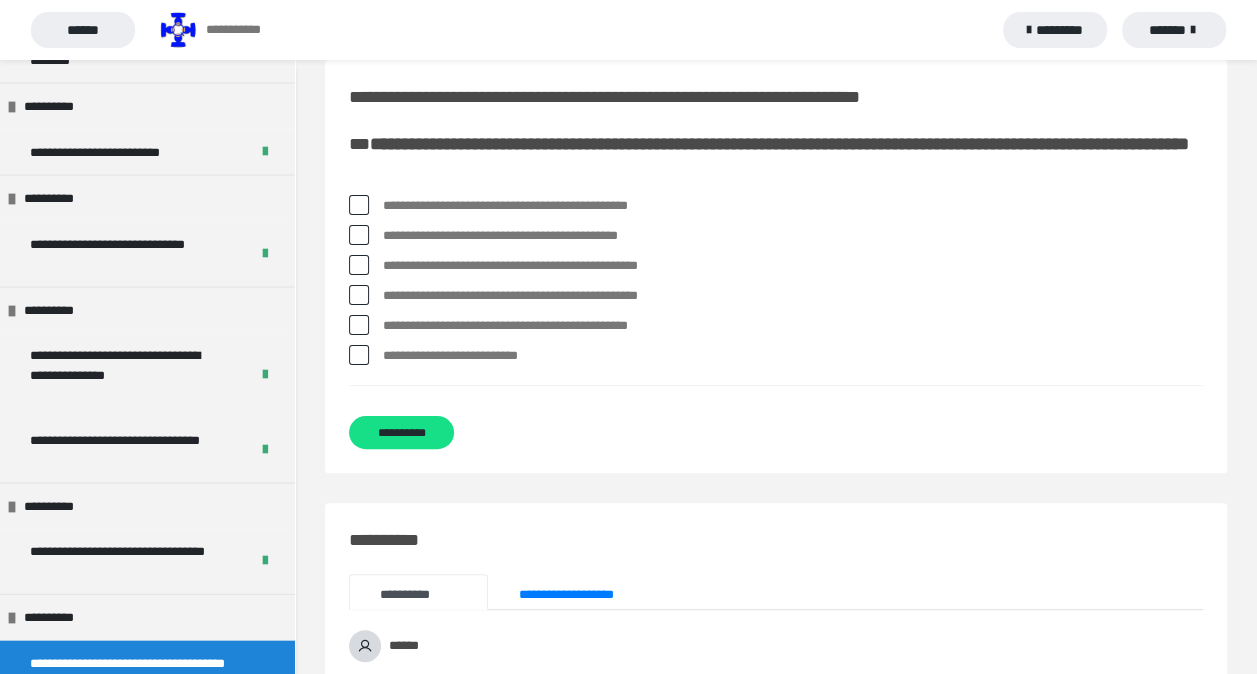 click at bounding box center [359, 205] 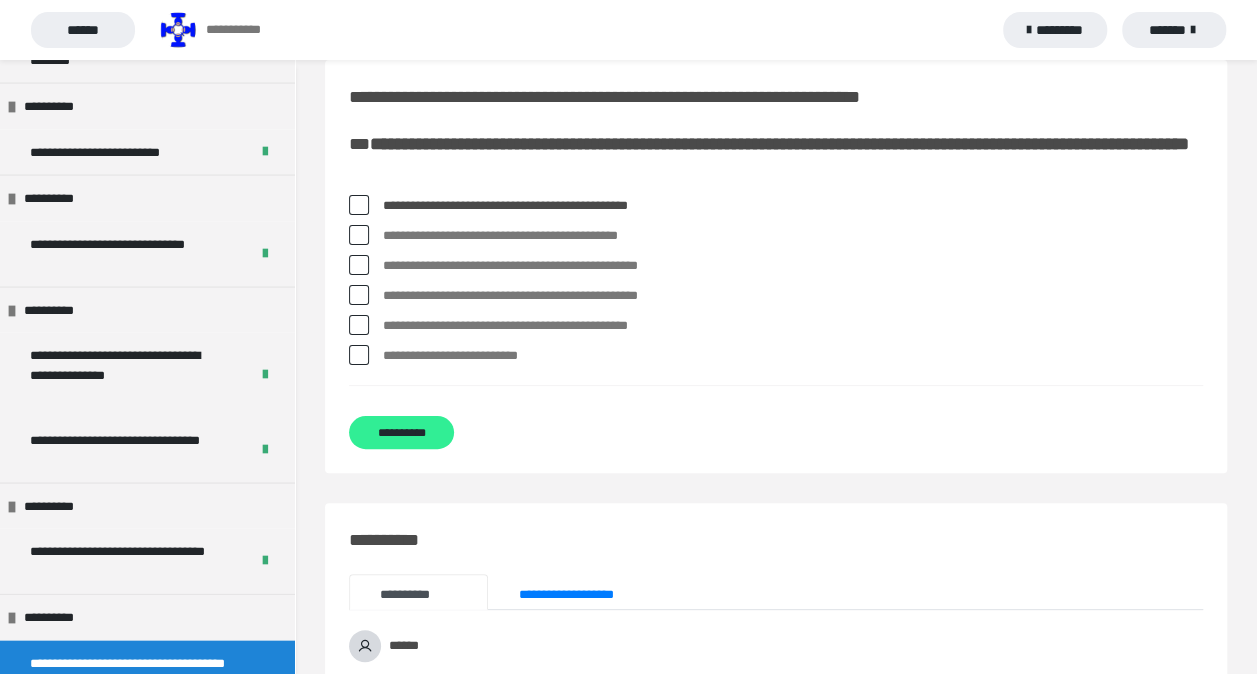 click on "**********" at bounding box center (401, 432) 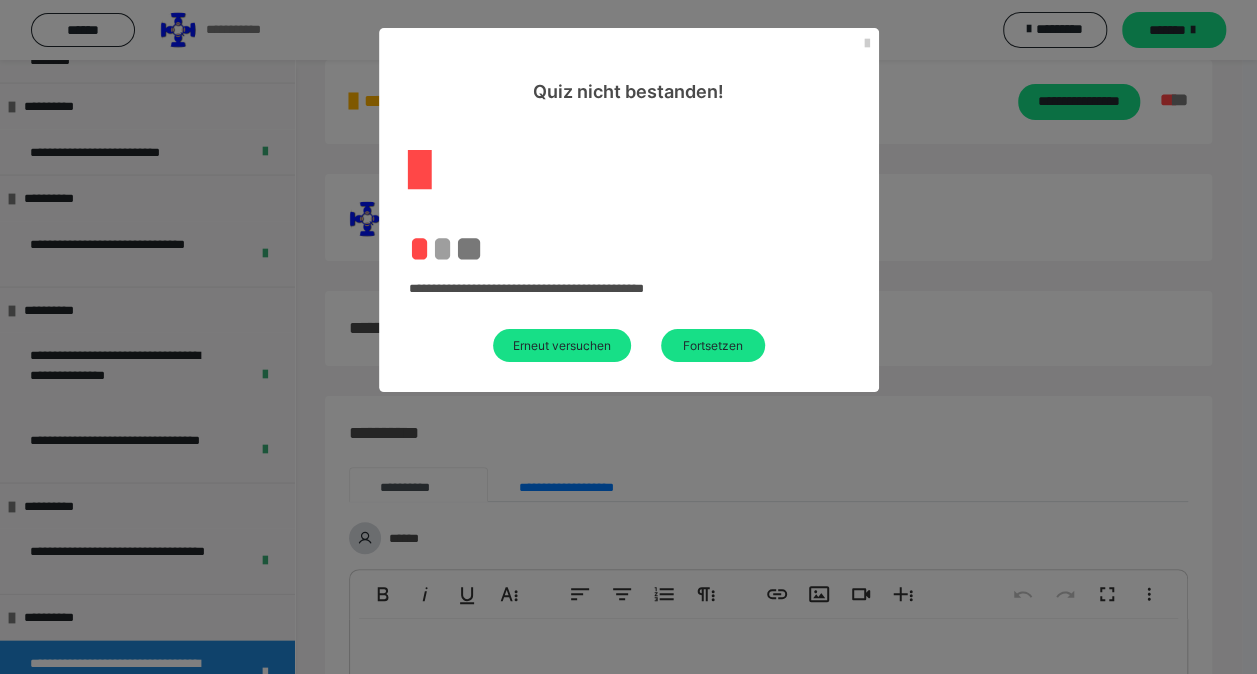 scroll, scrollTop: 0, scrollLeft: 0, axis: both 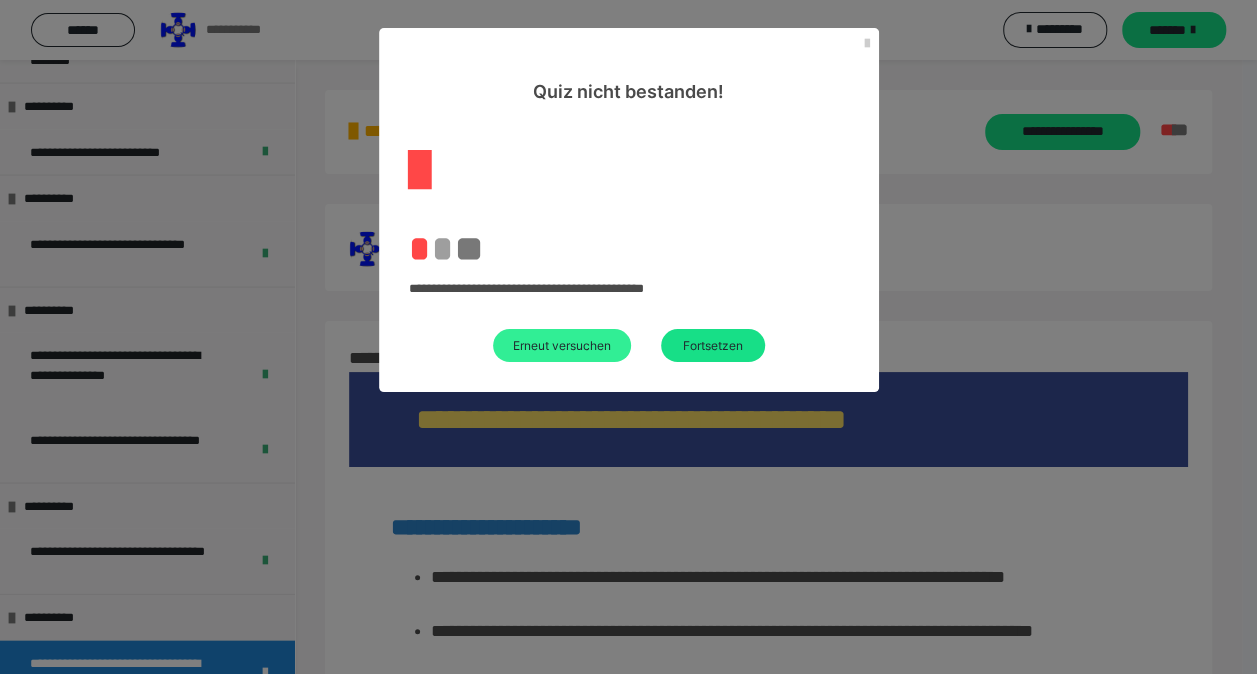 click on "Erneut versuchen" at bounding box center [562, 345] 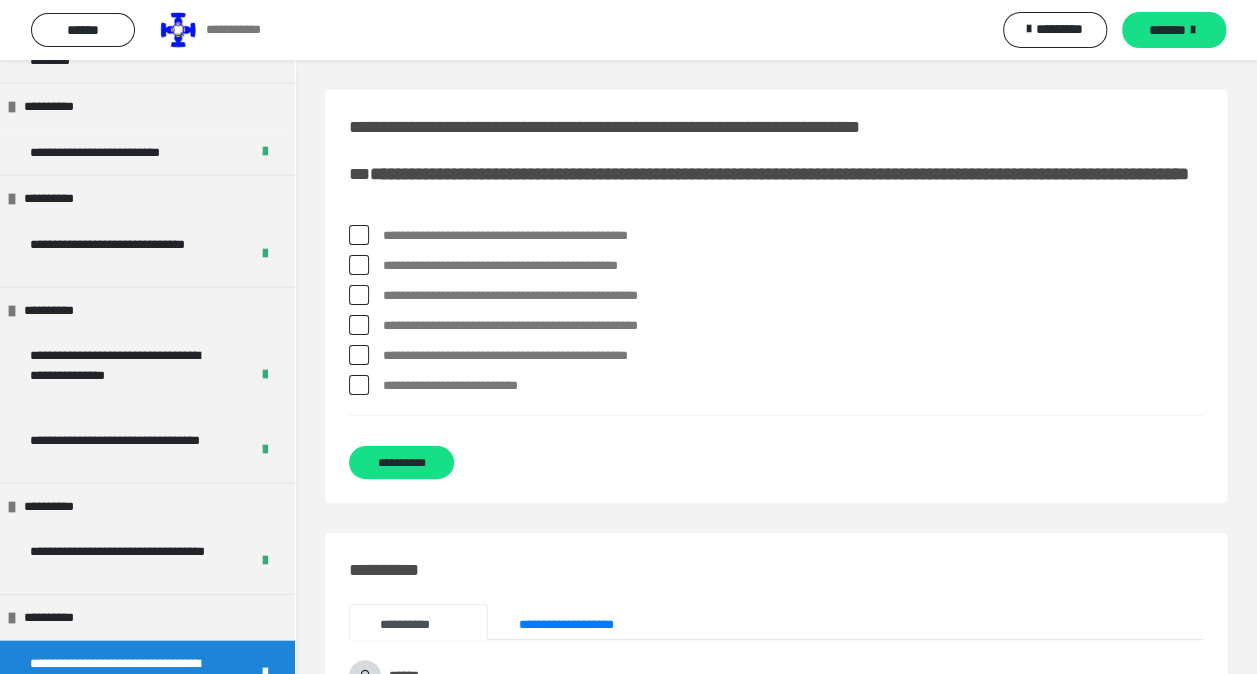 click at bounding box center (359, 265) 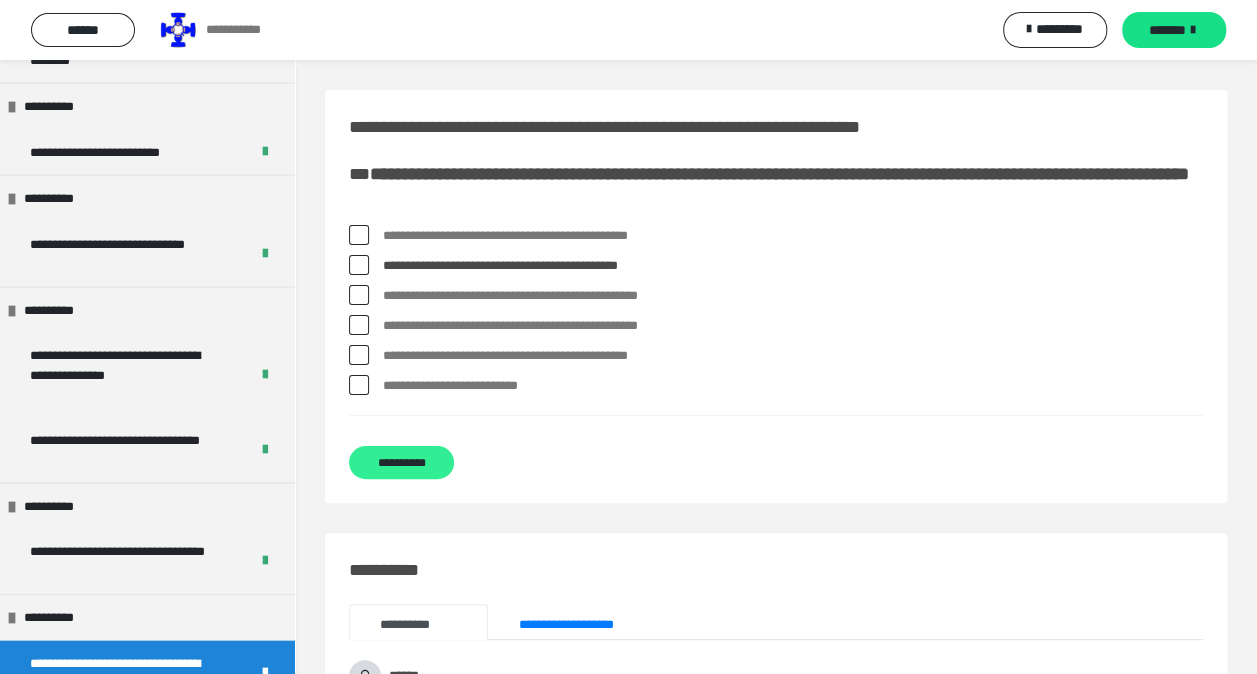 click on "**********" at bounding box center [401, 462] 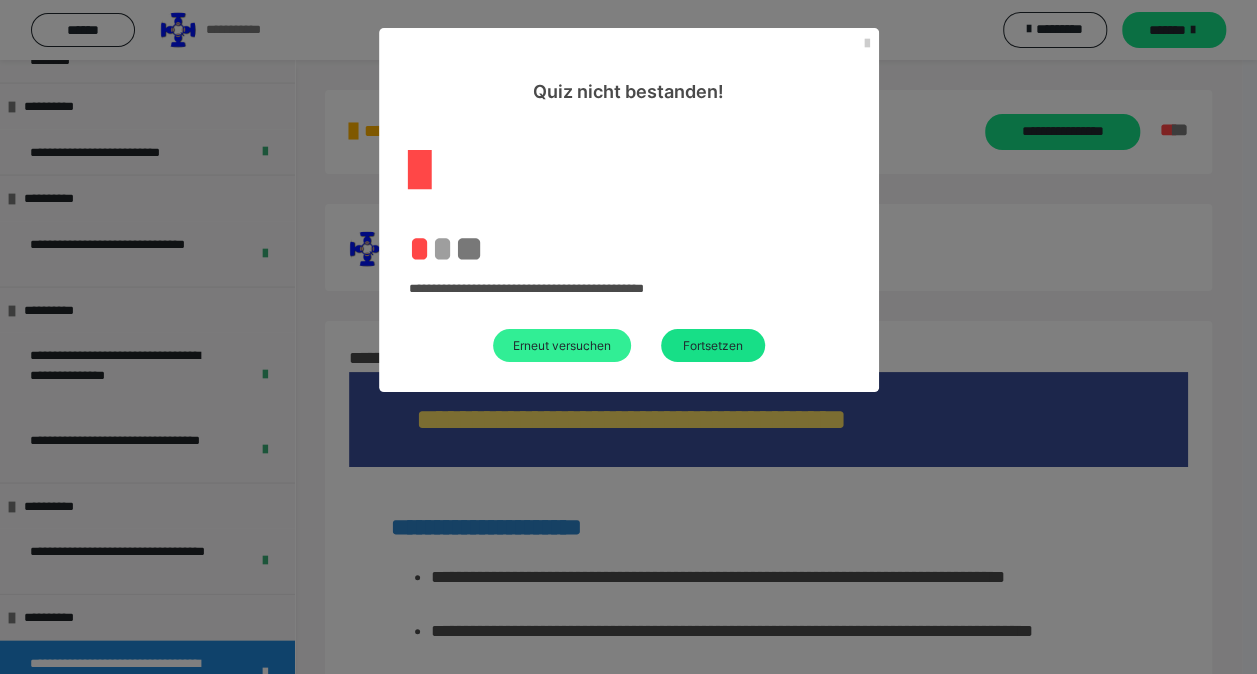 click on "Erneut versuchen" at bounding box center [562, 345] 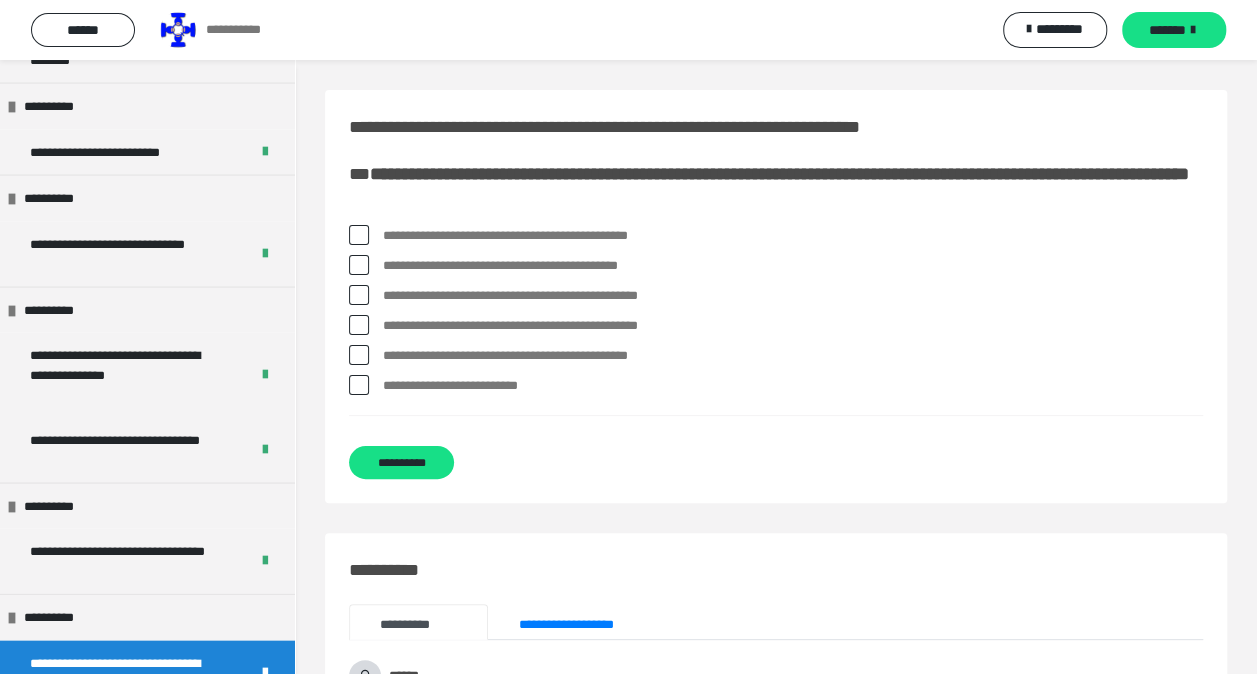 click at bounding box center (359, 265) 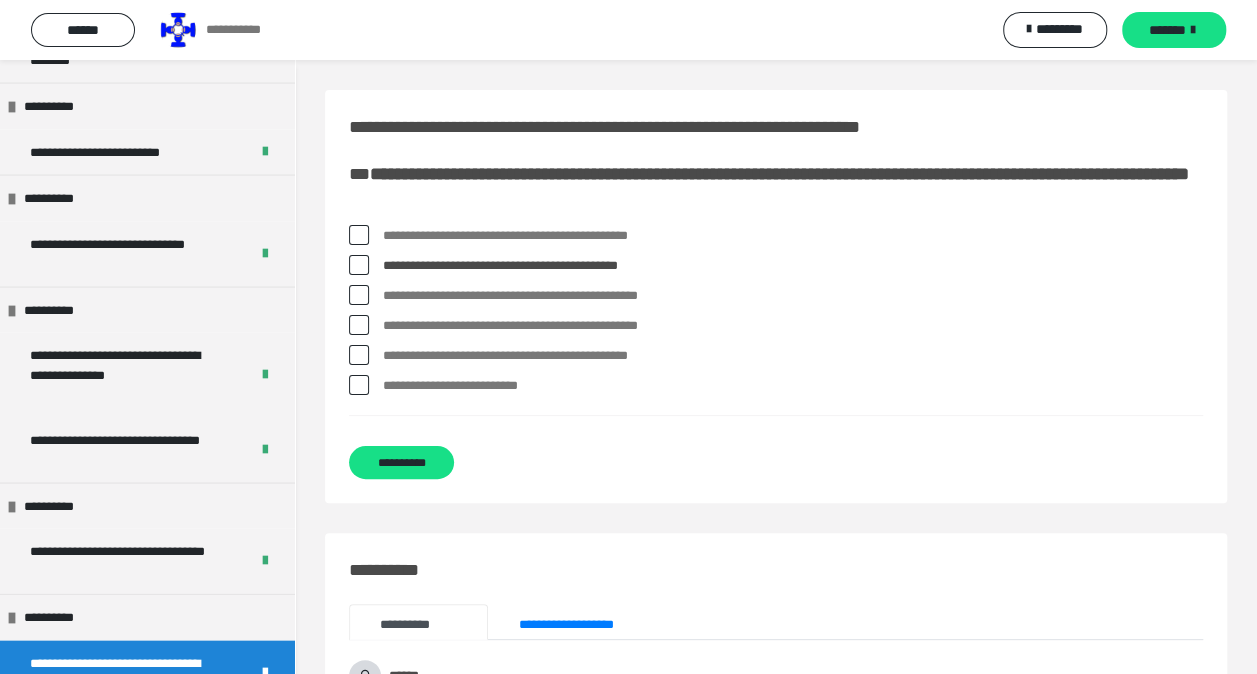 click at bounding box center [359, 295] 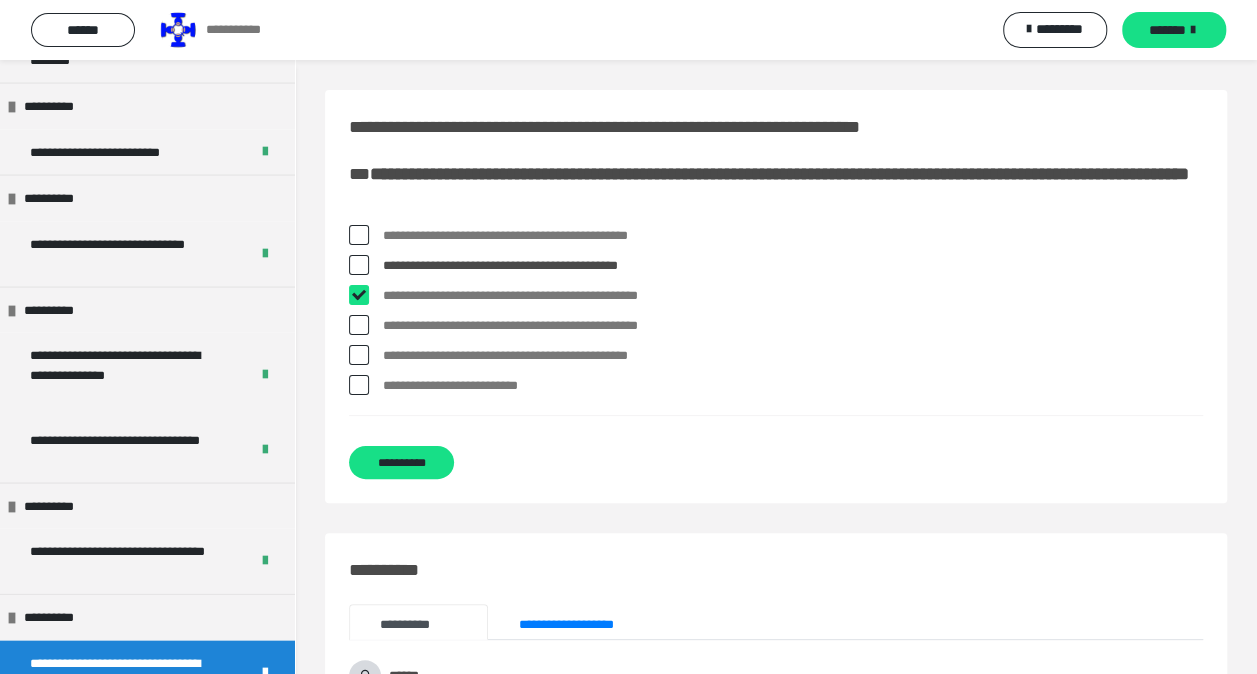 checkbox on "****" 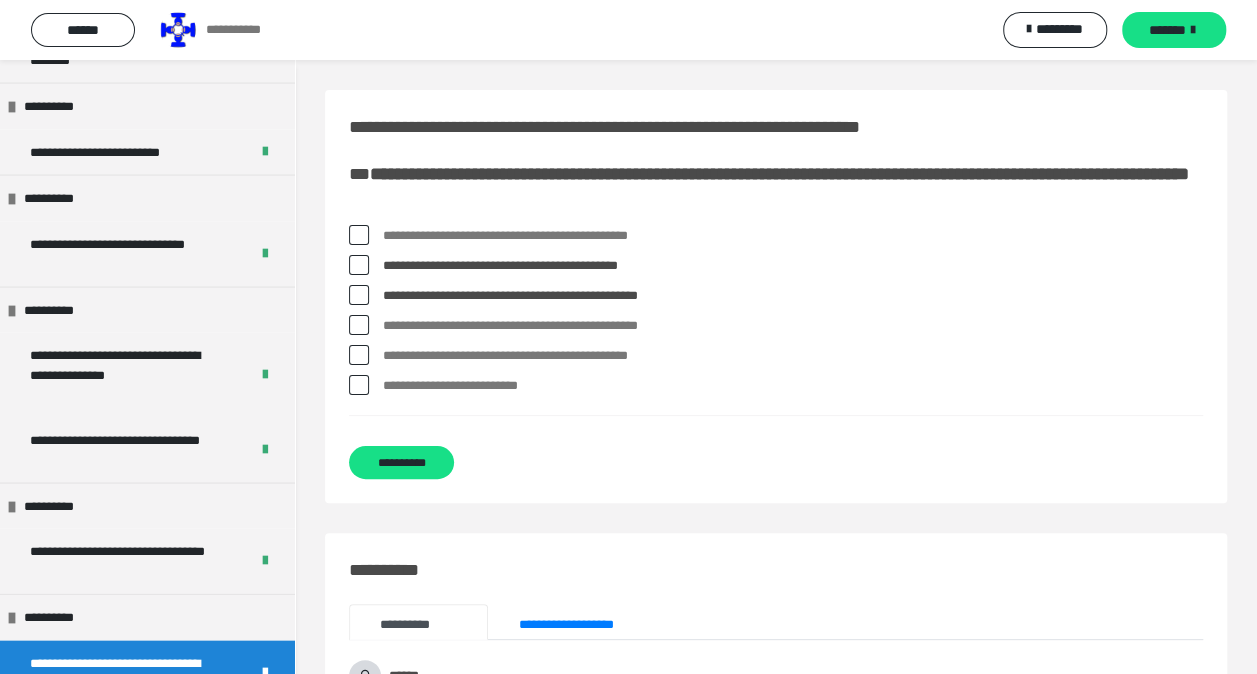 click at bounding box center [359, 325] 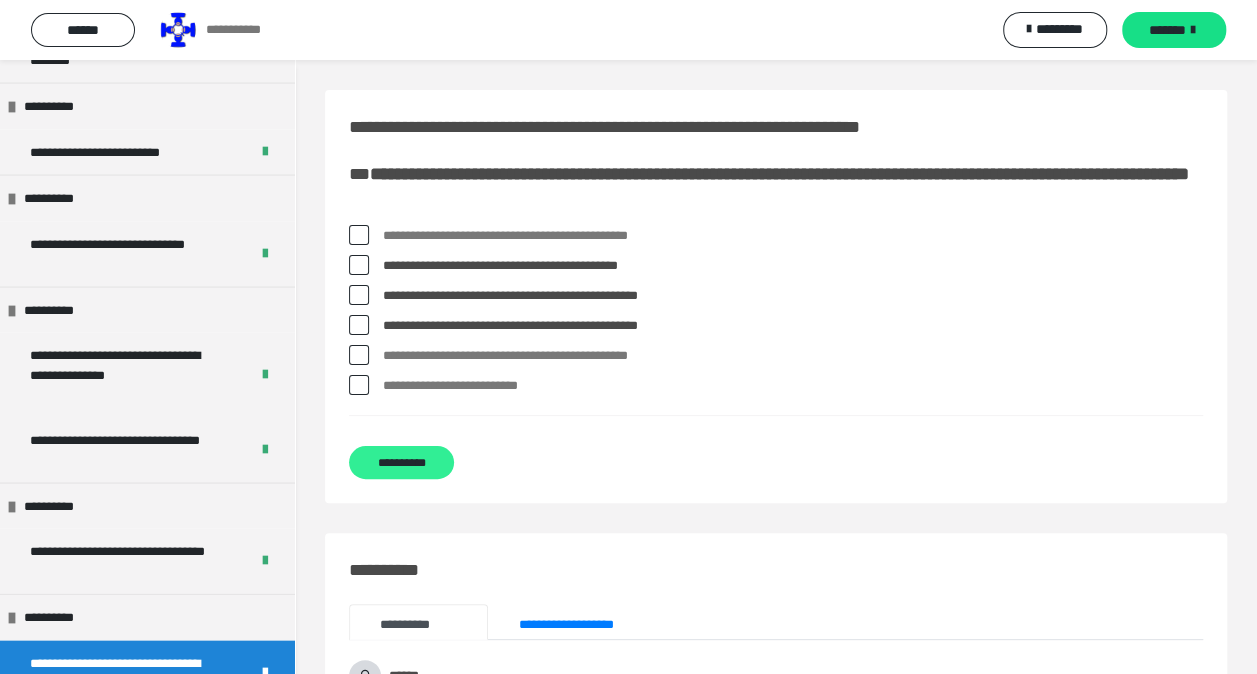 click on "**********" at bounding box center (401, 462) 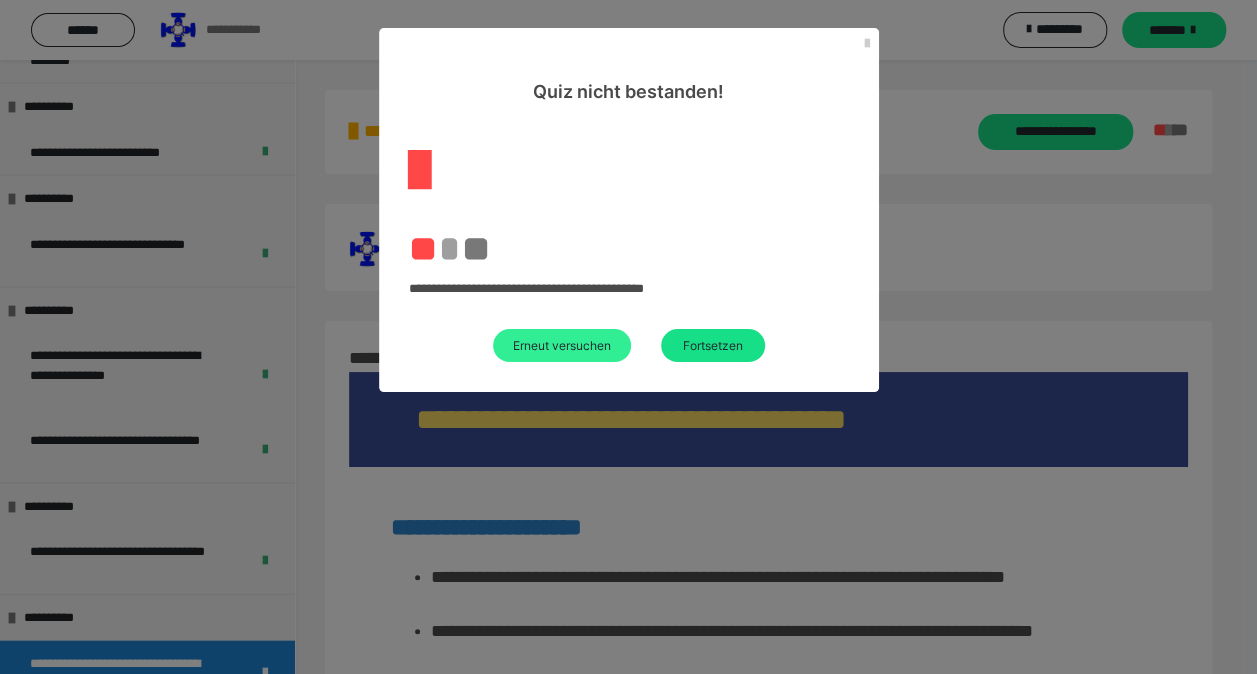 click on "Erneut versuchen" at bounding box center (562, 345) 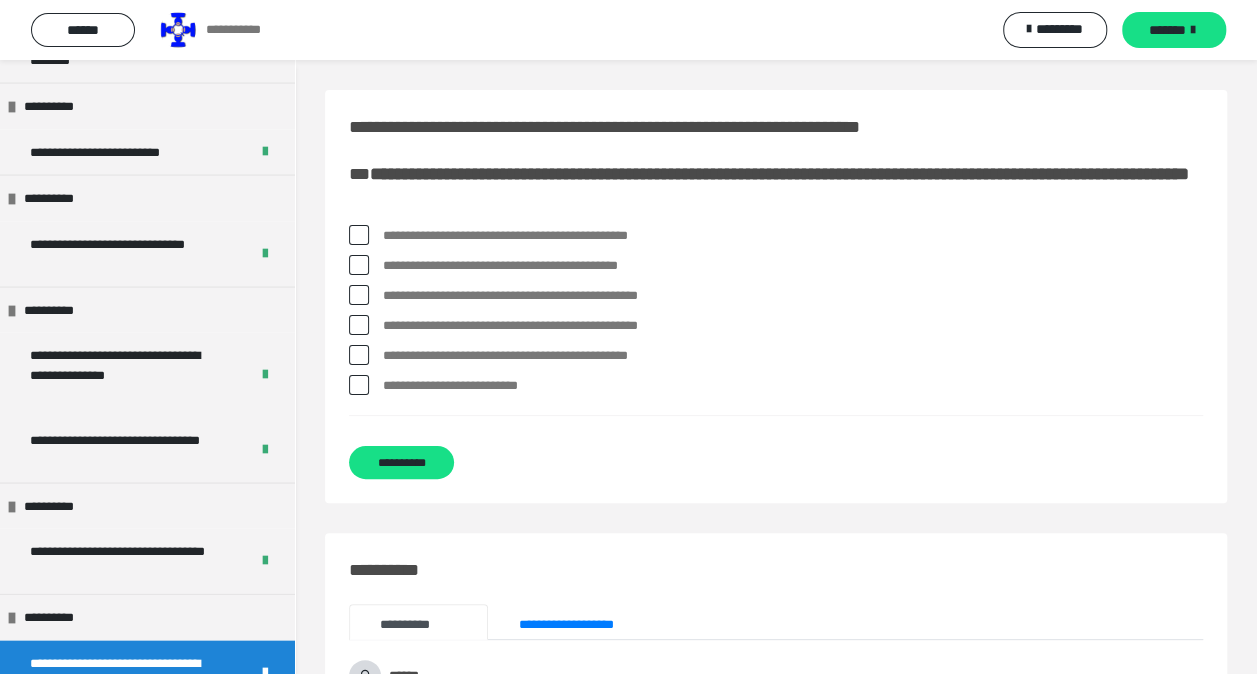 click at bounding box center (359, 265) 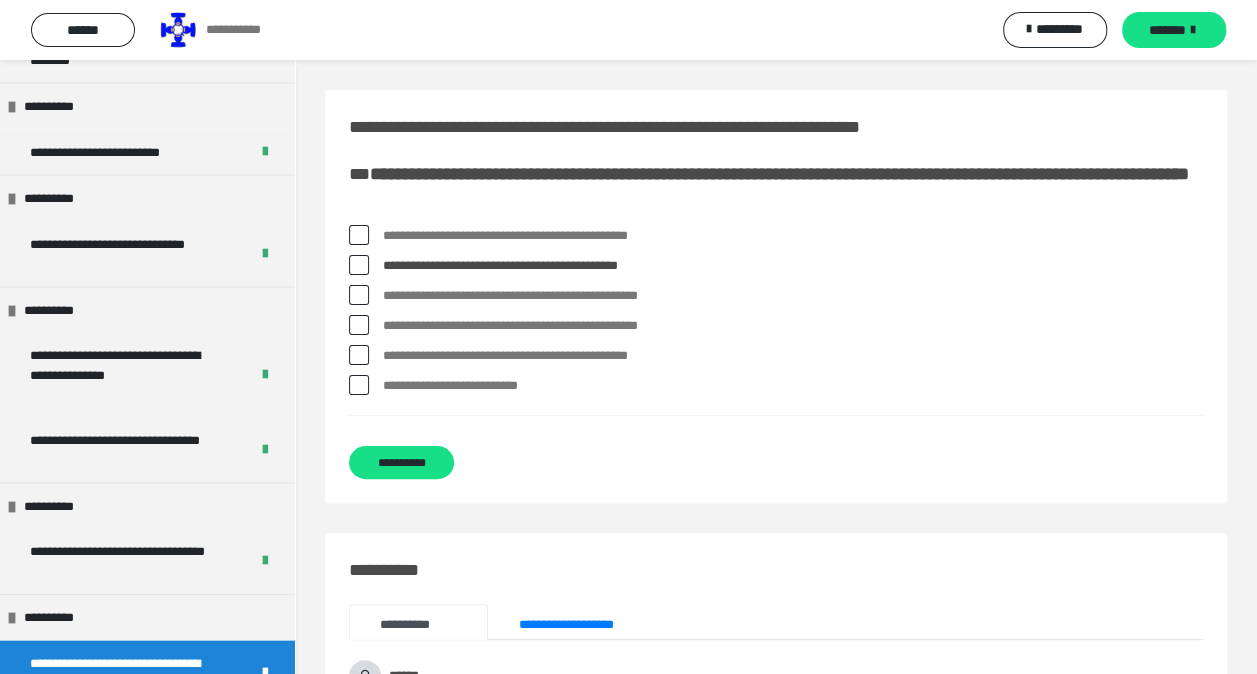 click at bounding box center (359, 295) 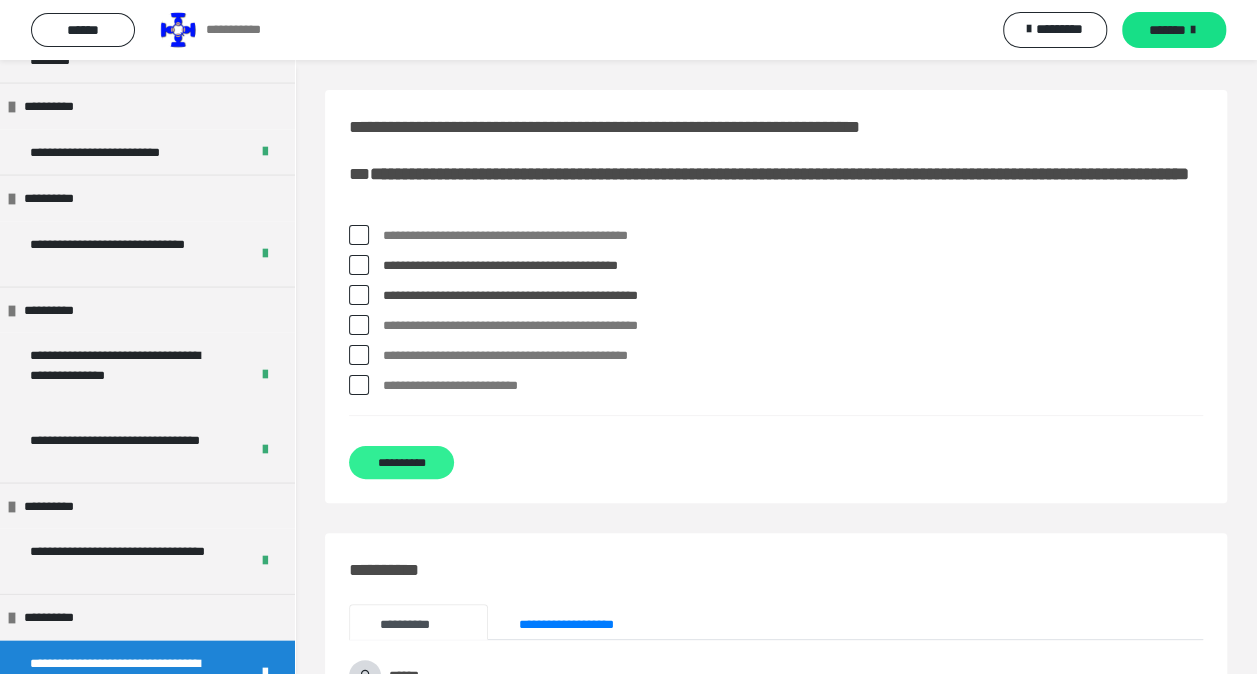 click on "**********" at bounding box center [401, 462] 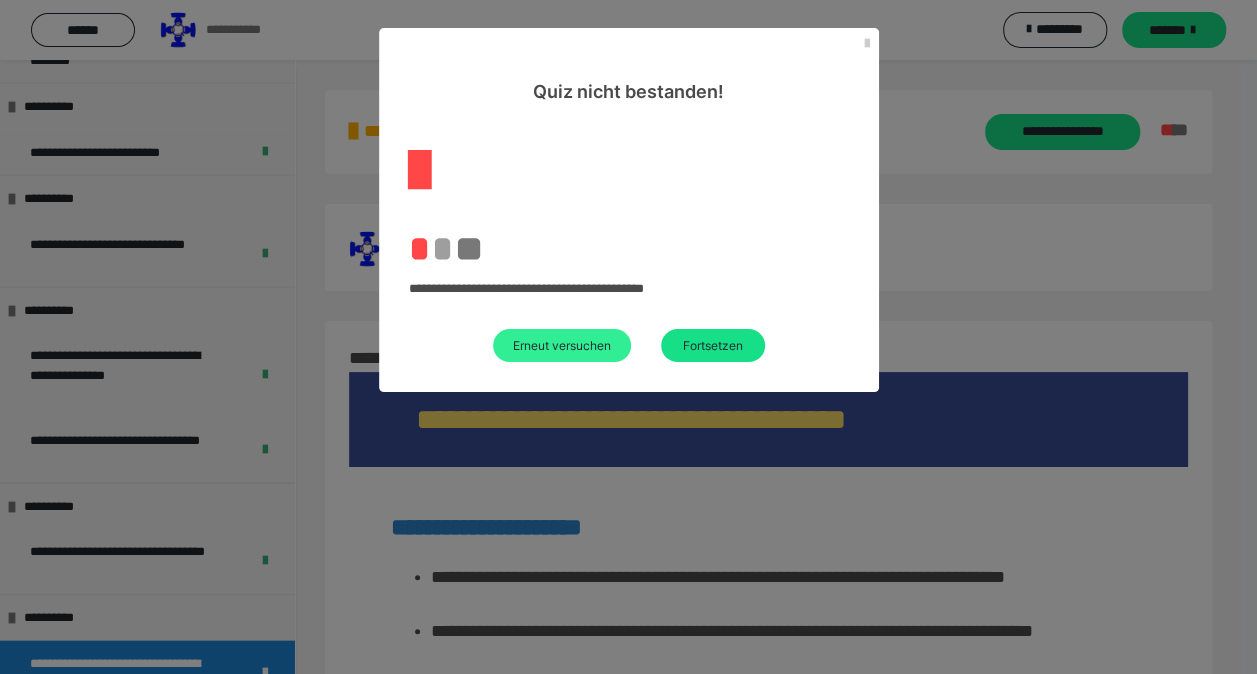 click on "Erneut versuchen" at bounding box center [562, 345] 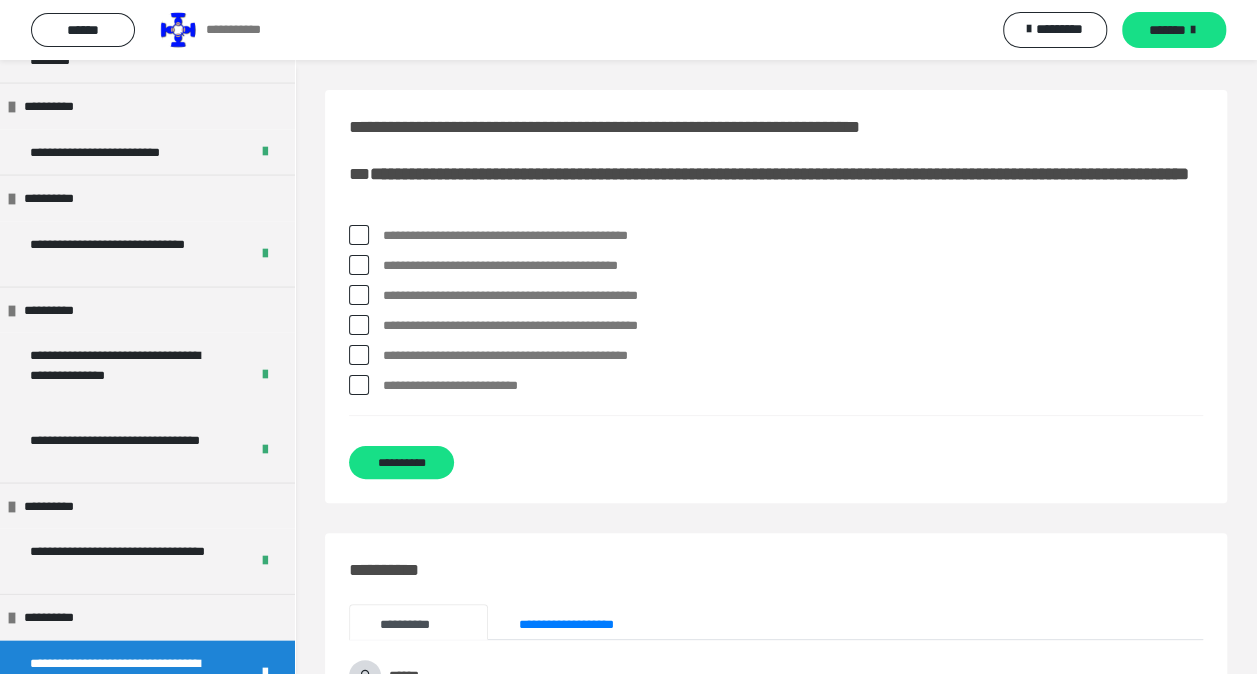 click at bounding box center [359, 265] 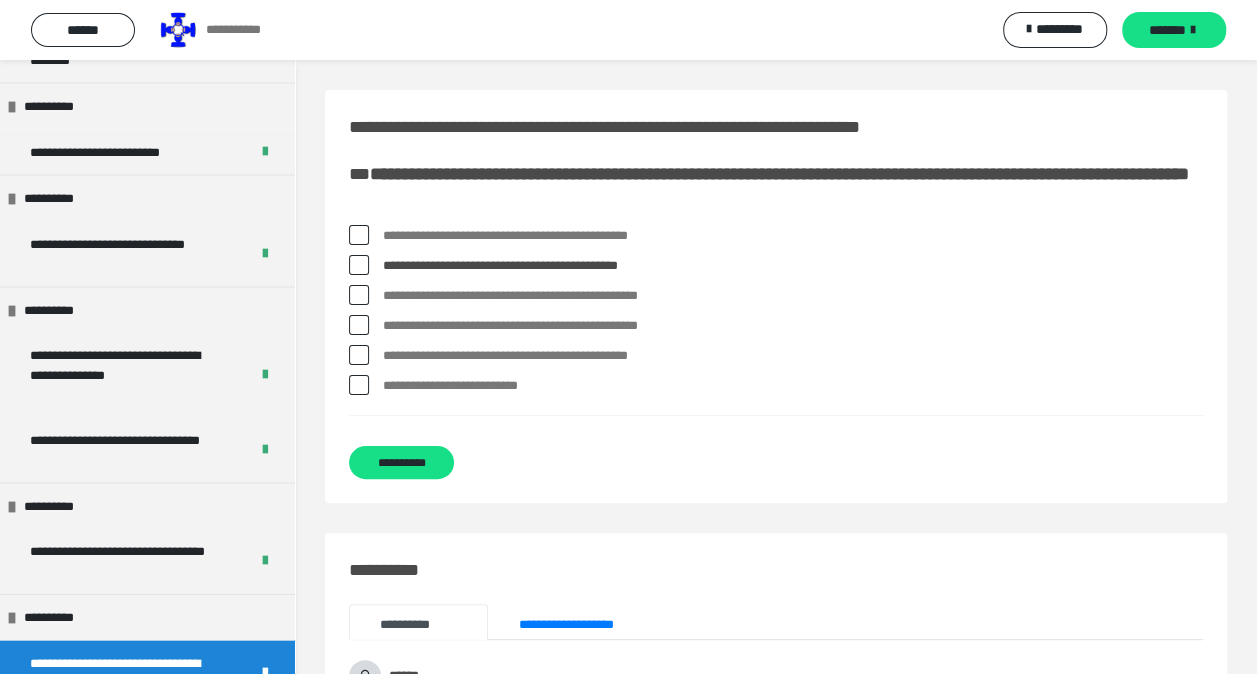 click at bounding box center (359, 325) 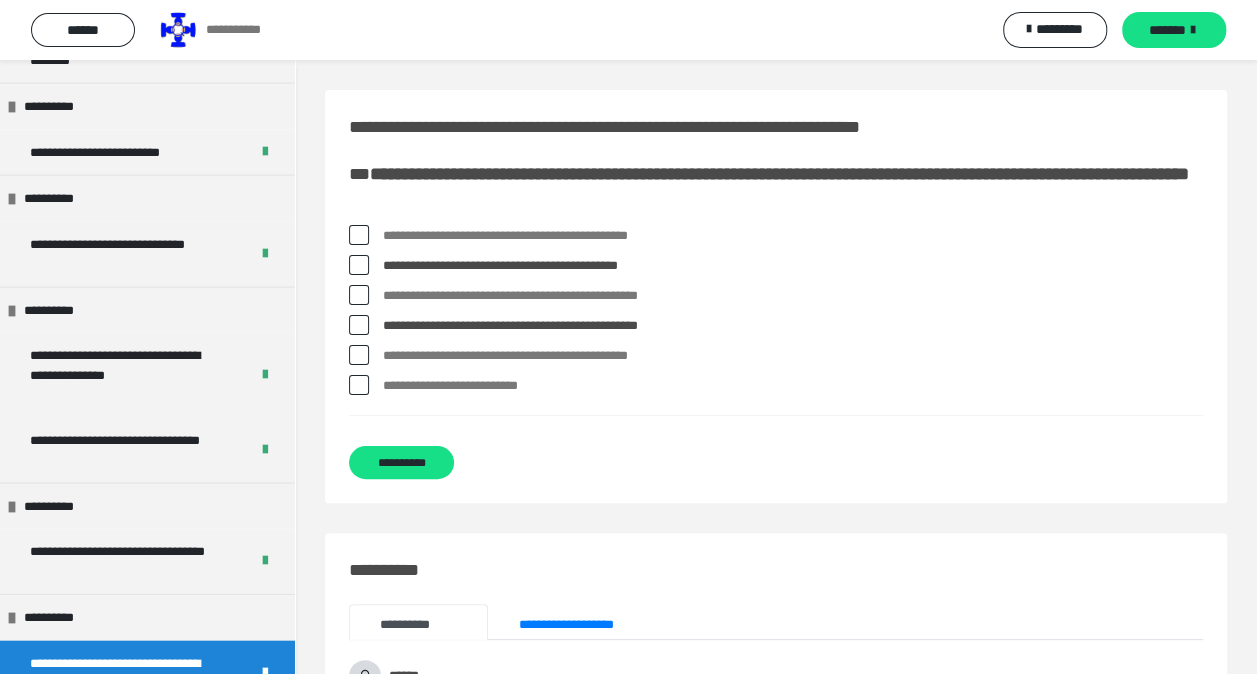 click at bounding box center [359, 355] 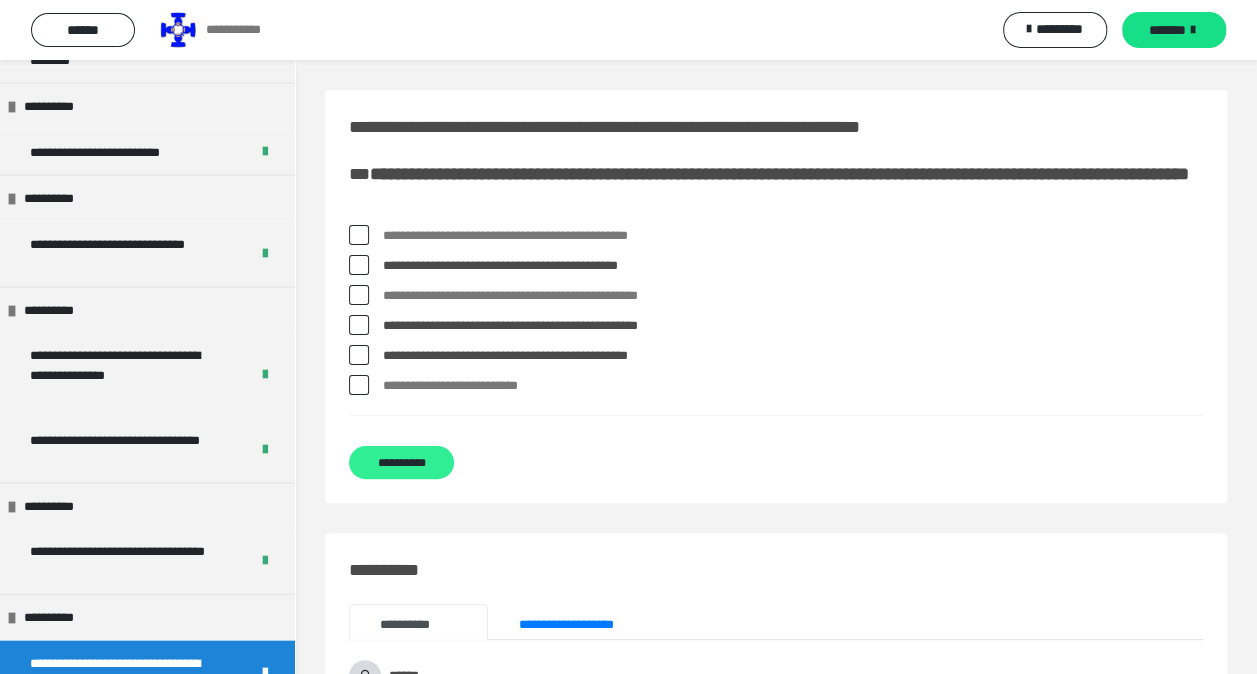 click on "**********" at bounding box center (401, 462) 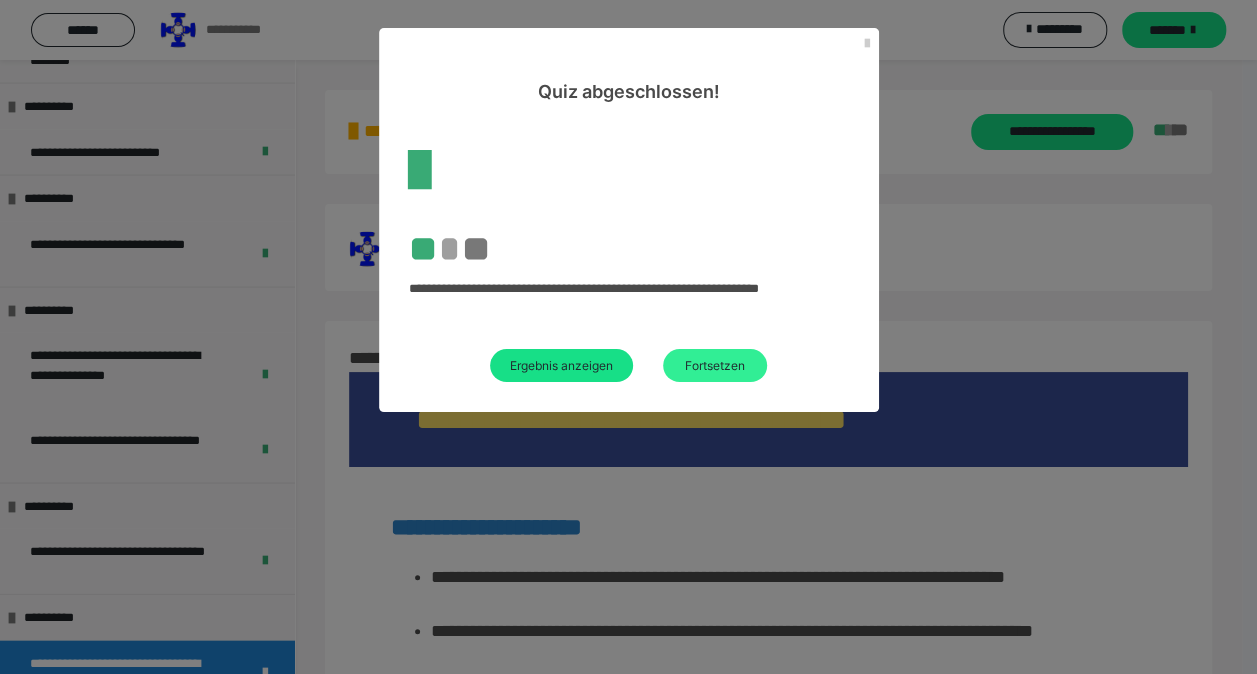 click on "Fortsetzen" at bounding box center (715, 365) 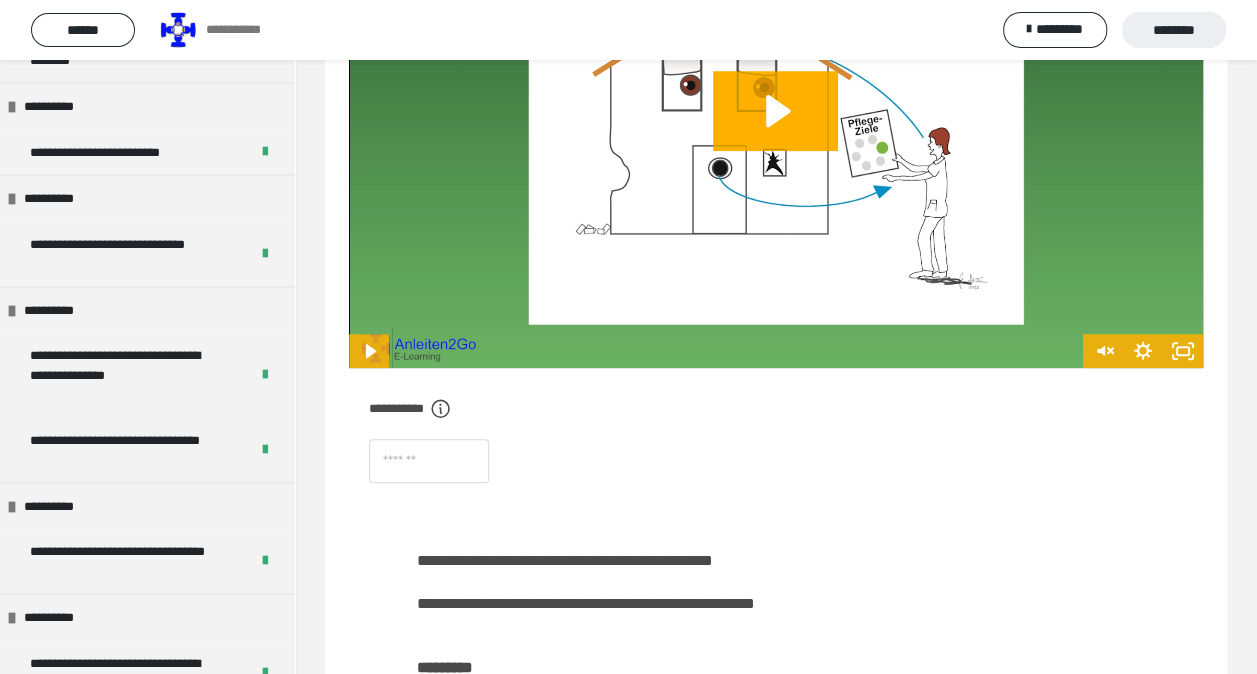 scroll, scrollTop: 700, scrollLeft: 0, axis: vertical 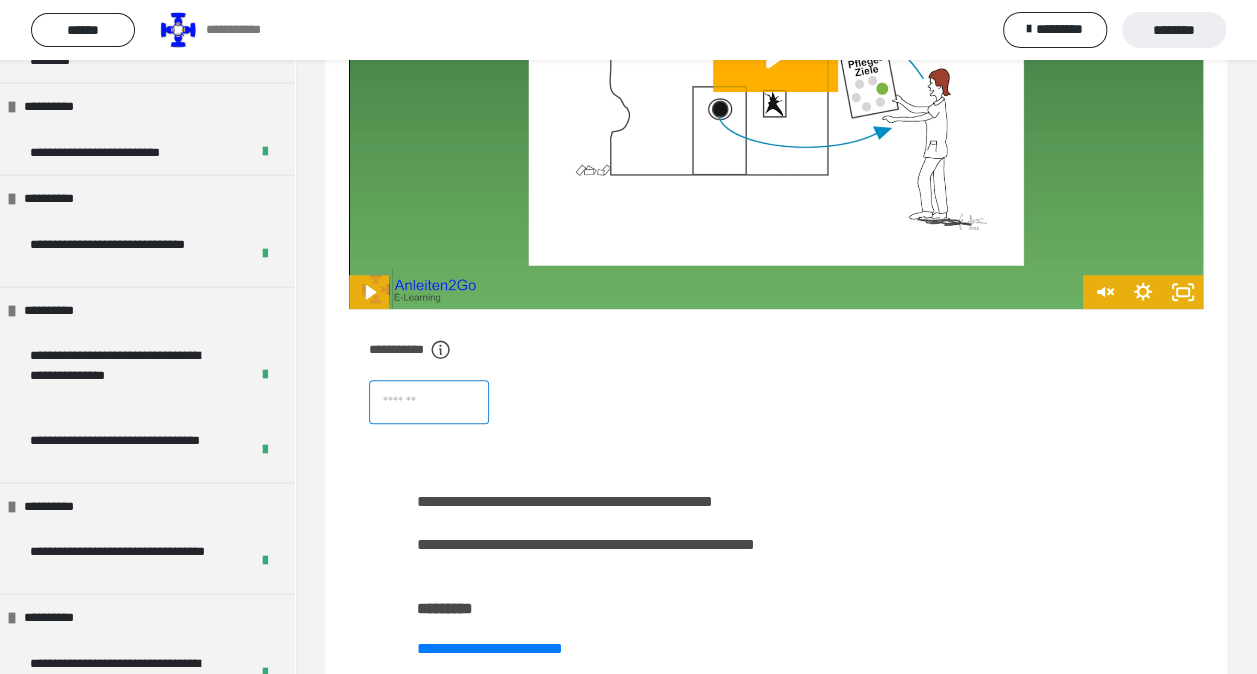 click at bounding box center [429, 402] 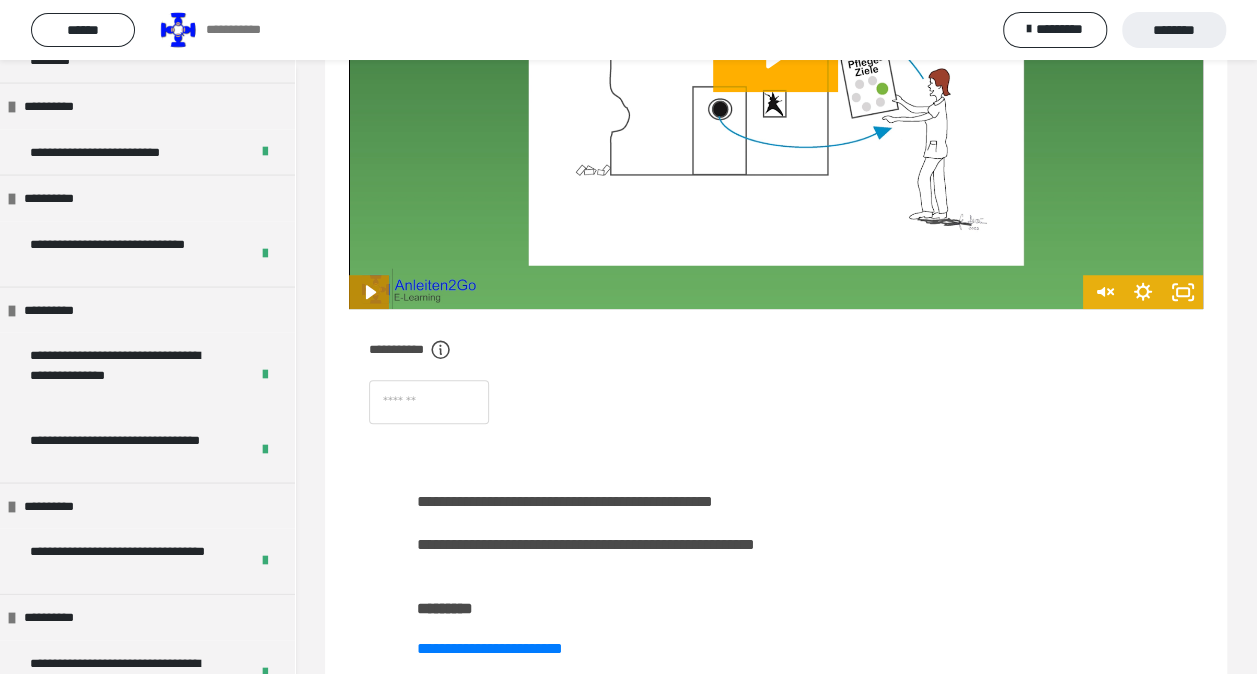 click 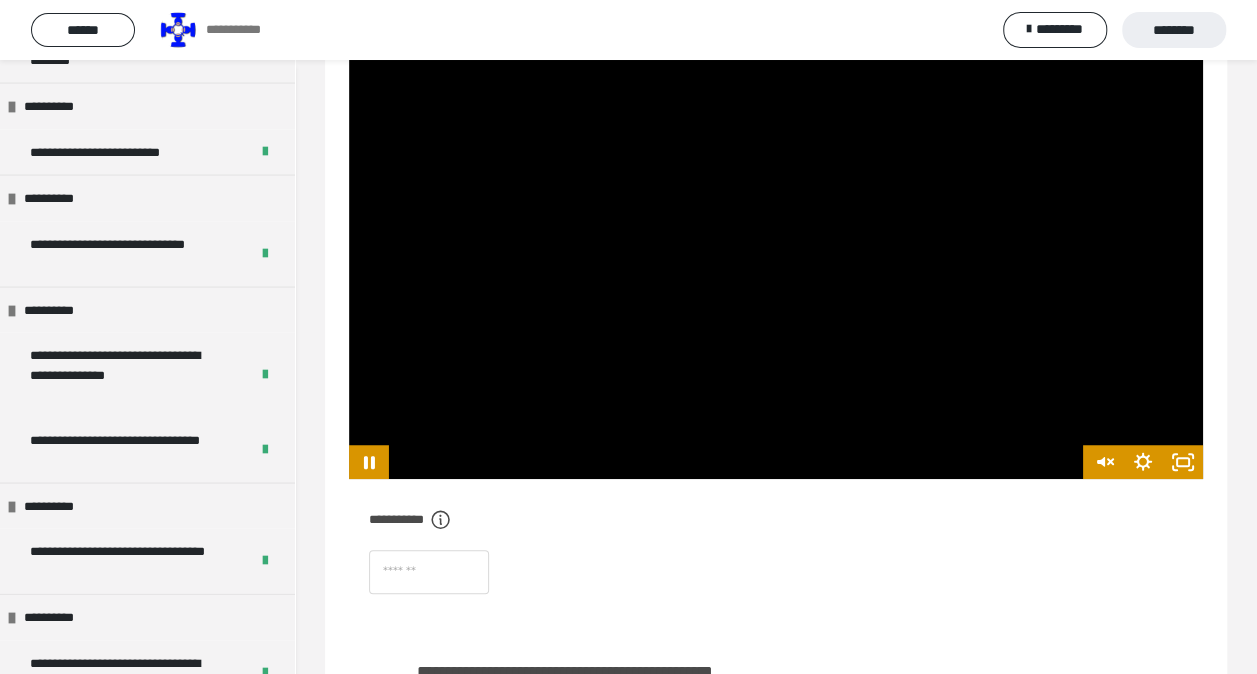 scroll, scrollTop: 500, scrollLeft: 0, axis: vertical 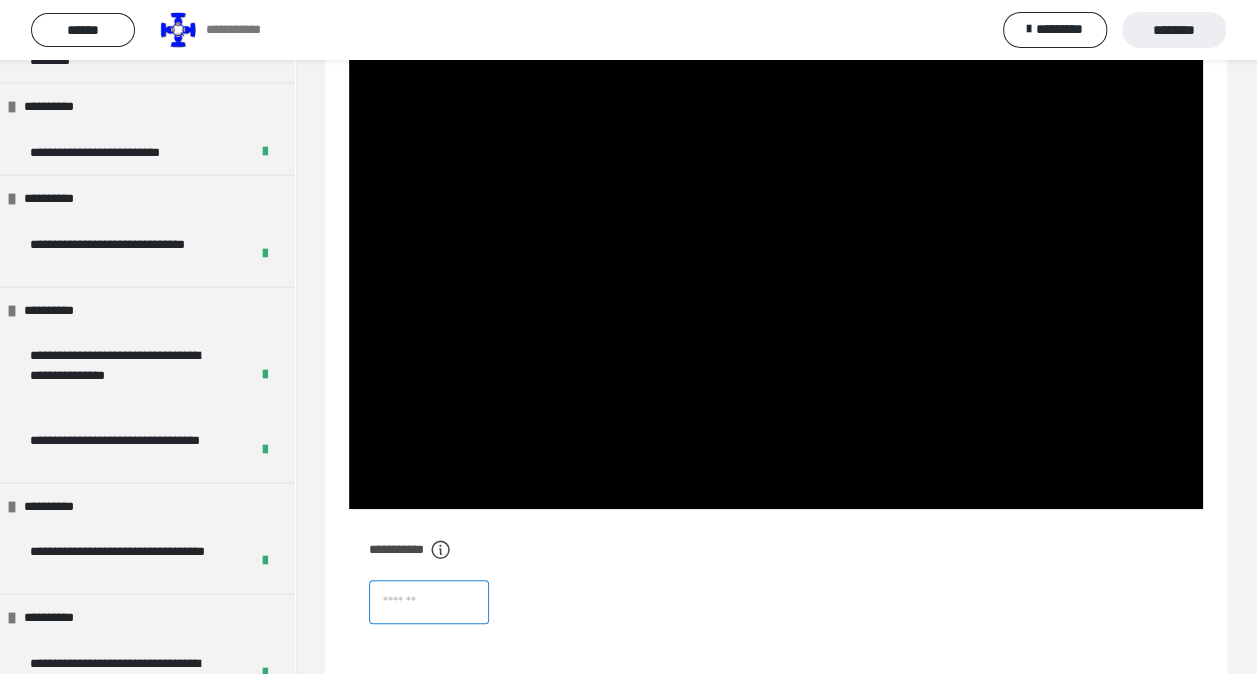 click at bounding box center (429, 602) 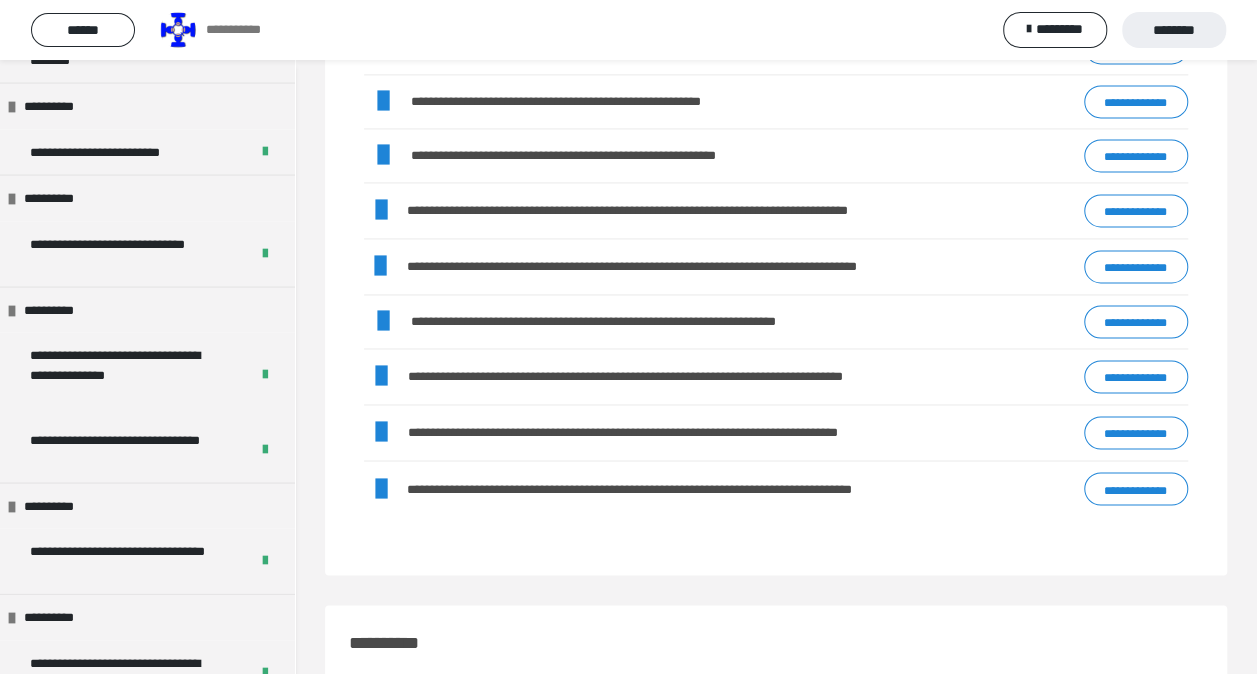 scroll, scrollTop: 1035, scrollLeft: 0, axis: vertical 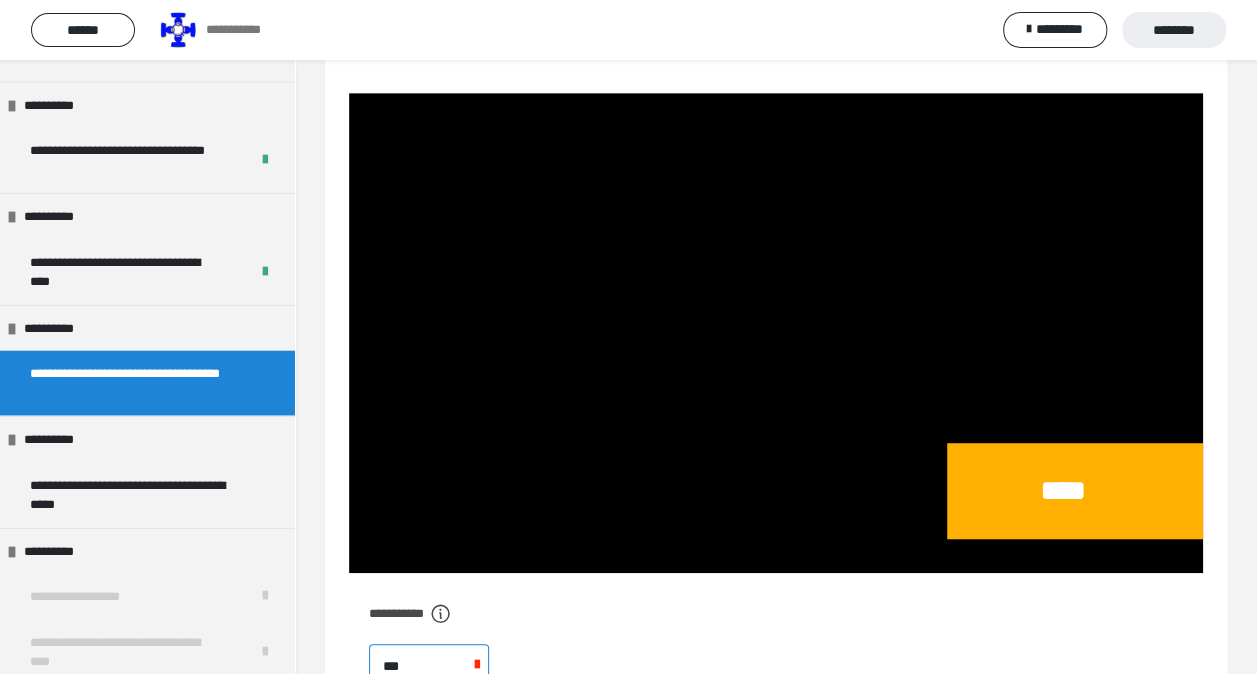 type on "****" 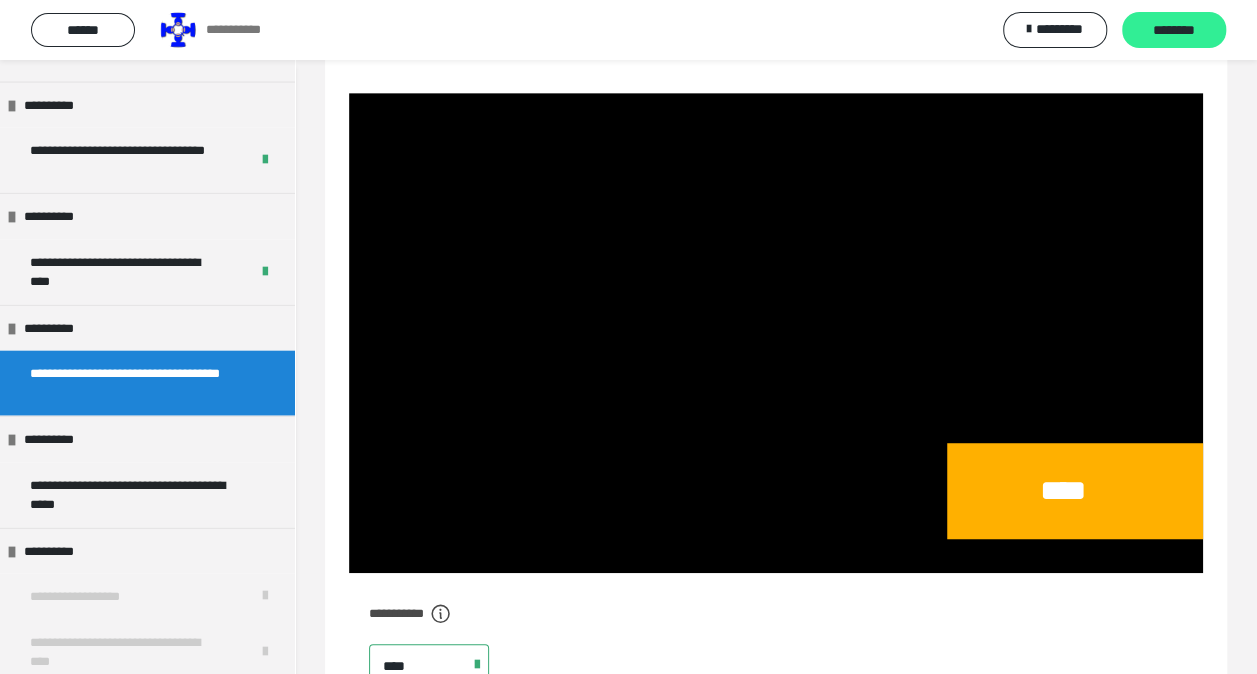drag, startPoint x: 1155, startPoint y: 32, endPoint x: 1136, endPoint y: 32, distance: 19 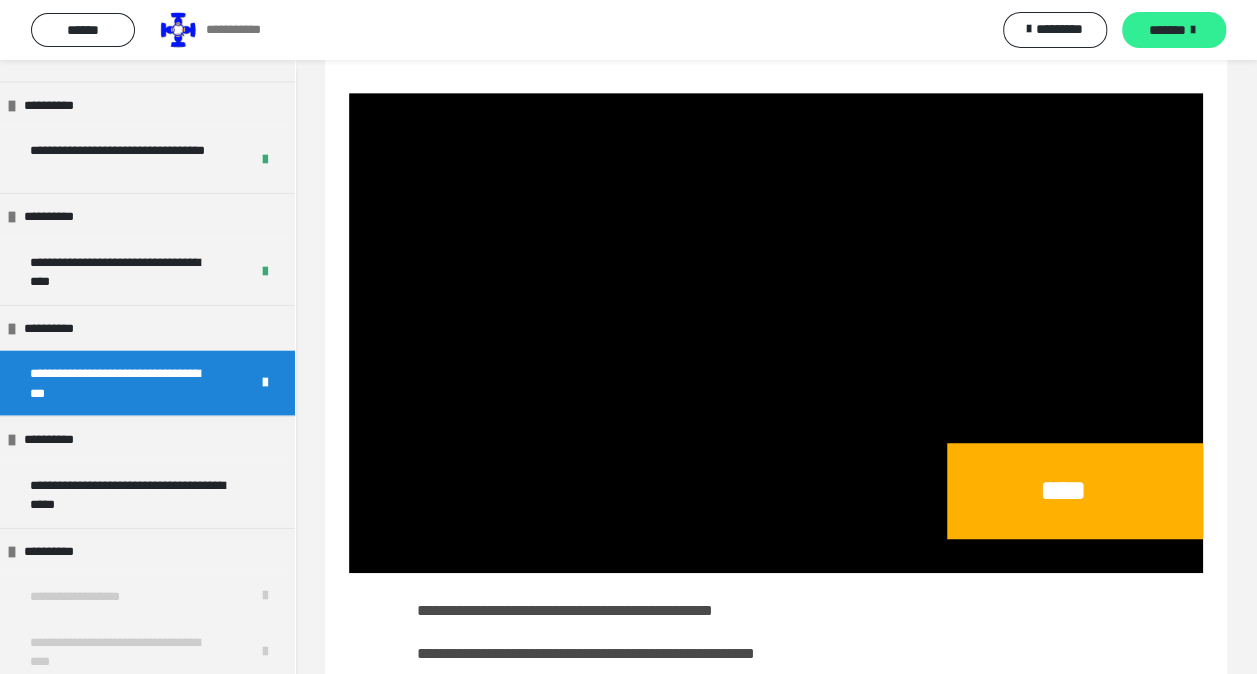 click on "*******" at bounding box center [1167, 30] 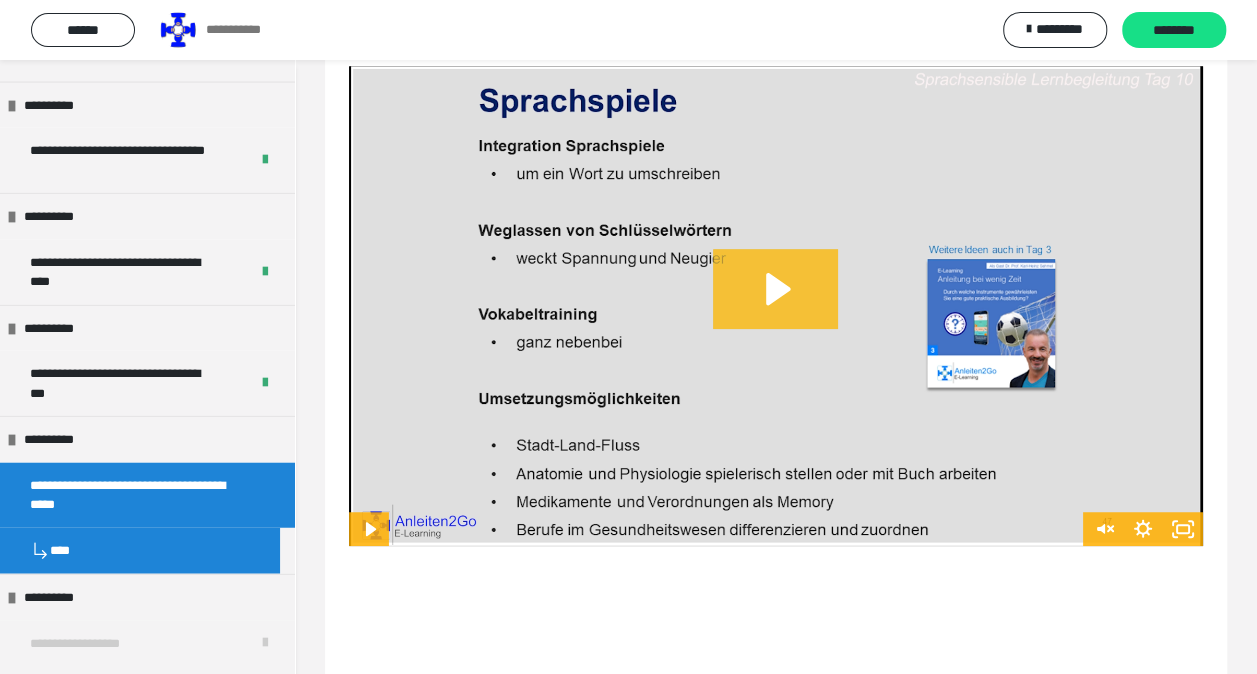 click 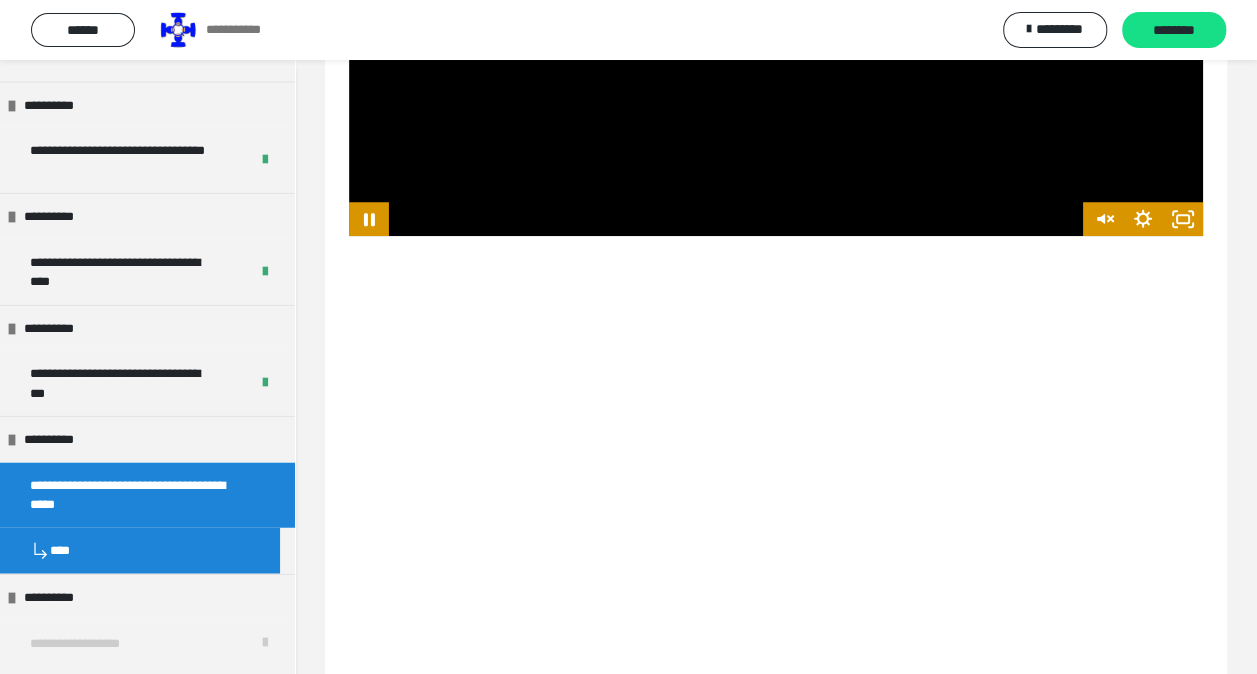 scroll, scrollTop: 836, scrollLeft: 0, axis: vertical 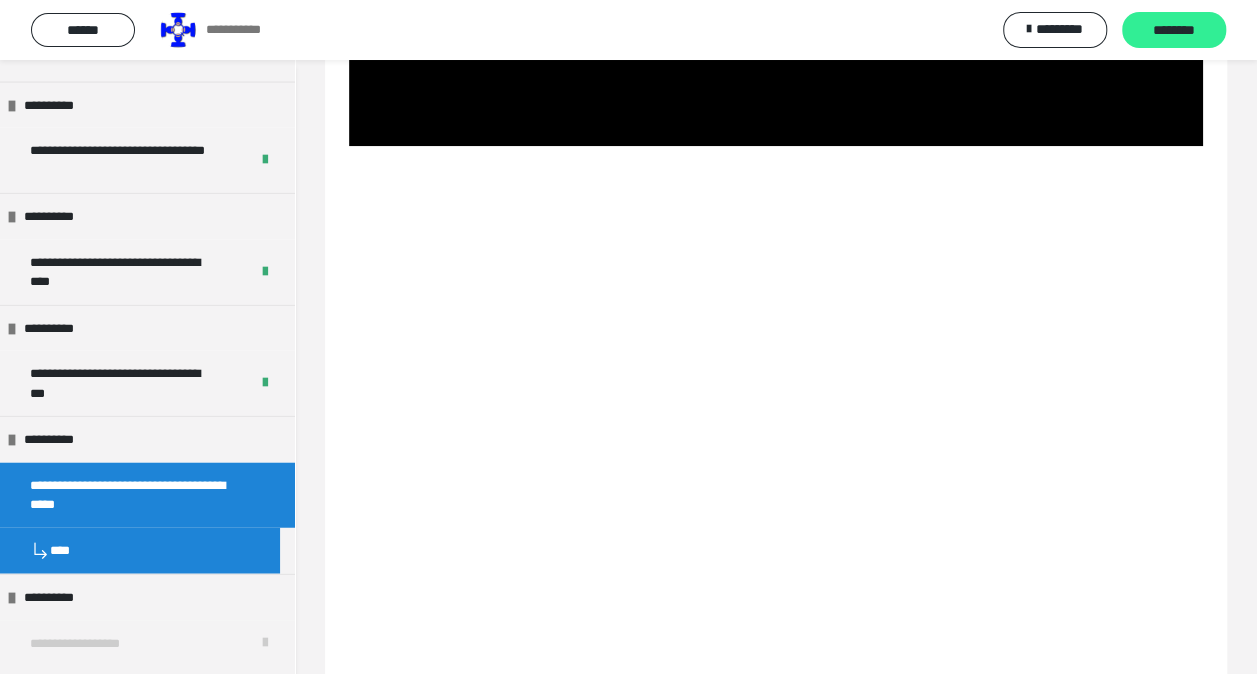 drag, startPoint x: 1176, startPoint y: 22, endPoint x: 1176, endPoint y: 40, distance: 18 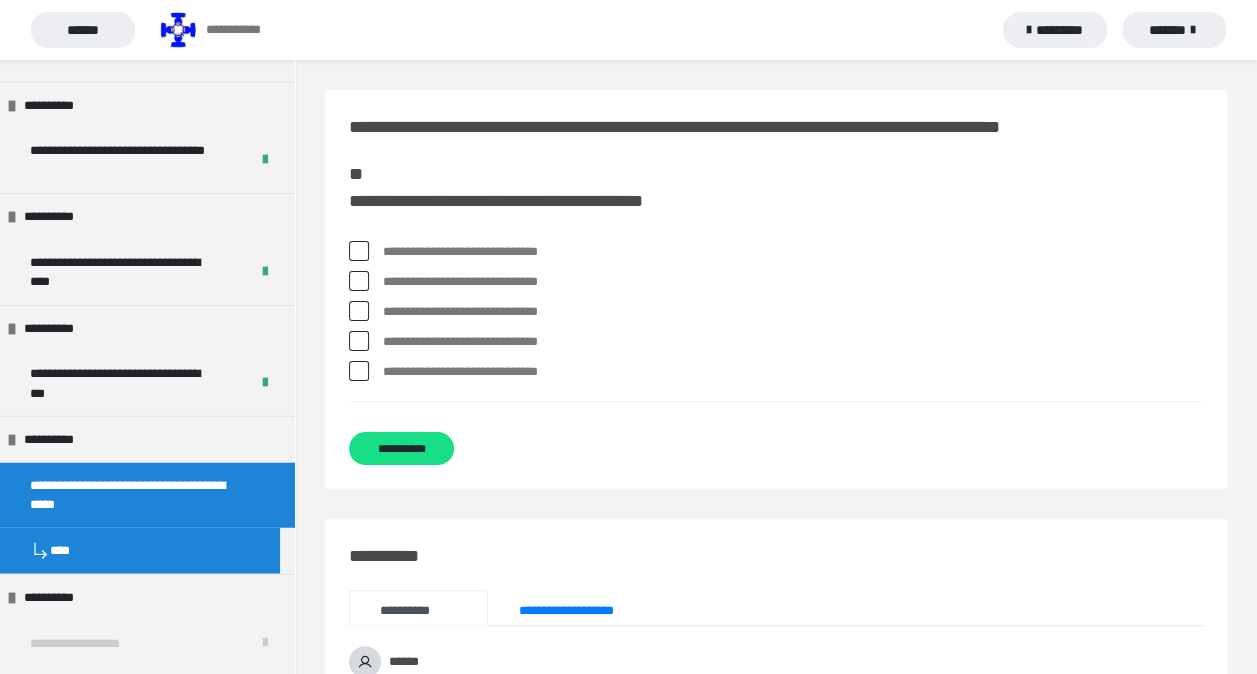 click at bounding box center (359, 281) 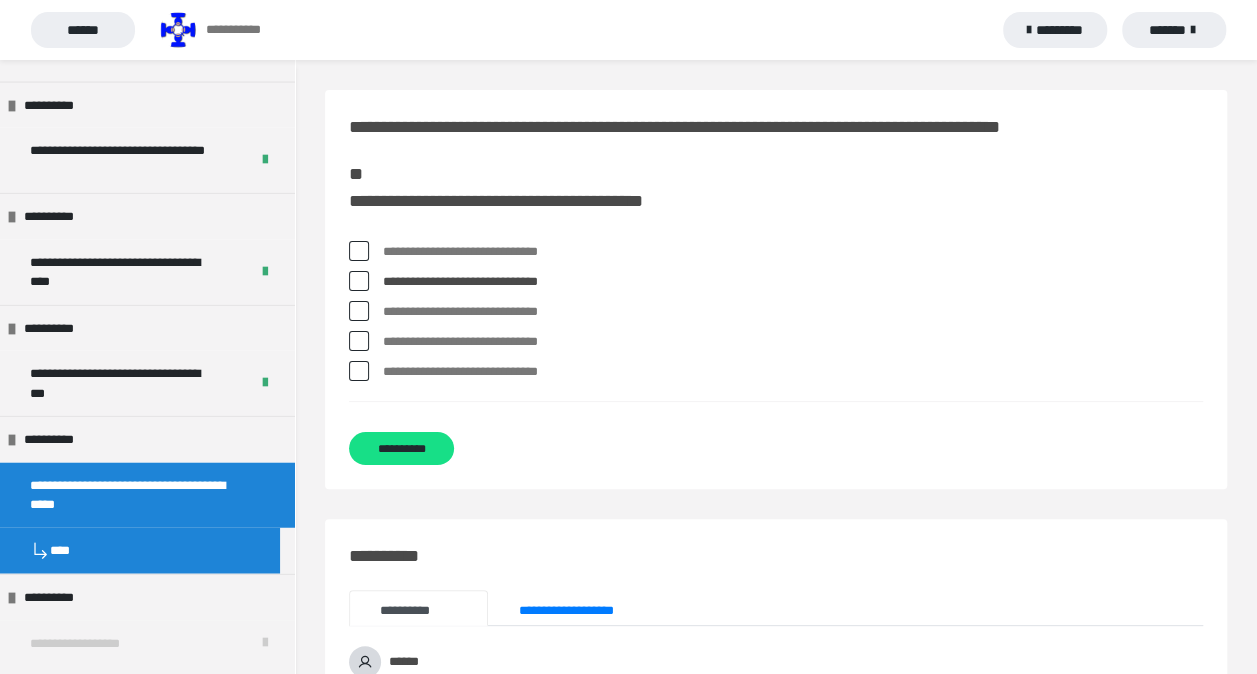 click at bounding box center (359, 311) 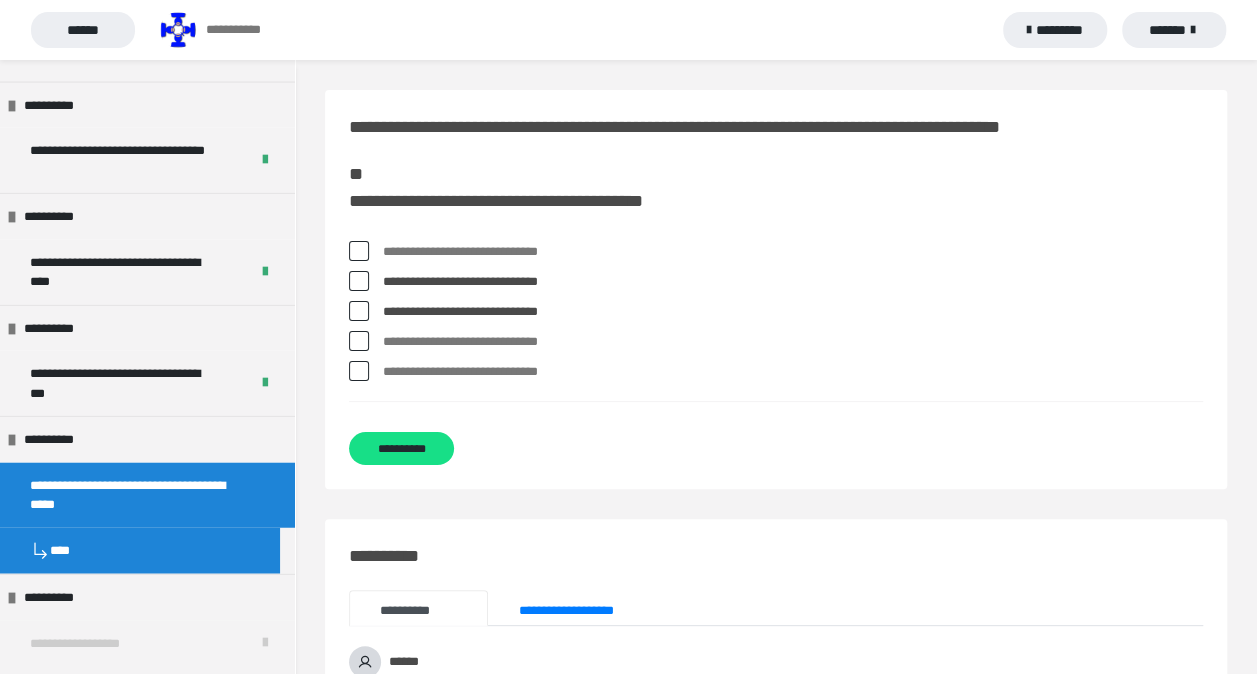 click at bounding box center (359, 371) 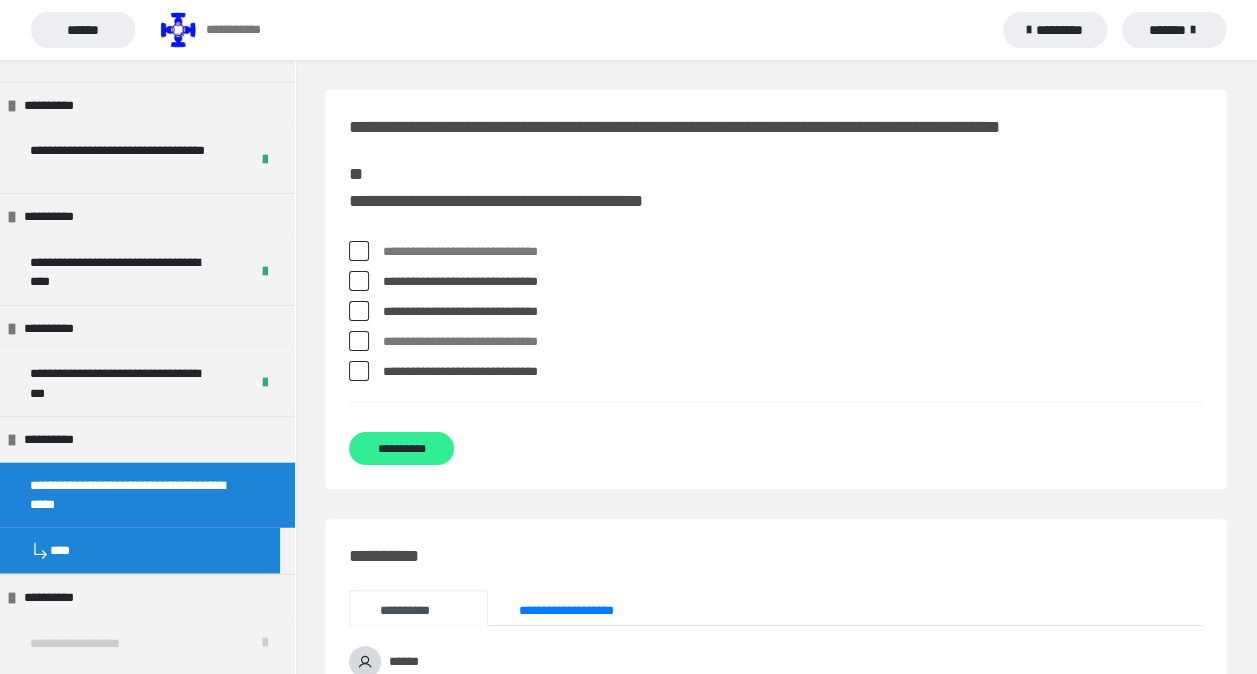 click on "**********" at bounding box center (401, 448) 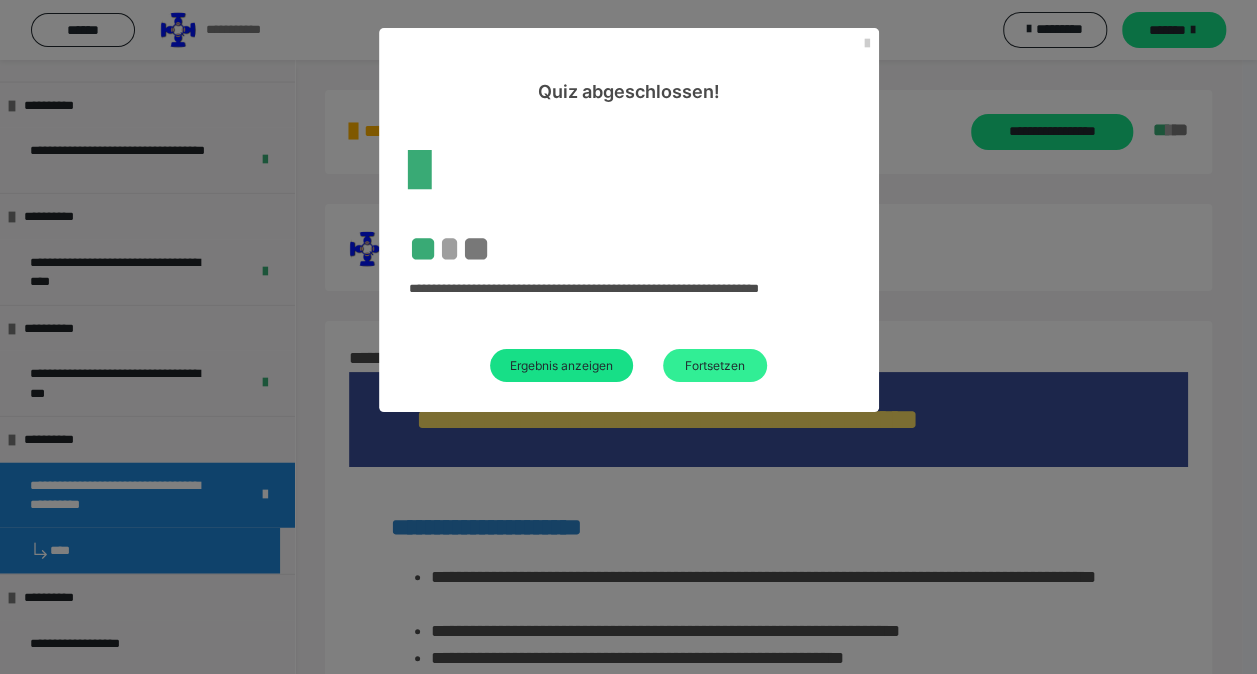 click on "Fortsetzen" at bounding box center [715, 365] 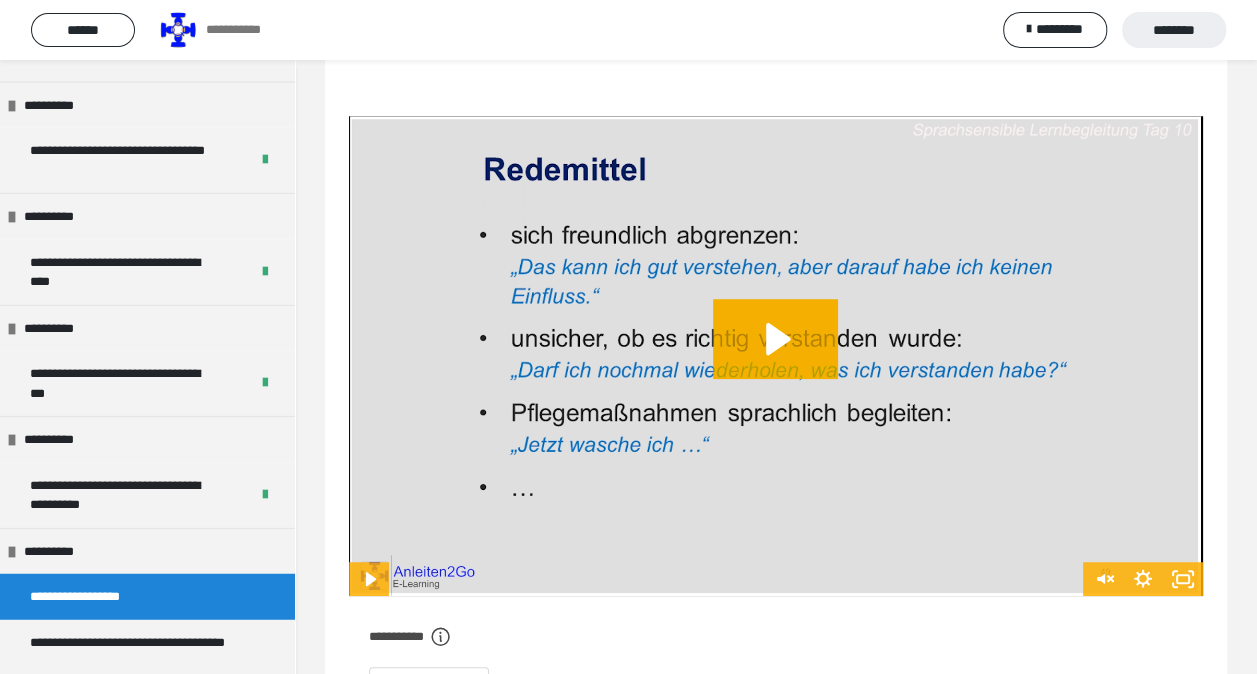 scroll, scrollTop: 500, scrollLeft: 0, axis: vertical 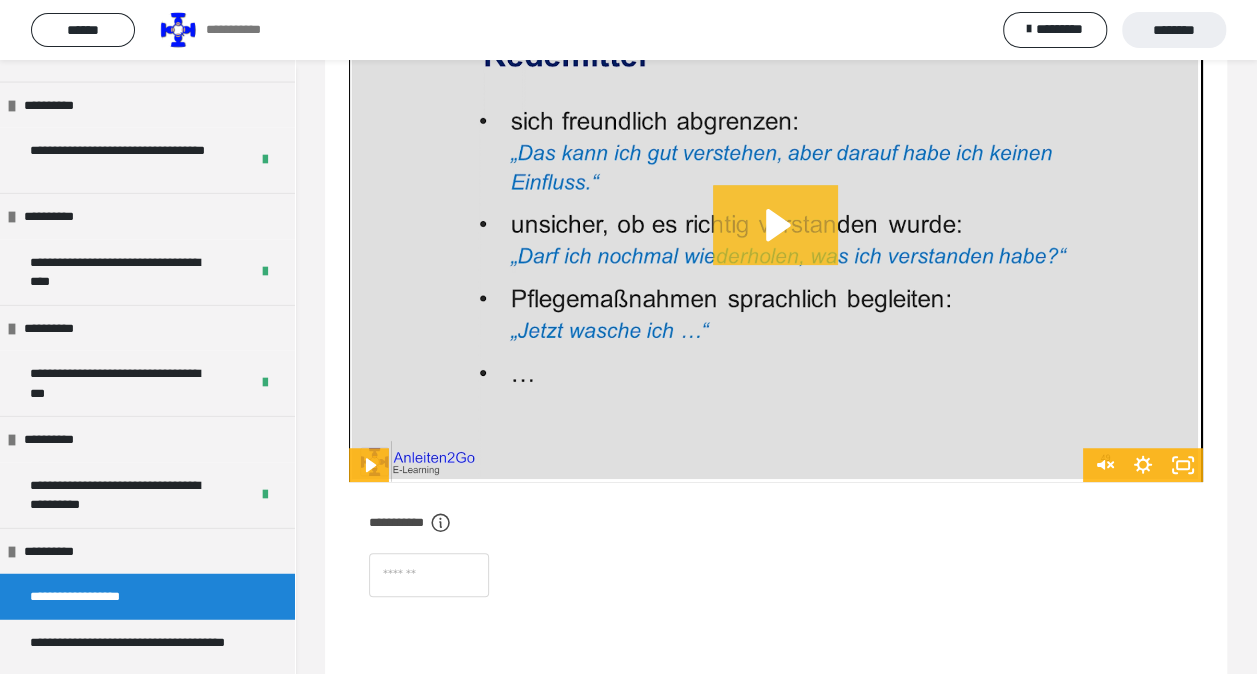 click 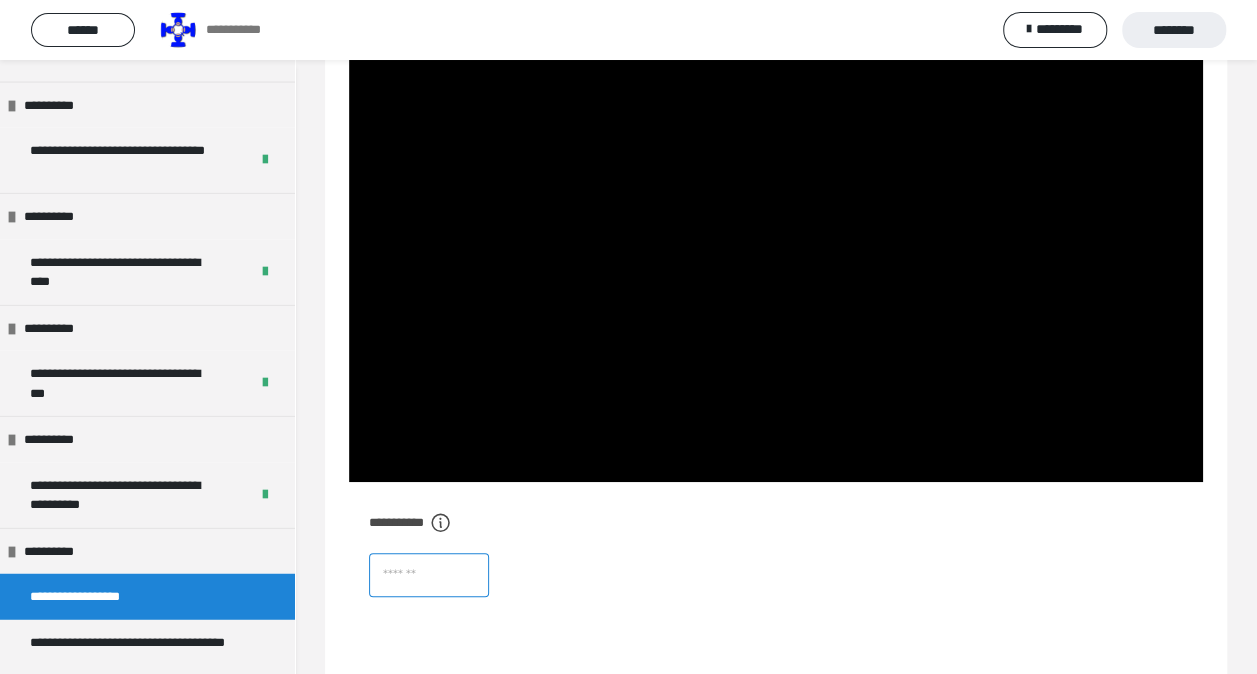 click at bounding box center [429, 575] 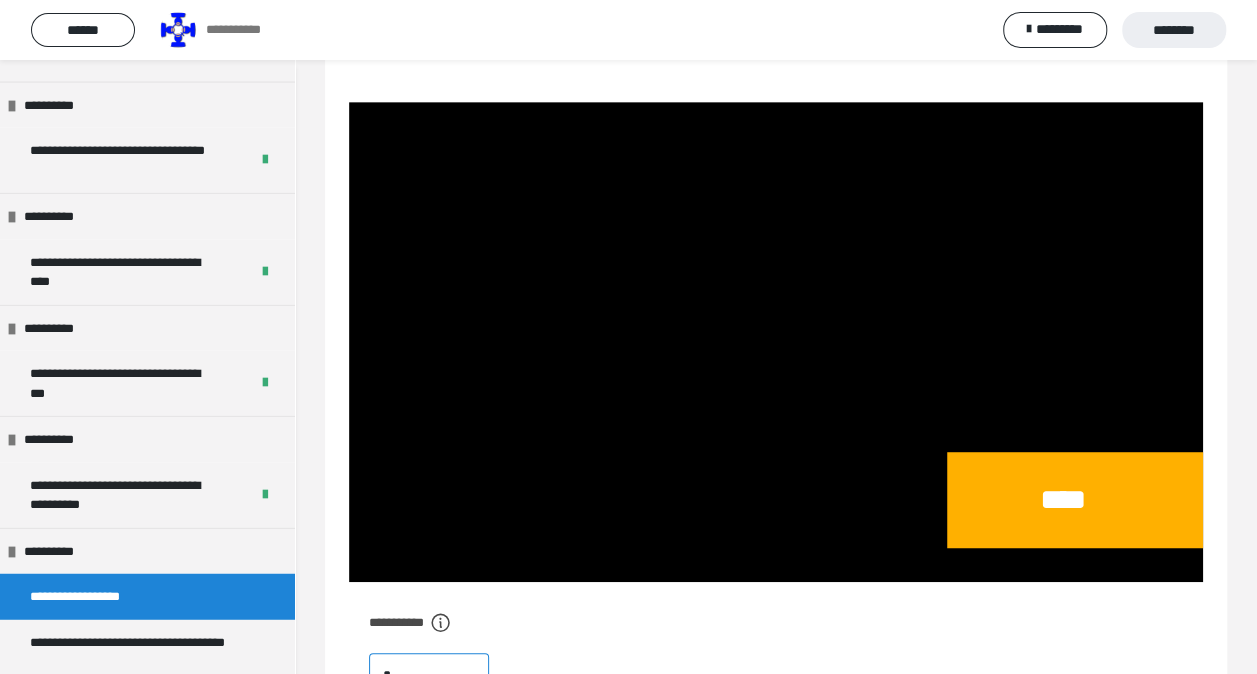 scroll, scrollTop: 410, scrollLeft: 0, axis: vertical 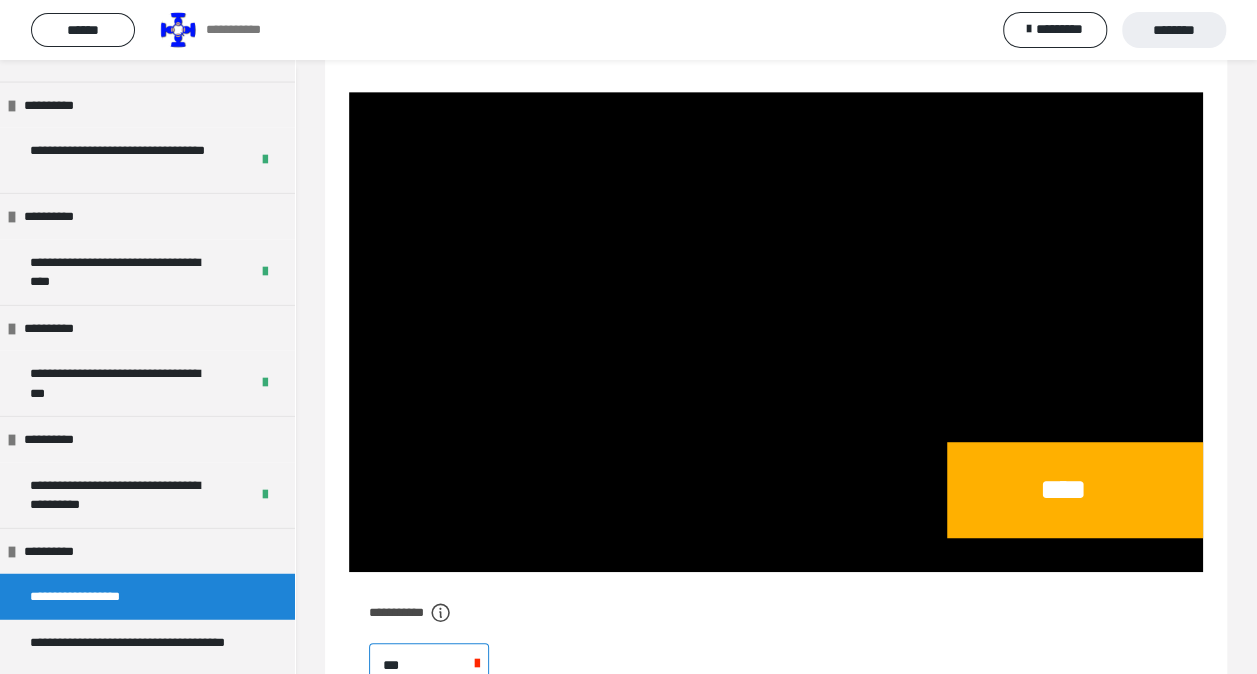 type on "****" 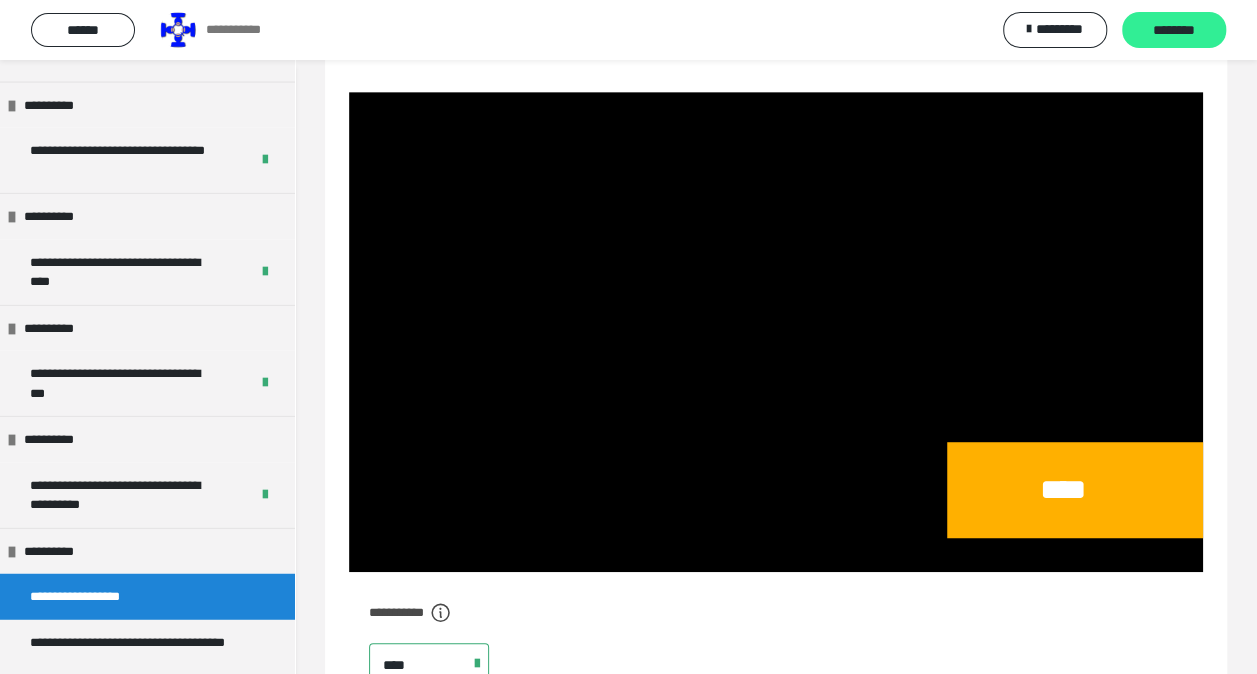 click on "********" at bounding box center [1174, 31] 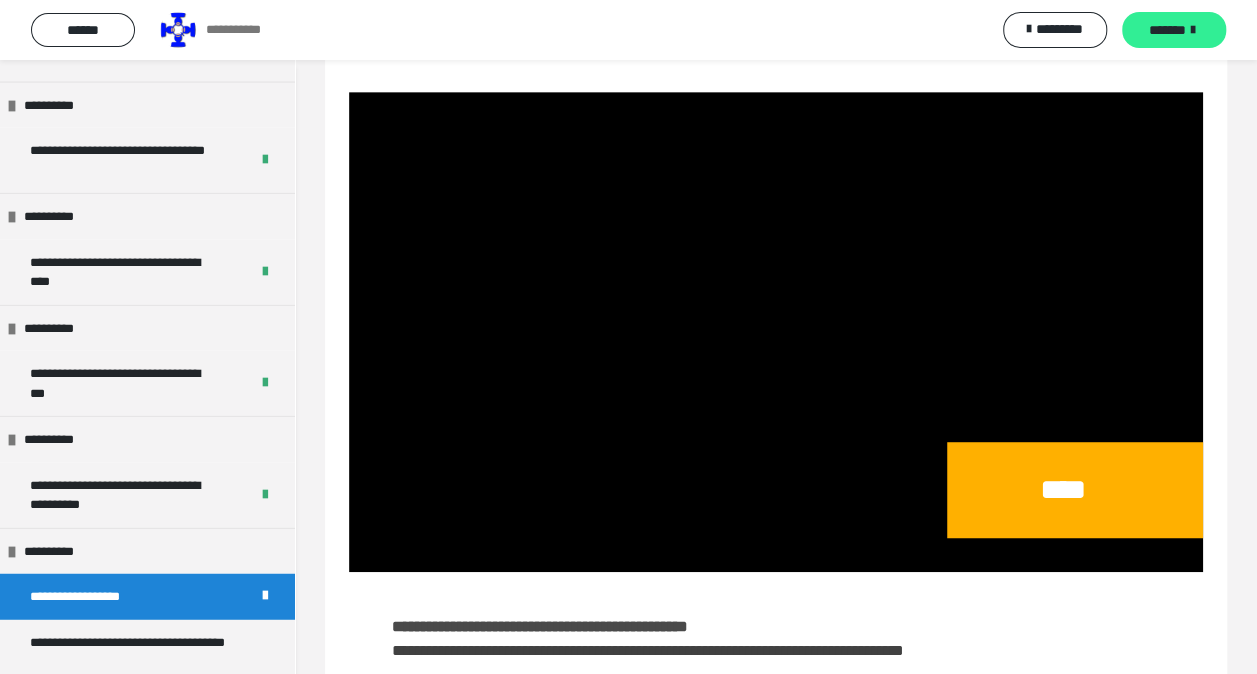click on "*******" at bounding box center (1167, 30) 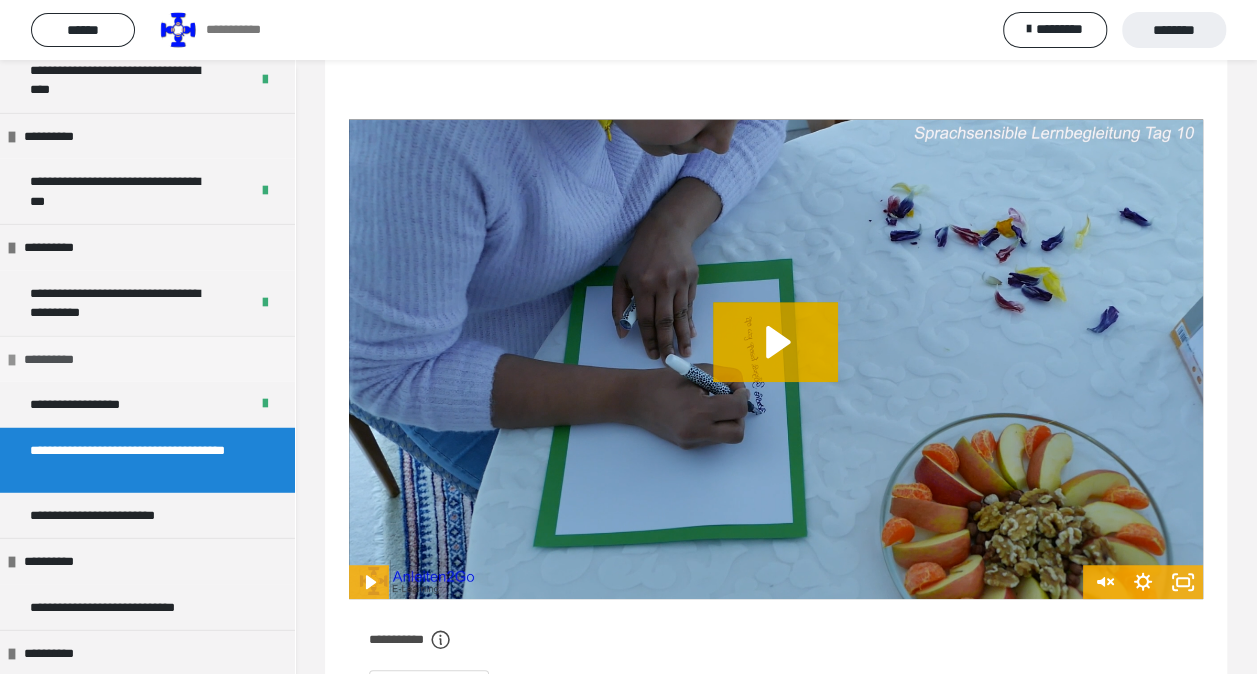 scroll, scrollTop: 2487, scrollLeft: 0, axis: vertical 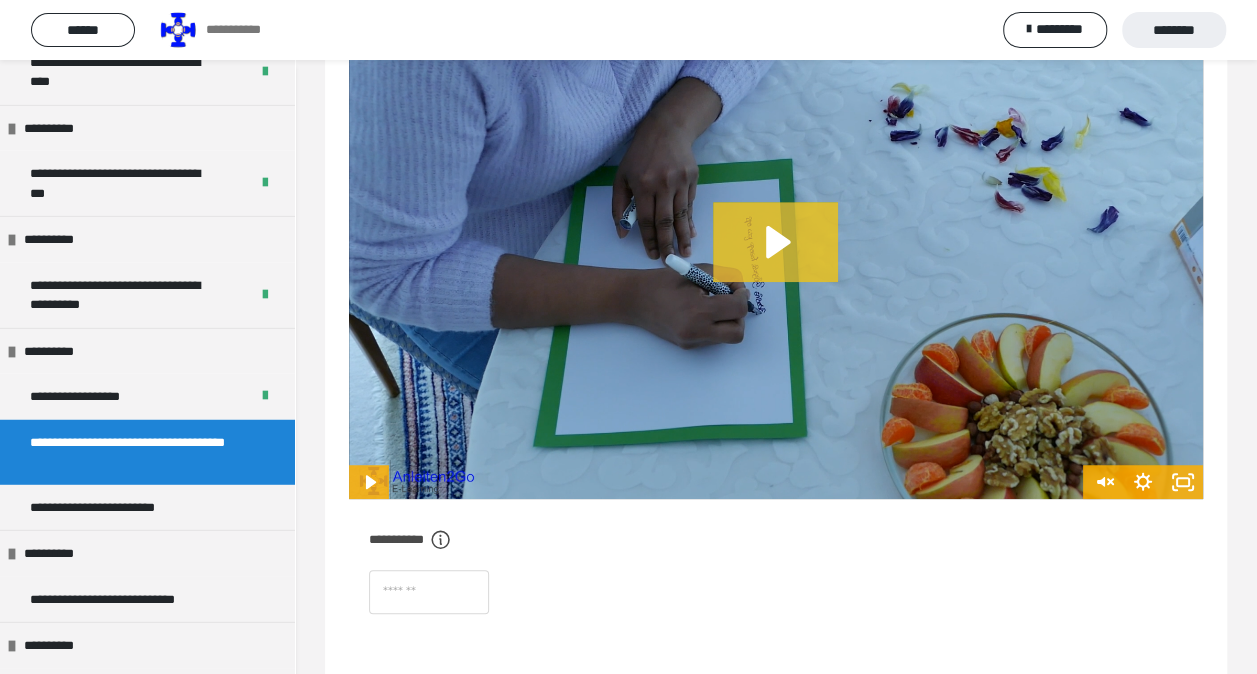 click 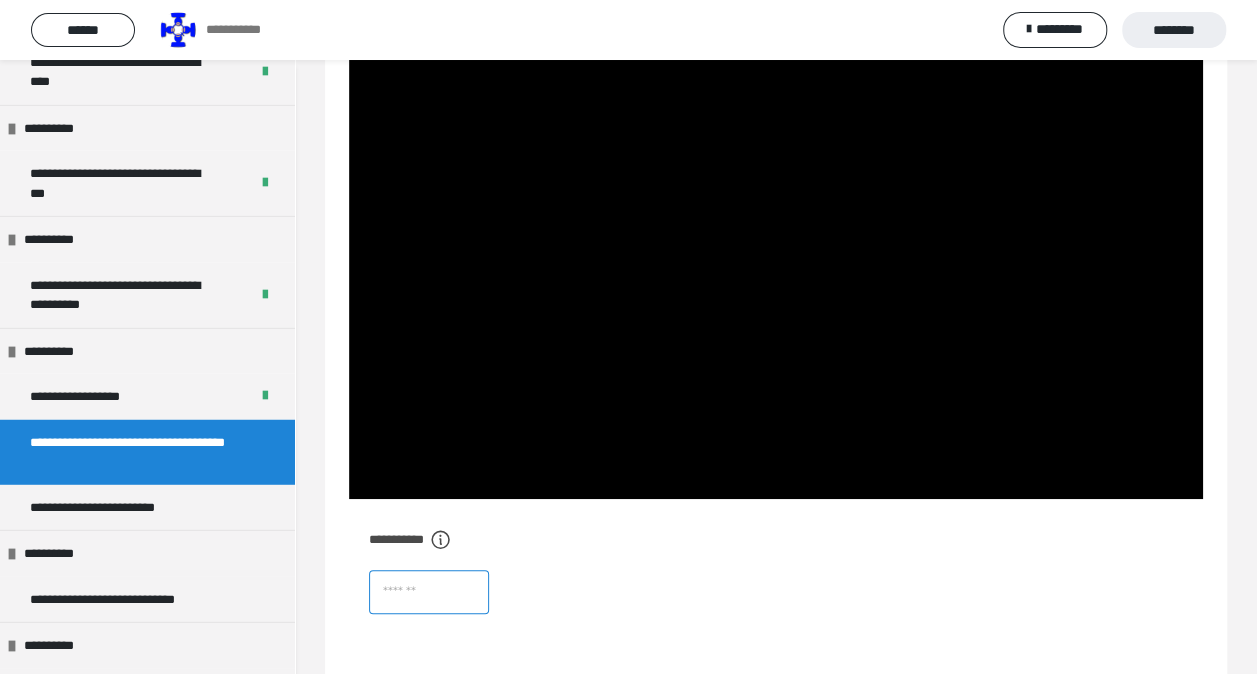 click at bounding box center [429, 592] 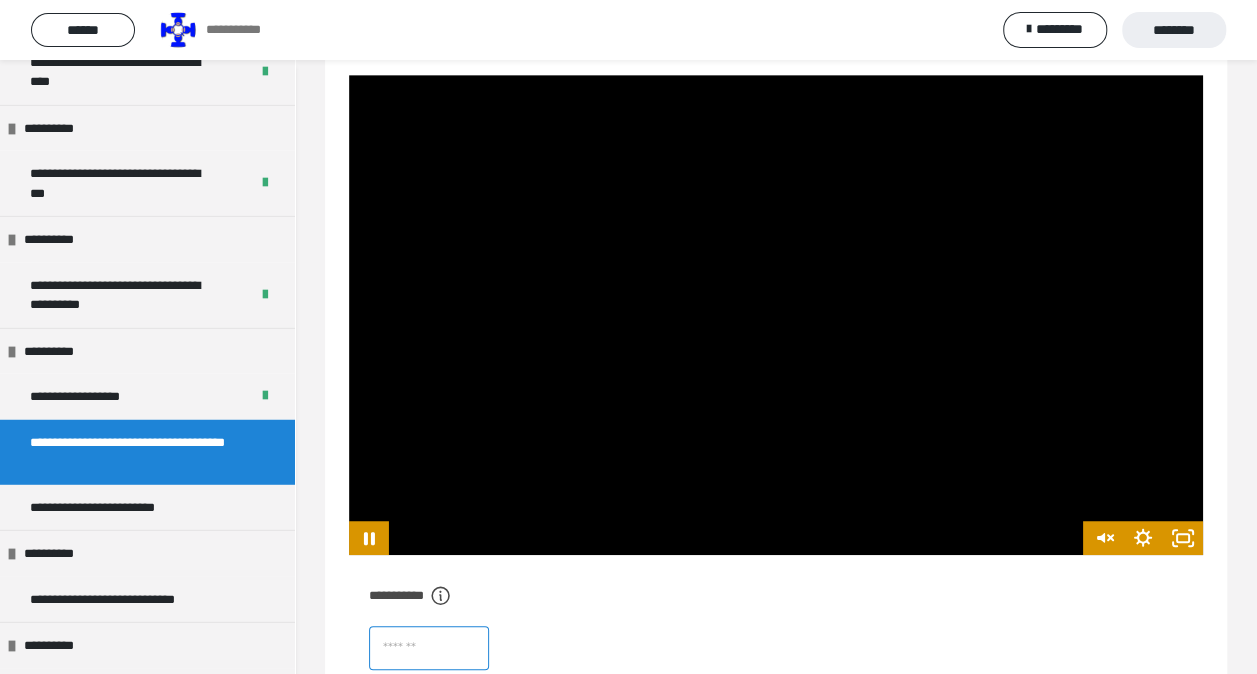 scroll, scrollTop: 410, scrollLeft: 0, axis: vertical 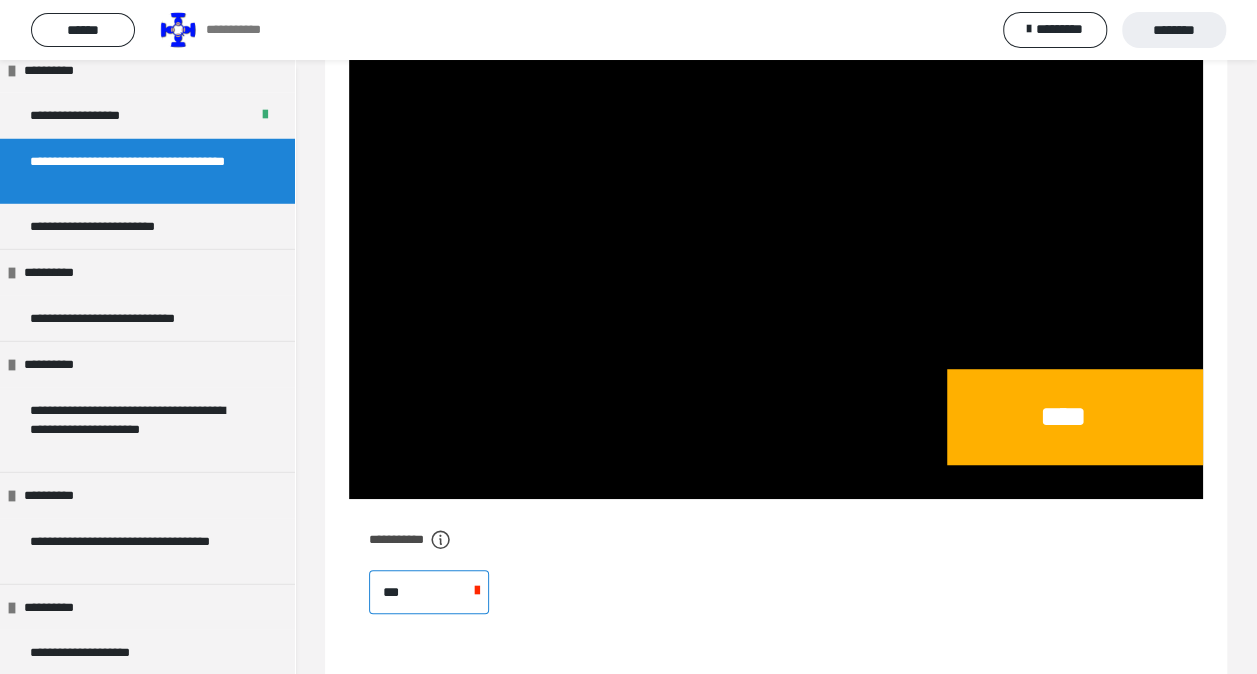type on "****" 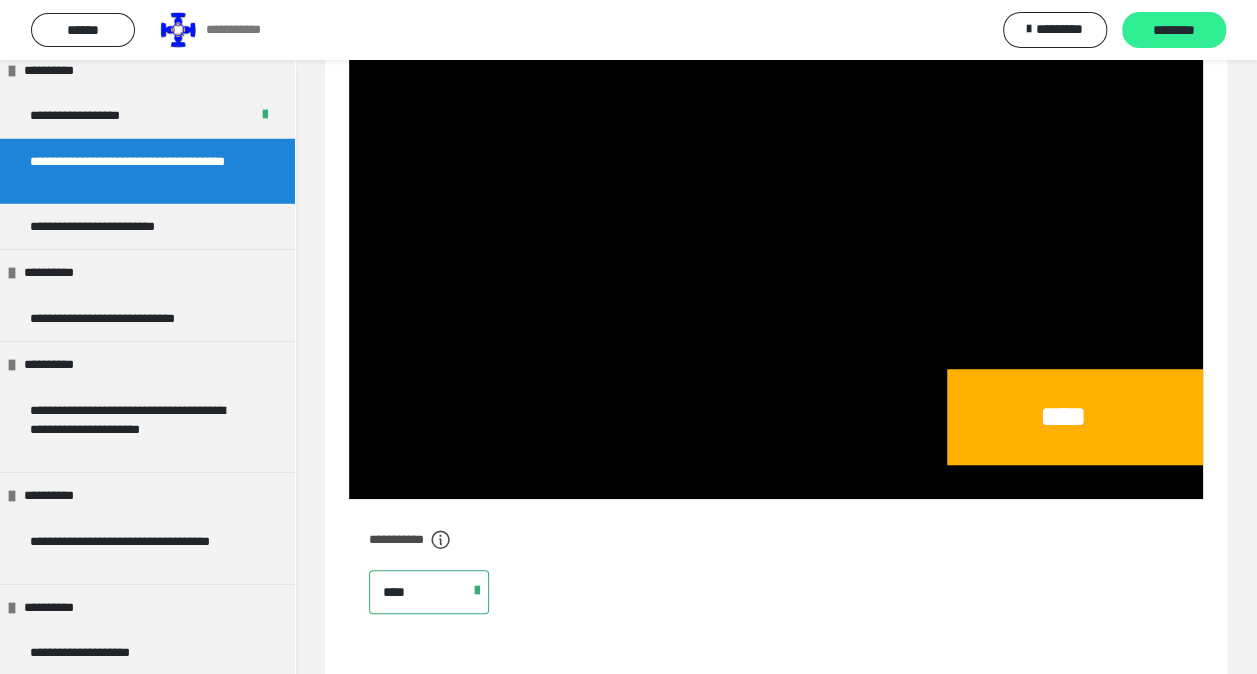 click on "********" at bounding box center (1174, 31) 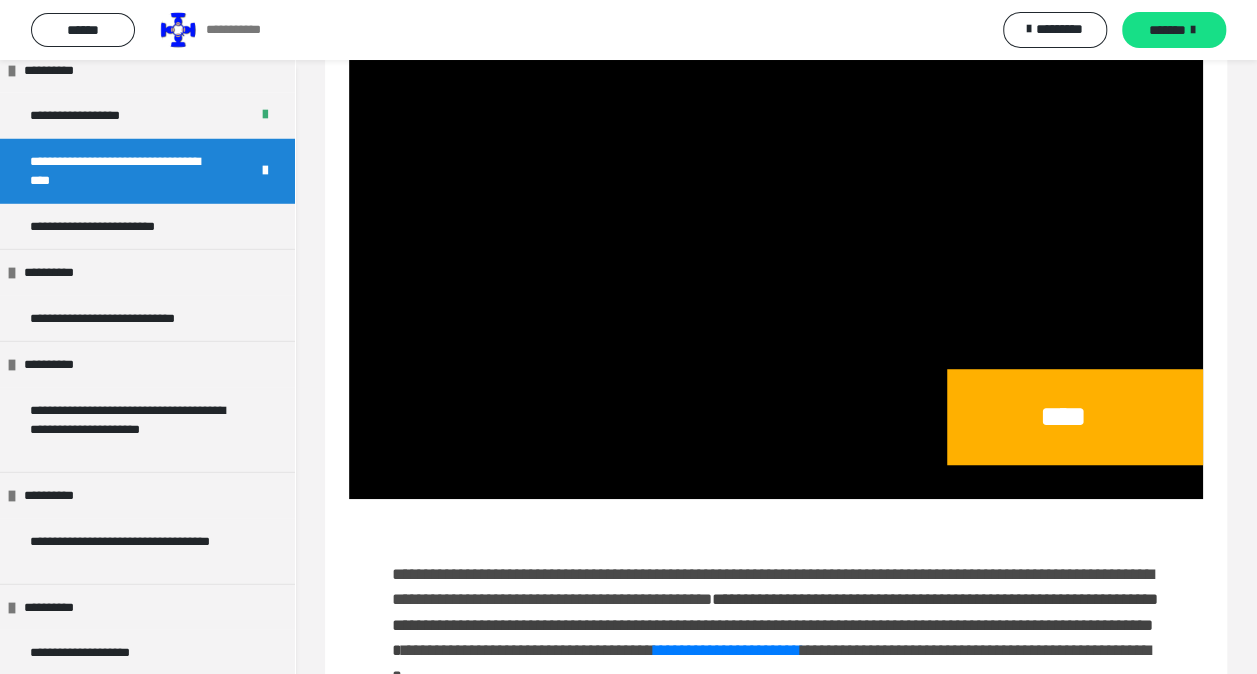 click on "*******" at bounding box center [1167, 30] 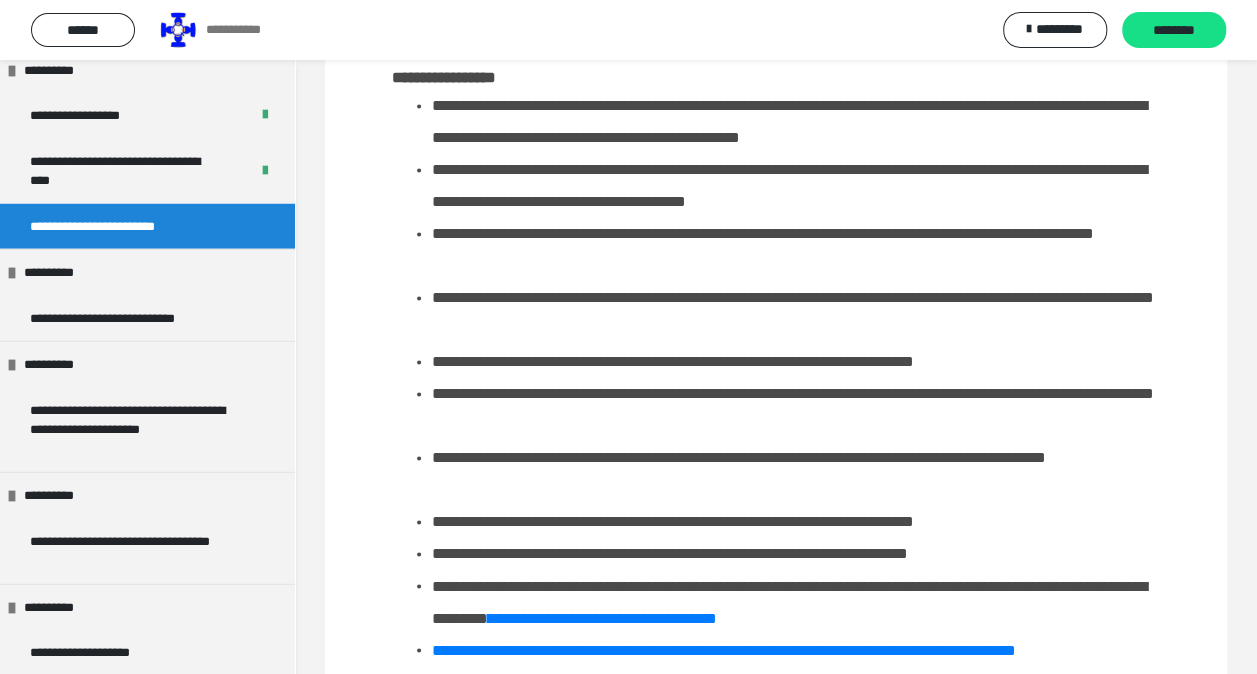 scroll, scrollTop: 1210, scrollLeft: 0, axis: vertical 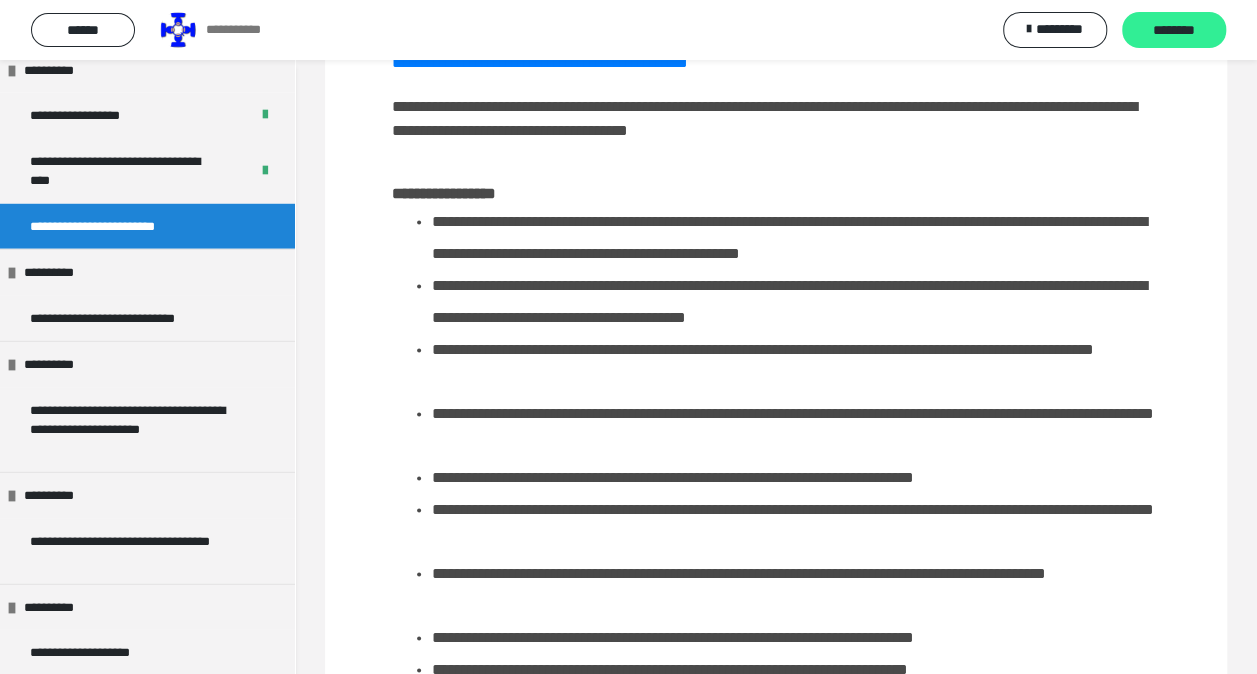 click on "********" at bounding box center (1174, 31) 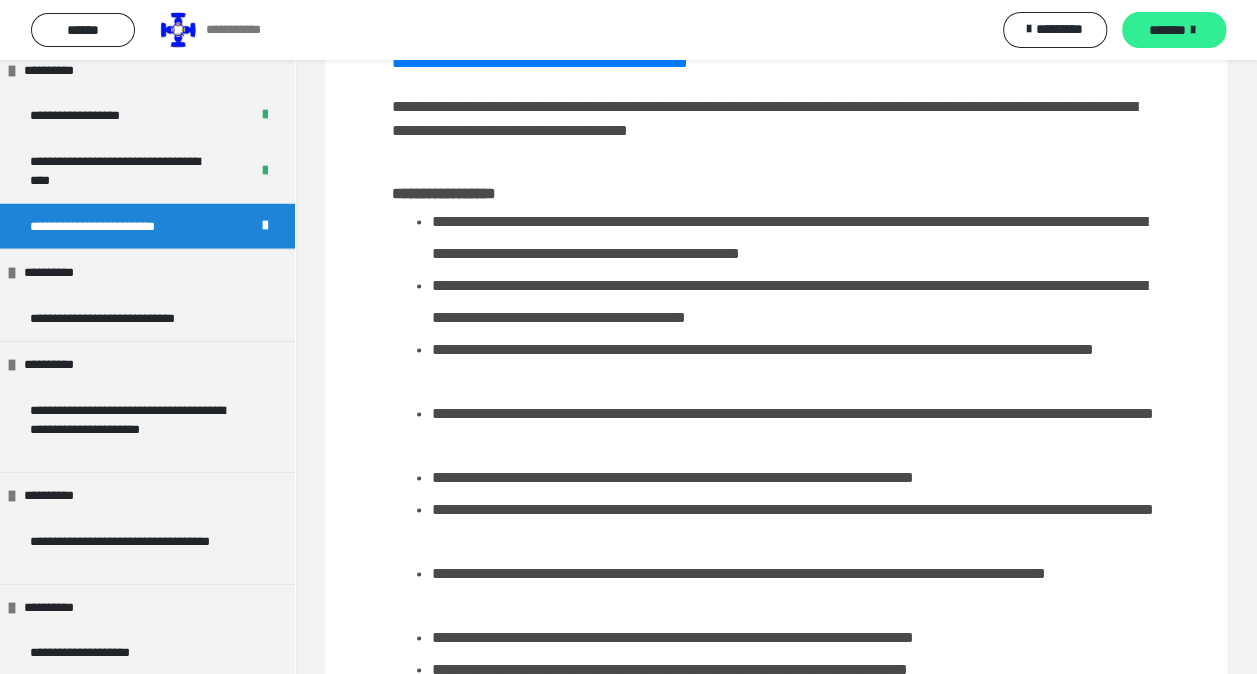 click on "*******" at bounding box center [1167, 30] 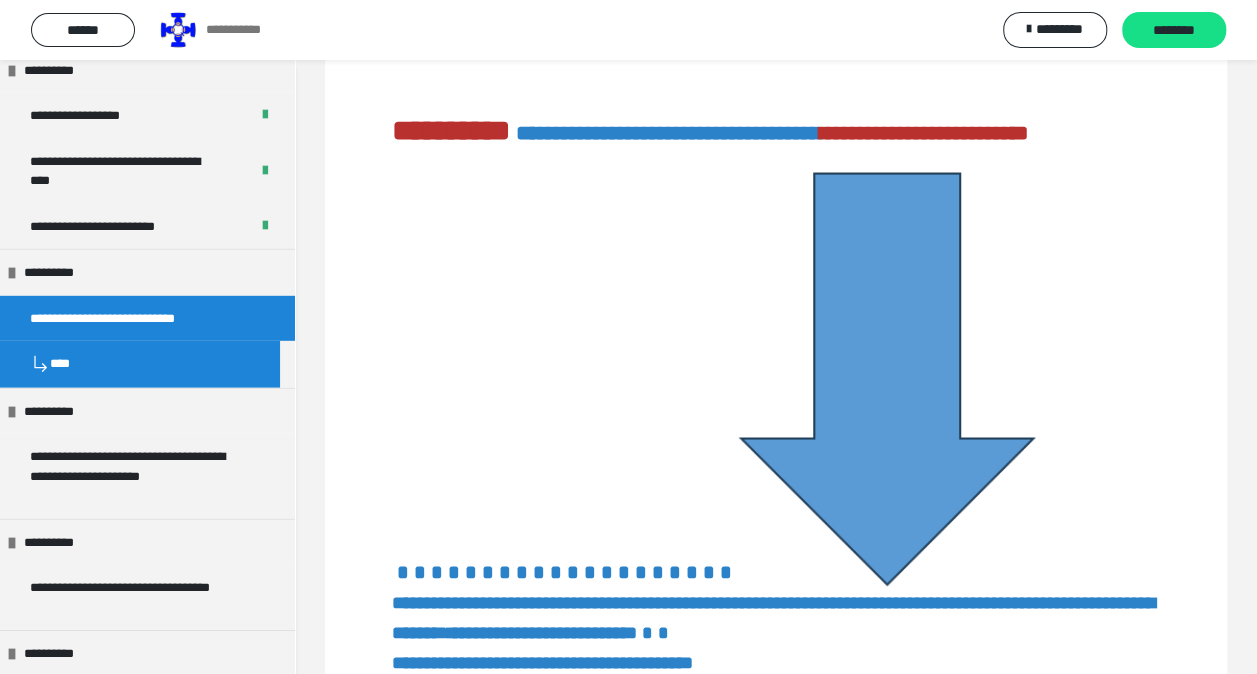 scroll, scrollTop: 1310, scrollLeft: 0, axis: vertical 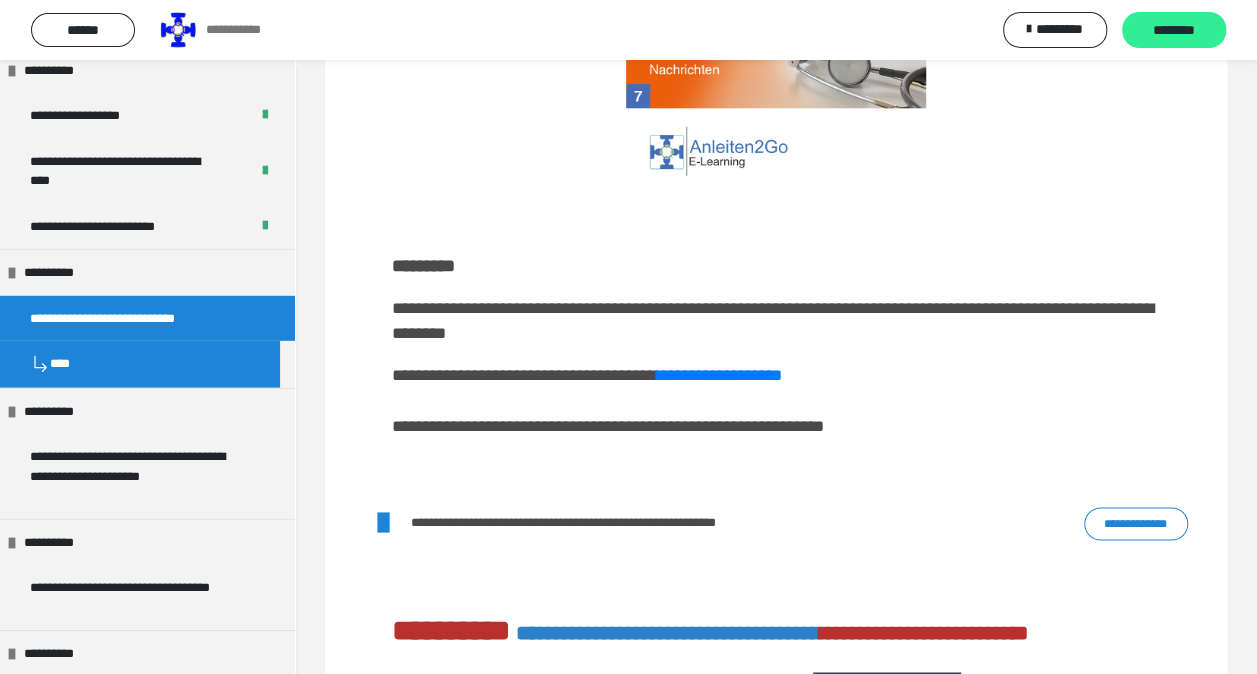 click on "********" at bounding box center [1174, 31] 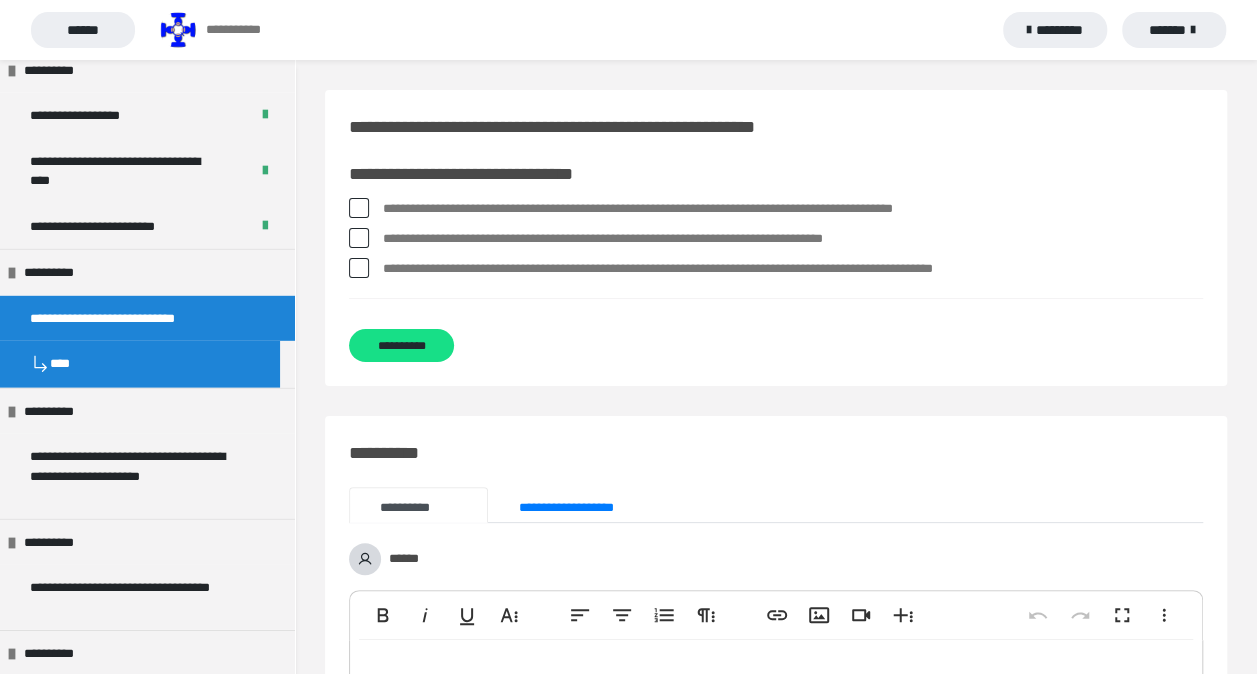 click at bounding box center [359, 208] 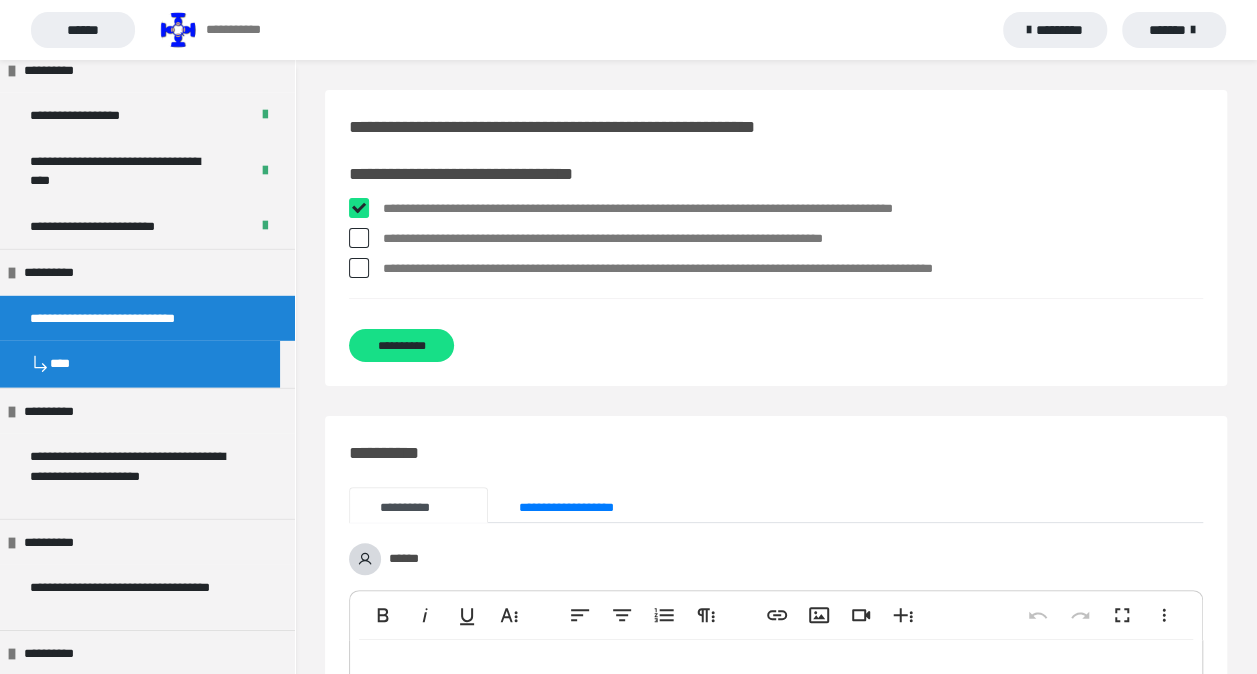 checkbox on "****" 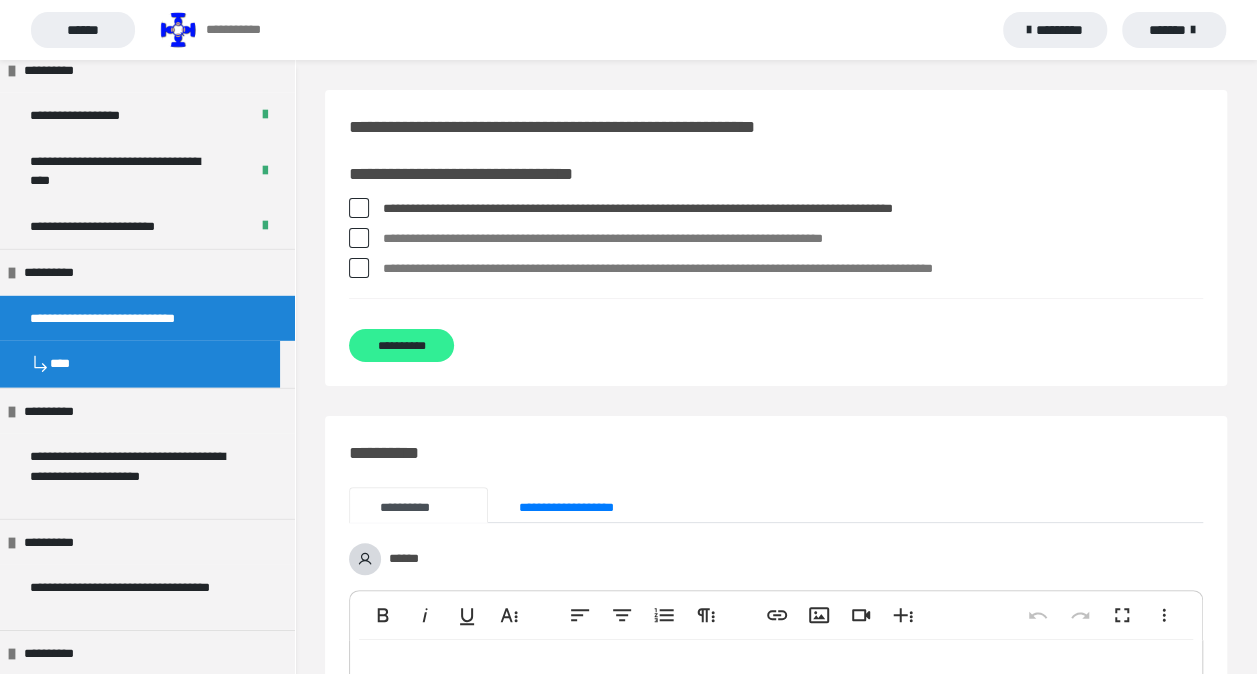 click on "**********" at bounding box center (401, 345) 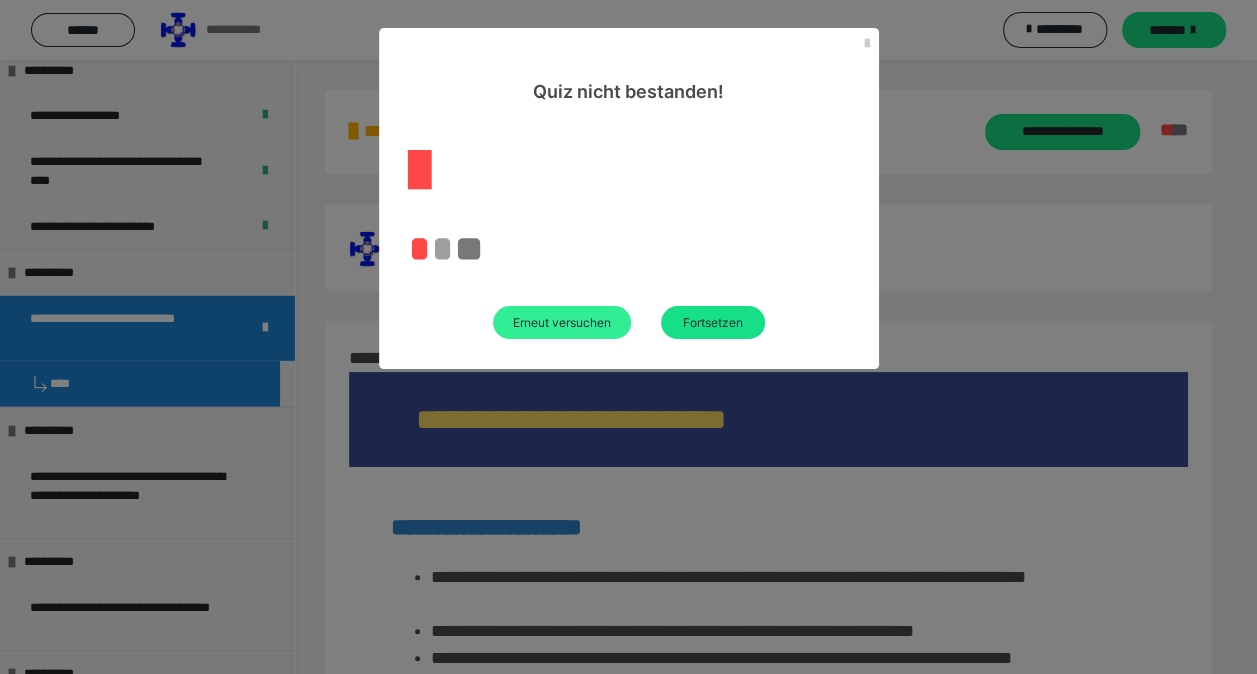 click on "Erneut versuchen" at bounding box center [562, 322] 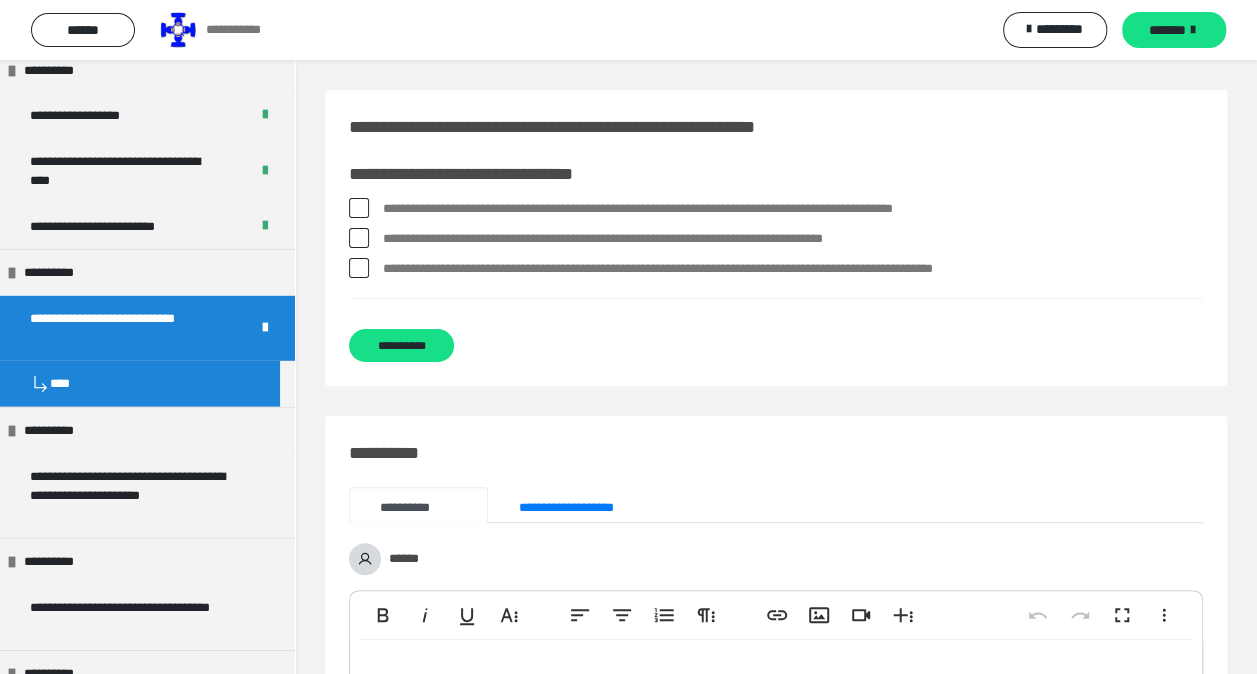 click at bounding box center (359, 238) 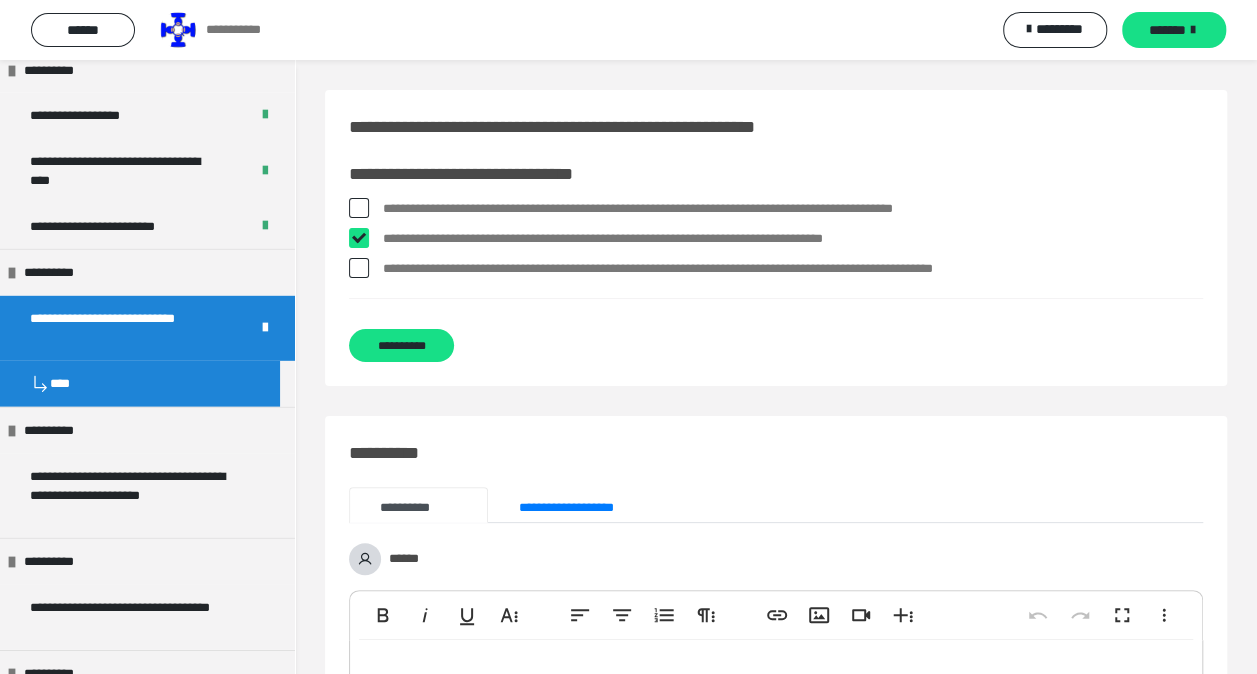 checkbox on "****" 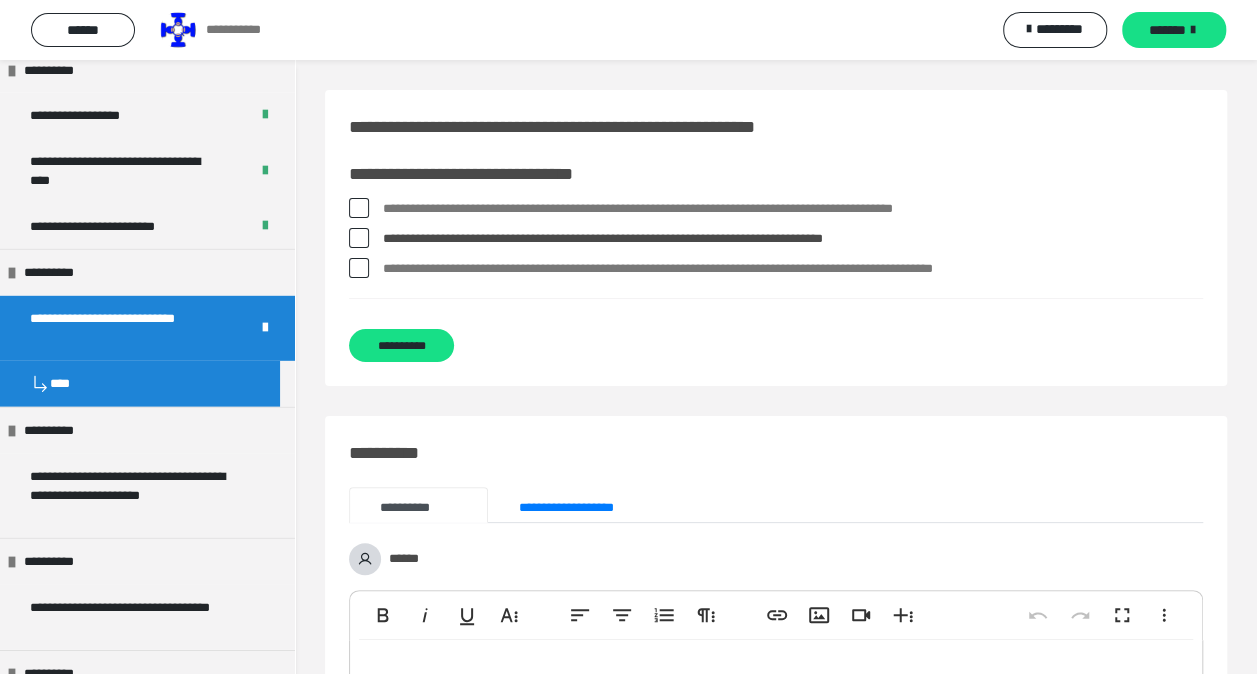 click at bounding box center [359, 268] 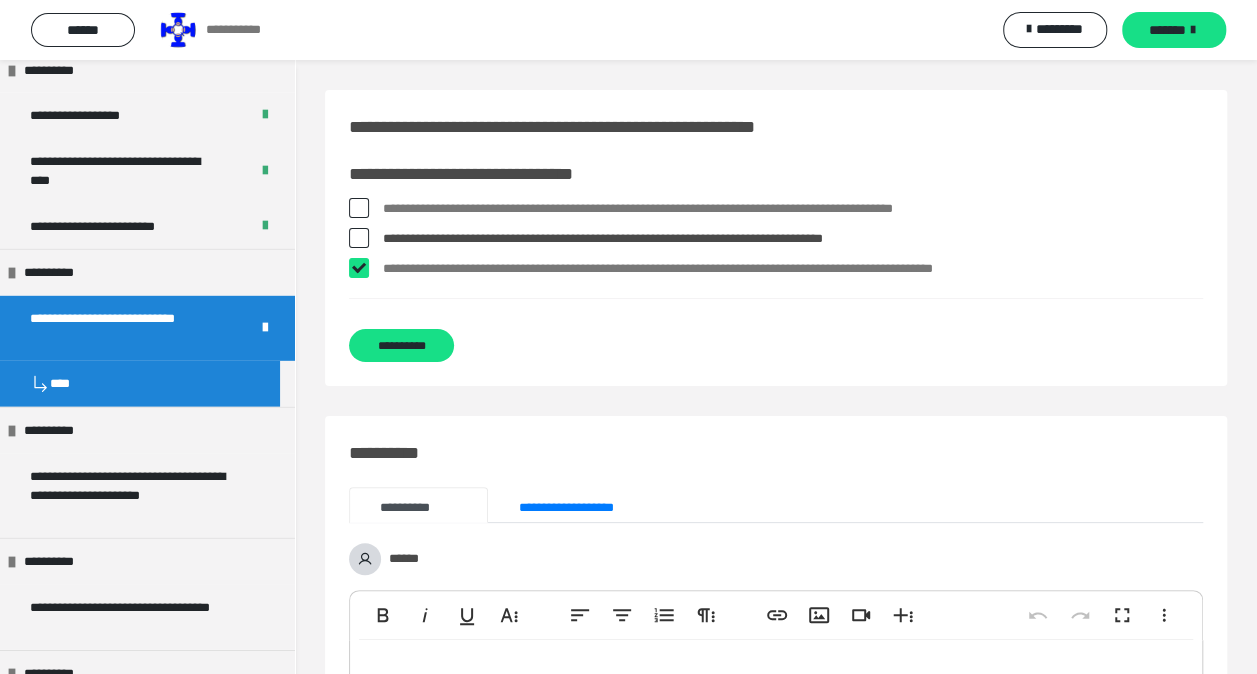 checkbox on "****" 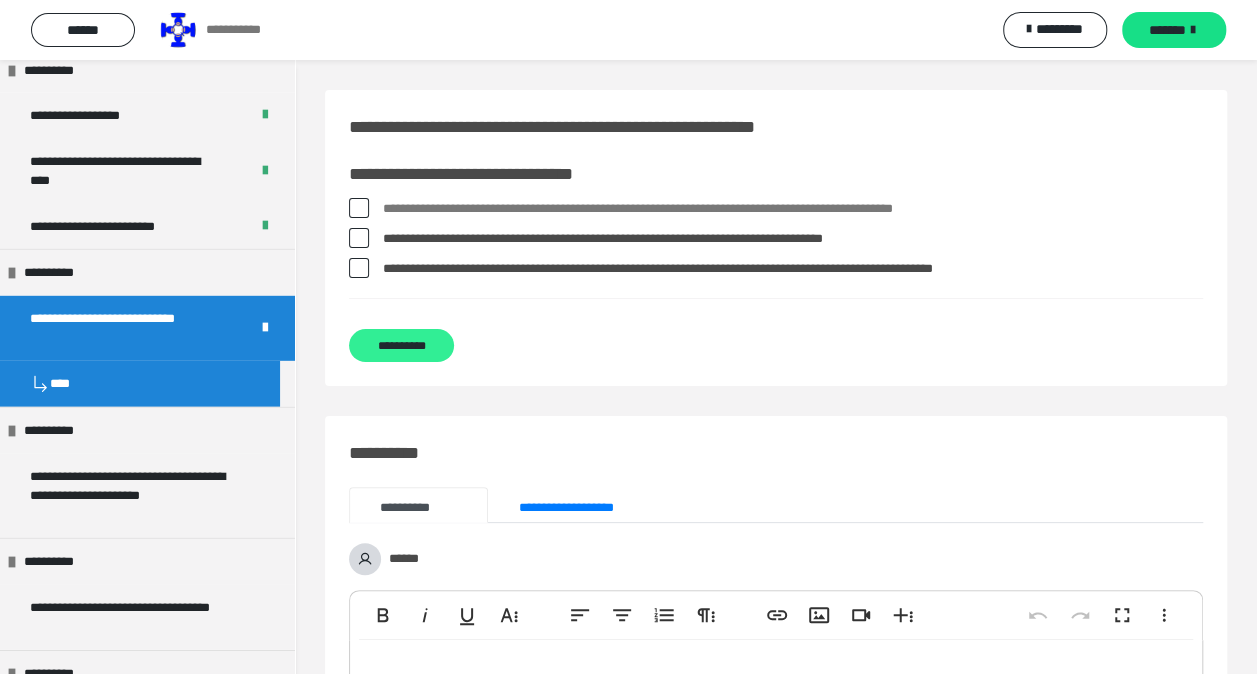 click on "**********" at bounding box center (401, 345) 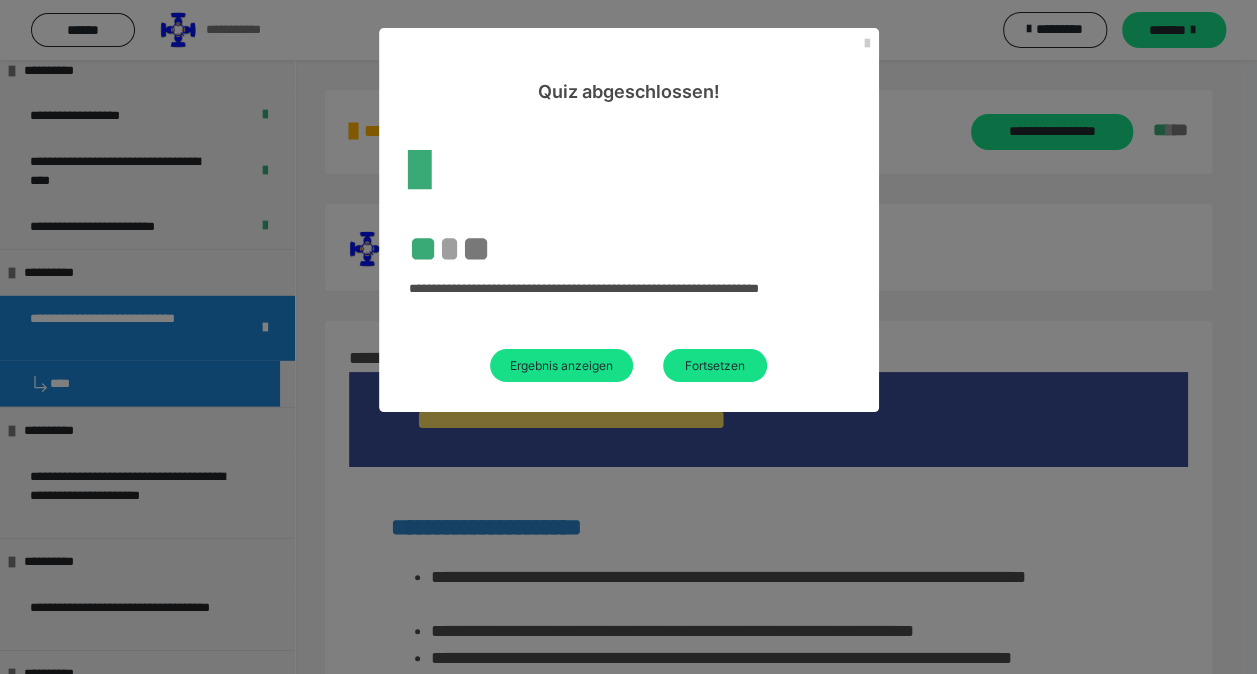 click on "Fortsetzen" at bounding box center [715, 365] 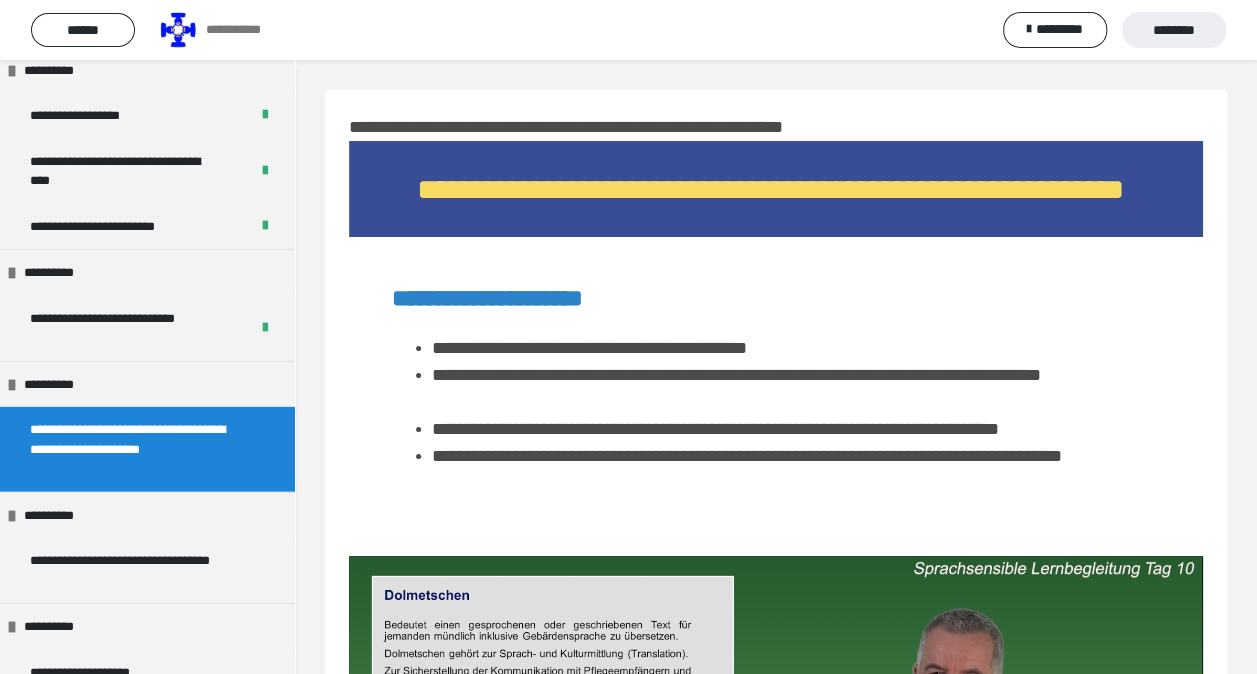 click on "********" at bounding box center (1174, 30) 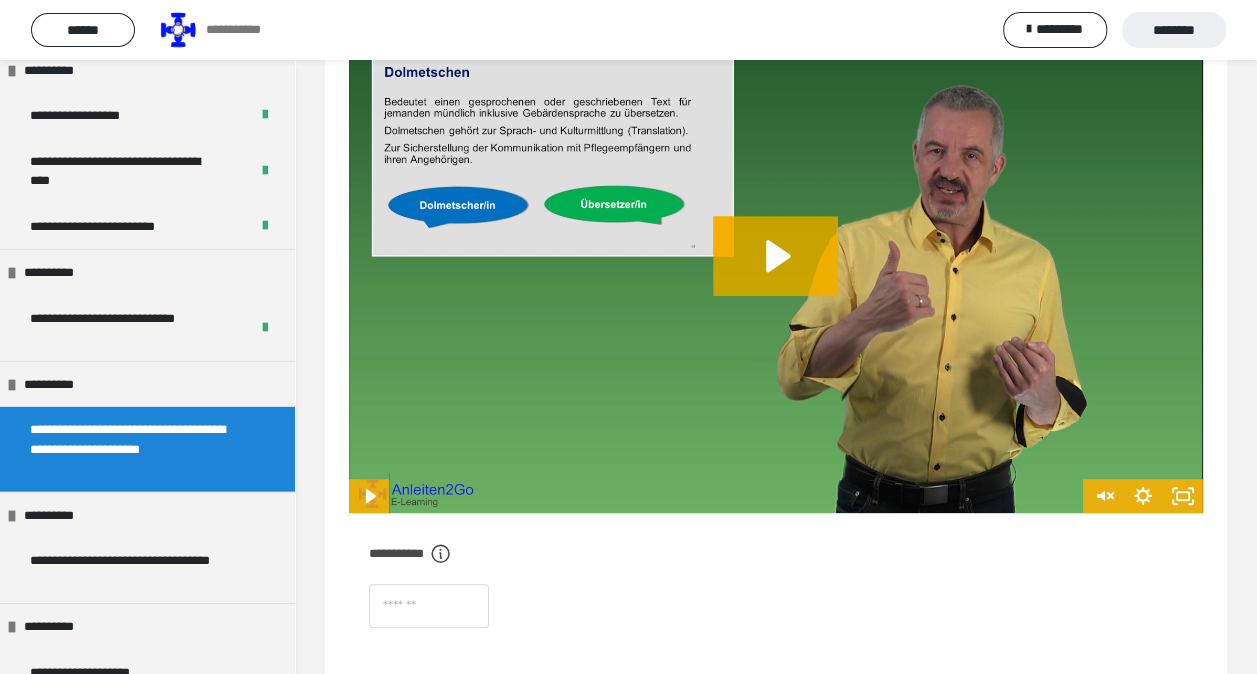 scroll, scrollTop: 600, scrollLeft: 0, axis: vertical 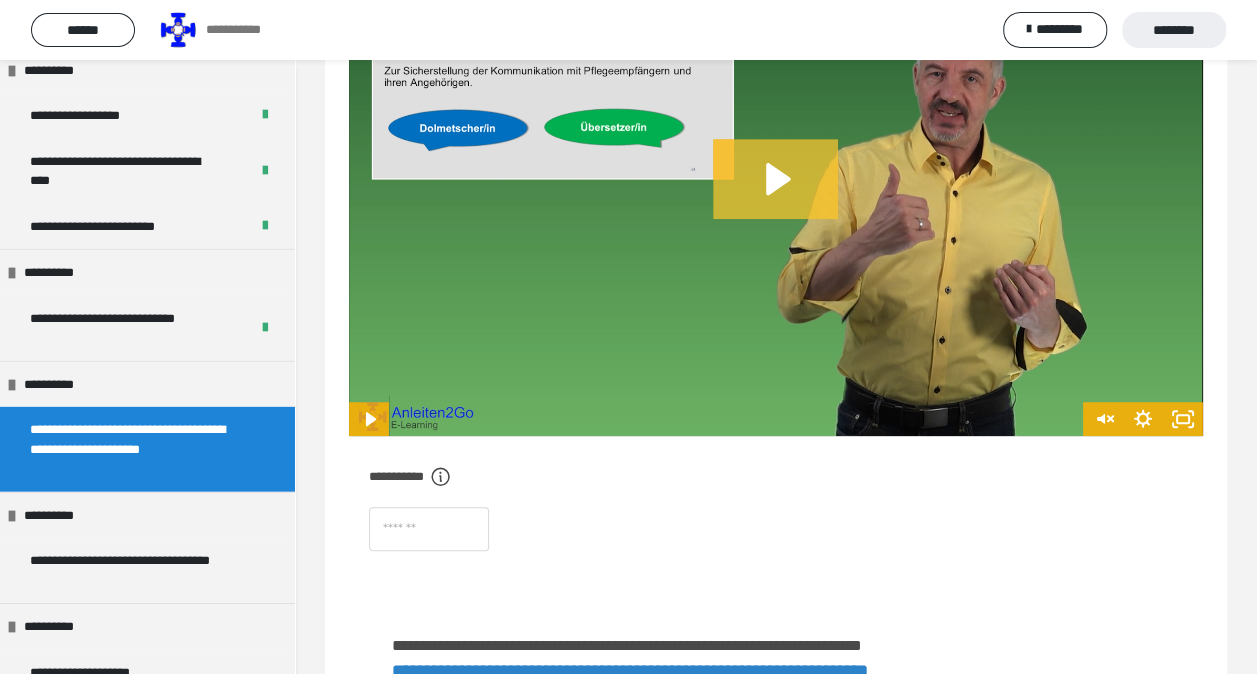 click 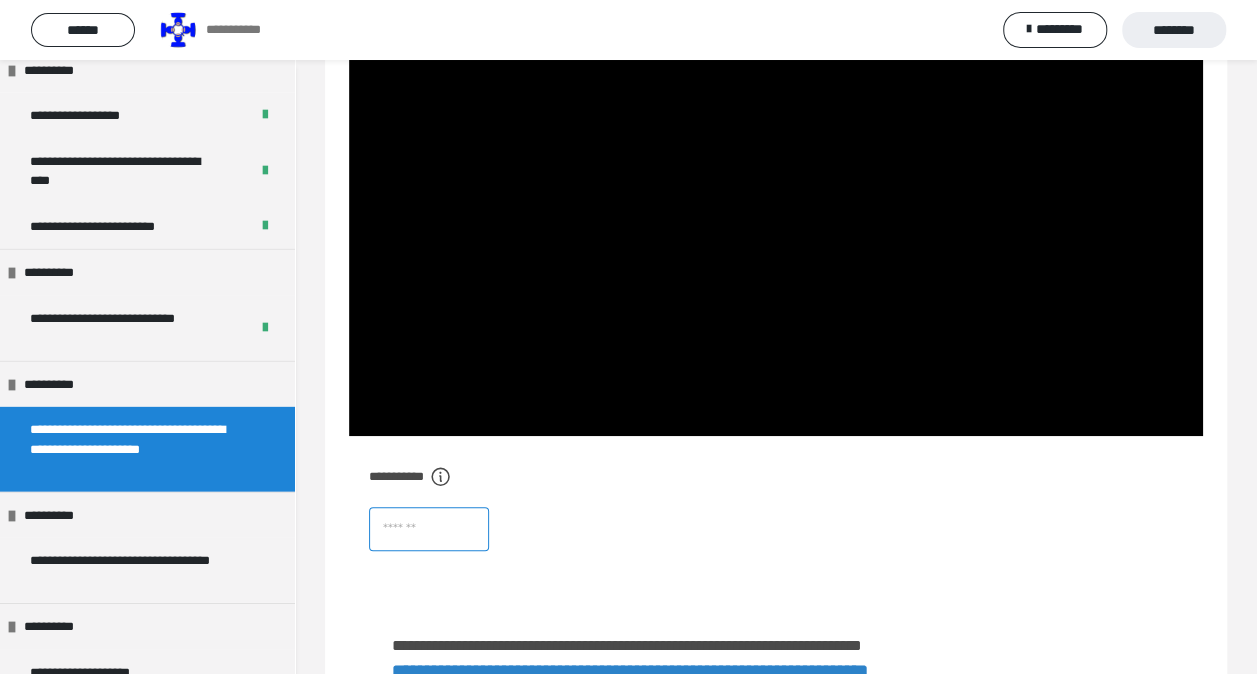 click at bounding box center [429, 529] 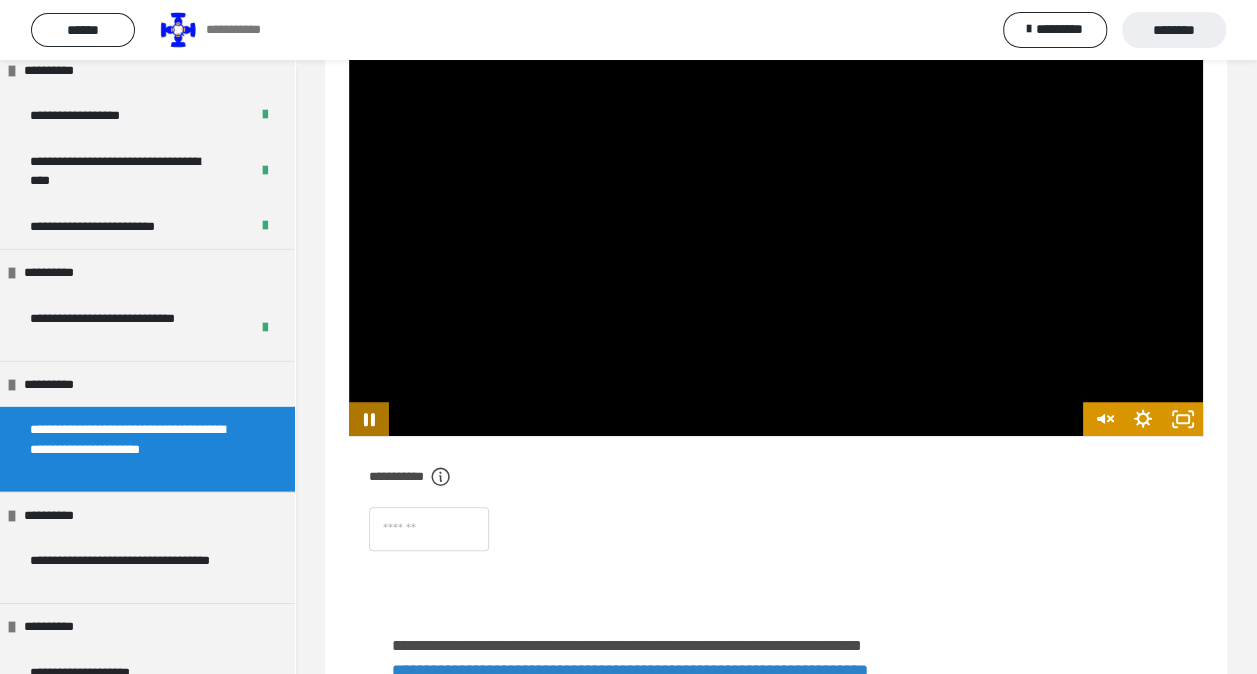 click 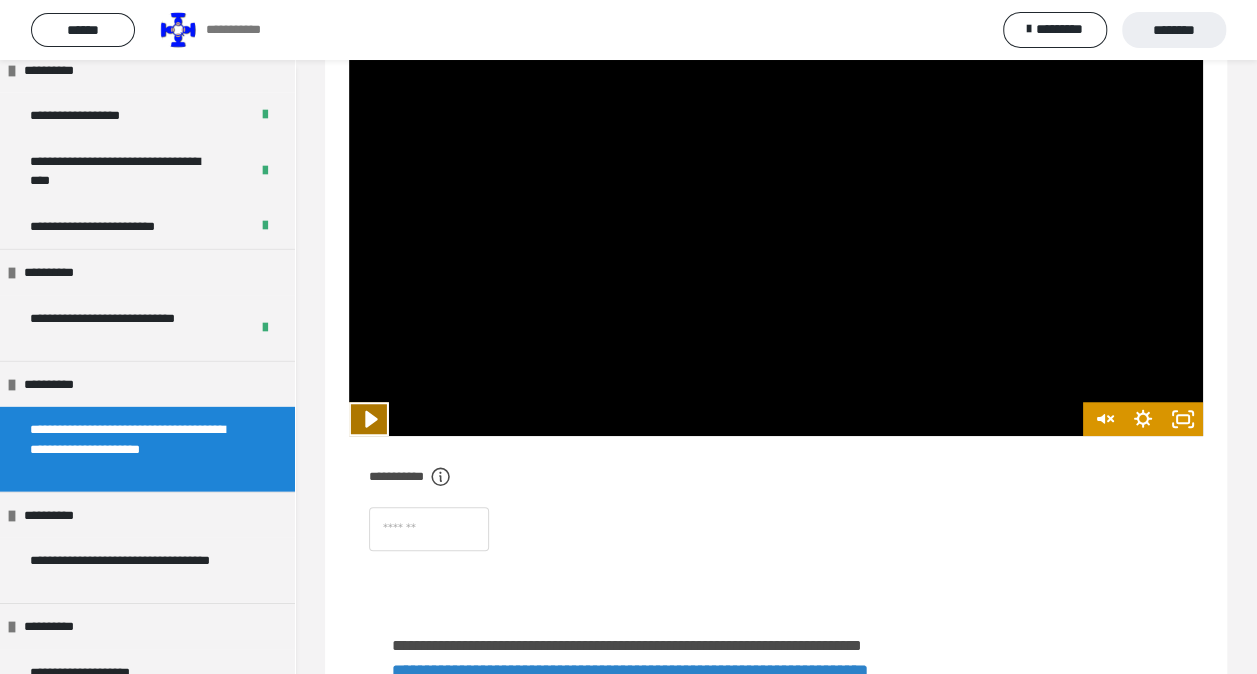 click 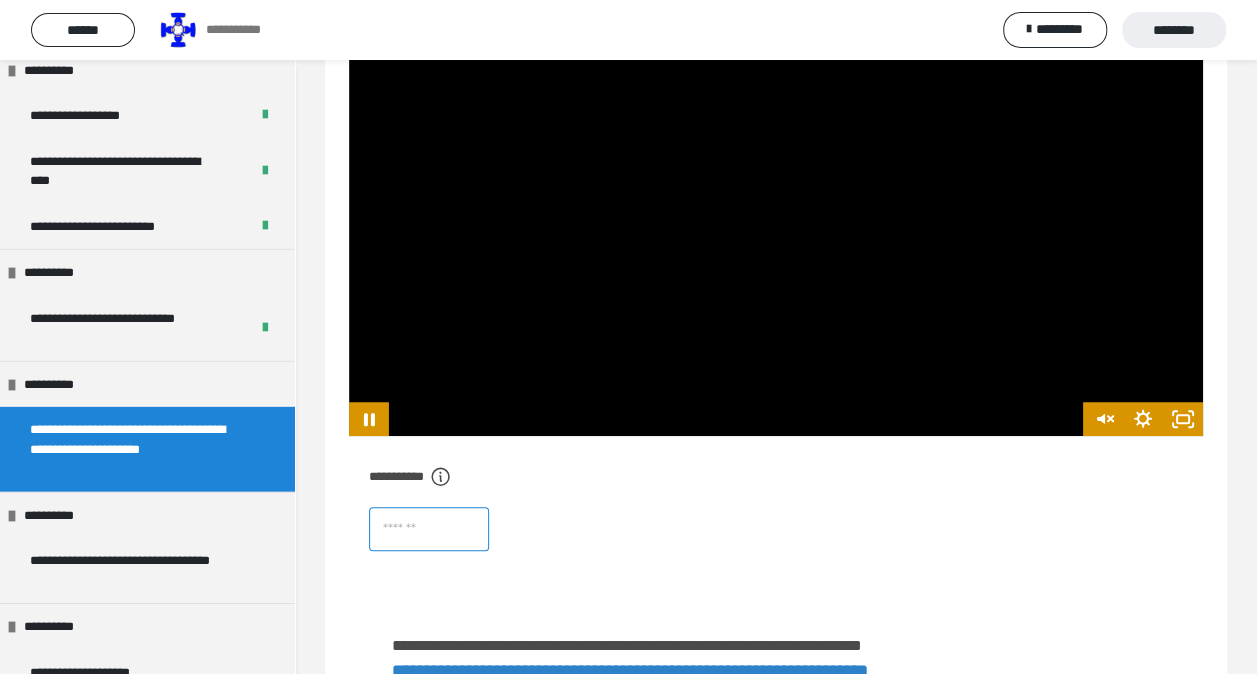 click at bounding box center [429, 529] 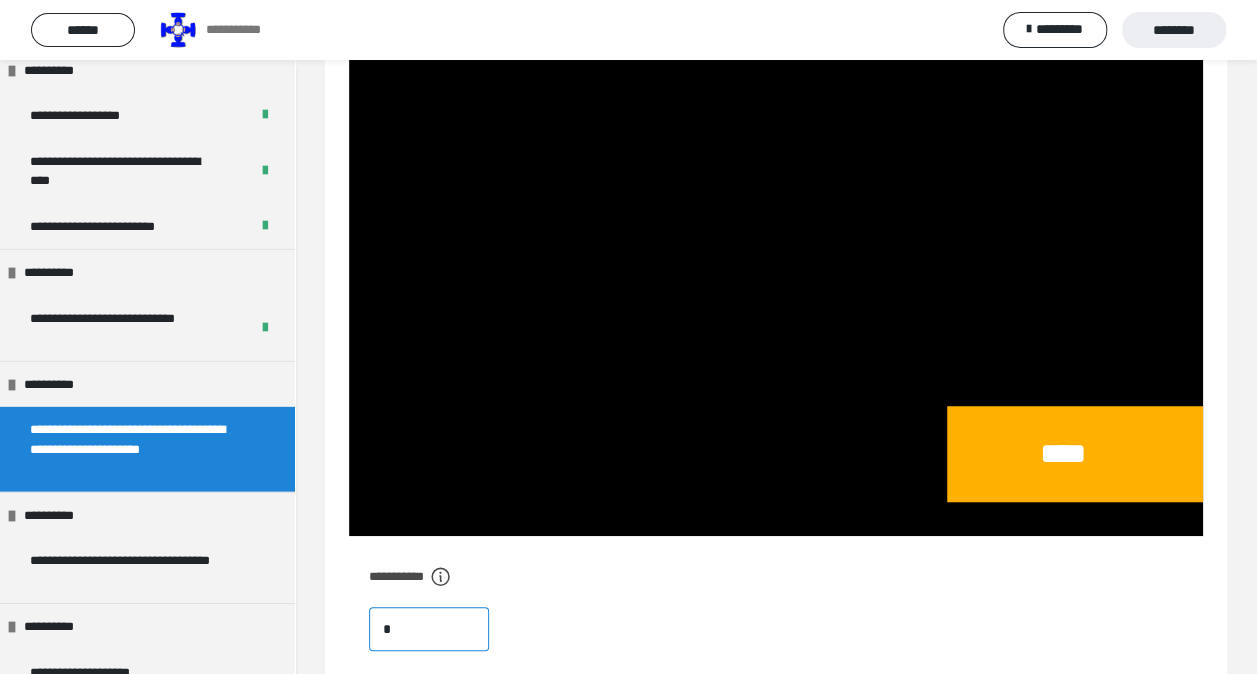 scroll, scrollTop: 508, scrollLeft: 0, axis: vertical 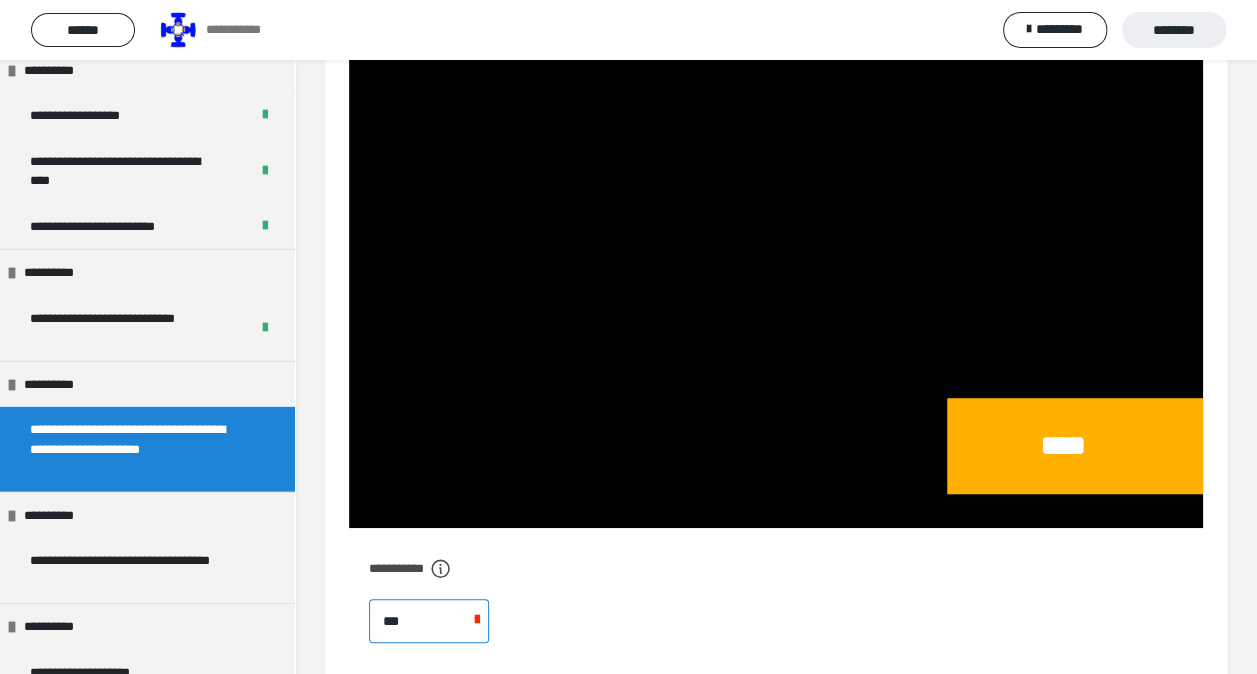 type on "****" 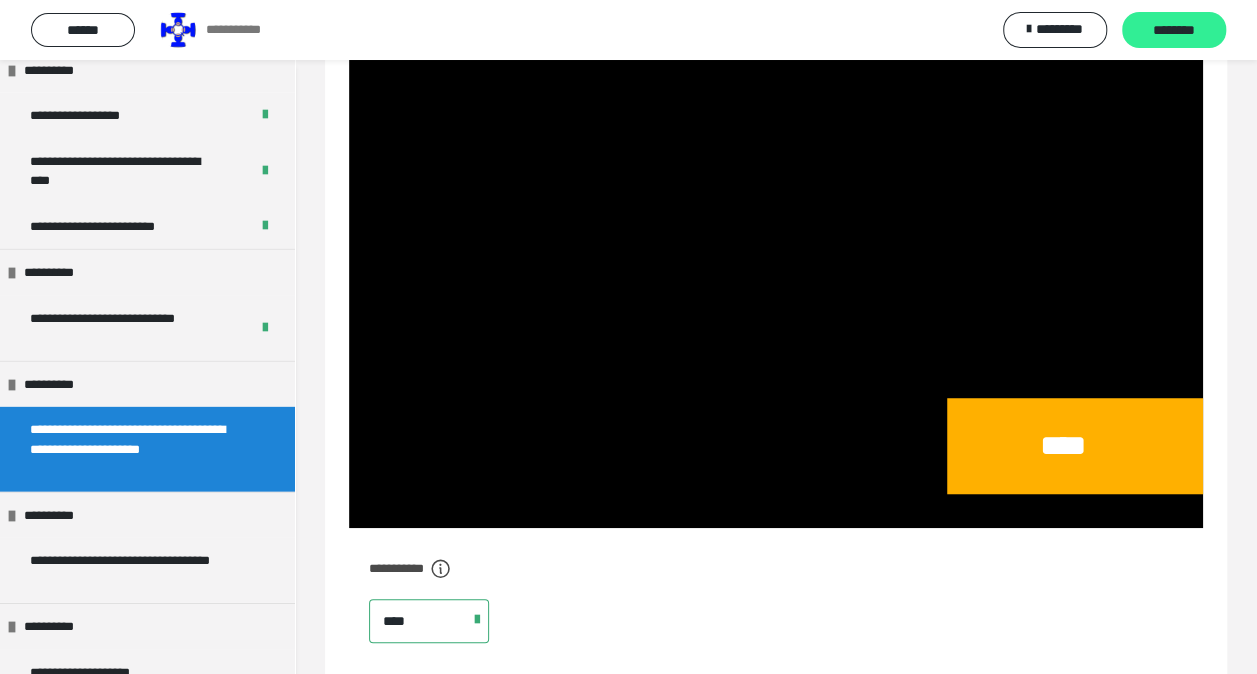 click on "********" at bounding box center [1174, 31] 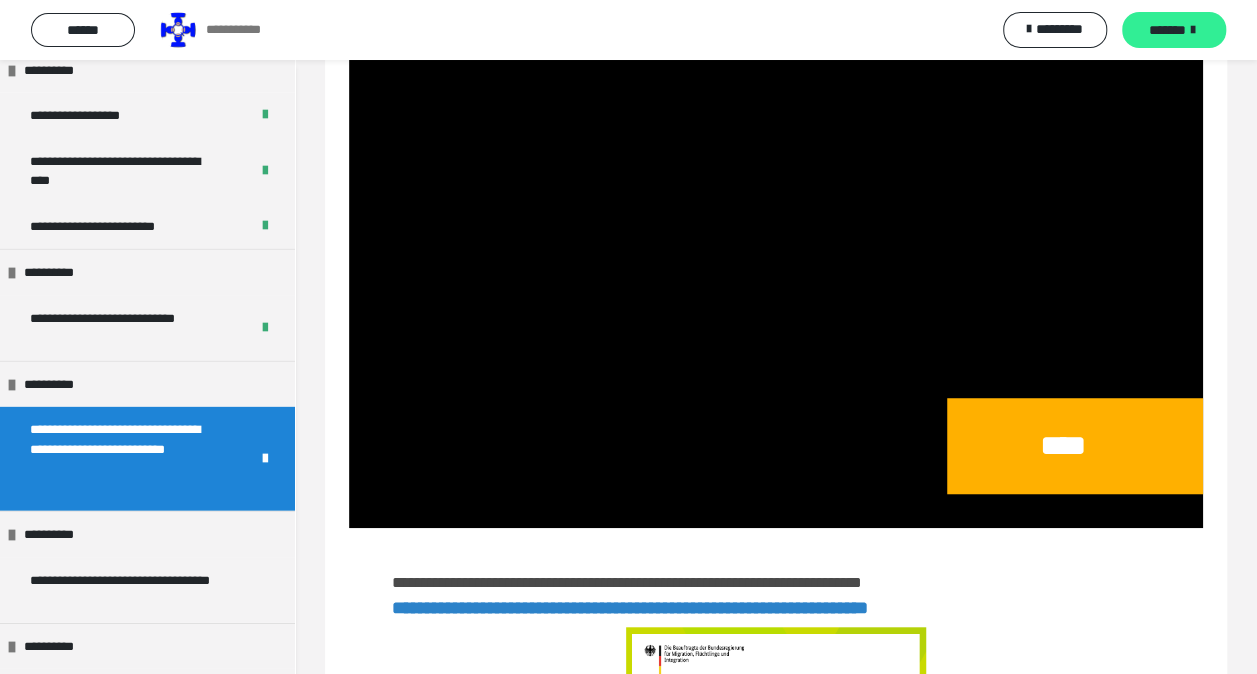 click on "*******" at bounding box center (1167, 30) 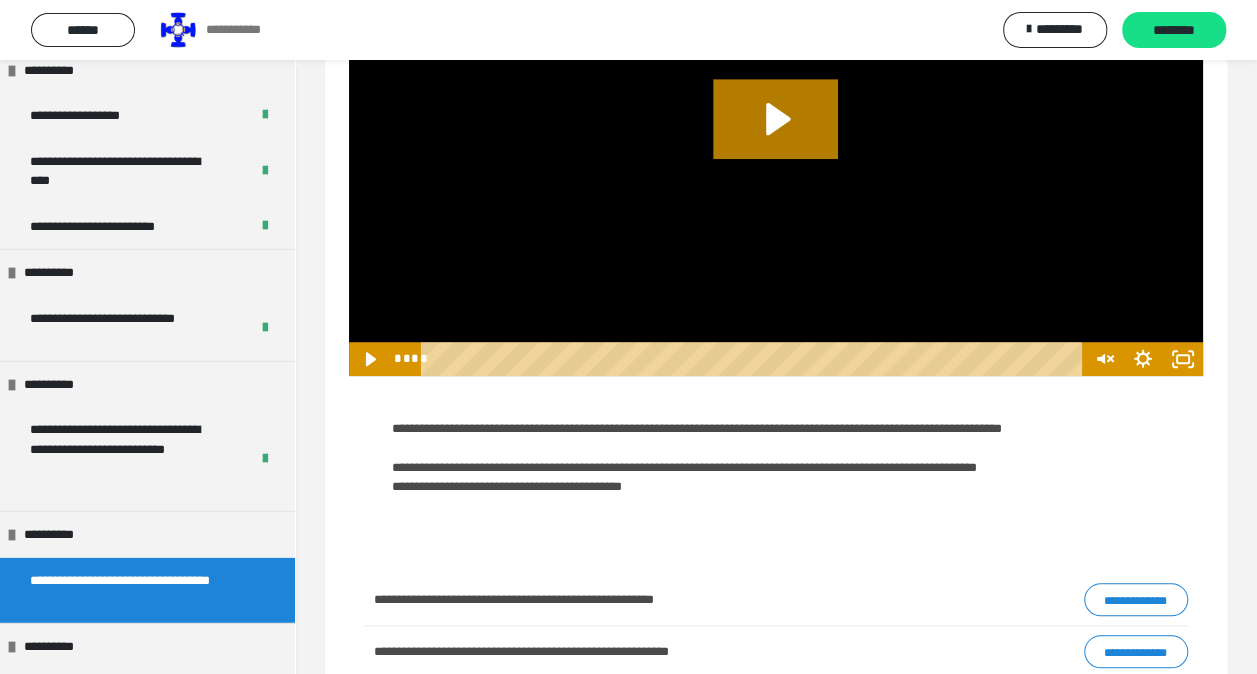 scroll, scrollTop: 708, scrollLeft: 0, axis: vertical 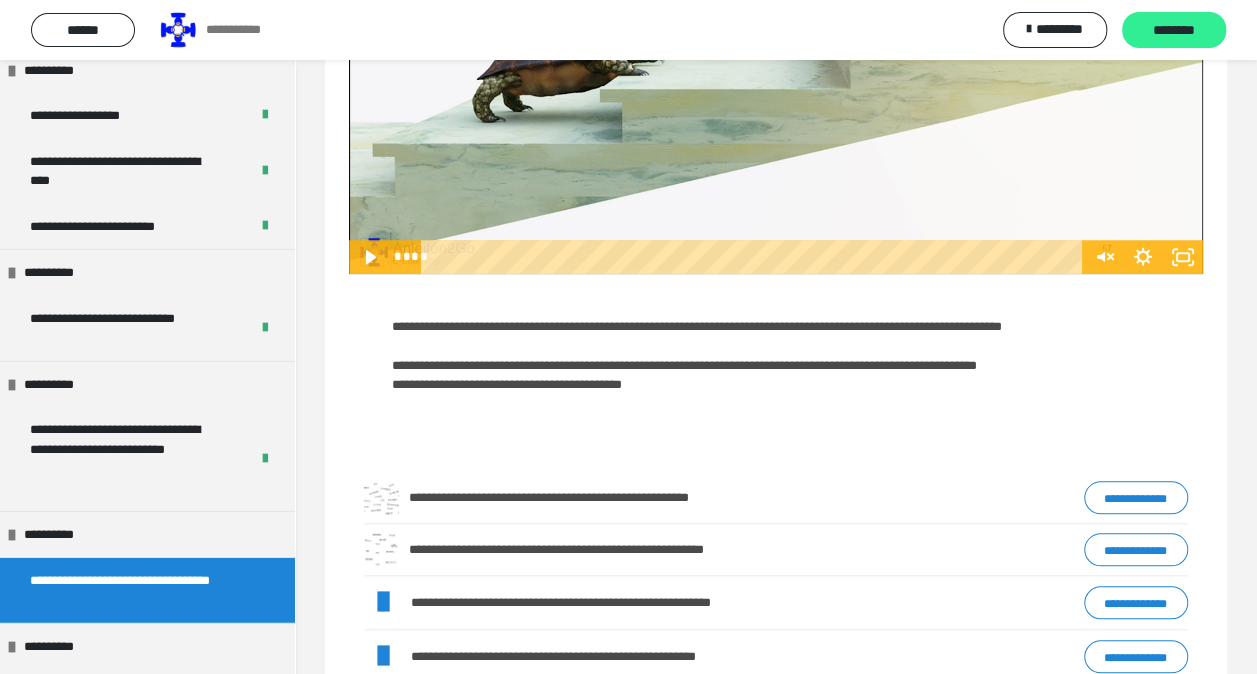 click on "********" at bounding box center [1174, 31] 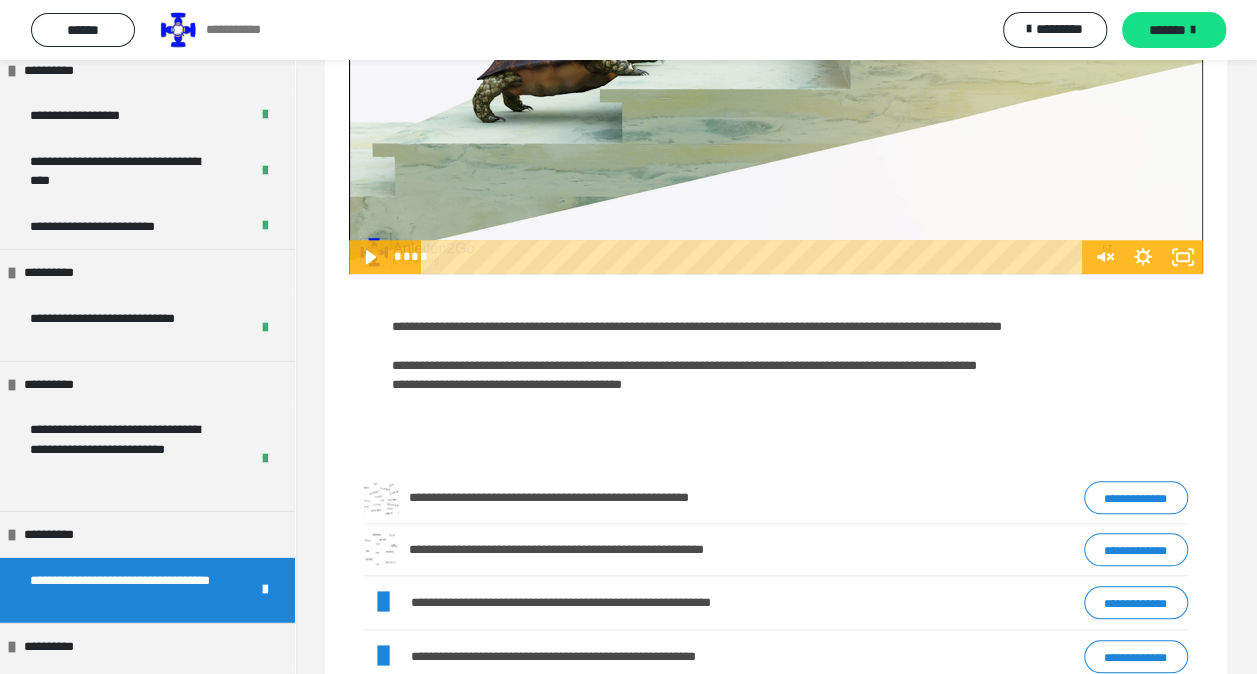click on "*******" at bounding box center [1167, 30] 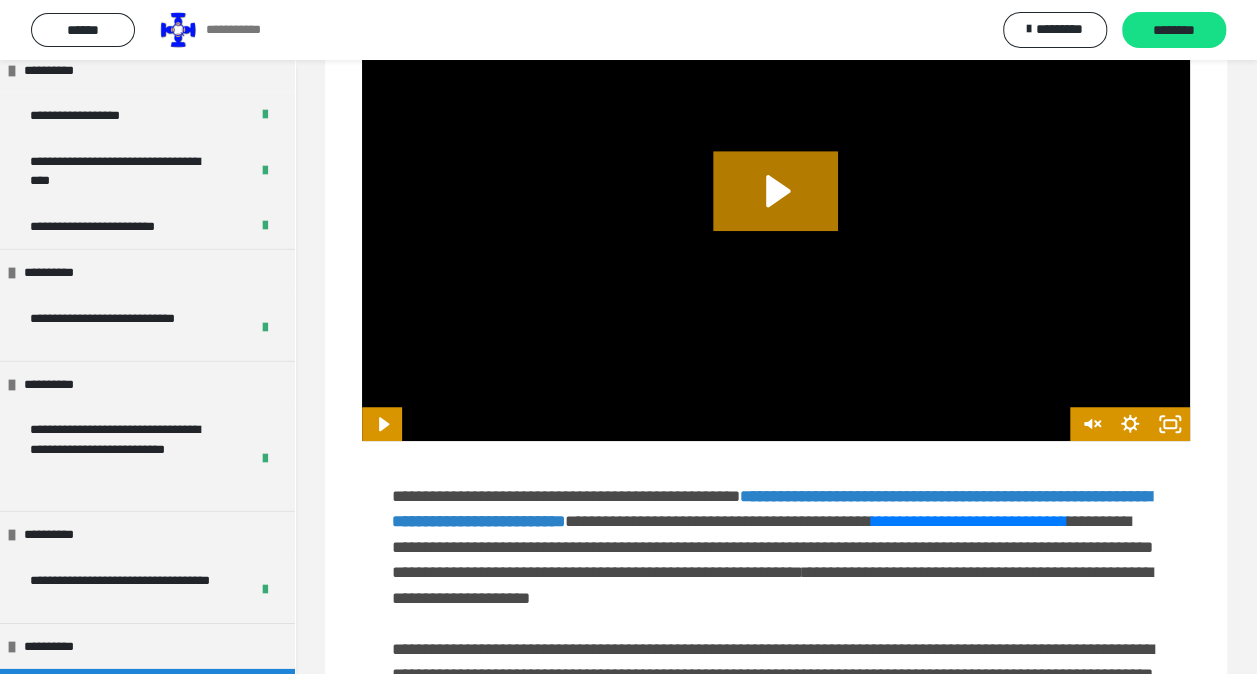 scroll, scrollTop: 508, scrollLeft: 0, axis: vertical 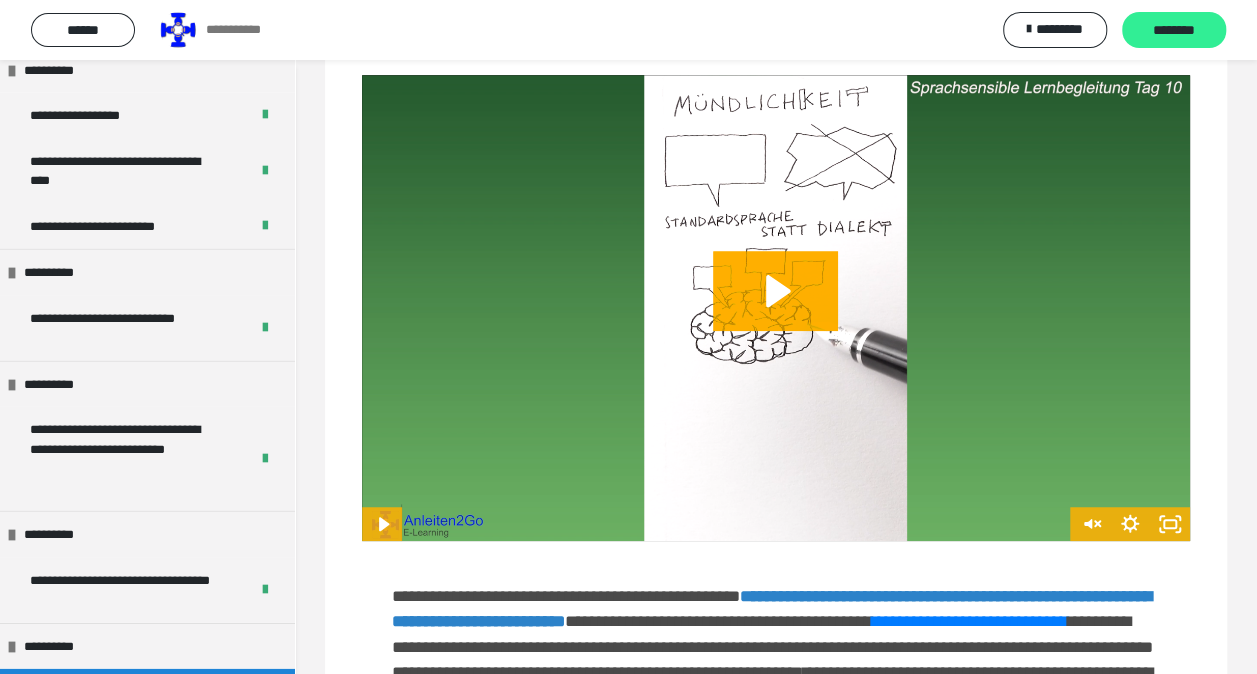 click on "********" at bounding box center [1174, 31] 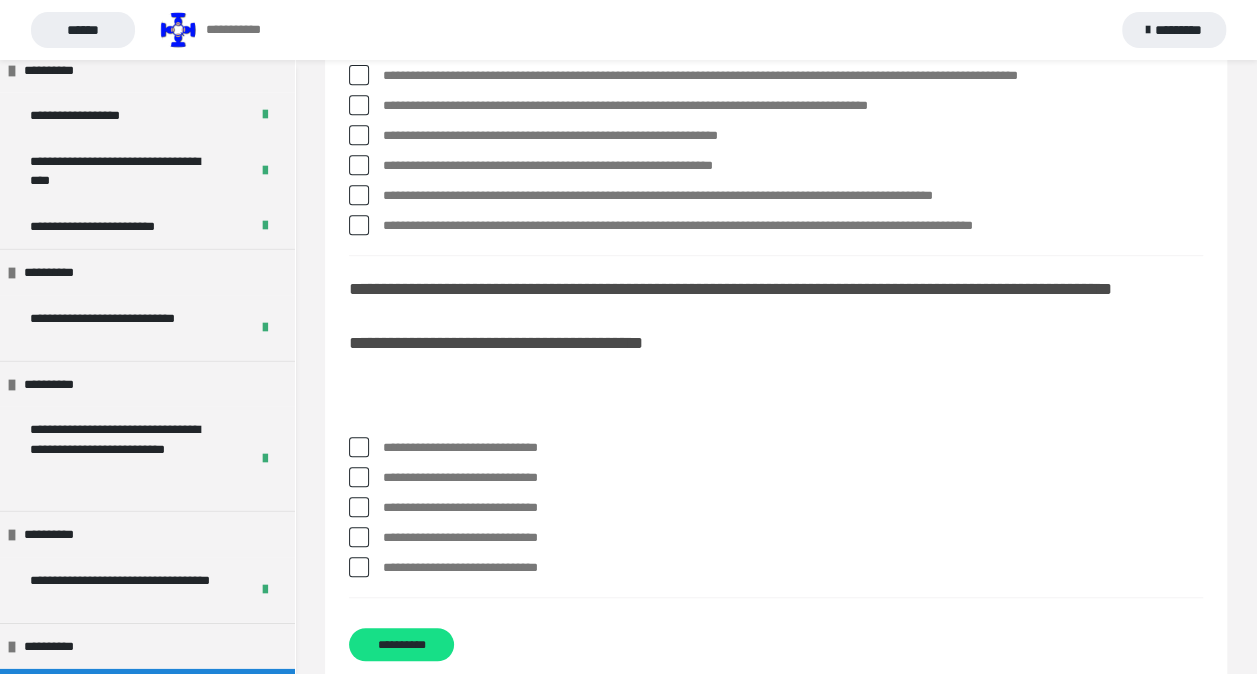 scroll, scrollTop: 700, scrollLeft: 0, axis: vertical 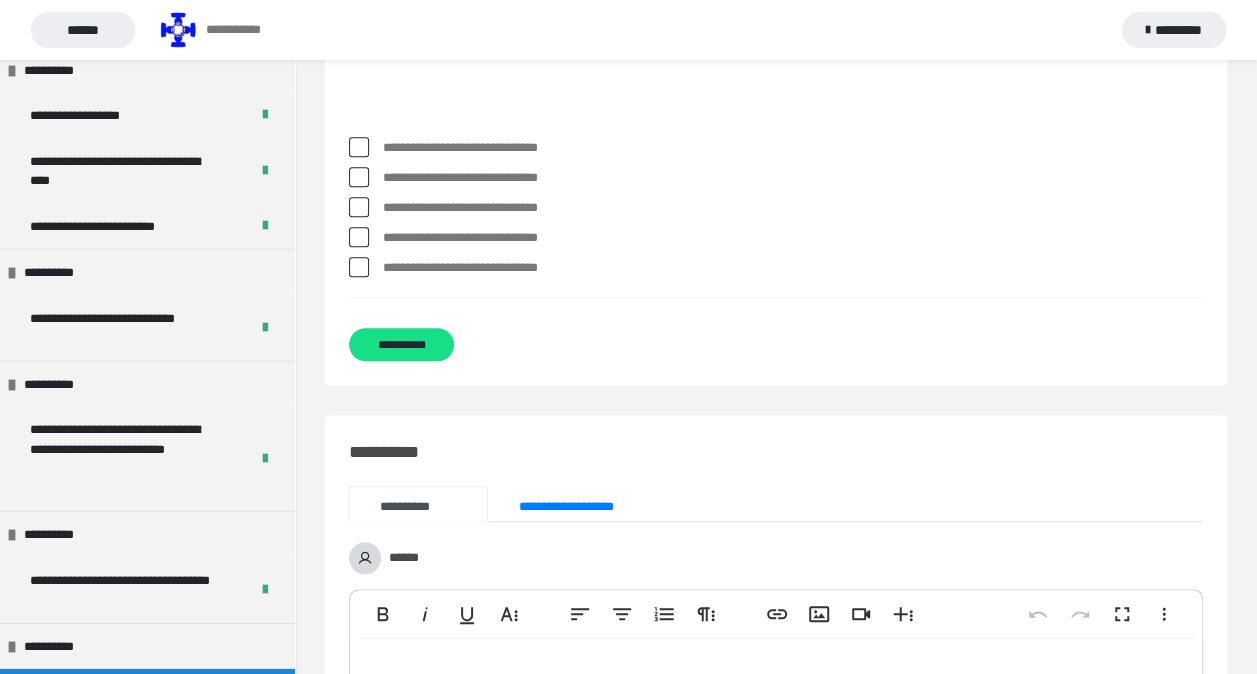 click at bounding box center (359, 147) 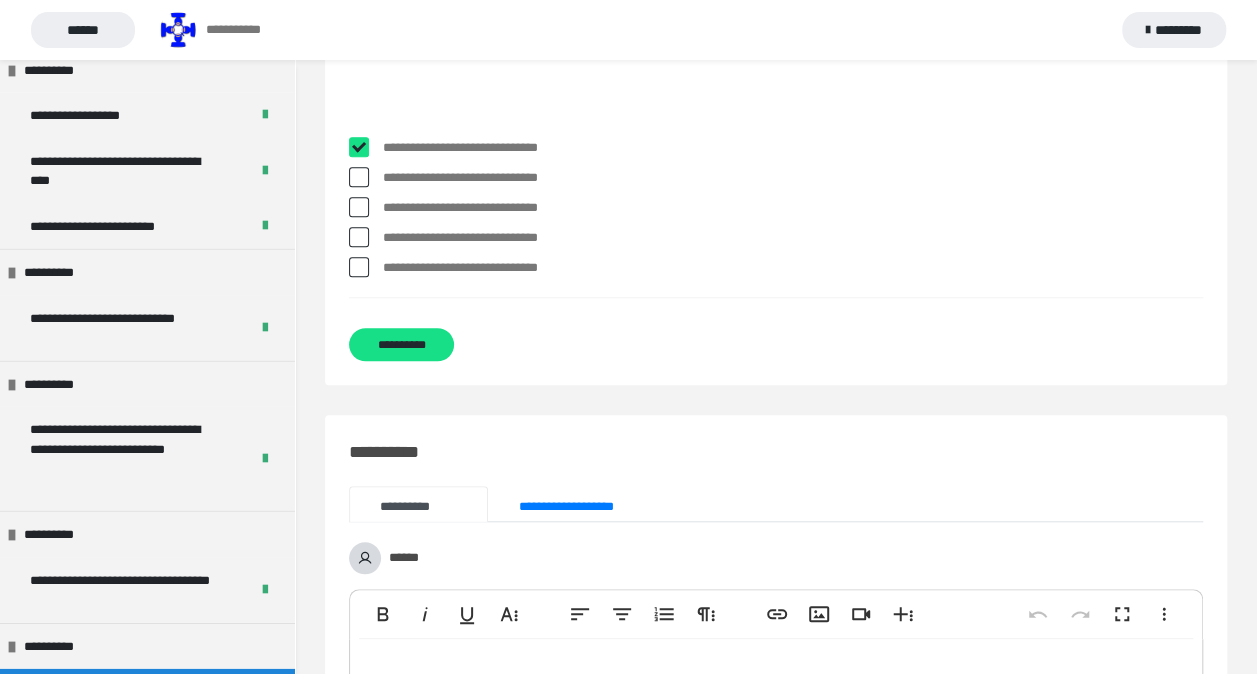 checkbox on "****" 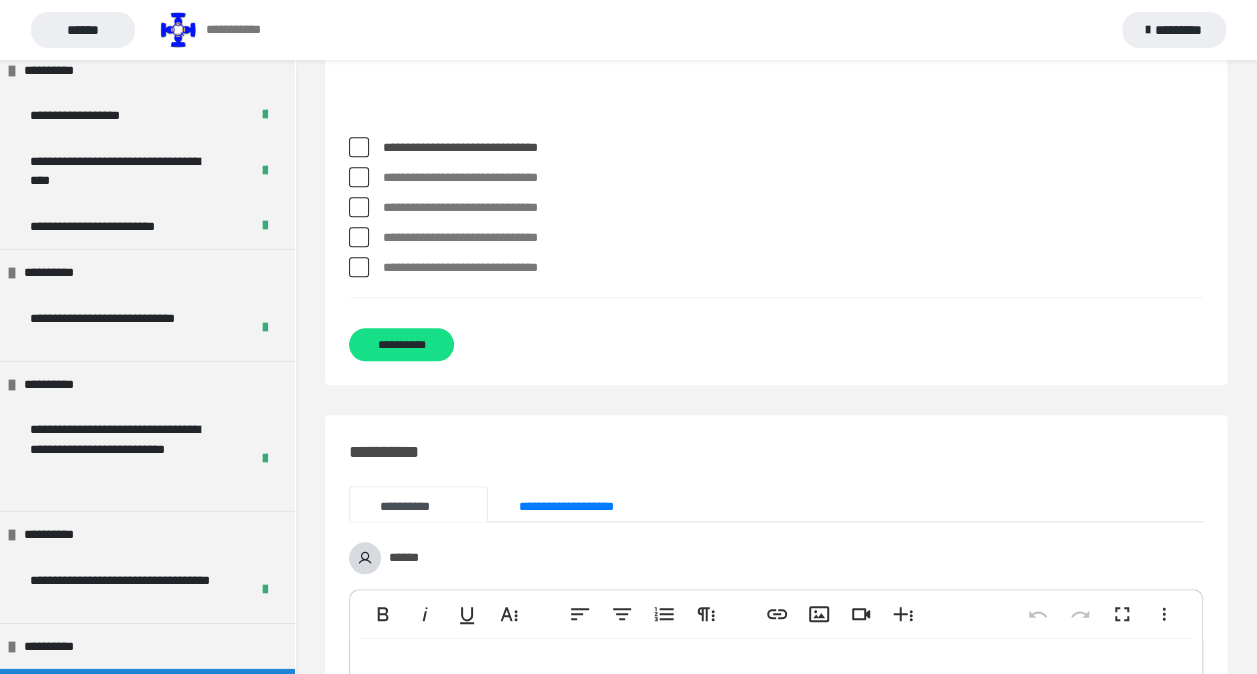 click at bounding box center [359, 267] 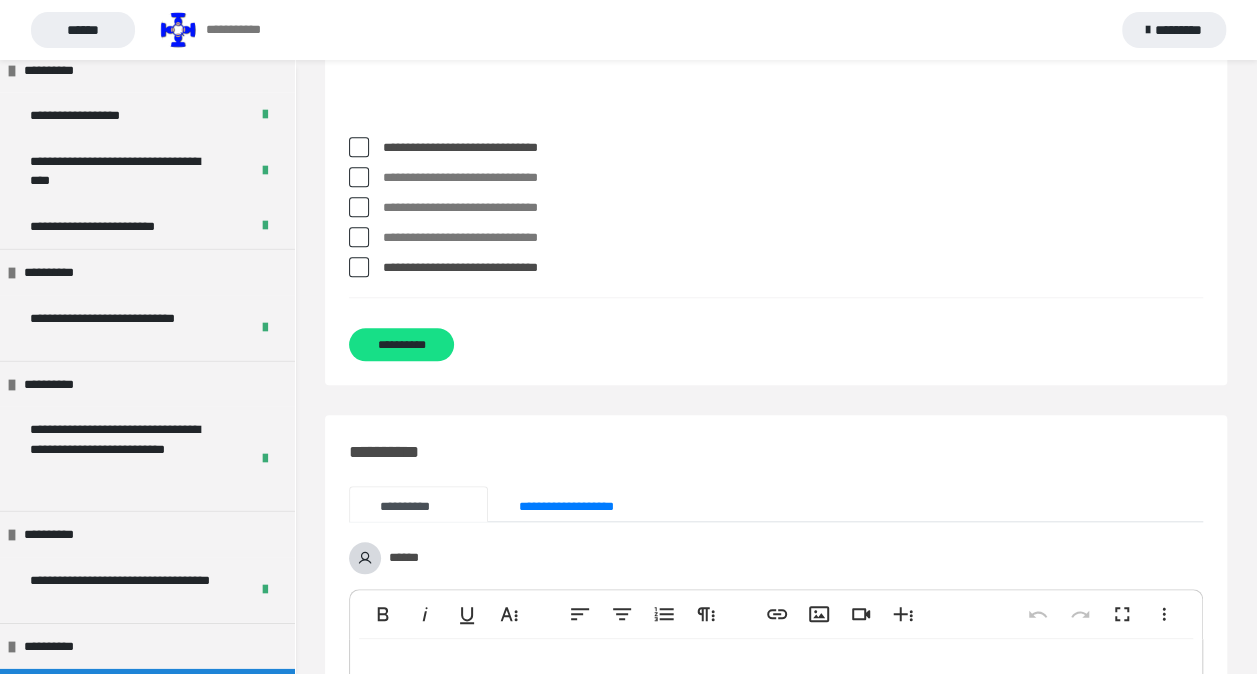 click at bounding box center (359, 267) 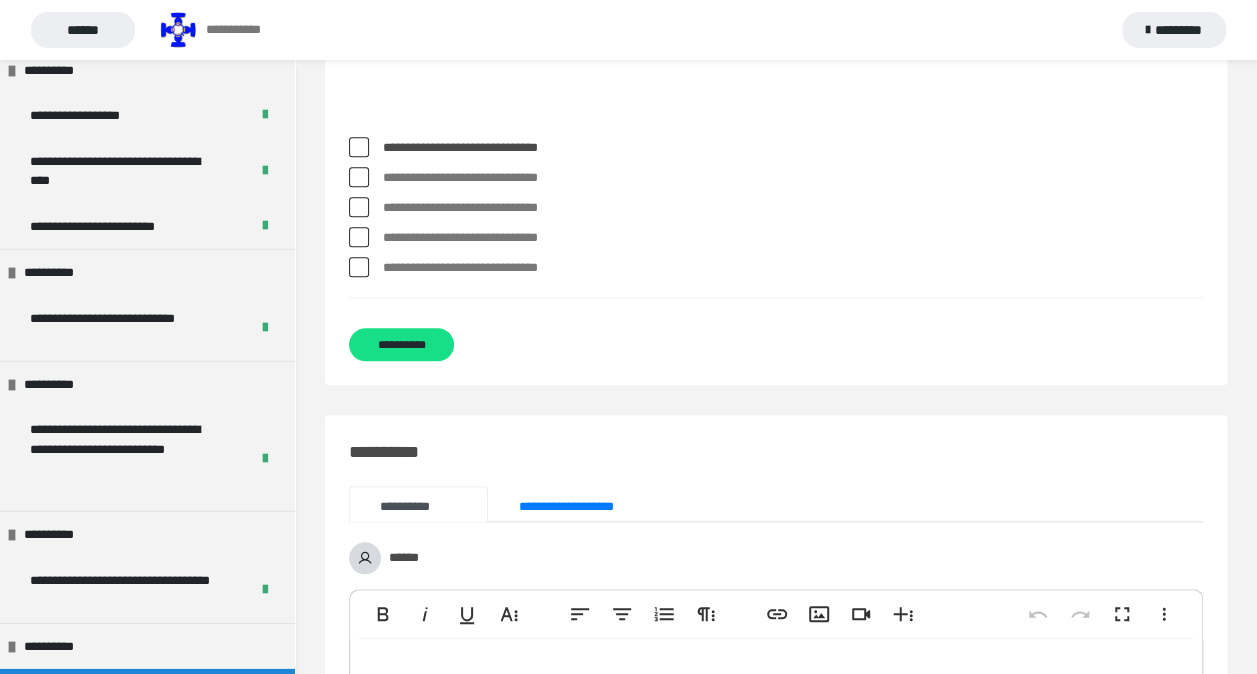 click at bounding box center [359, 267] 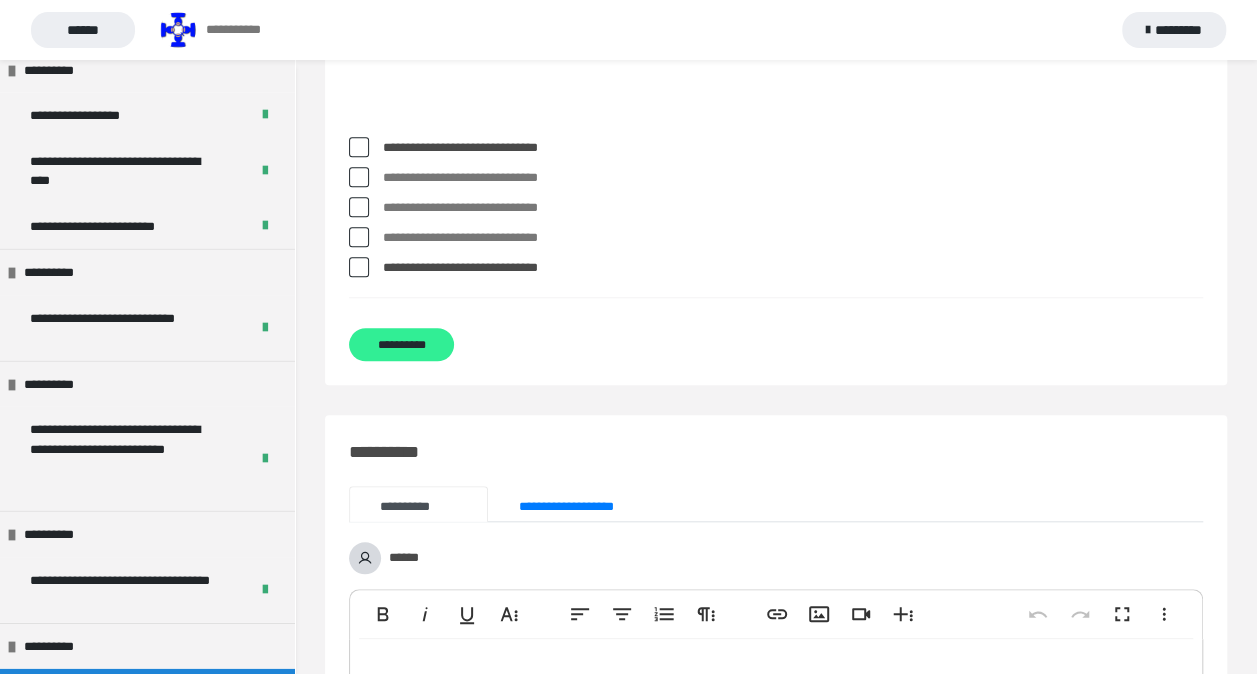 click on "**********" at bounding box center (401, 344) 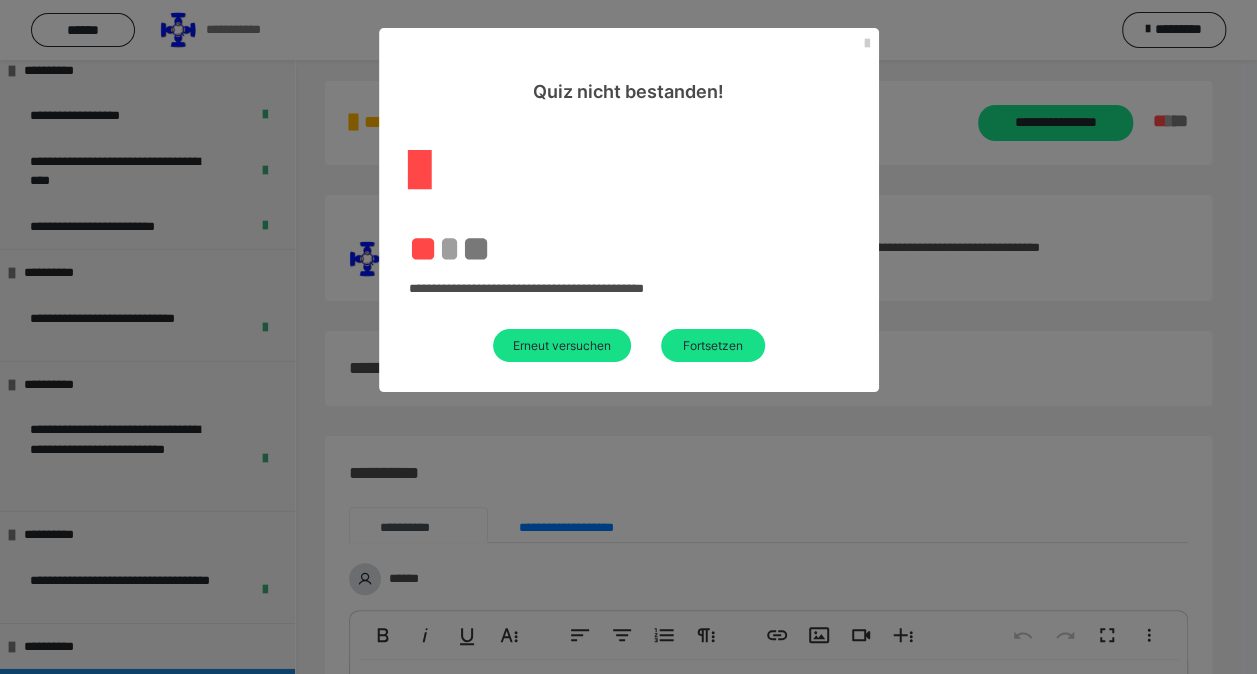 scroll, scrollTop: 4117, scrollLeft: 0, axis: vertical 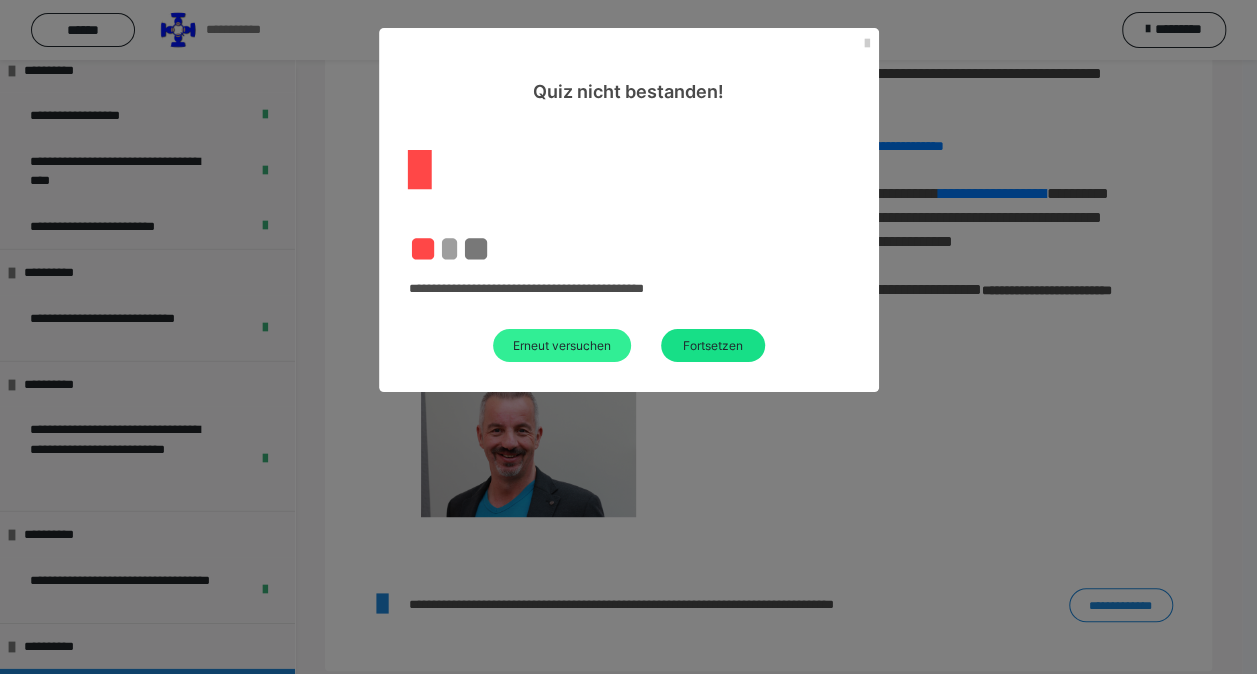 click on "Erneut versuchen" at bounding box center (562, 345) 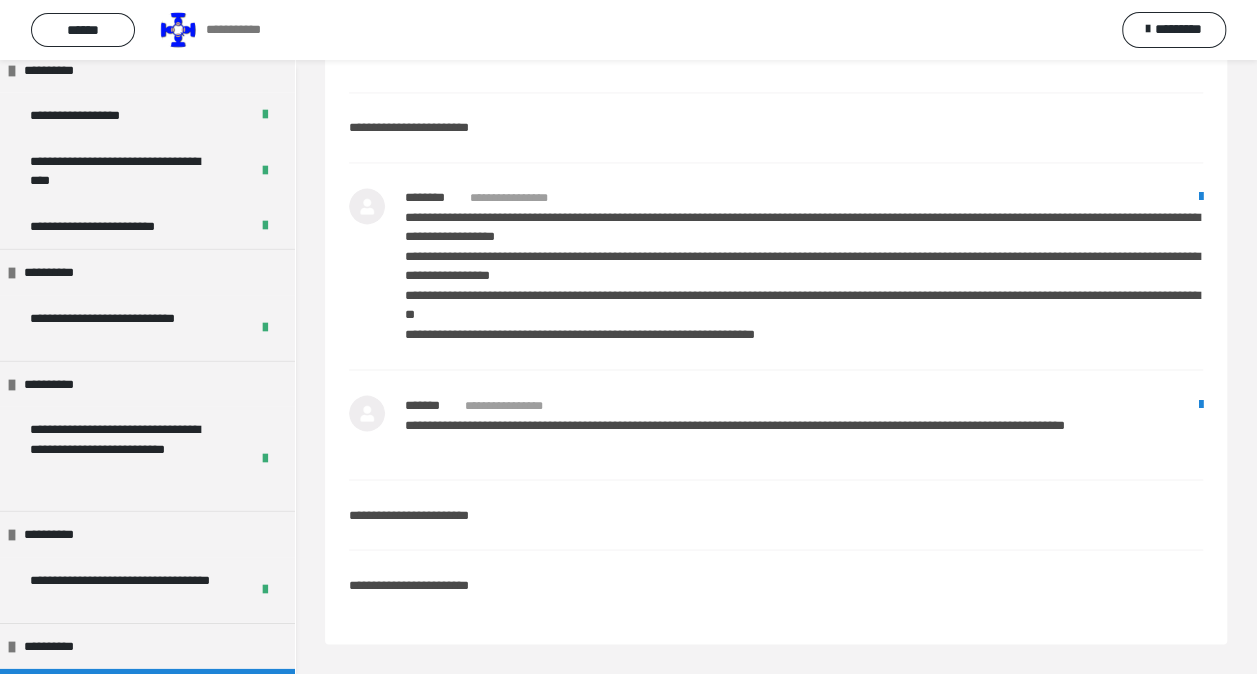 scroll, scrollTop: 484, scrollLeft: 0, axis: vertical 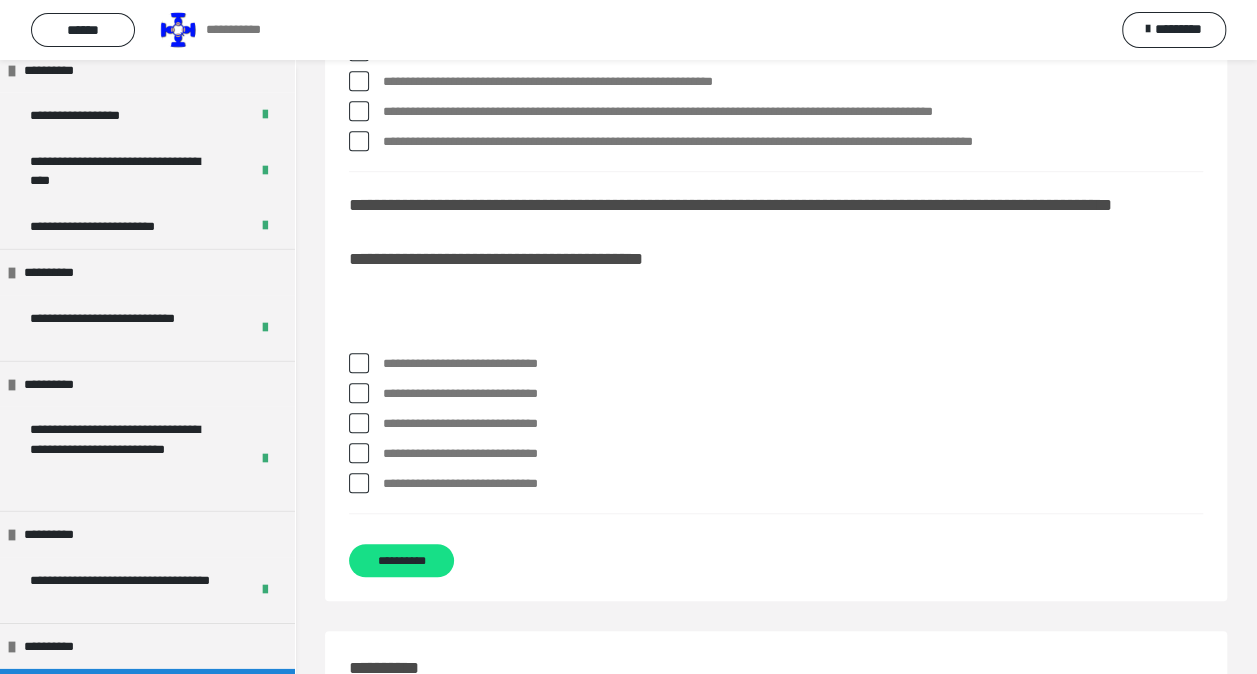click at bounding box center (359, 363) 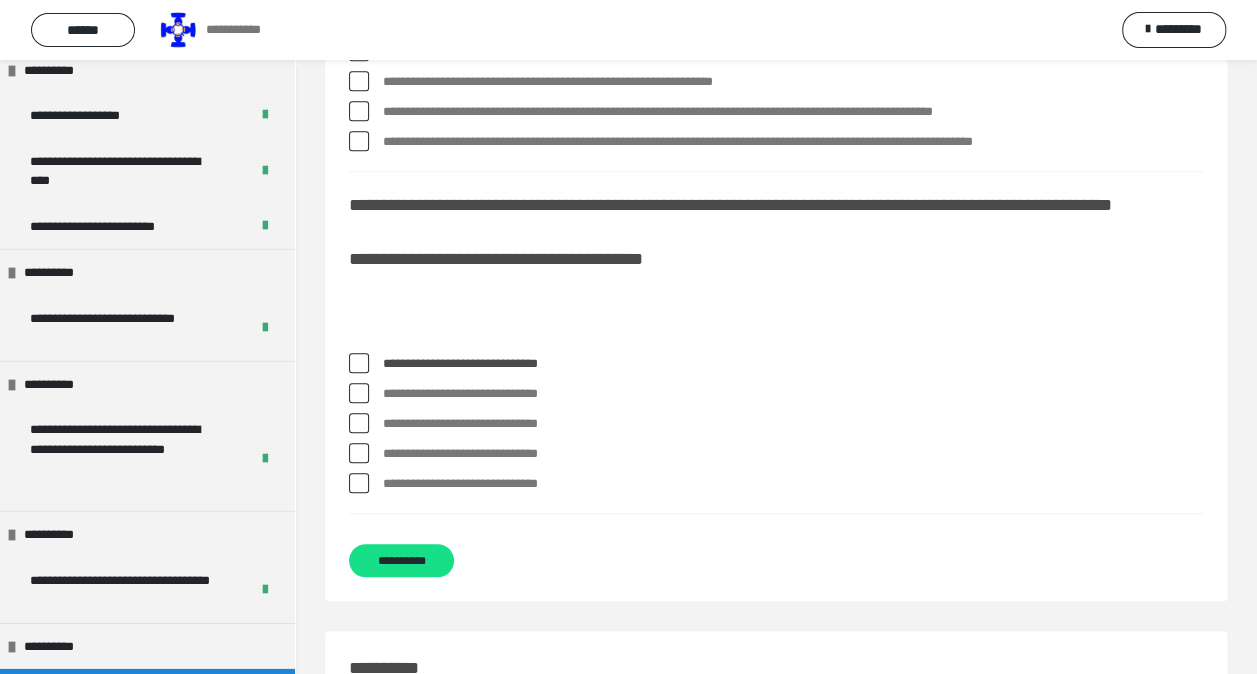 click at bounding box center (359, 483) 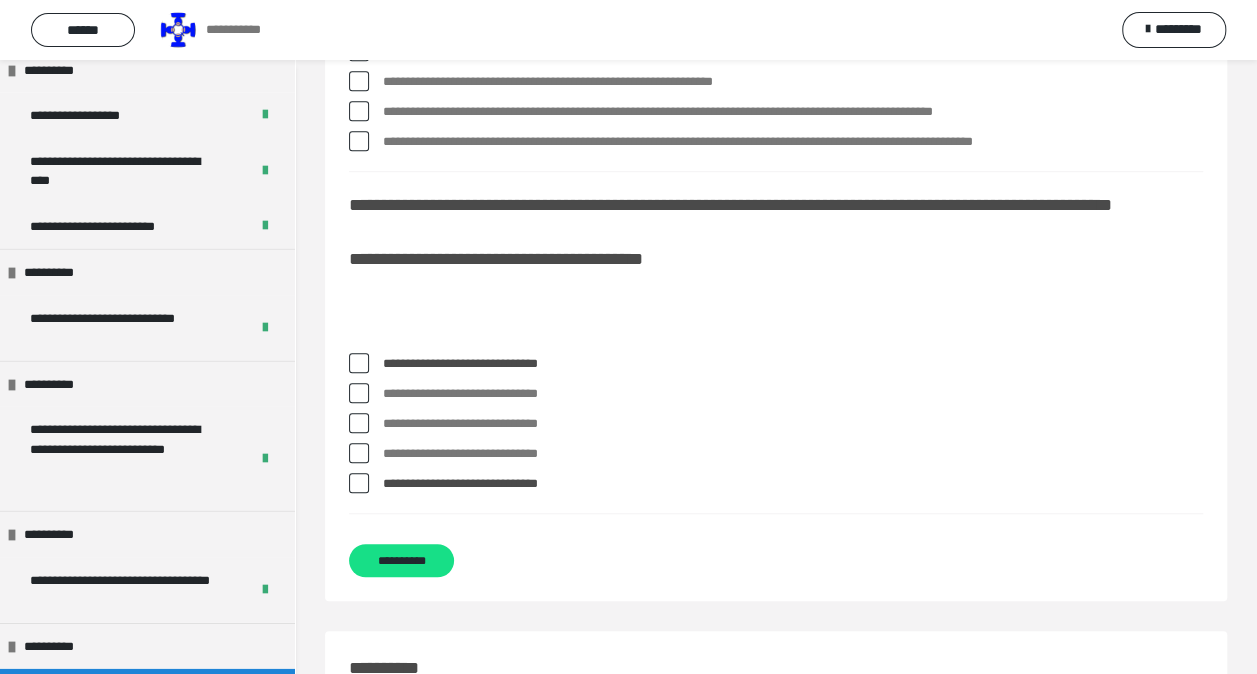click at bounding box center [359, 483] 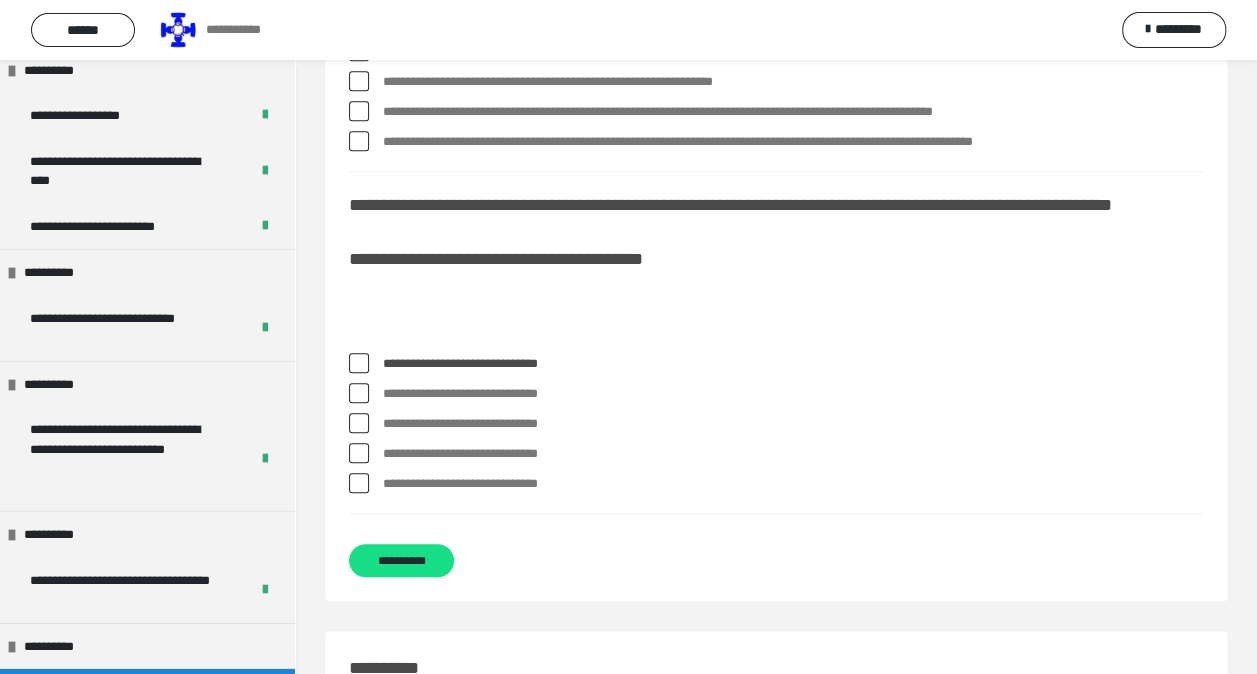 click at bounding box center (359, 483) 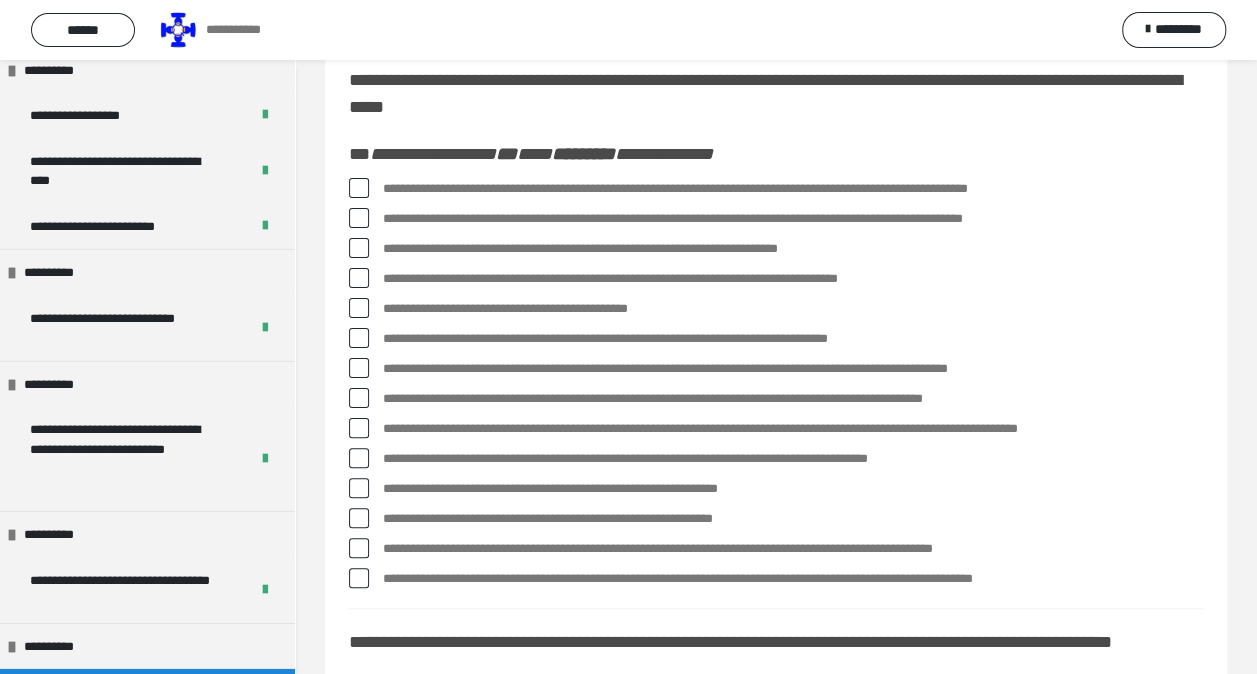 scroll, scrollTop: 0, scrollLeft: 0, axis: both 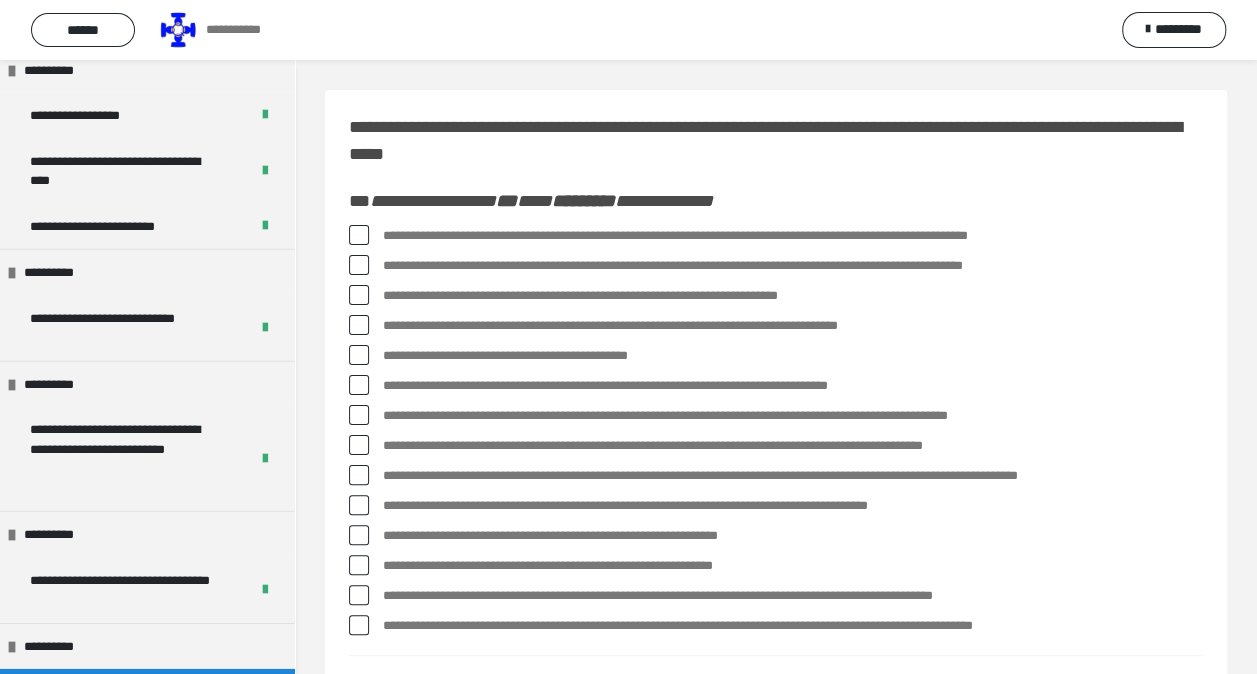 click at bounding box center (359, 235) 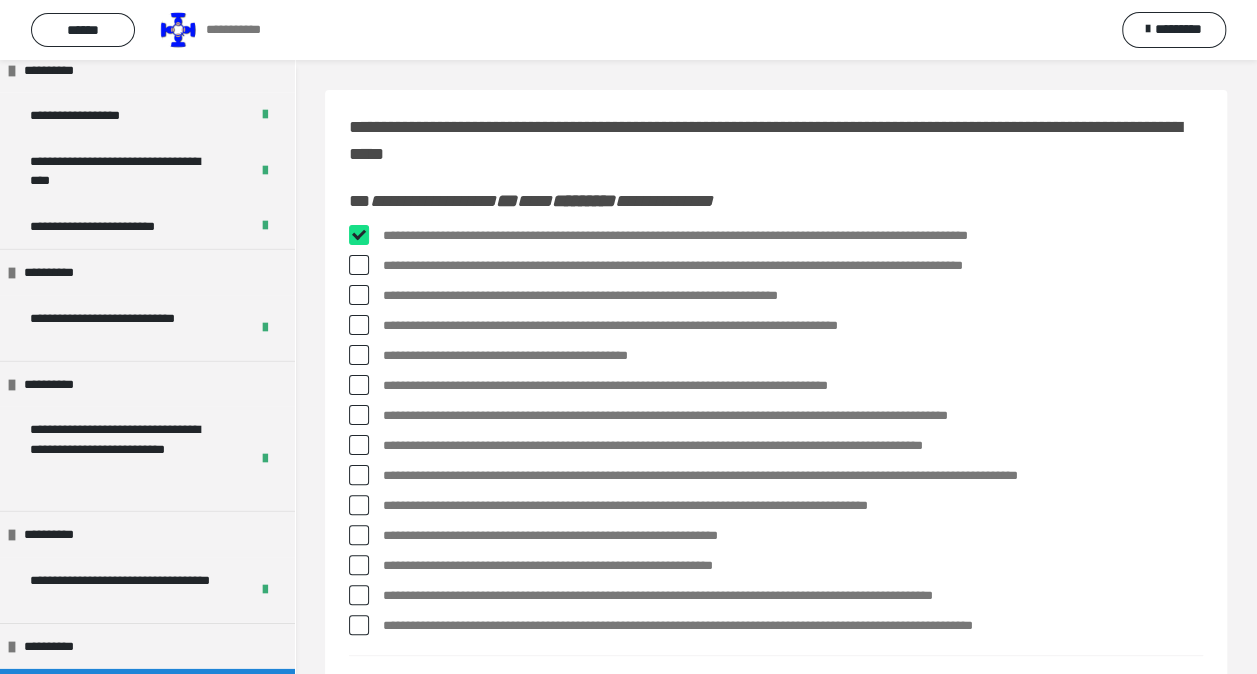checkbox on "****" 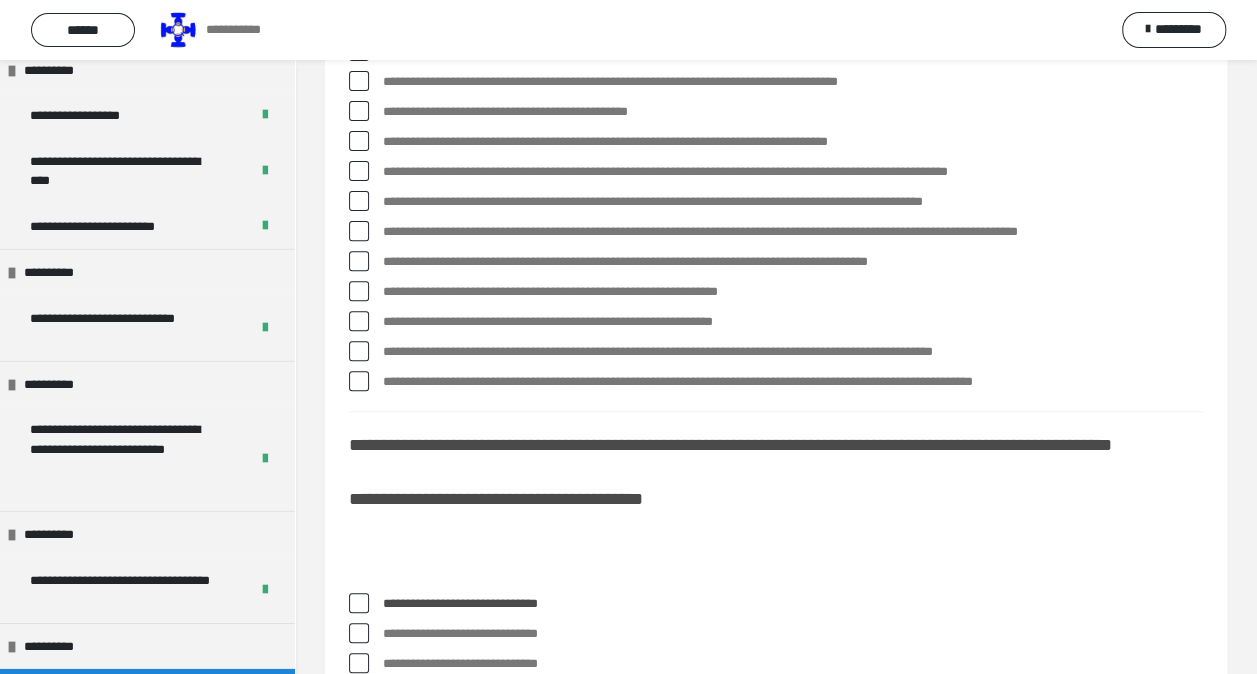 scroll, scrollTop: 400, scrollLeft: 0, axis: vertical 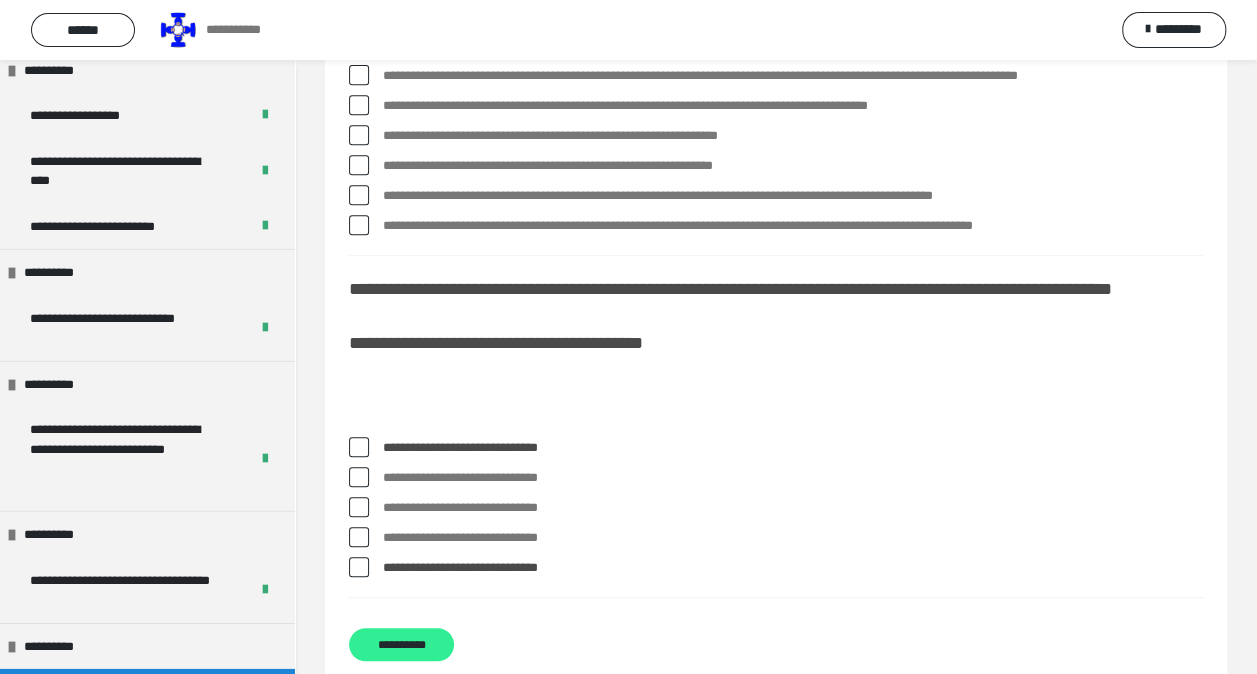 click on "**********" at bounding box center (401, 644) 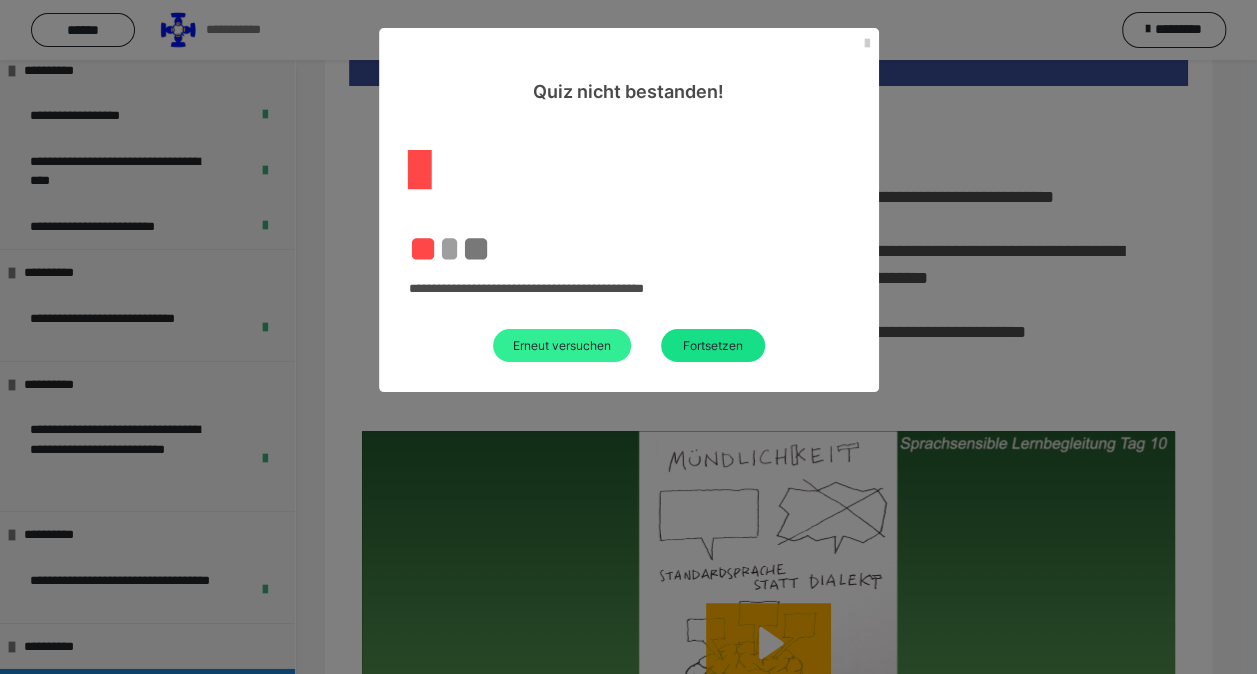 click on "Erneut versuchen" at bounding box center (562, 345) 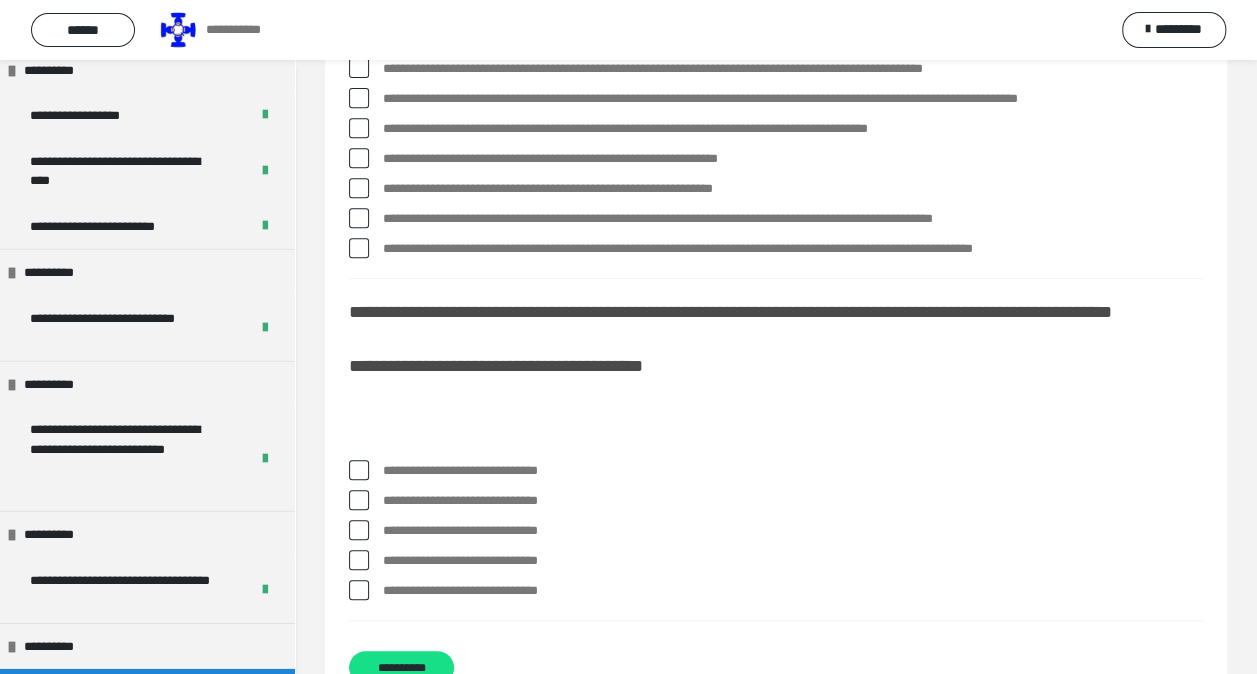 scroll, scrollTop: 0, scrollLeft: 0, axis: both 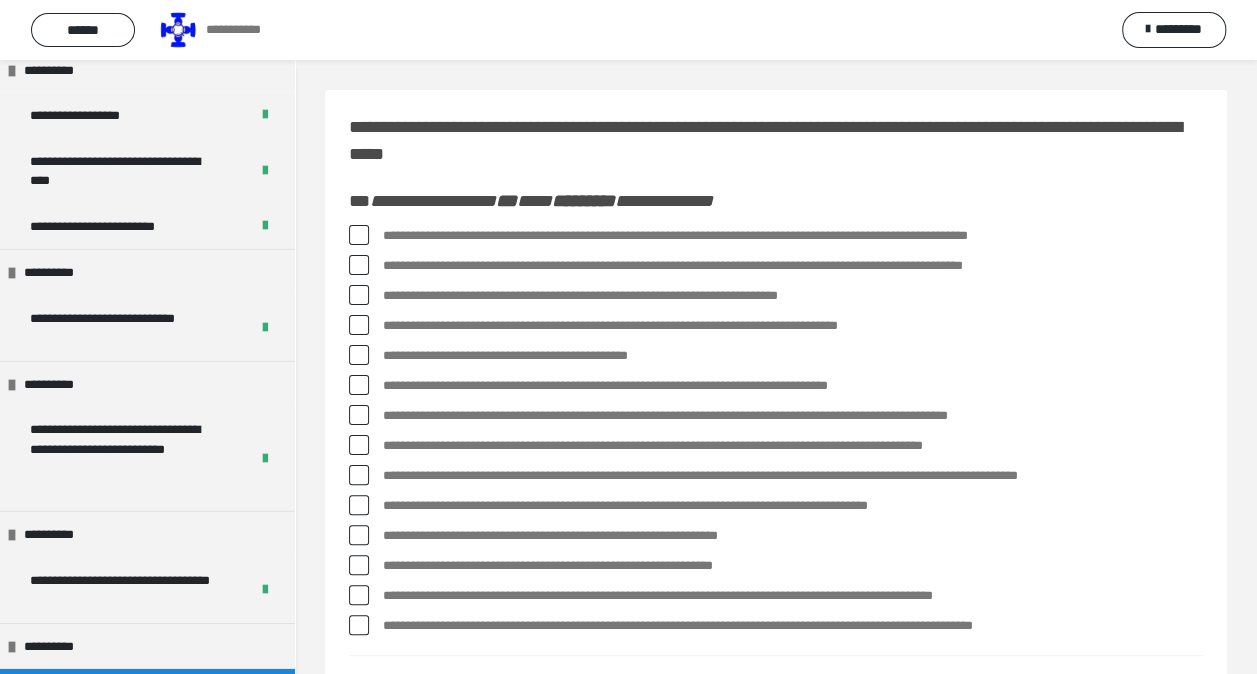 click at bounding box center (359, 235) 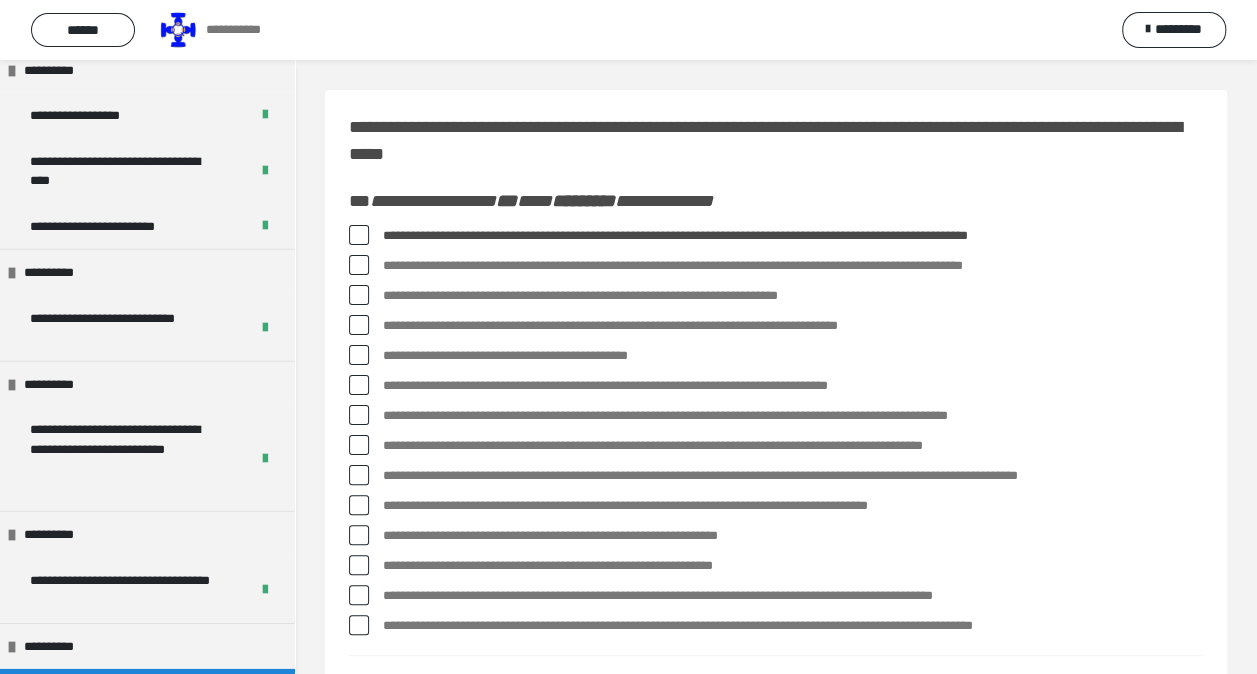 click at bounding box center [359, 265] 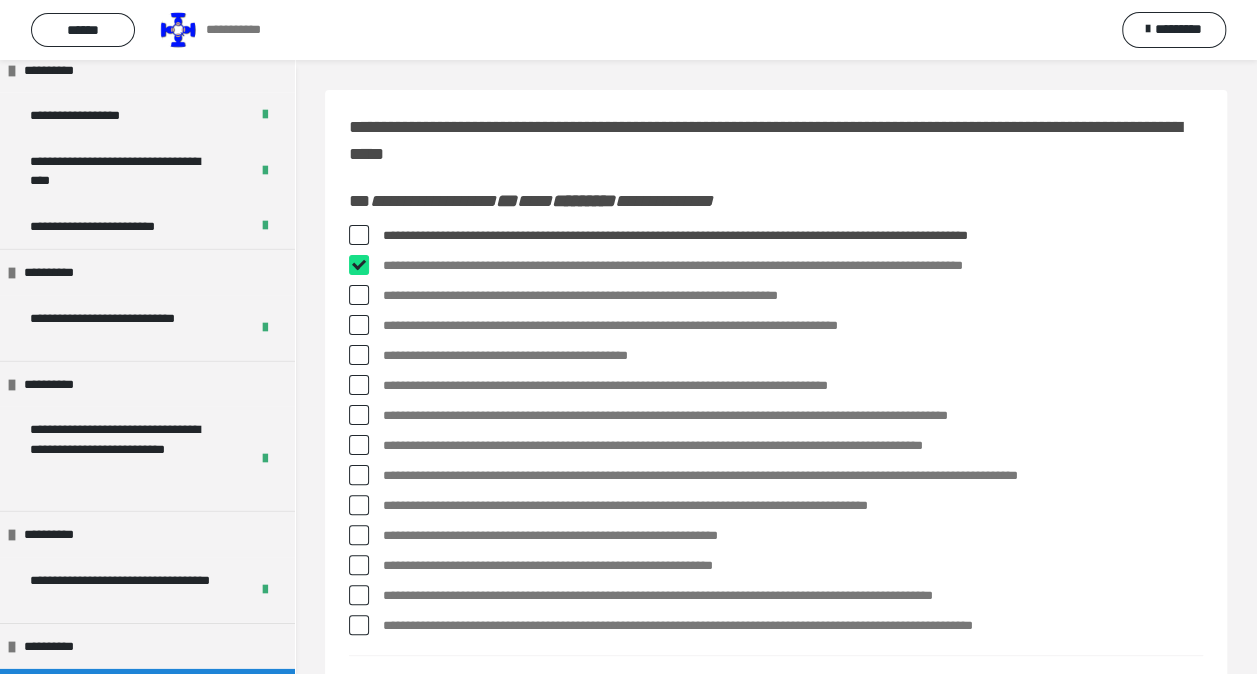 checkbox on "****" 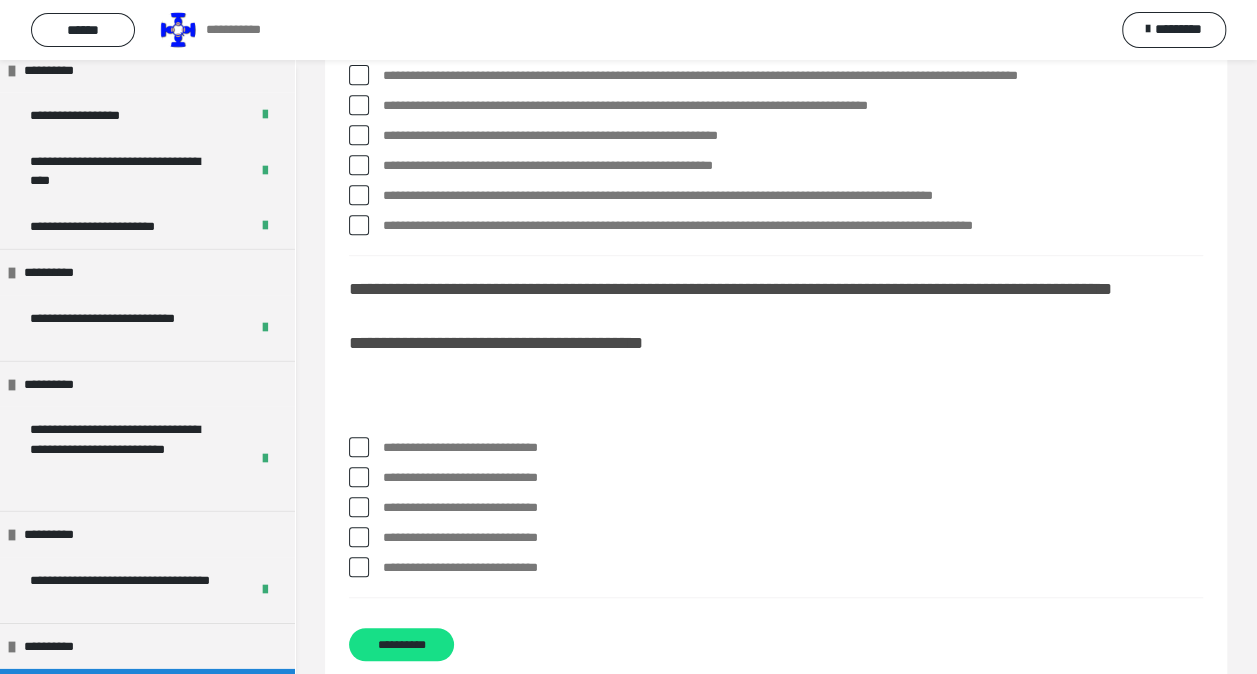 scroll, scrollTop: 600, scrollLeft: 0, axis: vertical 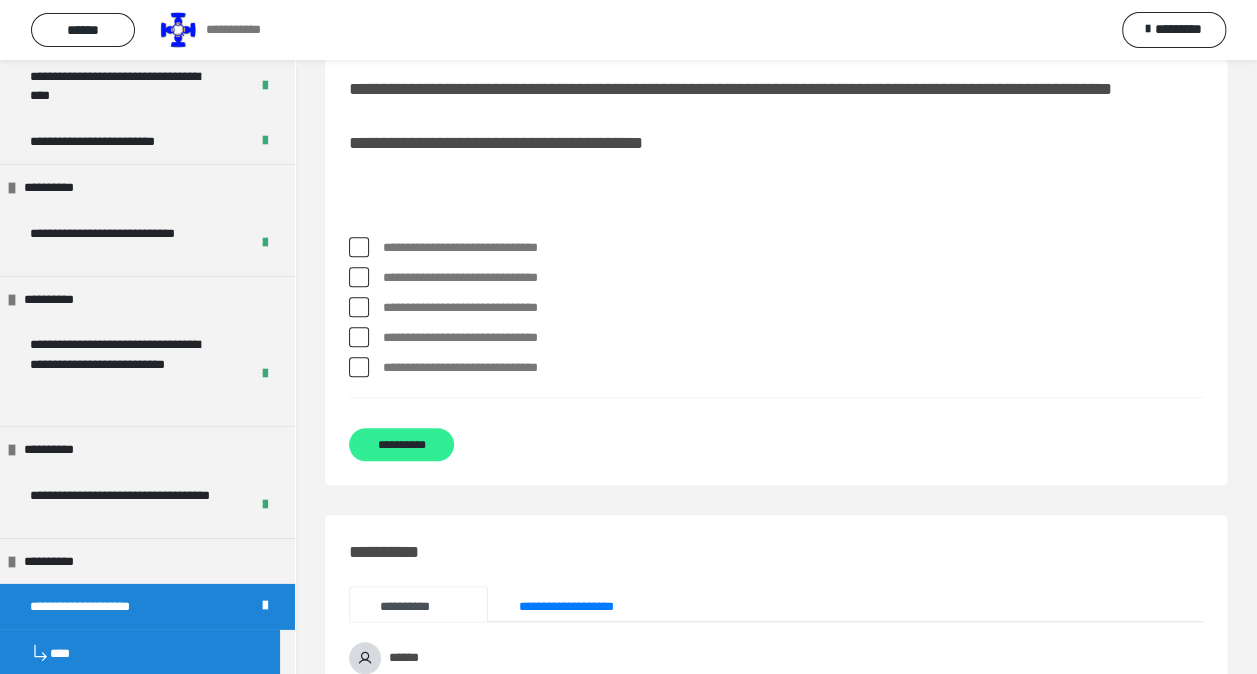 click on "**********" at bounding box center (401, 444) 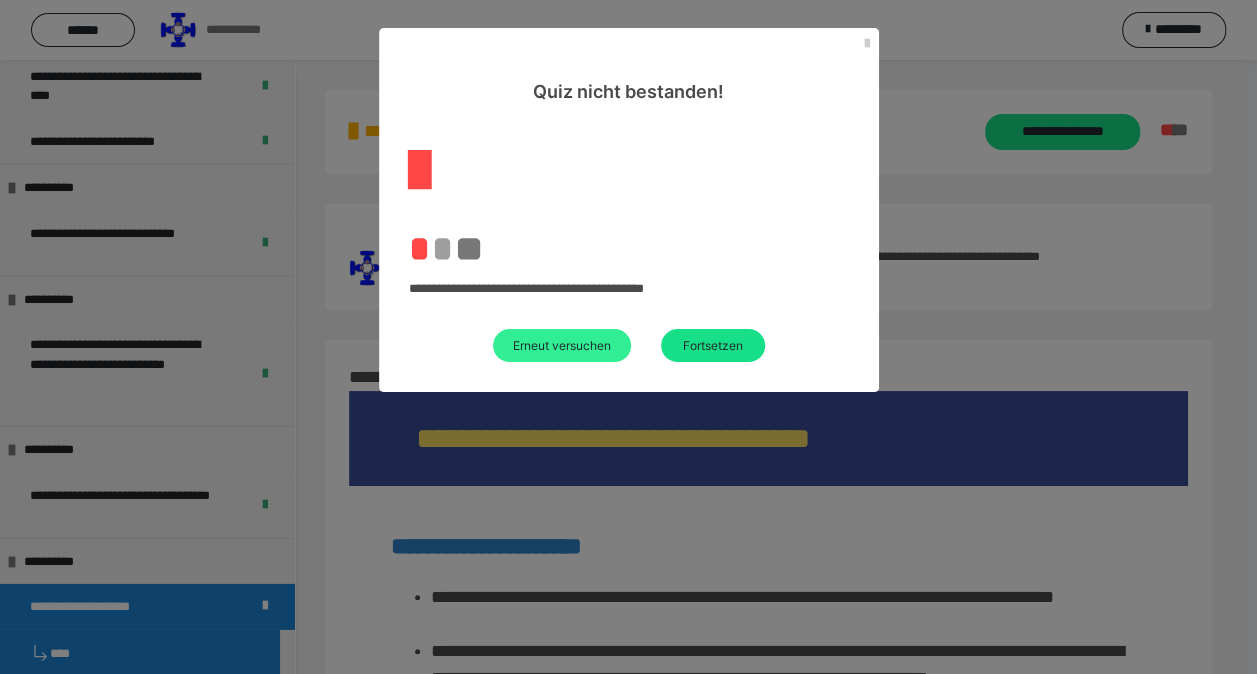 click on "Erneut versuchen" at bounding box center (562, 345) 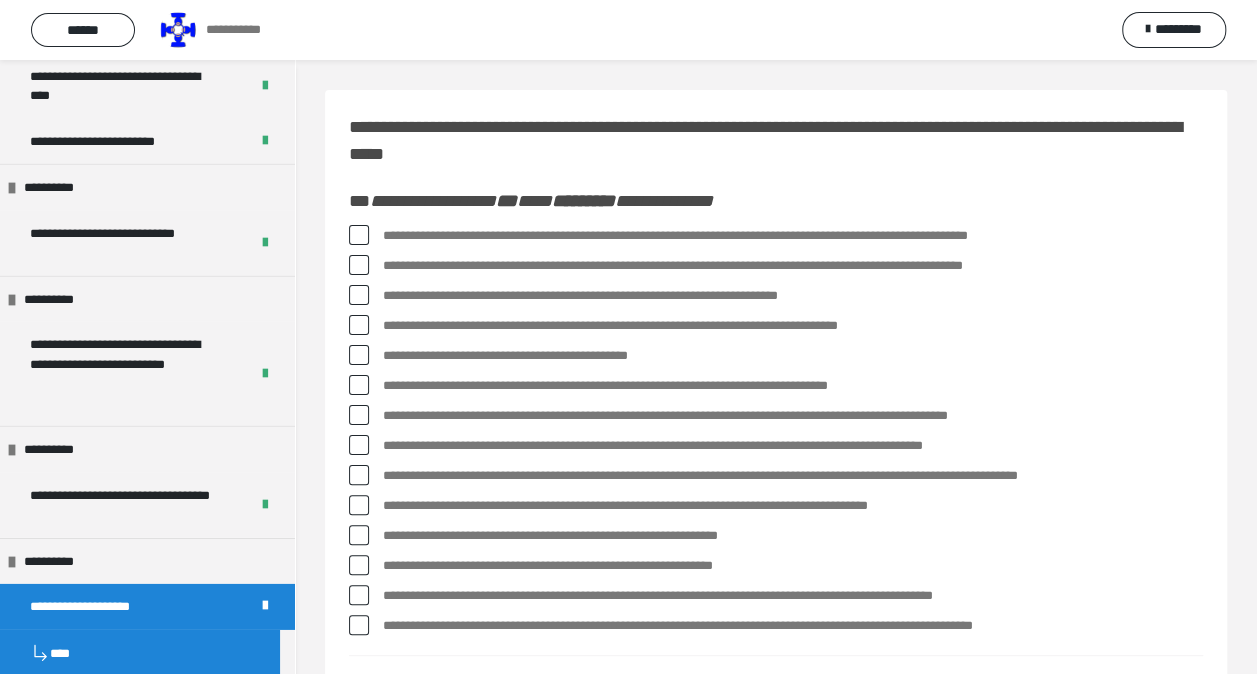 click at bounding box center [359, 235] 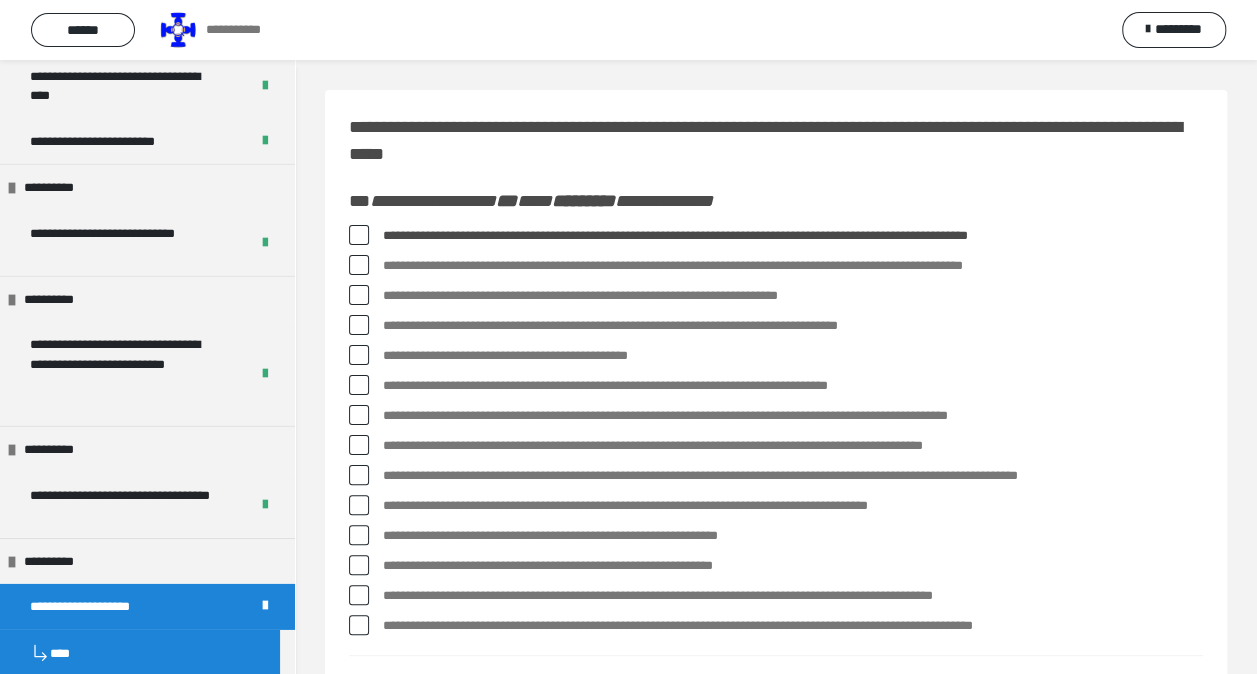 click at bounding box center [359, 295] 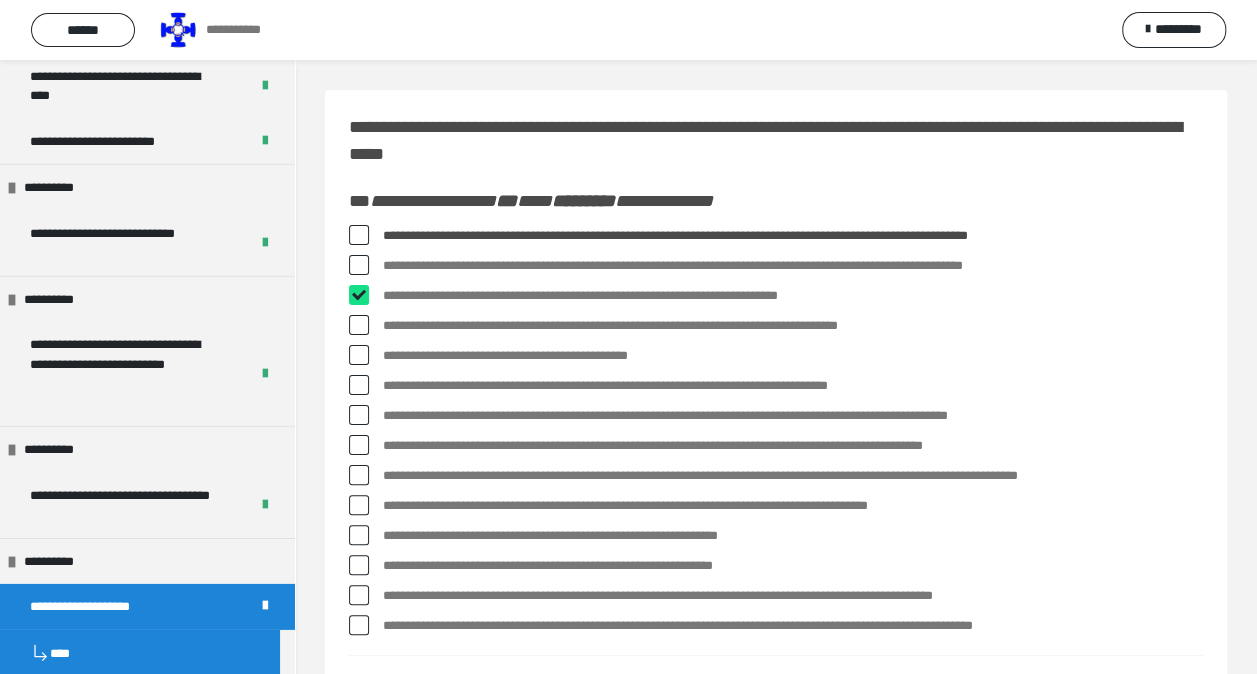 checkbox on "****" 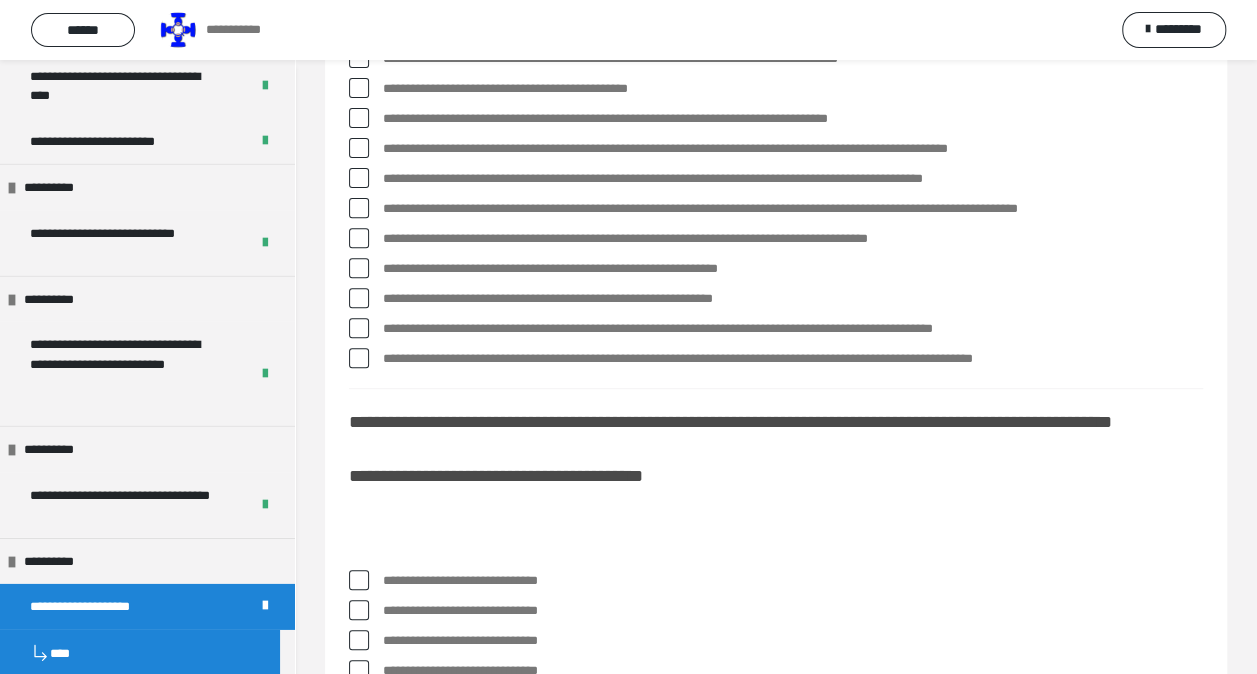 scroll, scrollTop: 400, scrollLeft: 0, axis: vertical 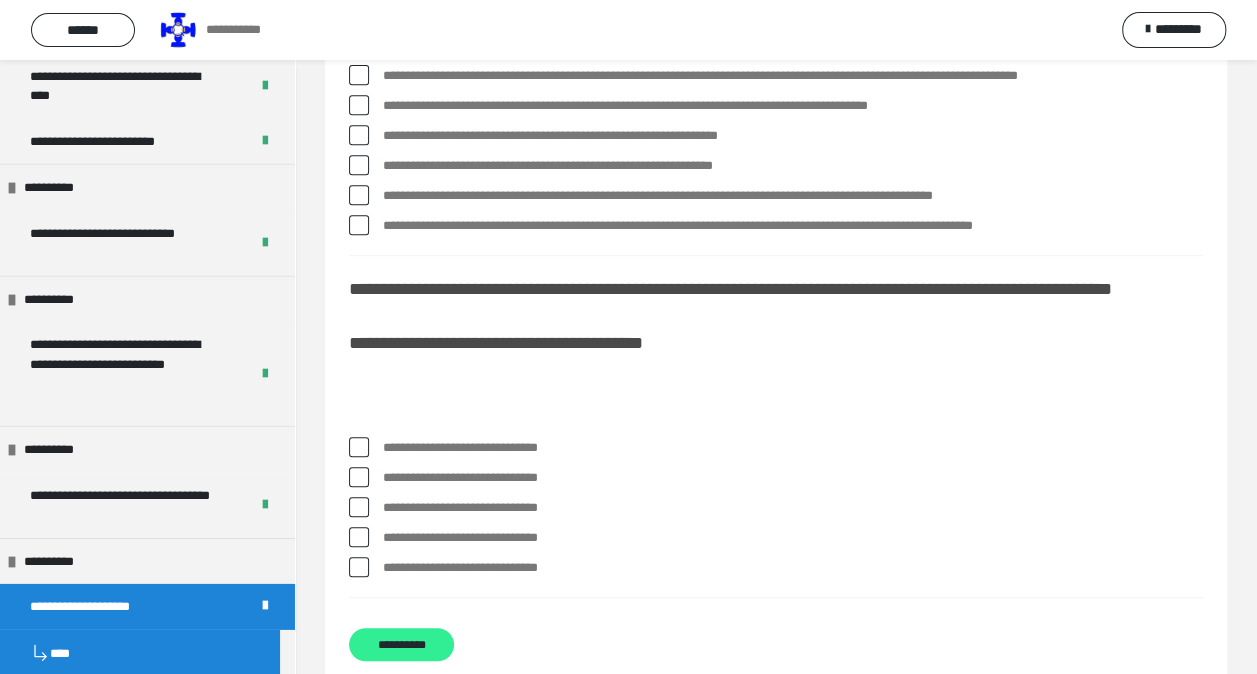 click on "**********" at bounding box center [401, 644] 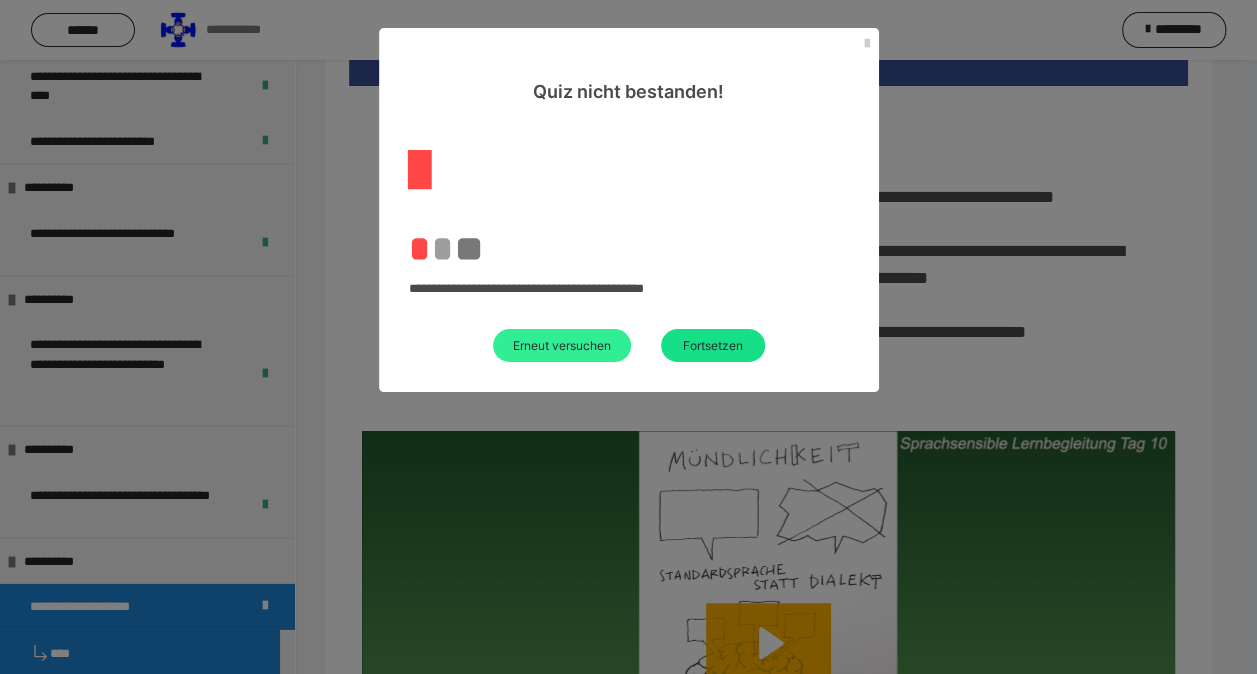 click on "Erneut versuchen" at bounding box center [562, 345] 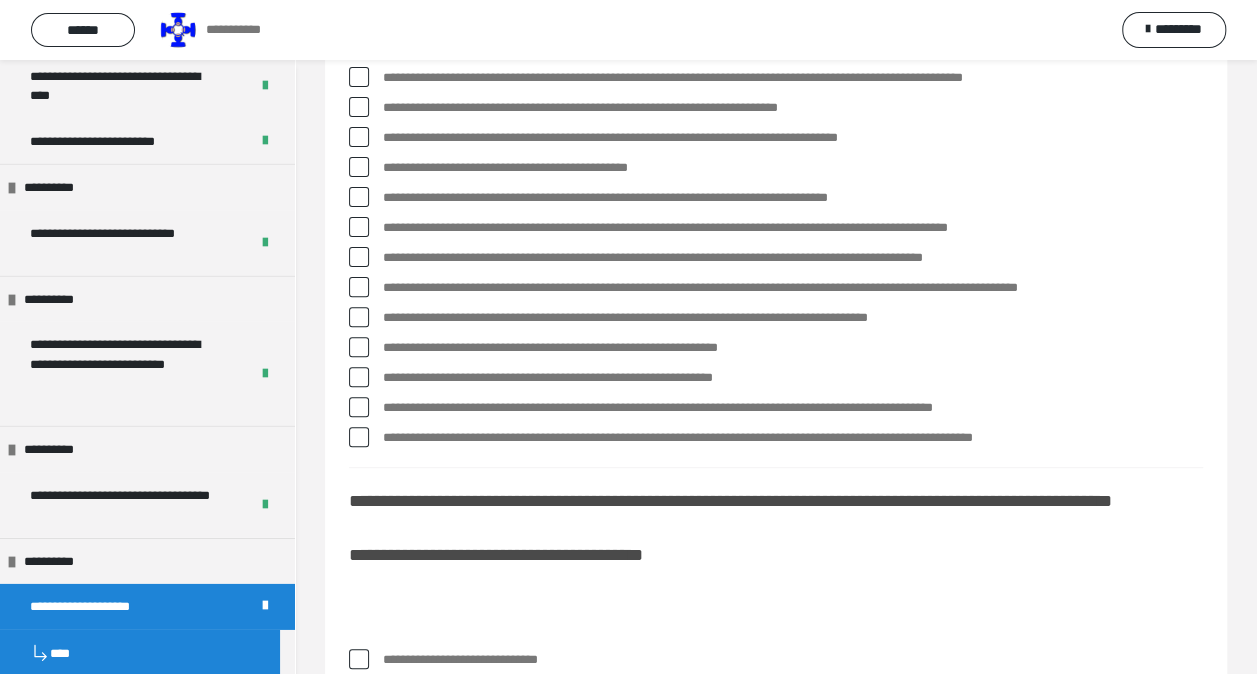 scroll, scrollTop: 0, scrollLeft: 0, axis: both 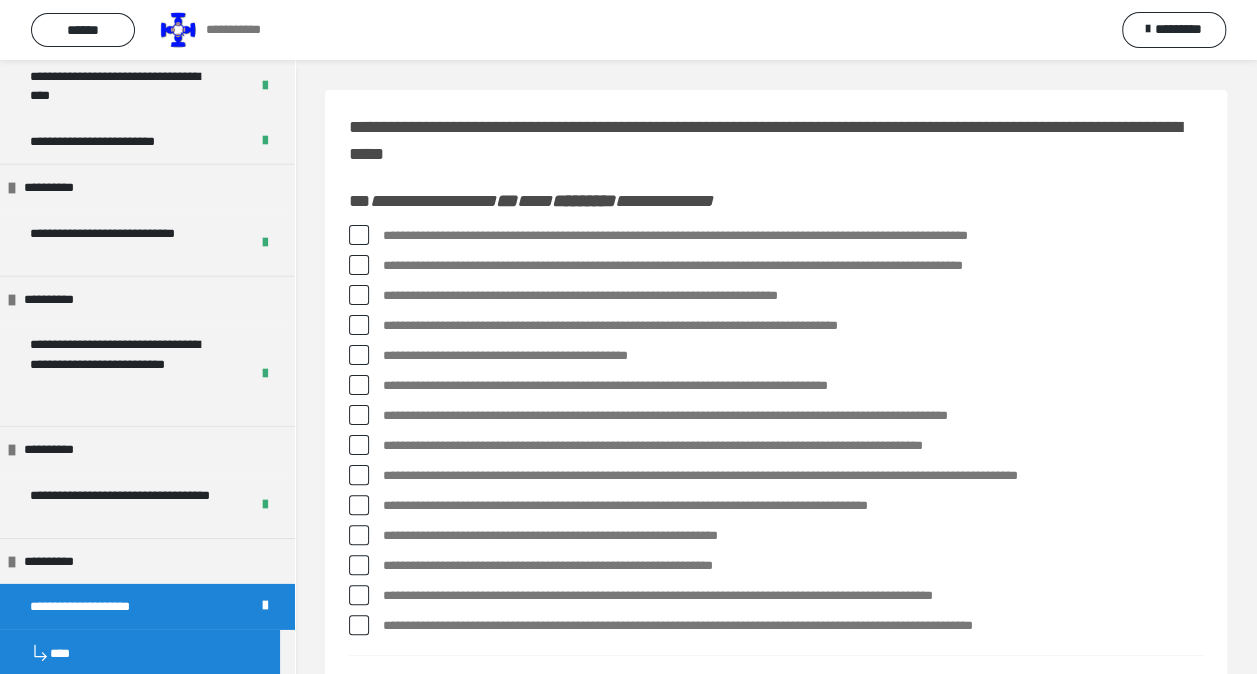 click at bounding box center [359, 235] 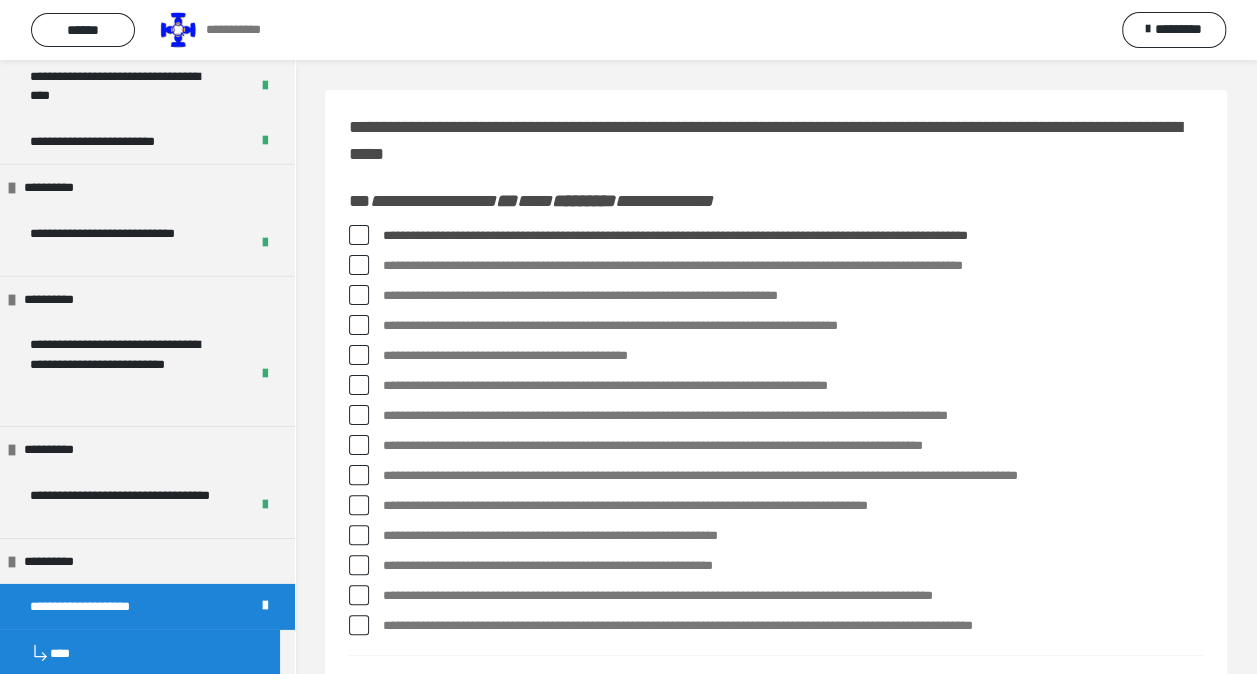 click at bounding box center [359, 325] 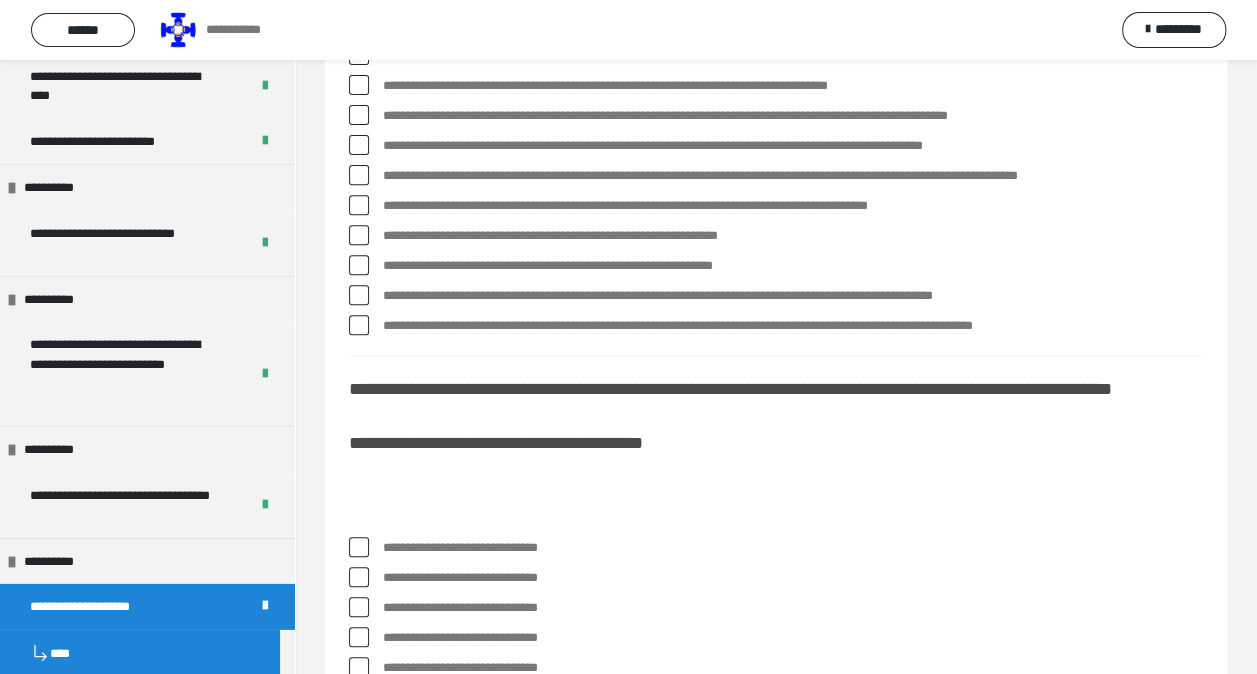 scroll, scrollTop: 700, scrollLeft: 0, axis: vertical 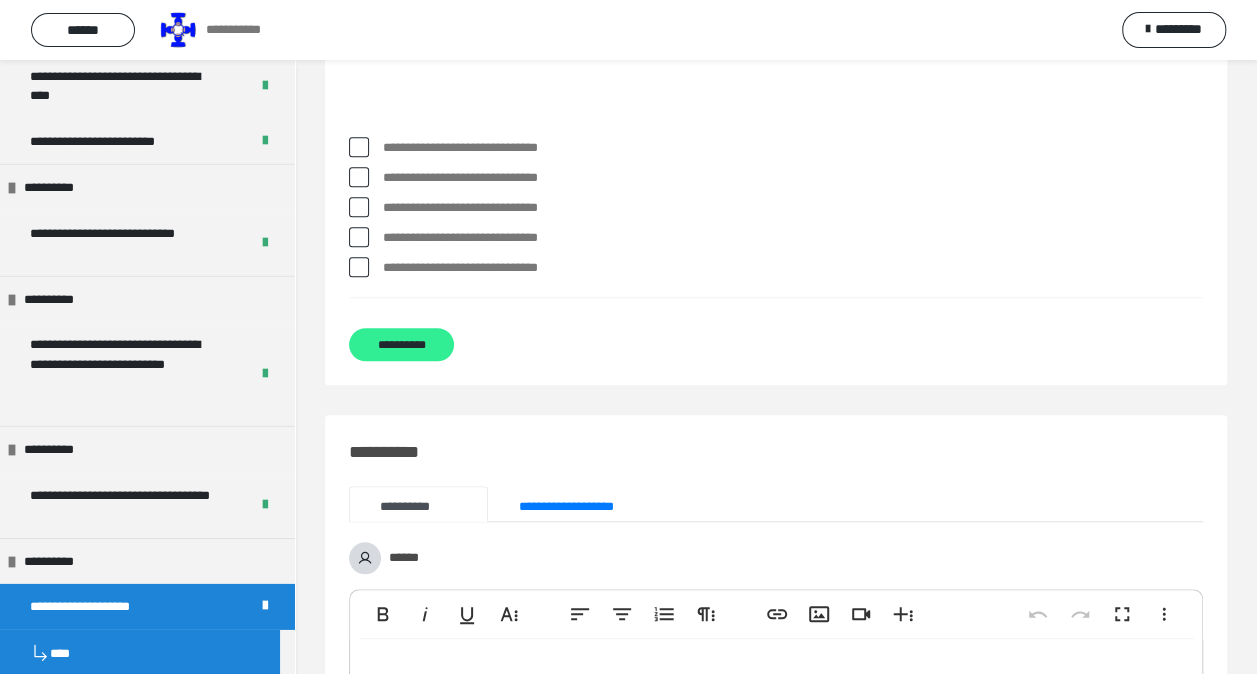 click on "**********" at bounding box center (401, 344) 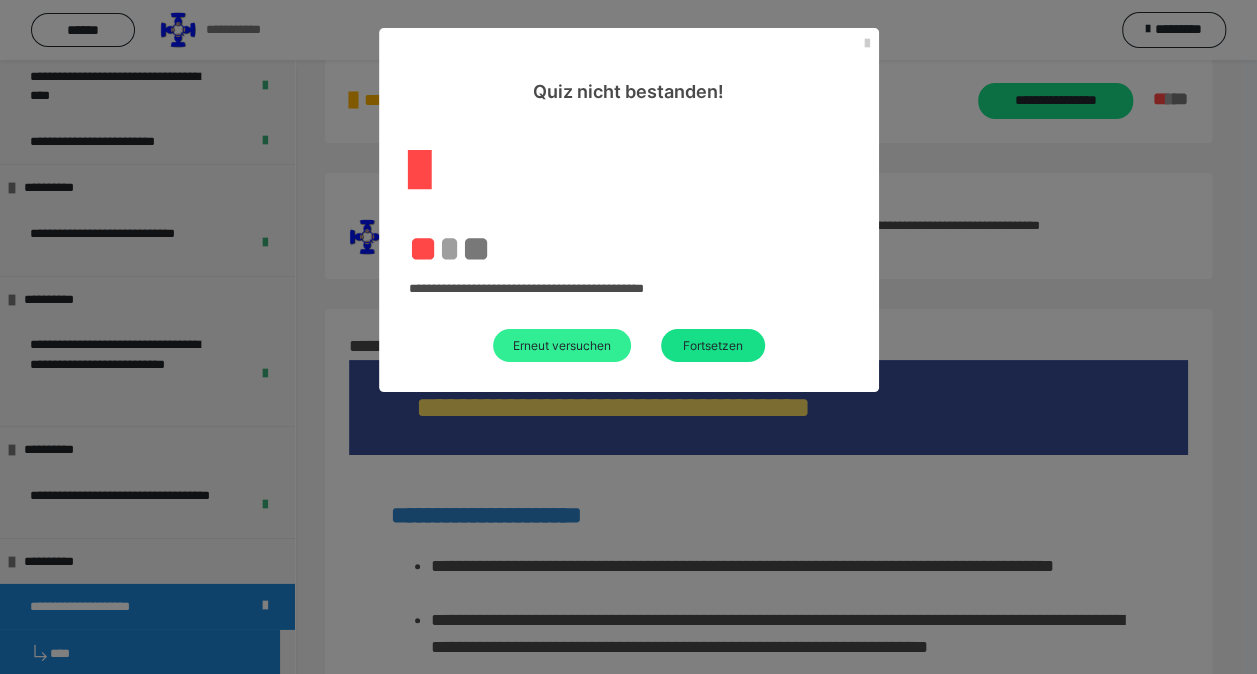 click on "Erneut versuchen" at bounding box center (562, 345) 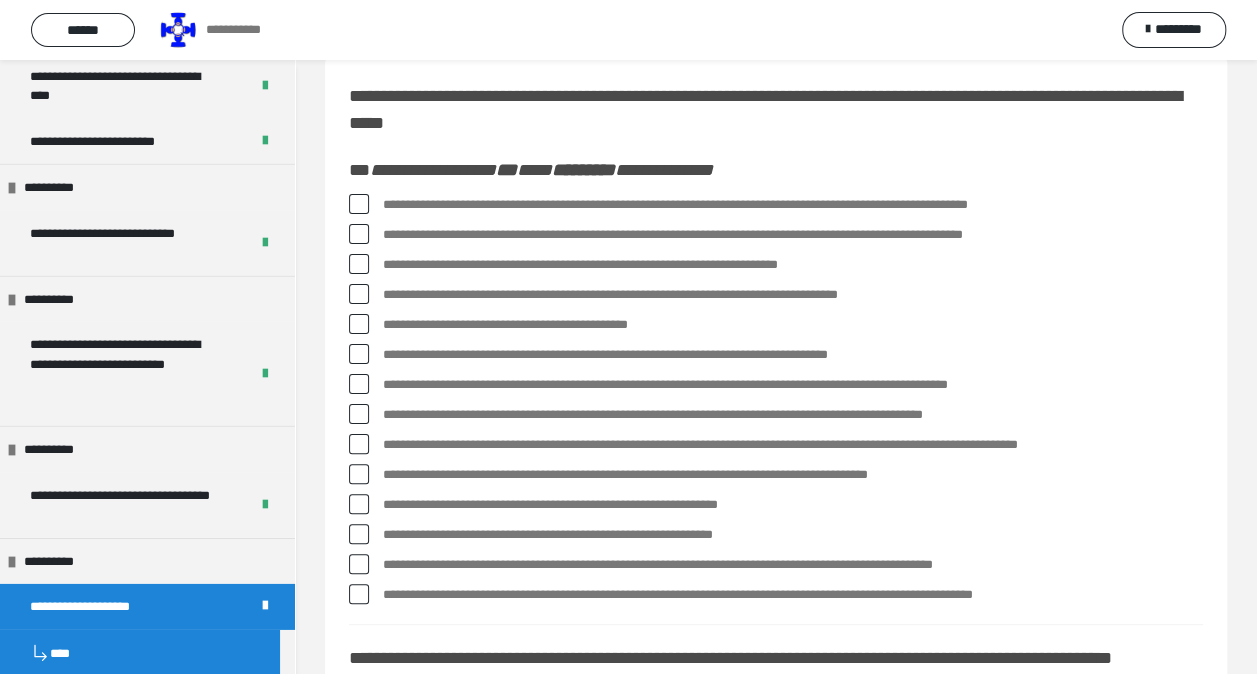 click at bounding box center [359, 204] 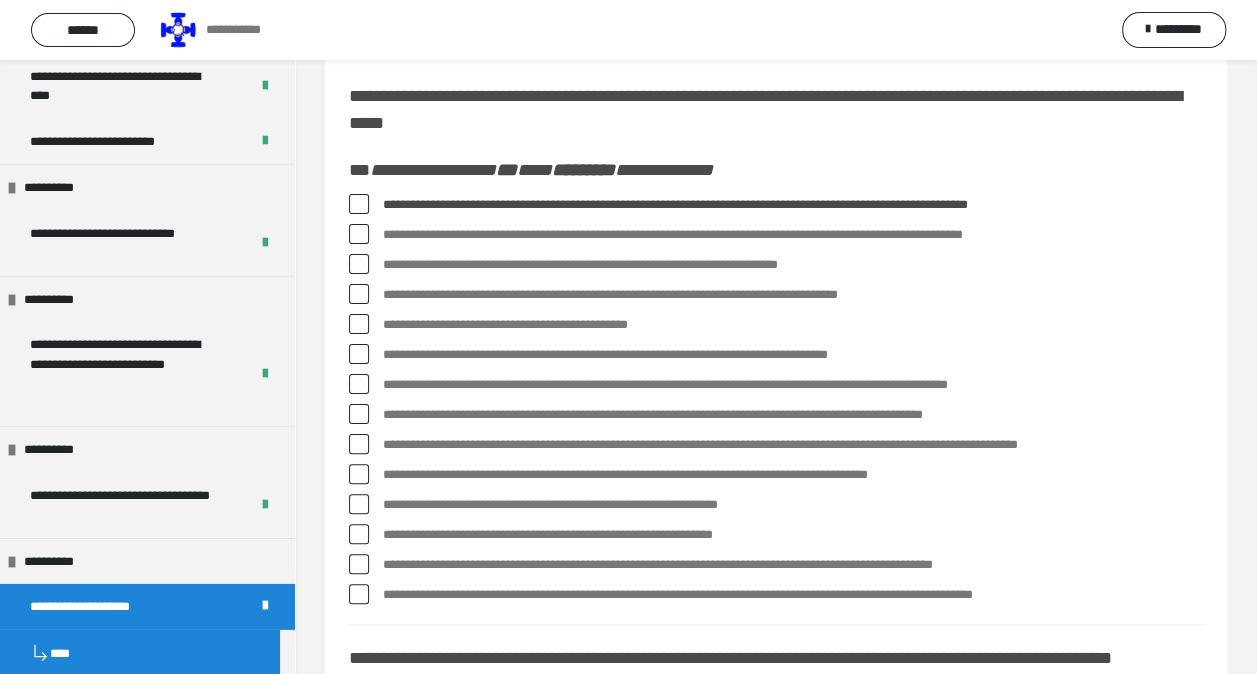 click at bounding box center [359, 294] 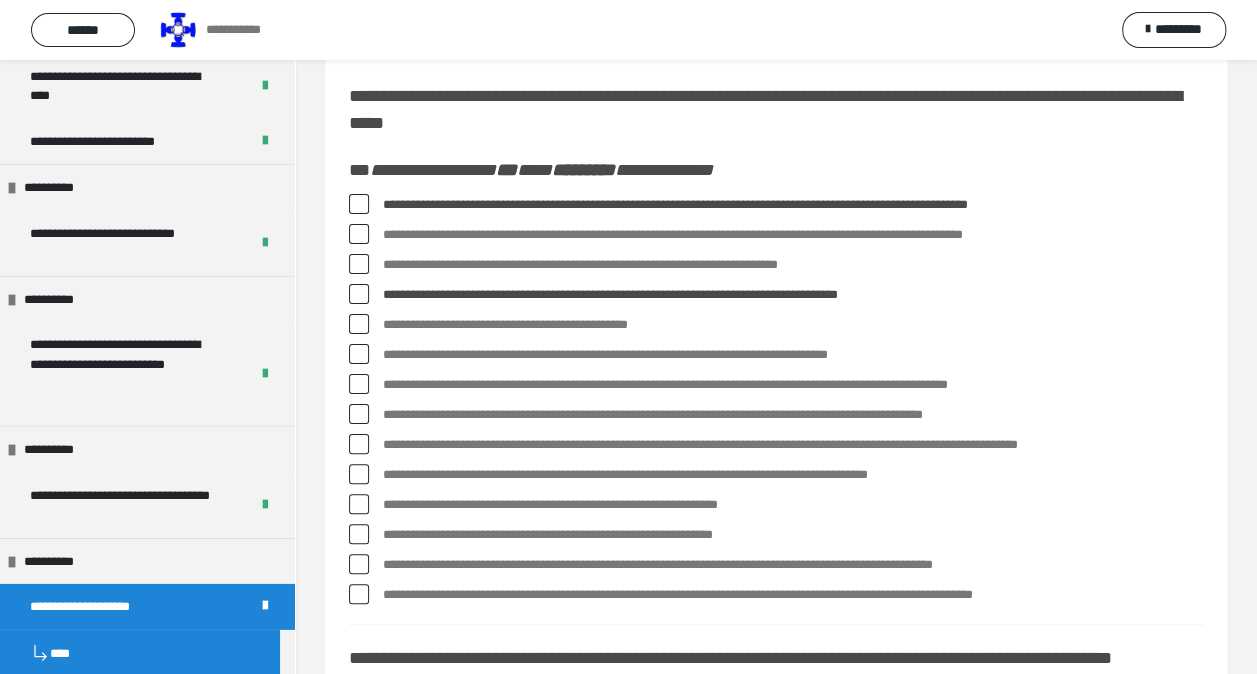 click at bounding box center (359, 324) 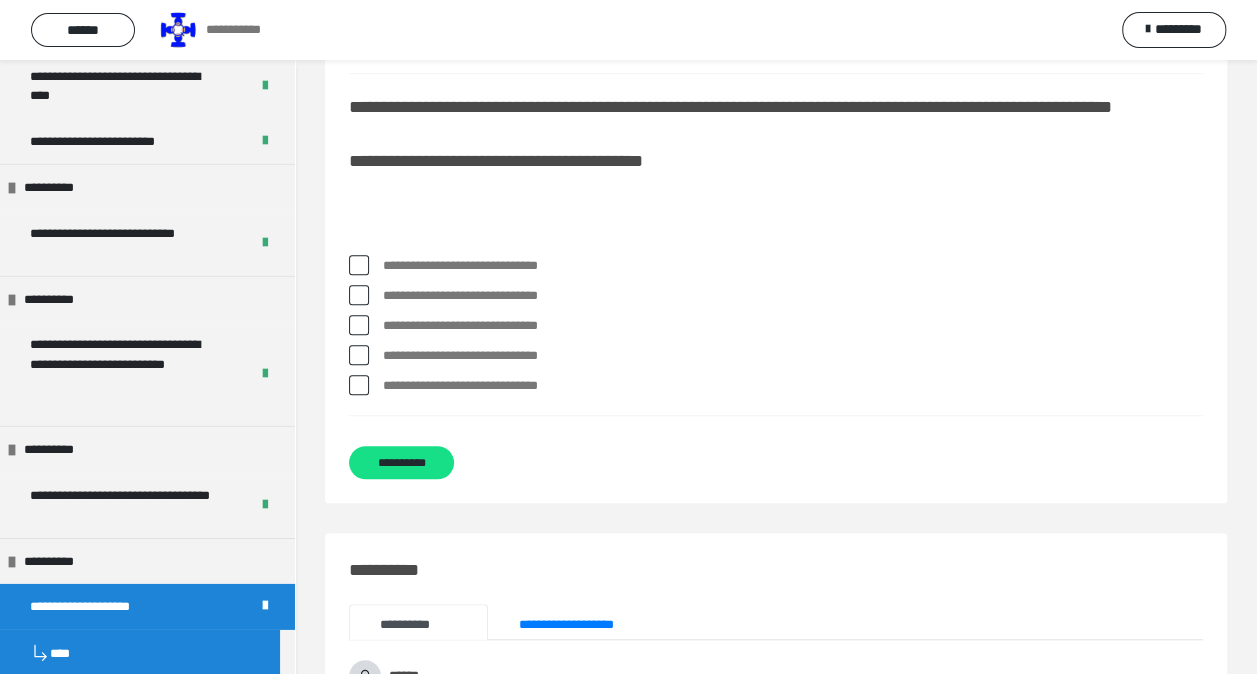 scroll, scrollTop: 631, scrollLeft: 0, axis: vertical 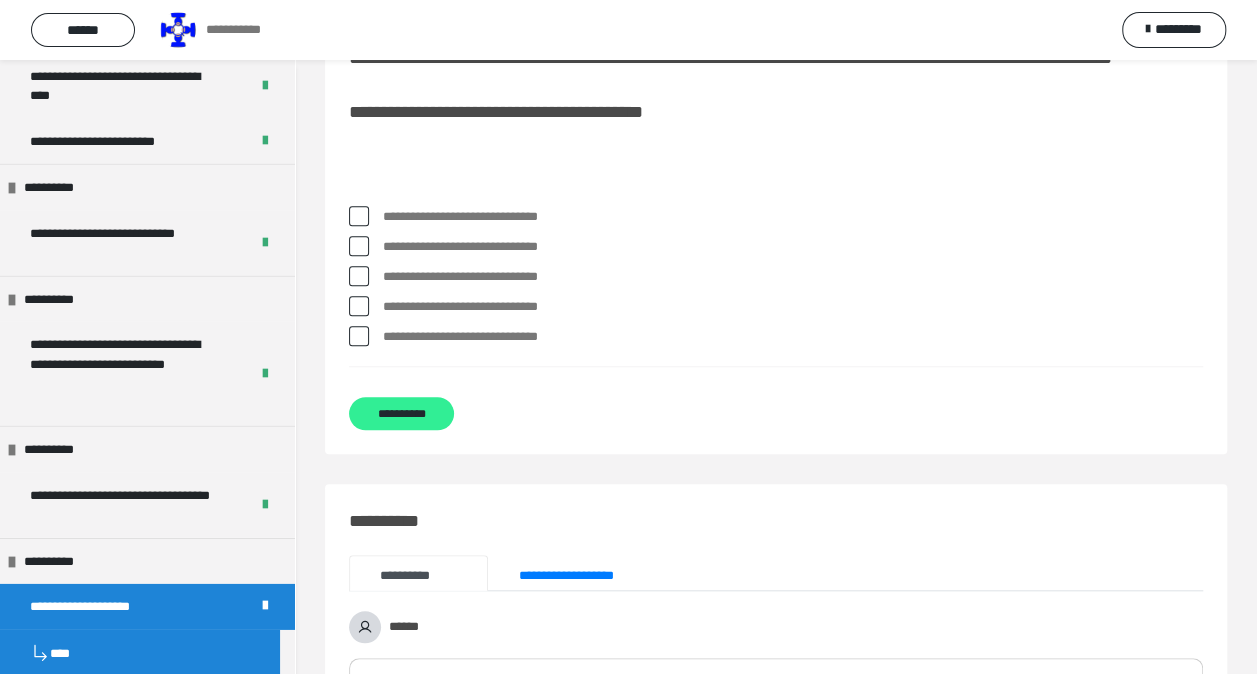 click on "**********" at bounding box center (401, 413) 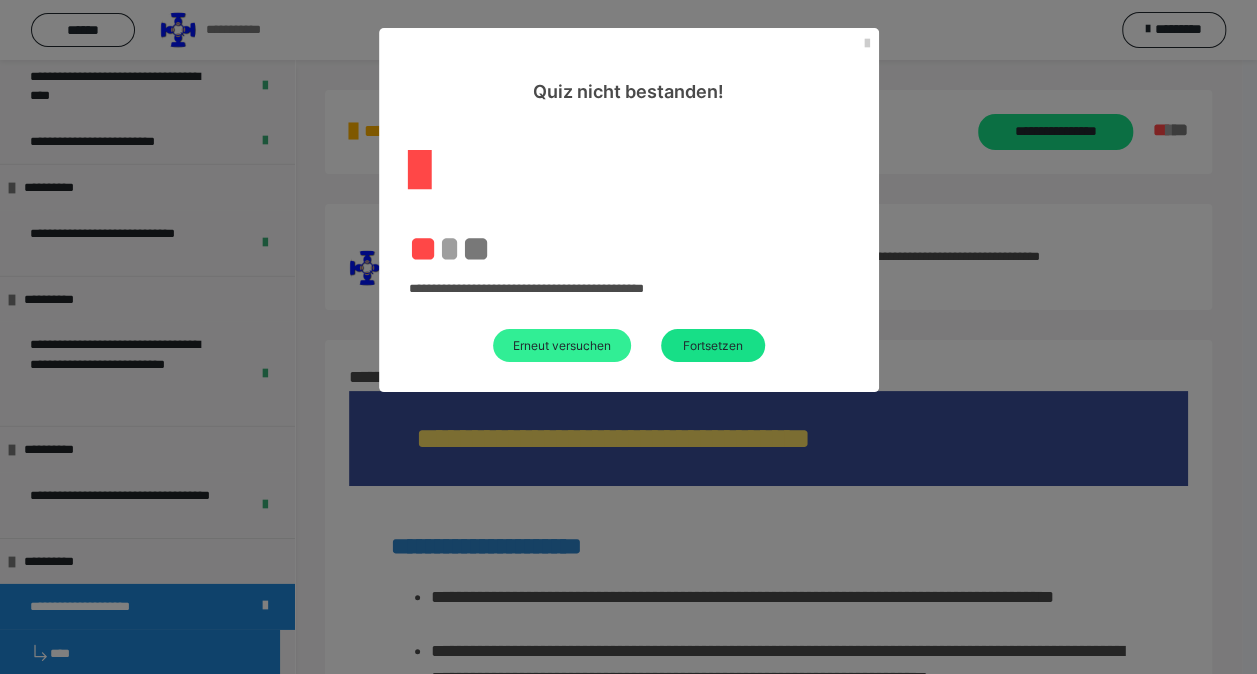 click on "Erneut versuchen" at bounding box center (562, 345) 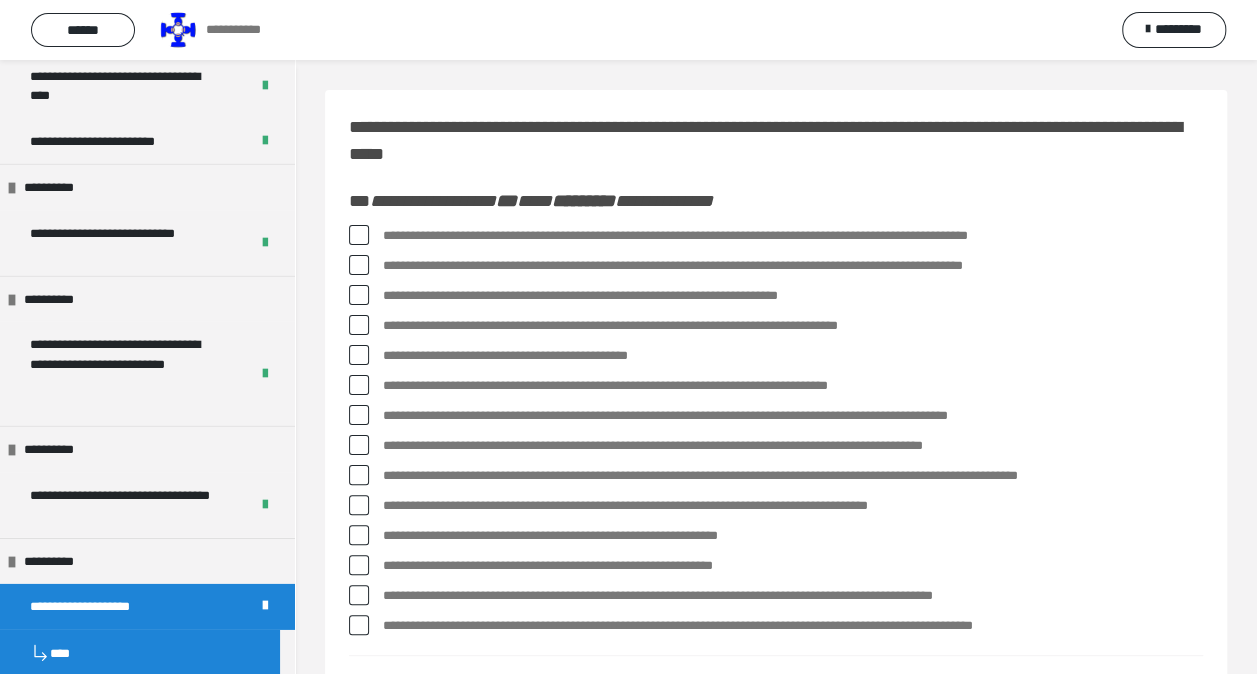 click on "**********" at bounding box center (776, 236) 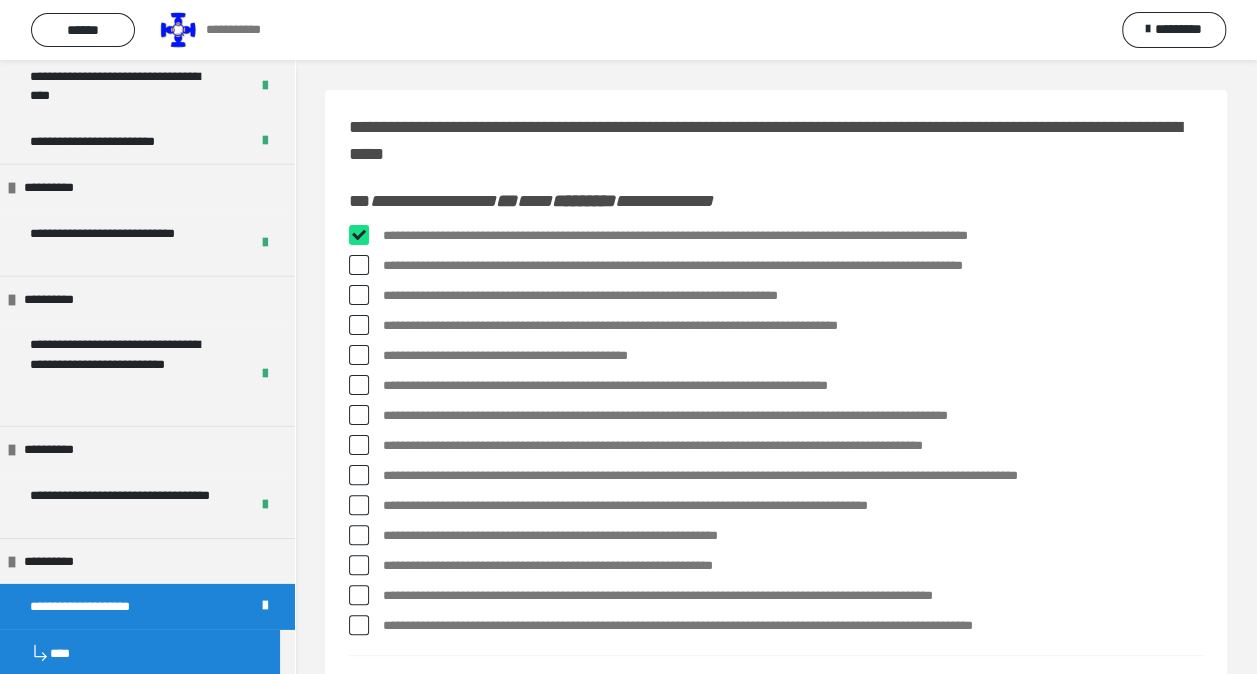 checkbox on "****" 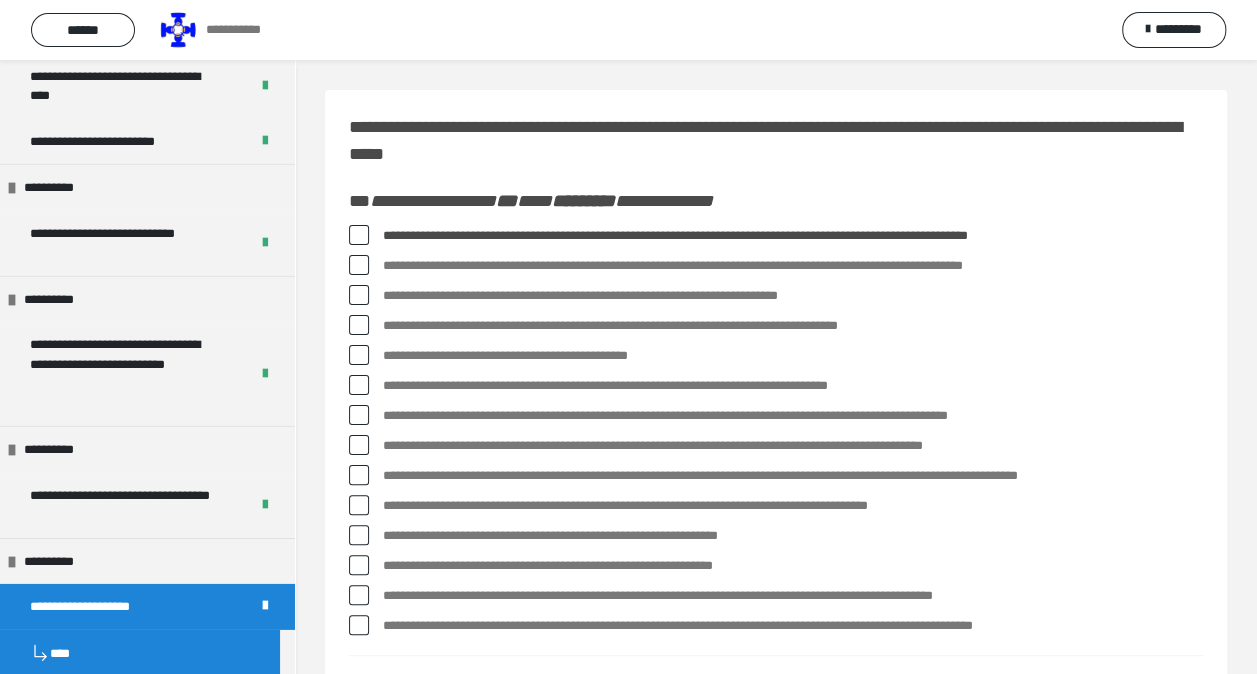 click at bounding box center [359, 325] 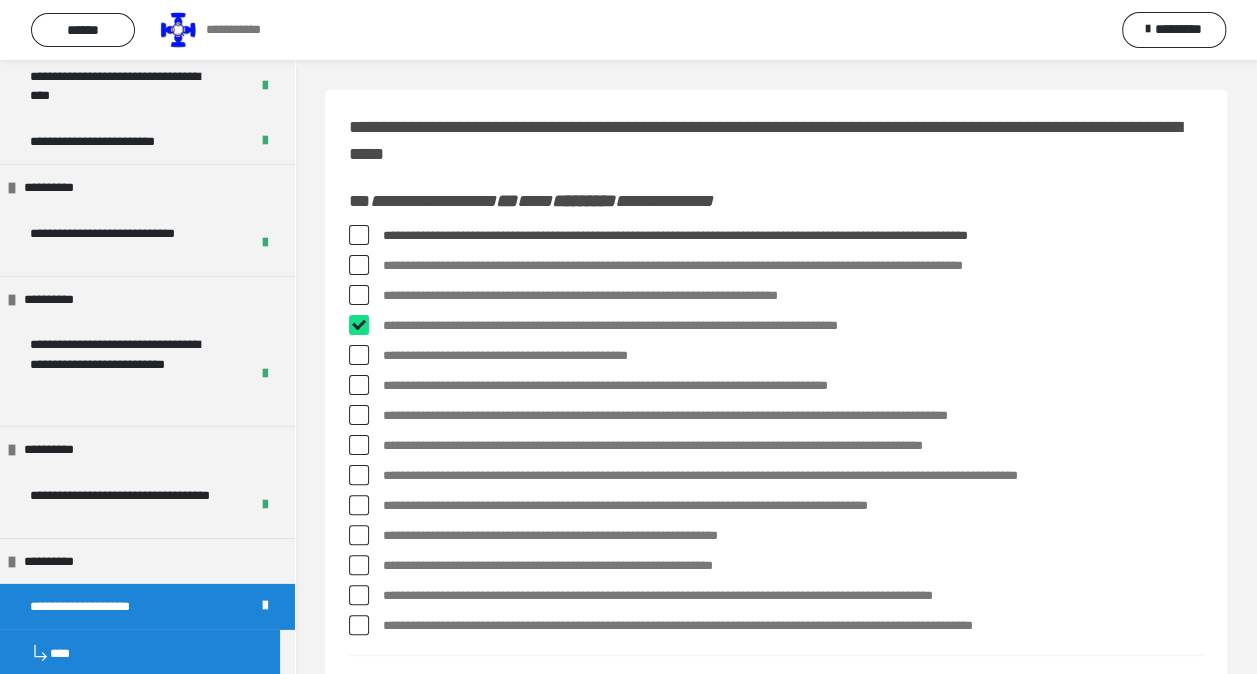 checkbox on "****" 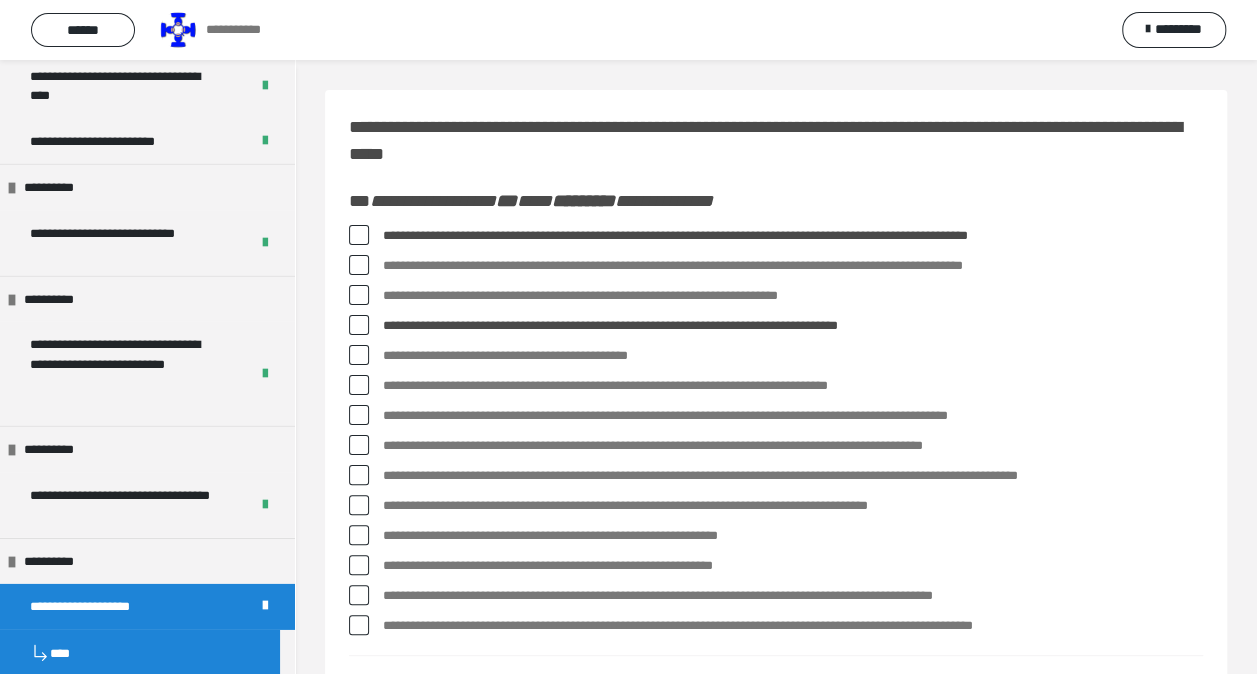 click on "**********" at bounding box center [776, 386] 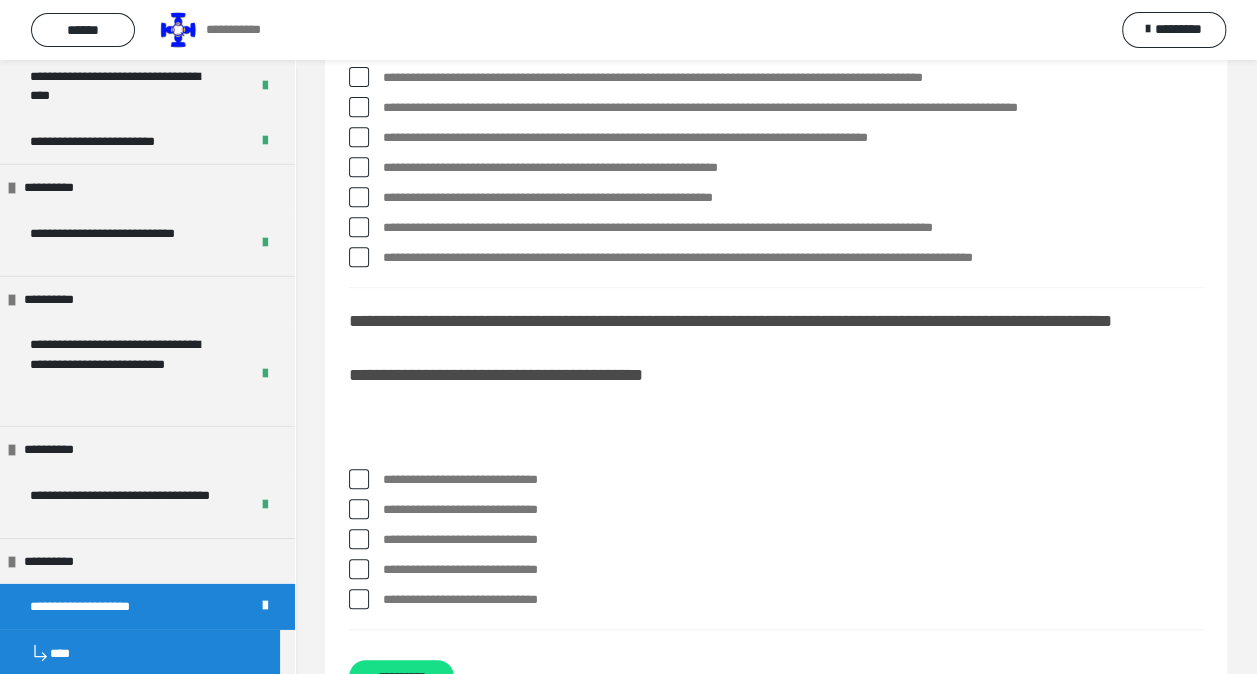 scroll, scrollTop: 500, scrollLeft: 0, axis: vertical 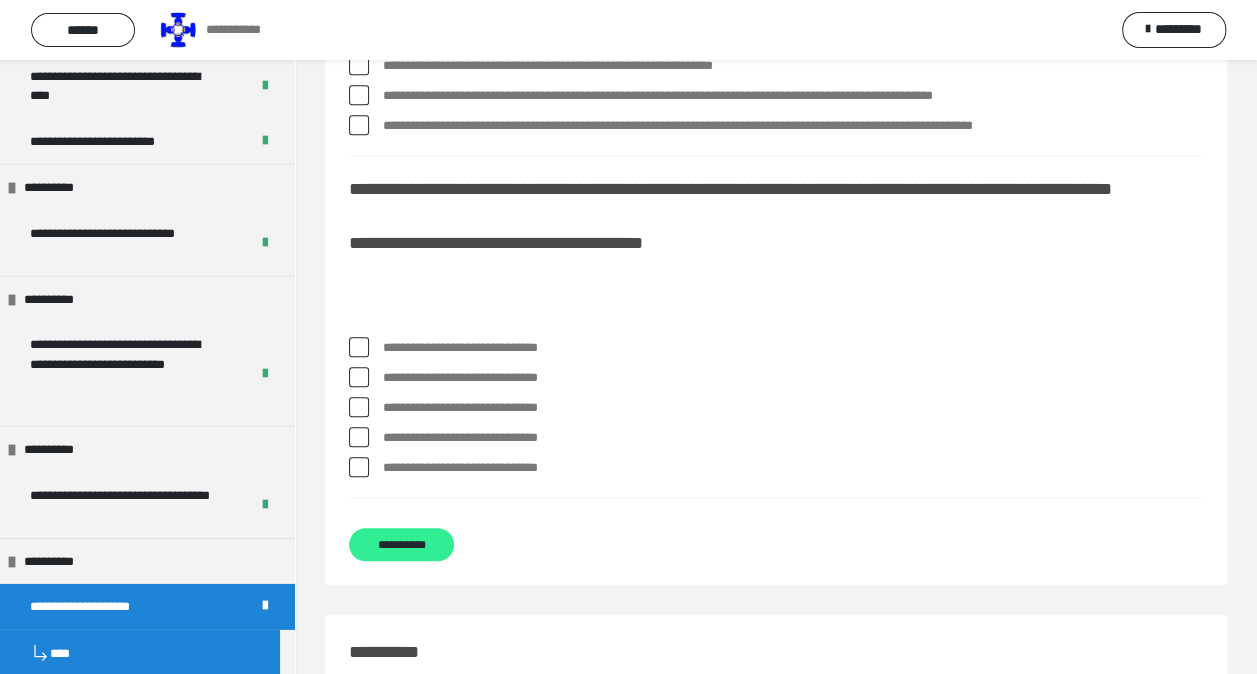 click on "**********" at bounding box center [401, 544] 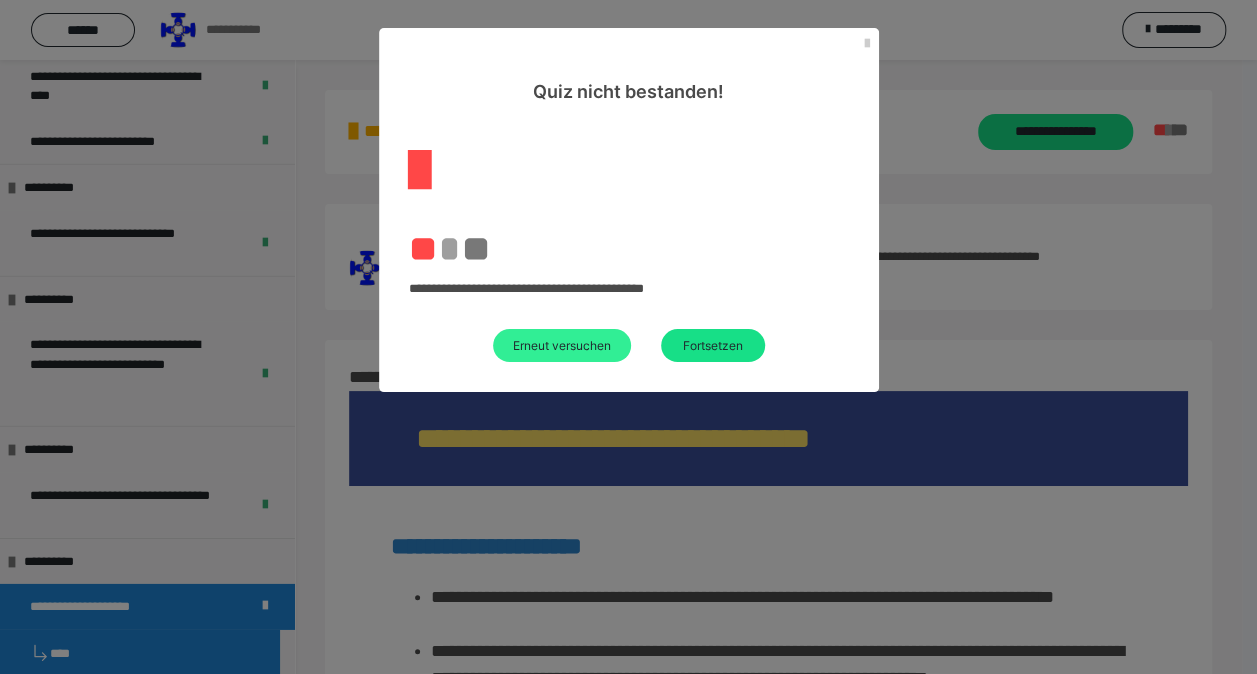 click on "Erneut versuchen" at bounding box center (562, 345) 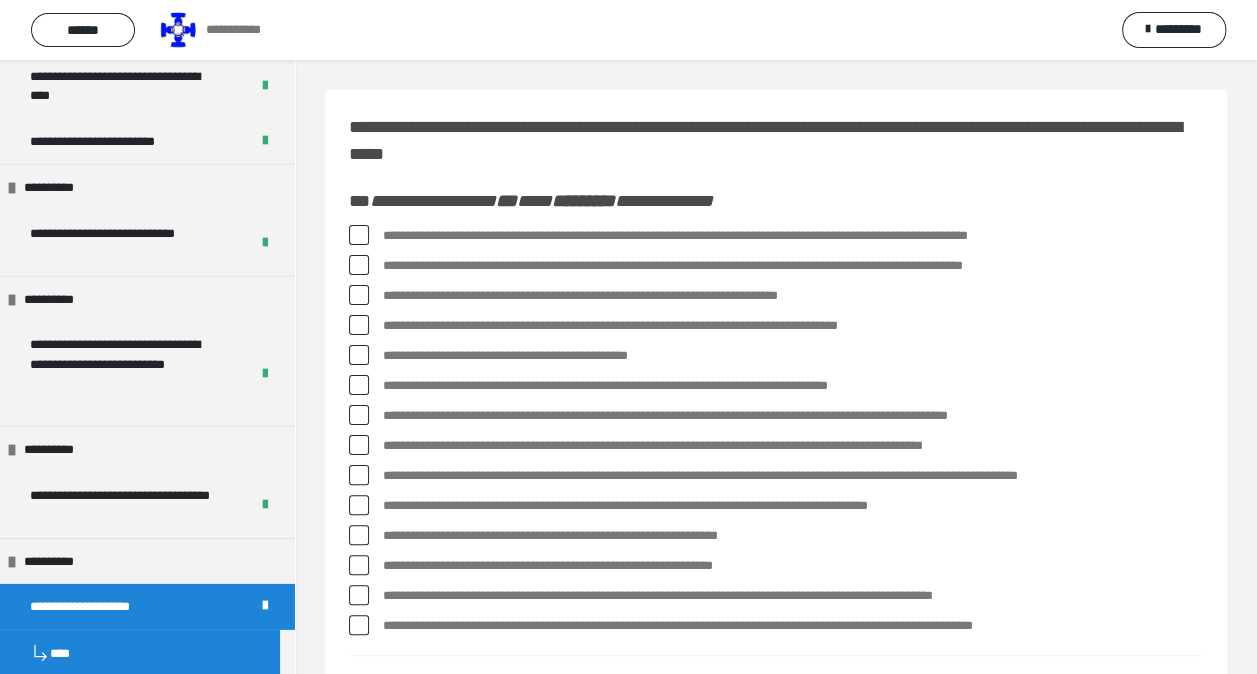 click at bounding box center (359, 235) 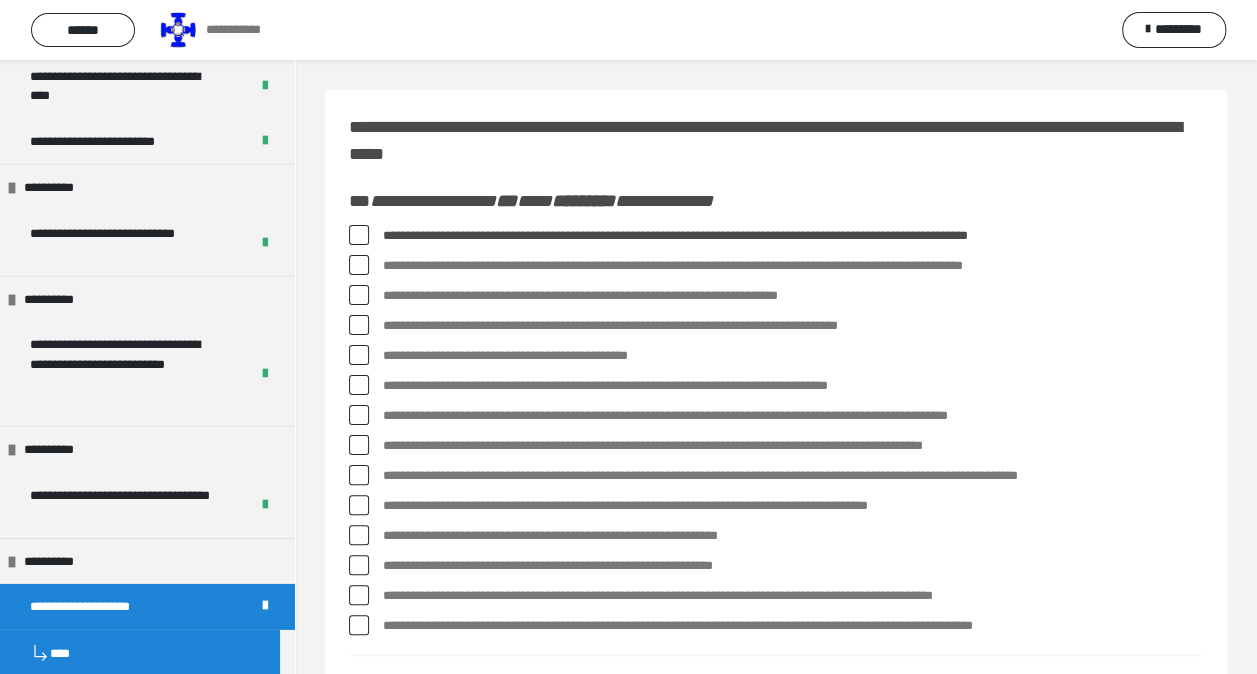 click at bounding box center [359, 325] 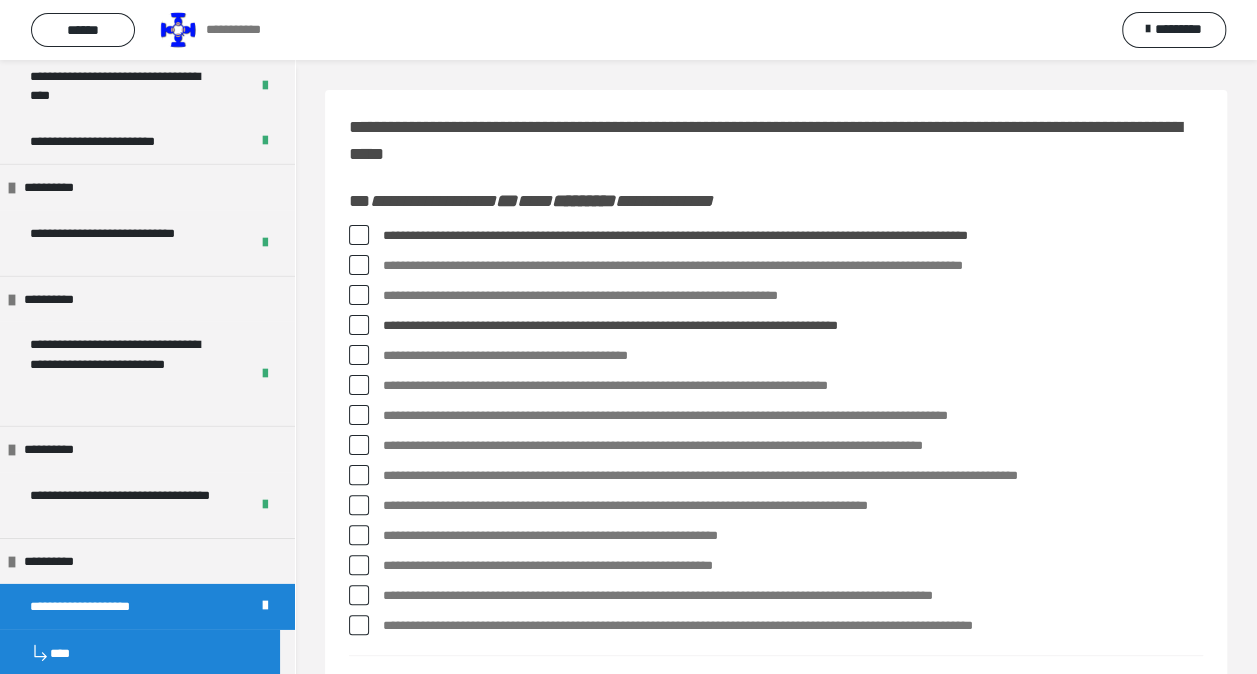 click at bounding box center [359, 385] 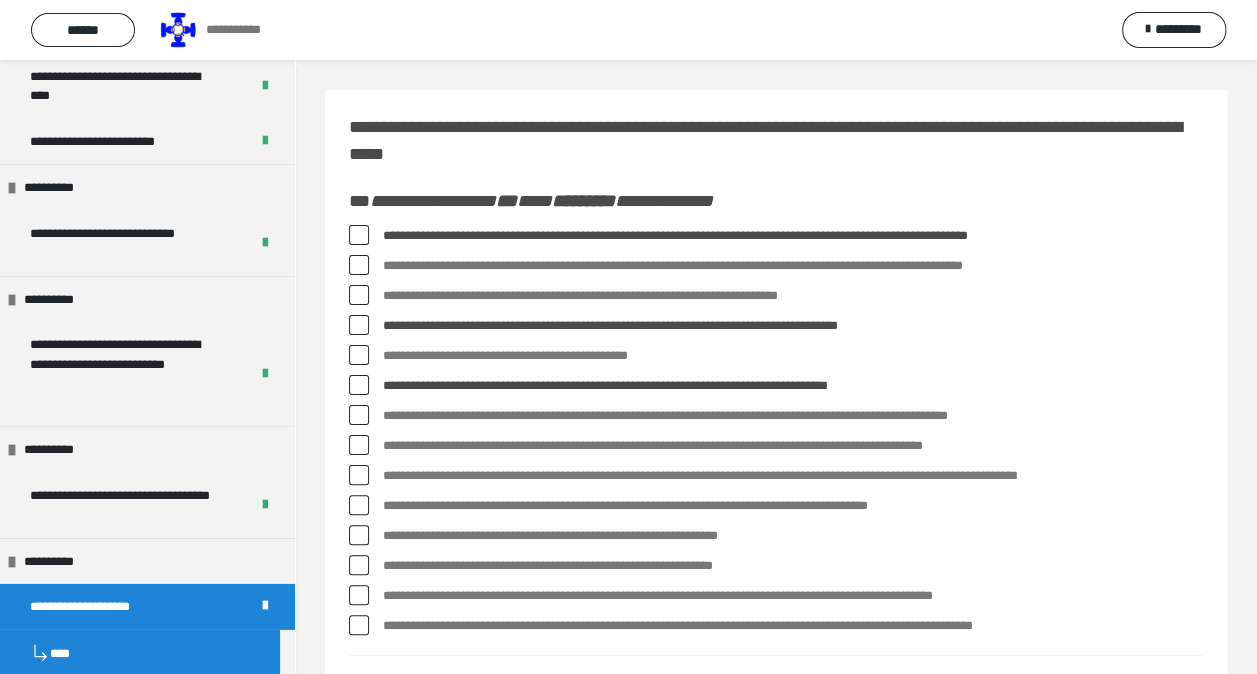click at bounding box center [359, 415] 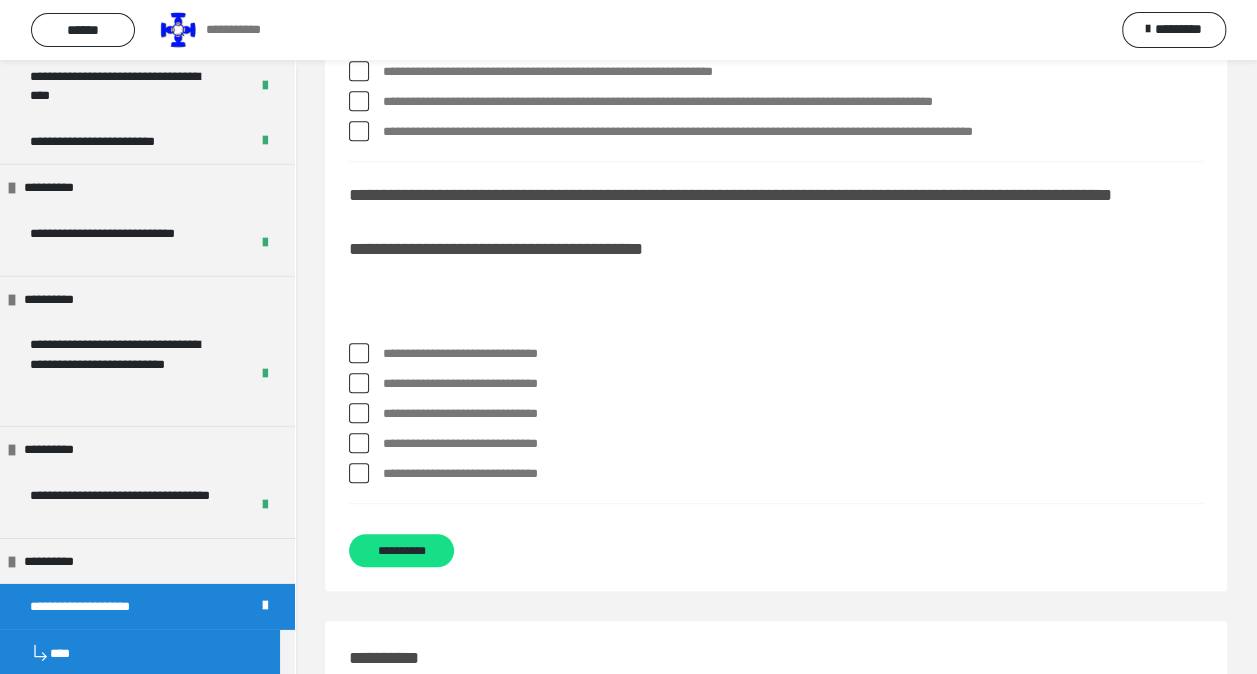 scroll, scrollTop: 500, scrollLeft: 0, axis: vertical 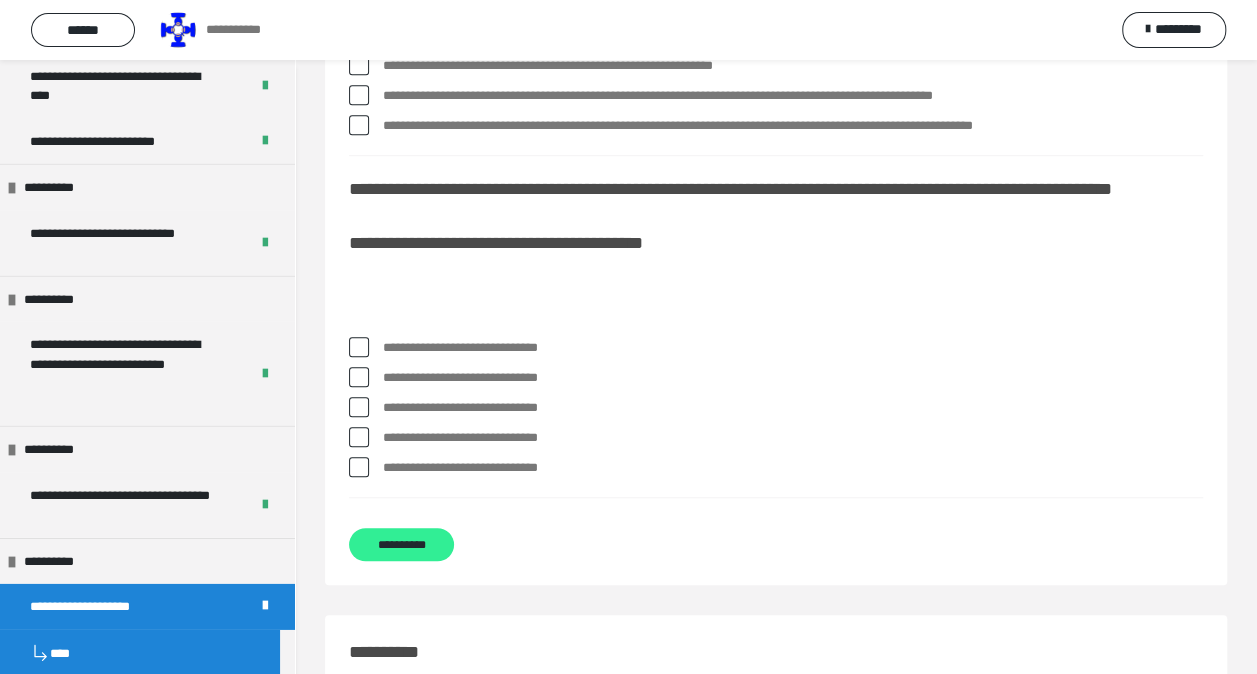 click on "**********" at bounding box center [401, 544] 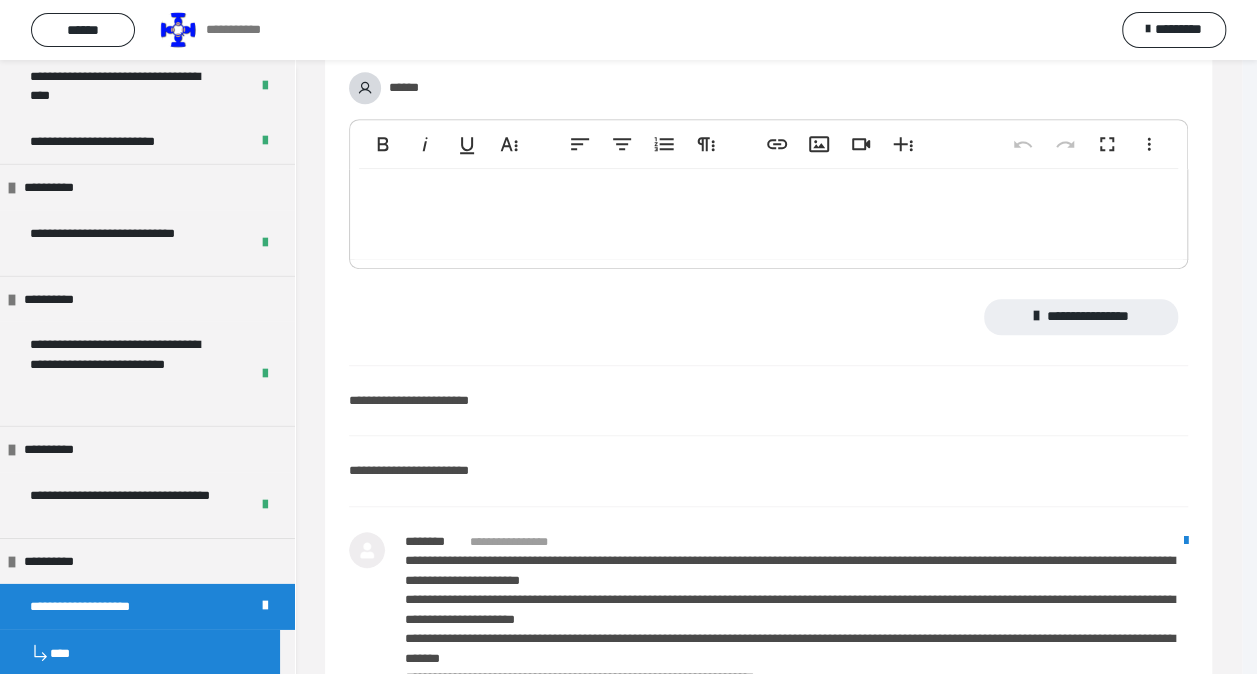 scroll, scrollTop: 0, scrollLeft: 0, axis: both 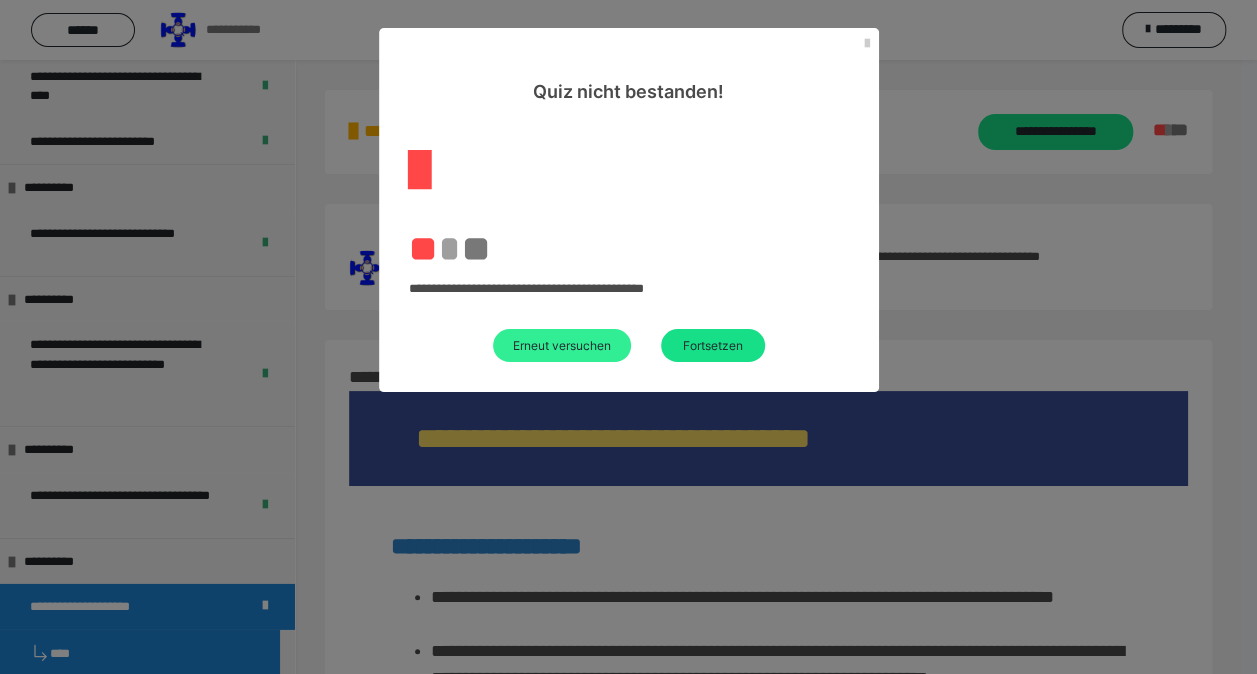 click on "Erneut versuchen" at bounding box center [562, 345] 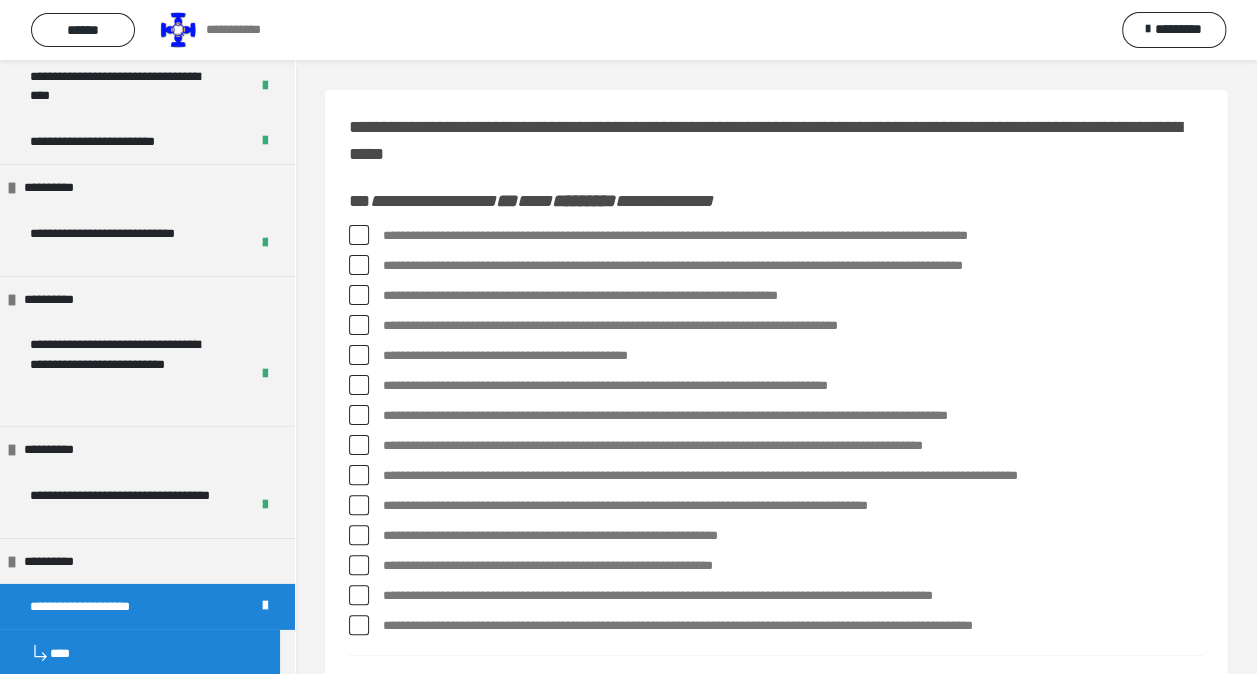 click at bounding box center (359, 235) 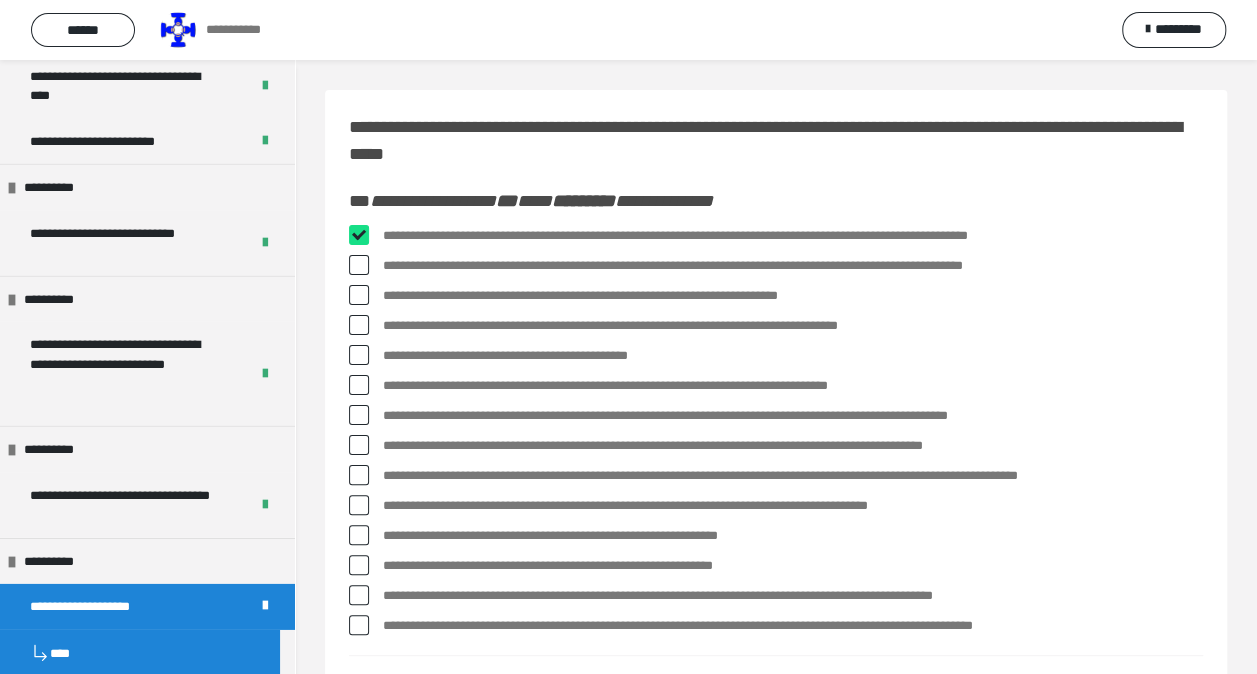 checkbox on "****" 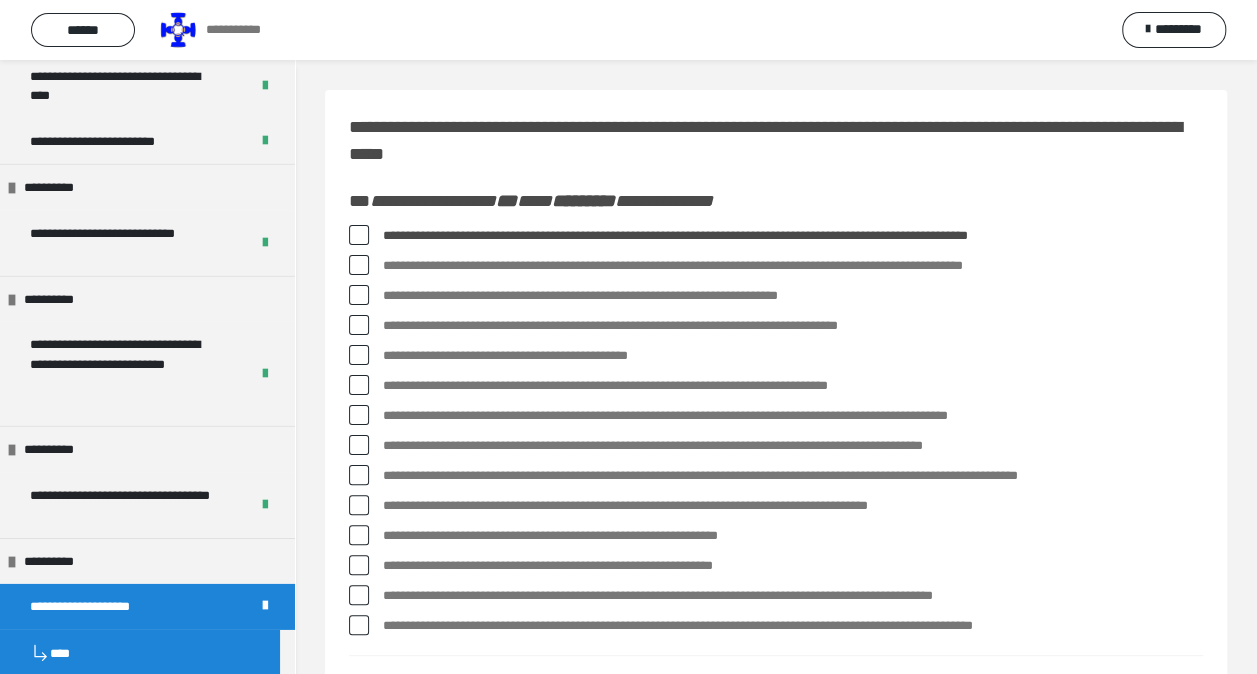 click at bounding box center [359, 325] 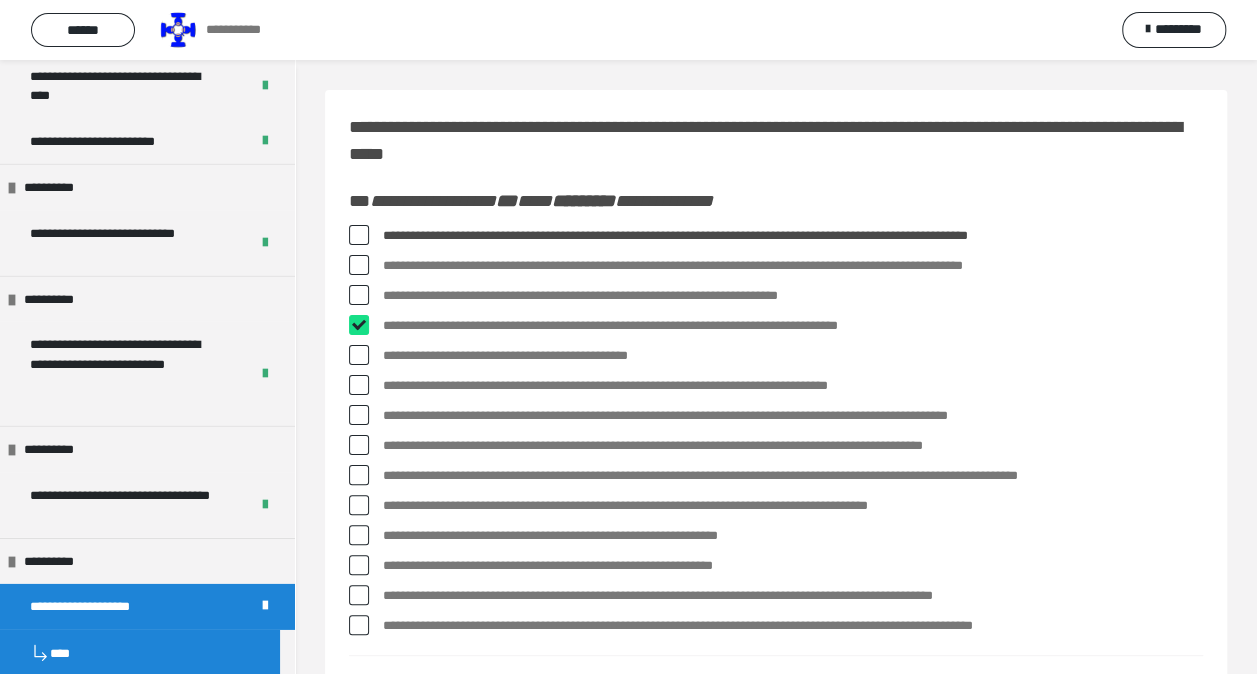 checkbox on "****" 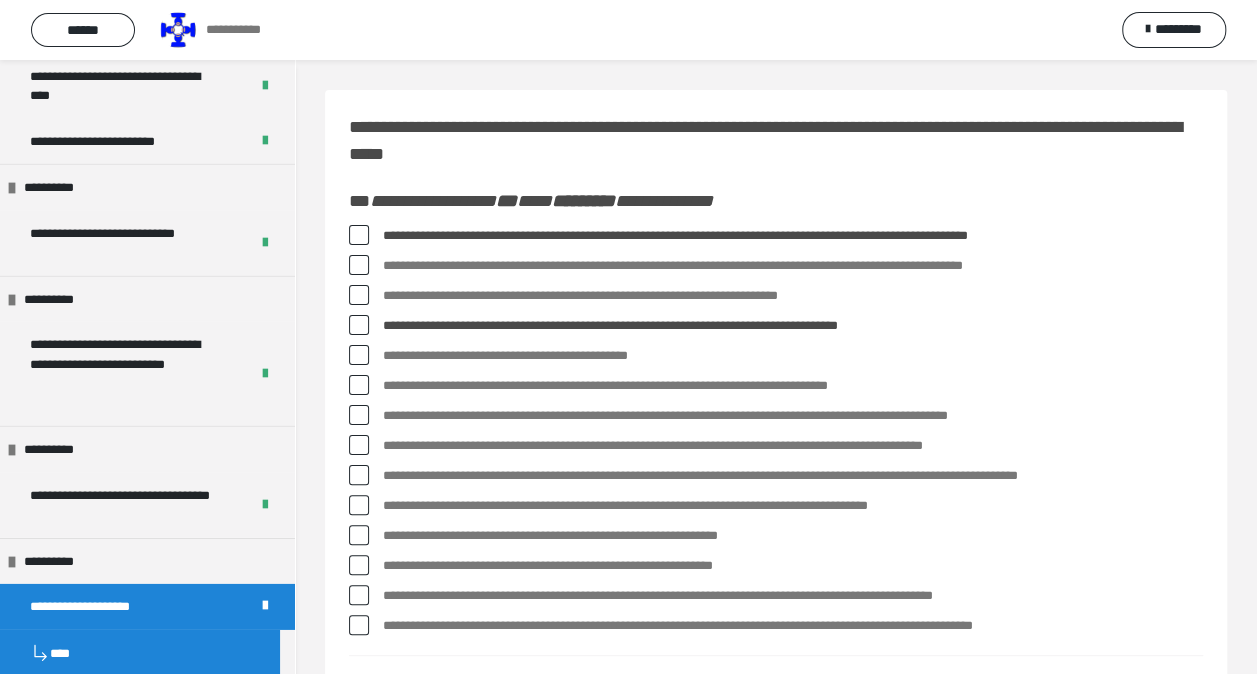 click at bounding box center [359, 385] 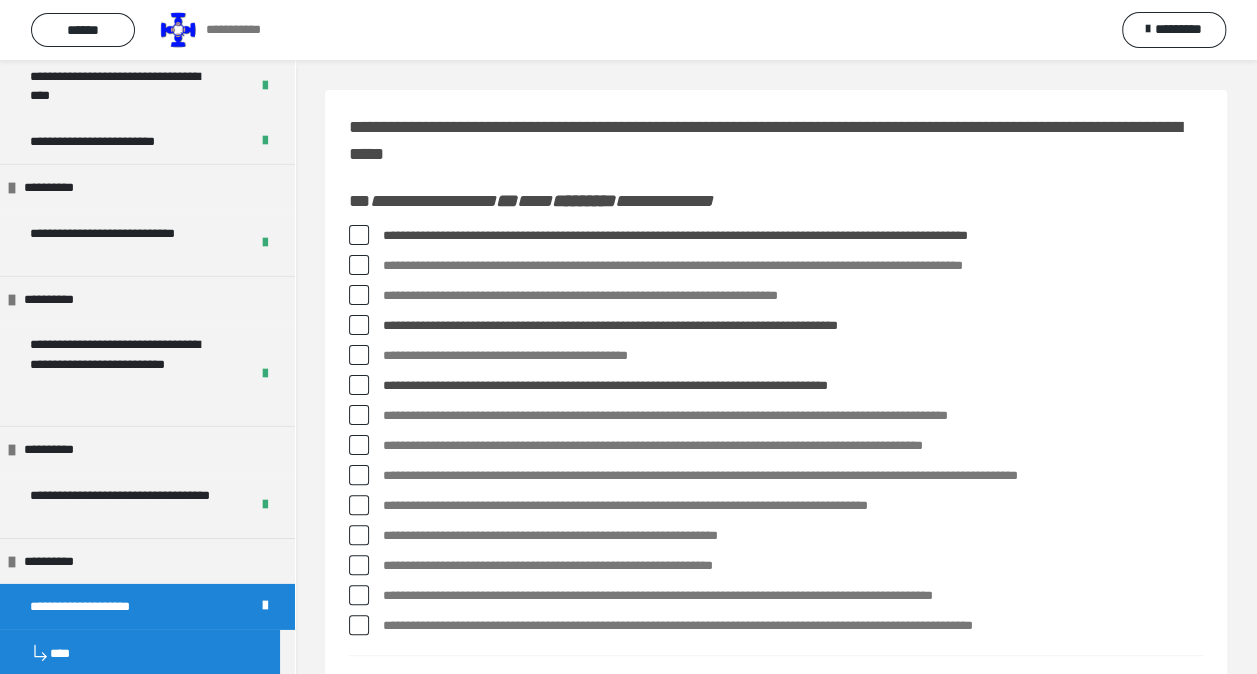 click at bounding box center (359, 445) 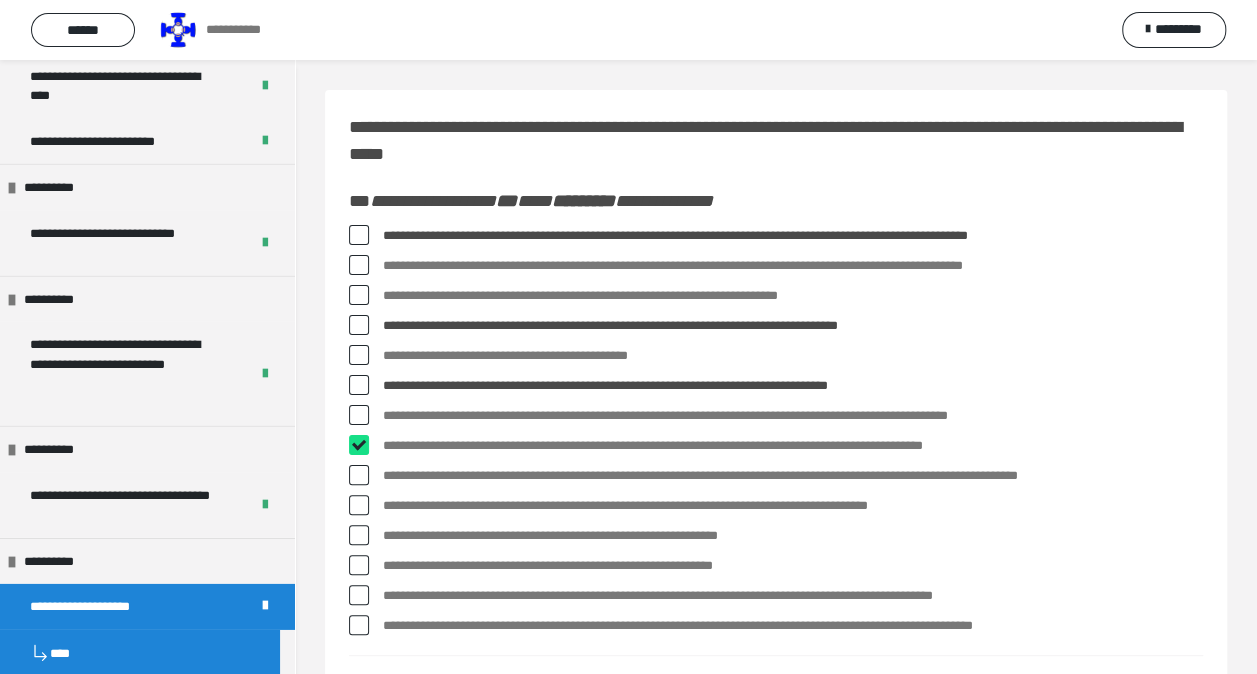 checkbox on "****" 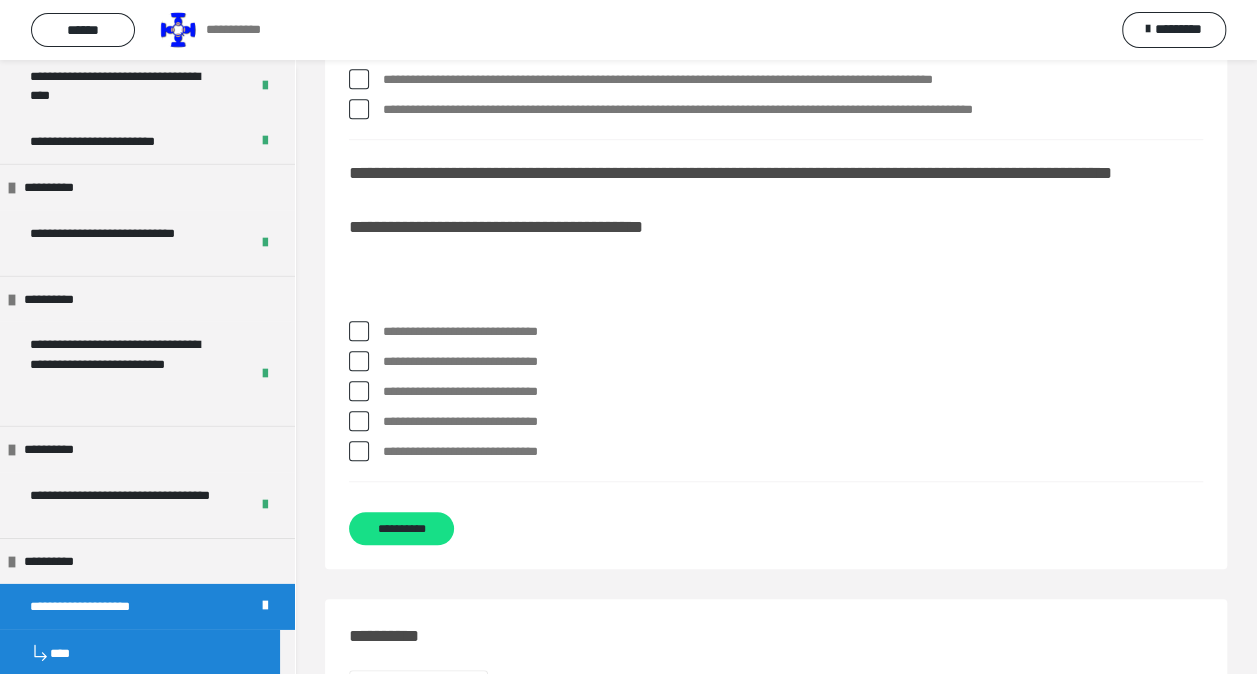 scroll, scrollTop: 600, scrollLeft: 0, axis: vertical 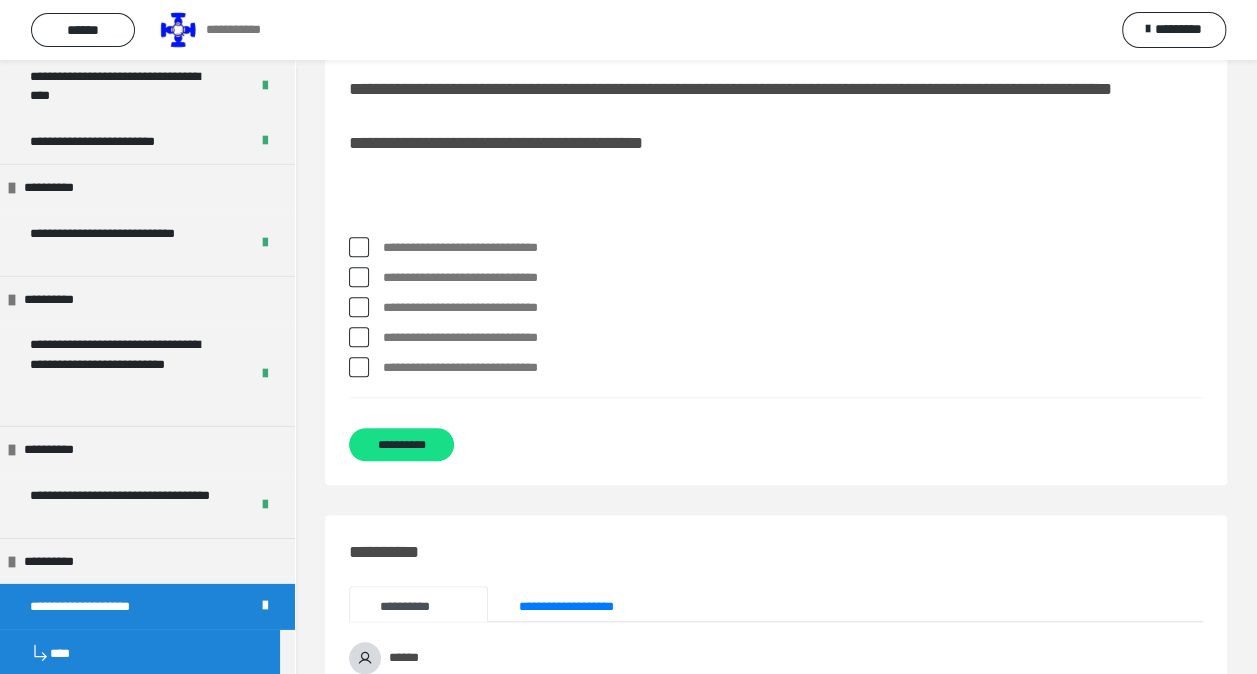 click at bounding box center [359, 247] 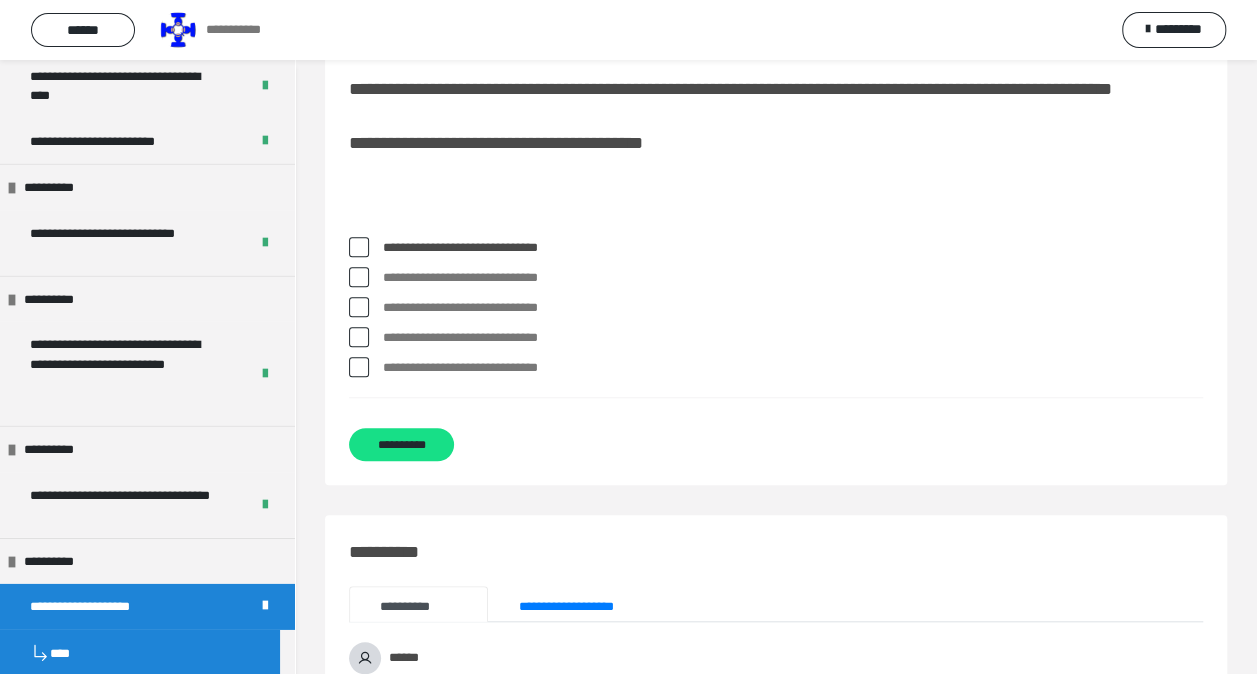 click at bounding box center (359, 367) 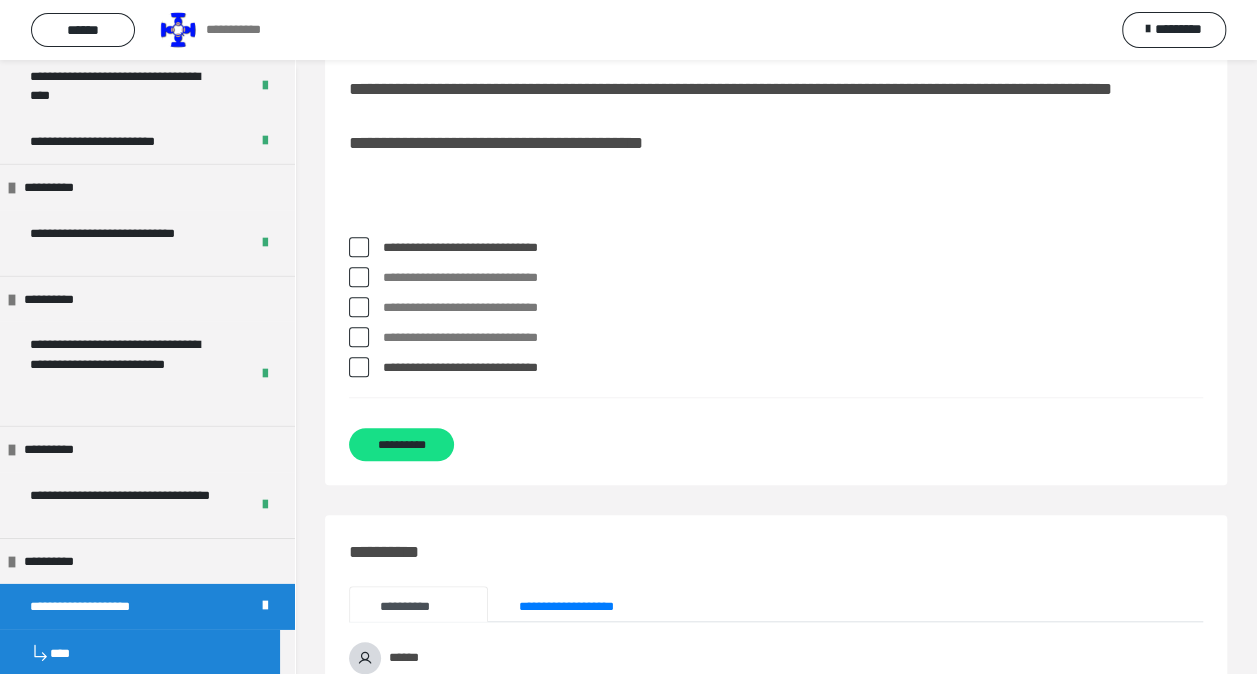 click at bounding box center [359, 367] 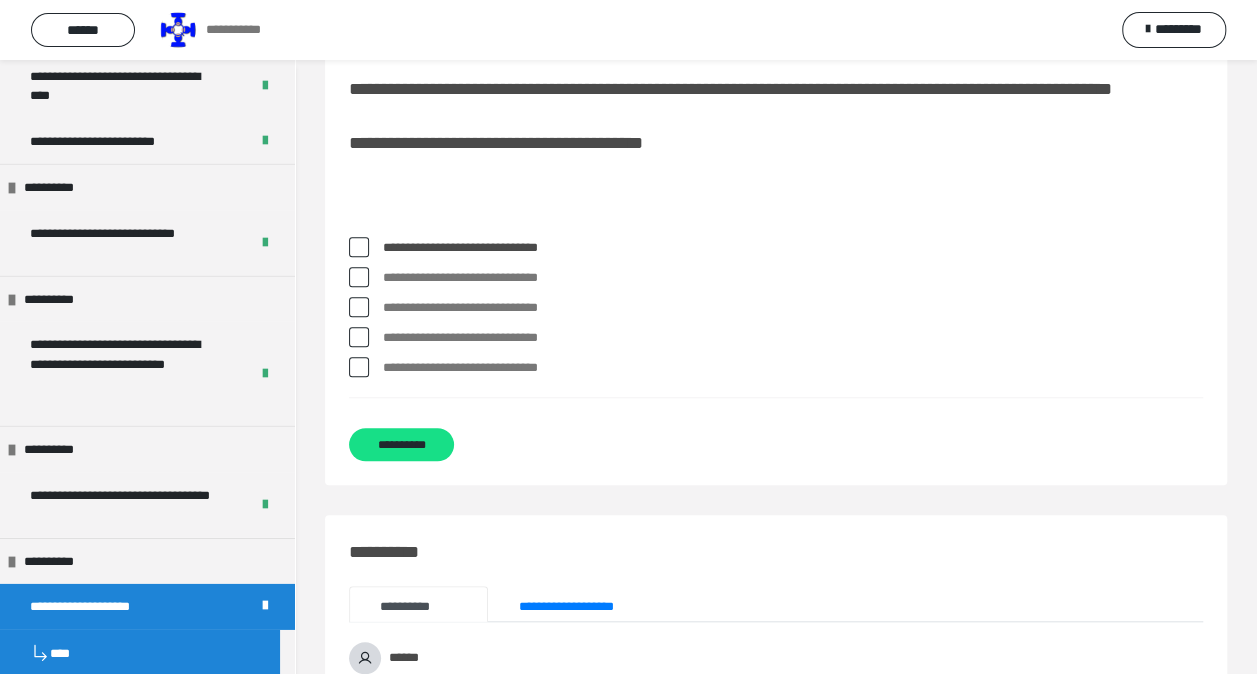 click at bounding box center [359, 367] 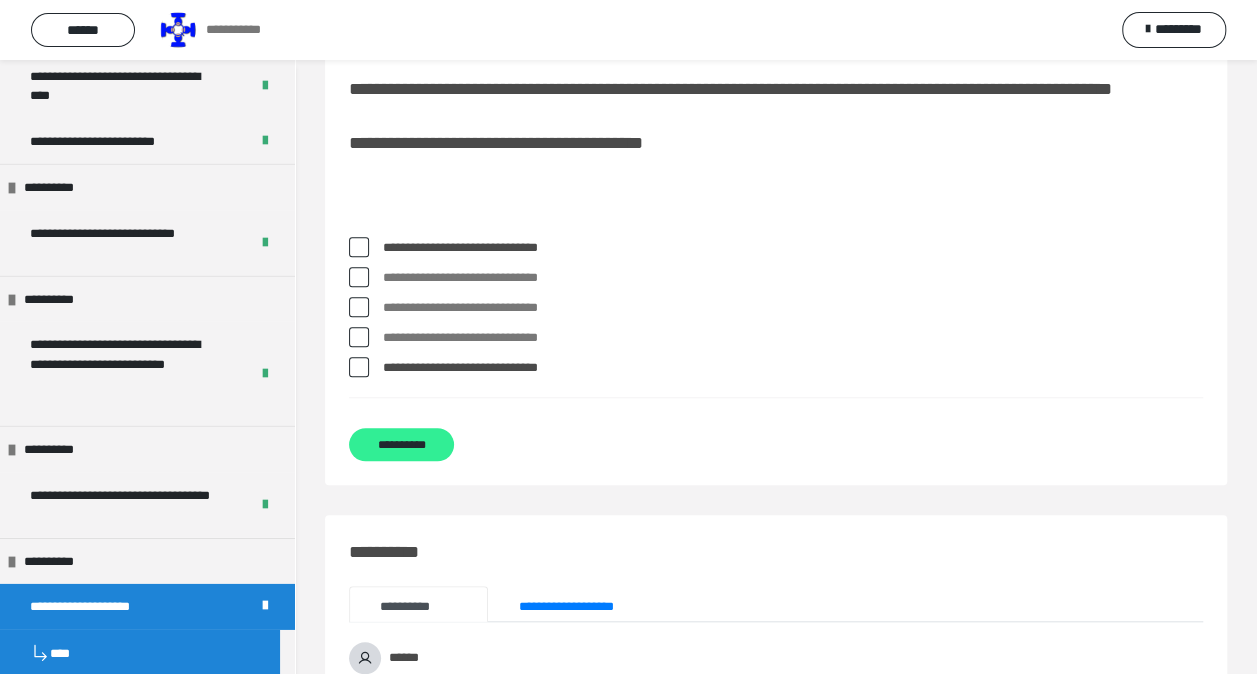 click on "**********" at bounding box center [401, 444] 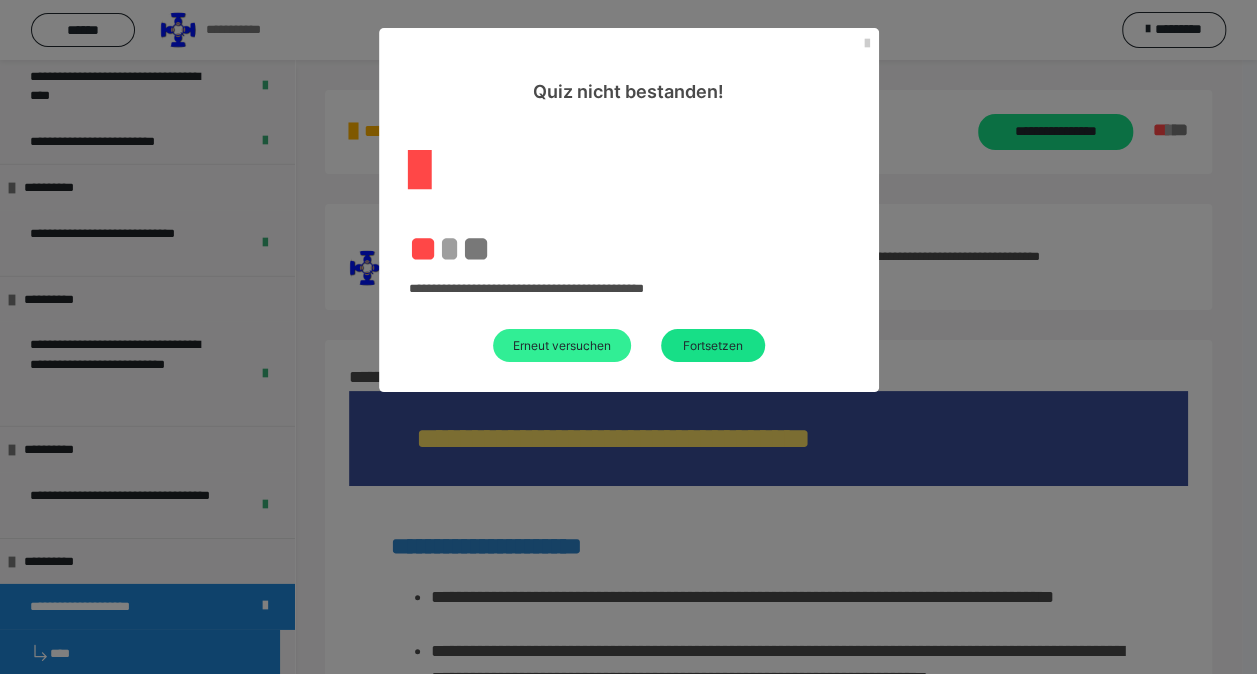 click on "Erneut versuchen" at bounding box center [562, 345] 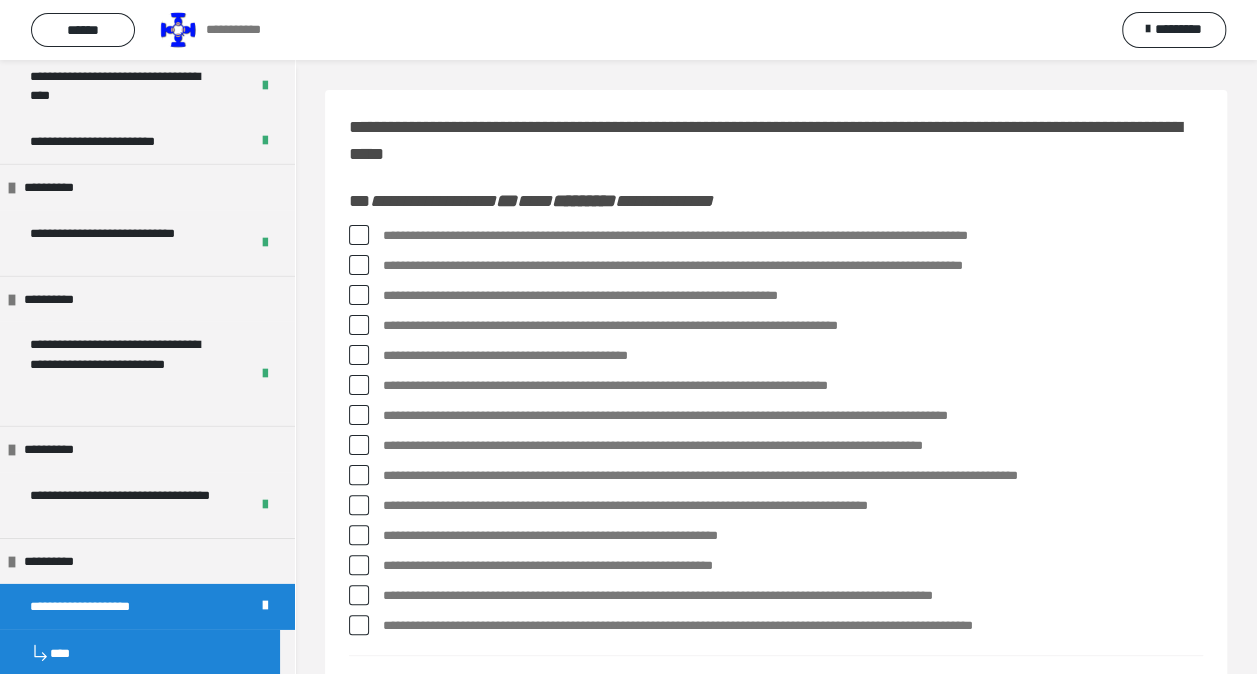 click at bounding box center (359, 235) 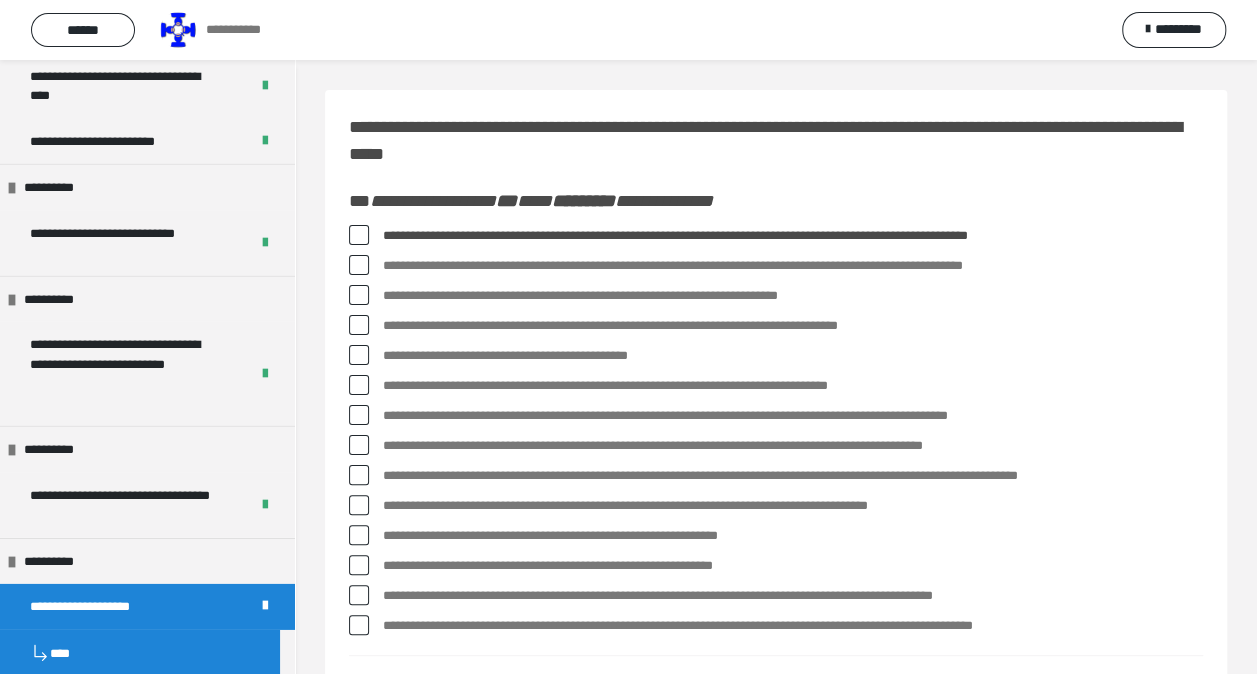click at bounding box center [359, 355] 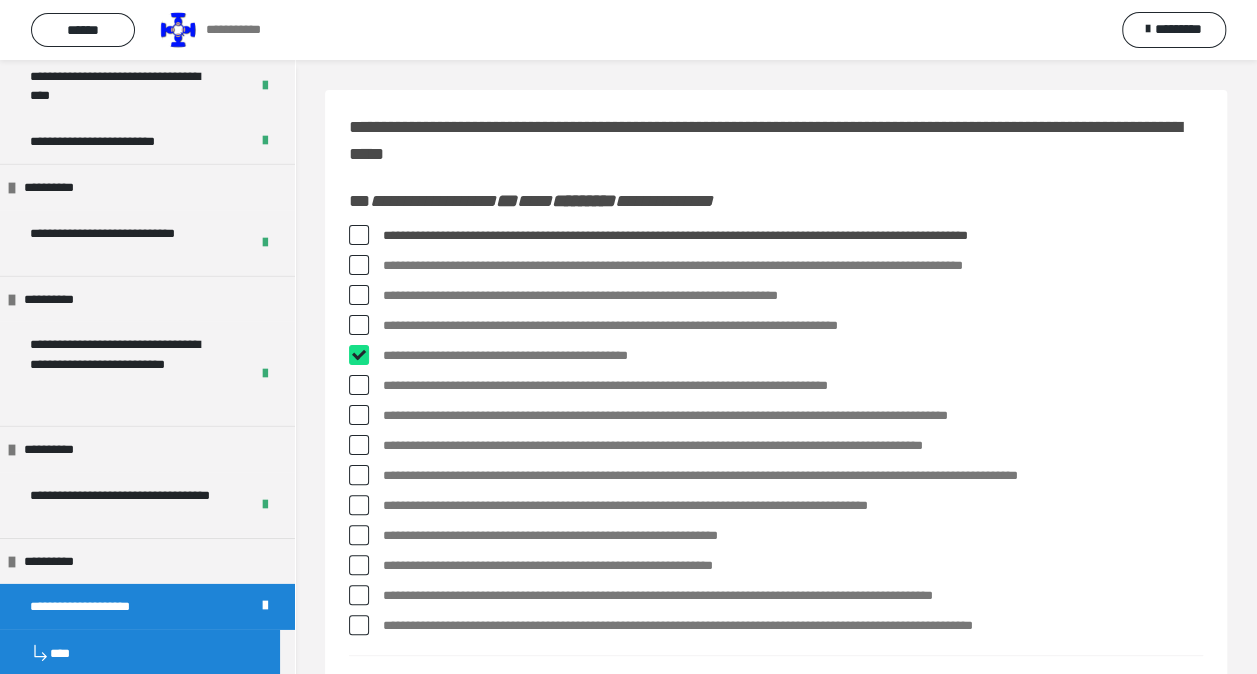 checkbox on "****" 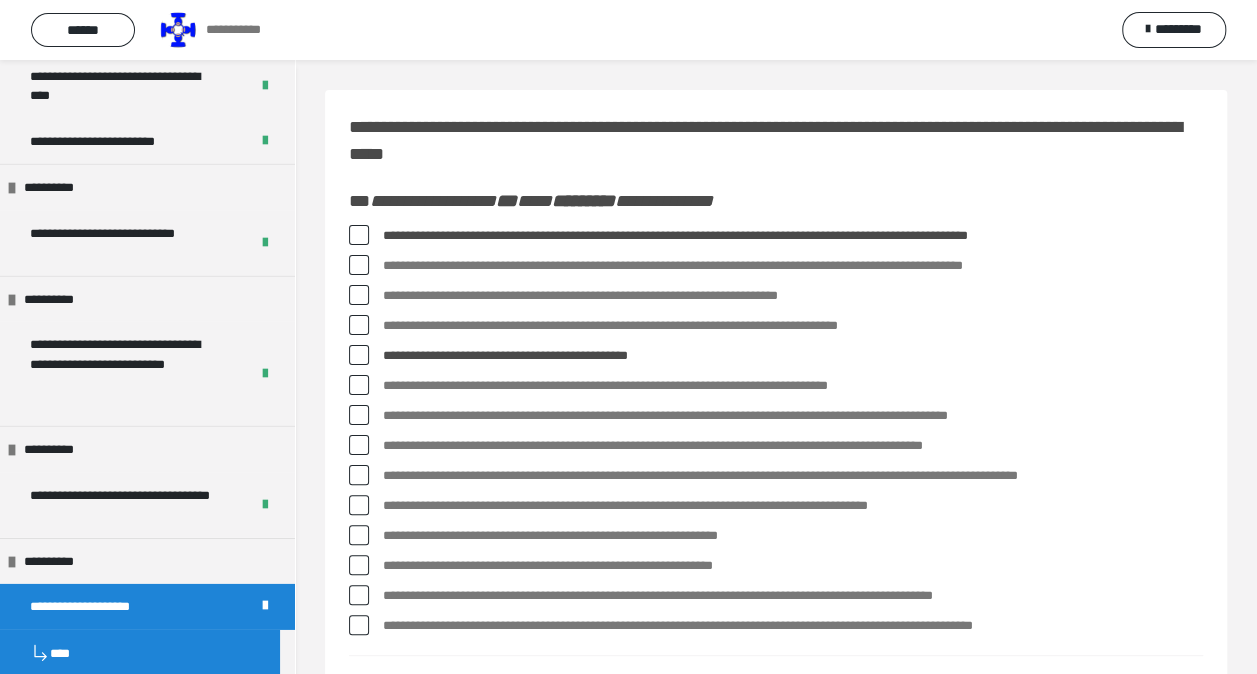 click at bounding box center [359, 415] 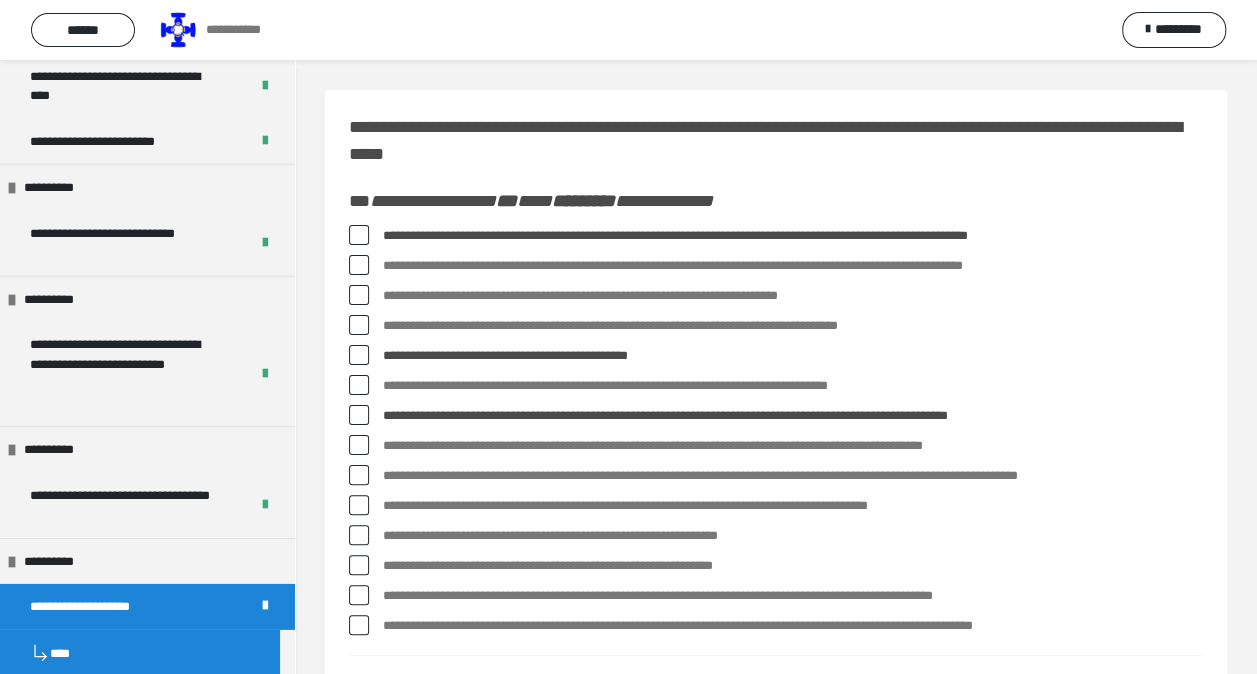 click at bounding box center (359, 475) 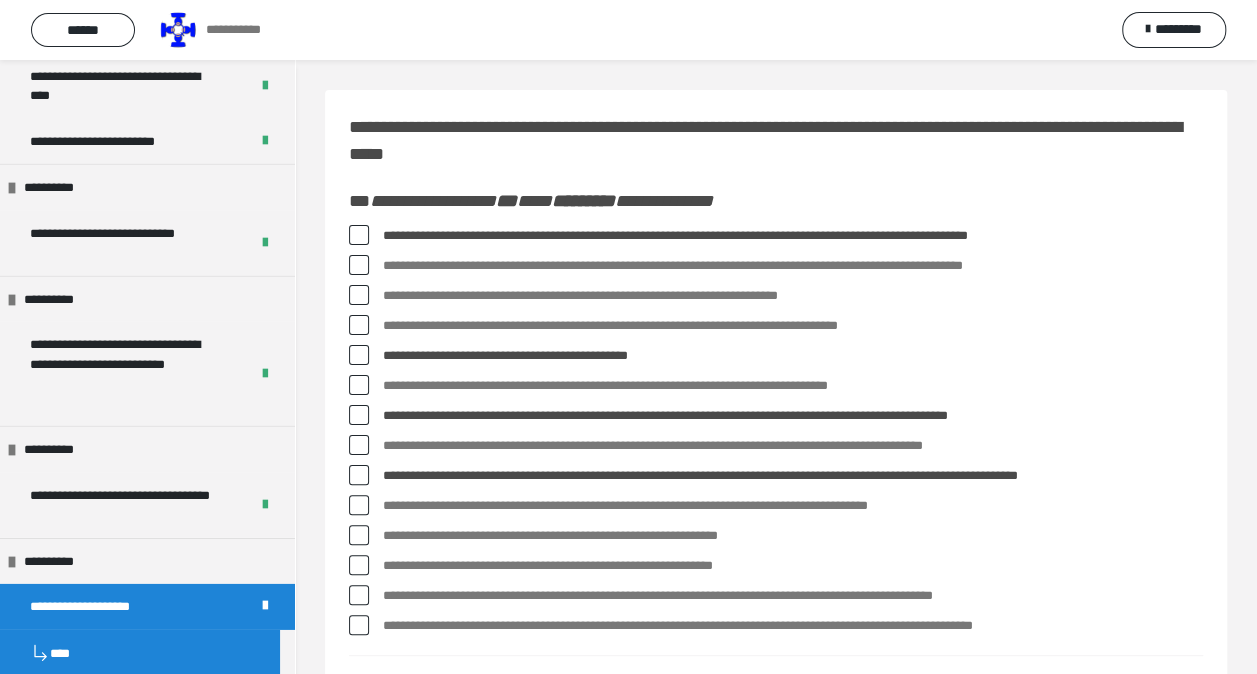 drag, startPoint x: 365, startPoint y: 536, endPoint x: 373, endPoint y: 551, distance: 17 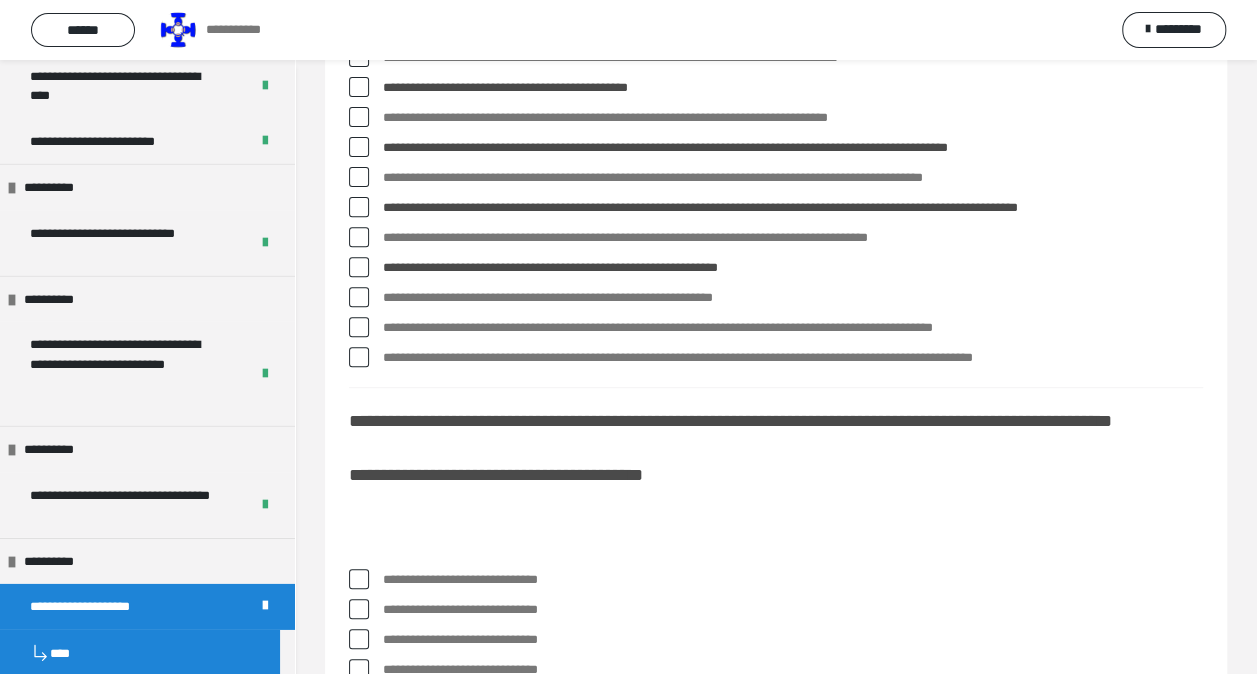 scroll, scrollTop: 400, scrollLeft: 0, axis: vertical 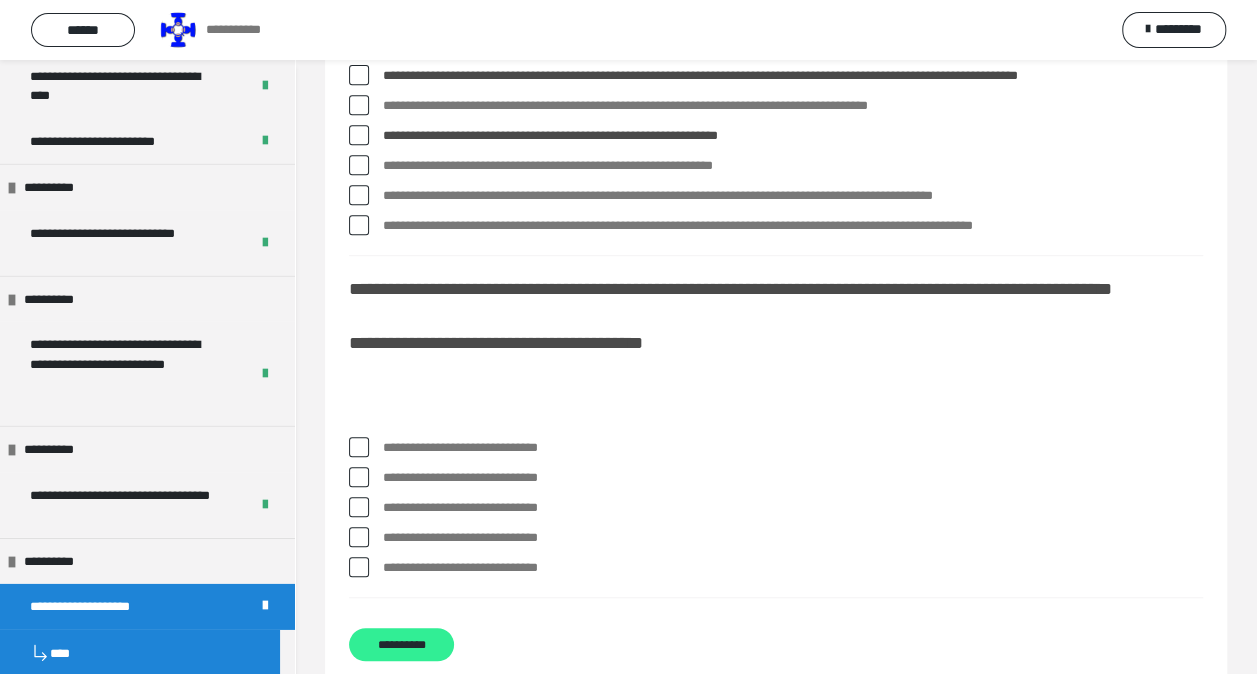 click on "**********" at bounding box center (401, 644) 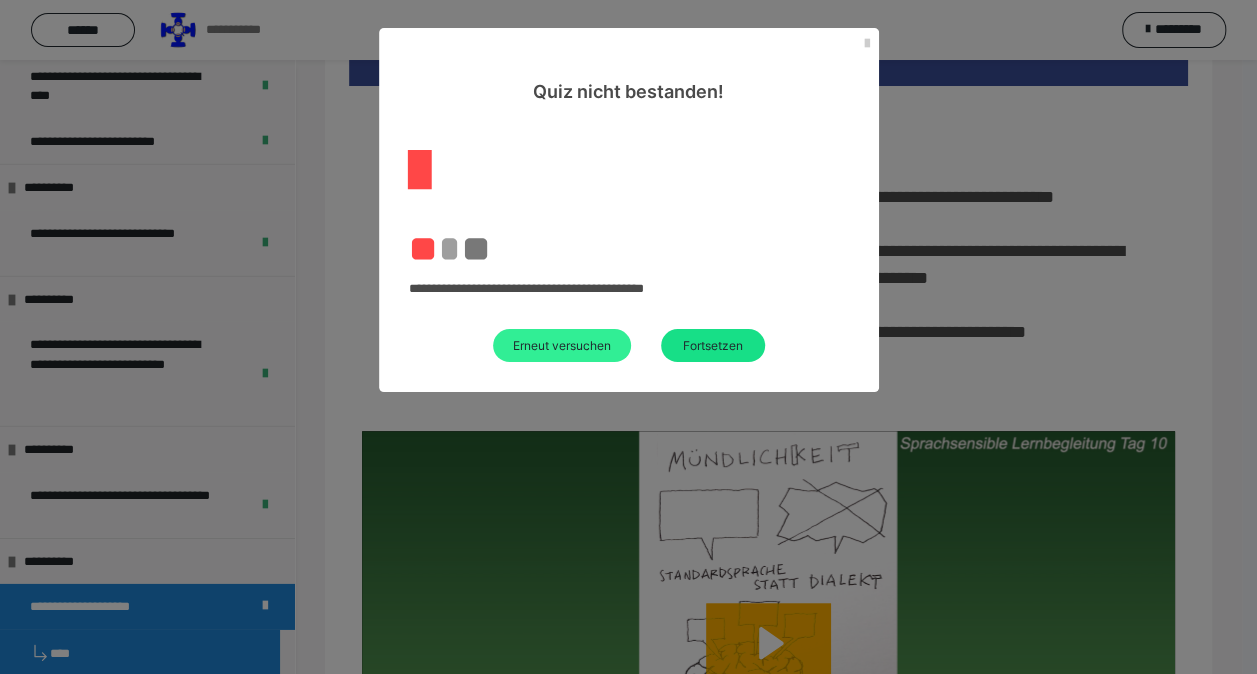 click on "Erneut versuchen" at bounding box center (562, 345) 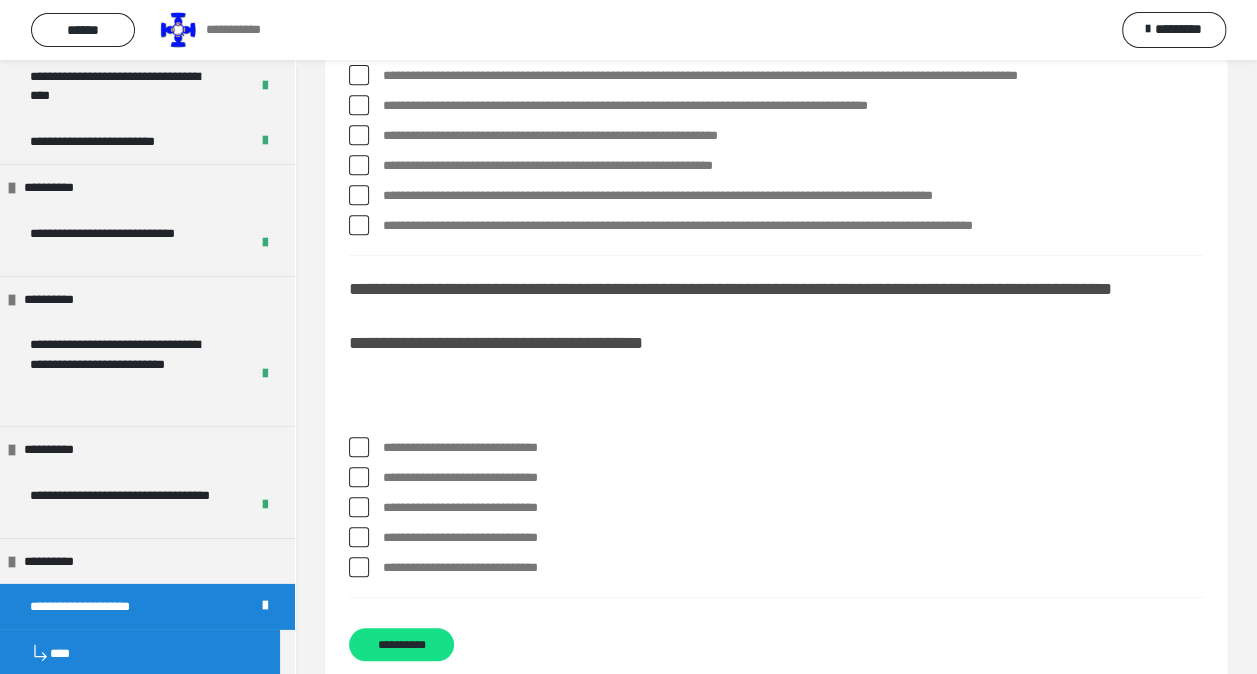 scroll, scrollTop: 0, scrollLeft: 0, axis: both 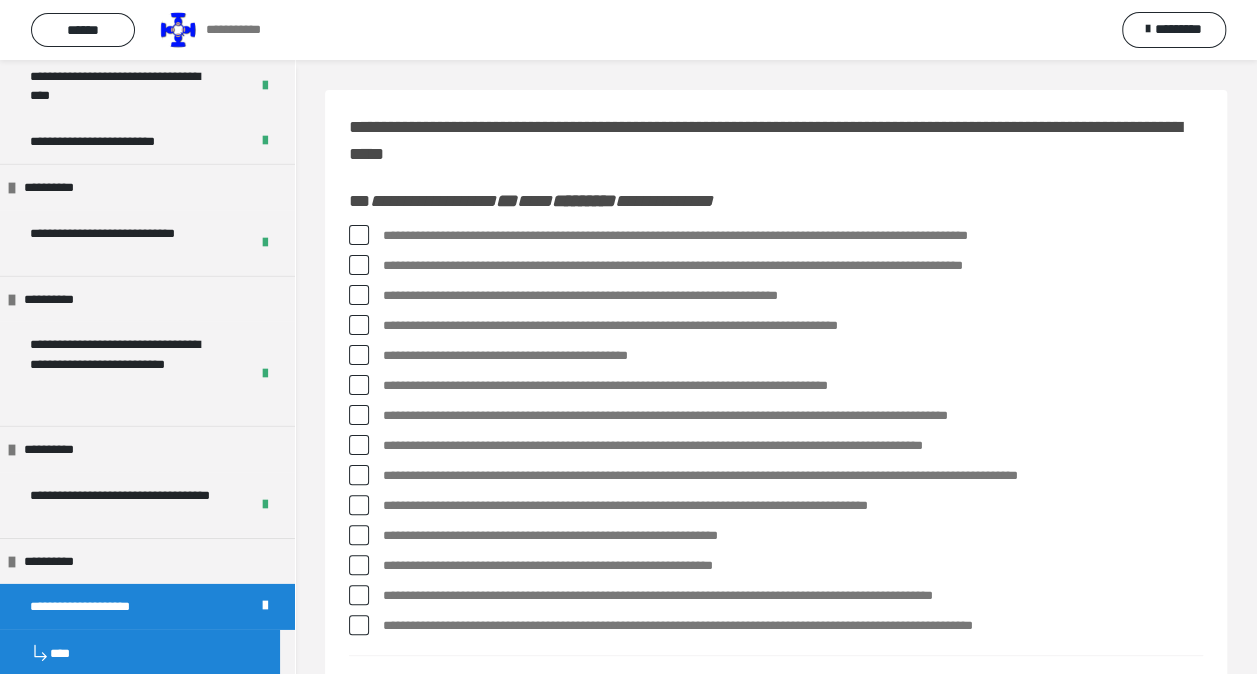 click at bounding box center (359, 235) 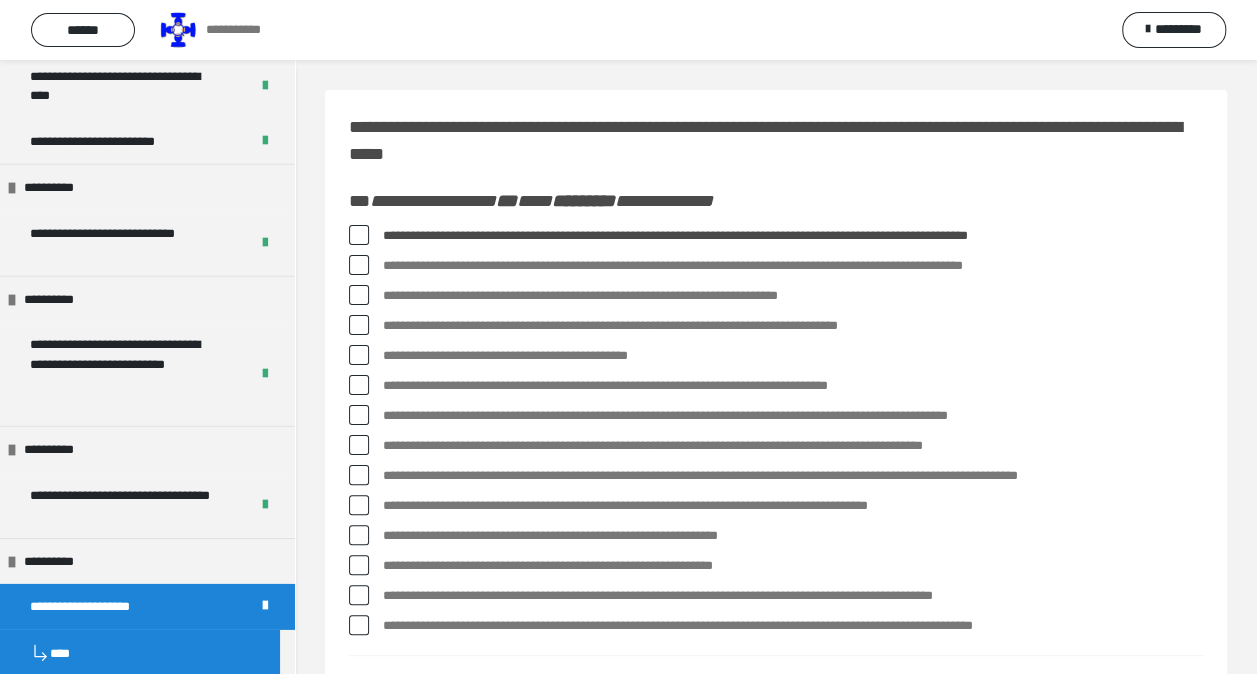 click at bounding box center (359, 325) 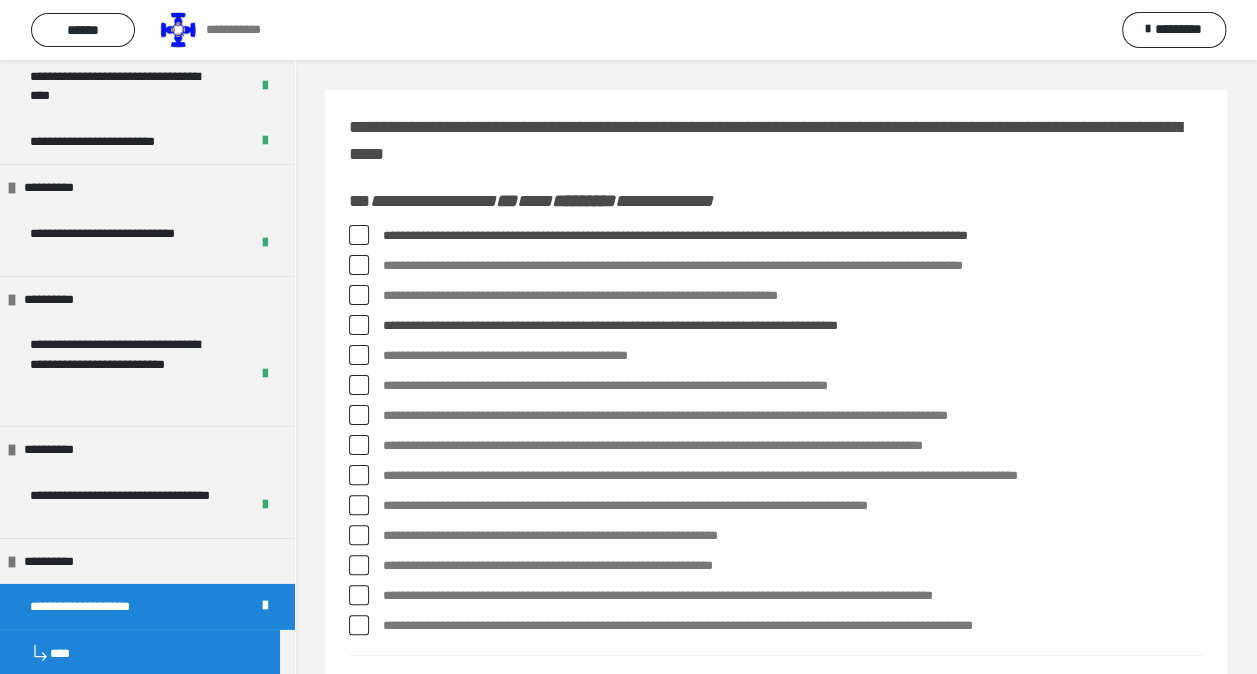 click at bounding box center (359, 385) 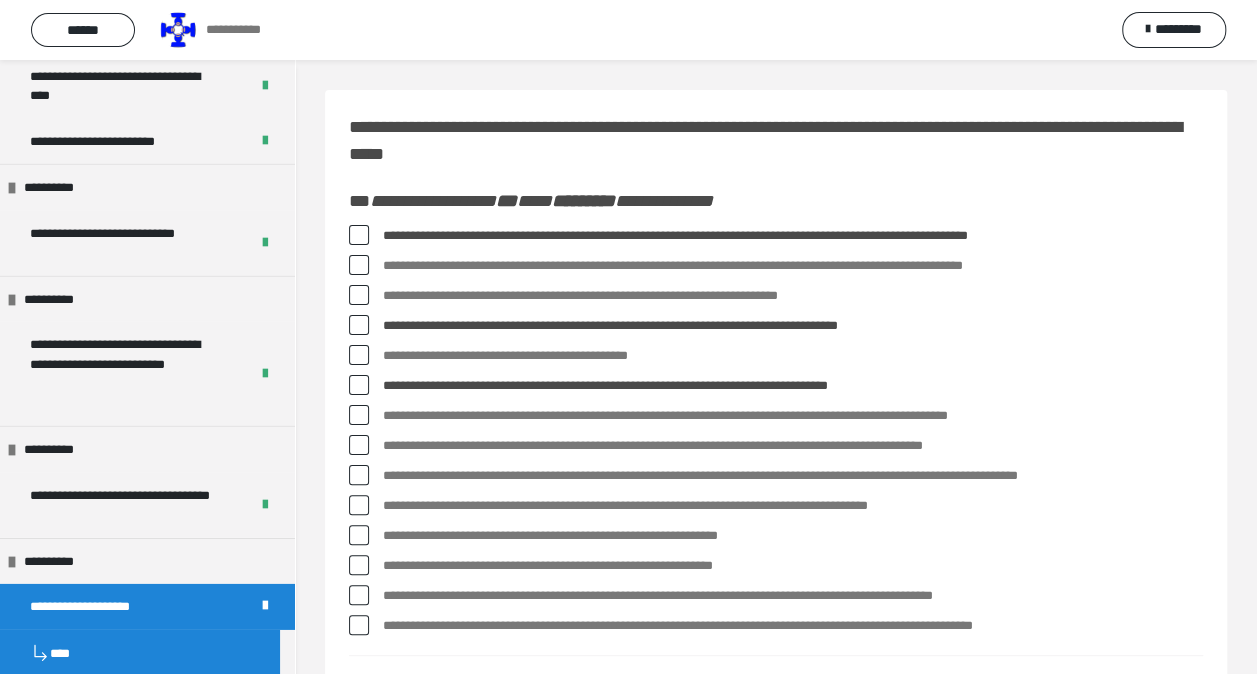 click at bounding box center [359, 475] 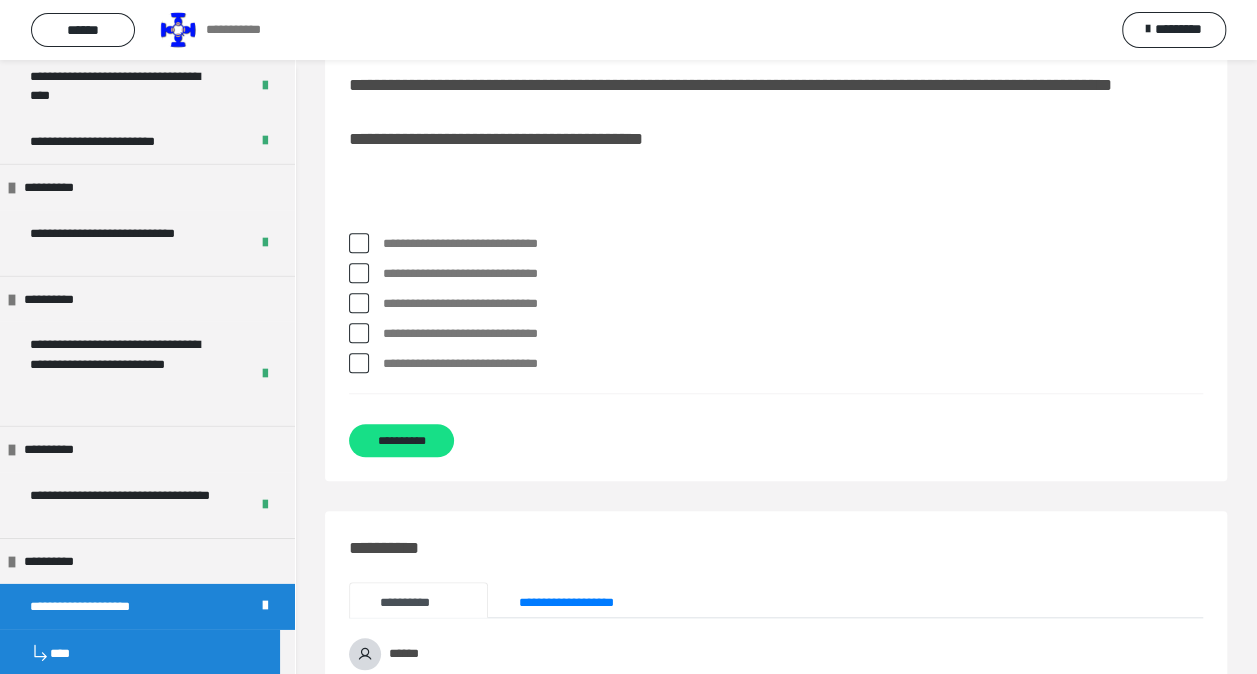 scroll, scrollTop: 700, scrollLeft: 0, axis: vertical 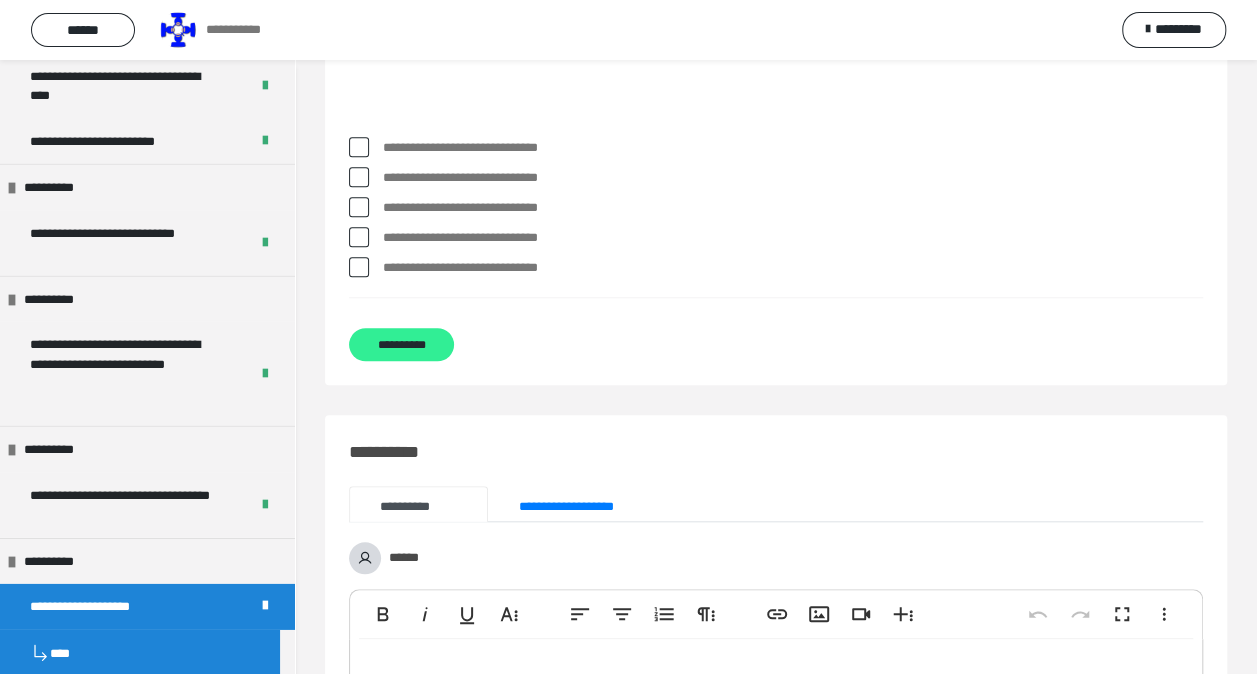 click on "**********" at bounding box center [401, 344] 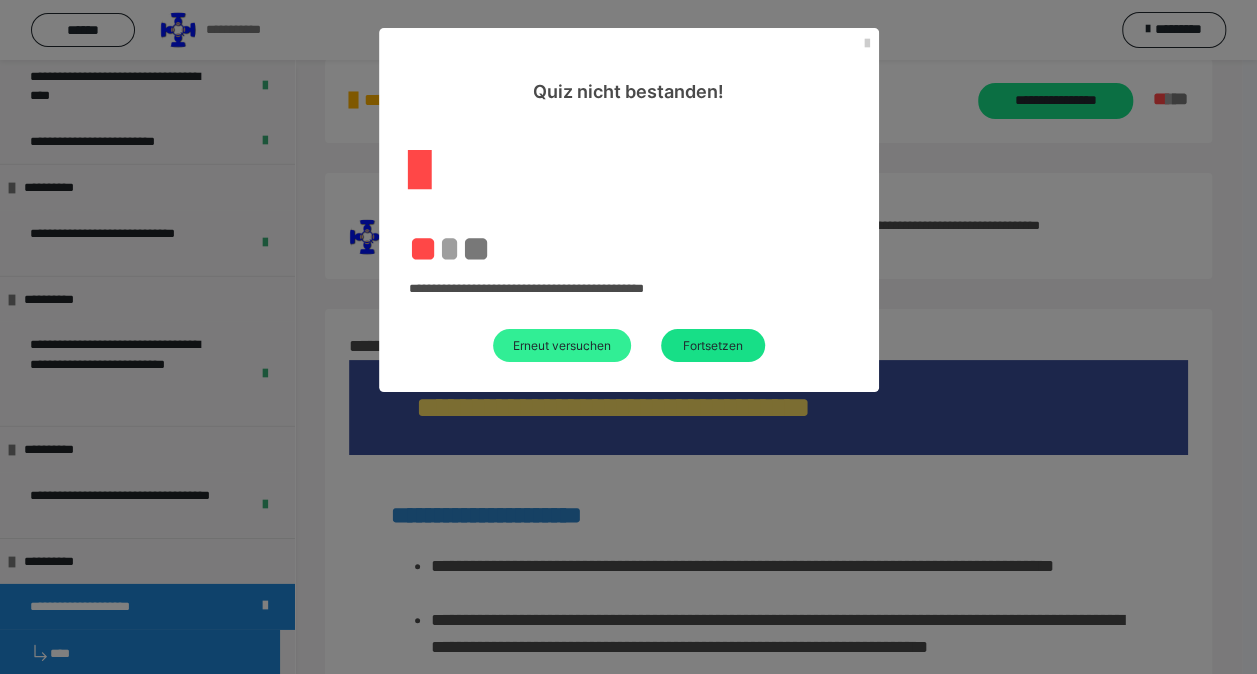 click on "Erneut versuchen" at bounding box center (562, 345) 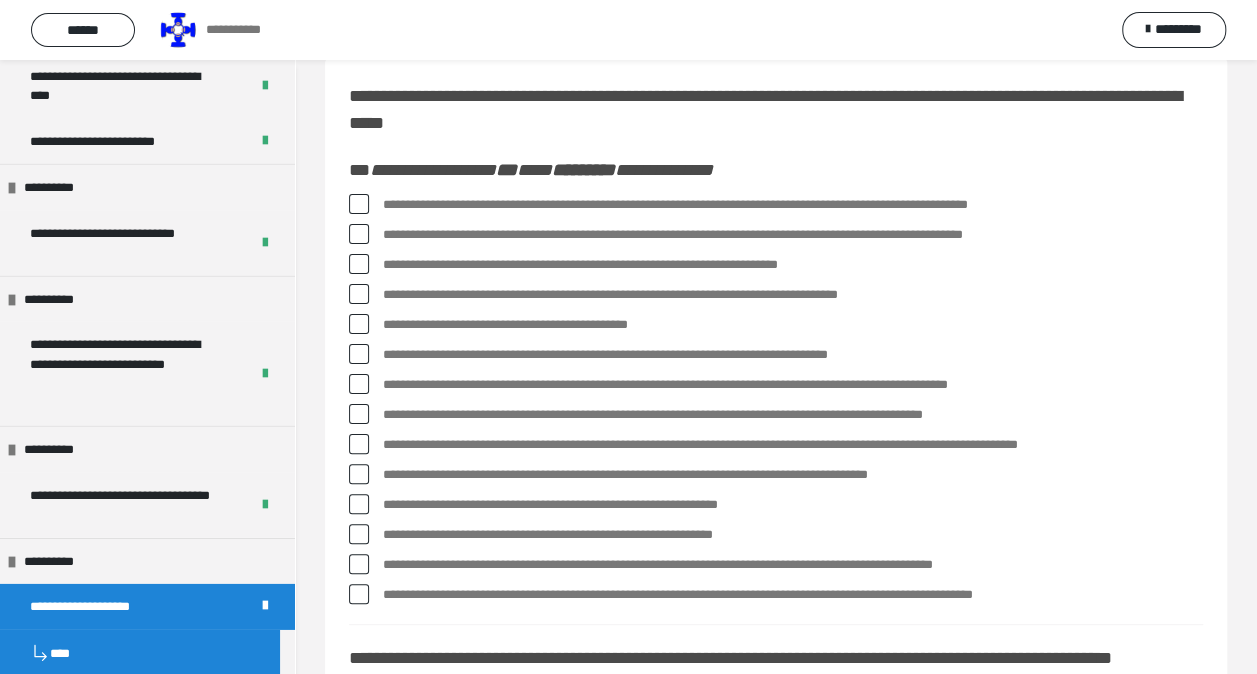 click at bounding box center (359, 204) 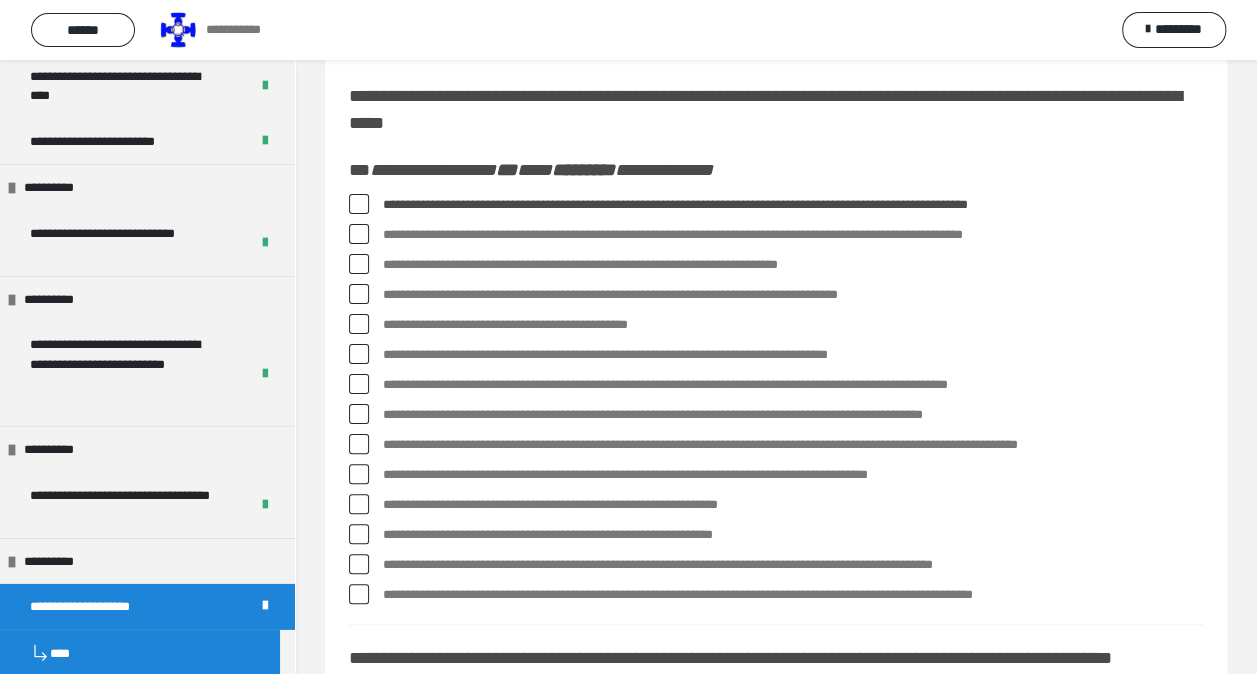click at bounding box center [359, 324] 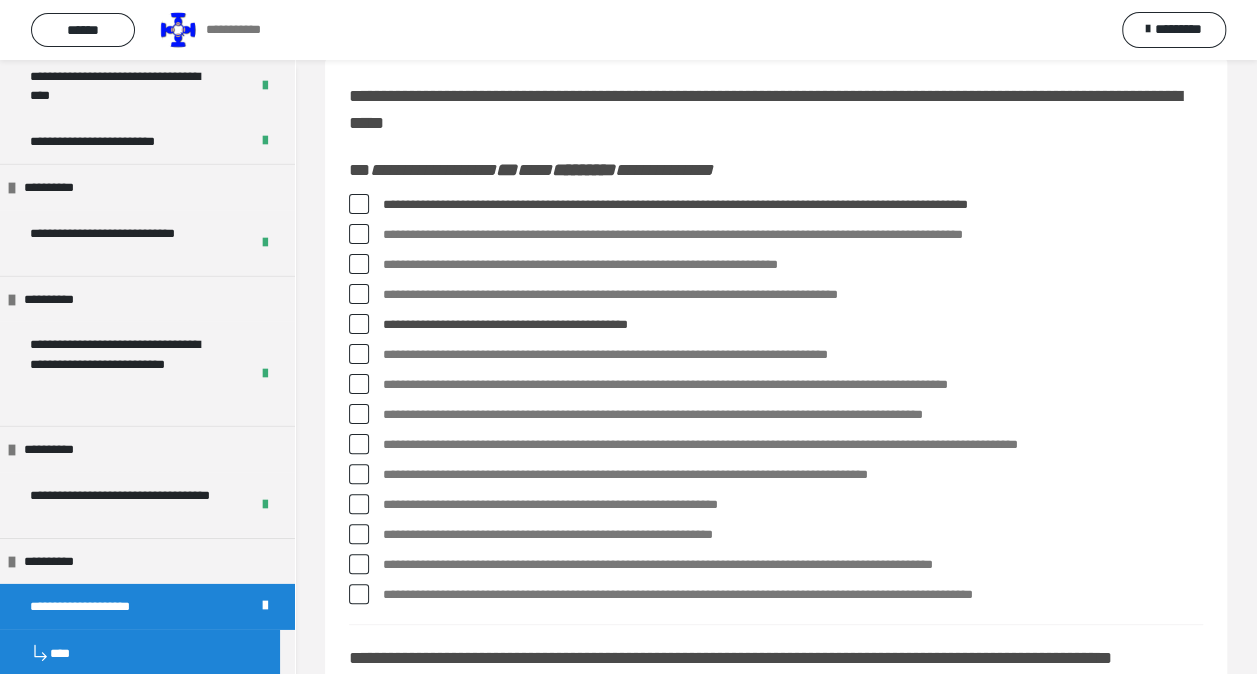 click at bounding box center (359, 384) 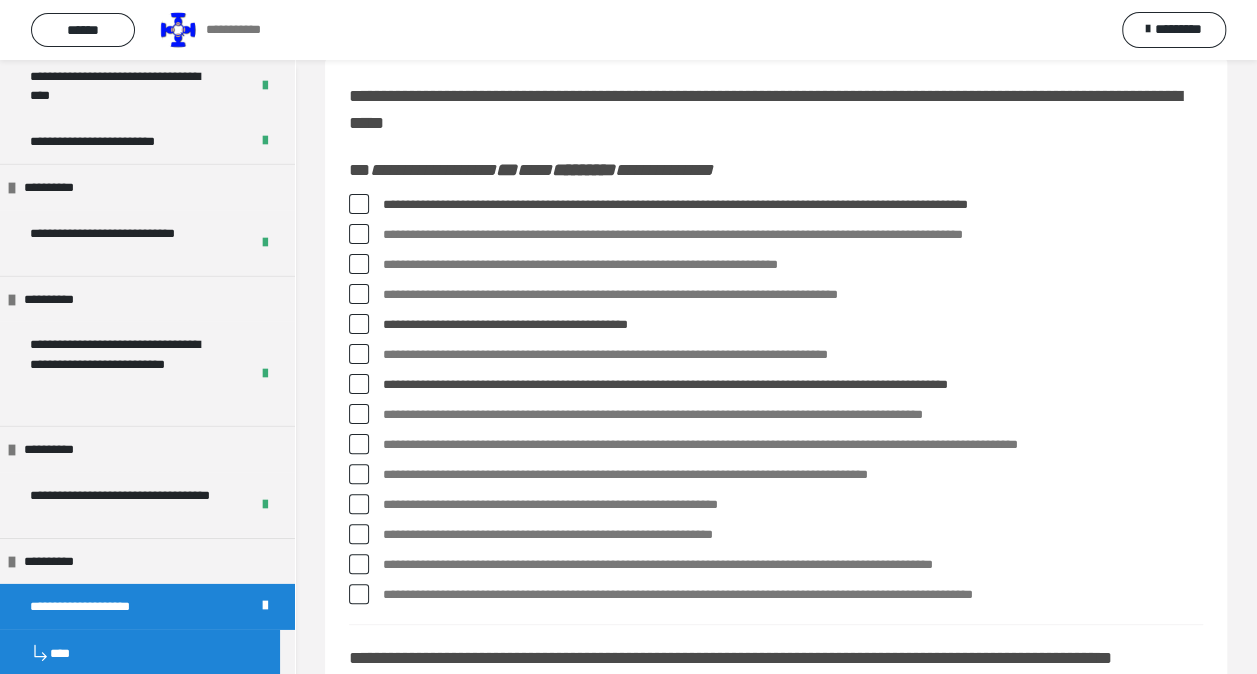click at bounding box center (359, 444) 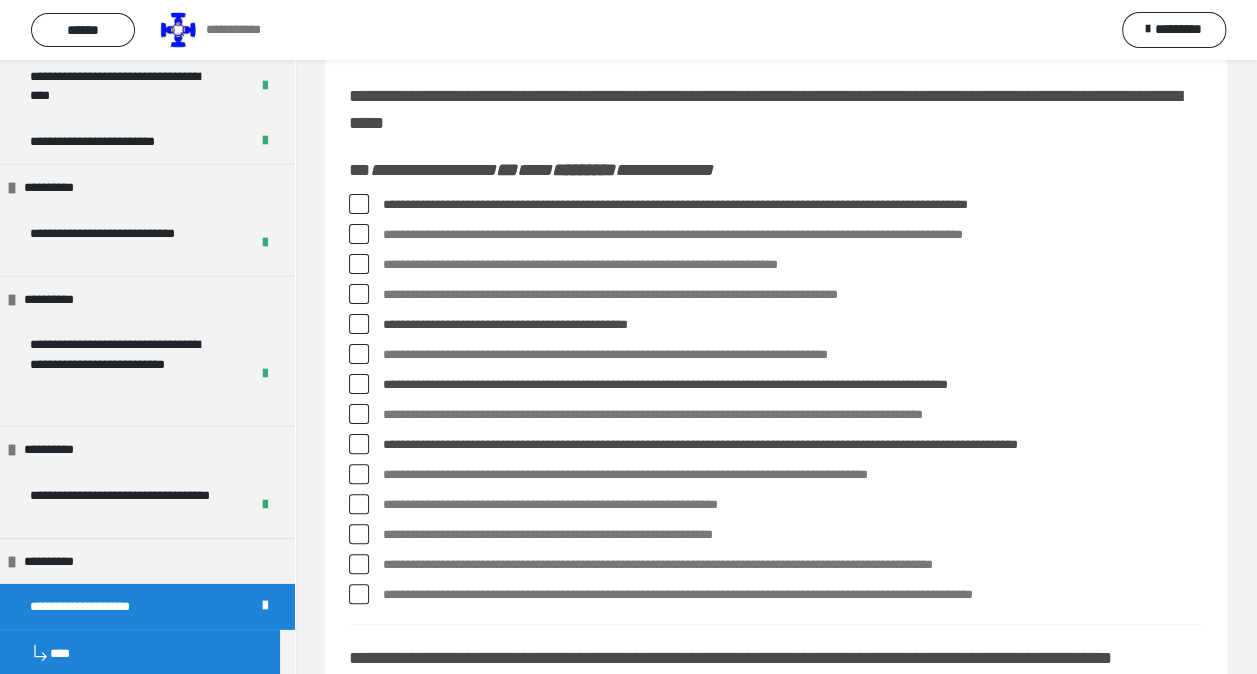 click at bounding box center (359, 504) 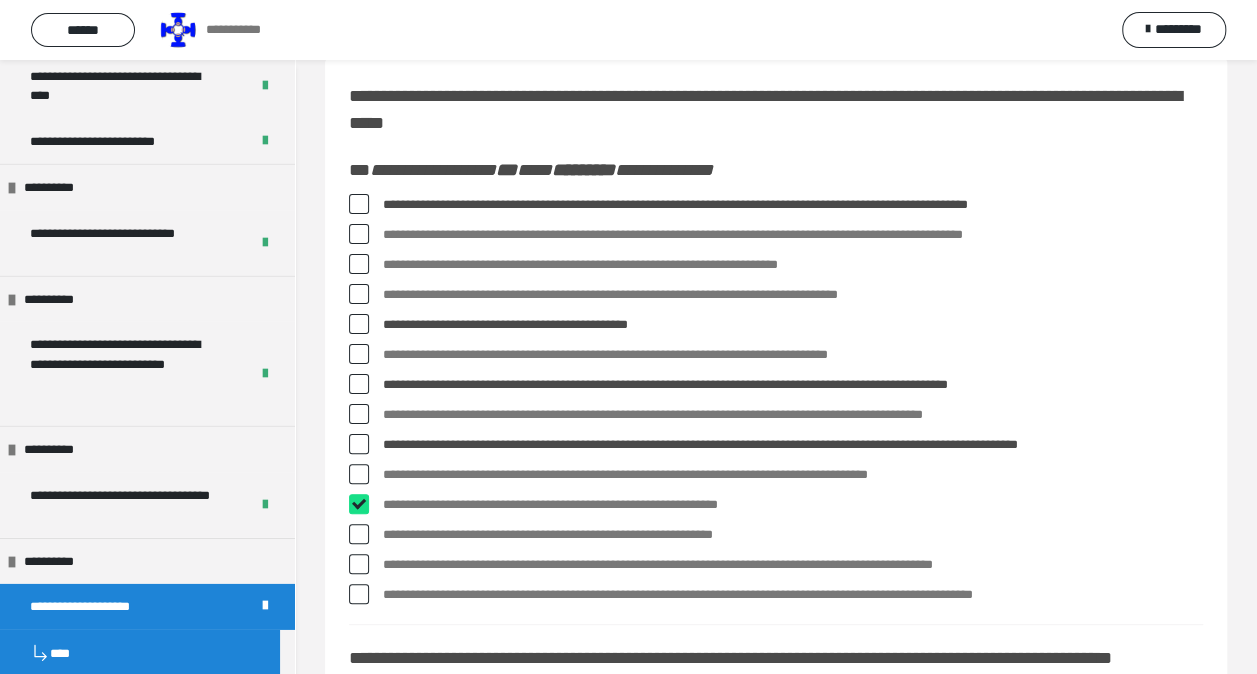 checkbox on "****" 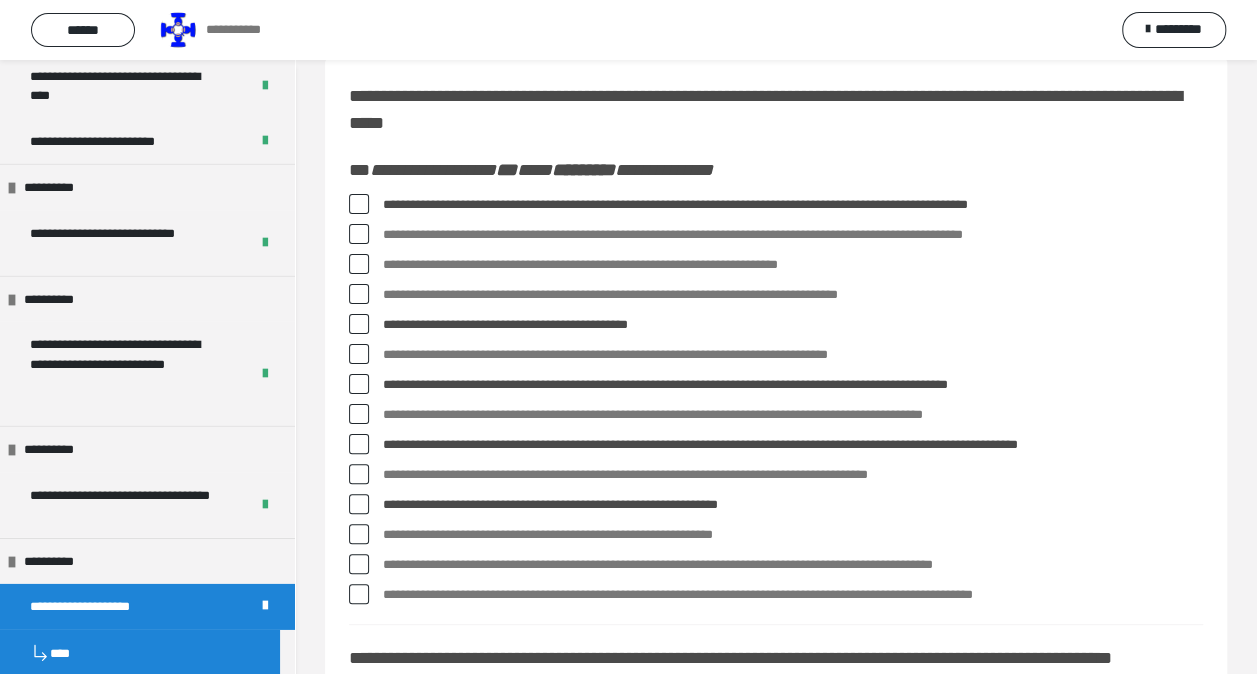 click at bounding box center [359, 564] 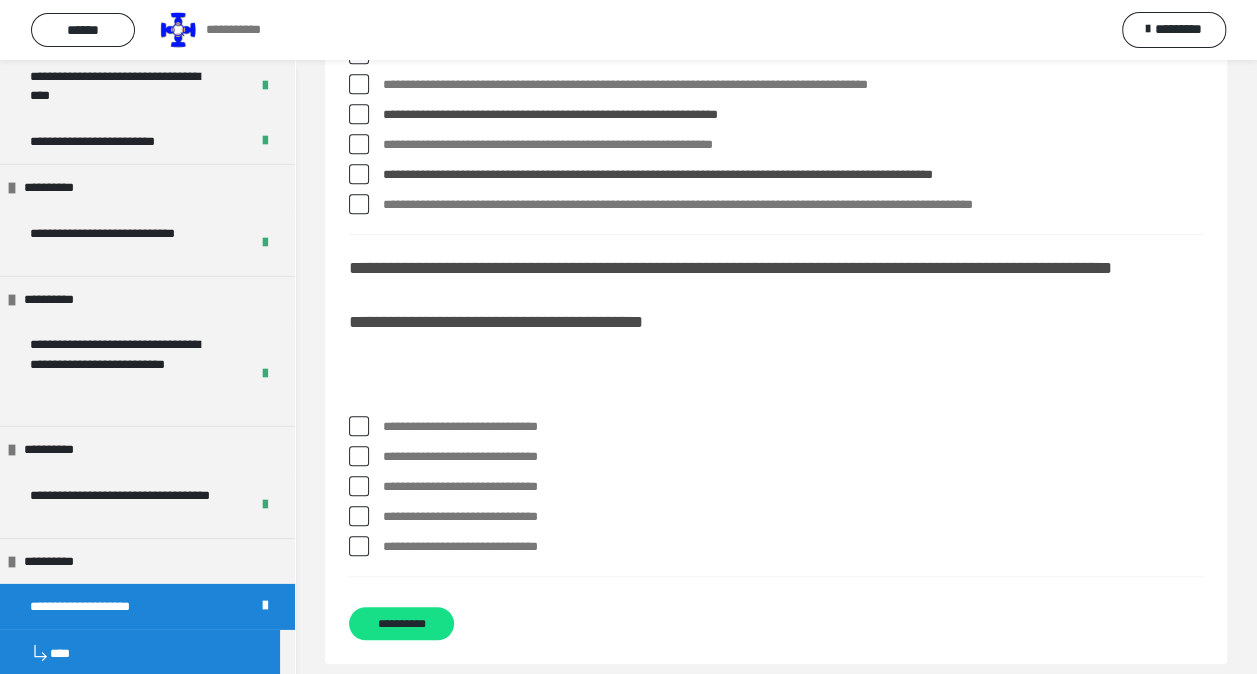 scroll, scrollTop: 531, scrollLeft: 0, axis: vertical 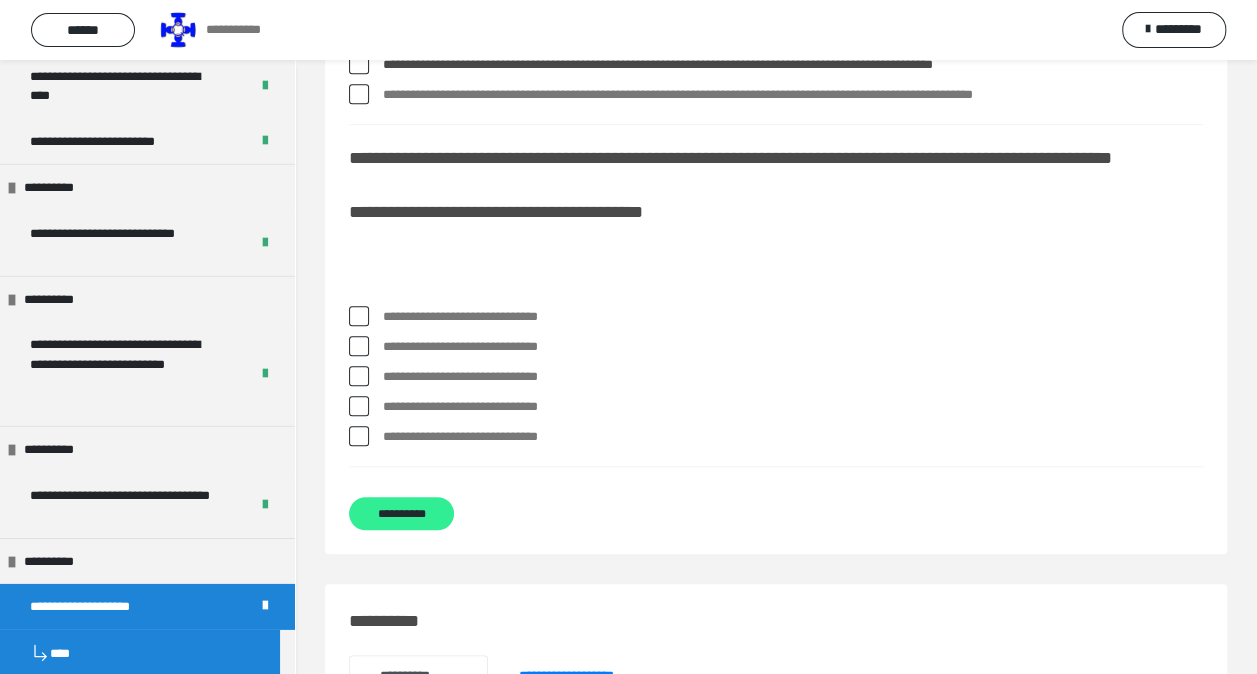 click on "**********" at bounding box center (401, 513) 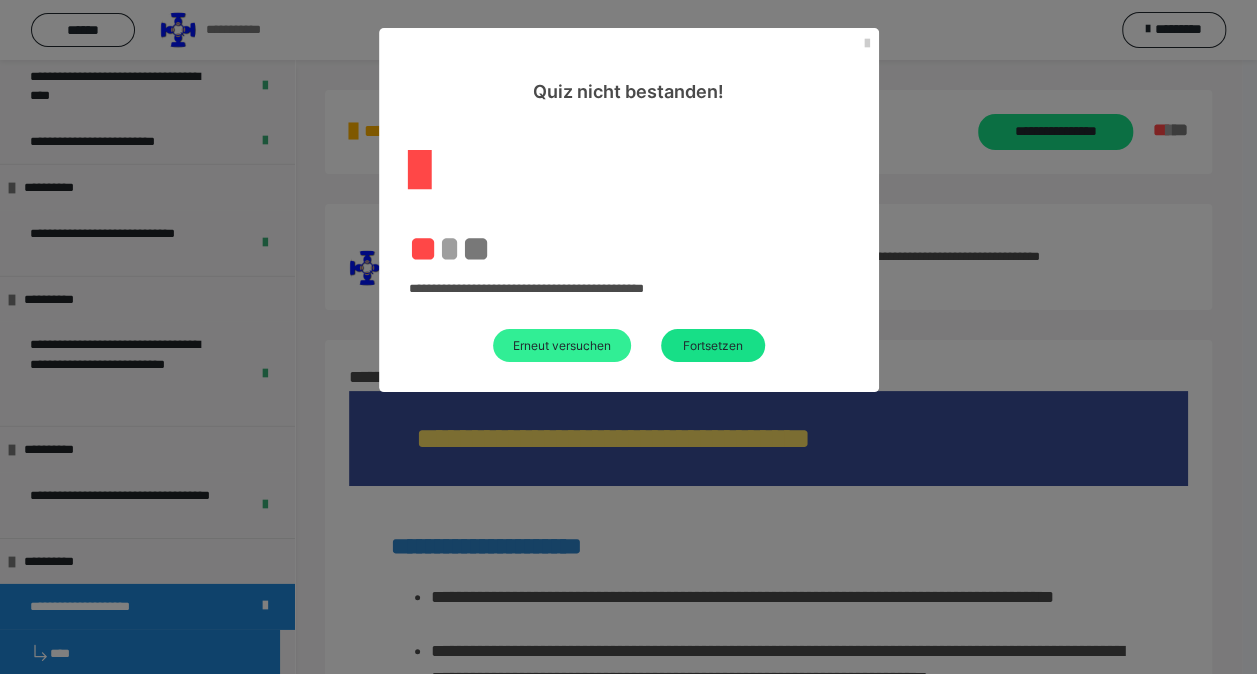 click on "Erneut versuchen" at bounding box center [562, 345] 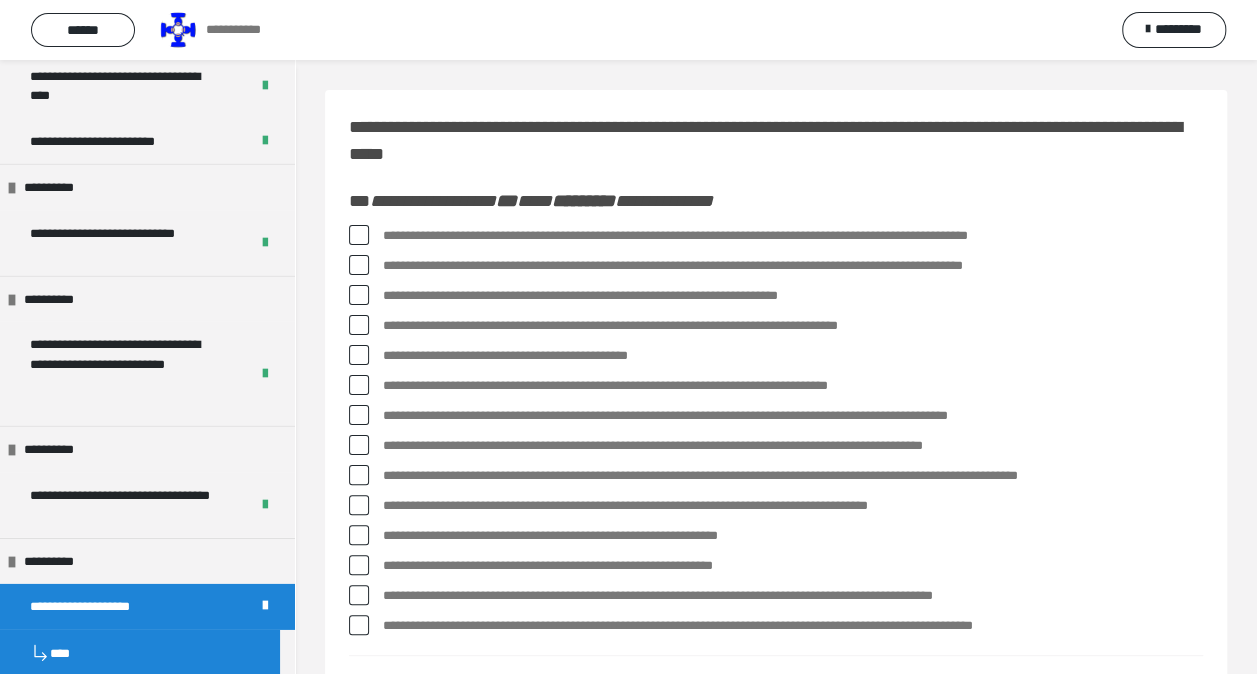 click at bounding box center (359, 235) 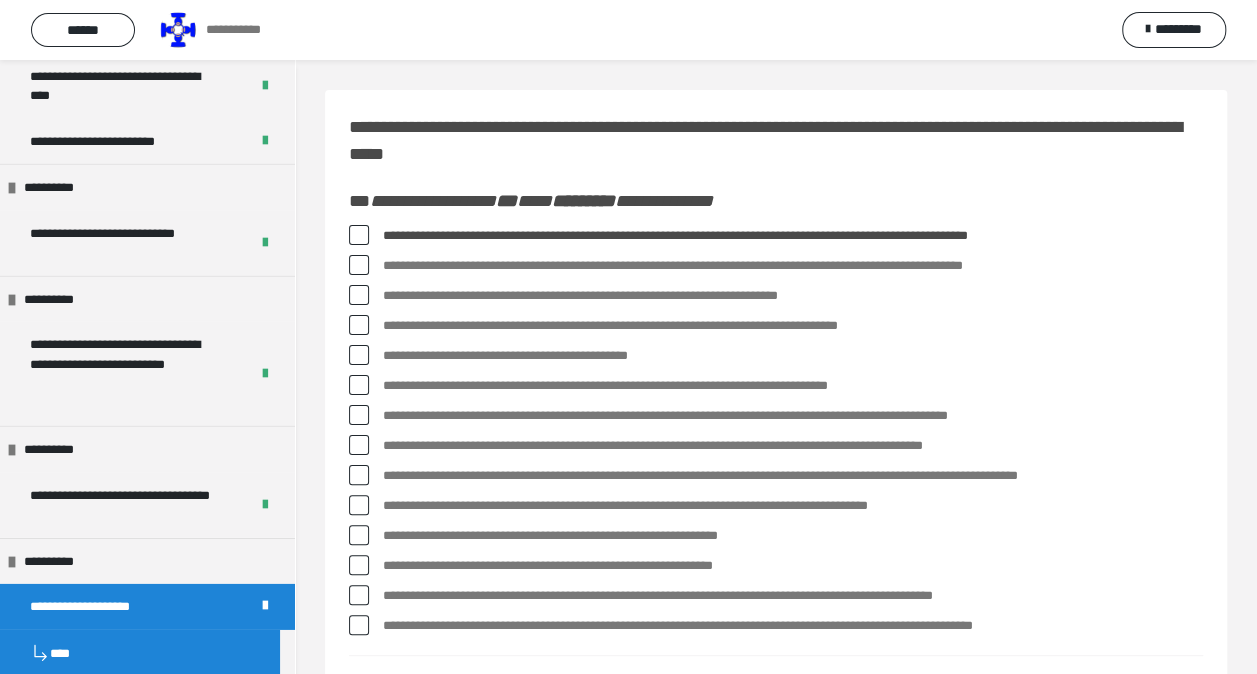 click at bounding box center [359, 355] 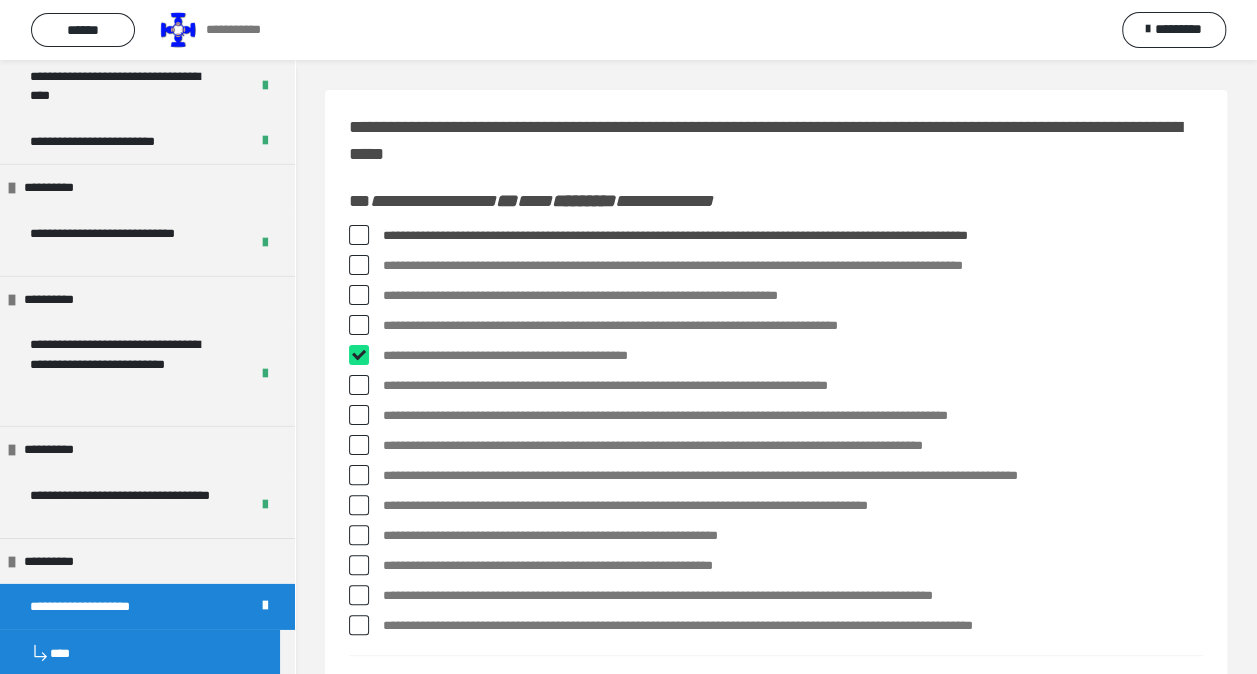 checkbox on "****" 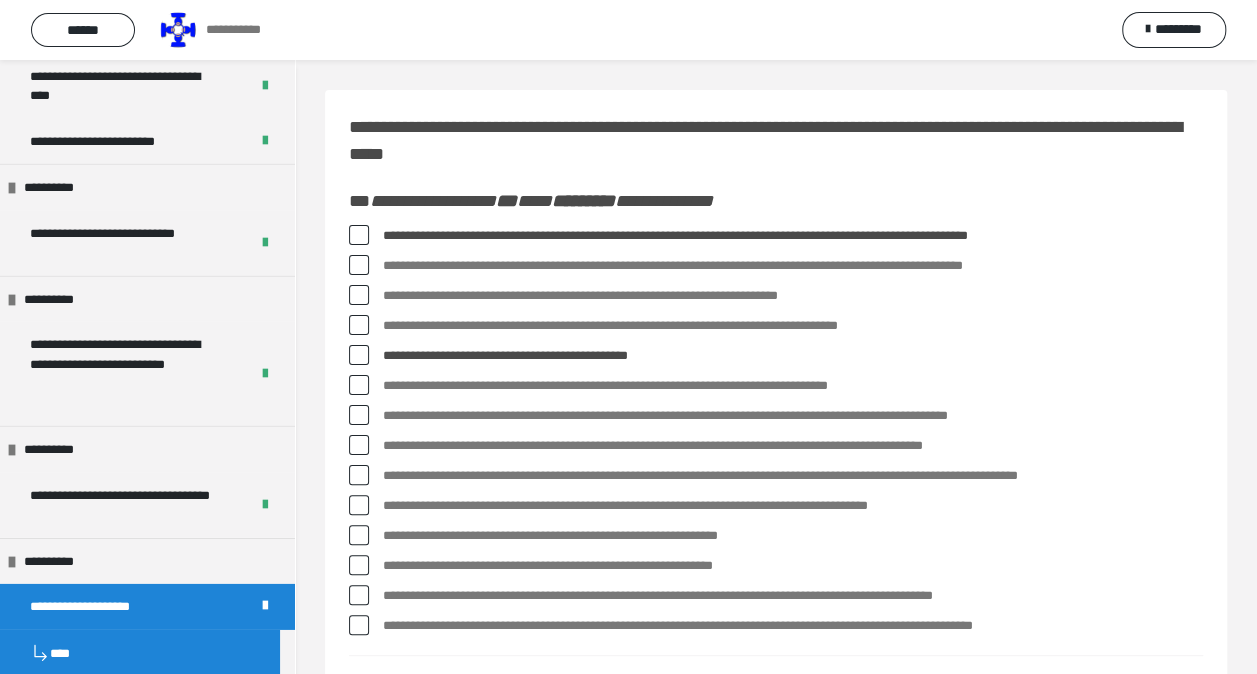 click on "**********" at bounding box center [776, 416] 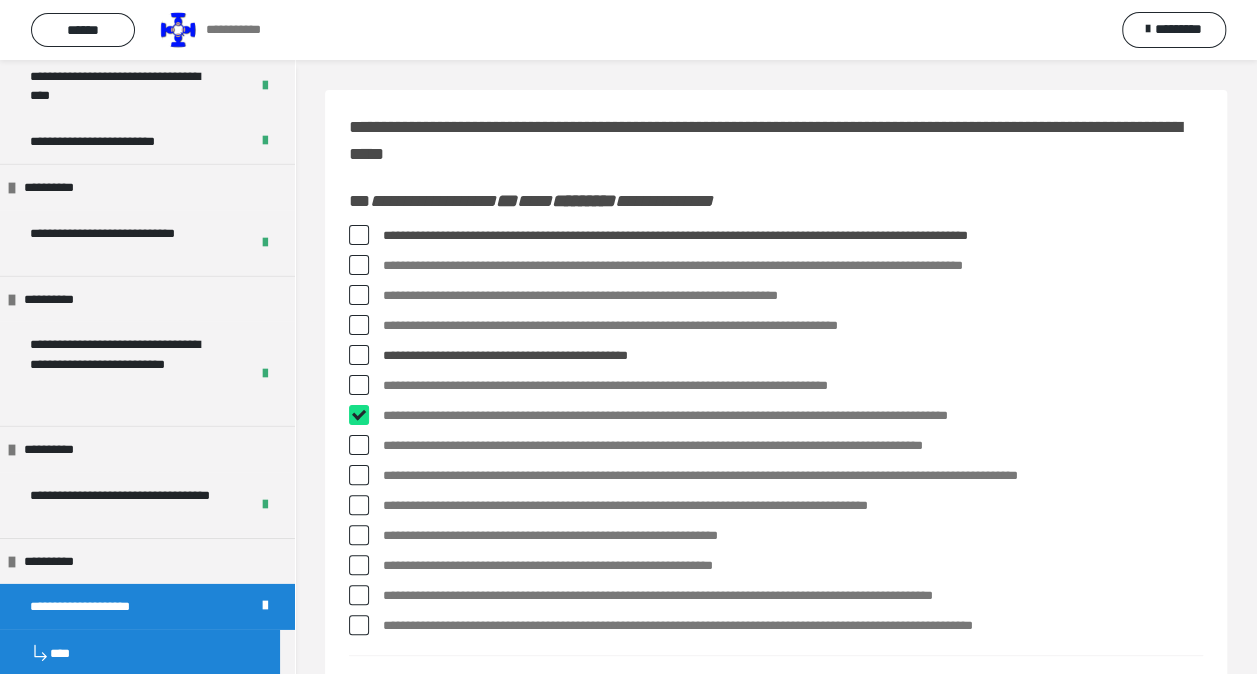 checkbox on "****" 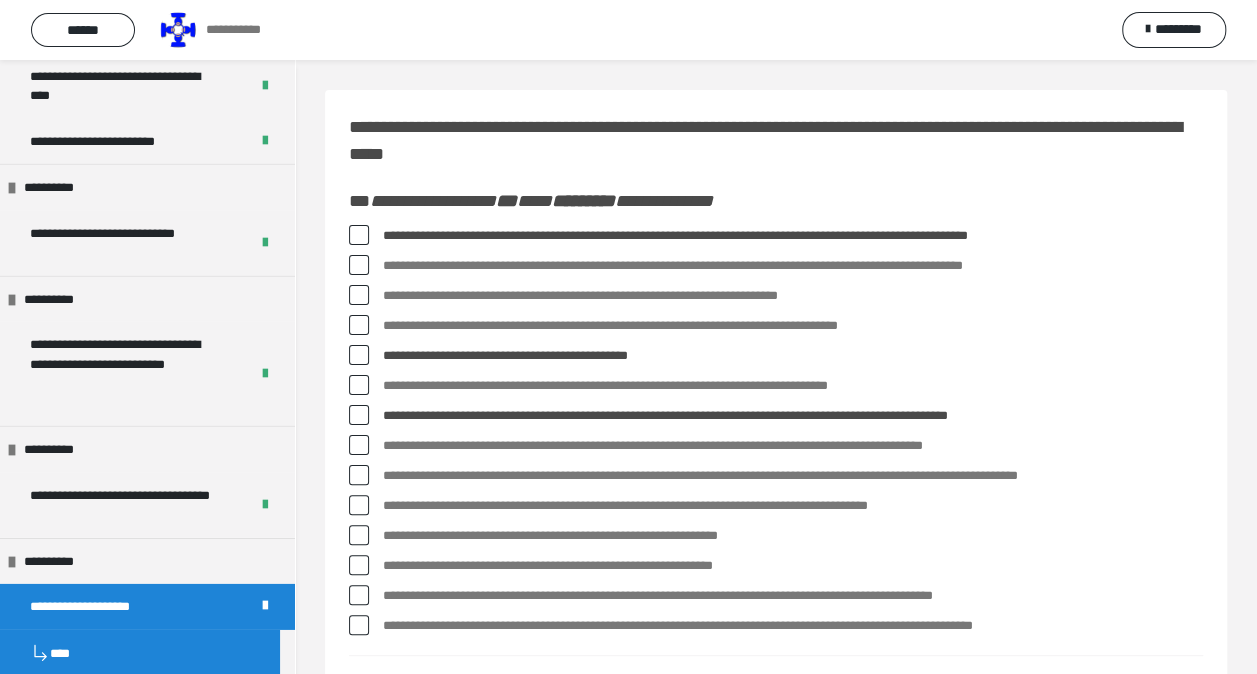 click at bounding box center (359, 475) 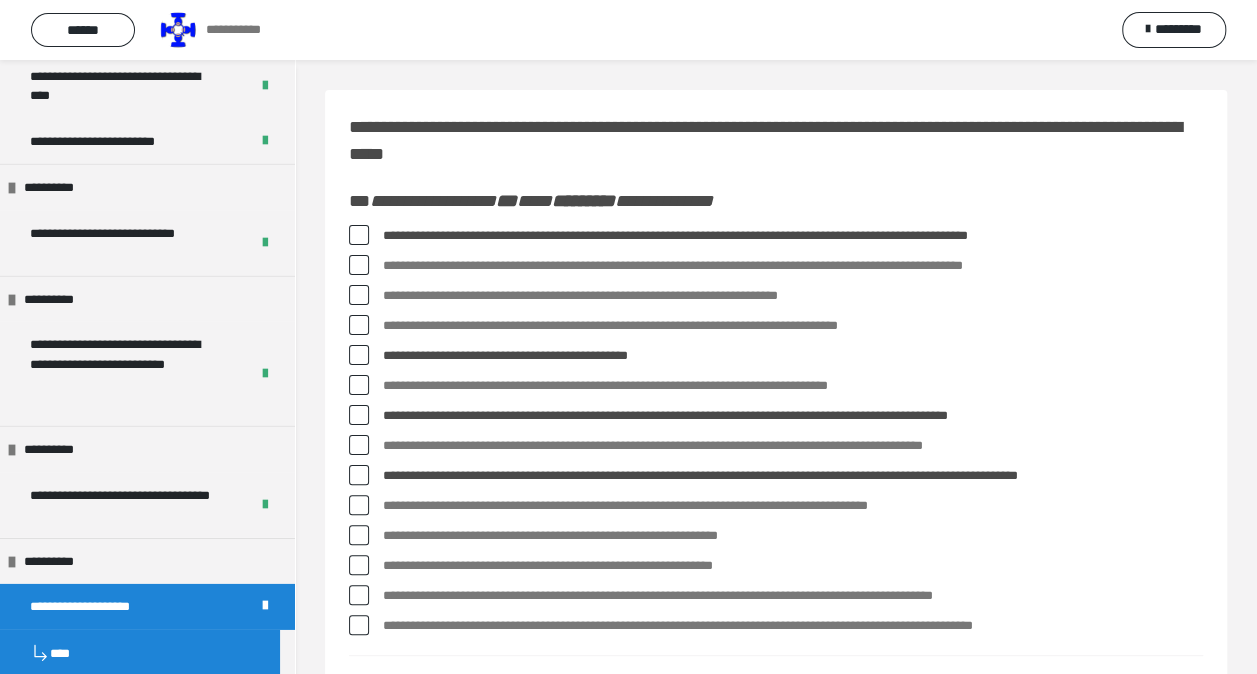 click at bounding box center (359, 565) 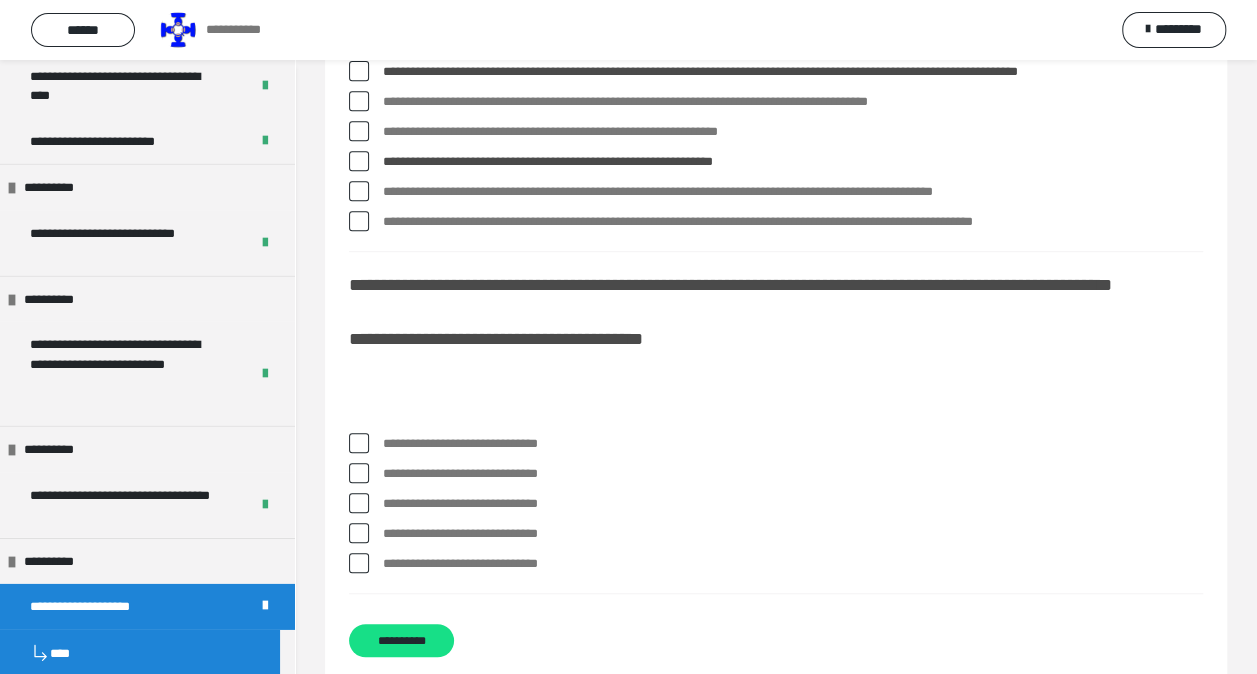 scroll, scrollTop: 300, scrollLeft: 0, axis: vertical 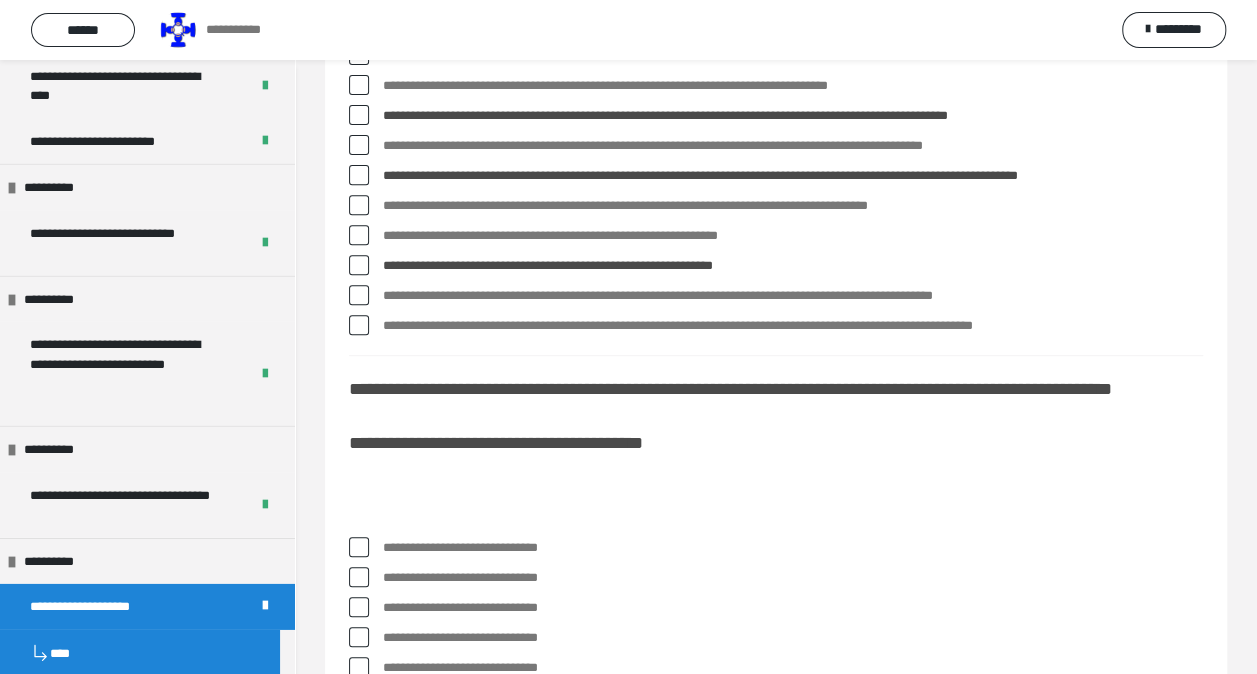 click on "**********" at bounding box center (776, 266) 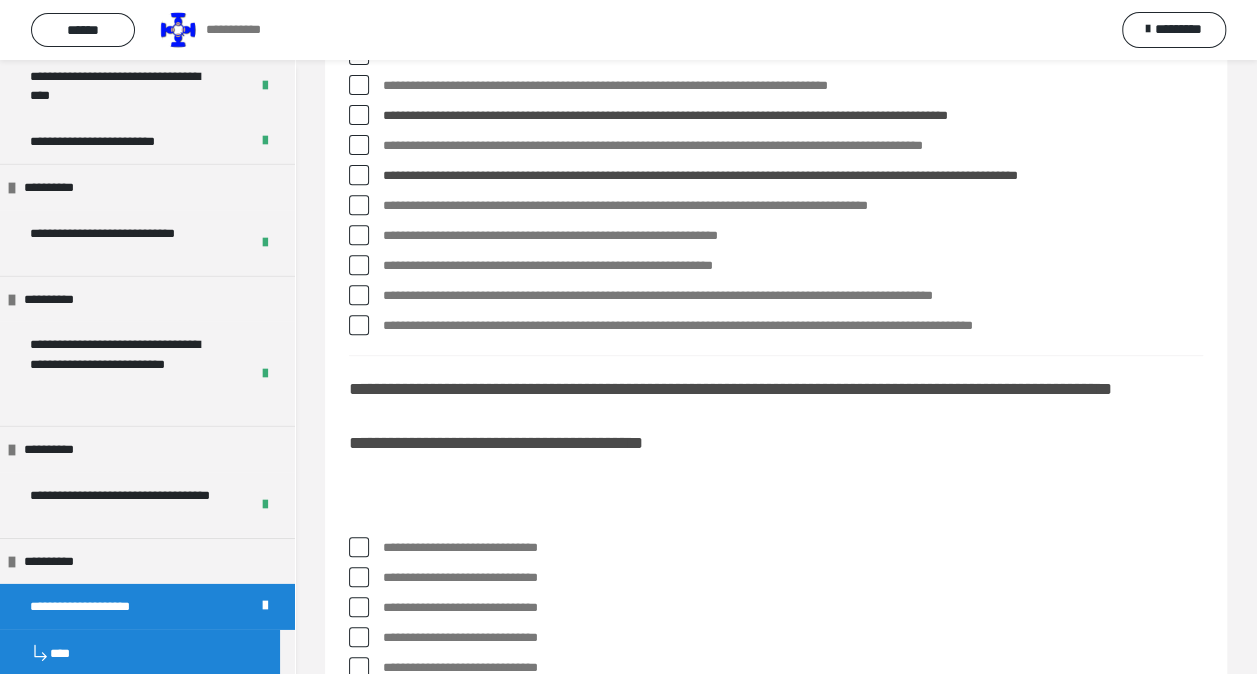 click at bounding box center [359, 295] 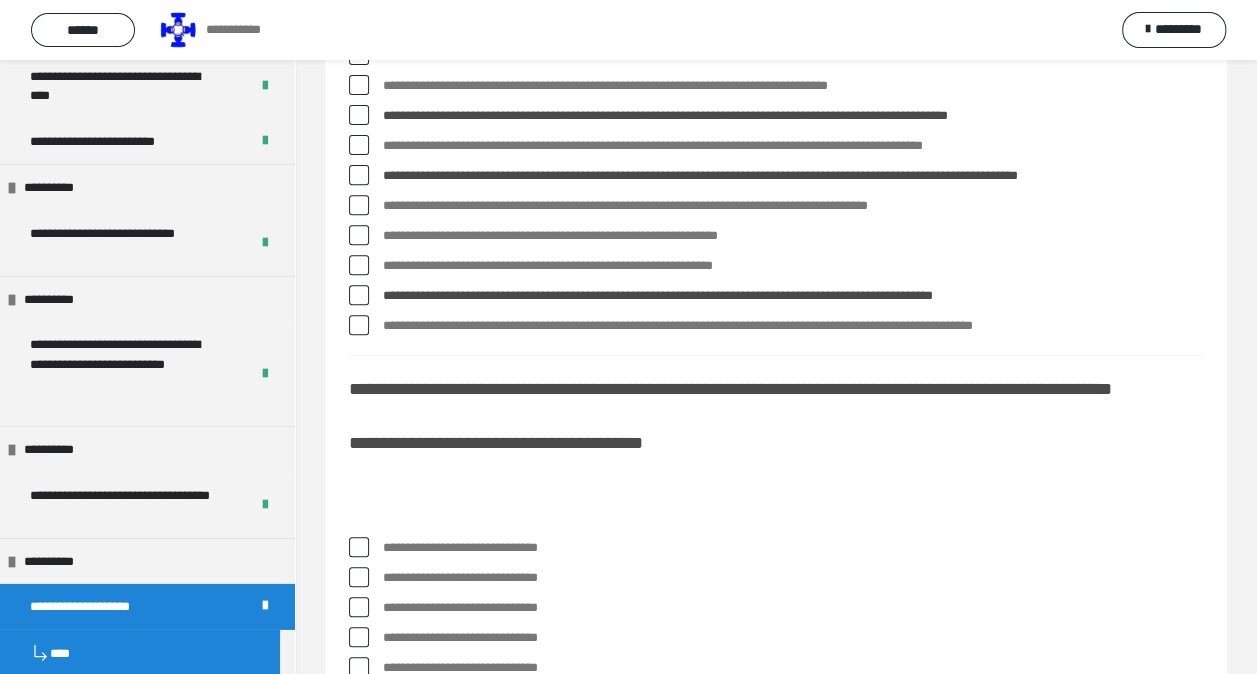 click at bounding box center (359, 325) 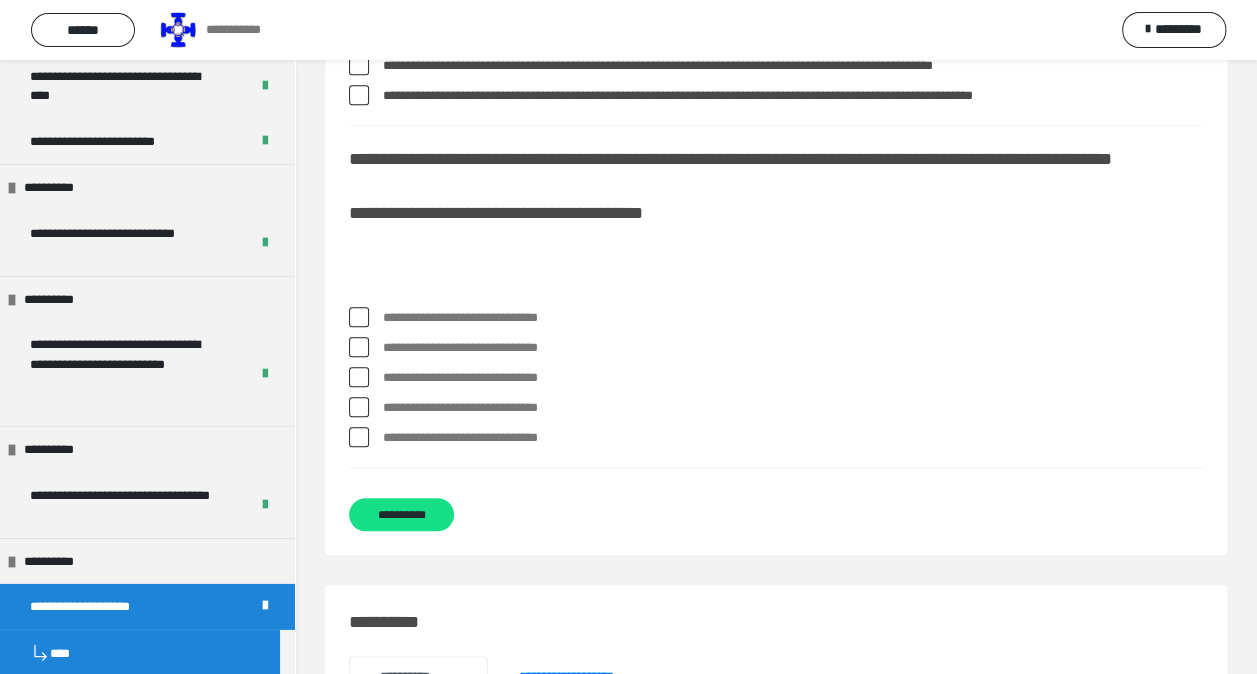 scroll, scrollTop: 700, scrollLeft: 0, axis: vertical 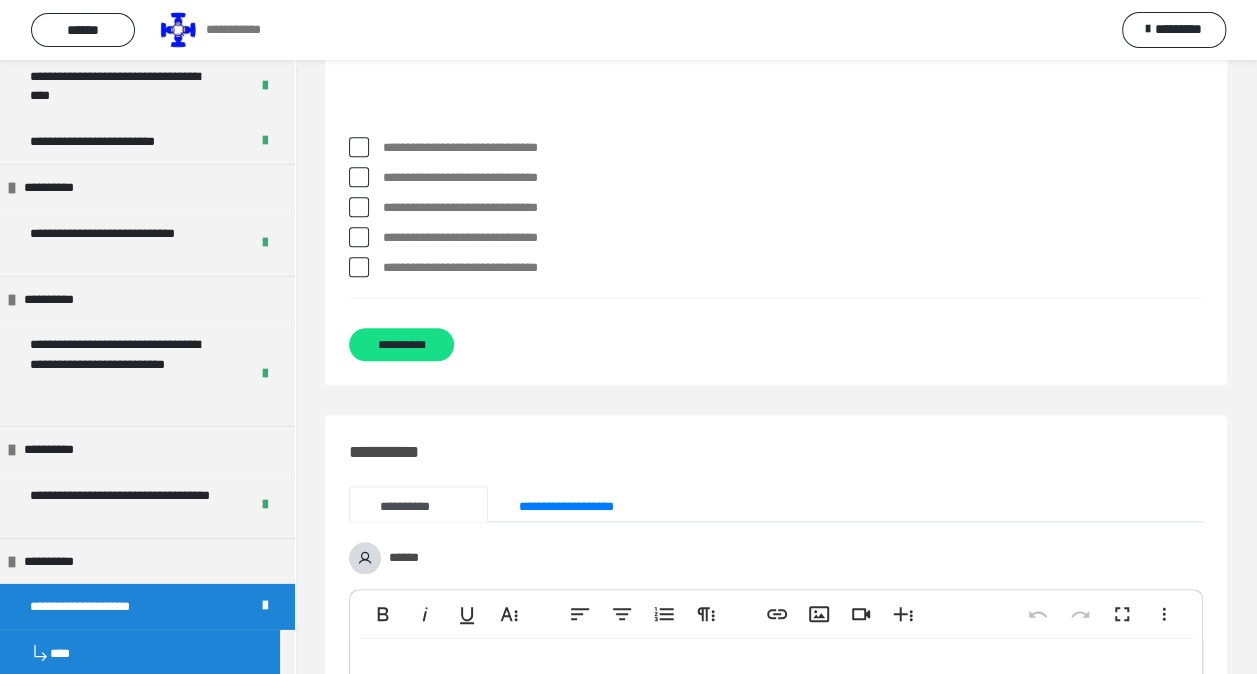 click at bounding box center [359, 147] 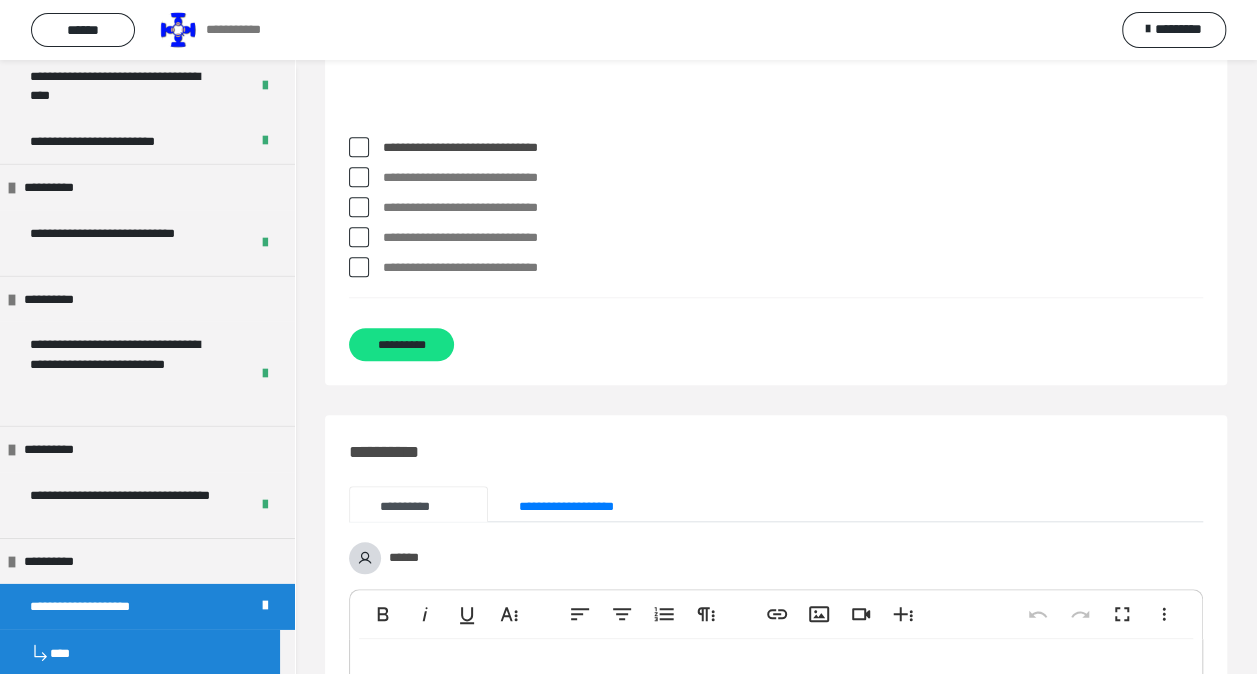 click at bounding box center (359, 267) 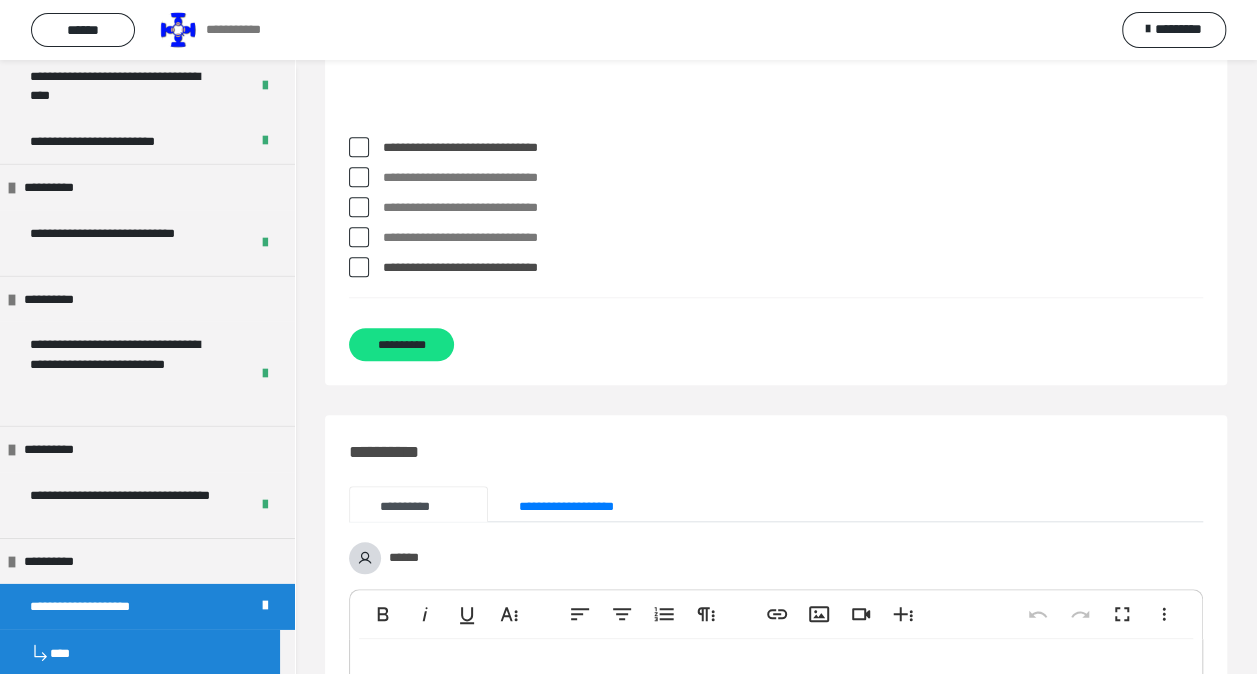 click at bounding box center (359, 267) 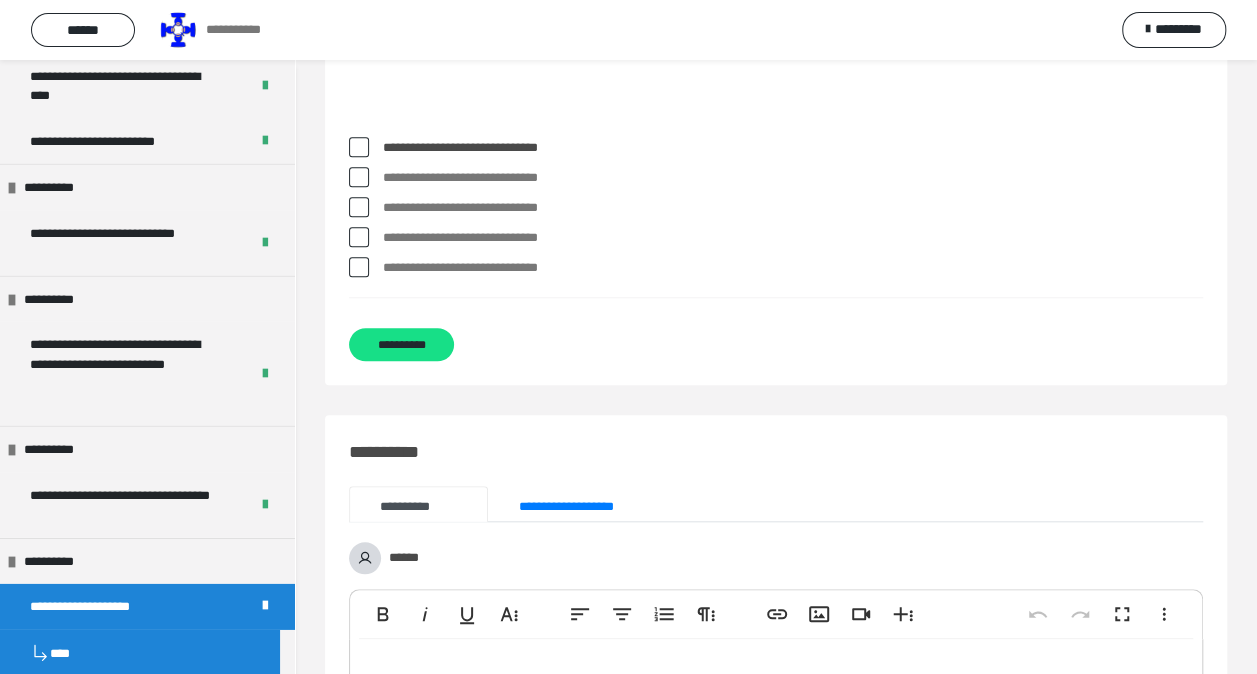 click at bounding box center (359, 267) 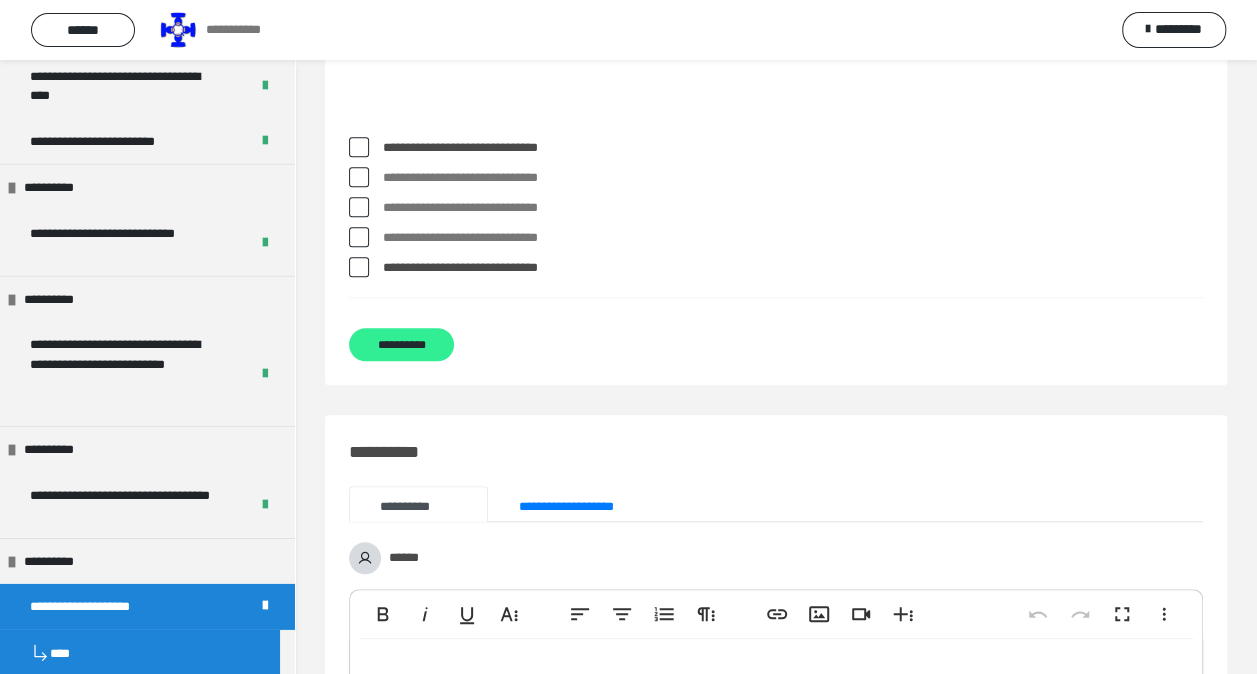 click on "**********" at bounding box center (401, 344) 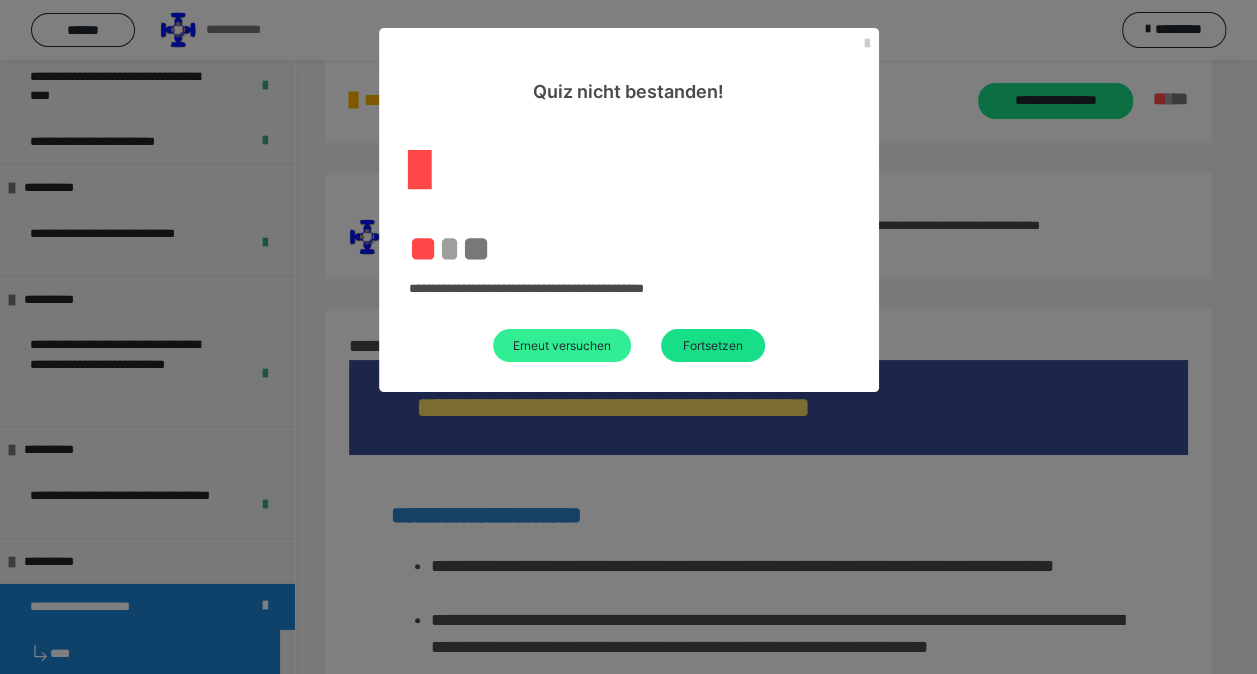 click on "Erneut versuchen" at bounding box center [562, 345] 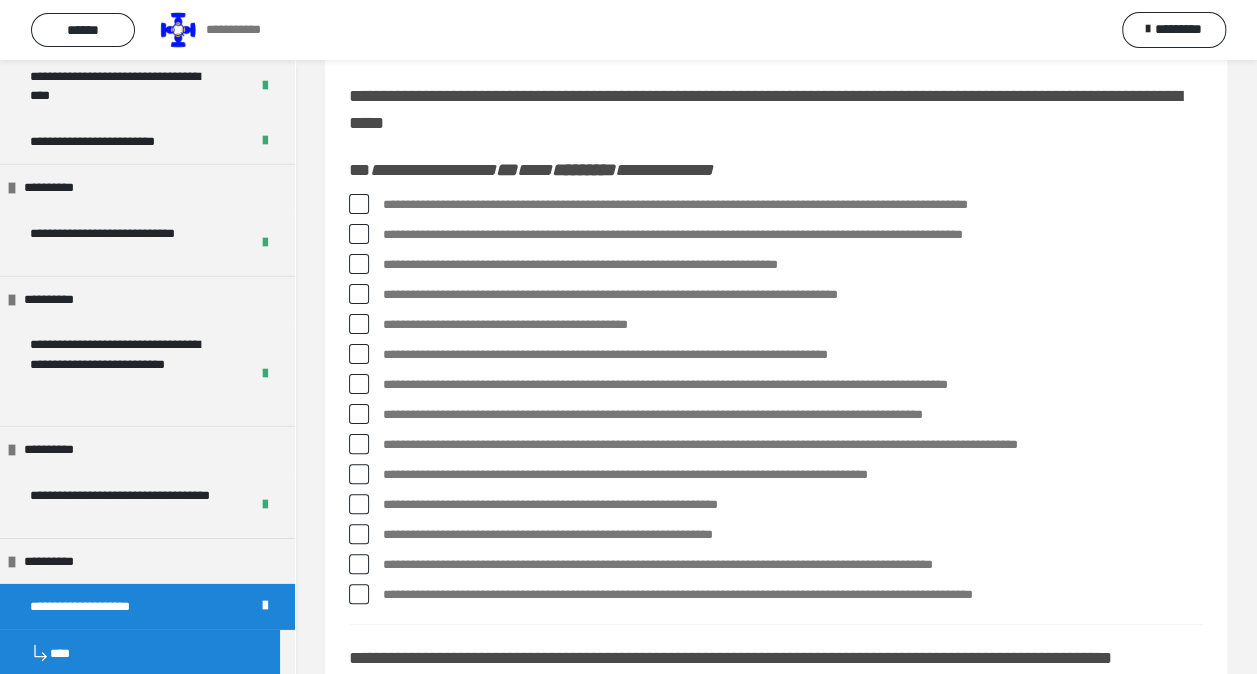 click at bounding box center [359, 204] 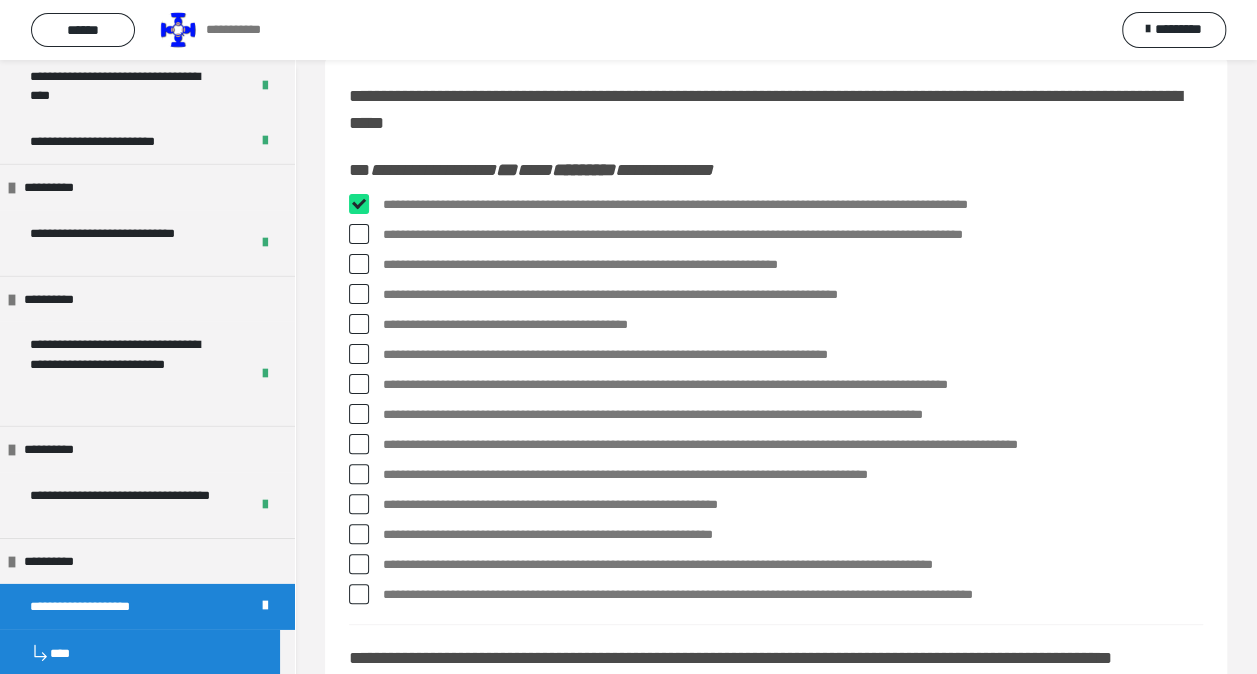 checkbox on "****" 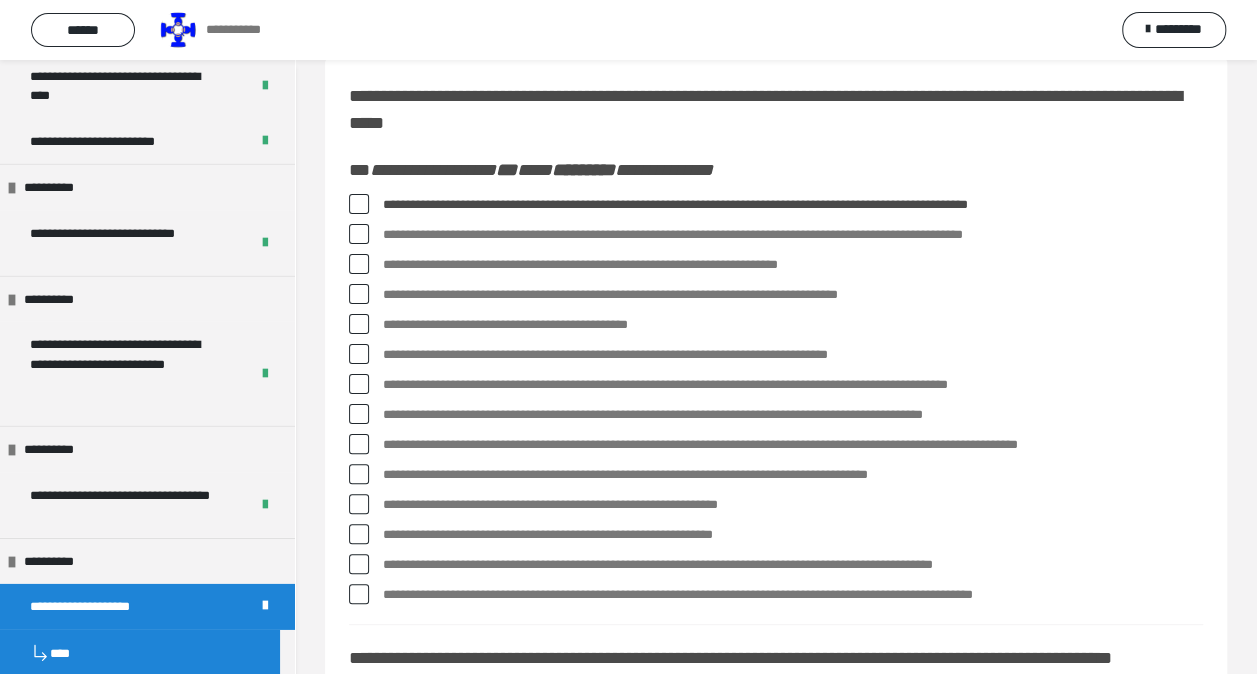 click at bounding box center [359, 324] 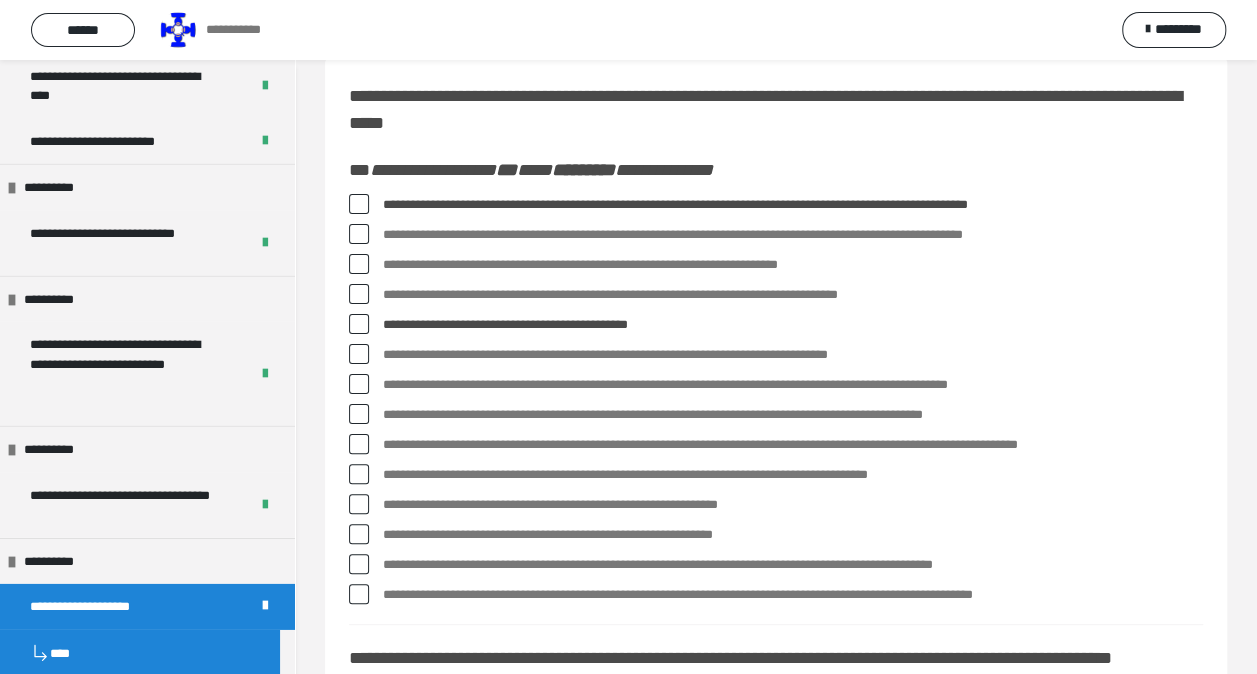 click at bounding box center (359, 384) 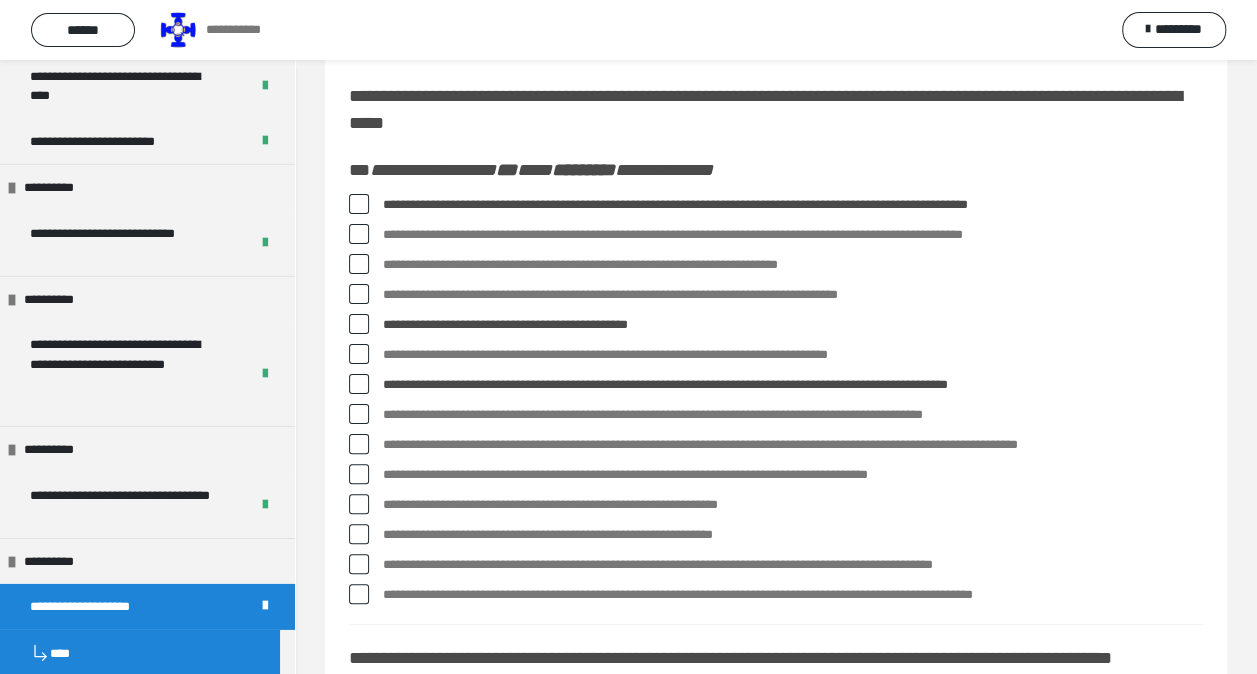click at bounding box center [359, 444] 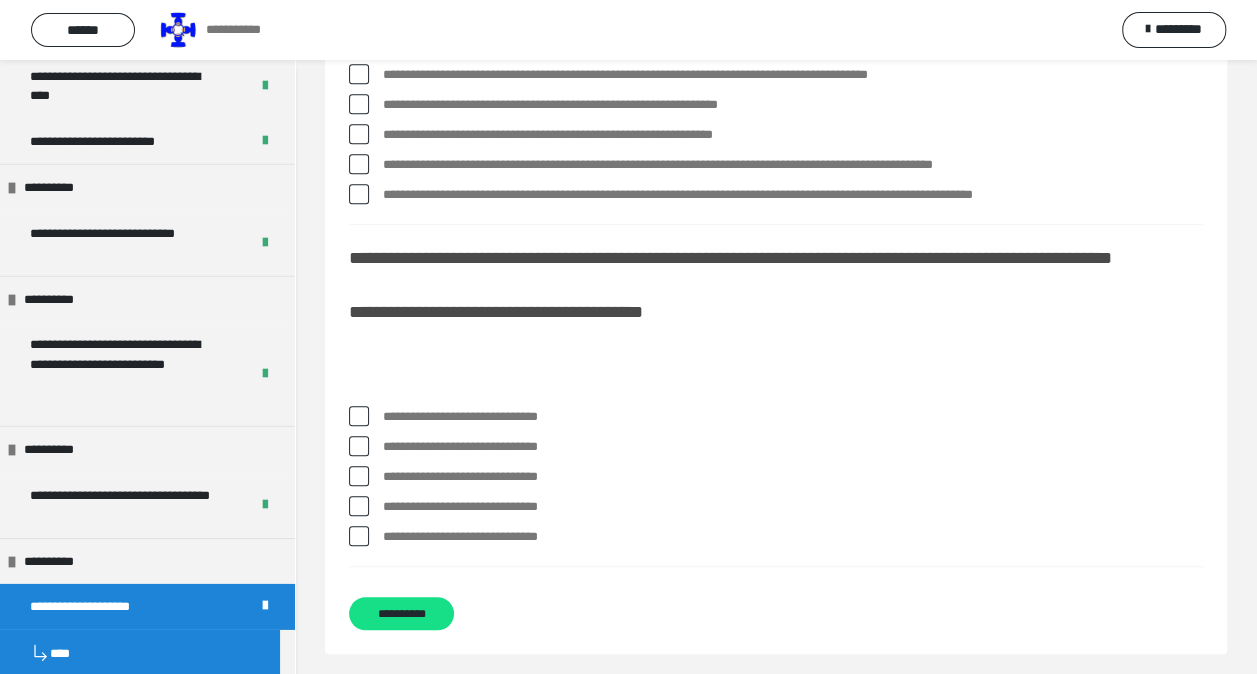 scroll, scrollTop: 731, scrollLeft: 0, axis: vertical 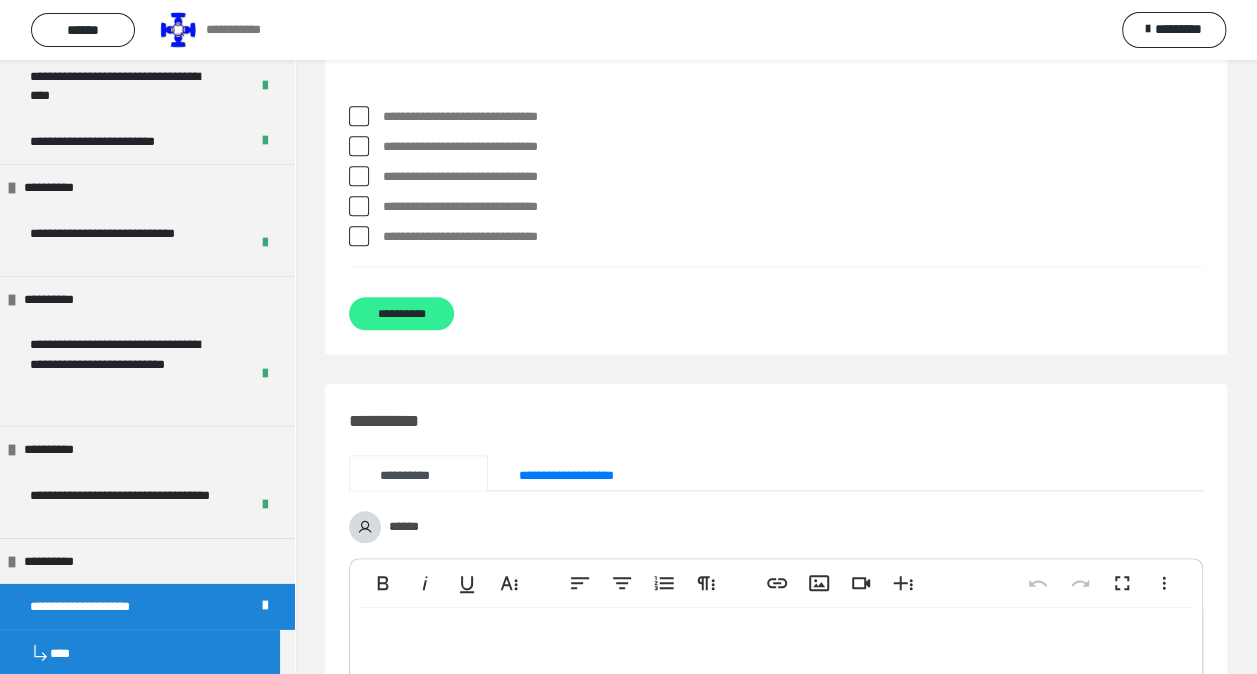 click on "**********" at bounding box center (401, 313) 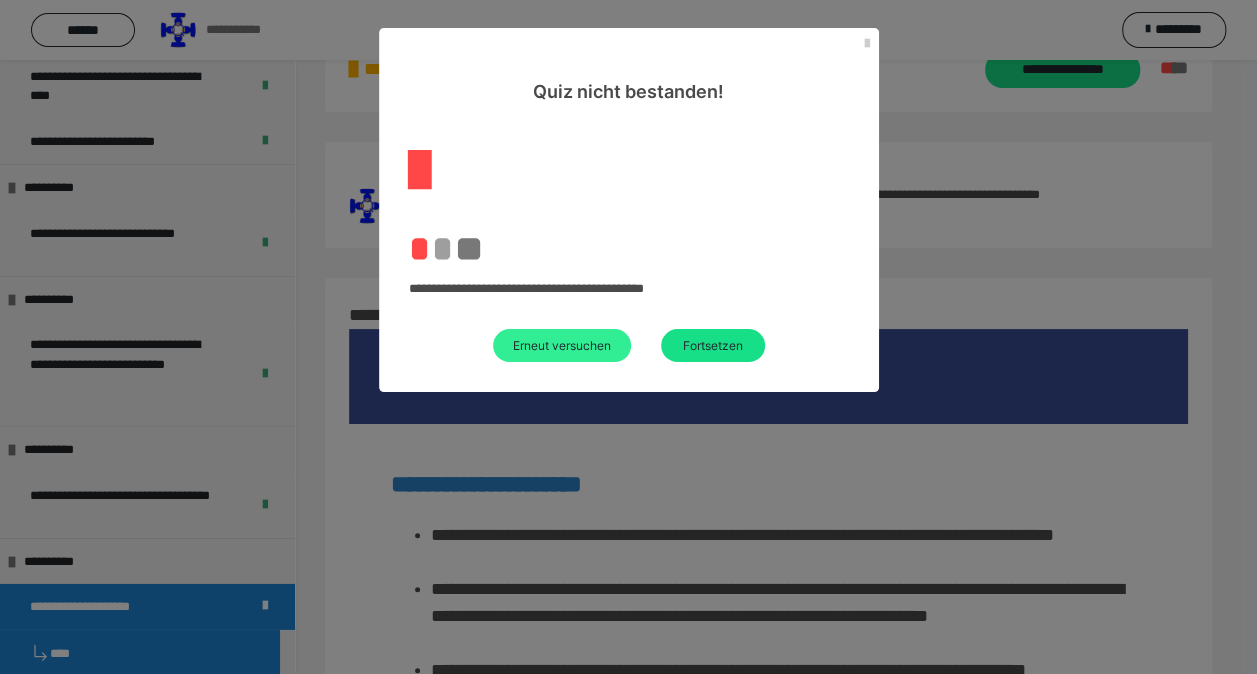 click on "Erneut versuchen" at bounding box center [562, 345] 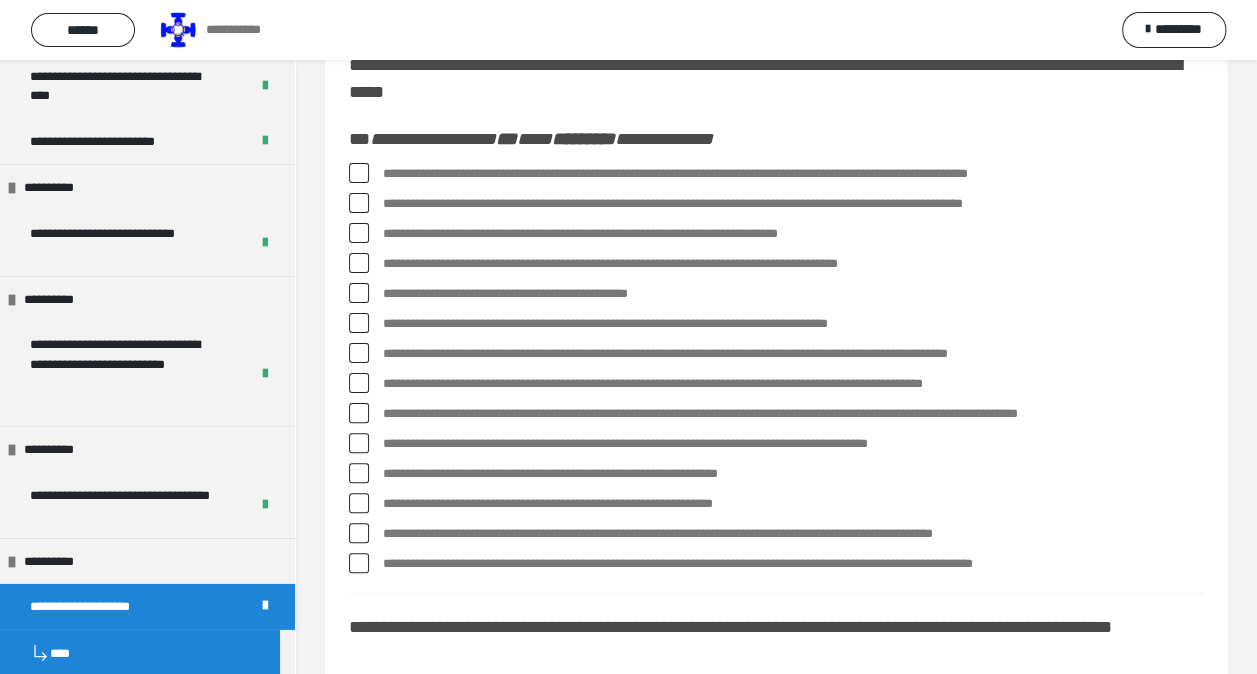 click at bounding box center (359, 173) 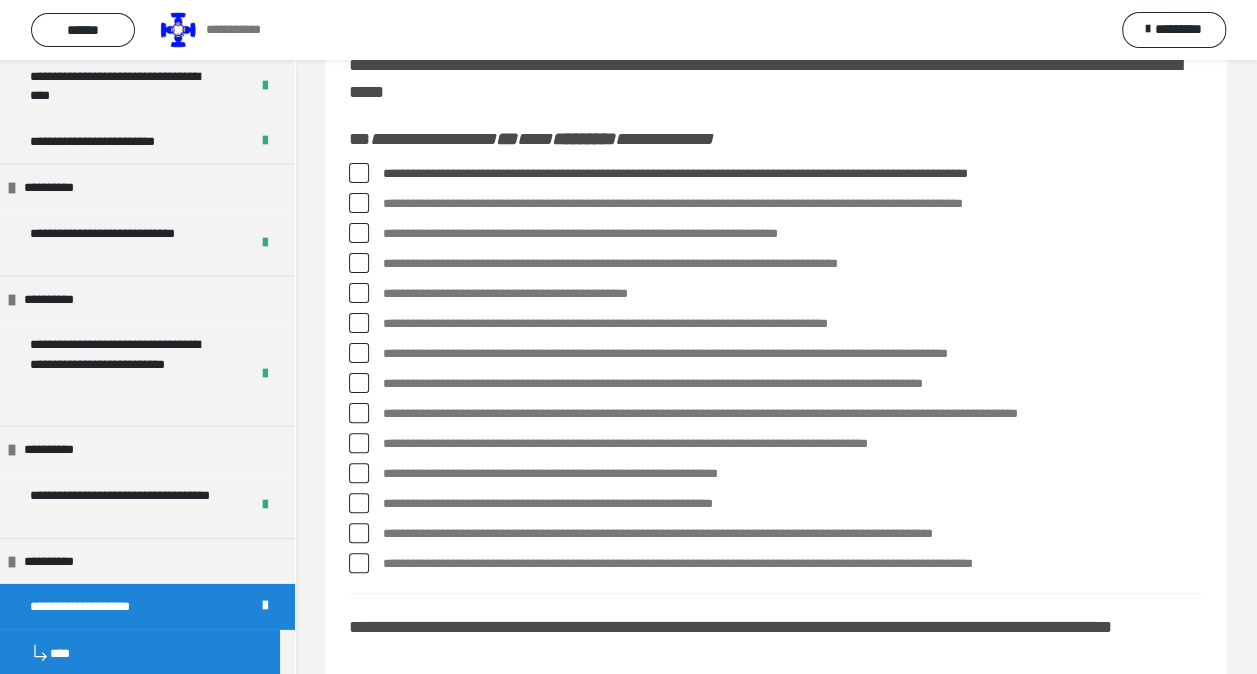 click at bounding box center [359, 263] 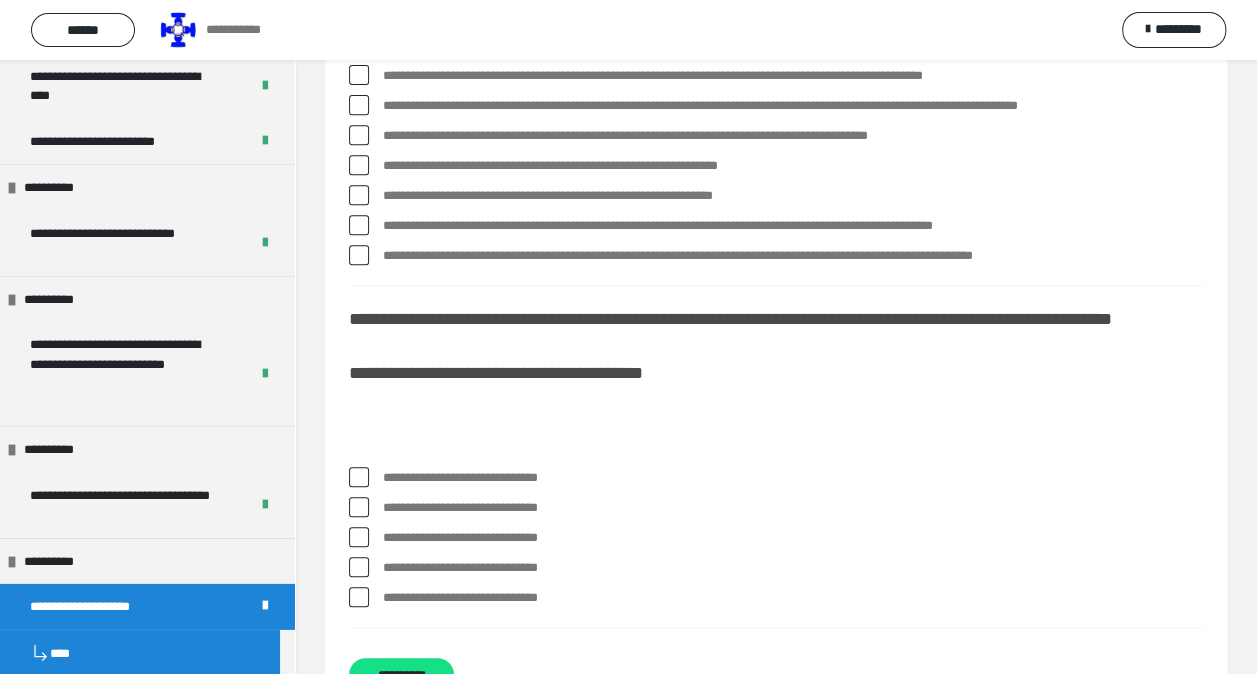 scroll, scrollTop: 462, scrollLeft: 0, axis: vertical 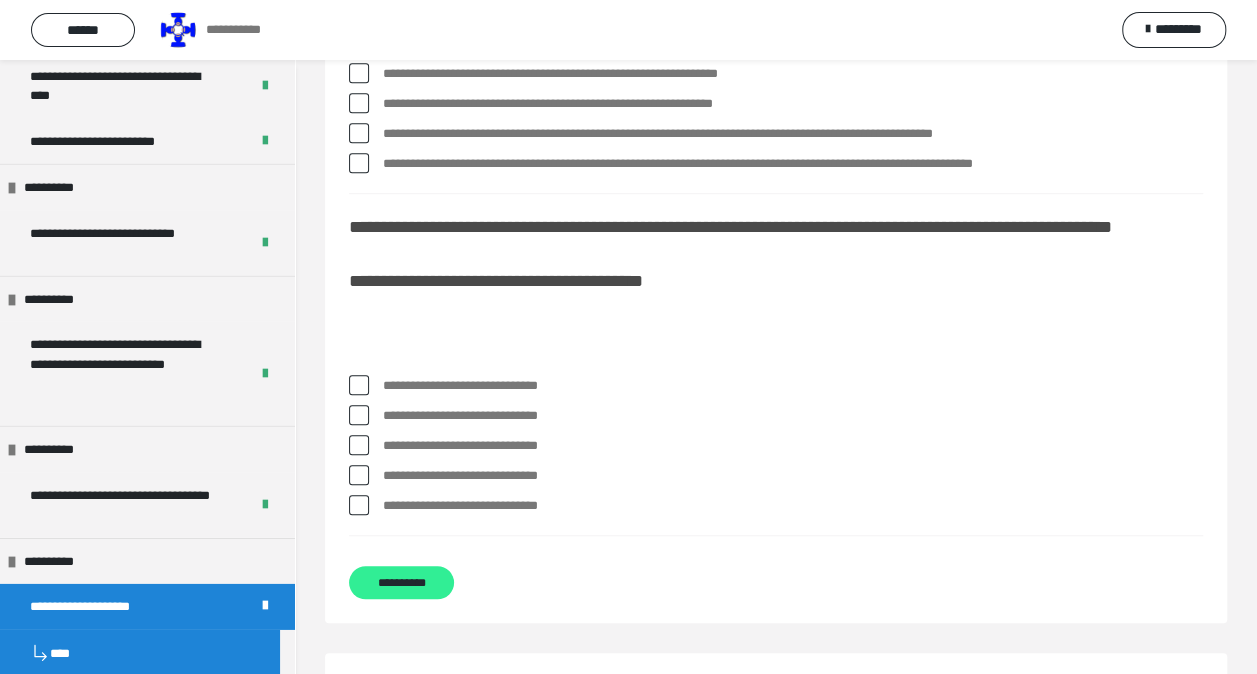 click on "**********" at bounding box center (401, 582) 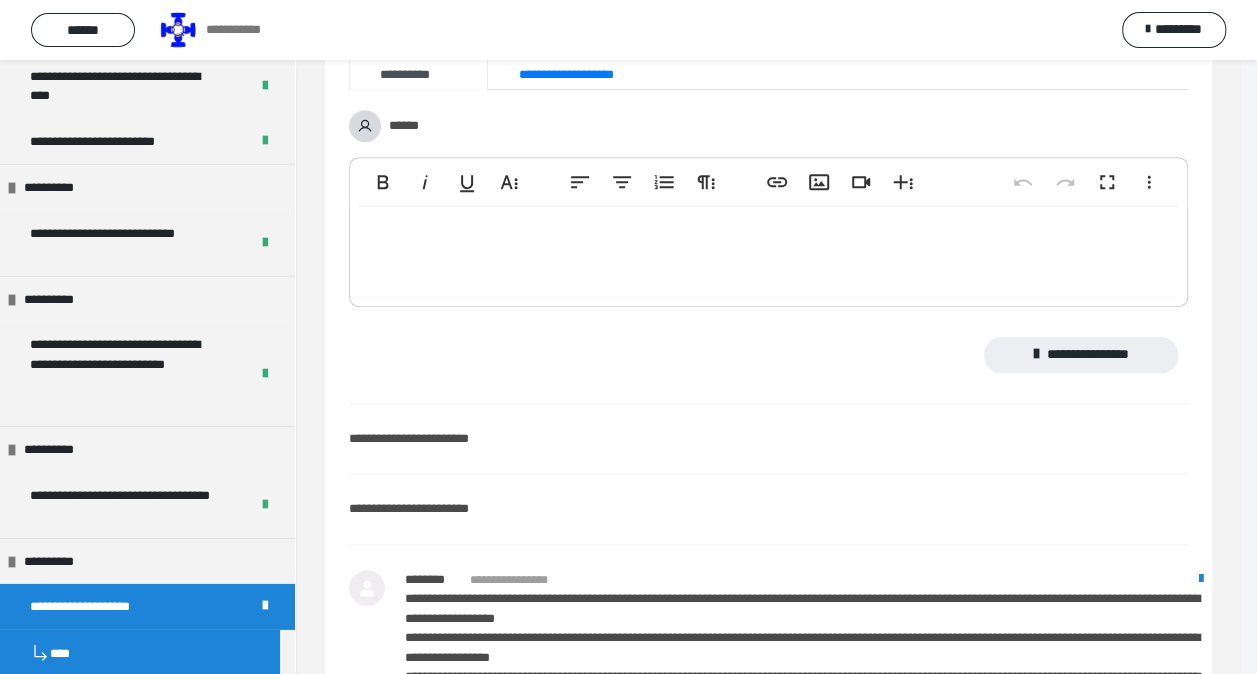 scroll, scrollTop: 0, scrollLeft: 0, axis: both 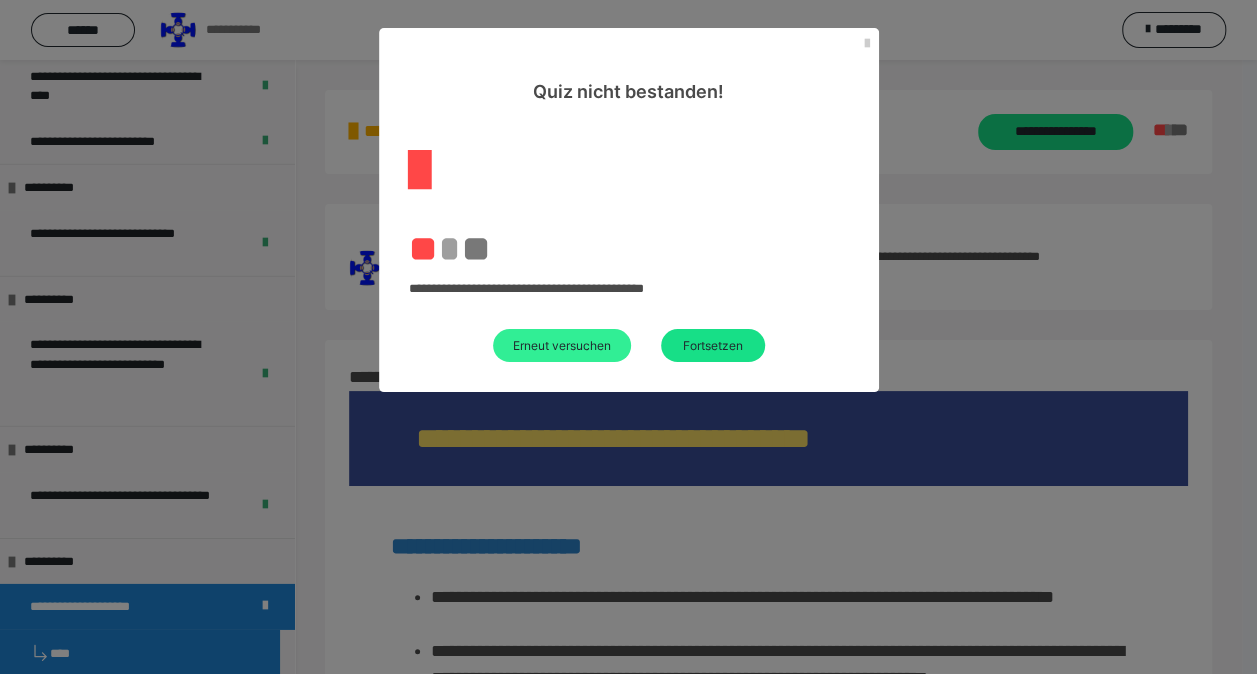 click on "Erneut versuchen" at bounding box center [562, 345] 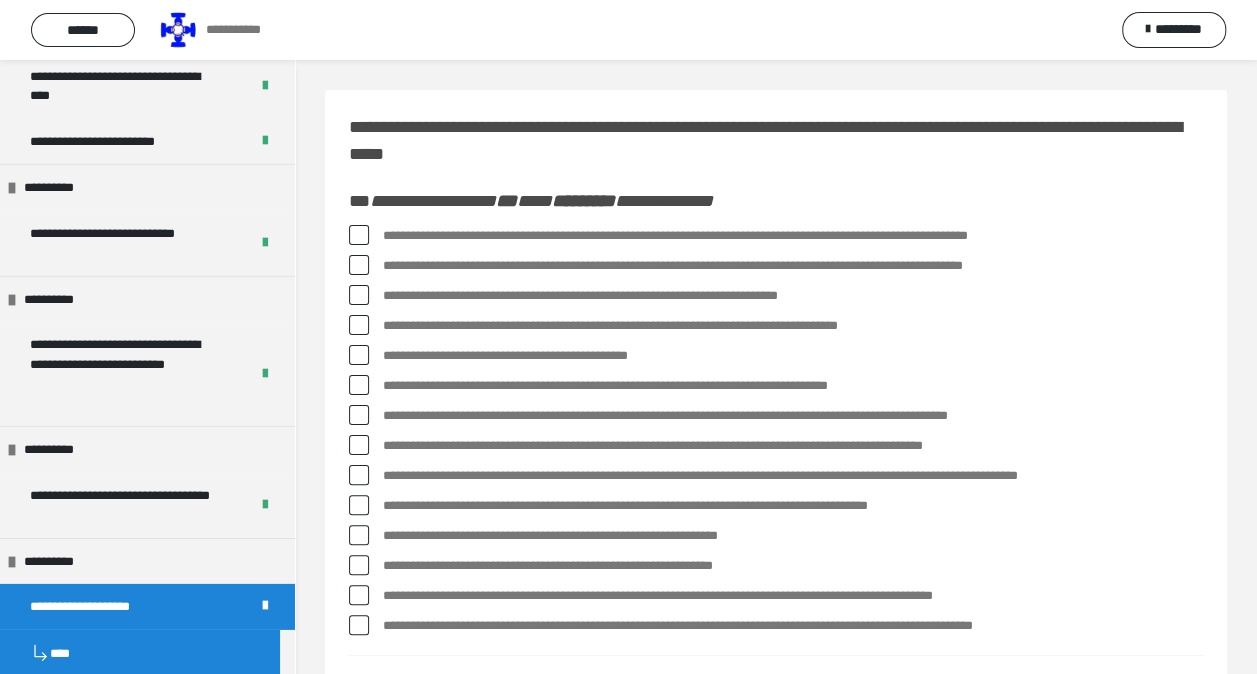 click at bounding box center (359, 235) 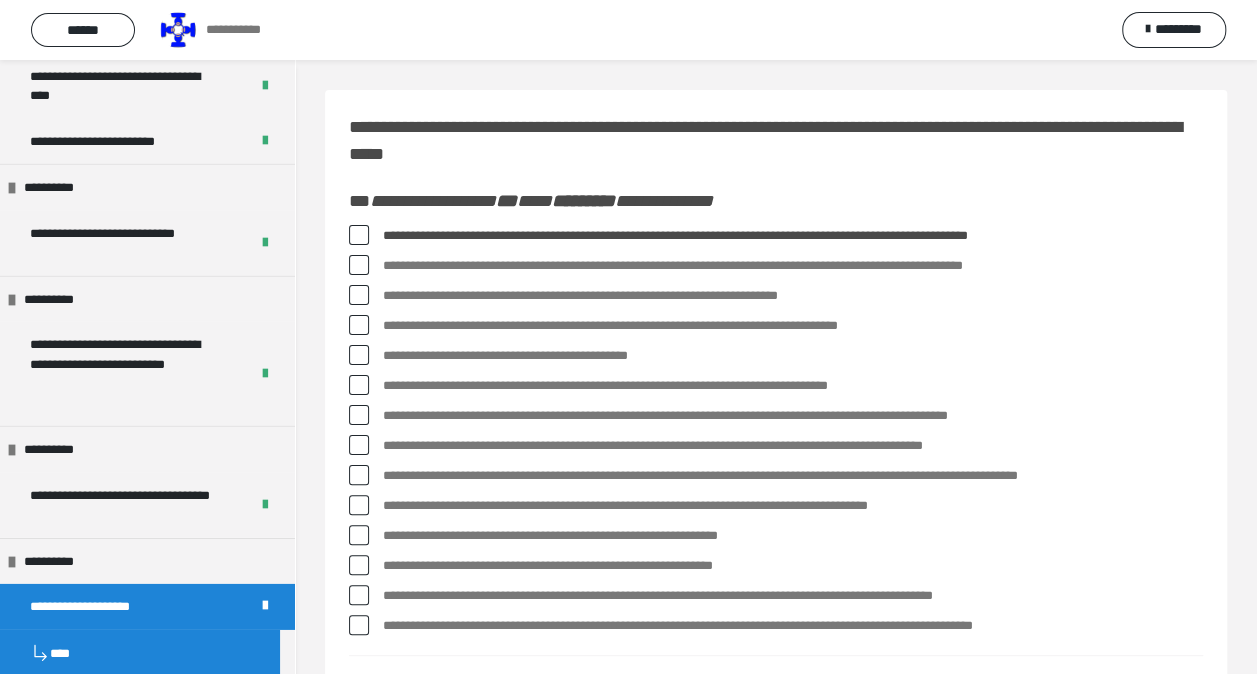 click at bounding box center (359, 325) 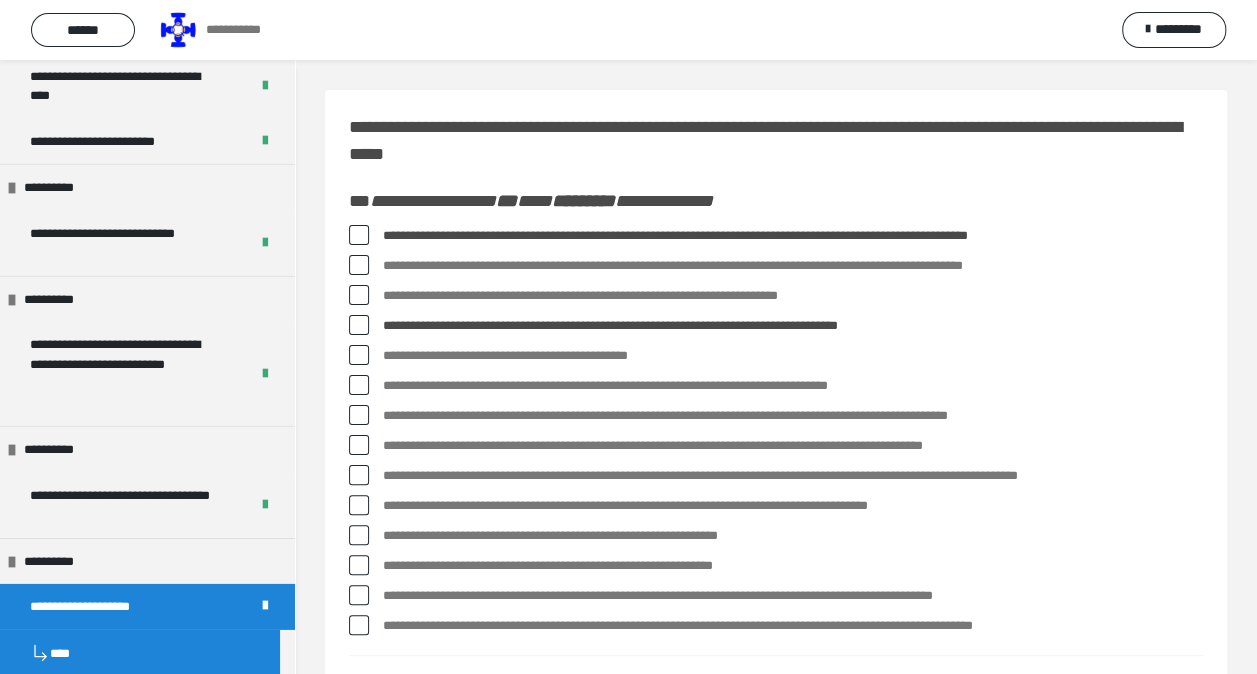 drag, startPoint x: 366, startPoint y: 382, endPoint x: 376, endPoint y: 414, distance: 33.526108 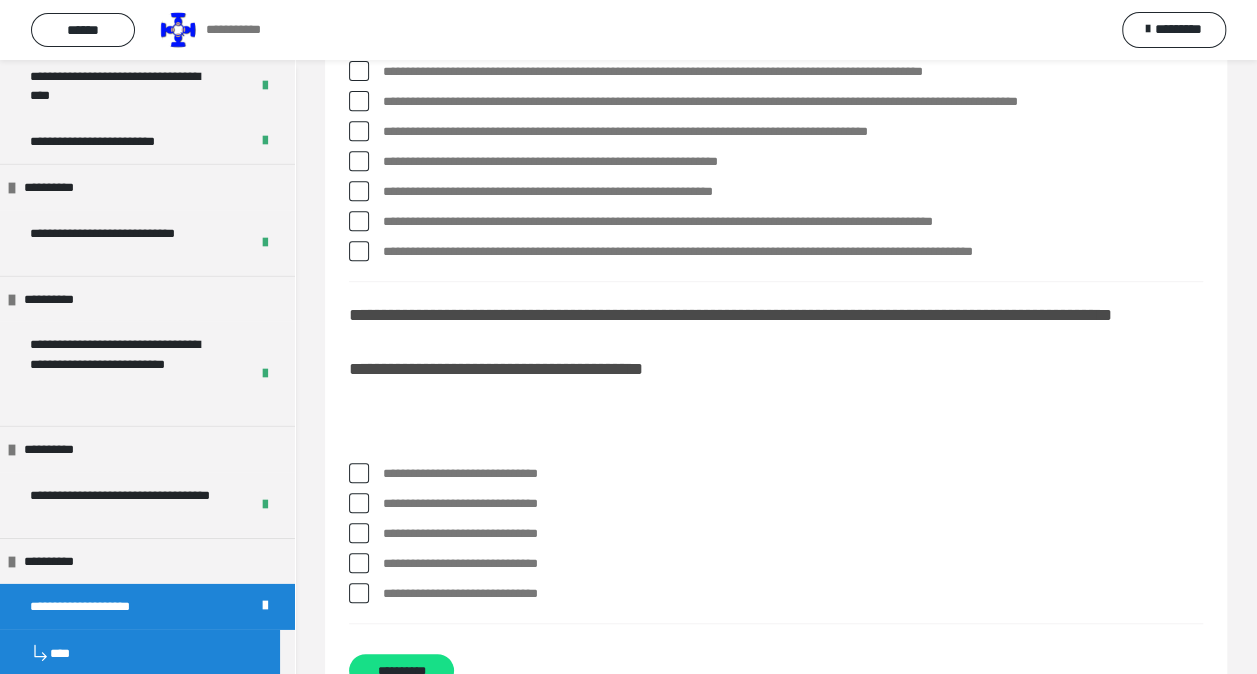 scroll, scrollTop: 400, scrollLeft: 0, axis: vertical 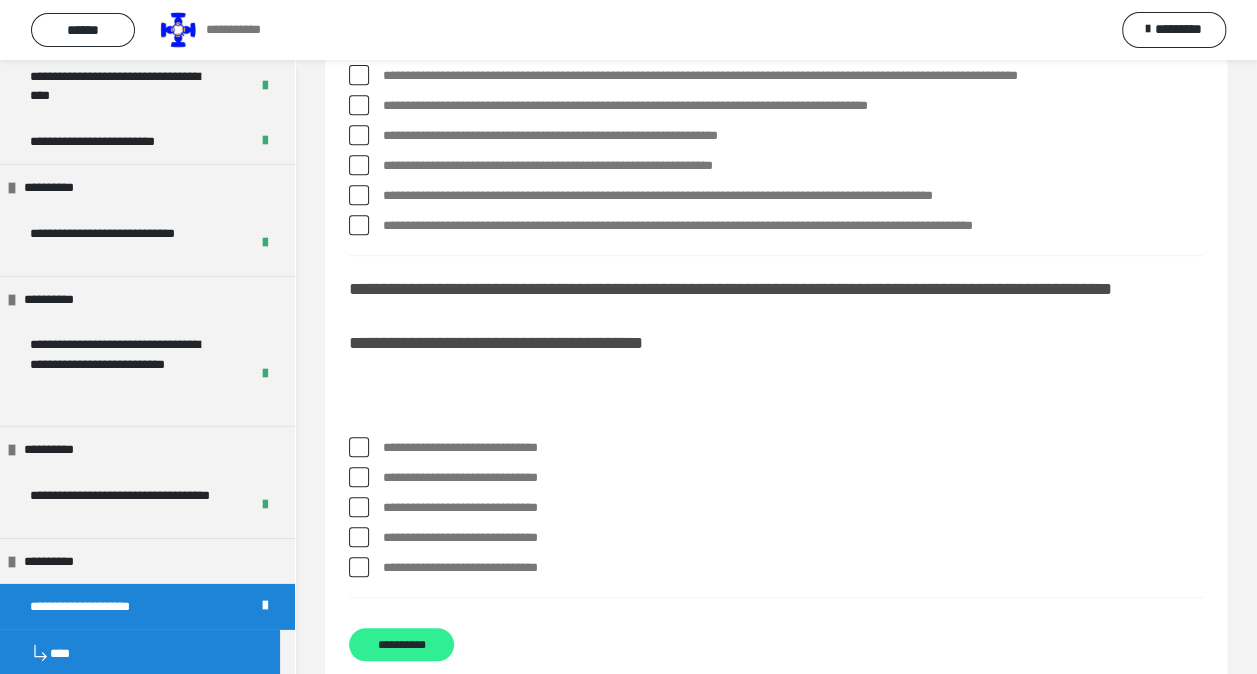 click on "**********" at bounding box center [401, 644] 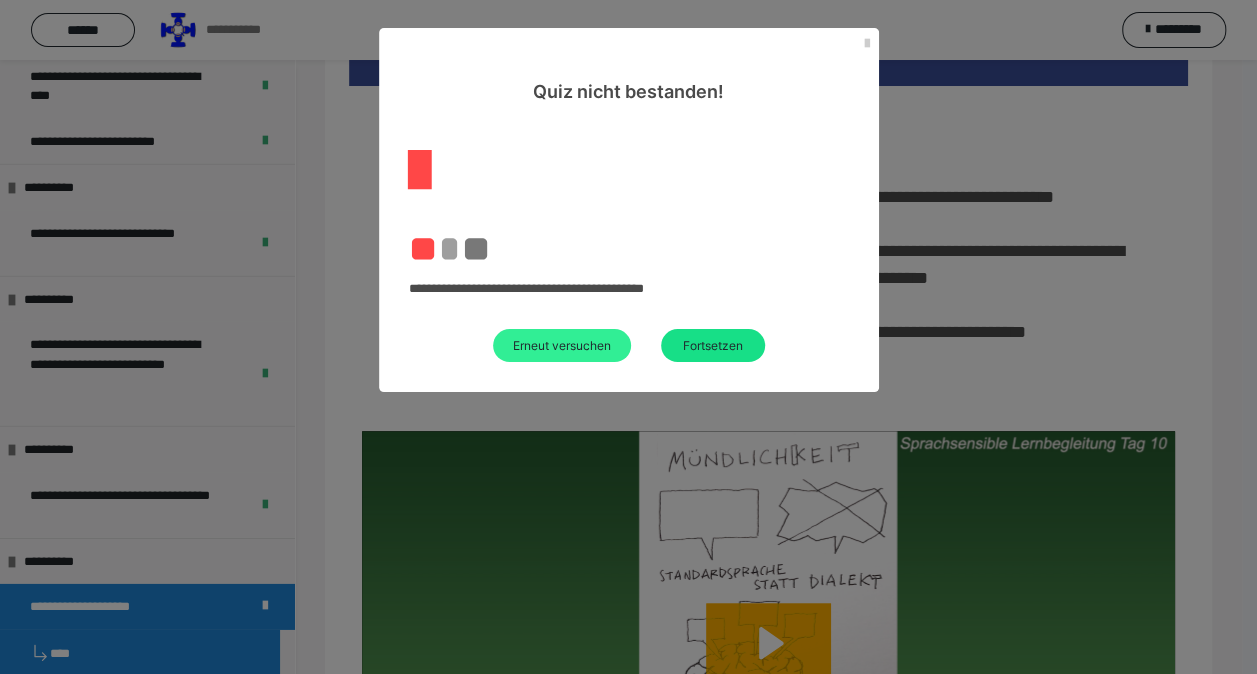 click on "Erneut versuchen" at bounding box center [562, 345] 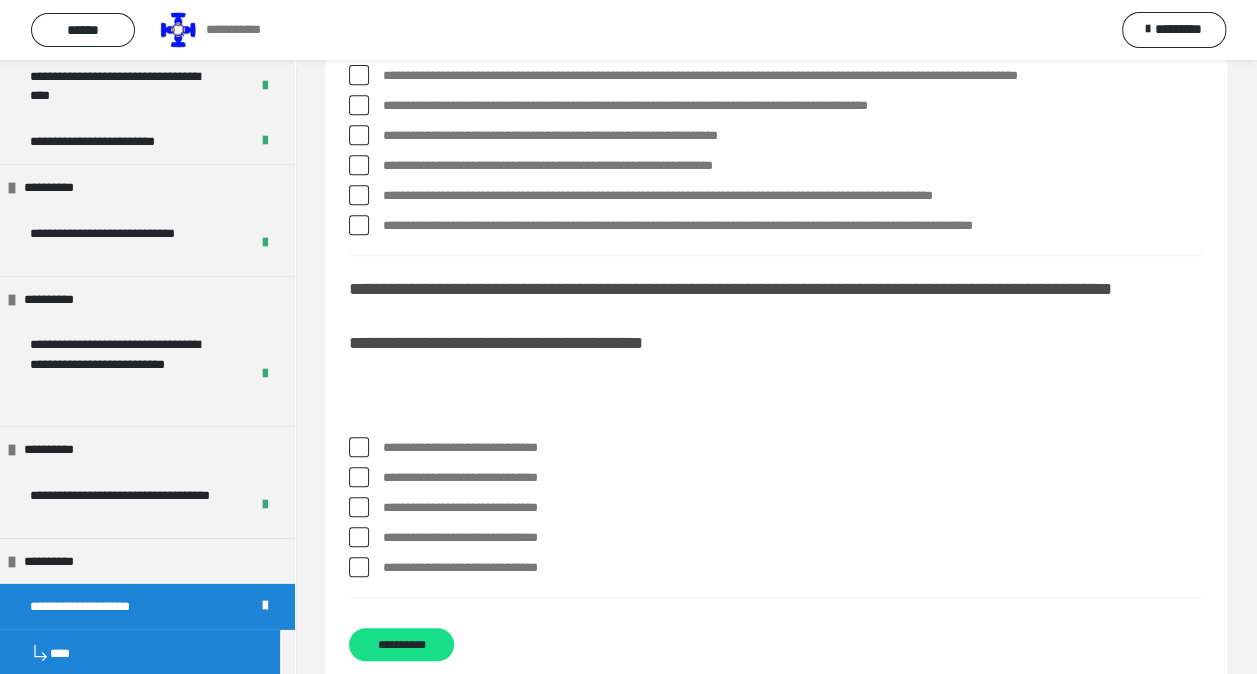 scroll, scrollTop: 0, scrollLeft: 0, axis: both 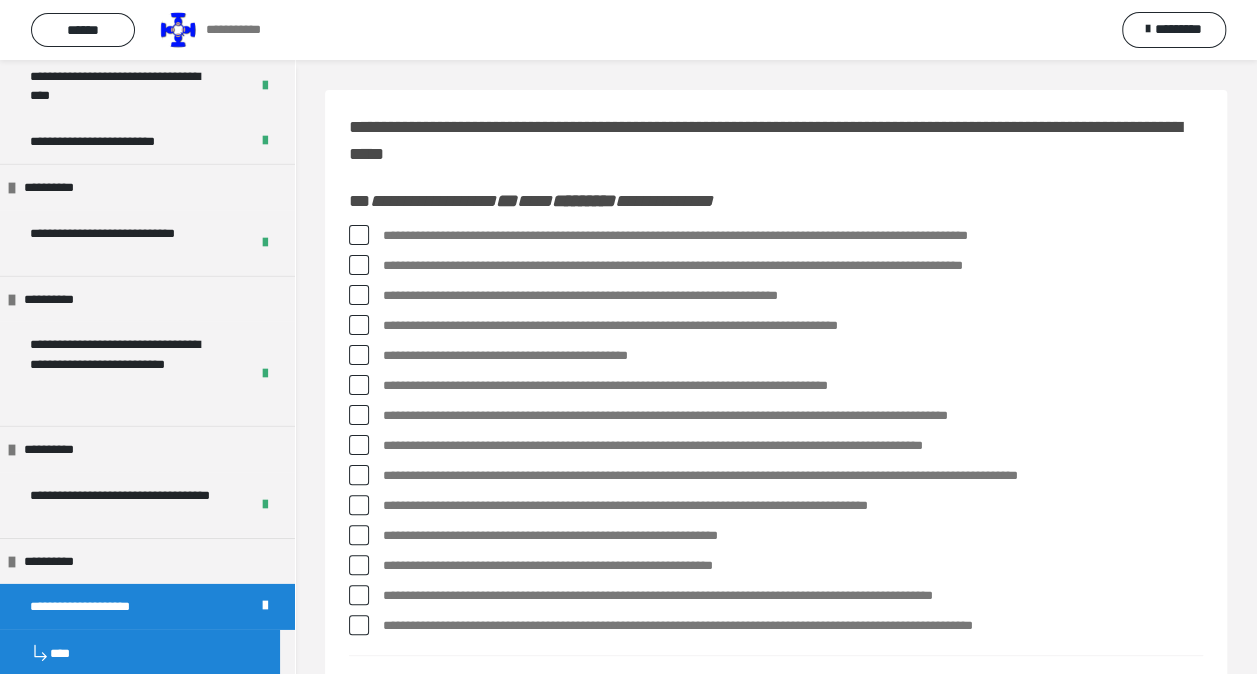 click at bounding box center (359, 235) 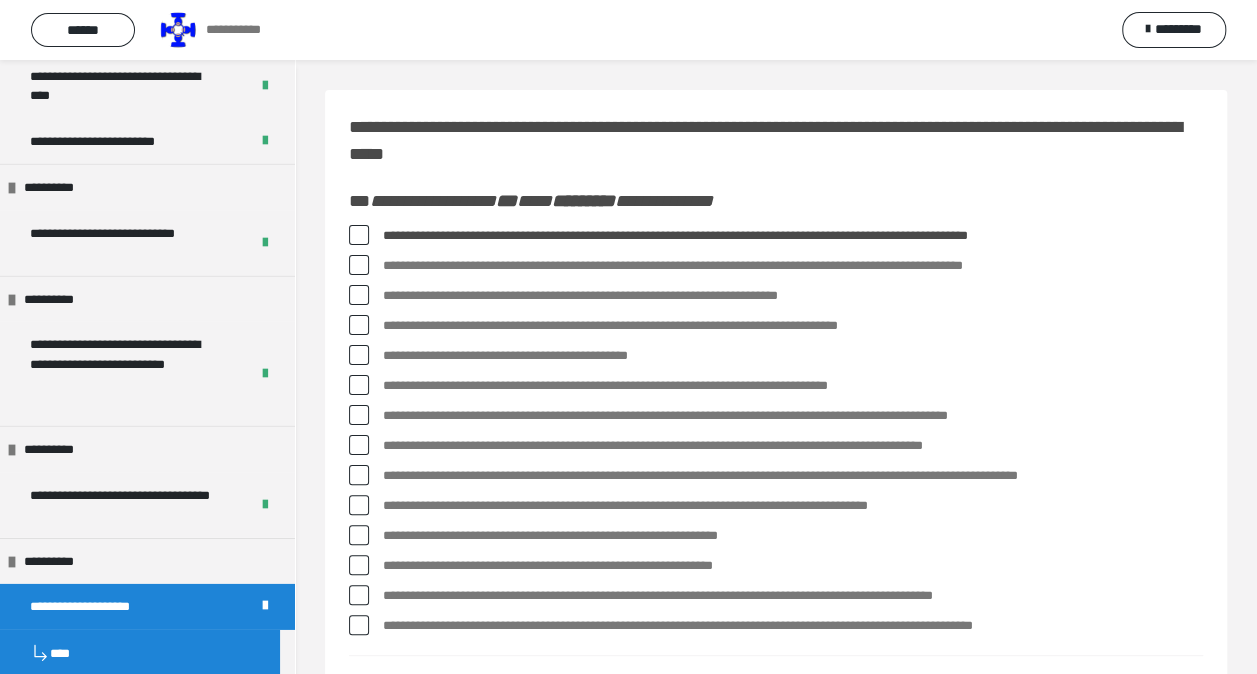 click at bounding box center (359, 325) 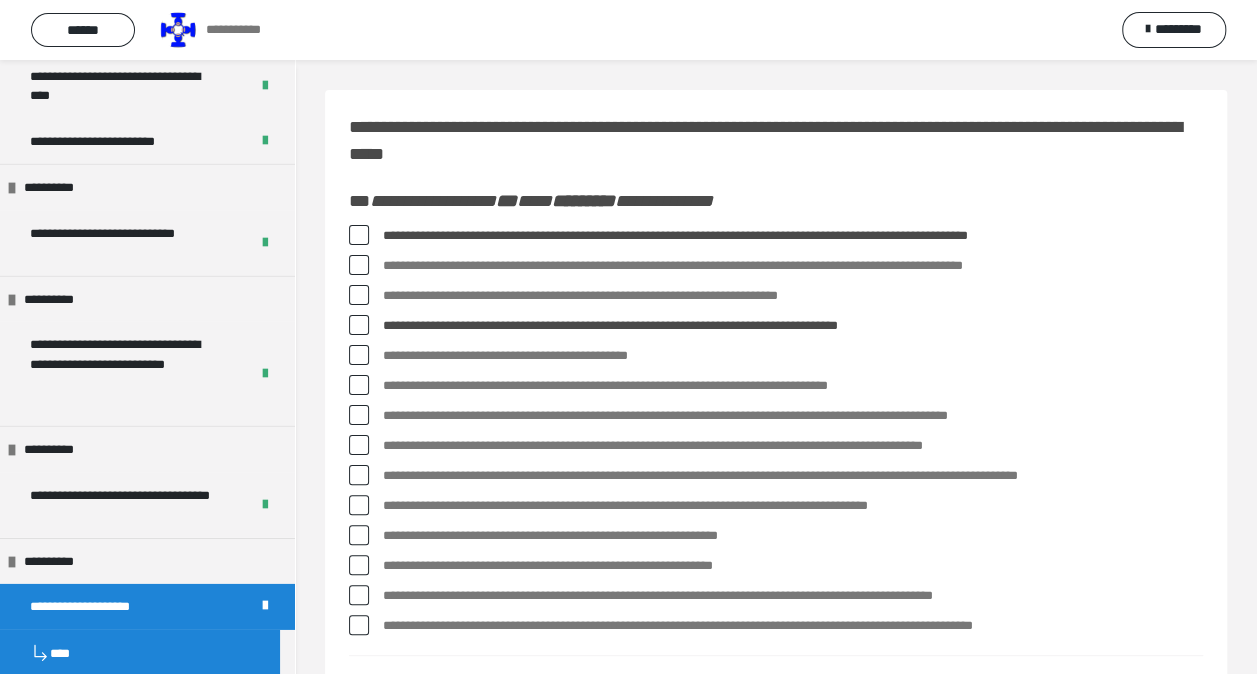 click at bounding box center (359, 385) 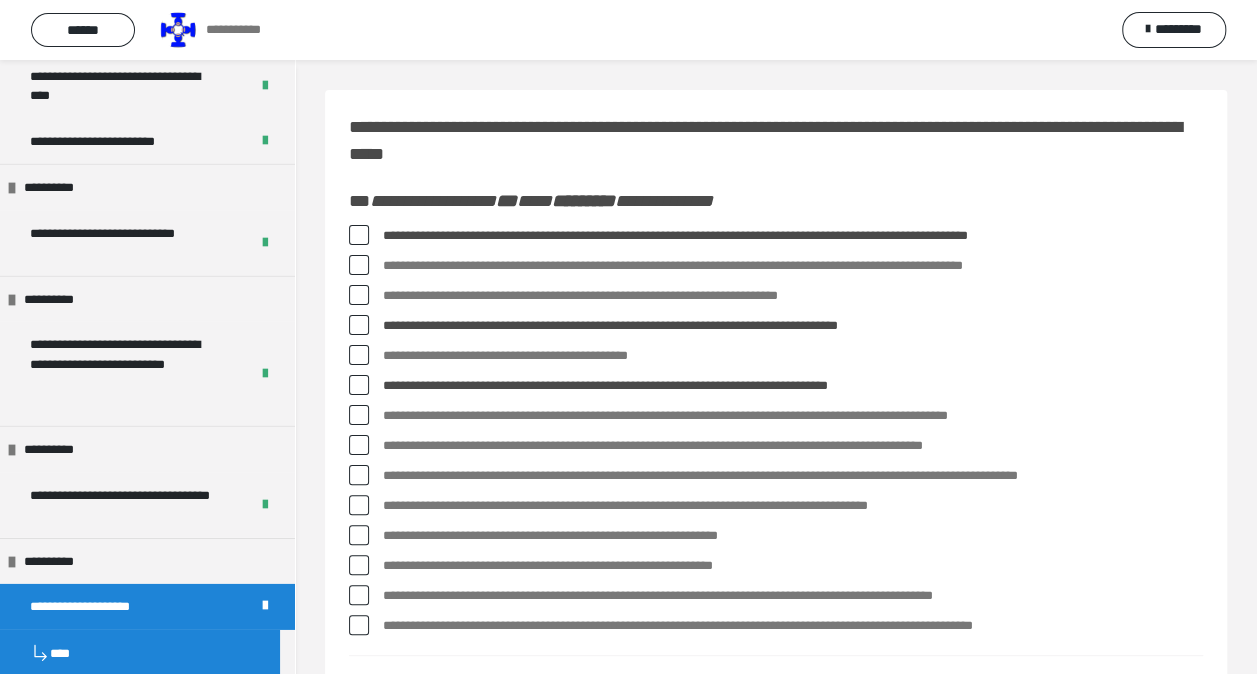 click at bounding box center (359, 445) 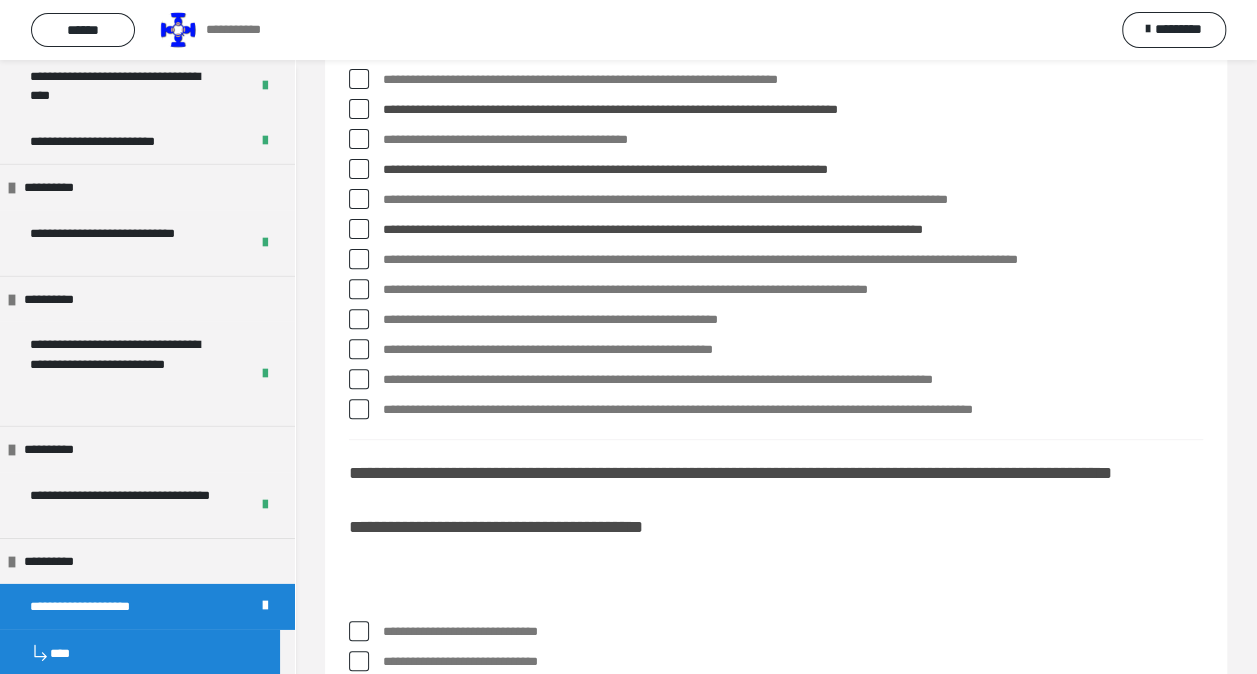 scroll, scrollTop: 400, scrollLeft: 0, axis: vertical 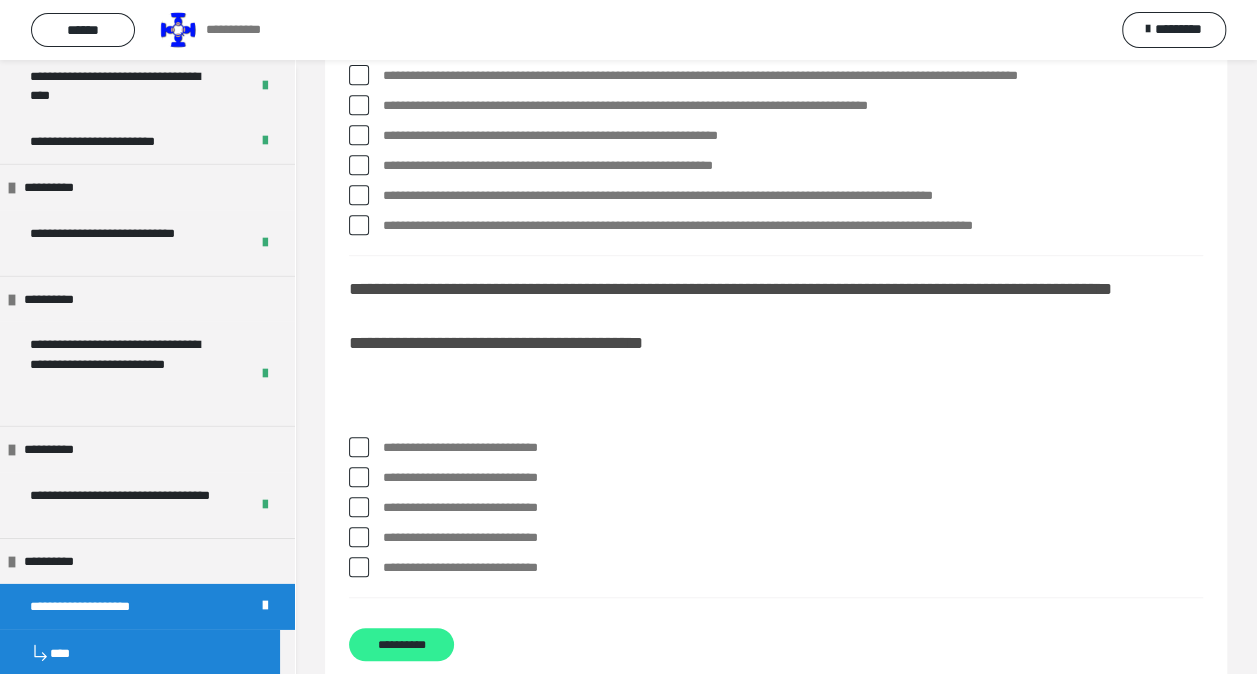 click on "**********" at bounding box center [401, 644] 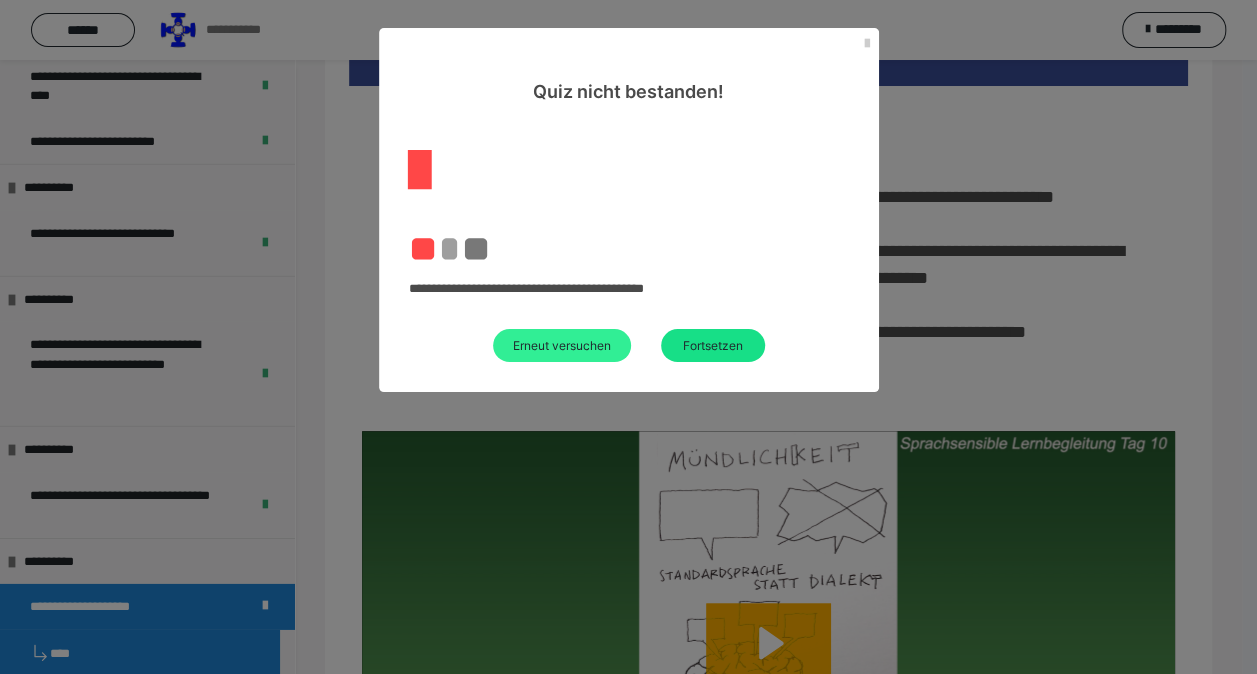 click on "Erneut versuchen" at bounding box center (562, 345) 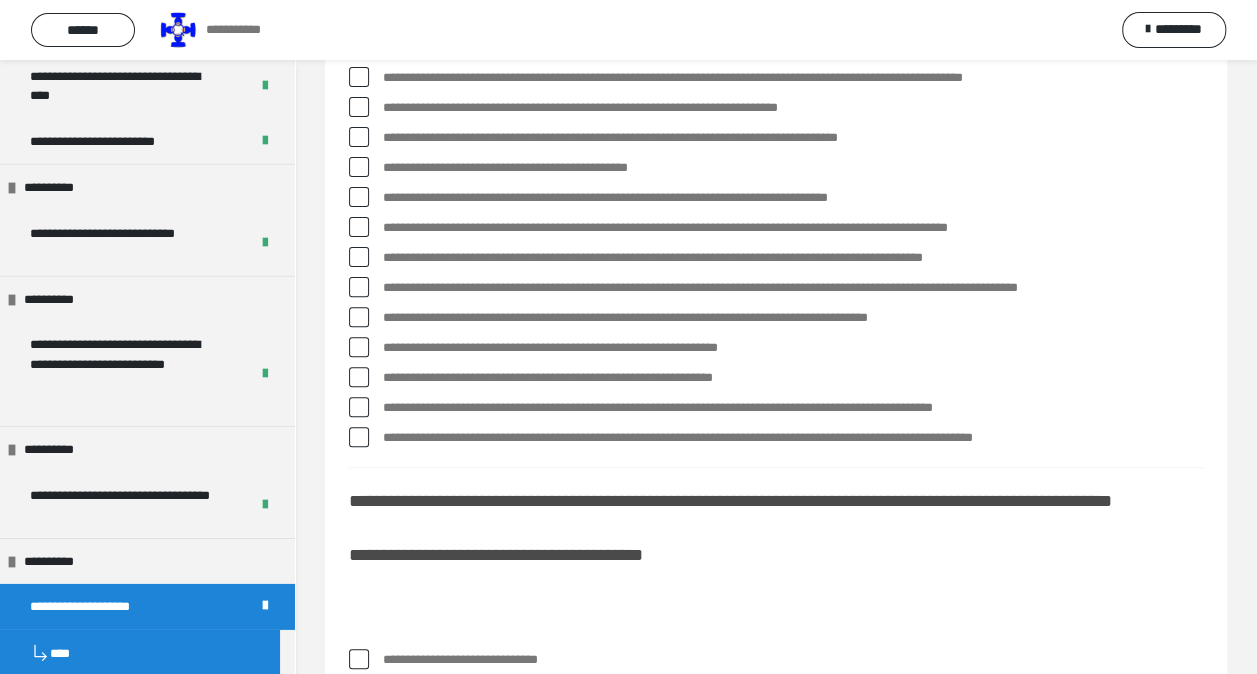 scroll, scrollTop: 100, scrollLeft: 0, axis: vertical 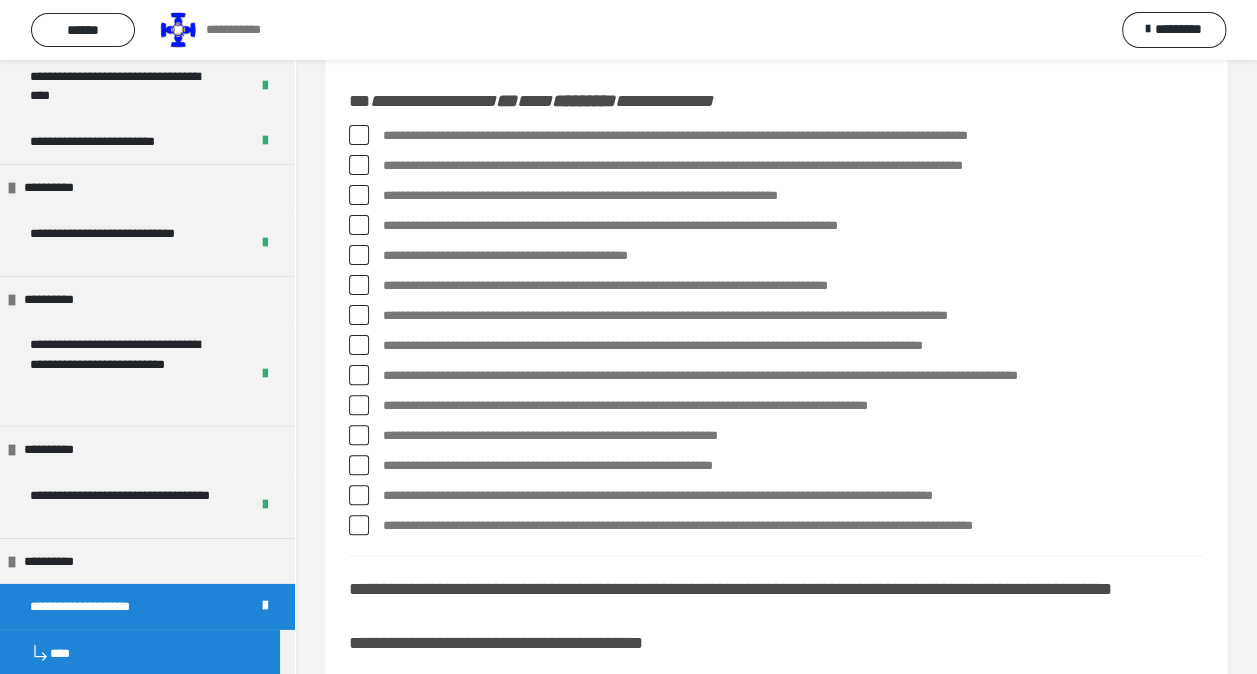 click on "**********" at bounding box center (776, 136) 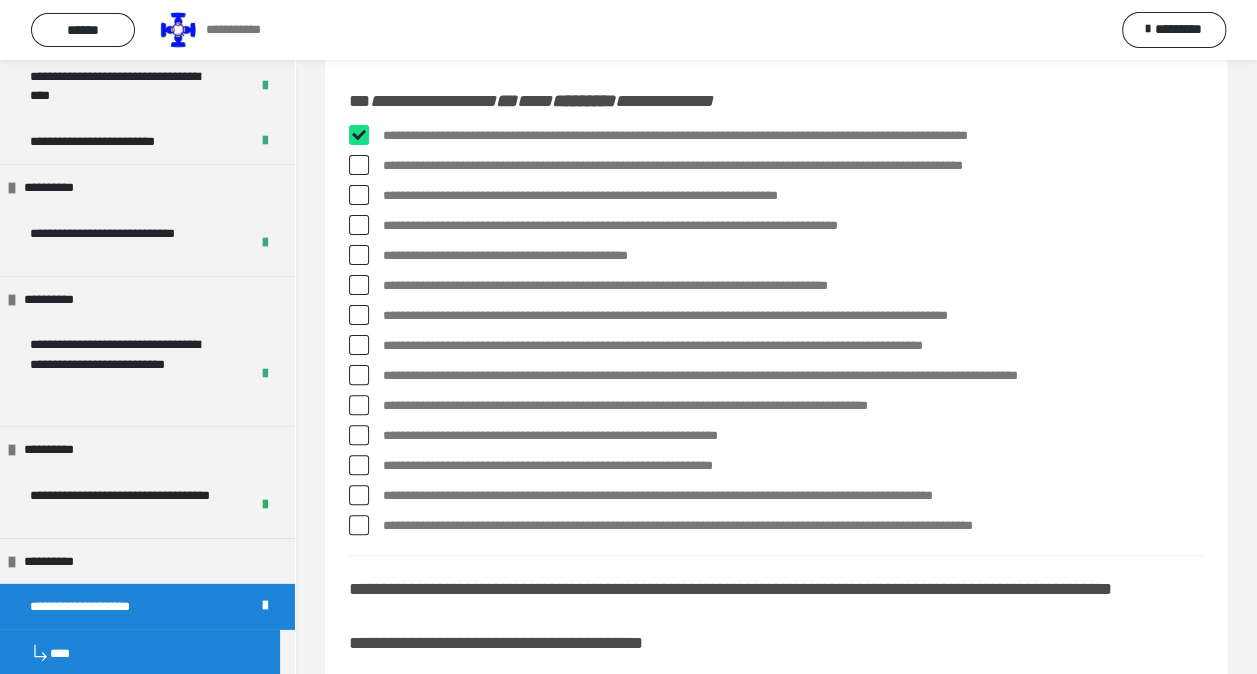 checkbox on "****" 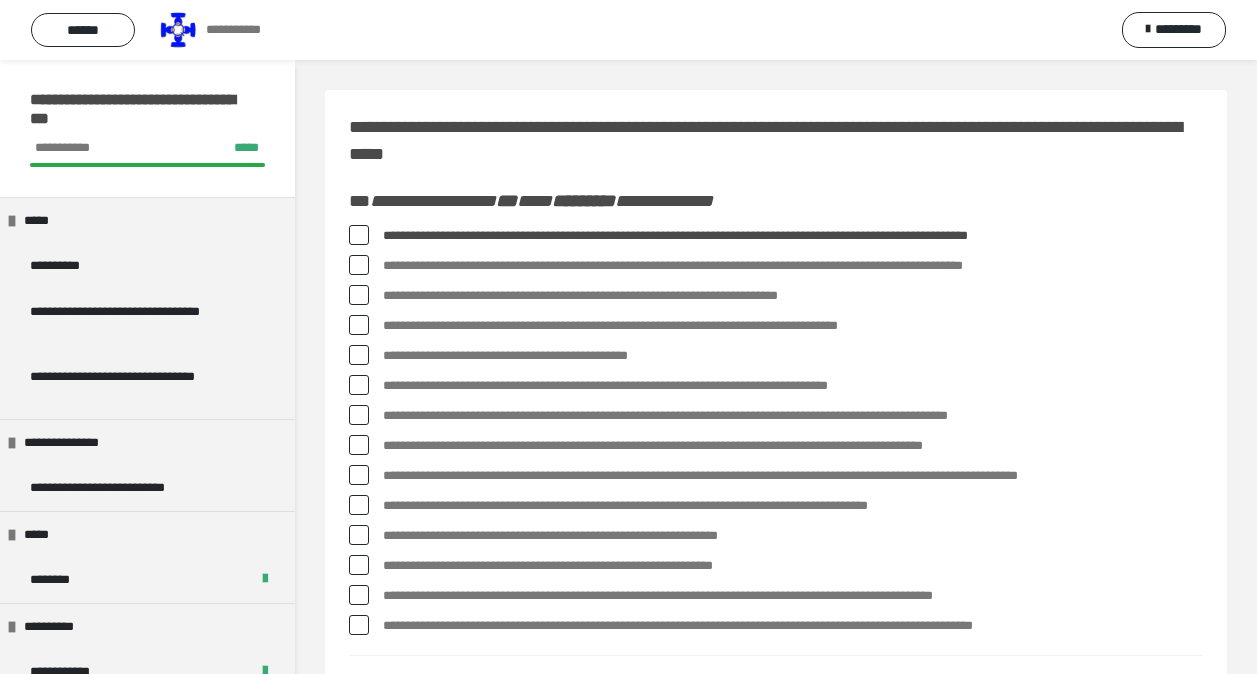 scroll, scrollTop: 100, scrollLeft: 0, axis: vertical 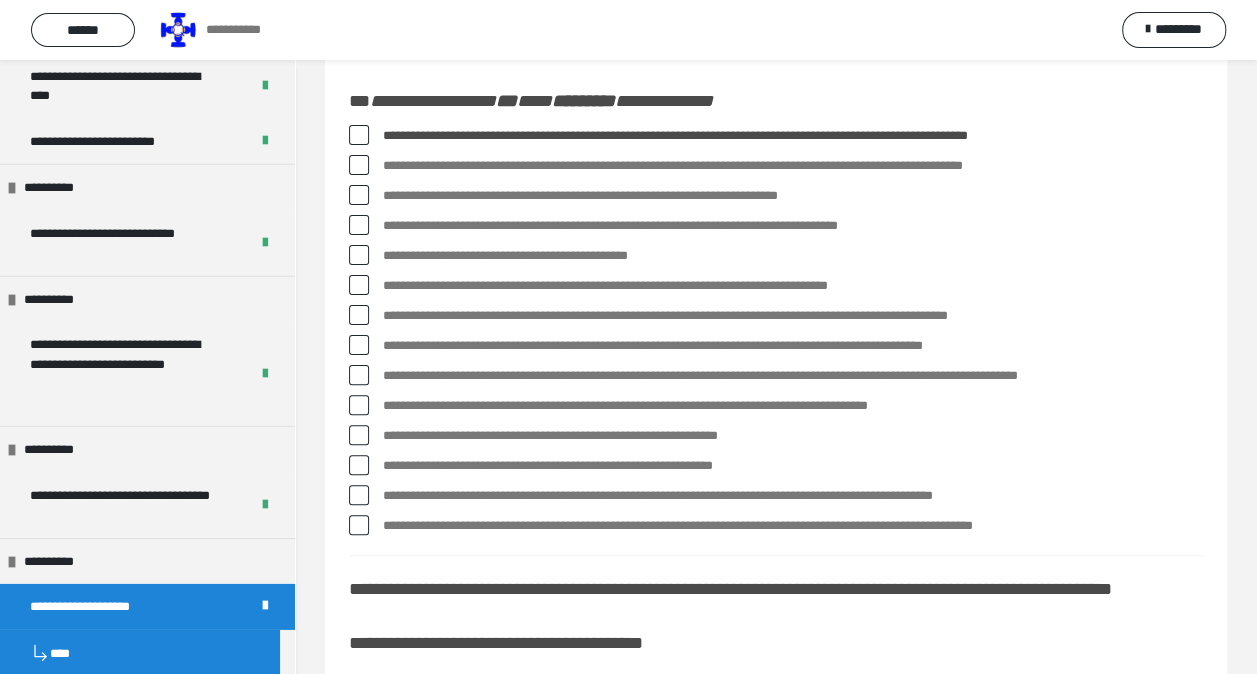click at bounding box center (359, 255) 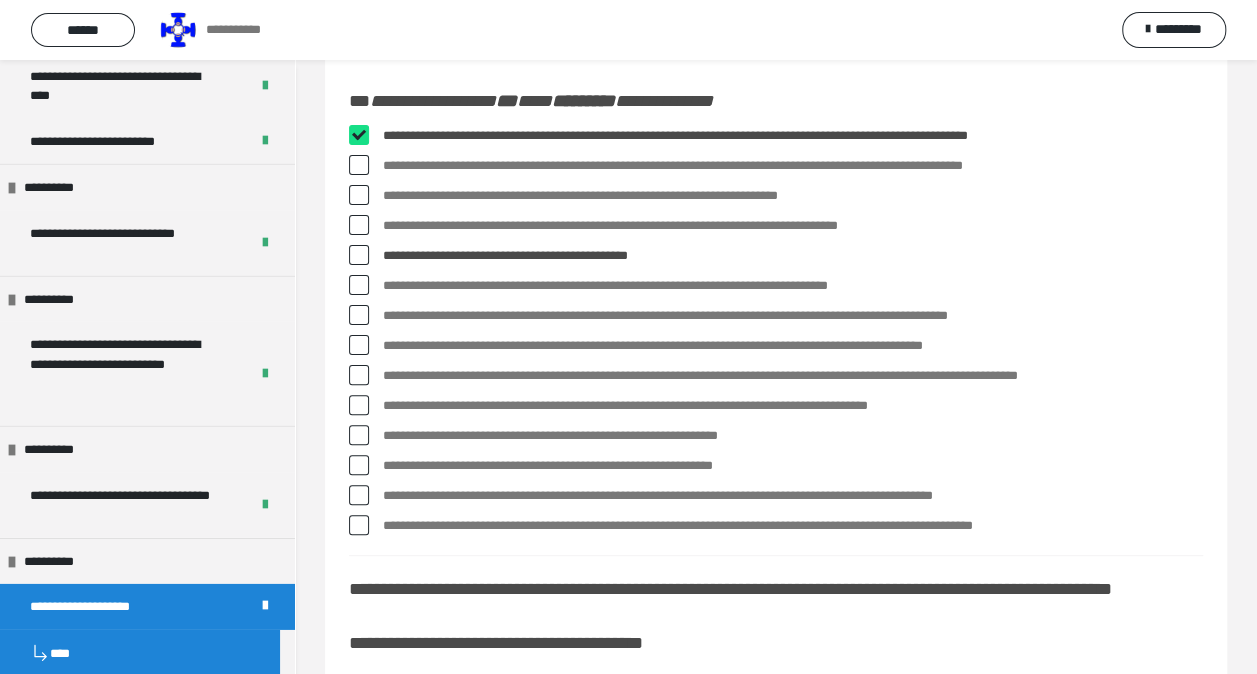 click at bounding box center (359, 315) 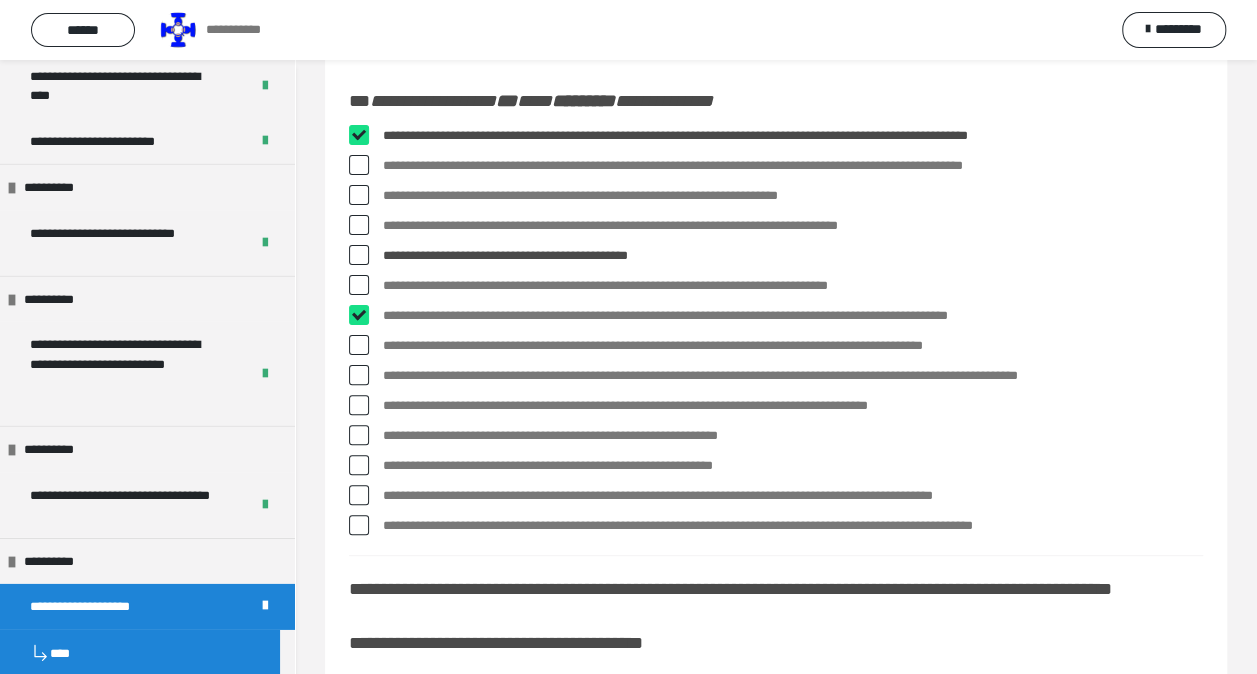 checkbox on "****" 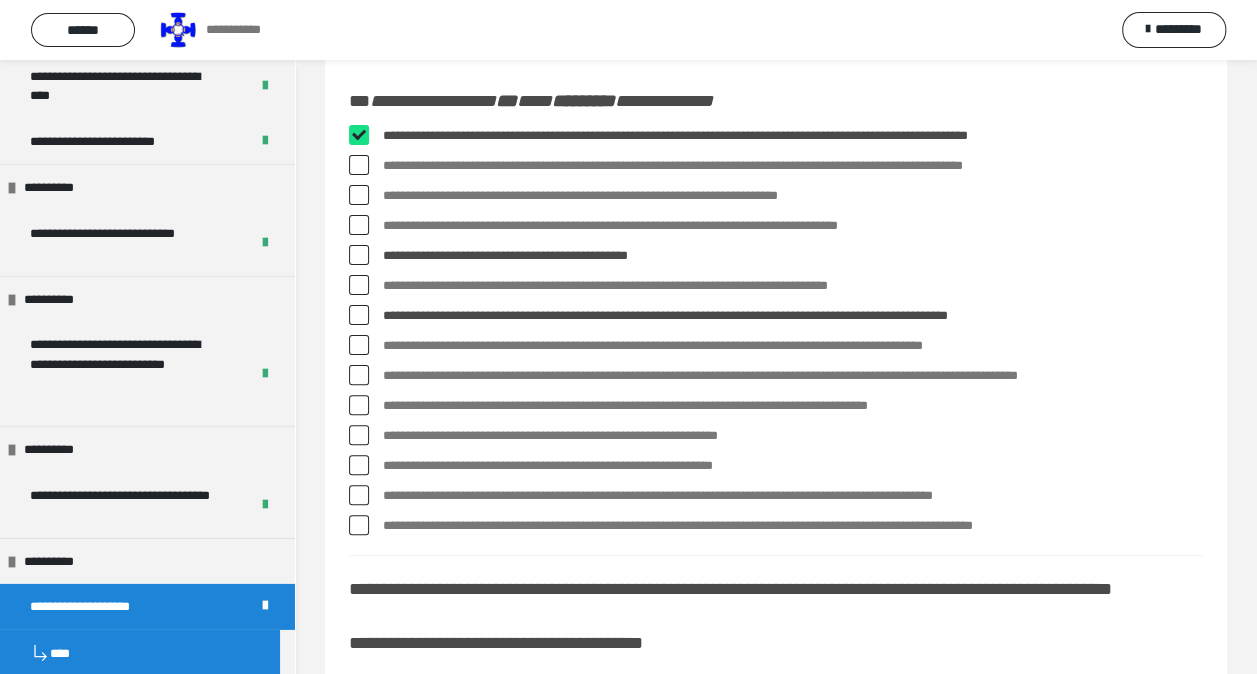click at bounding box center (359, 375) 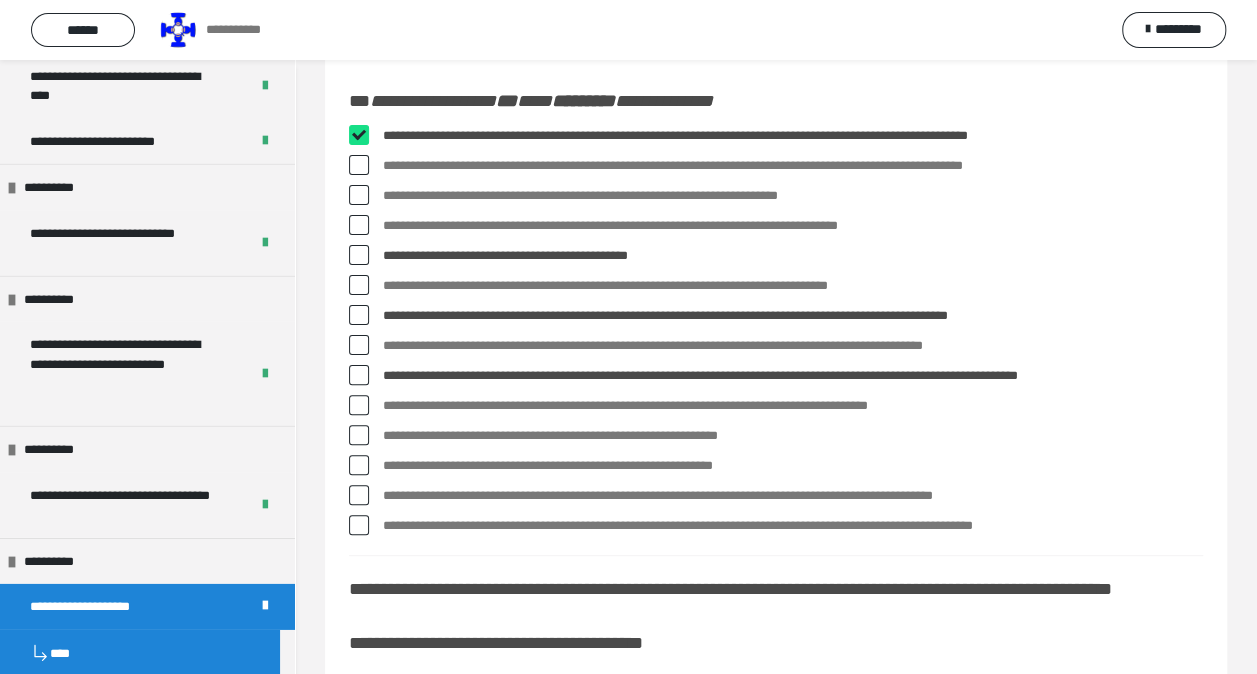 click at bounding box center [359, 435] 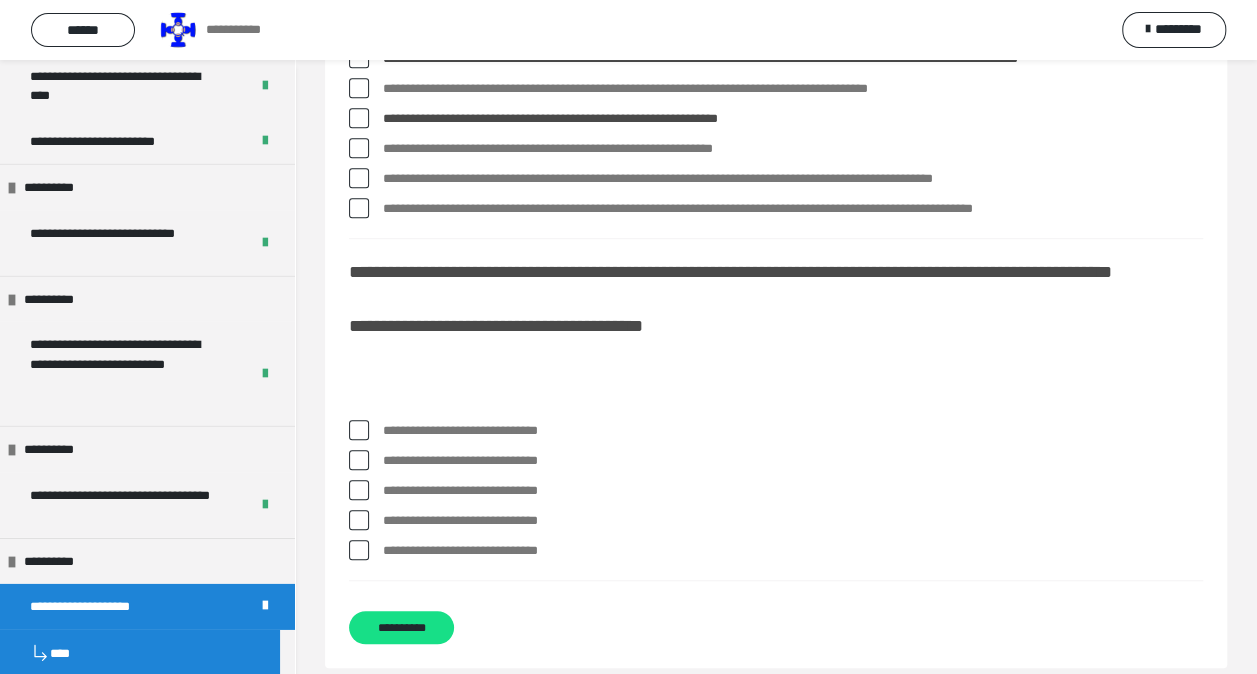 scroll, scrollTop: 500, scrollLeft: 0, axis: vertical 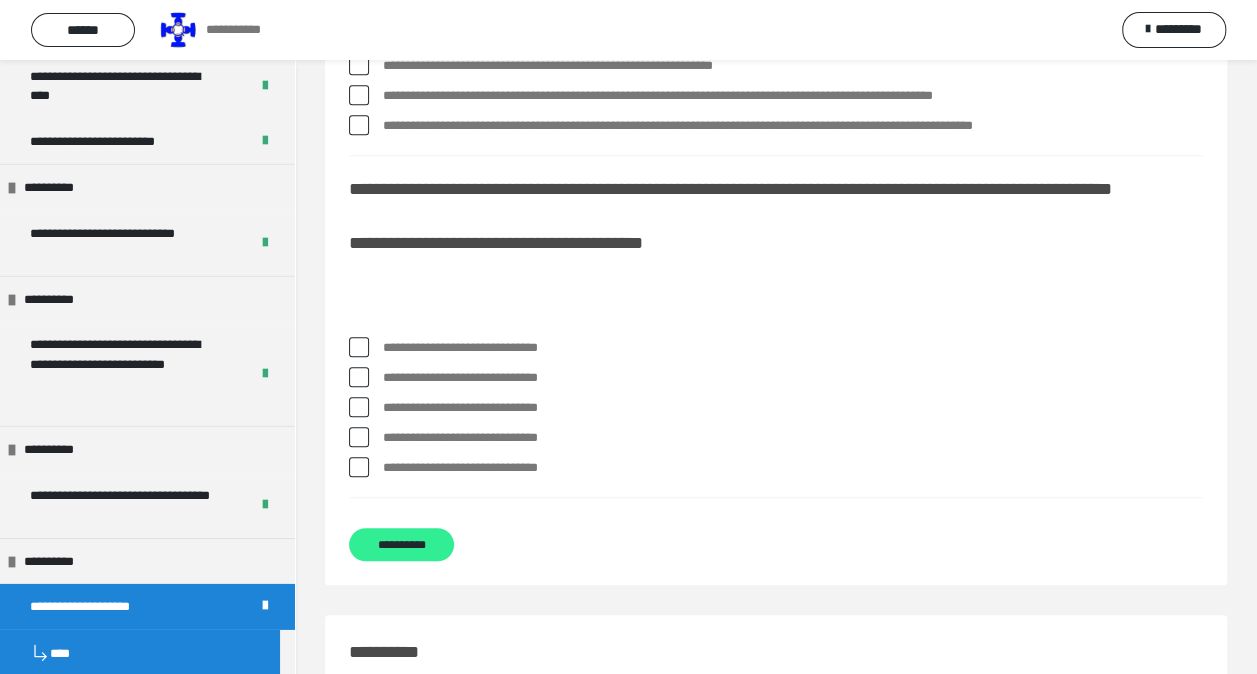 click on "**********" at bounding box center [401, 544] 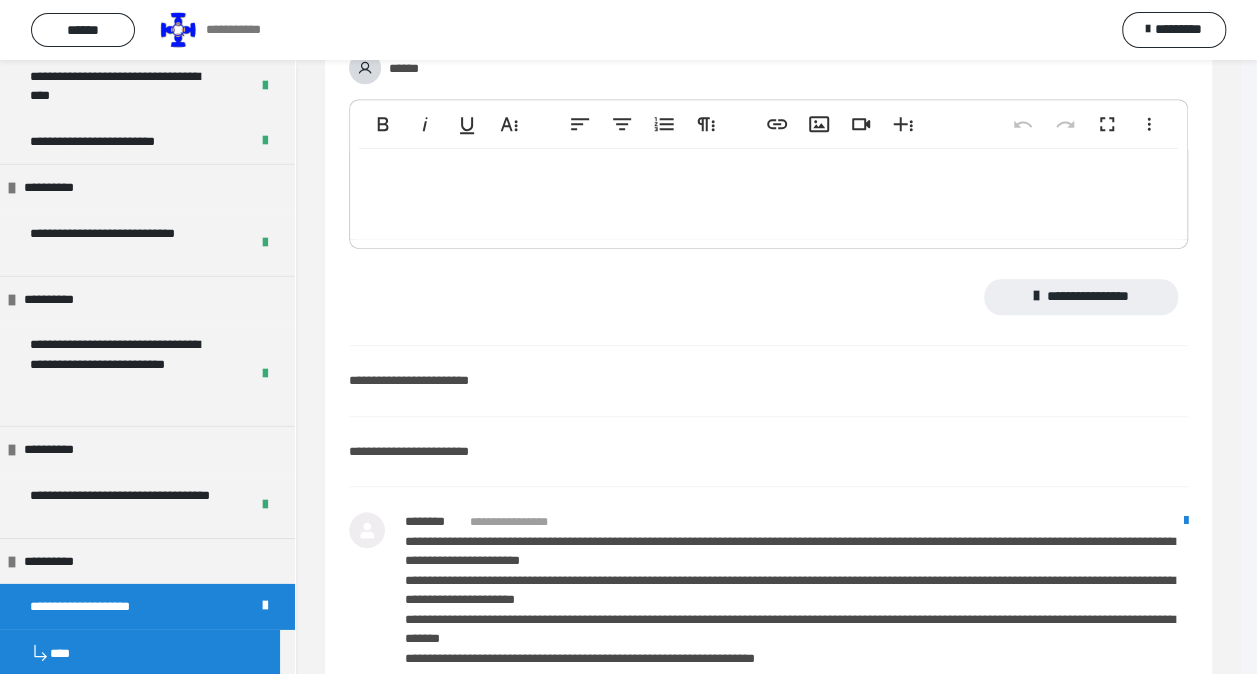 scroll, scrollTop: 0, scrollLeft: 0, axis: both 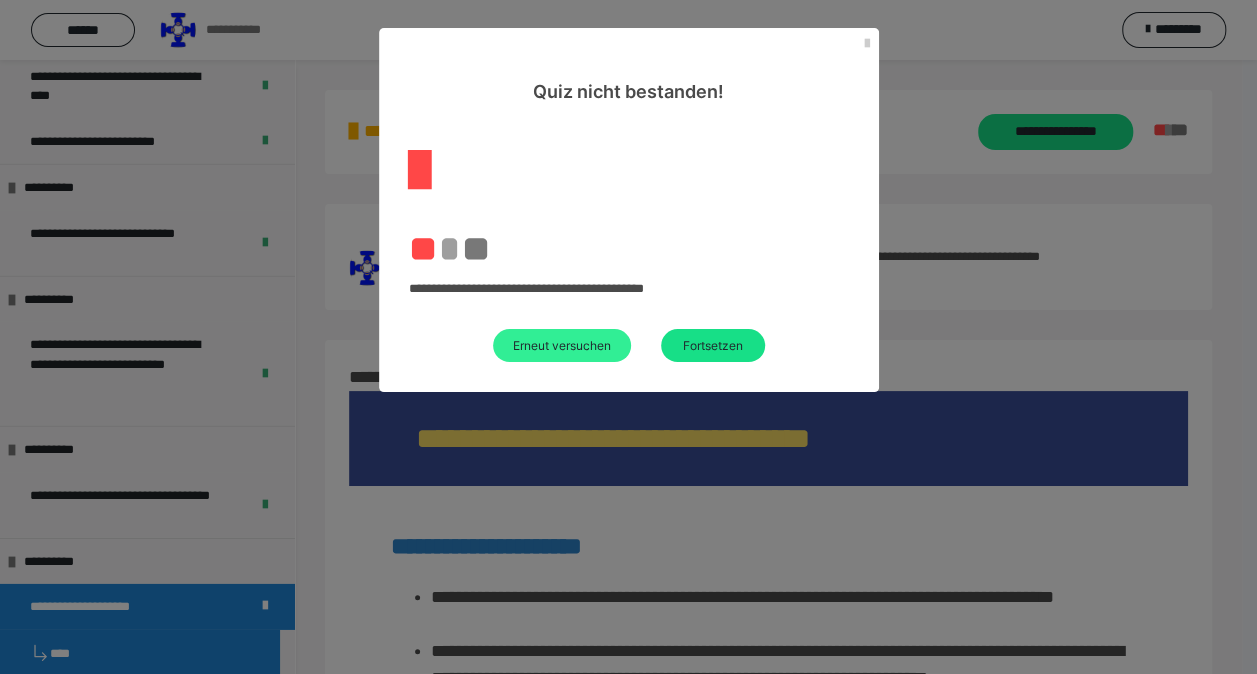 click on "Erneut versuchen" at bounding box center [562, 345] 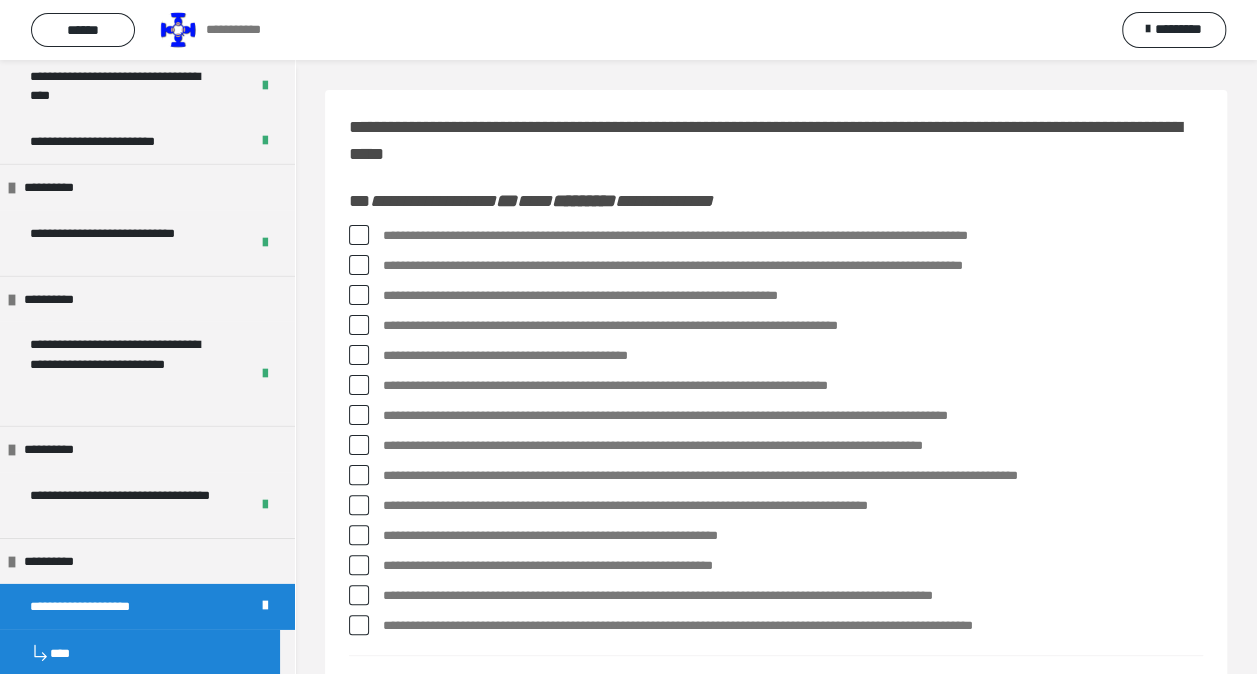click at bounding box center (359, 235) 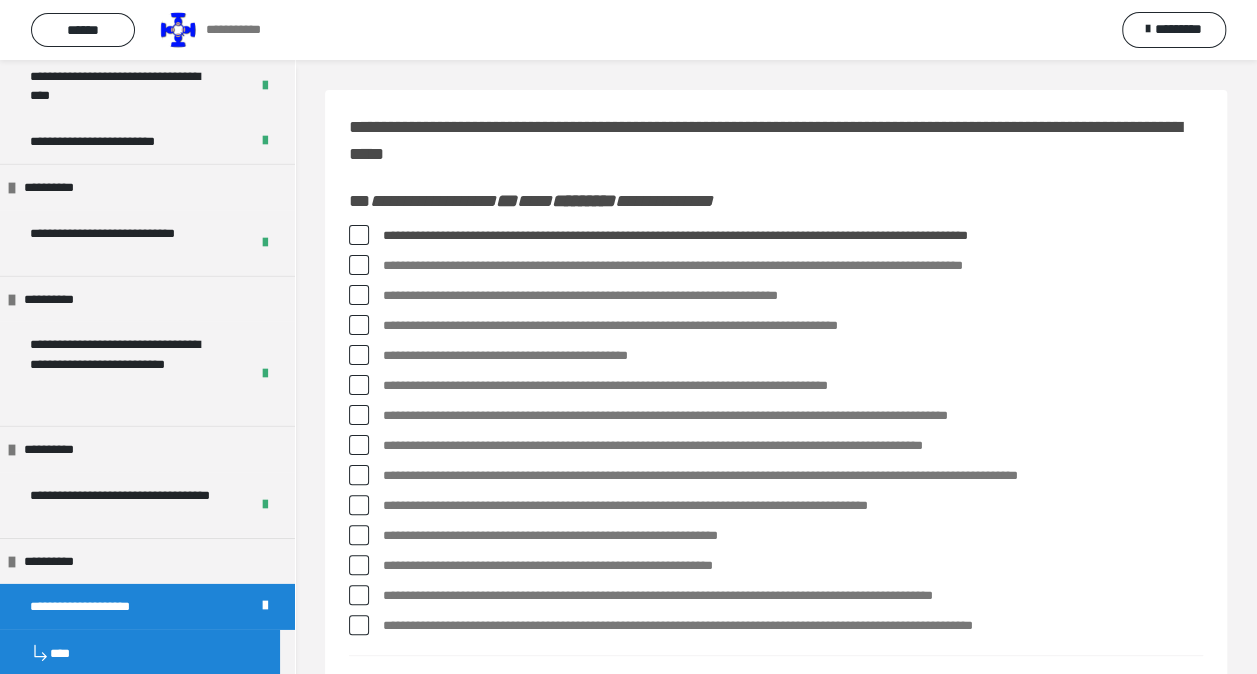 click at bounding box center (359, 355) 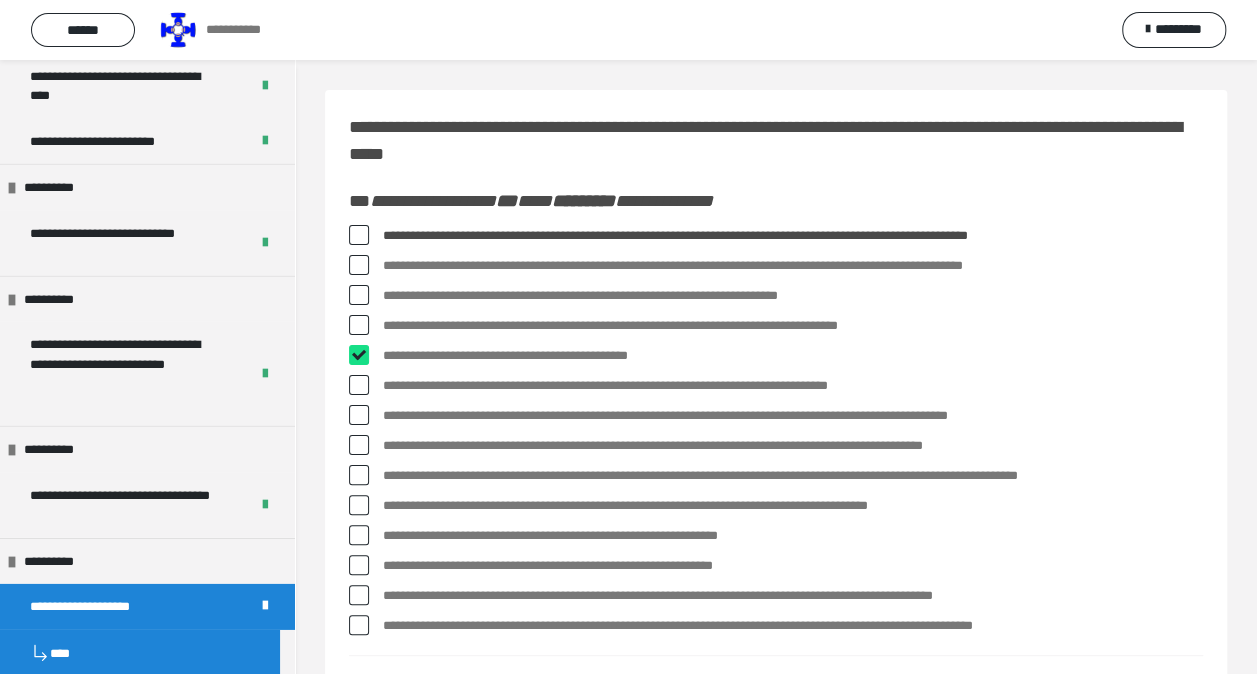 checkbox on "****" 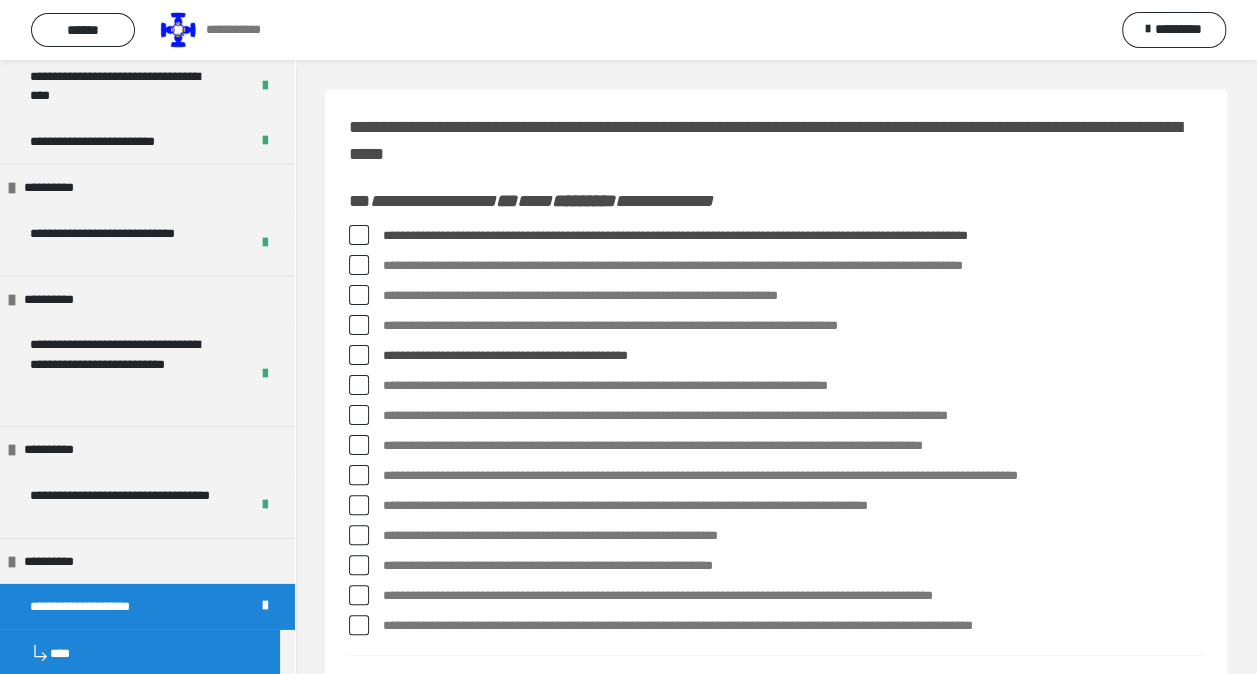 click at bounding box center [359, 415] 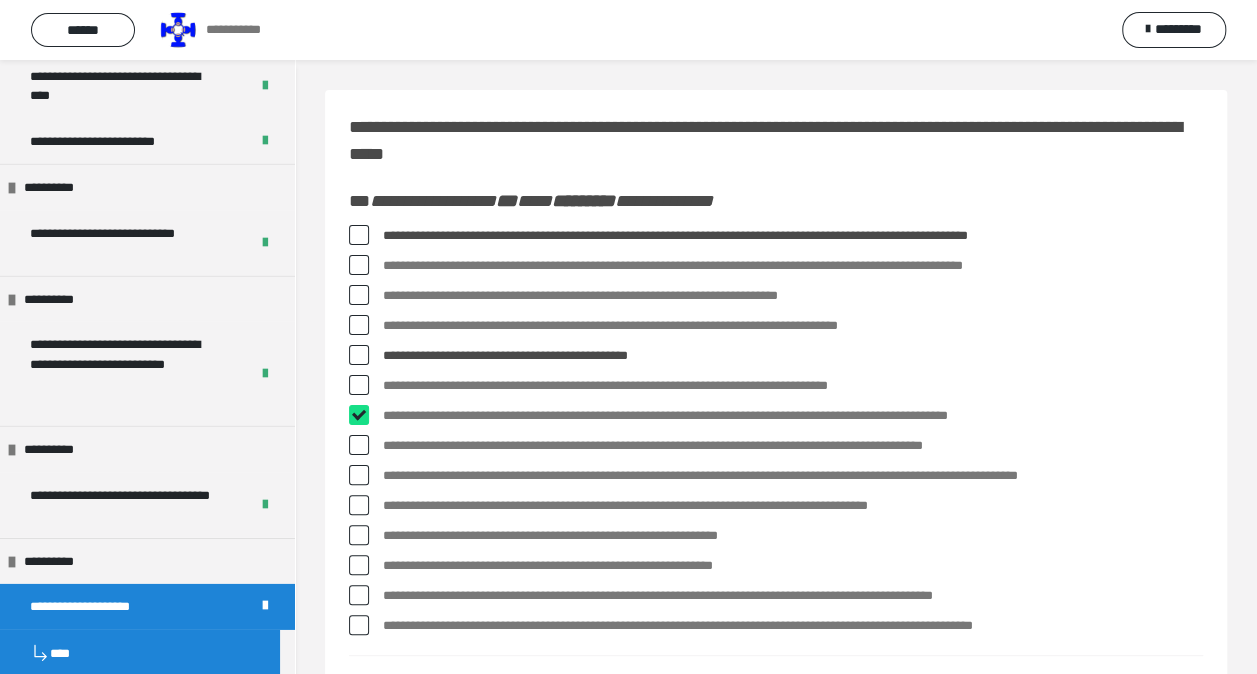 checkbox on "****" 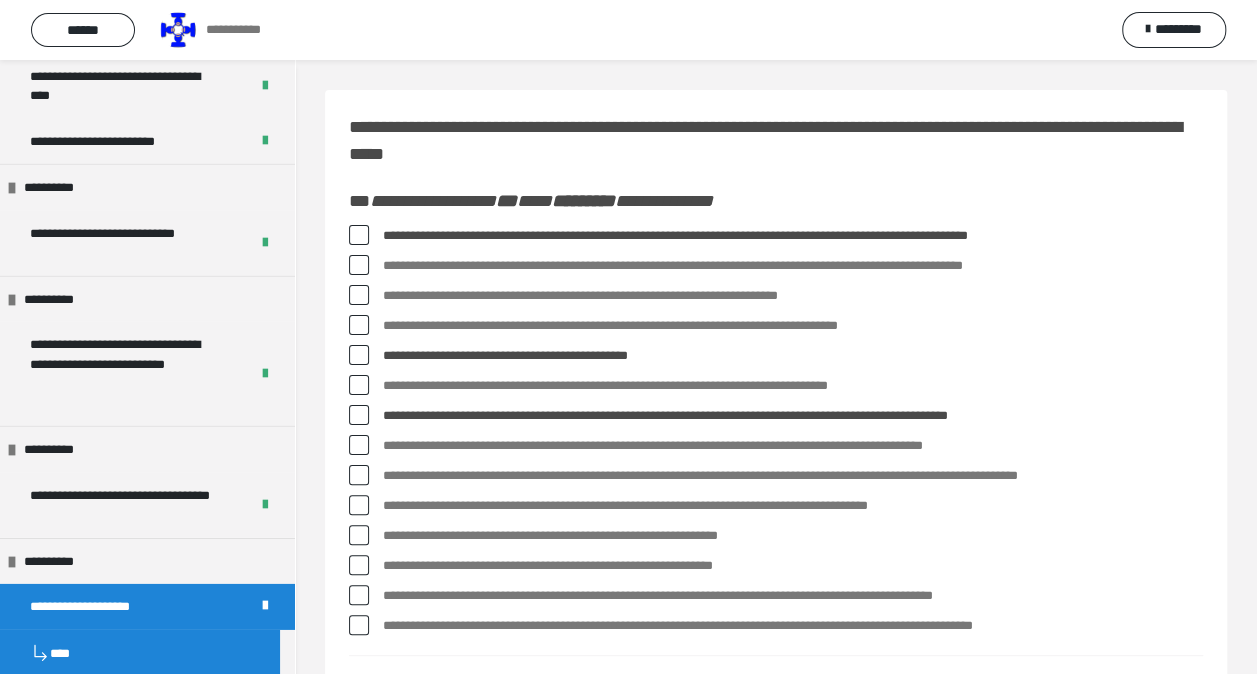 click on "**********" at bounding box center [776, 476] 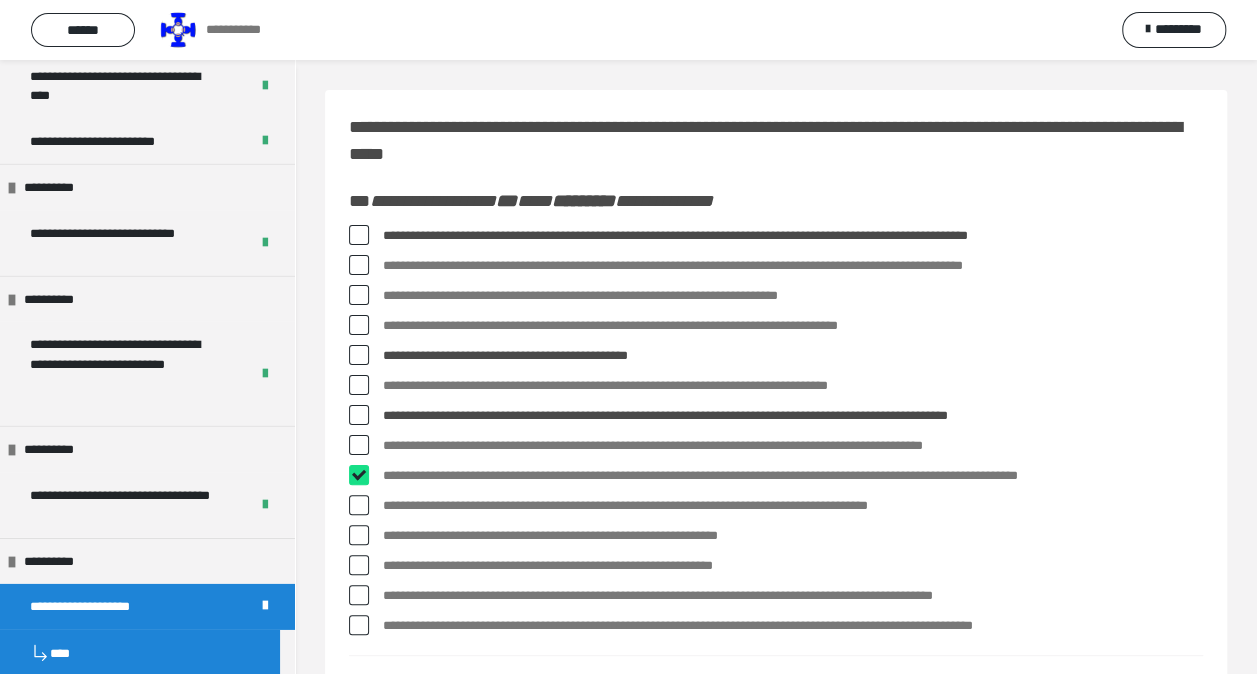 checkbox on "****" 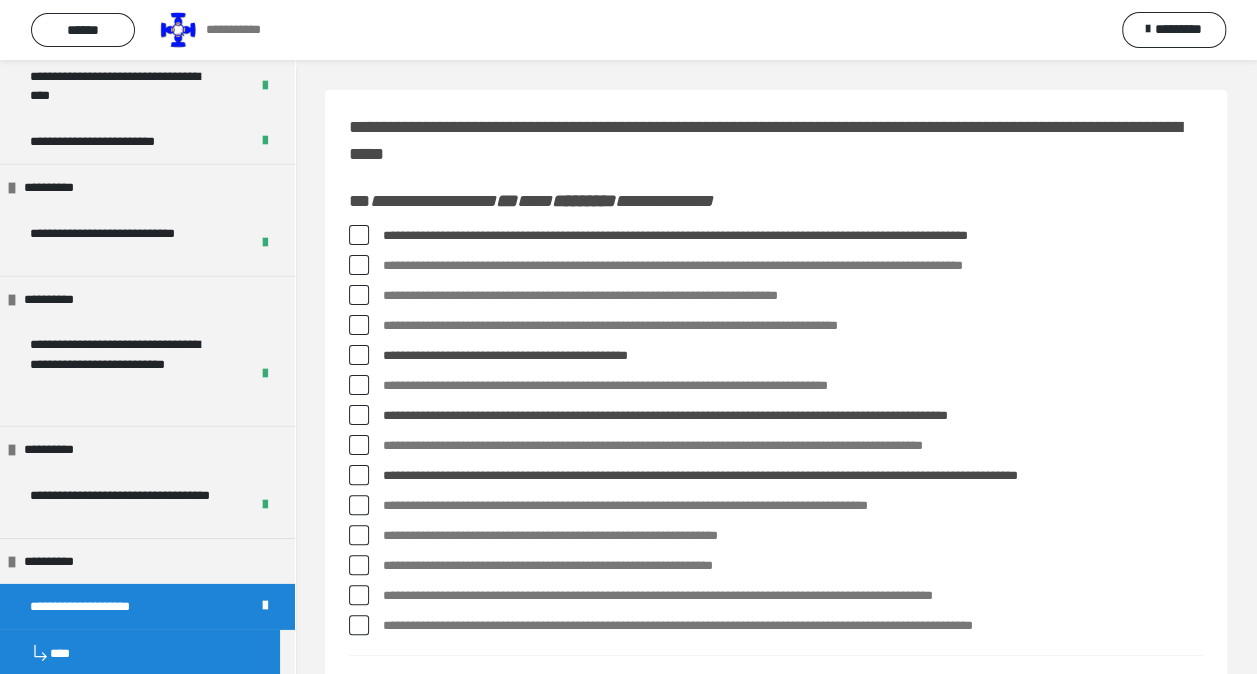 click at bounding box center [359, 565] 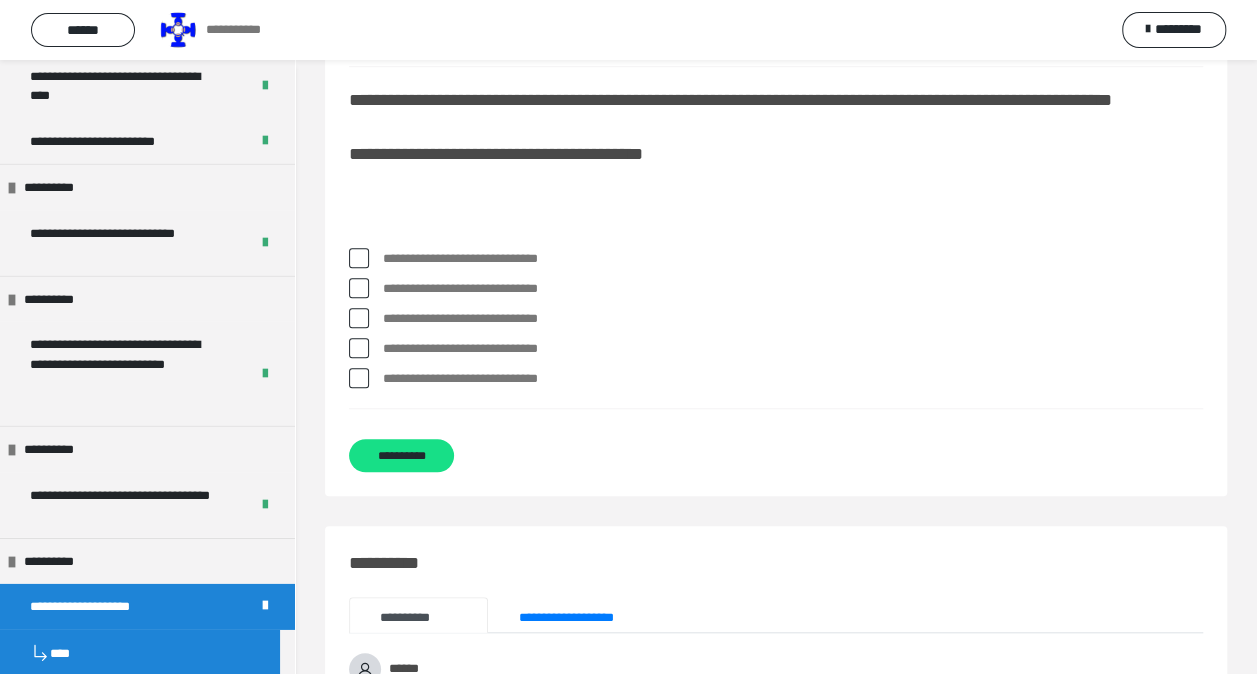 scroll, scrollTop: 800, scrollLeft: 0, axis: vertical 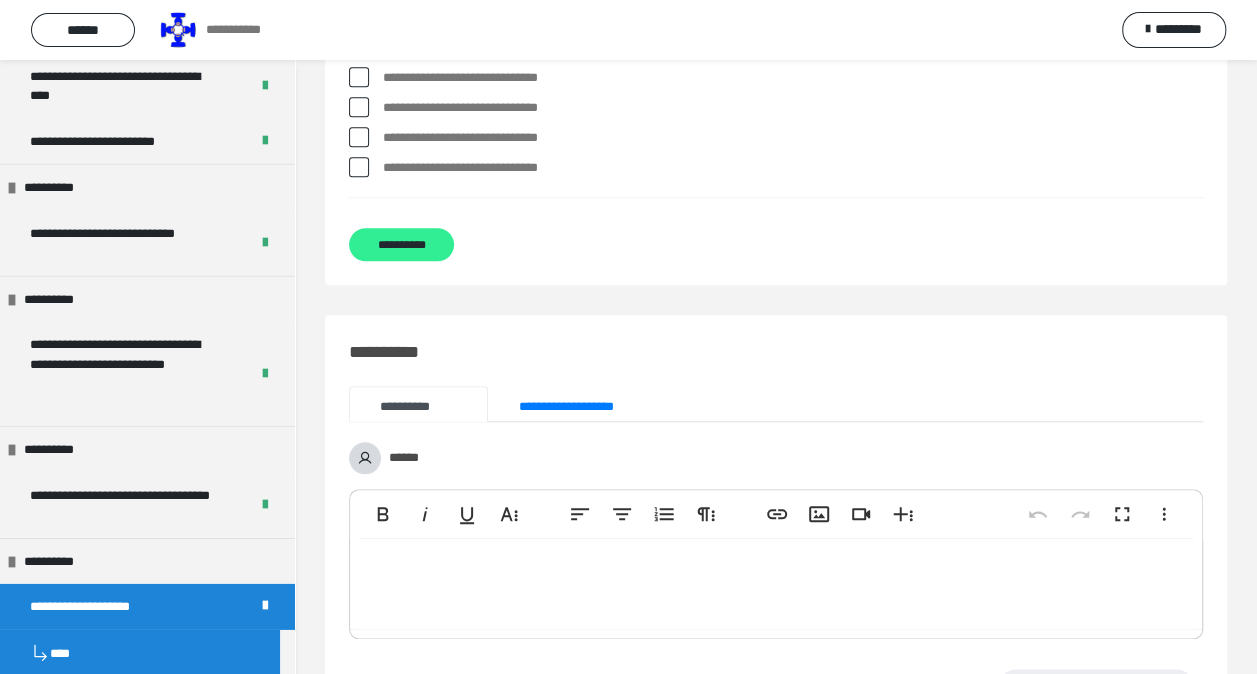 click on "**********" at bounding box center (401, 244) 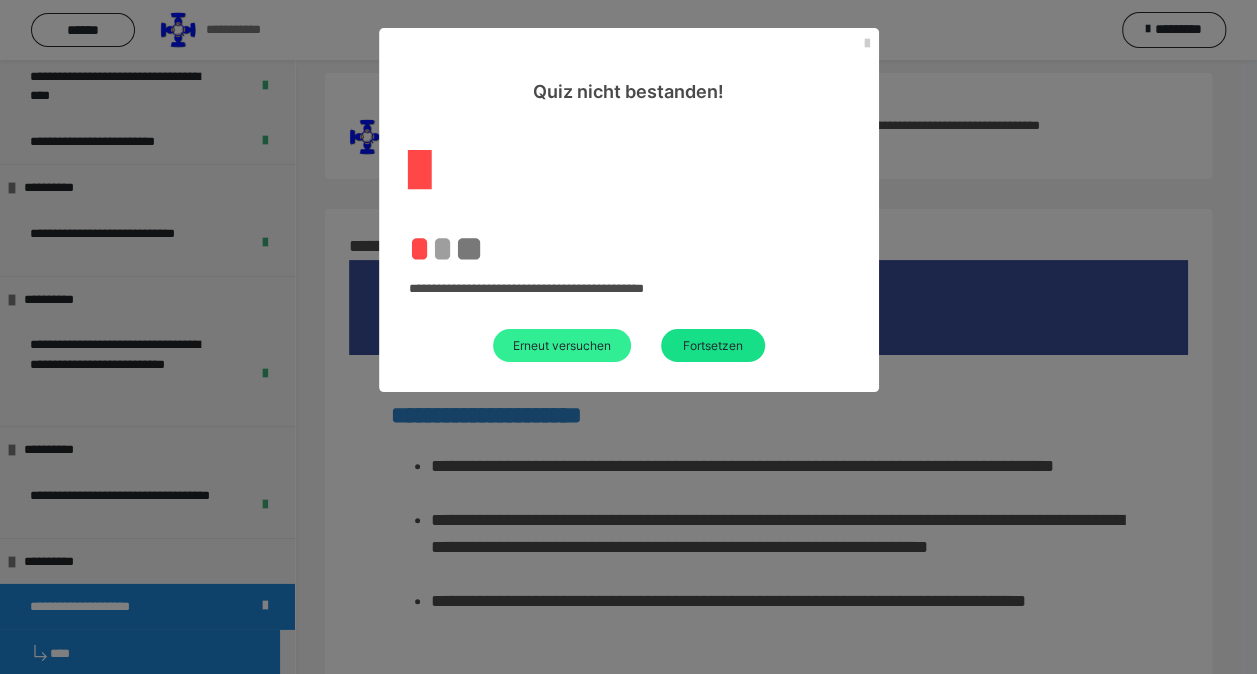click on "Erneut versuchen" at bounding box center (562, 345) 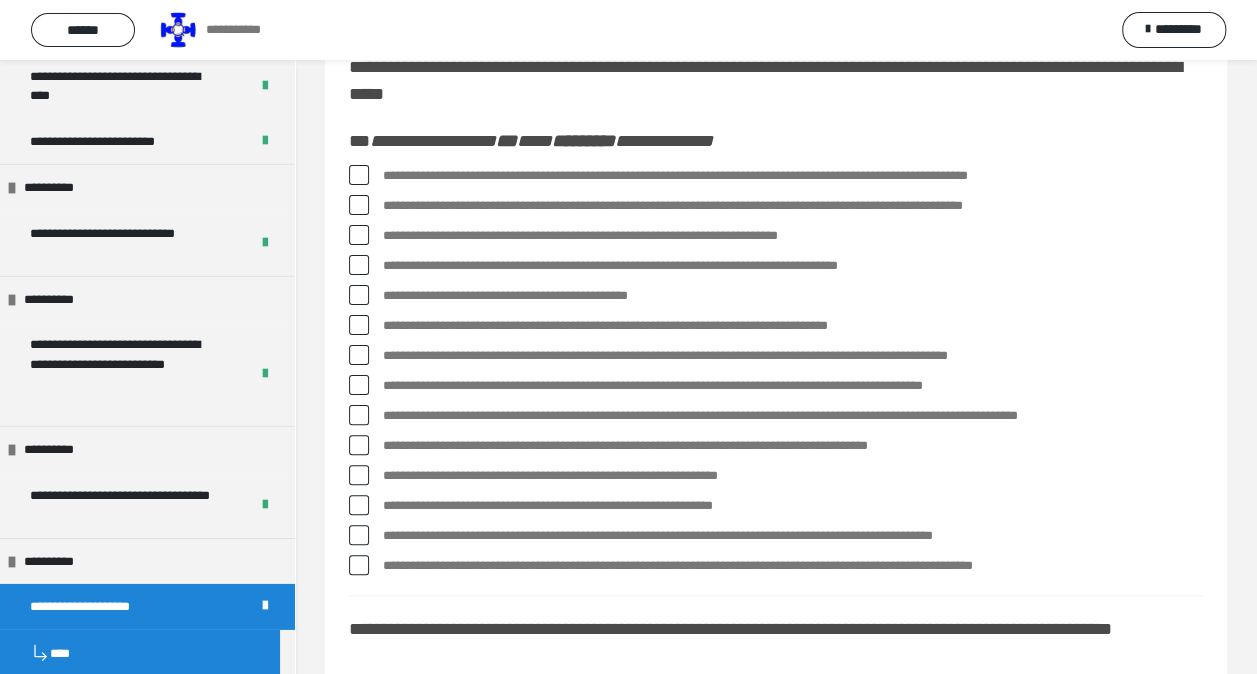 scroll, scrollTop: 0, scrollLeft: 0, axis: both 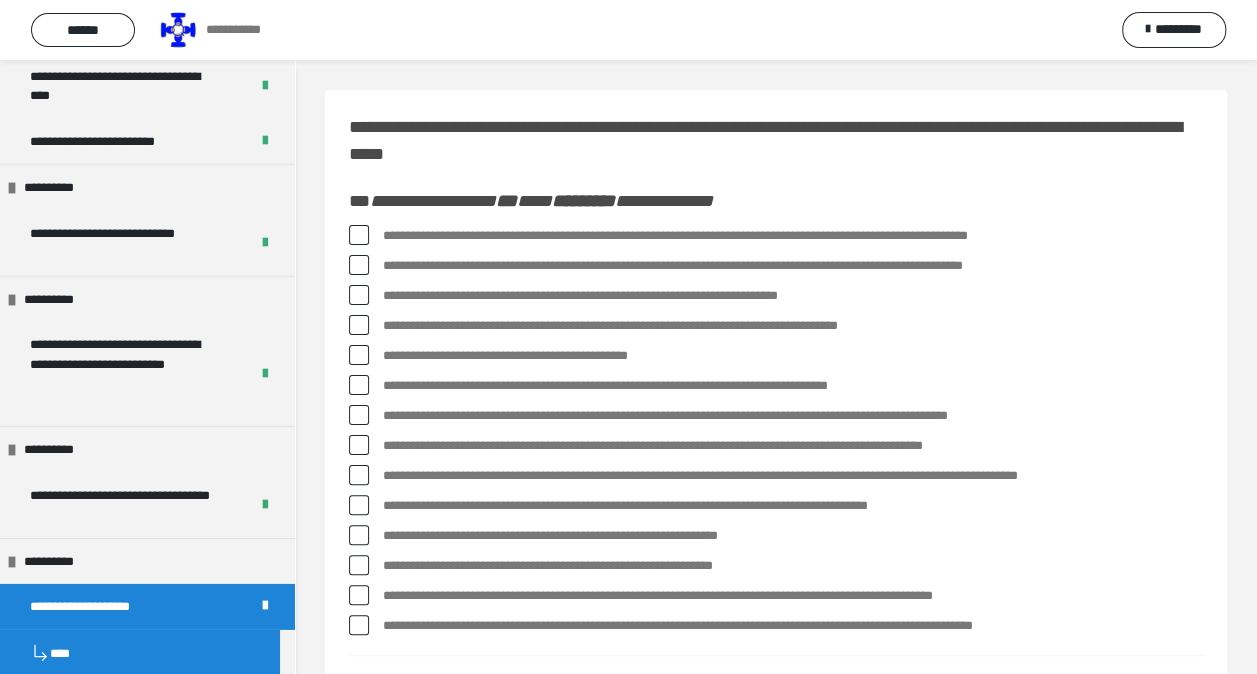 click on "**********" at bounding box center (776, 435) 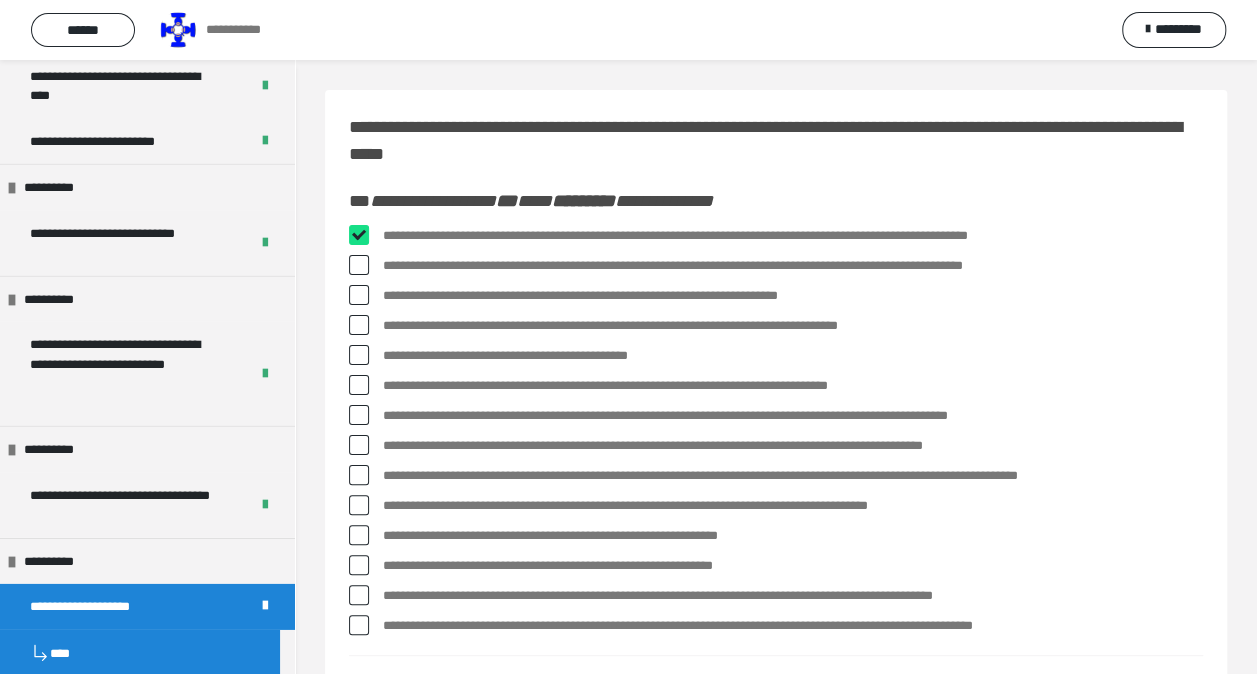 checkbox on "****" 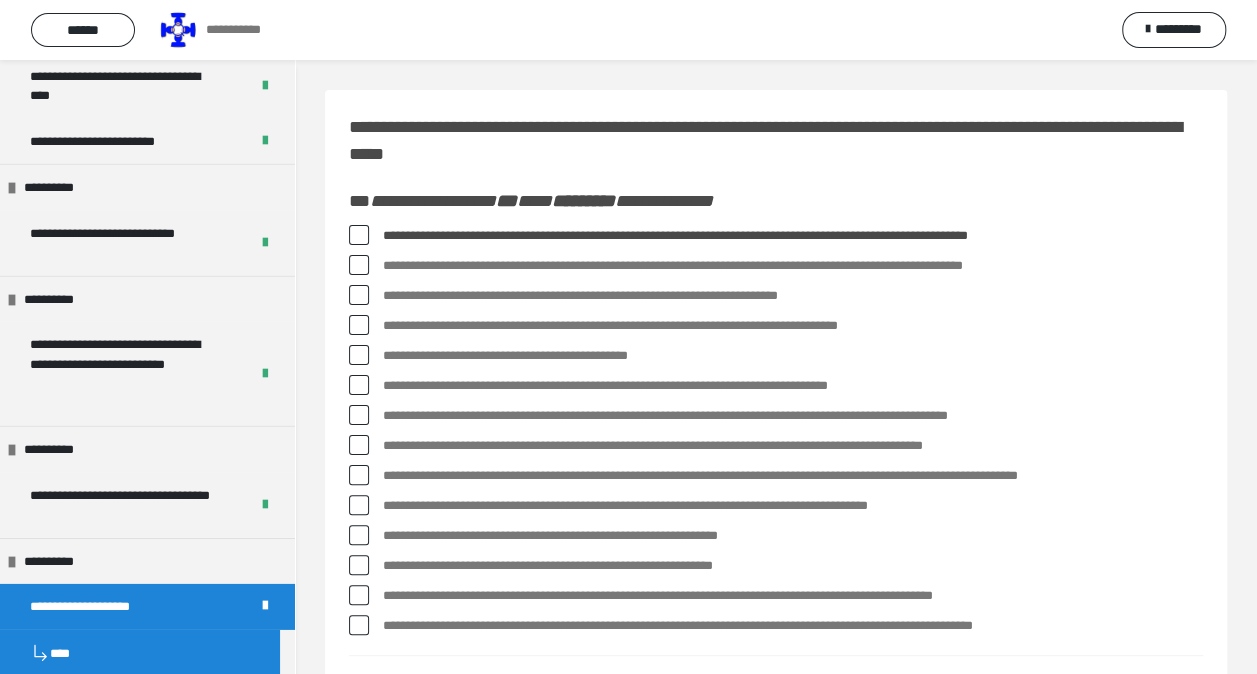 click at bounding box center [359, 355] 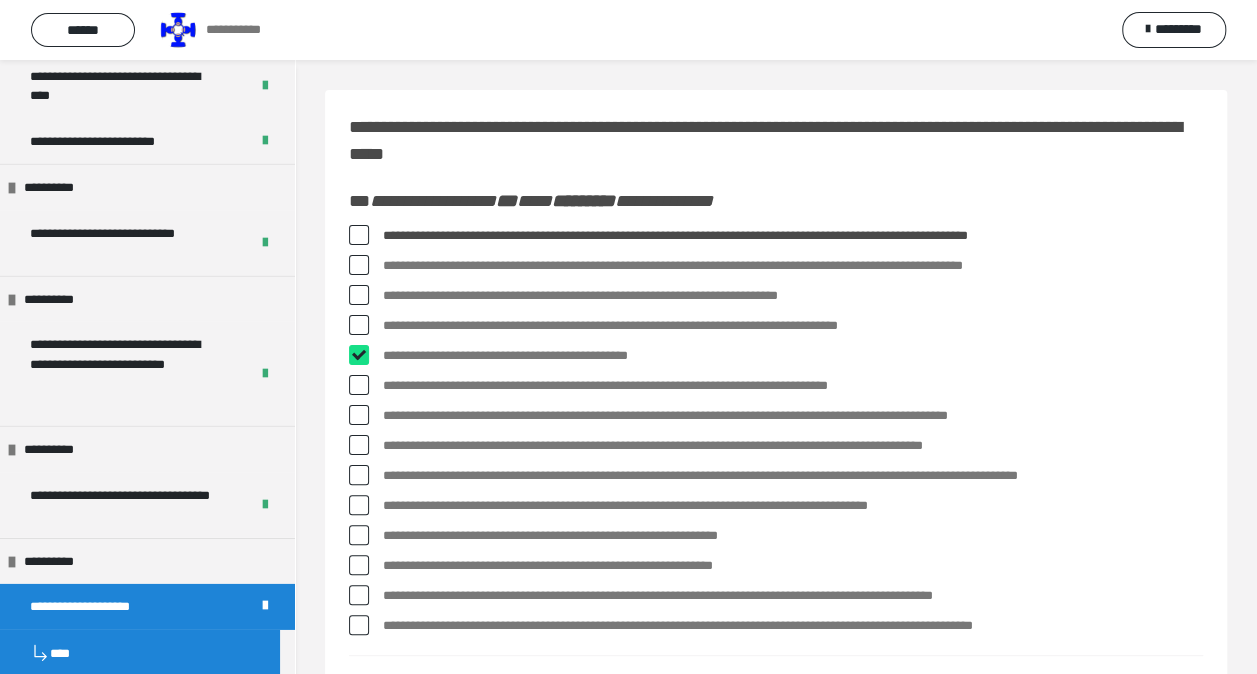 checkbox on "****" 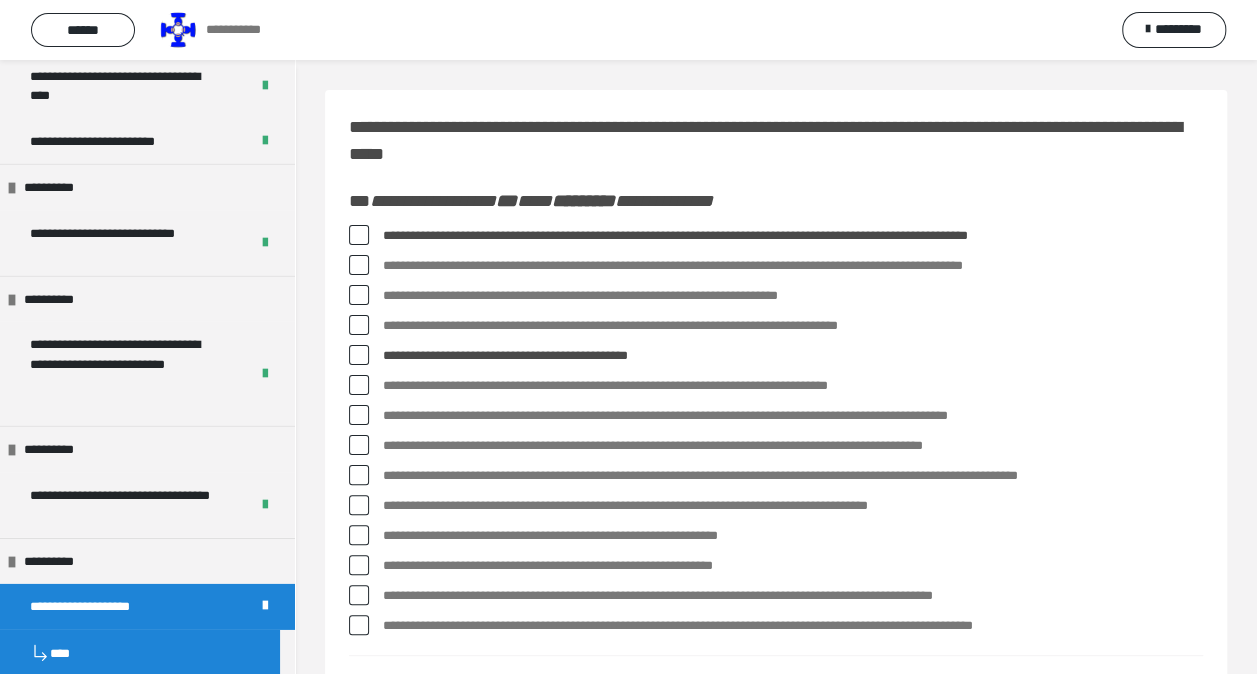 click at bounding box center [359, 415] 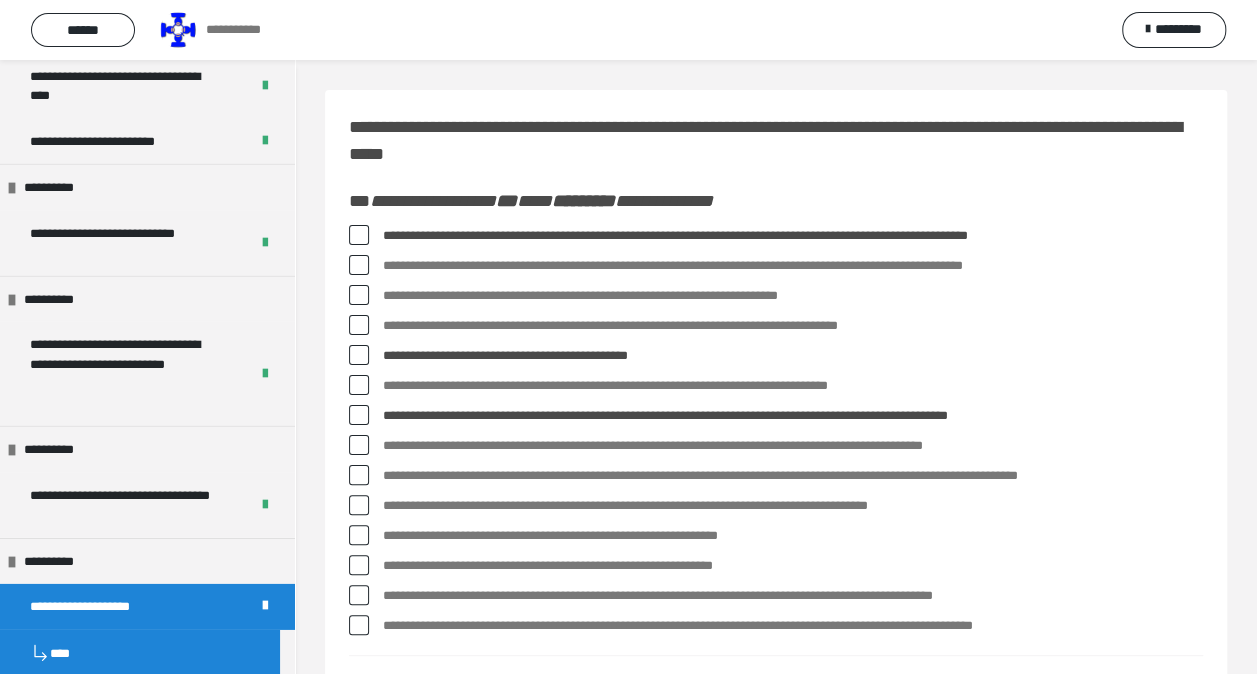 click at bounding box center (359, 475) 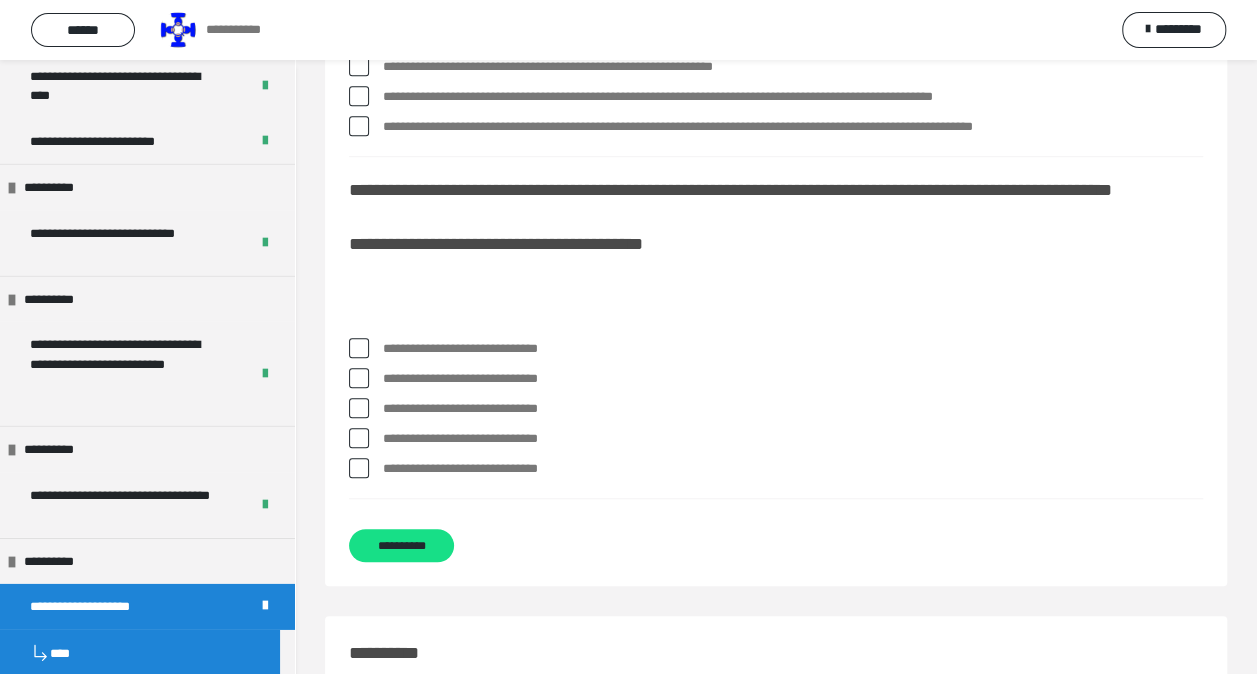 scroll, scrollTop: 500, scrollLeft: 0, axis: vertical 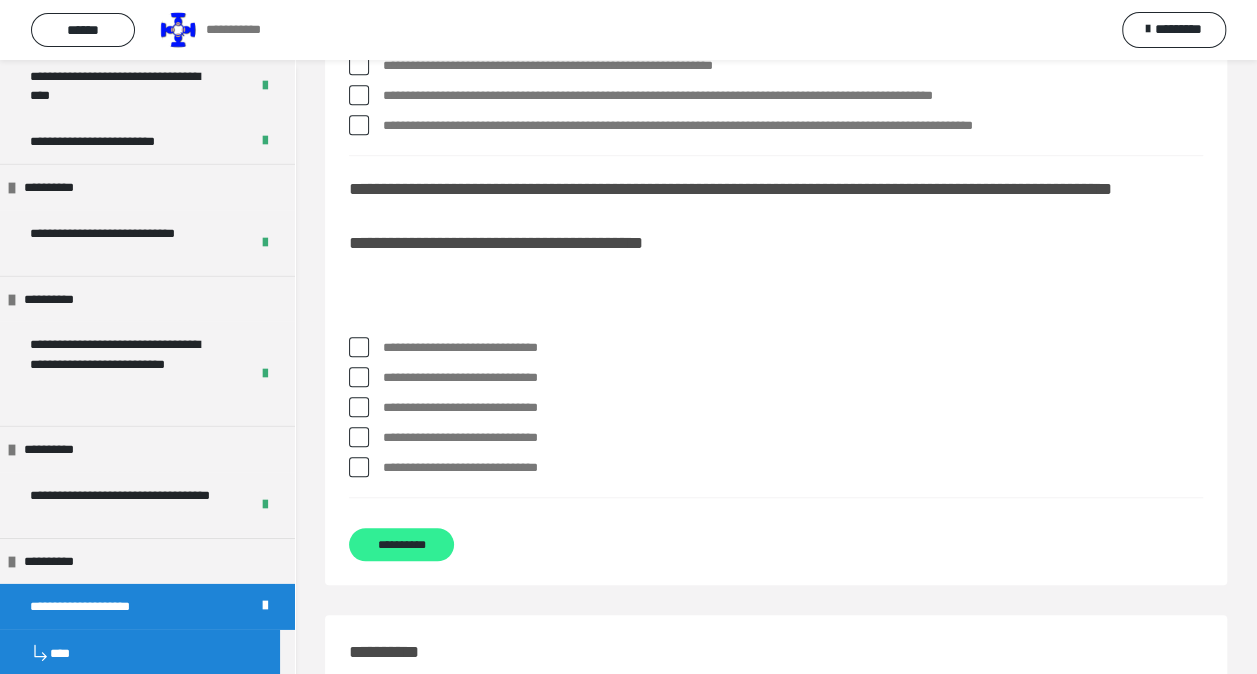 click on "**********" at bounding box center (401, 544) 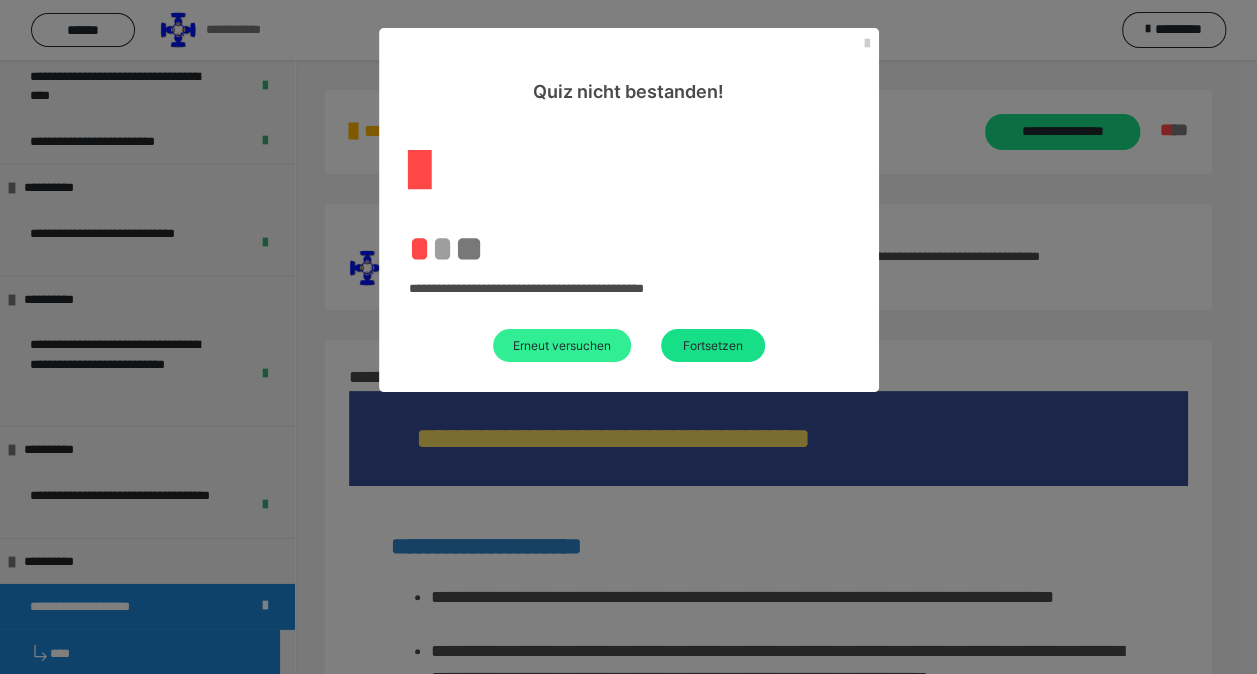 click on "Erneut versuchen" at bounding box center (562, 345) 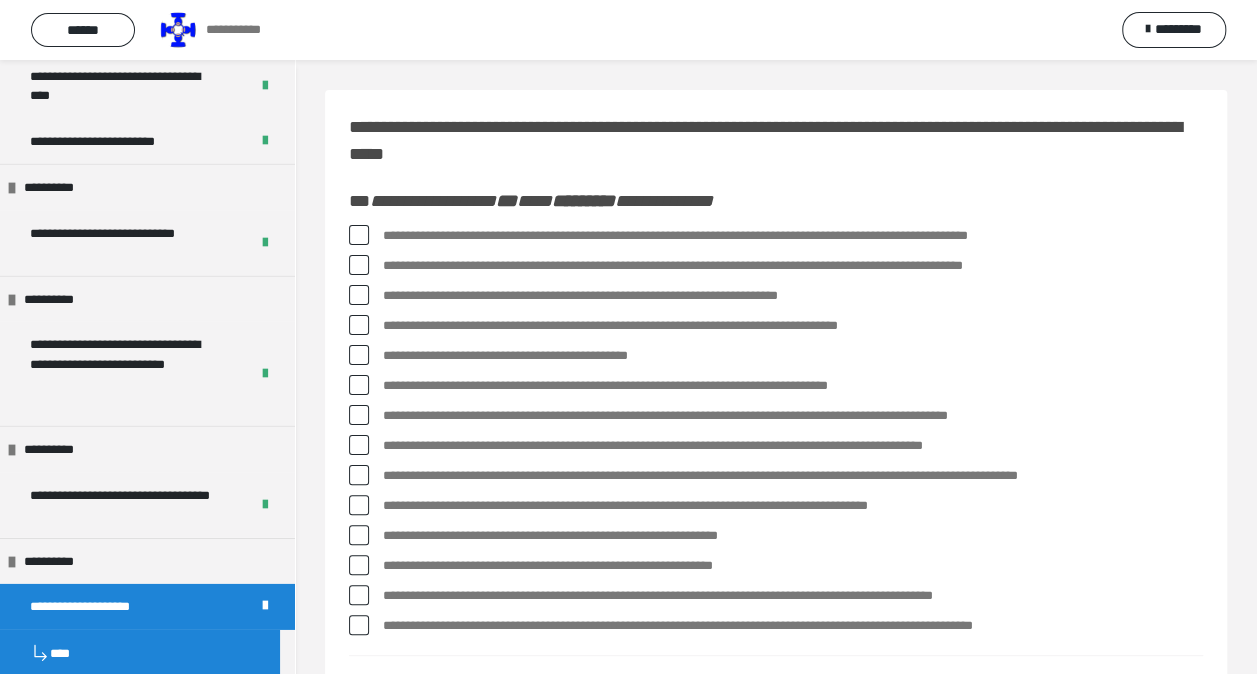 click at bounding box center (359, 235) 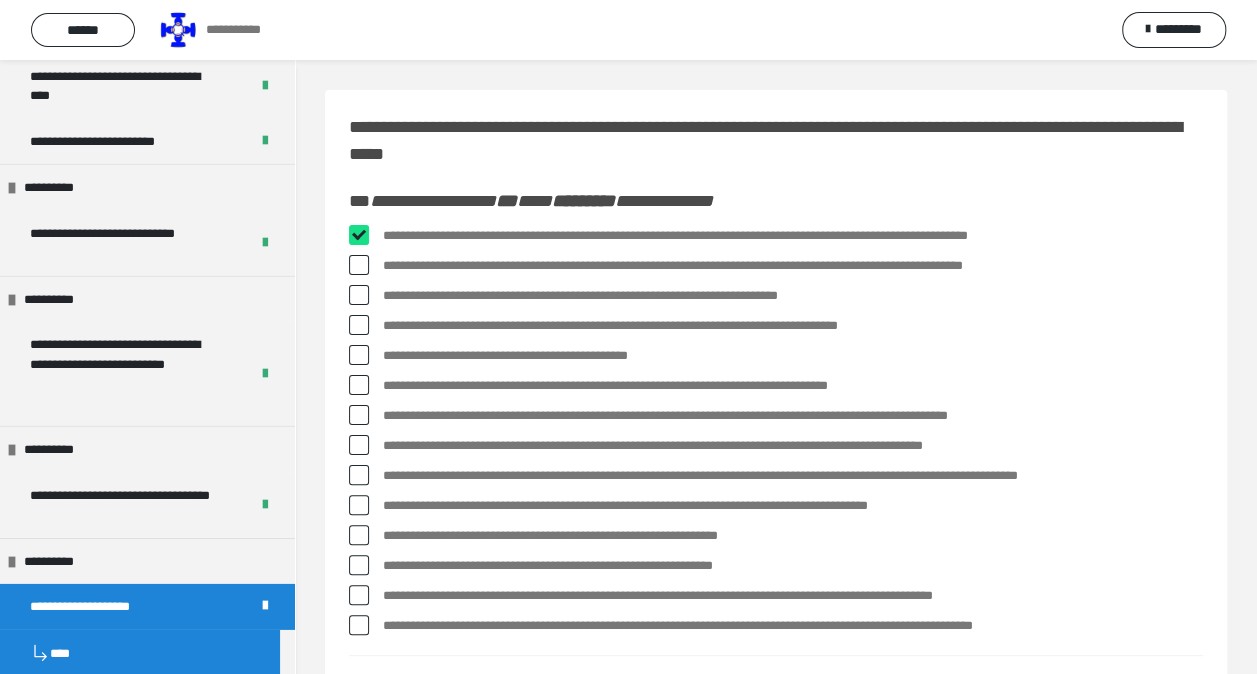 checkbox on "****" 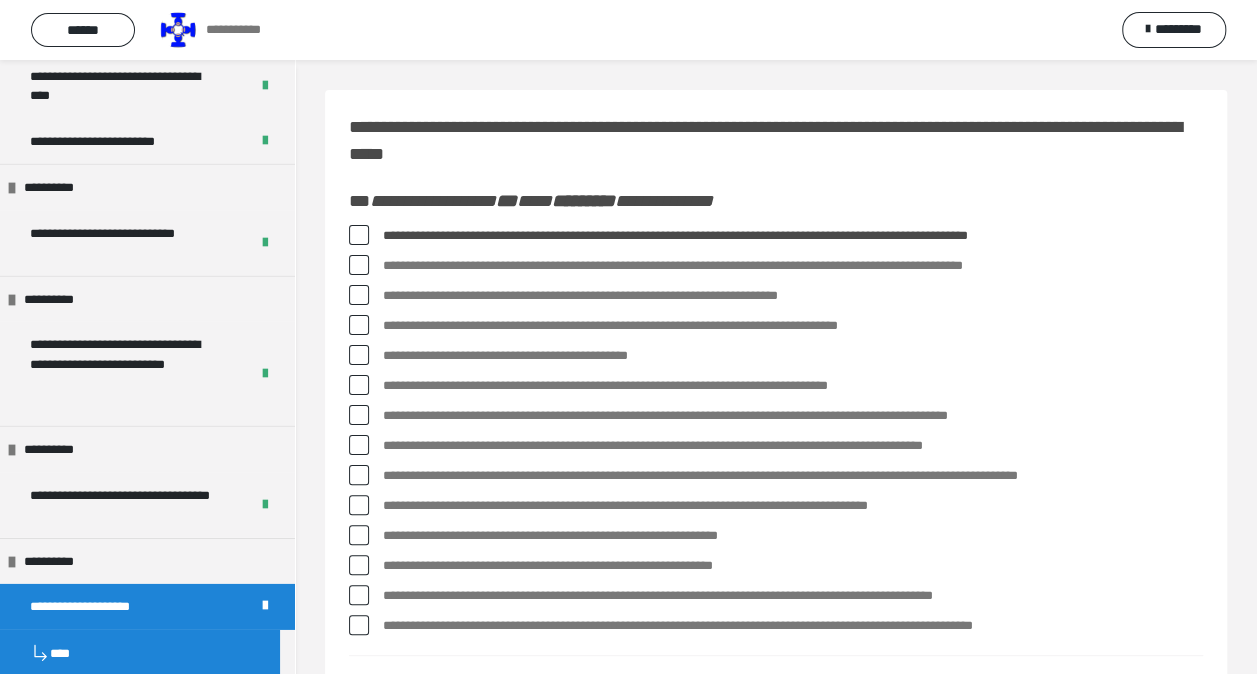 click at bounding box center (359, 355) 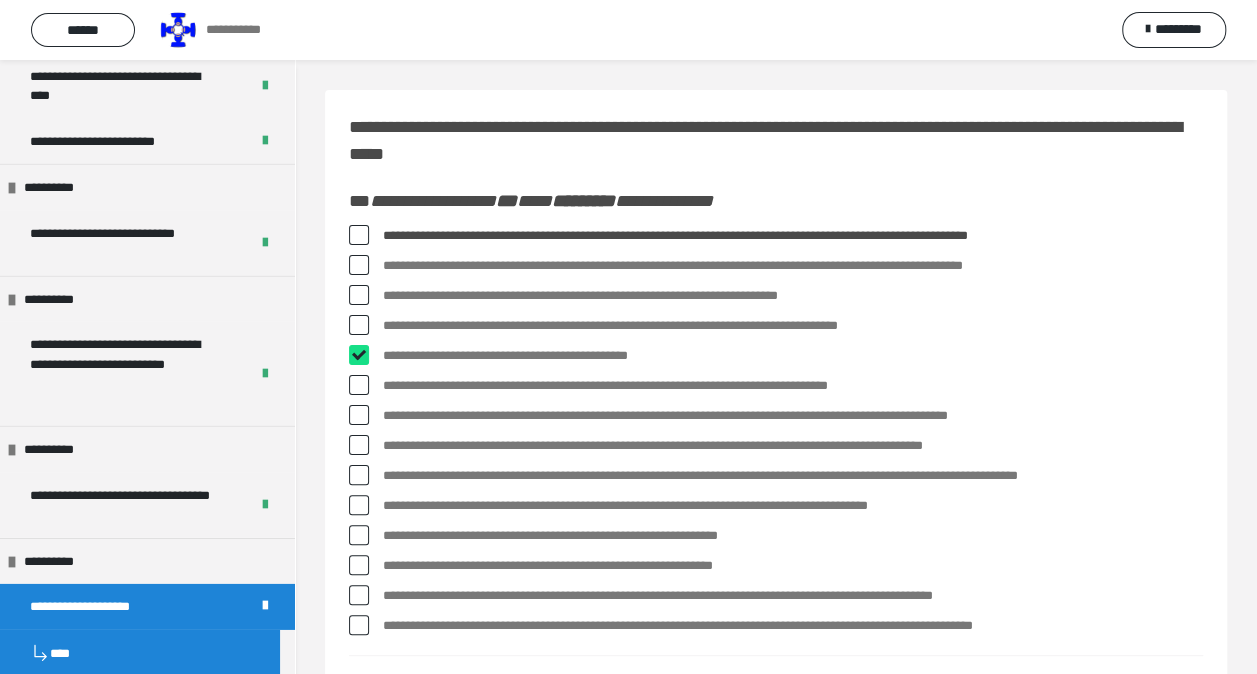 checkbox on "****" 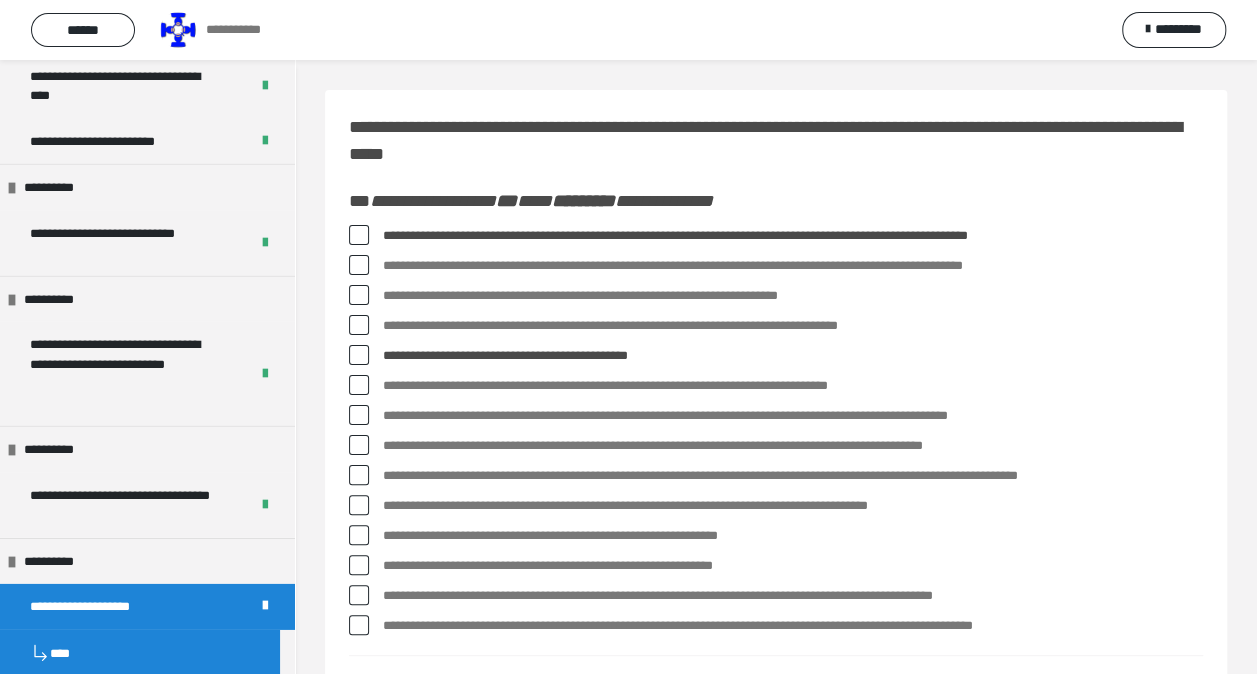 click at bounding box center [359, 415] 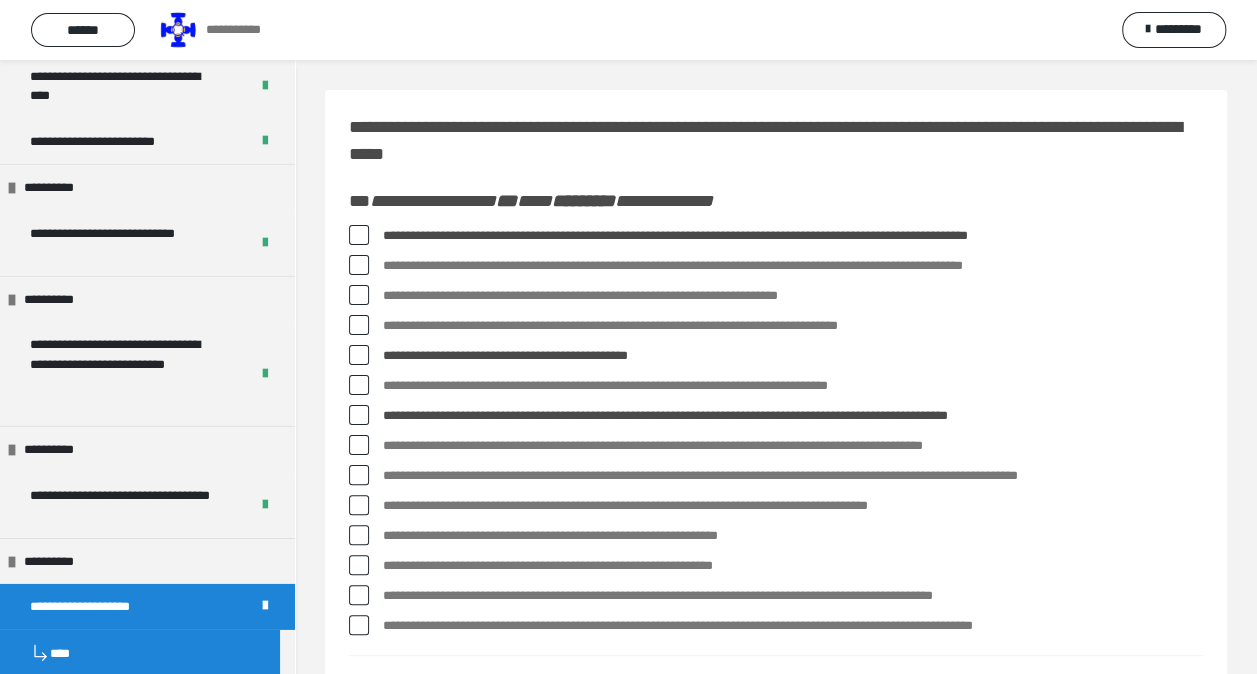 click at bounding box center [359, 475] 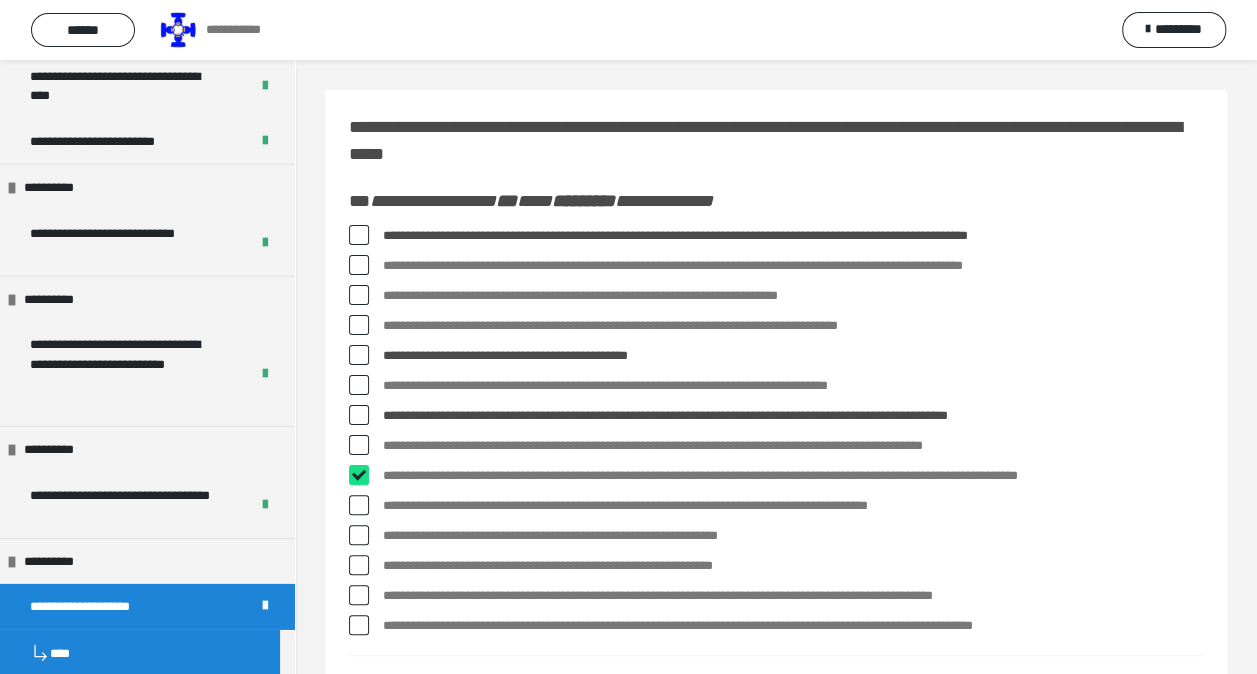 checkbox on "****" 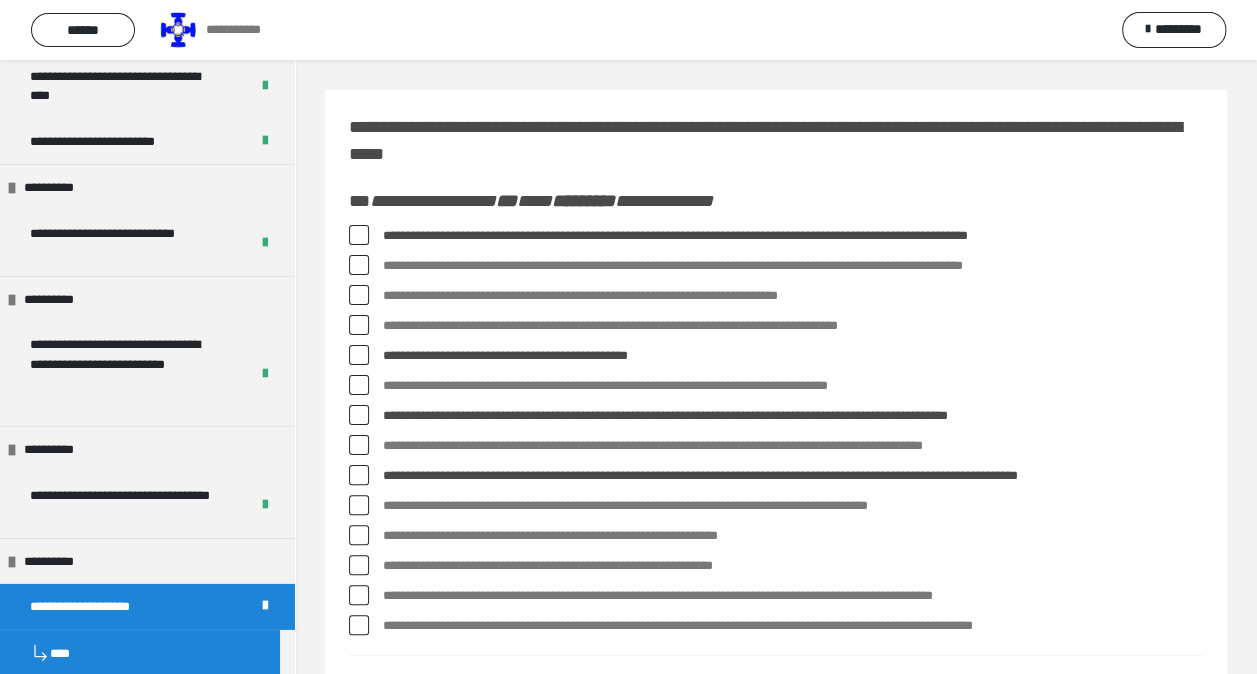 click at bounding box center (359, 535) 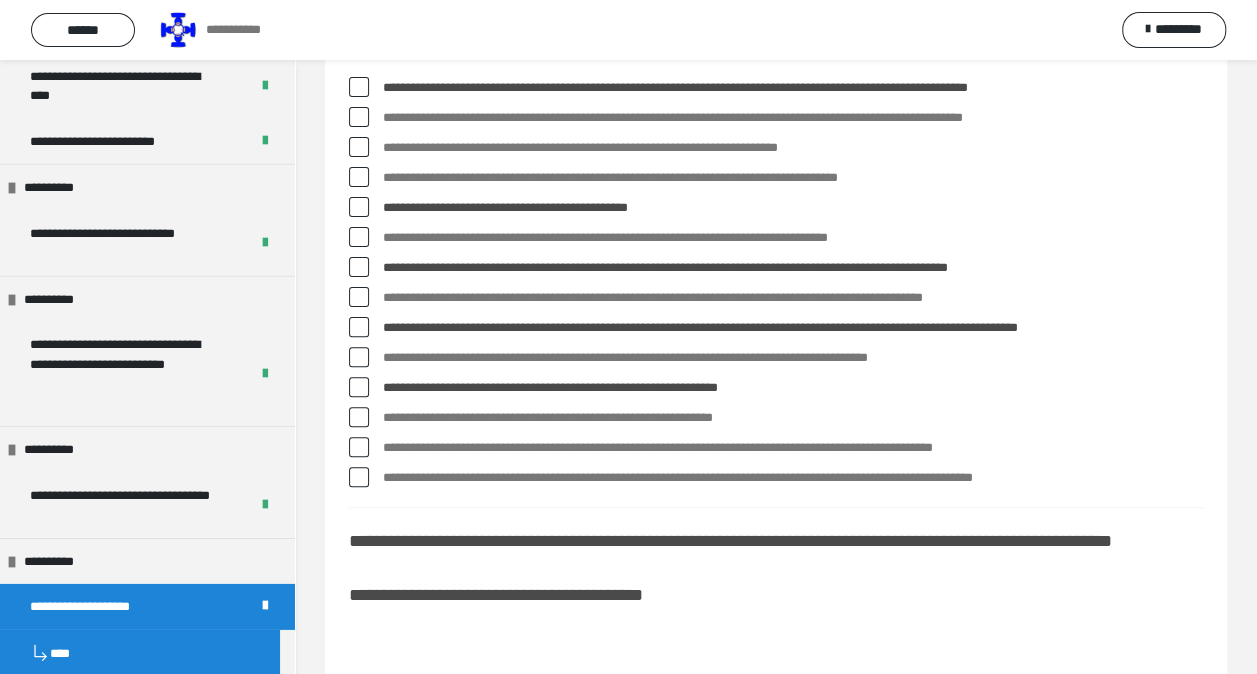 scroll, scrollTop: 300, scrollLeft: 0, axis: vertical 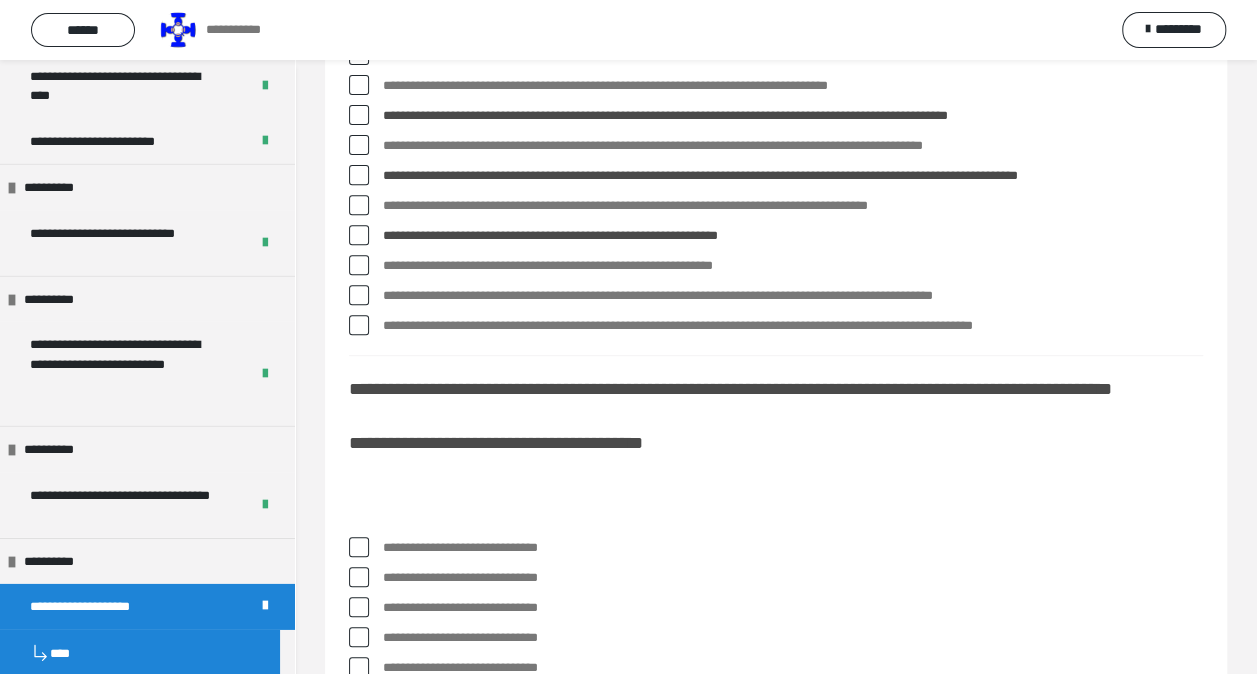 click at bounding box center (359, 547) 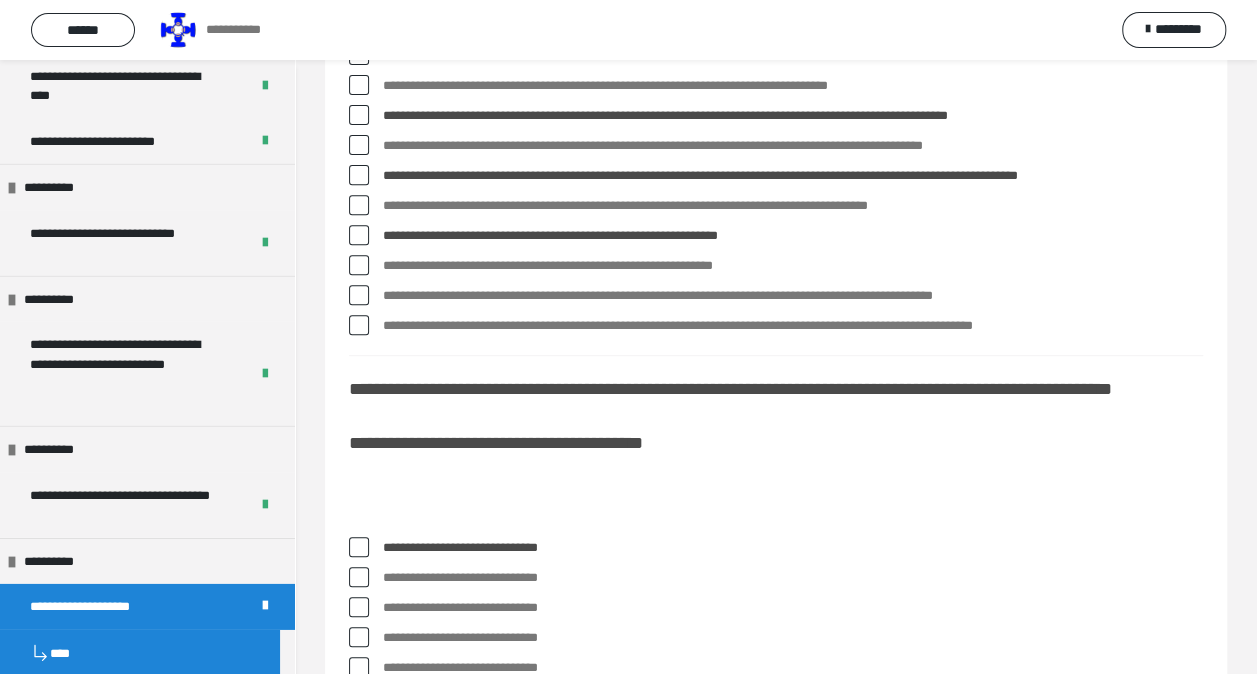 scroll, scrollTop: 400, scrollLeft: 0, axis: vertical 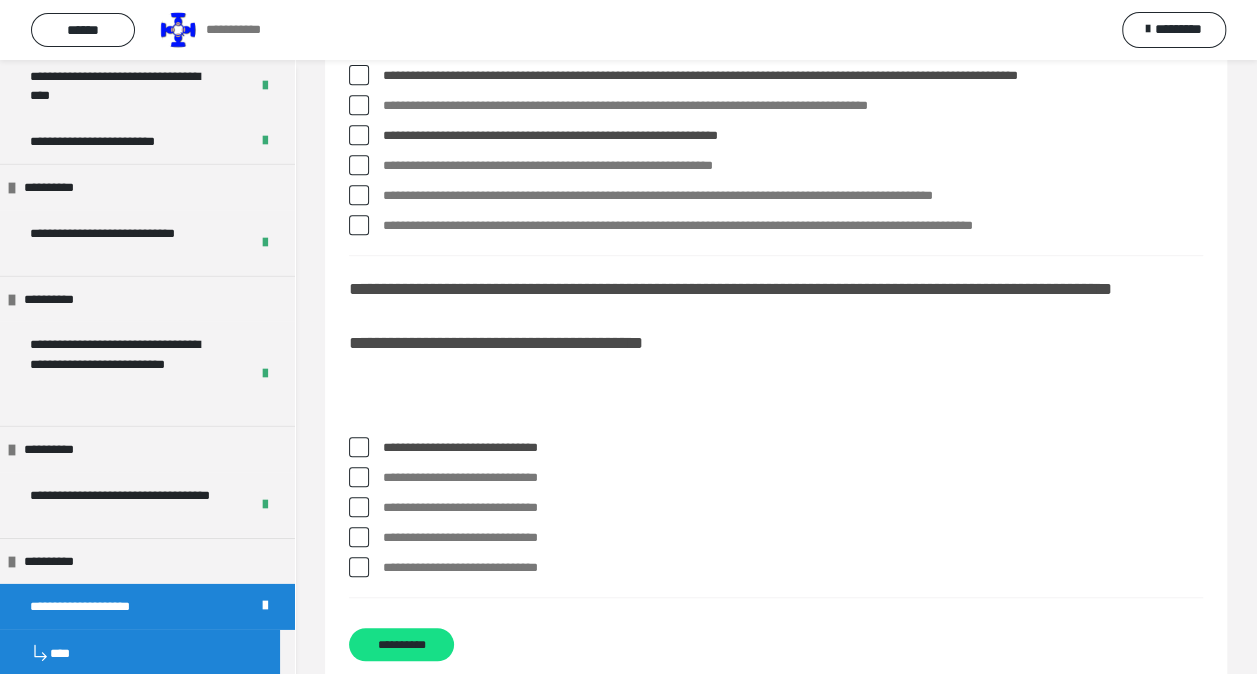 click at bounding box center [359, 567] 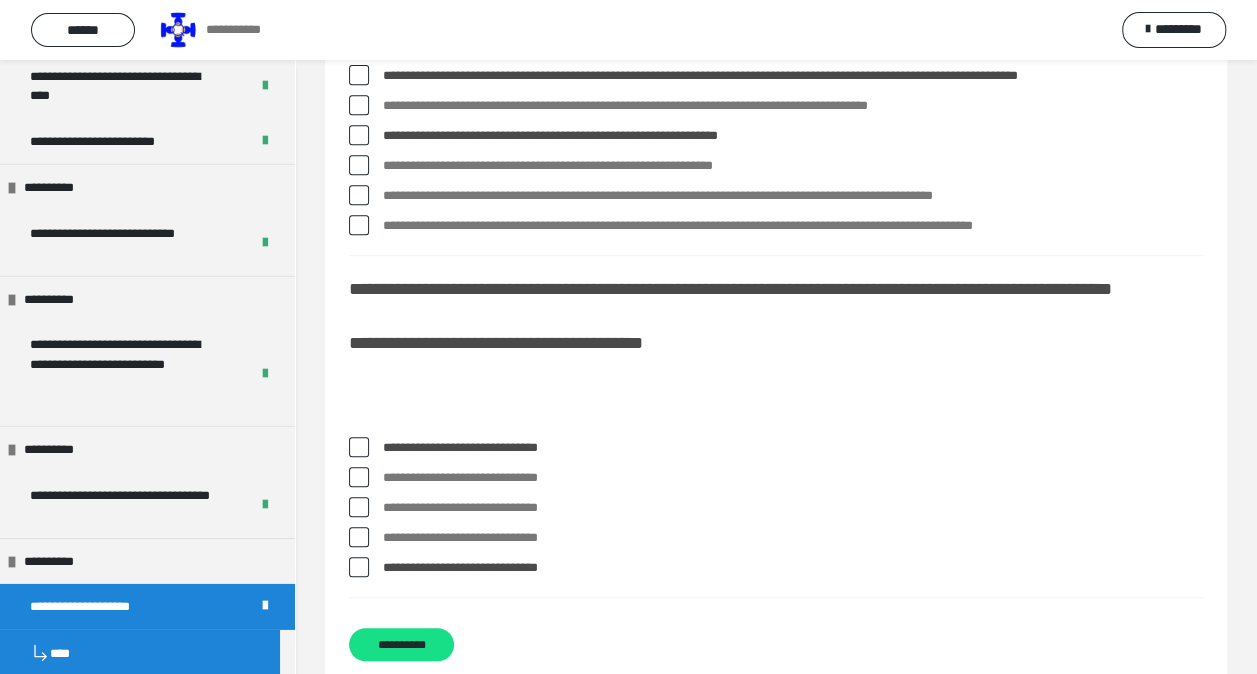 click at bounding box center (359, 567) 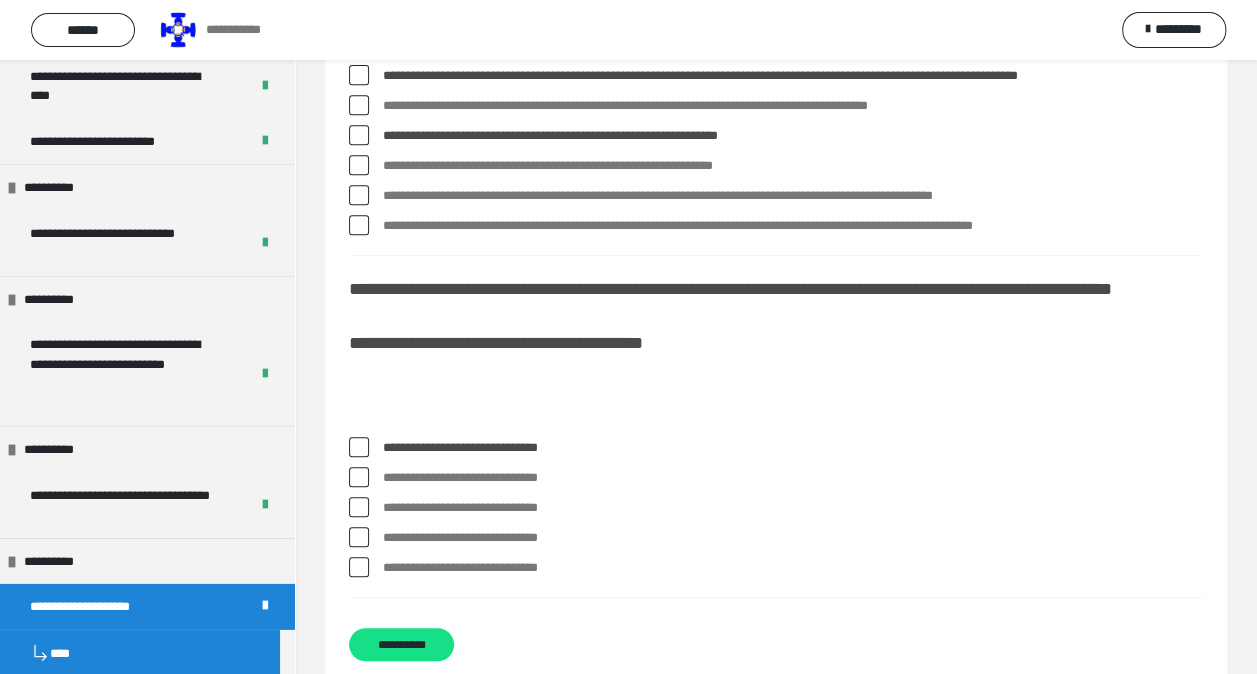 click at bounding box center (359, 567) 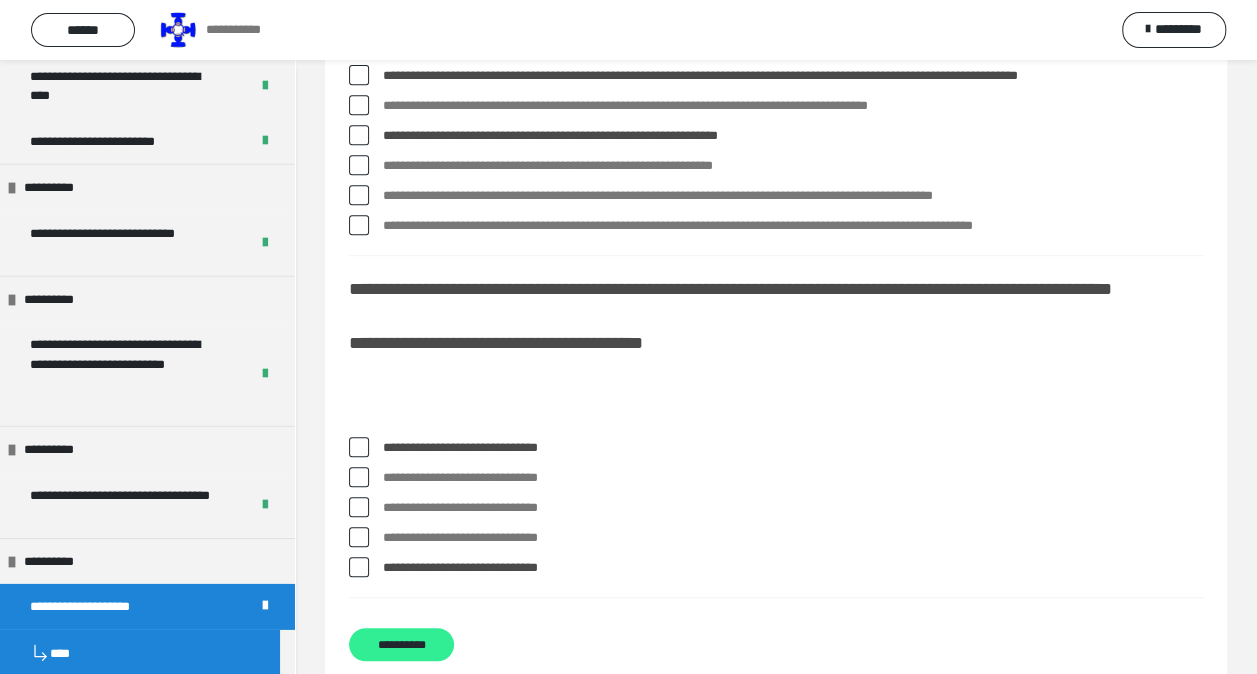 click on "**********" at bounding box center (401, 644) 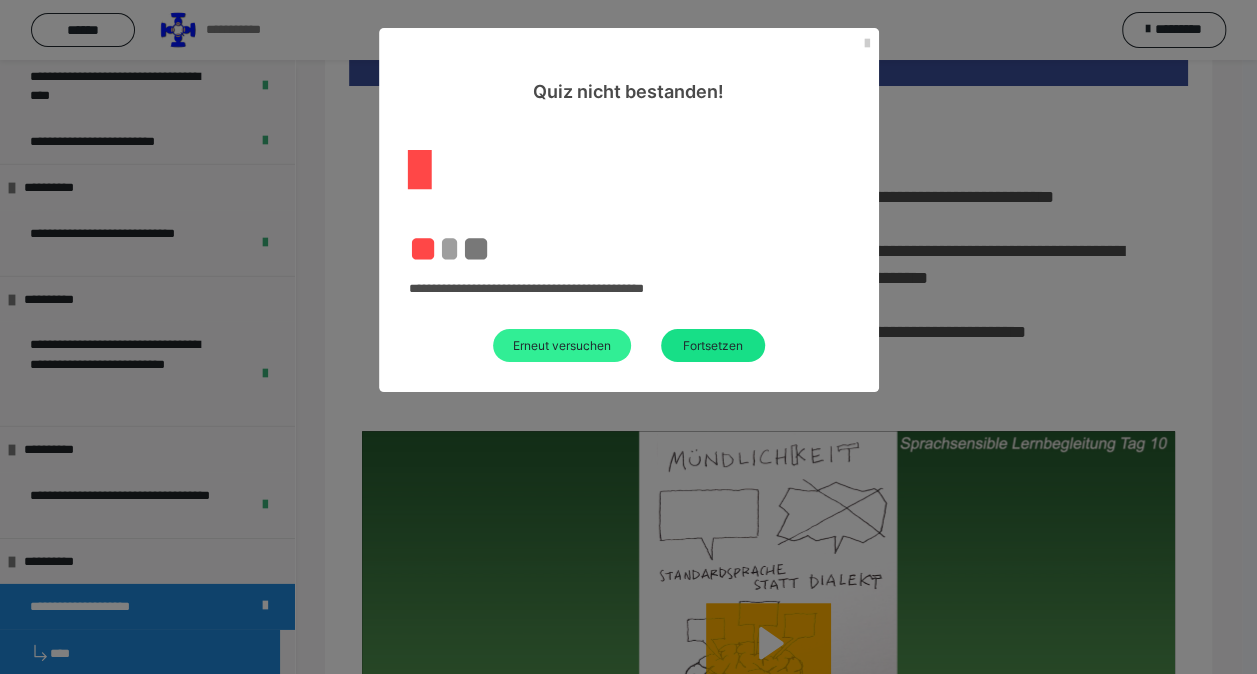click on "Erneut versuchen" at bounding box center [562, 345] 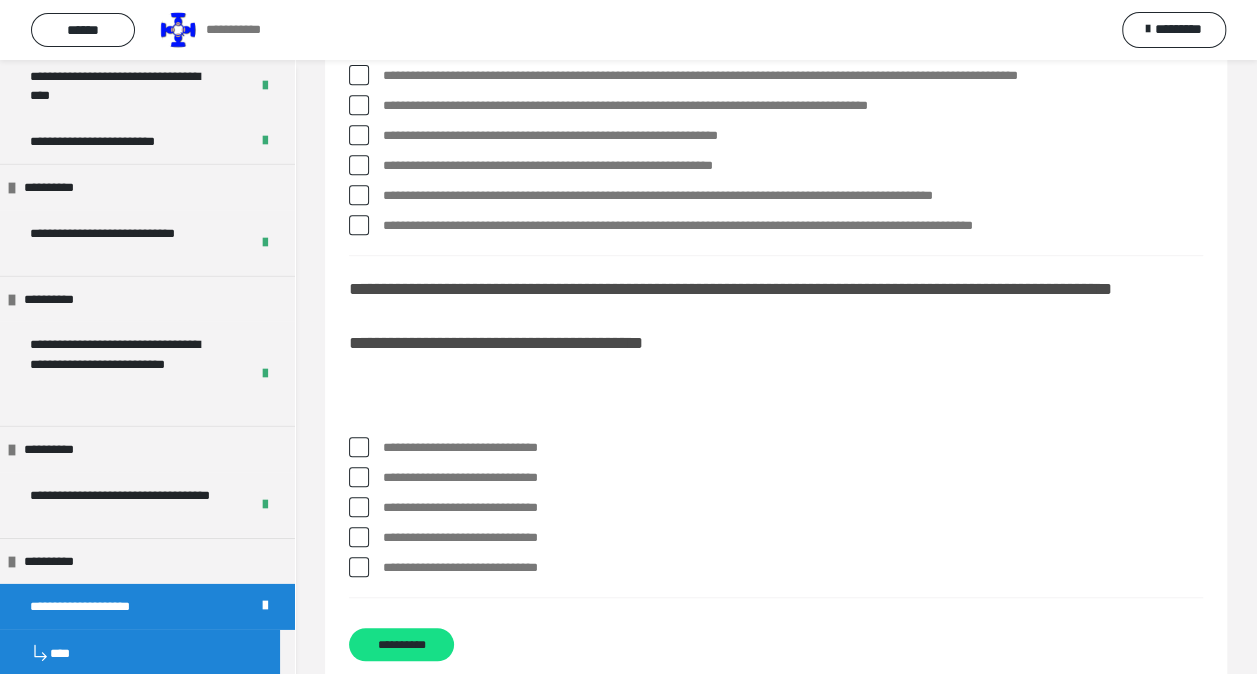 click at bounding box center (359, 447) 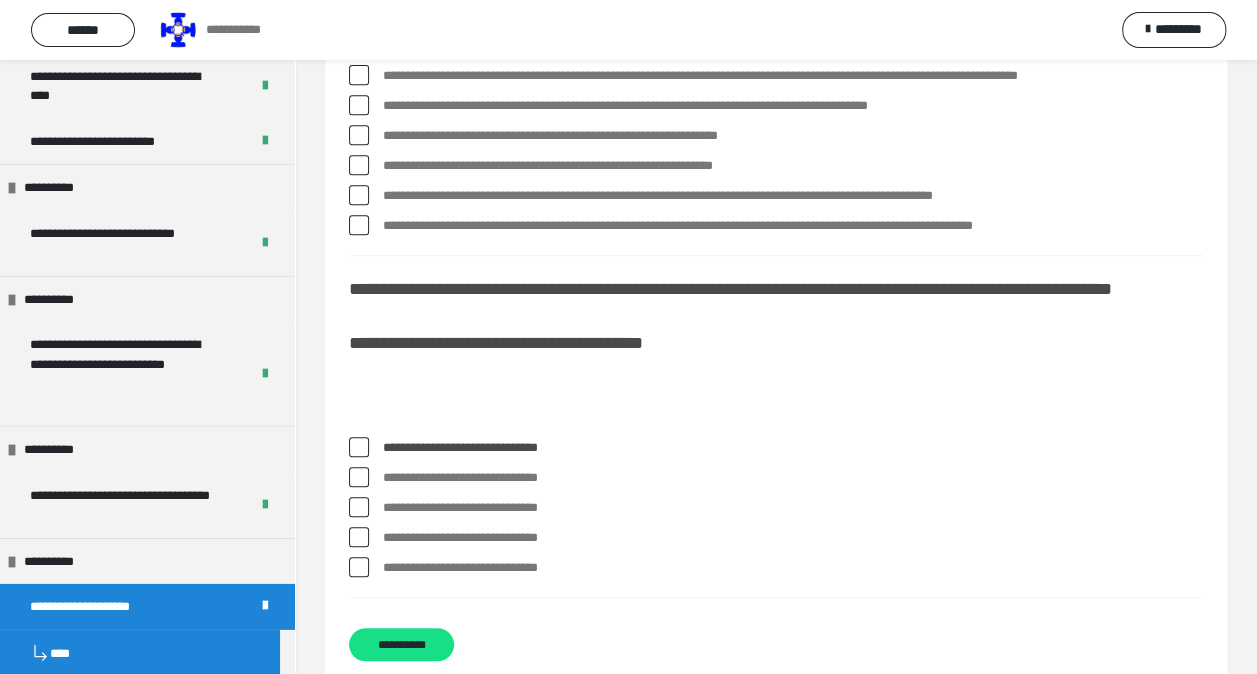 click on "**********" at bounding box center [776, 568] 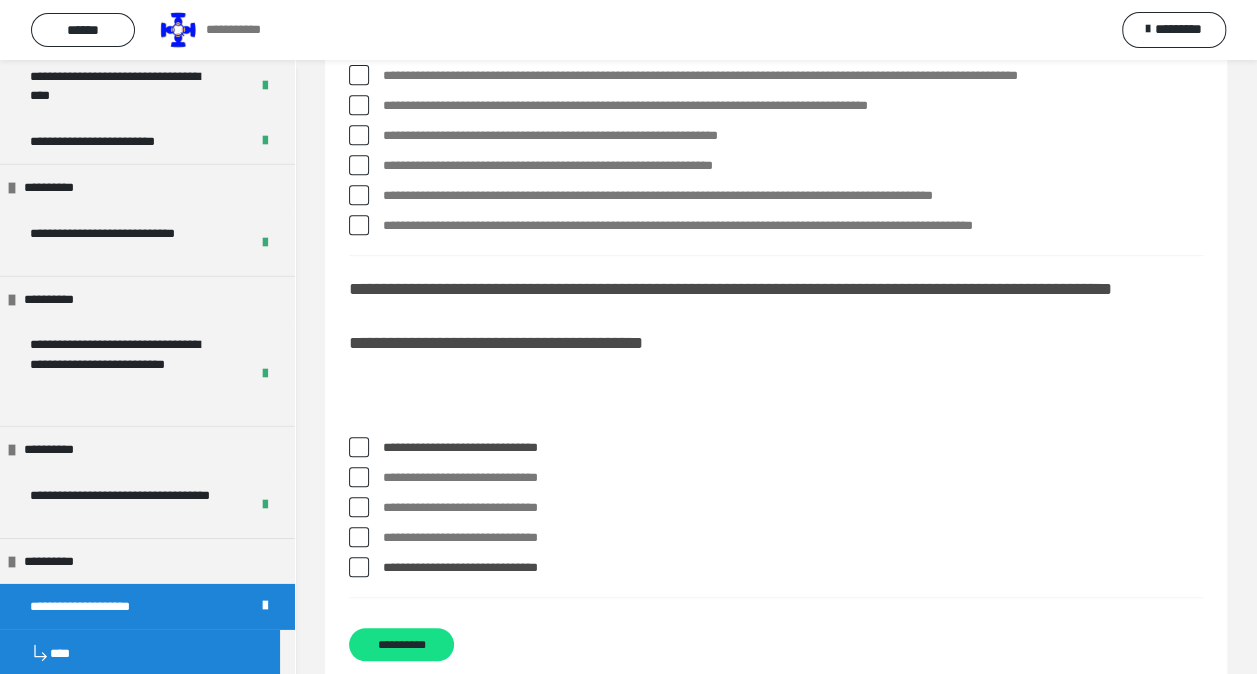 click on "**********" at bounding box center [776, 568] 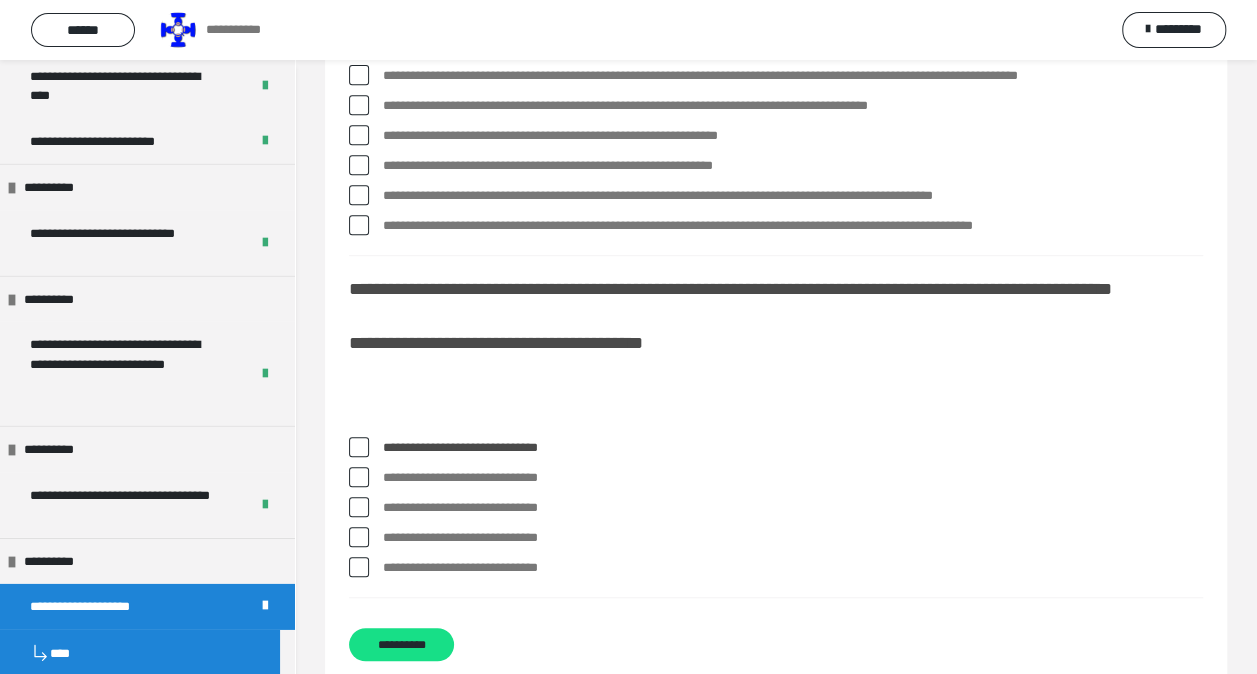 click on "**********" at bounding box center [776, 568] 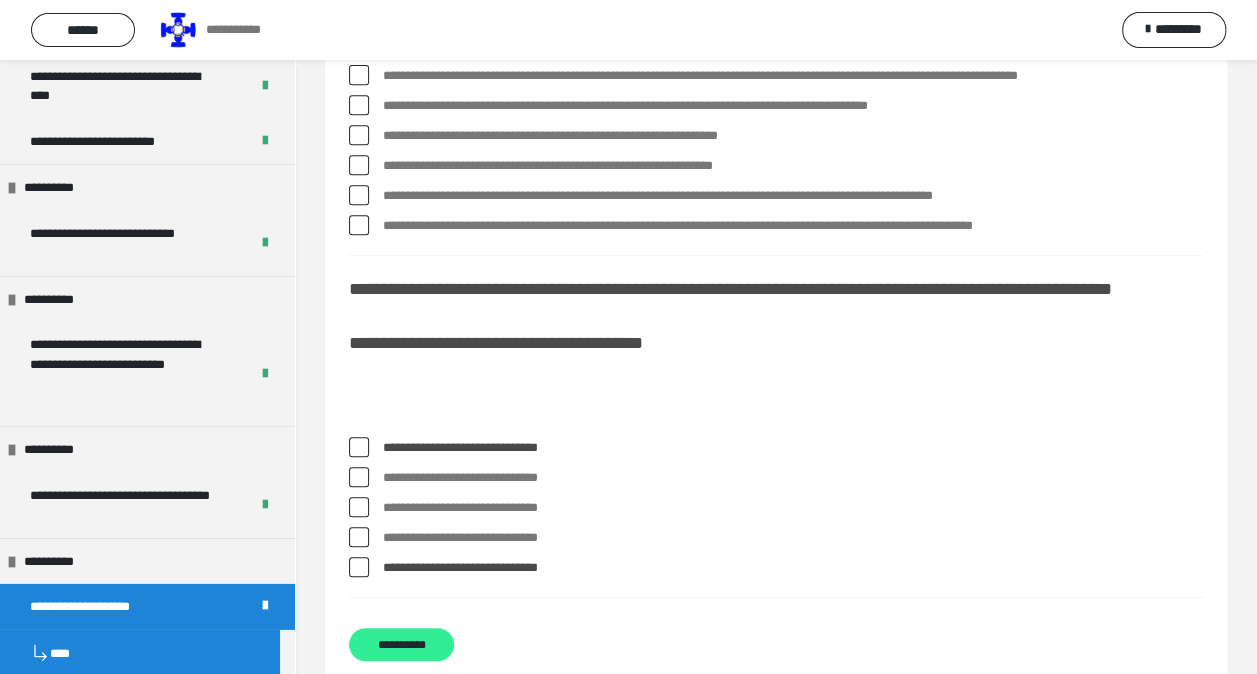 click on "**********" at bounding box center [401, 644] 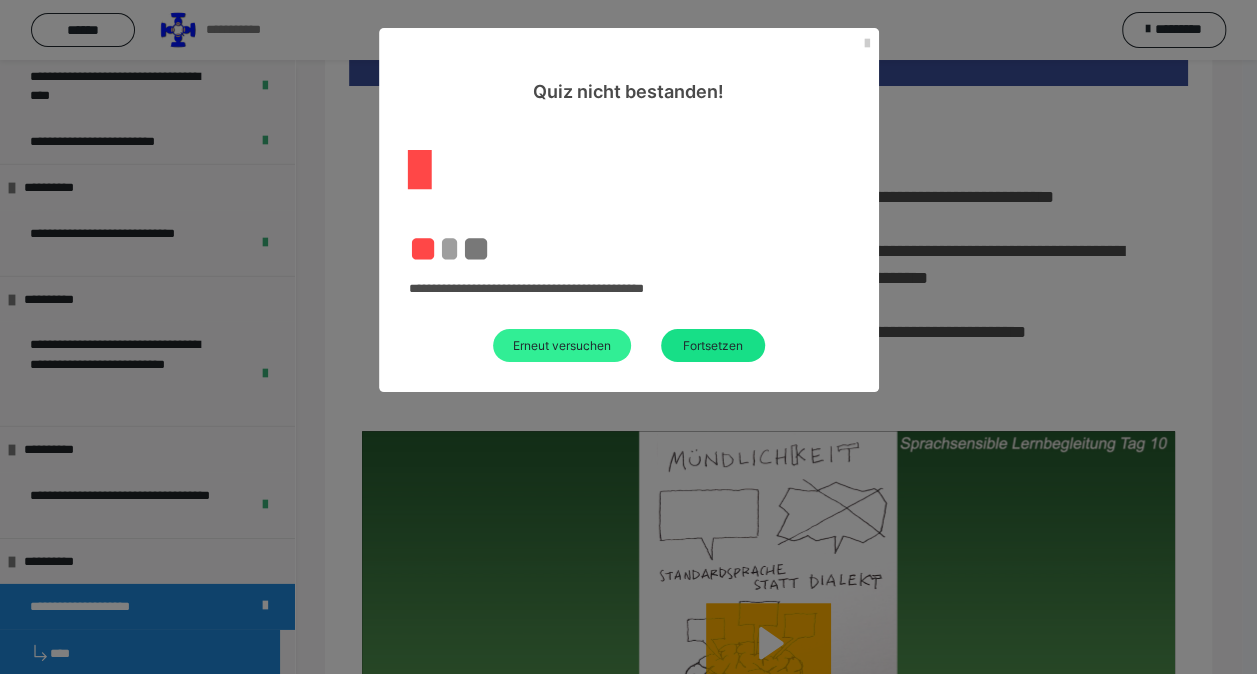 click on "Erneut versuchen" at bounding box center (562, 345) 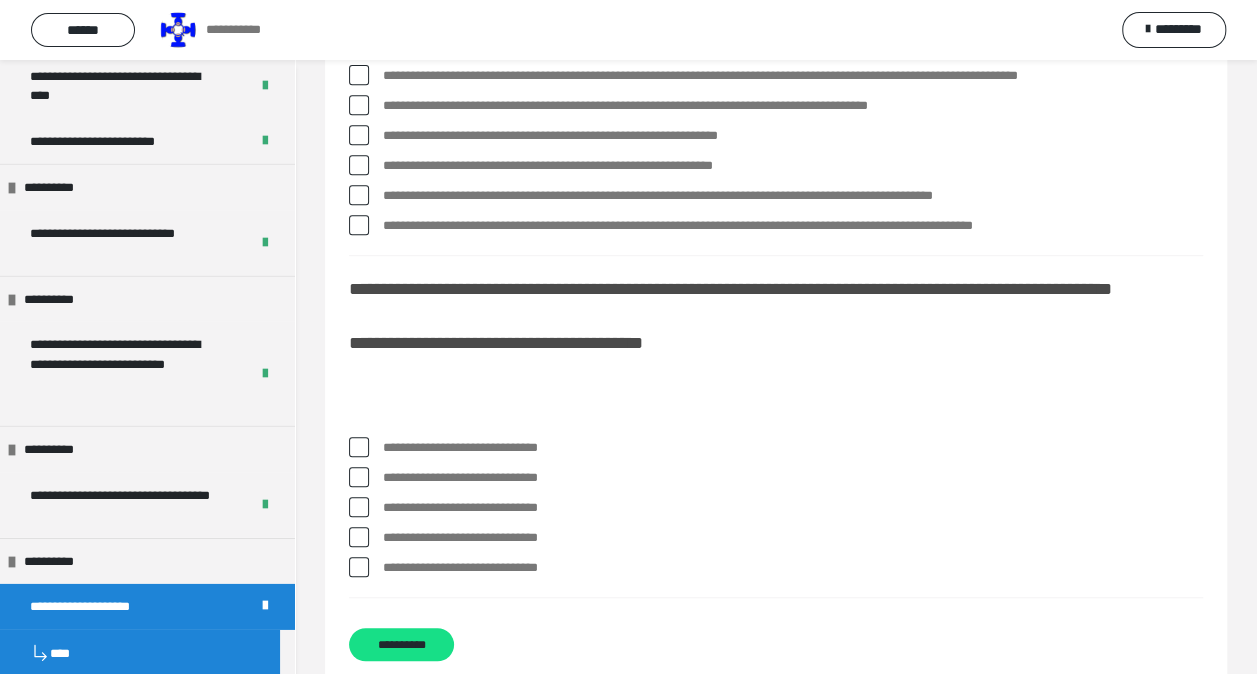 drag, startPoint x: 356, startPoint y: 438, endPoint x: 365, endPoint y: 454, distance: 18.35756 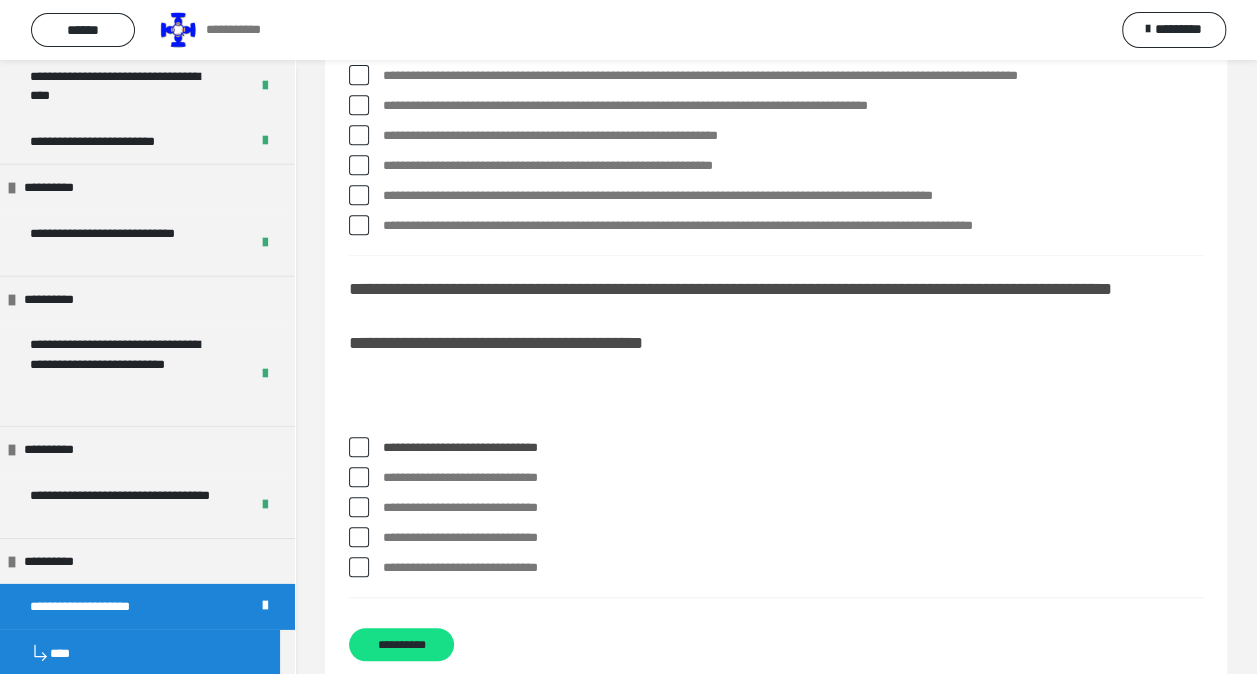 click at bounding box center (359, 567) 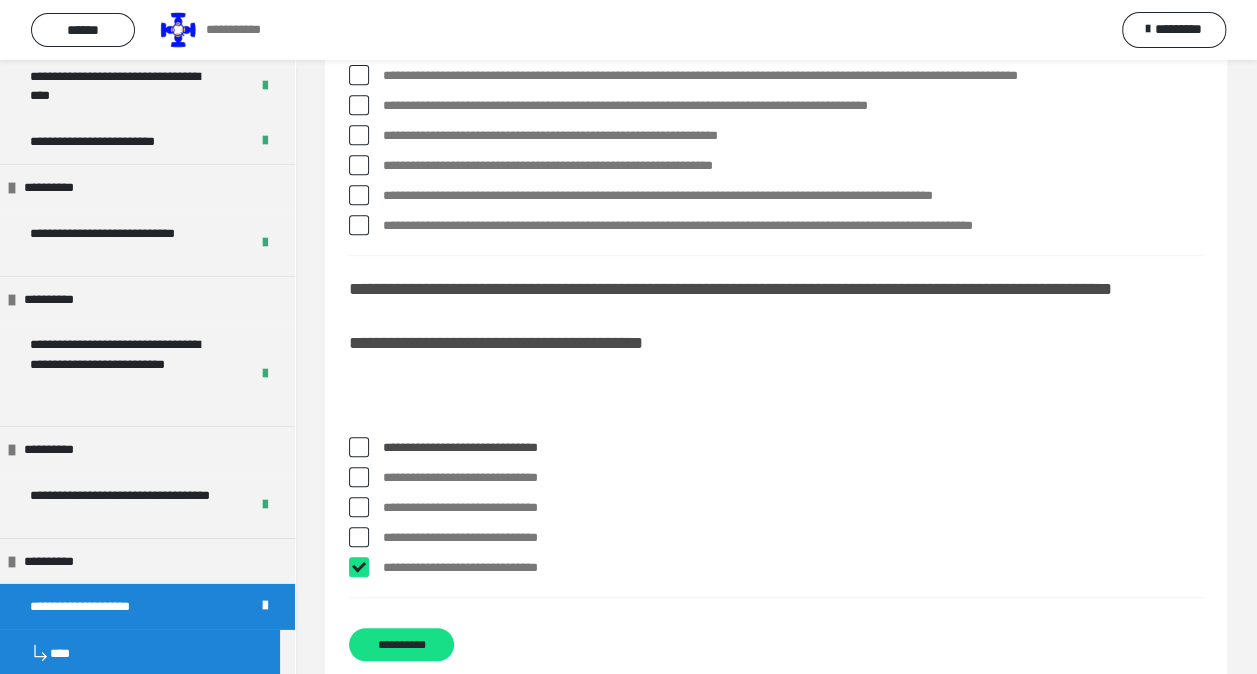 checkbox on "****" 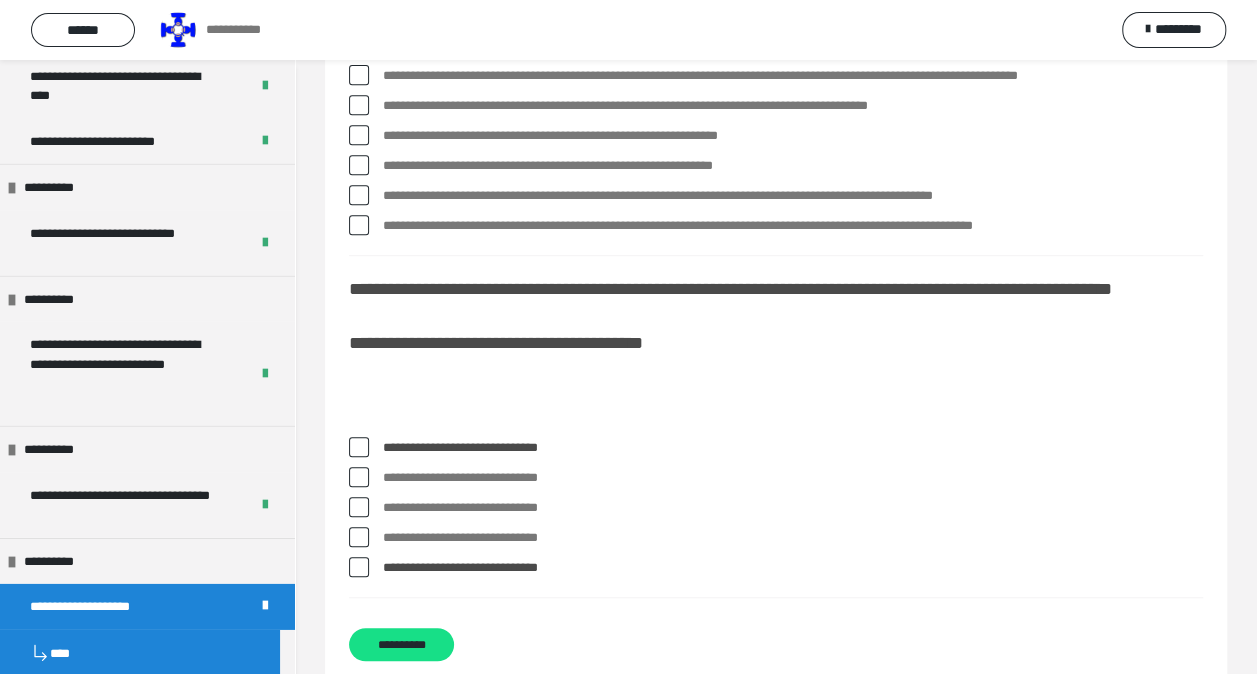 click at bounding box center [359, 537] 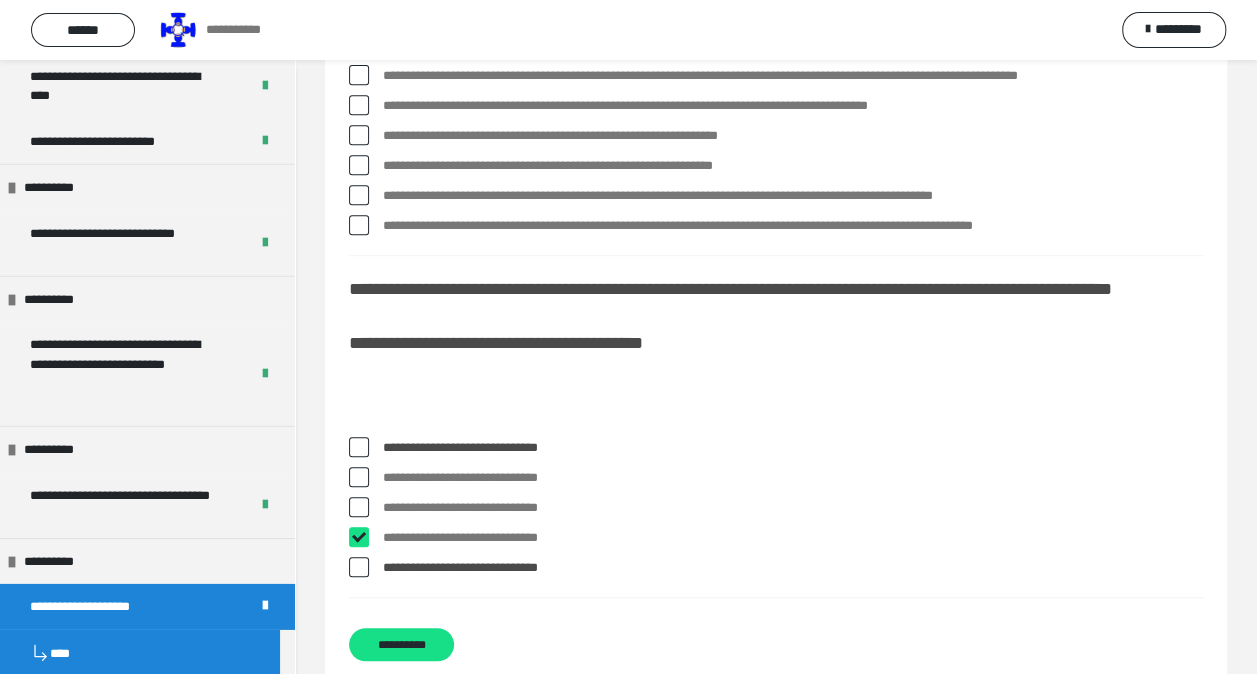 checkbox on "****" 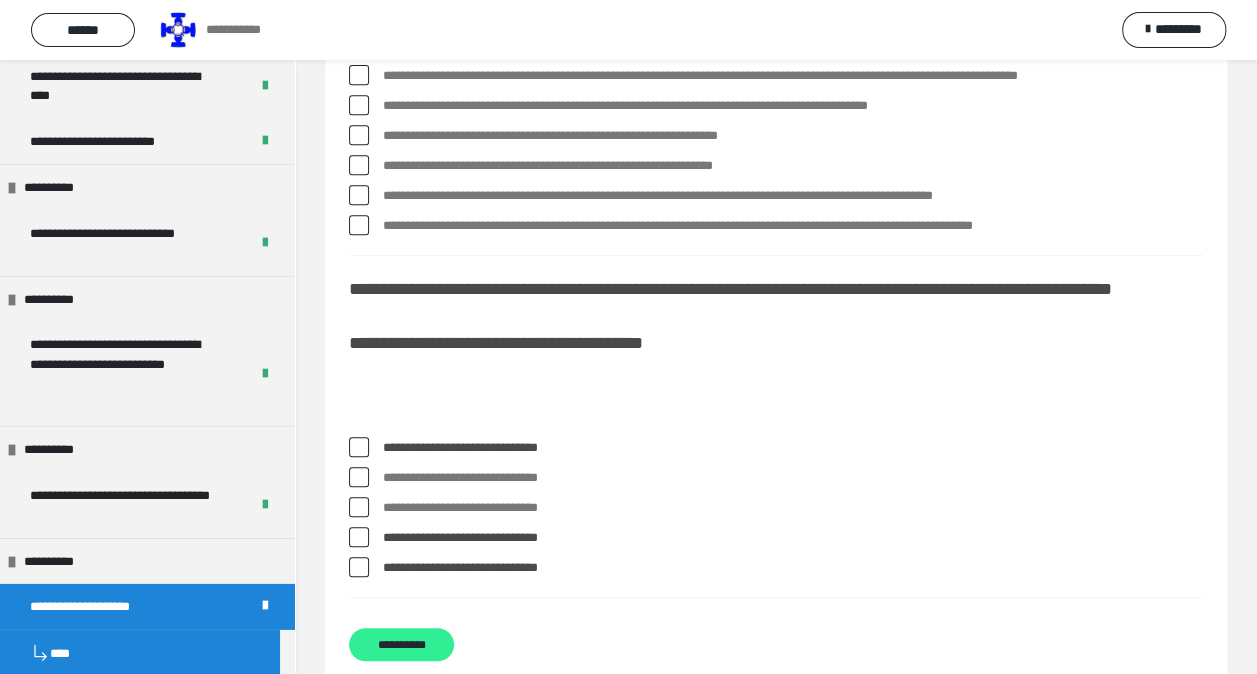 click on "**********" at bounding box center [401, 644] 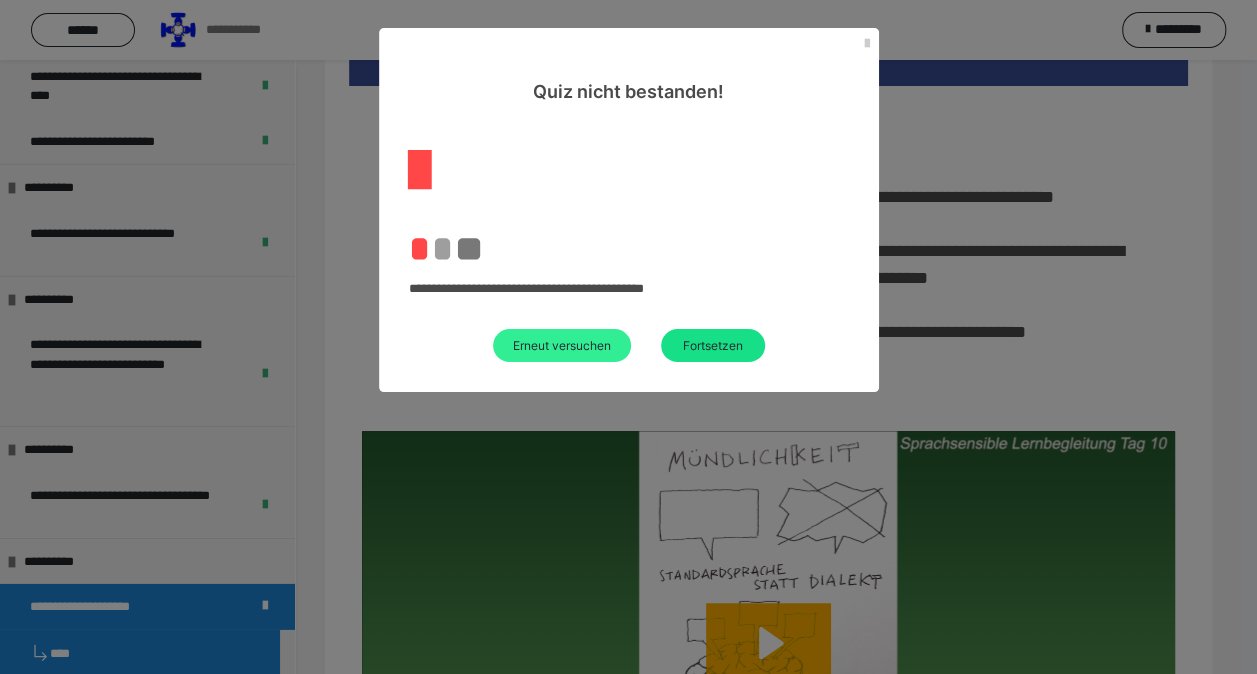 click on "Erneut versuchen" at bounding box center [562, 345] 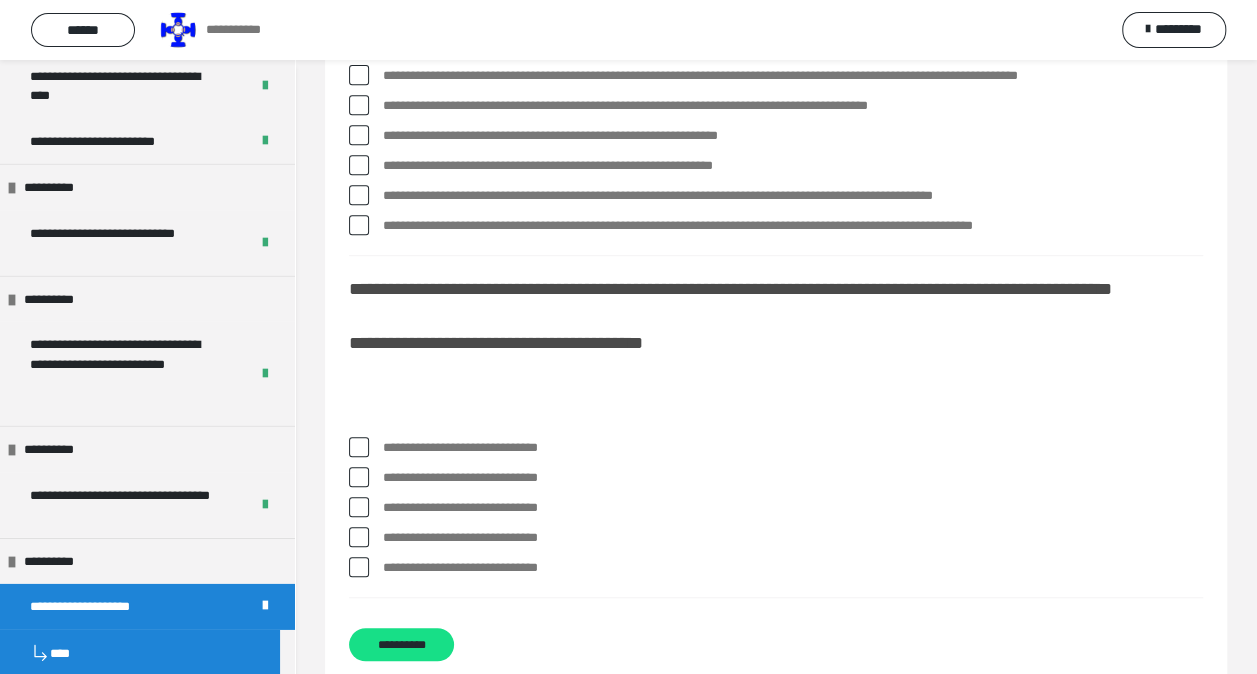 click at bounding box center (359, 447) 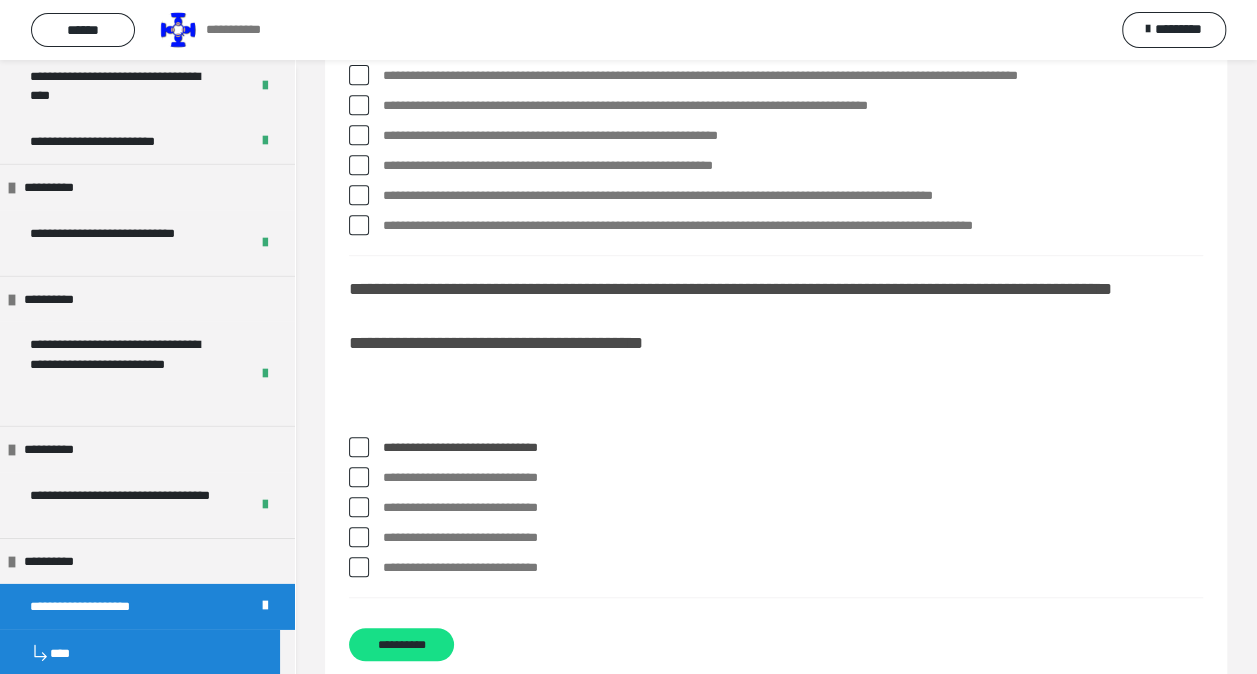 click at bounding box center [359, 567] 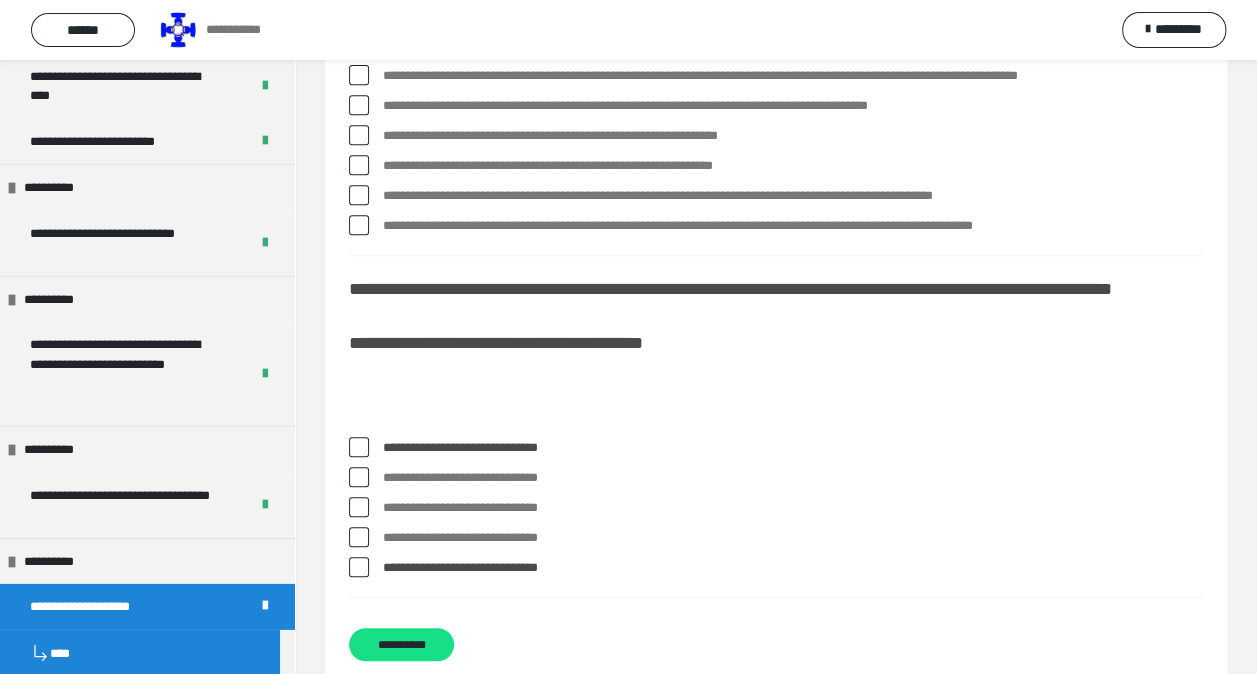 click at bounding box center (359, 567) 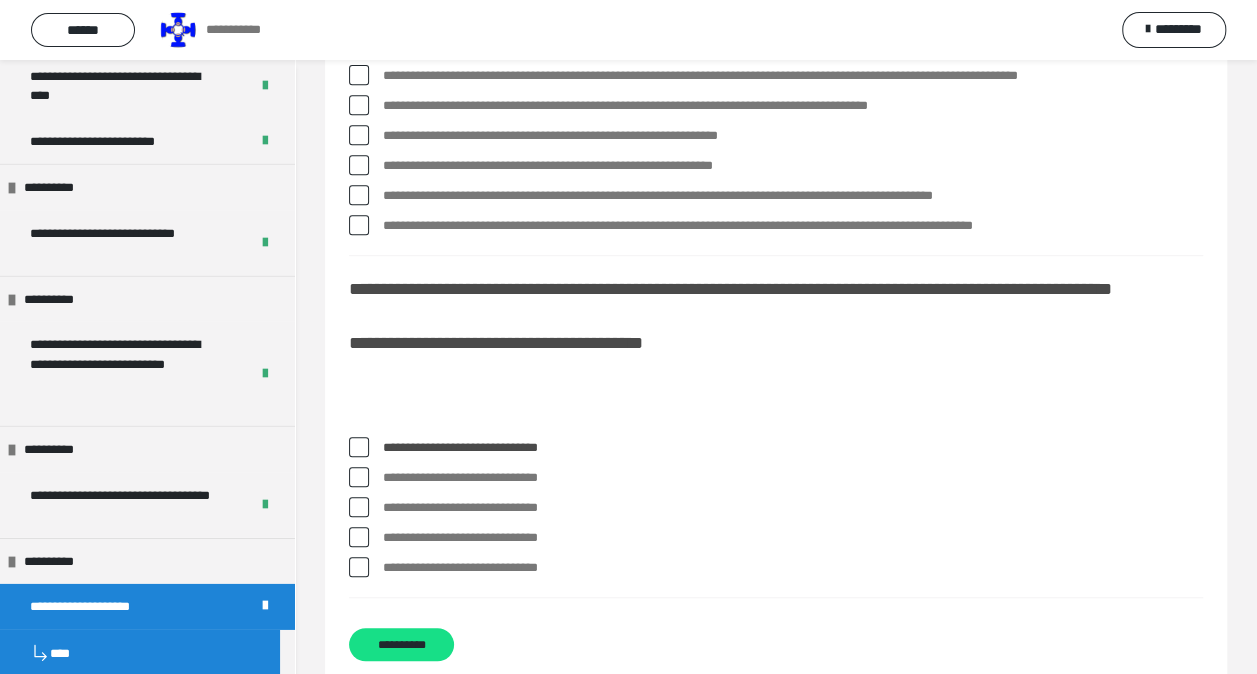 click at bounding box center (359, 567) 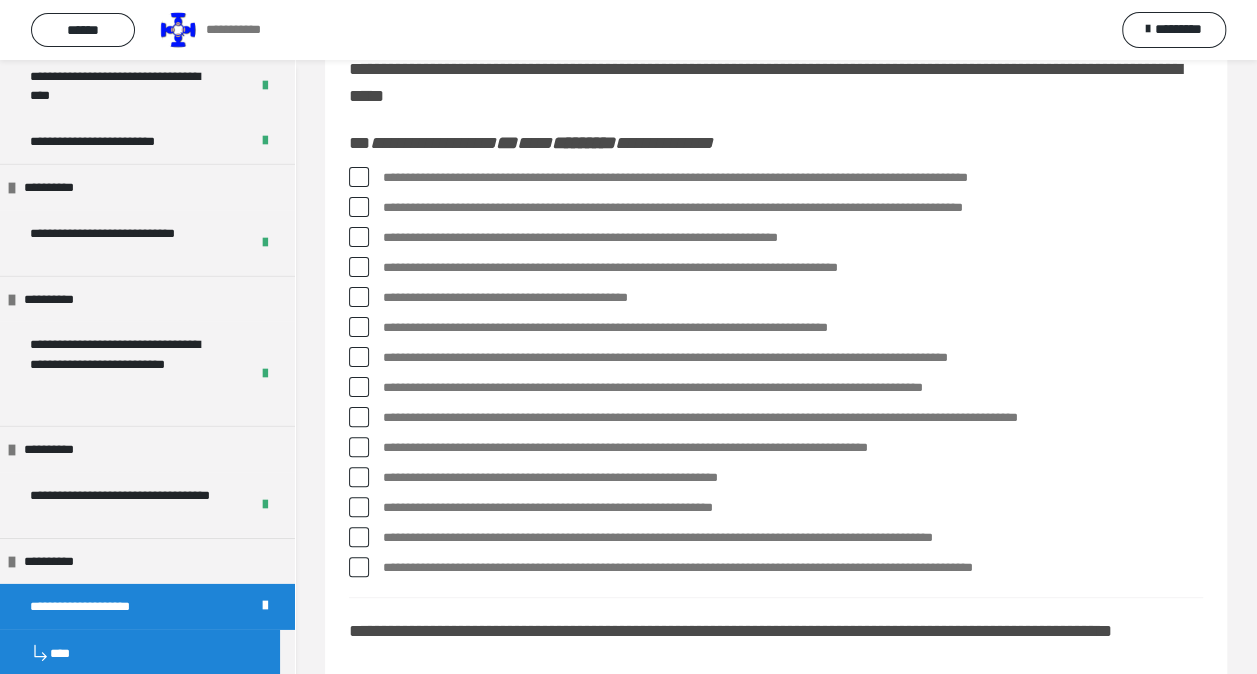 scroll, scrollTop: 0, scrollLeft: 0, axis: both 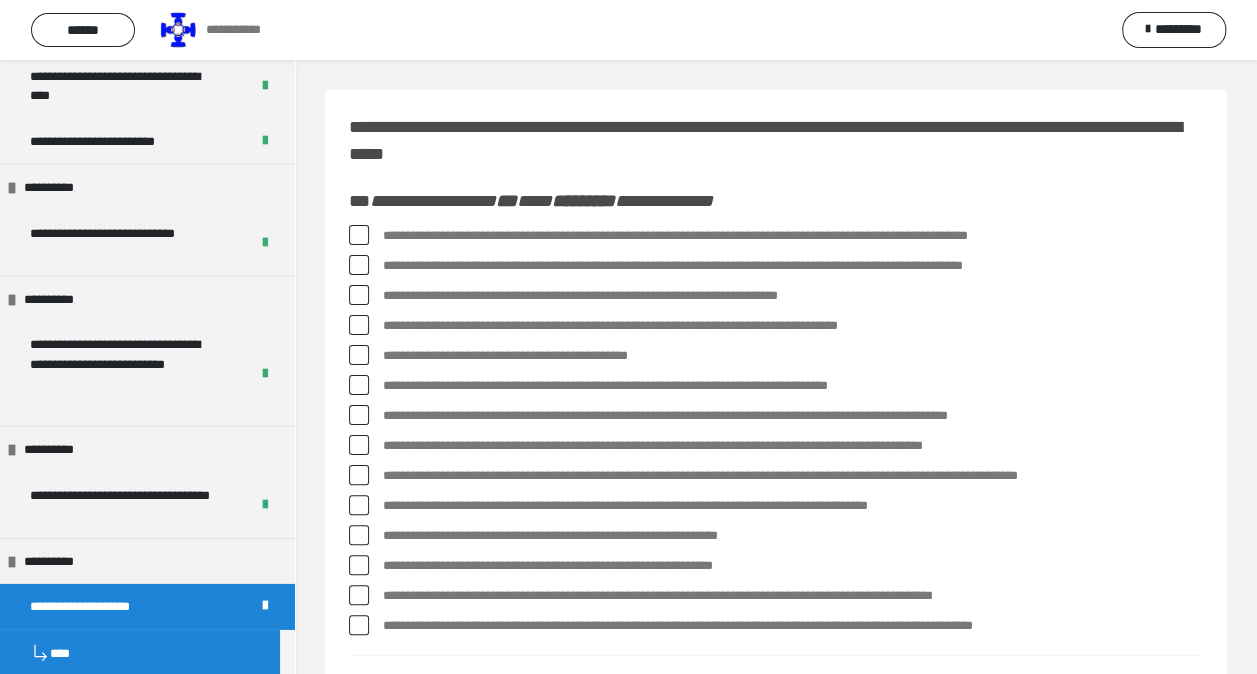 click at bounding box center [359, 235] 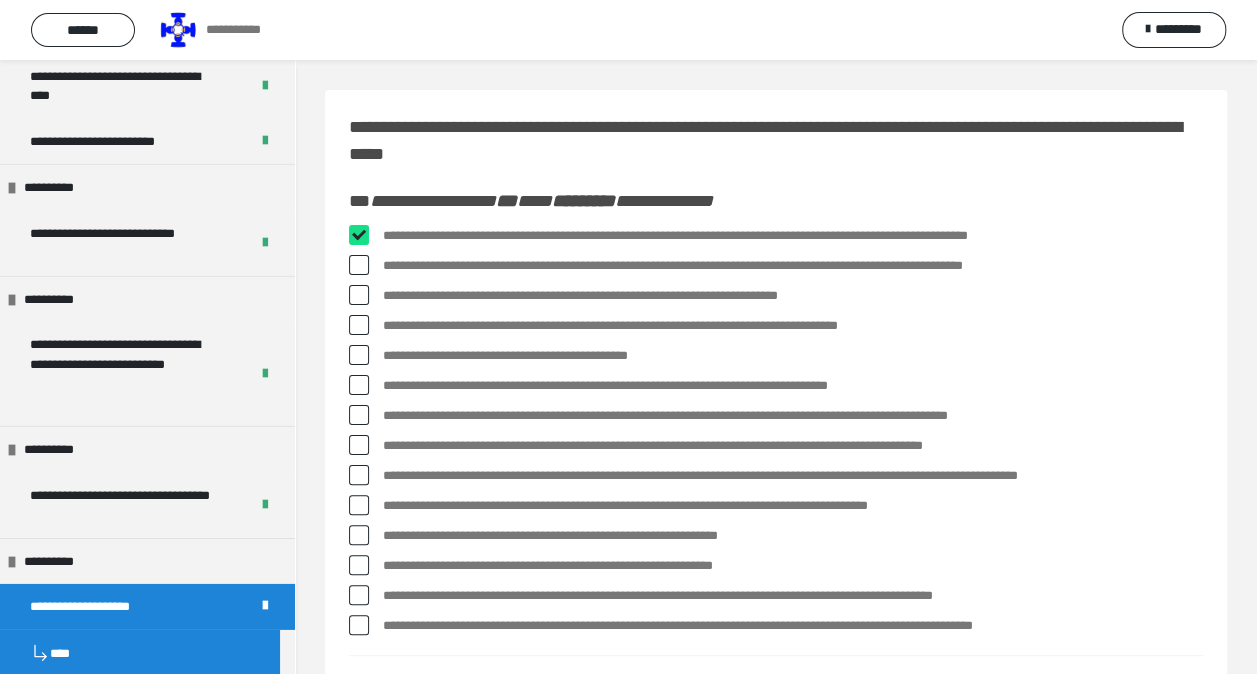 checkbox on "****" 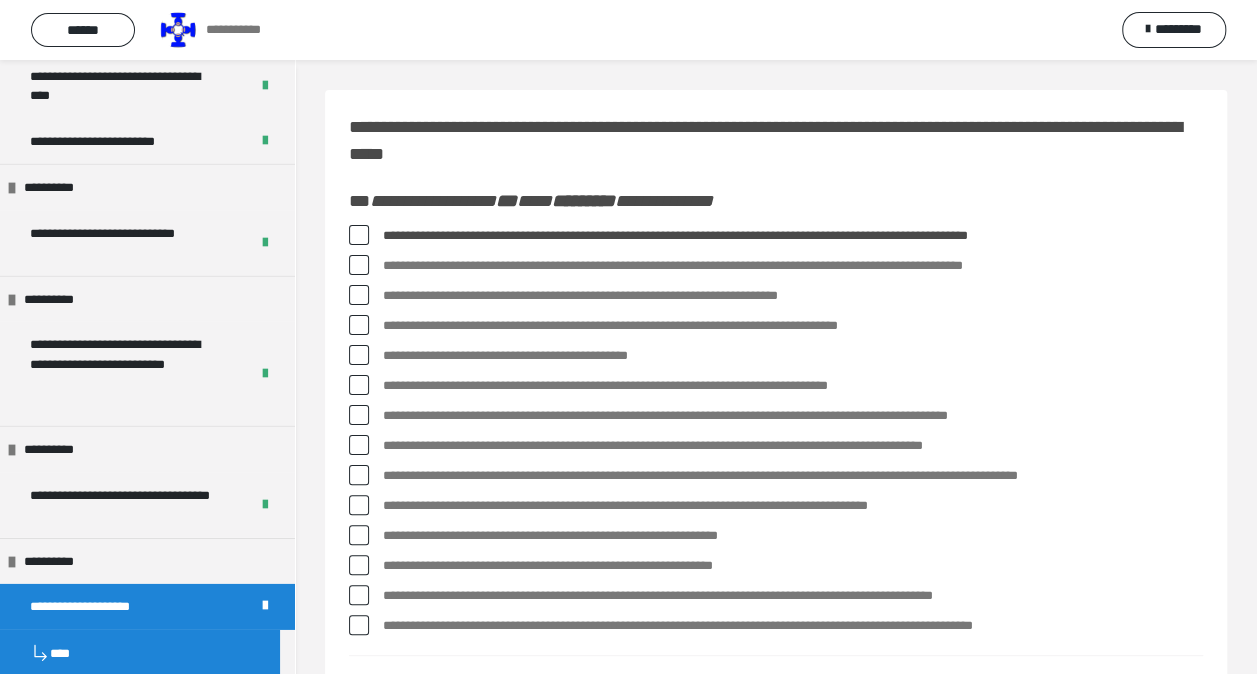 click at bounding box center (359, 355) 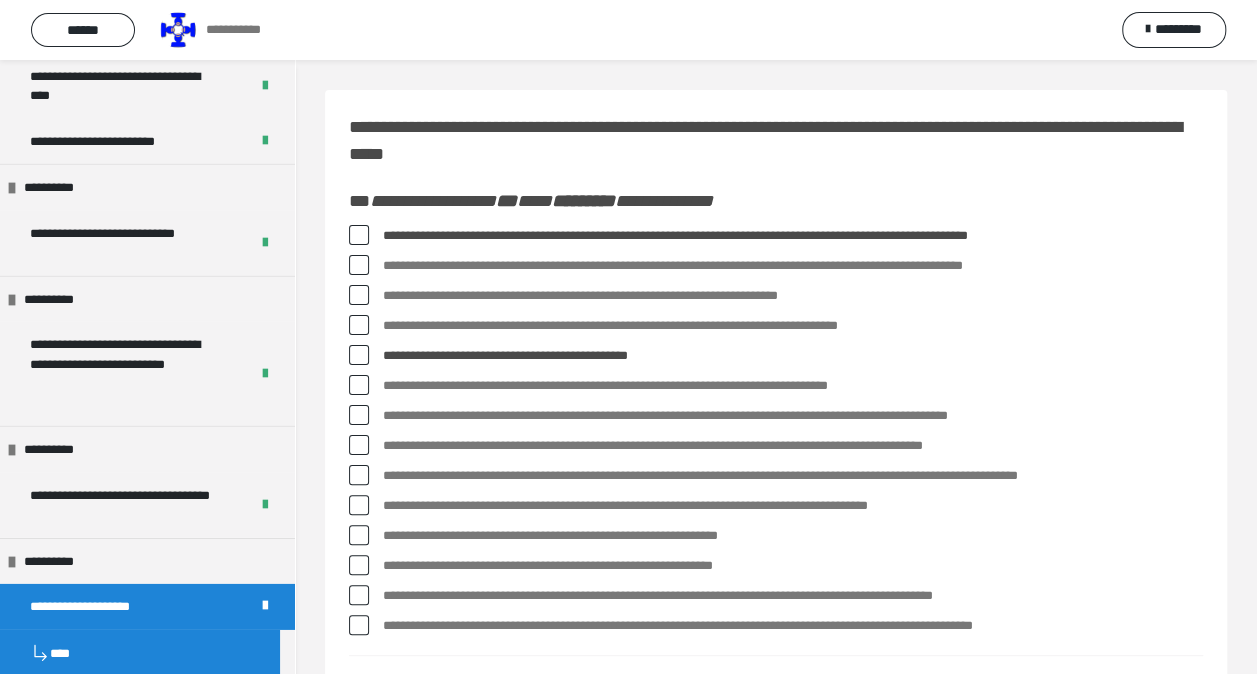 click at bounding box center (359, 415) 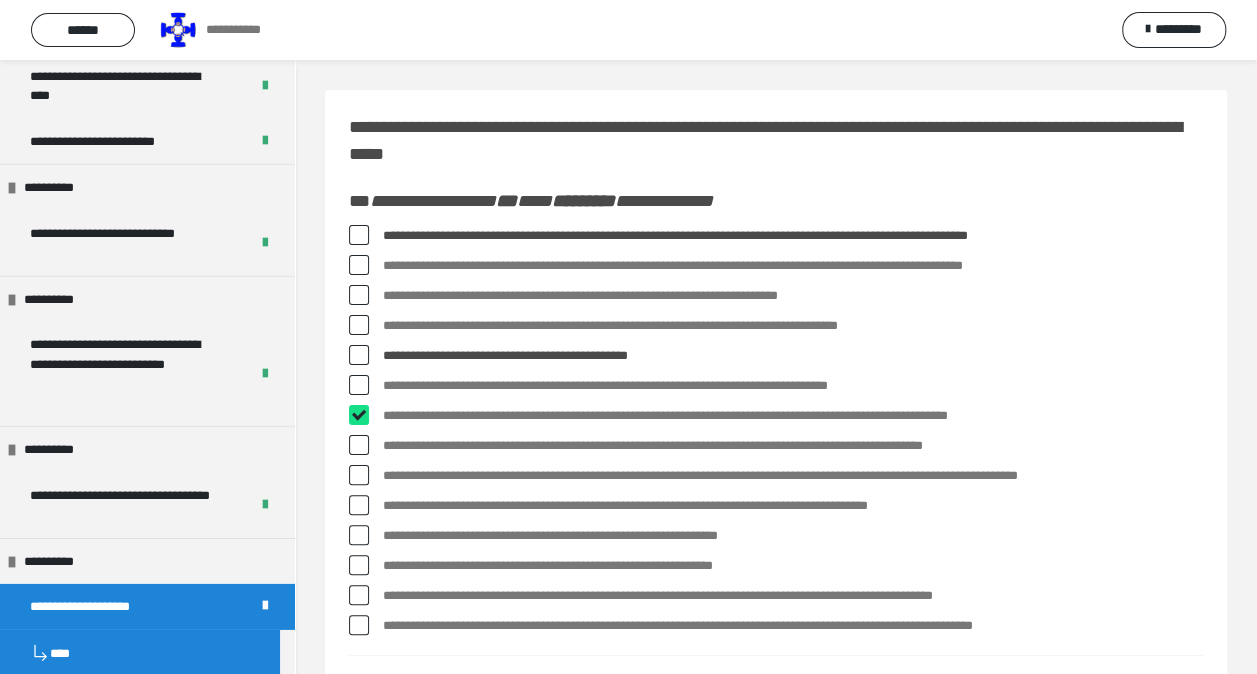 checkbox on "****" 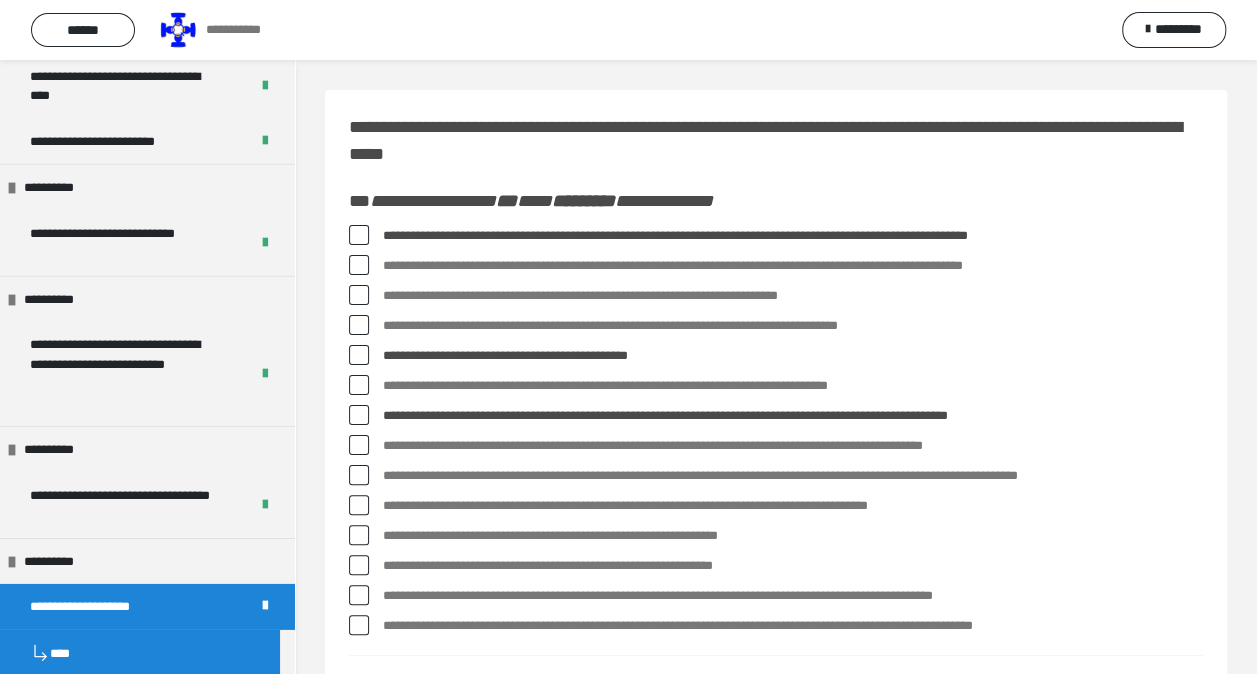 click at bounding box center (359, 475) 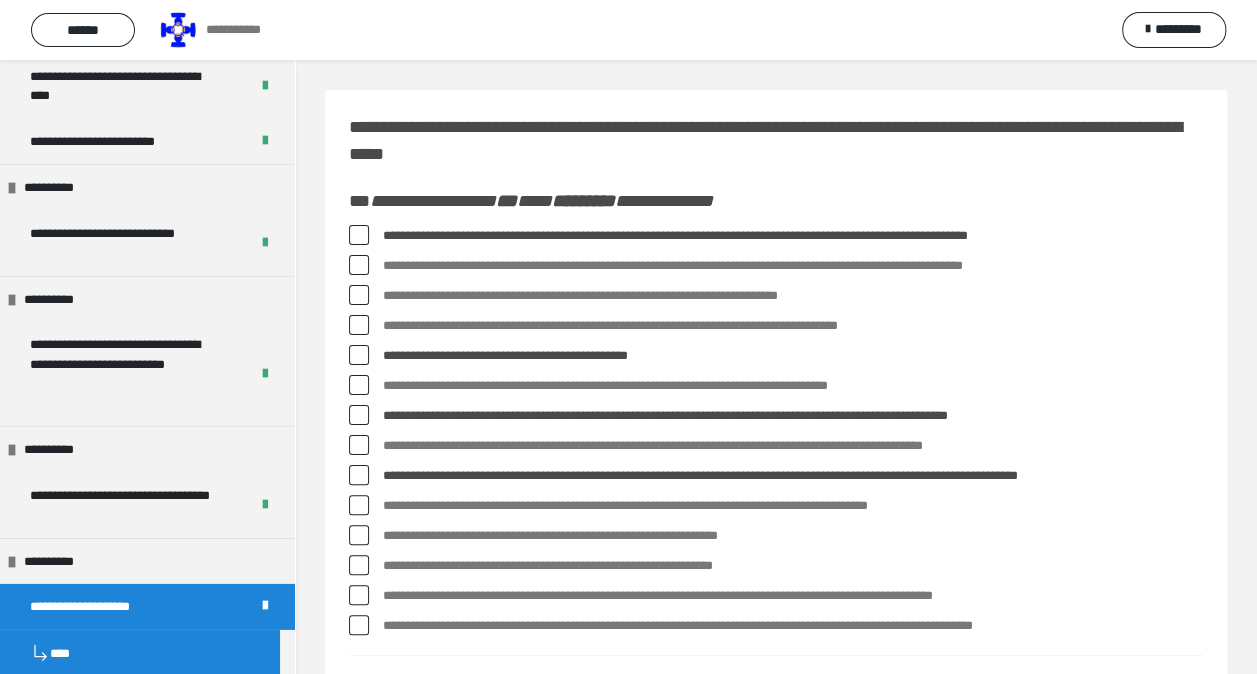 click at bounding box center [359, 595] 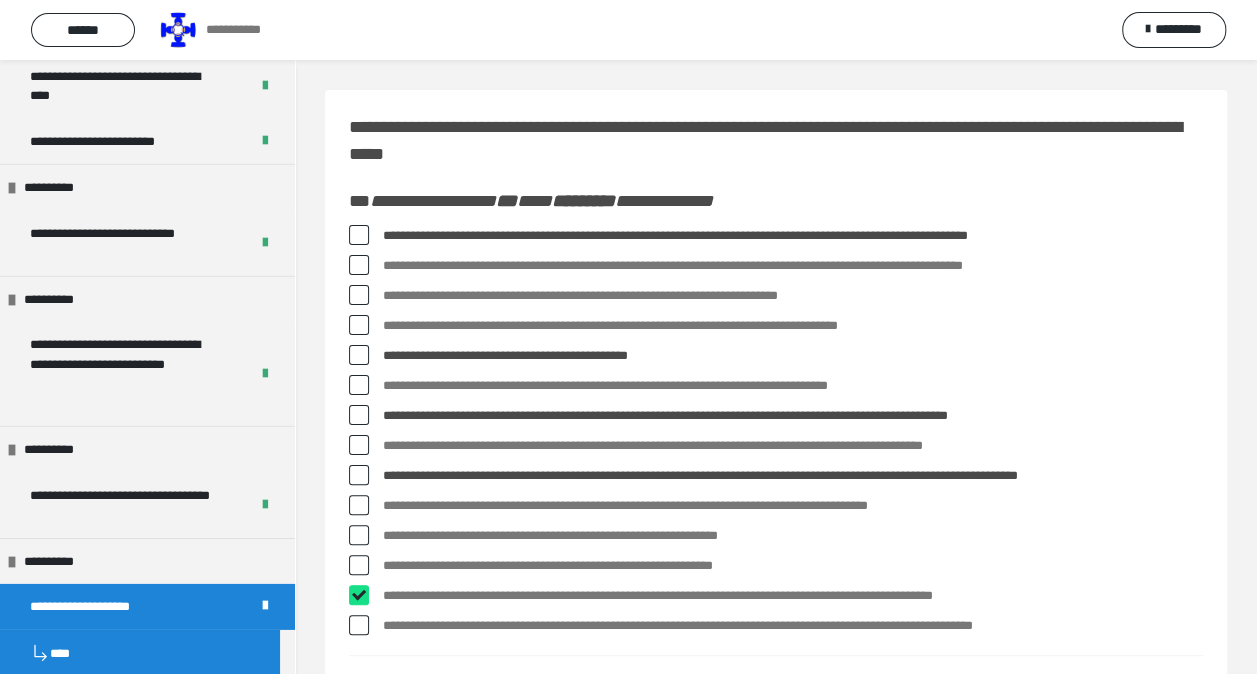 checkbox on "****" 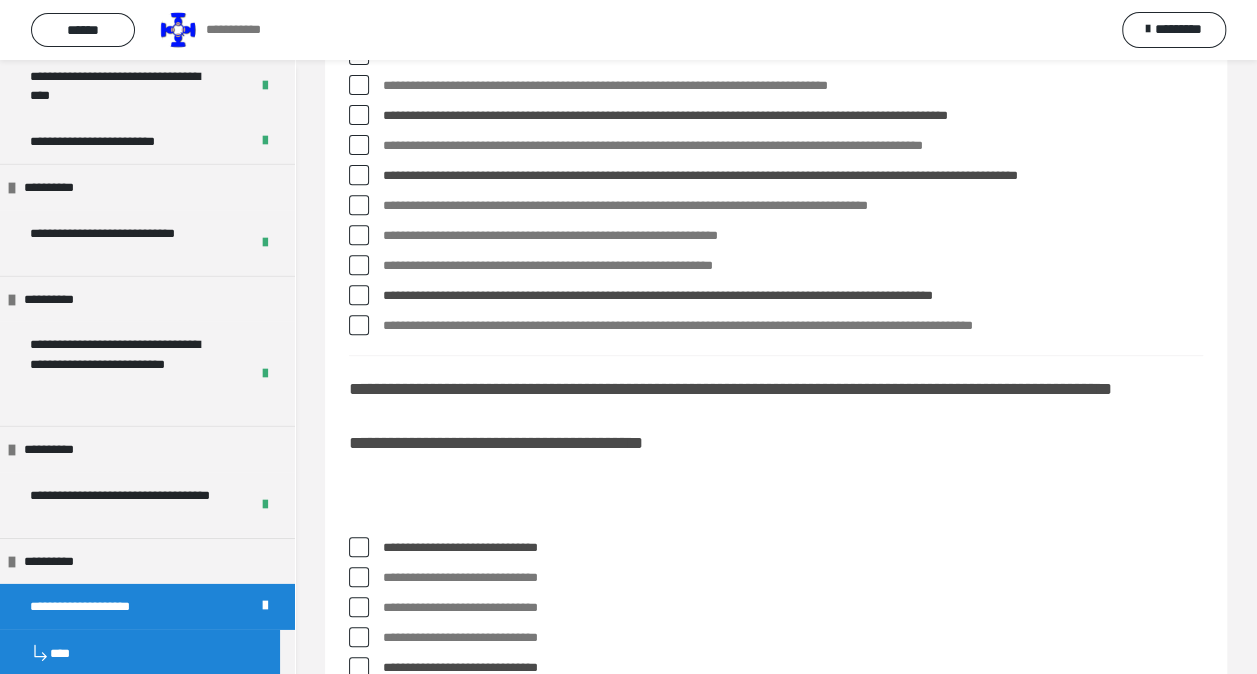 scroll, scrollTop: 500, scrollLeft: 0, axis: vertical 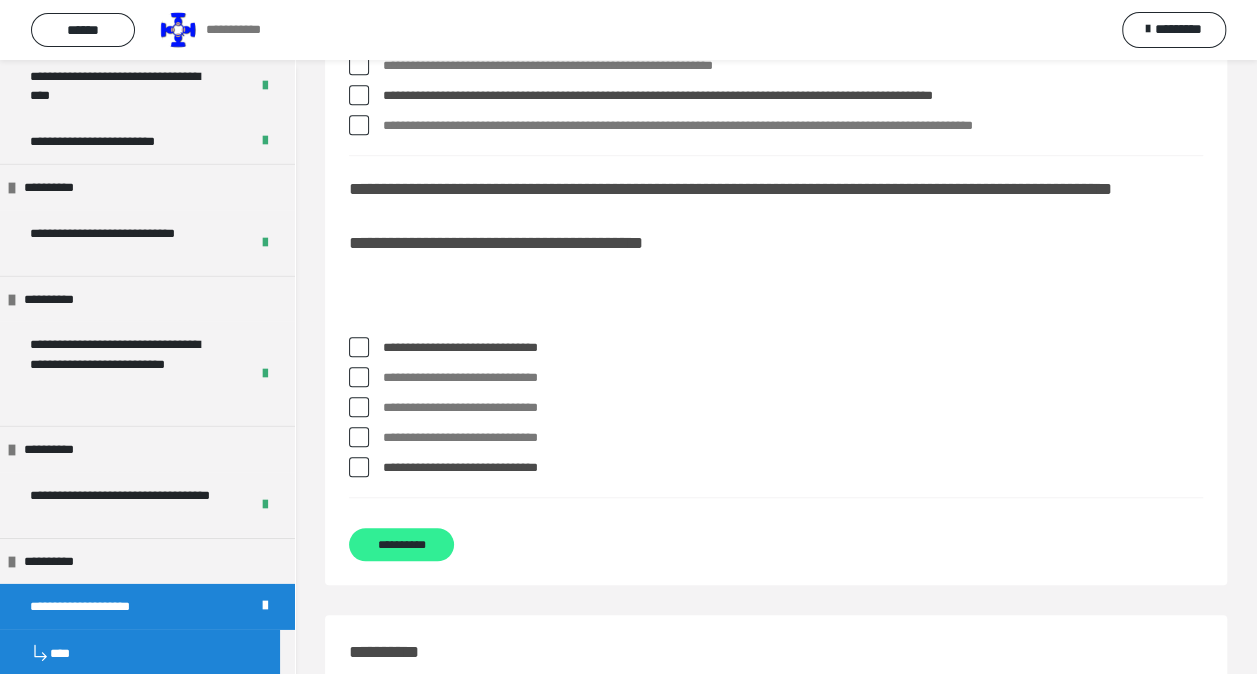 click on "**********" at bounding box center (401, 544) 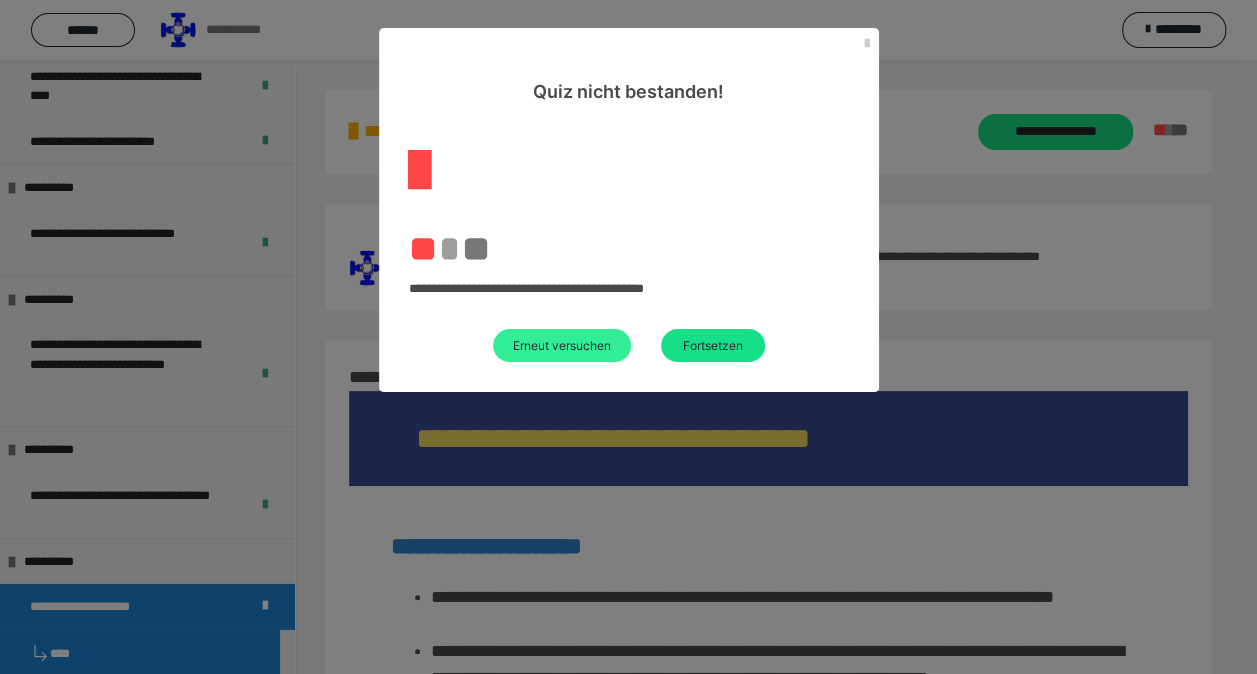 click on "Erneut versuchen" at bounding box center (562, 345) 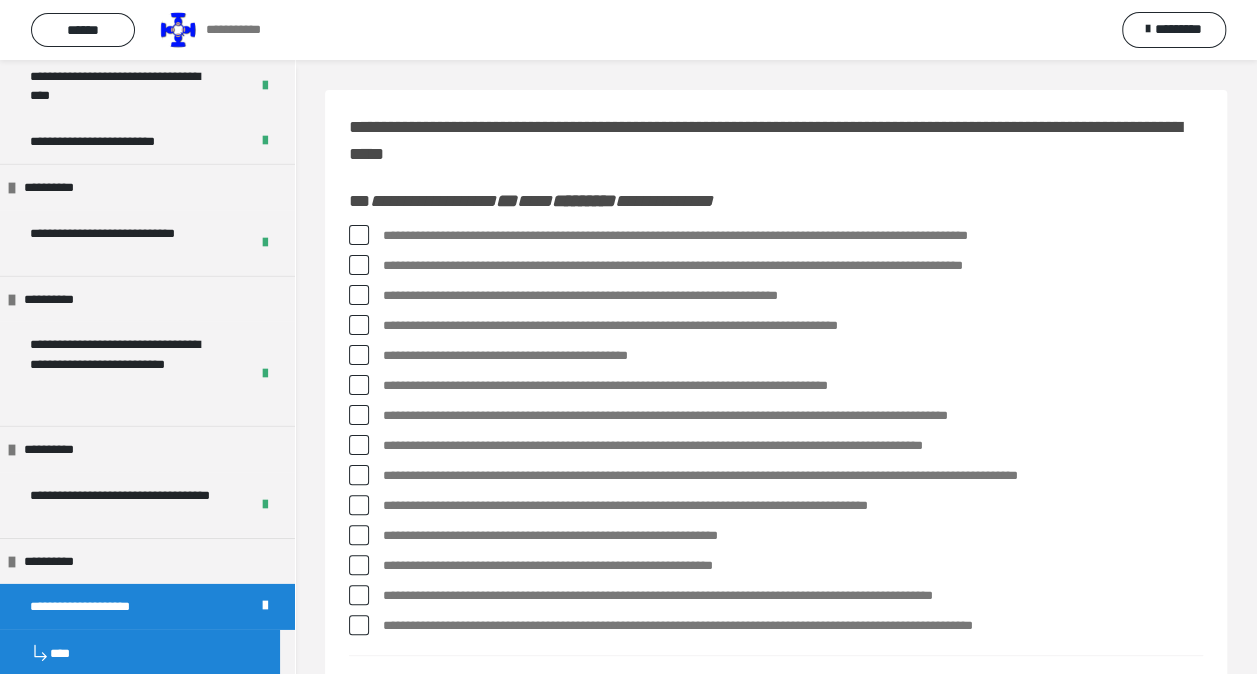 click on "**********" at bounding box center [776, 236] 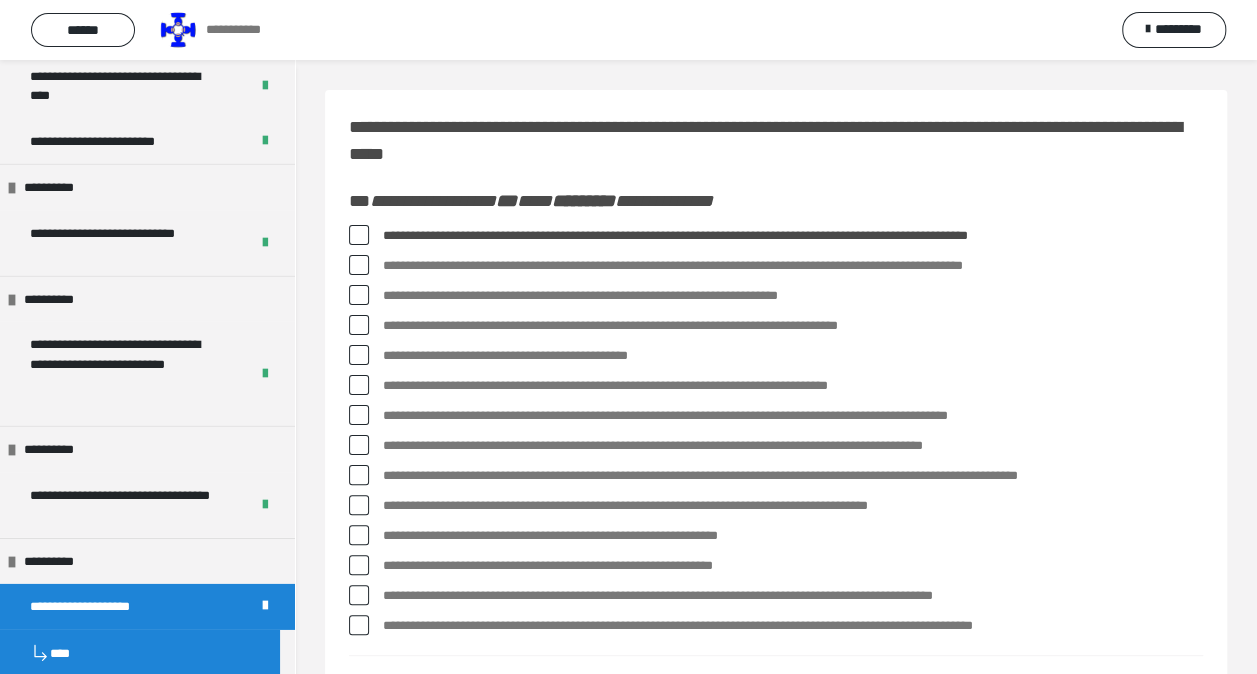 click at bounding box center (359, 355) 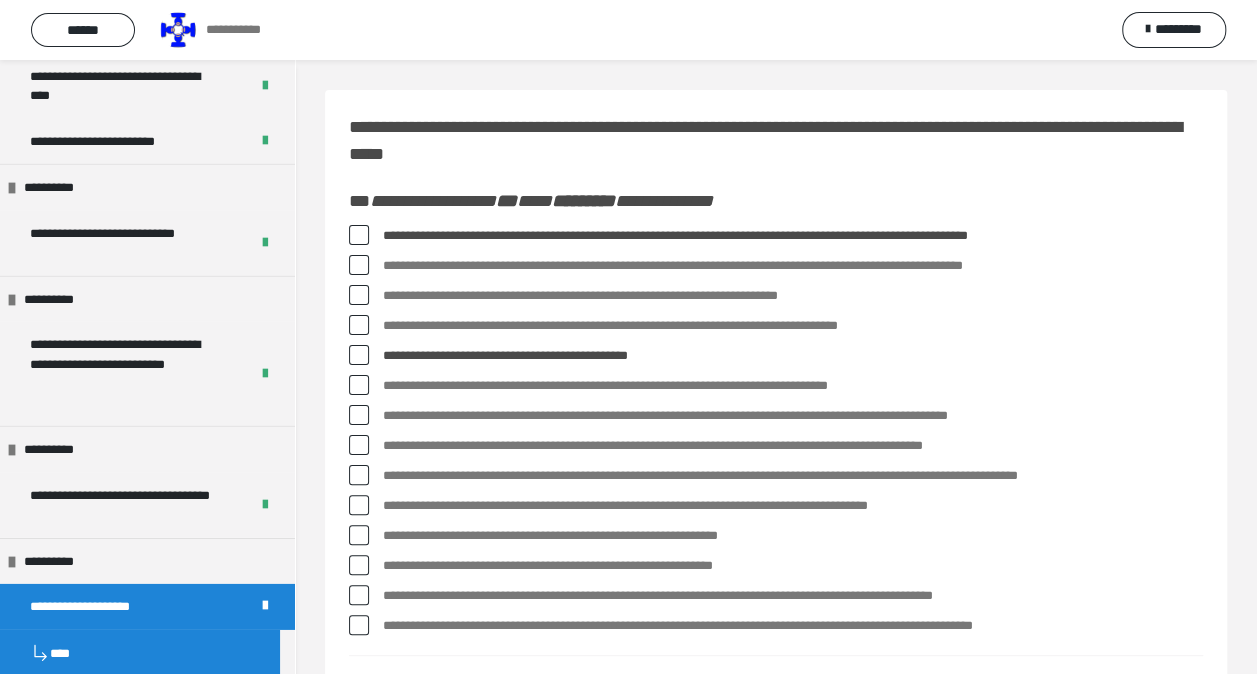 click at bounding box center (359, 415) 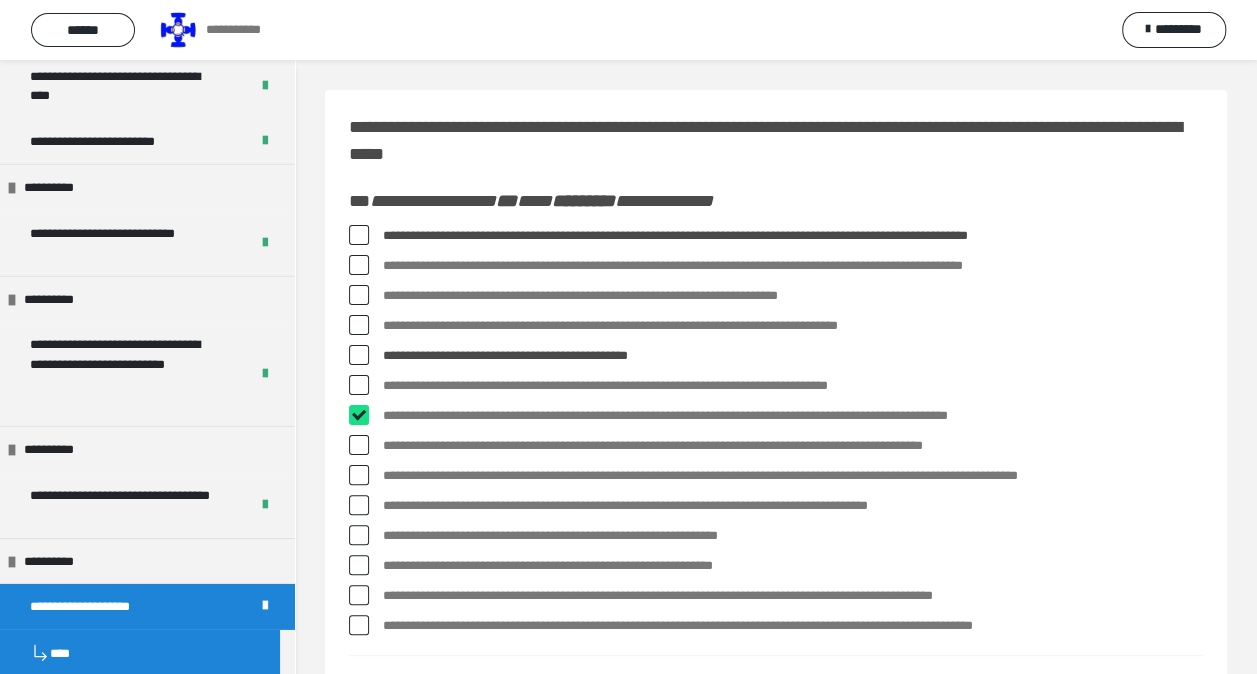 checkbox on "****" 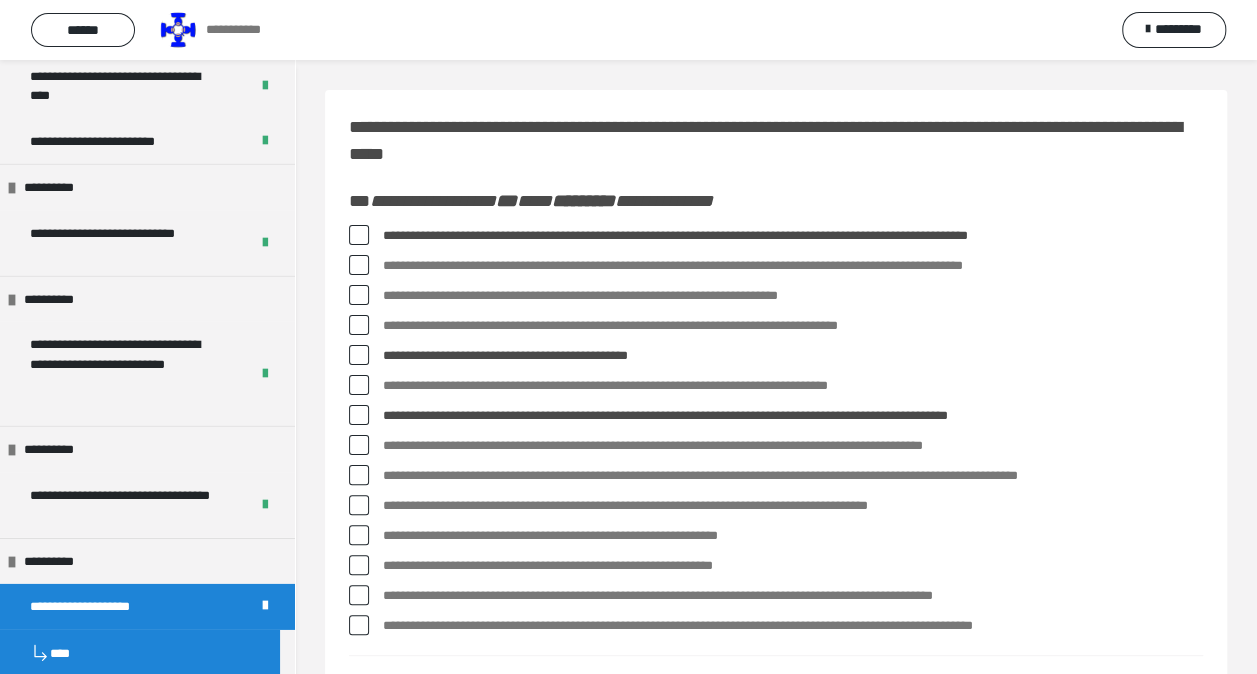 click at bounding box center [359, 475] 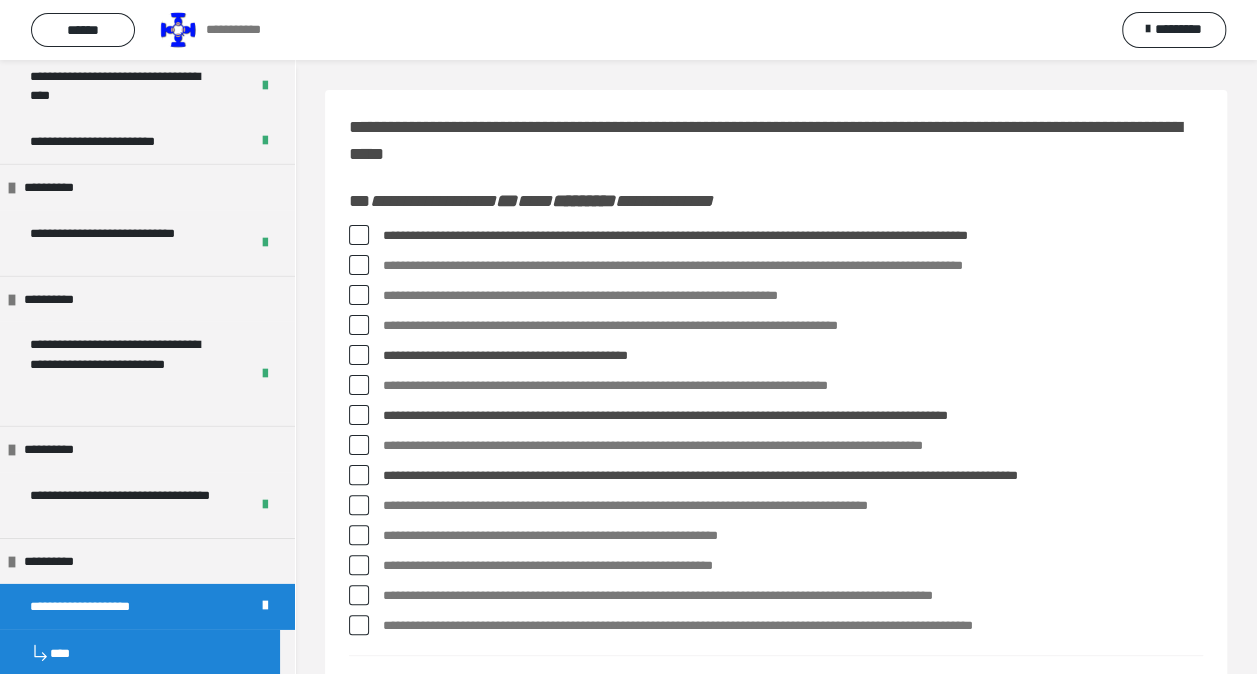click at bounding box center (359, 535) 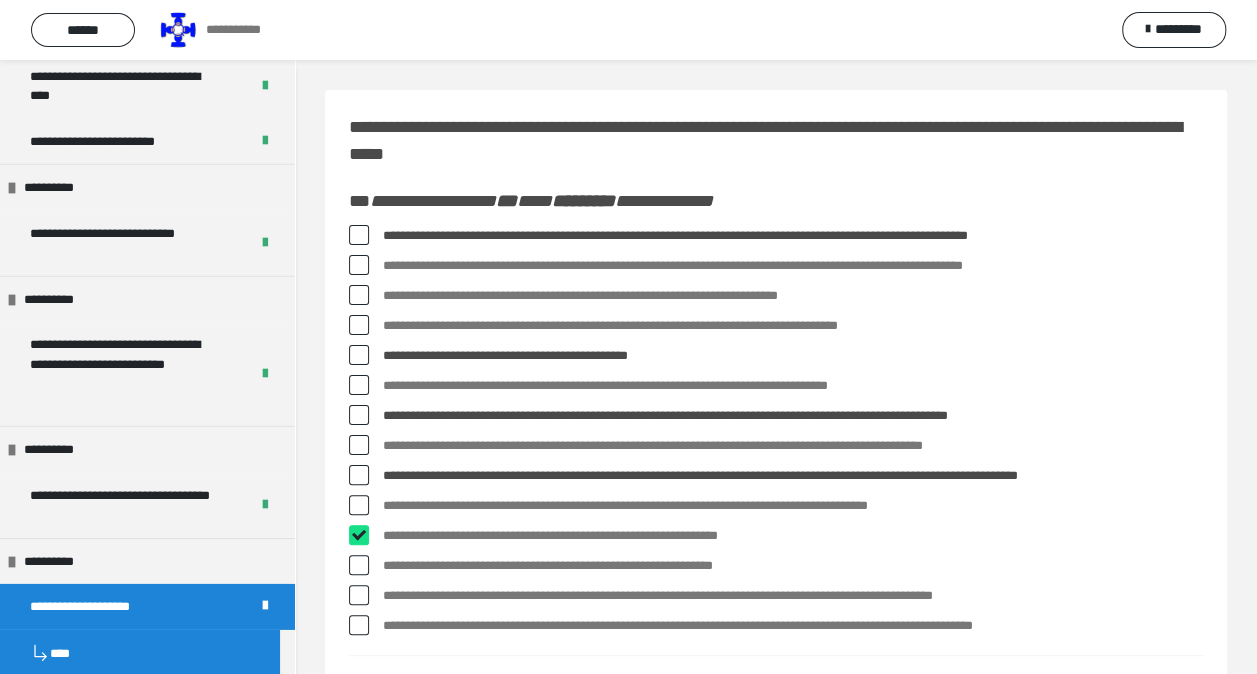 checkbox on "****" 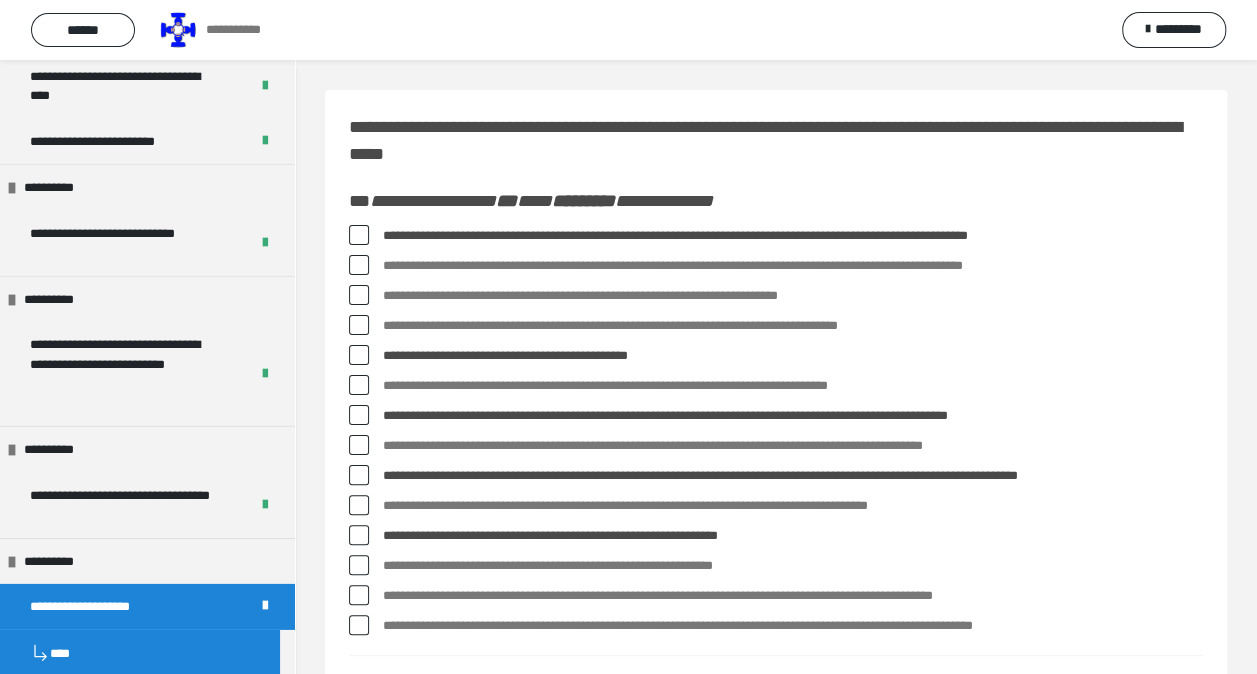 click at bounding box center (359, 565) 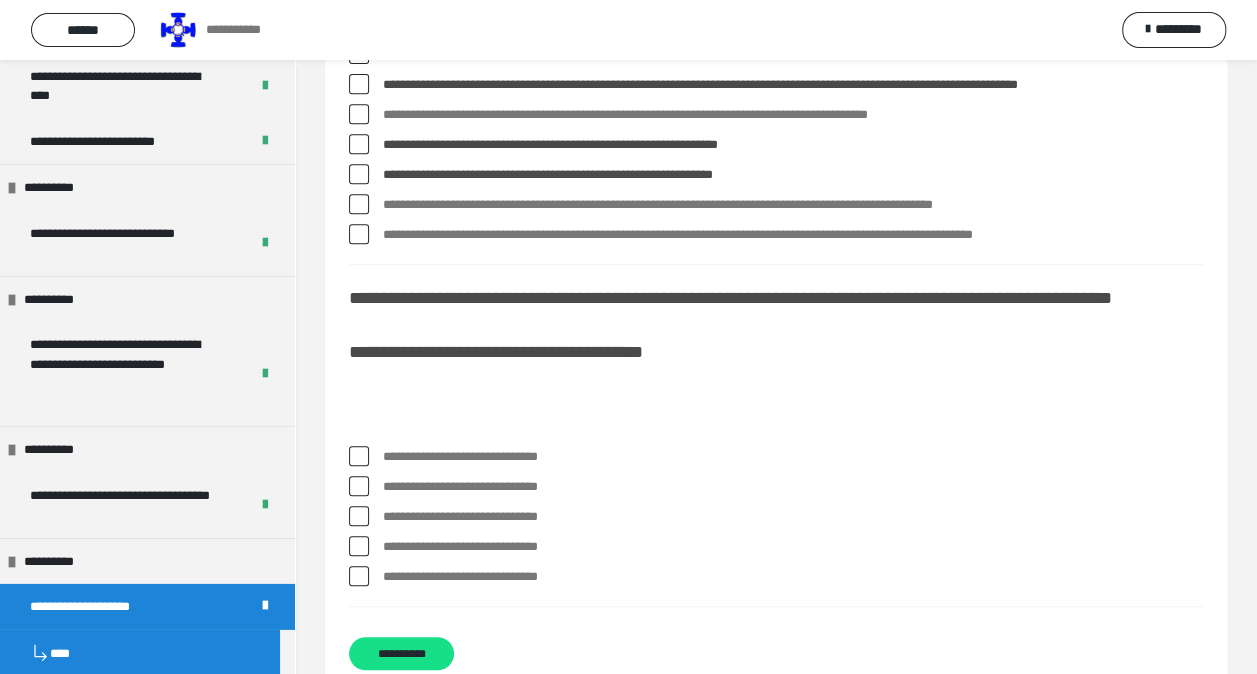 scroll, scrollTop: 500, scrollLeft: 0, axis: vertical 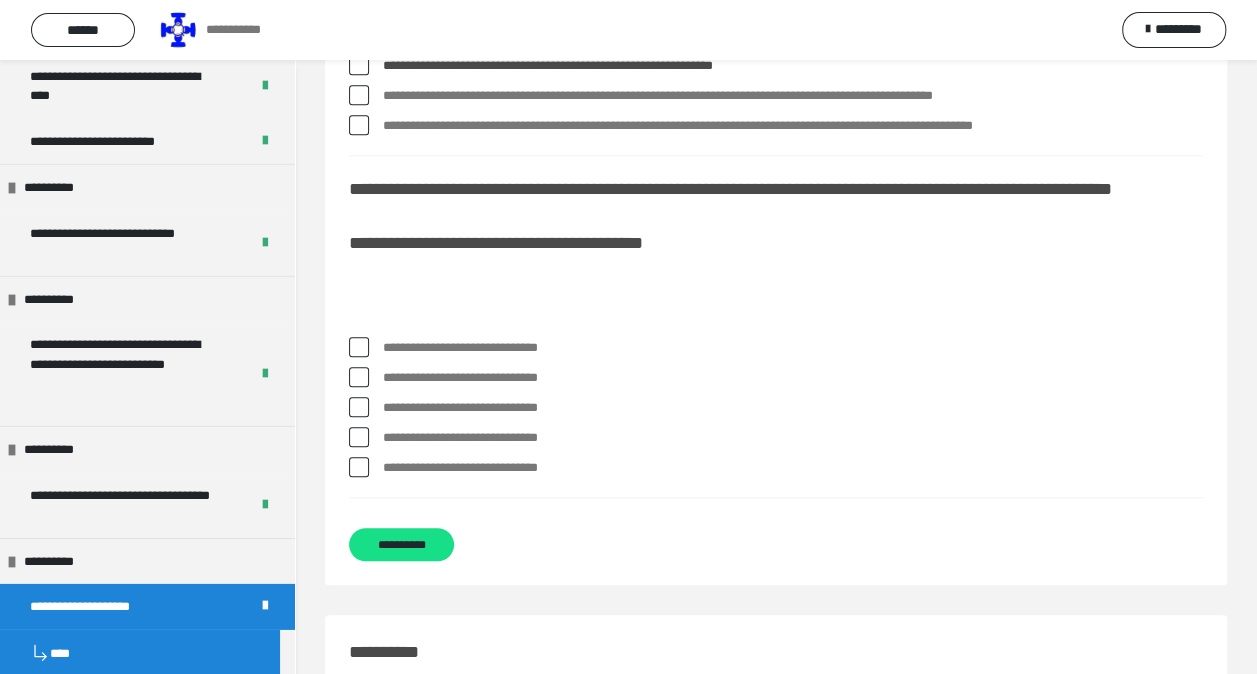 click at bounding box center [359, 347] 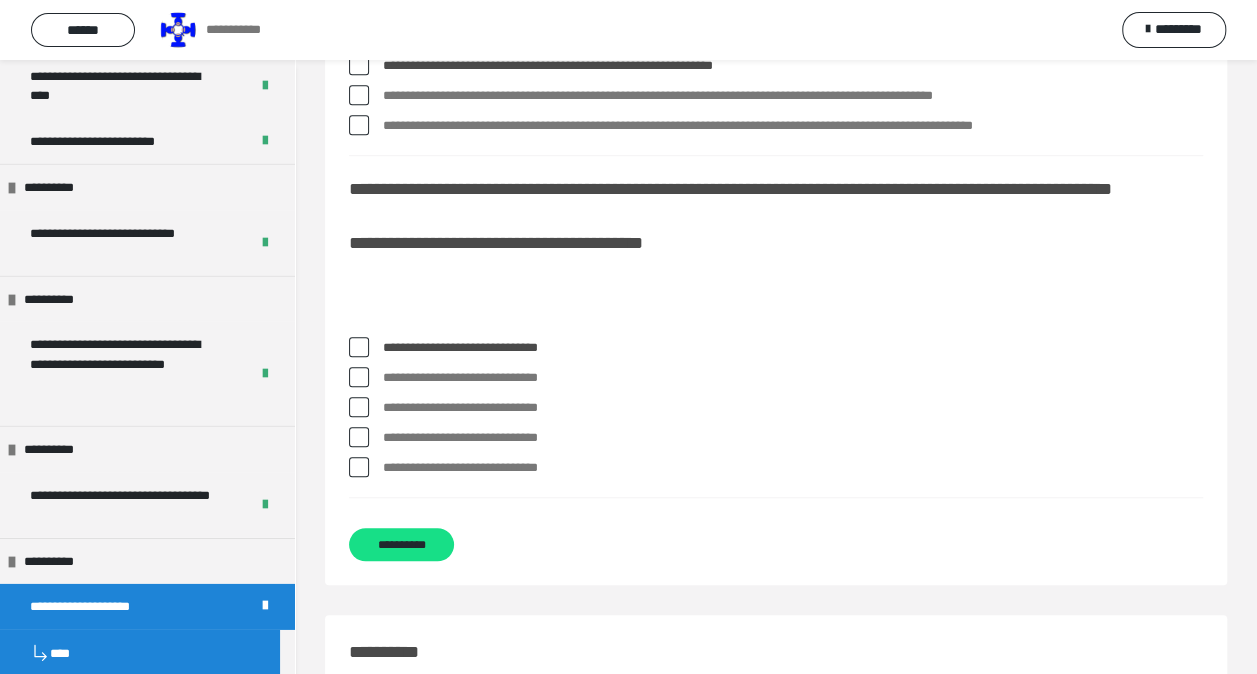 click at bounding box center (359, 467) 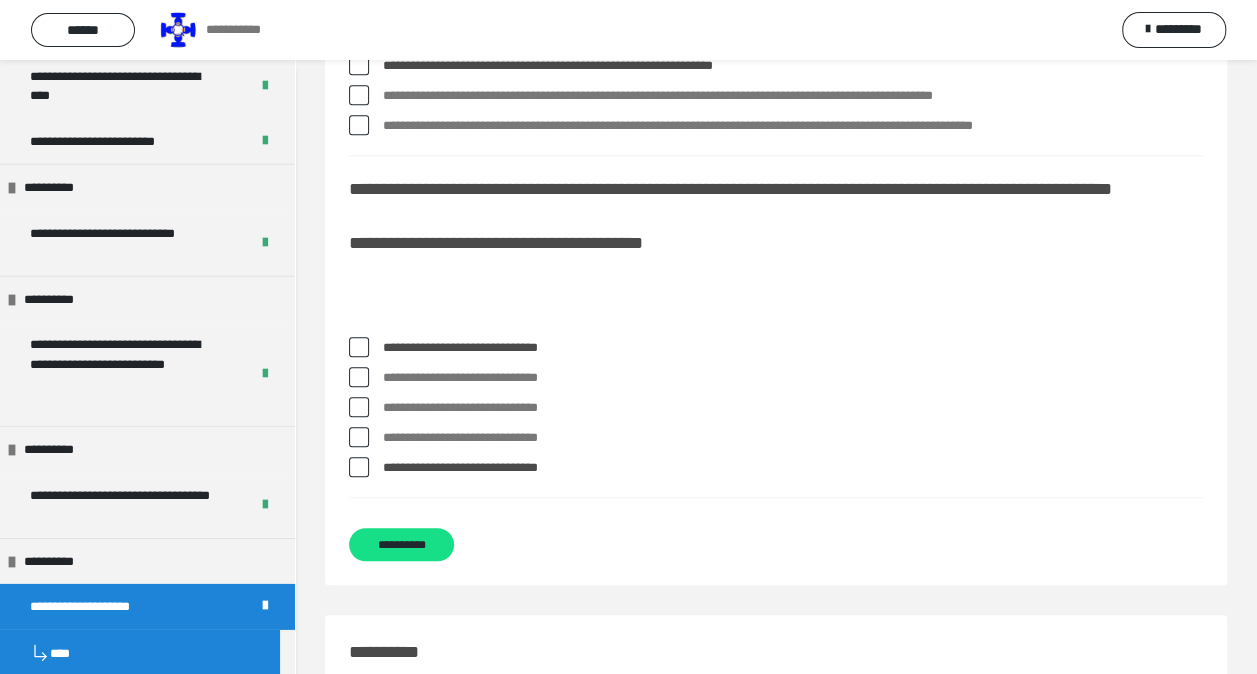 click at bounding box center (359, 467) 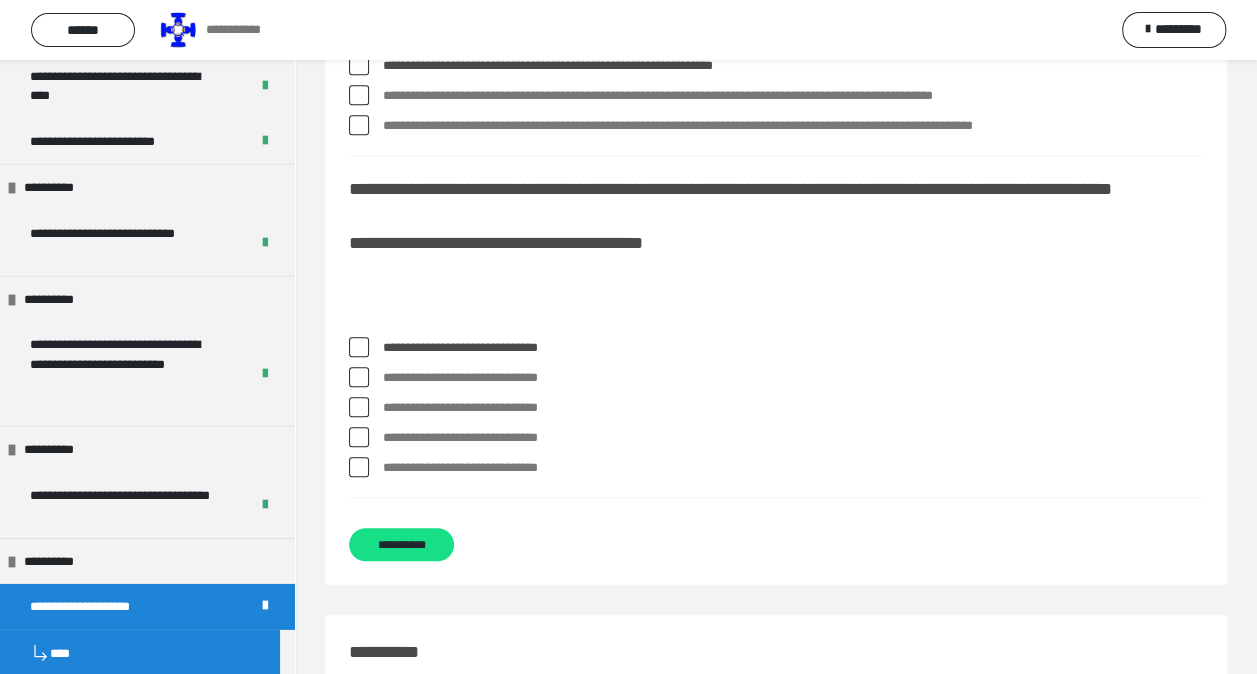 click at bounding box center [359, 467] 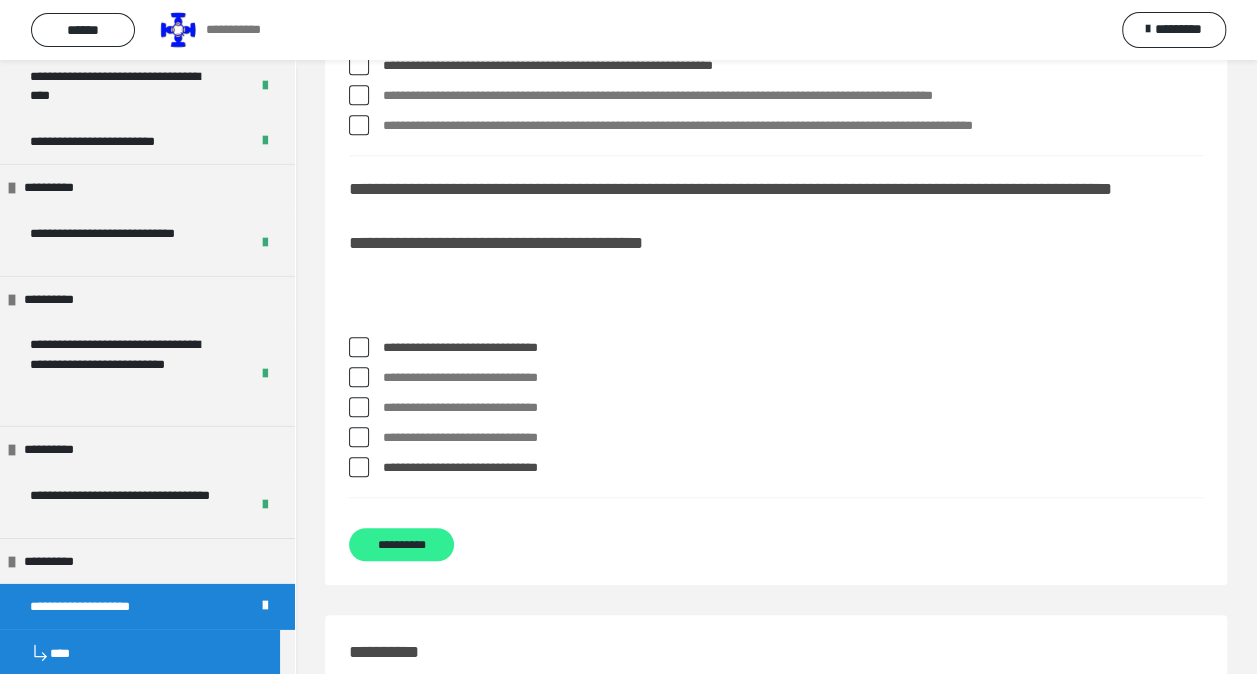 click on "**********" at bounding box center (401, 544) 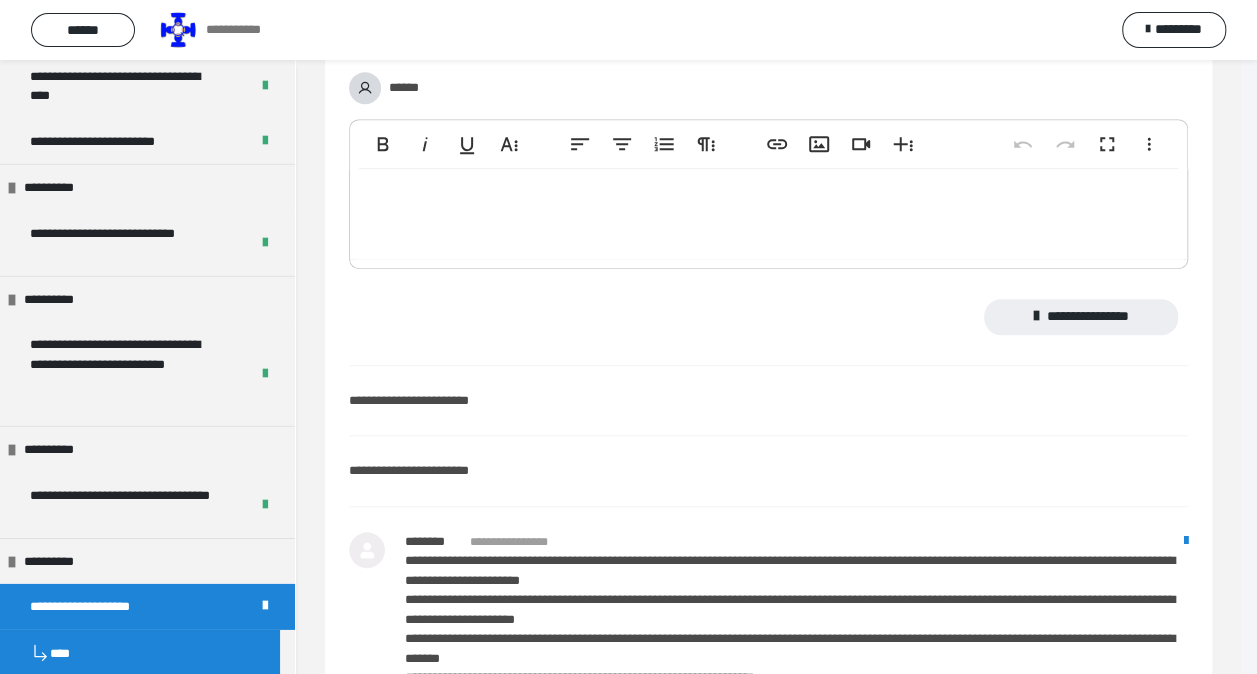 scroll, scrollTop: 0, scrollLeft: 0, axis: both 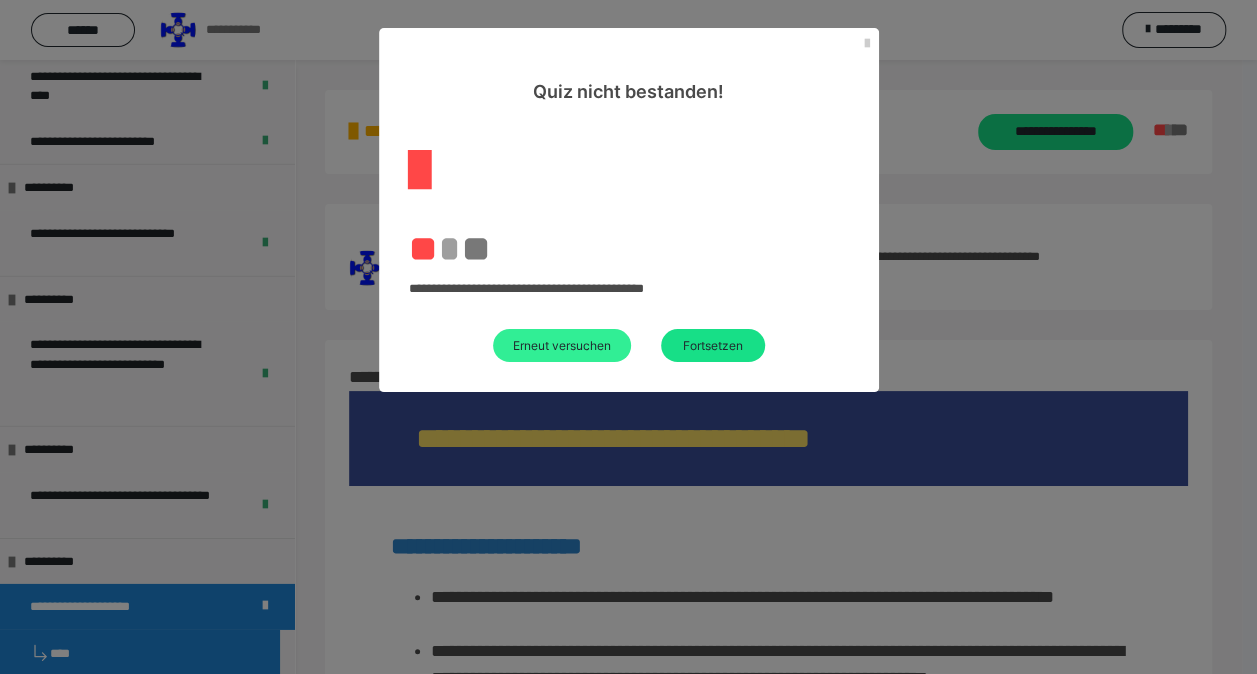 click on "Erneut versuchen" at bounding box center [562, 345] 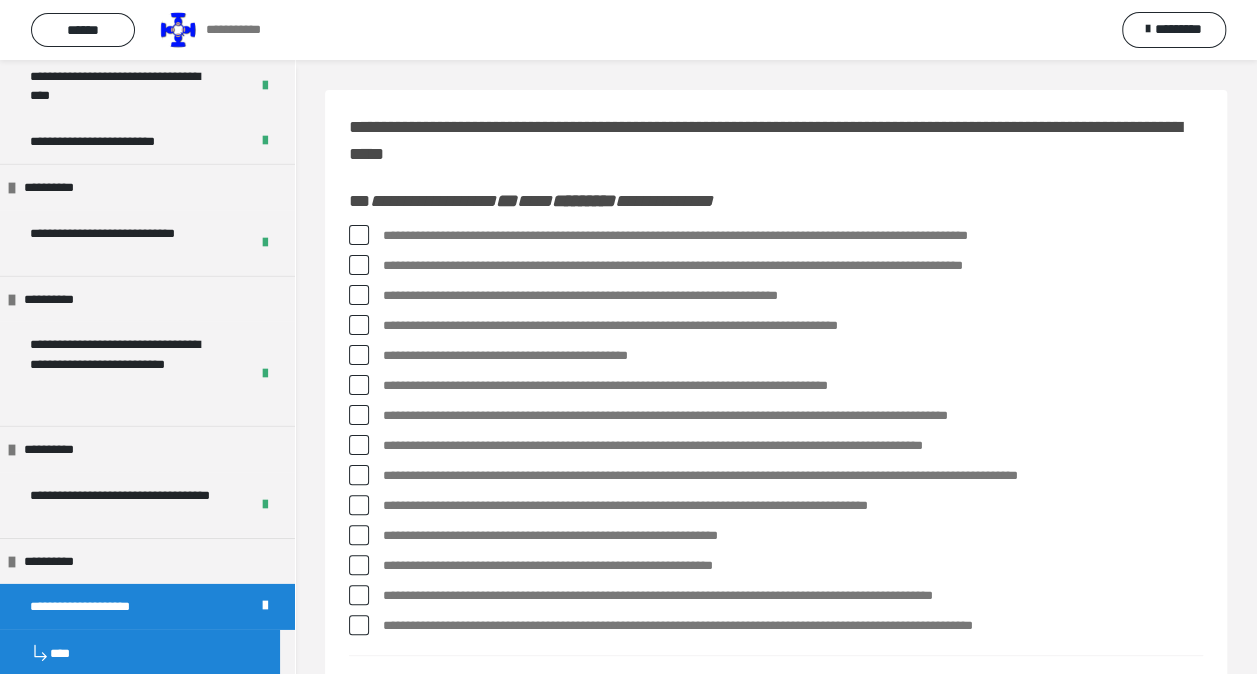 click at bounding box center (359, 235) 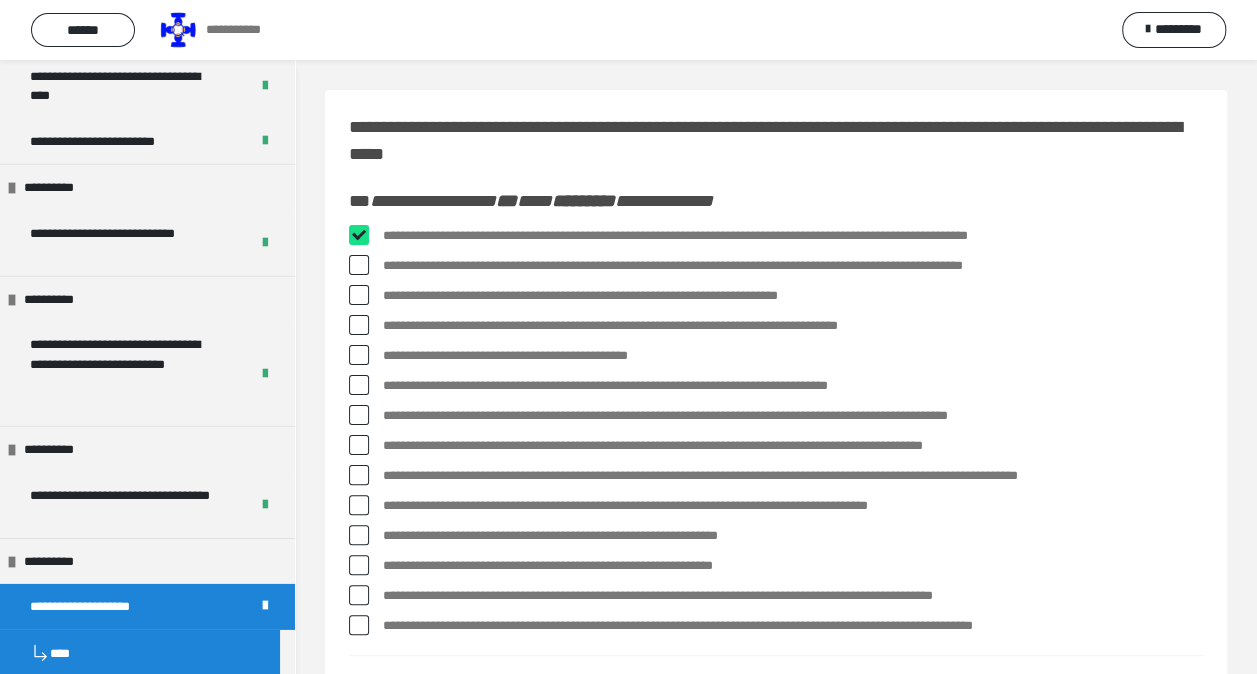checkbox on "****" 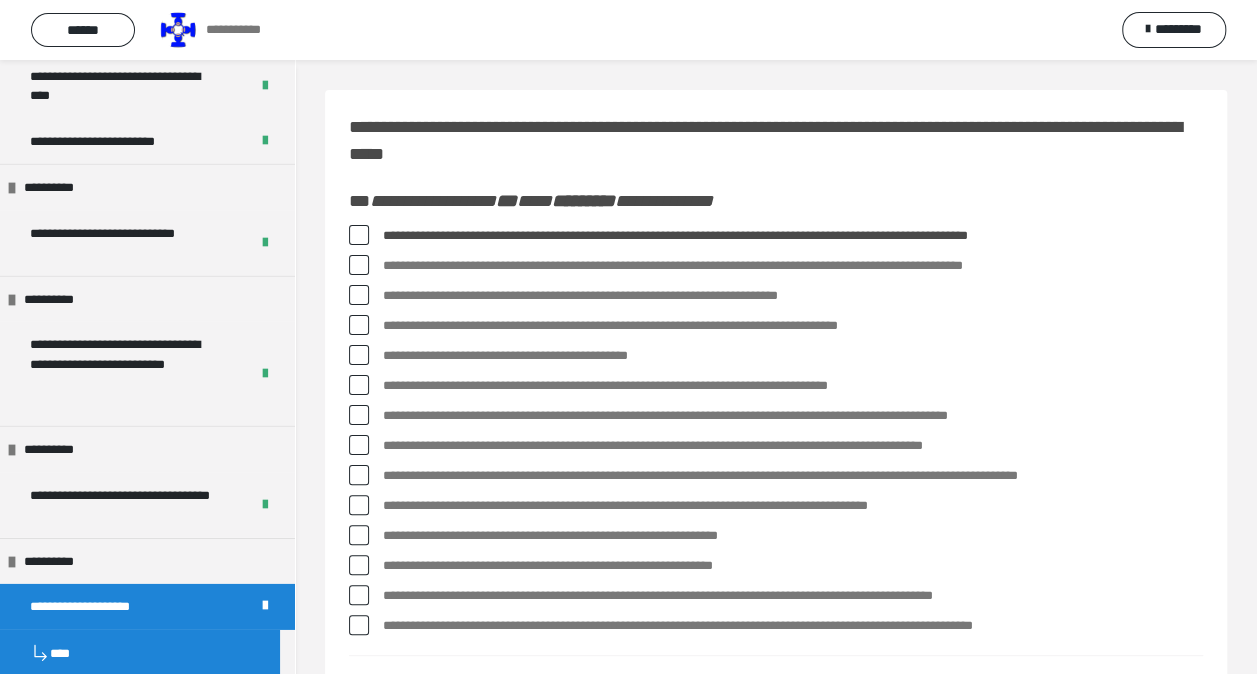 click at bounding box center (359, 355) 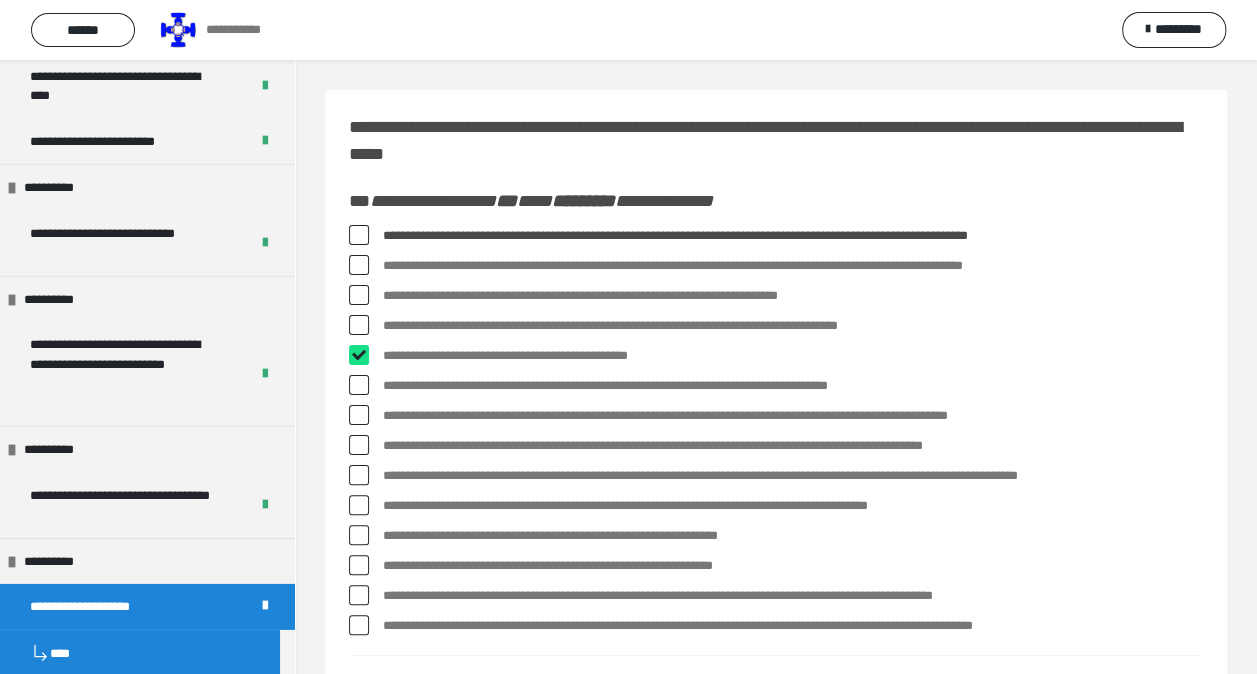 checkbox on "****" 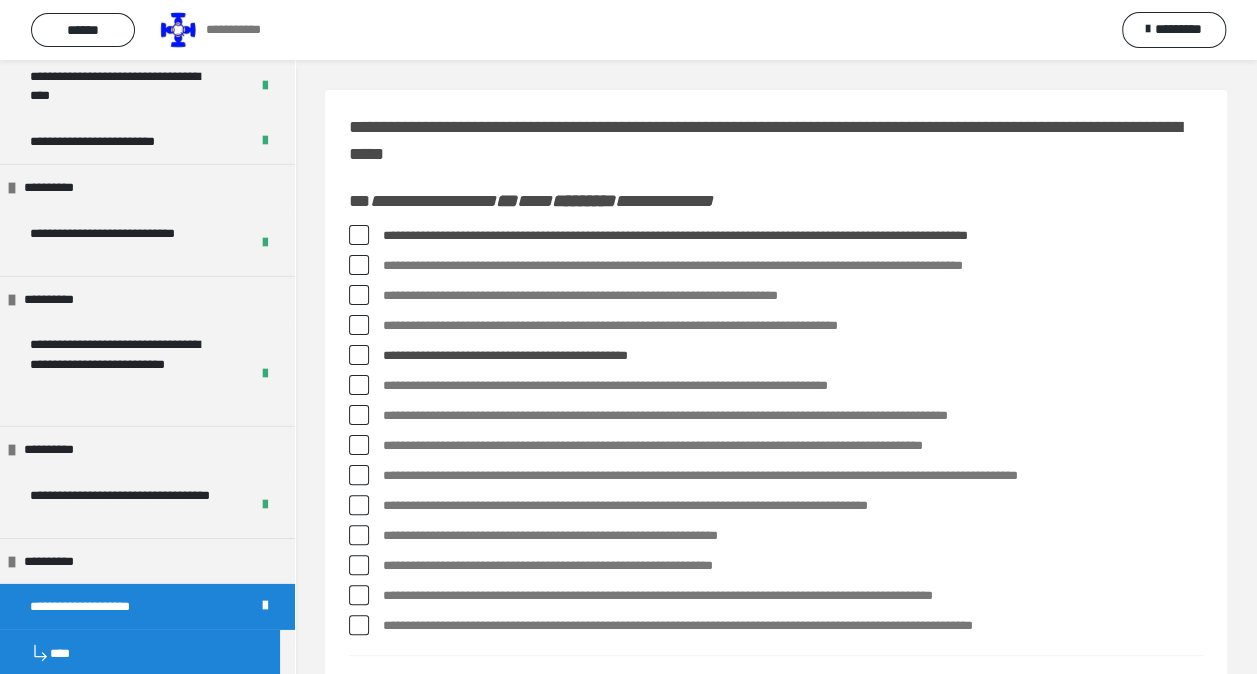 click at bounding box center (359, 415) 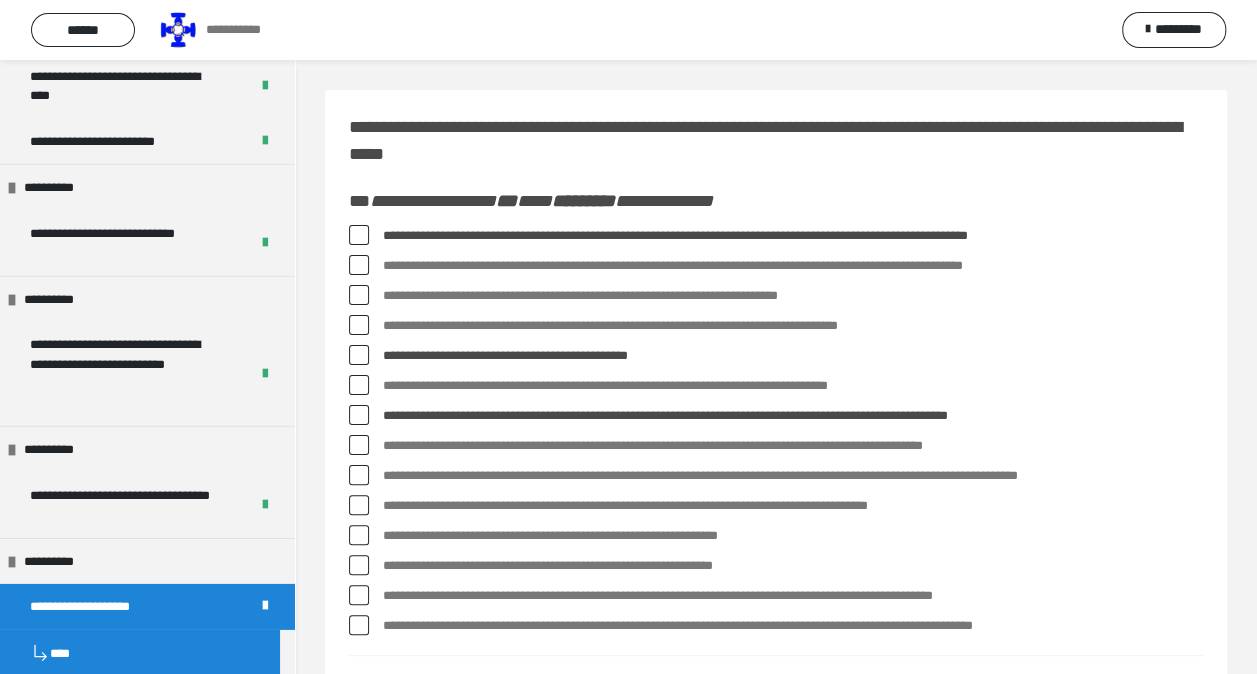 click at bounding box center [359, 475] 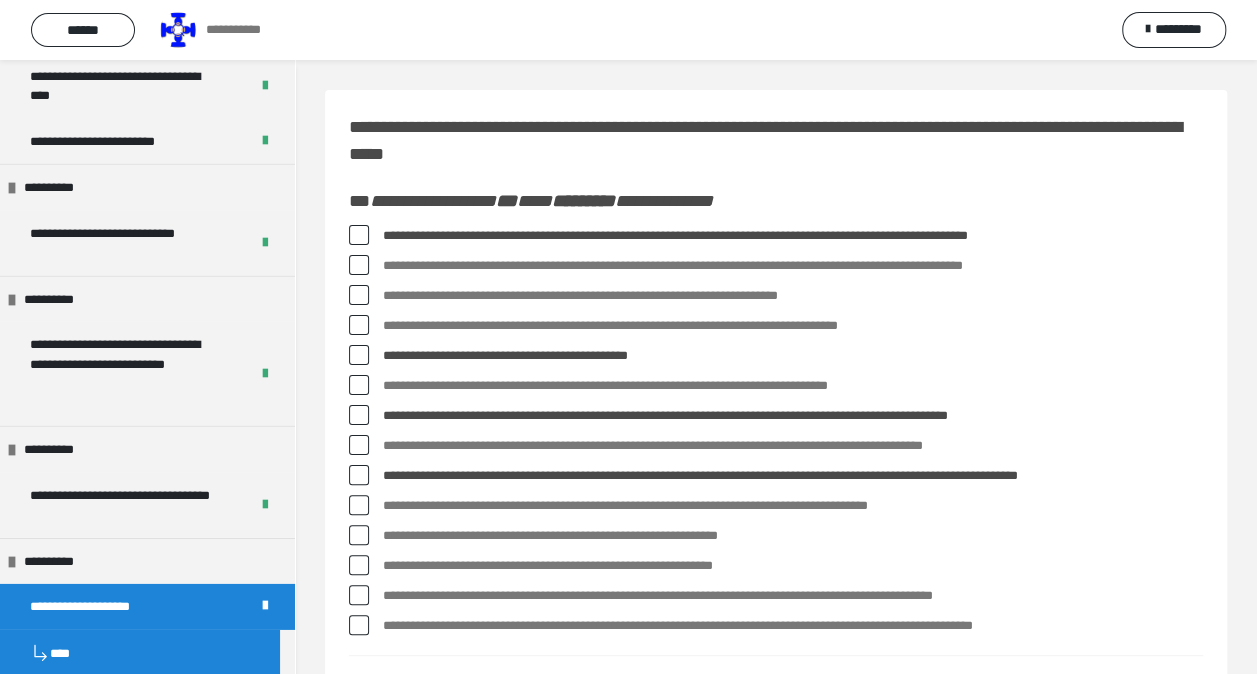 click at bounding box center [359, 505] 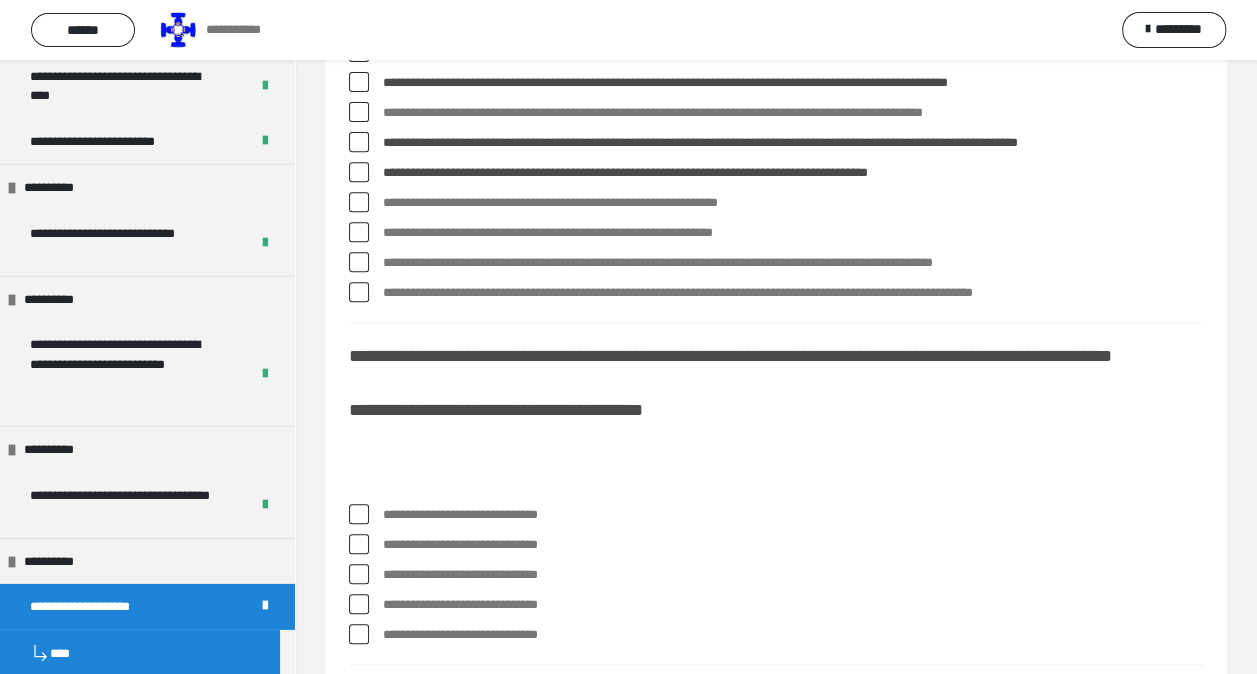 scroll, scrollTop: 400, scrollLeft: 0, axis: vertical 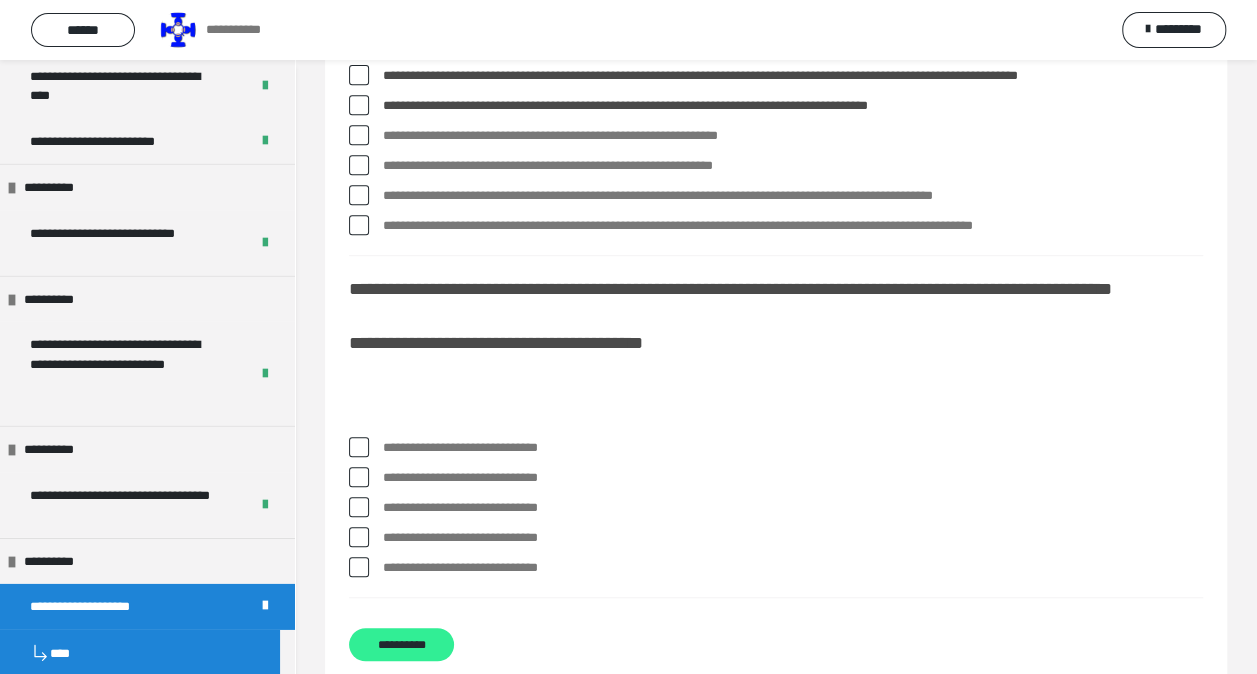 click on "**********" at bounding box center [401, 644] 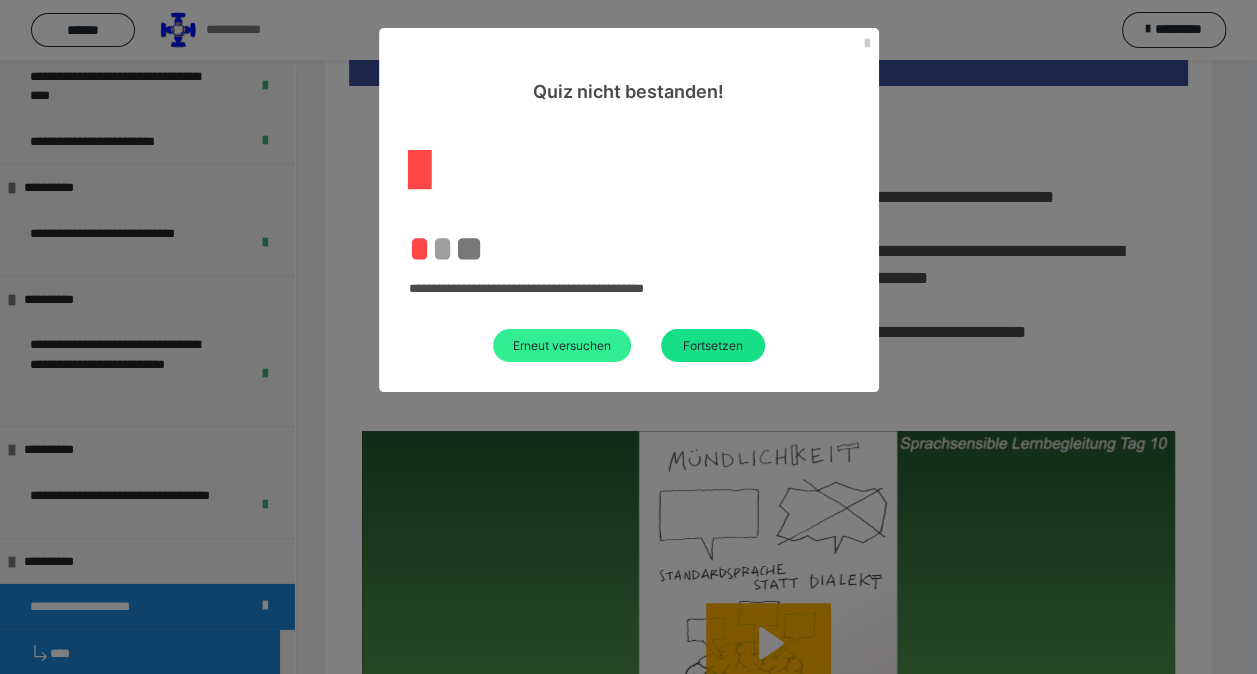 click on "Erneut versuchen" at bounding box center [562, 345] 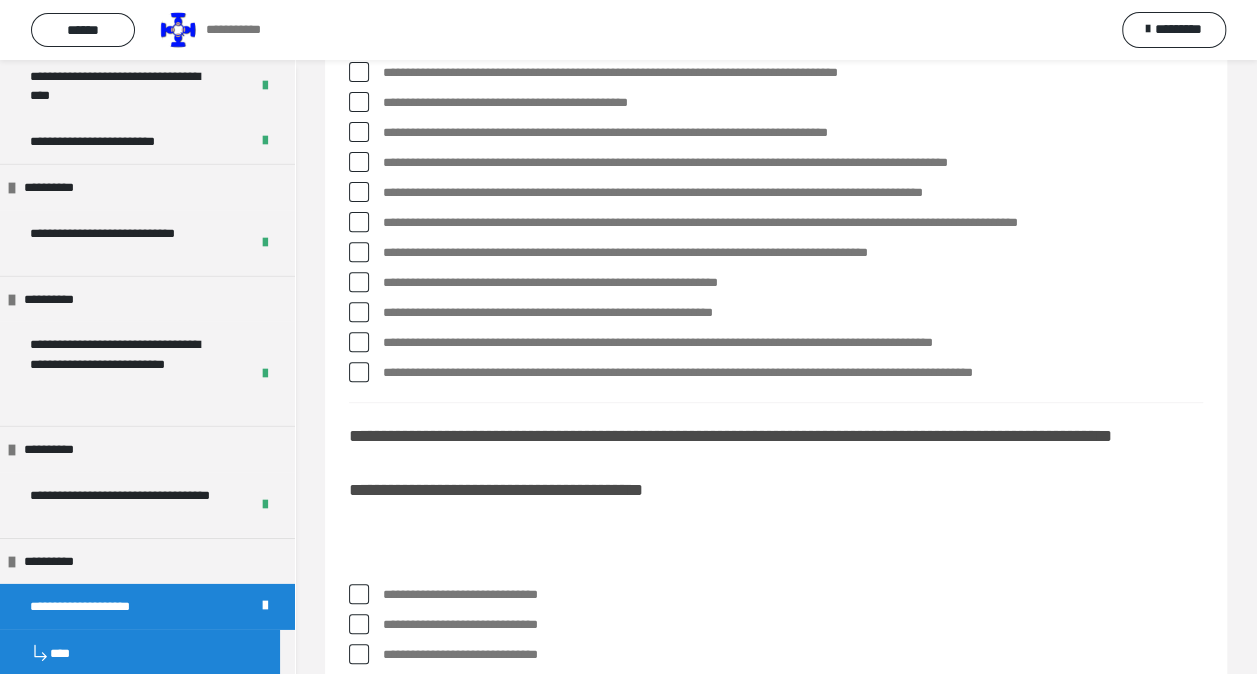 scroll, scrollTop: 0, scrollLeft: 0, axis: both 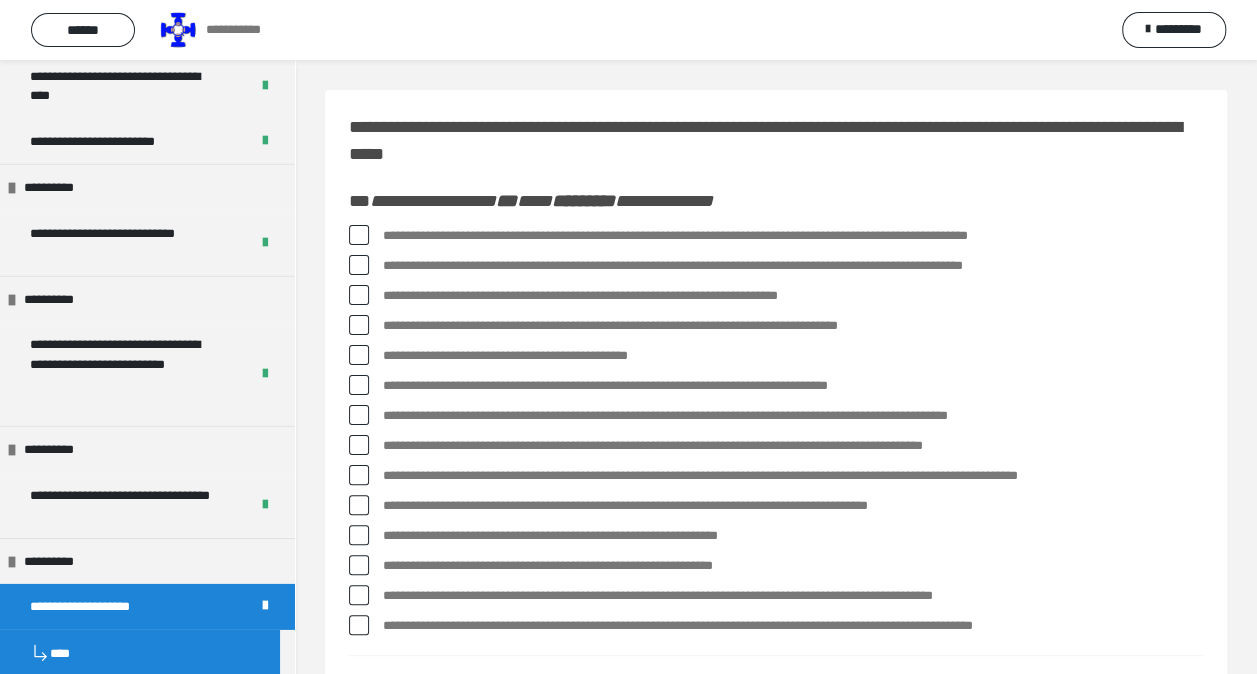 click on "**********" at bounding box center [776, 435] 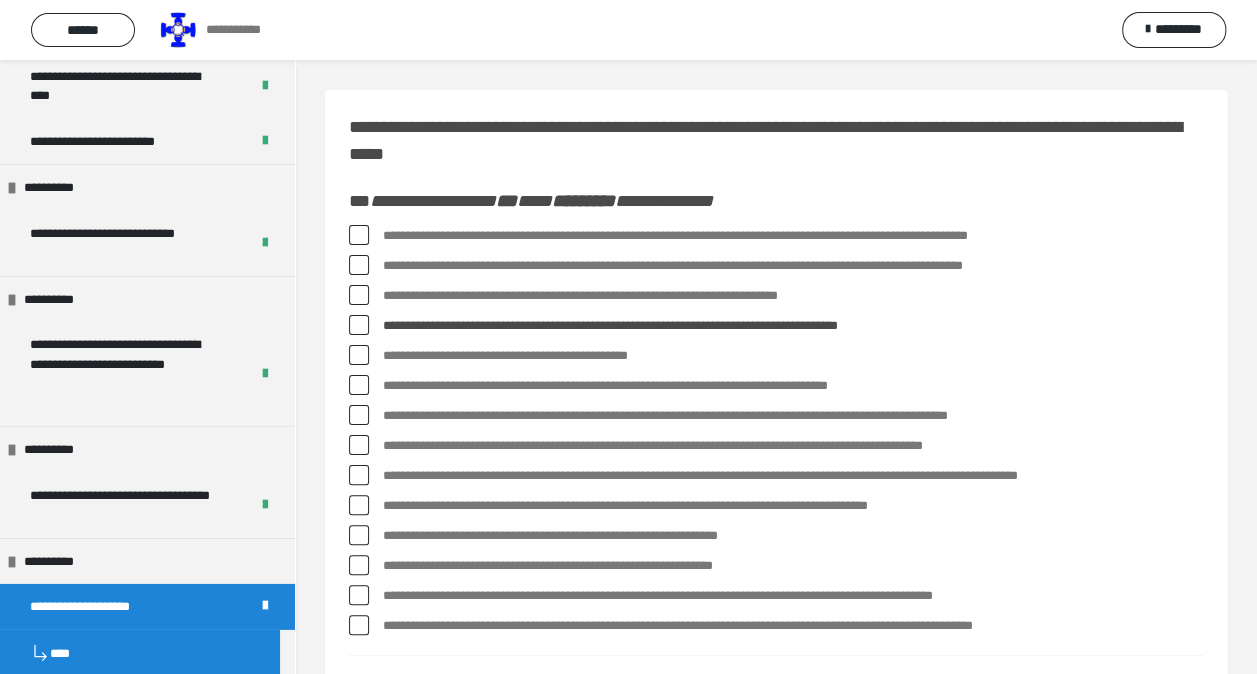 click at bounding box center (359, 235) 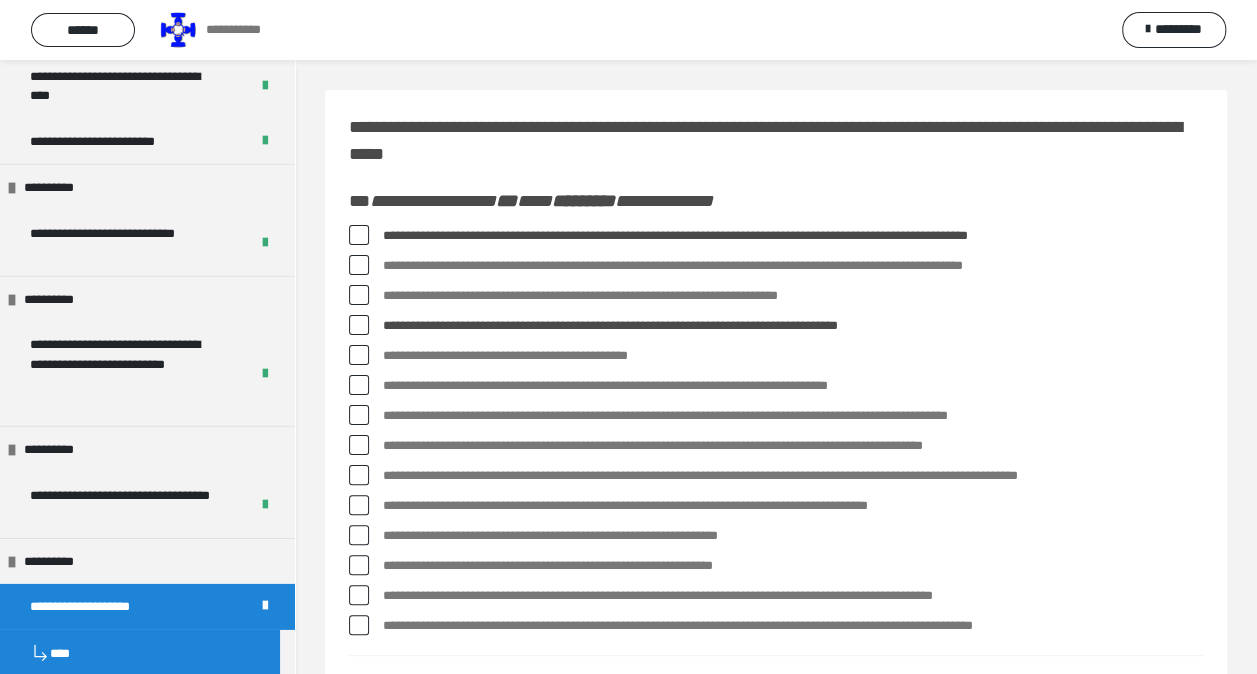 click at bounding box center [359, 385] 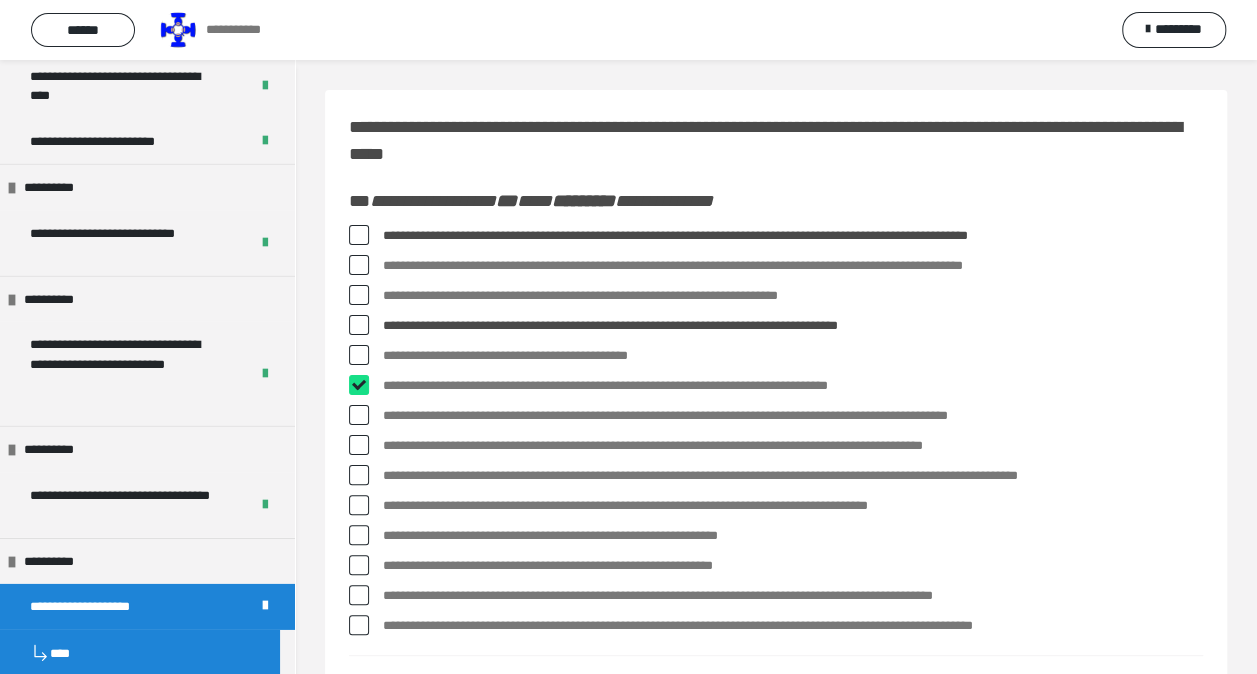 checkbox on "****" 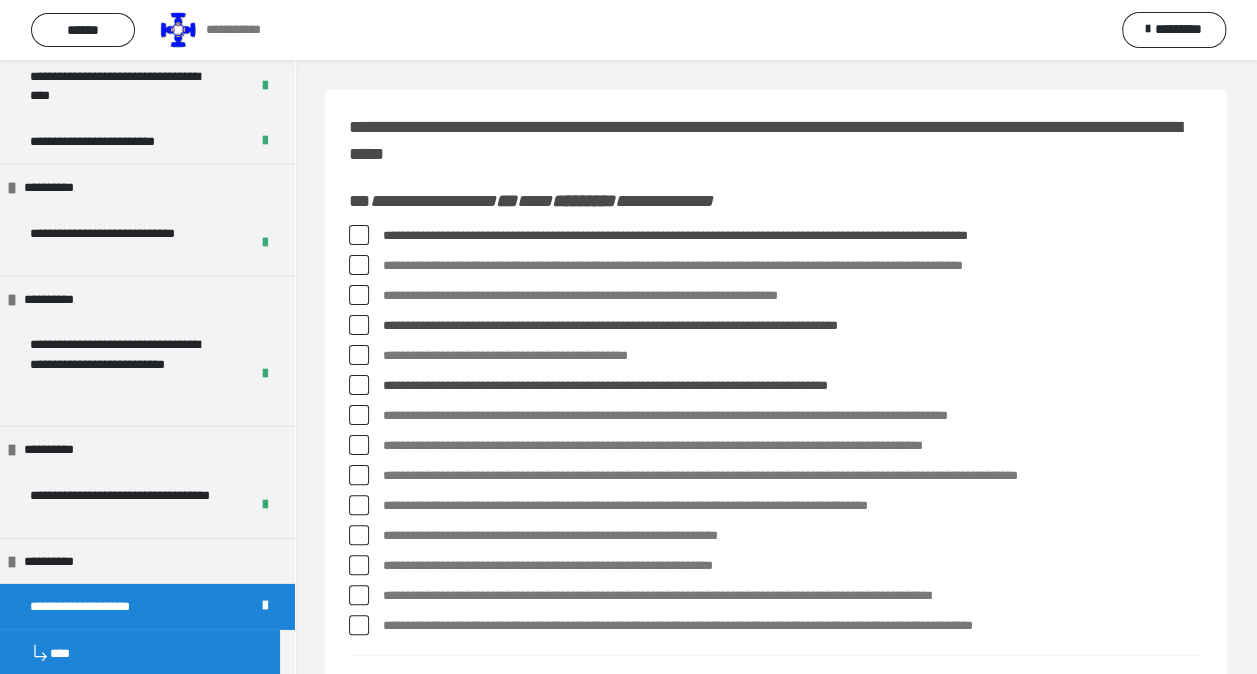 click at bounding box center [359, 445] 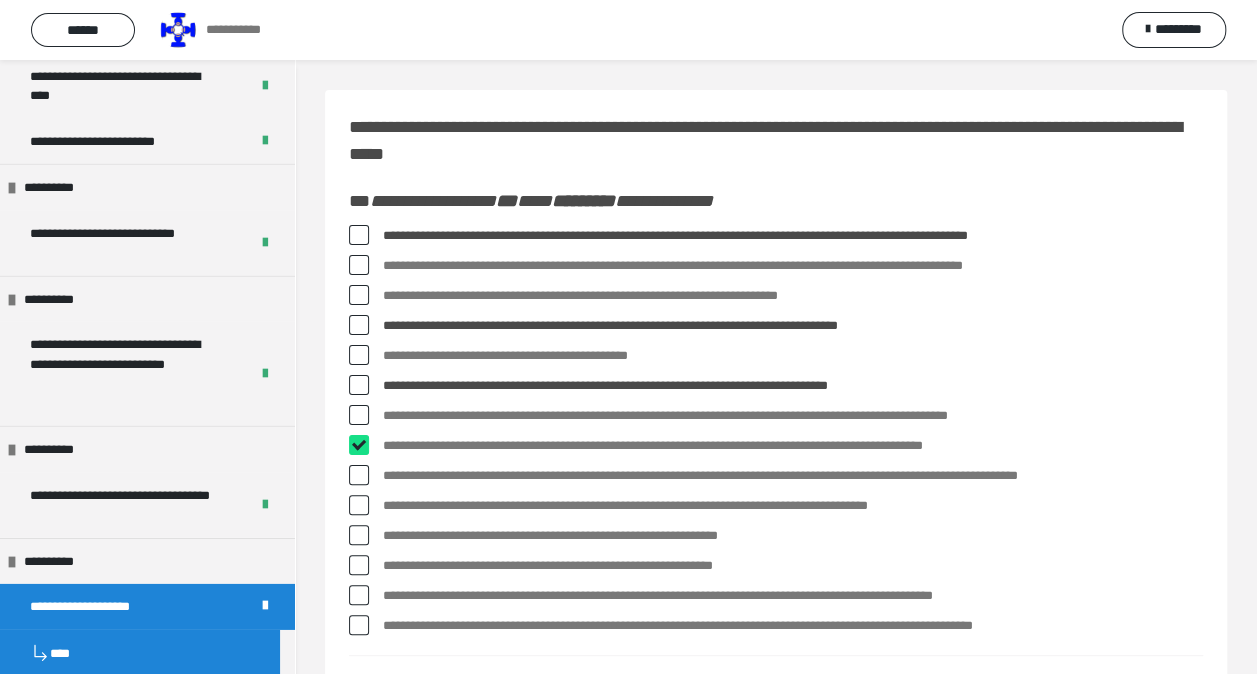 checkbox on "****" 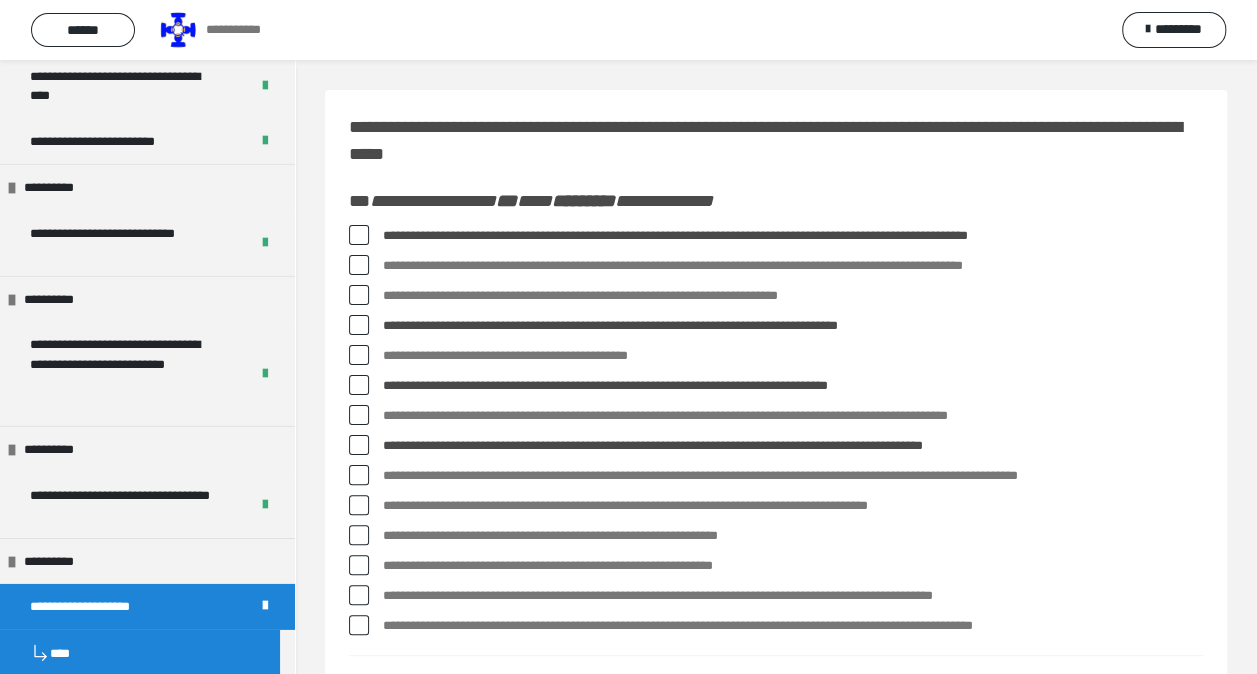 click at bounding box center (359, 535) 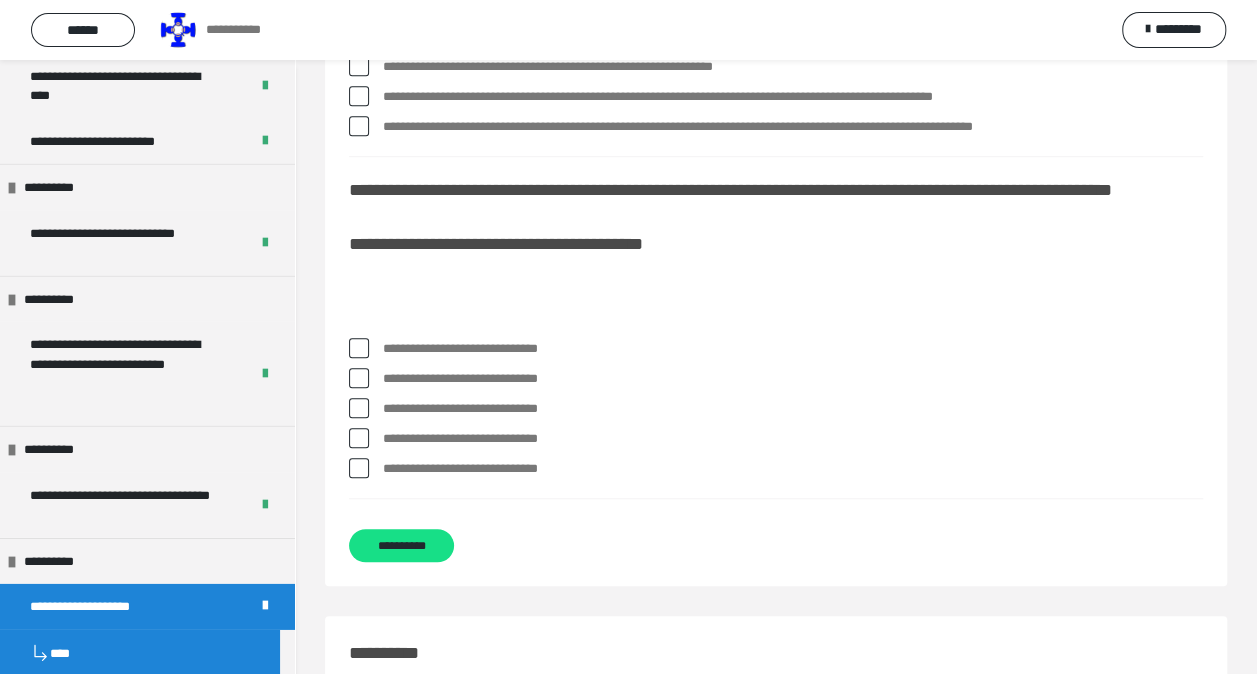 scroll, scrollTop: 500, scrollLeft: 0, axis: vertical 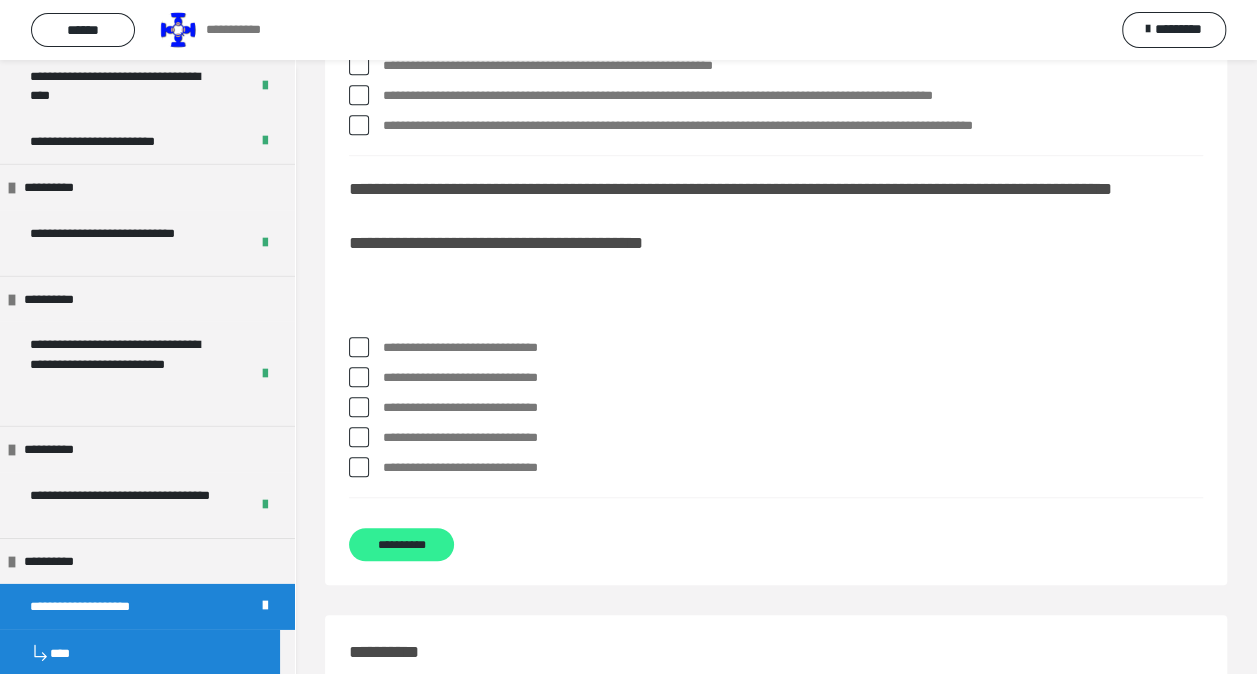 click on "**********" at bounding box center [401, 544] 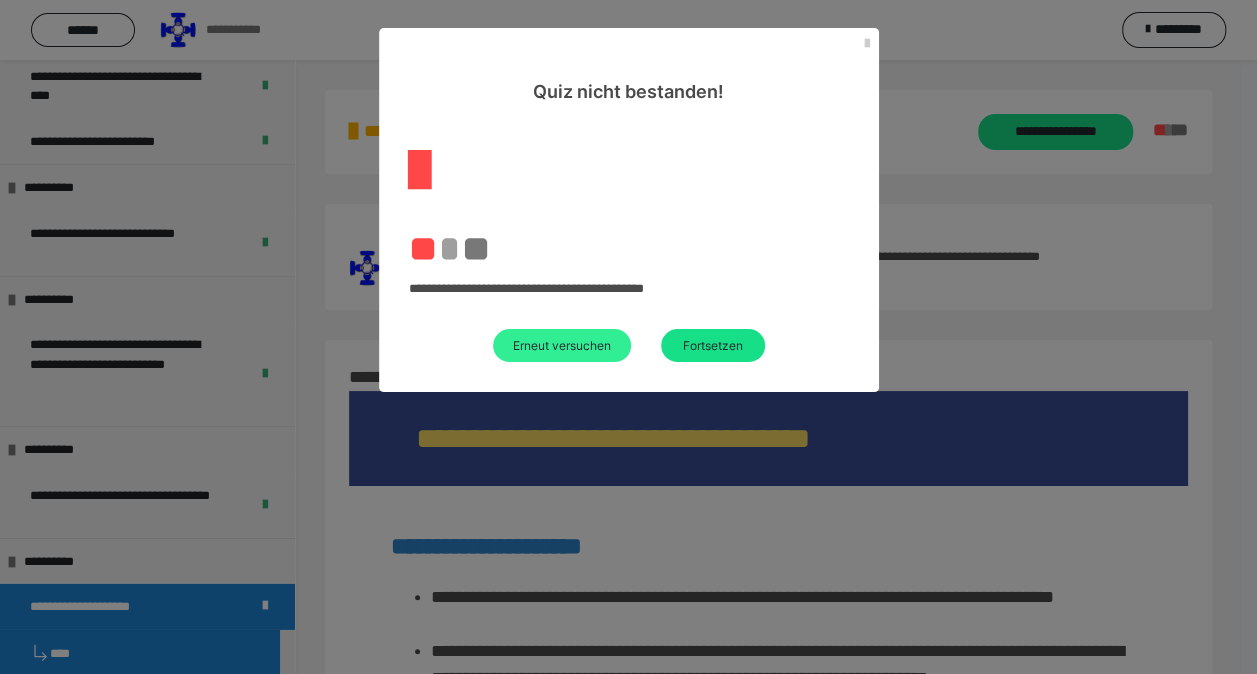 click on "Erneut versuchen" at bounding box center (562, 345) 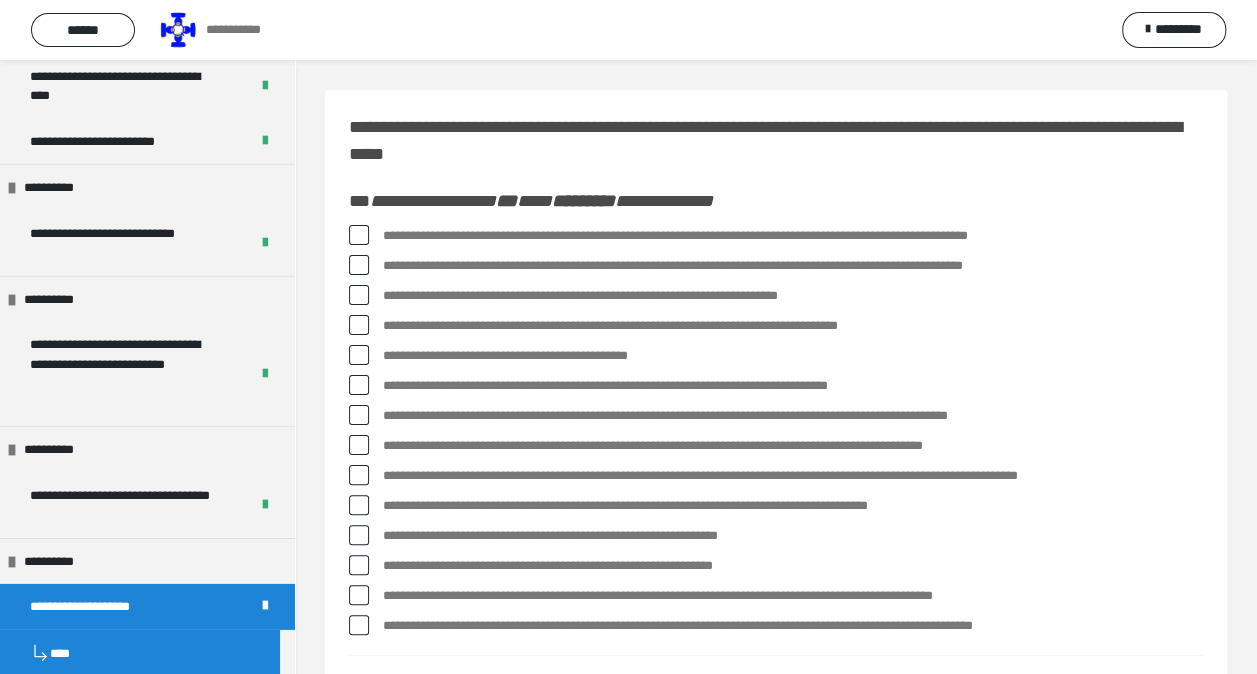 click at bounding box center [359, 235] 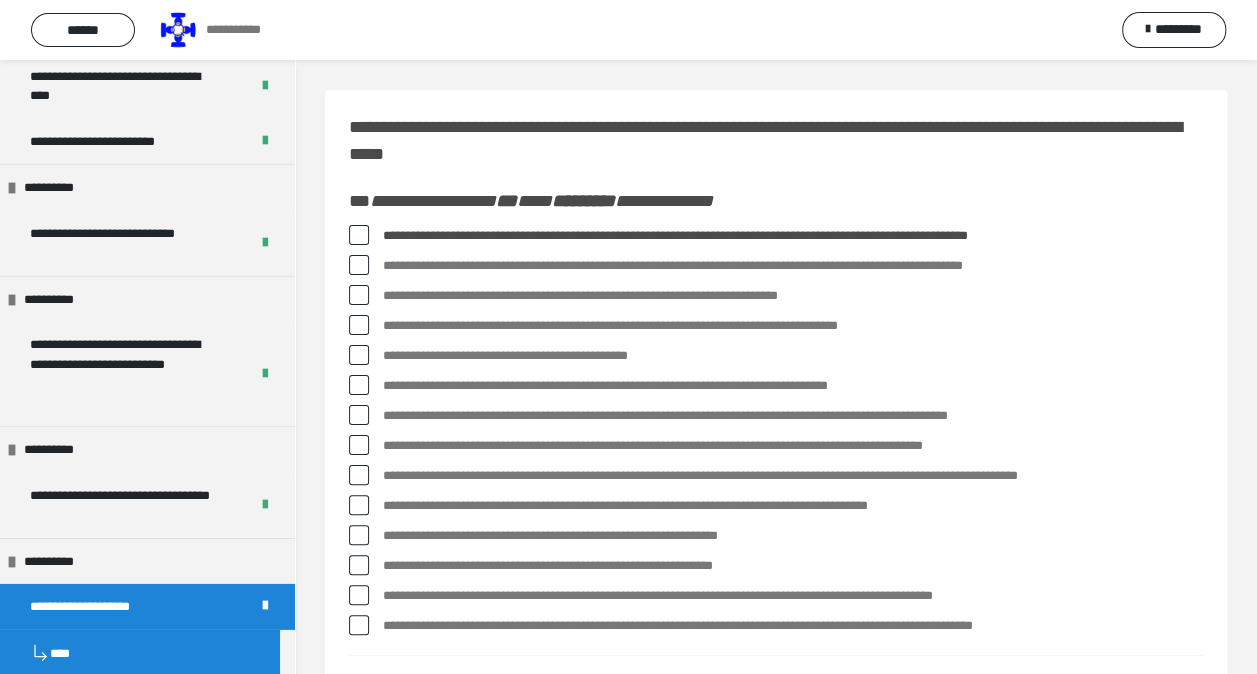 click at bounding box center (359, 355) 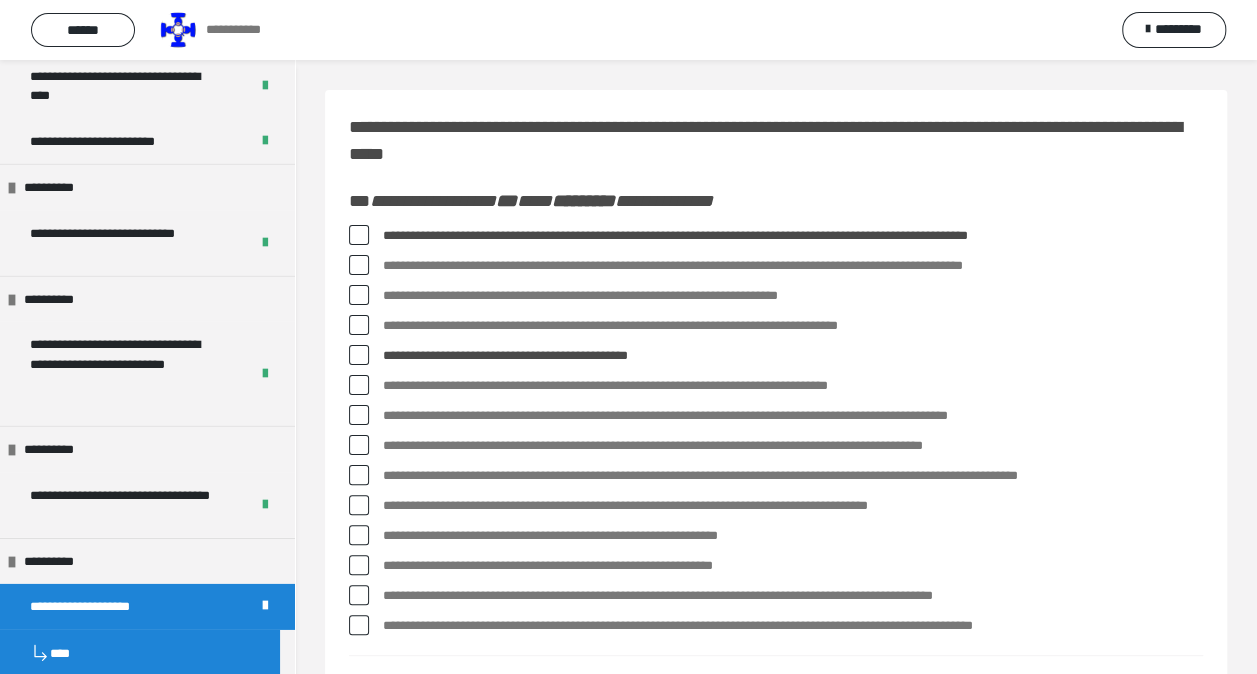 click at bounding box center (359, 415) 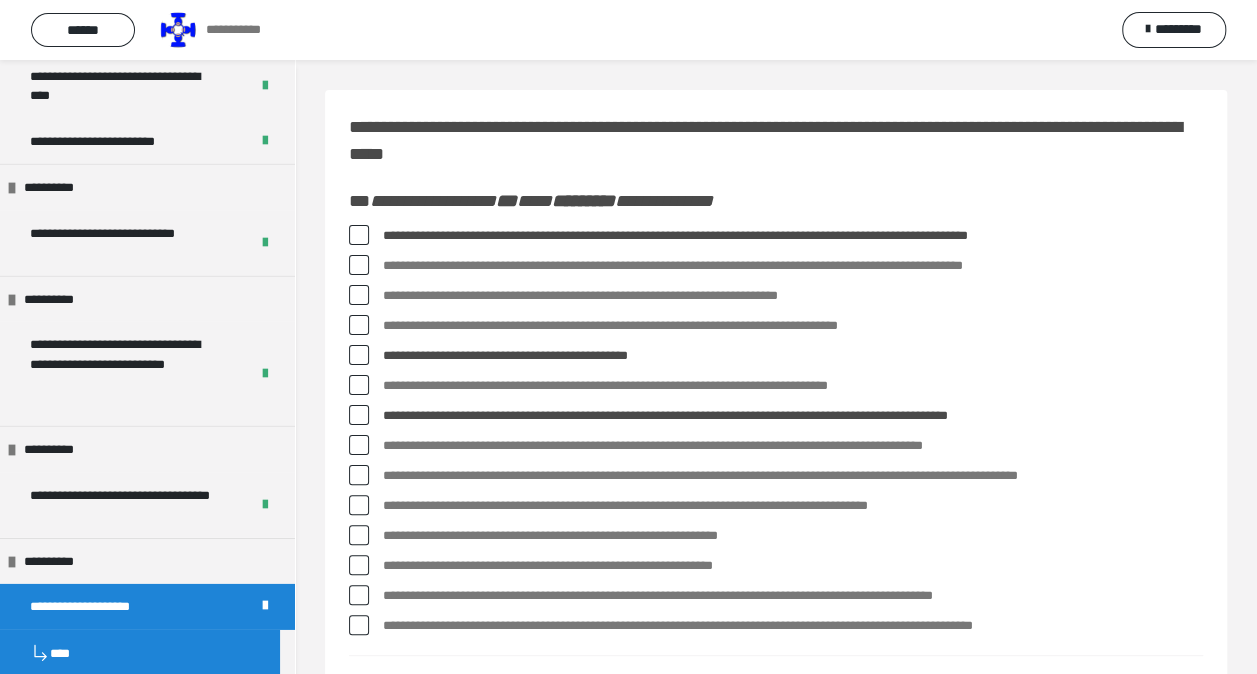 click at bounding box center [359, 475] 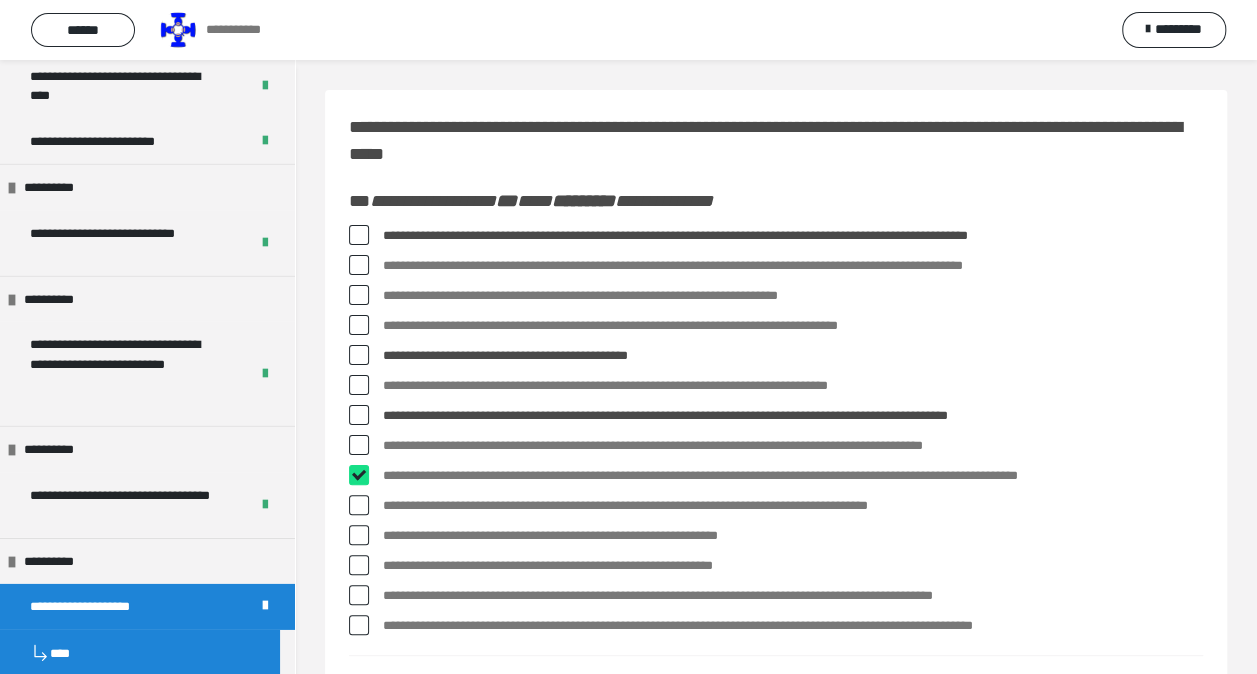 checkbox on "****" 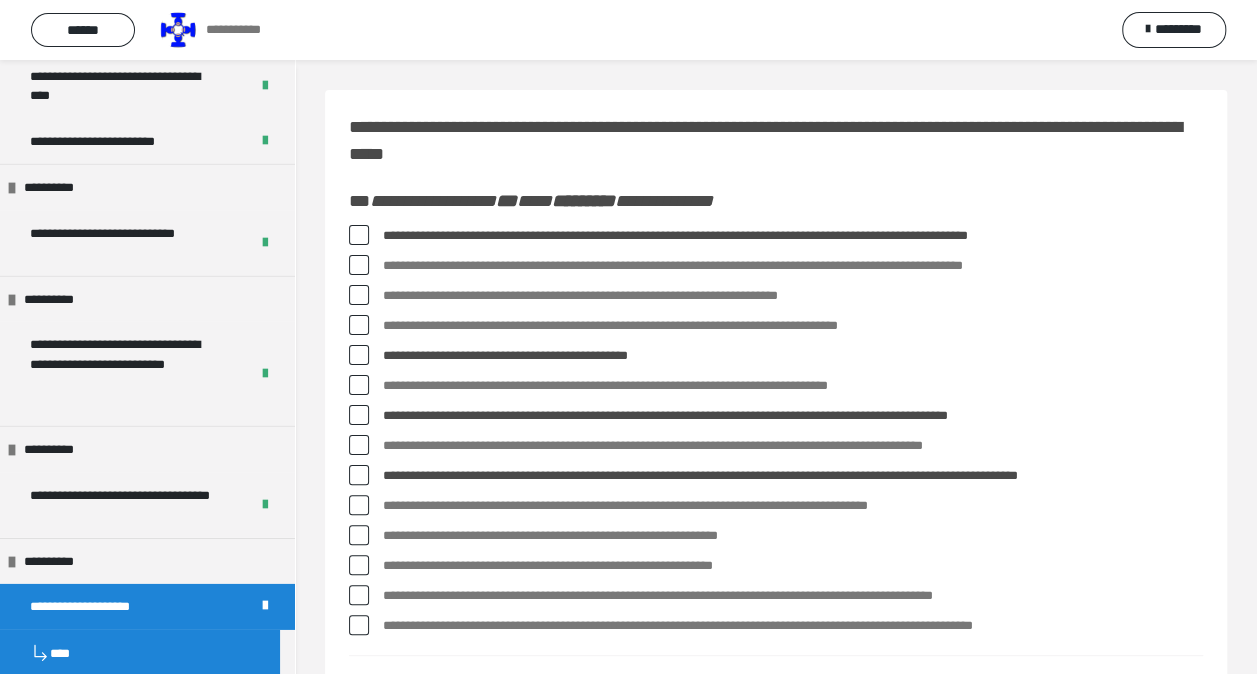 click at bounding box center (359, 565) 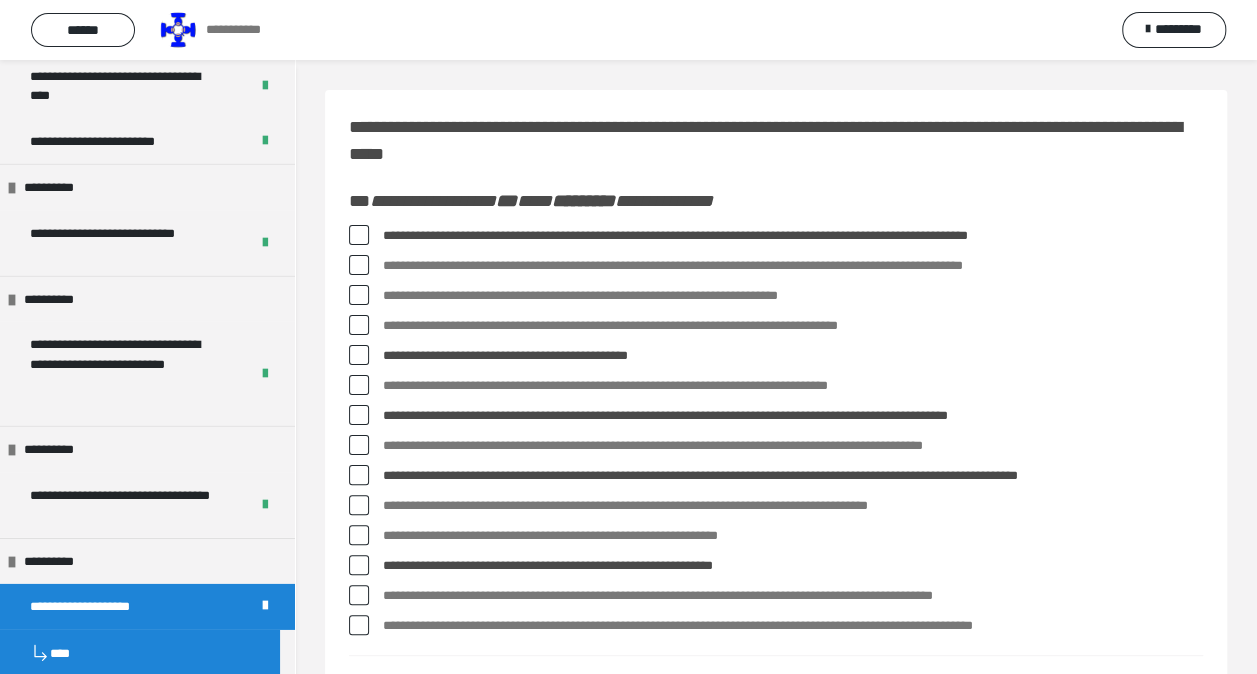 click at bounding box center (359, 595) 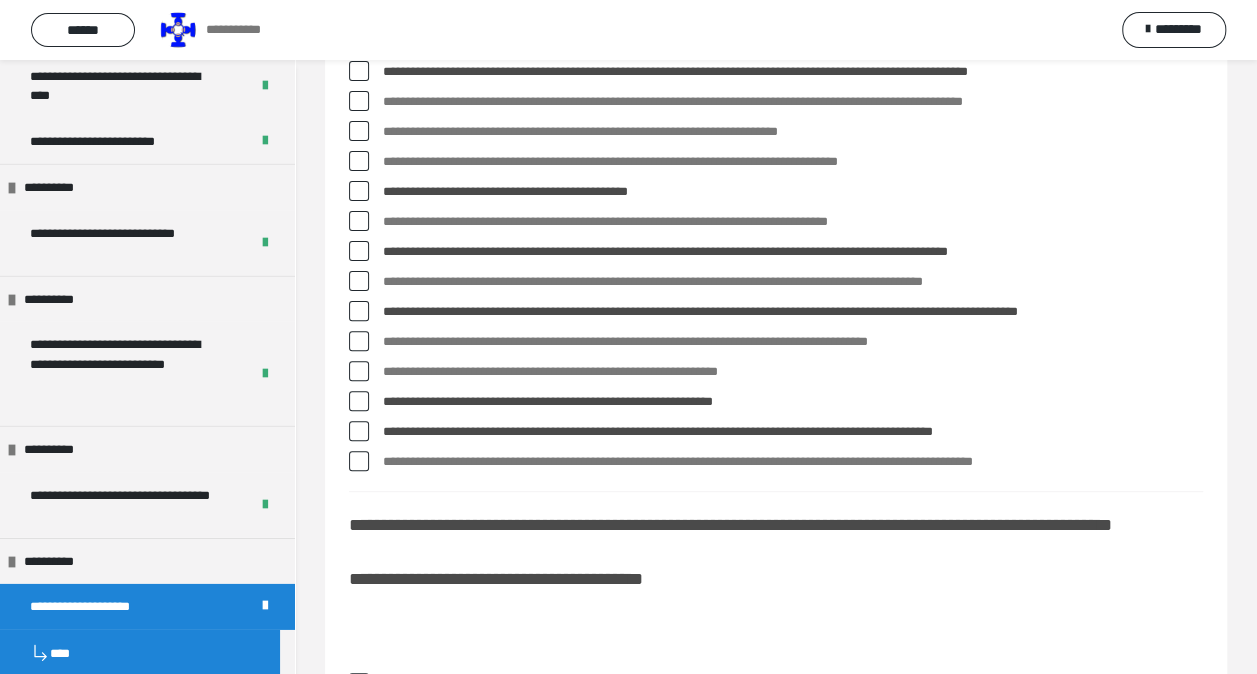 scroll, scrollTop: 300, scrollLeft: 0, axis: vertical 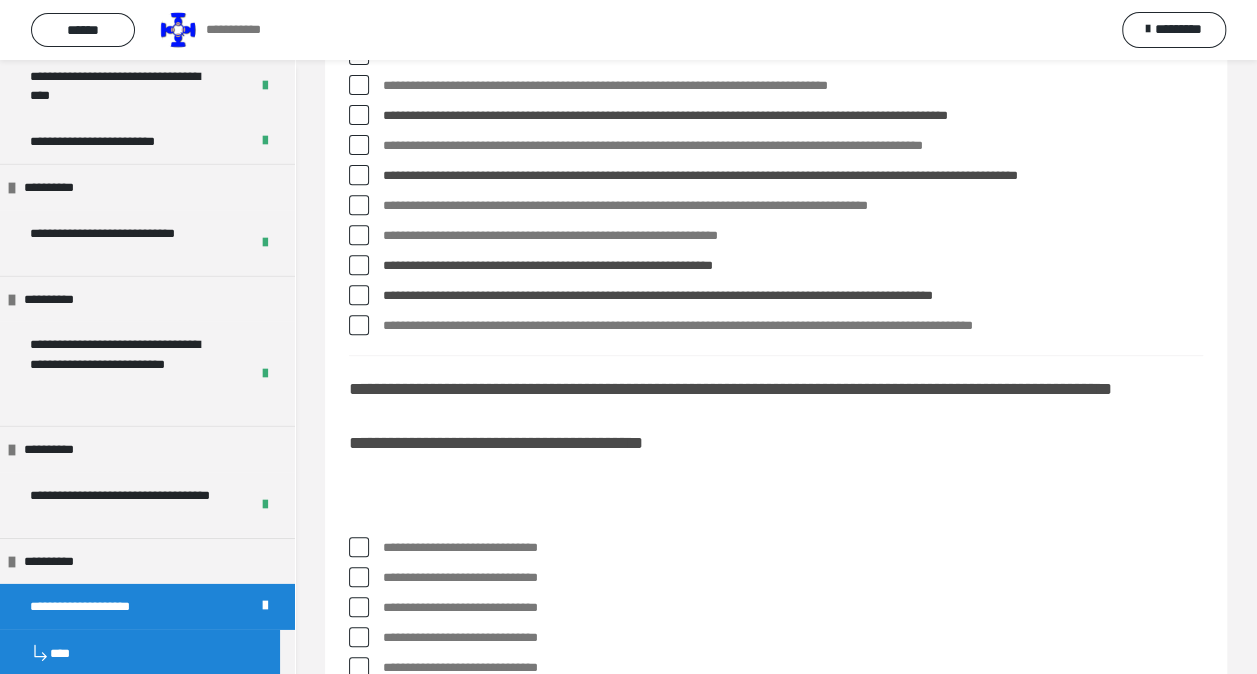 click at bounding box center (359, 547) 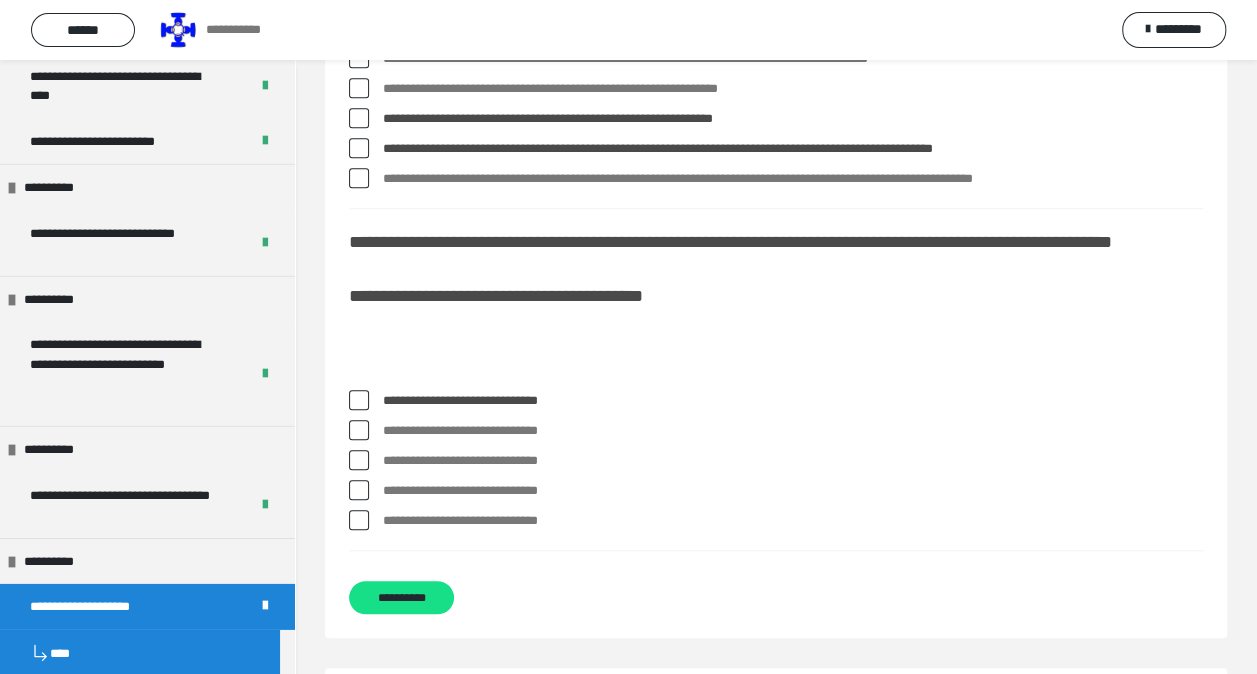 scroll, scrollTop: 500, scrollLeft: 0, axis: vertical 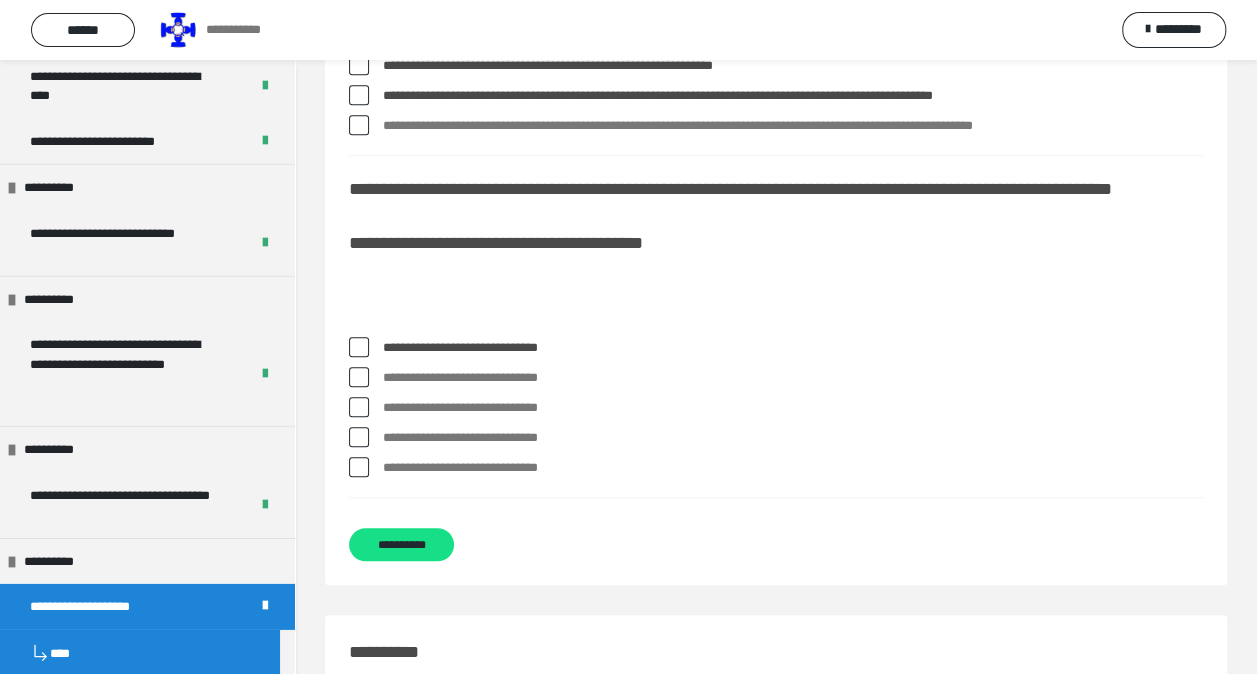 click on "**********" at bounding box center [776, 468] 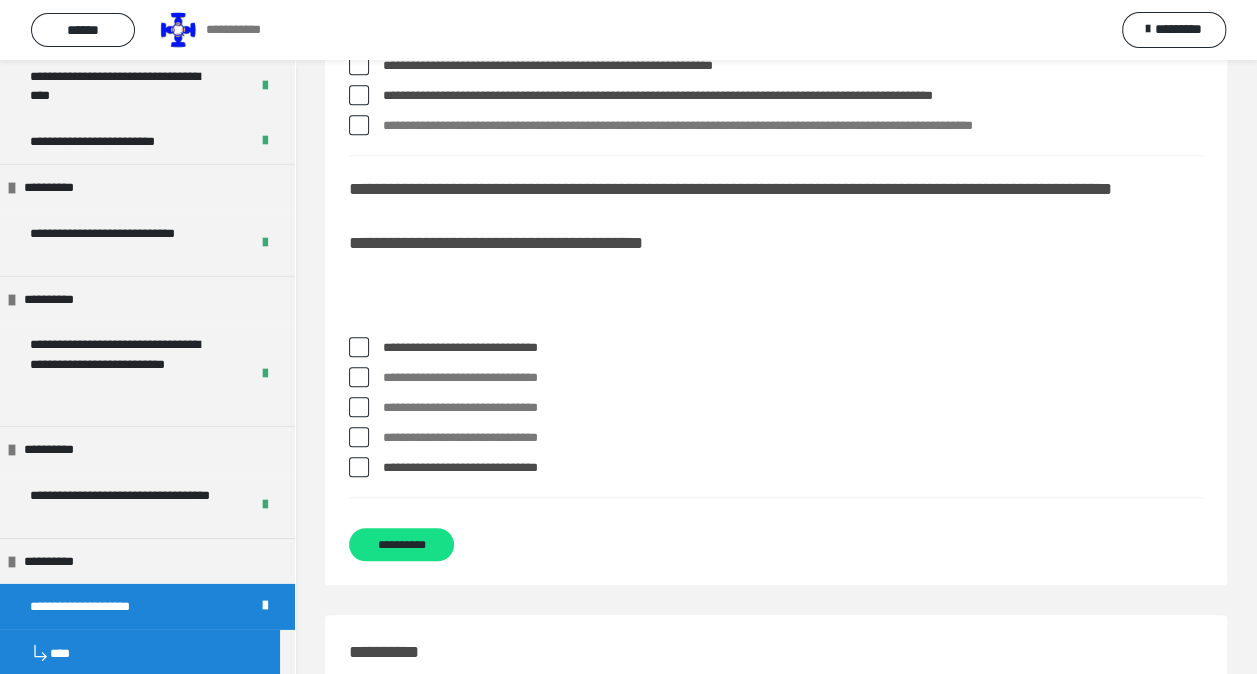 click on "**********" at bounding box center [776, 468] 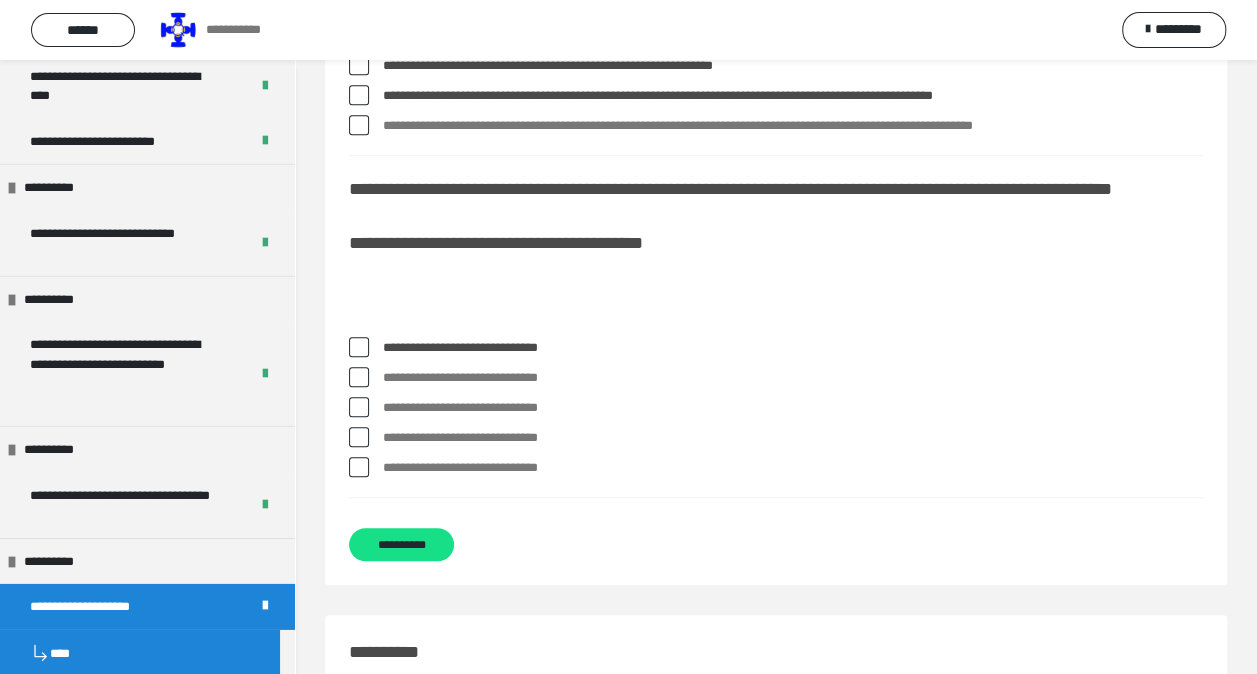 click on "**********" at bounding box center [776, 468] 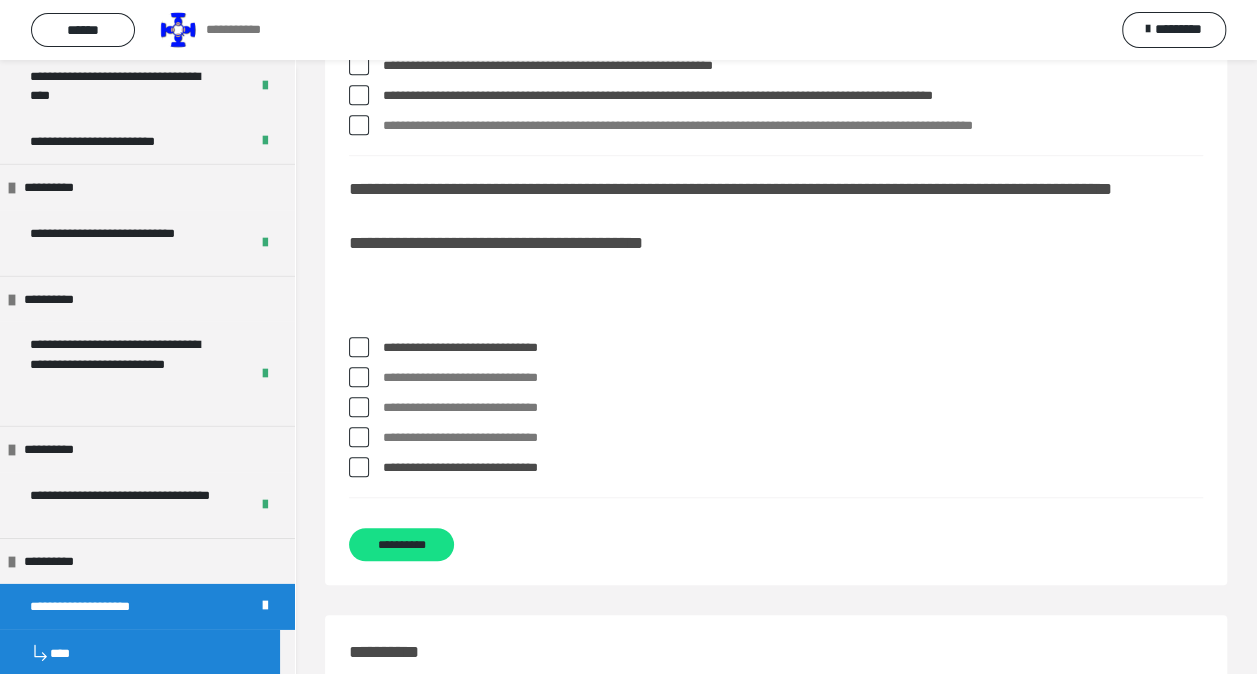 click at bounding box center (359, 467) 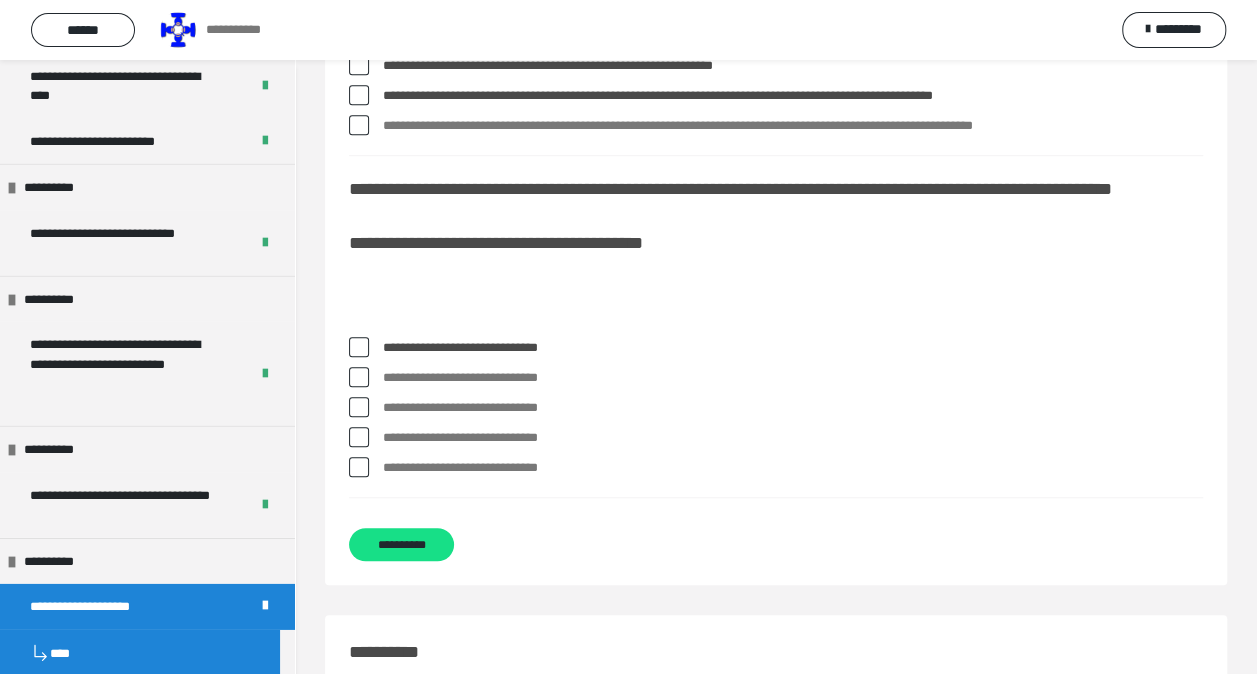 click at bounding box center [359, 467] 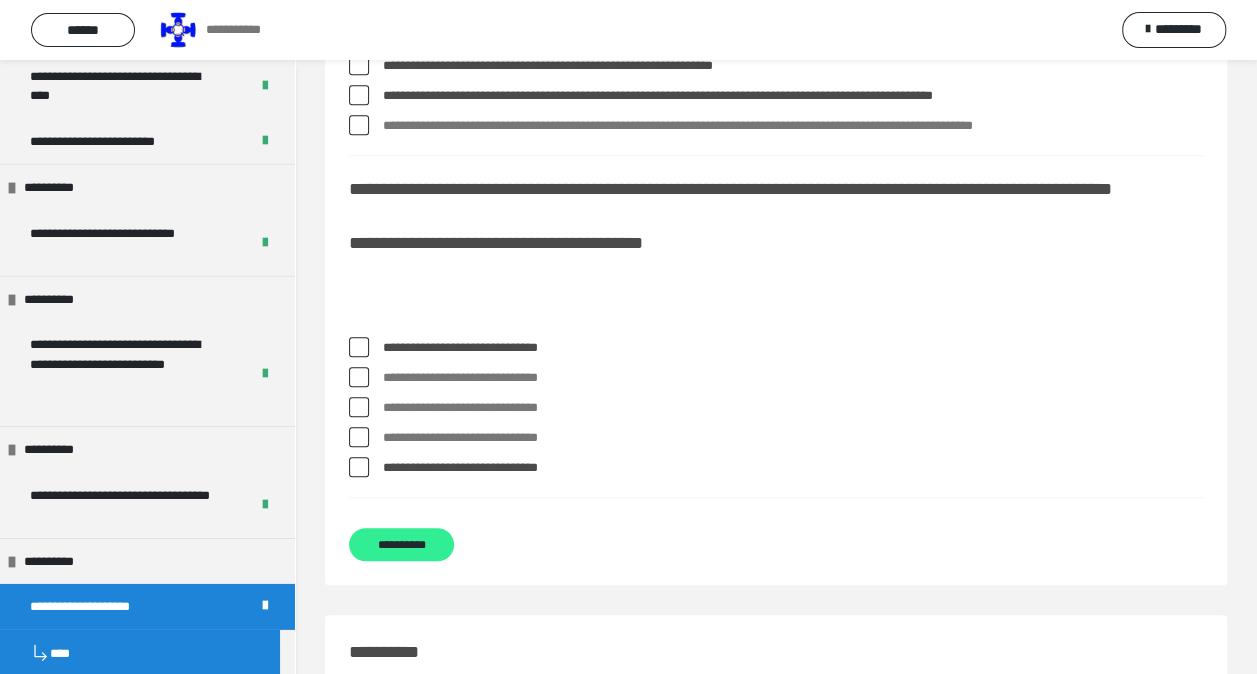 click on "**********" at bounding box center [401, 544] 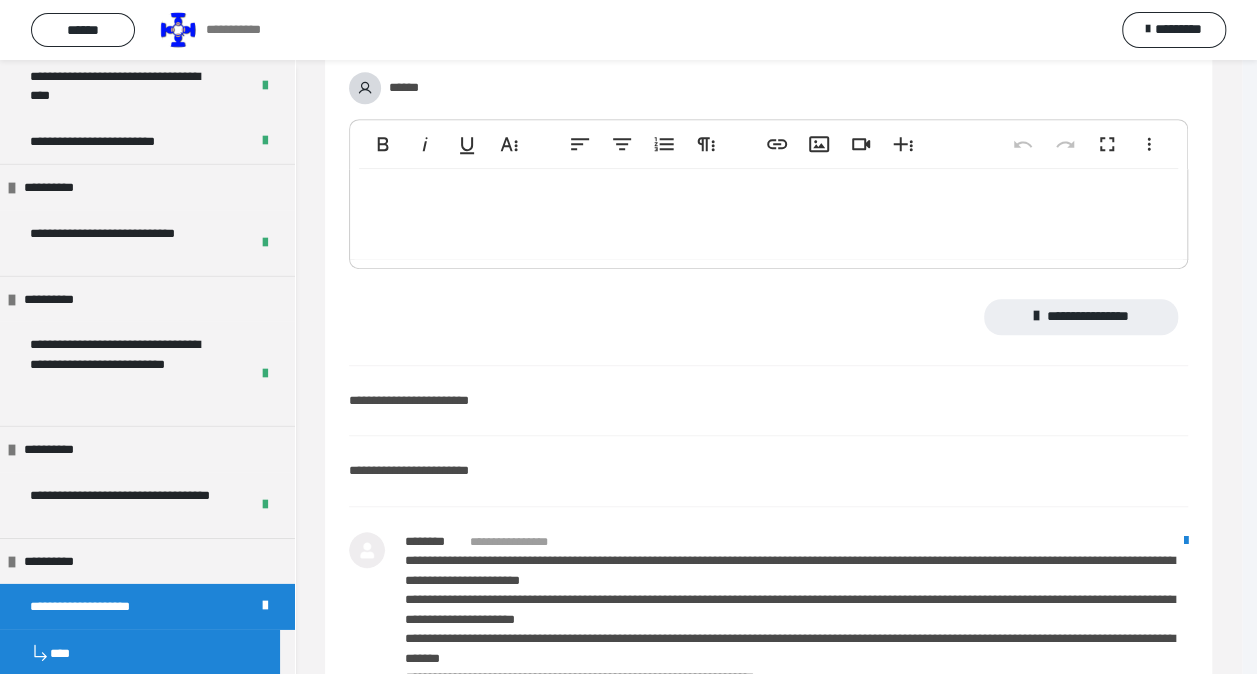 scroll, scrollTop: 0, scrollLeft: 0, axis: both 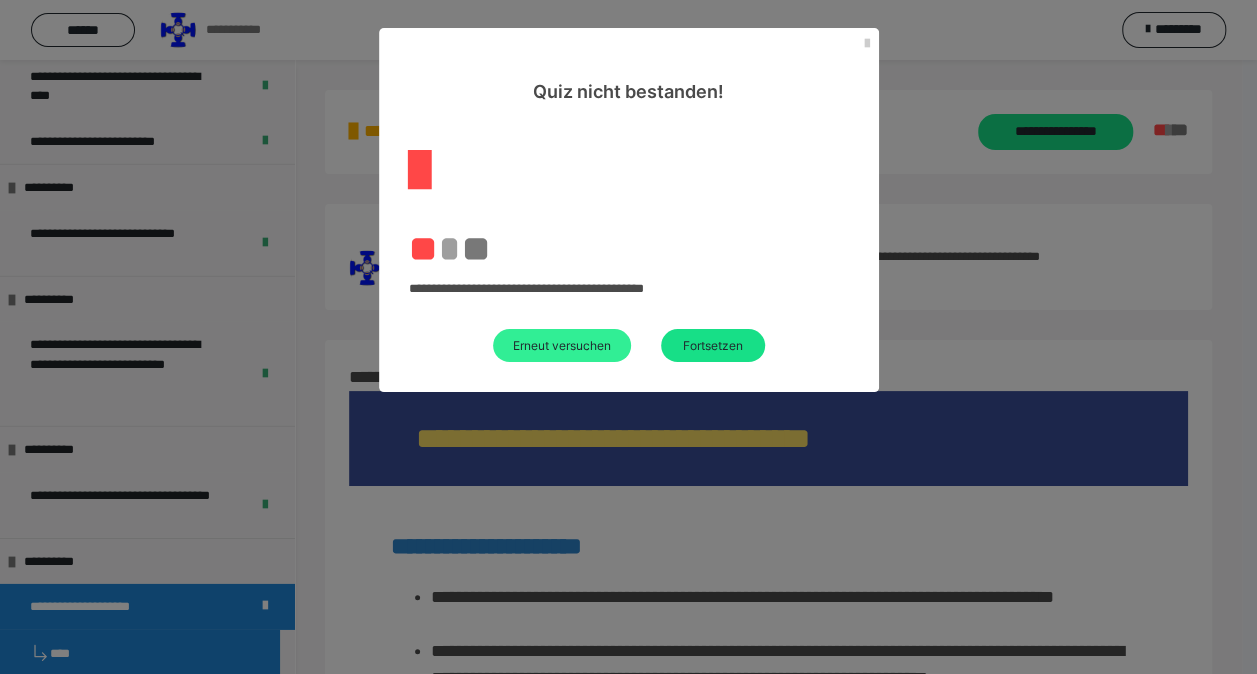 click on "Erneut versuchen" at bounding box center (562, 345) 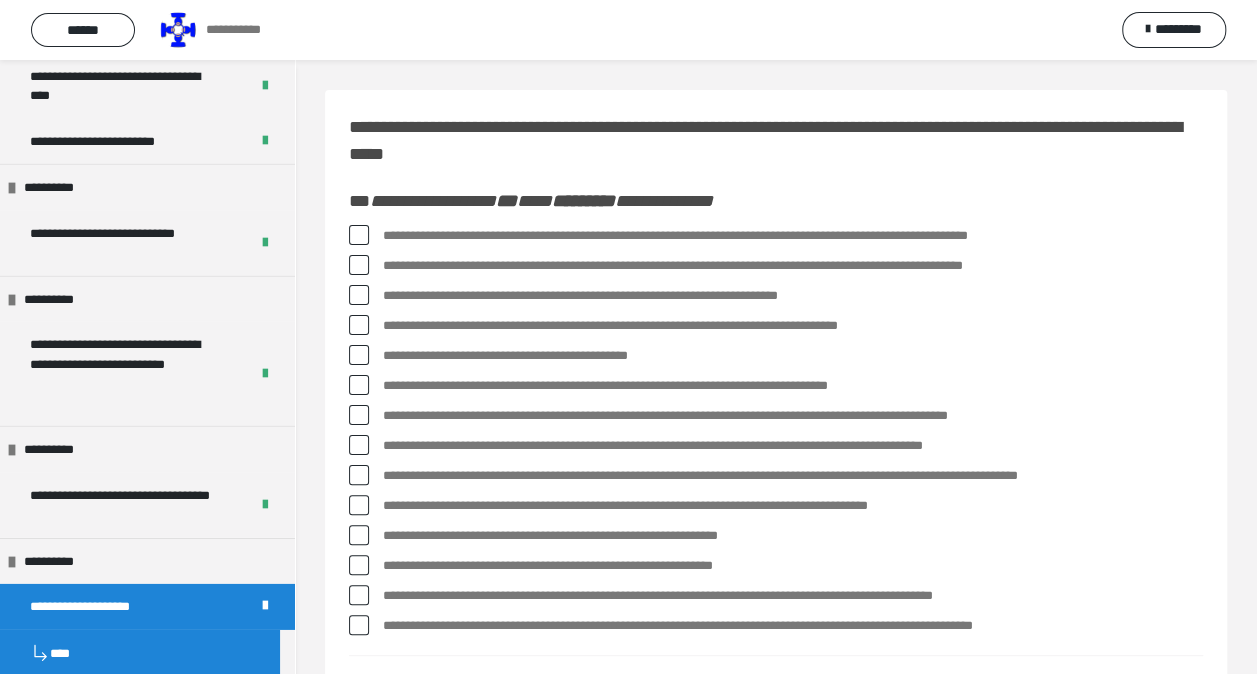 click at bounding box center [359, 235] 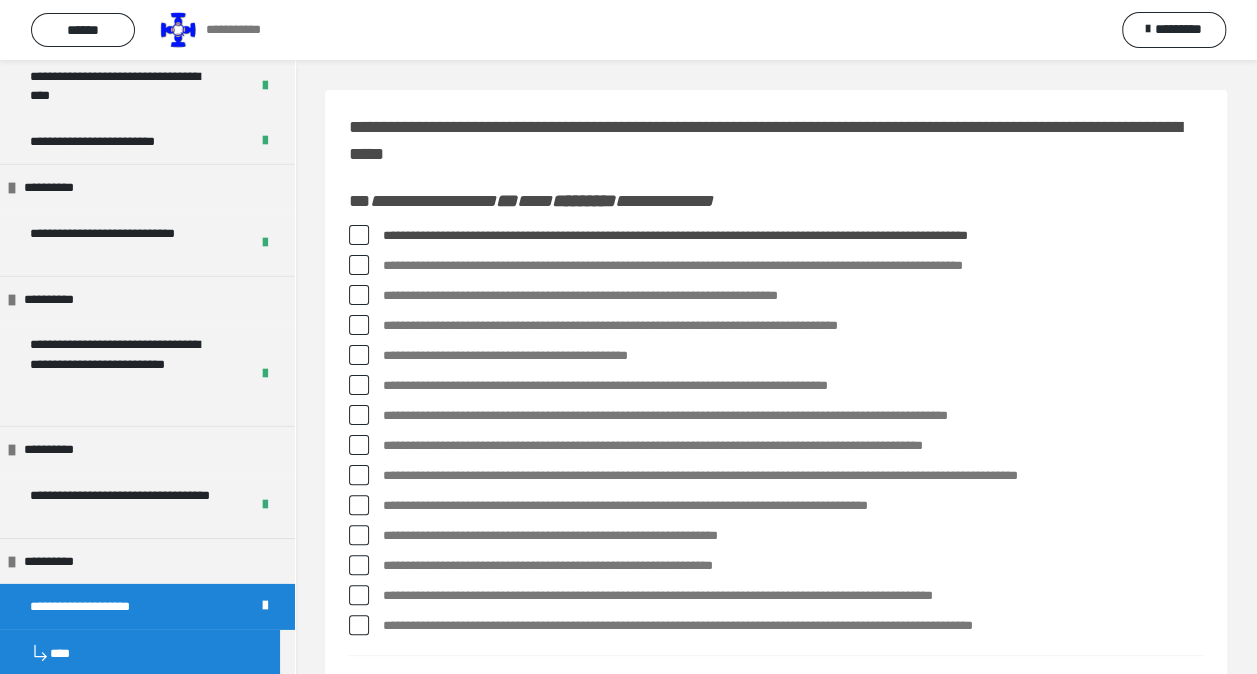 click at bounding box center (359, 355) 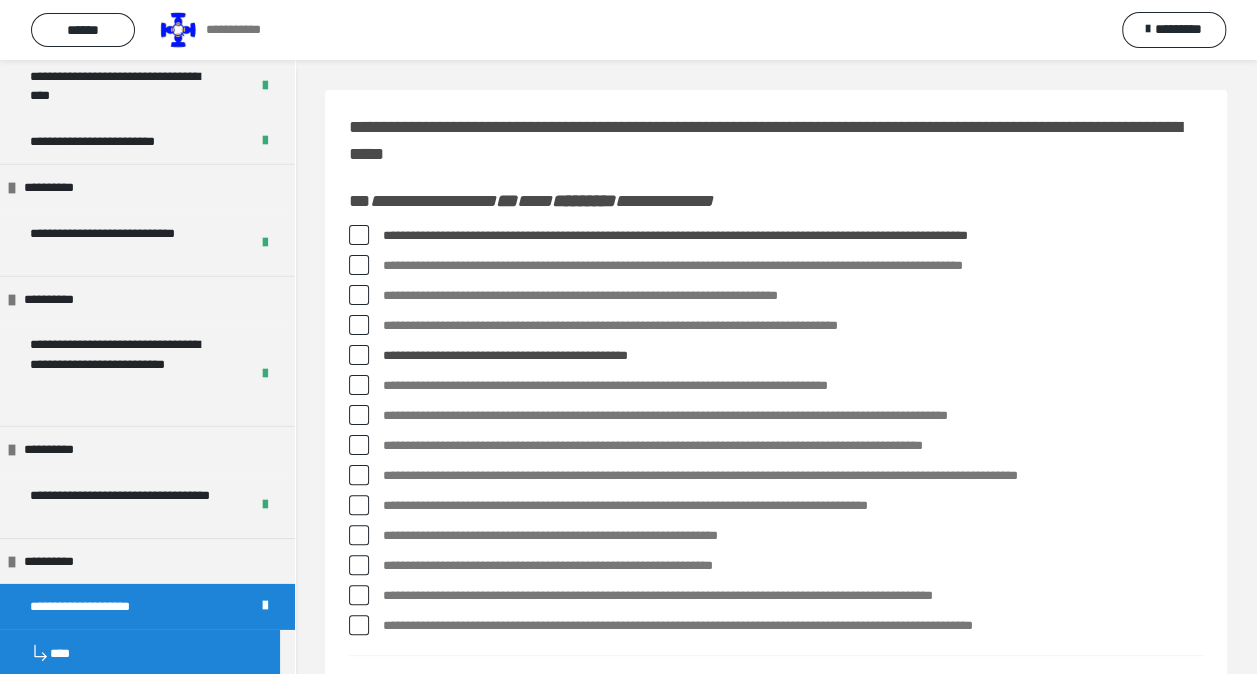 click at bounding box center [359, 415] 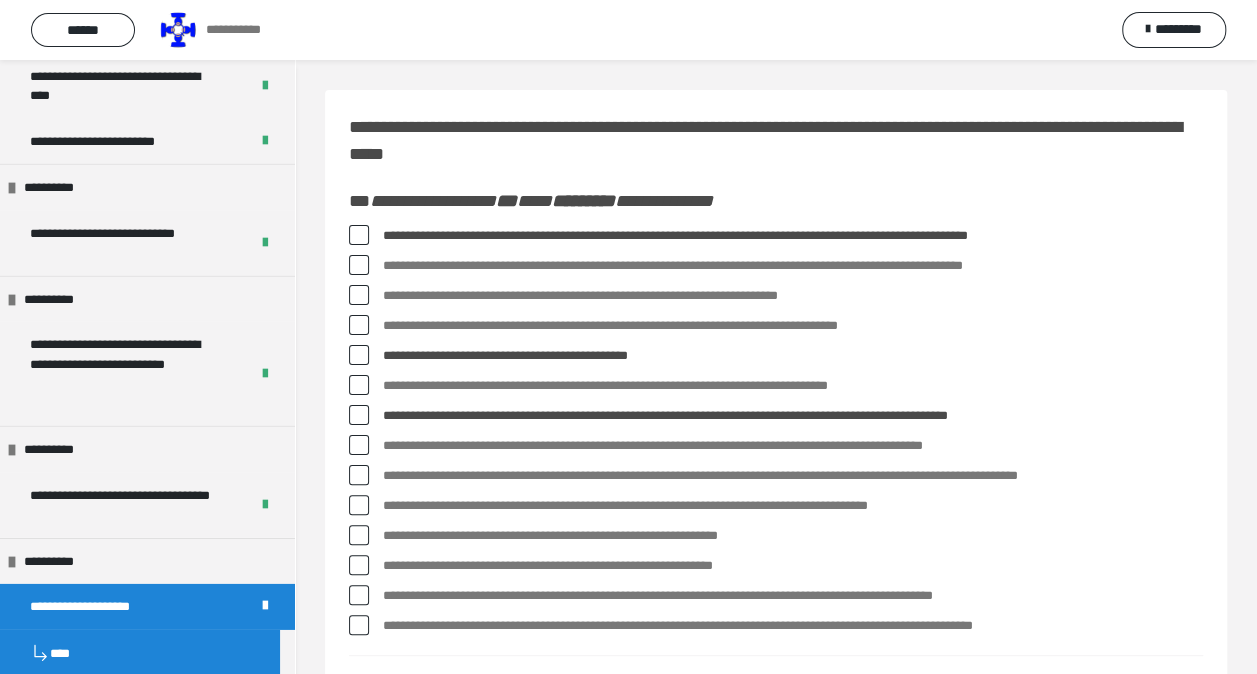 click at bounding box center [359, 475] 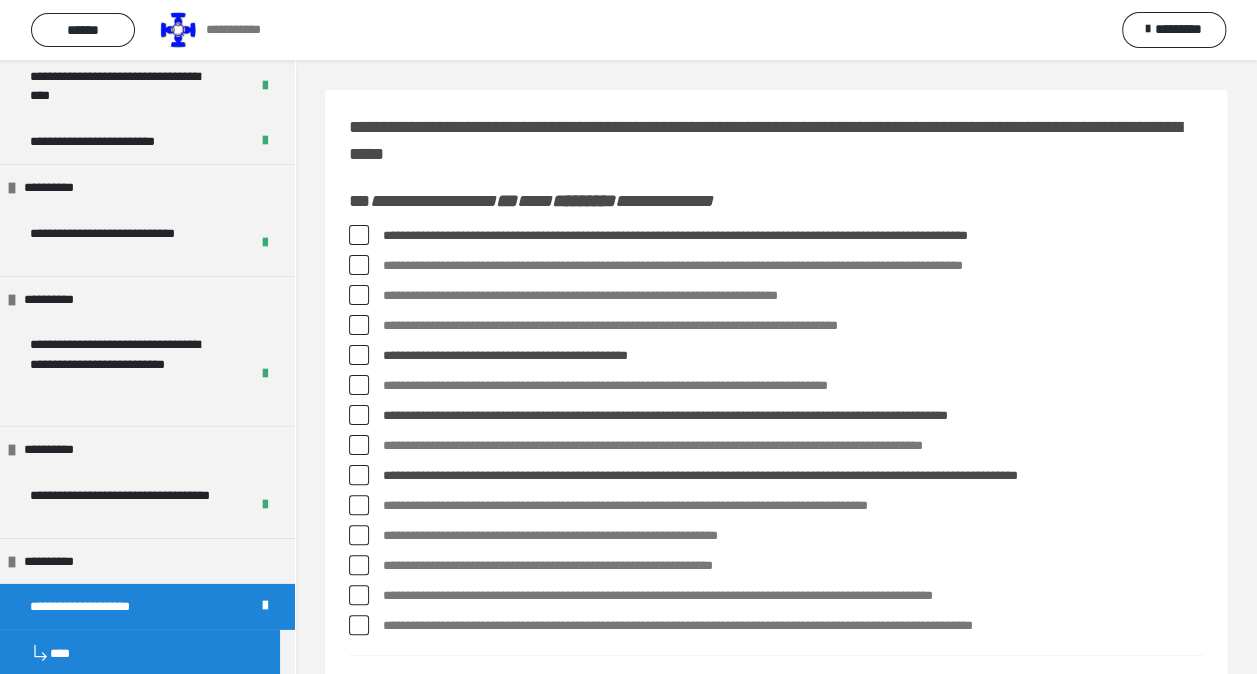 click at bounding box center [359, 535] 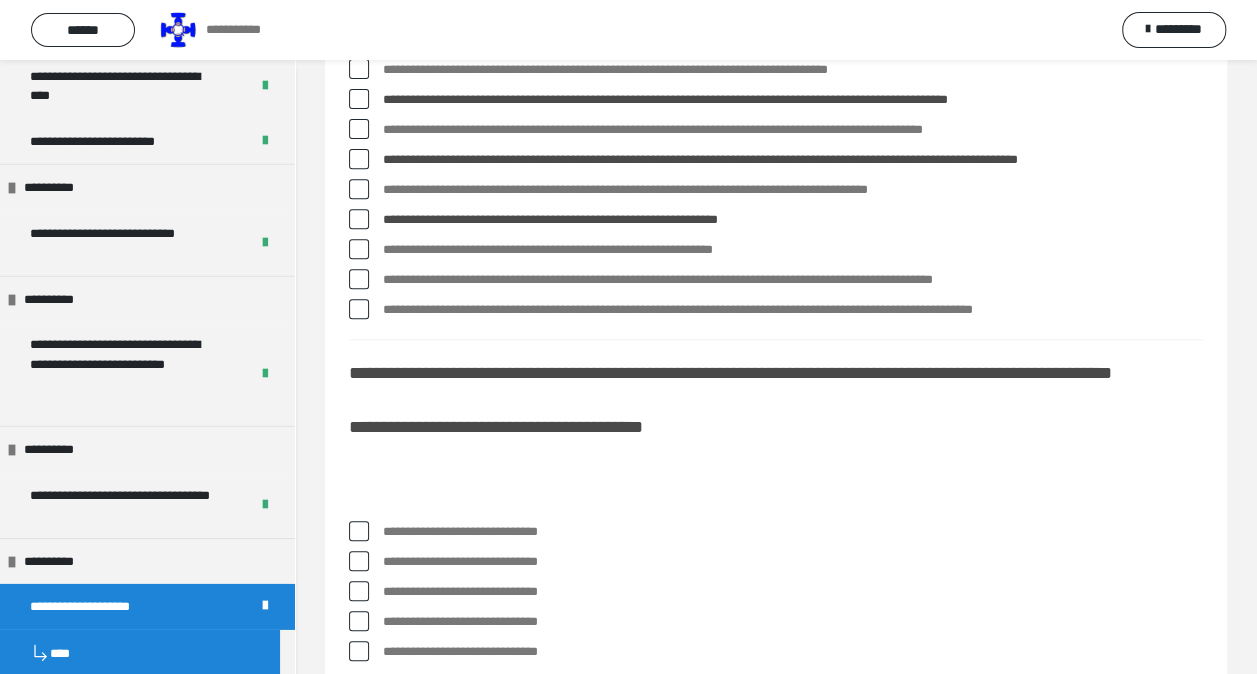 scroll, scrollTop: 500, scrollLeft: 0, axis: vertical 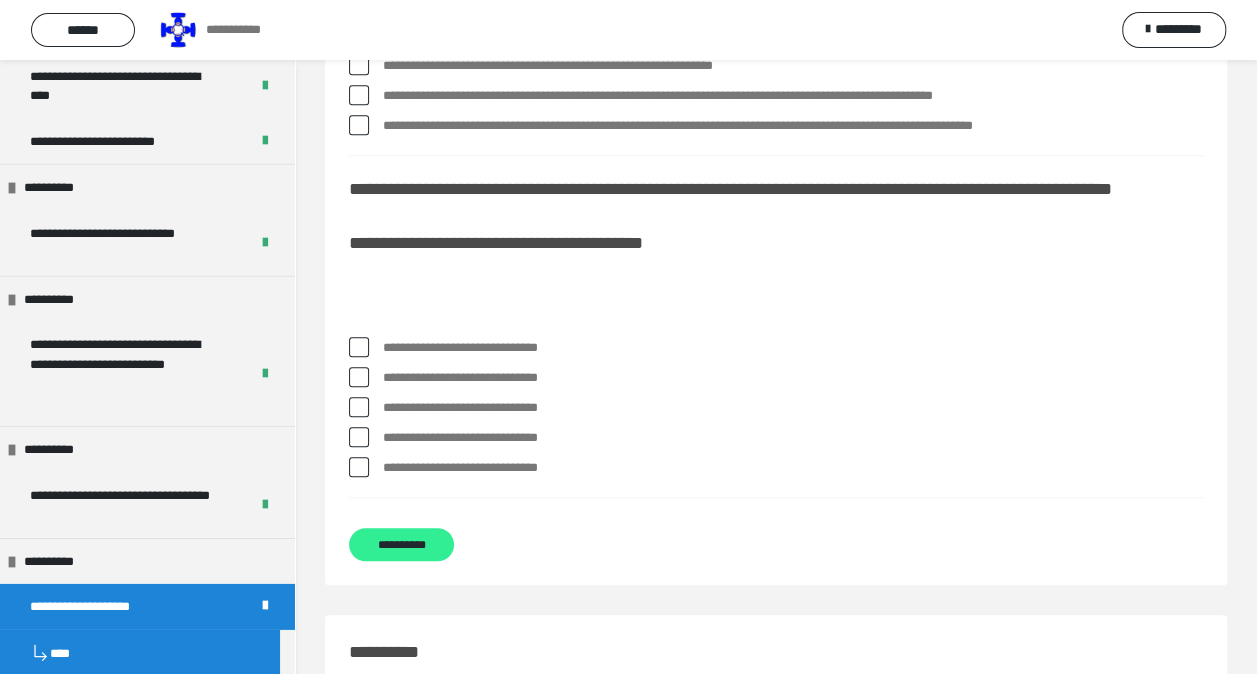 click on "**********" at bounding box center (401, 544) 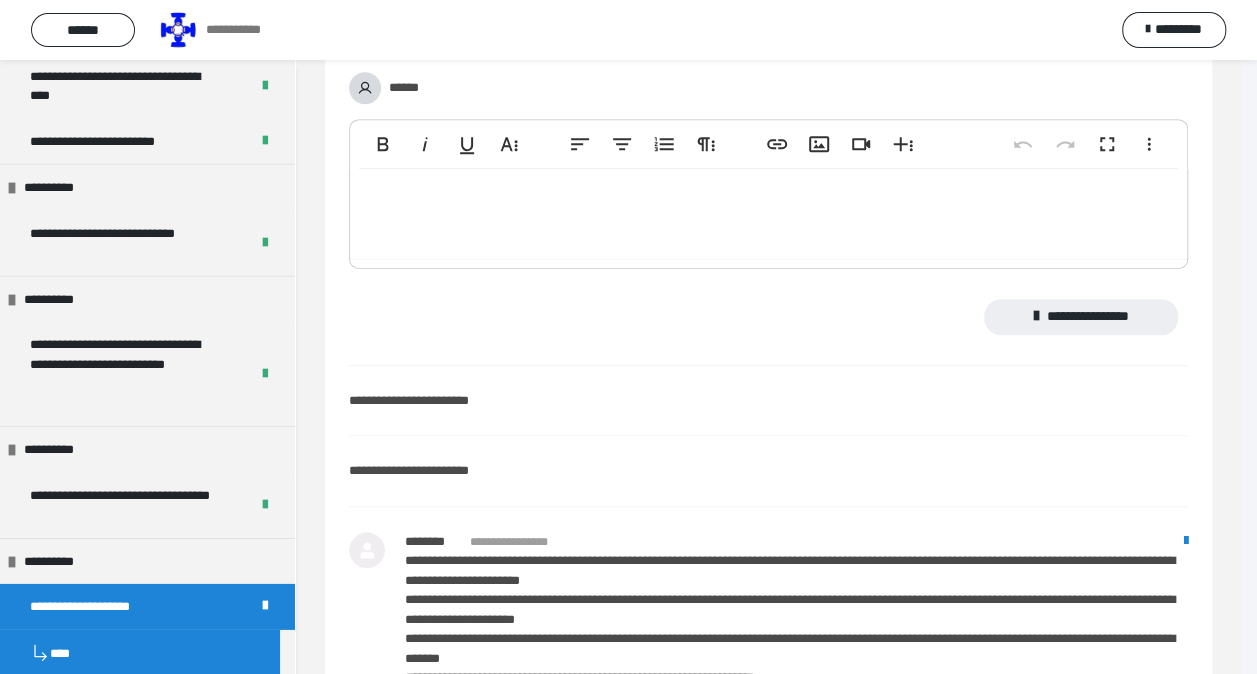 scroll, scrollTop: 0, scrollLeft: 0, axis: both 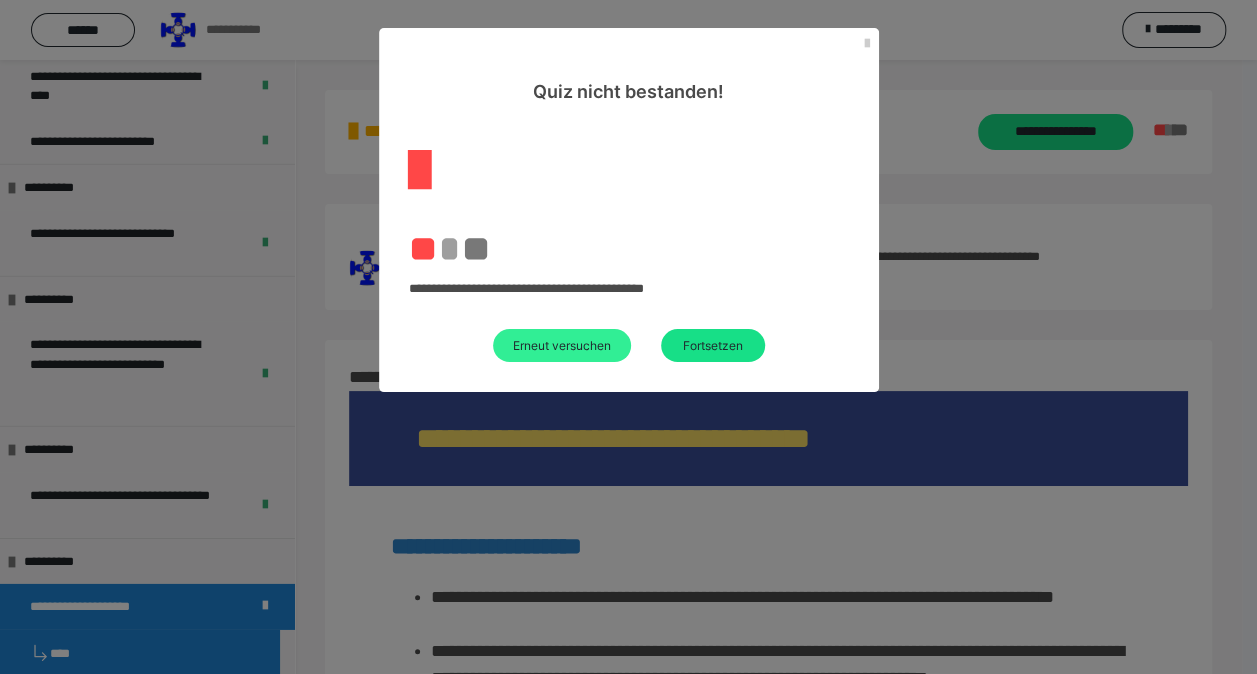 click on "Erneut versuchen" at bounding box center [562, 345] 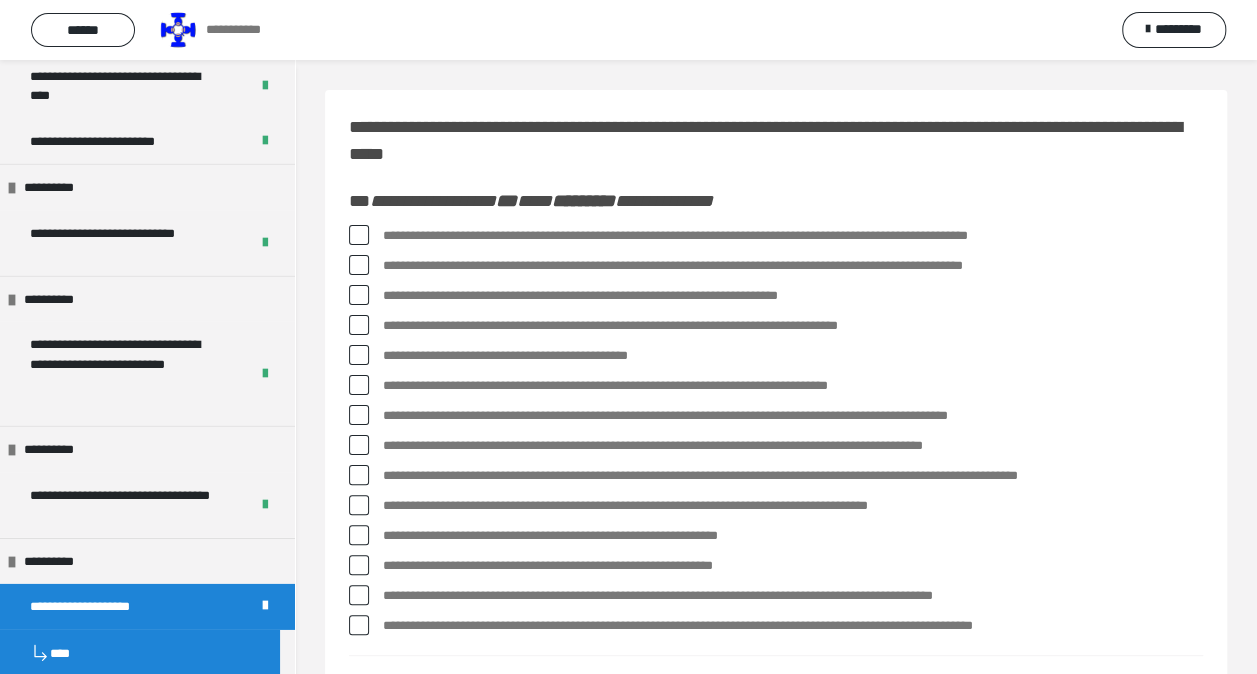 click at bounding box center [359, 235] 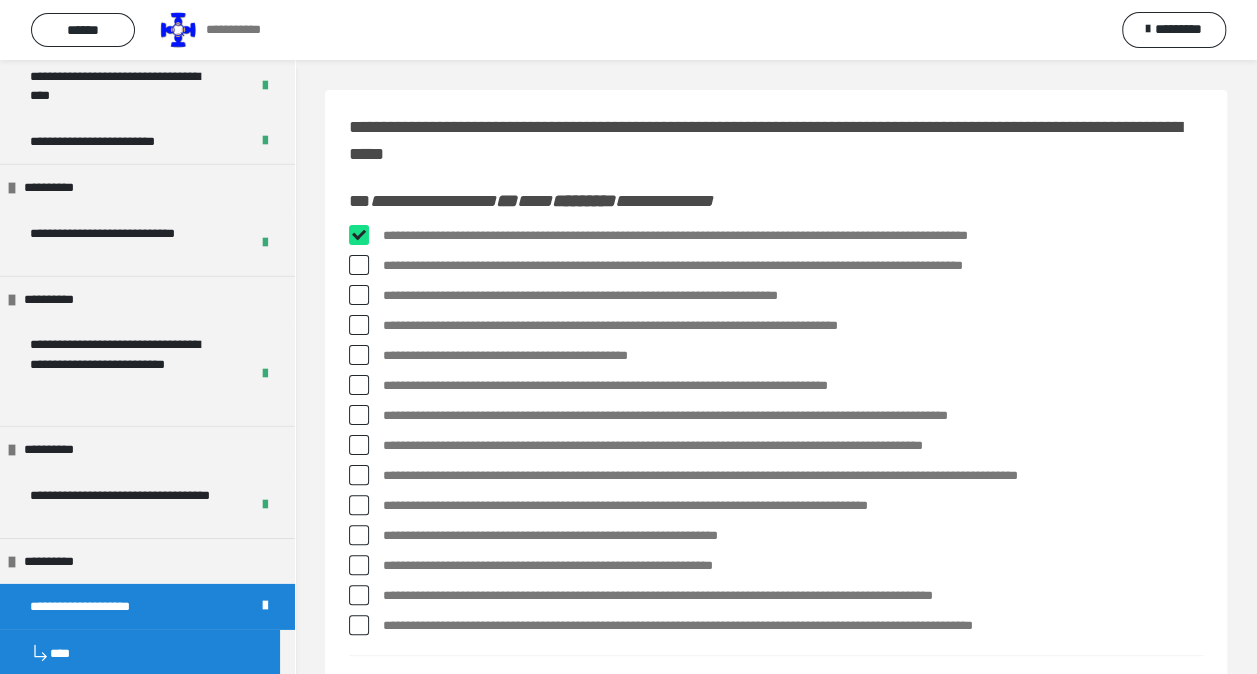 checkbox on "****" 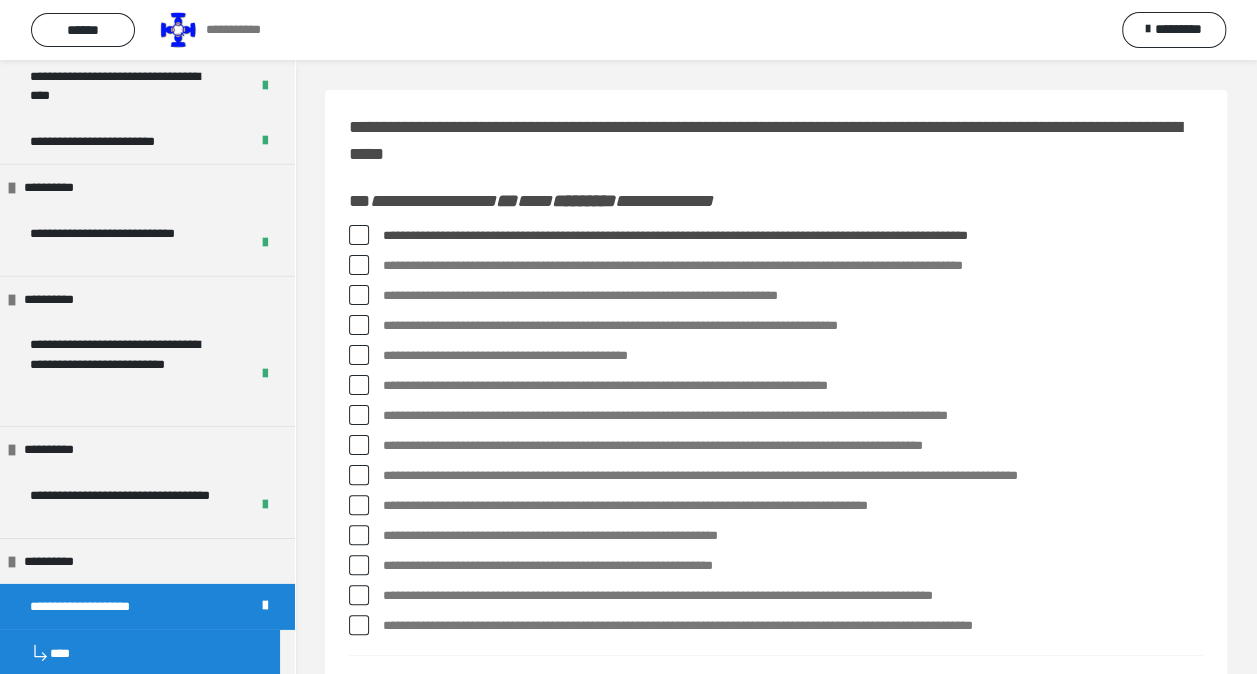 click at bounding box center [359, 355] 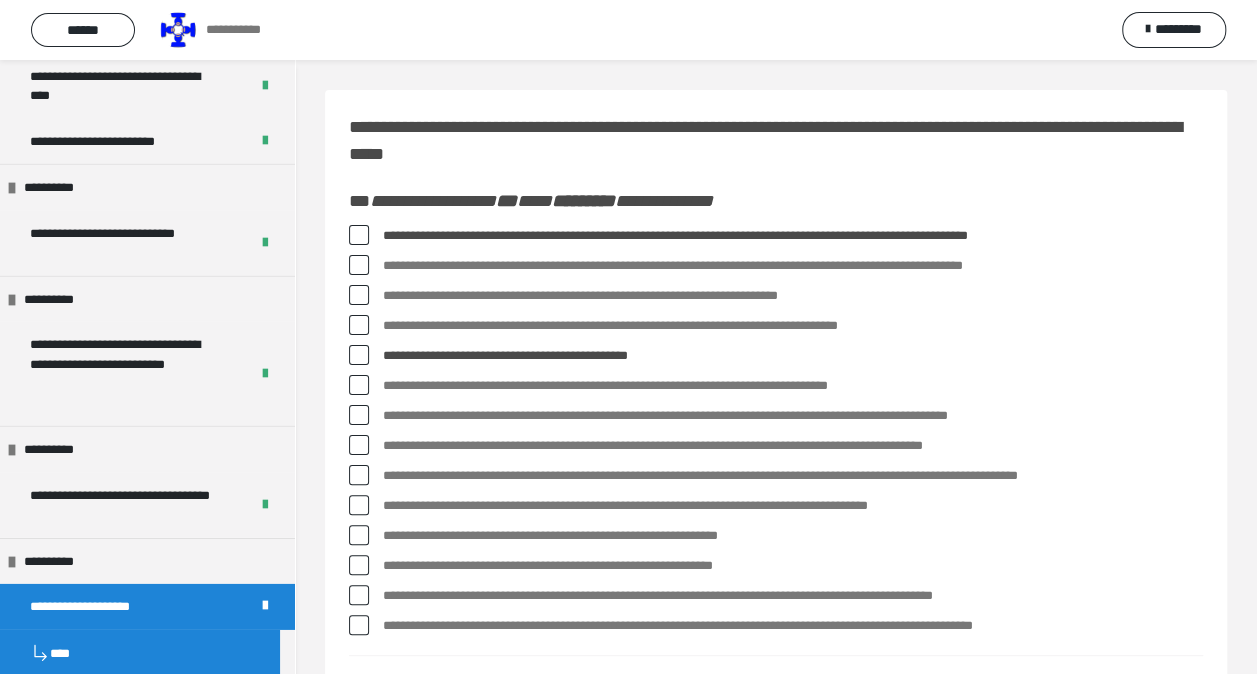 click at bounding box center (359, 415) 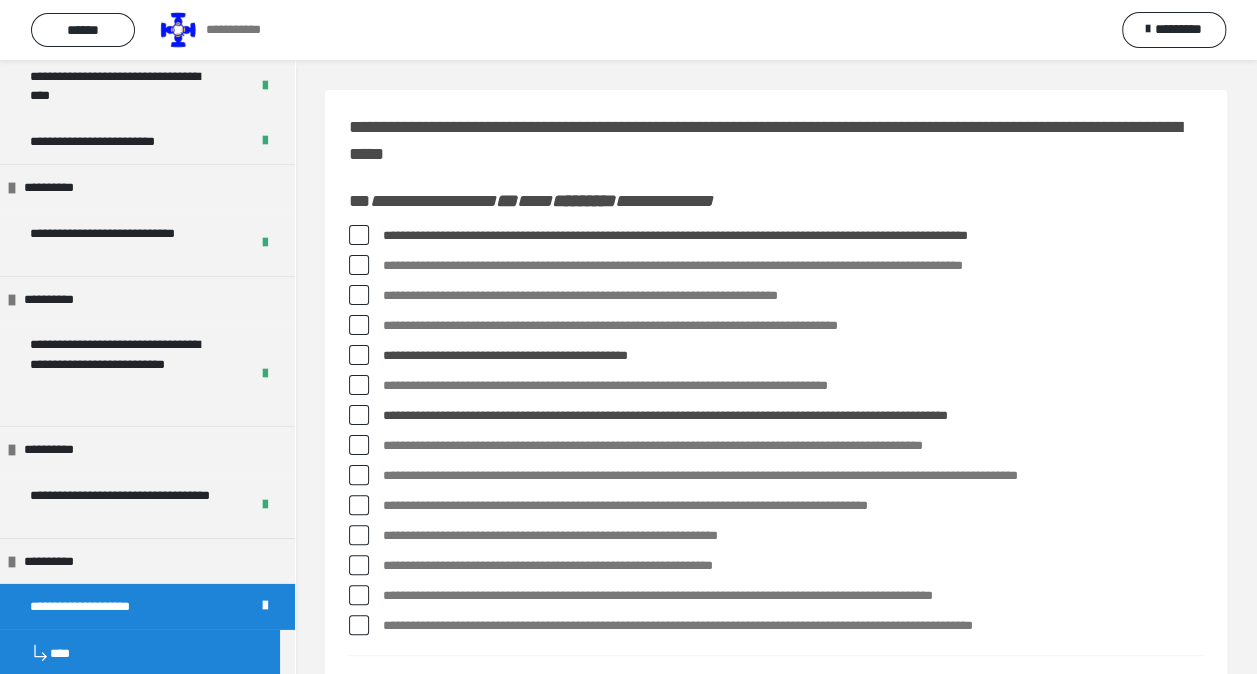 click at bounding box center (359, 475) 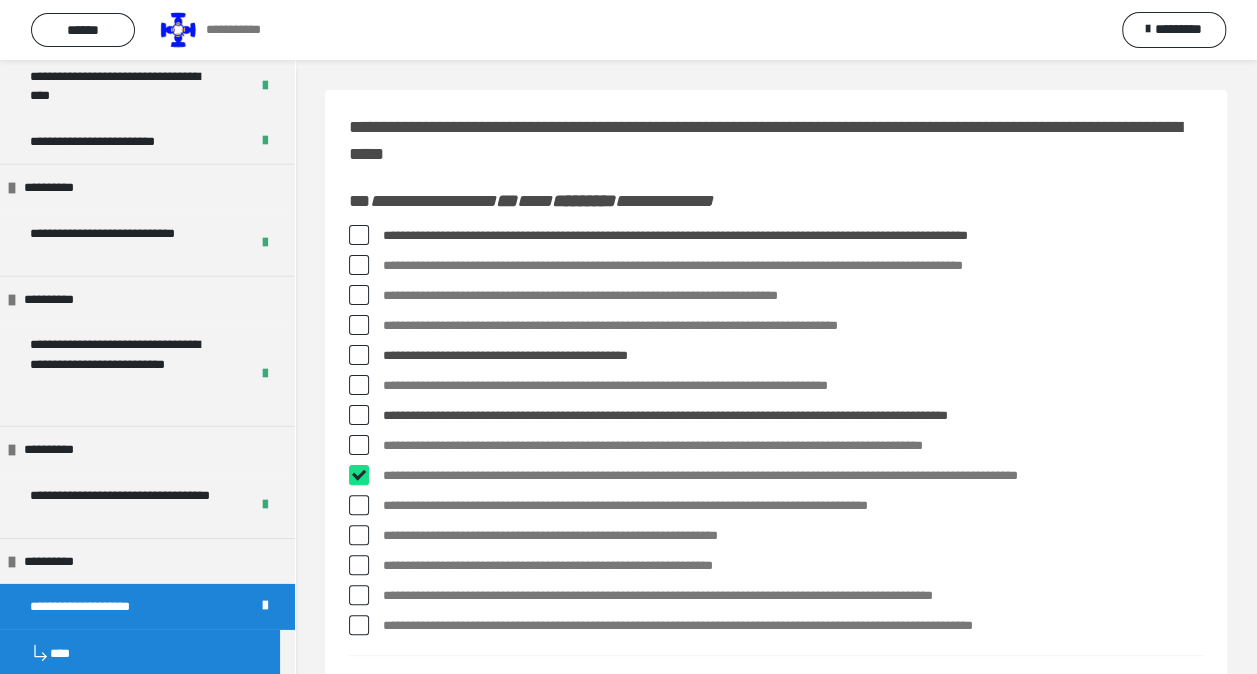 checkbox on "****" 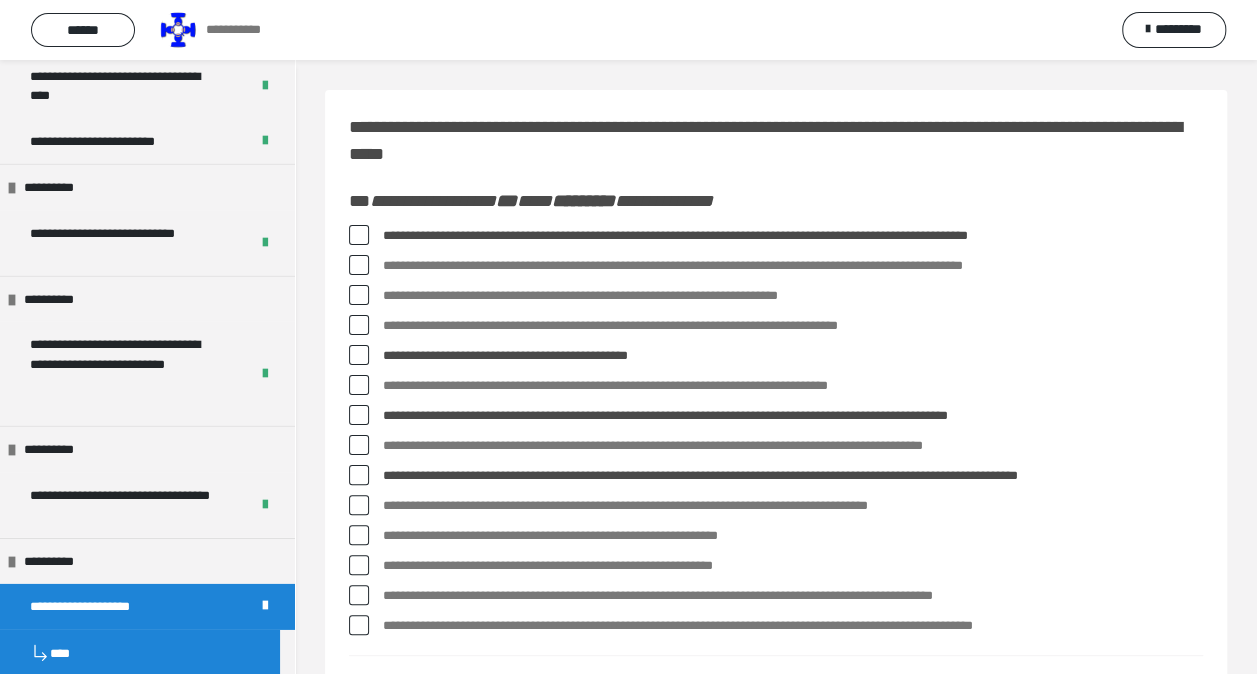 click at bounding box center [359, 565] 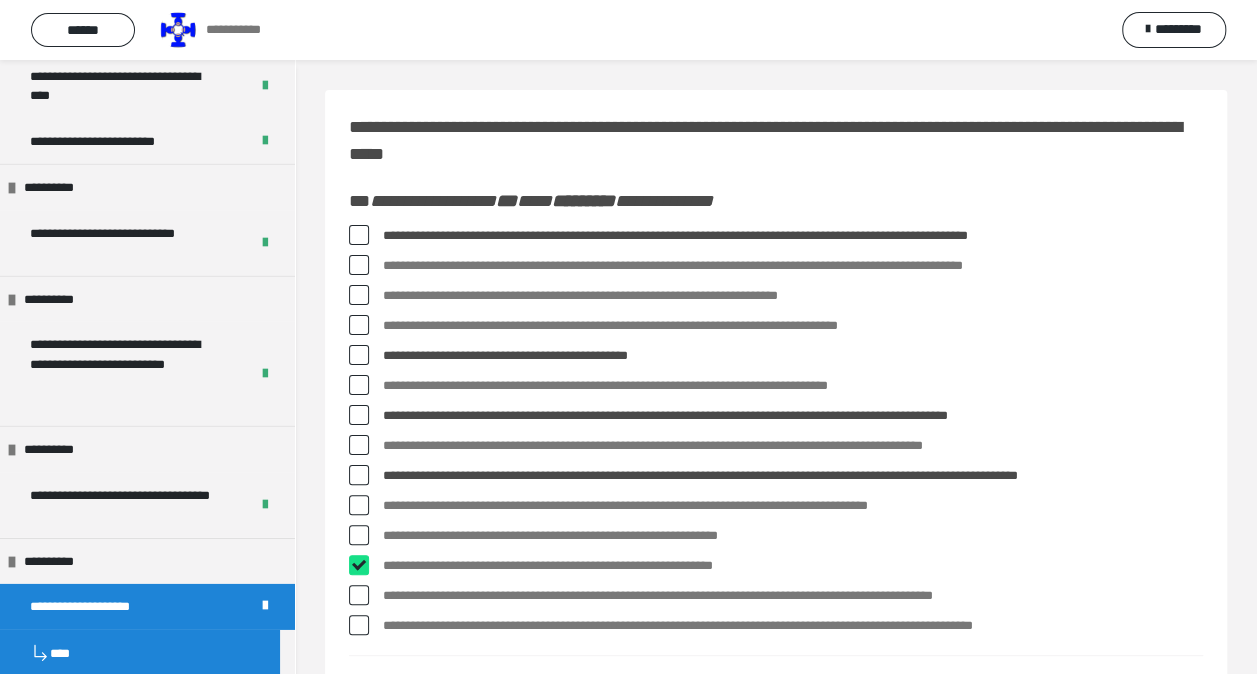checkbox on "****" 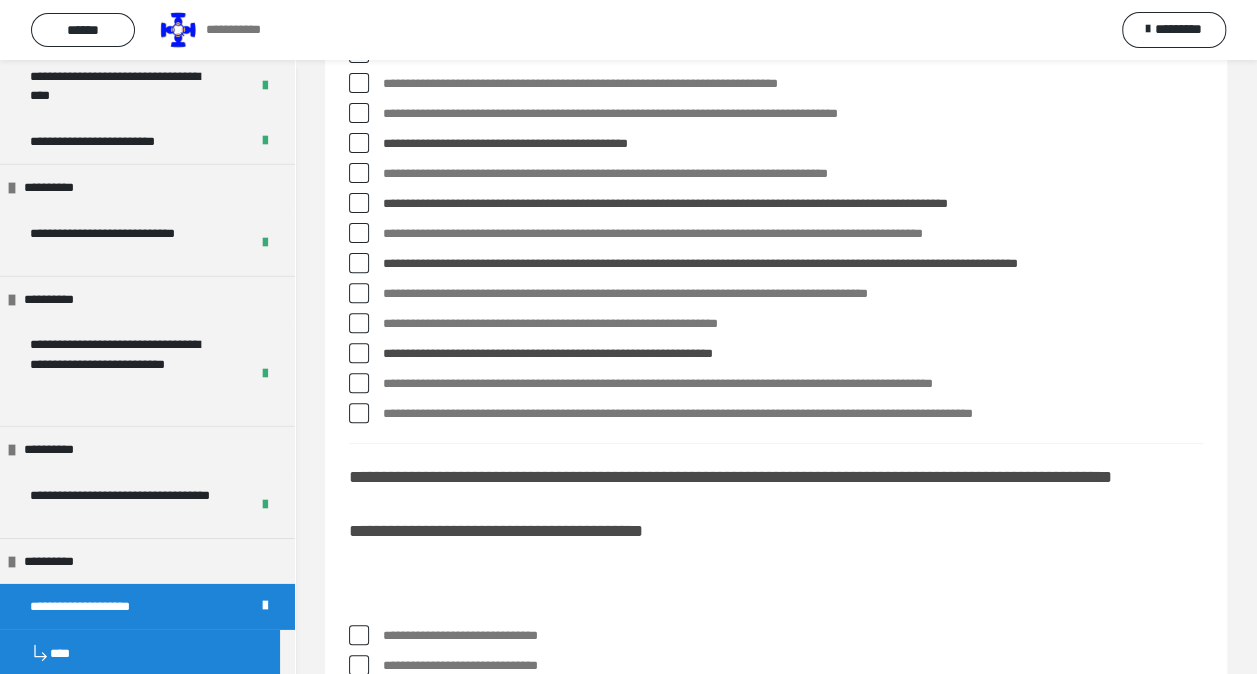 scroll, scrollTop: 300, scrollLeft: 0, axis: vertical 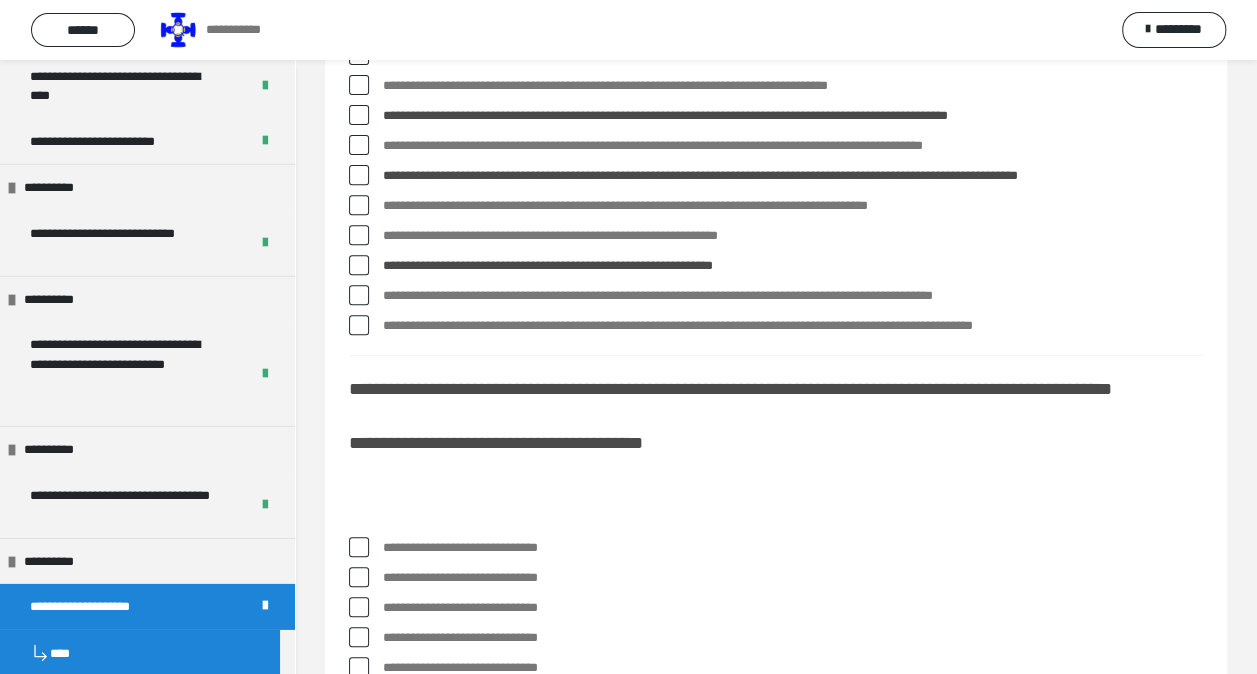 click at bounding box center [359, 547] 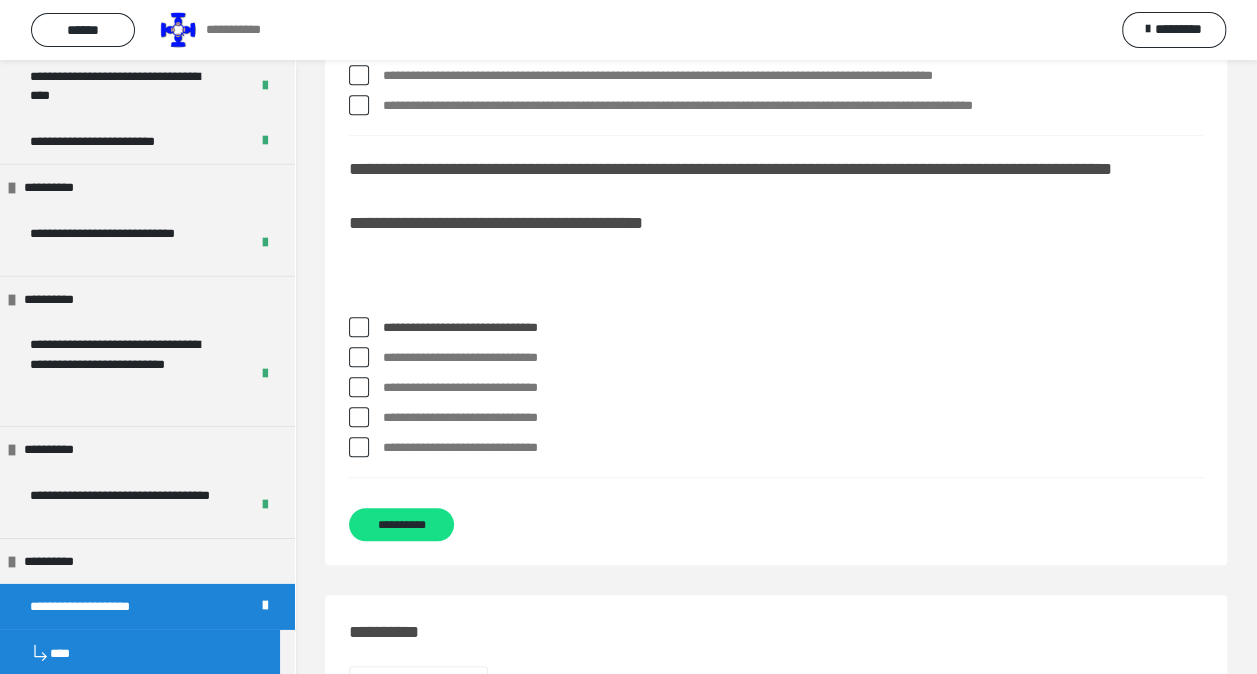 scroll, scrollTop: 600, scrollLeft: 0, axis: vertical 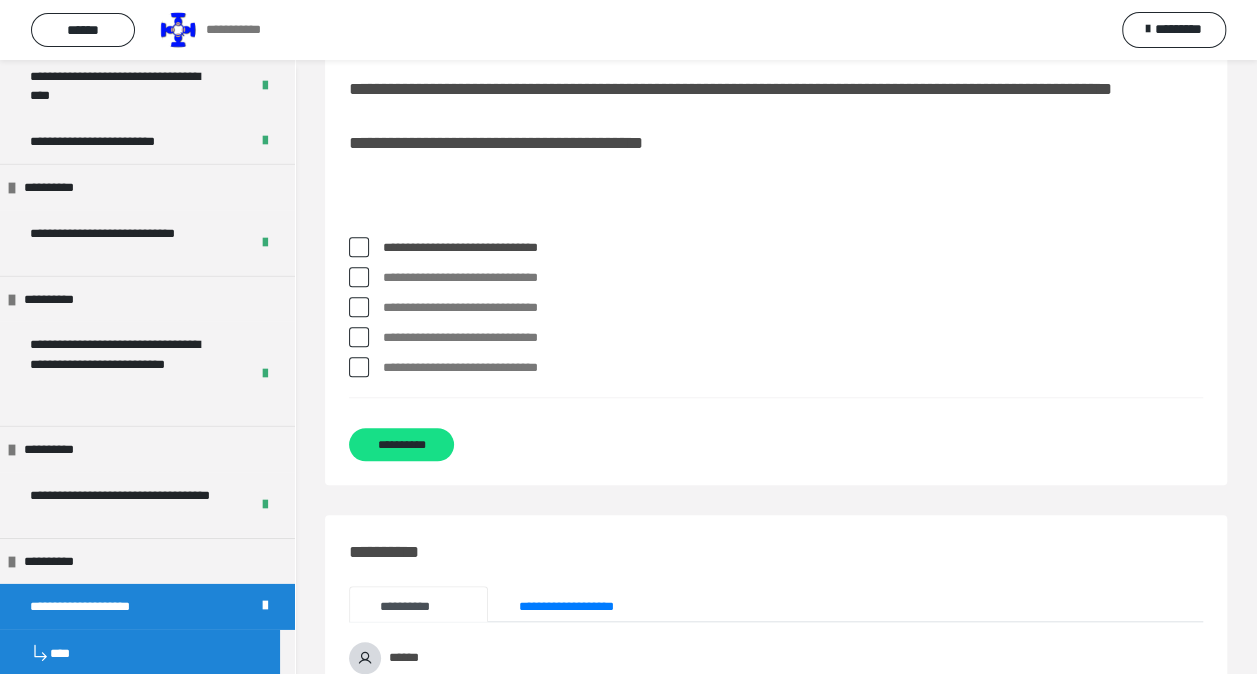 click on "**********" at bounding box center [776, 368] 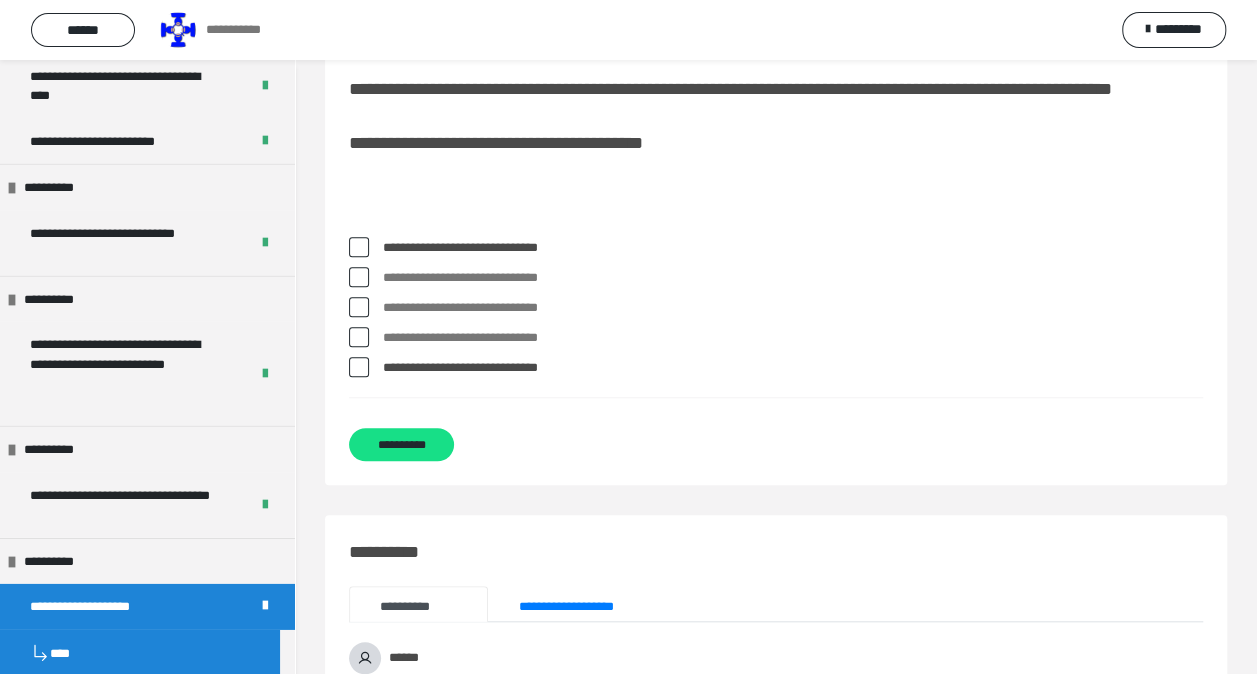 click on "**********" at bounding box center [776, 368] 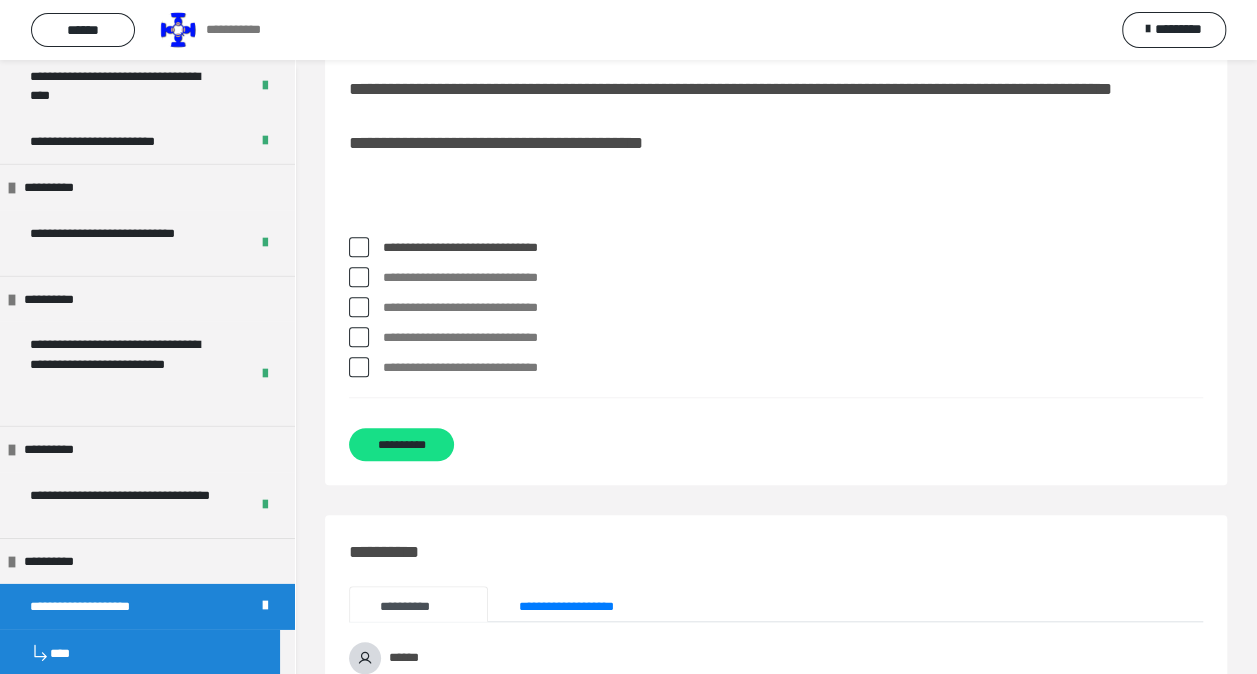 click on "**********" at bounding box center (776, 368) 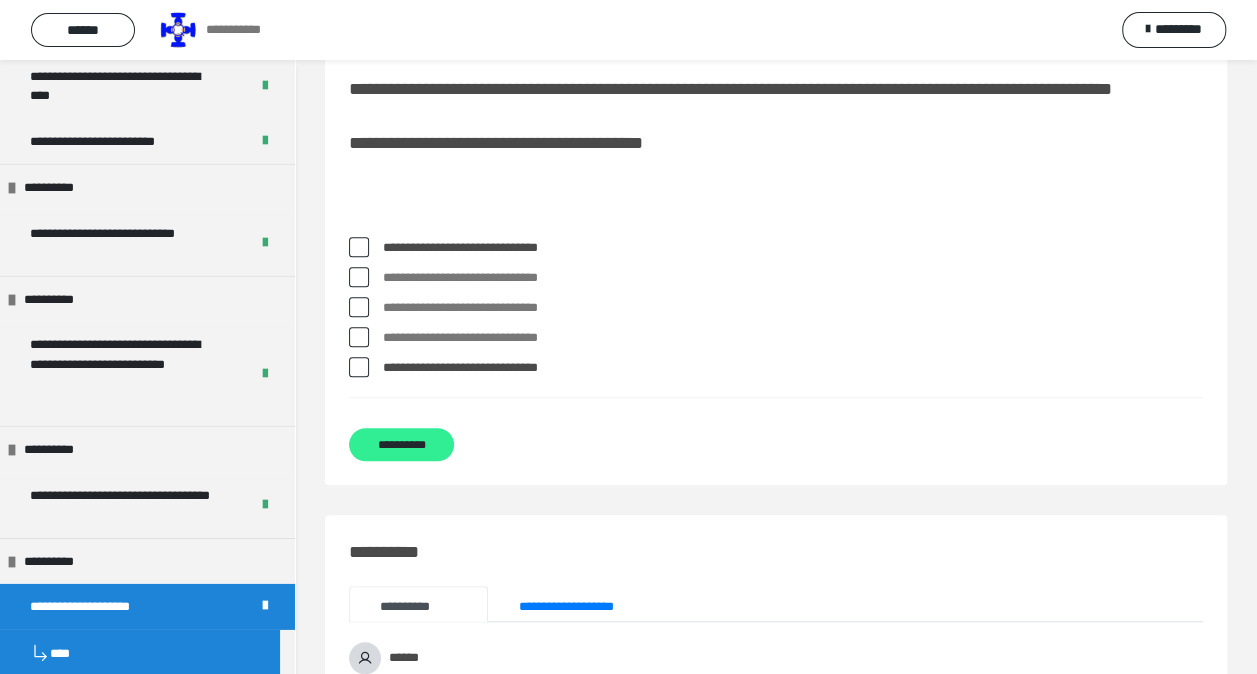 click on "**********" at bounding box center [401, 444] 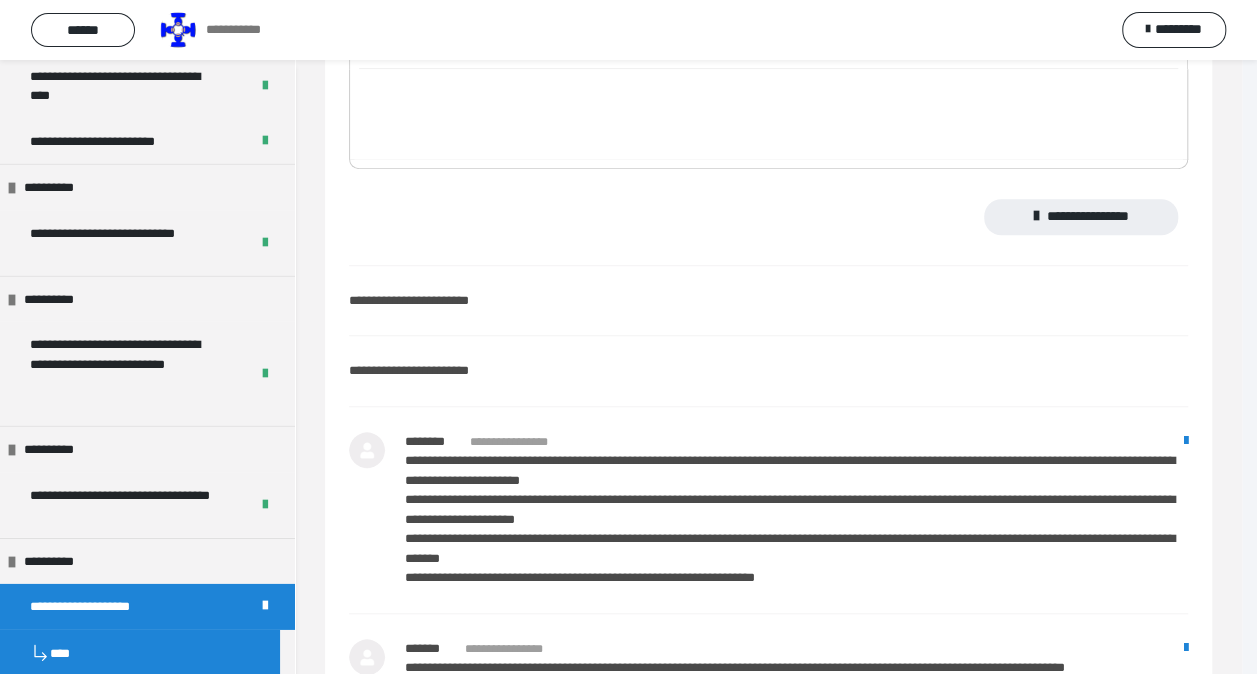 scroll, scrollTop: 0, scrollLeft: 0, axis: both 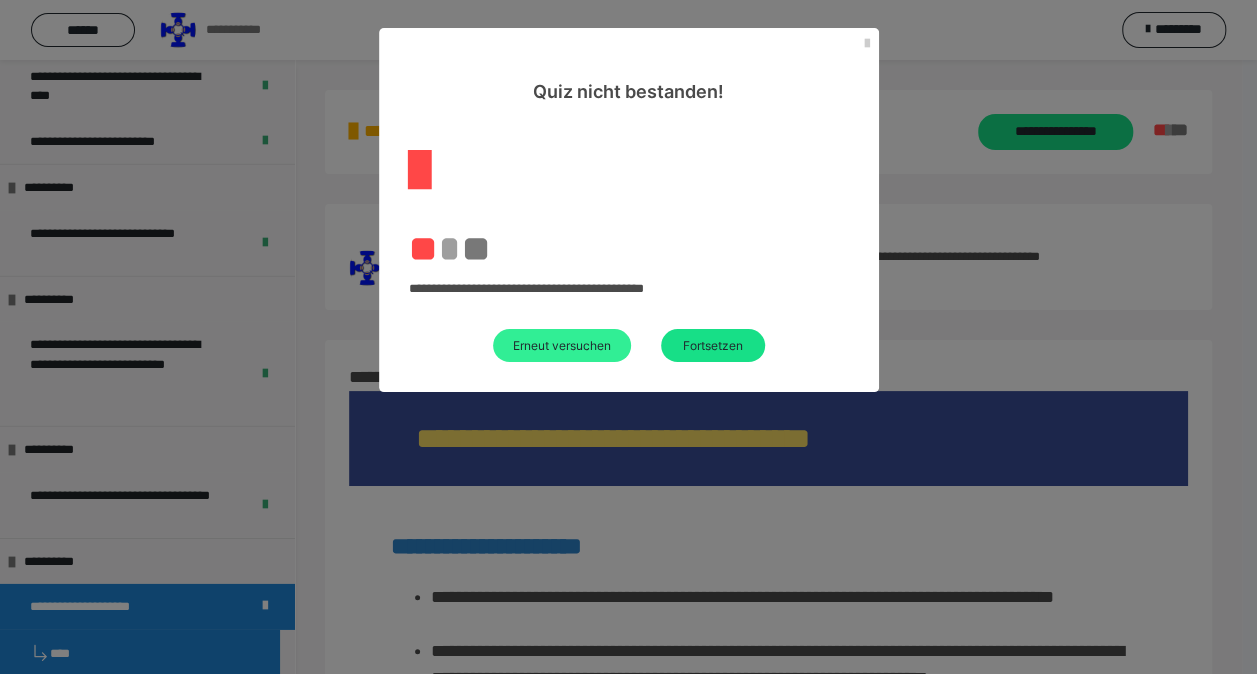 click on "Erneut versuchen" at bounding box center [562, 345] 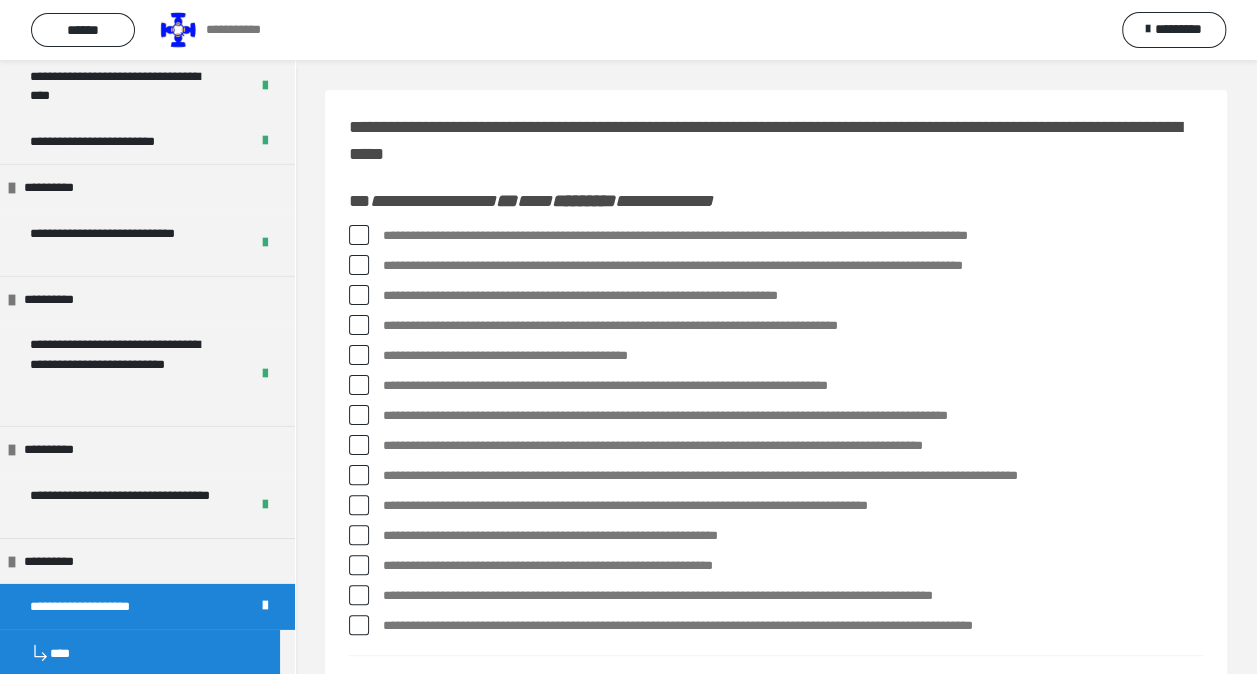 click at bounding box center [359, 235] 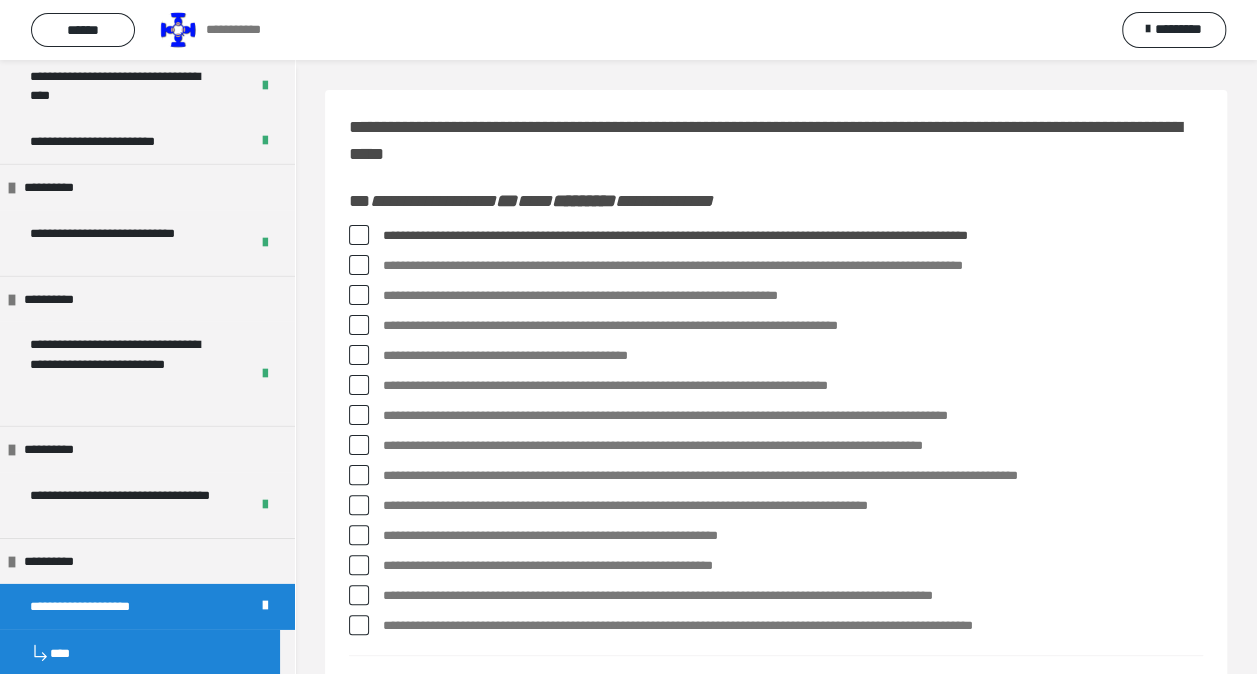 click at bounding box center (359, 355) 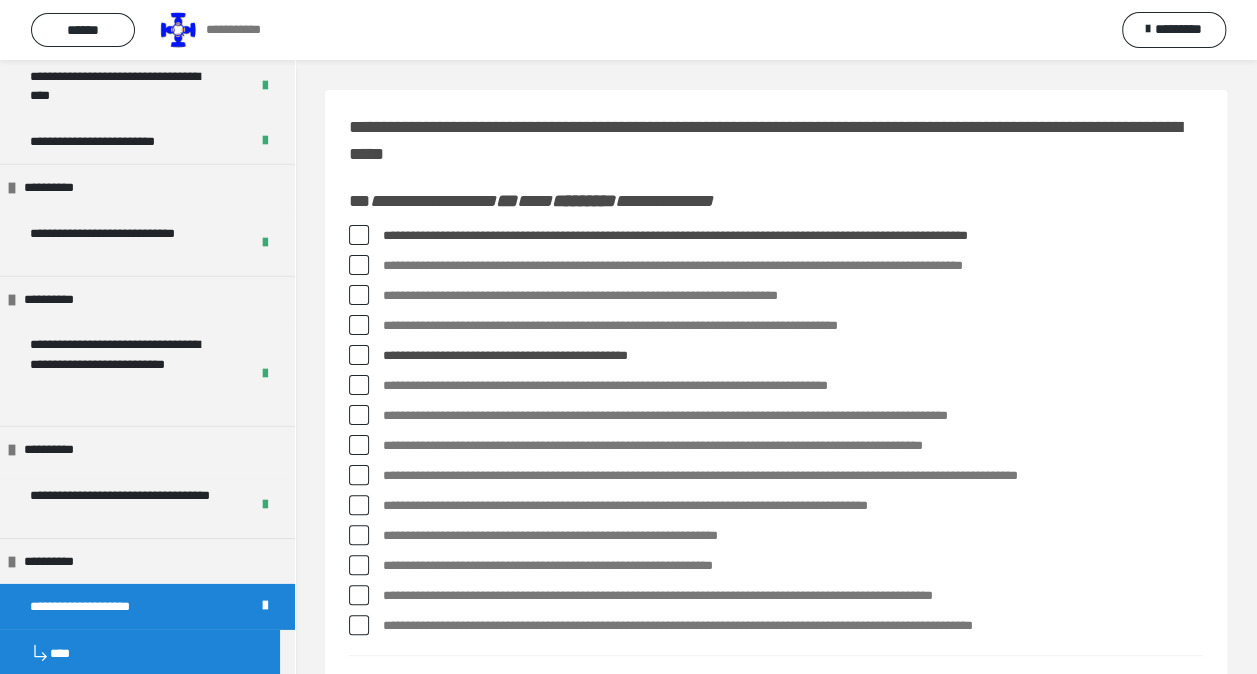 click at bounding box center (359, 415) 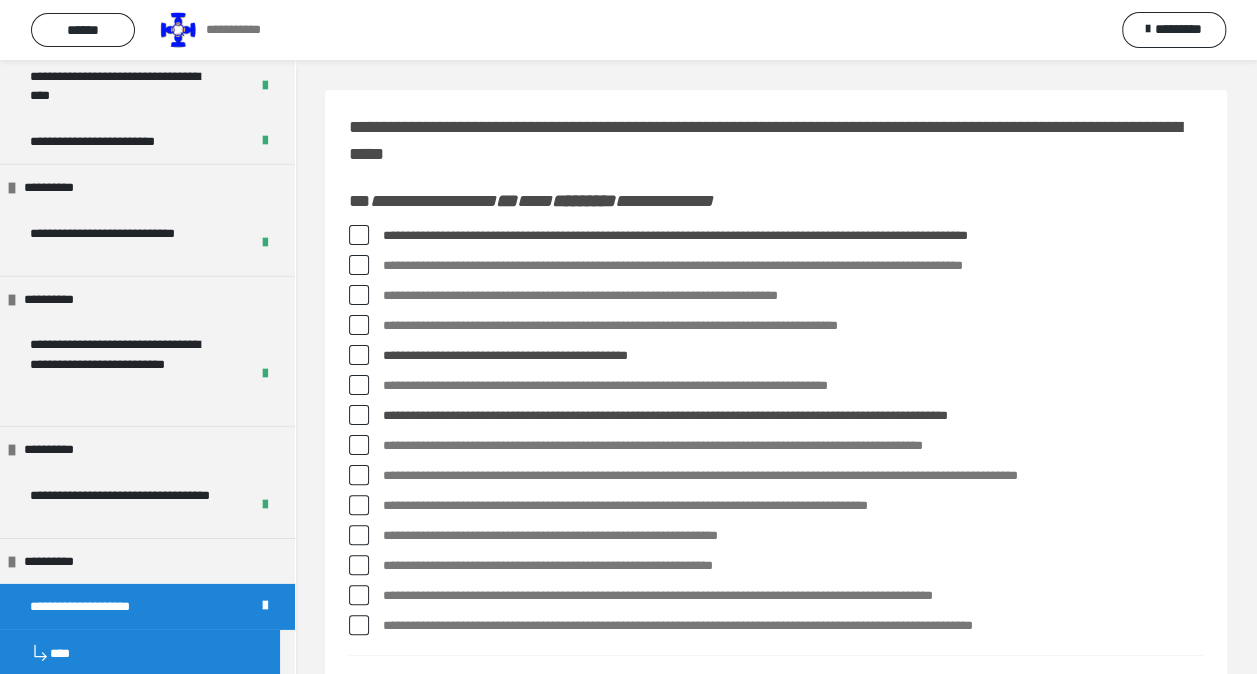 click at bounding box center [359, 475] 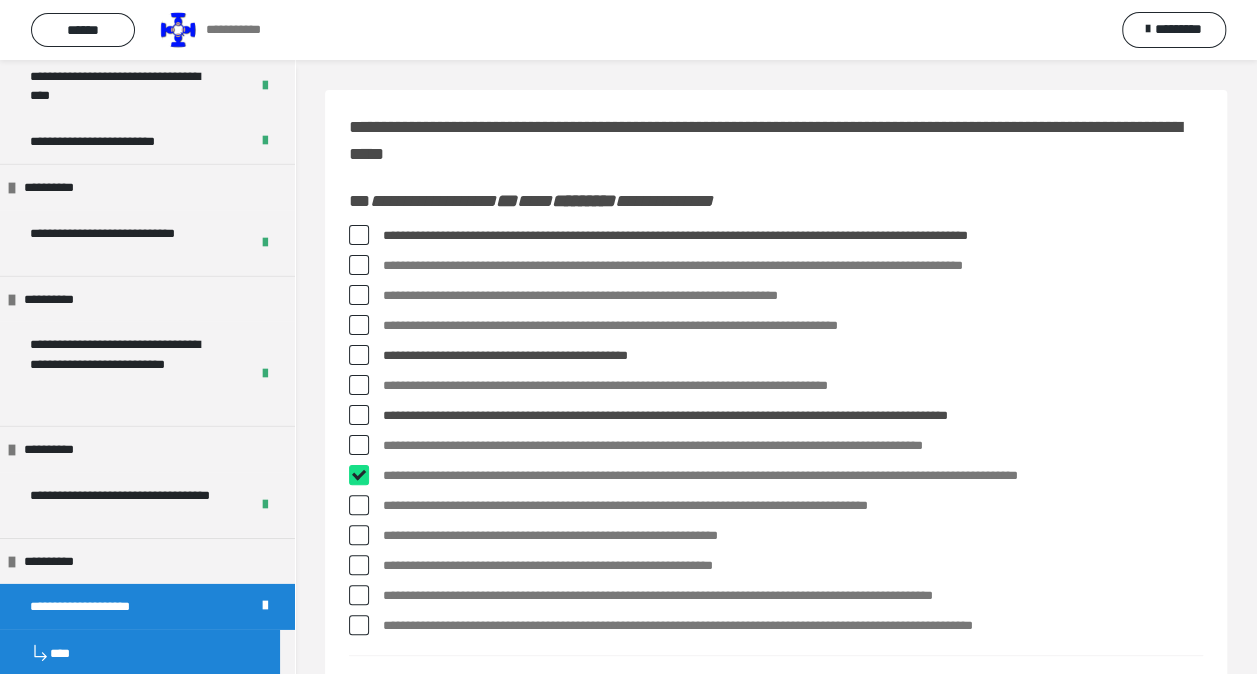 checkbox on "****" 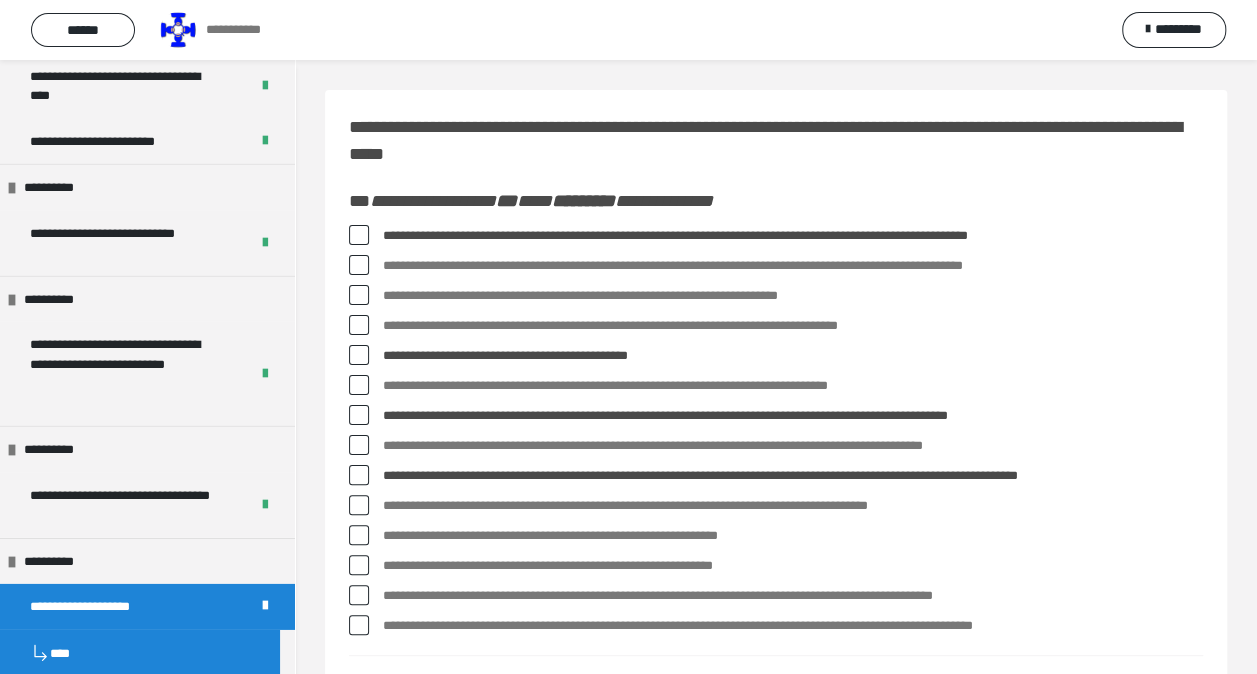 click at bounding box center (359, 535) 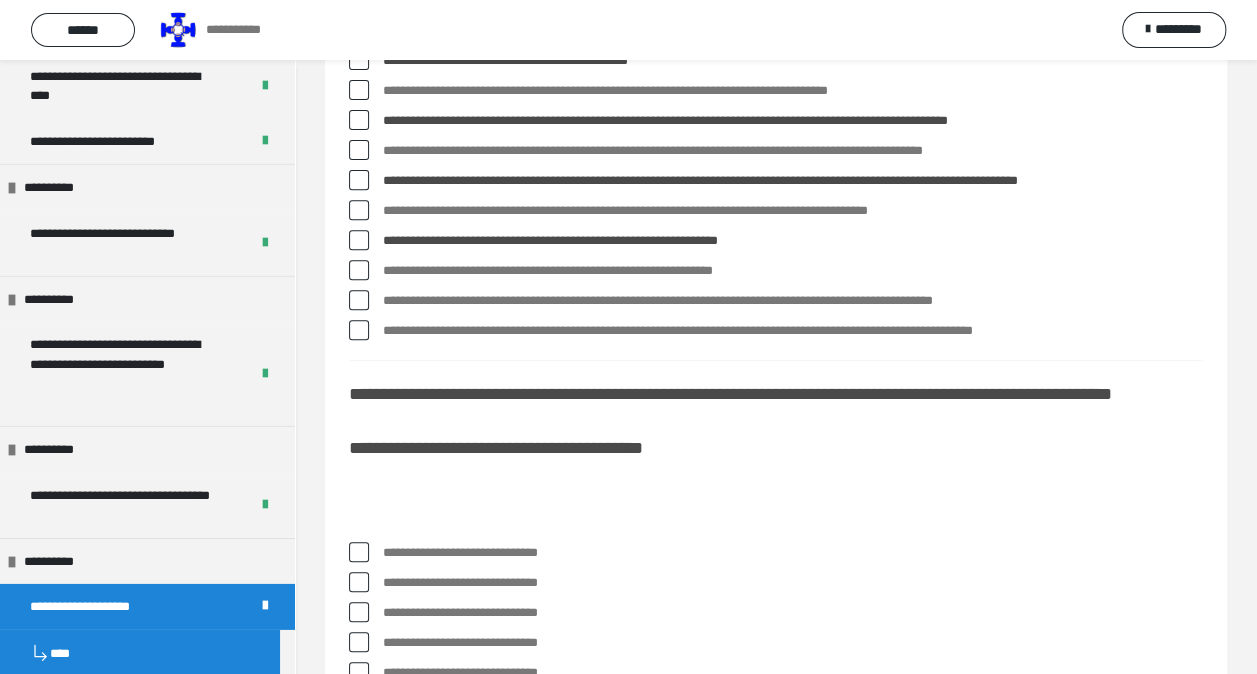 scroll, scrollTop: 400, scrollLeft: 0, axis: vertical 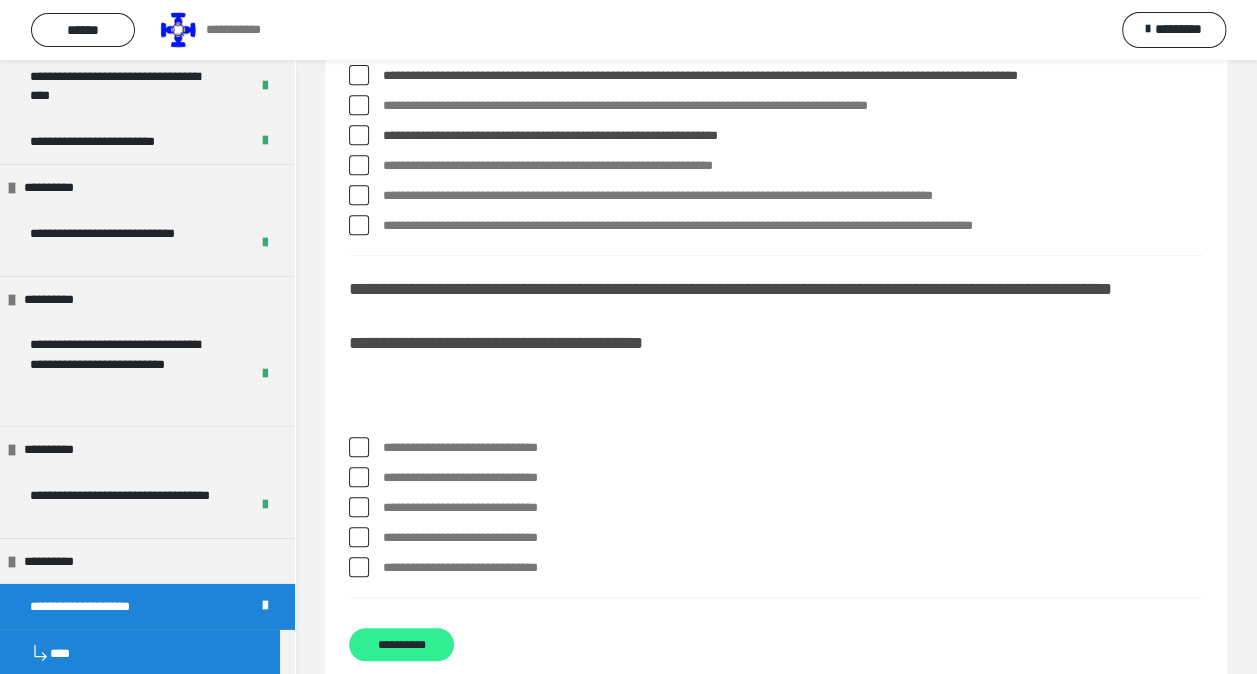 click on "**********" at bounding box center [401, 644] 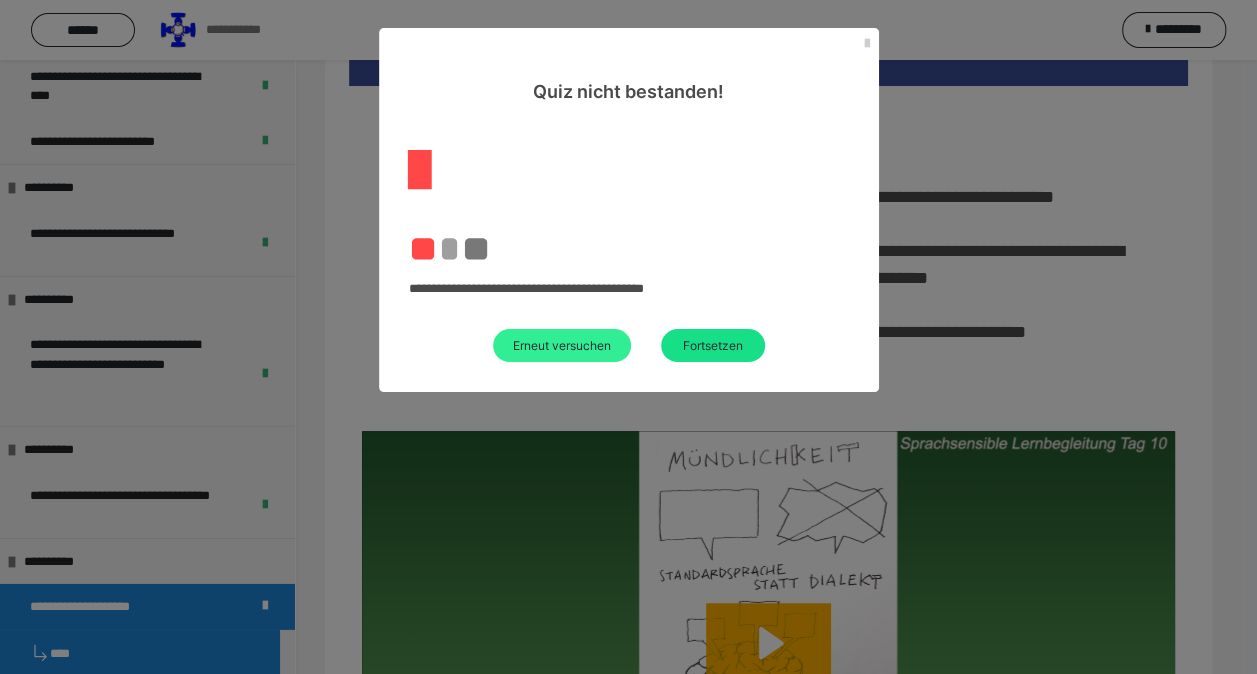 click on "Erneut versuchen" at bounding box center (562, 345) 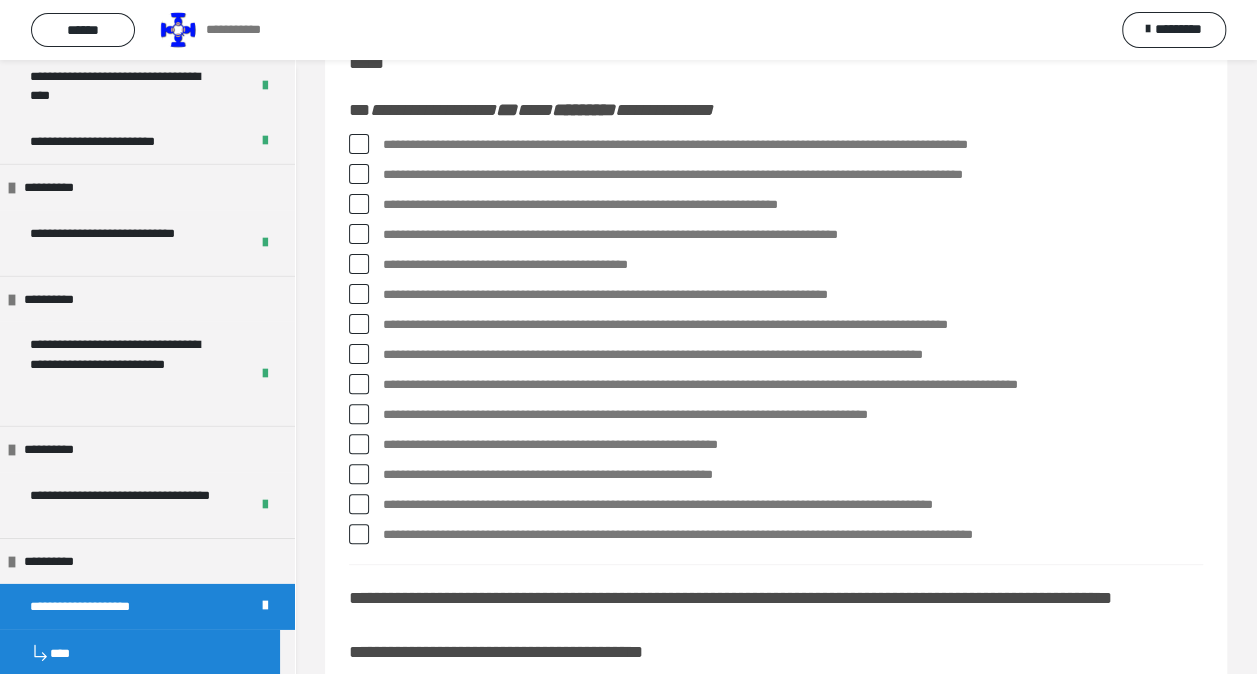 scroll, scrollTop: 0, scrollLeft: 0, axis: both 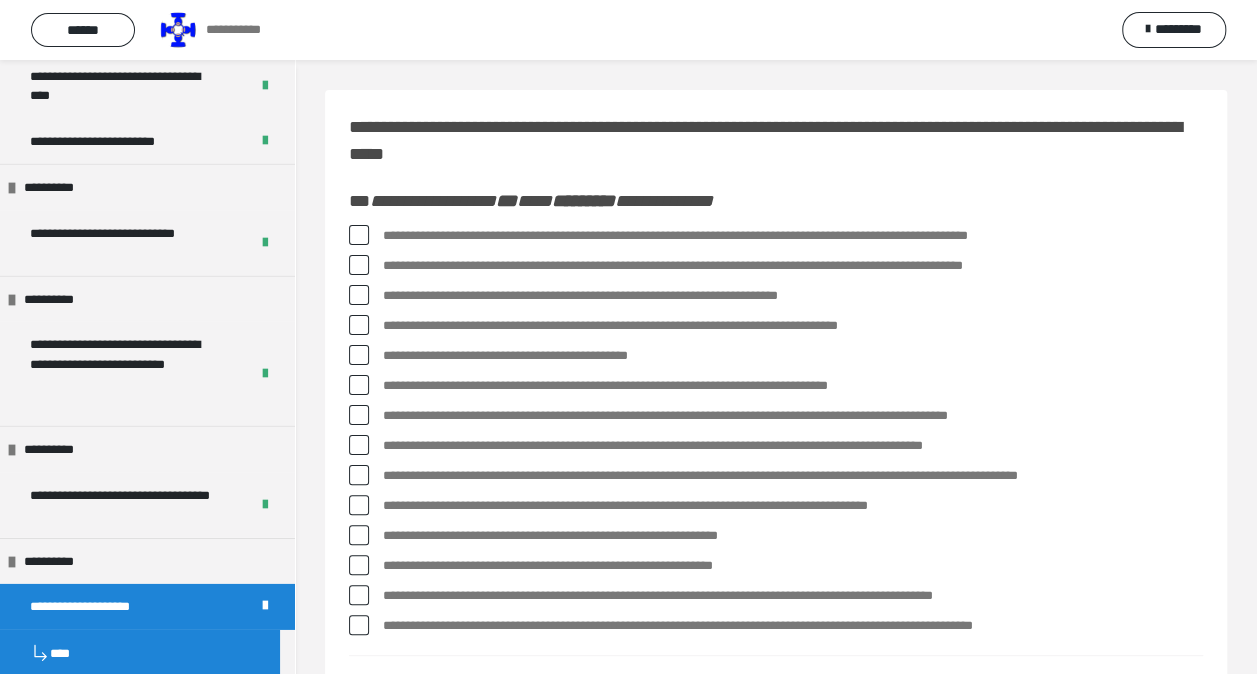 click at bounding box center [359, 235] 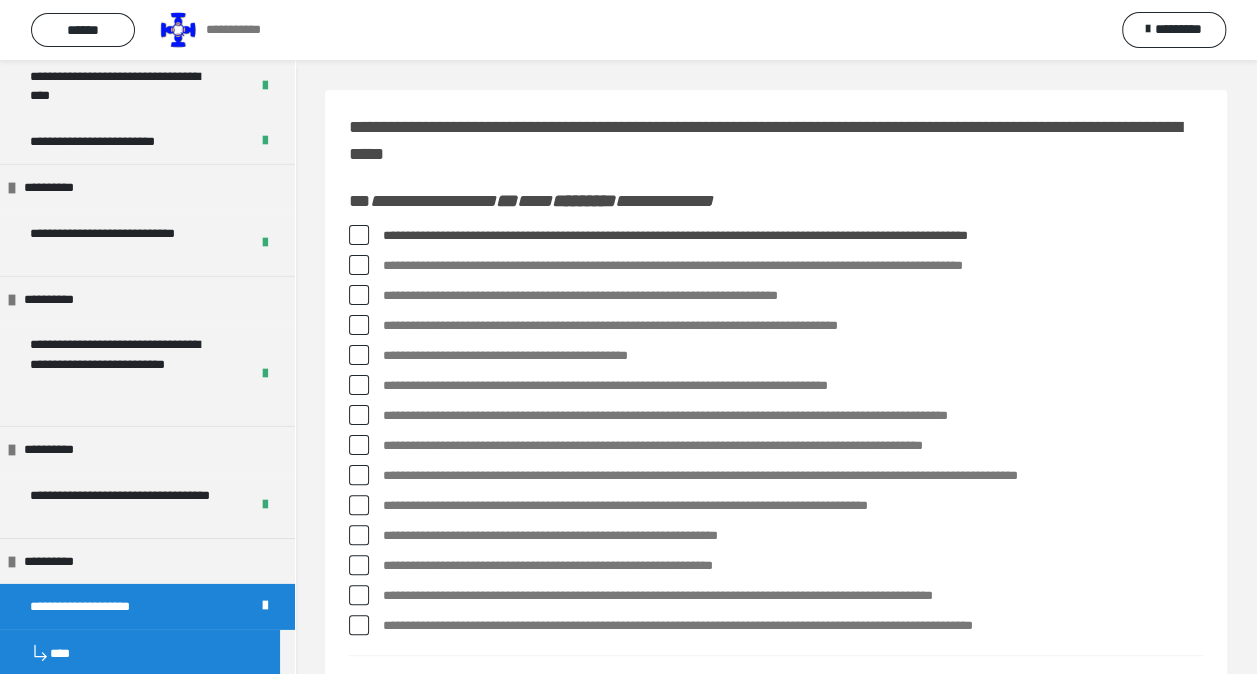 click at bounding box center (359, 355) 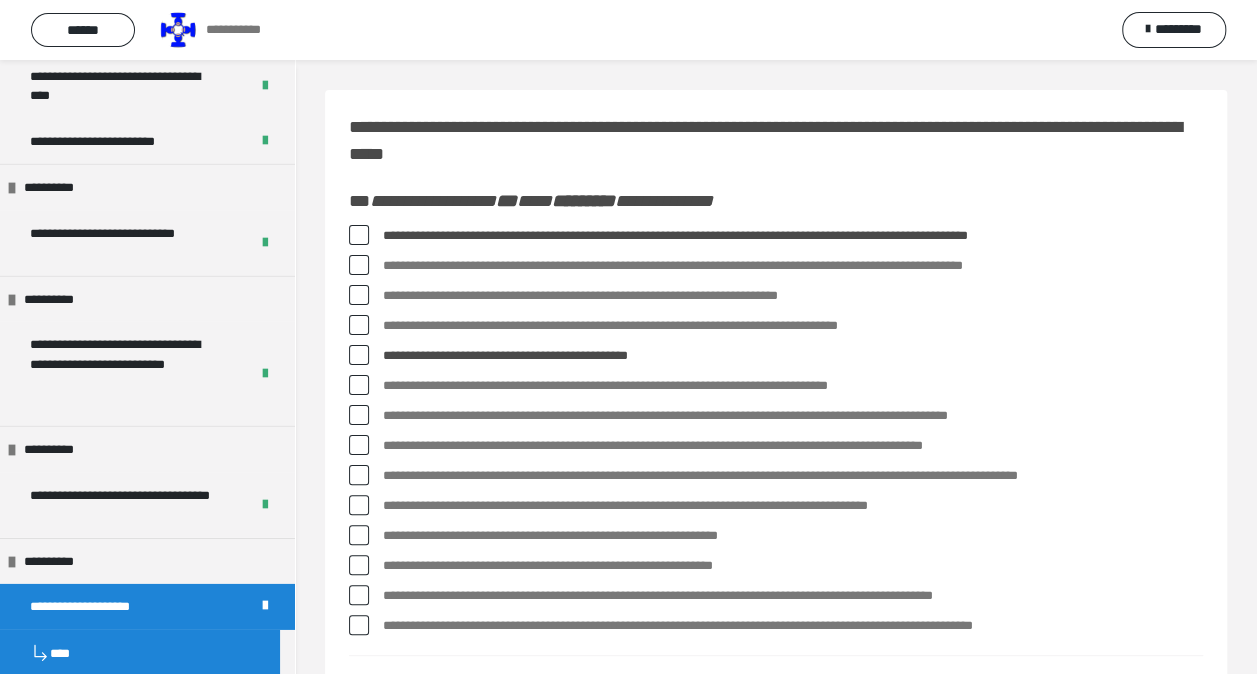 click at bounding box center [359, 415] 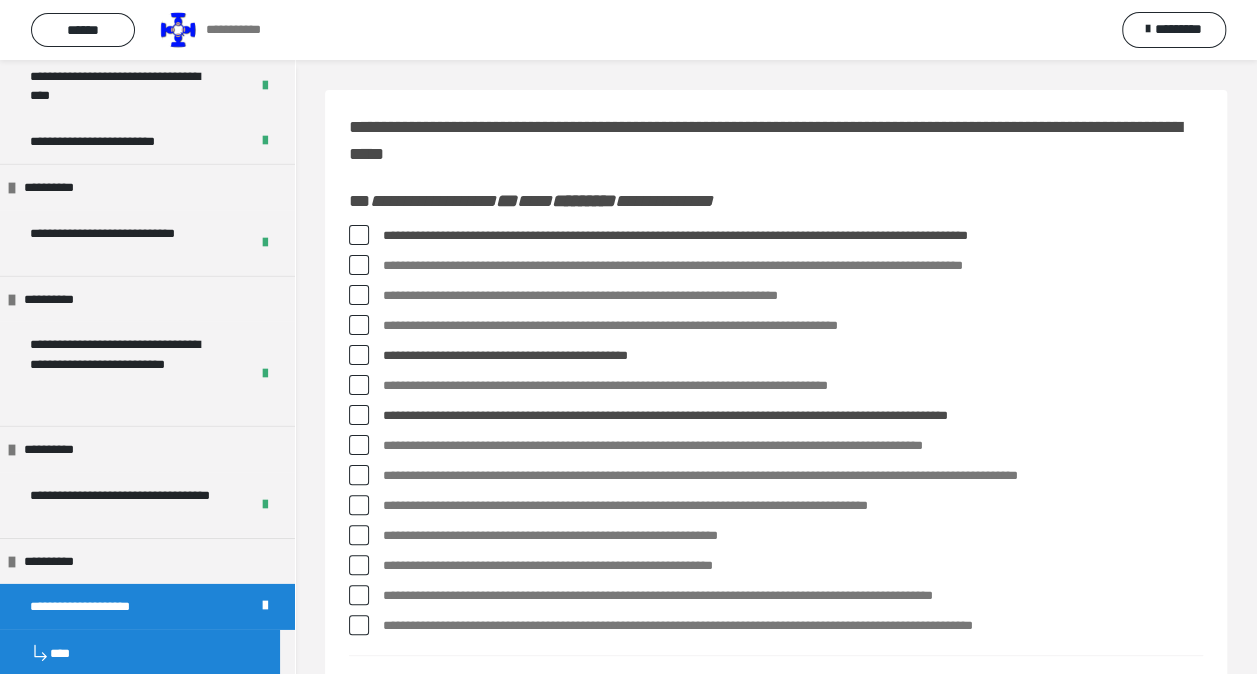 click at bounding box center [359, 475] 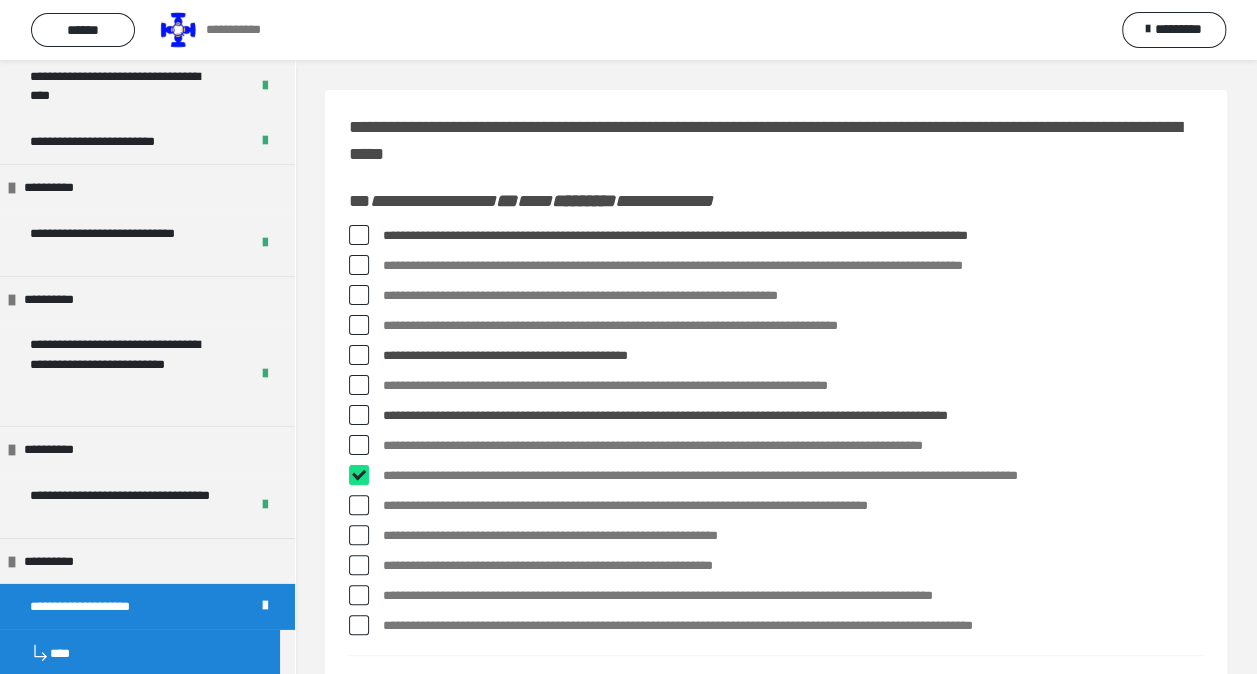 checkbox on "****" 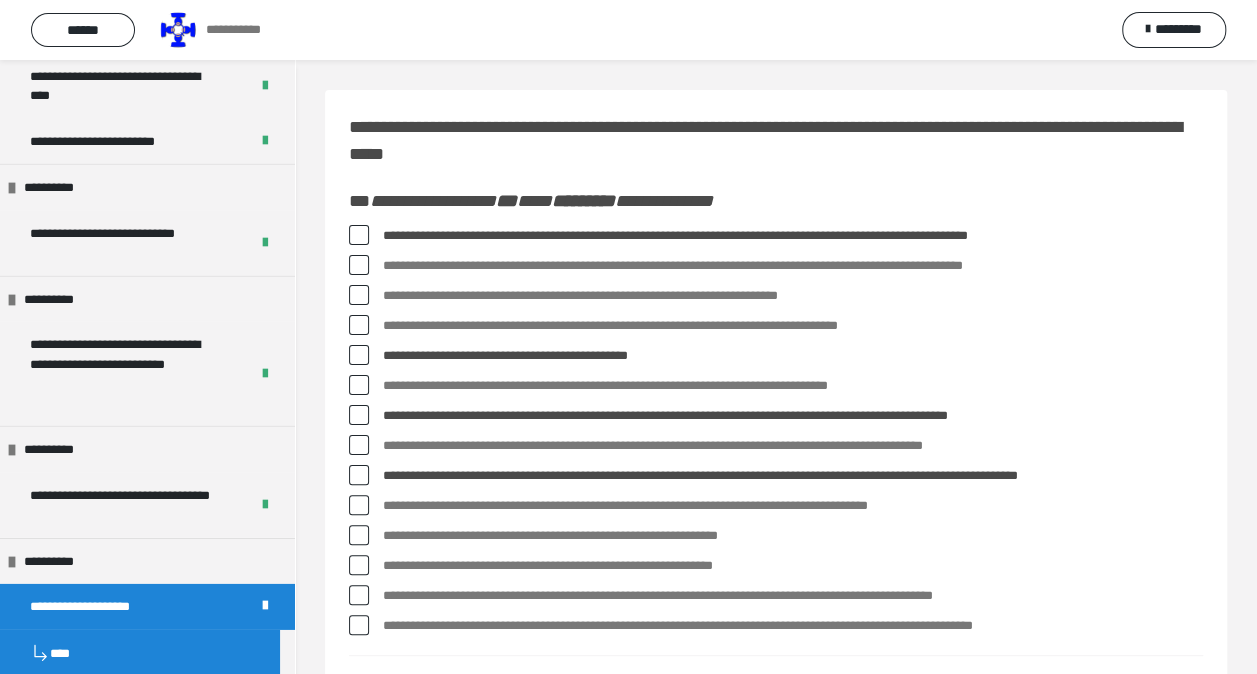 click at bounding box center (359, 565) 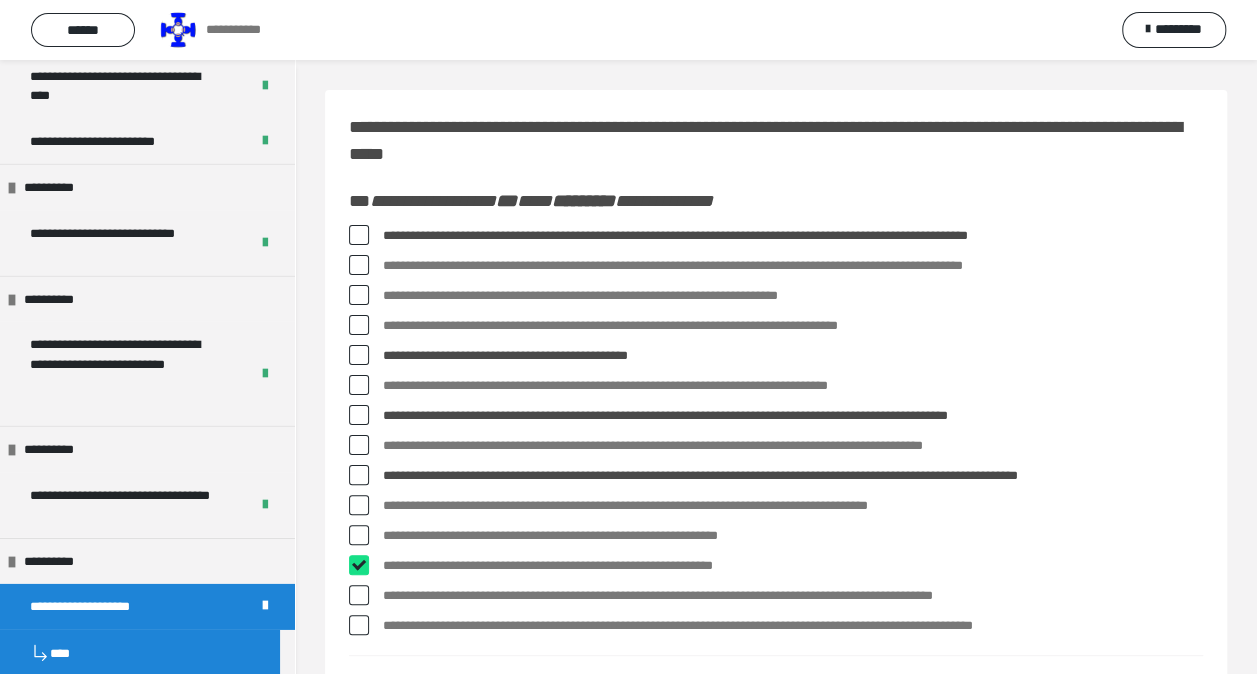 checkbox on "****" 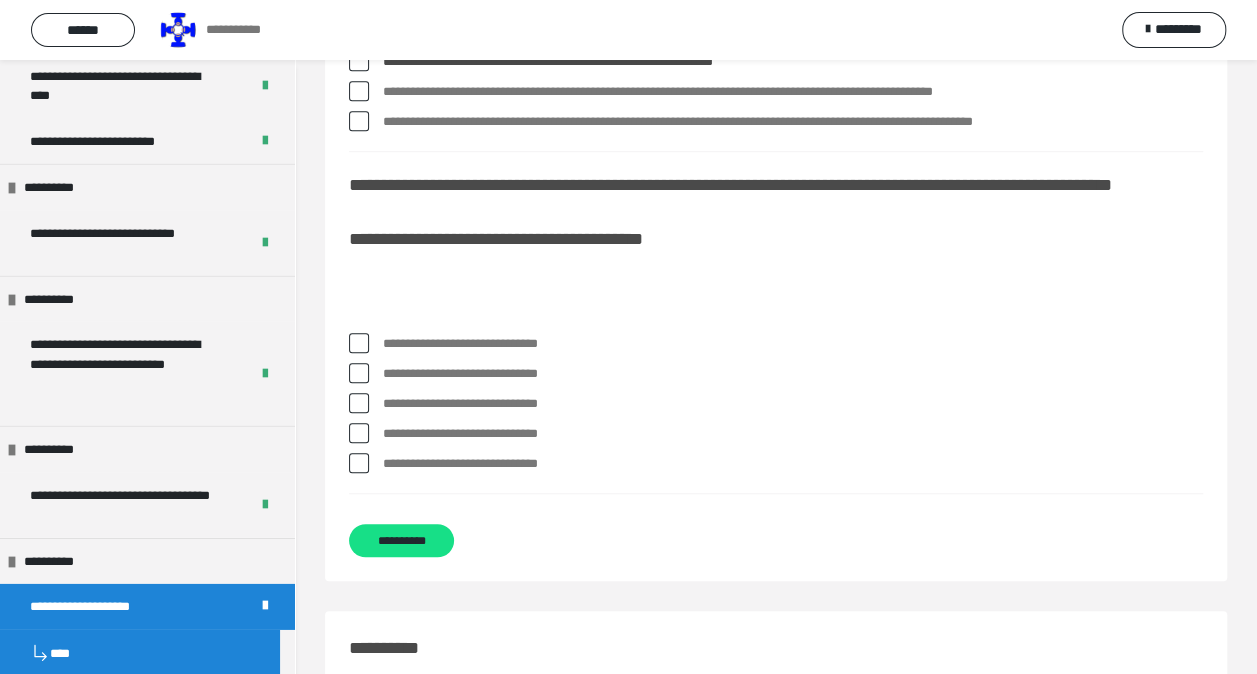 scroll, scrollTop: 700, scrollLeft: 0, axis: vertical 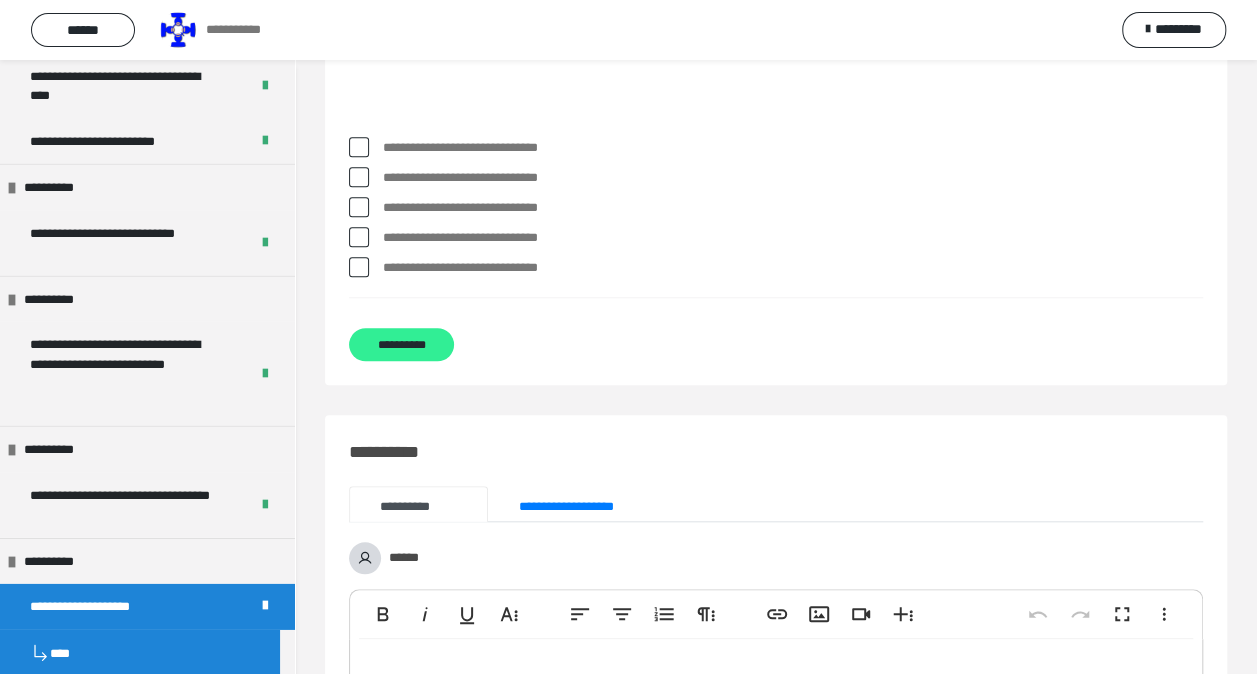 click on "**********" at bounding box center (401, 344) 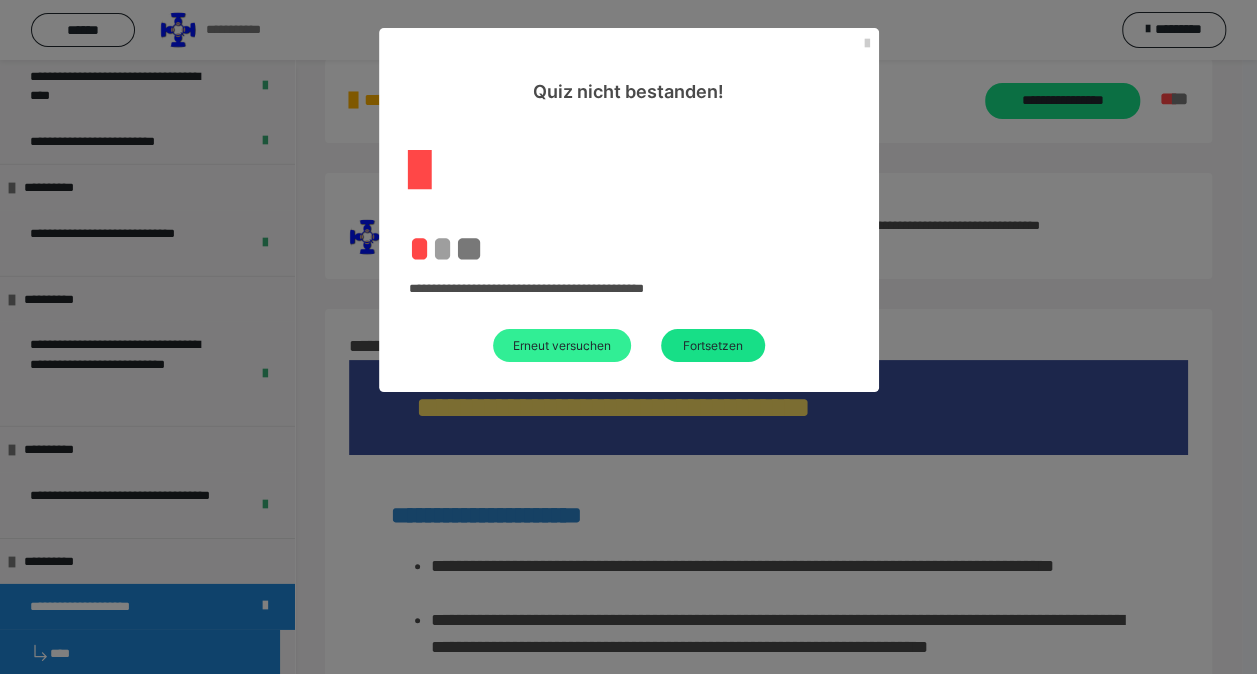 click on "Erneut versuchen" at bounding box center (562, 345) 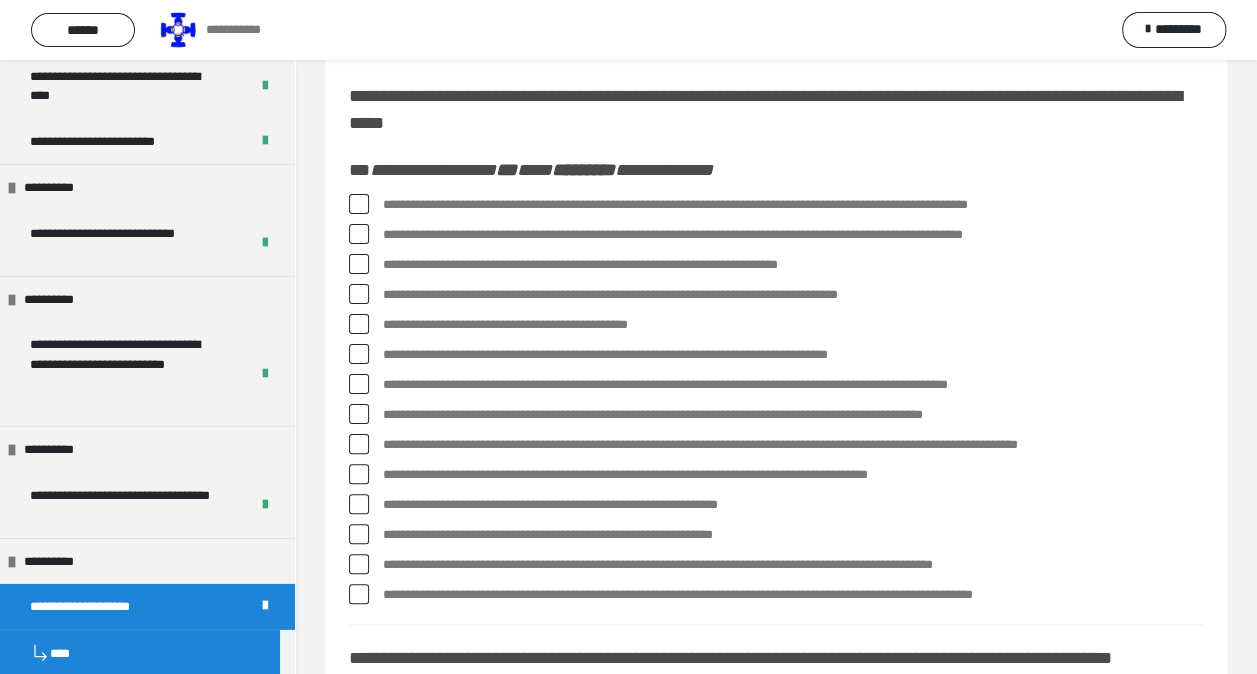 click on "**********" at bounding box center [776, 205] 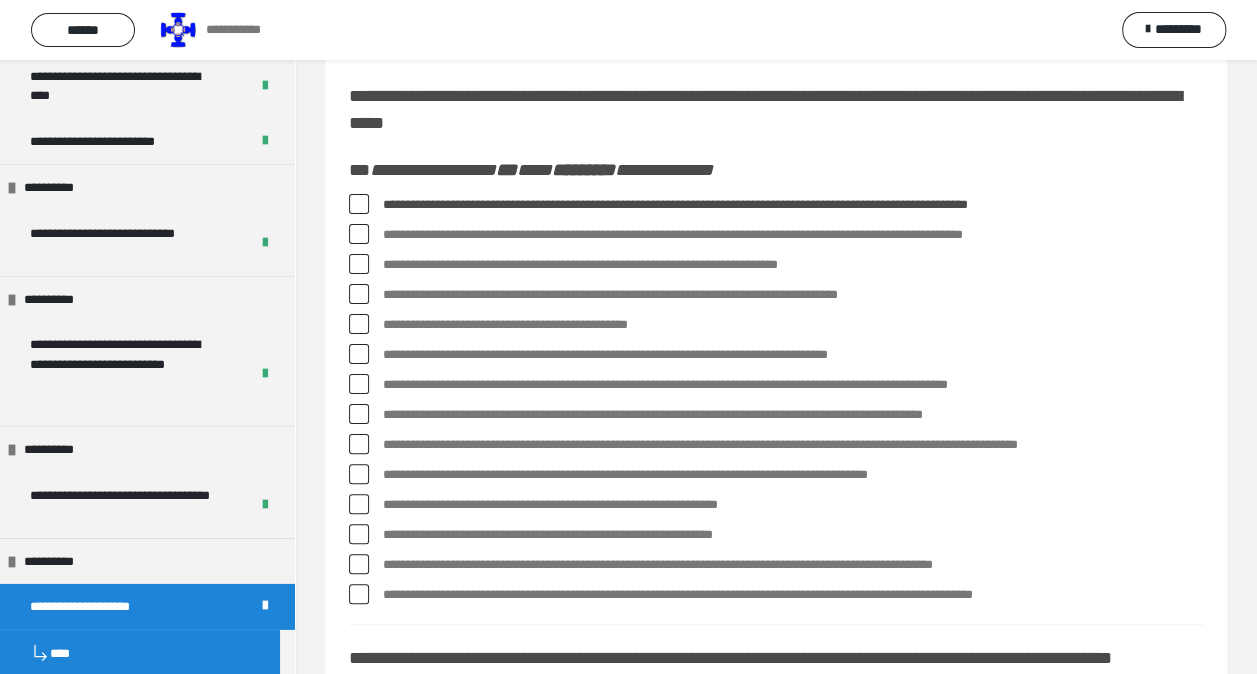click at bounding box center (359, 324) 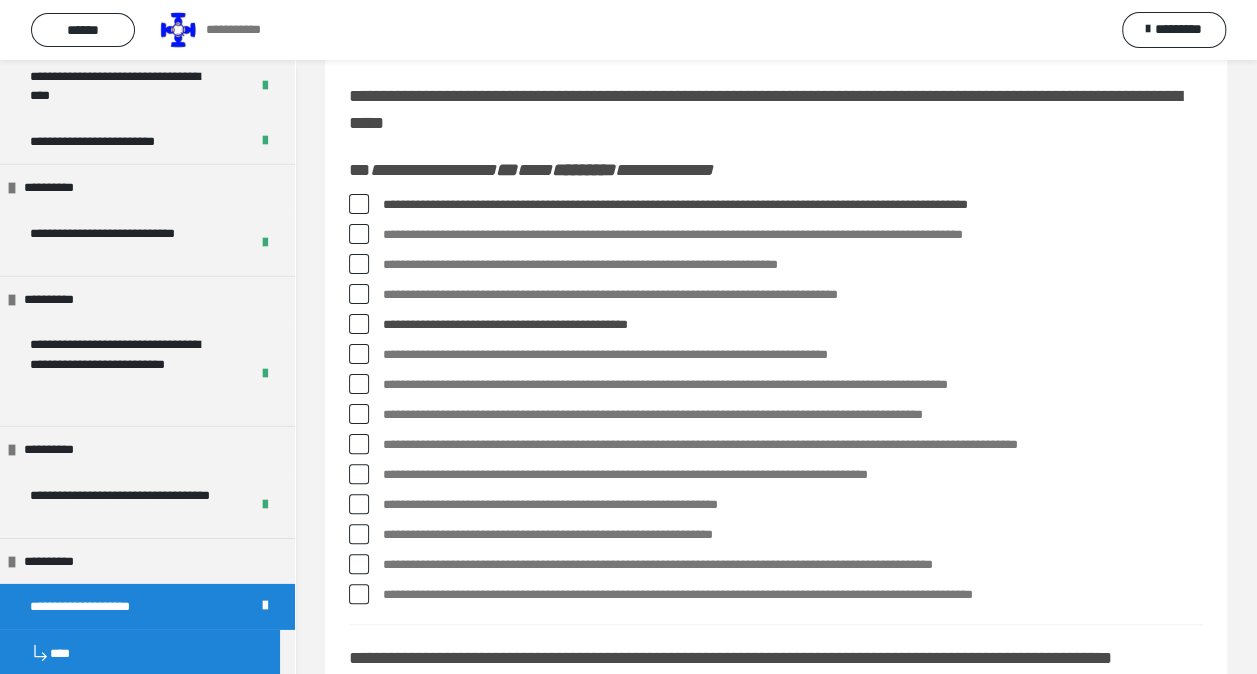 drag, startPoint x: 360, startPoint y: 386, endPoint x: 371, endPoint y: 432, distance: 47.296936 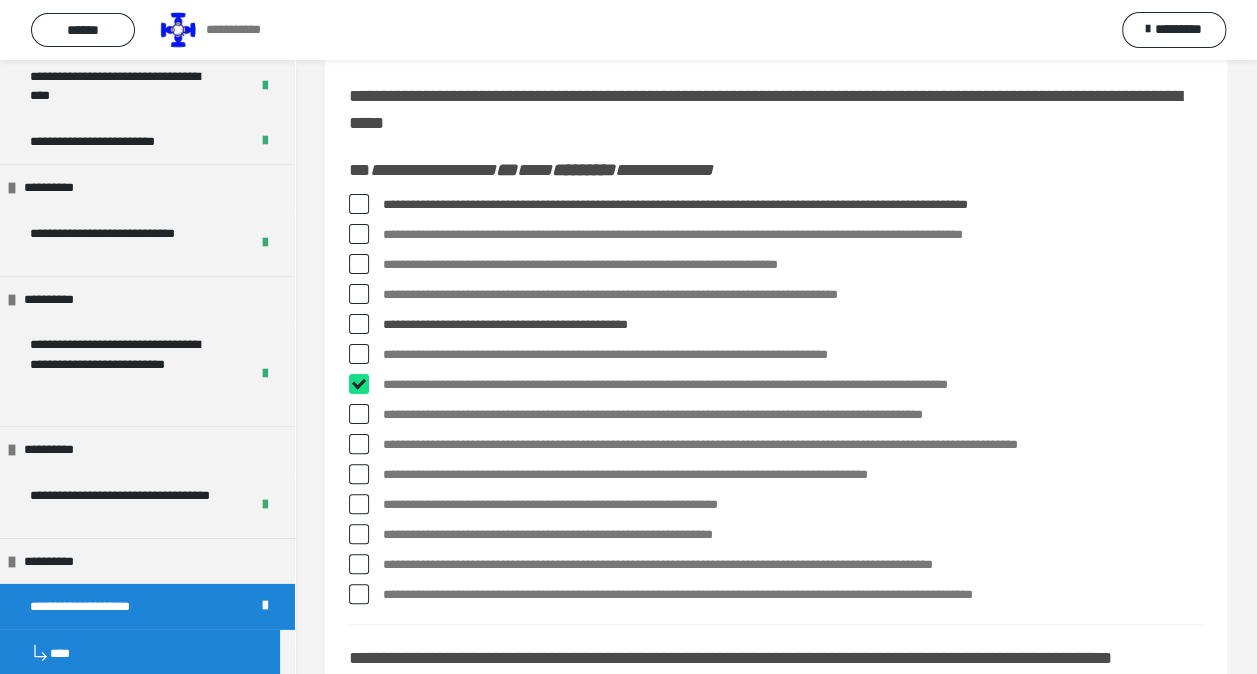 checkbox on "****" 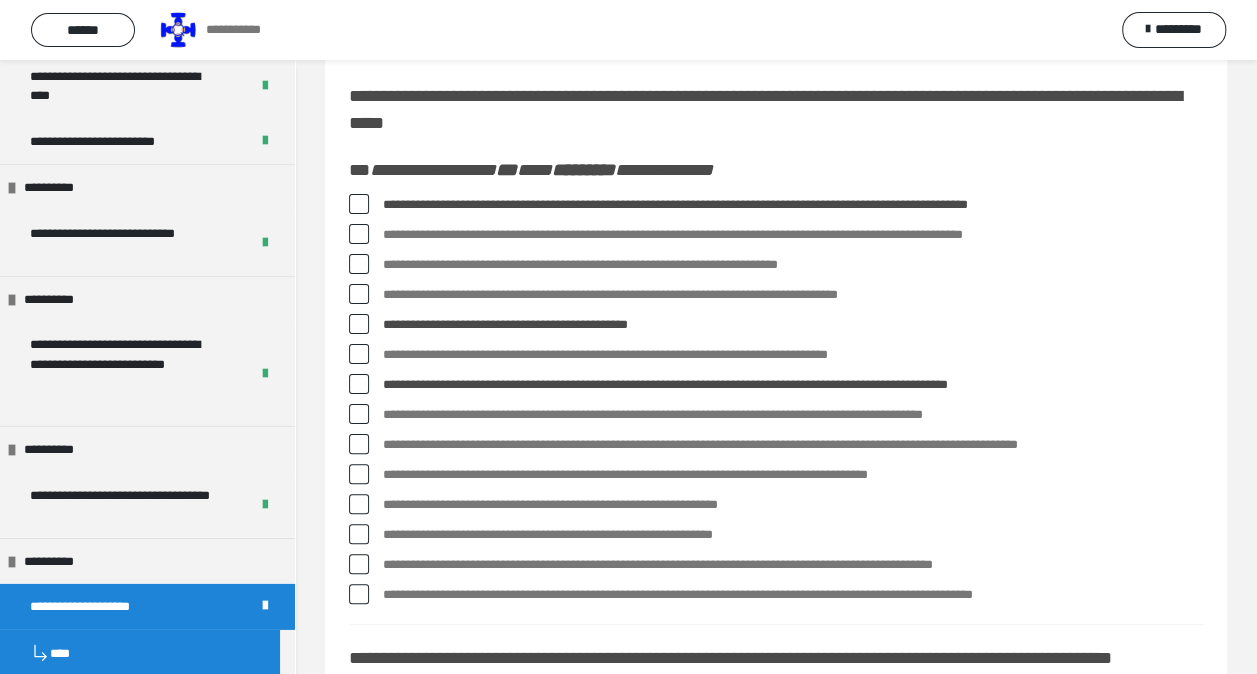 click at bounding box center [359, 444] 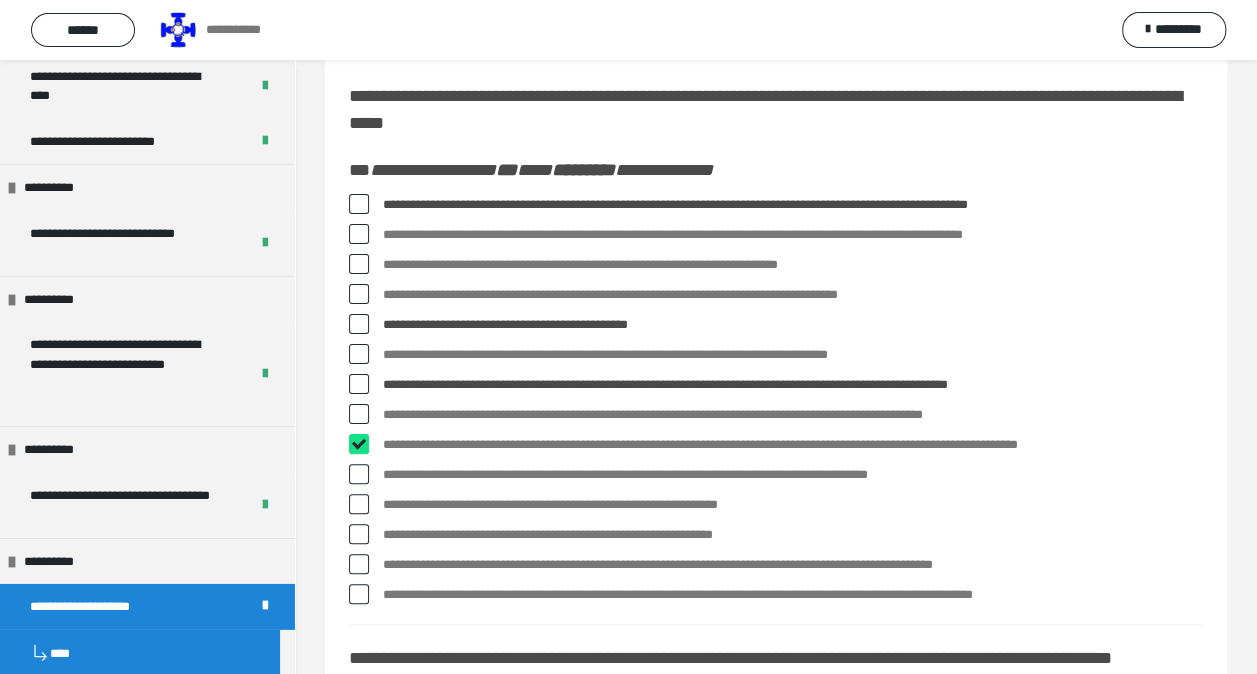 checkbox on "****" 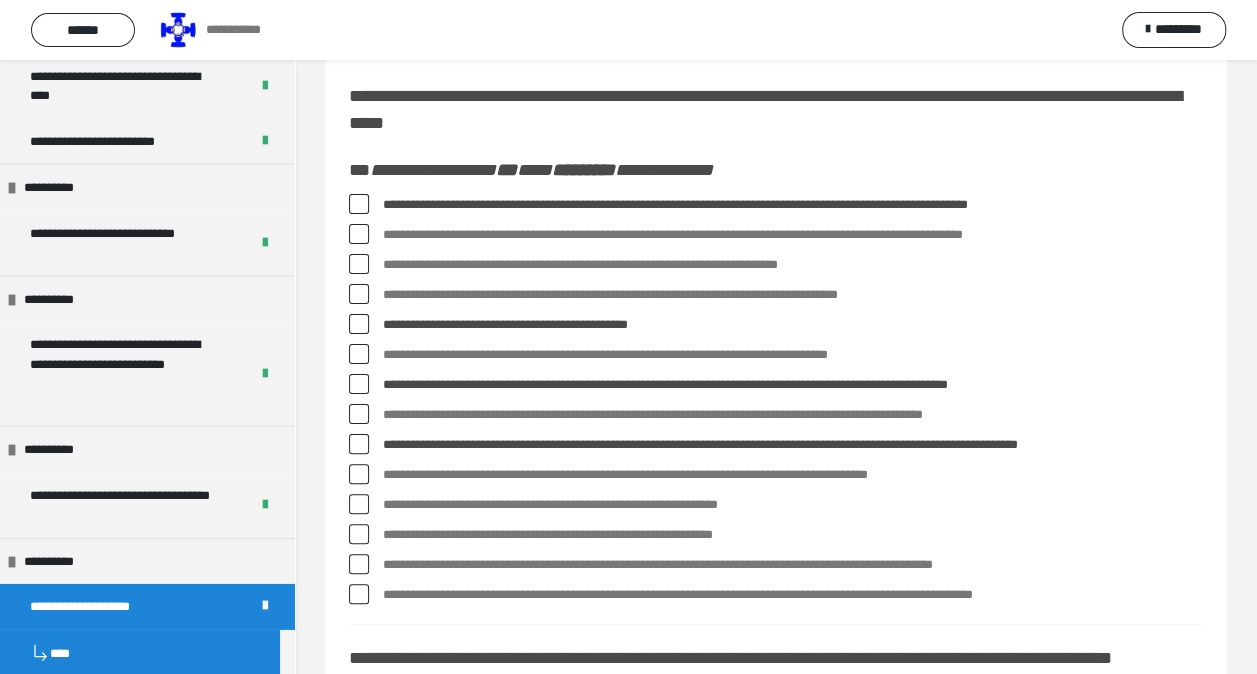 click at bounding box center (359, 534) 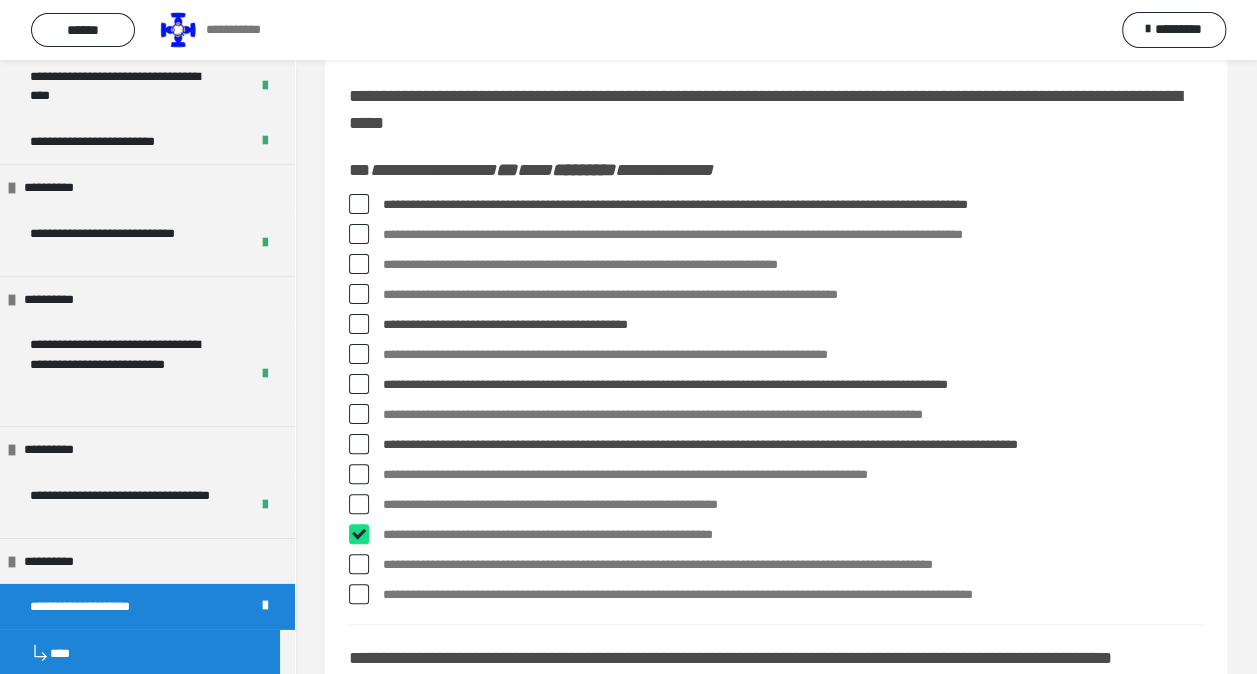 checkbox on "****" 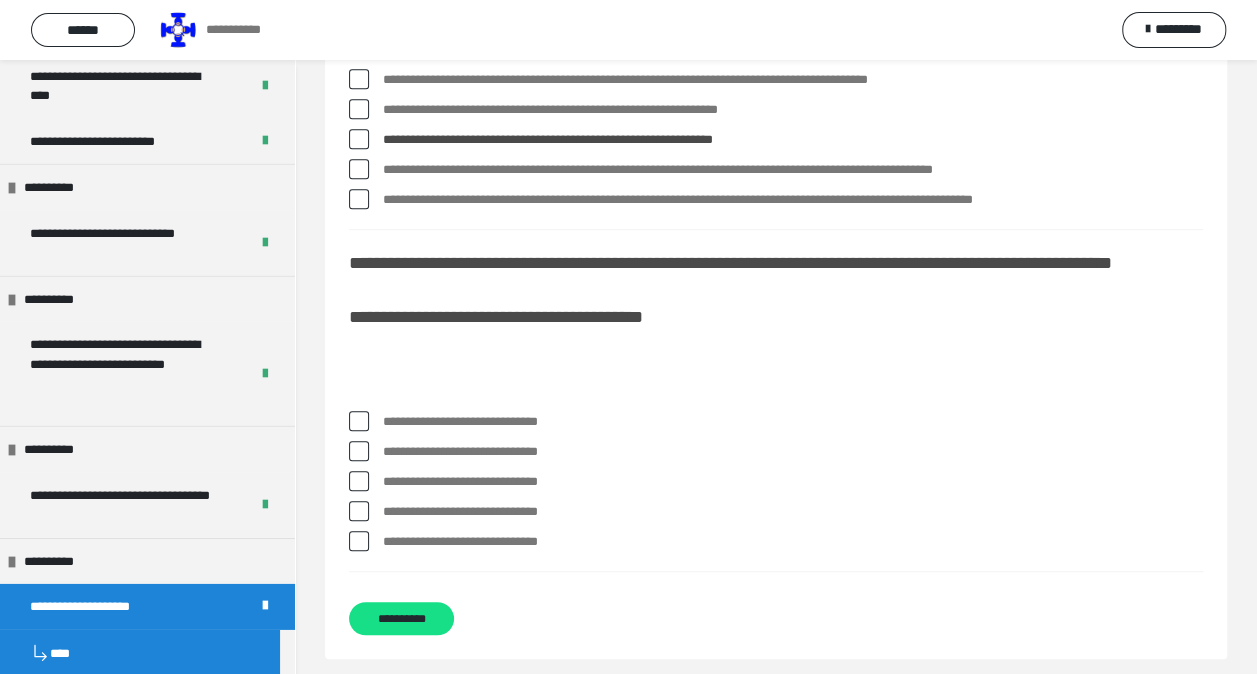 scroll, scrollTop: 631, scrollLeft: 0, axis: vertical 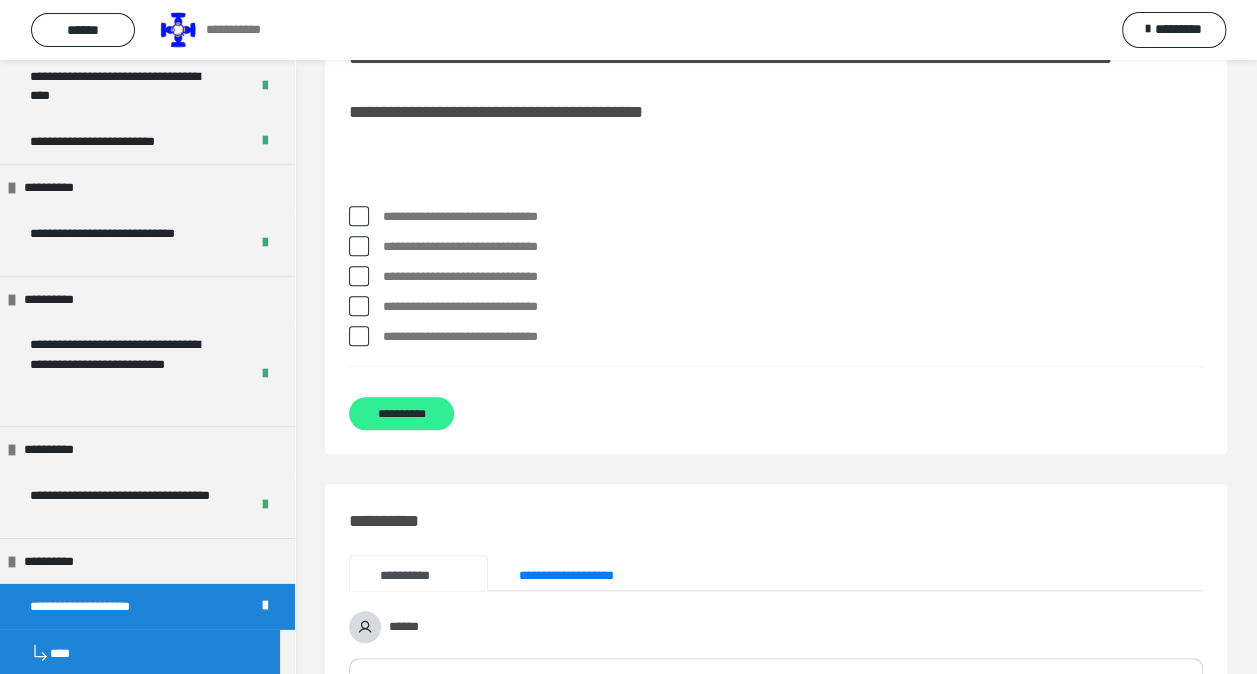 click on "**********" at bounding box center [401, 413] 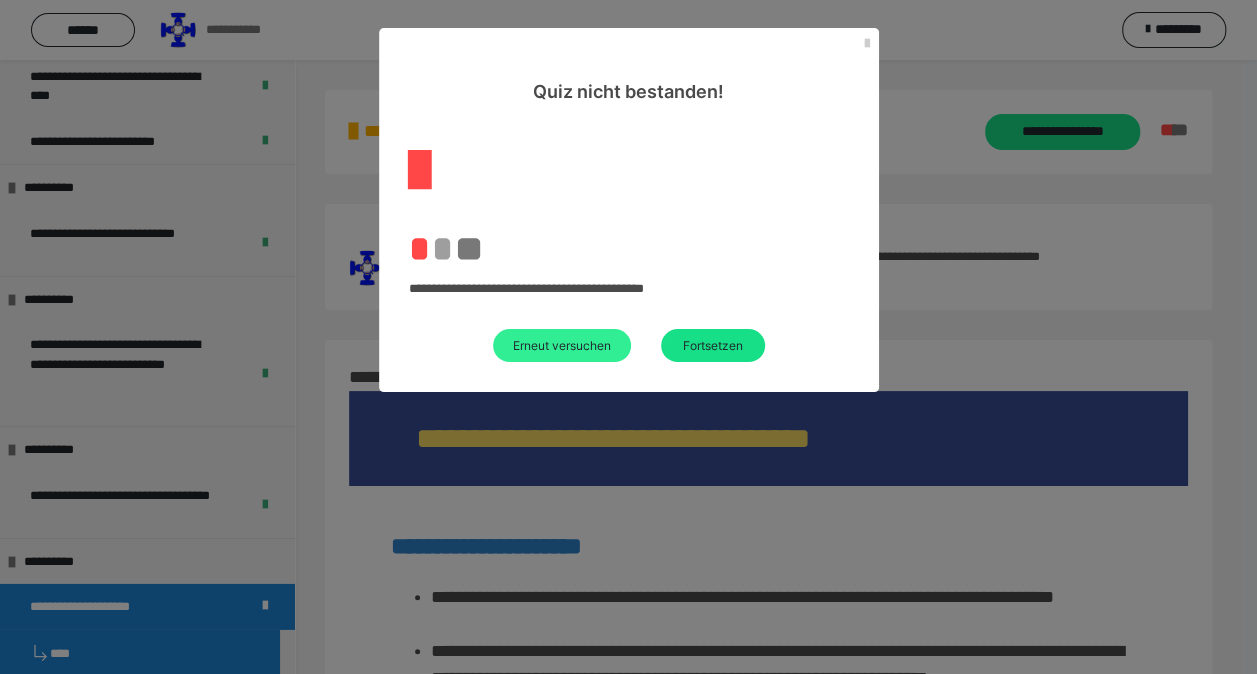 click on "Erneut versuchen" at bounding box center [562, 345] 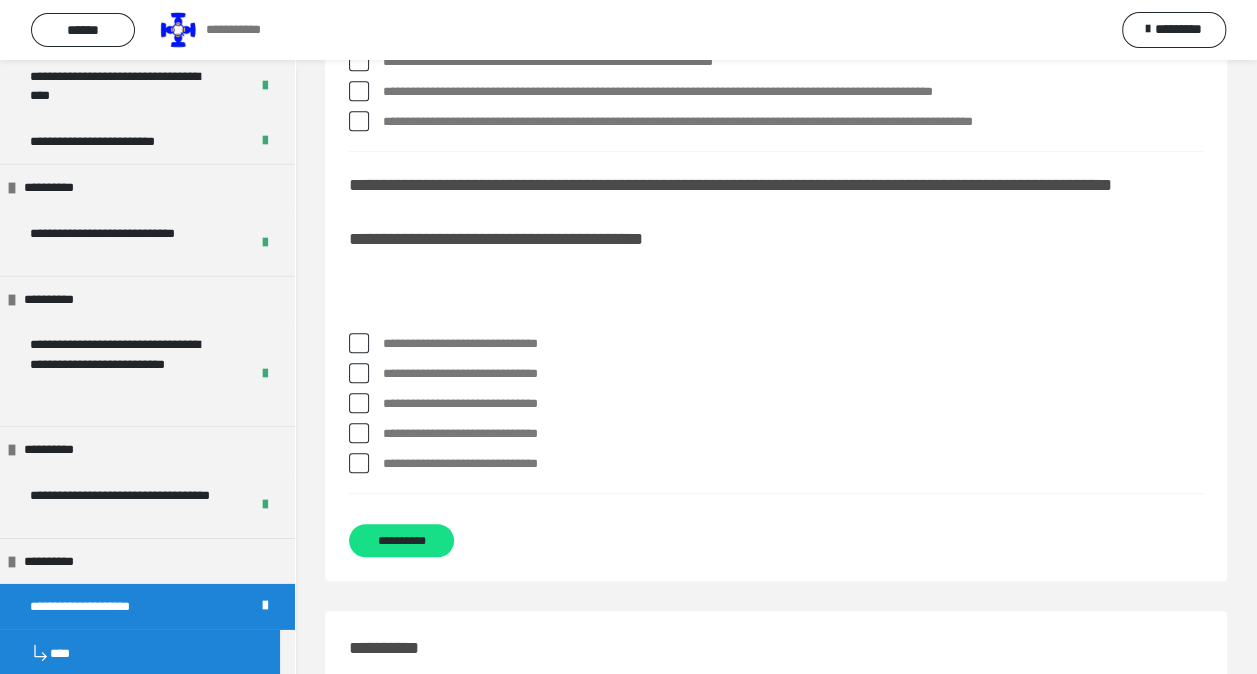 scroll, scrollTop: 700, scrollLeft: 0, axis: vertical 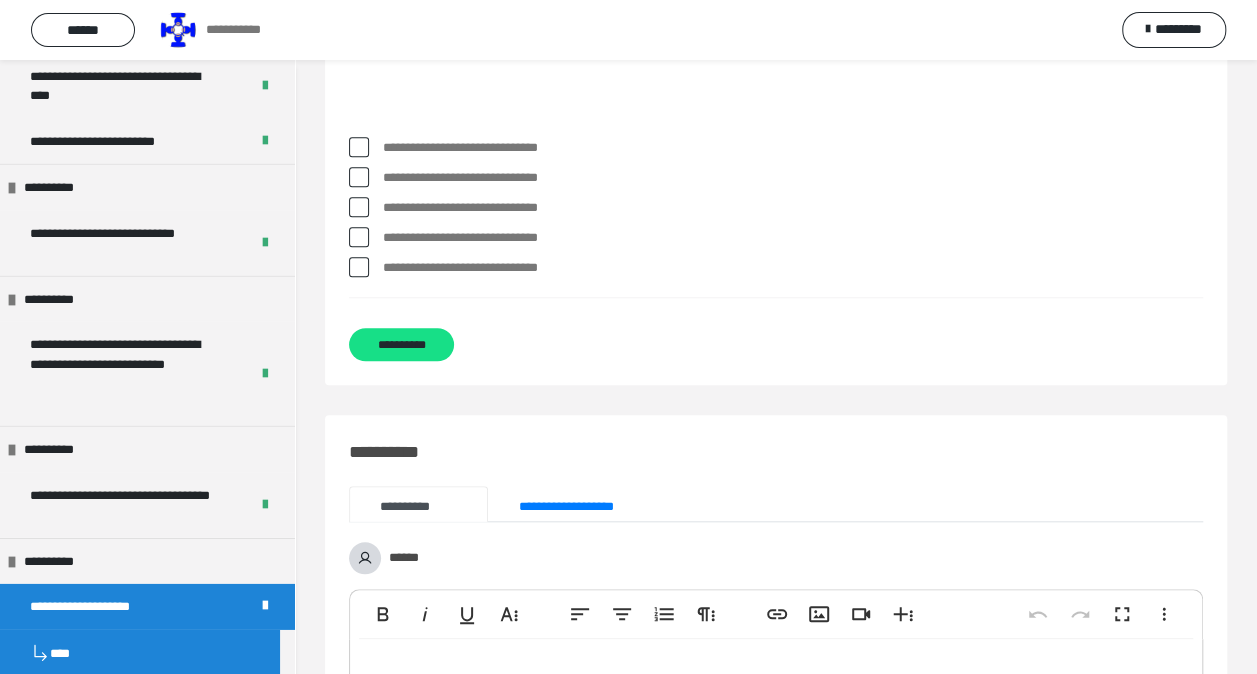 click at bounding box center [359, 147] 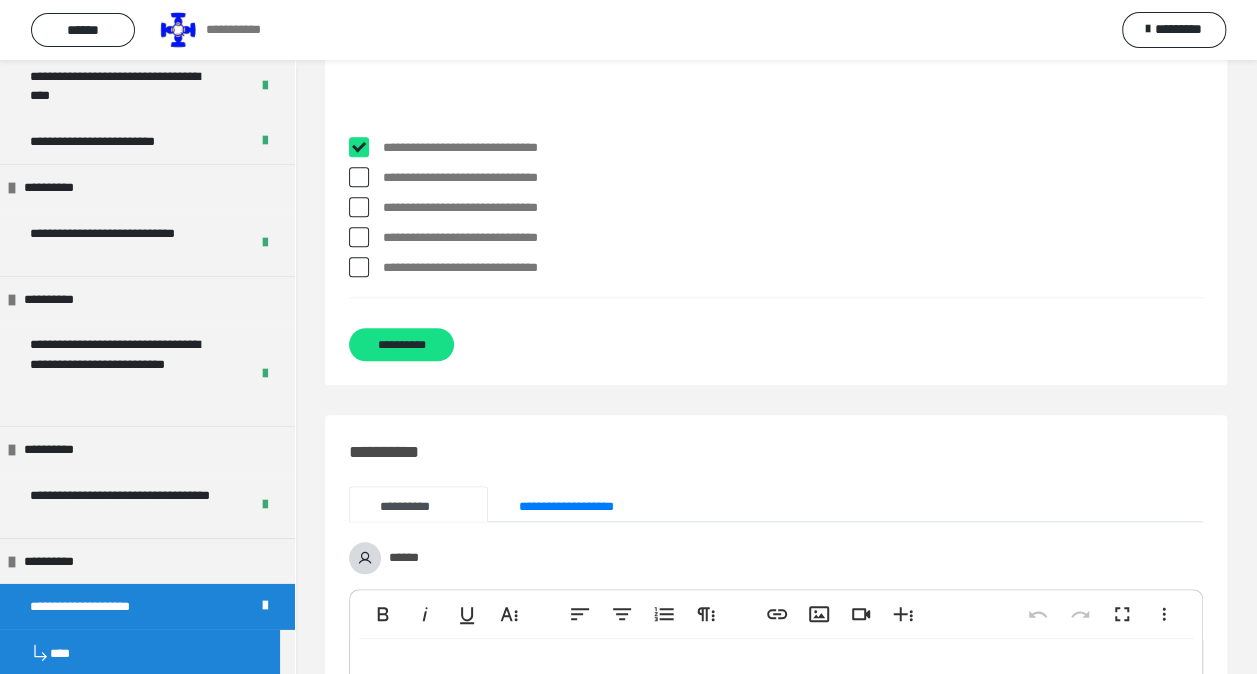 checkbox on "****" 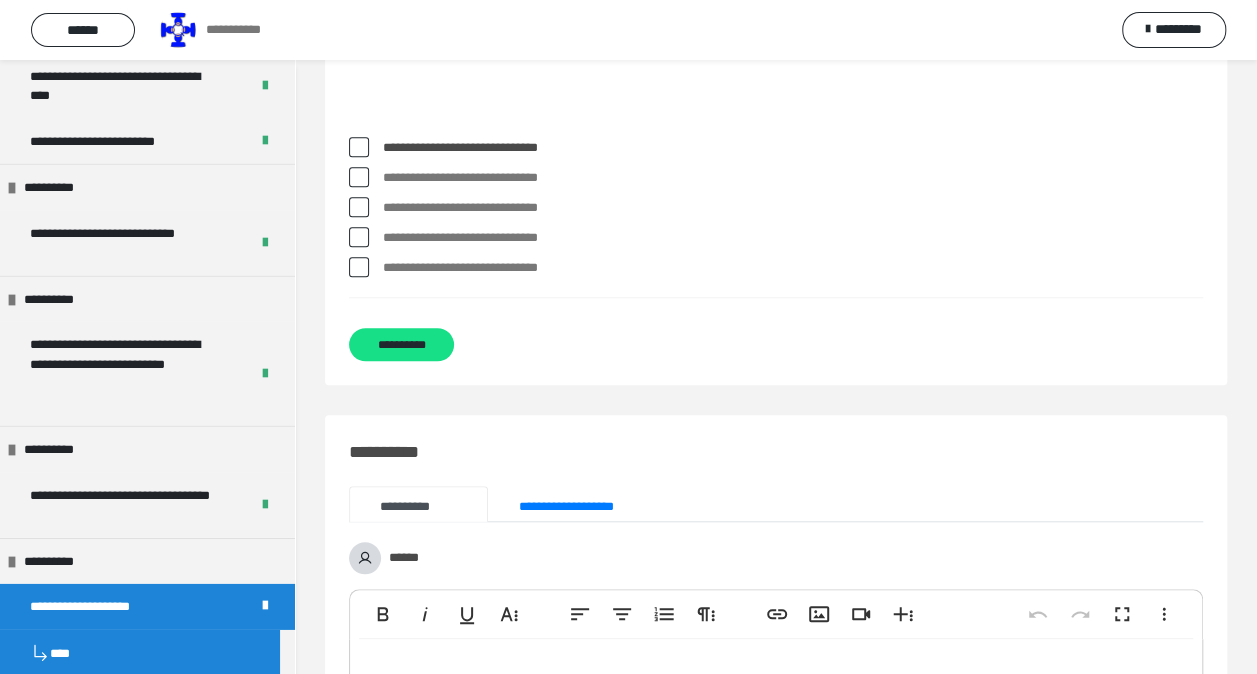 click on "**********" at bounding box center [776, 268] 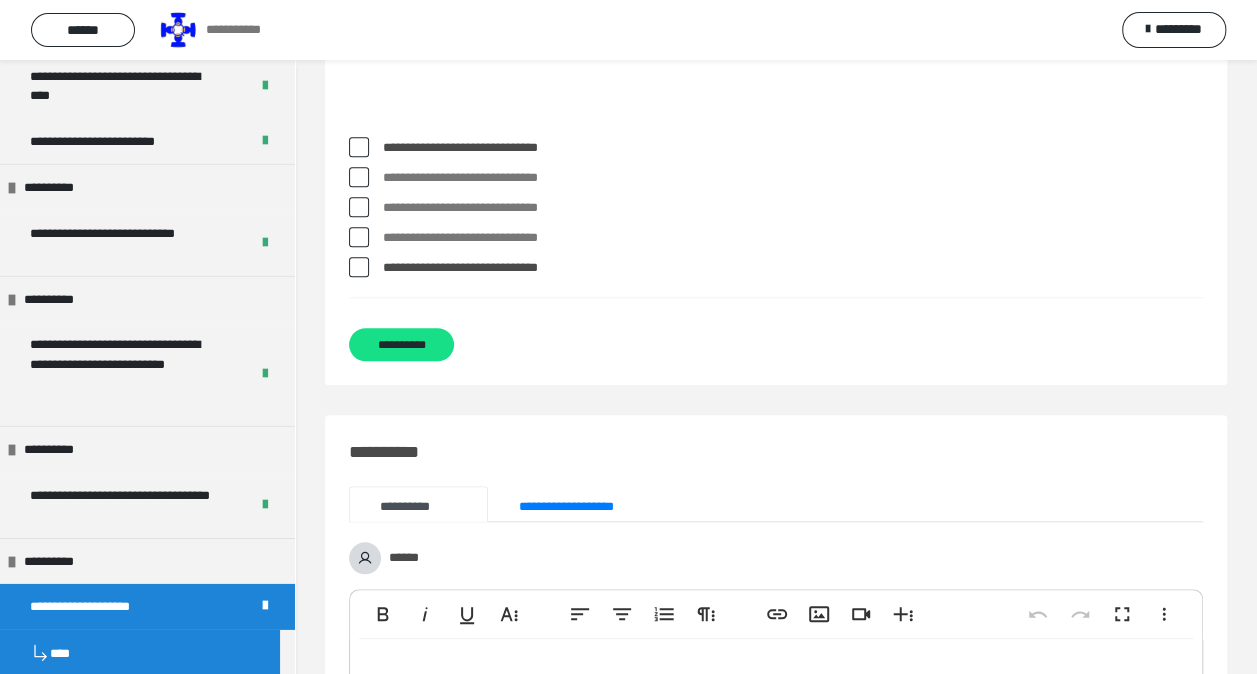 click on "**********" at bounding box center [776, 268] 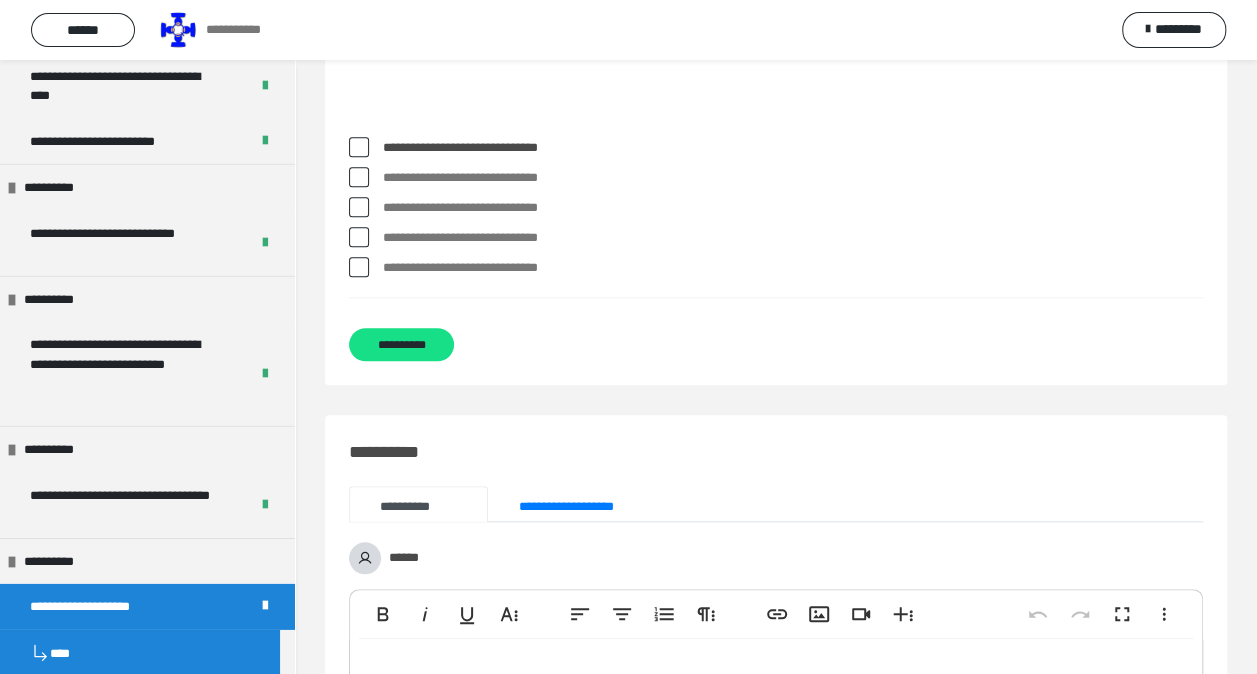 click on "**********" at bounding box center [776, 268] 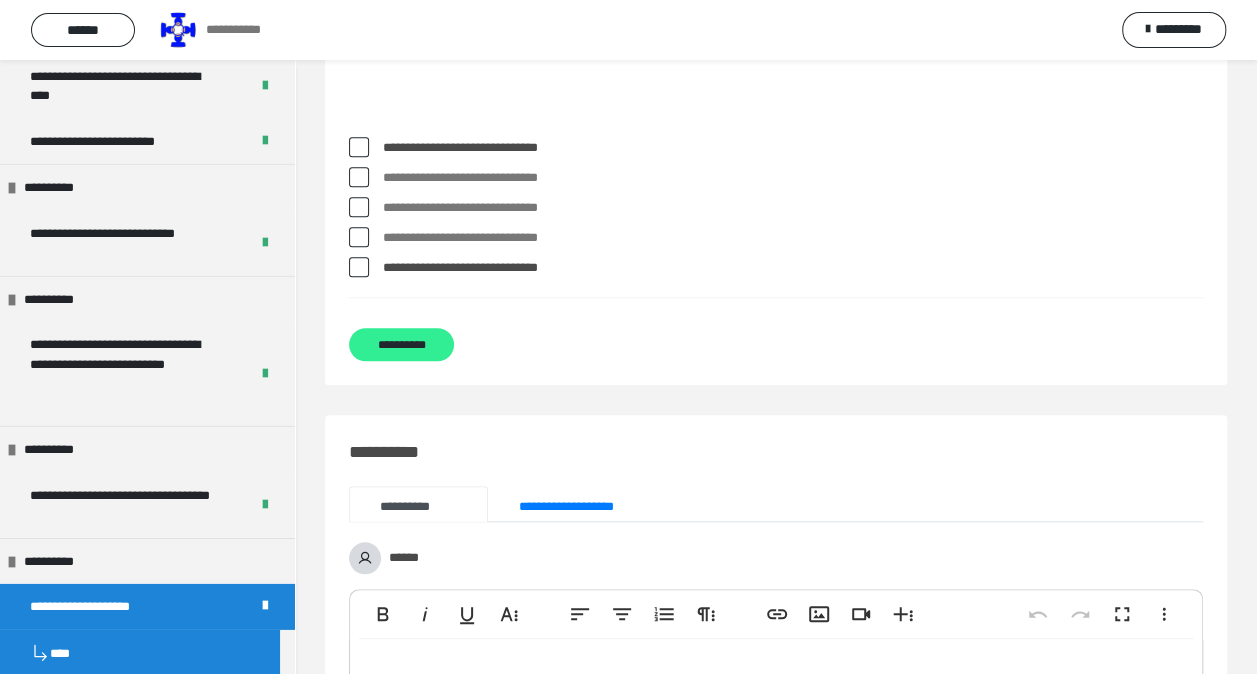 click on "**********" at bounding box center (401, 344) 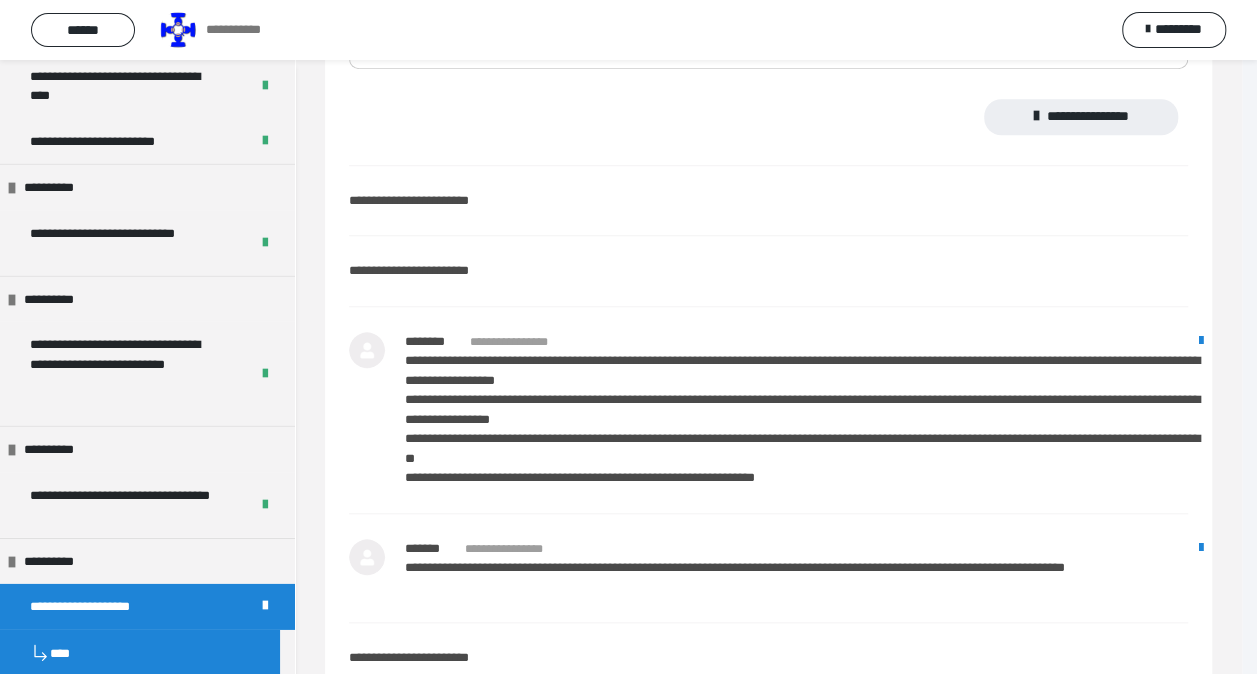 scroll, scrollTop: 31, scrollLeft: 0, axis: vertical 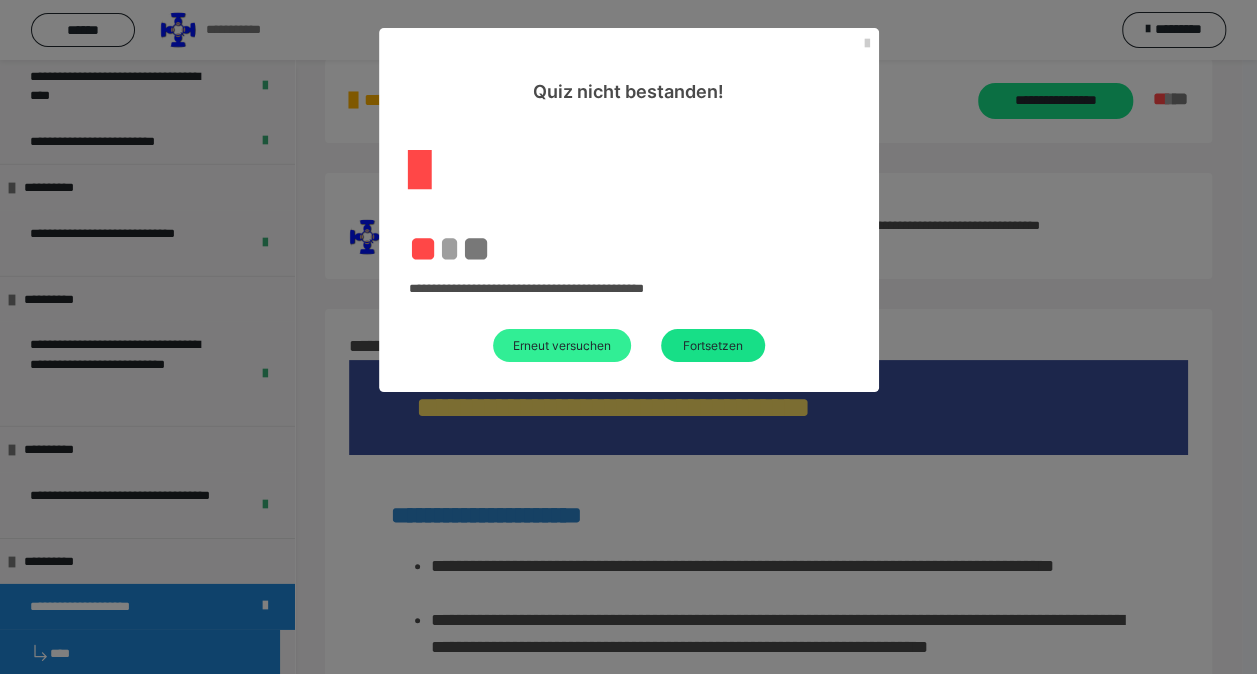 click on "Erneut versuchen" at bounding box center (562, 345) 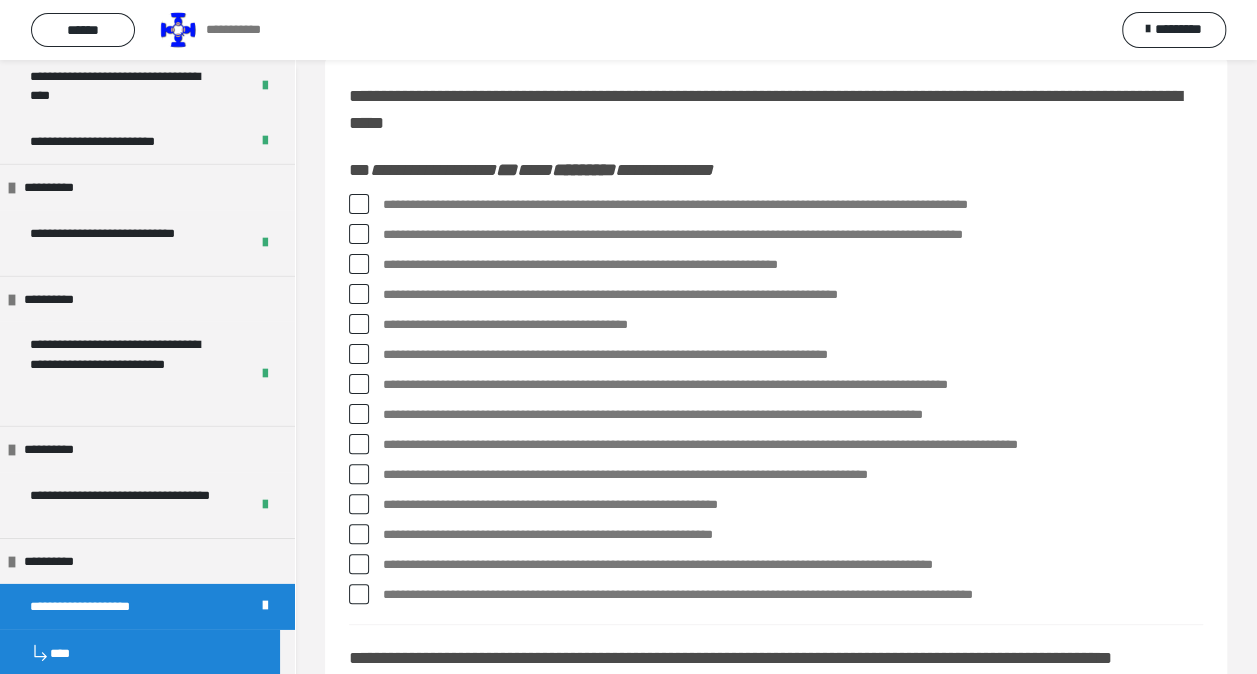 click at bounding box center [359, 204] 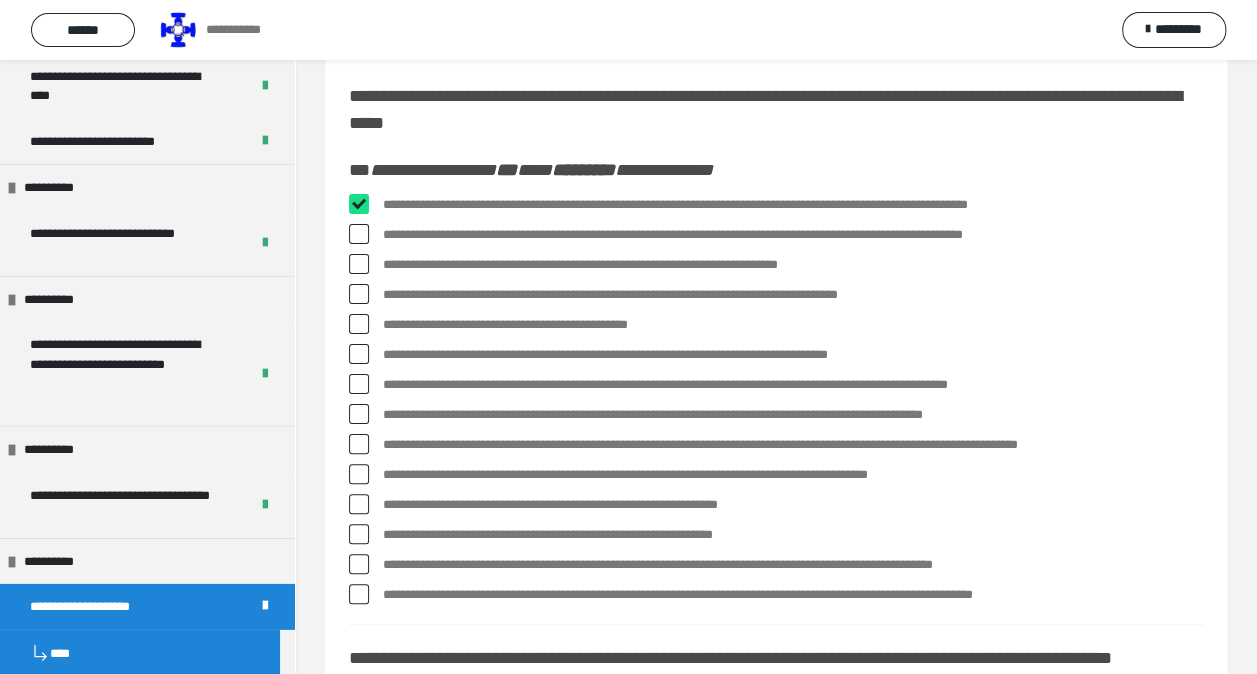 checkbox on "****" 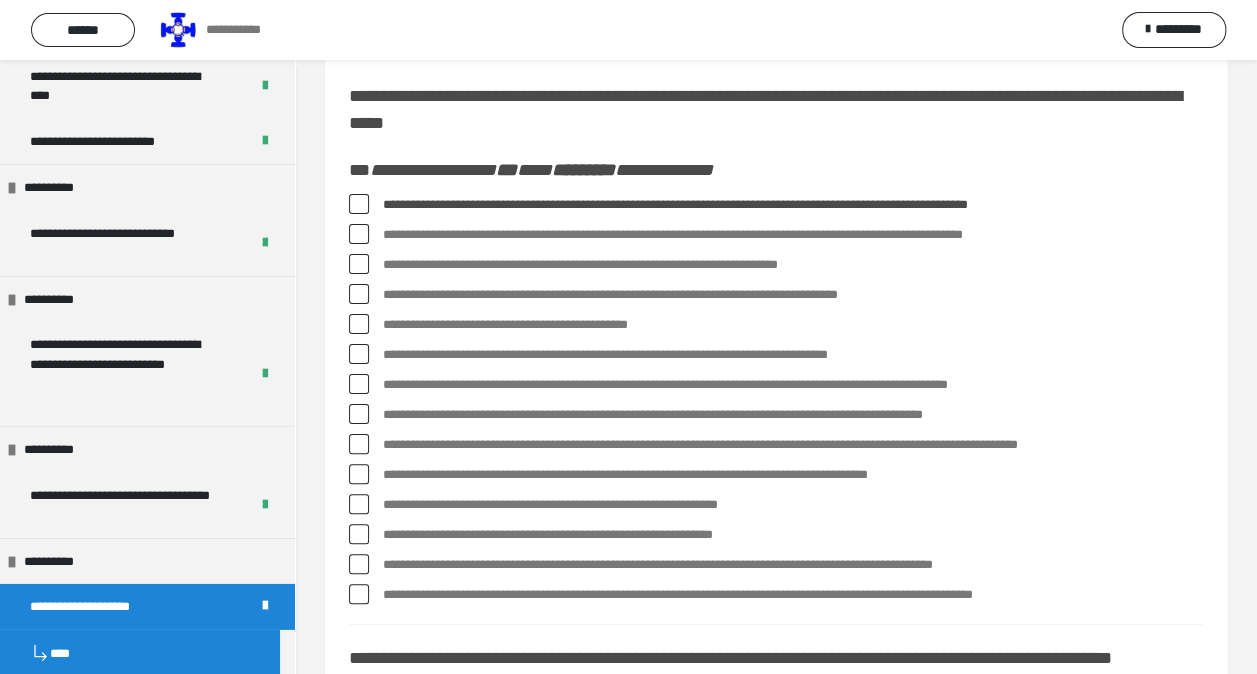 click at bounding box center [359, 324] 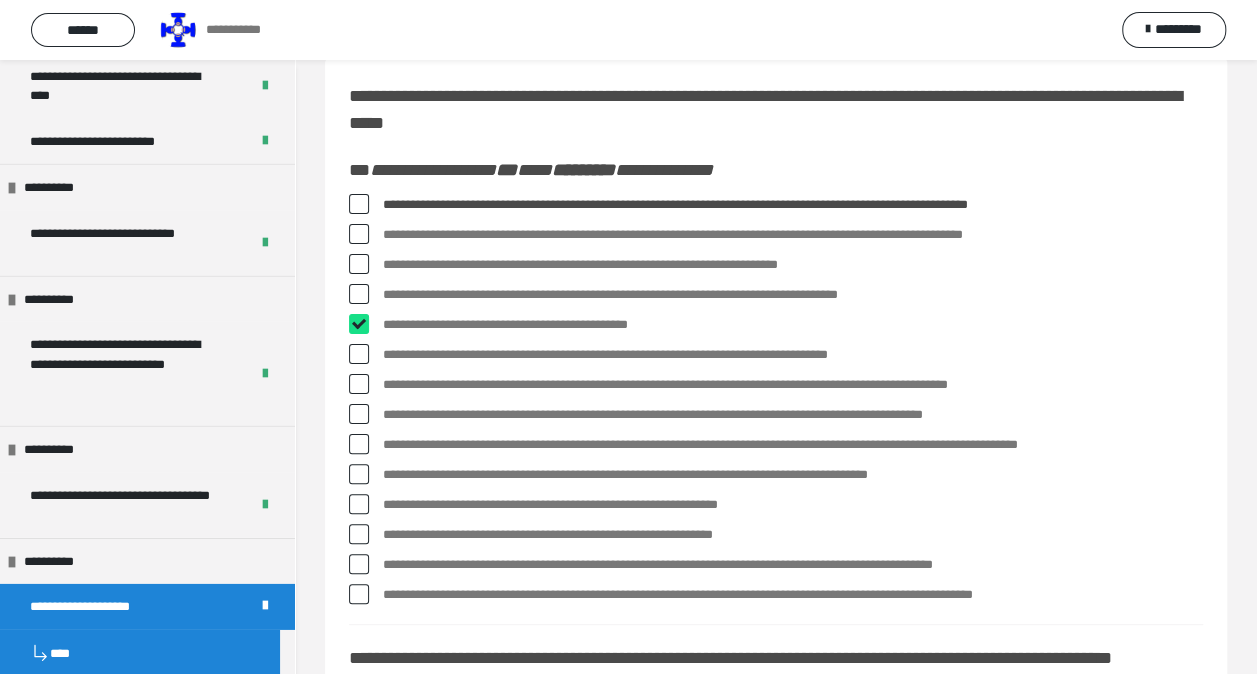 checkbox on "****" 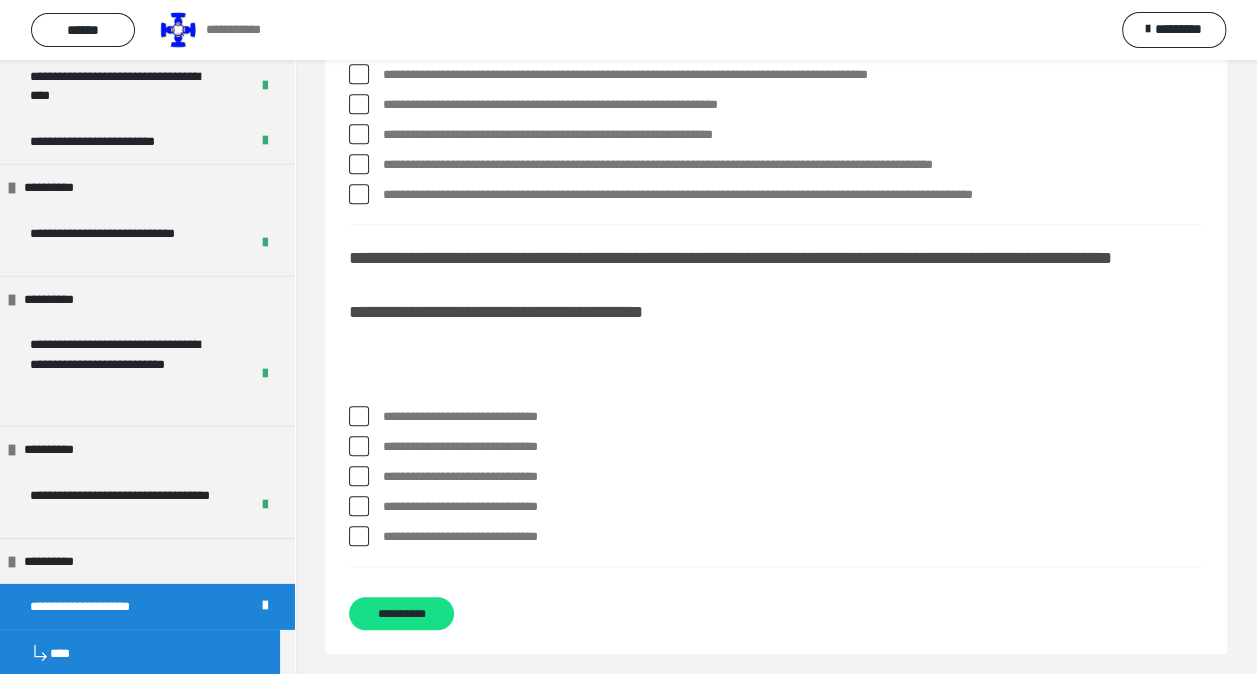 scroll, scrollTop: 631, scrollLeft: 0, axis: vertical 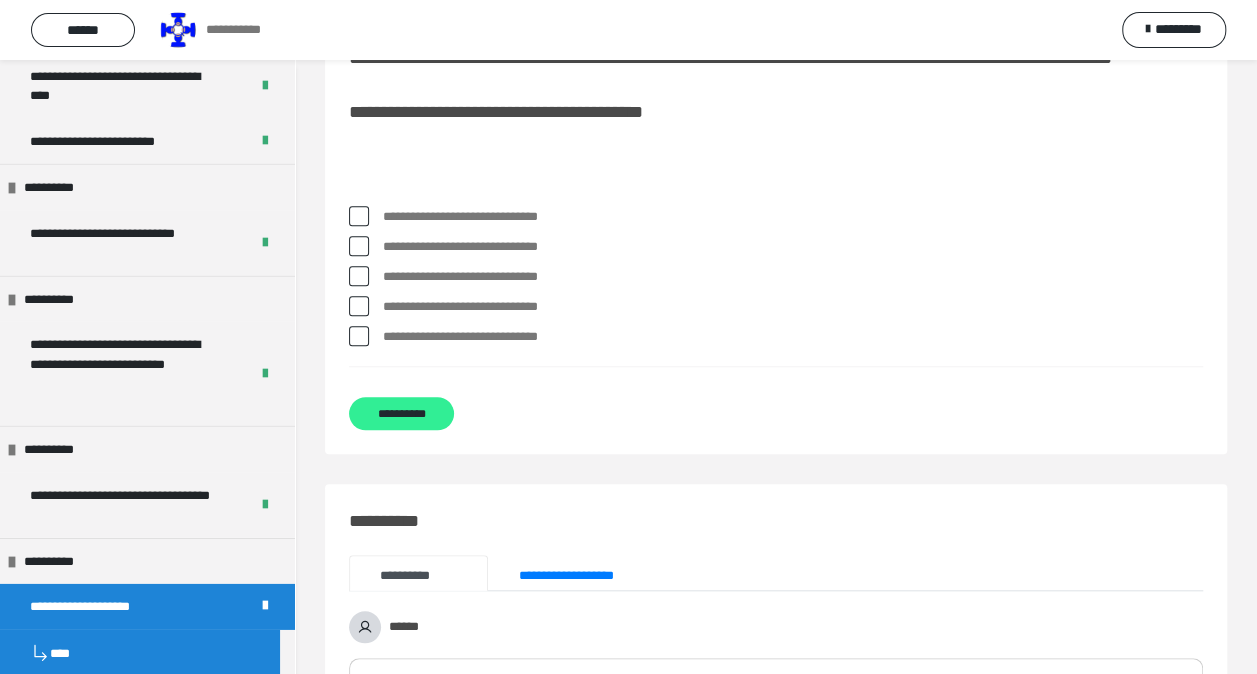 click on "**********" at bounding box center (401, 413) 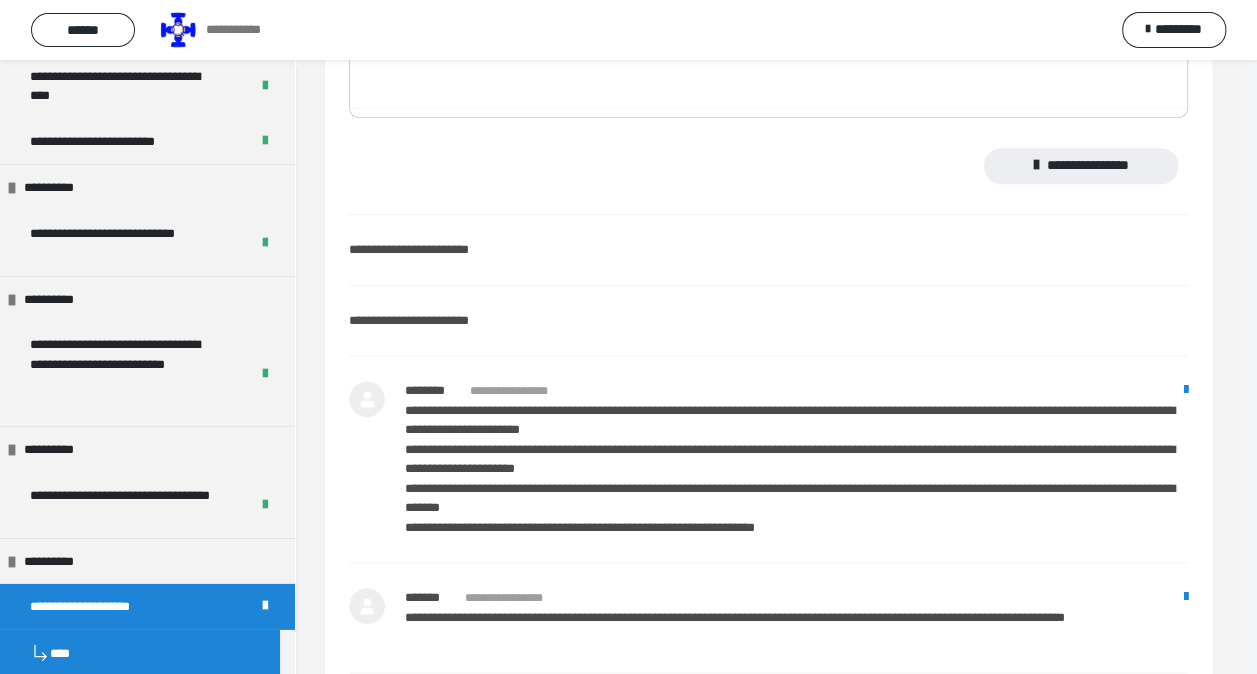 scroll, scrollTop: 0, scrollLeft: 0, axis: both 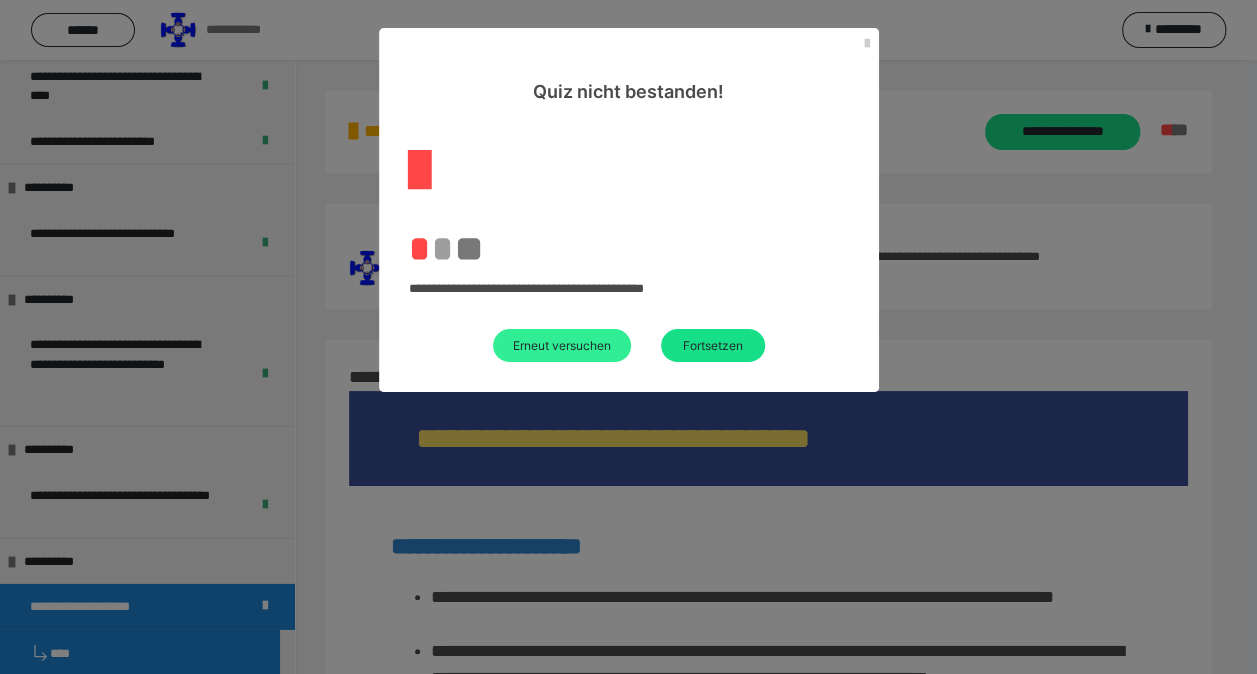 click on "Erneut versuchen" at bounding box center [562, 345] 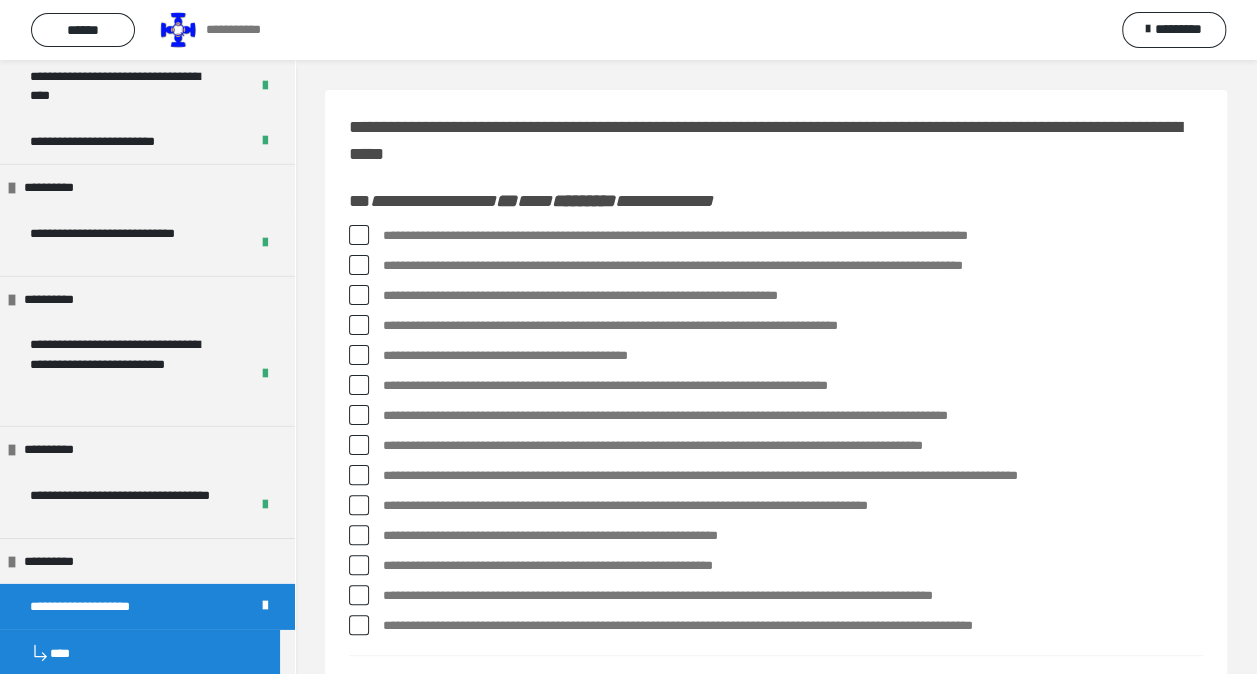 click at bounding box center [359, 235] 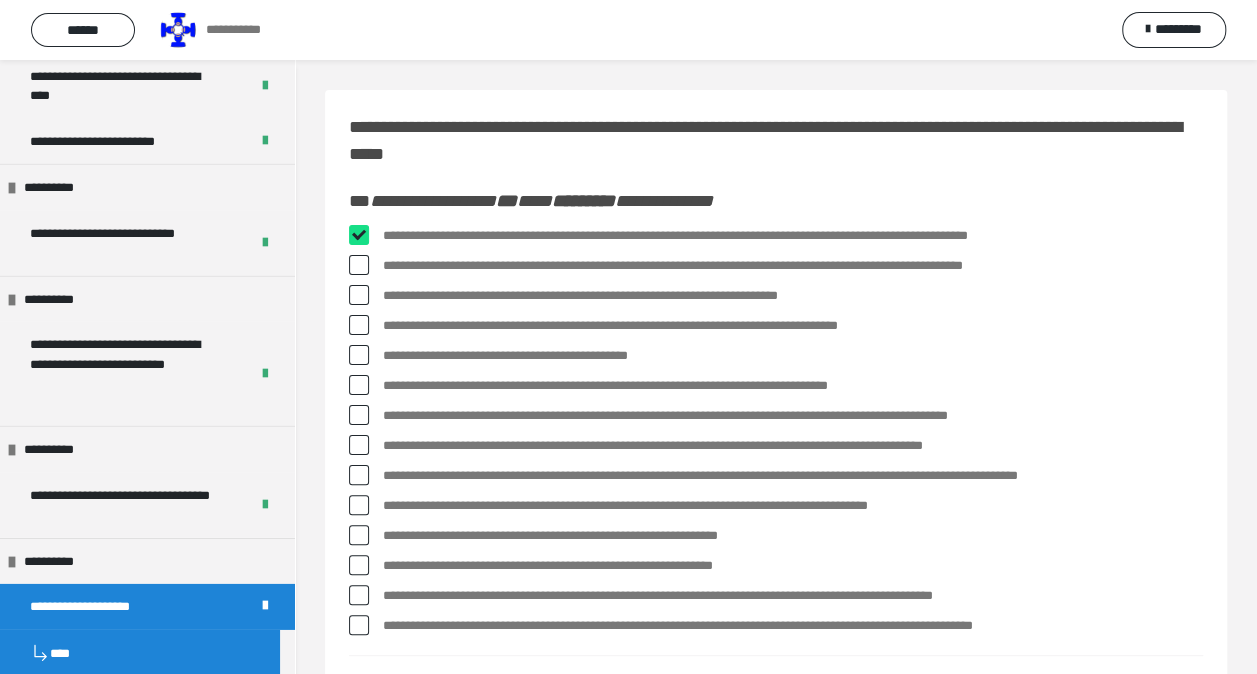 checkbox on "****" 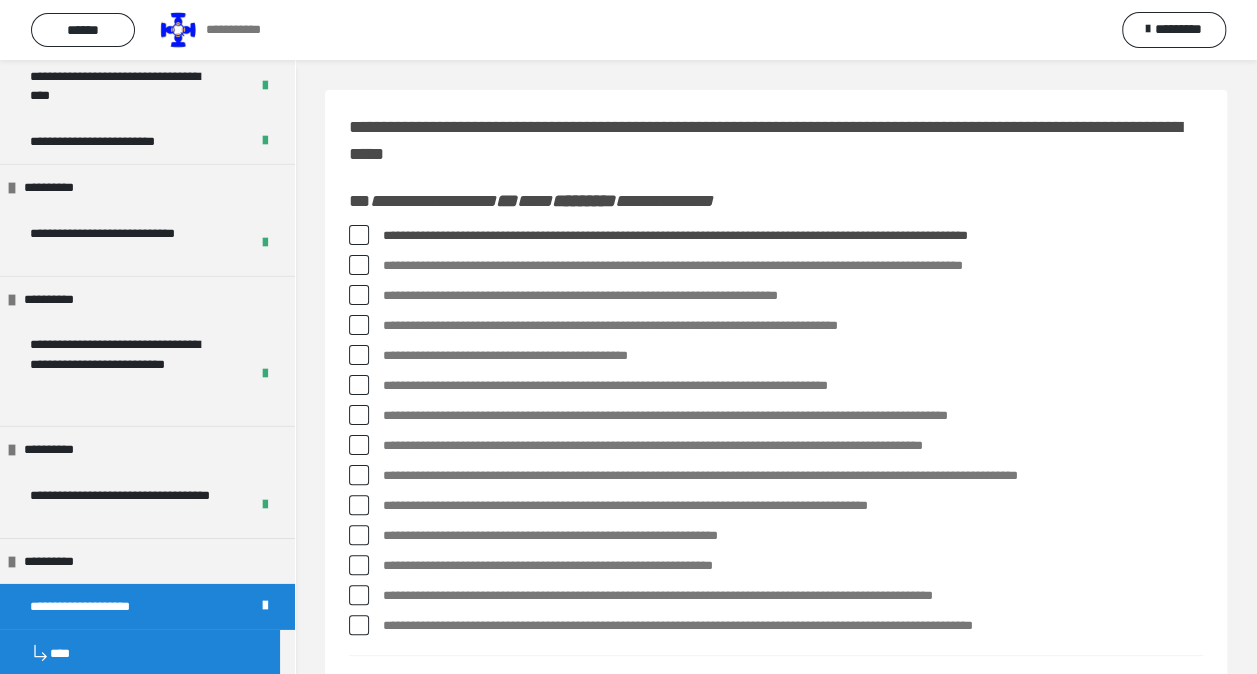 click at bounding box center (359, 325) 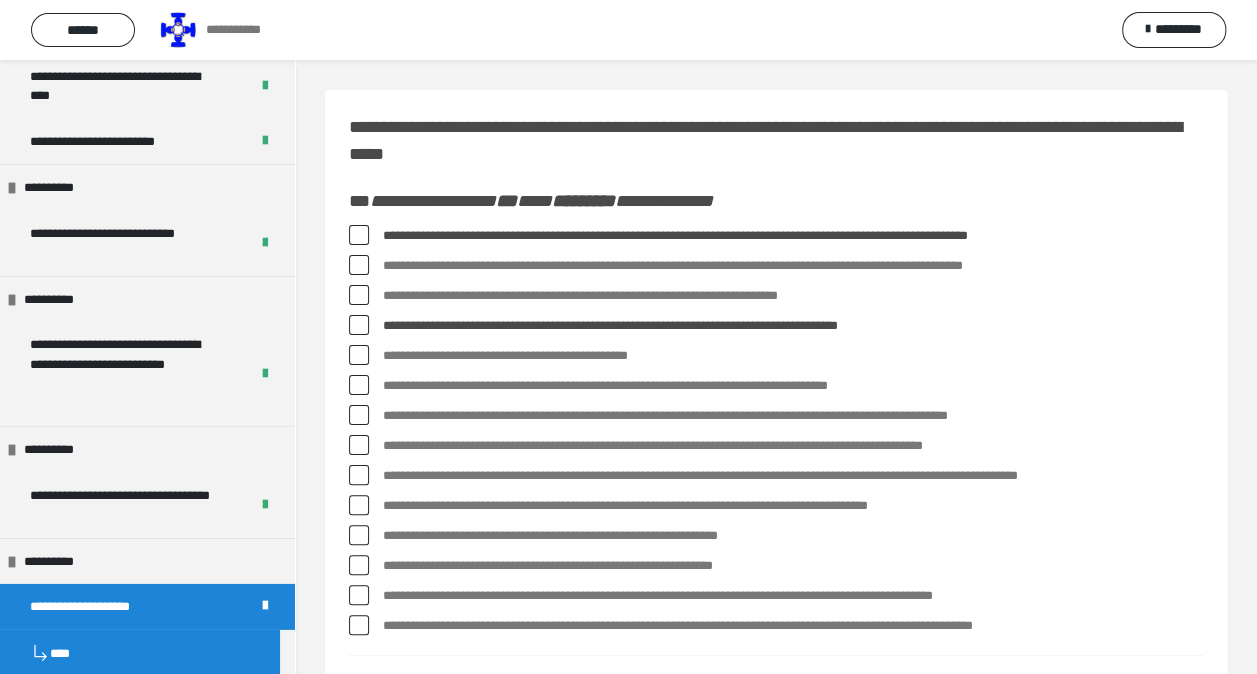 click at bounding box center [359, 385] 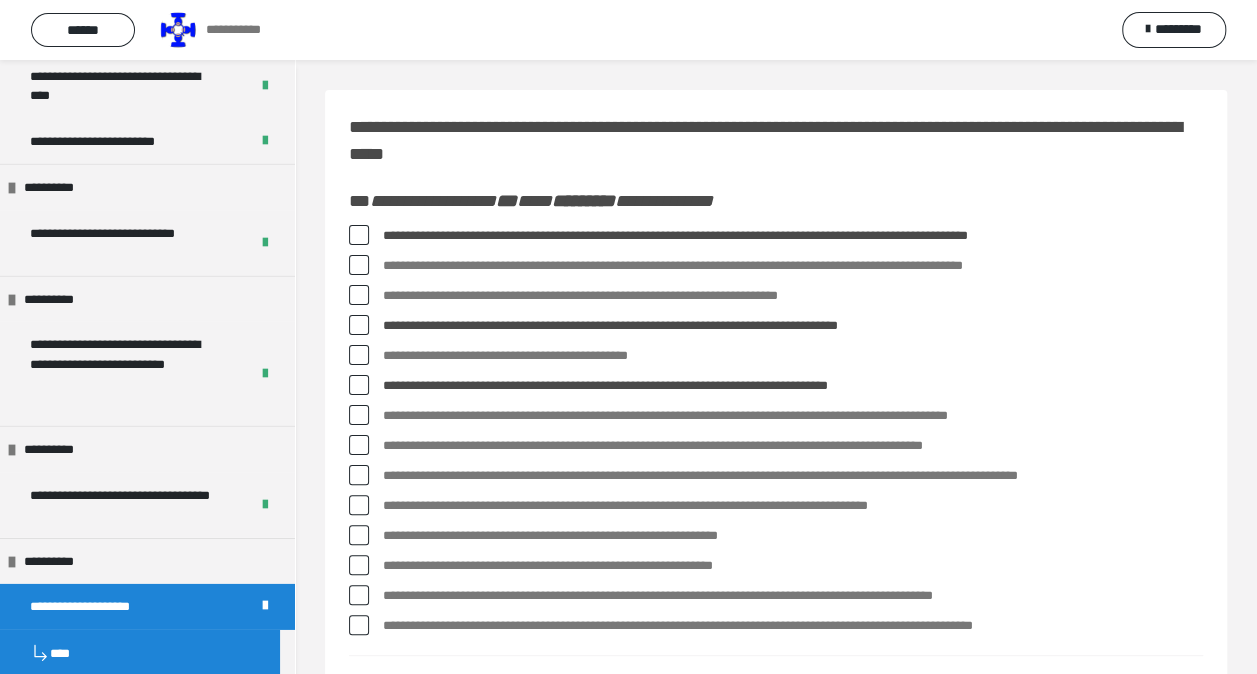 click at bounding box center [359, 445] 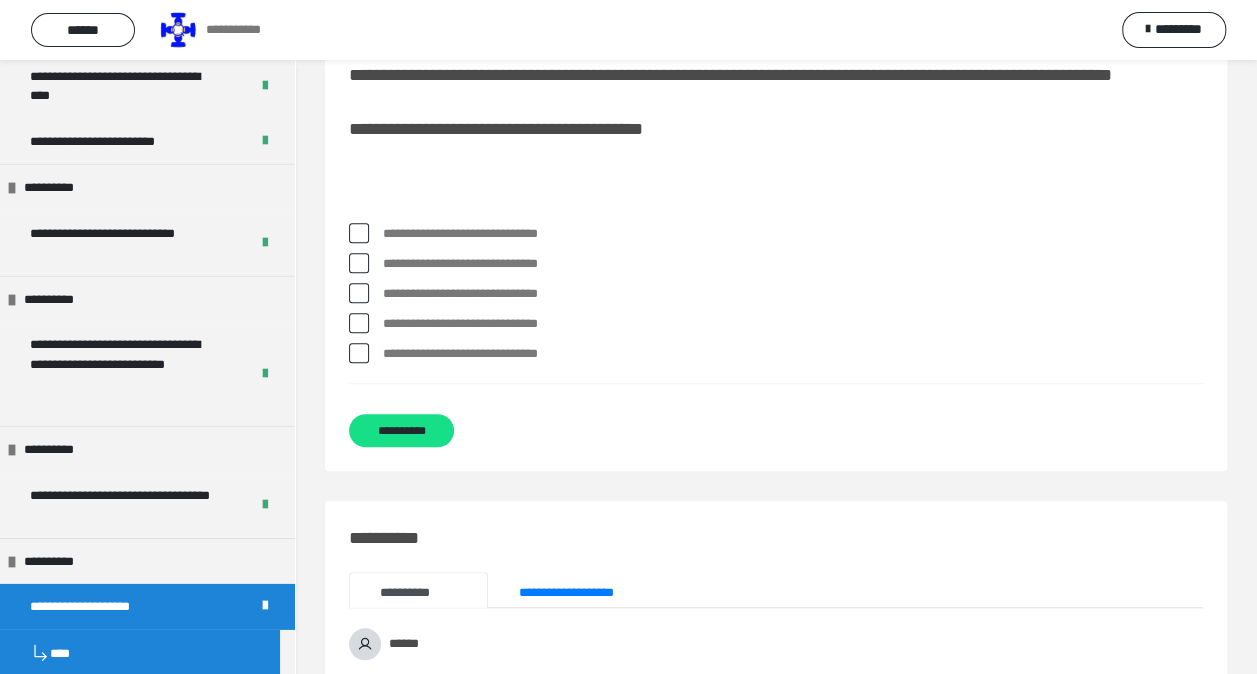 scroll, scrollTop: 700, scrollLeft: 0, axis: vertical 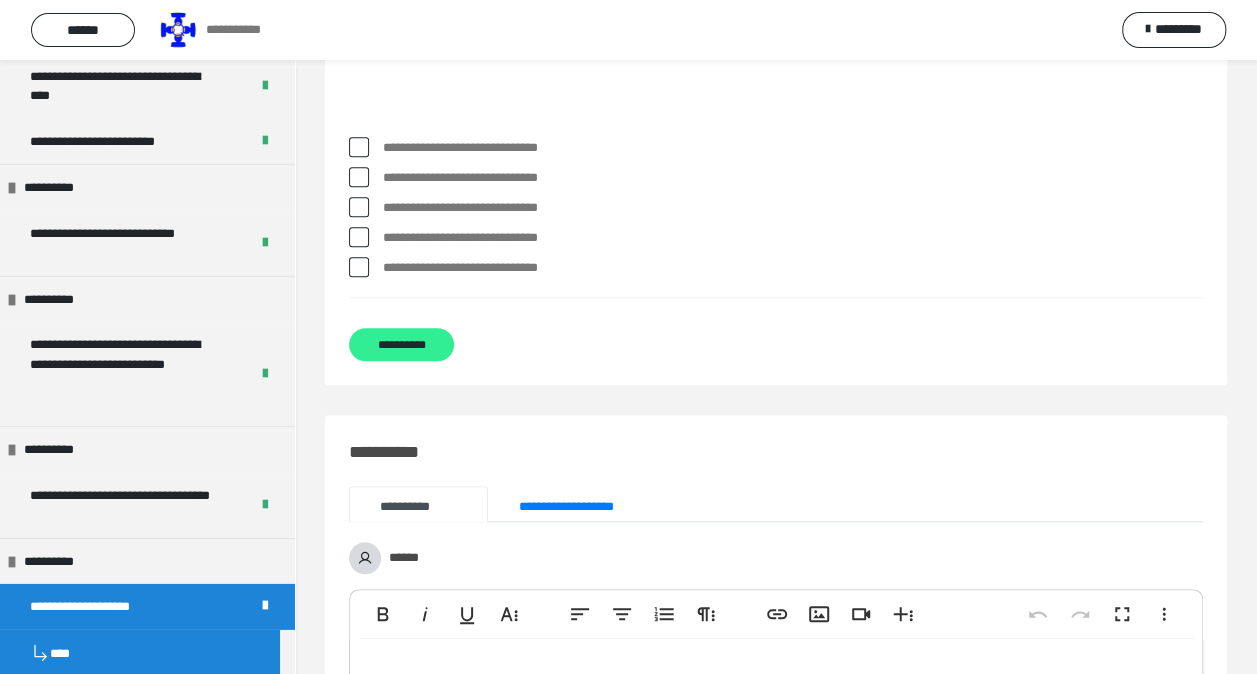 click on "**********" at bounding box center [401, 344] 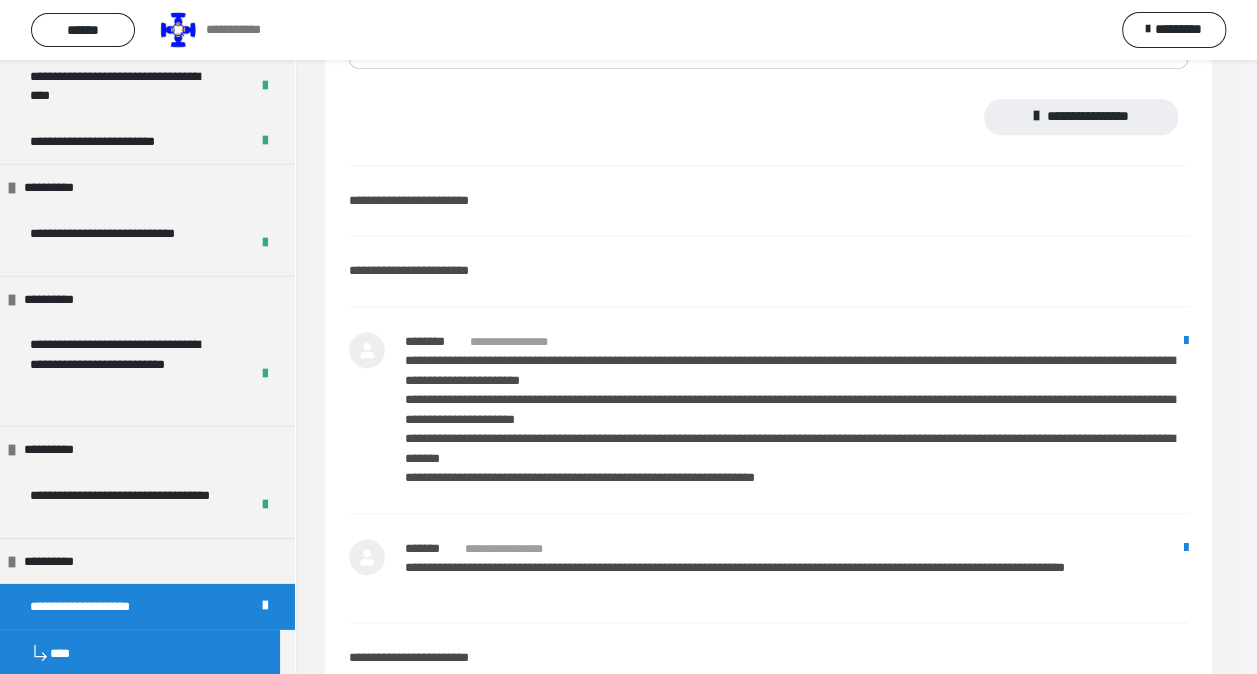 scroll, scrollTop: 31, scrollLeft: 0, axis: vertical 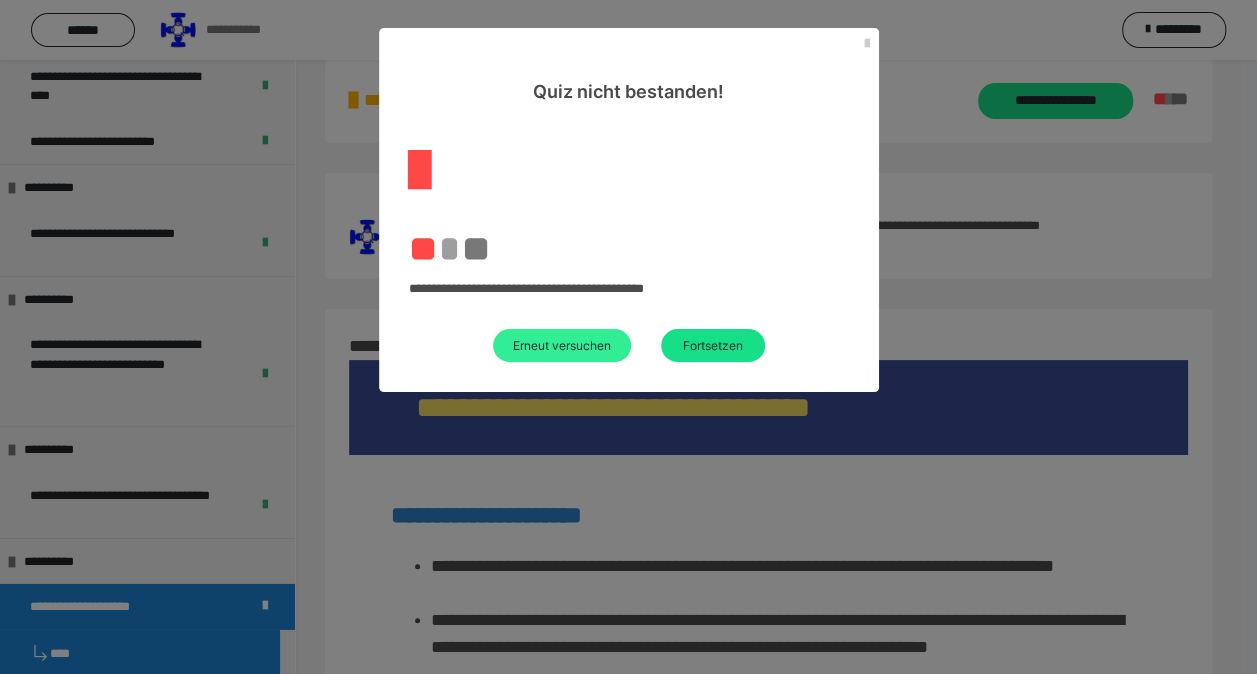 click on "Erneut versuchen" at bounding box center (562, 345) 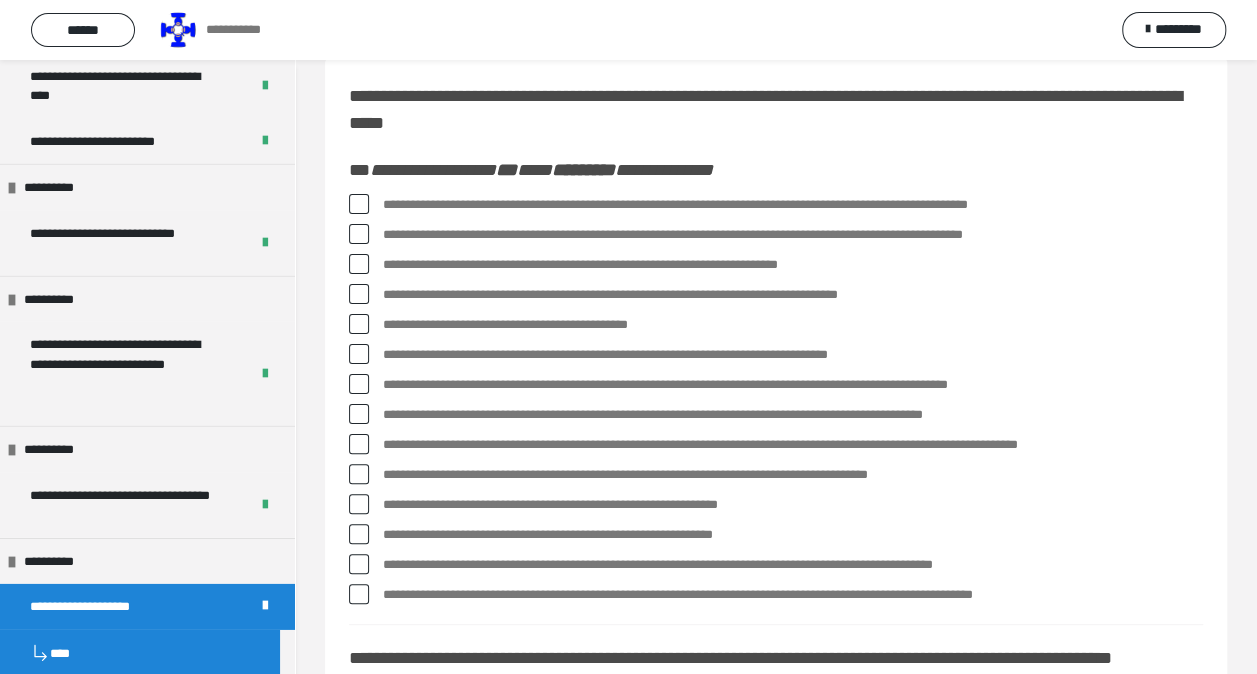 click at bounding box center (359, 204) 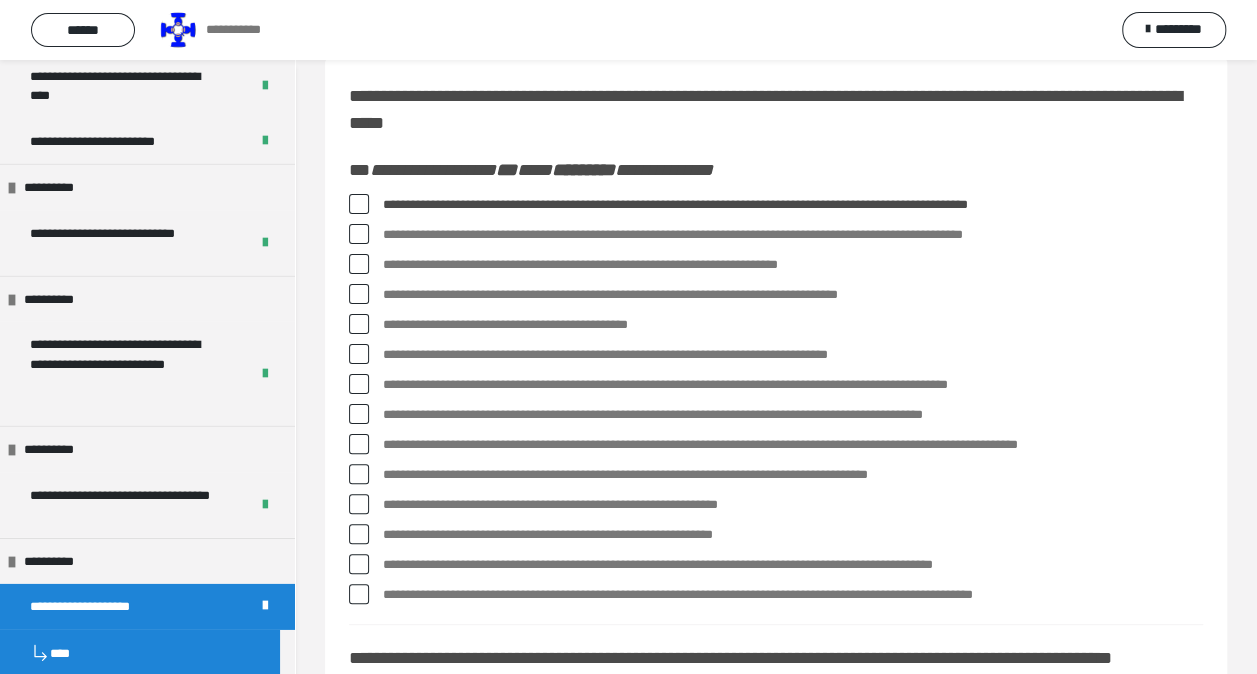 click at bounding box center (359, 324) 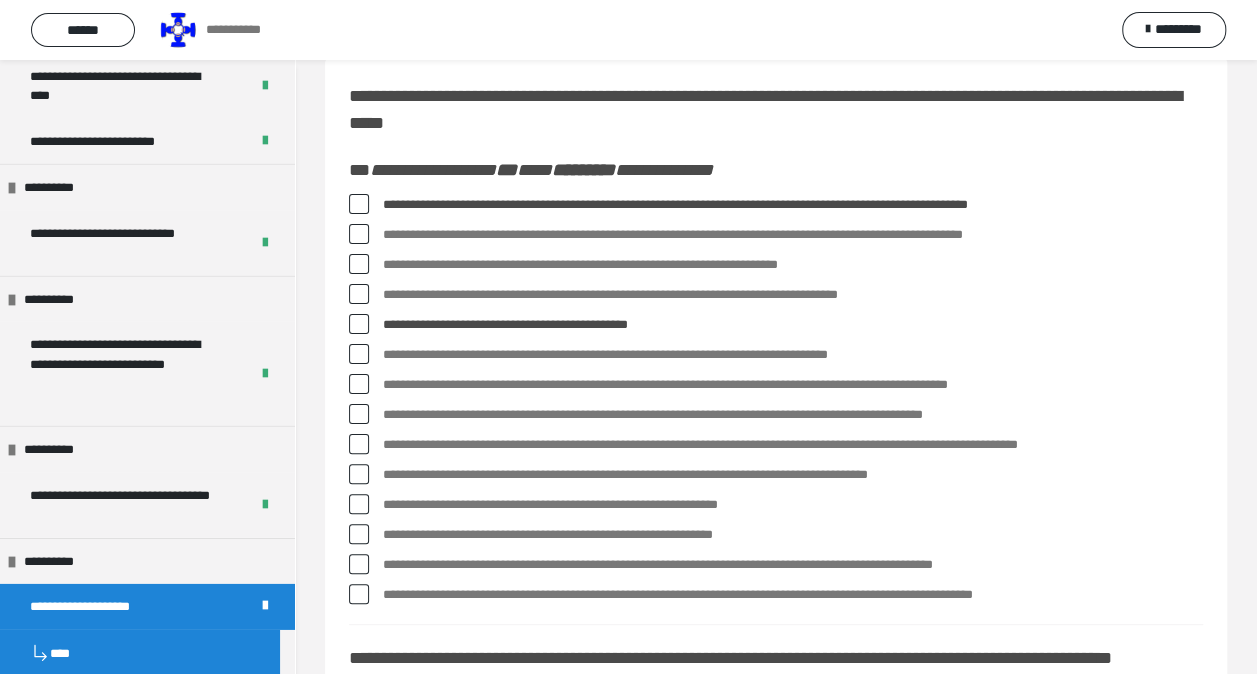 click at bounding box center (359, 384) 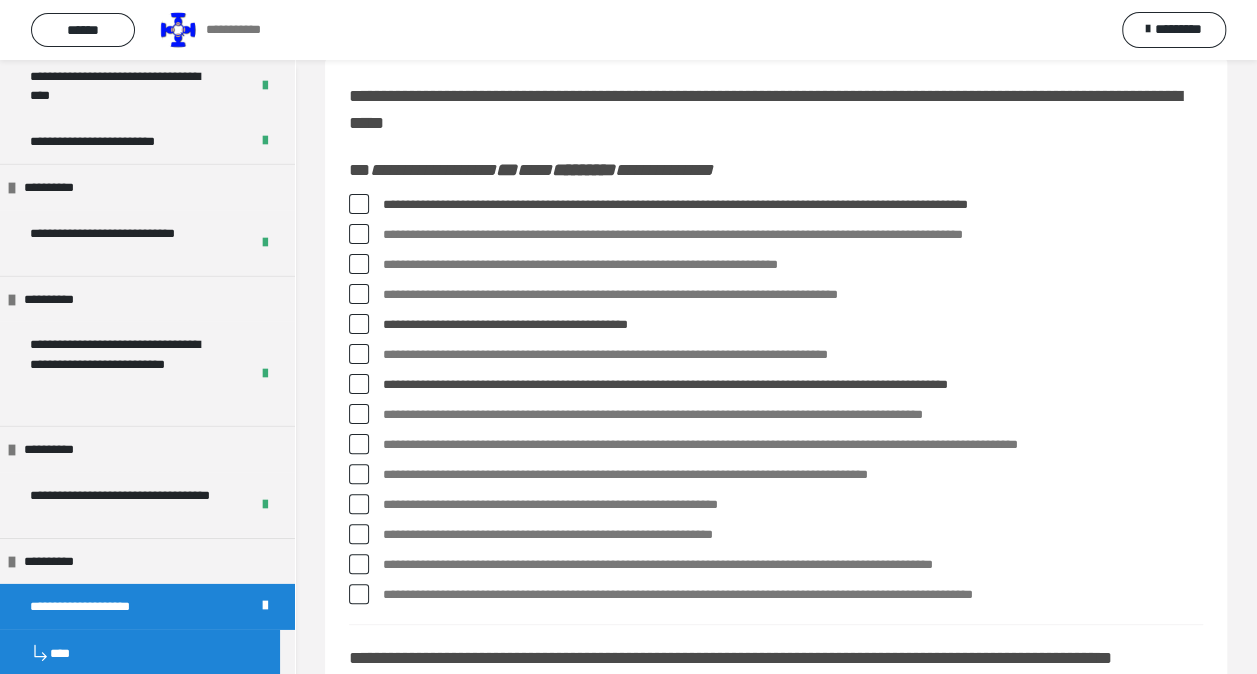 click on "**********" at bounding box center [776, 445] 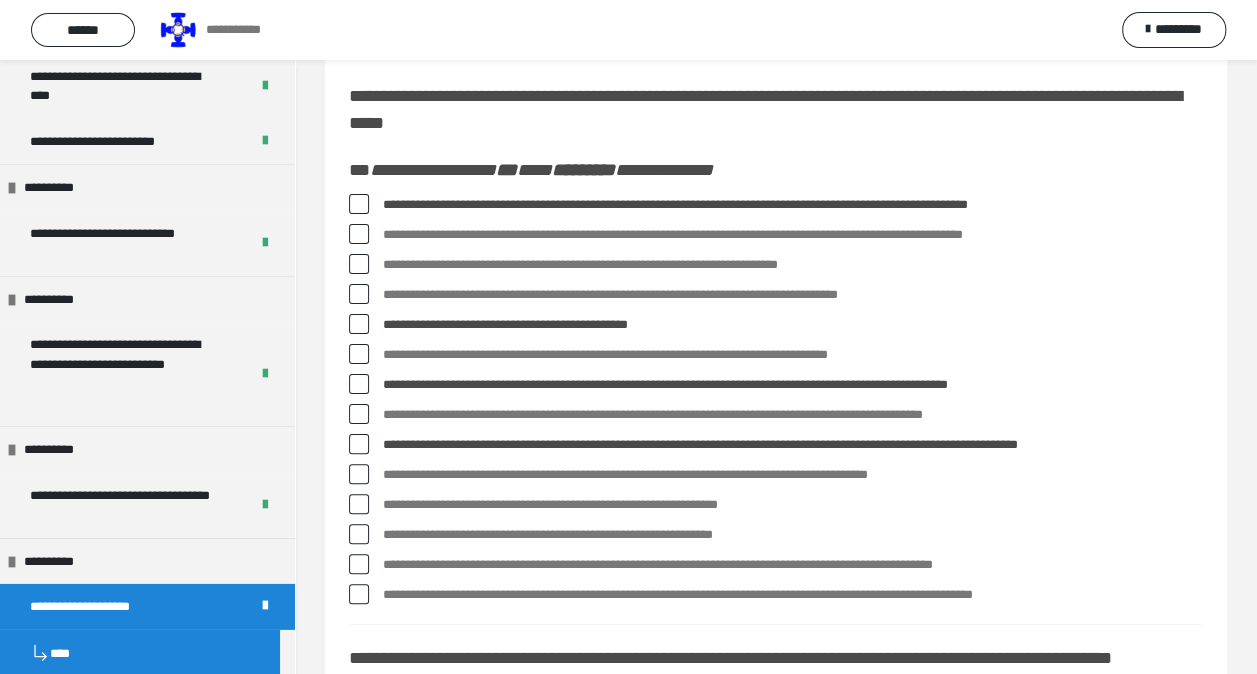 click at bounding box center (359, 534) 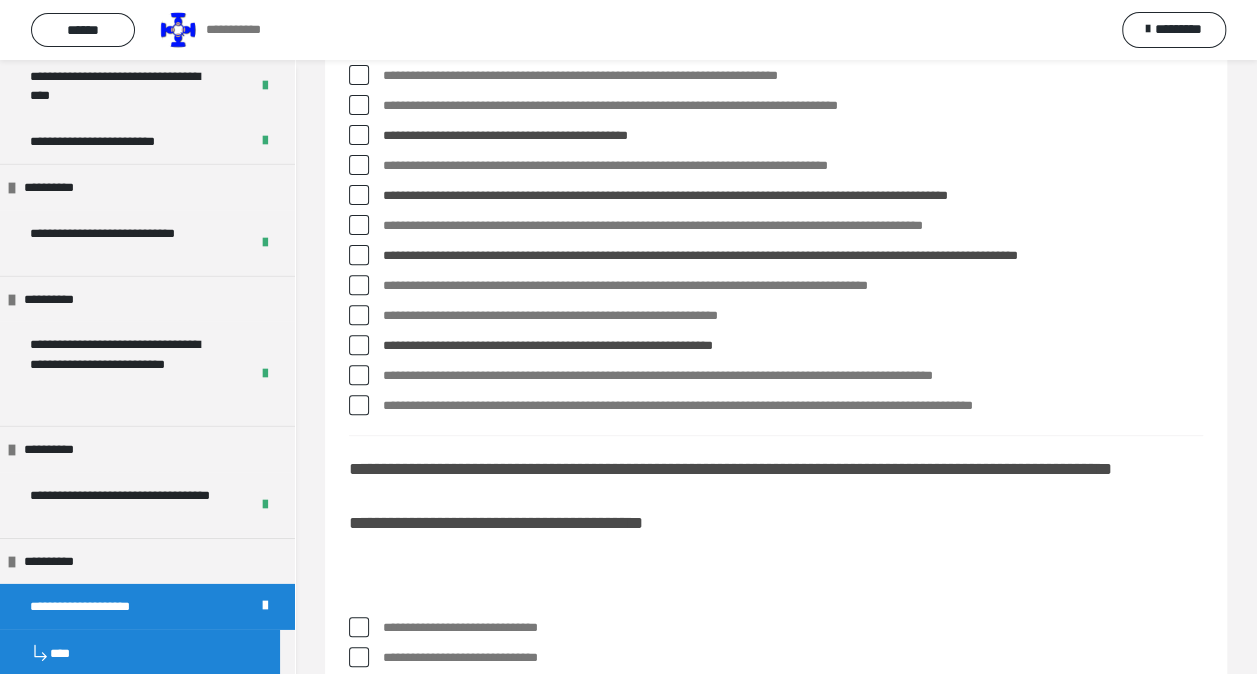 scroll, scrollTop: 431, scrollLeft: 0, axis: vertical 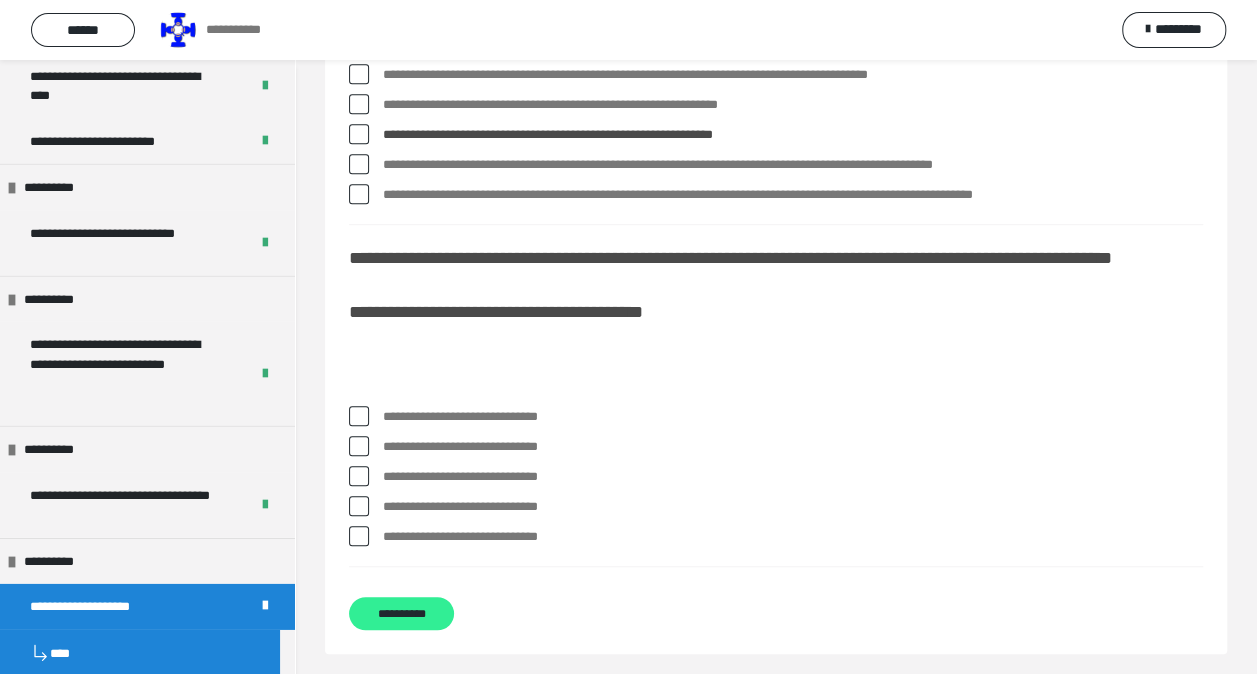 click on "**********" at bounding box center (401, 613) 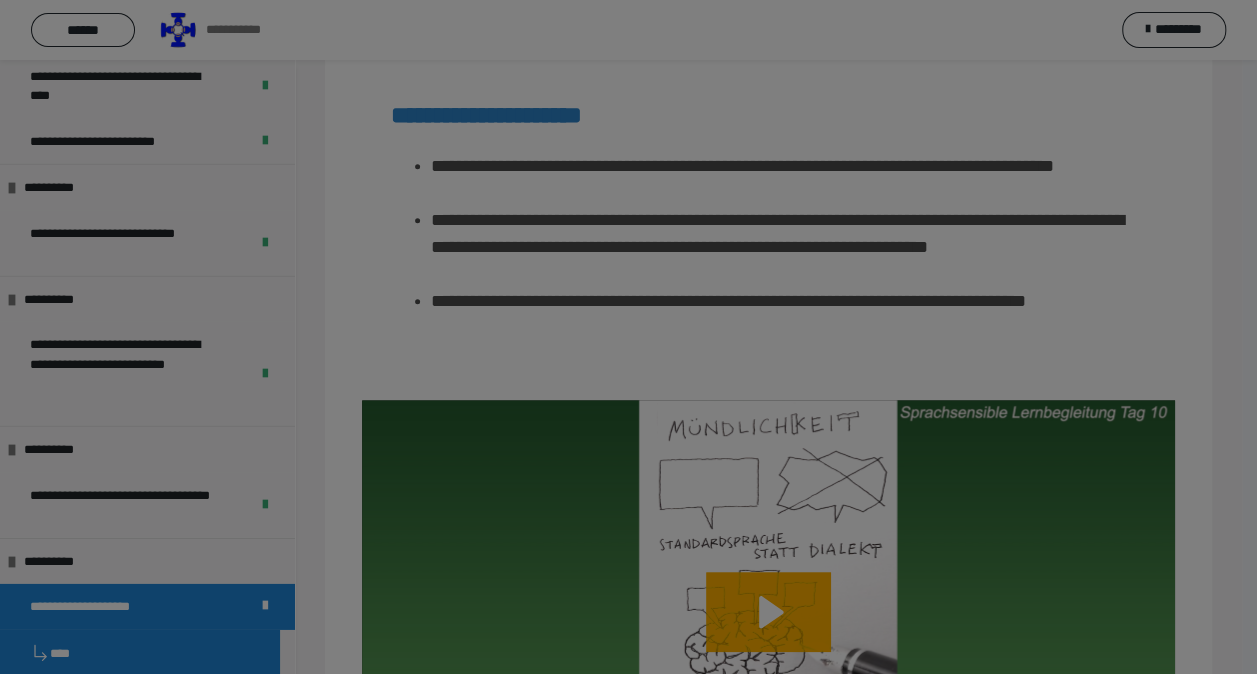 scroll, scrollTop: 4539, scrollLeft: 0, axis: vertical 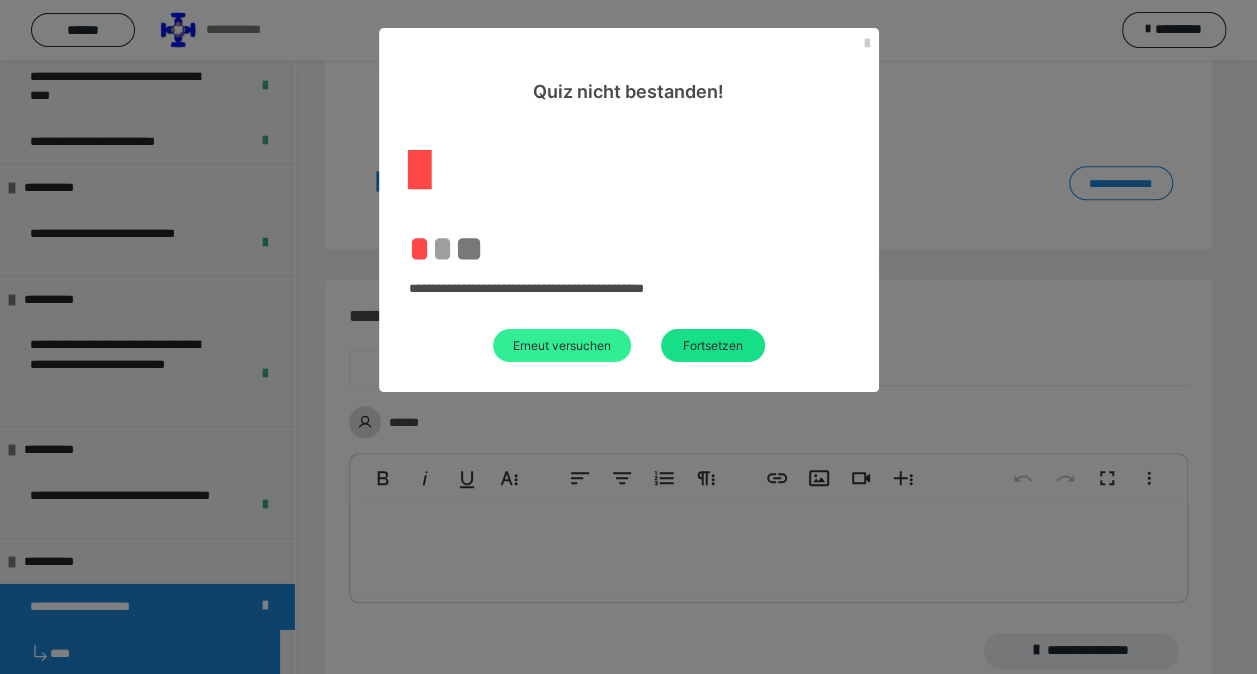 click on "Erneut versuchen" at bounding box center [562, 345] 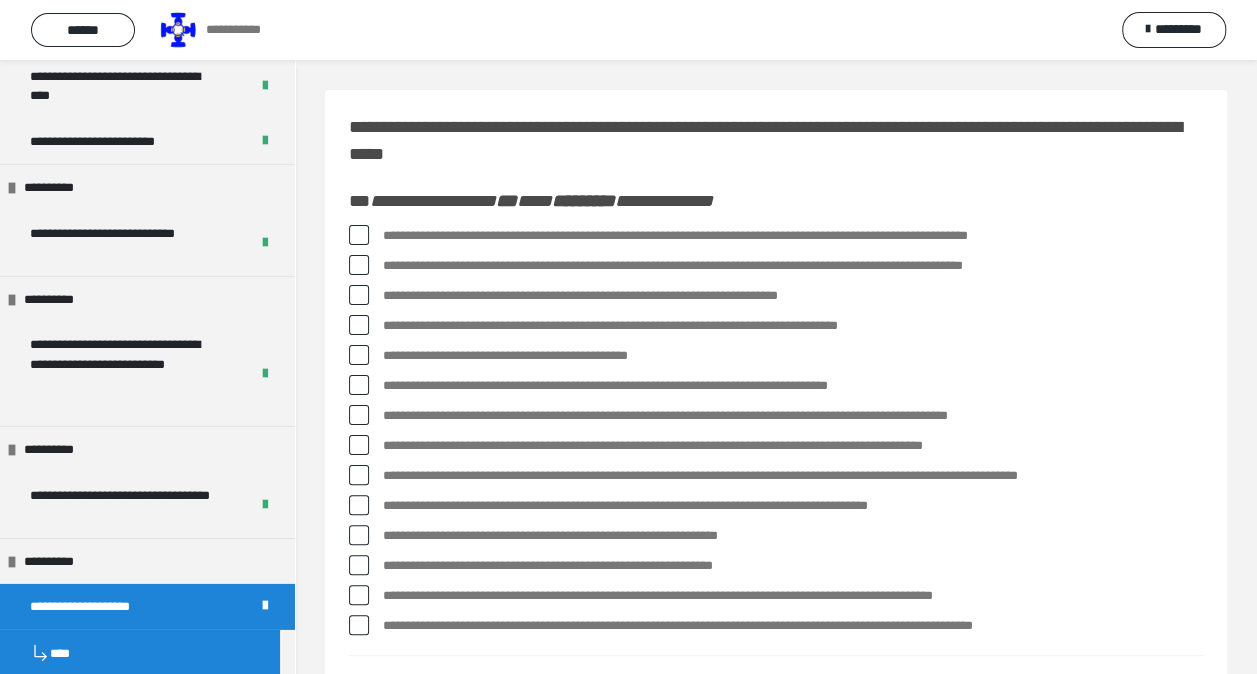 click on "**********" at bounding box center [776, 236] 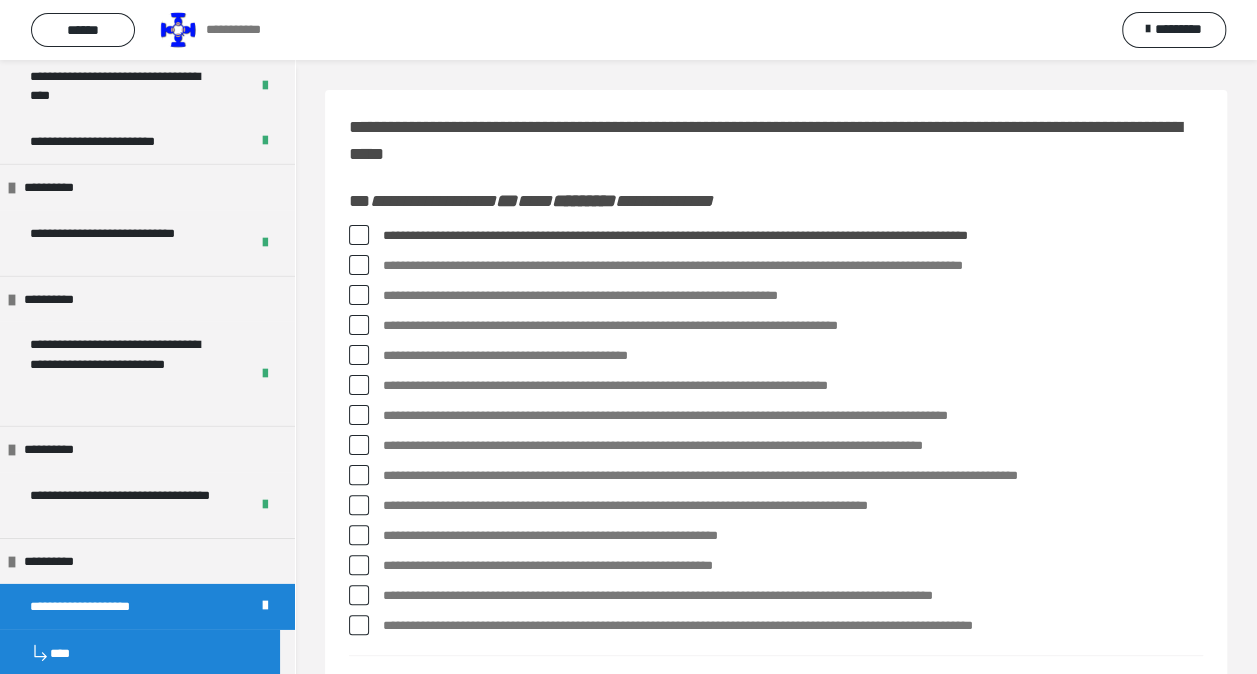 click at bounding box center [359, 355] 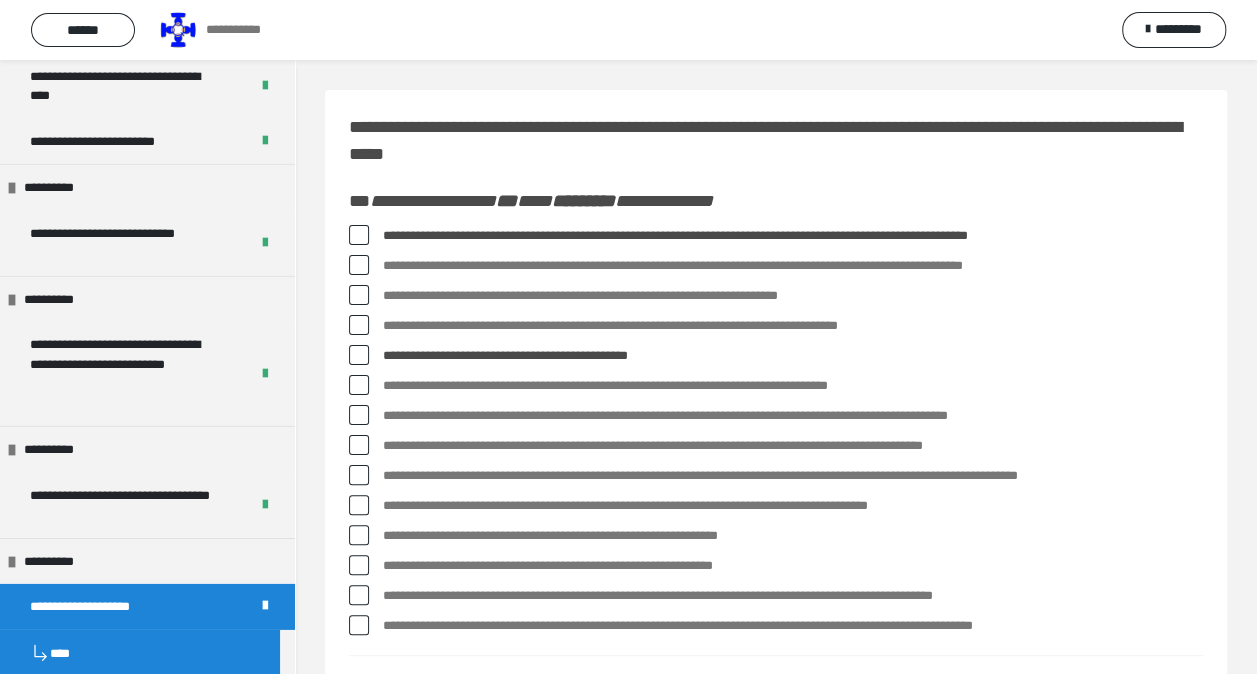 click at bounding box center [359, 415] 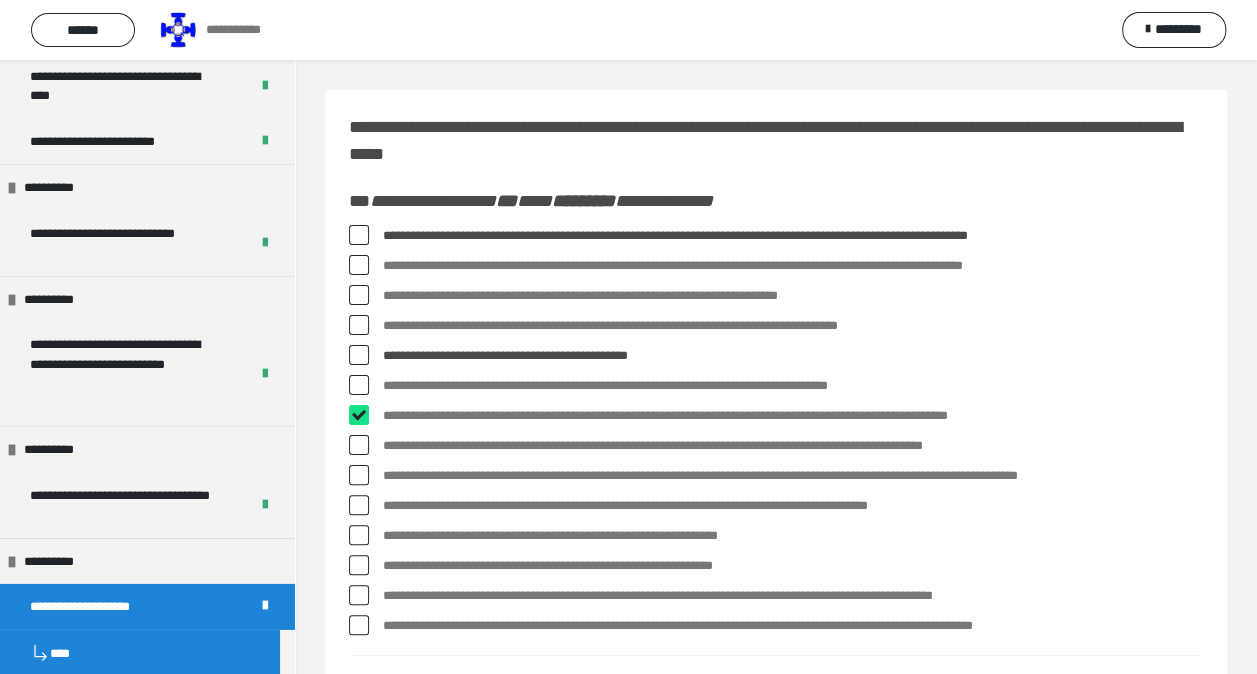 checkbox on "****" 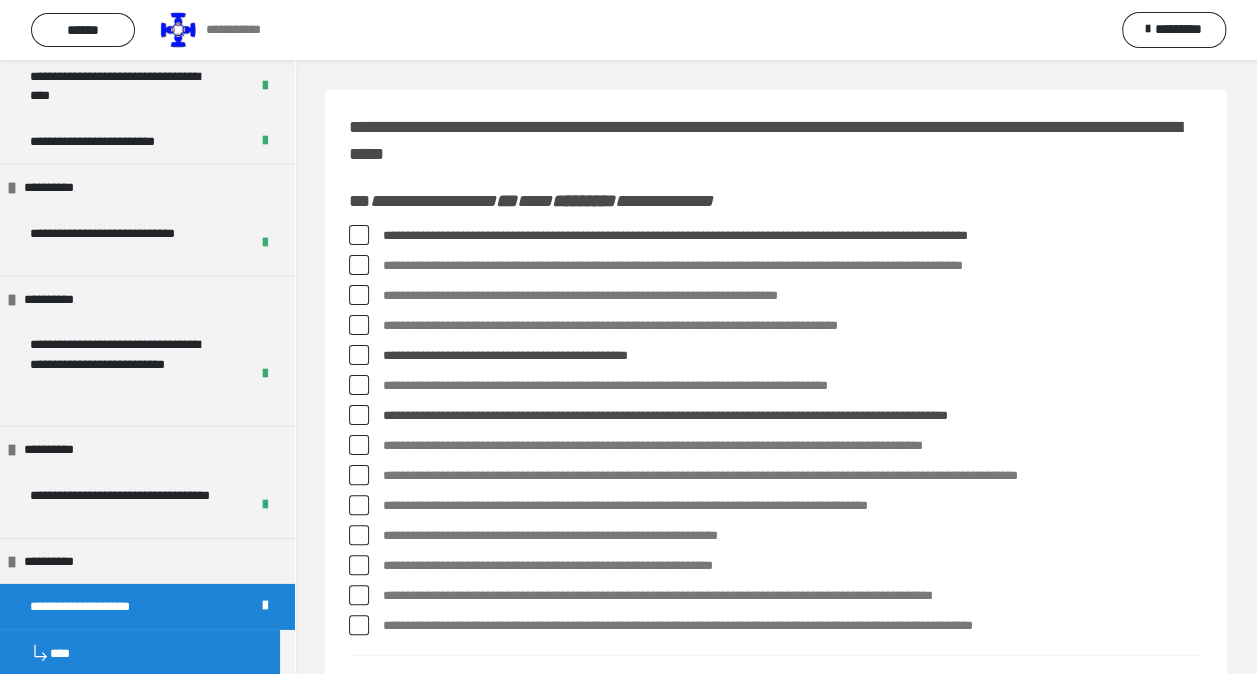 click at bounding box center [359, 475] 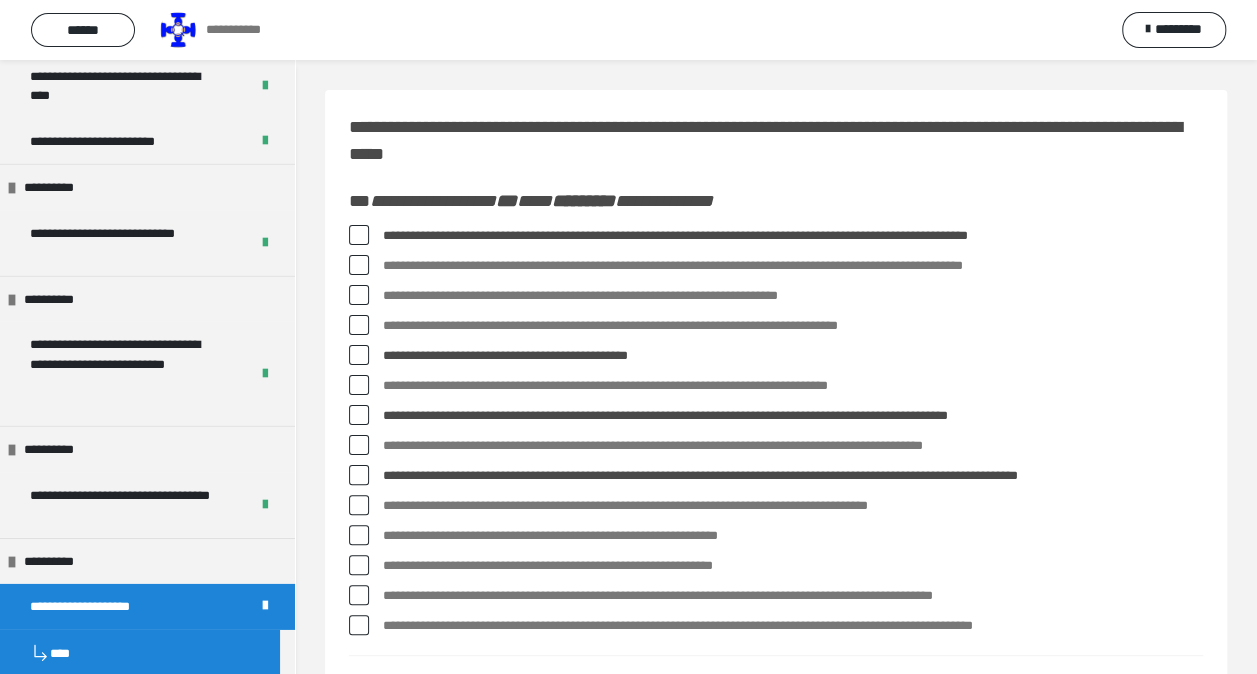 click at bounding box center [359, 535] 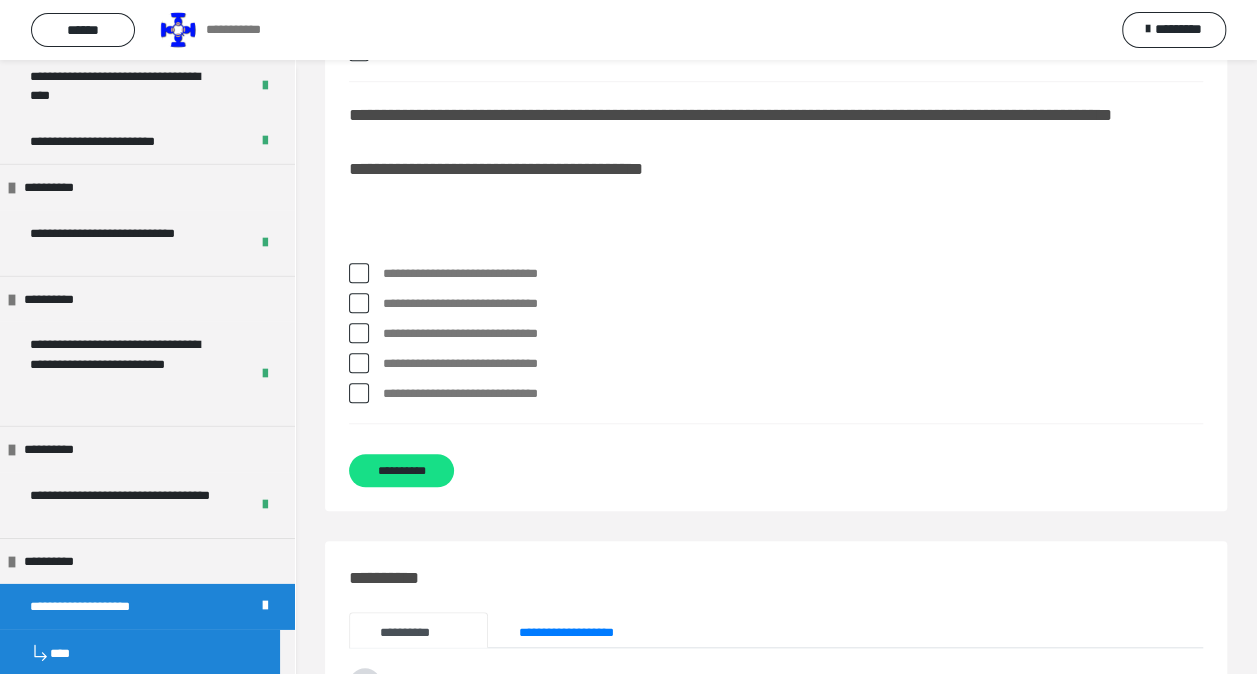scroll, scrollTop: 600, scrollLeft: 0, axis: vertical 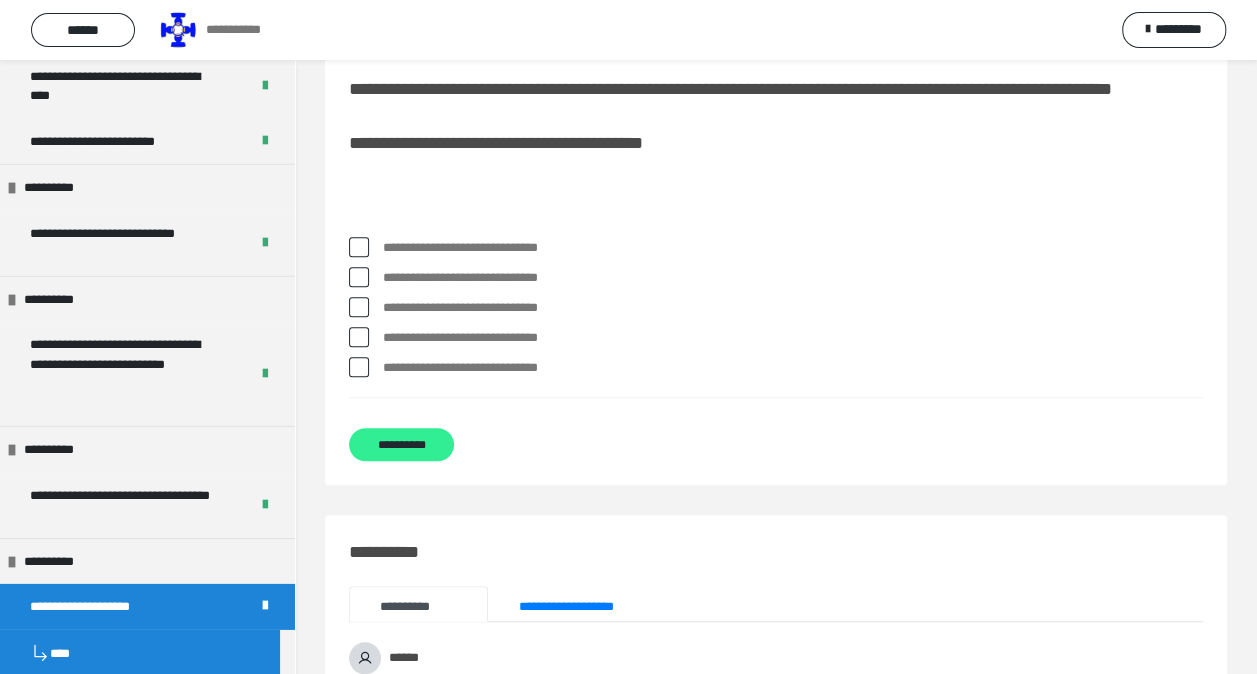 click on "**********" at bounding box center [401, 444] 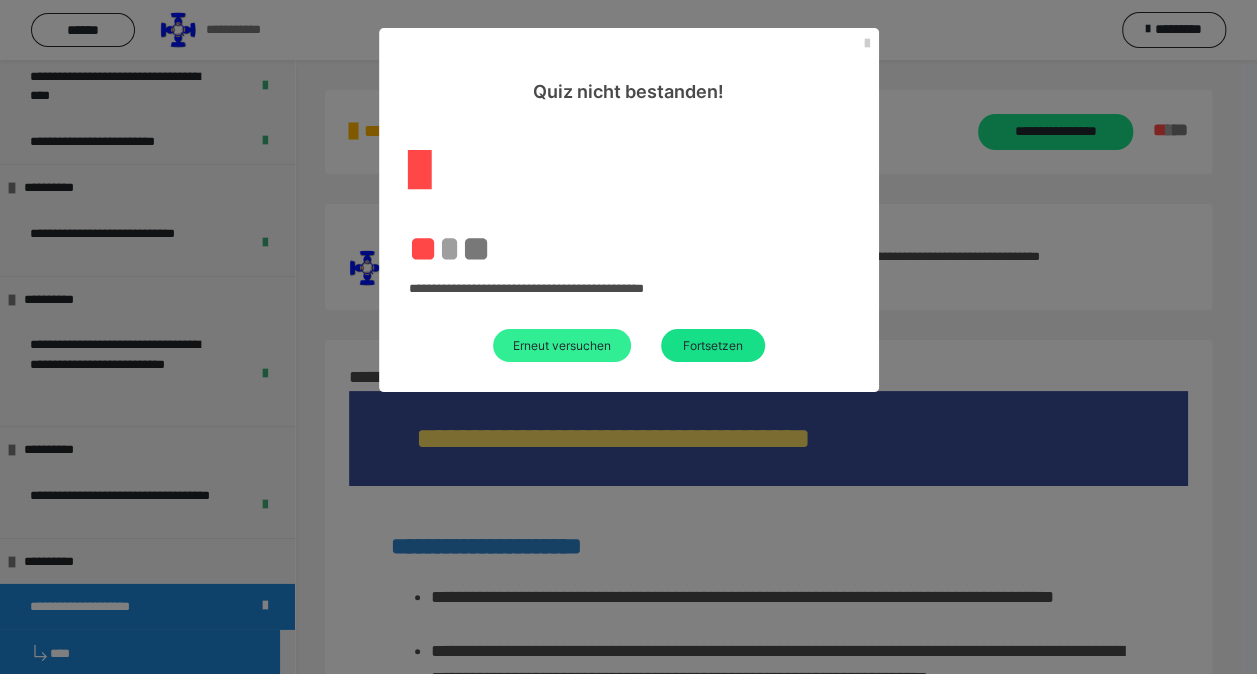 click on "Erneut versuchen" at bounding box center [562, 345] 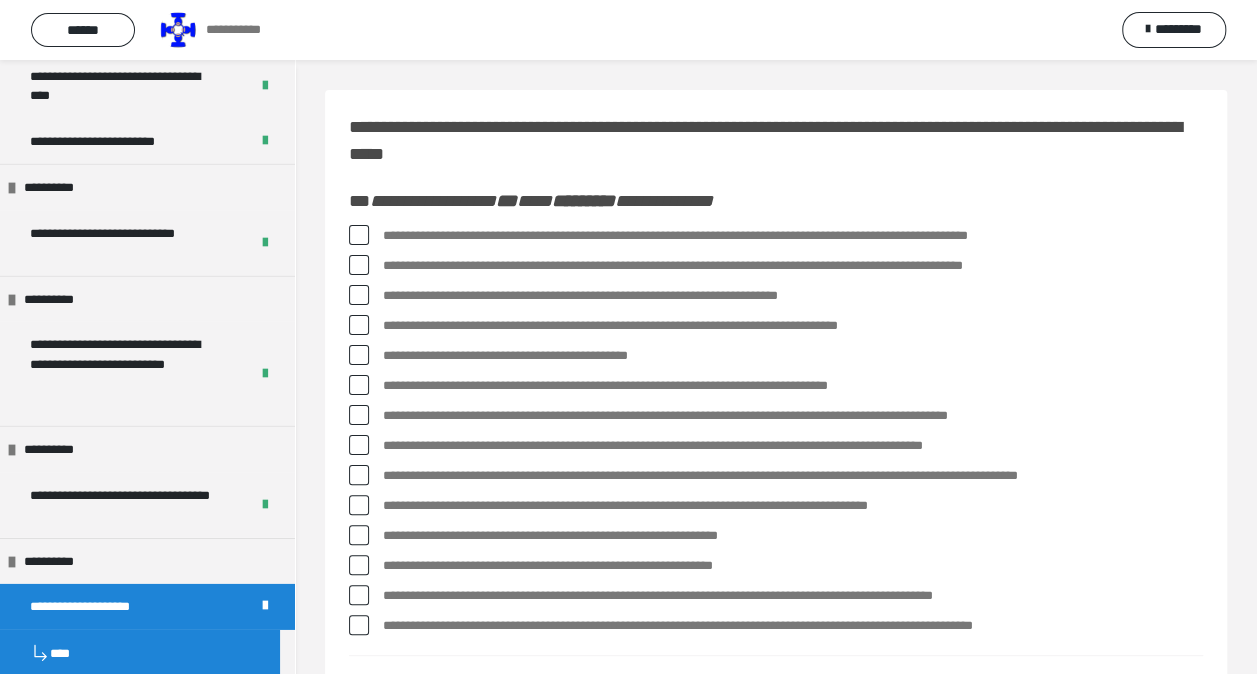 click on "**********" at bounding box center [776, 587] 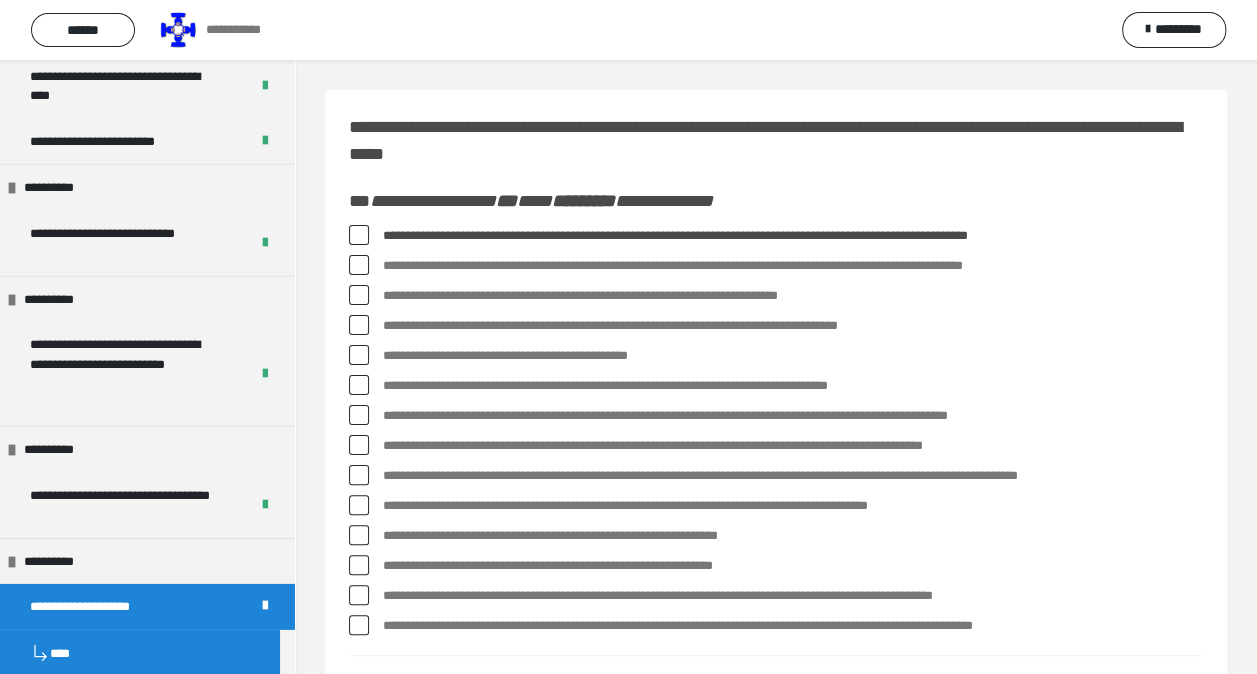 click at bounding box center [359, 355] 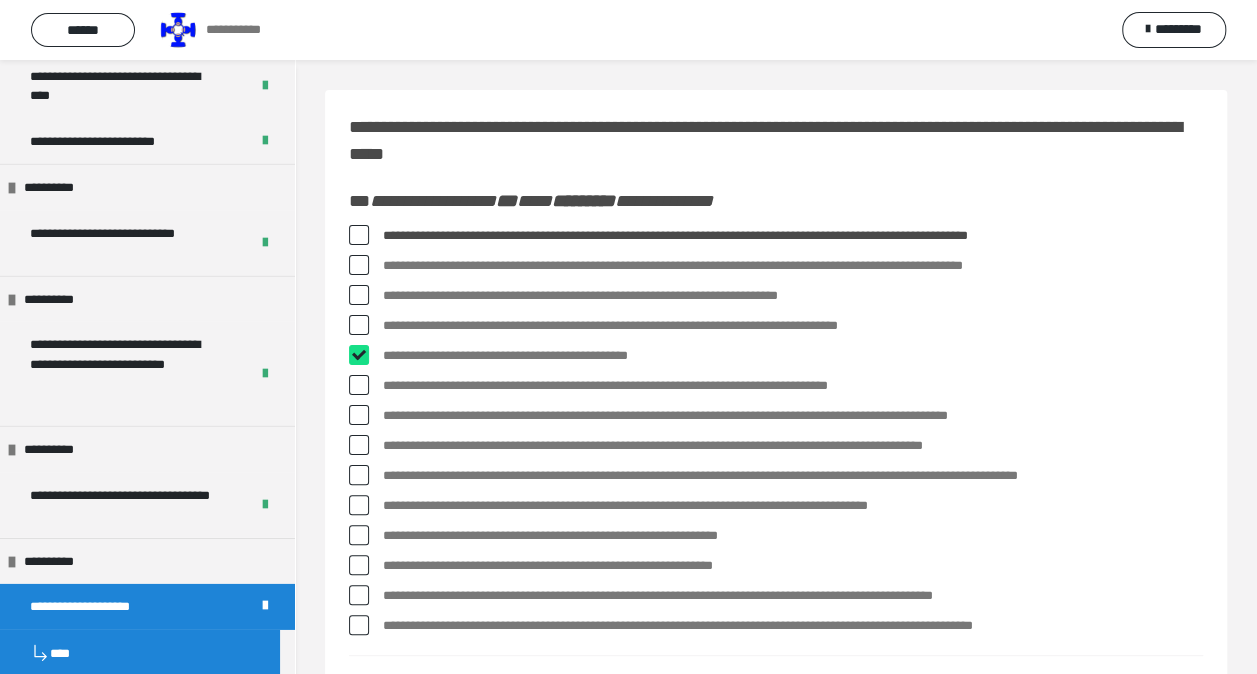 checkbox on "****" 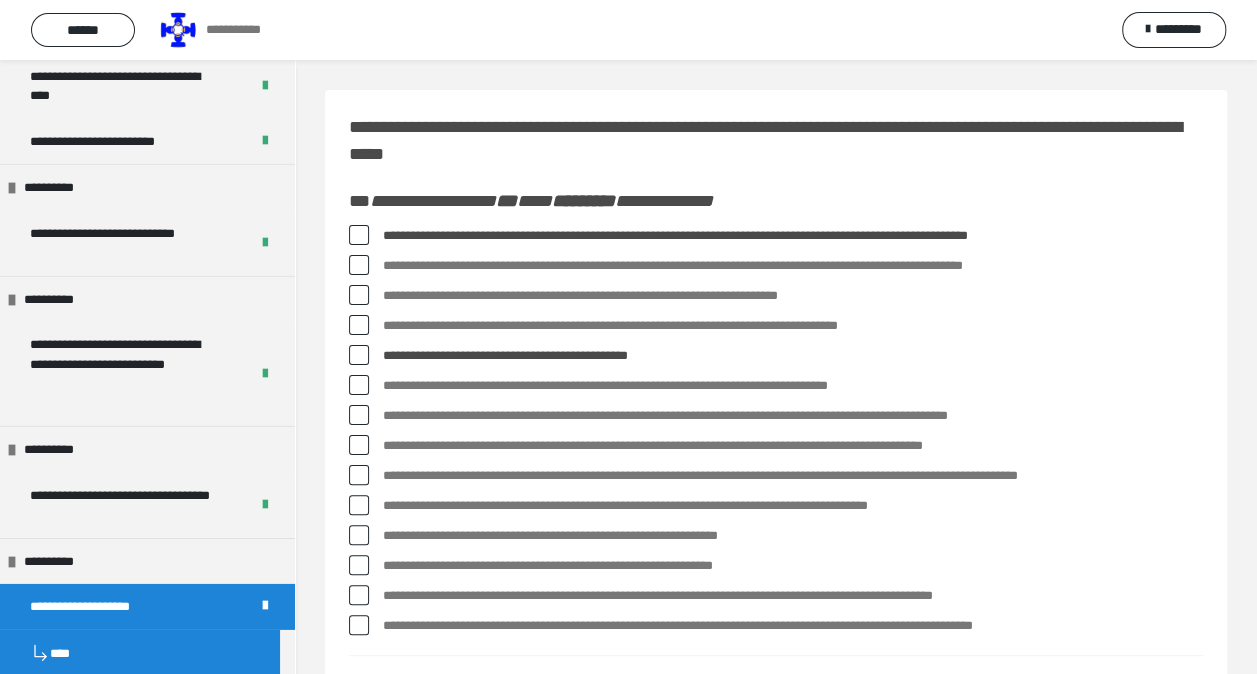 click at bounding box center (359, 415) 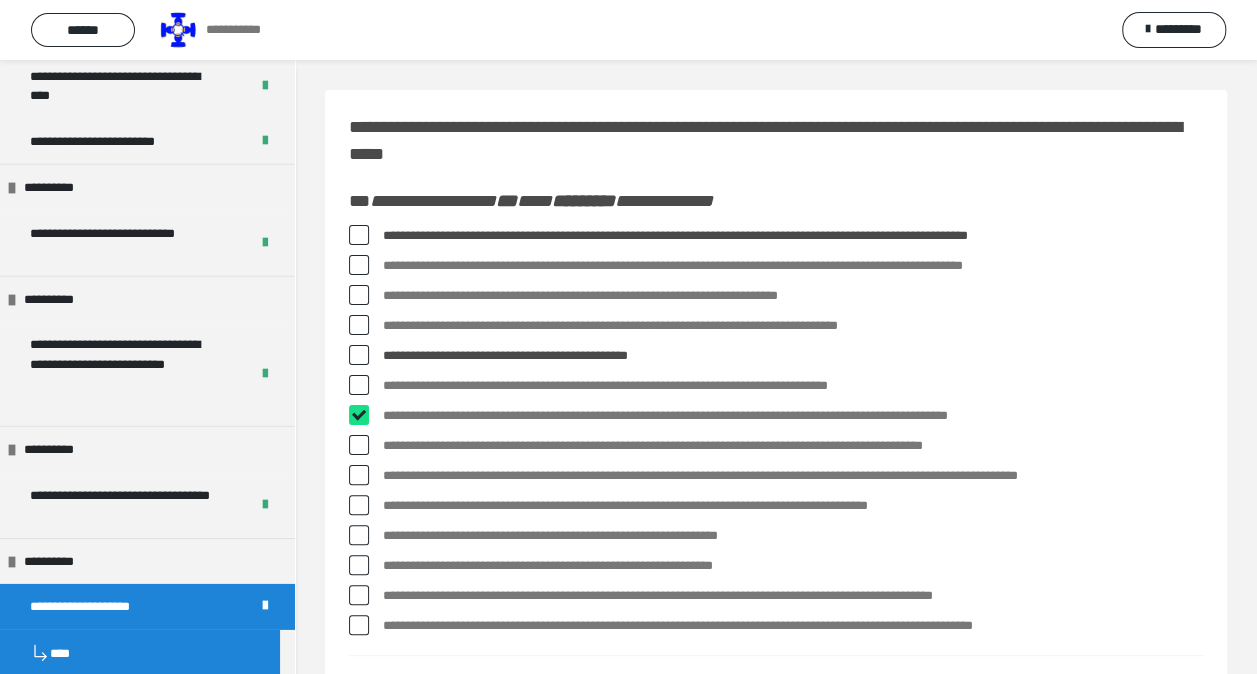 checkbox on "****" 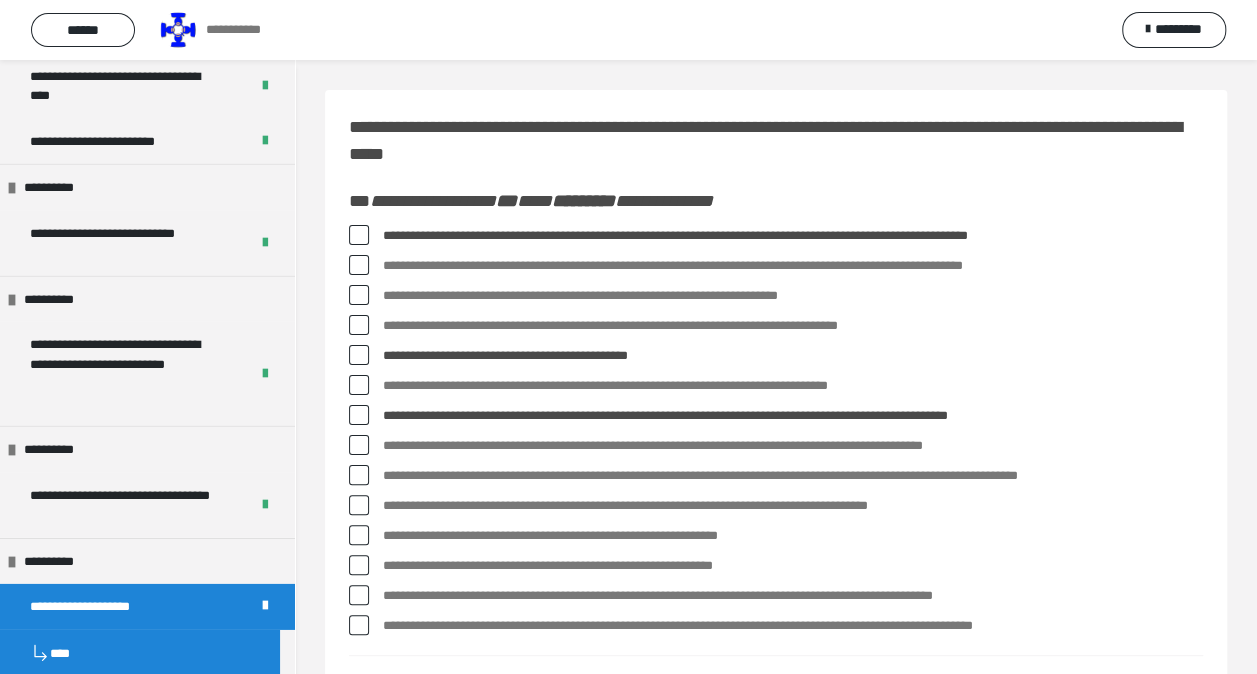click at bounding box center [359, 475] 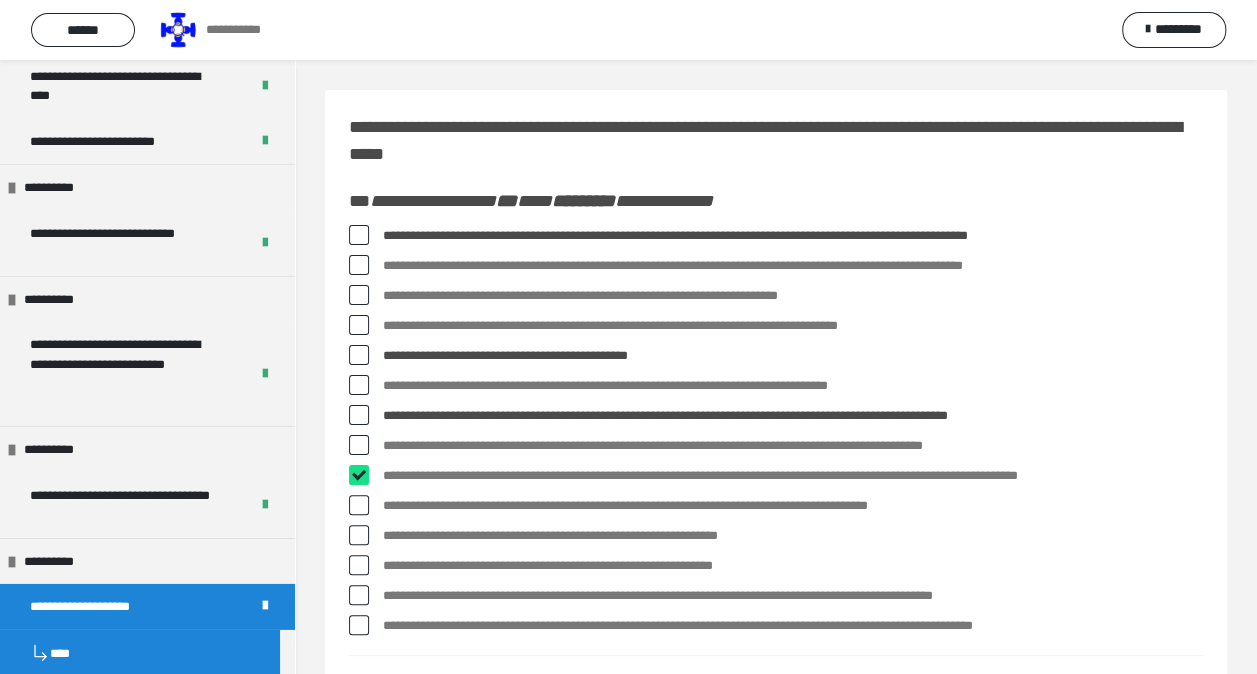 checkbox on "****" 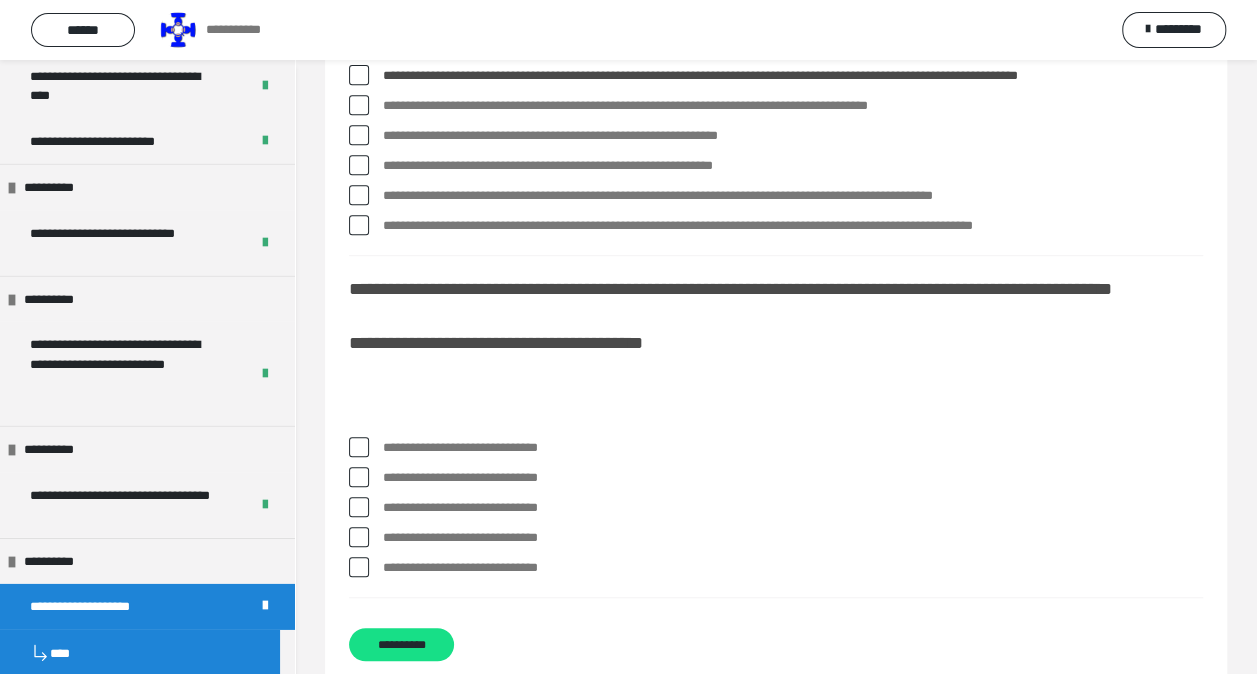 scroll, scrollTop: 700, scrollLeft: 0, axis: vertical 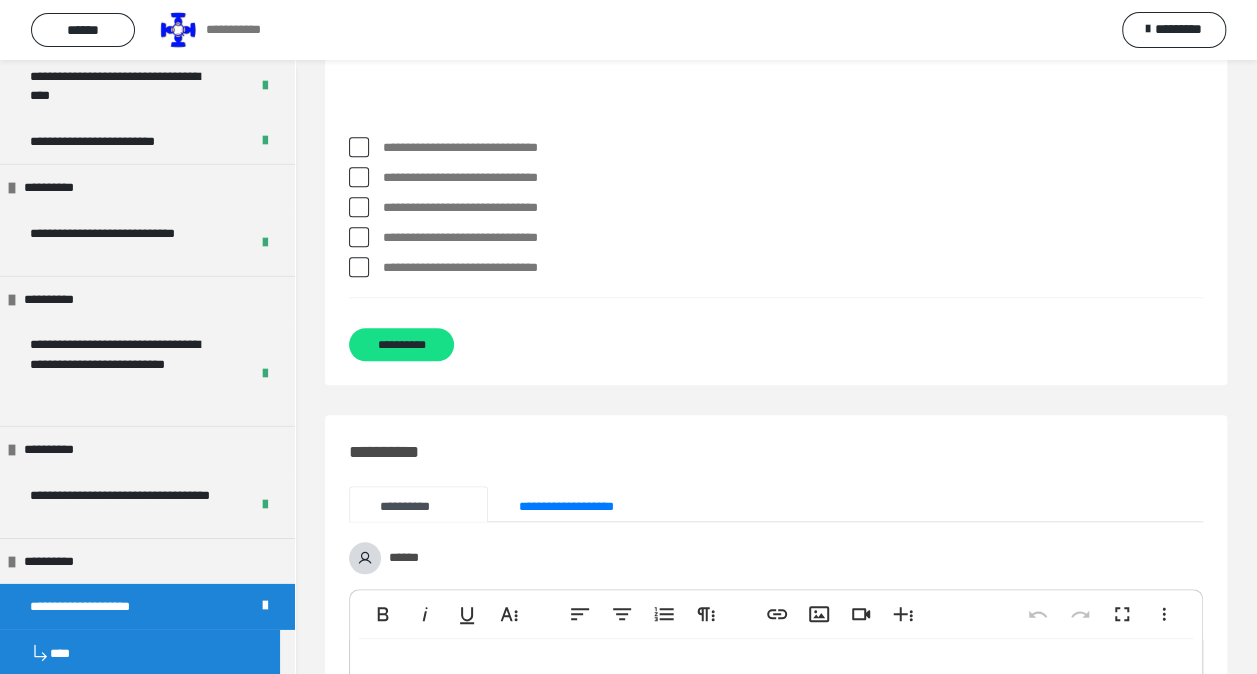 click at bounding box center [359, 147] 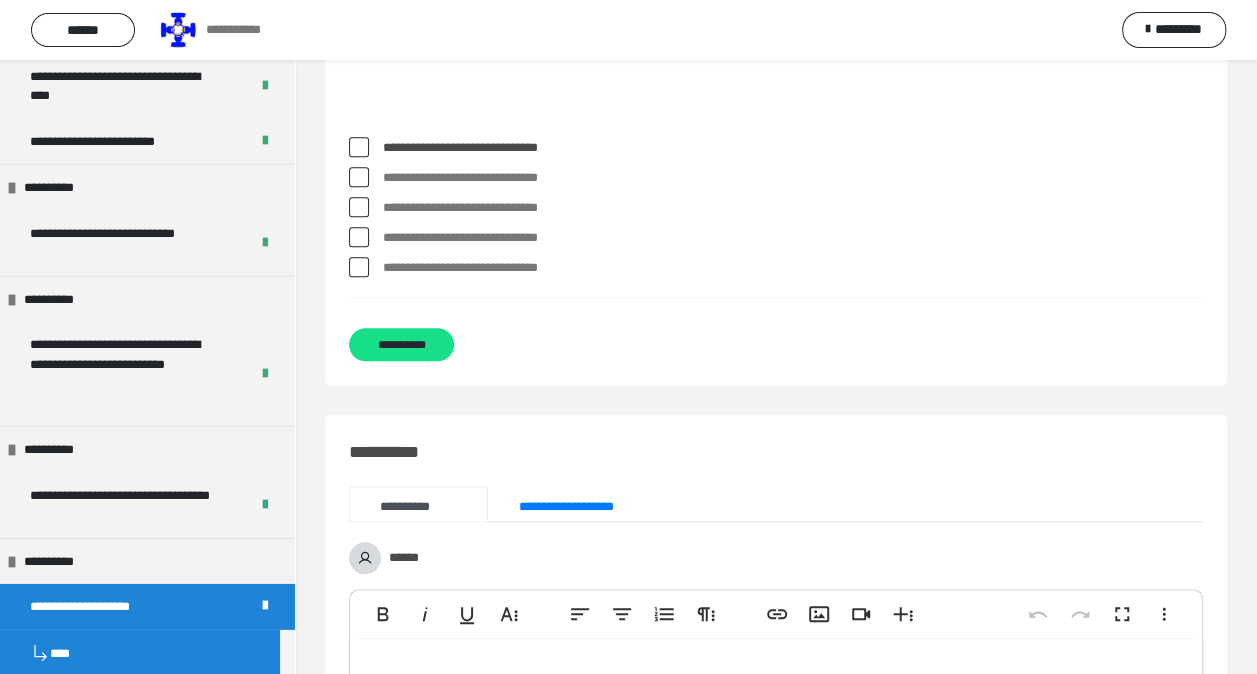 click at bounding box center [359, 267] 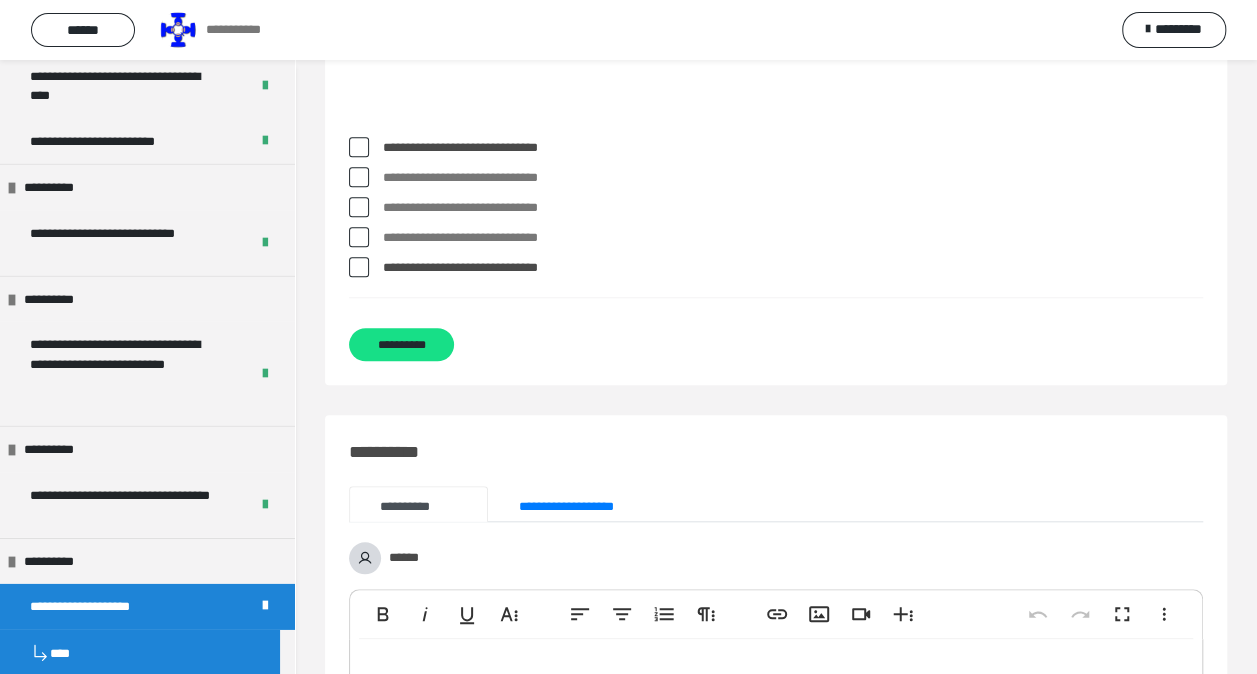 click at bounding box center [359, 267] 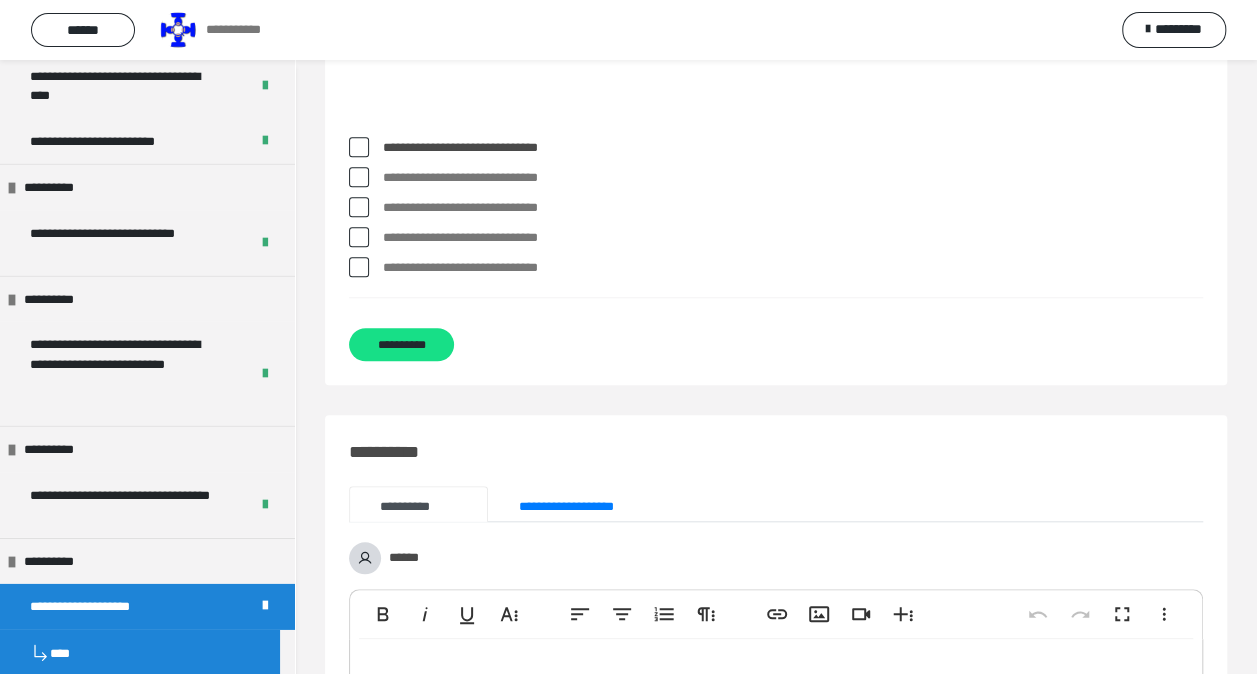 click at bounding box center (359, 267) 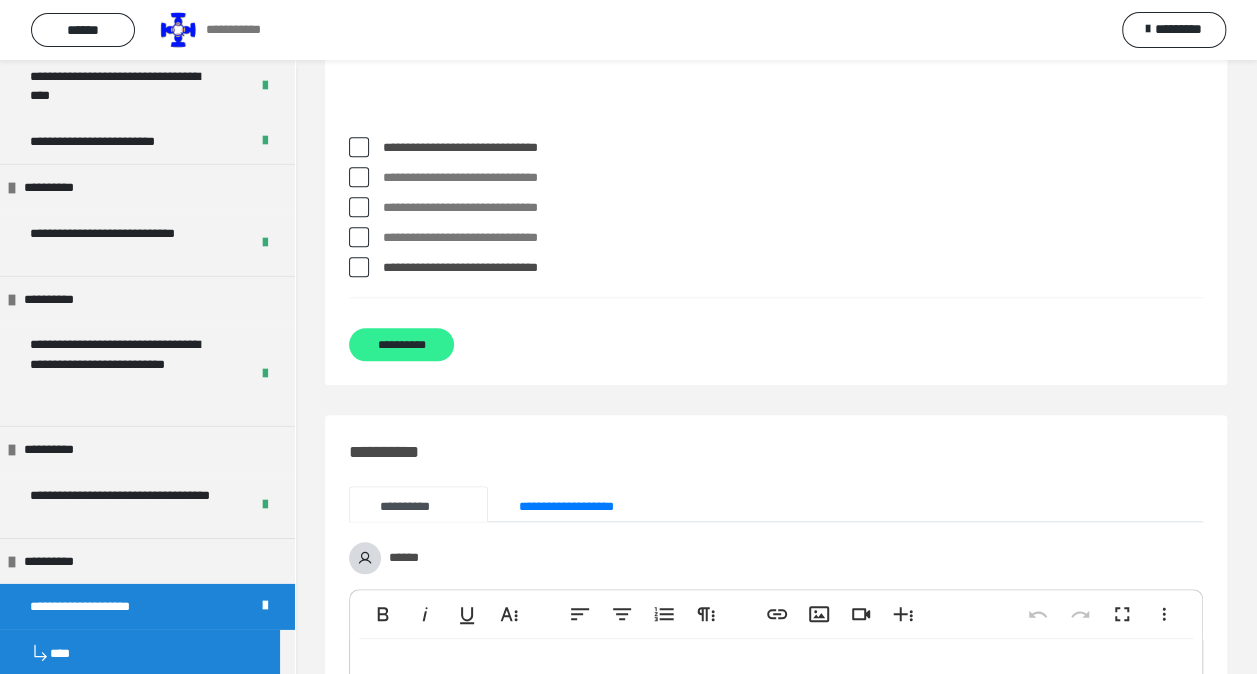 click on "**********" at bounding box center (401, 344) 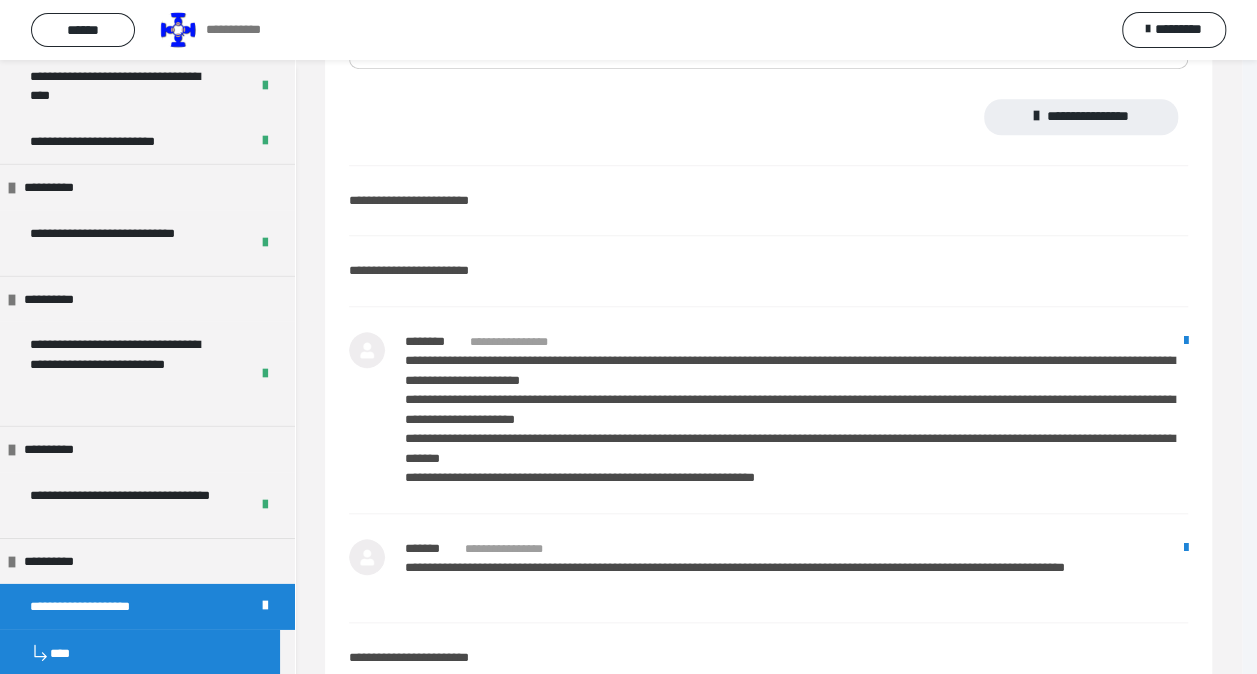 scroll, scrollTop: 31, scrollLeft: 0, axis: vertical 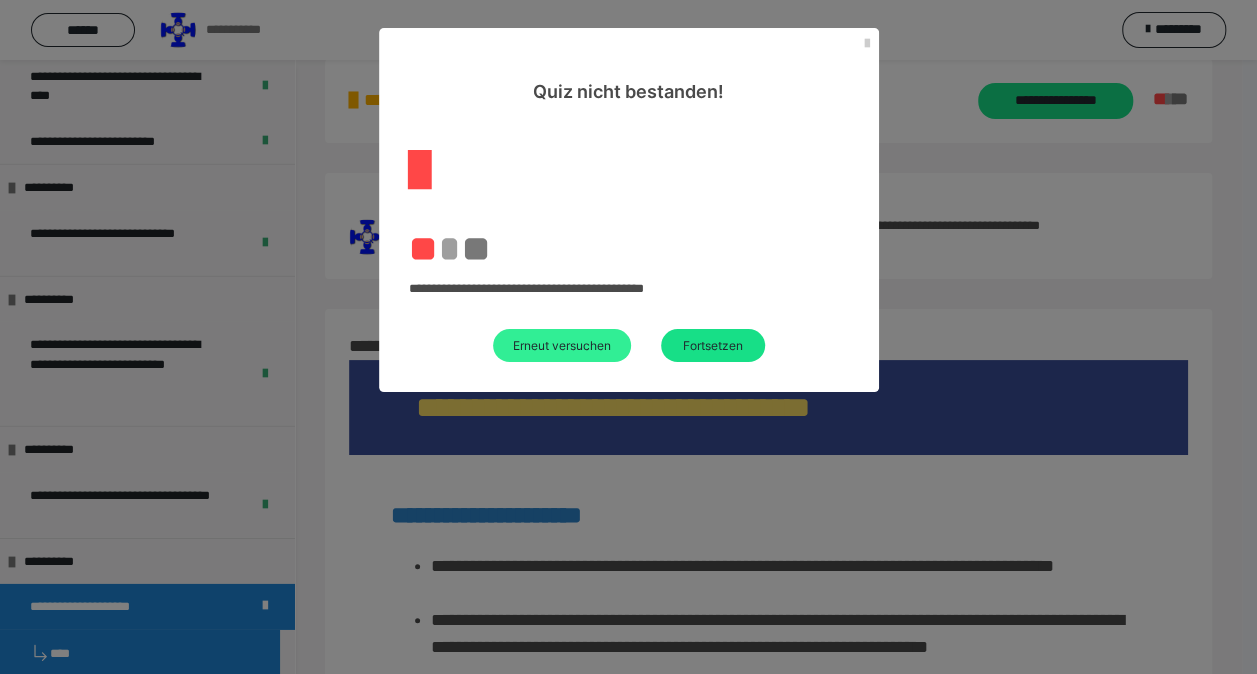 click on "Erneut versuchen" at bounding box center [562, 345] 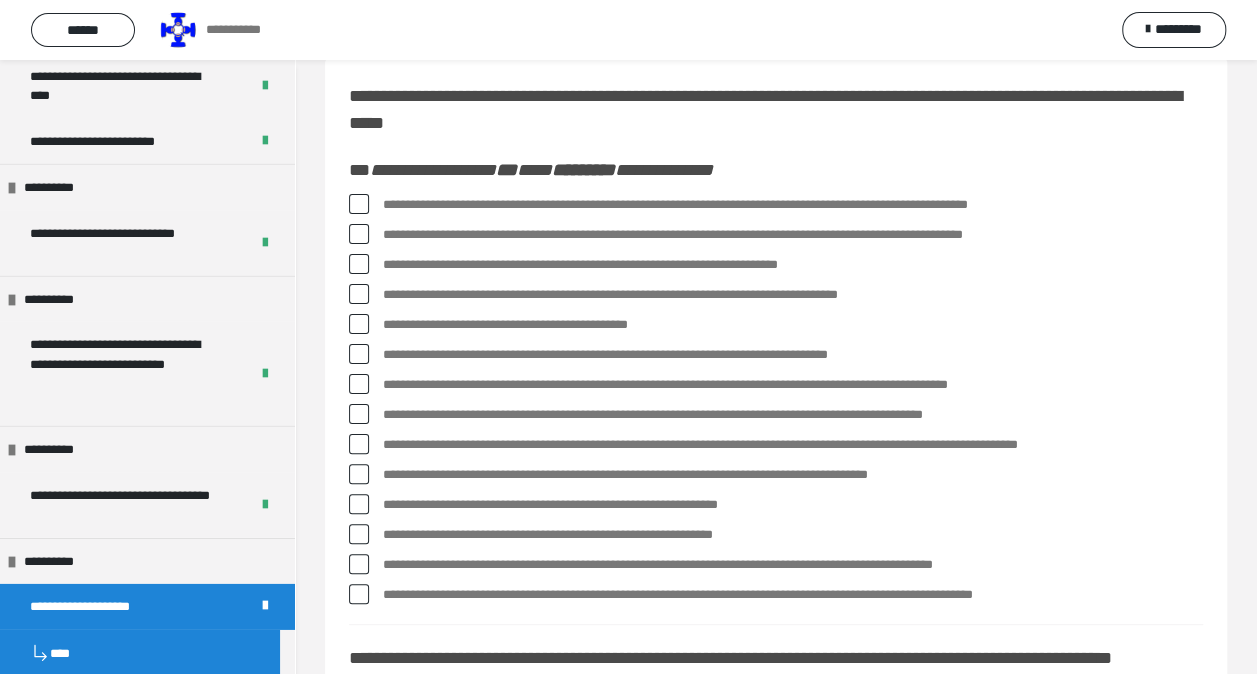 click at bounding box center [359, 204] 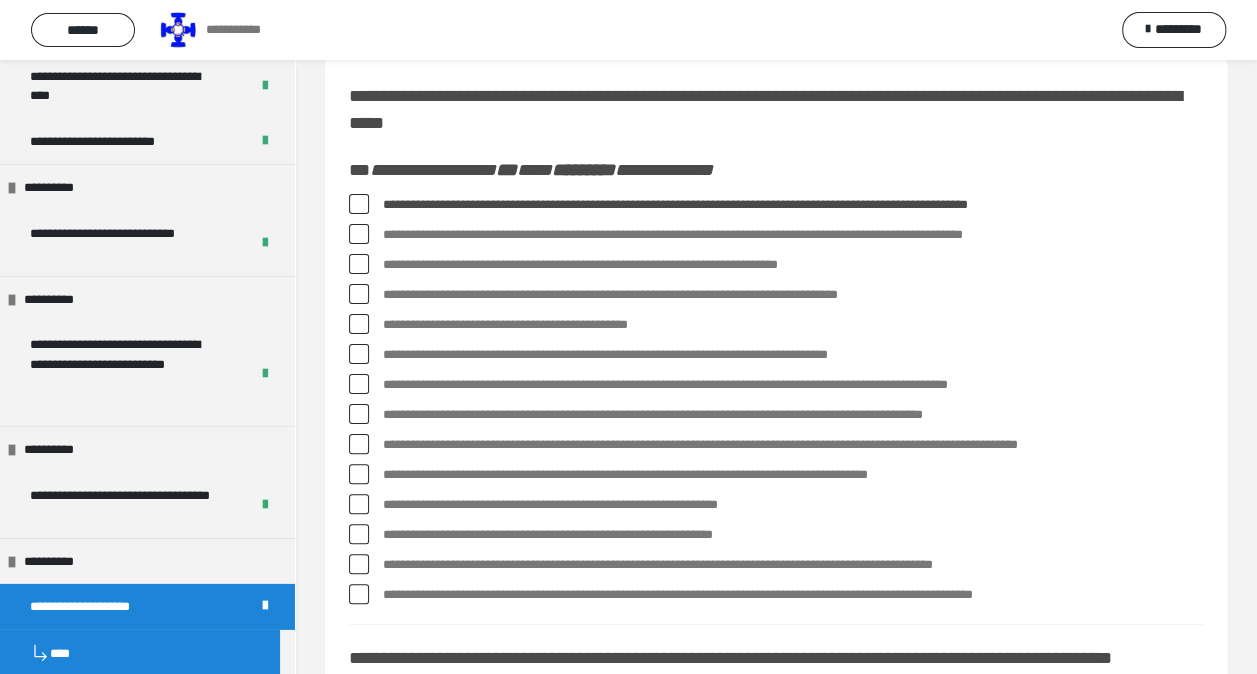 click at bounding box center (359, 324) 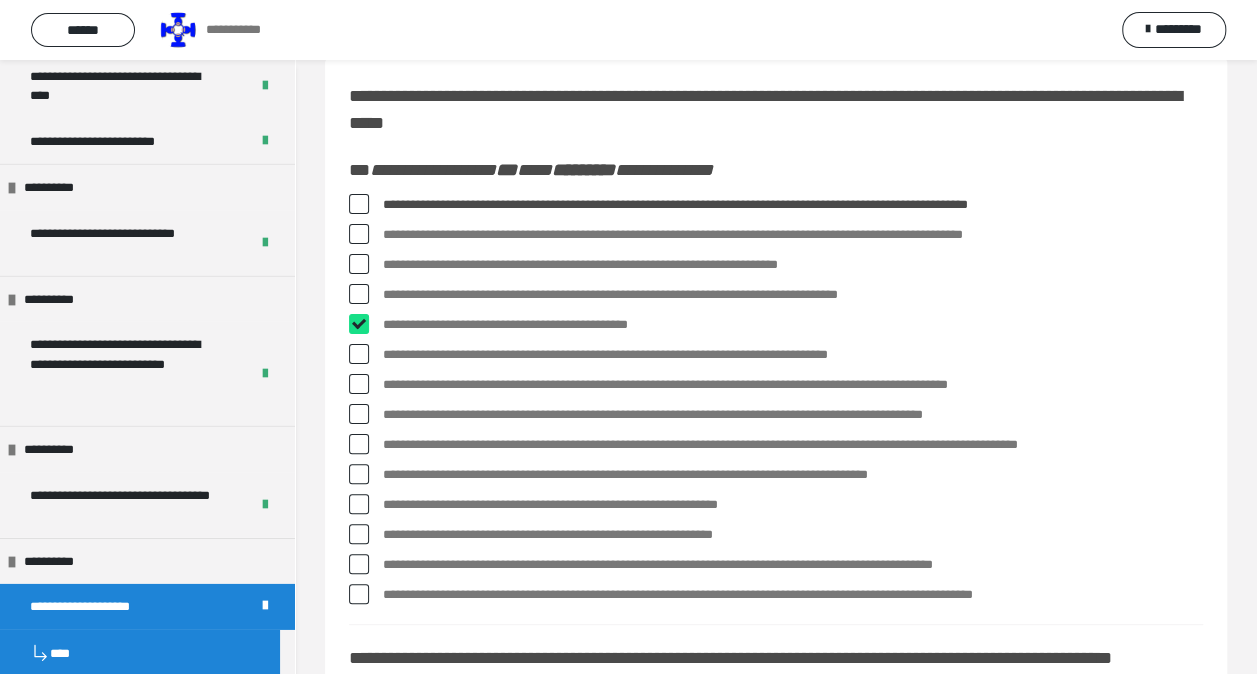 checkbox on "****" 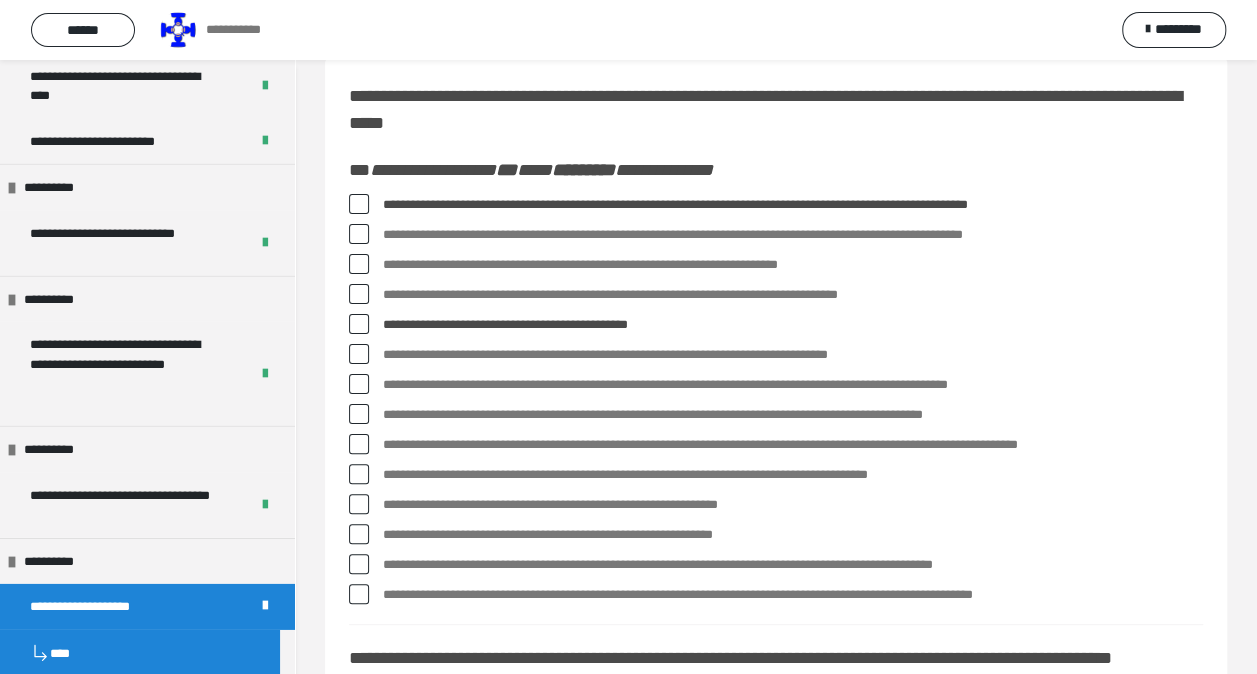 click at bounding box center (359, 384) 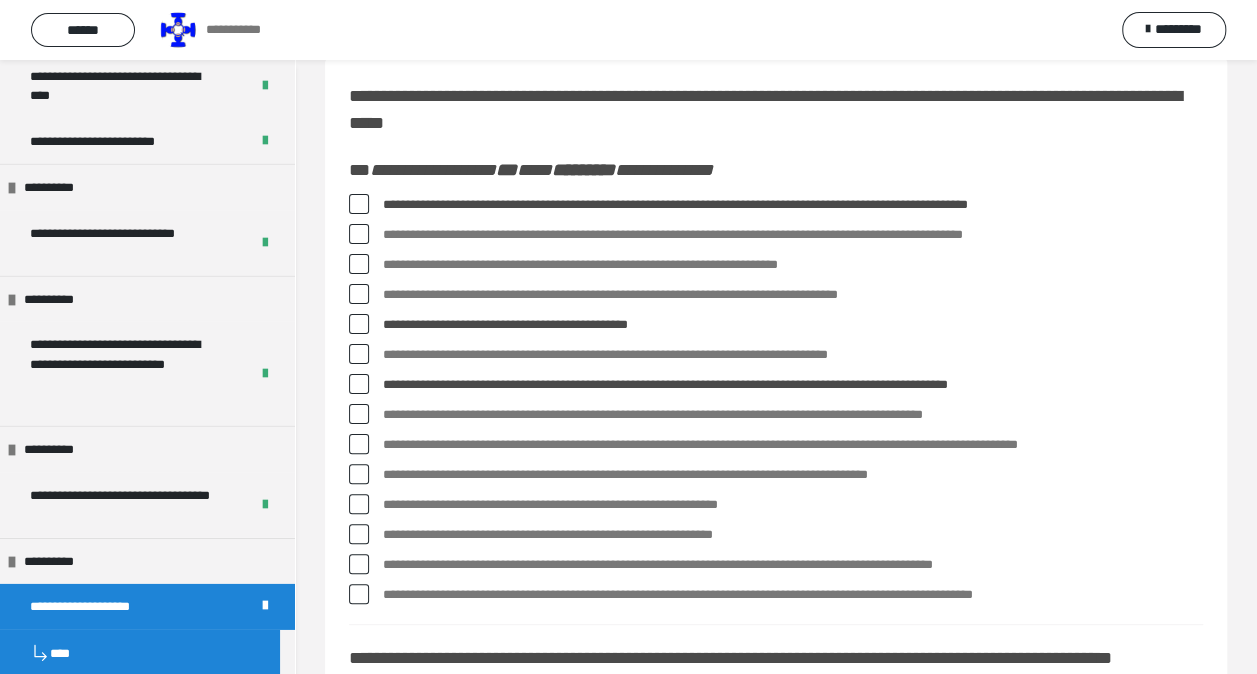 click at bounding box center [359, 444] 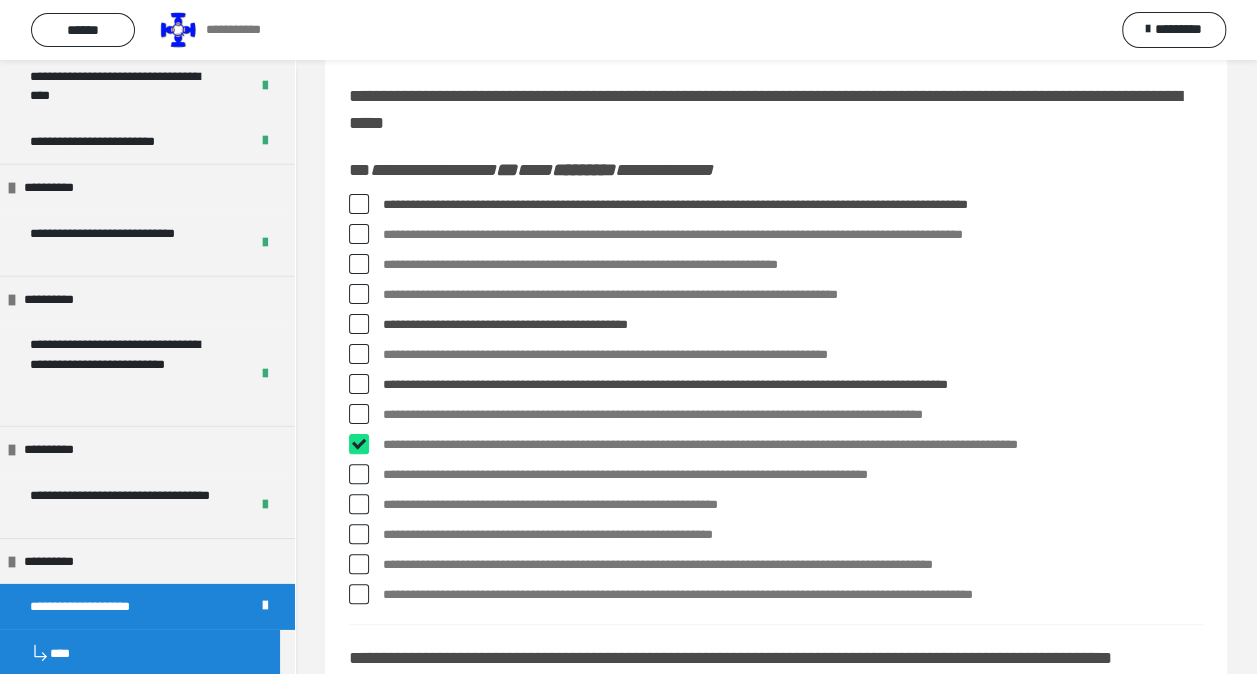 checkbox on "****" 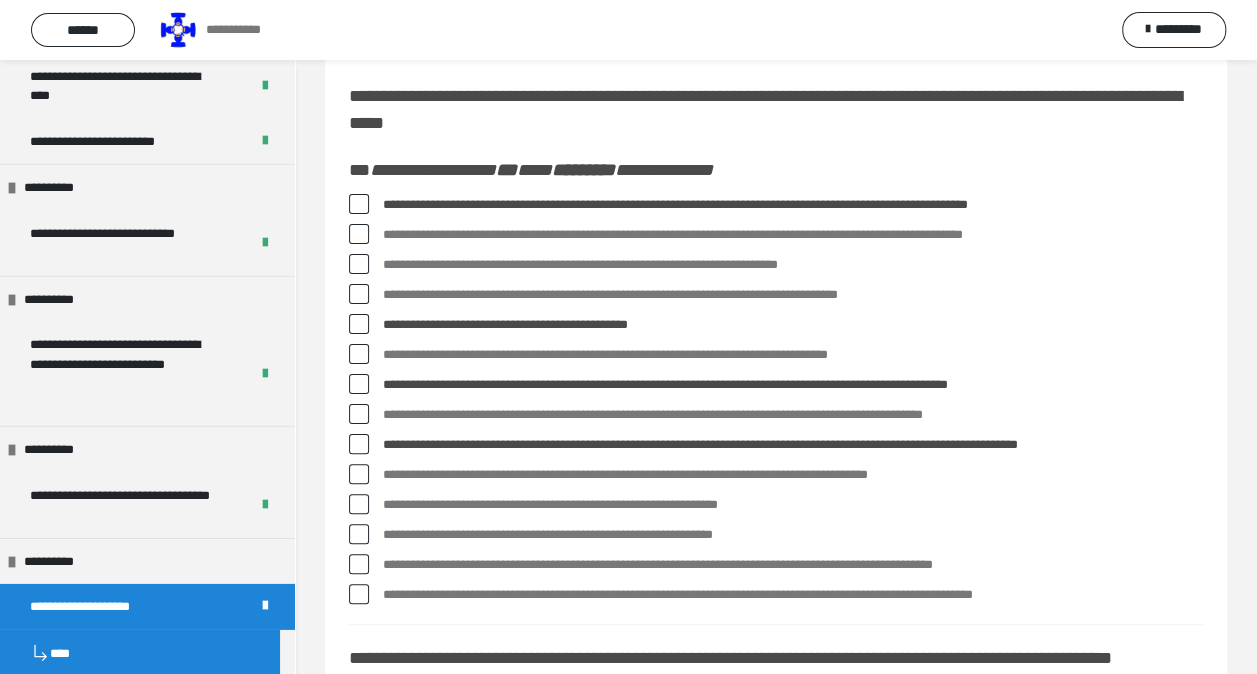 click at bounding box center [359, 564] 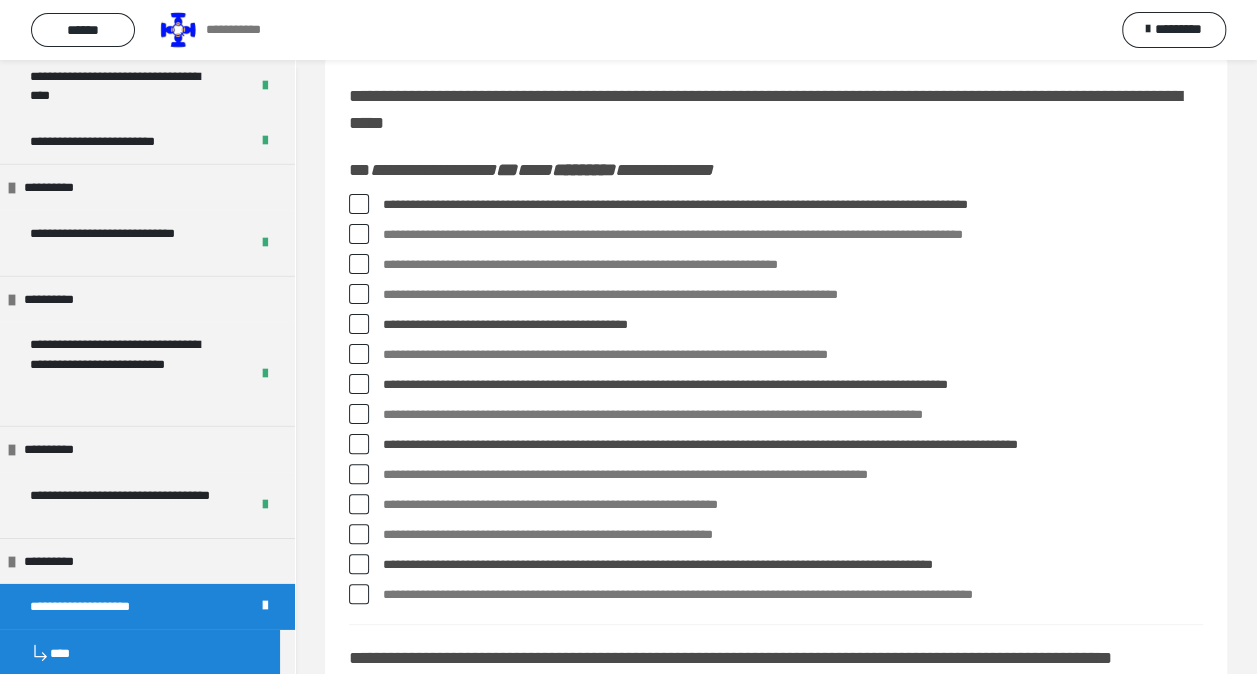 scroll, scrollTop: 331, scrollLeft: 0, axis: vertical 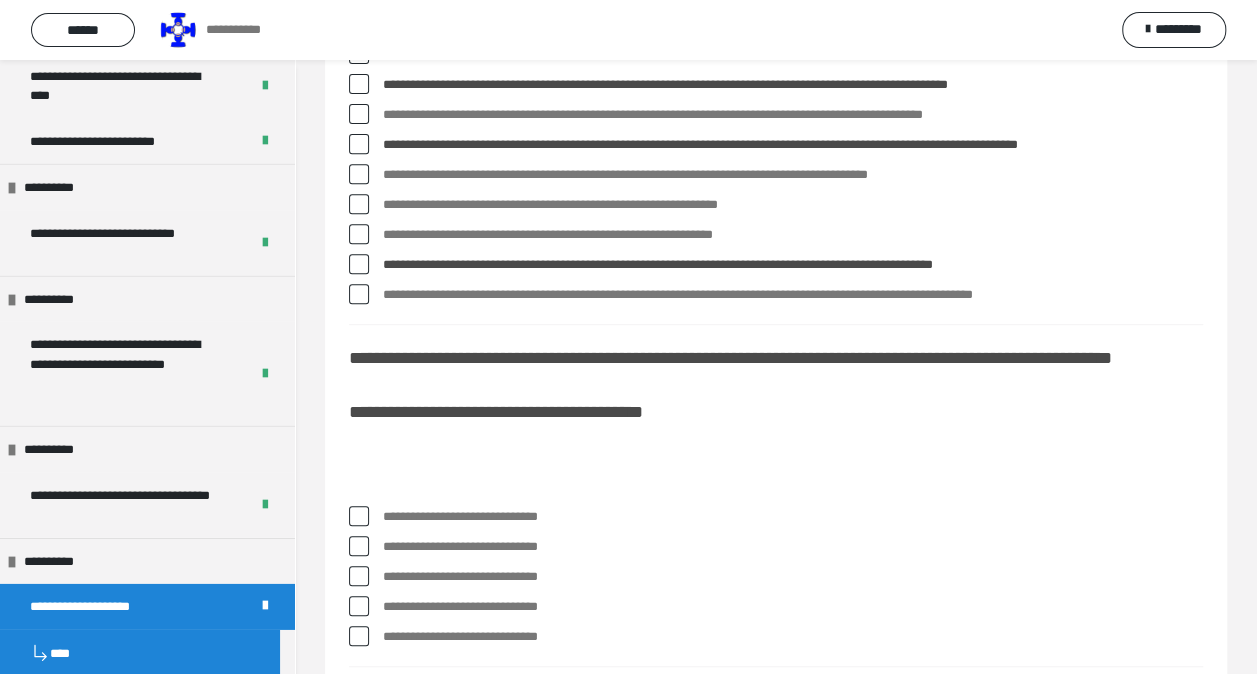 click at bounding box center [359, 516] 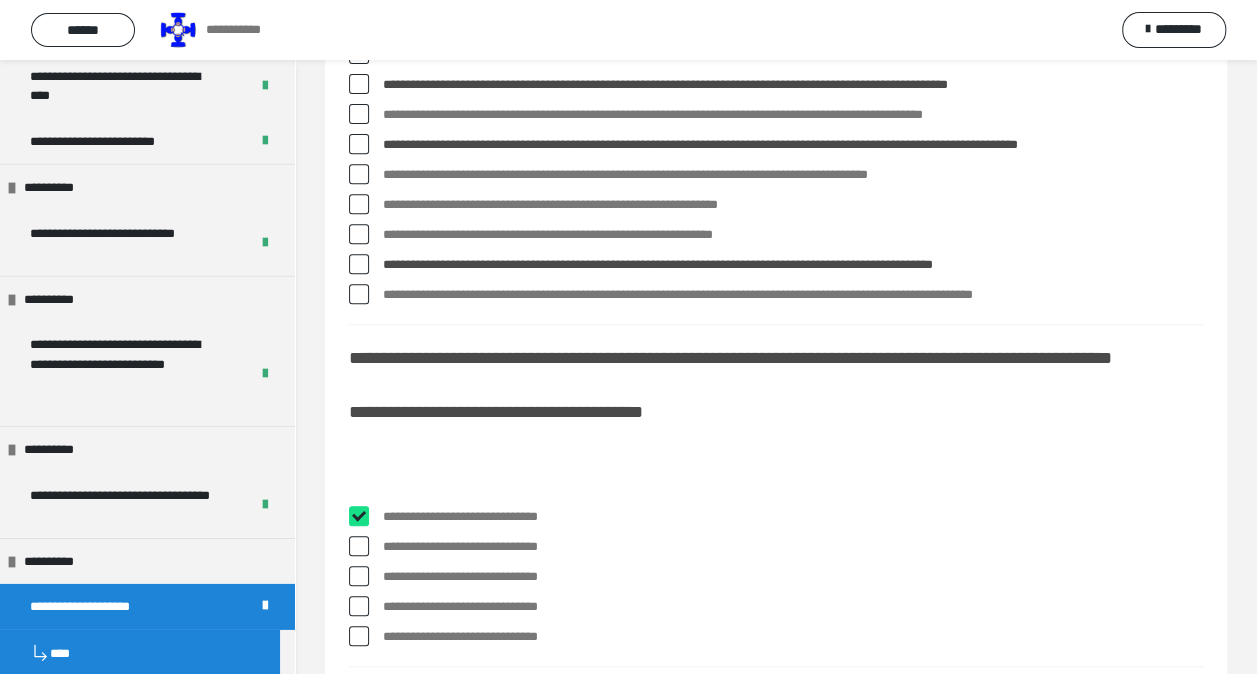 checkbox on "****" 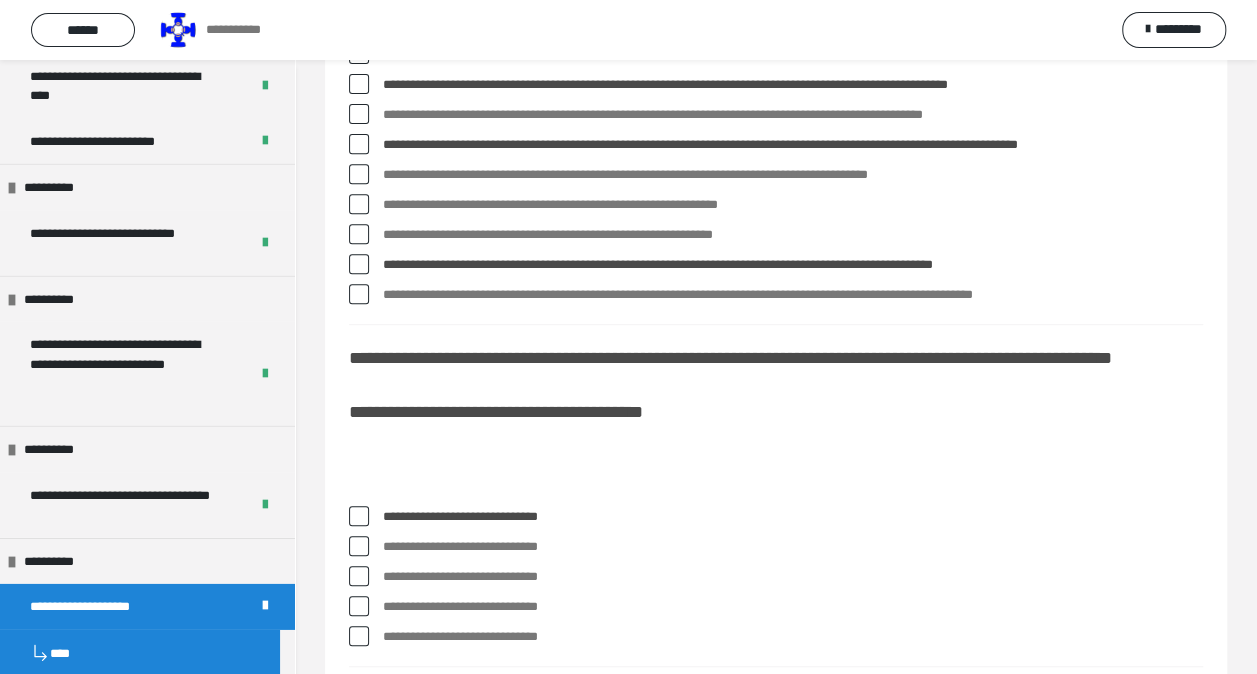 click at bounding box center (359, 636) 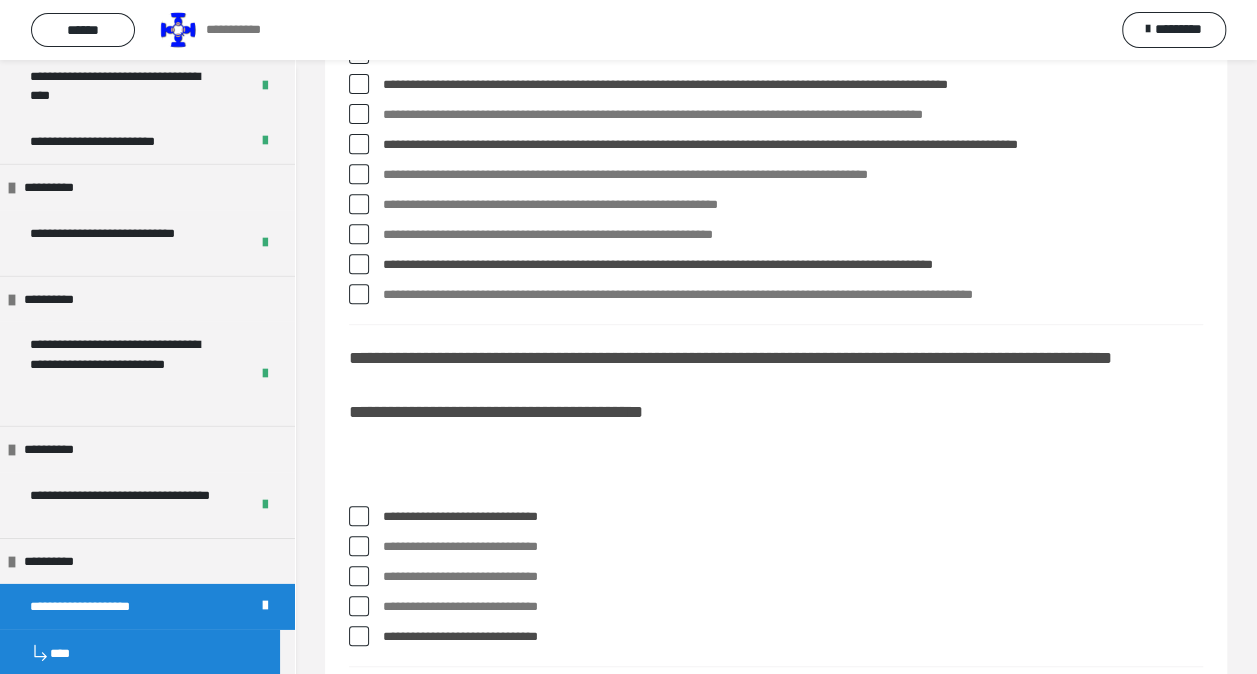 click at bounding box center [359, 636] 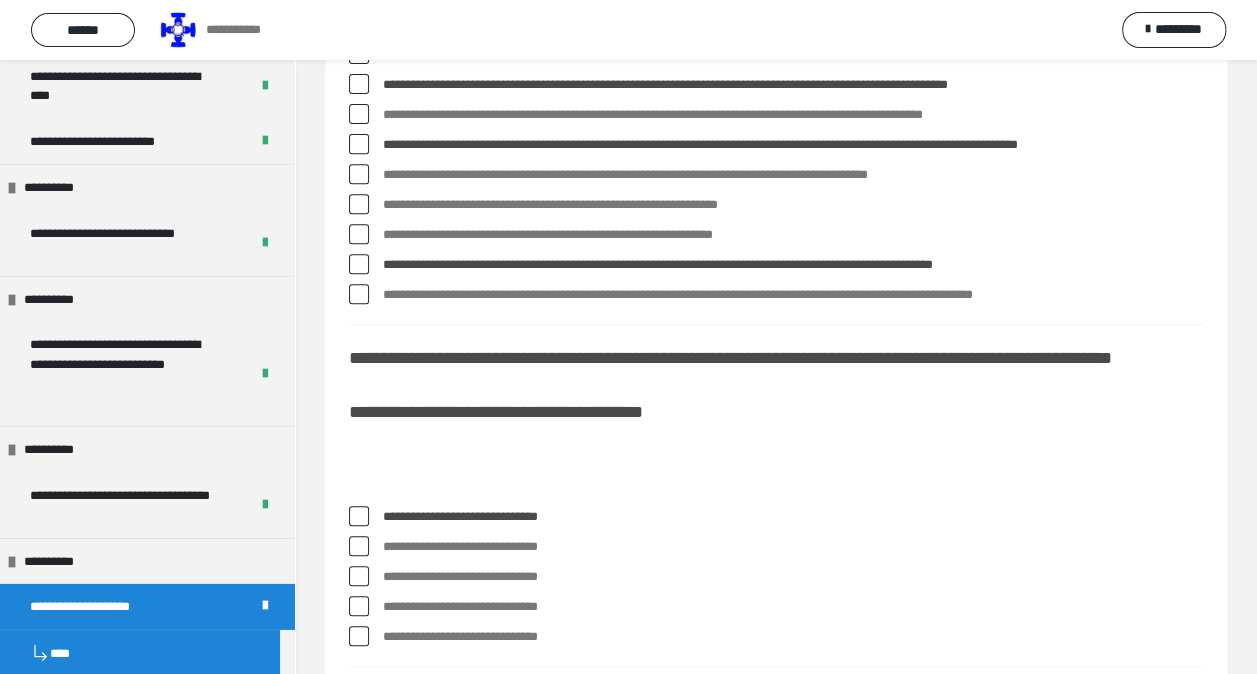 click at bounding box center (359, 636) 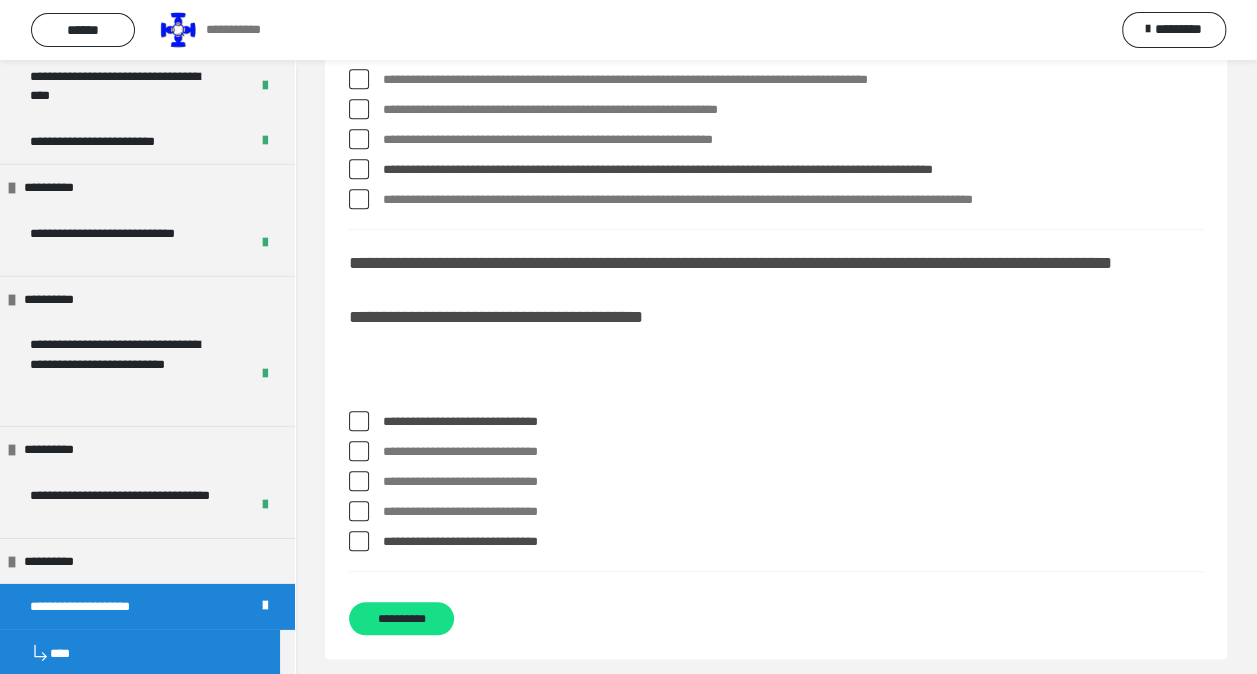 scroll, scrollTop: 531, scrollLeft: 0, axis: vertical 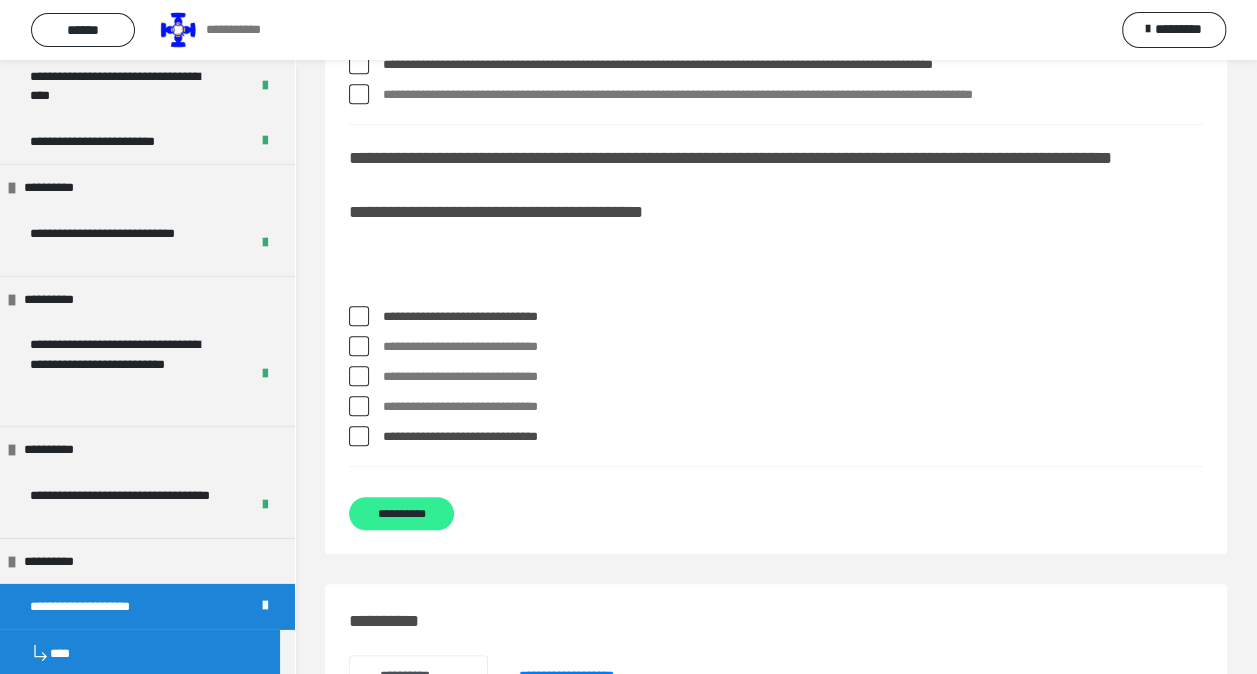 click on "**********" at bounding box center (401, 513) 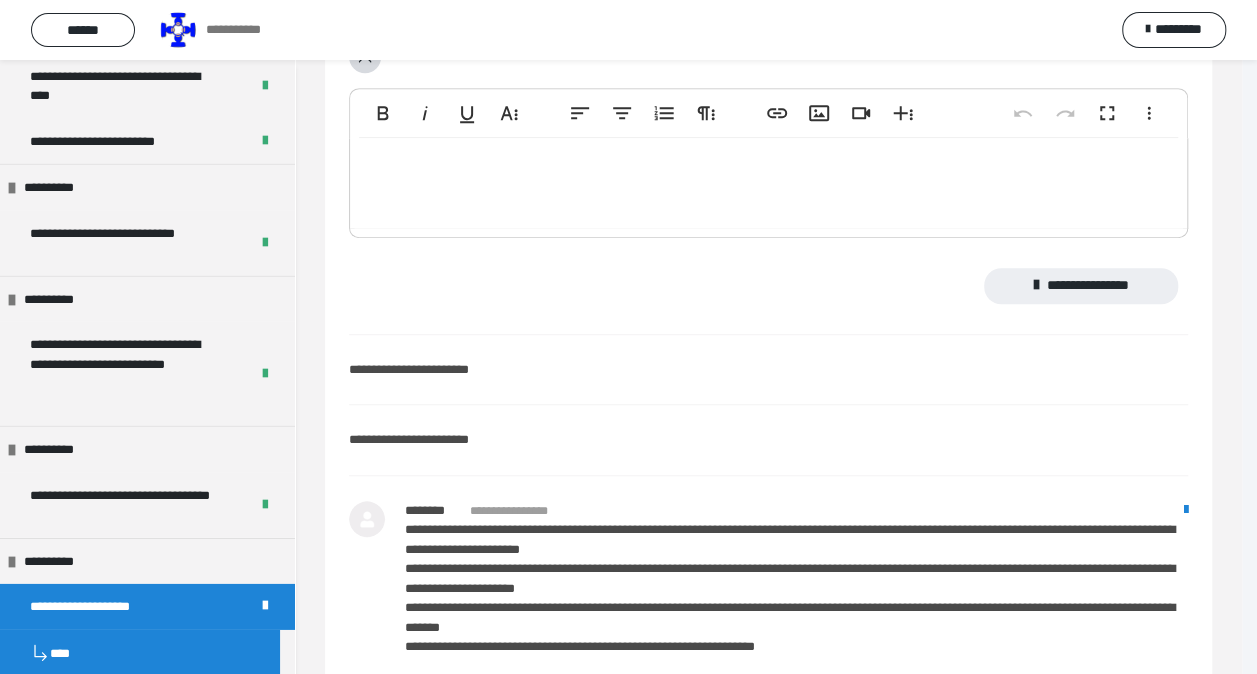 scroll, scrollTop: 0, scrollLeft: 0, axis: both 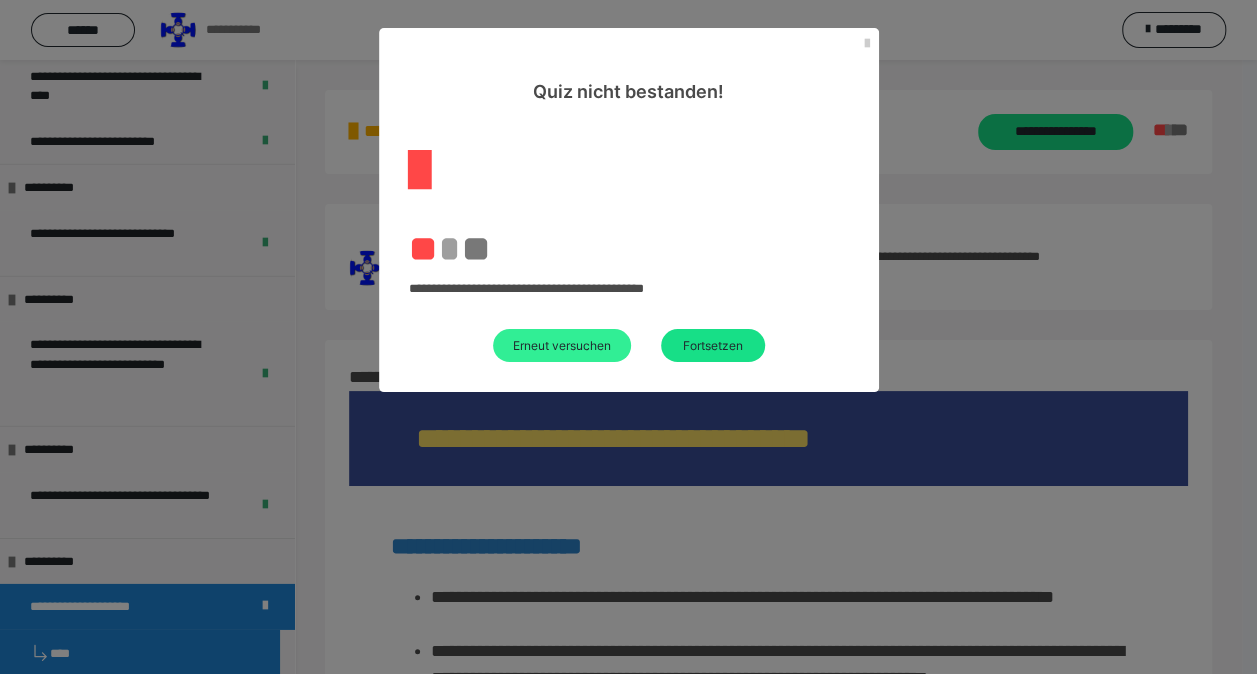click on "Erneut versuchen" at bounding box center [562, 345] 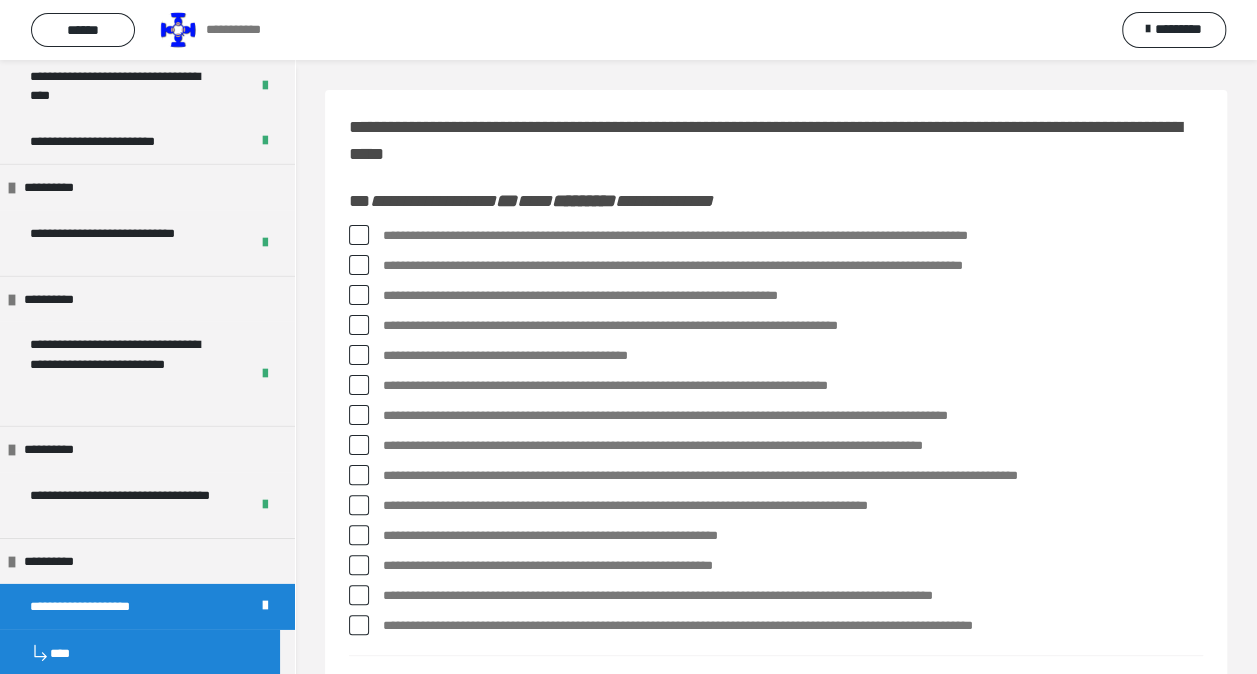click at bounding box center [359, 235] 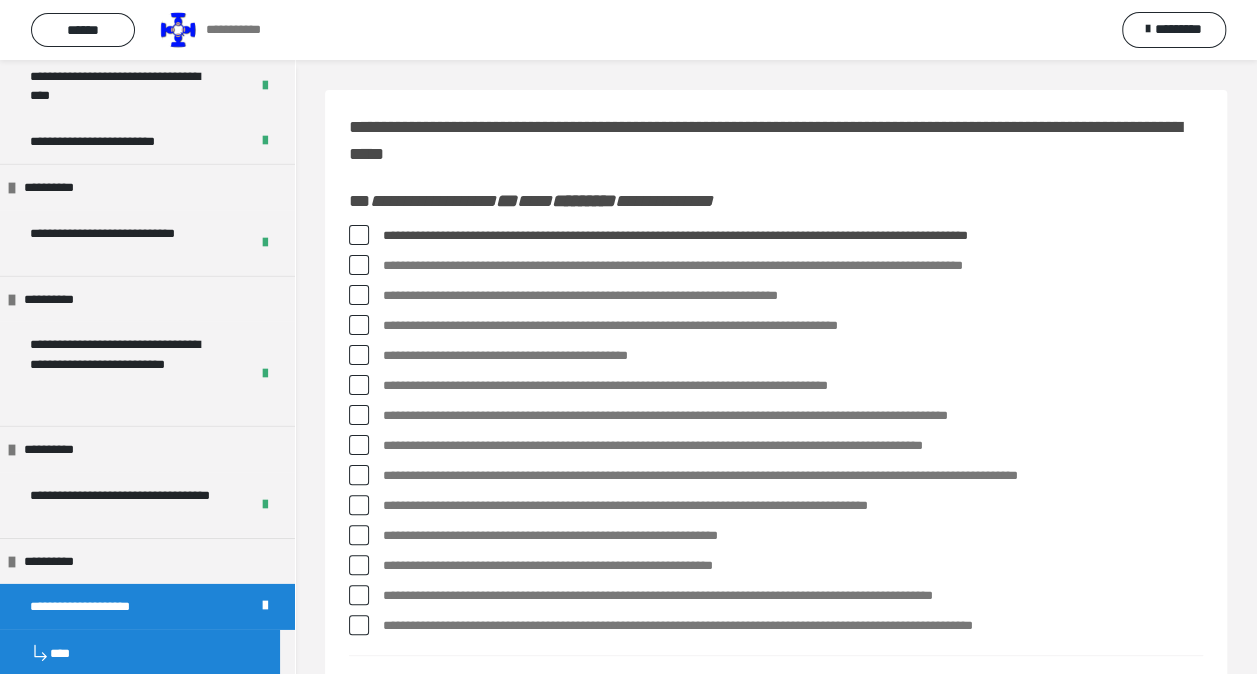 click at bounding box center (359, 355) 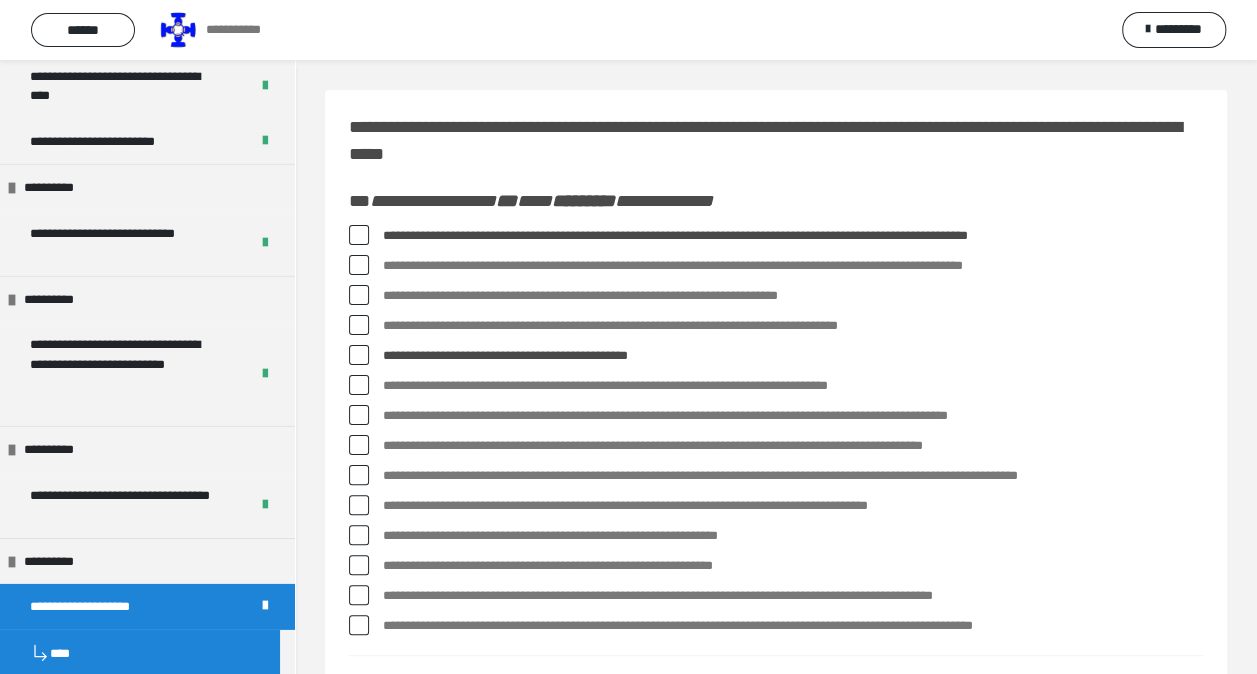 drag, startPoint x: 358, startPoint y: 411, endPoint x: 362, endPoint y: 442, distance: 31.257 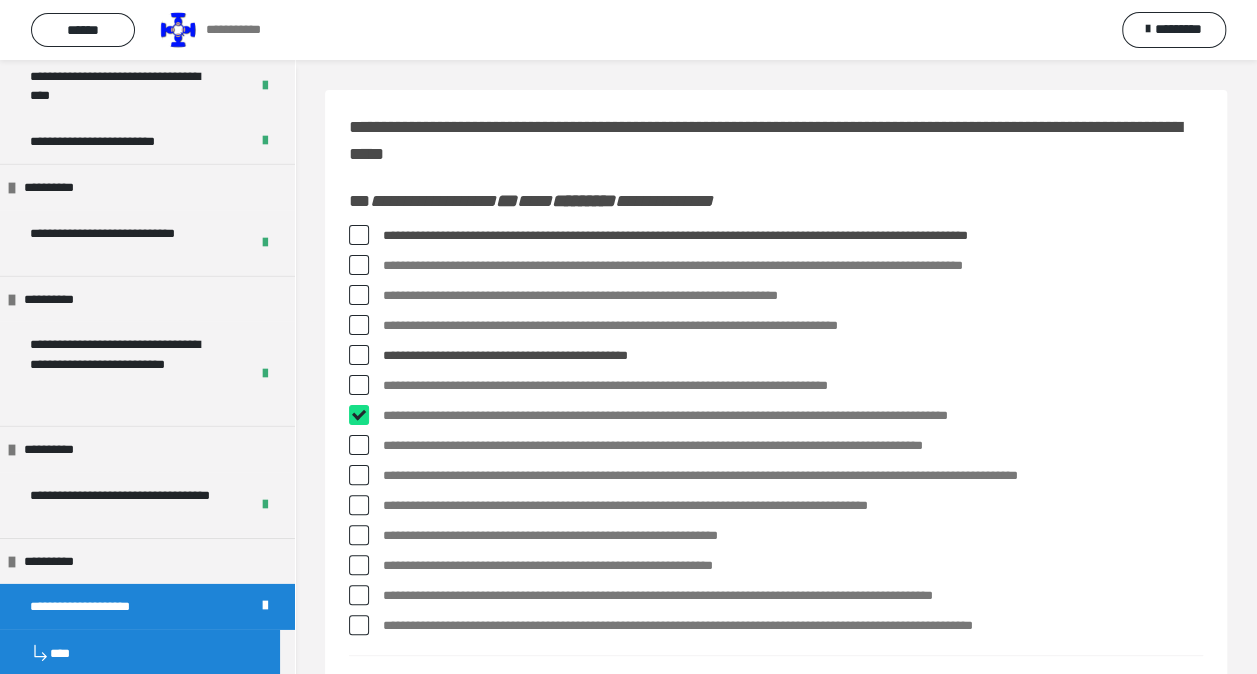 checkbox on "****" 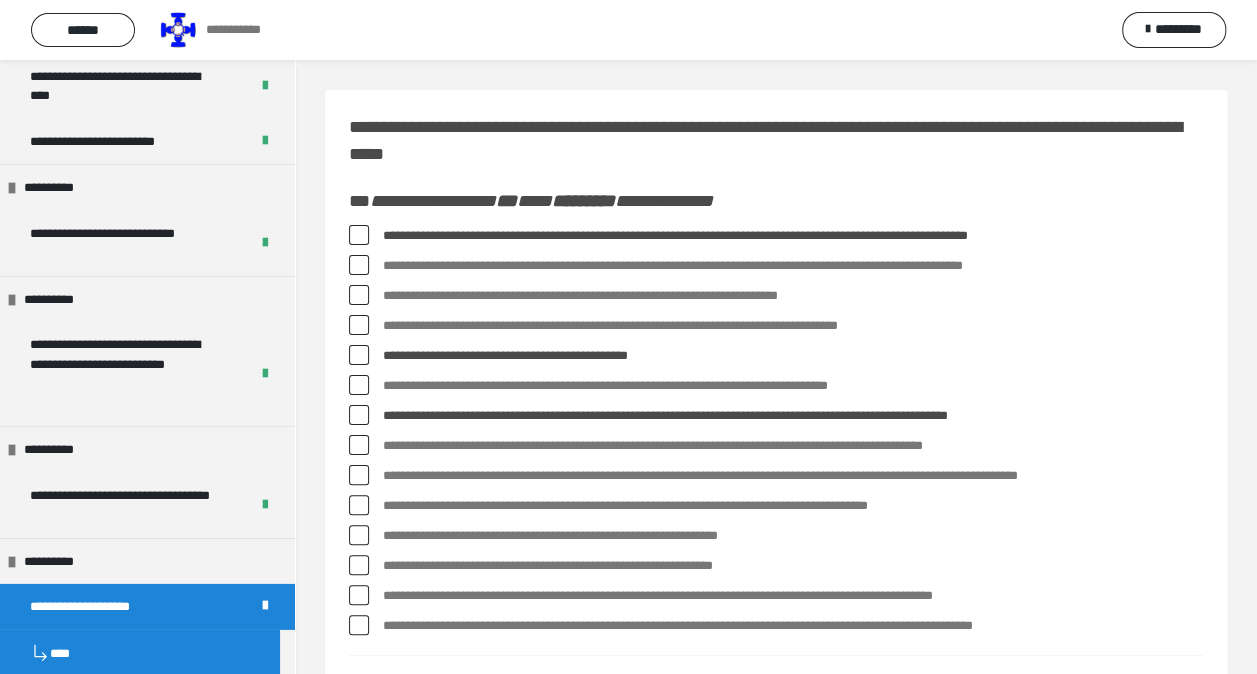 click at bounding box center (359, 475) 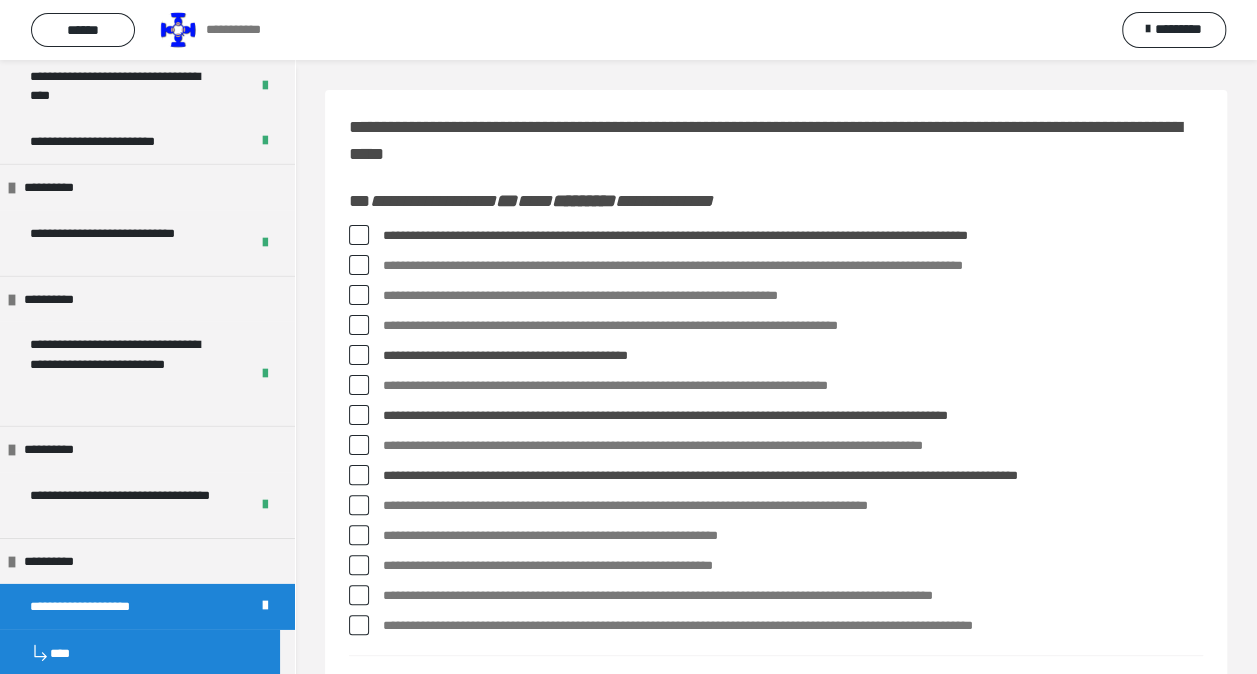 click at bounding box center [359, 565] 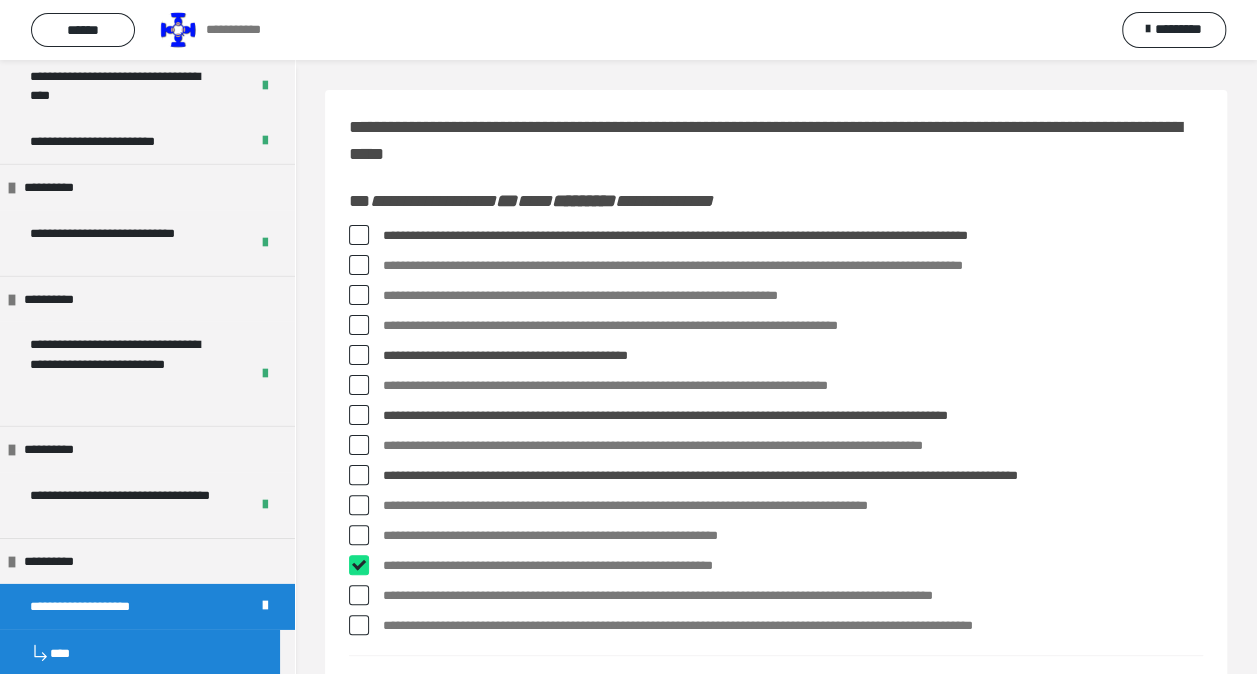 checkbox on "****" 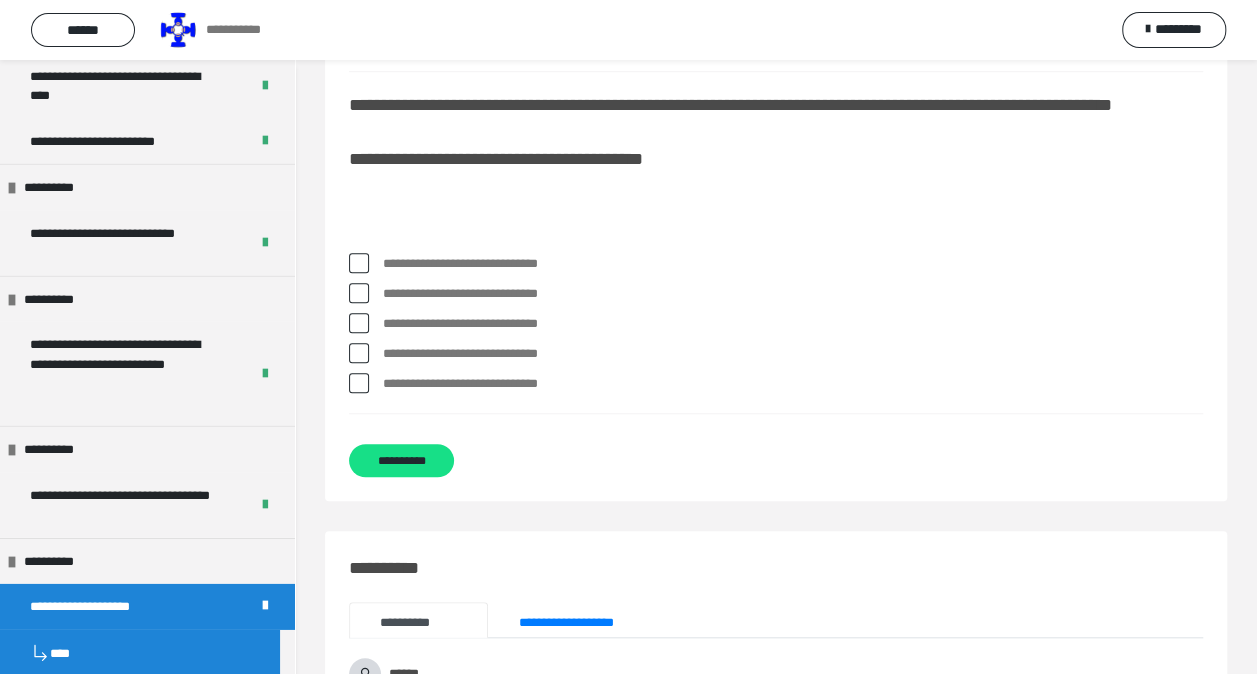 scroll, scrollTop: 600, scrollLeft: 0, axis: vertical 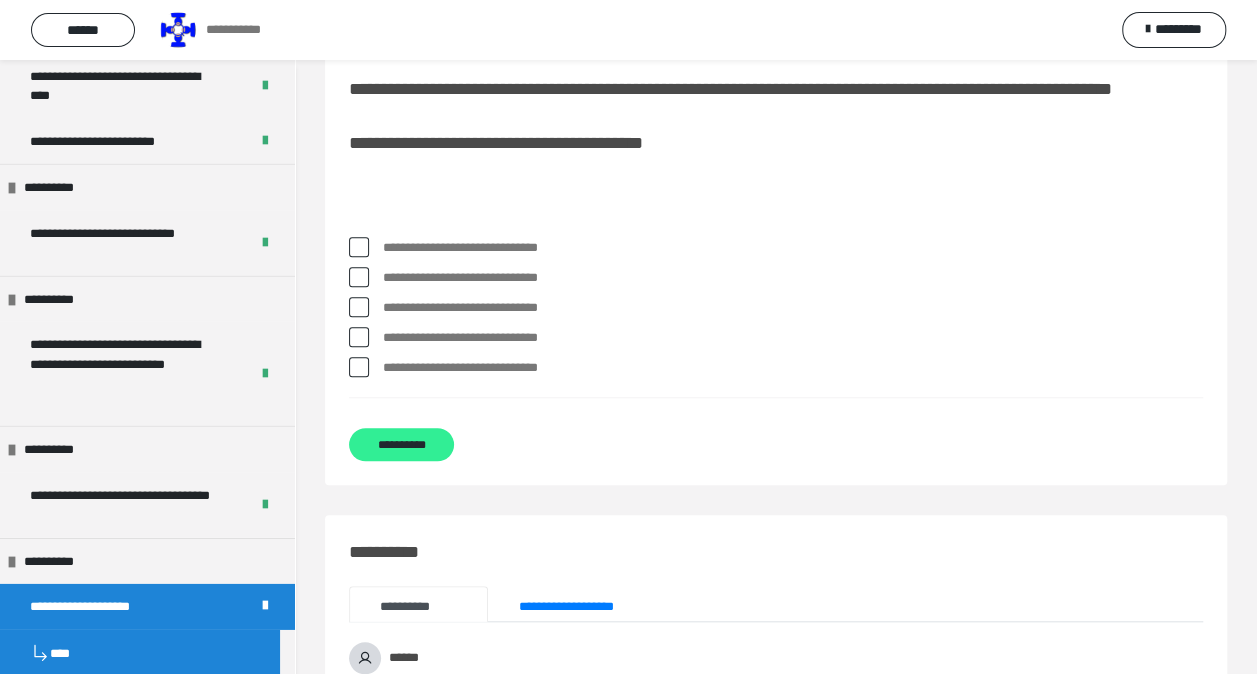 click on "**********" at bounding box center (401, 444) 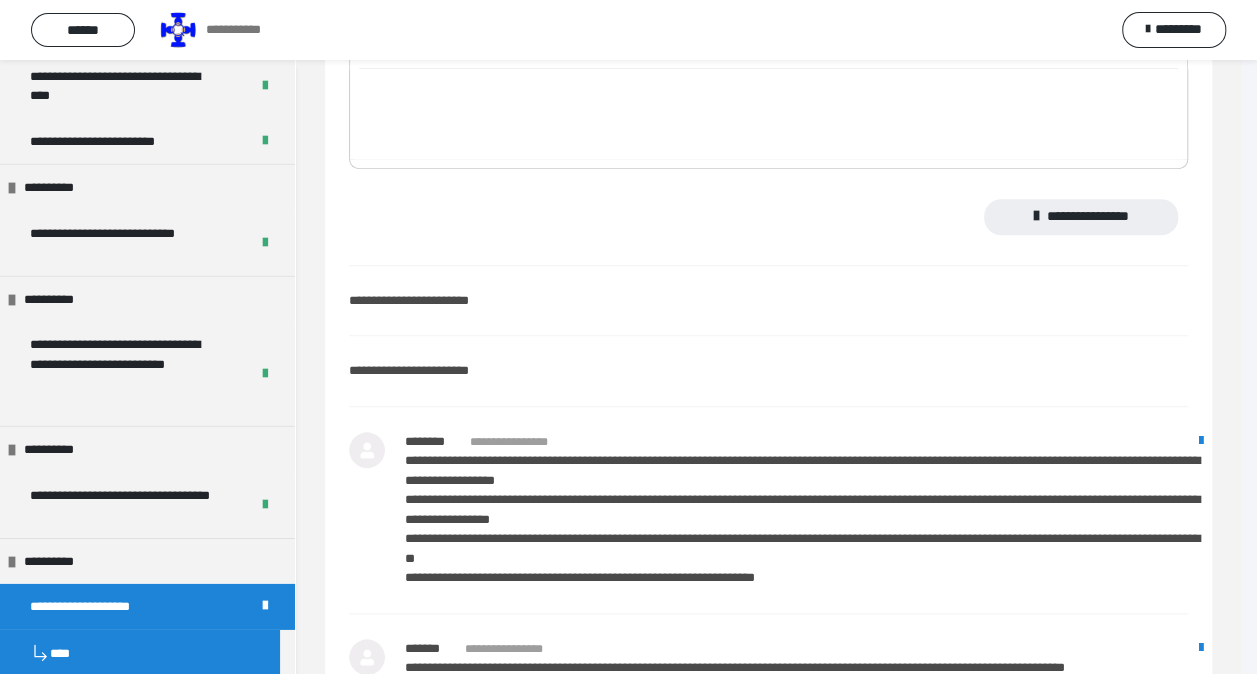 scroll, scrollTop: 0, scrollLeft: 0, axis: both 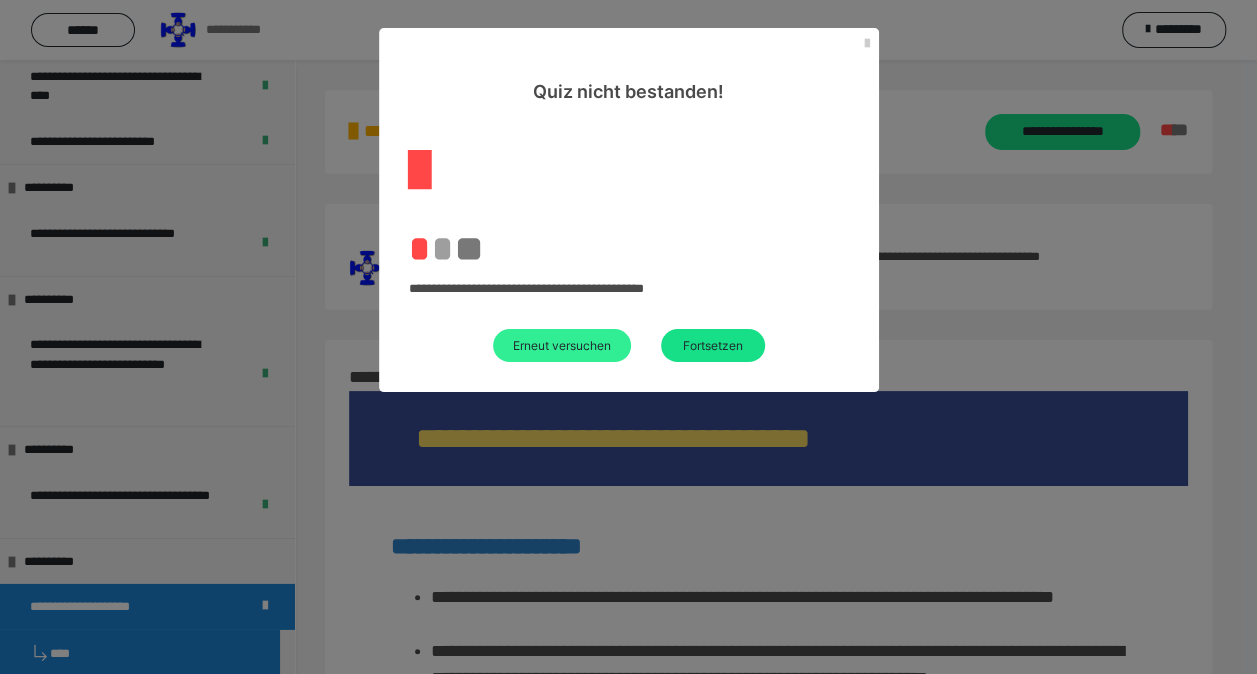 click on "Erneut versuchen" at bounding box center (562, 345) 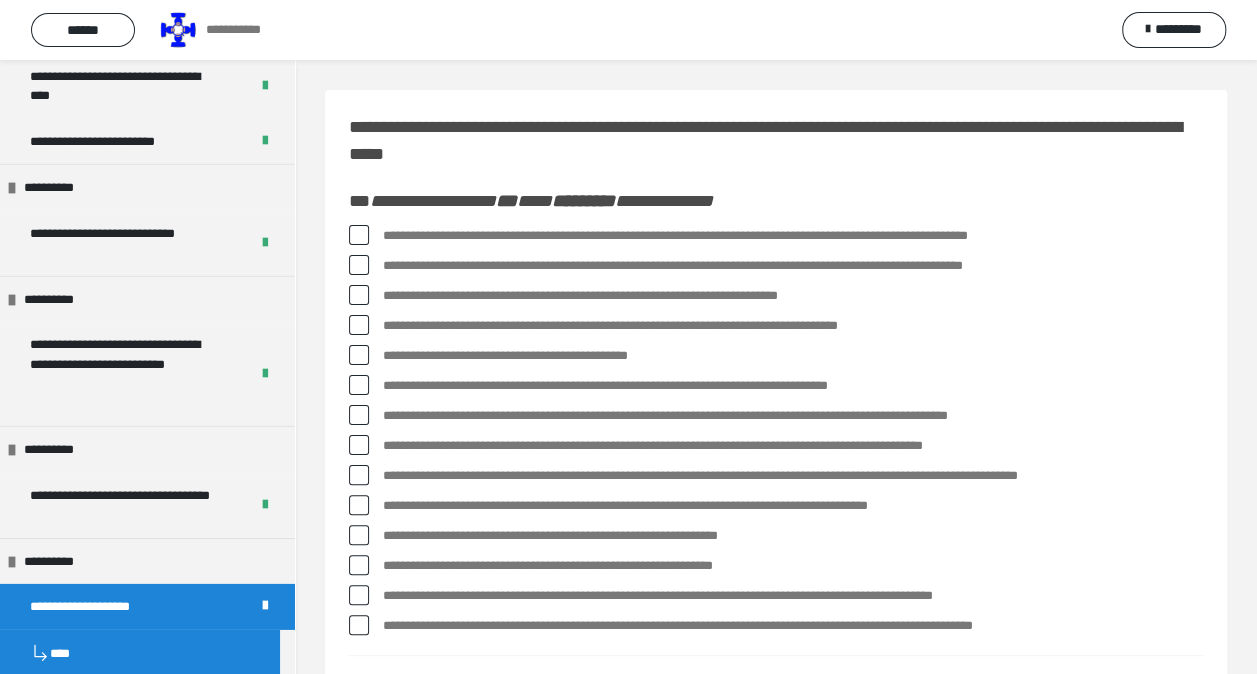 click on "**********" at bounding box center [776, 236] 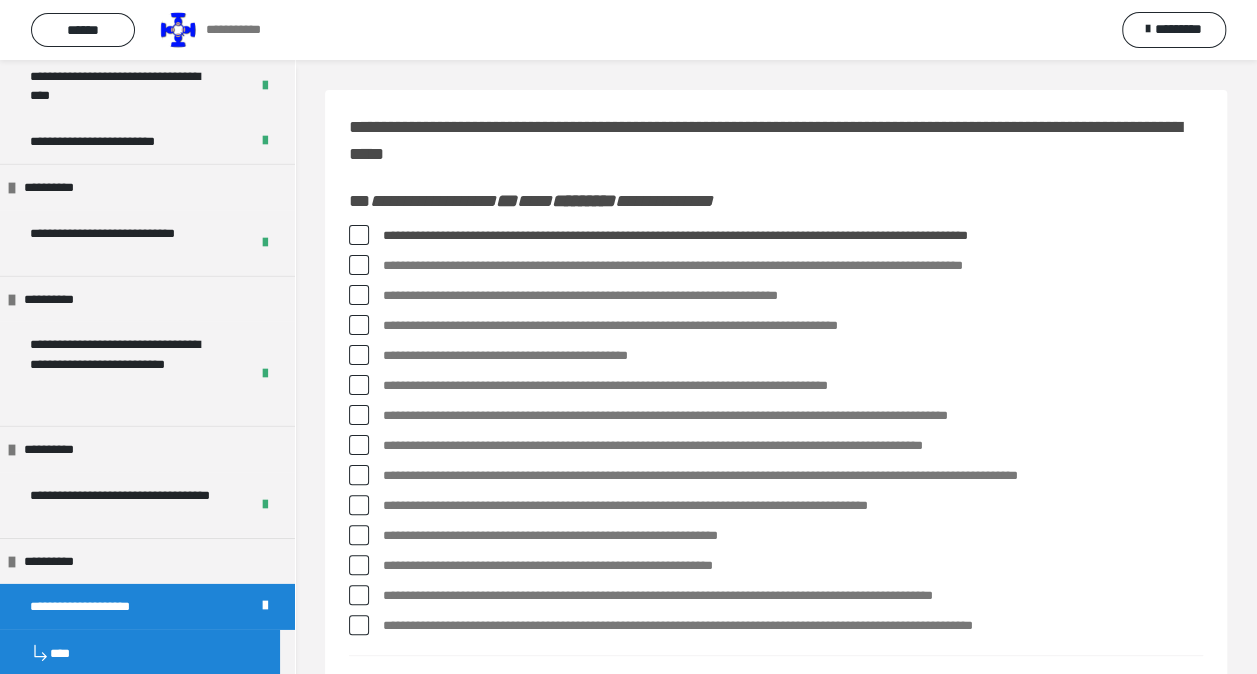 click at bounding box center (359, 355) 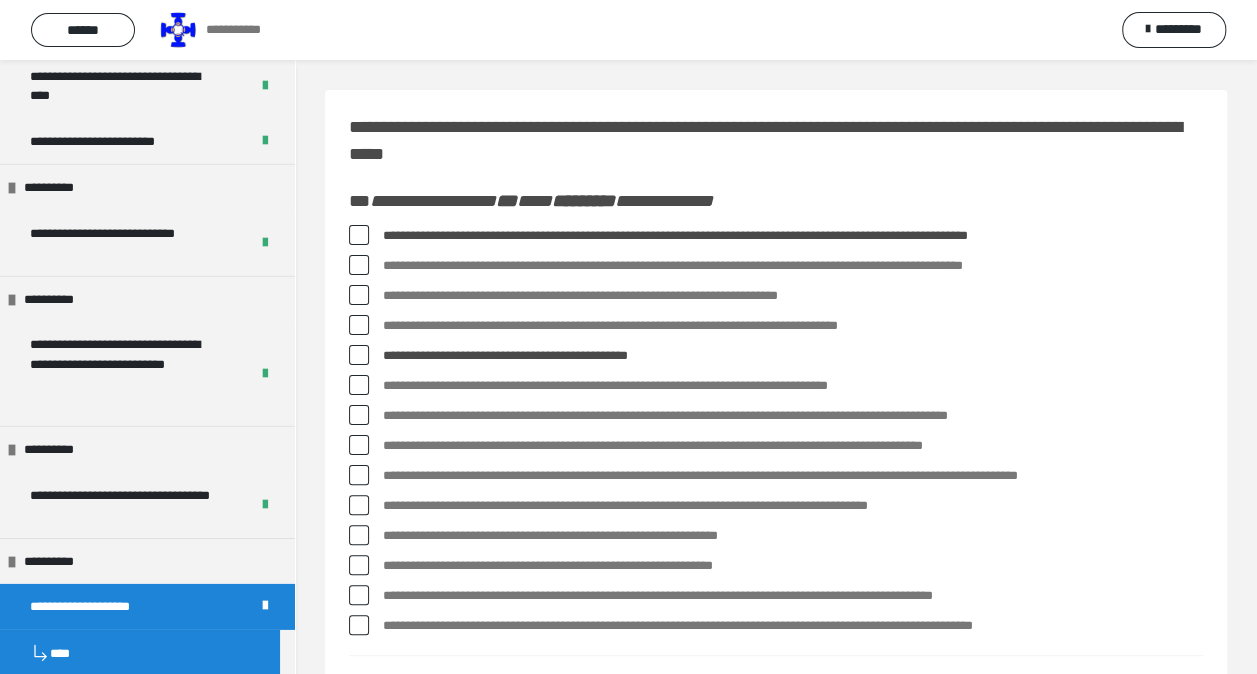 click at bounding box center [359, 415] 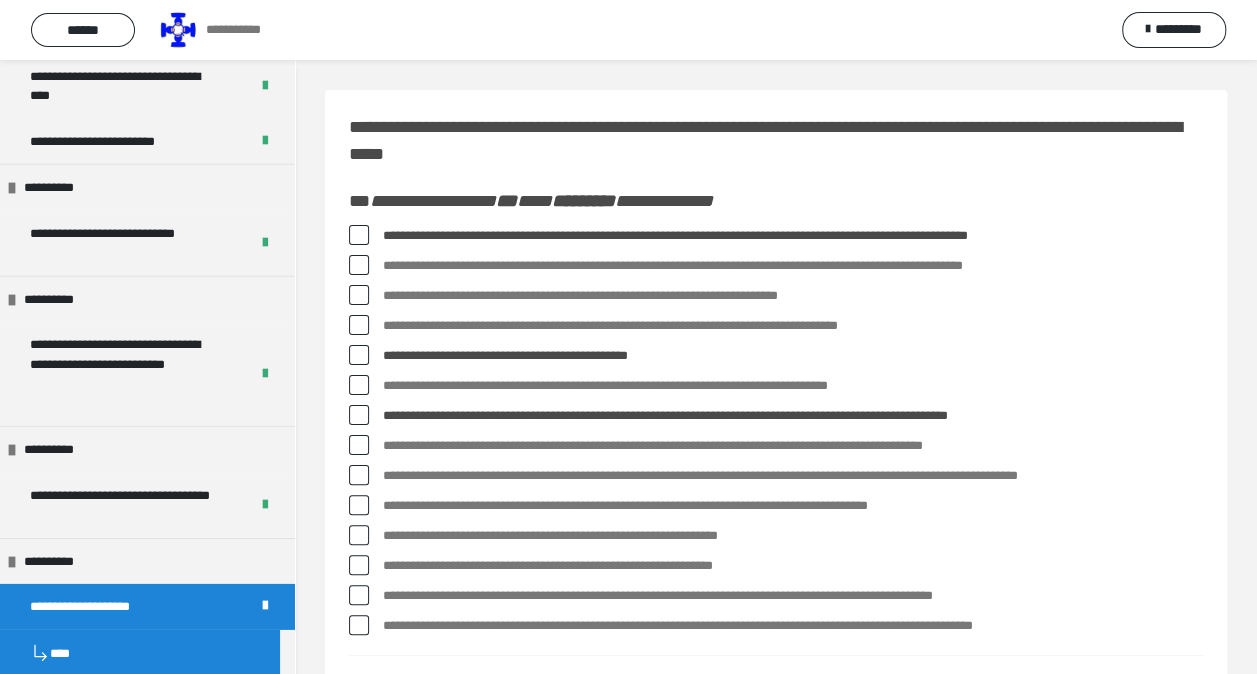 click at bounding box center [359, 475] 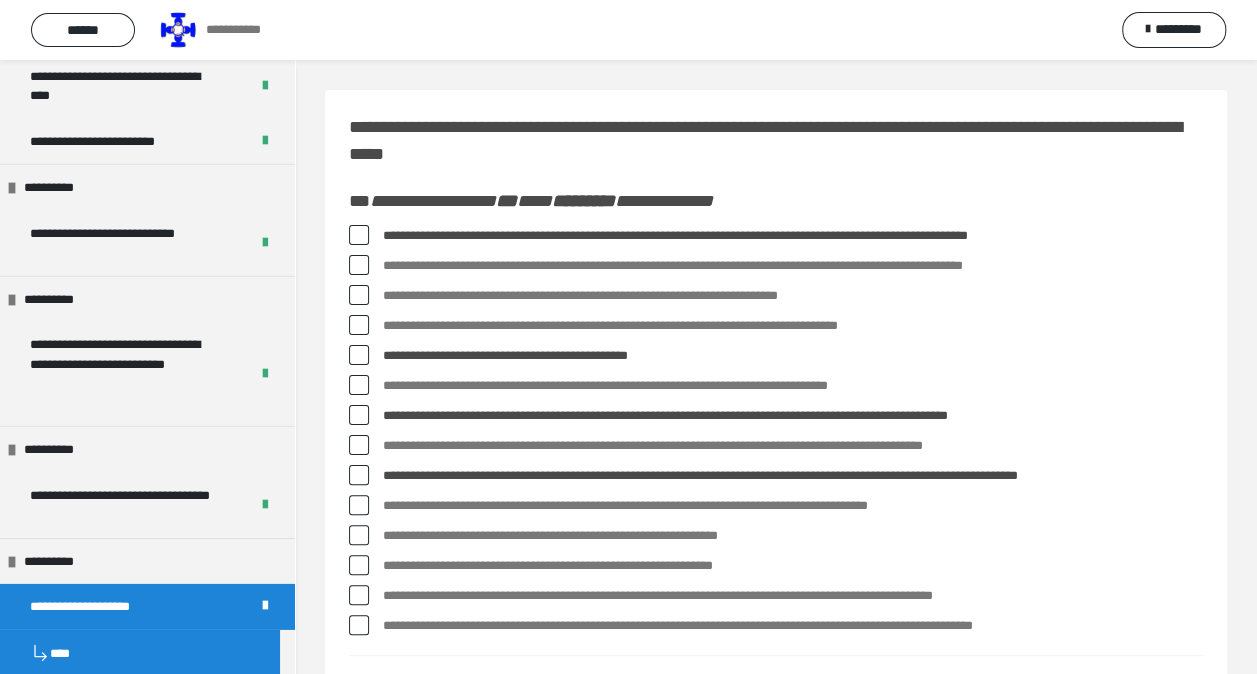 click at bounding box center (359, 535) 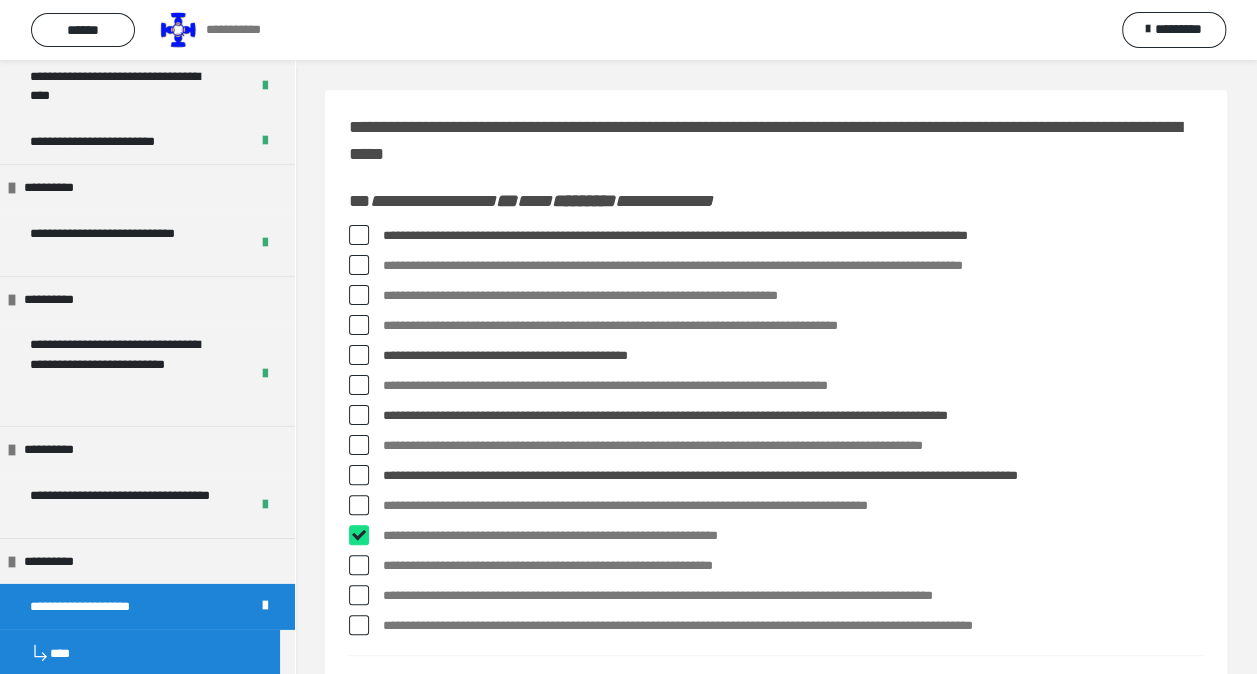 checkbox on "****" 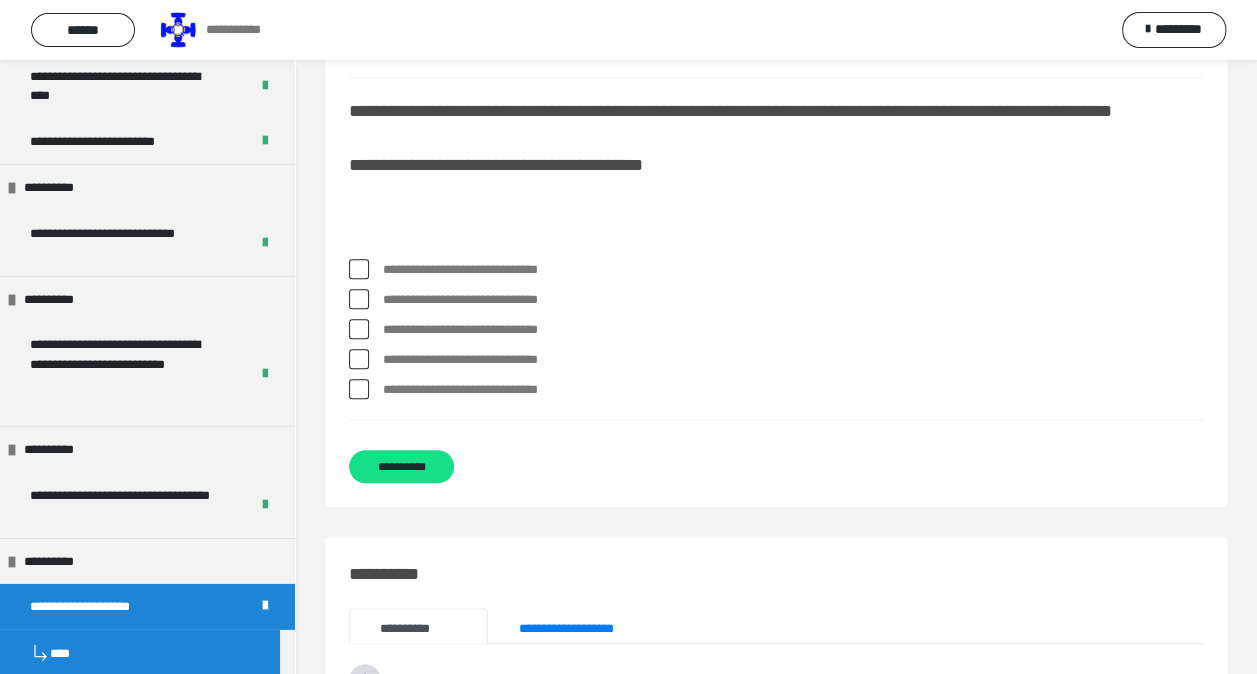 scroll, scrollTop: 600, scrollLeft: 0, axis: vertical 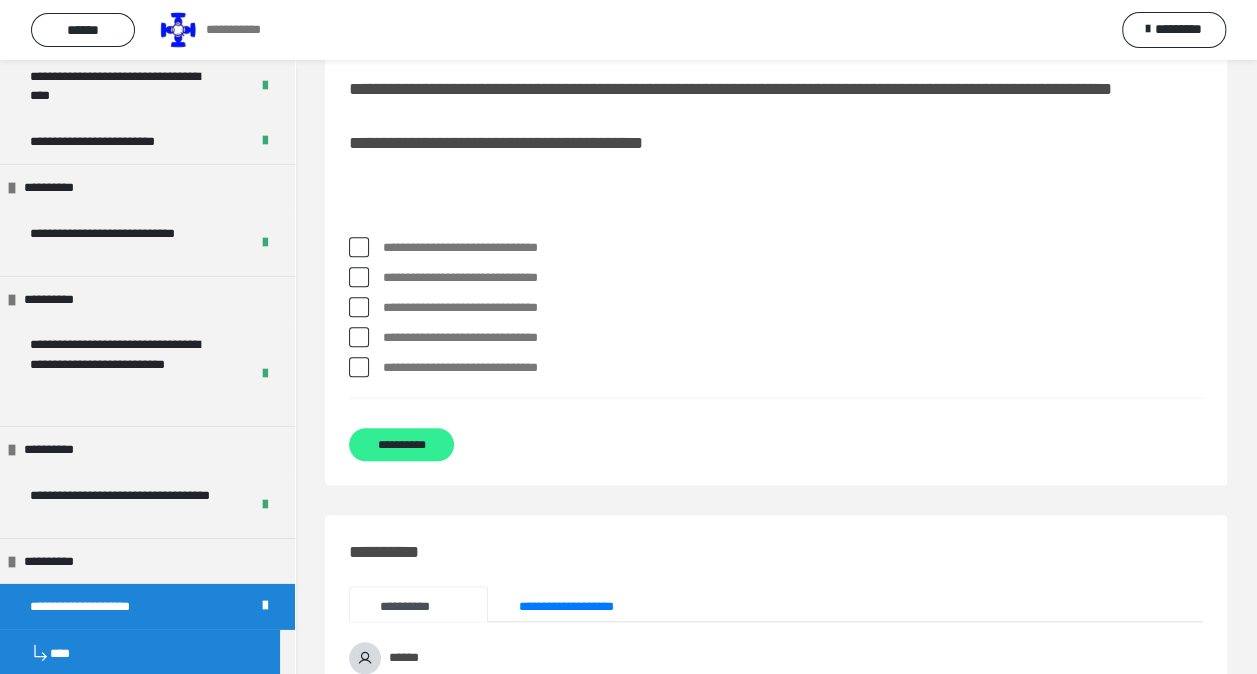 click on "**********" at bounding box center [401, 444] 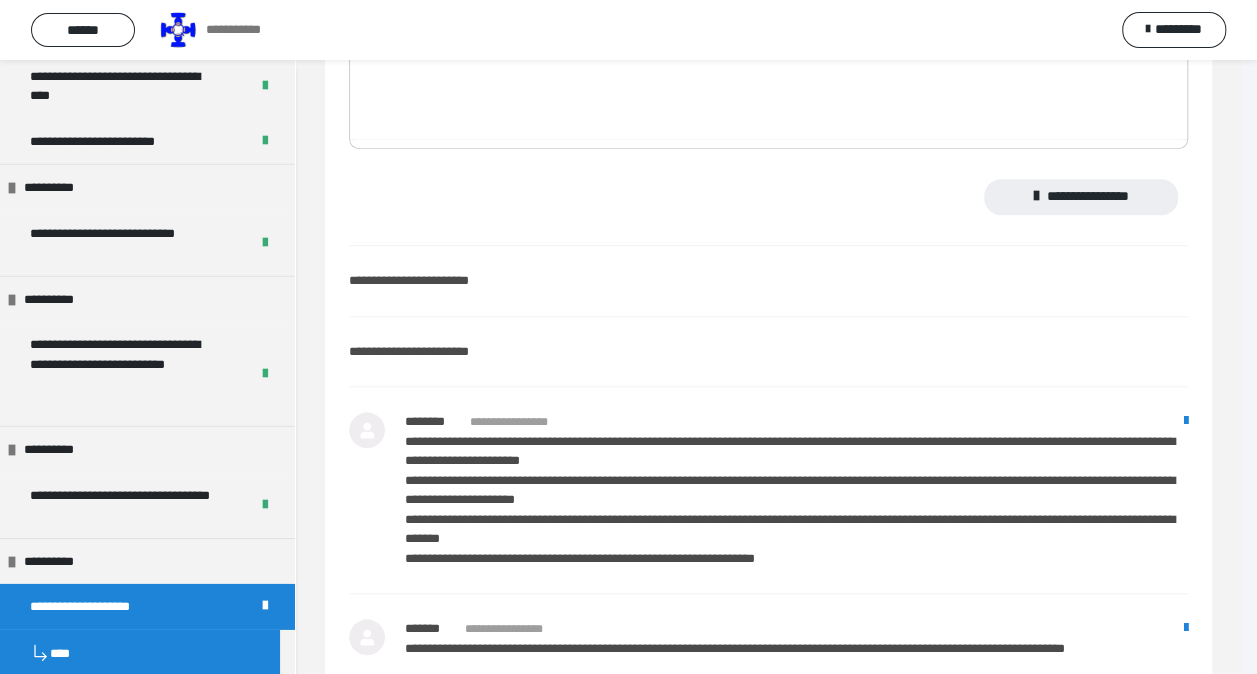 scroll, scrollTop: 0, scrollLeft: 0, axis: both 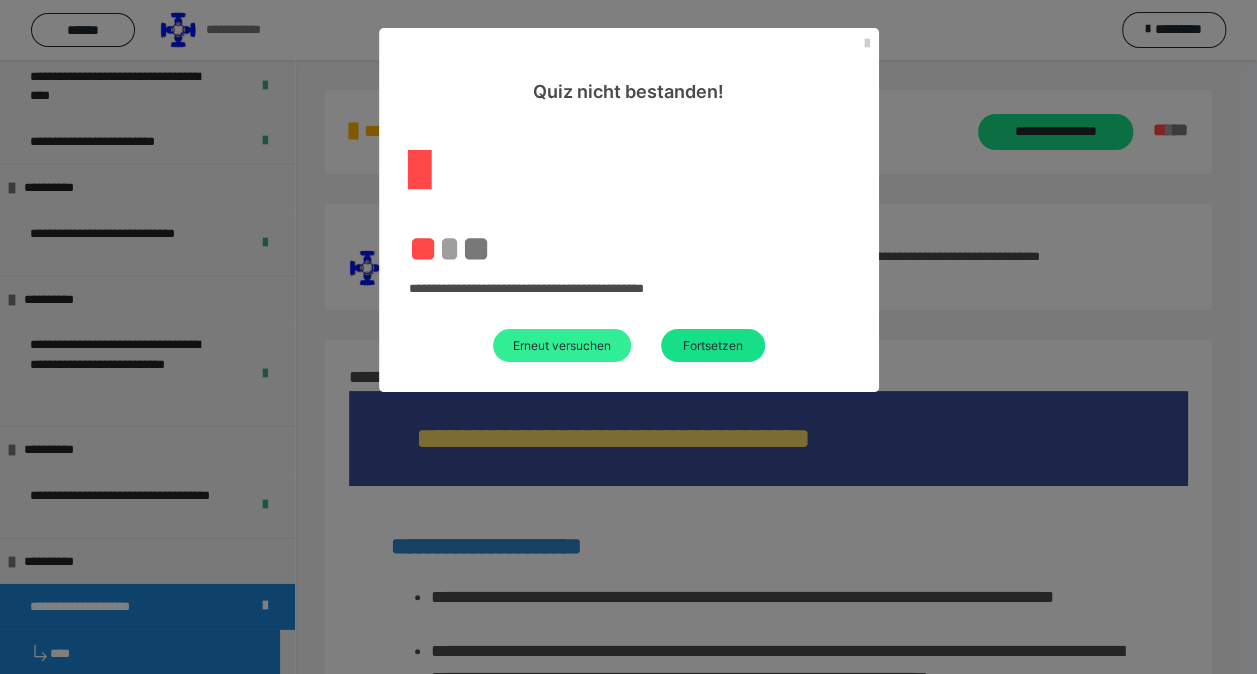 click on "Erneut versuchen" at bounding box center (562, 345) 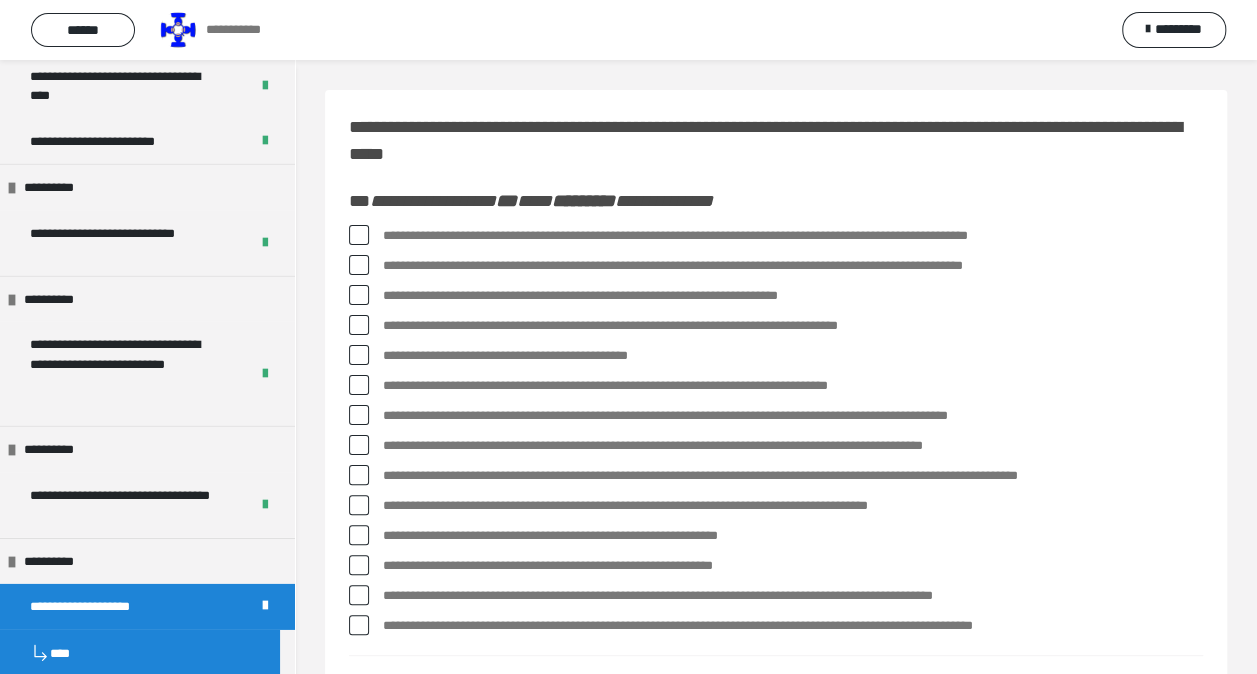 click at bounding box center (359, 565) 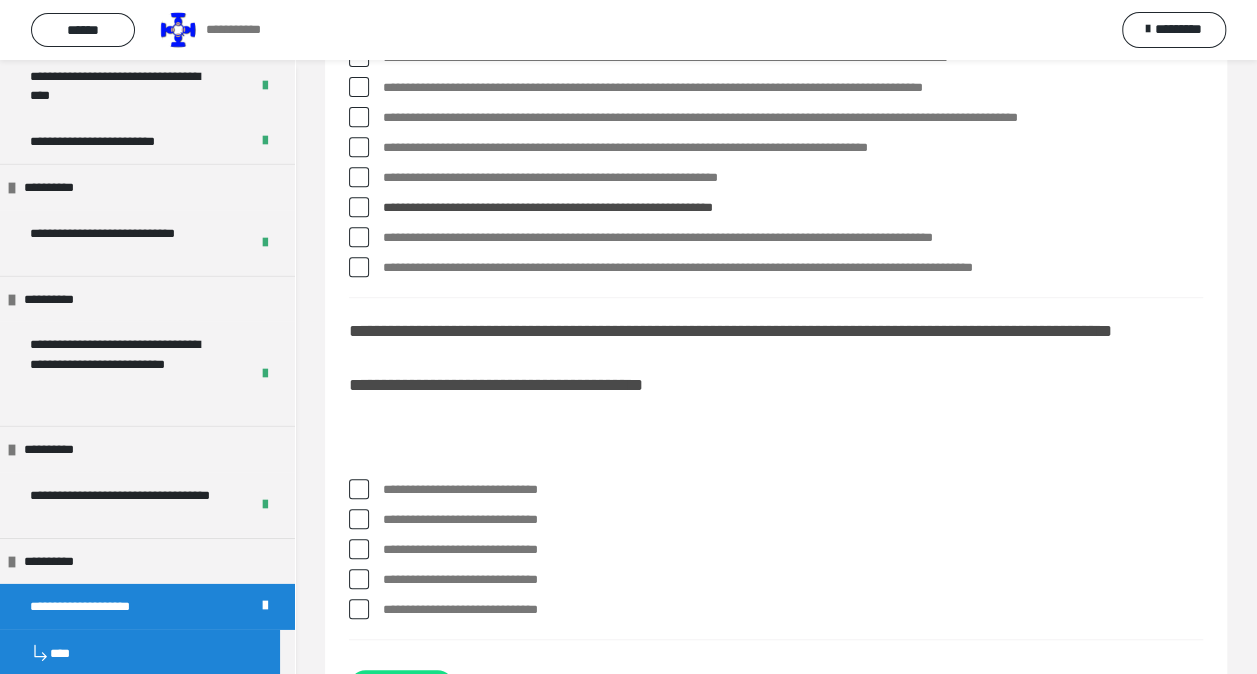 scroll, scrollTop: 500, scrollLeft: 0, axis: vertical 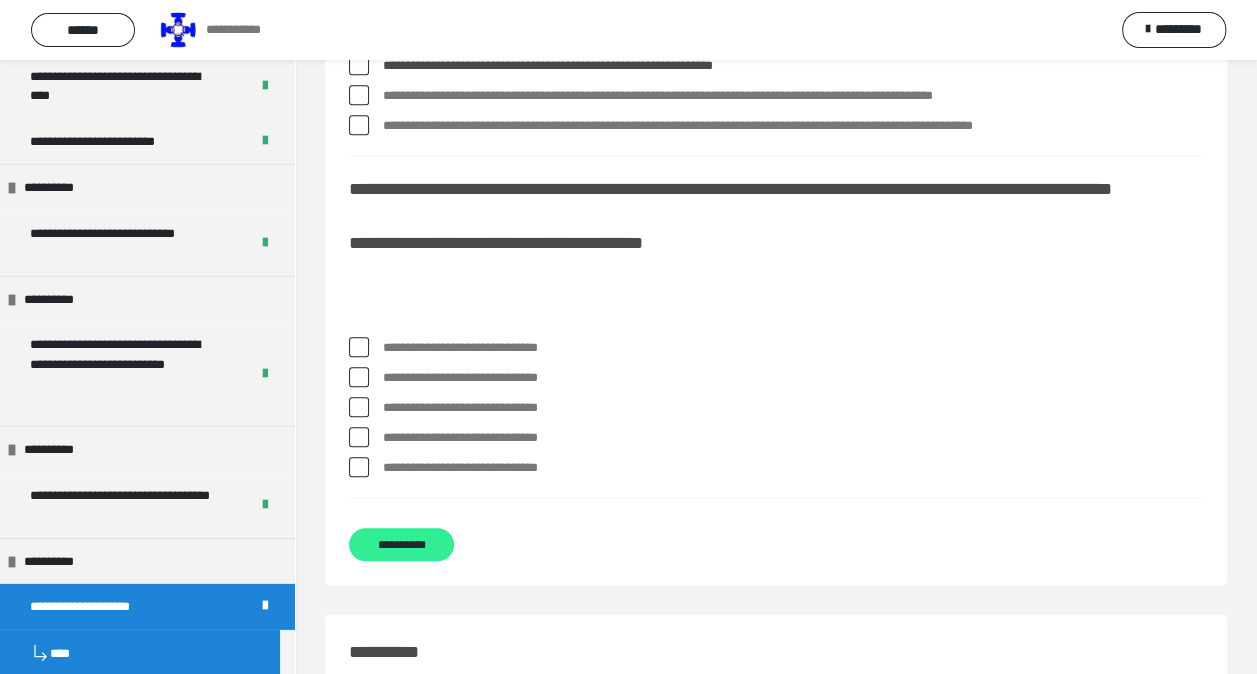 click on "**********" at bounding box center [401, 544] 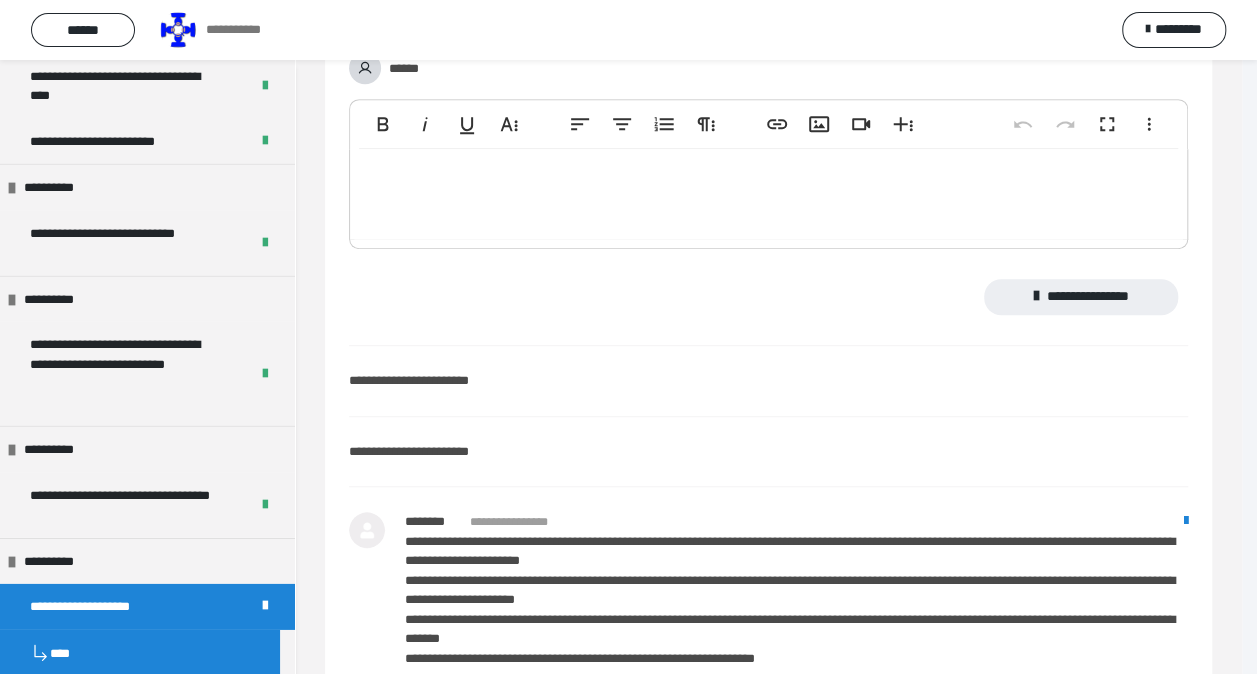 scroll, scrollTop: 0, scrollLeft: 0, axis: both 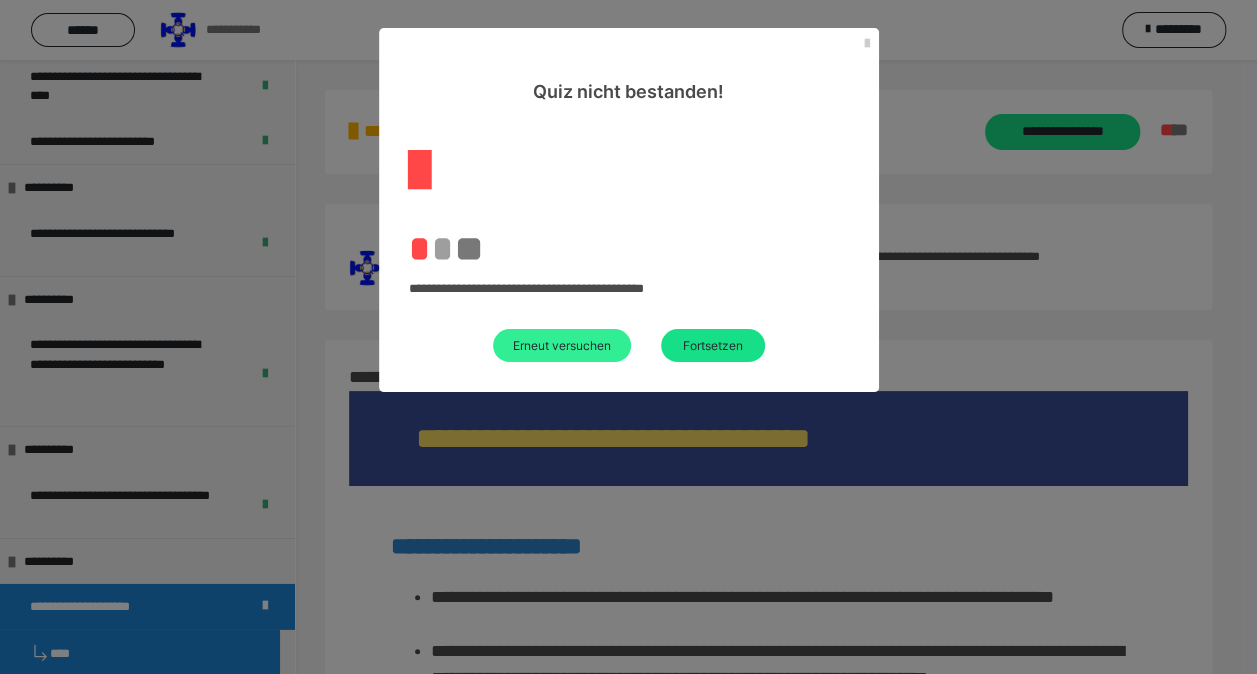 click on "Erneut versuchen" at bounding box center [562, 345] 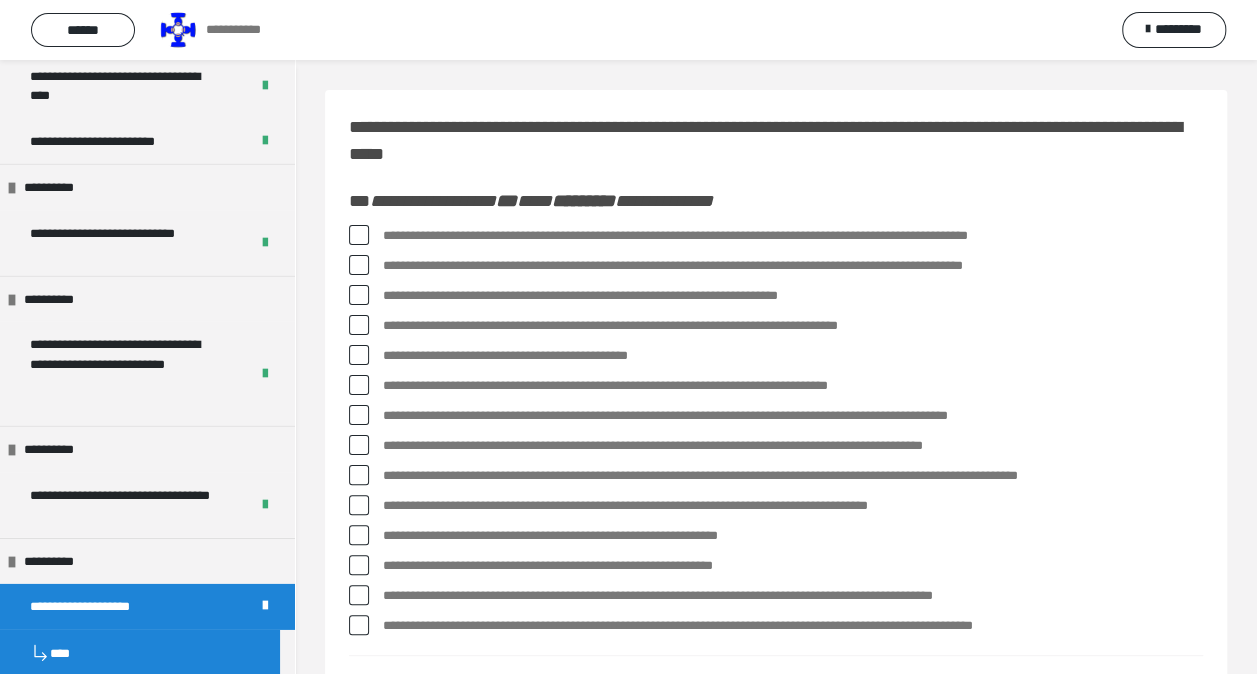 click at bounding box center [359, 535] 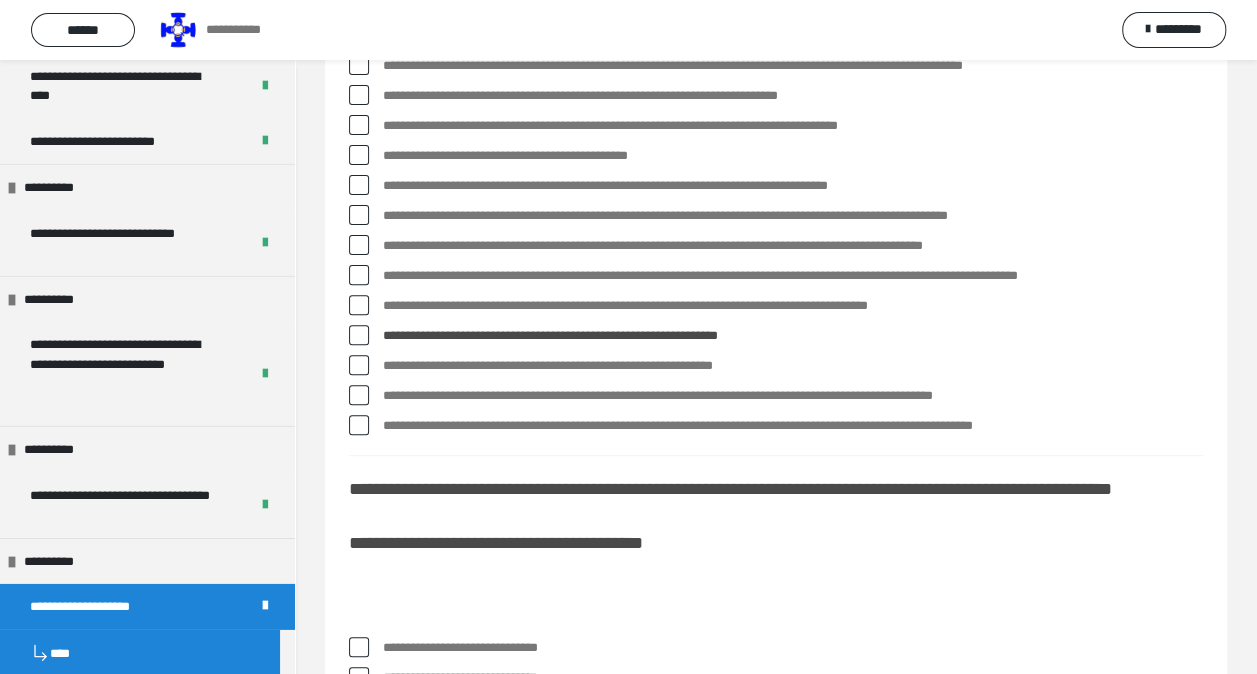 scroll, scrollTop: 600, scrollLeft: 0, axis: vertical 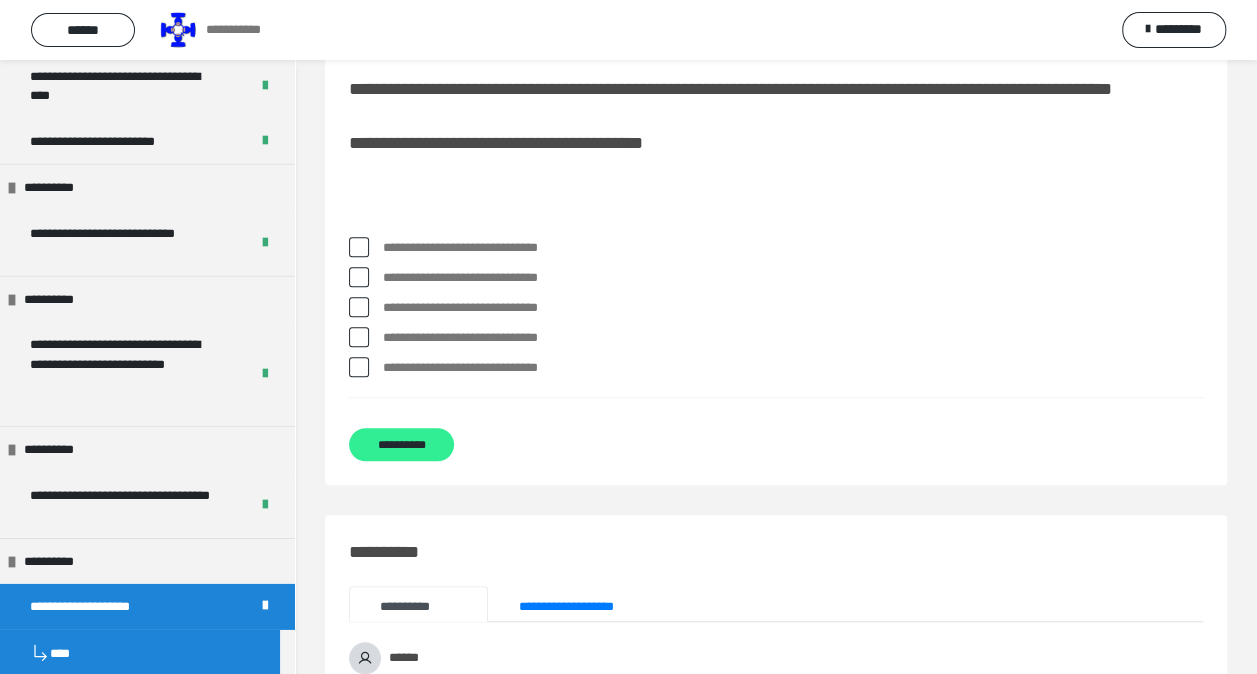 click on "**********" at bounding box center [401, 444] 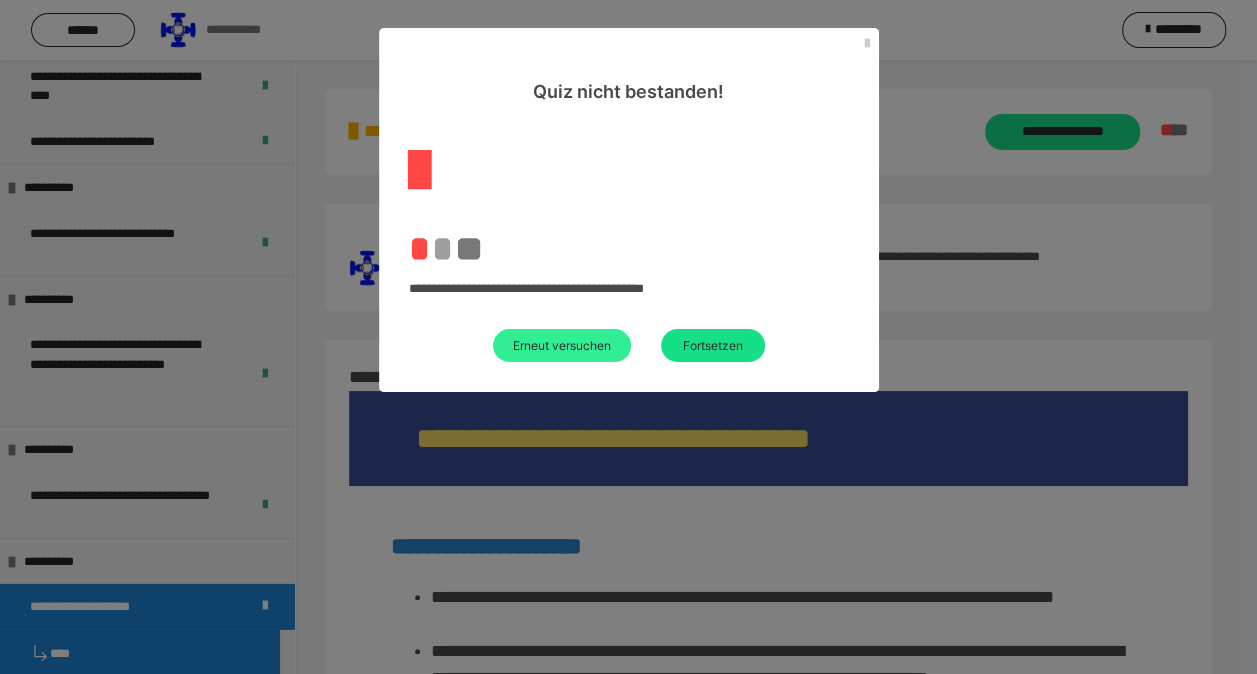 click on "Erneut versuchen" at bounding box center (562, 345) 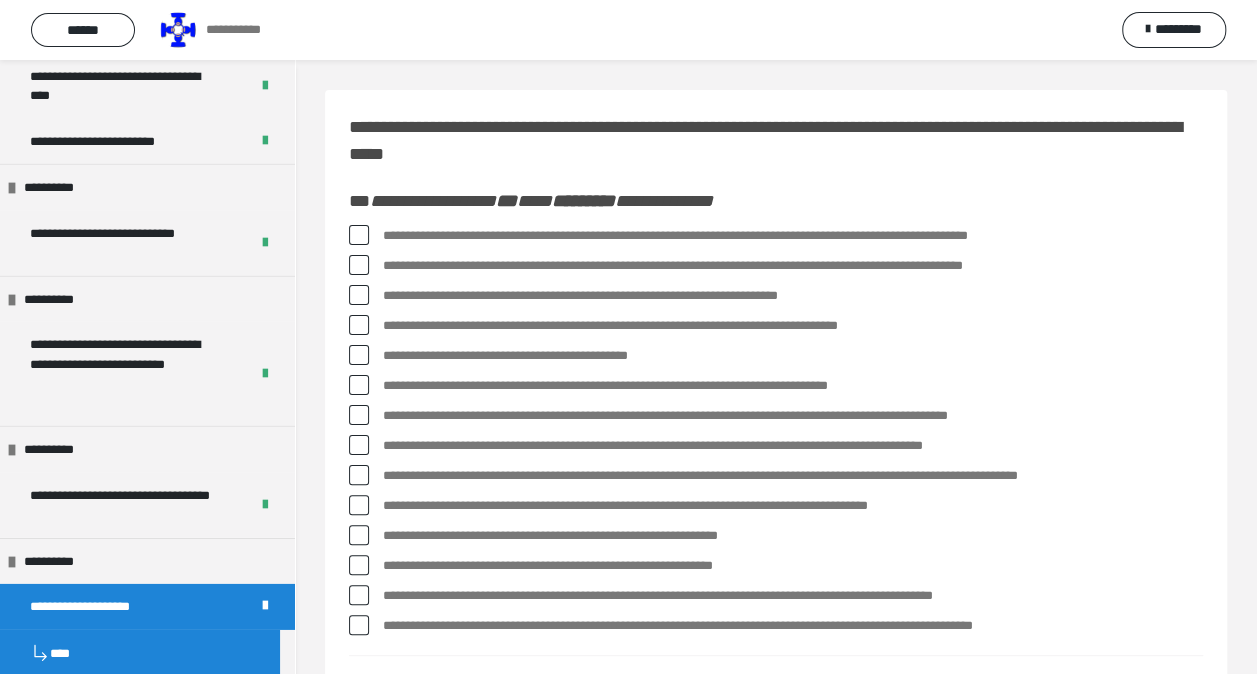 click at bounding box center (359, 595) 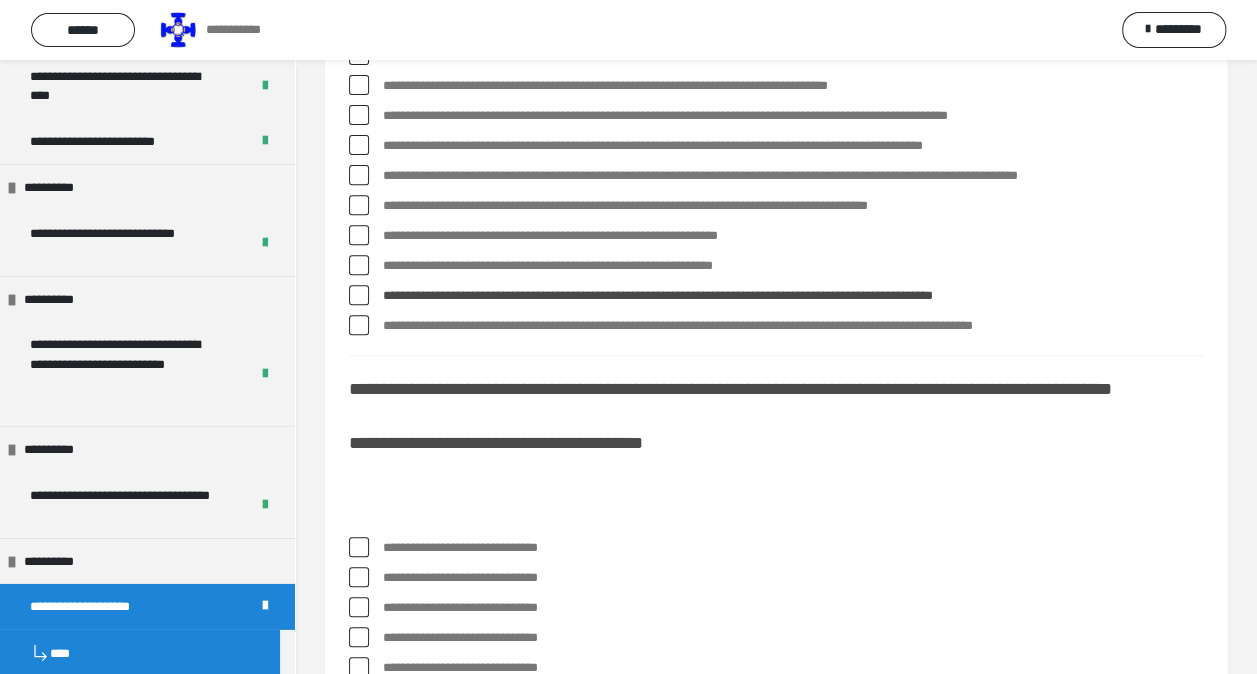 scroll, scrollTop: 500, scrollLeft: 0, axis: vertical 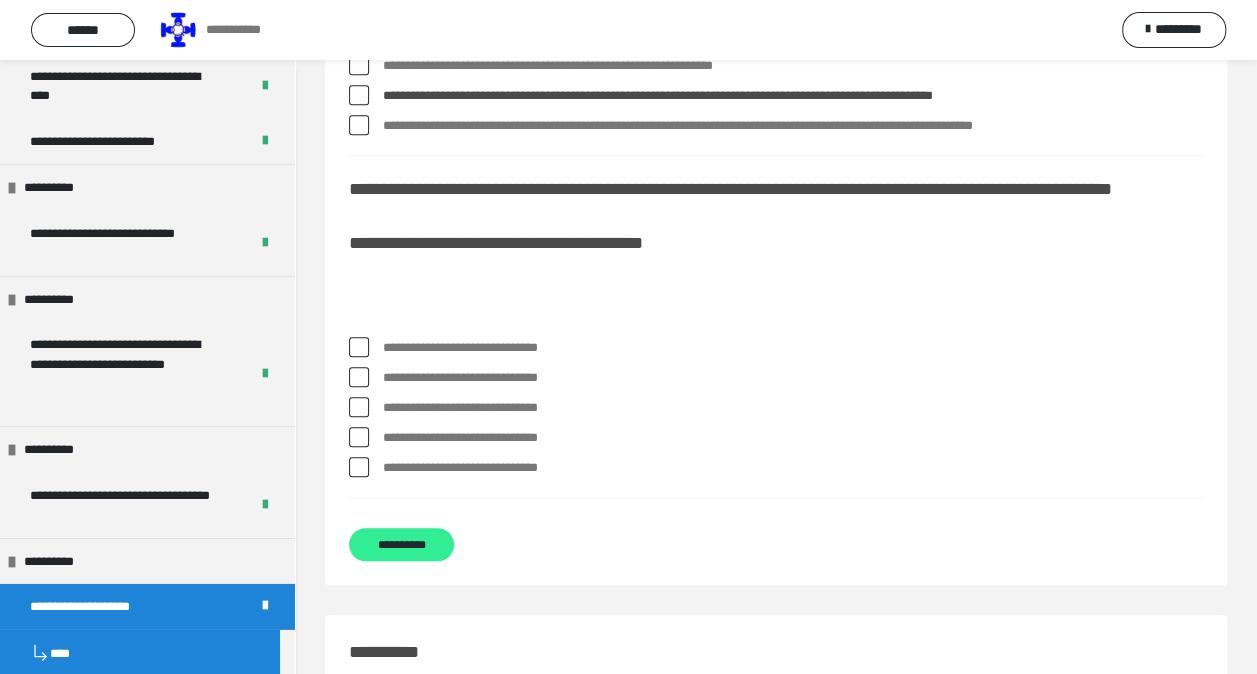 click on "**********" at bounding box center [401, 544] 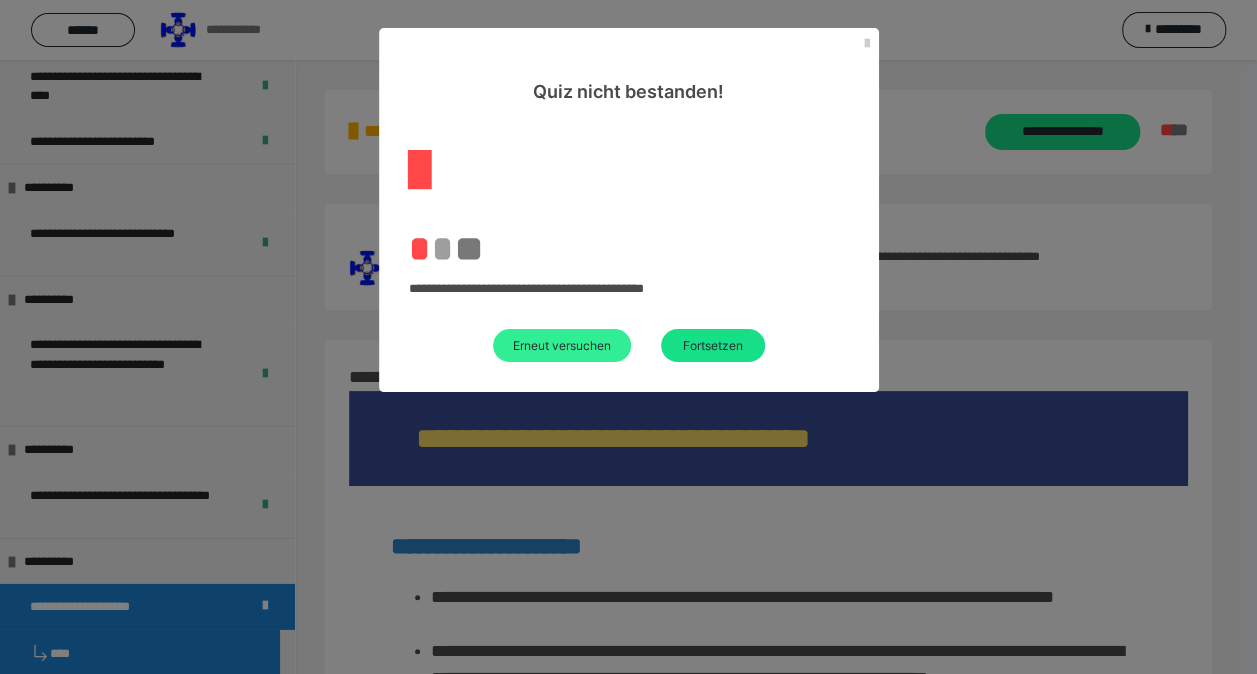 click on "Erneut versuchen" at bounding box center (562, 345) 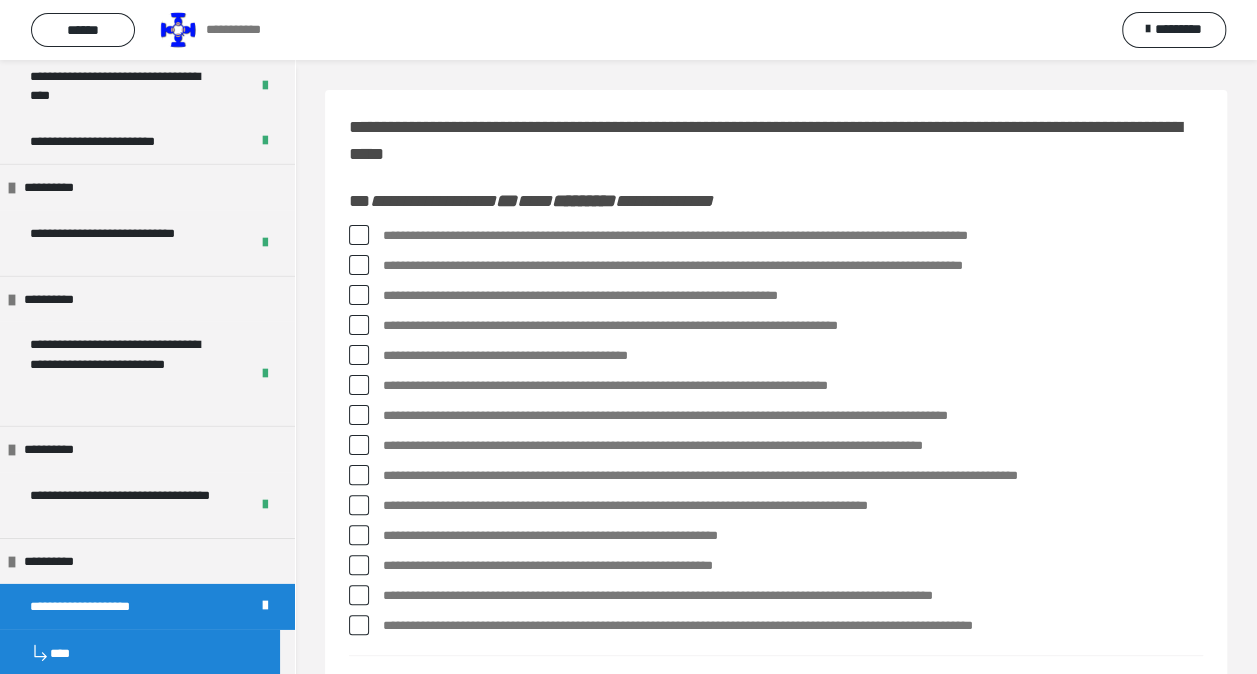click on "**********" at bounding box center [776, 626] 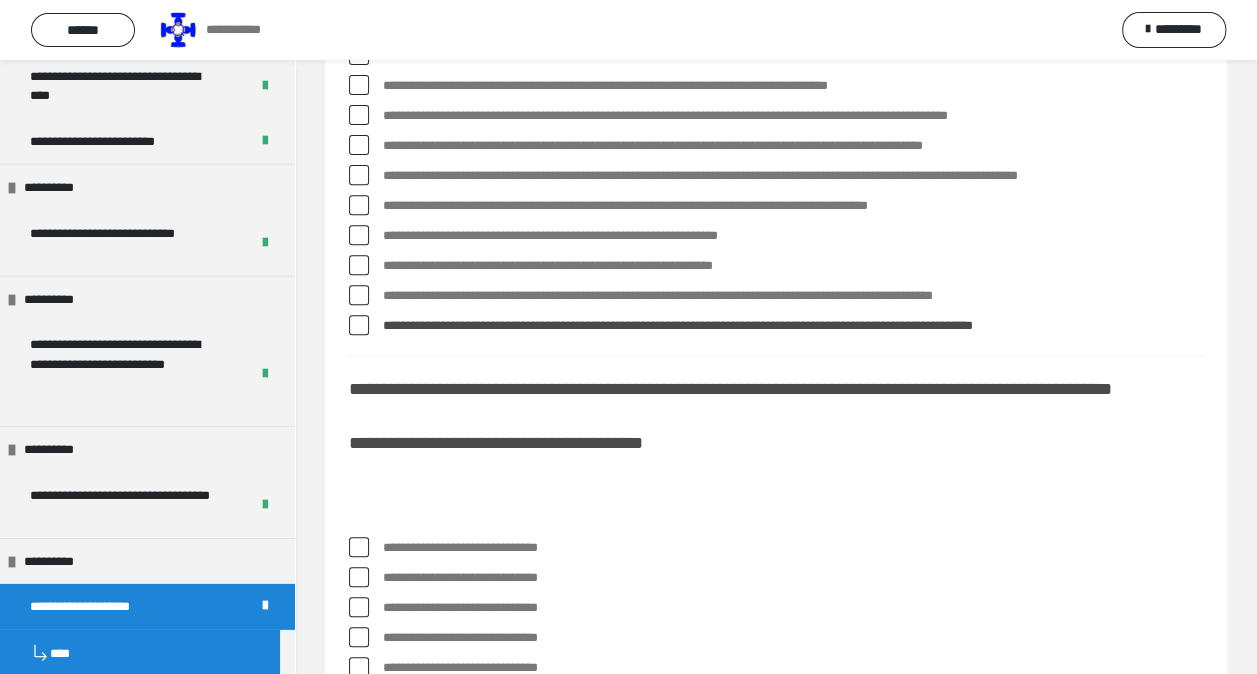 scroll, scrollTop: 500, scrollLeft: 0, axis: vertical 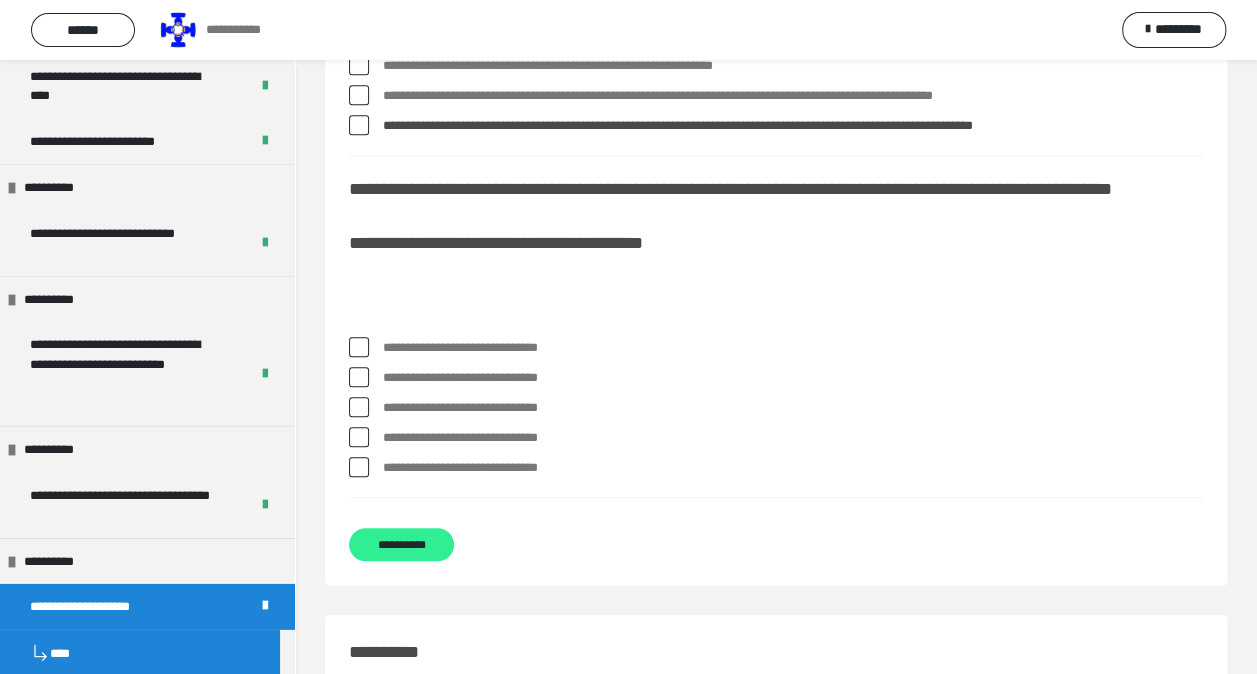 click on "**********" at bounding box center (401, 544) 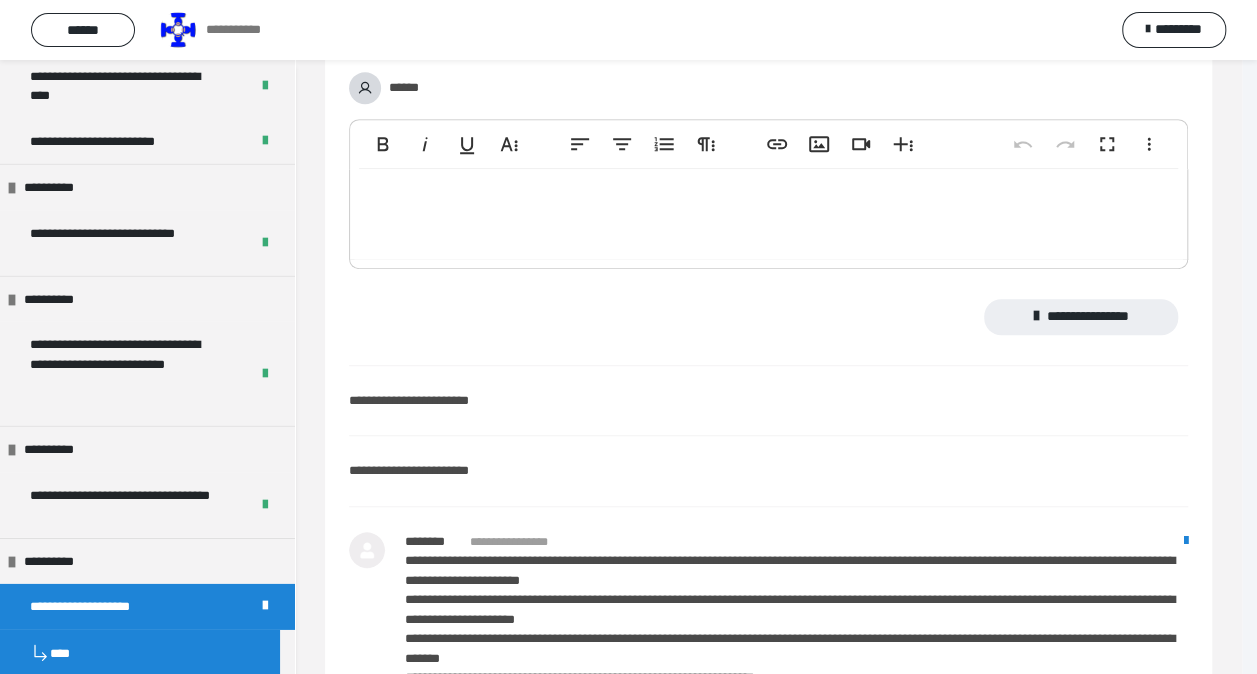 scroll, scrollTop: 0, scrollLeft: 0, axis: both 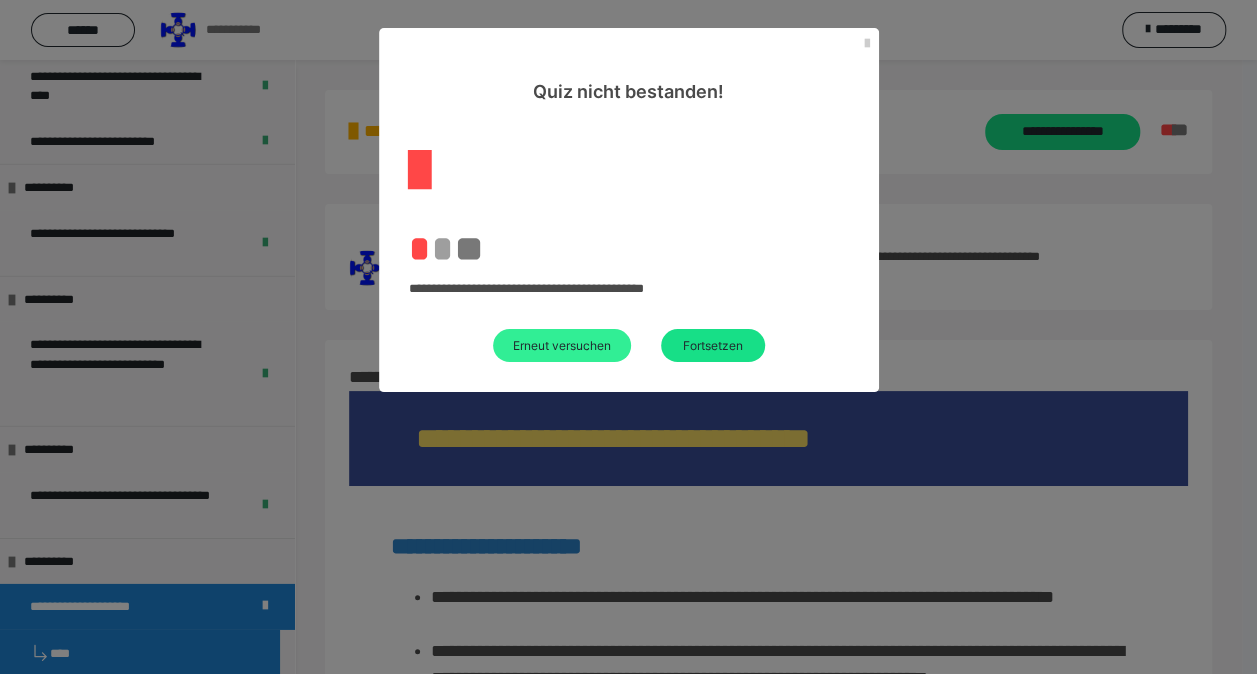 click on "Erneut versuchen" at bounding box center [562, 345] 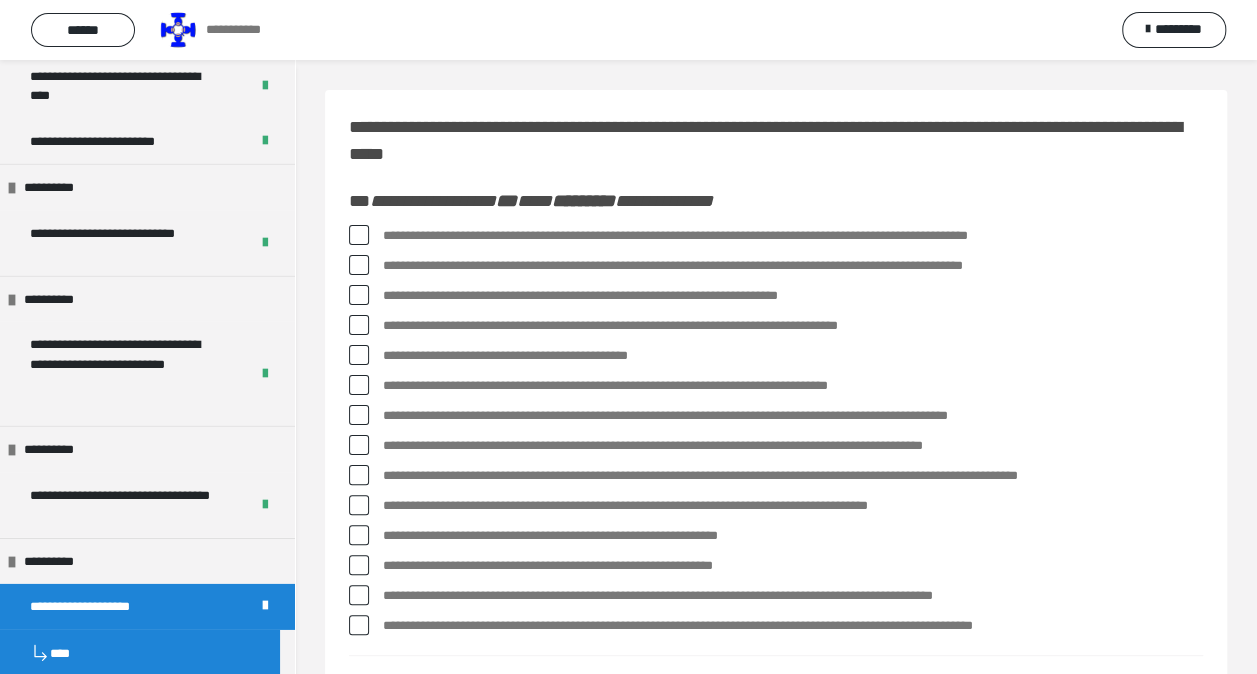 click at bounding box center (359, 625) 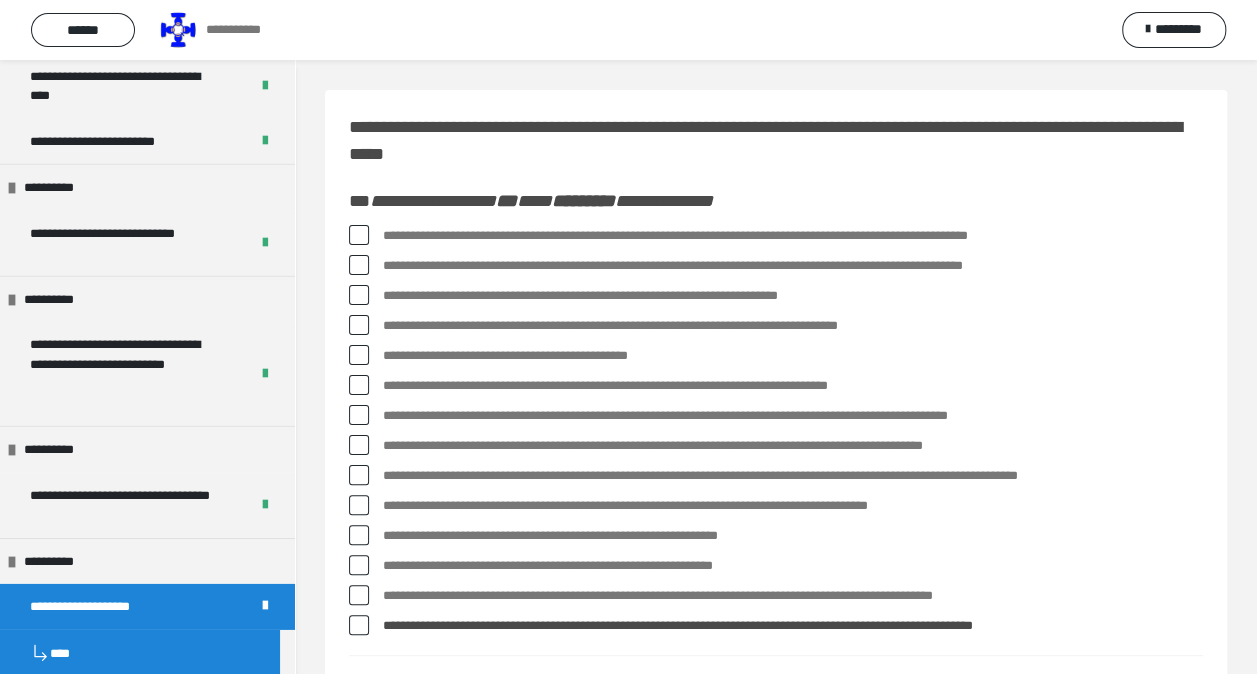 click at bounding box center [359, 565] 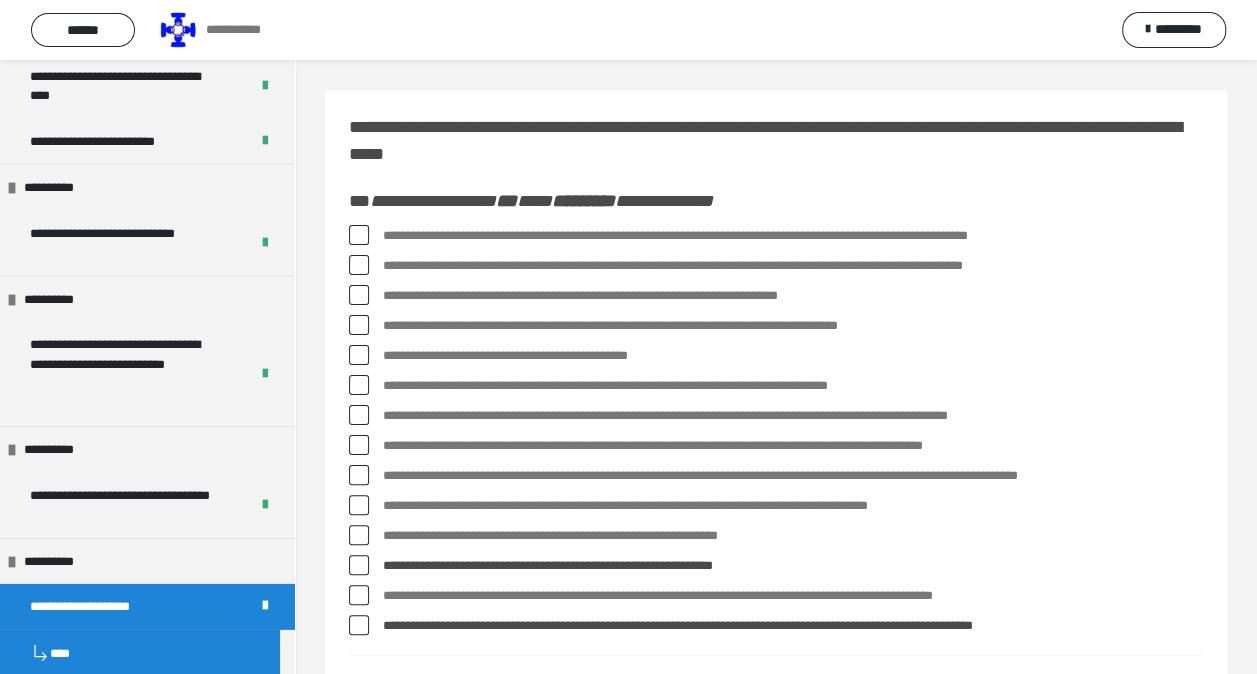 click at bounding box center [359, 505] 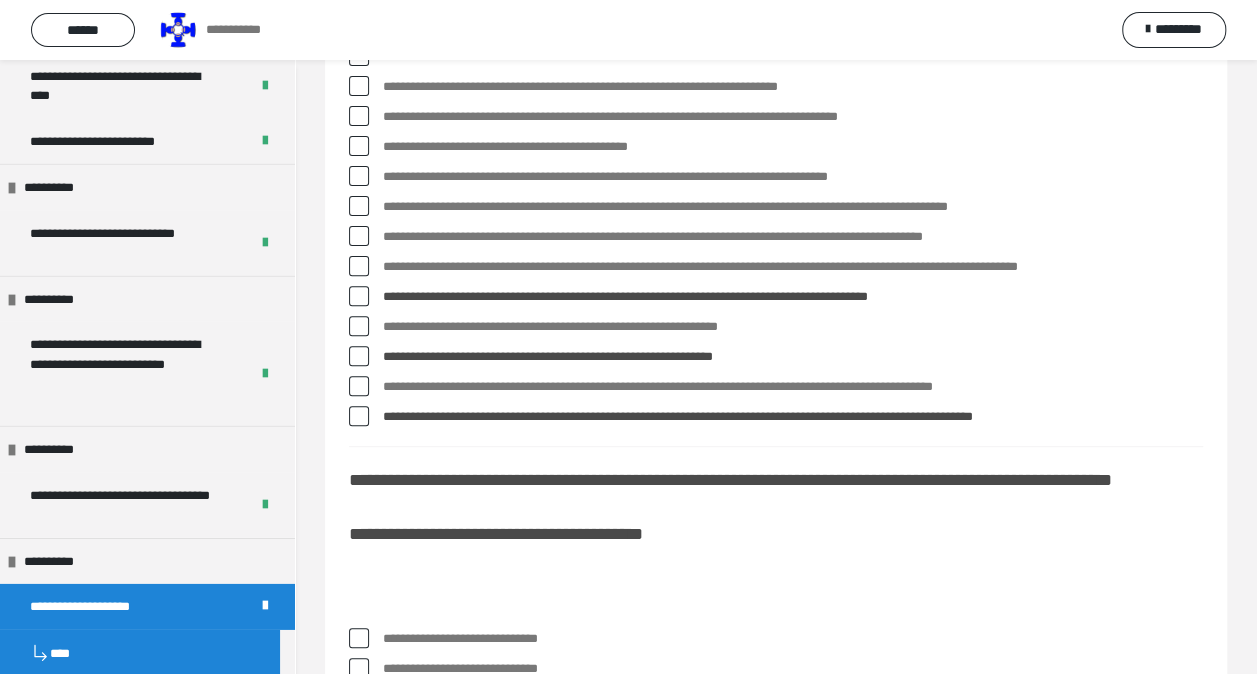 scroll, scrollTop: 400, scrollLeft: 0, axis: vertical 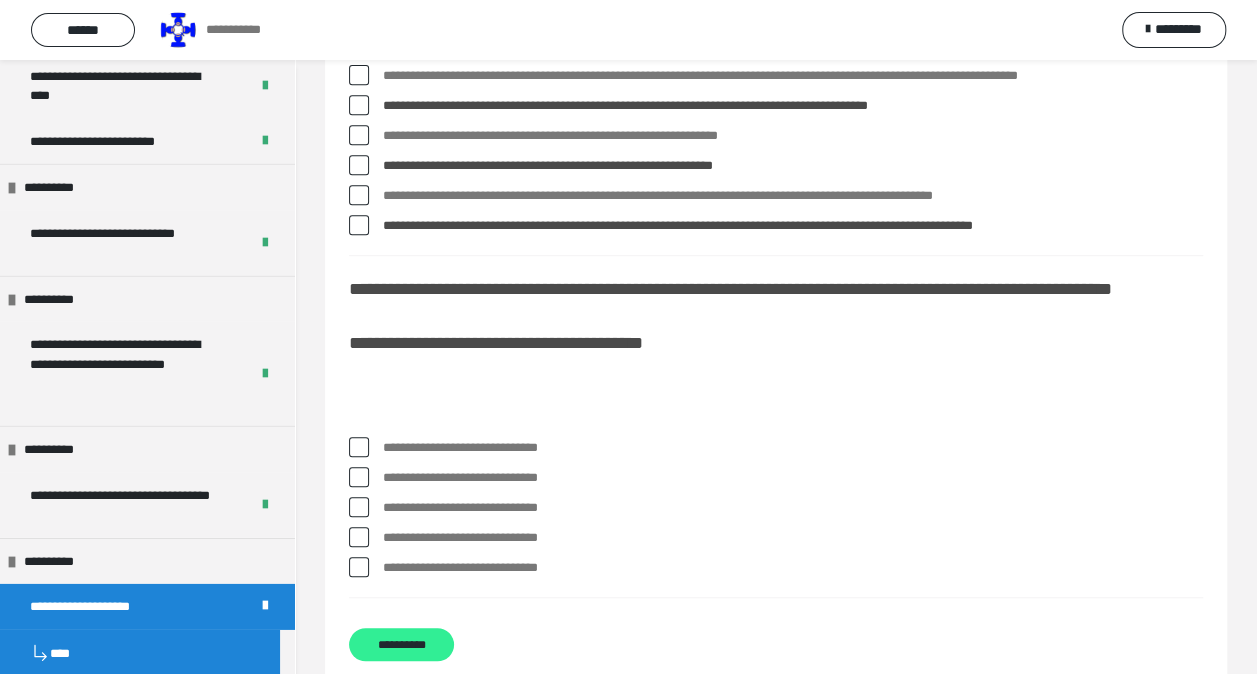 click on "**********" at bounding box center (401, 644) 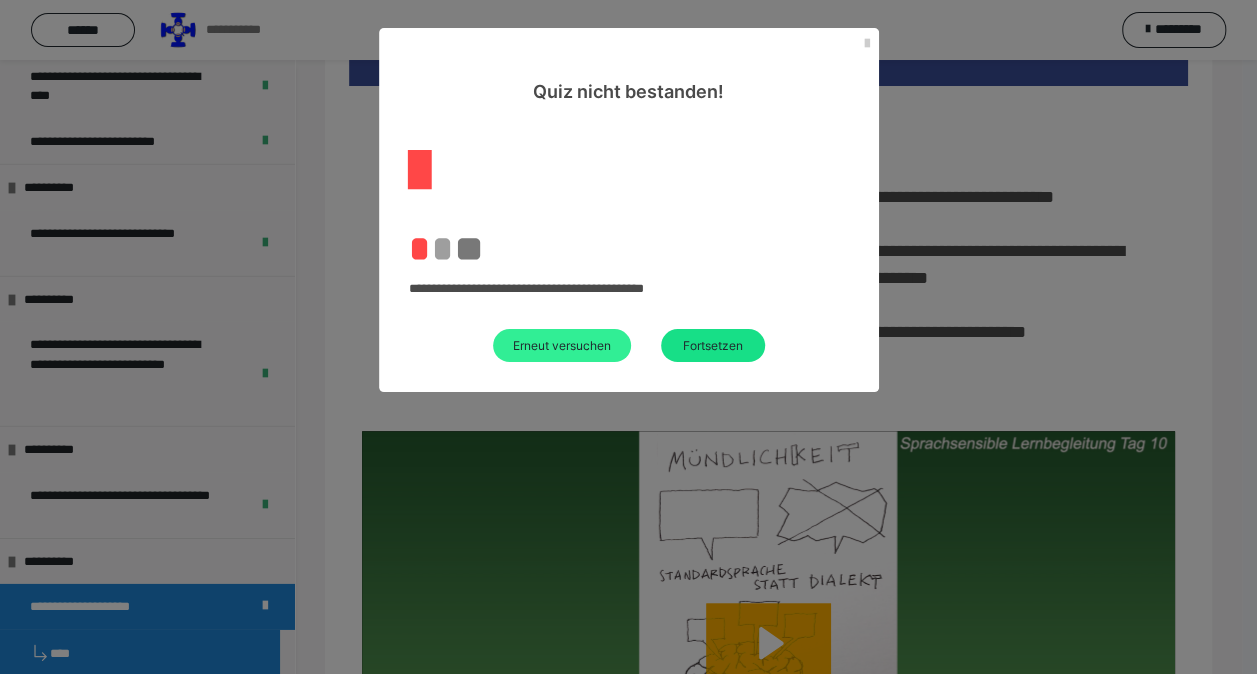 click on "Erneut versuchen" at bounding box center [562, 345] 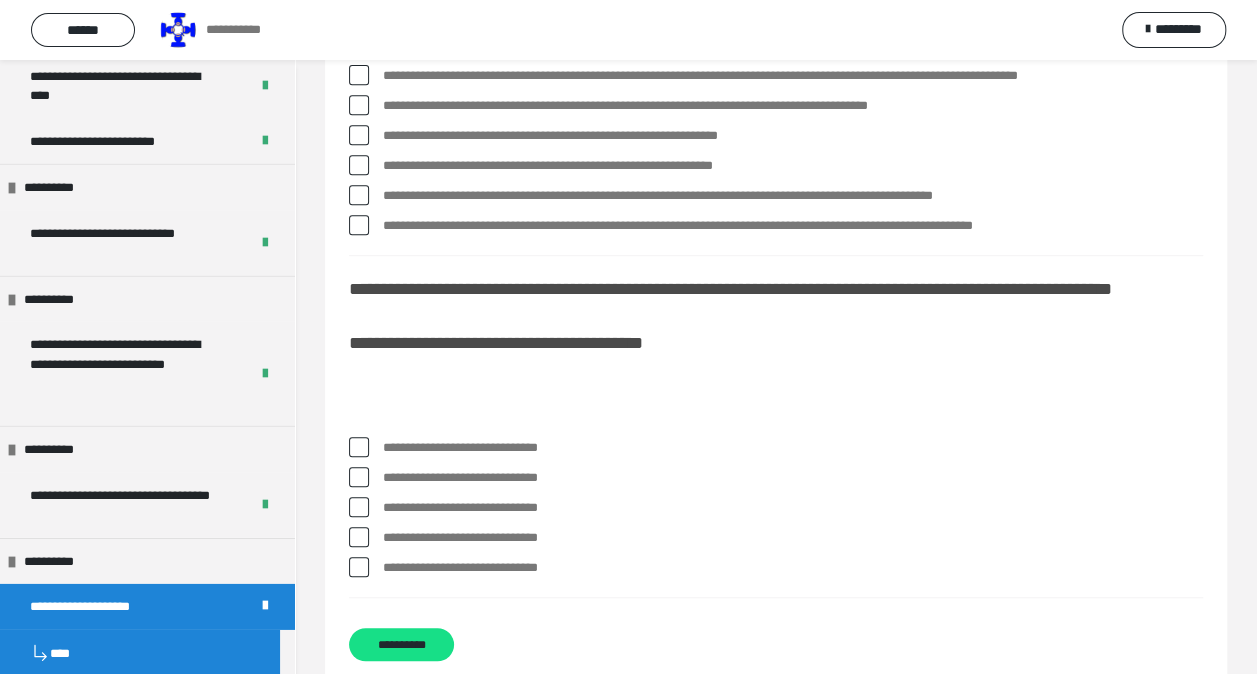 click at bounding box center [359, 225] 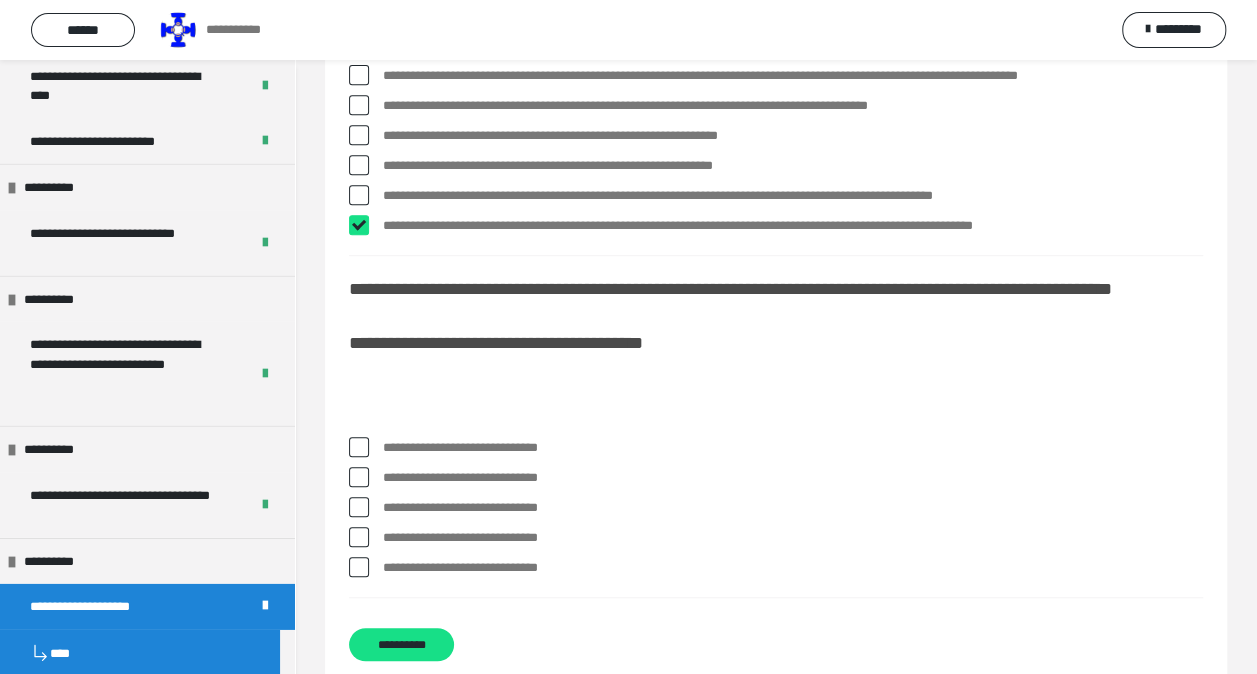 checkbox on "****" 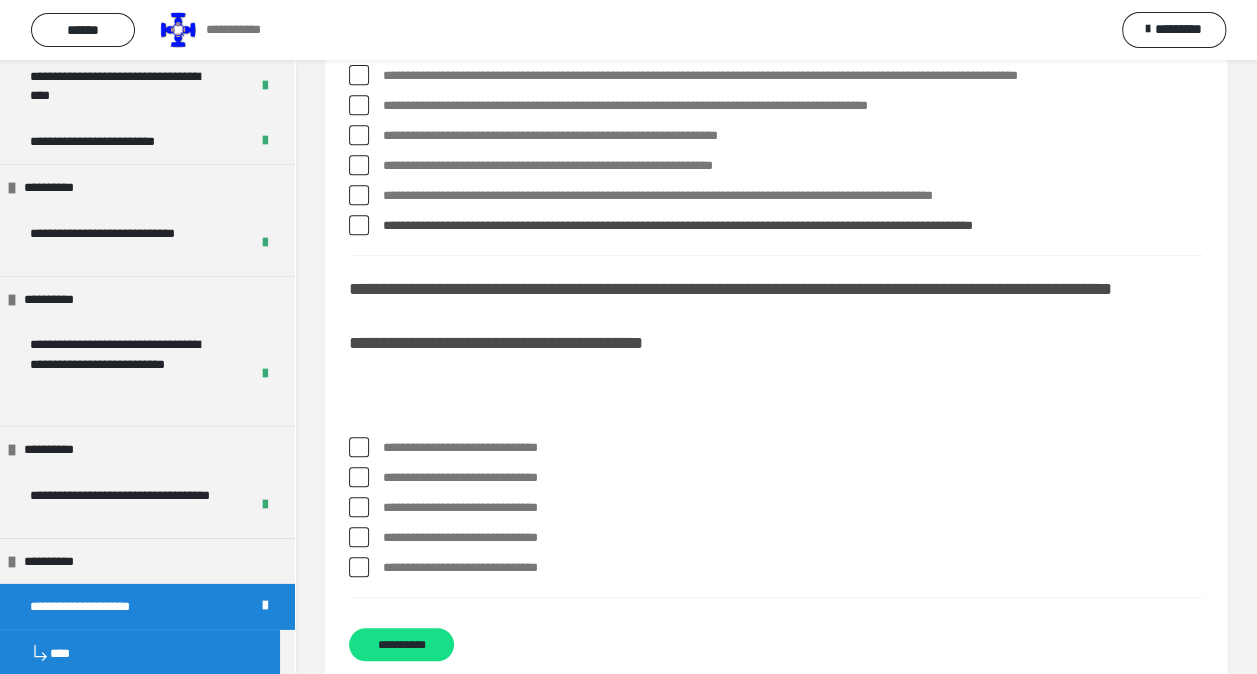 scroll, scrollTop: 300, scrollLeft: 0, axis: vertical 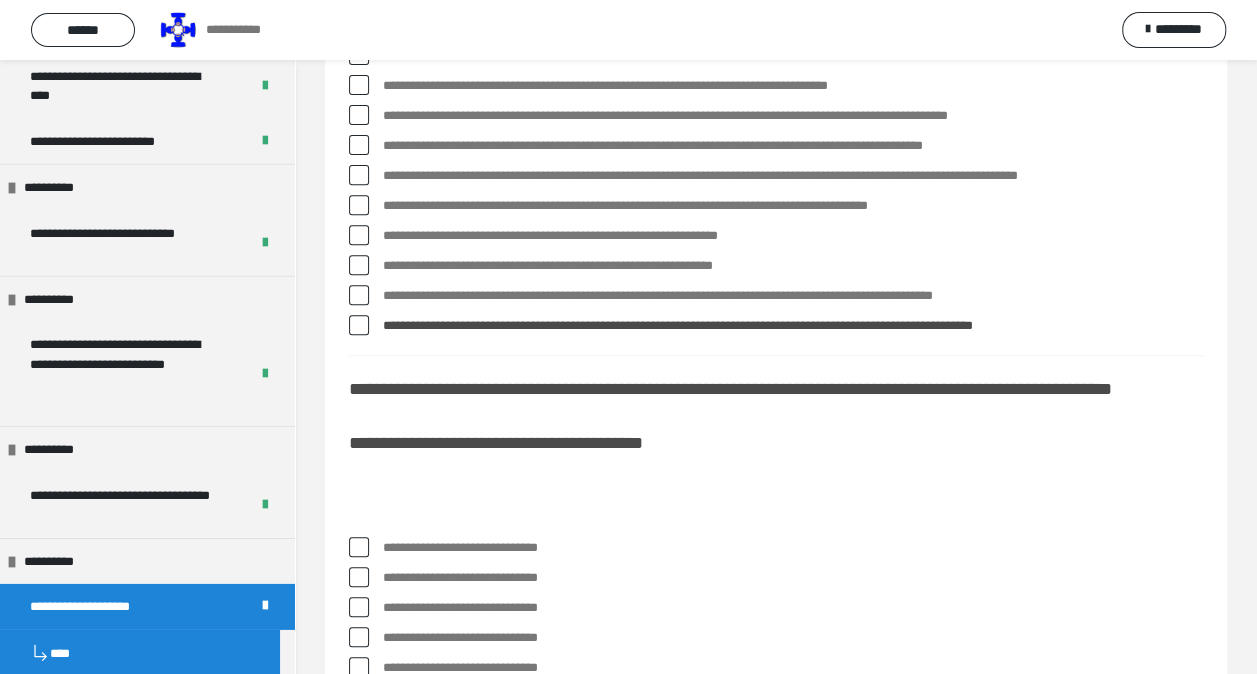 click at bounding box center [359, 265] 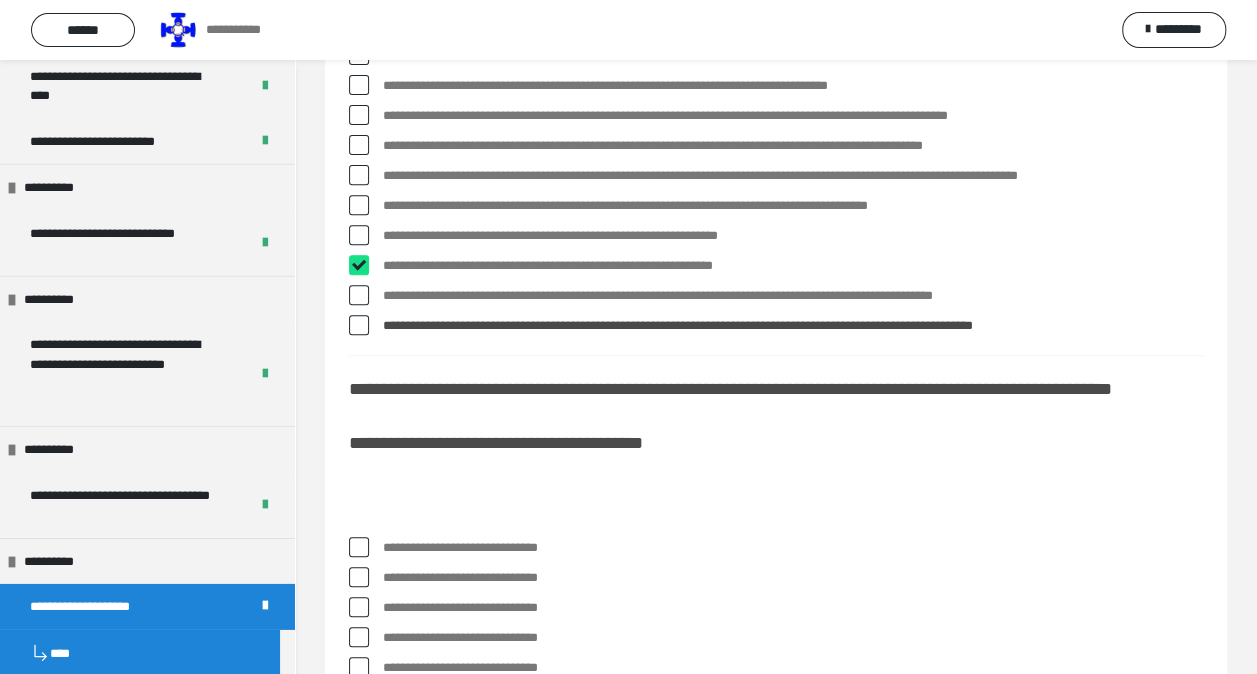 checkbox on "****" 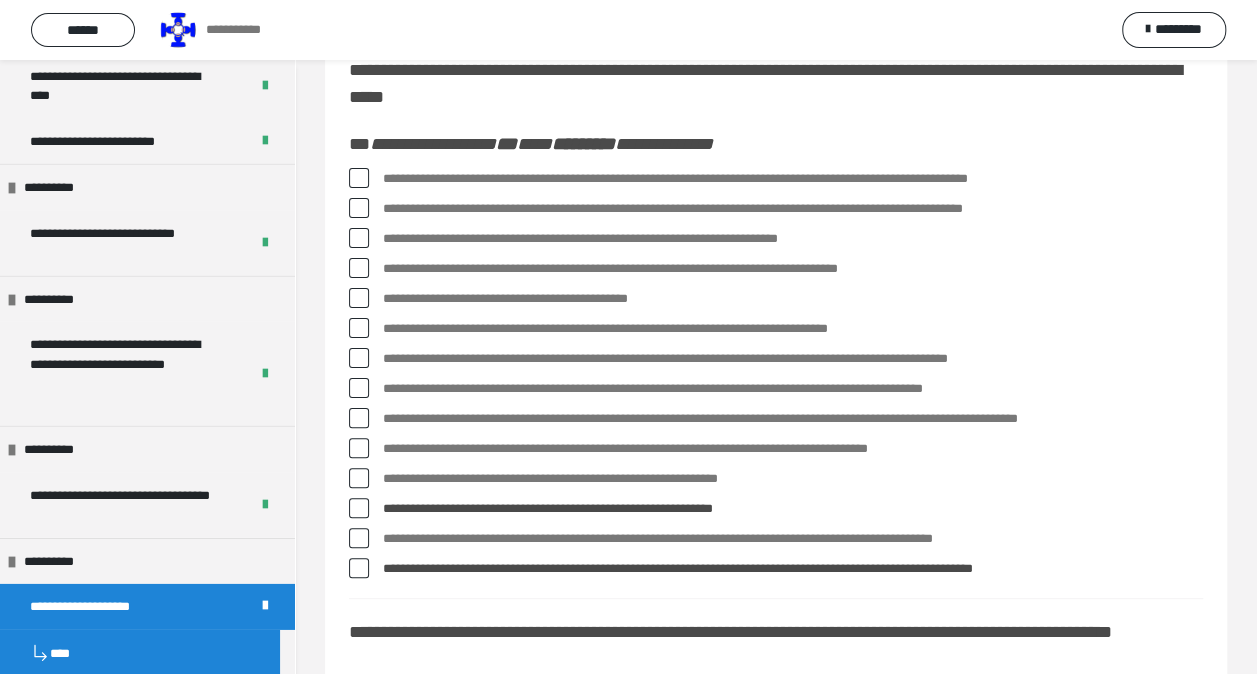 scroll, scrollTop: 0, scrollLeft: 0, axis: both 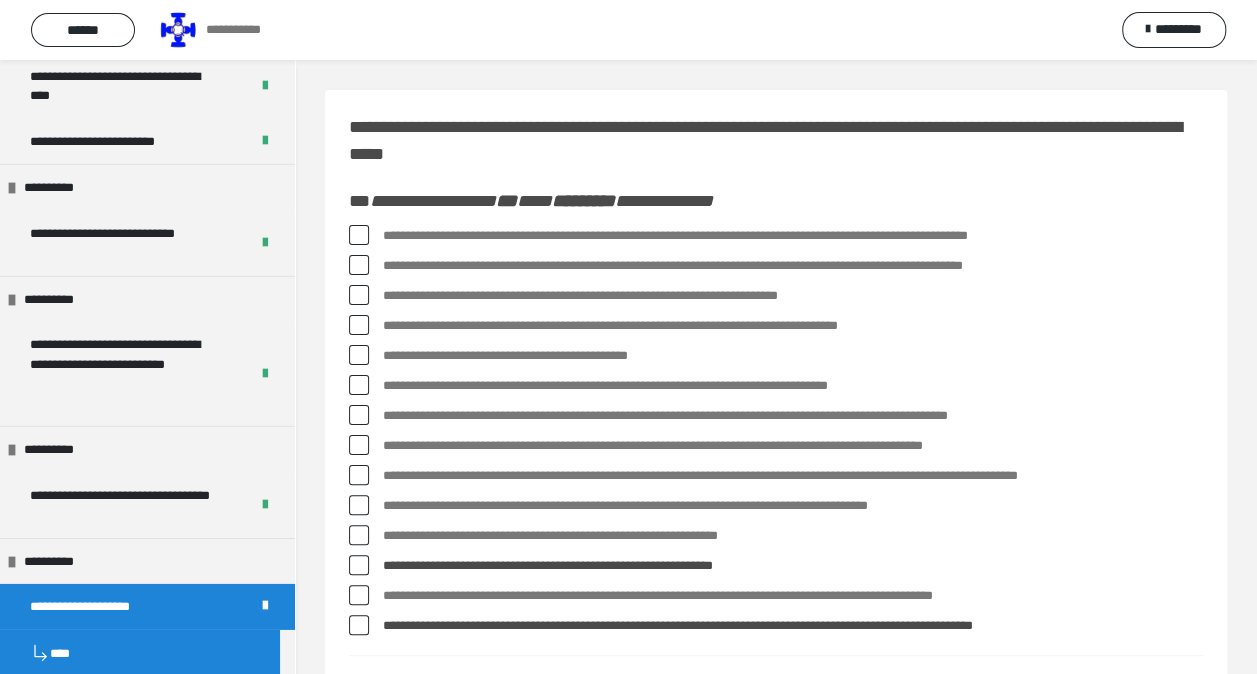 click at bounding box center [359, 235] 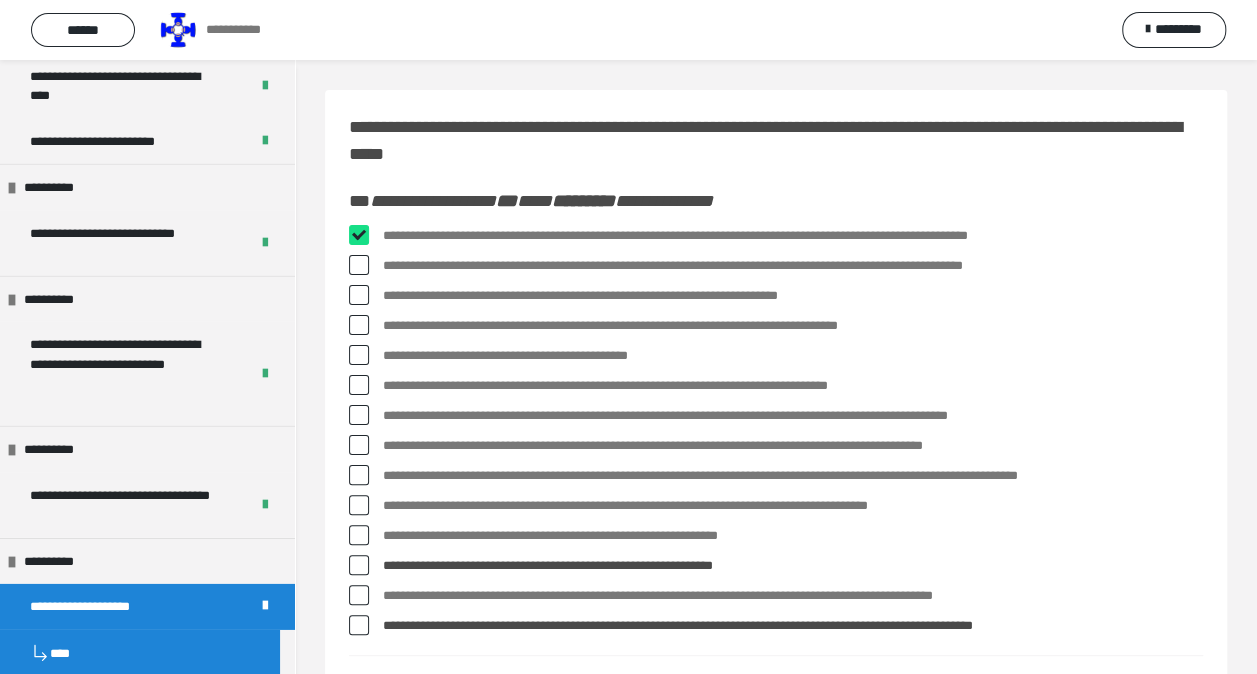 checkbox on "****" 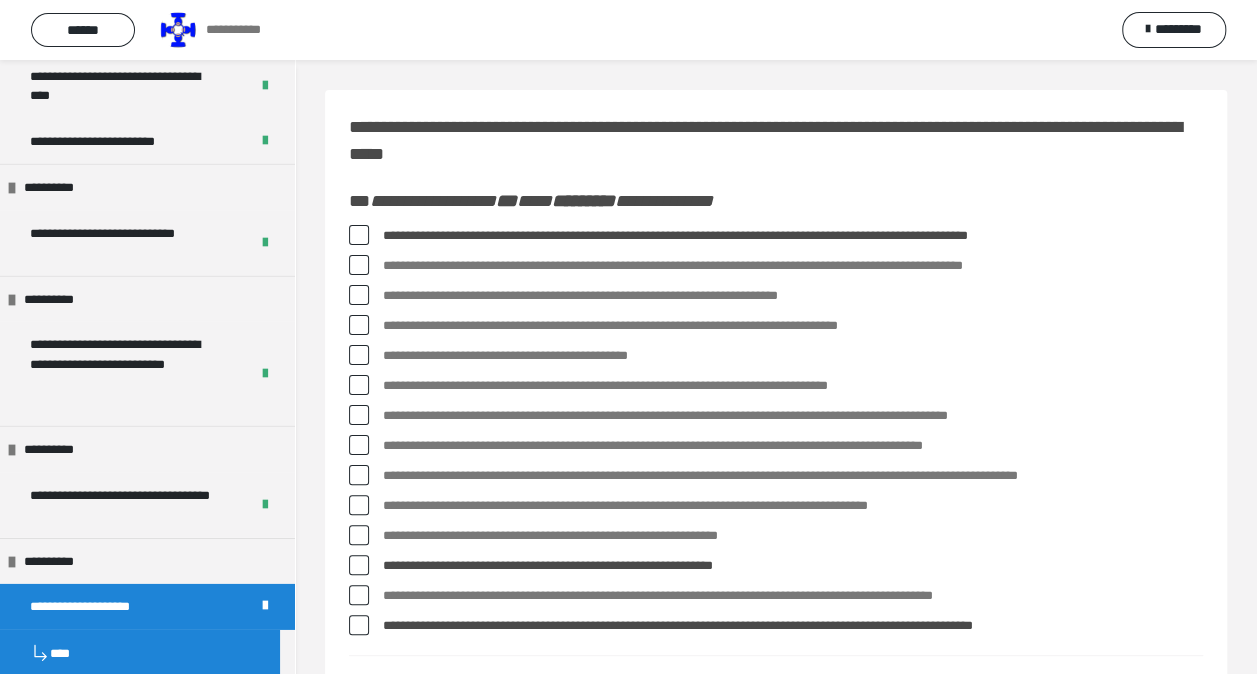 click at bounding box center (359, 355) 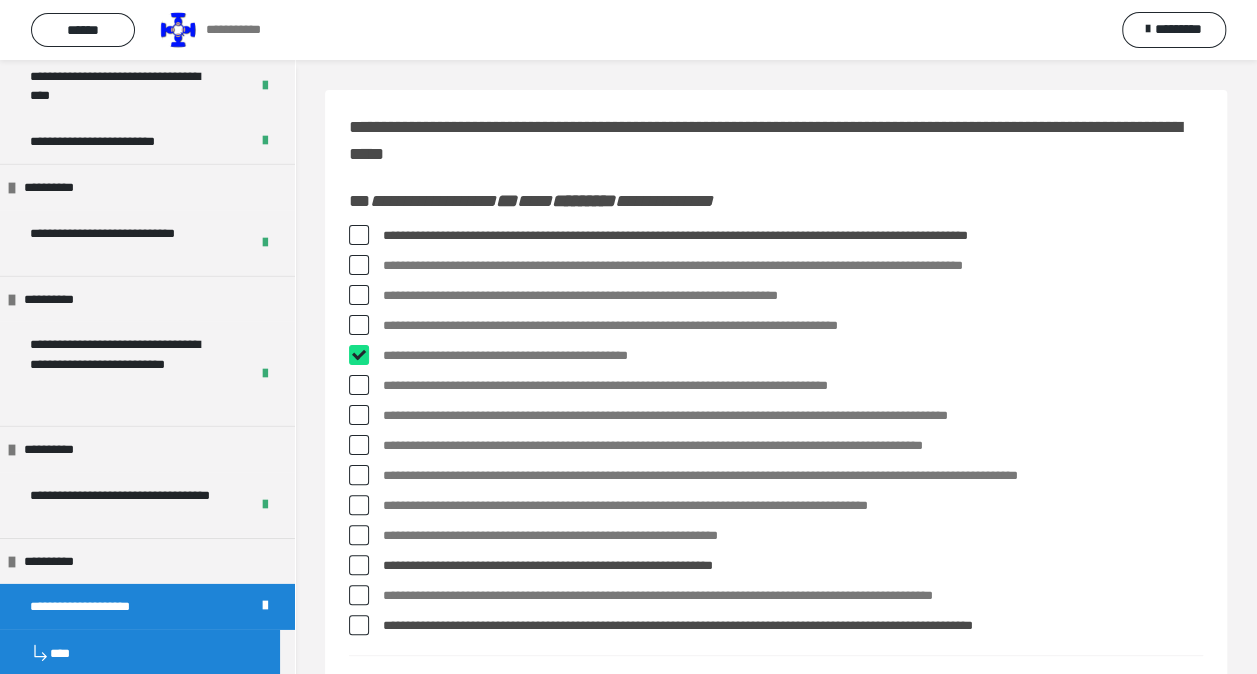 checkbox on "****" 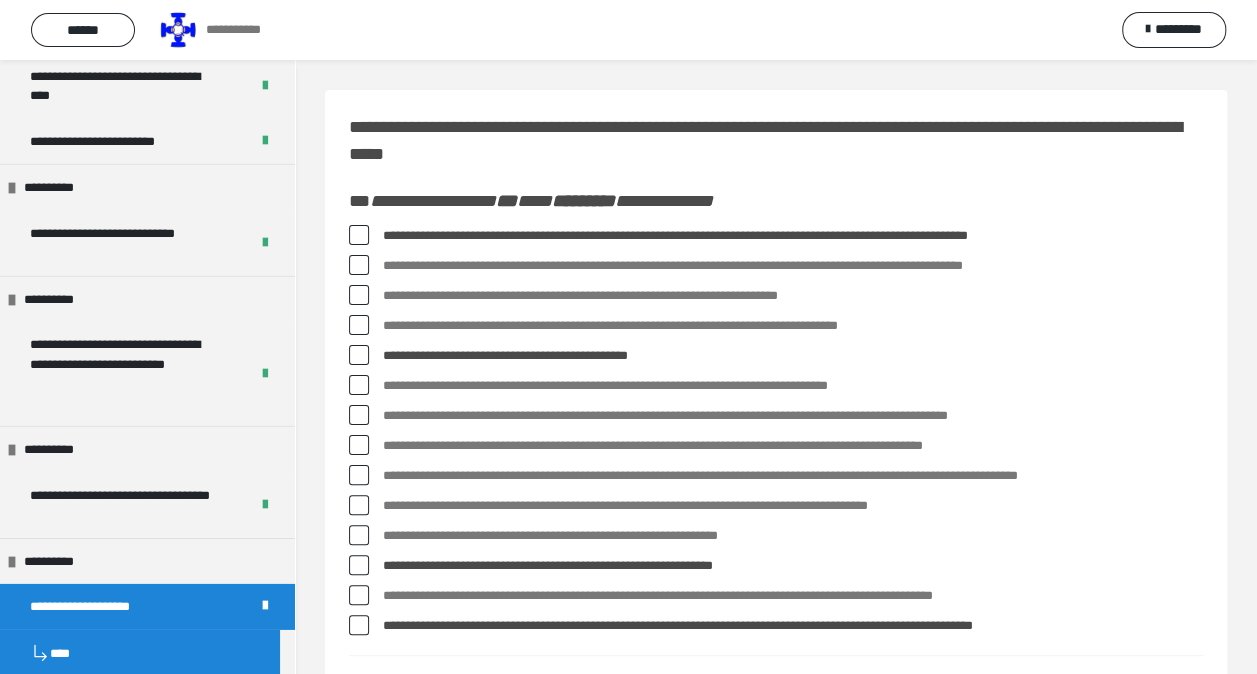 click at bounding box center [359, 415] 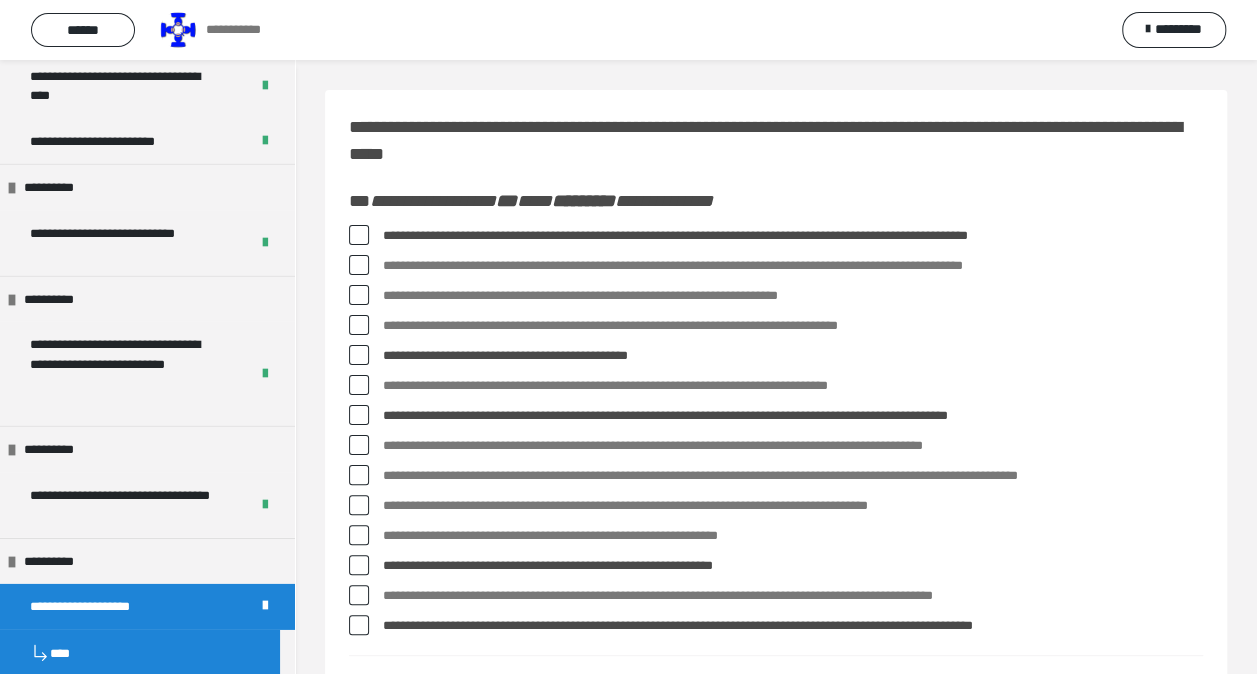 click at bounding box center [359, 475] 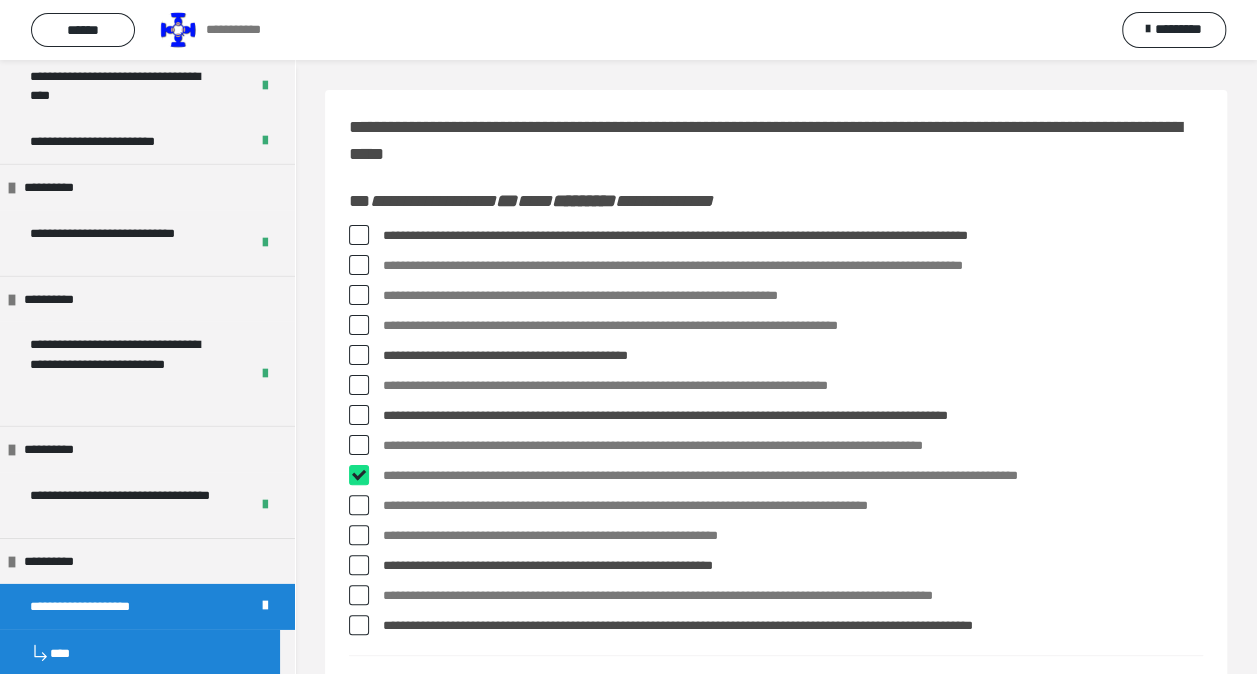 checkbox on "****" 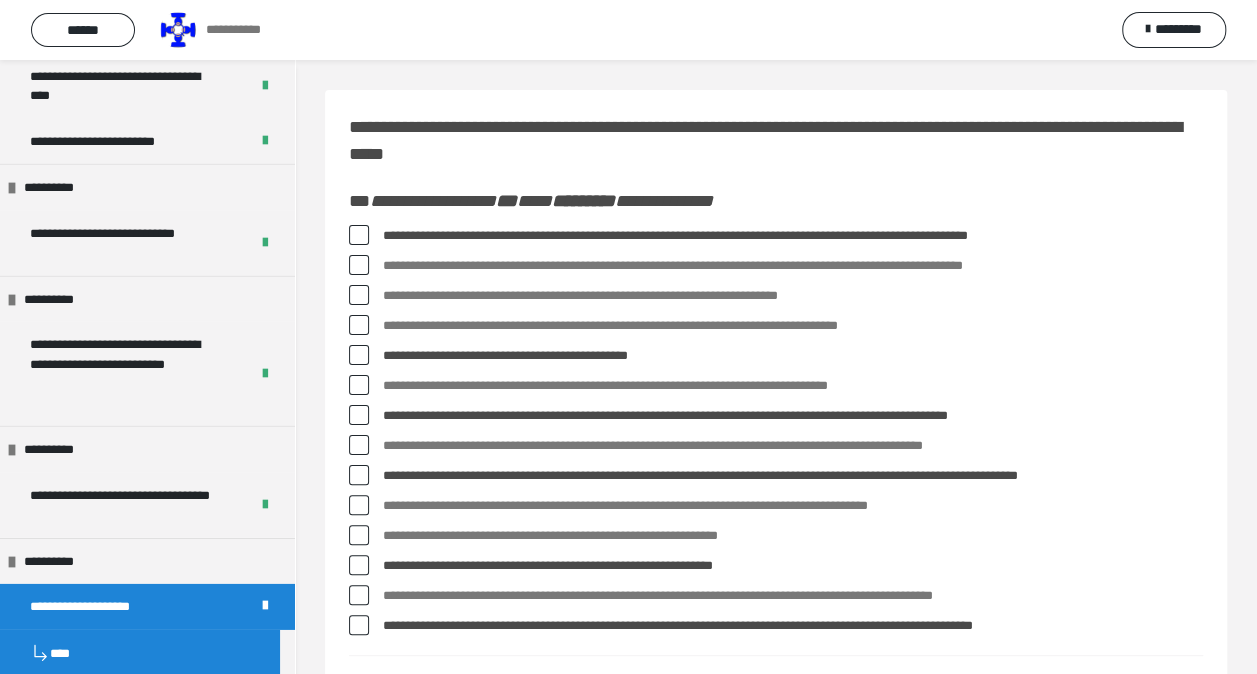 scroll, scrollTop: 400, scrollLeft: 0, axis: vertical 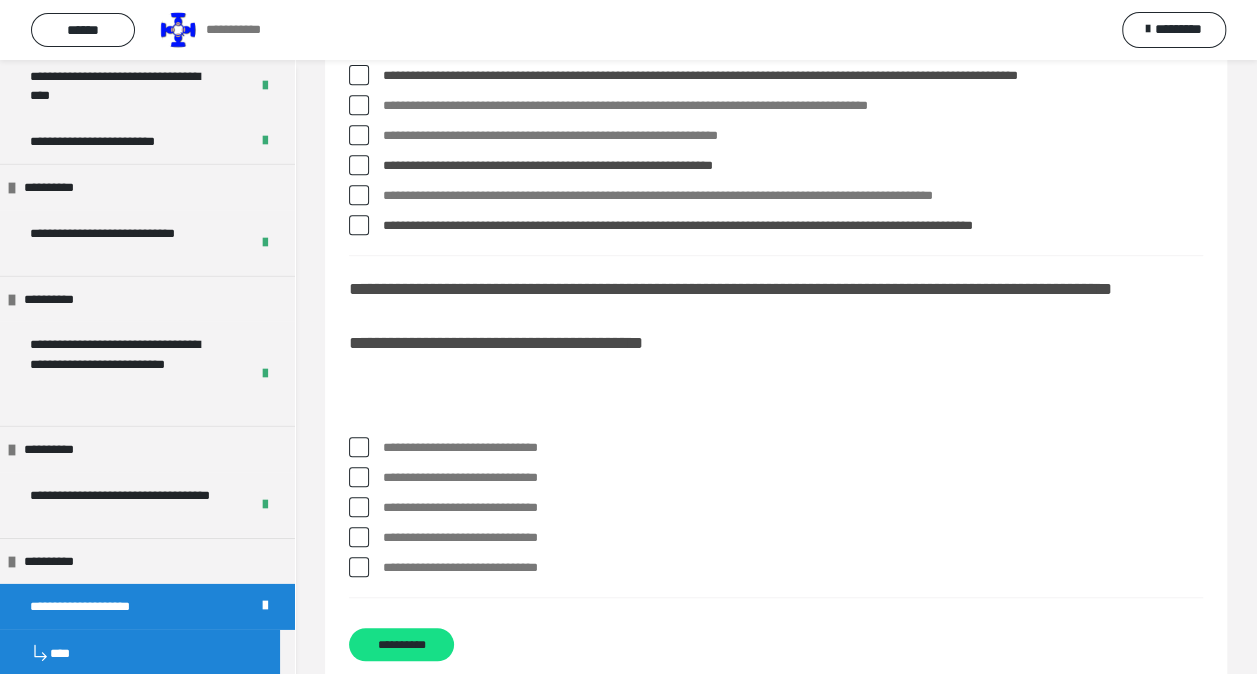 click at bounding box center (359, 447) 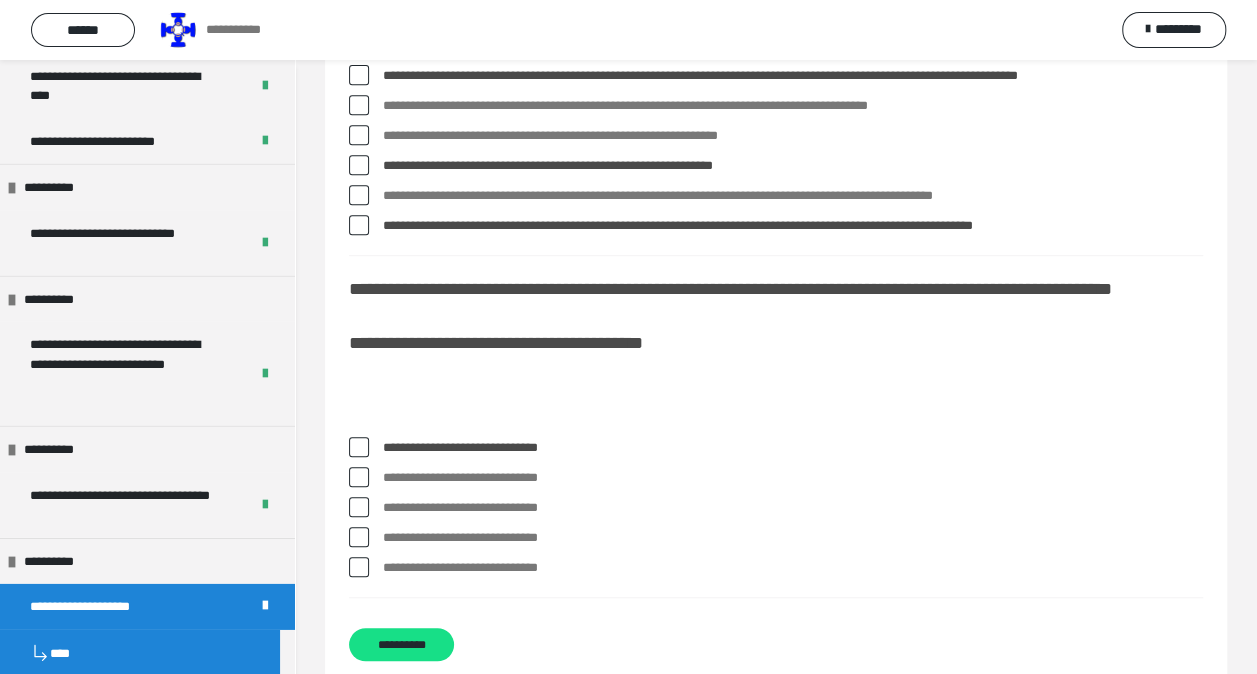 click at bounding box center (359, 567) 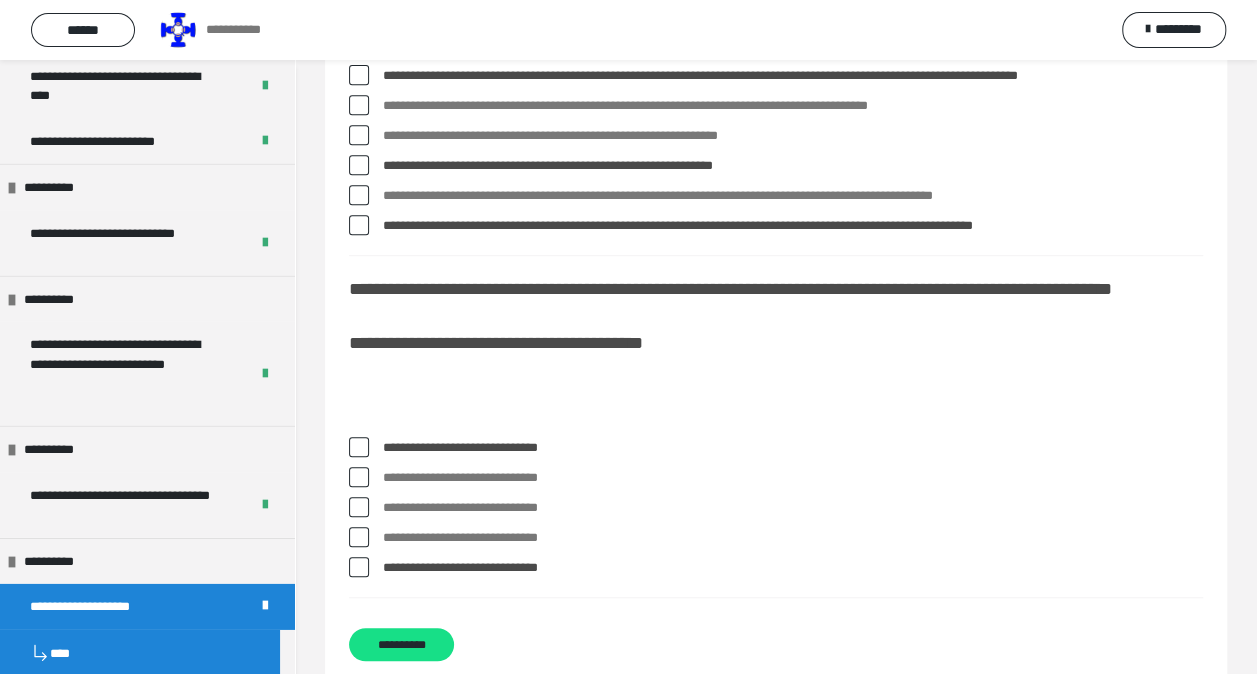 click at bounding box center (359, 567) 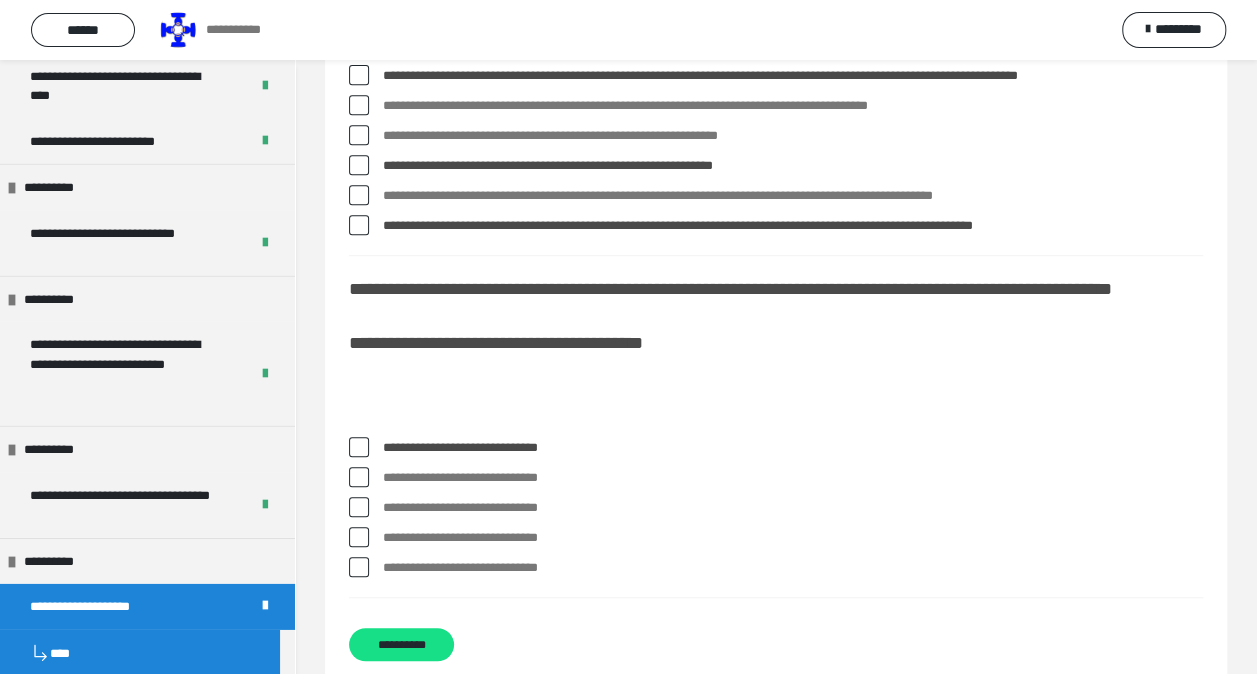 click at bounding box center [359, 567] 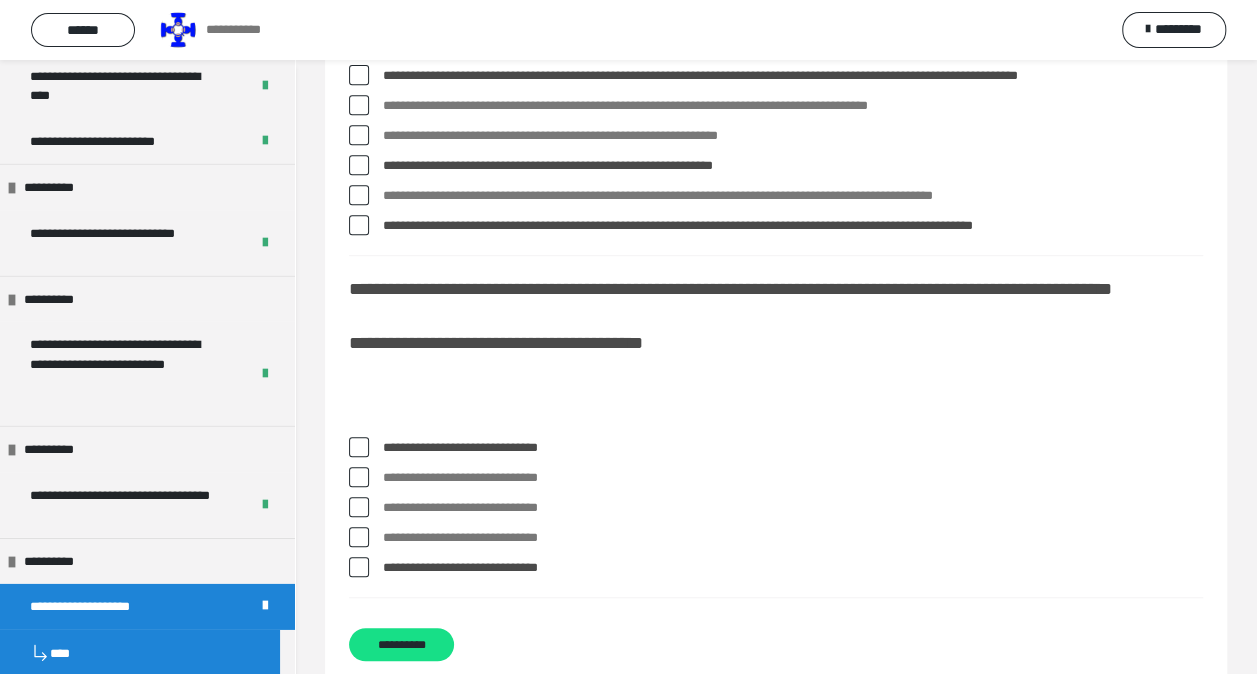 click at bounding box center [359, 567] 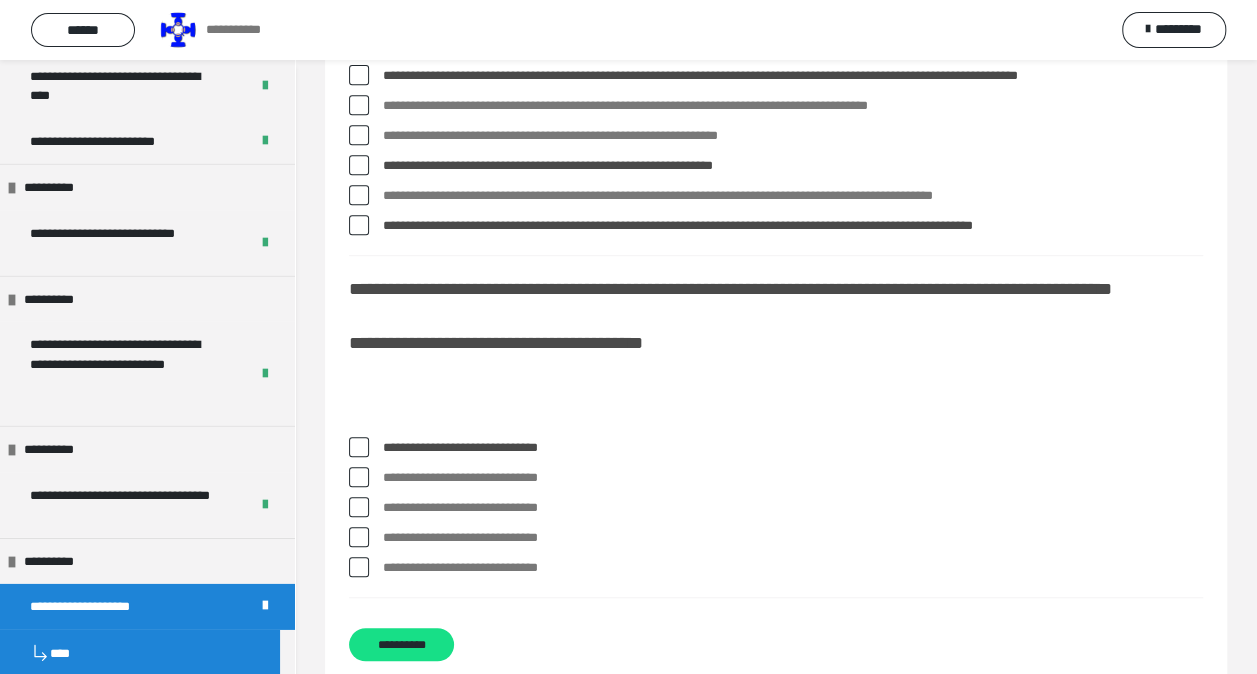 click at bounding box center (359, 567) 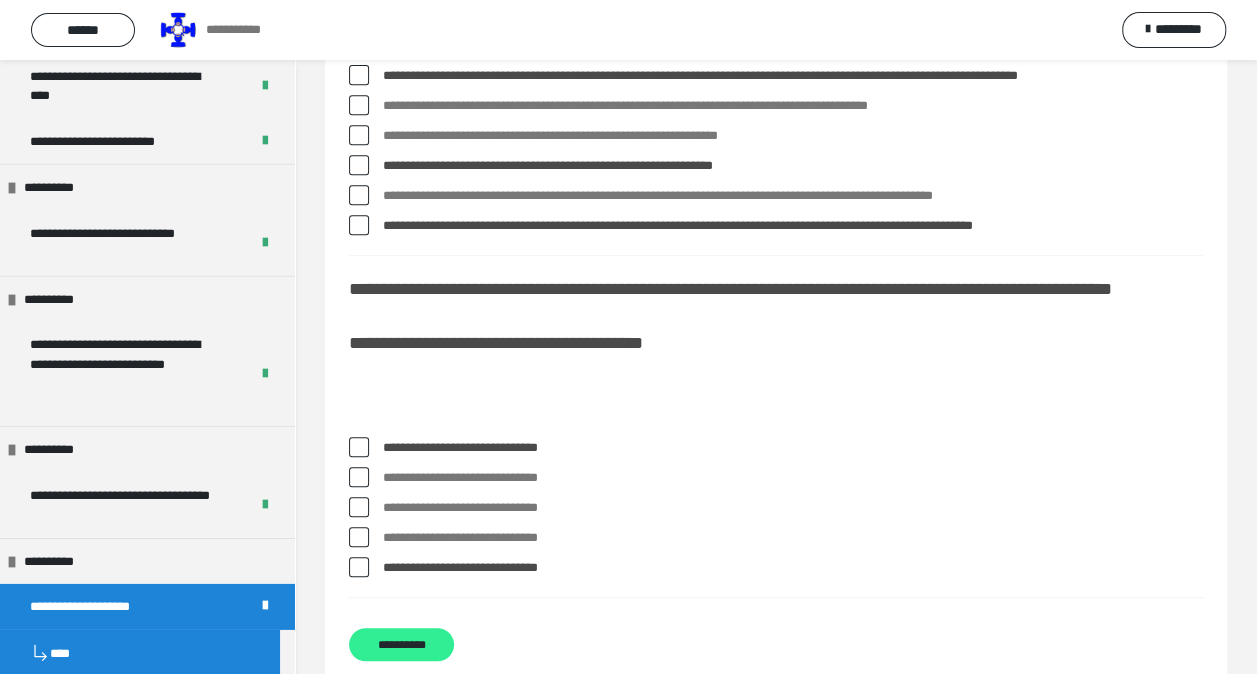 click on "**********" at bounding box center (401, 644) 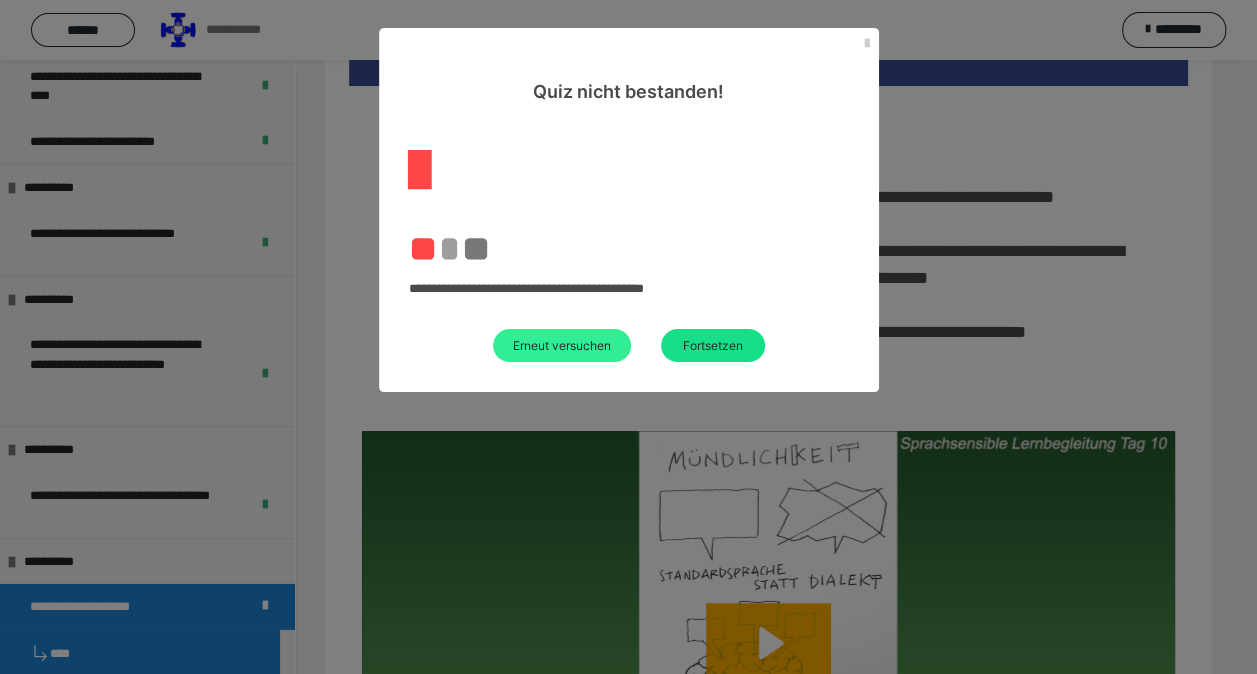 click on "Erneut versuchen" at bounding box center [562, 345] 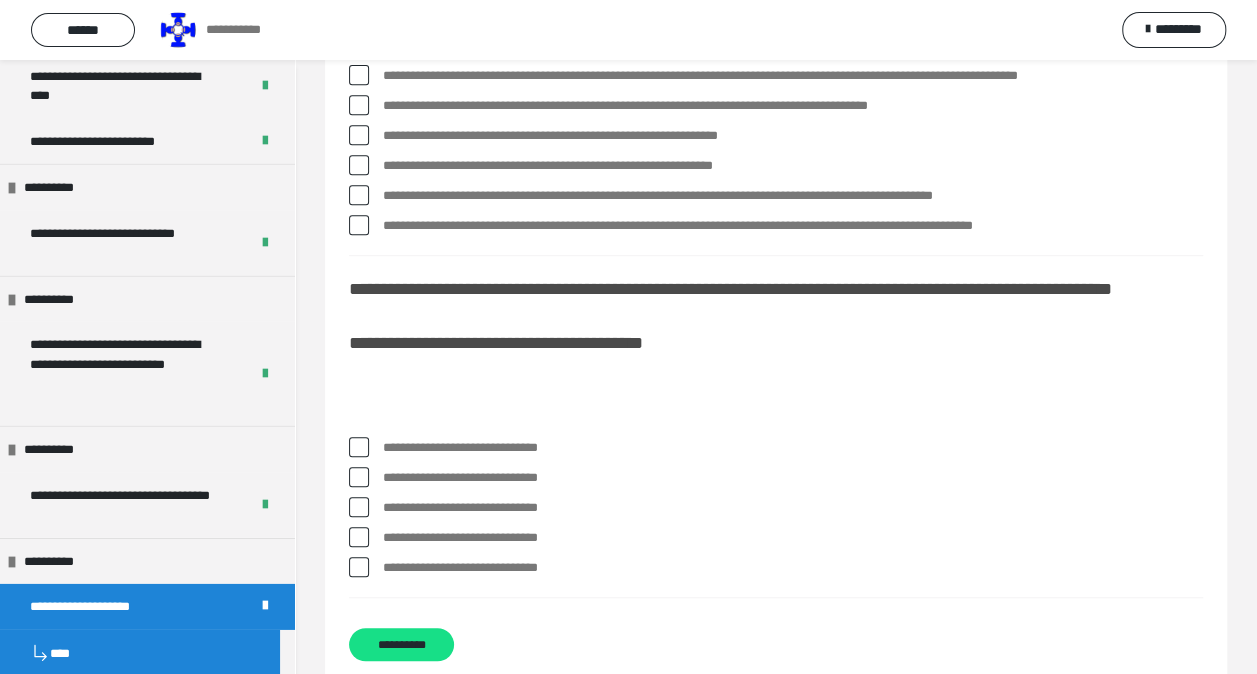 click at bounding box center (359, 225) 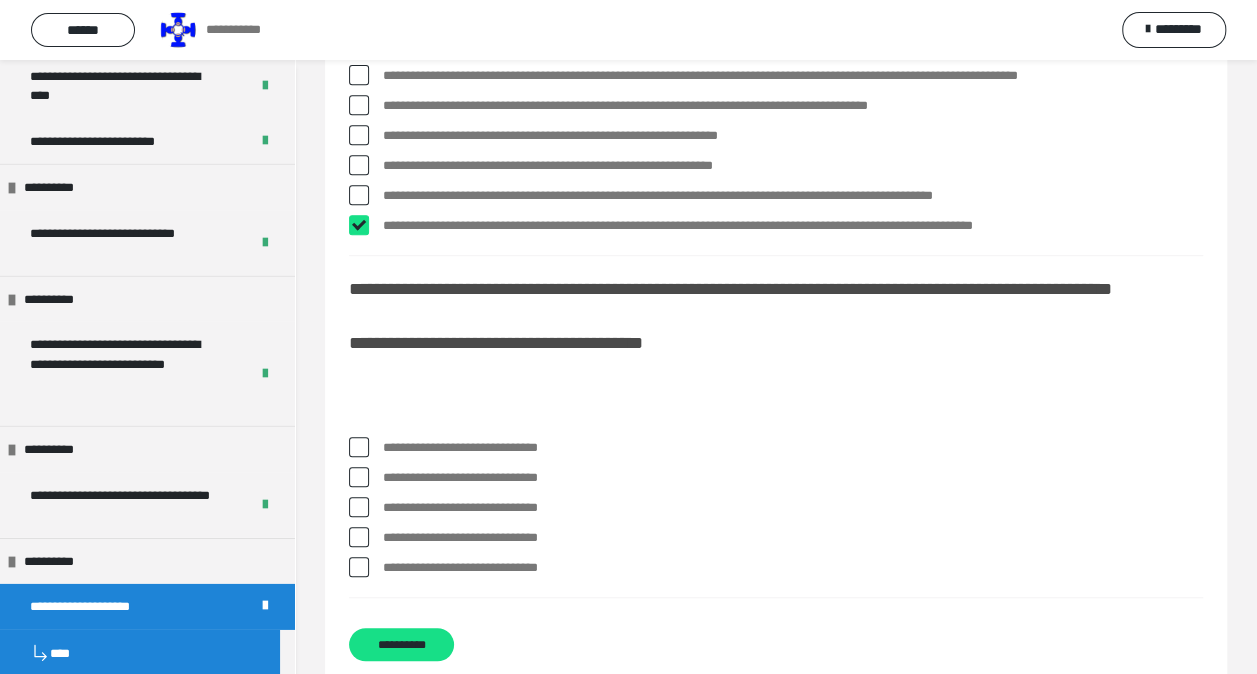 checkbox on "****" 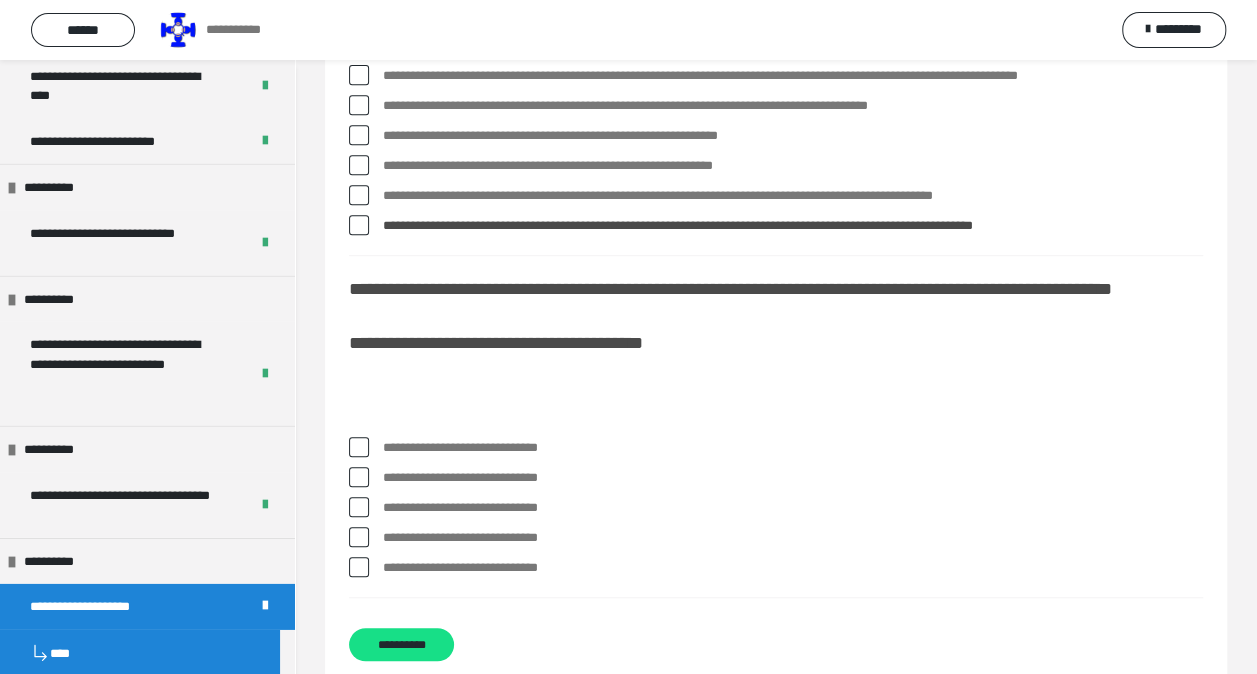 click on "**********" at bounding box center [776, 166] 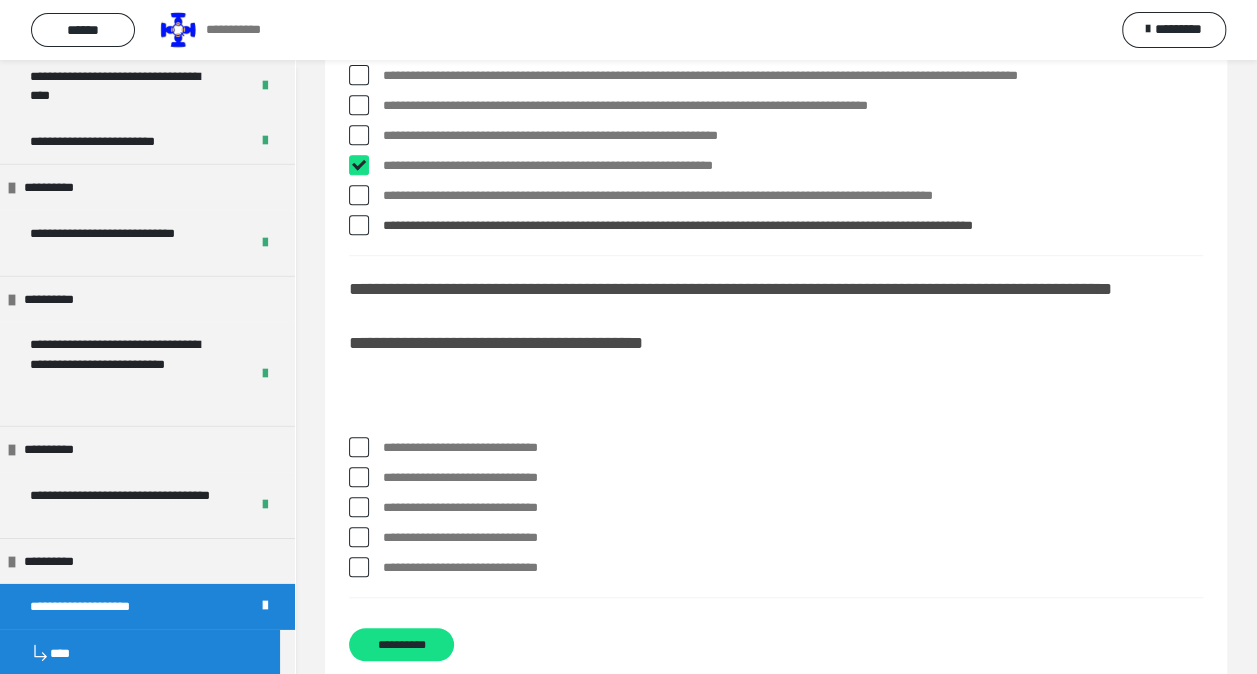checkbox on "****" 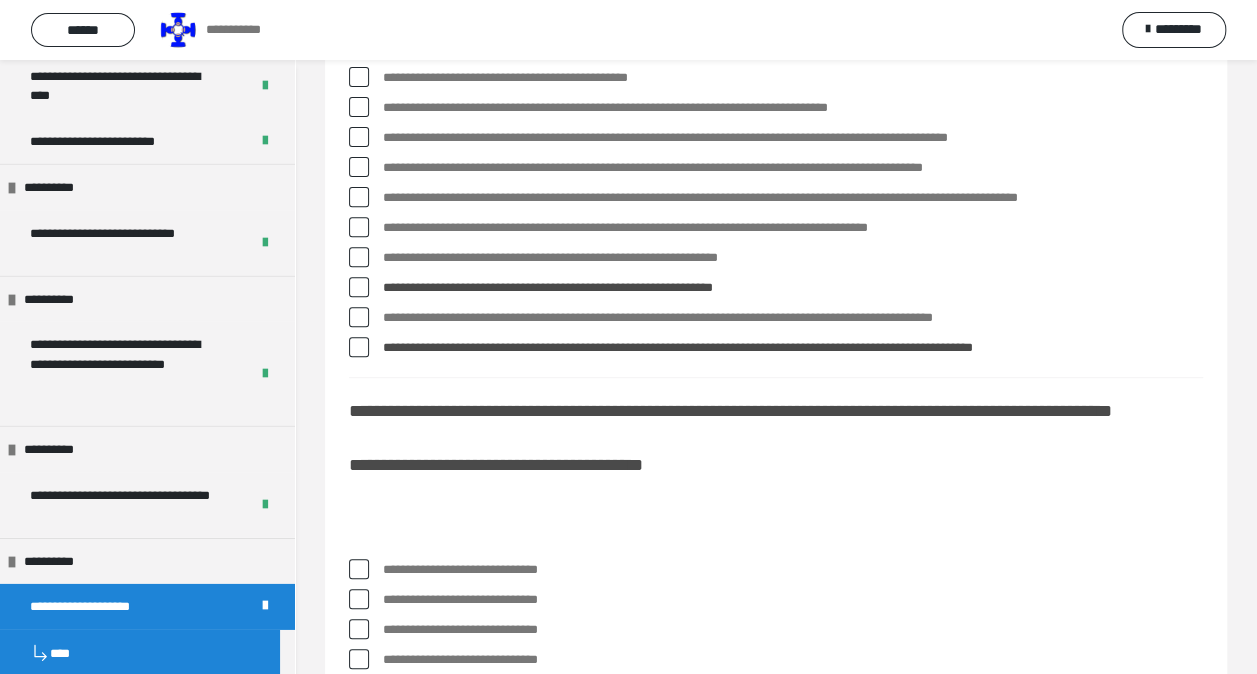 scroll, scrollTop: 200, scrollLeft: 0, axis: vertical 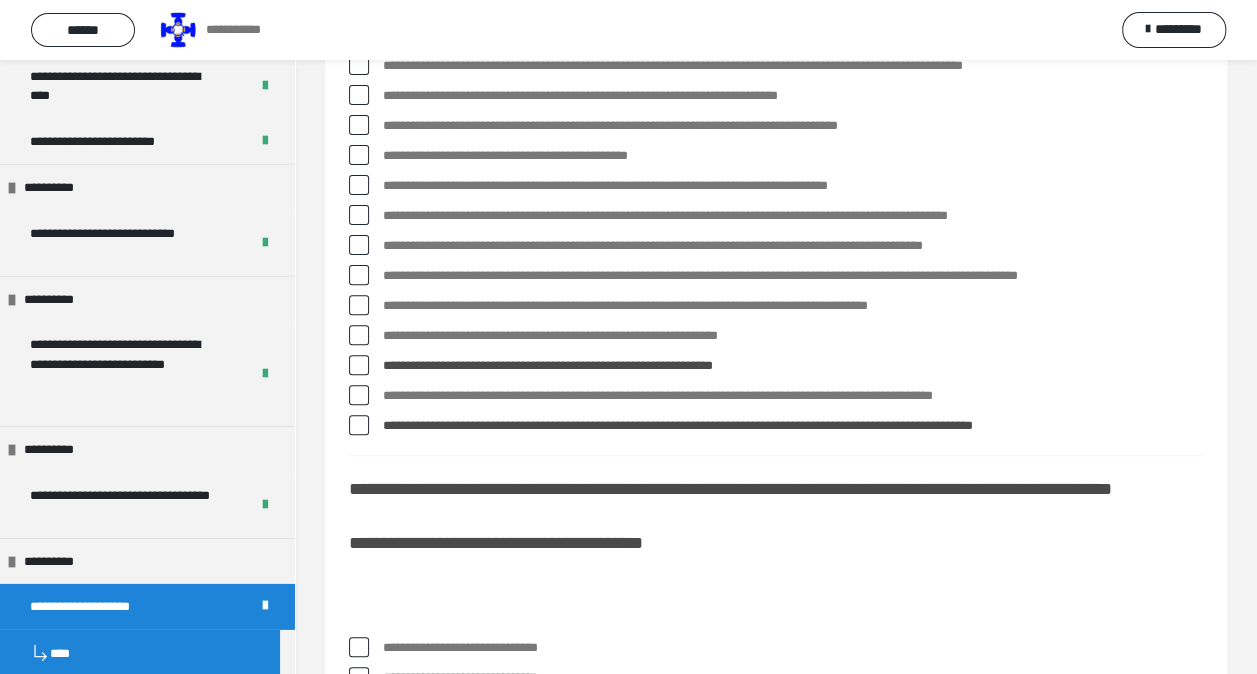 click on "**********" at bounding box center (776, 306) 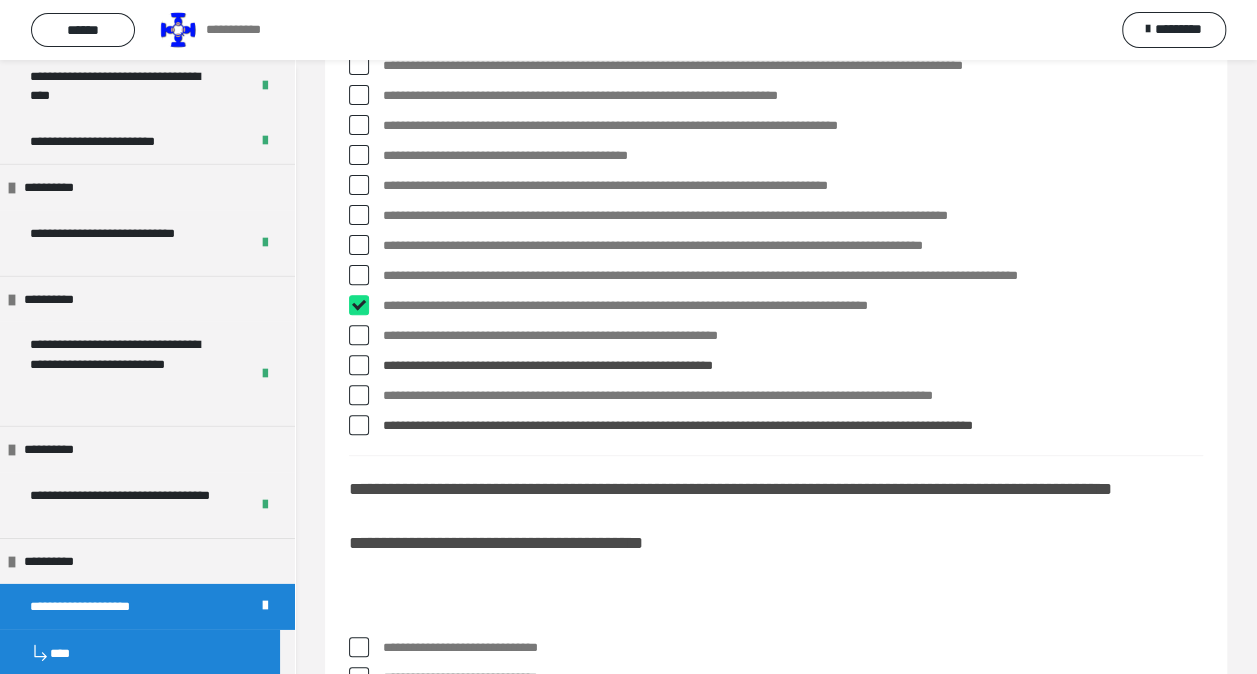 checkbox on "****" 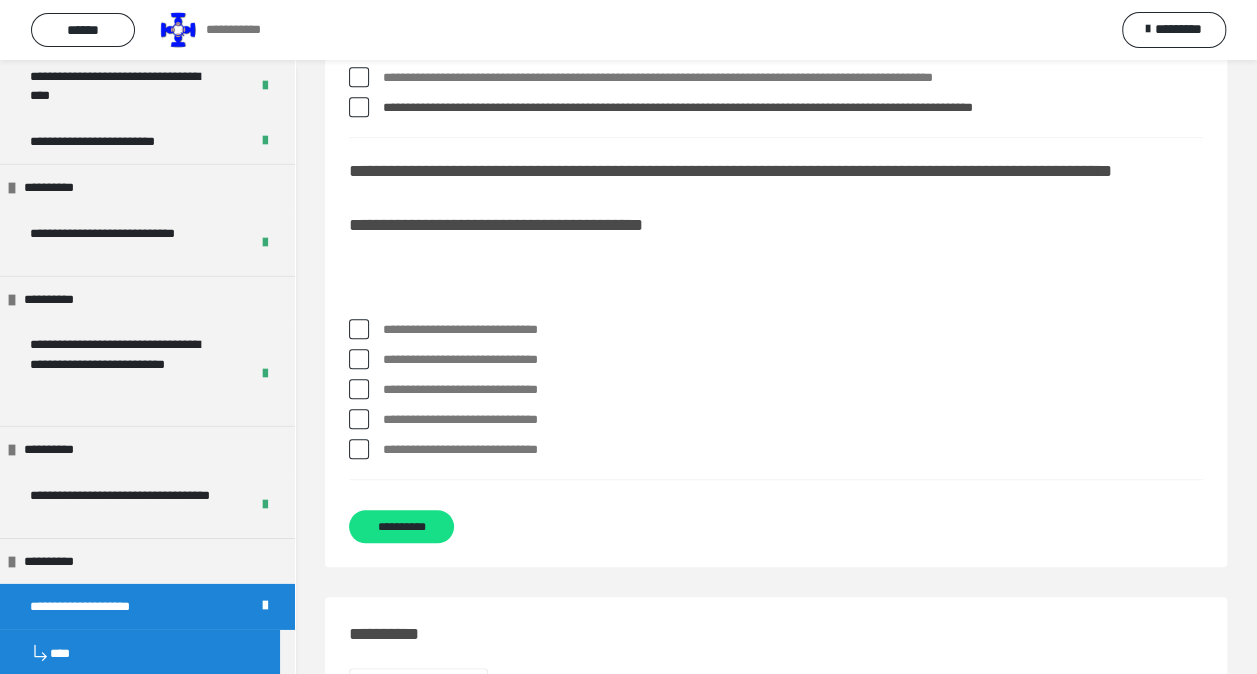 scroll, scrollTop: 700, scrollLeft: 0, axis: vertical 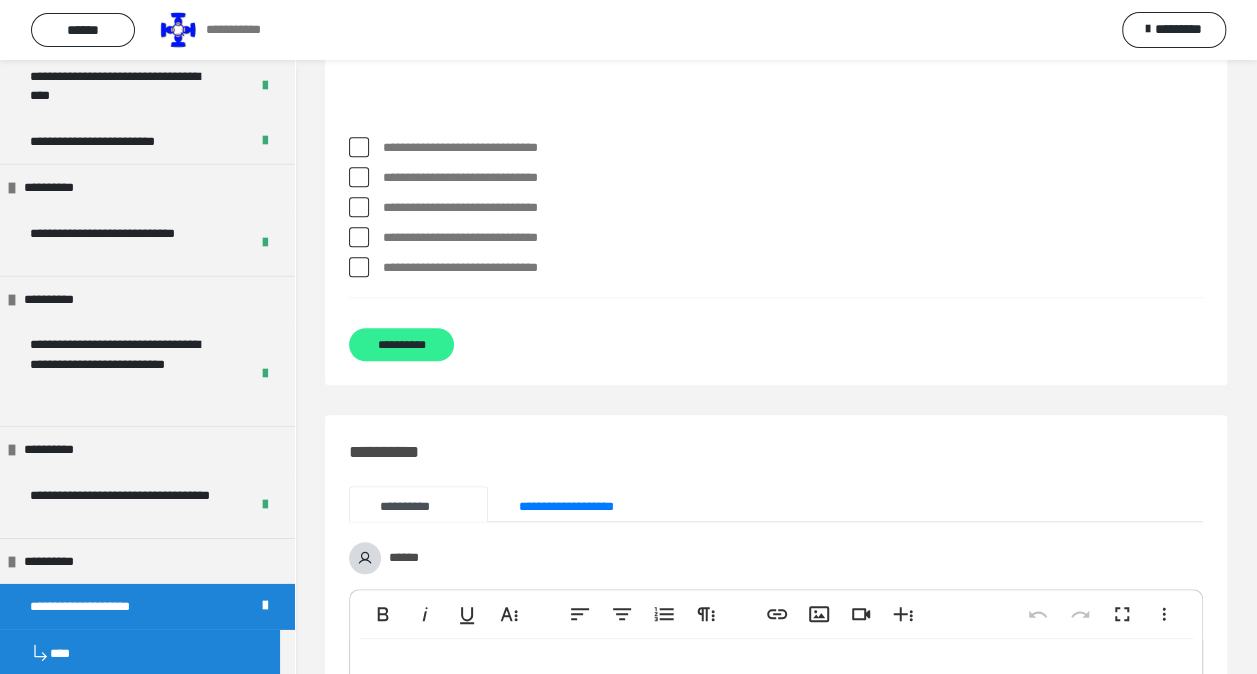 click on "**********" at bounding box center (401, 344) 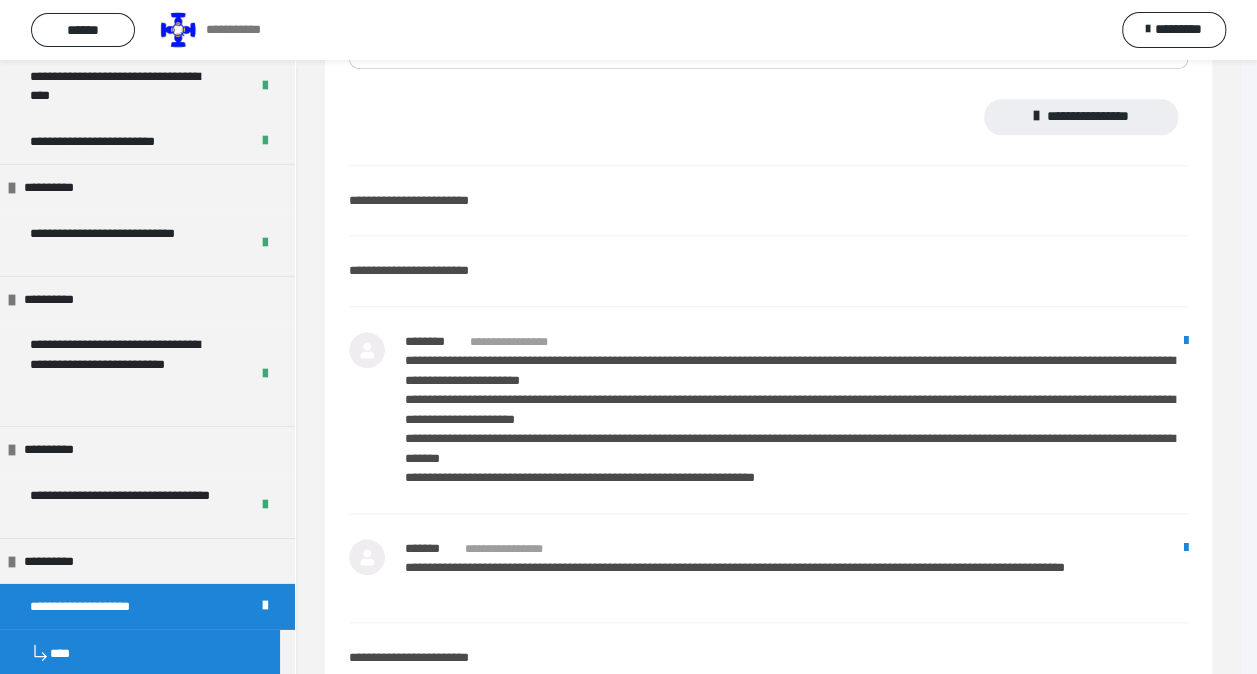 scroll, scrollTop: 31, scrollLeft: 0, axis: vertical 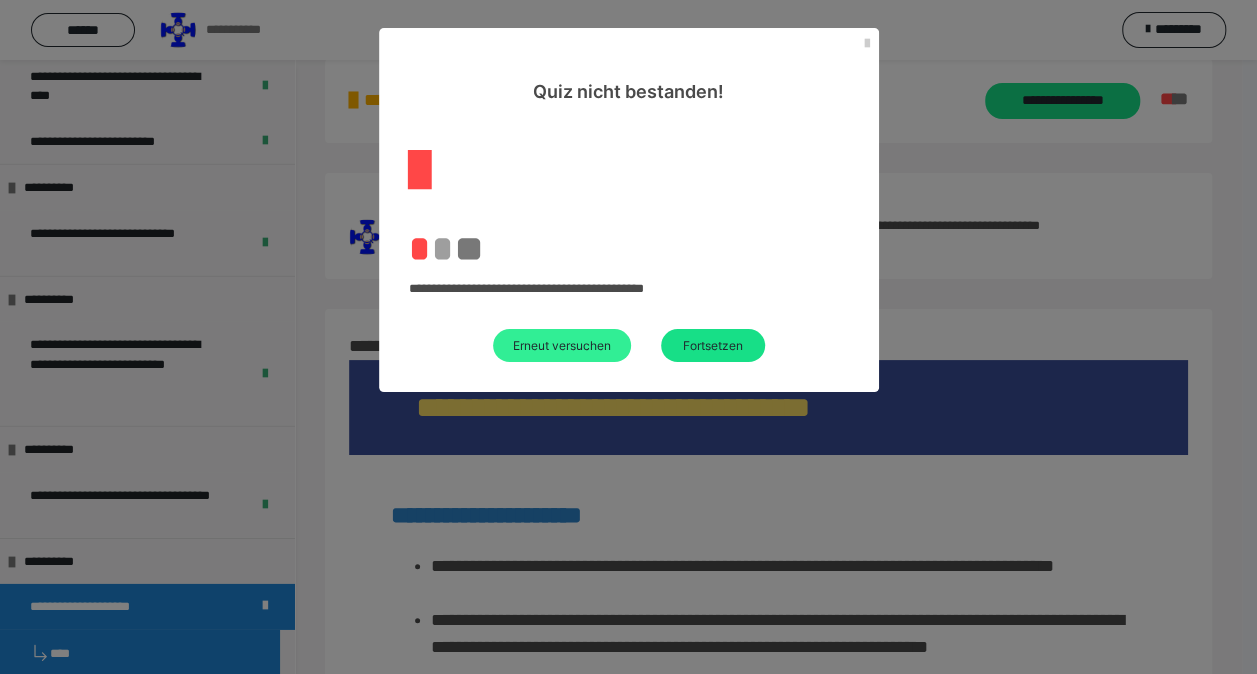 click on "Erneut versuchen" at bounding box center (562, 345) 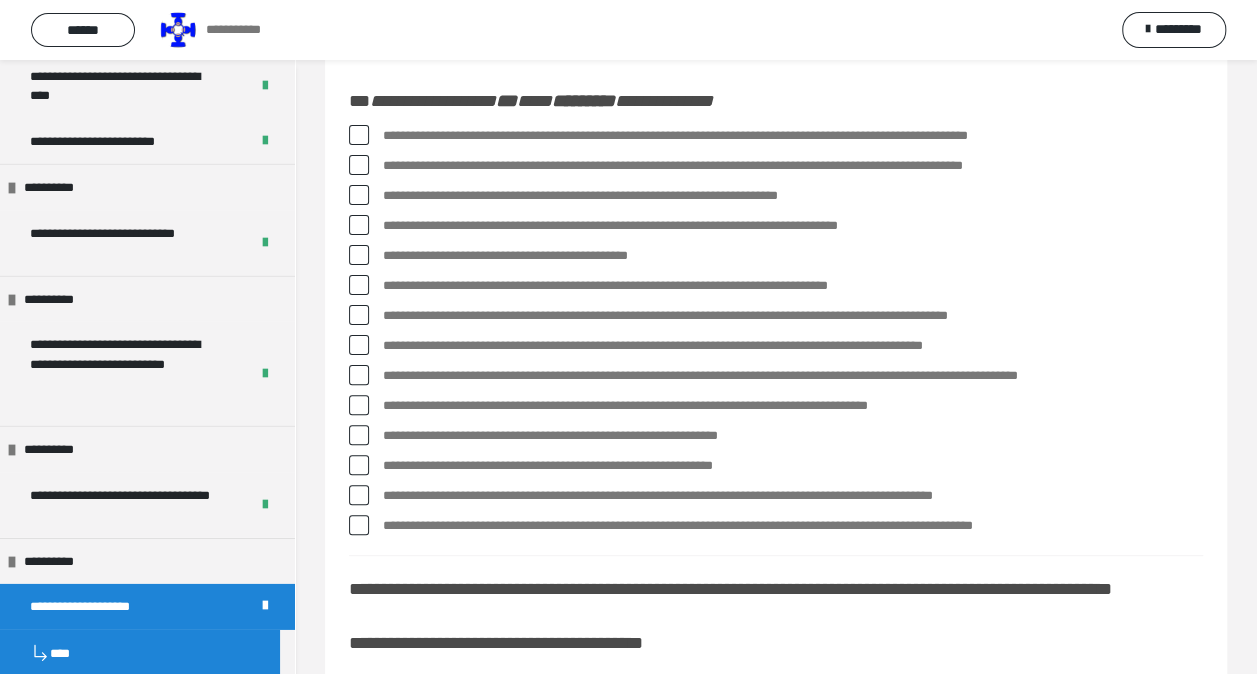 scroll, scrollTop: 131, scrollLeft: 0, axis: vertical 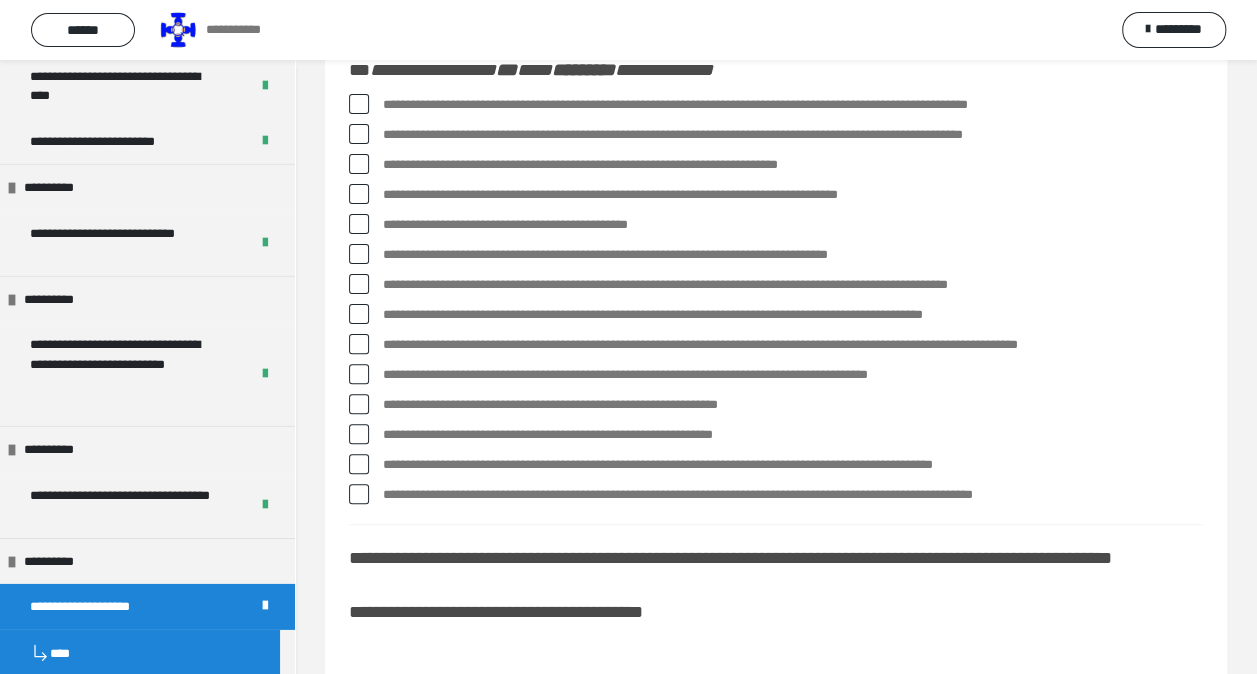 click at bounding box center (359, 434) 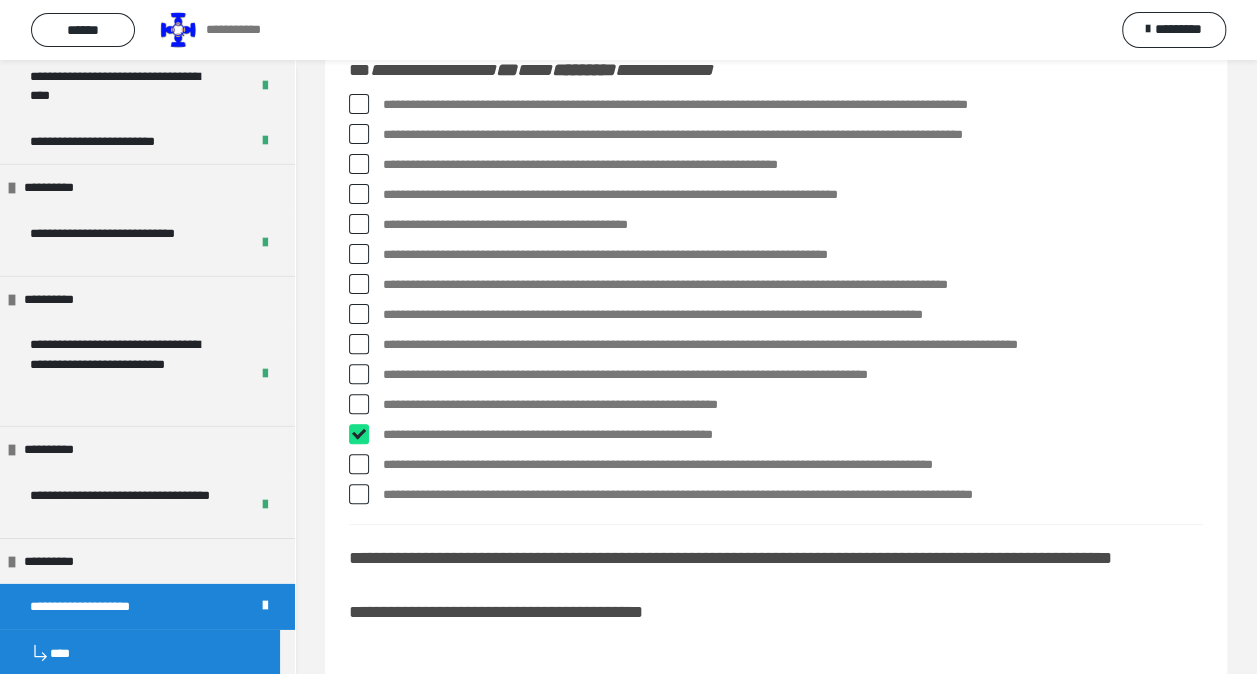 checkbox on "****" 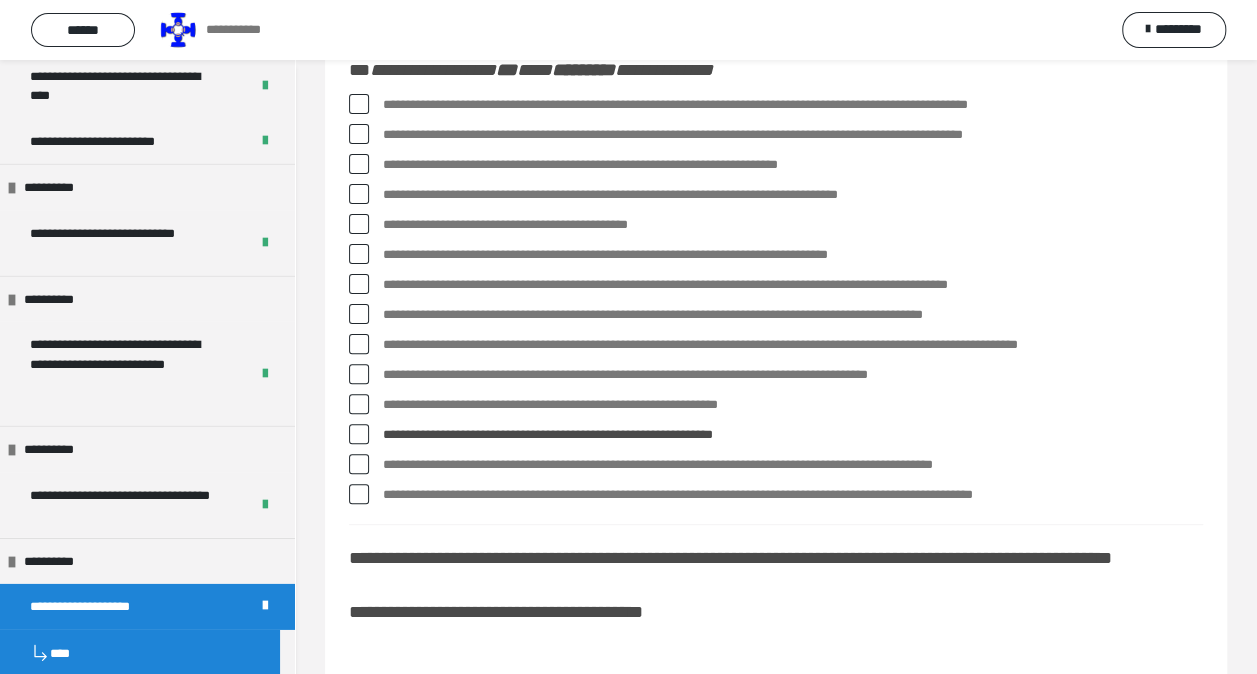 click at bounding box center (359, 494) 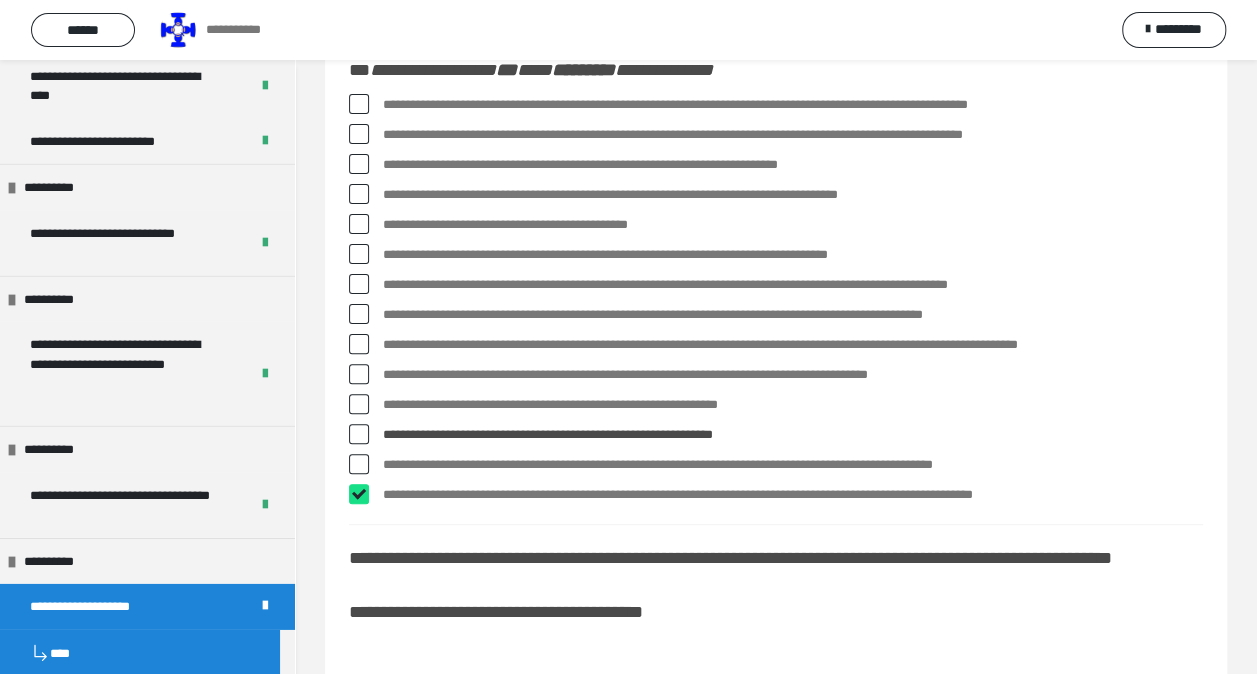 checkbox on "****" 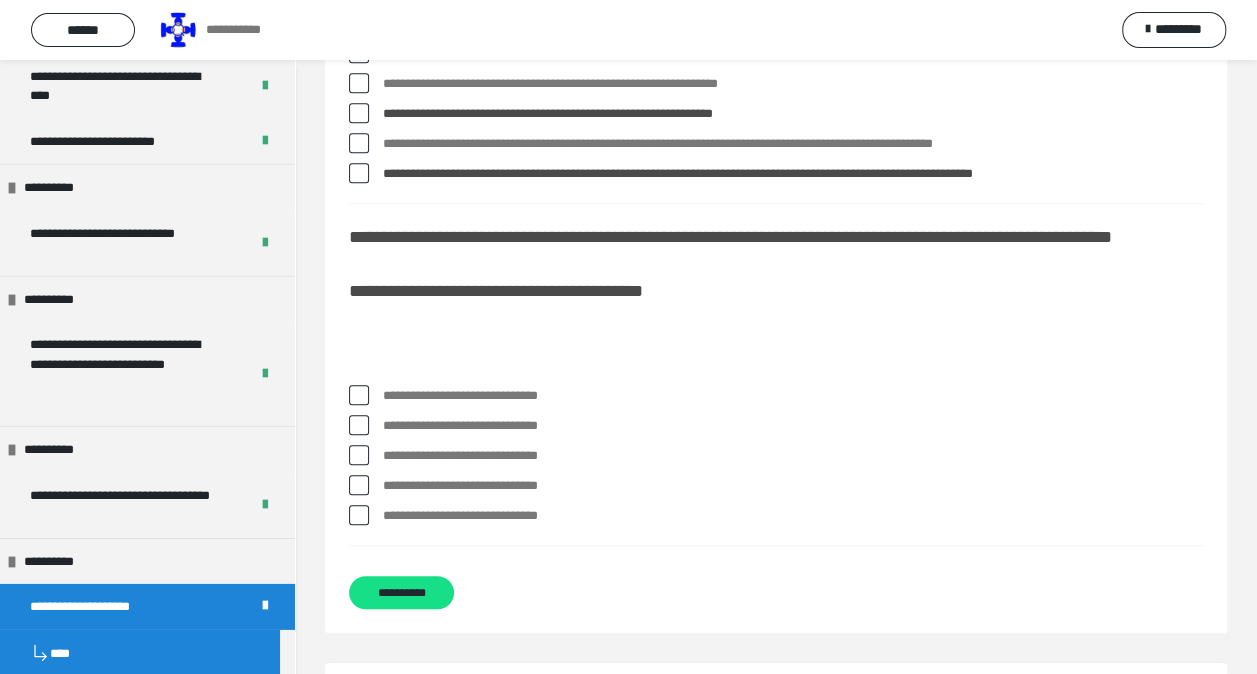 scroll, scrollTop: 631, scrollLeft: 0, axis: vertical 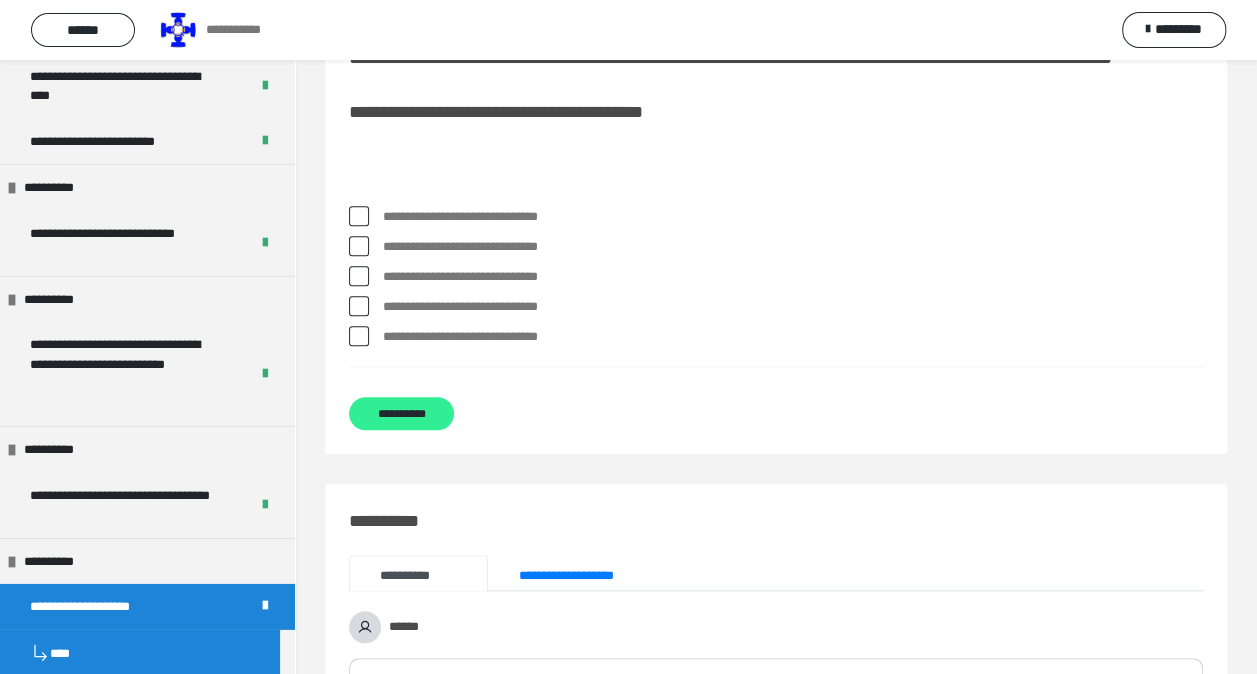 click on "**********" at bounding box center [401, 413] 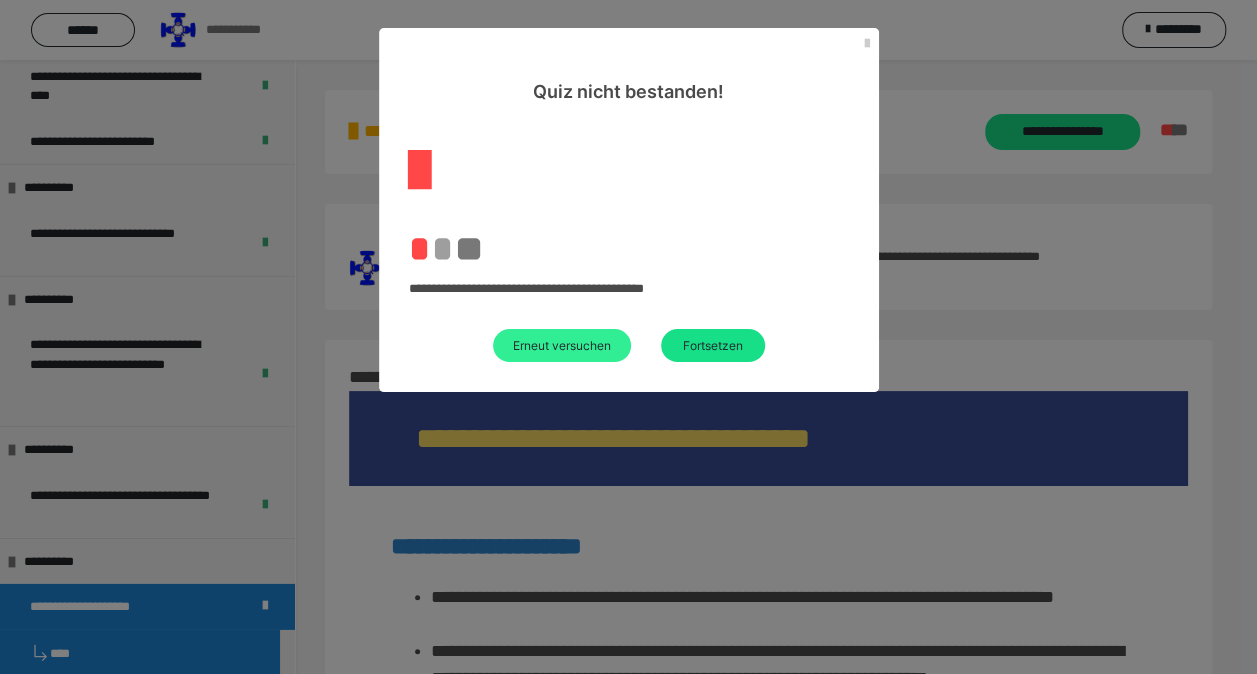 click on "Erneut versuchen" at bounding box center (562, 345) 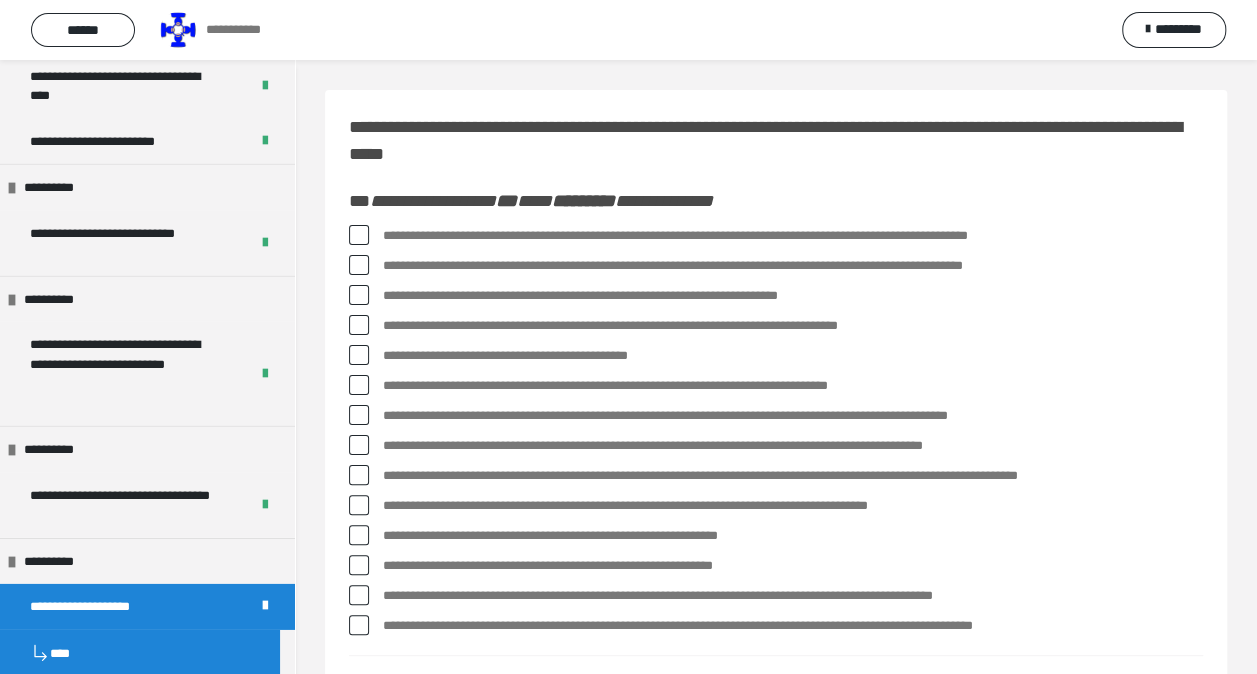 click at bounding box center [359, 565] 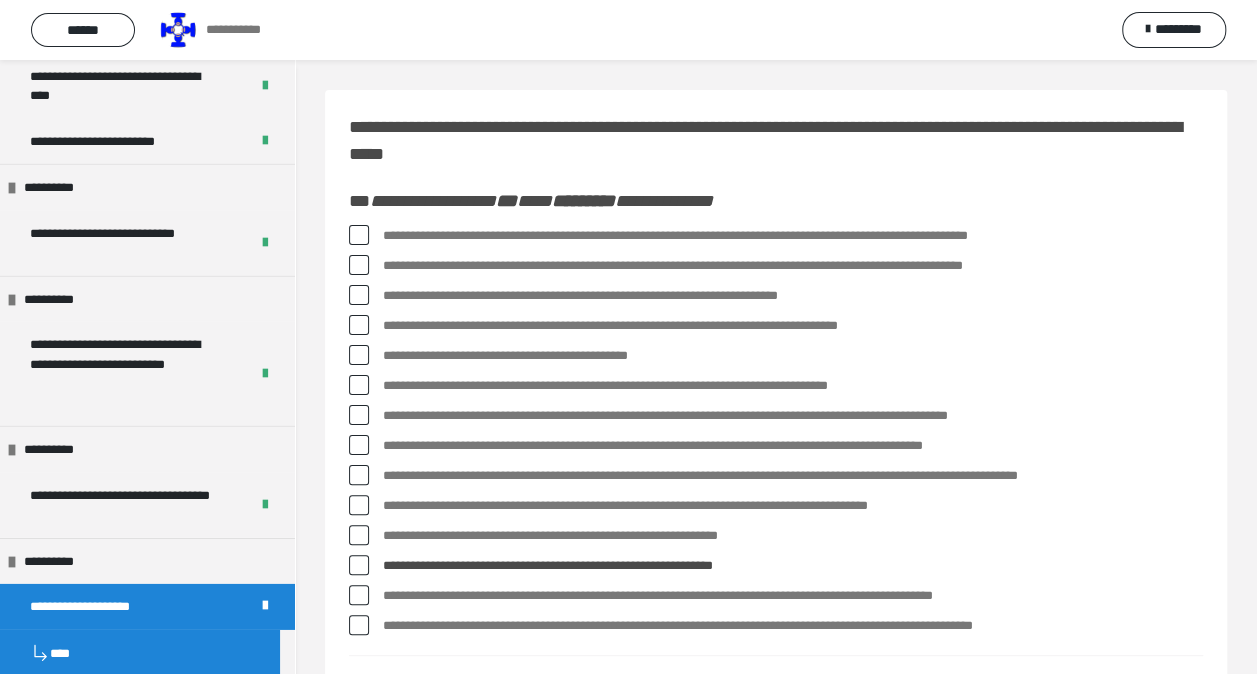click at bounding box center [359, 625] 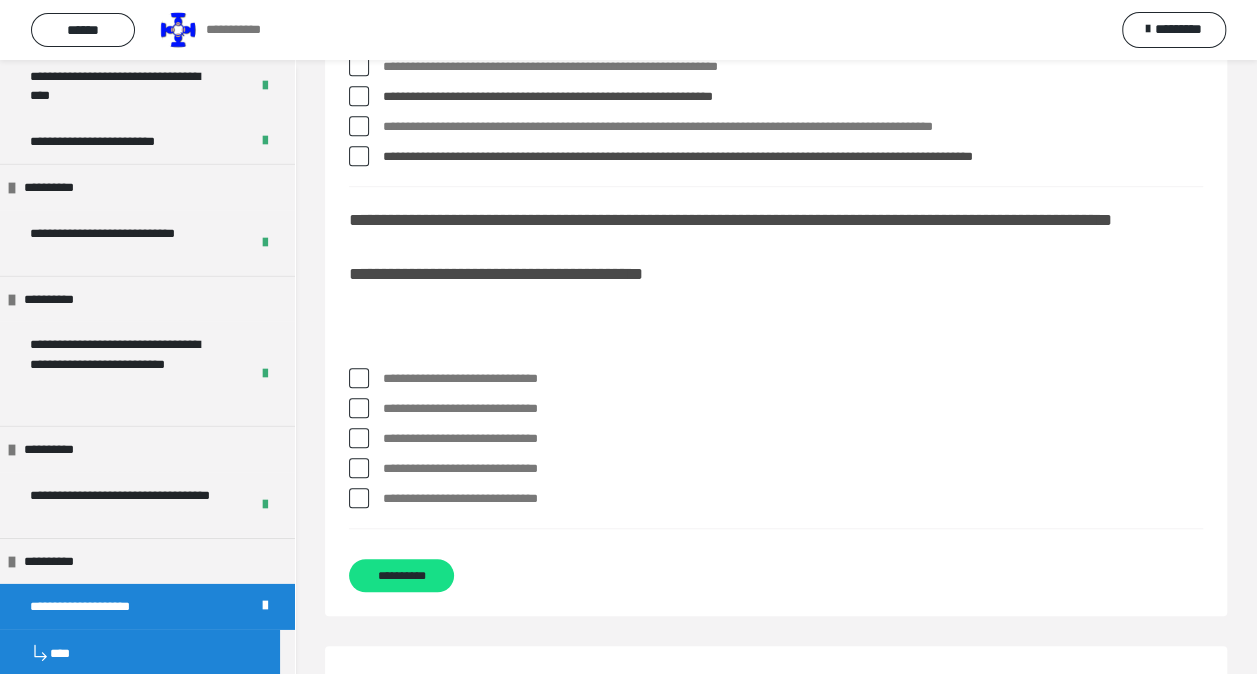 scroll, scrollTop: 600, scrollLeft: 0, axis: vertical 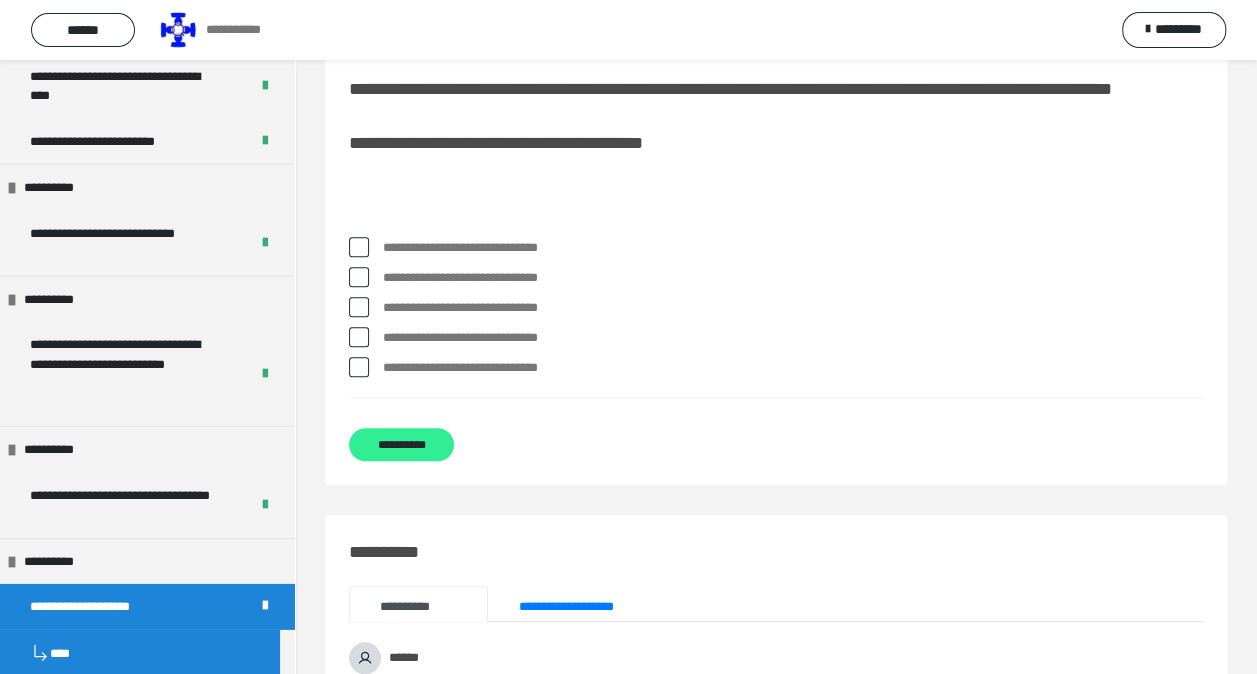 click on "**********" at bounding box center [401, 444] 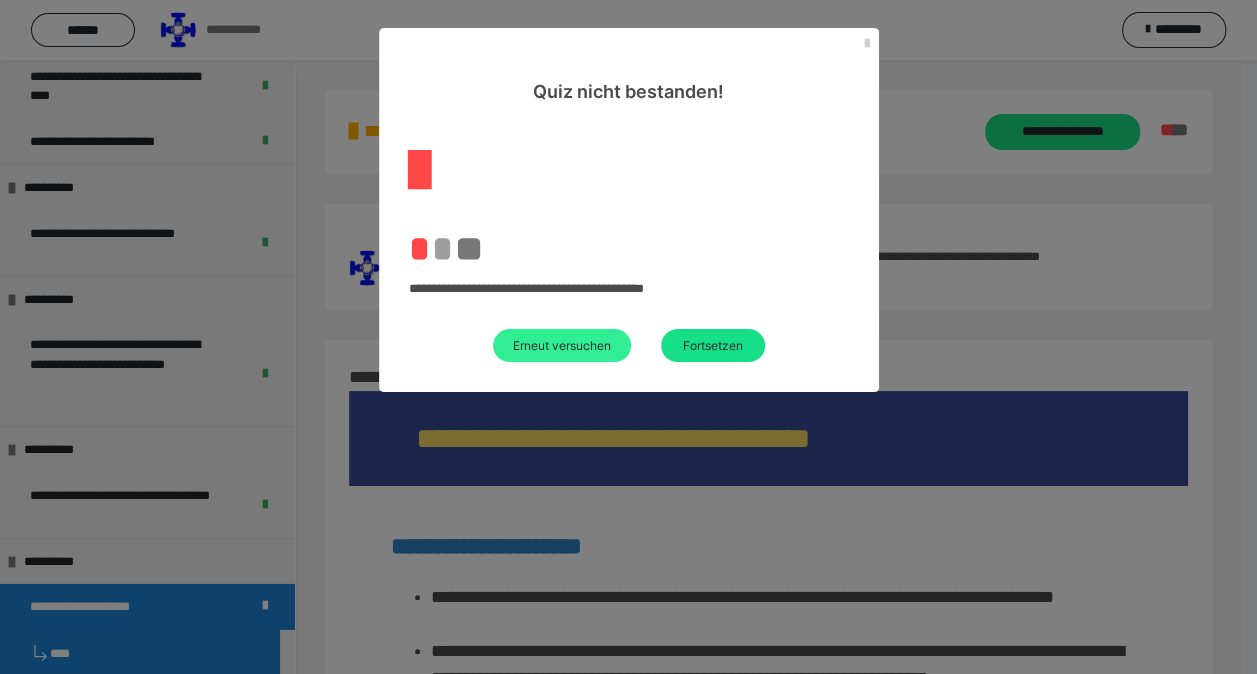 click on "Erneut versuchen" at bounding box center [562, 345] 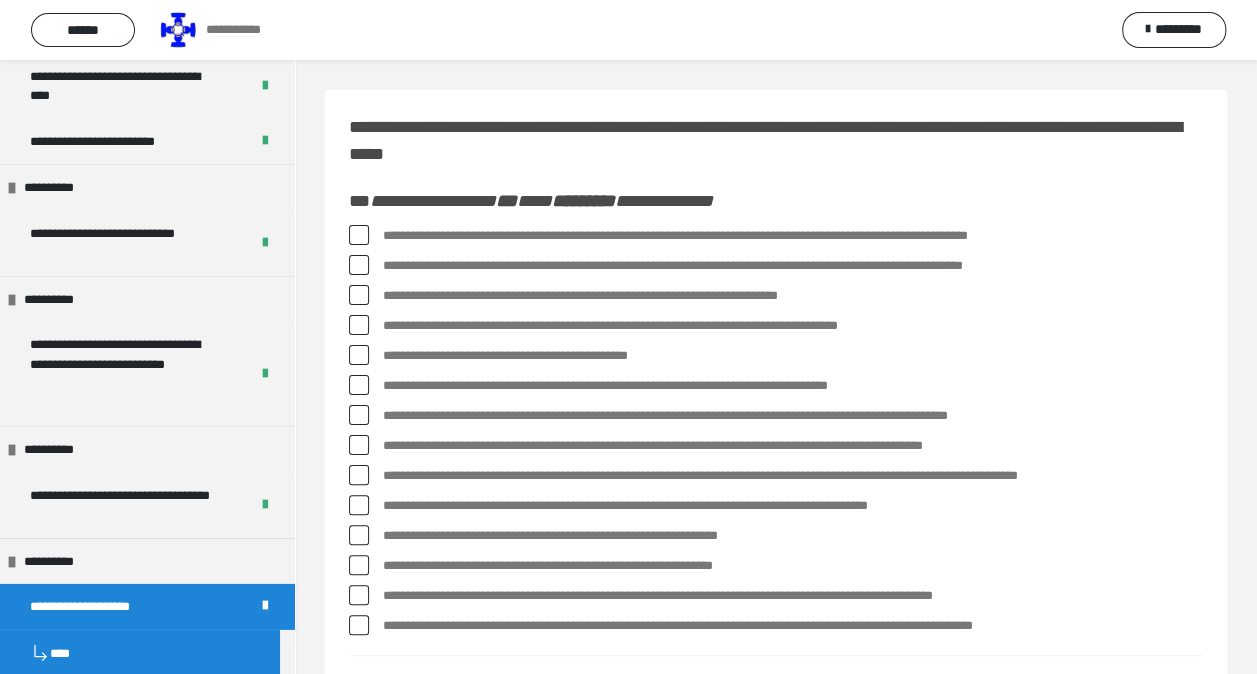 click at bounding box center [359, 565] 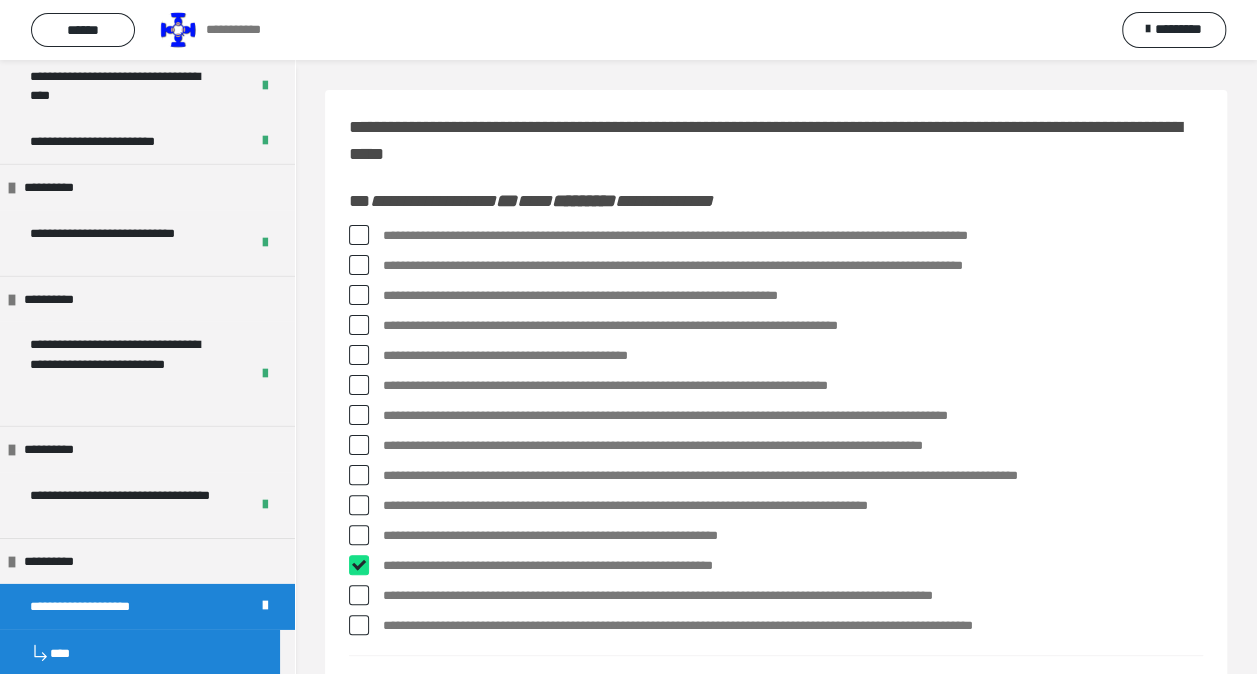 checkbox on "****" 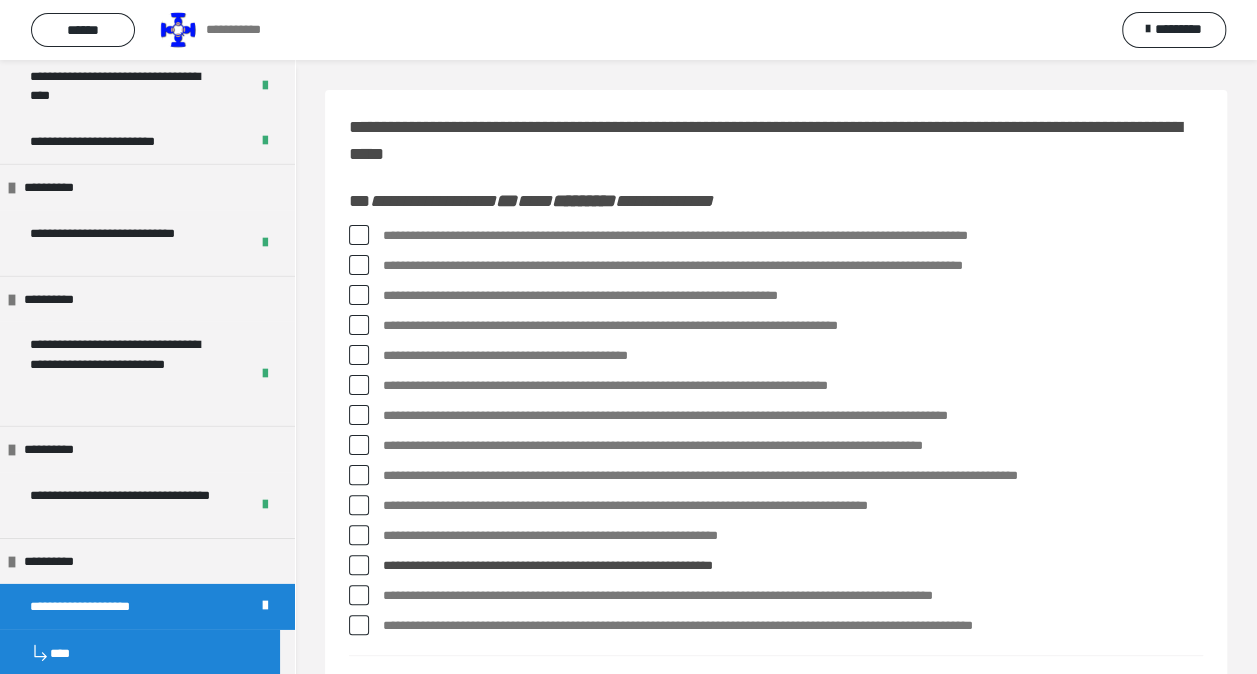 scroll, scrollTop: 400, scrollLeft: 0, axis: vertical 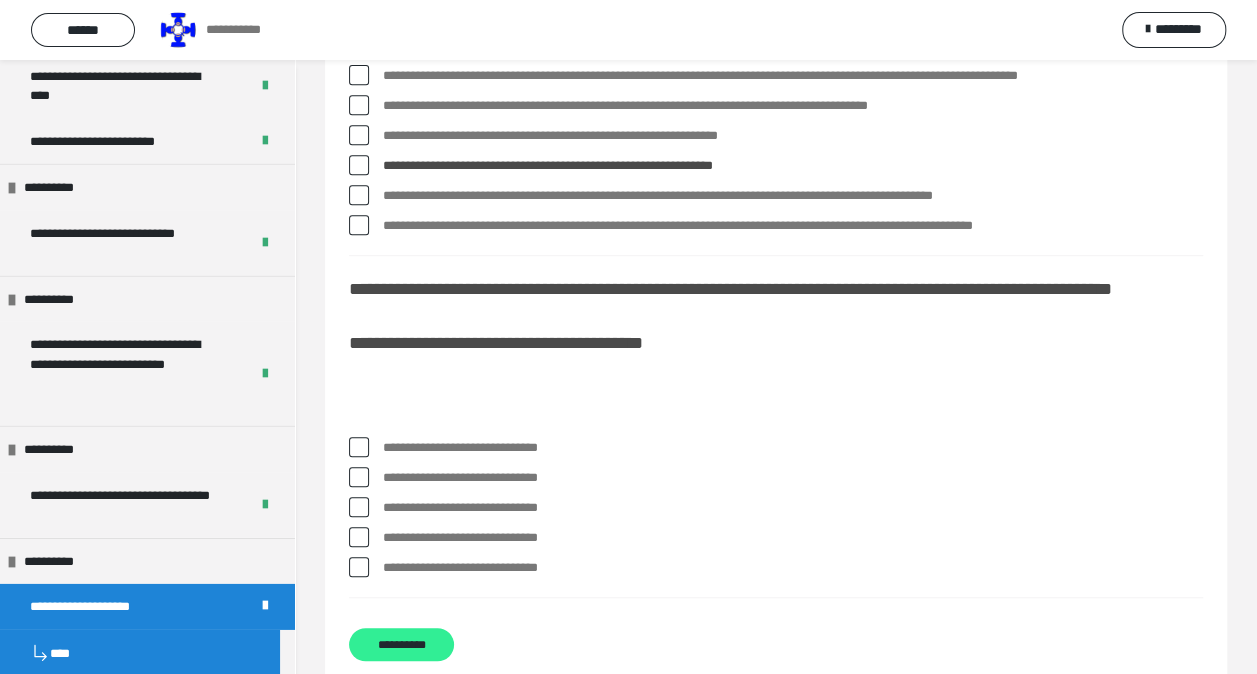 click on "**********" at bounding box center (401, 644) 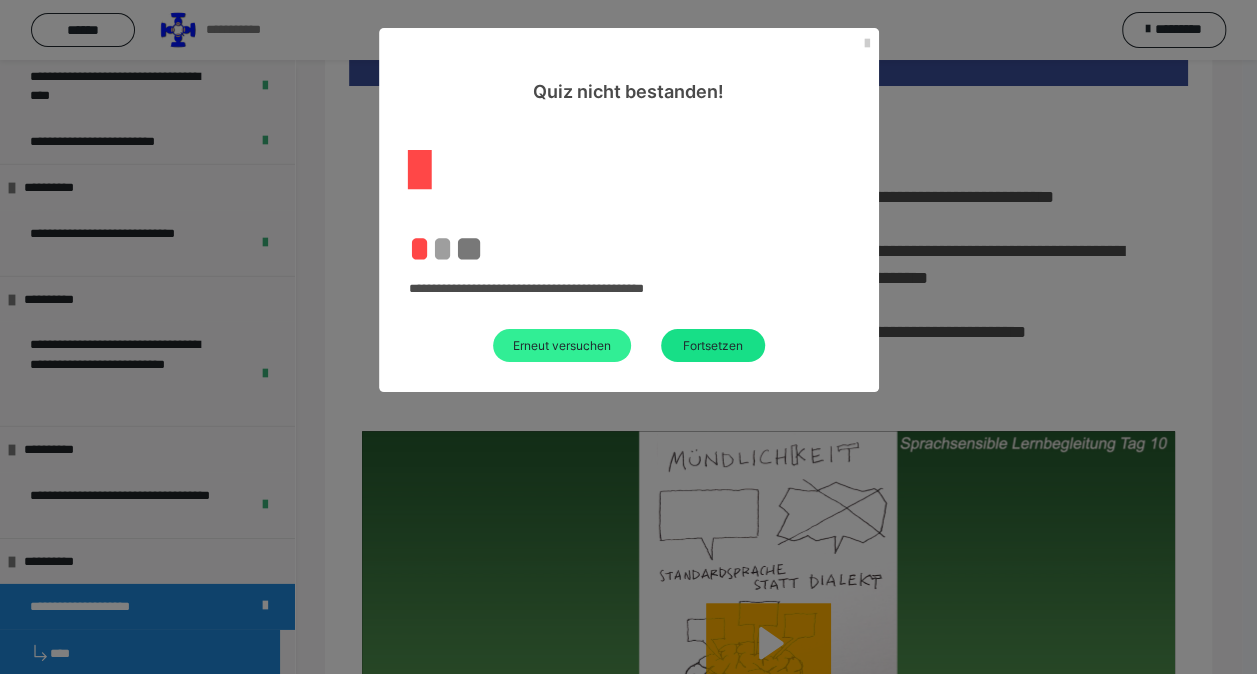 click on "Erneut versuchen" at bounding box center [562, 345] 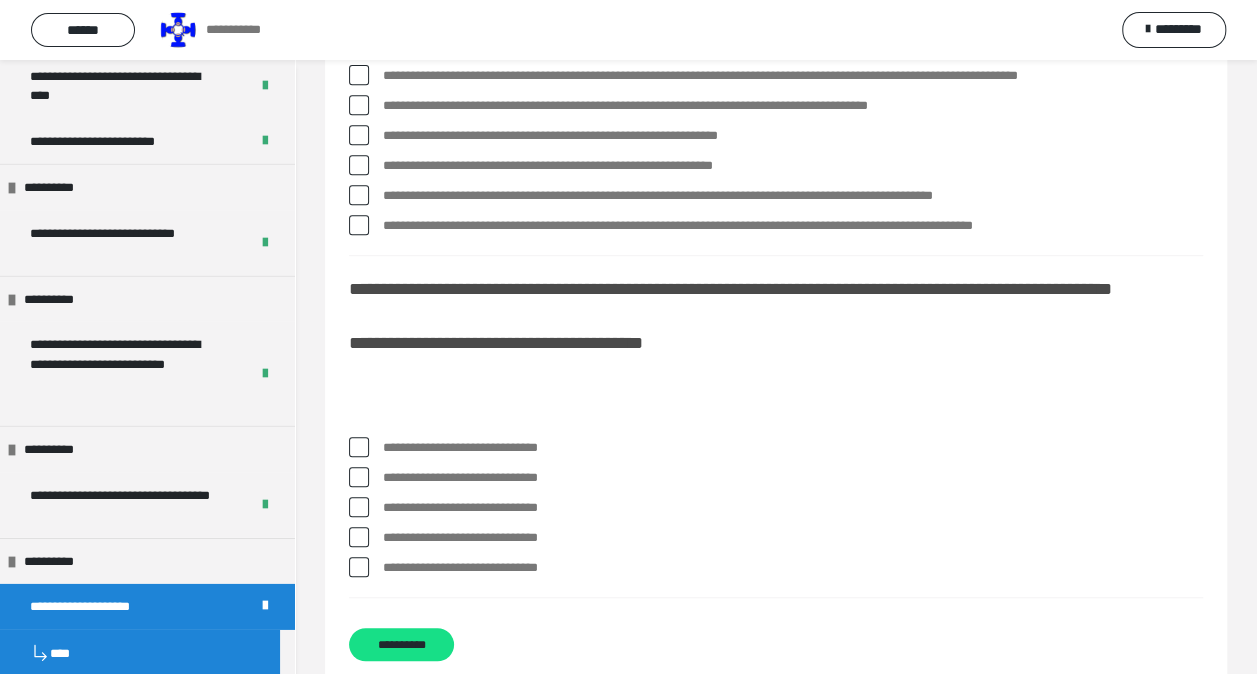 click at bounding box center [359, 135] 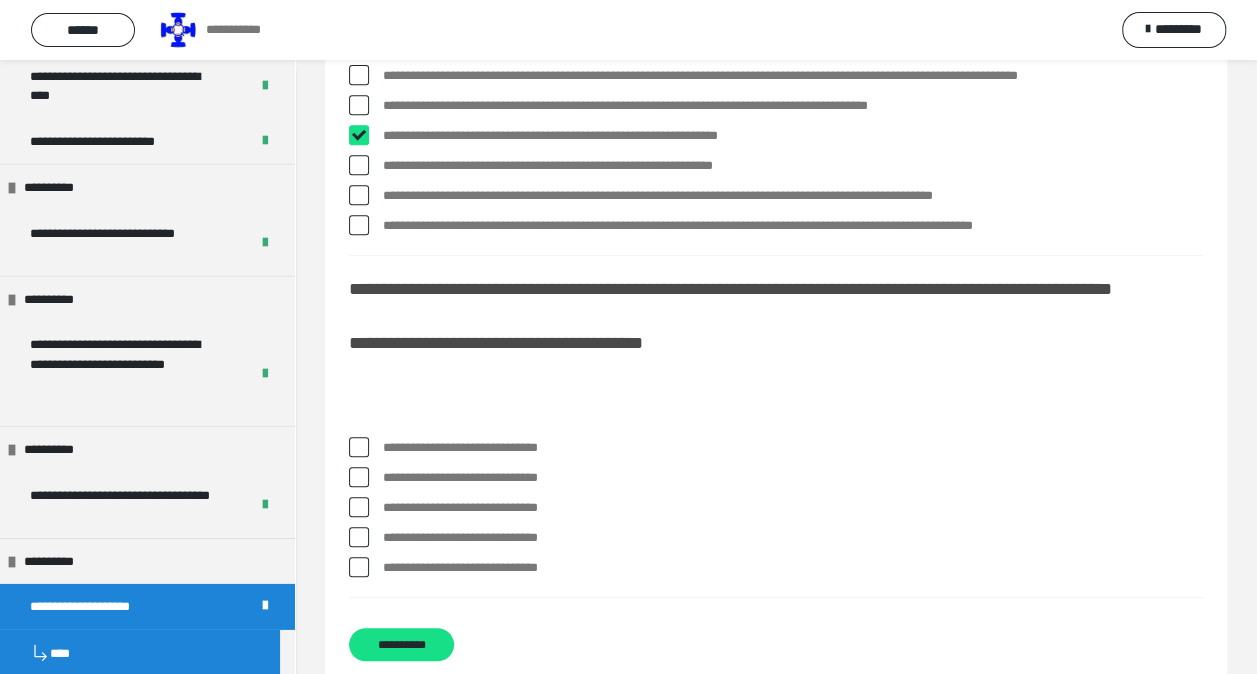 checkbox on "****" 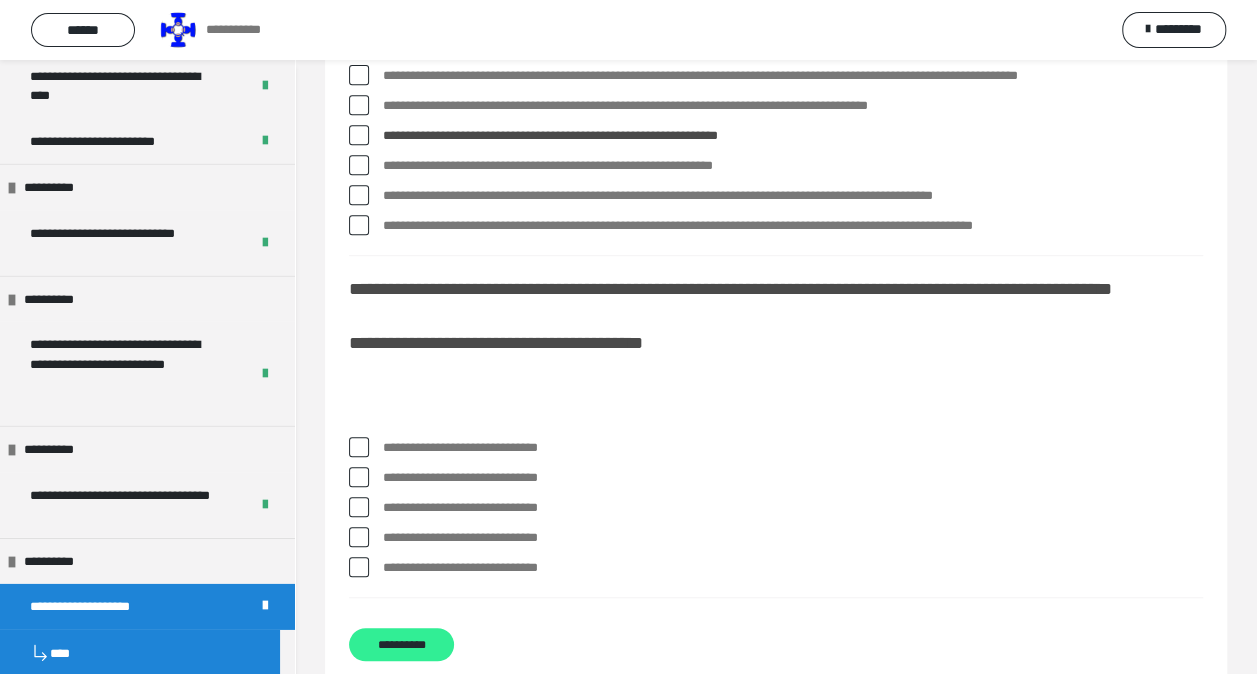 click on "**********" at bounding box center (401, 644) 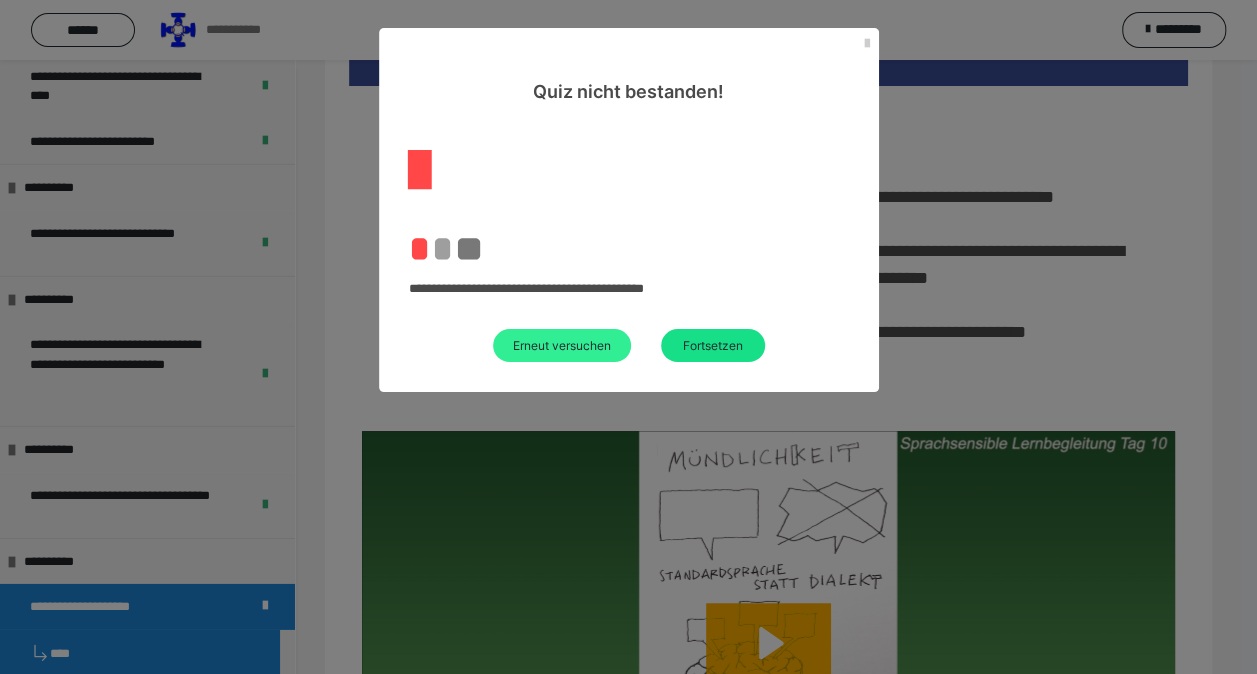 click on "Erneut versuchen" at bounding box center (562, 345) 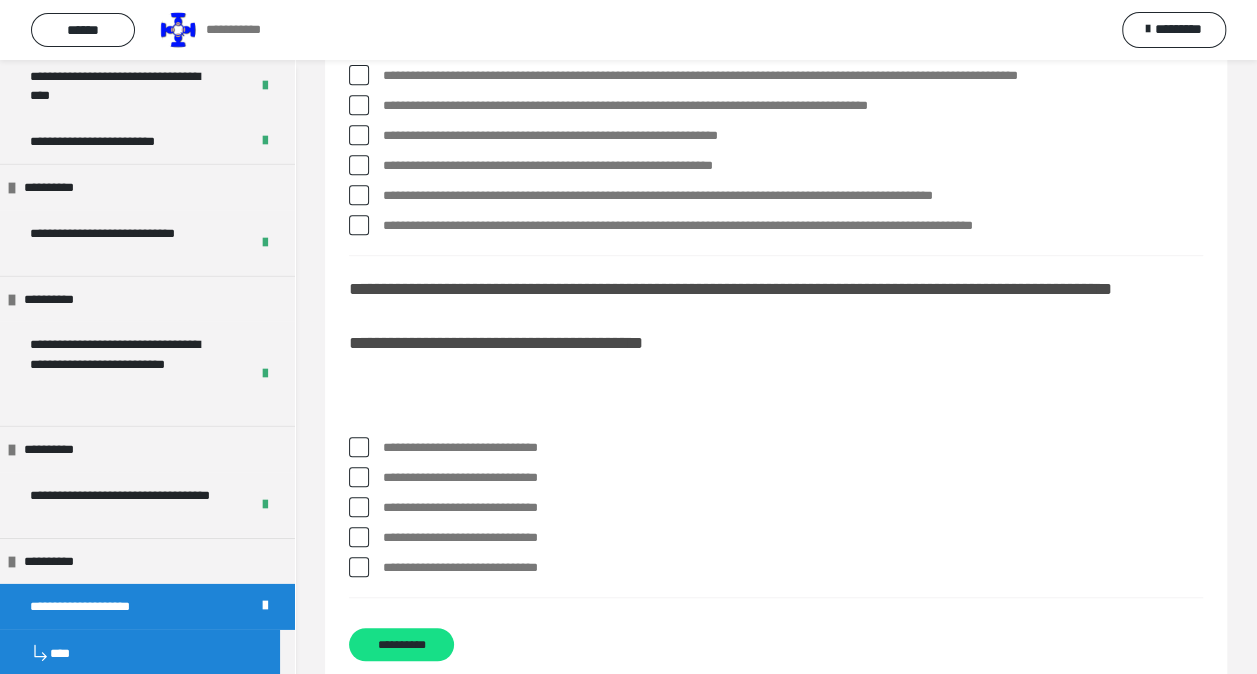 click at bounding box center (359, 135) 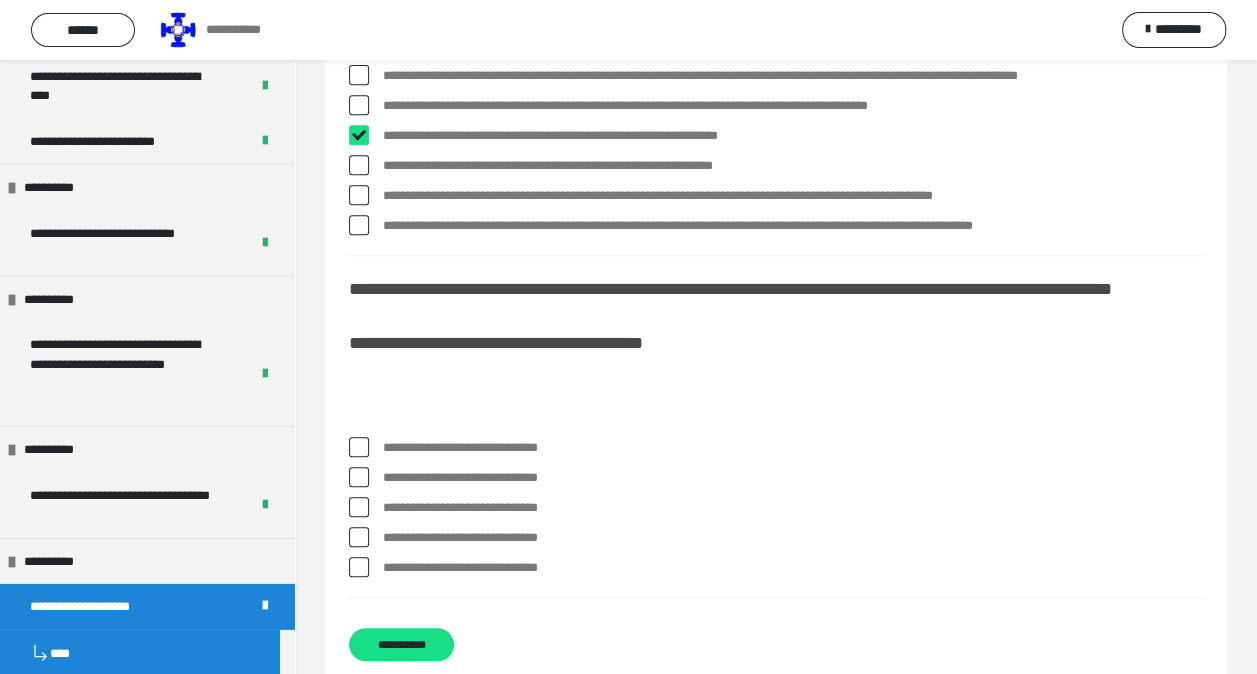 checkbox on "****" 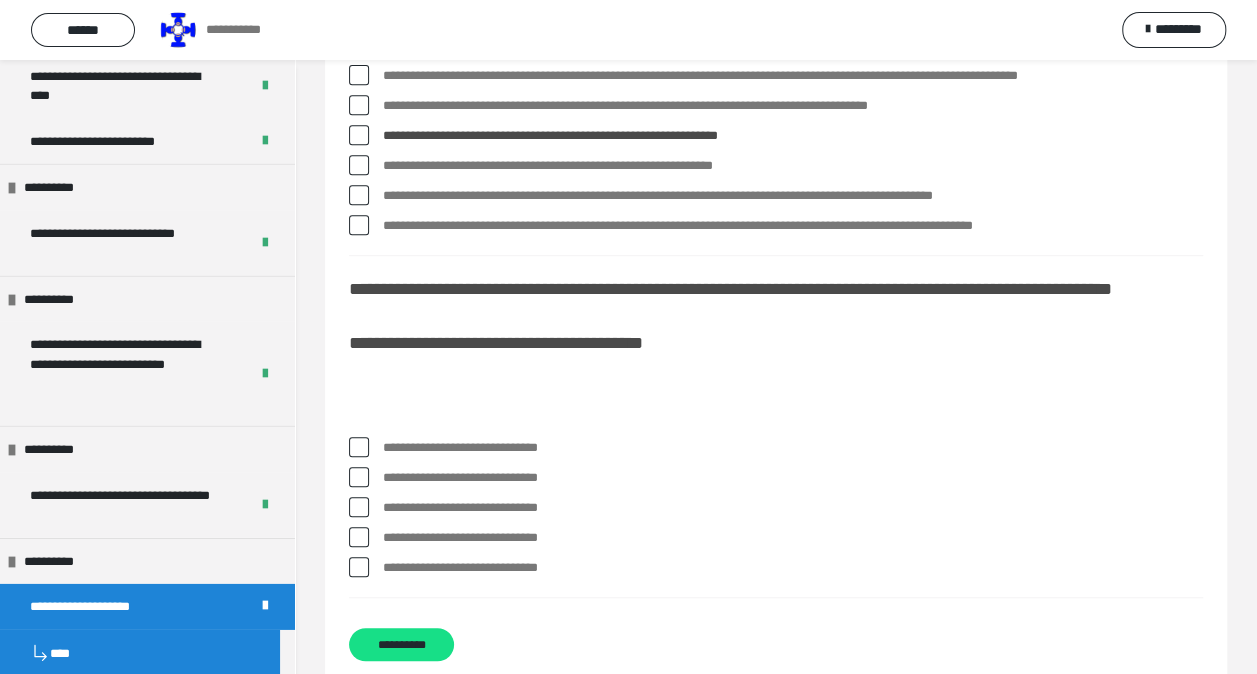 click at bounding box center (359, 195) 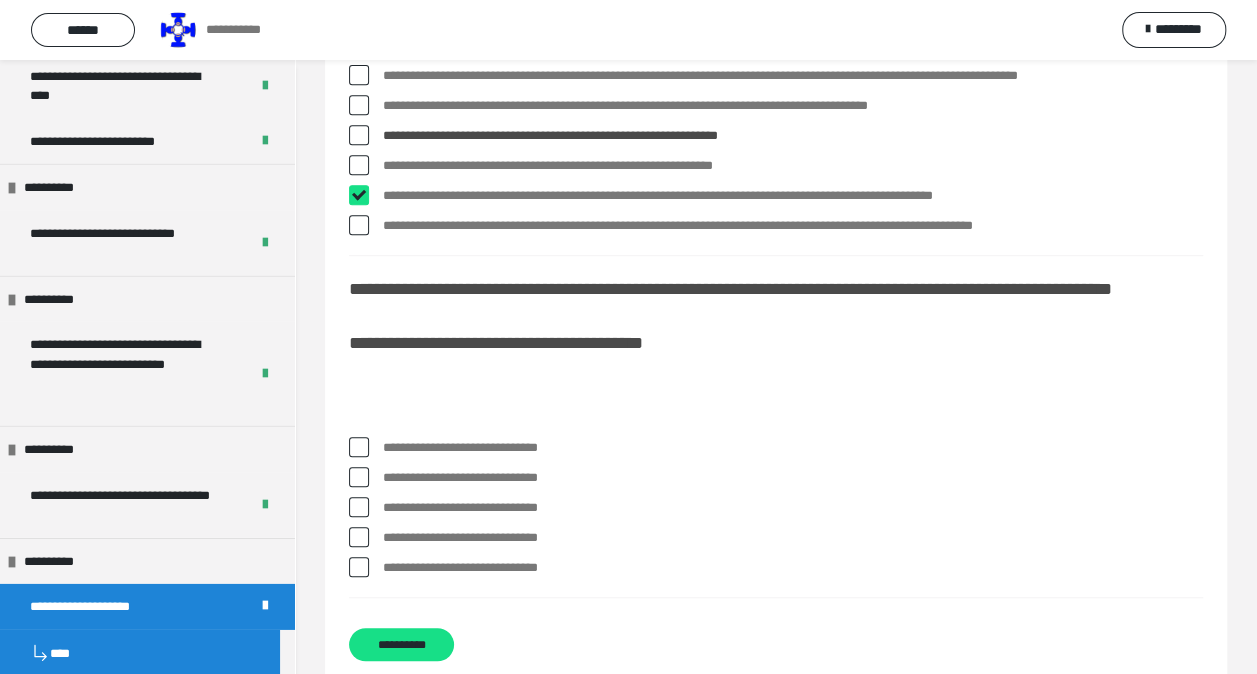 checkbox on "****" 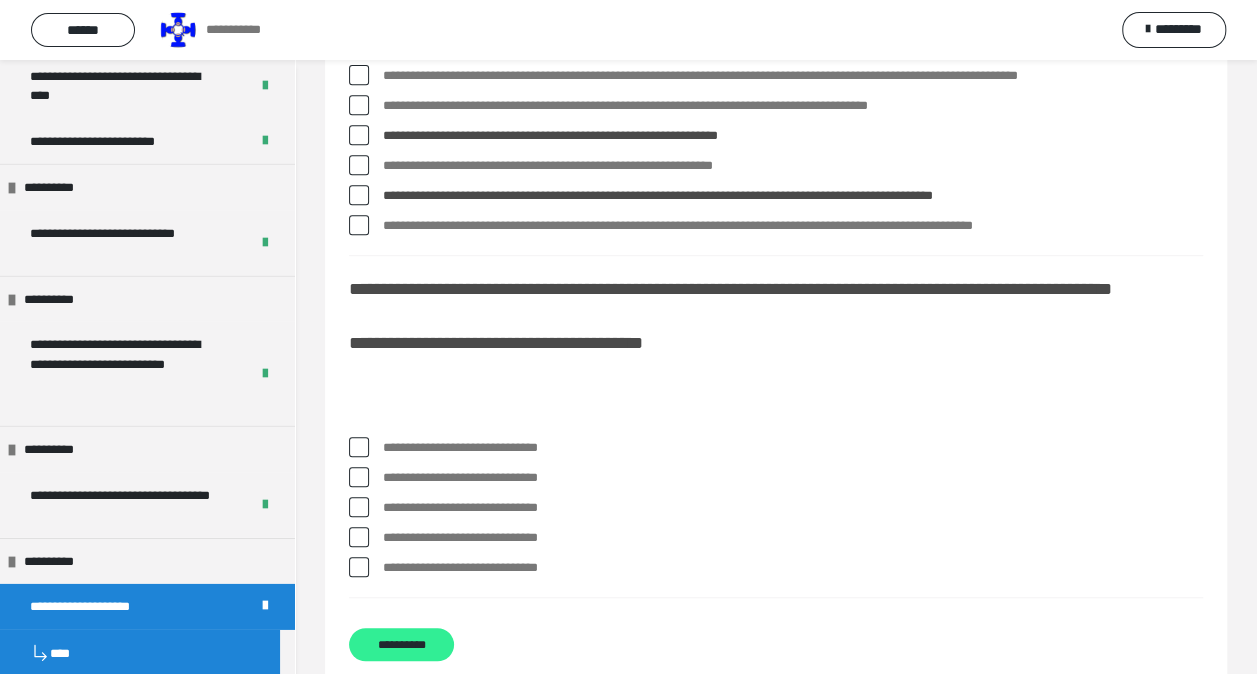 click on "**********" at bounding box center [401, 644] 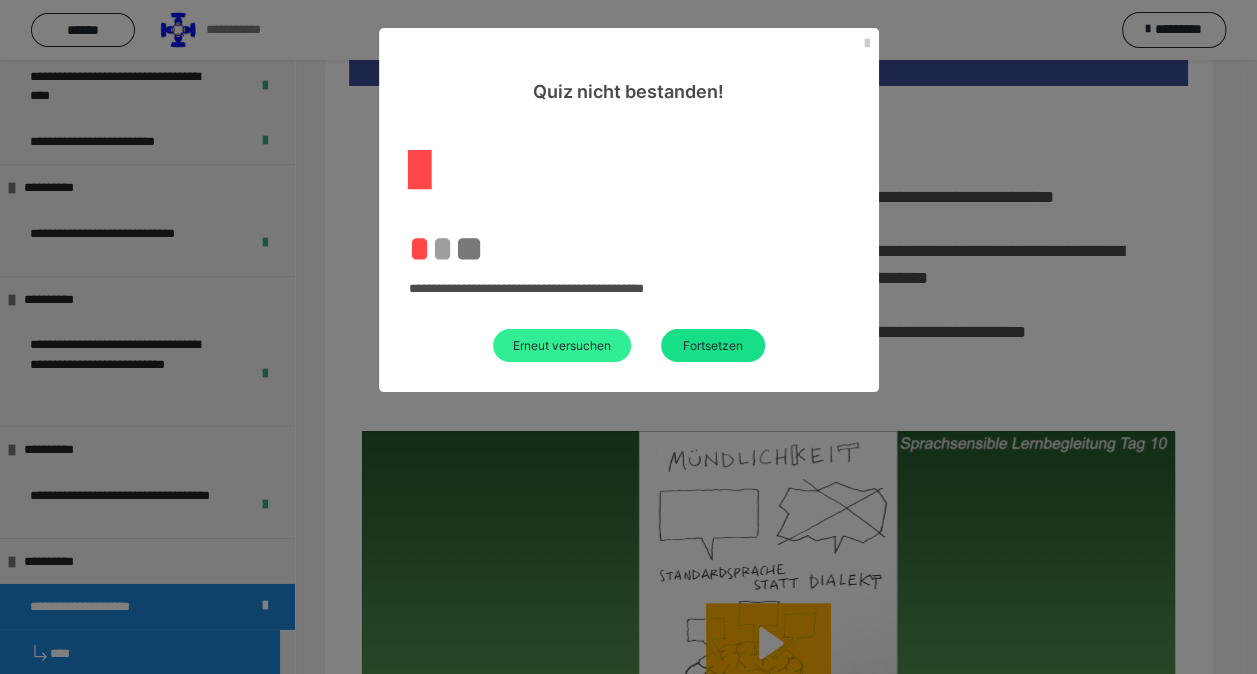 click on "Erneut versuchen" at bounding box center (562, 345) 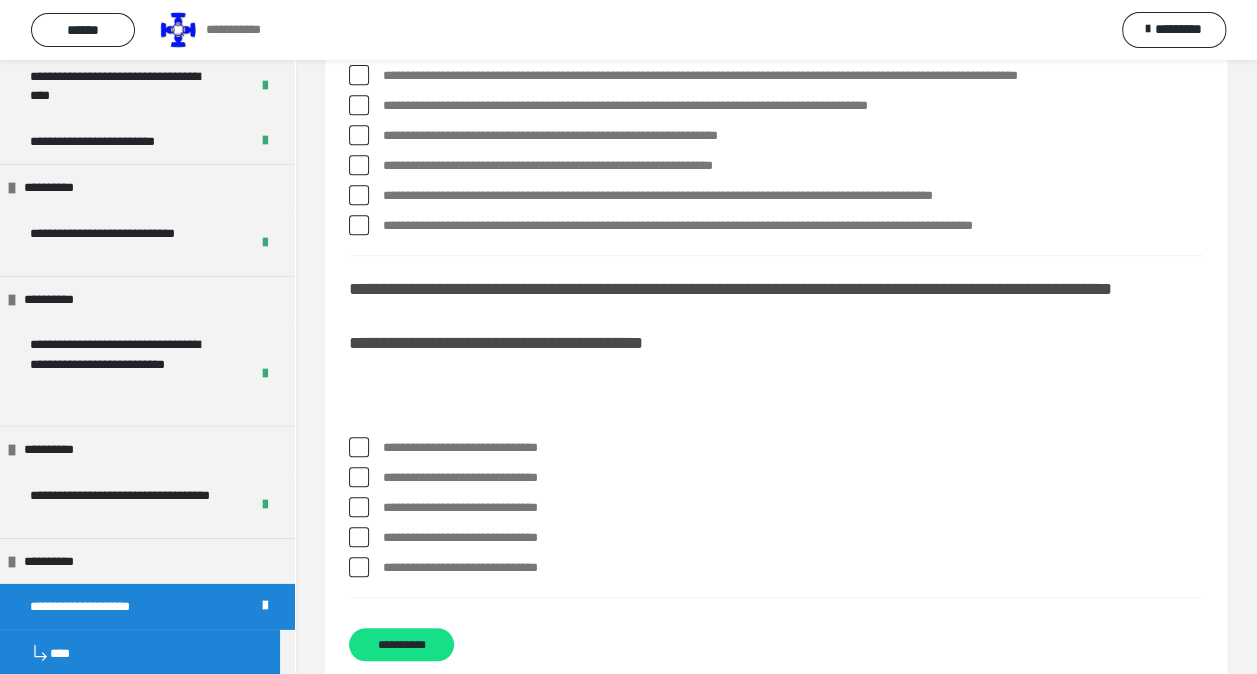 click at bounding box center (359, 135) 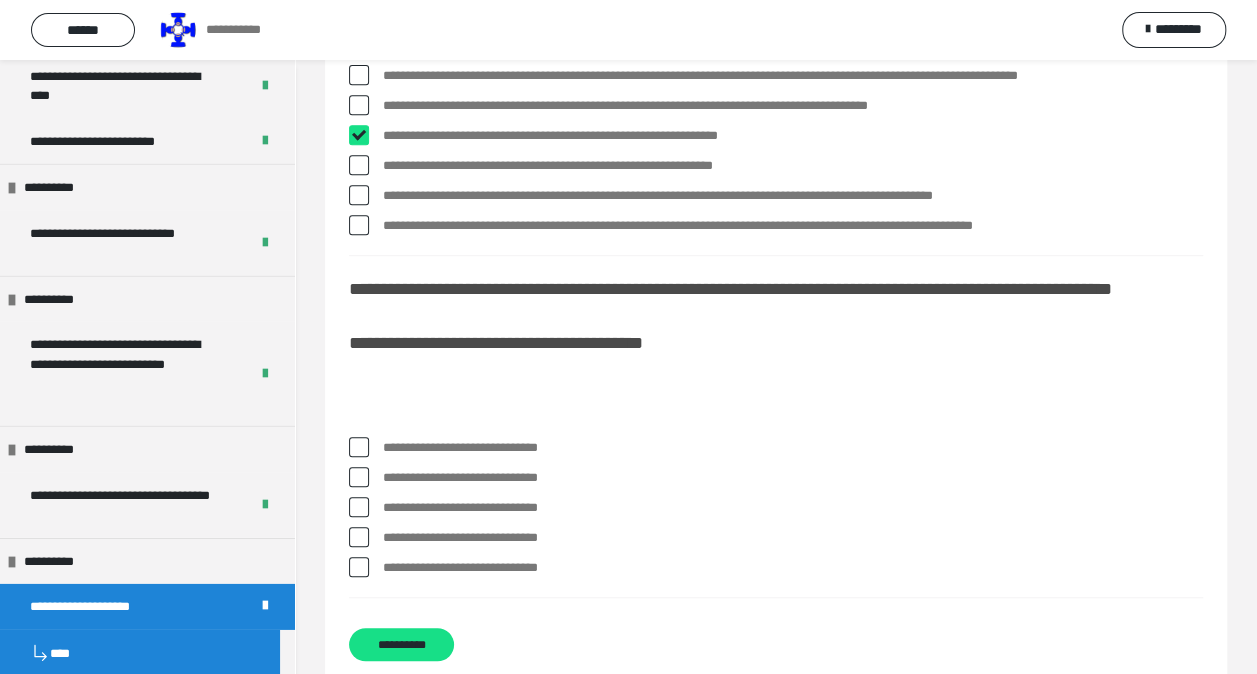 checkbox on "****" 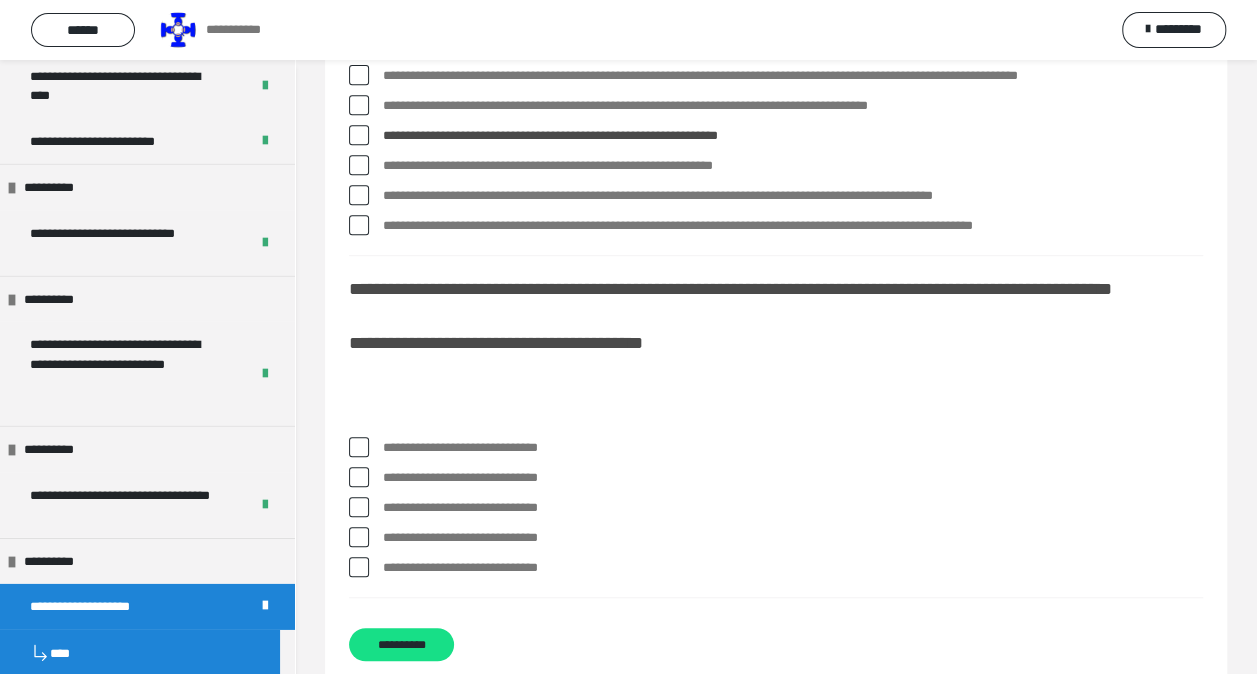 click at bounding box center [359, 195] 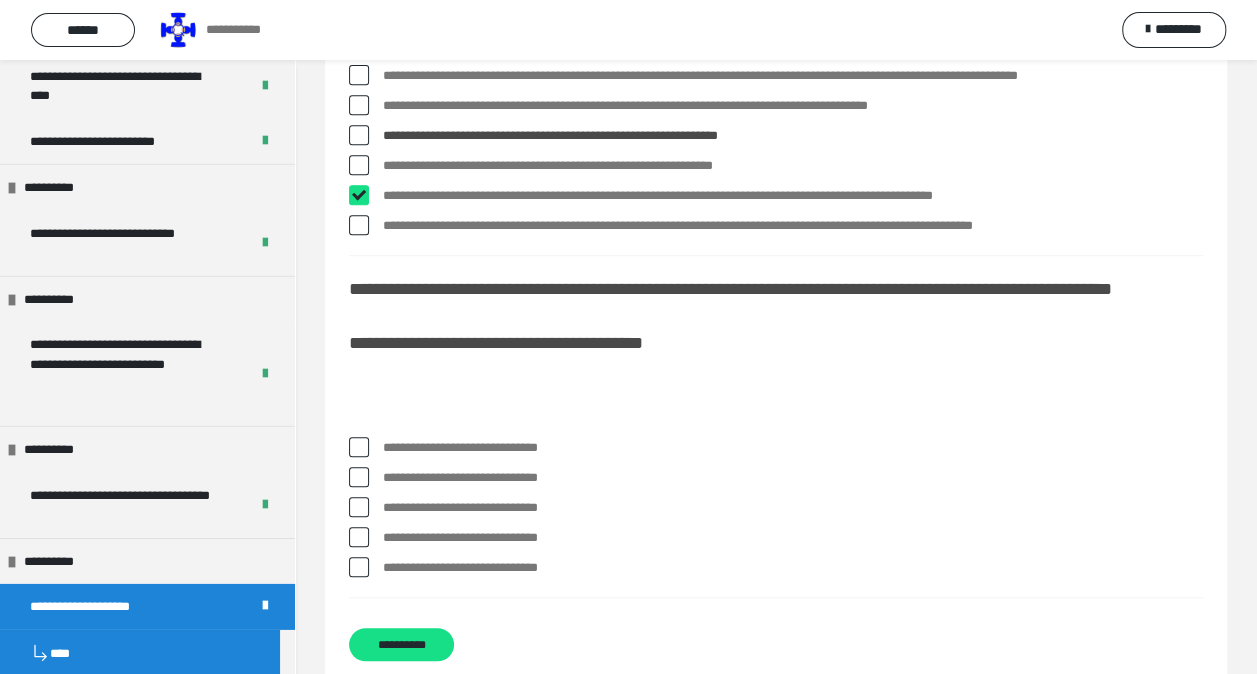 checkbox on "****" 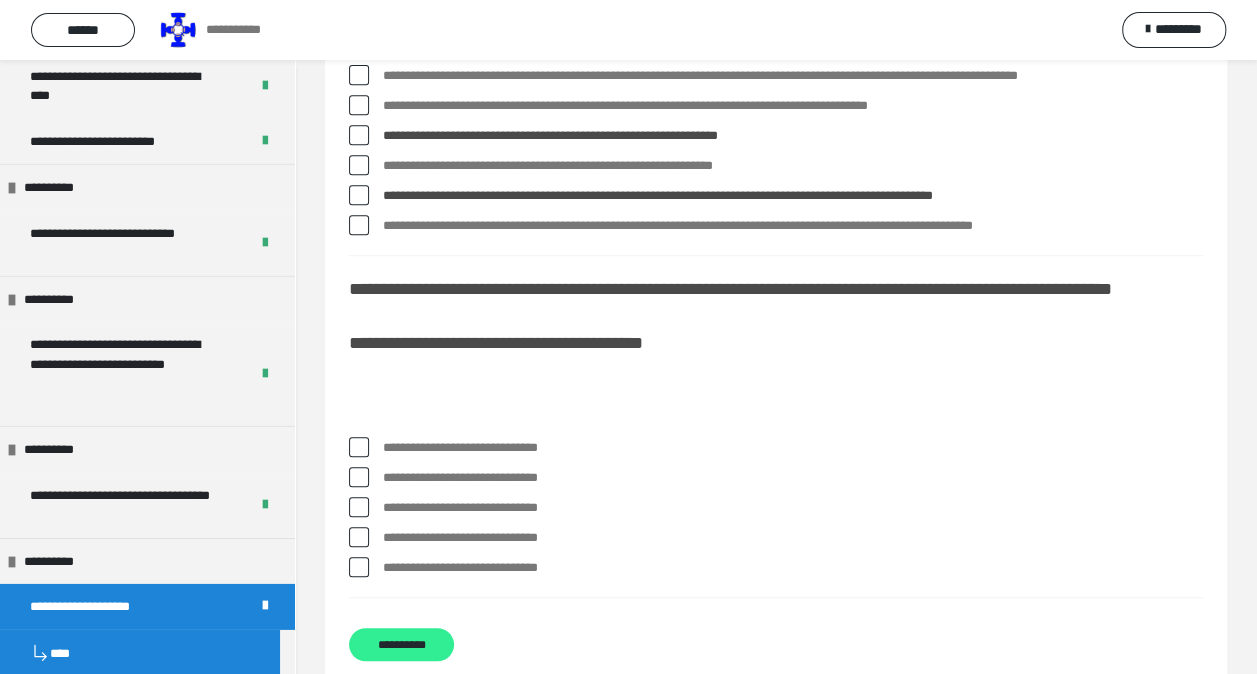 click on "**********" at bounding box center (401, 644) 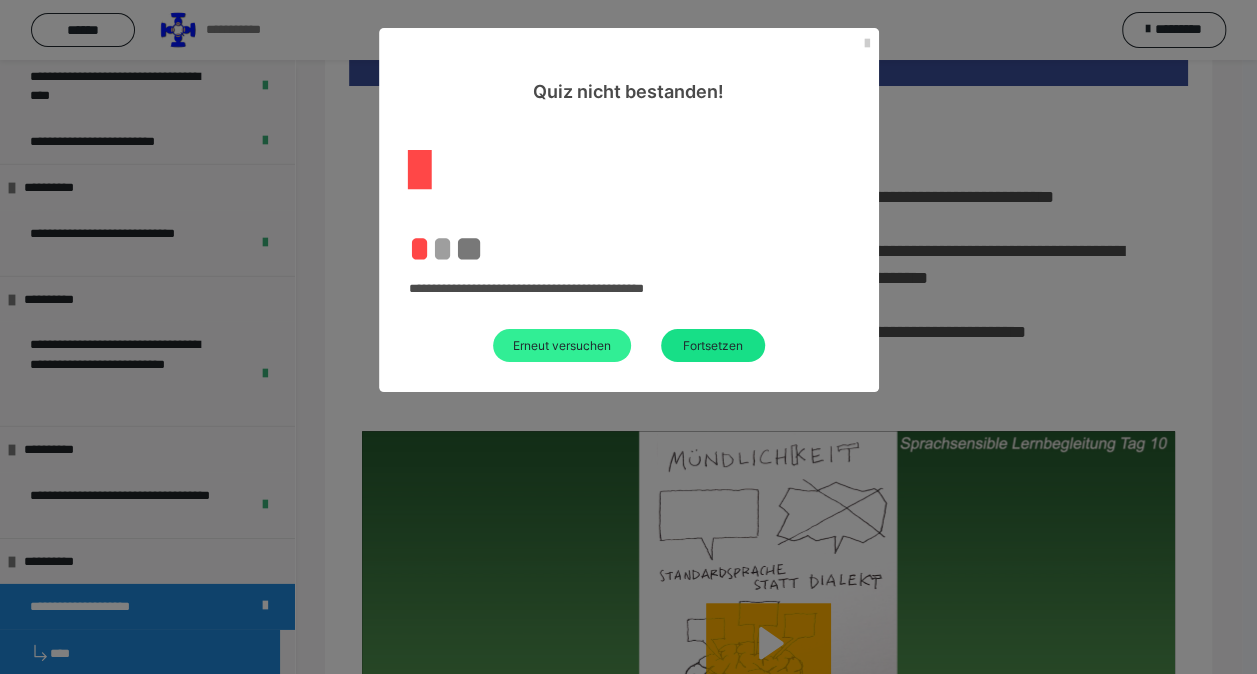 click on "Erneut versuchen" at bounding box center (562, 345) 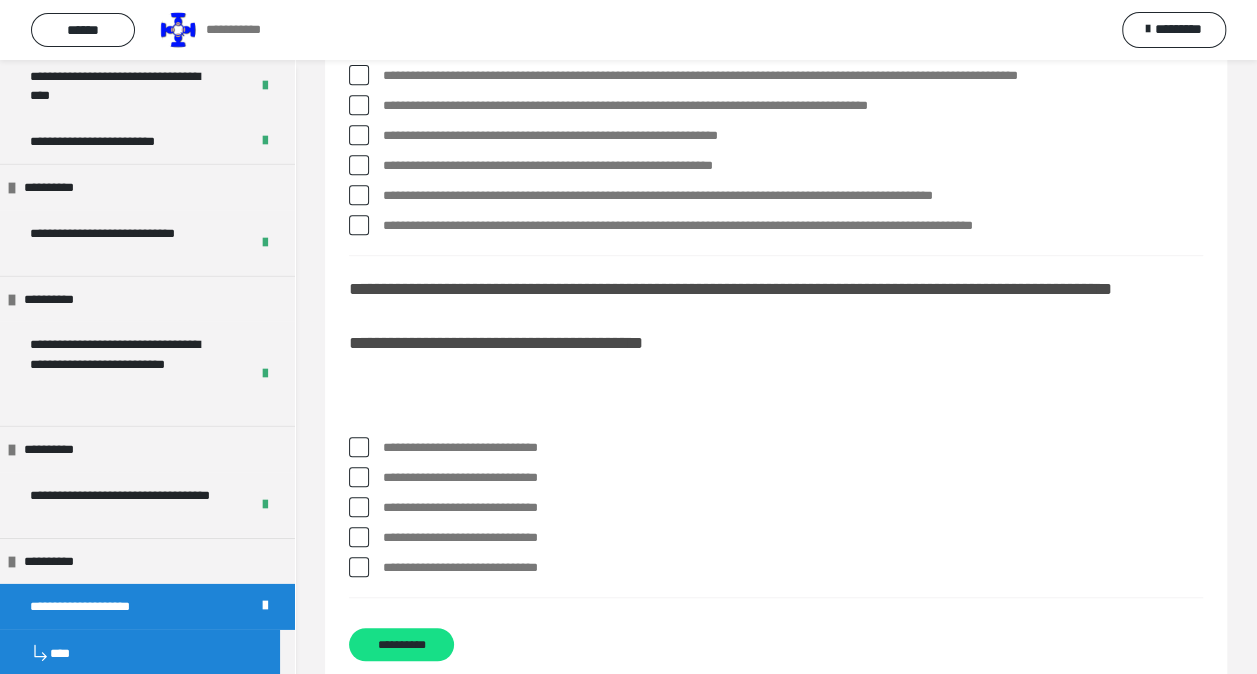 click at bounding box center (359, 135) 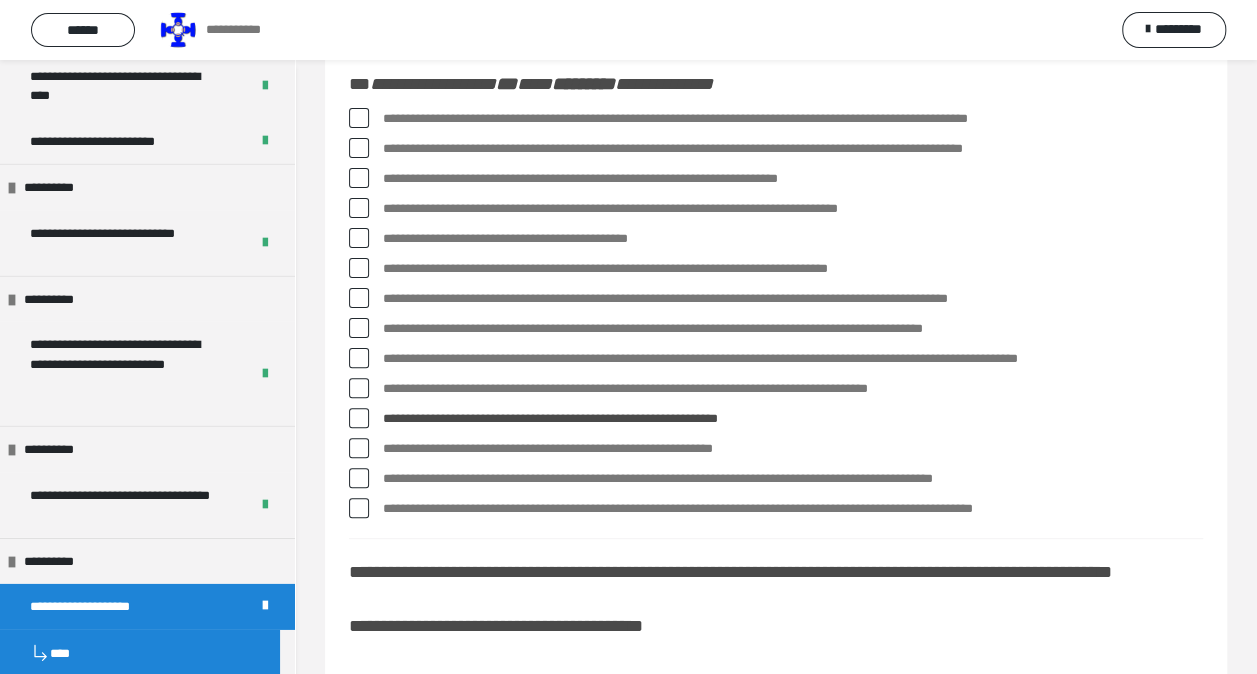 scroll, scrollTop: 100, scrollLeft: 0, axis: vertical 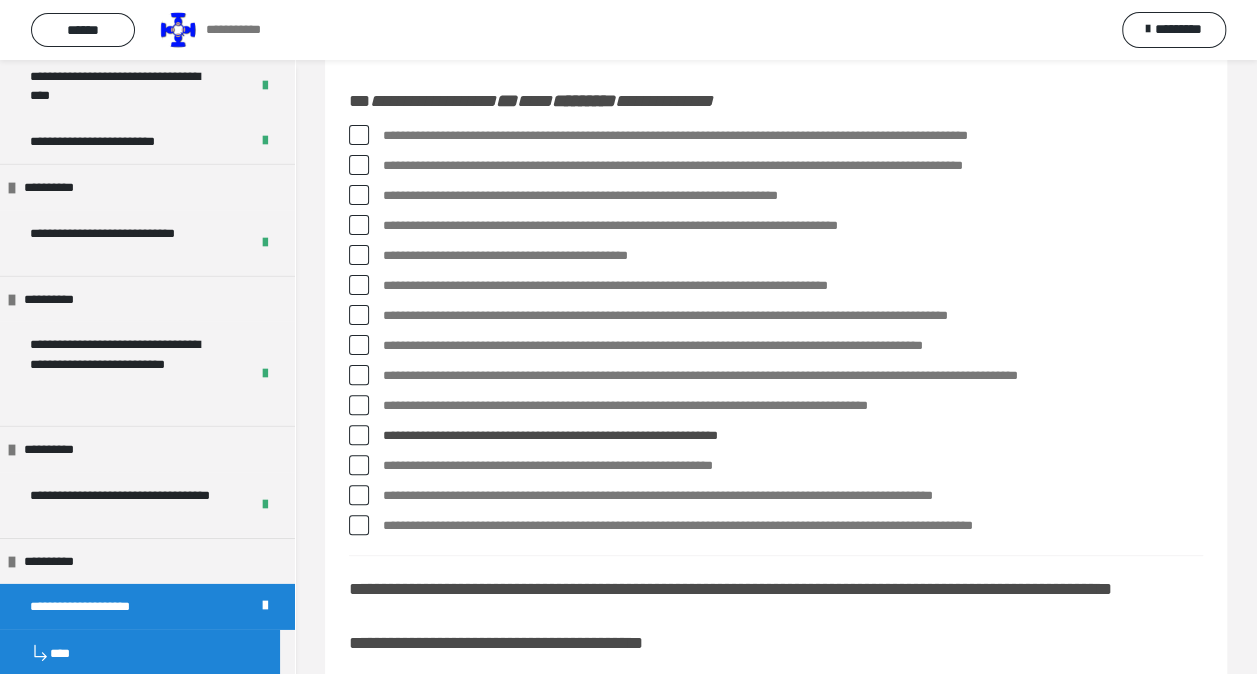 click at bounding box center (359, 135) 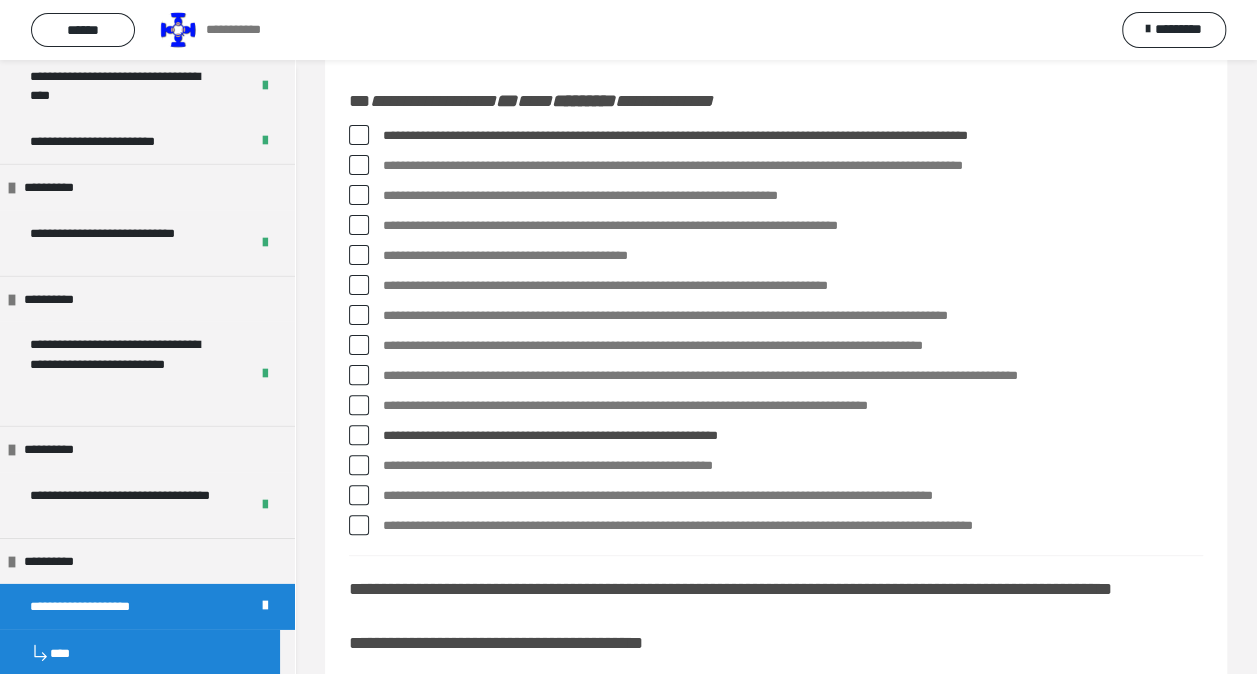 click at bounding box center (359, 255) 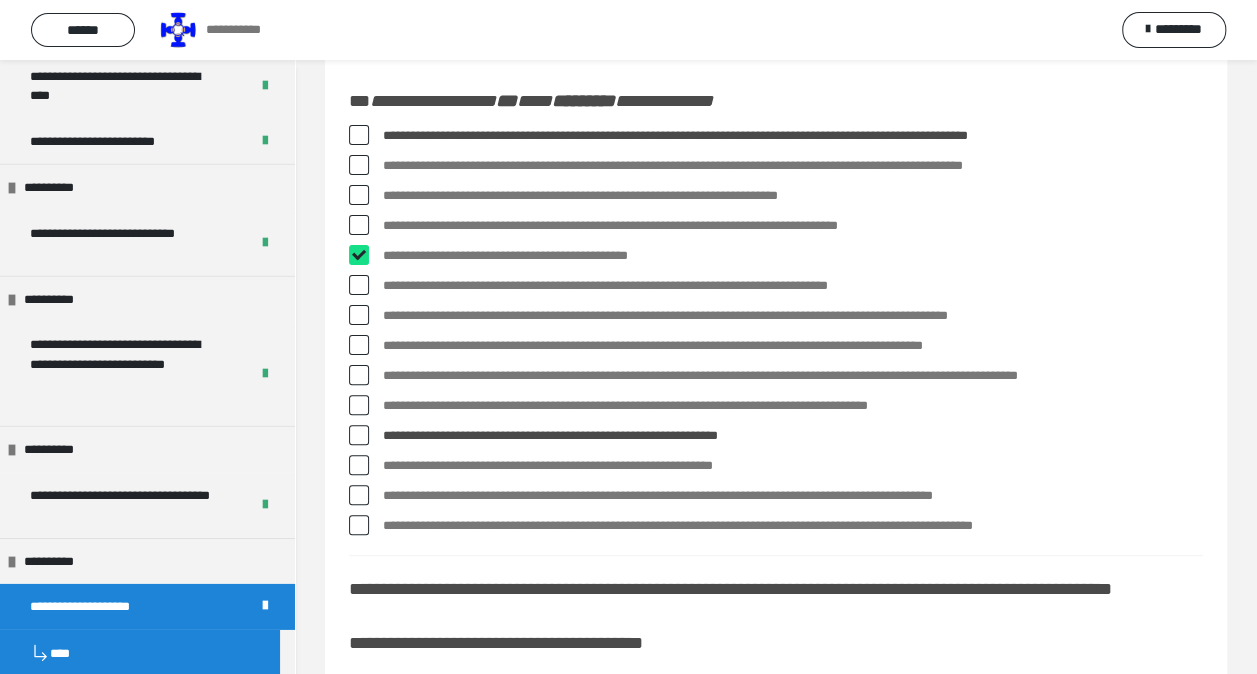 checkbox on "****" 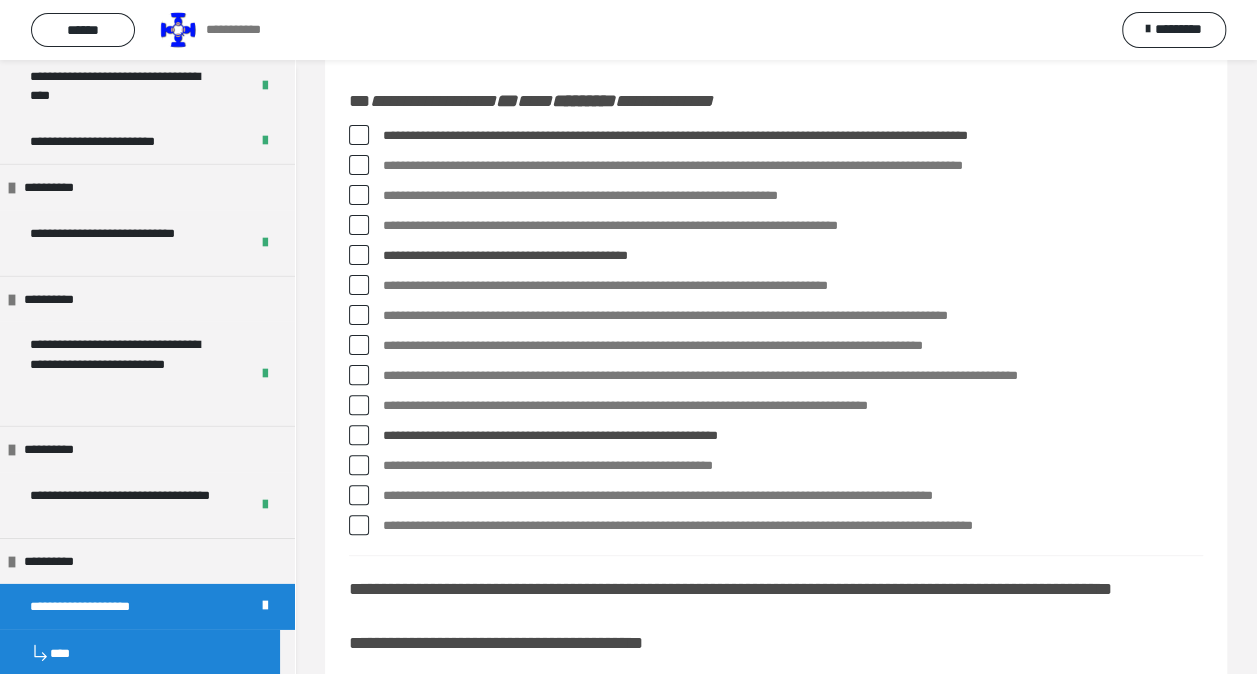click at bounding box center (359, 315) 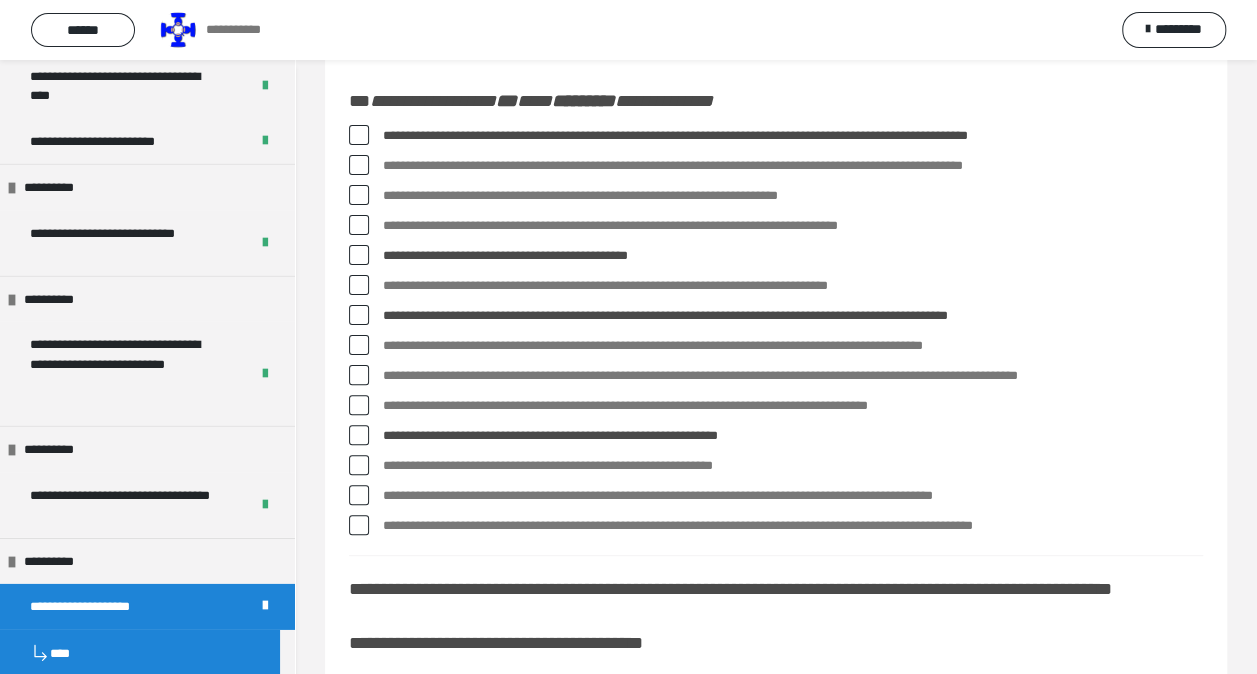 click at bounding box center (359, 375) 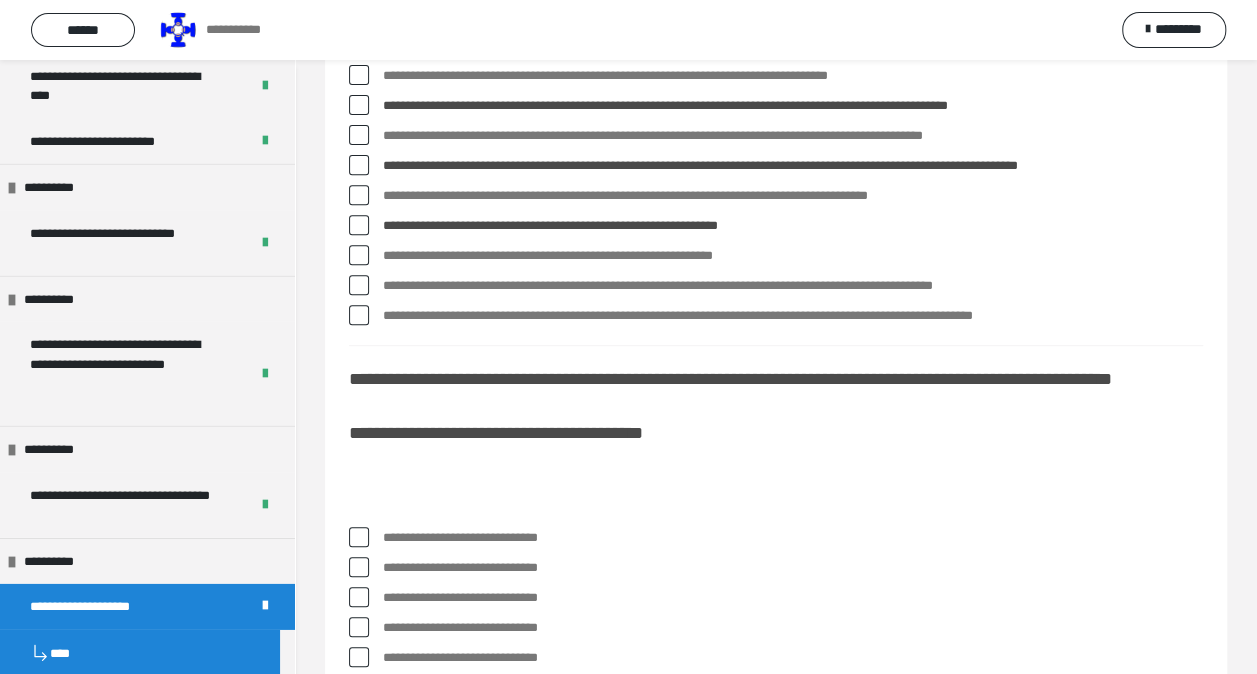 scroll, scrollTop: 400, scrollLeft: 0, axis: vertical 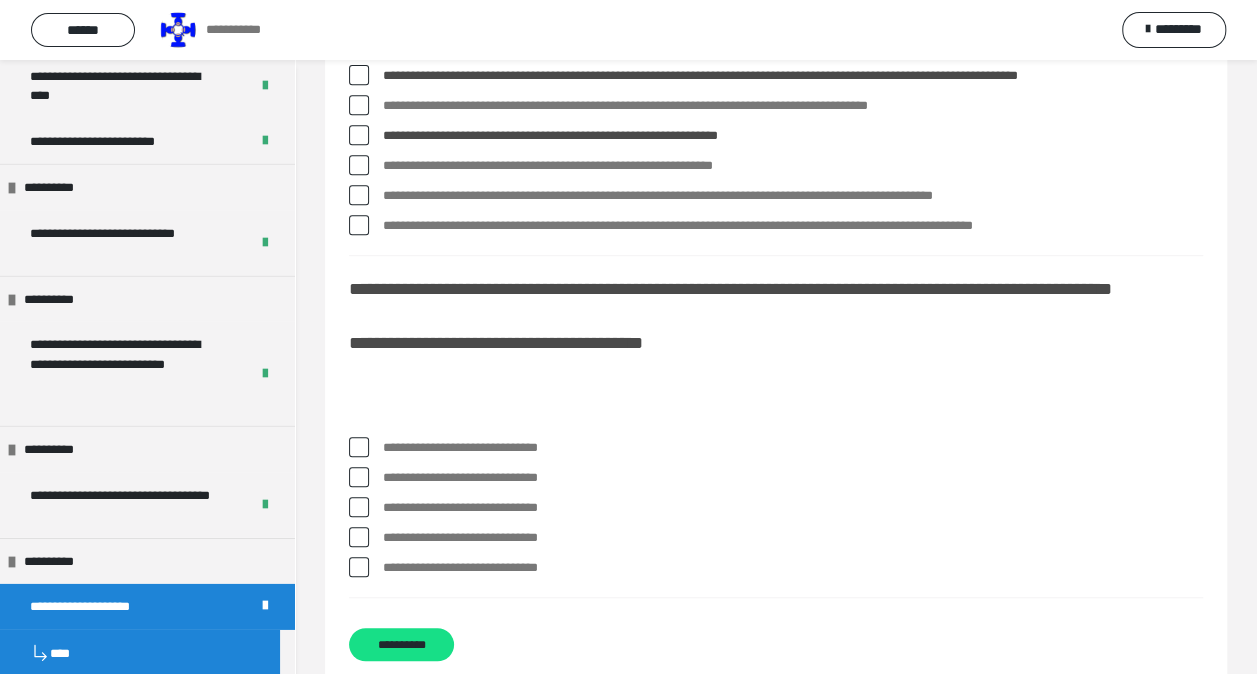 click at bounding box center (359, 447) 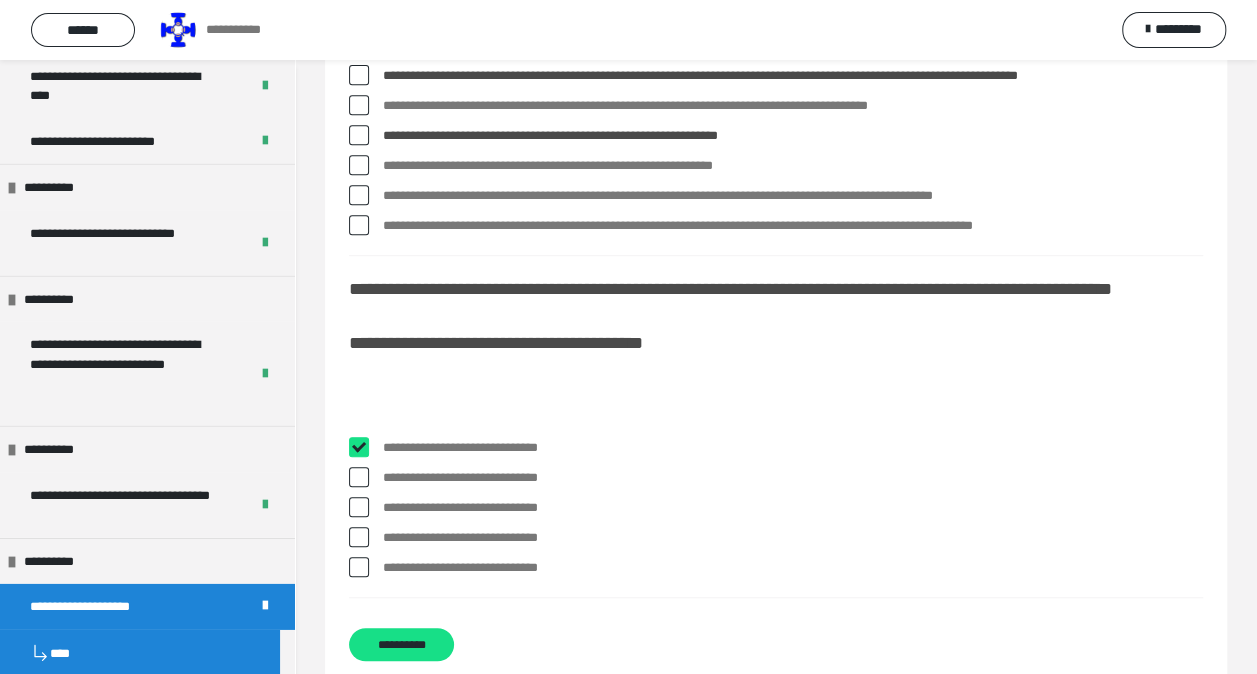 checkbox on "****" 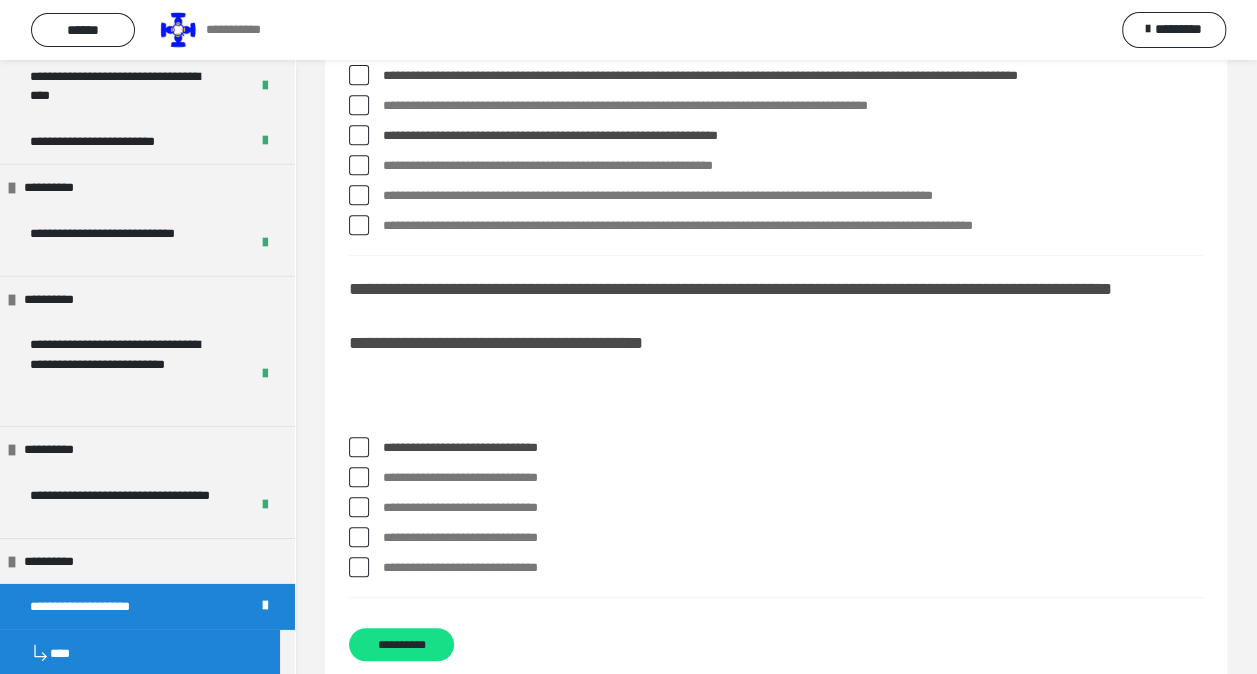 click at bounding box center (359, 567) 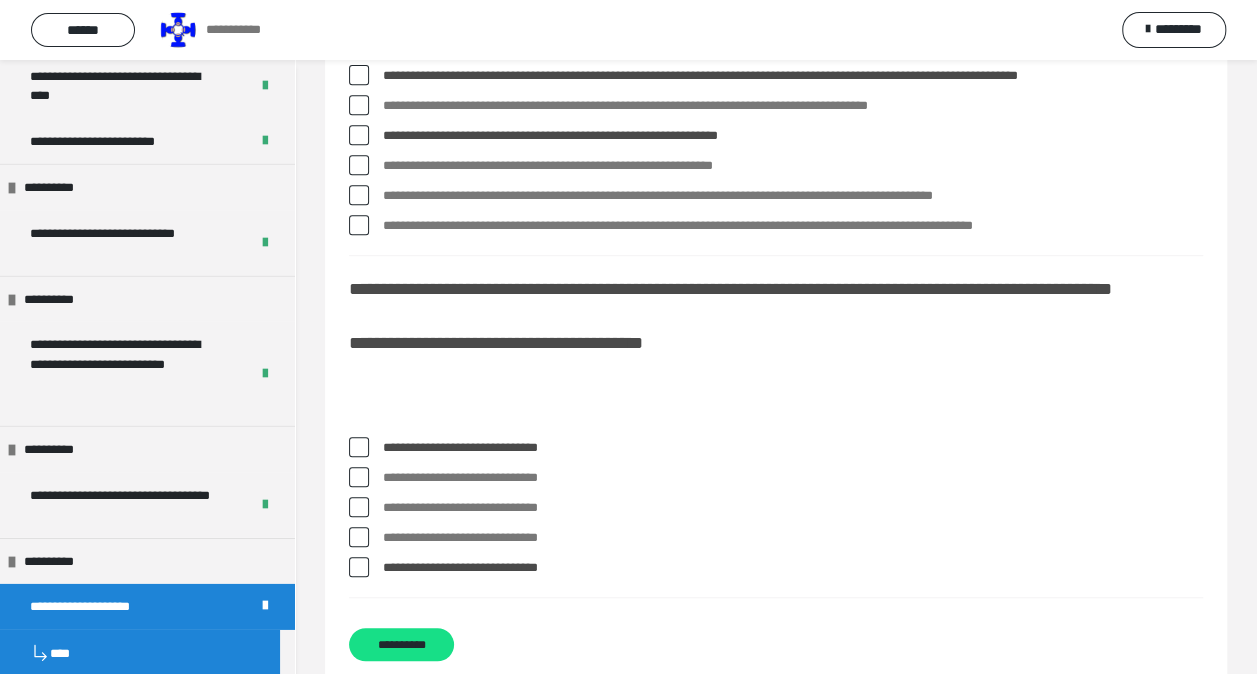 click at bounding box center [359, 567] 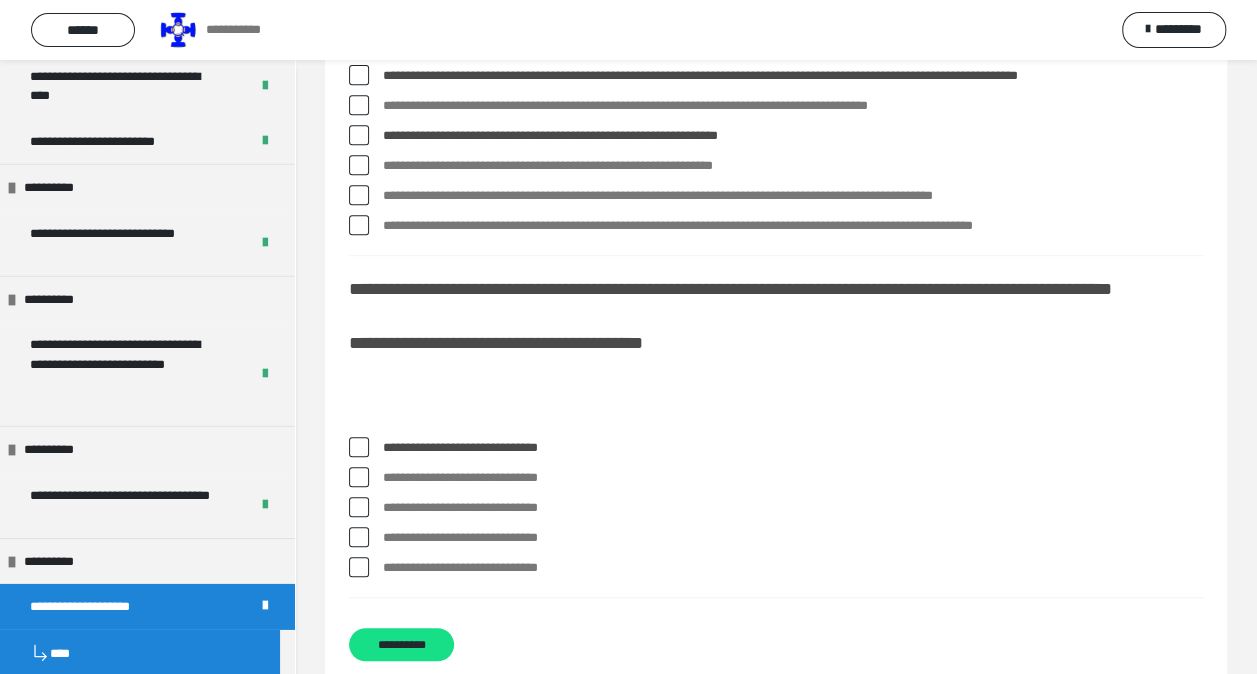 click at bounding box center (359, 567) 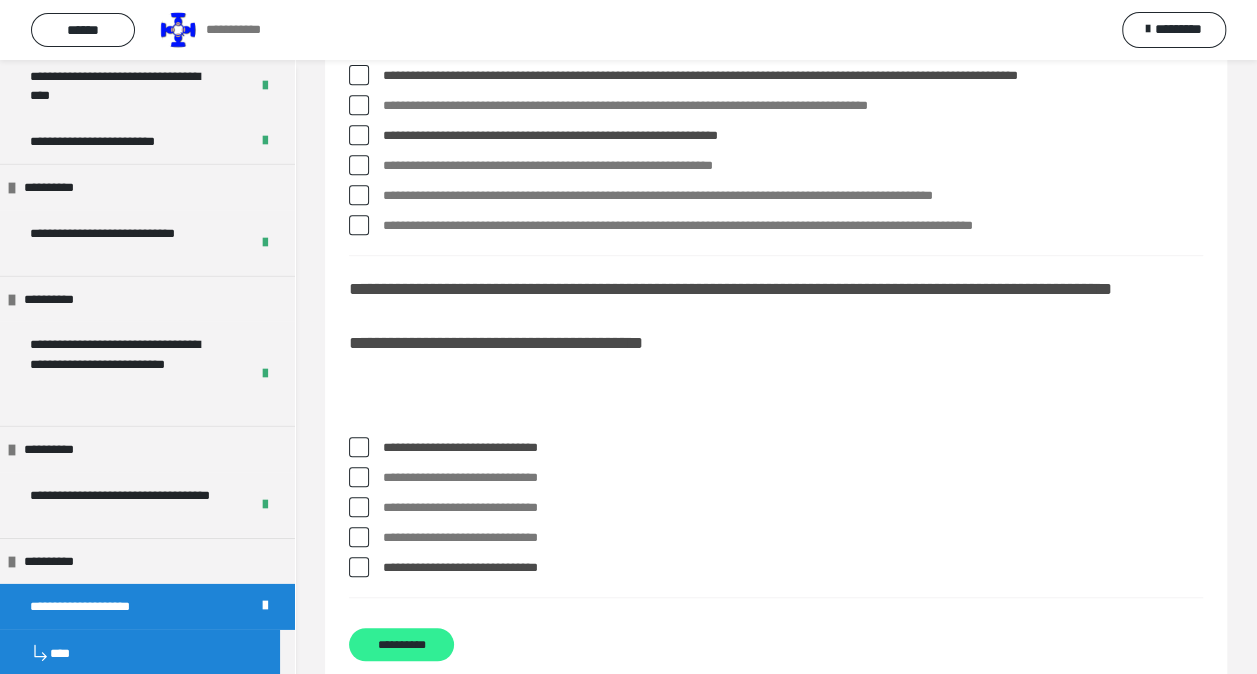 click on "**********" at bounding box center (401, 644) 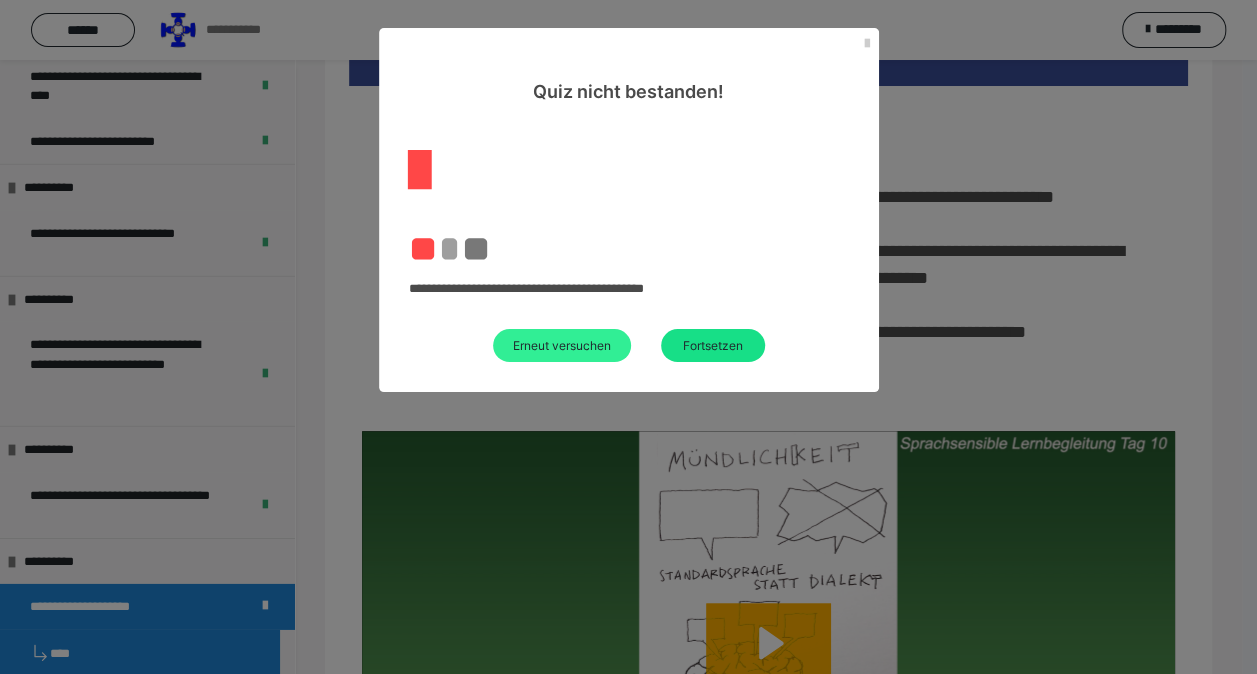 click on "Erneut versuchen" at bounding box center [562, 345] 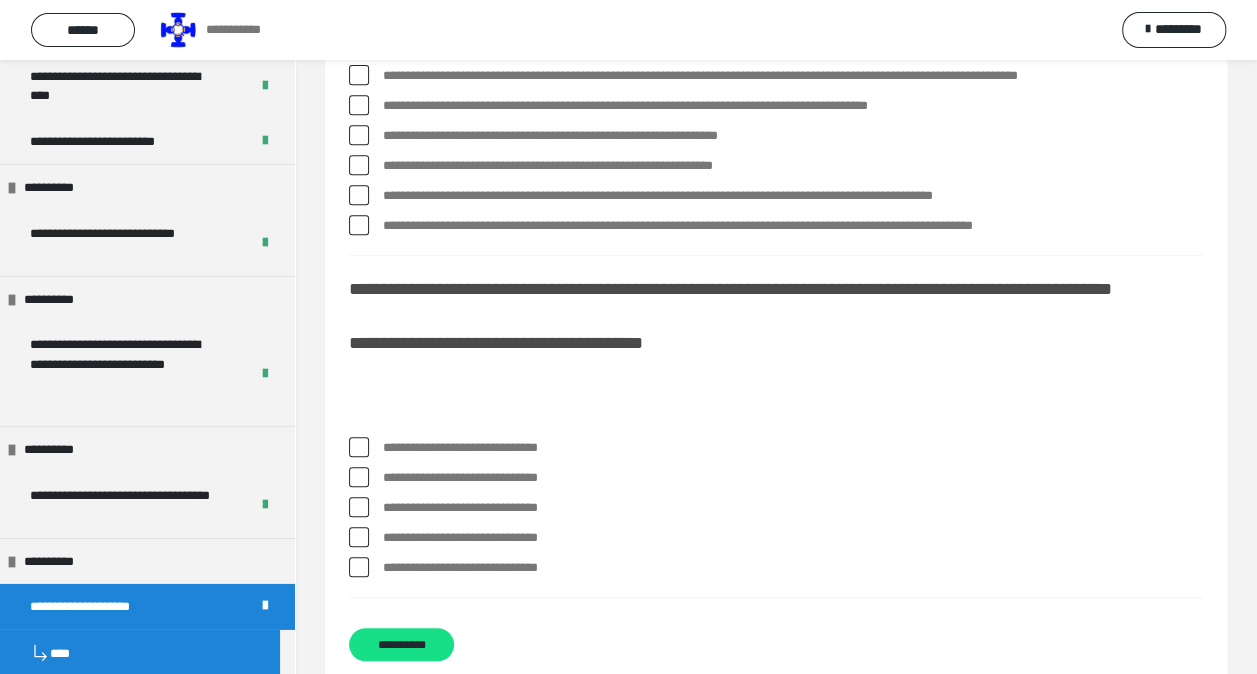 click at bounding box center (359, 135) 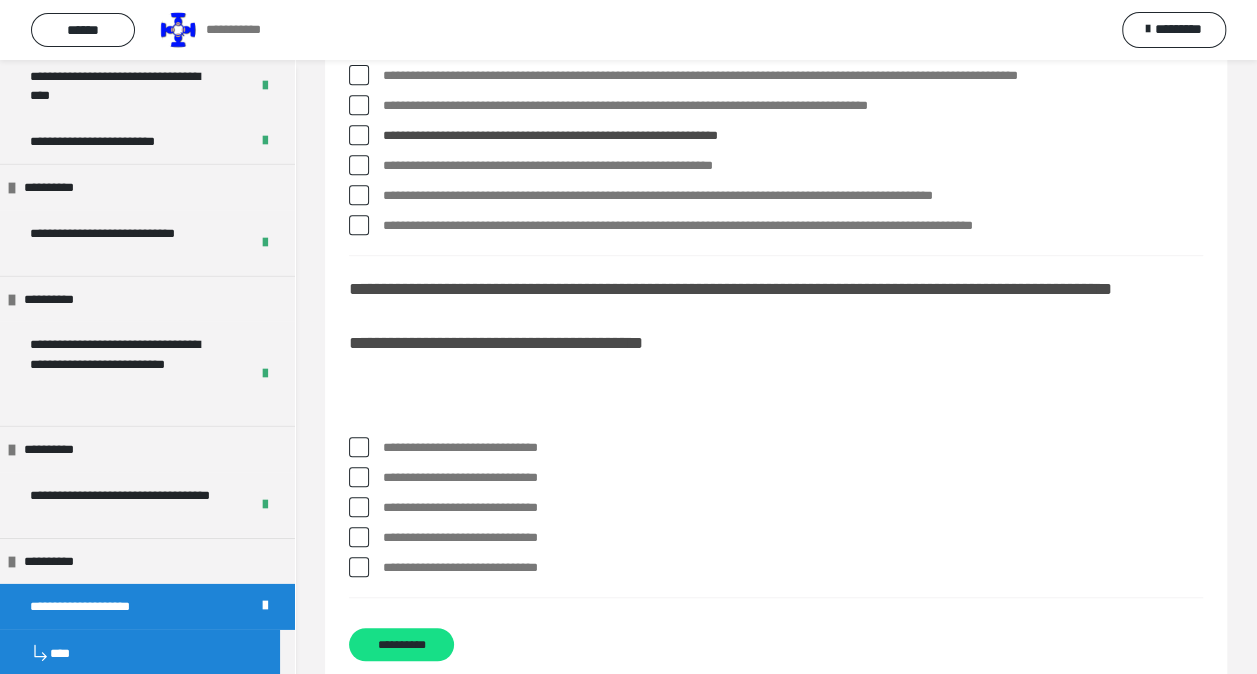 click at bounding box center (359, 195) 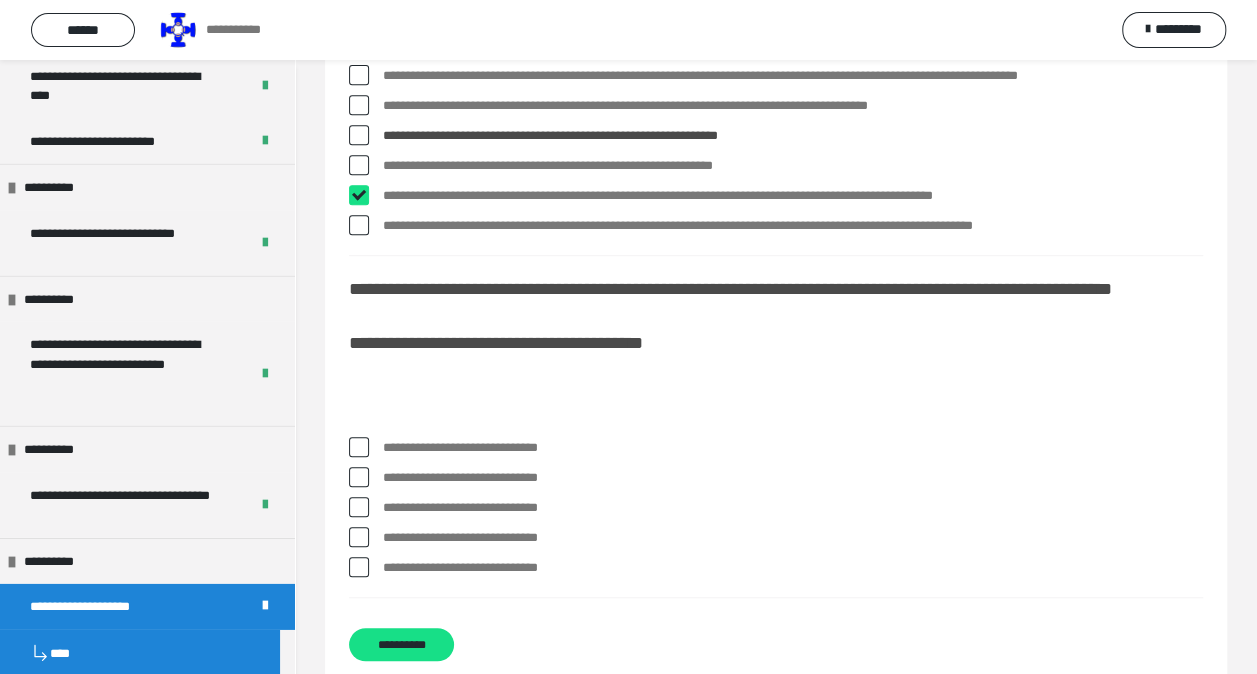 checkbox on "****" 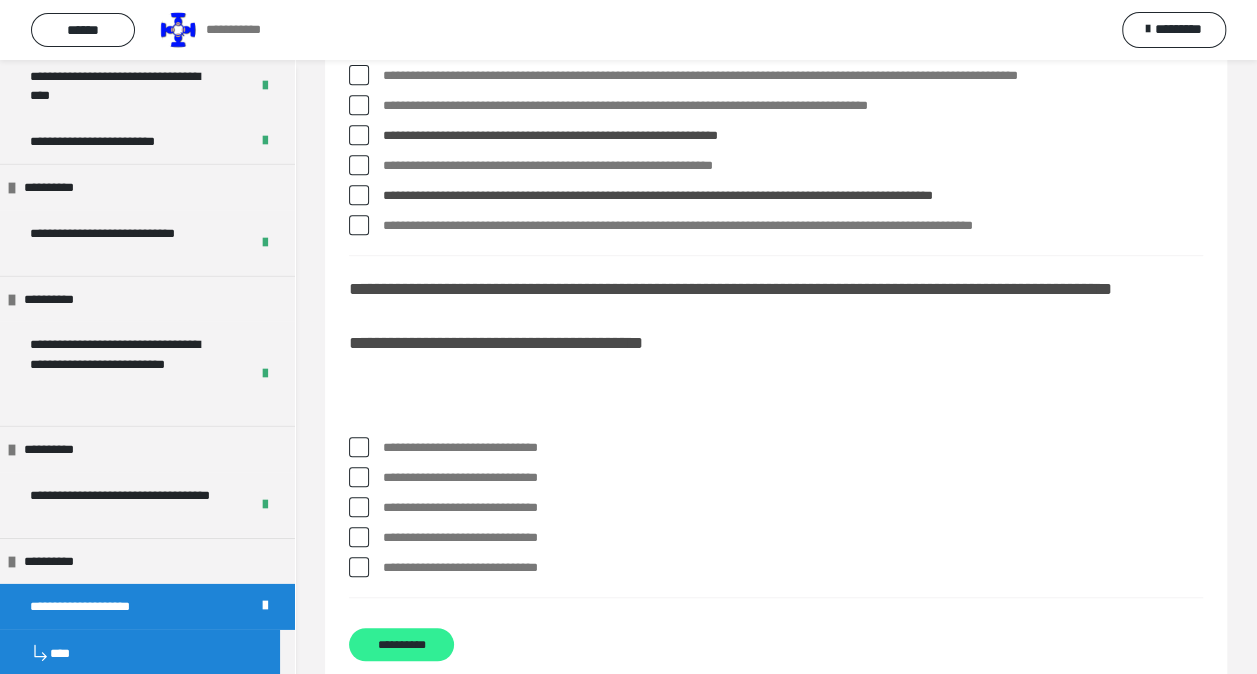 click on "**********" at bounding box center (401, 644) 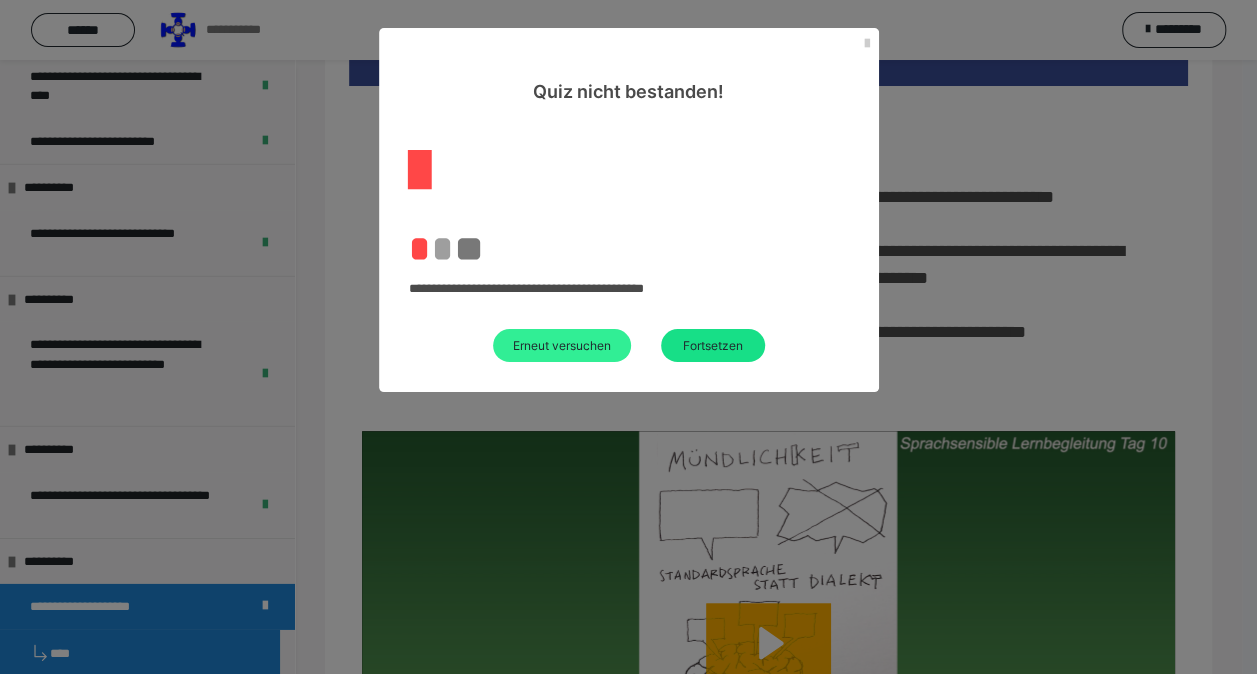 click on "Erneut versuchen" at bounding box center [562, 345] 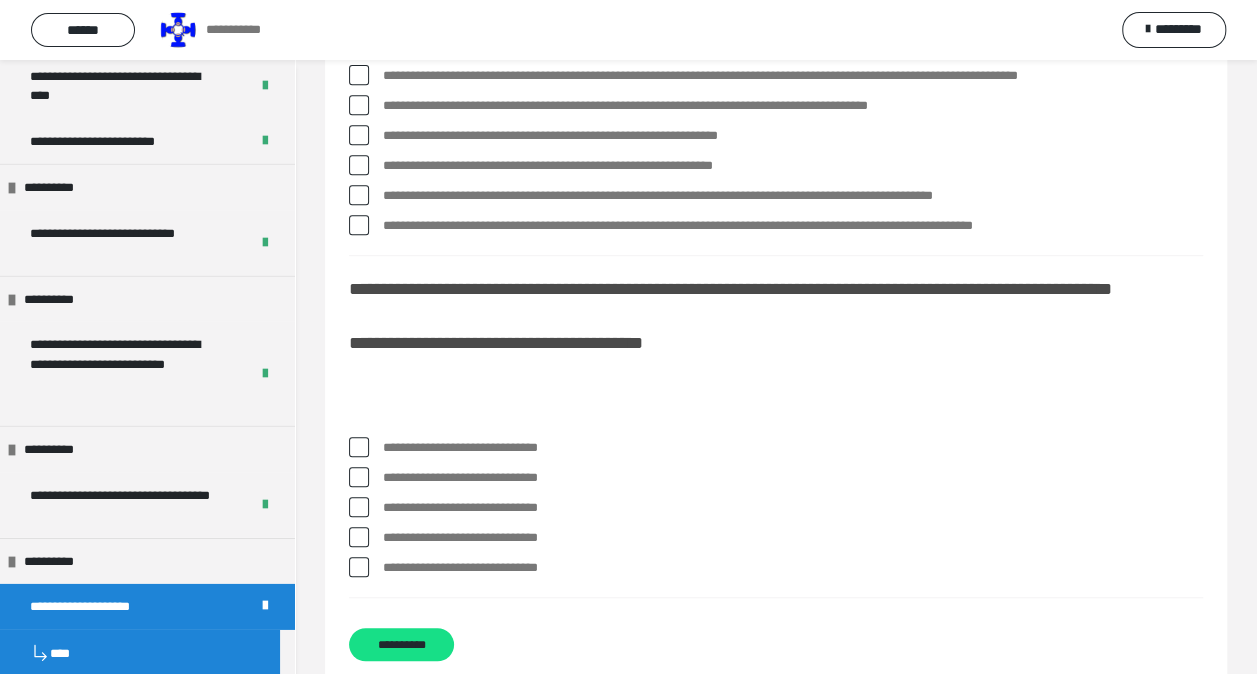click at bounding box center (359, 135) 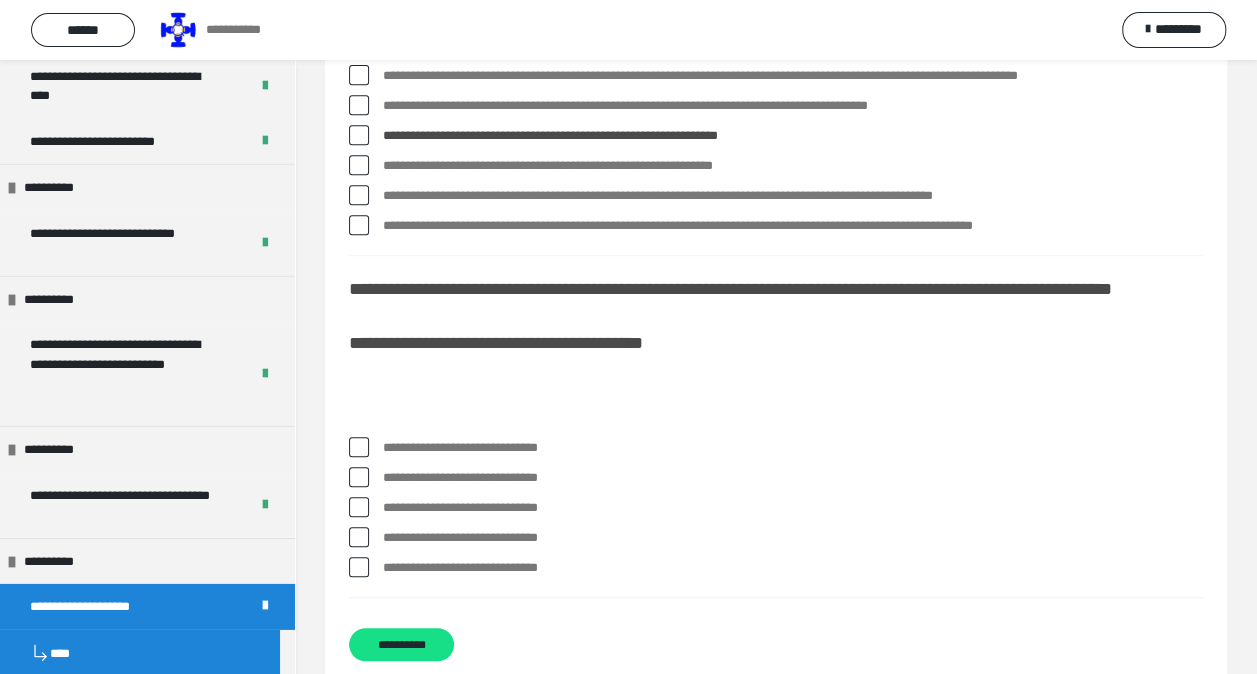 click at bounding box center (359, 225) 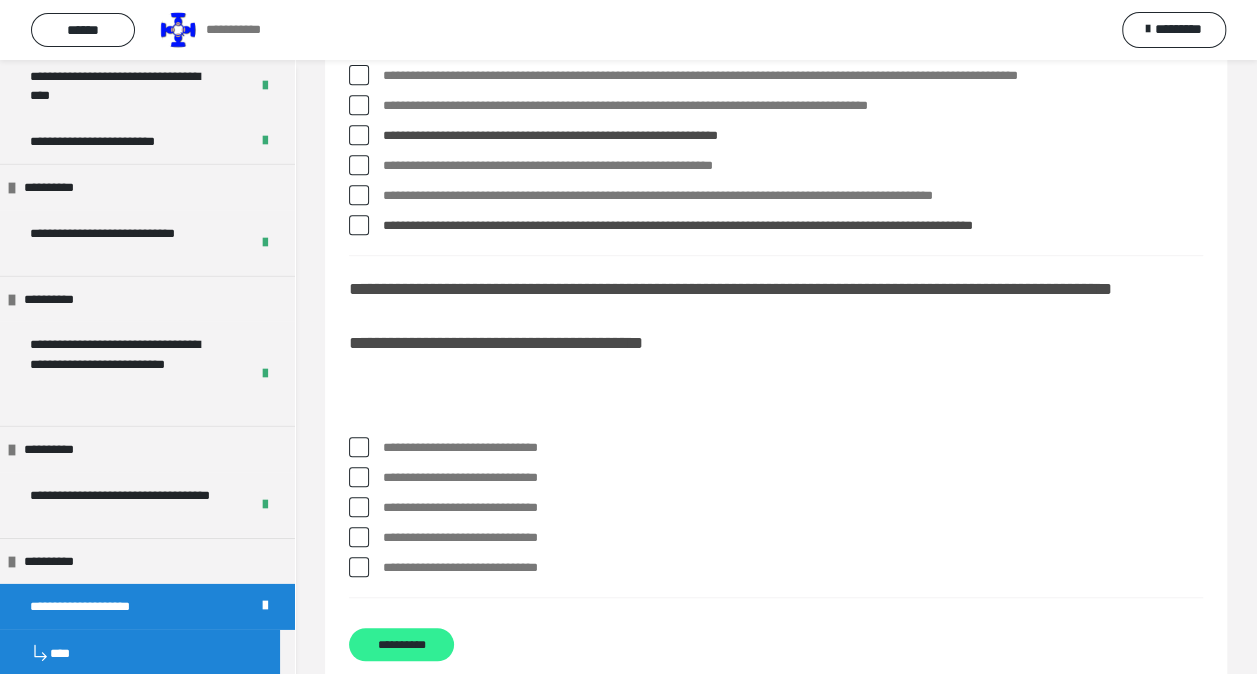click on "**********" at bounding box center (401, 644) 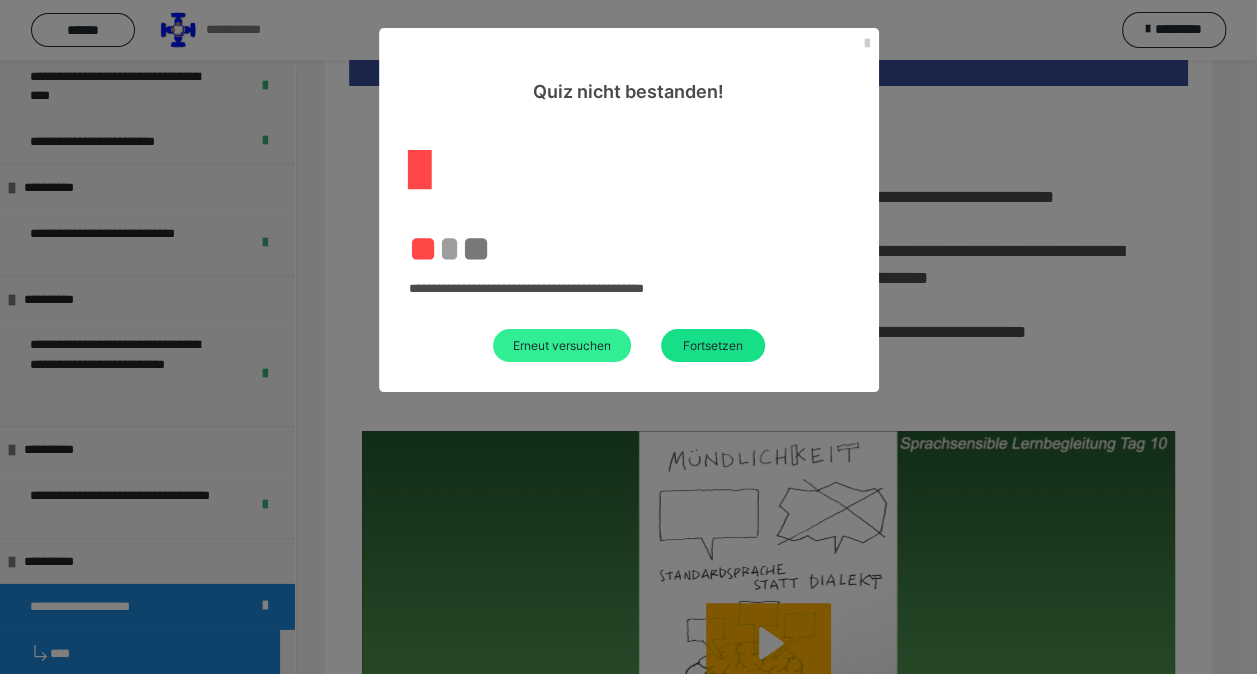 click on "Erneut versuchen" at bounding box center [562, 345] 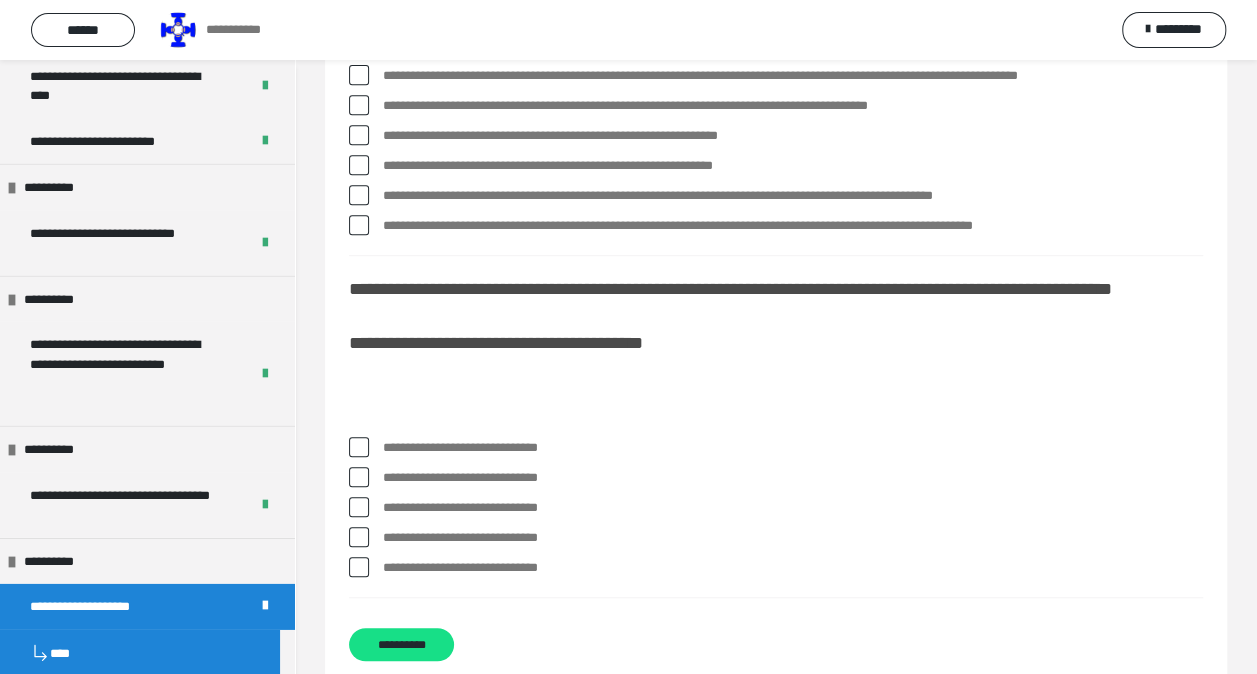 click at bounding box center [359, 135] 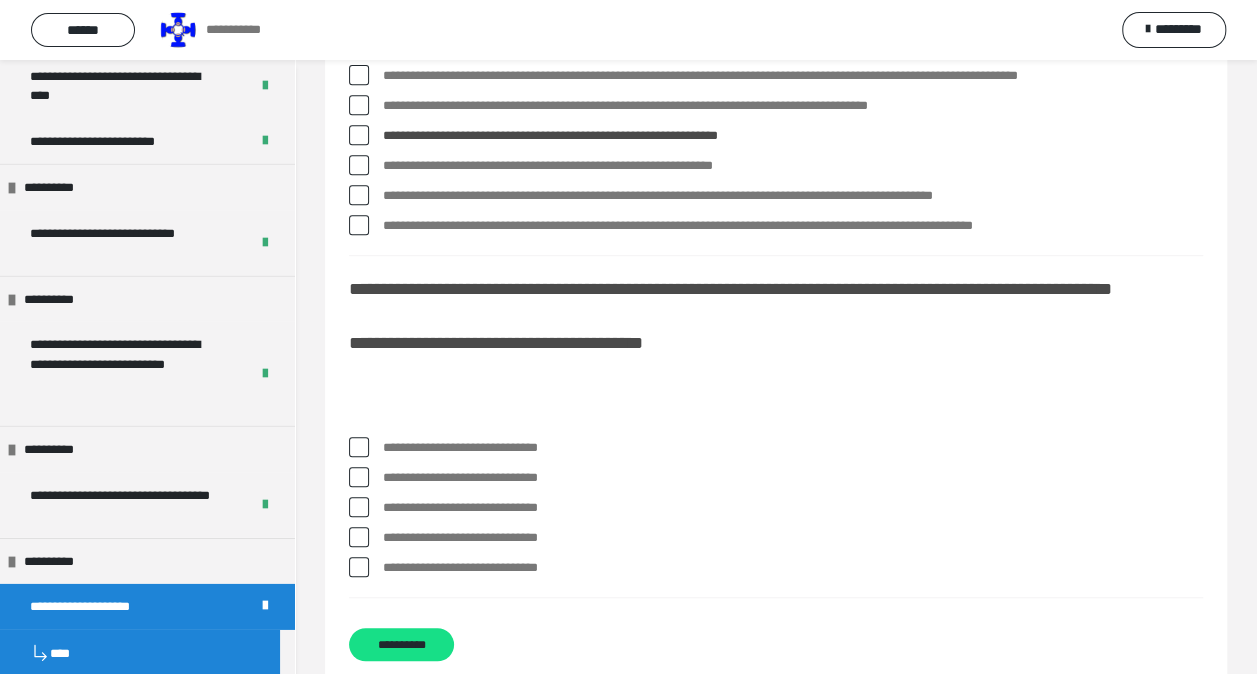 click at bounding box center (359, 225) 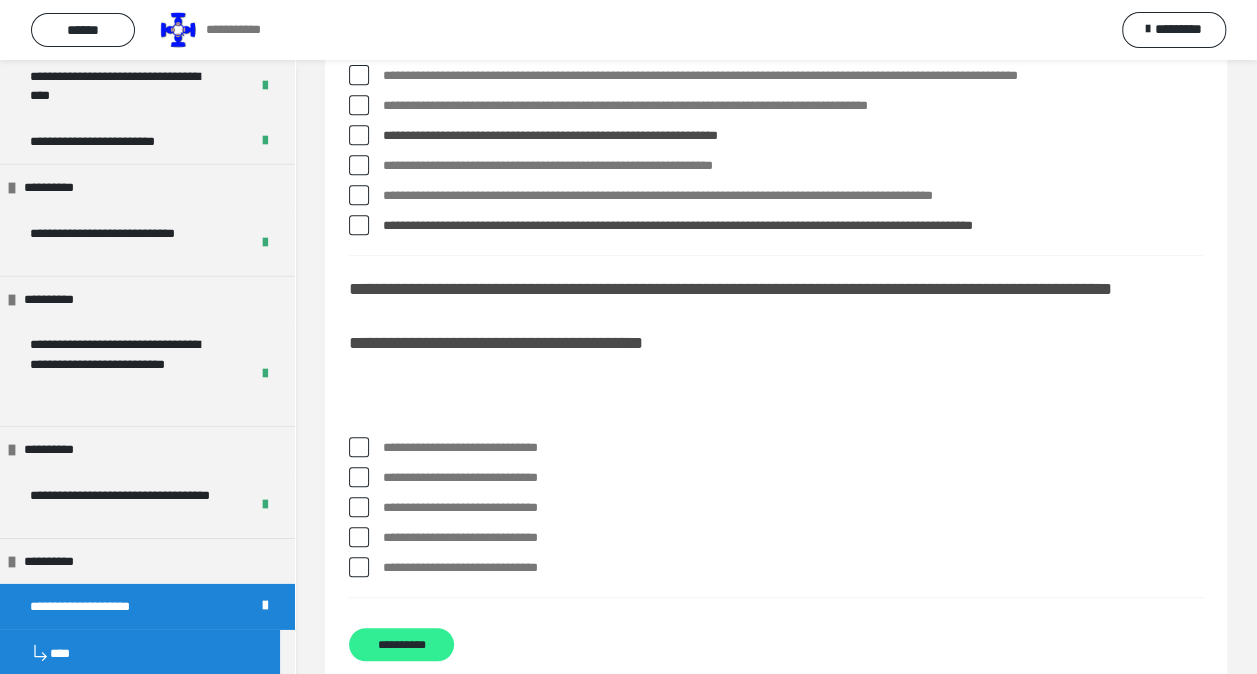 click on "**********" at bounding box center (401, 644) 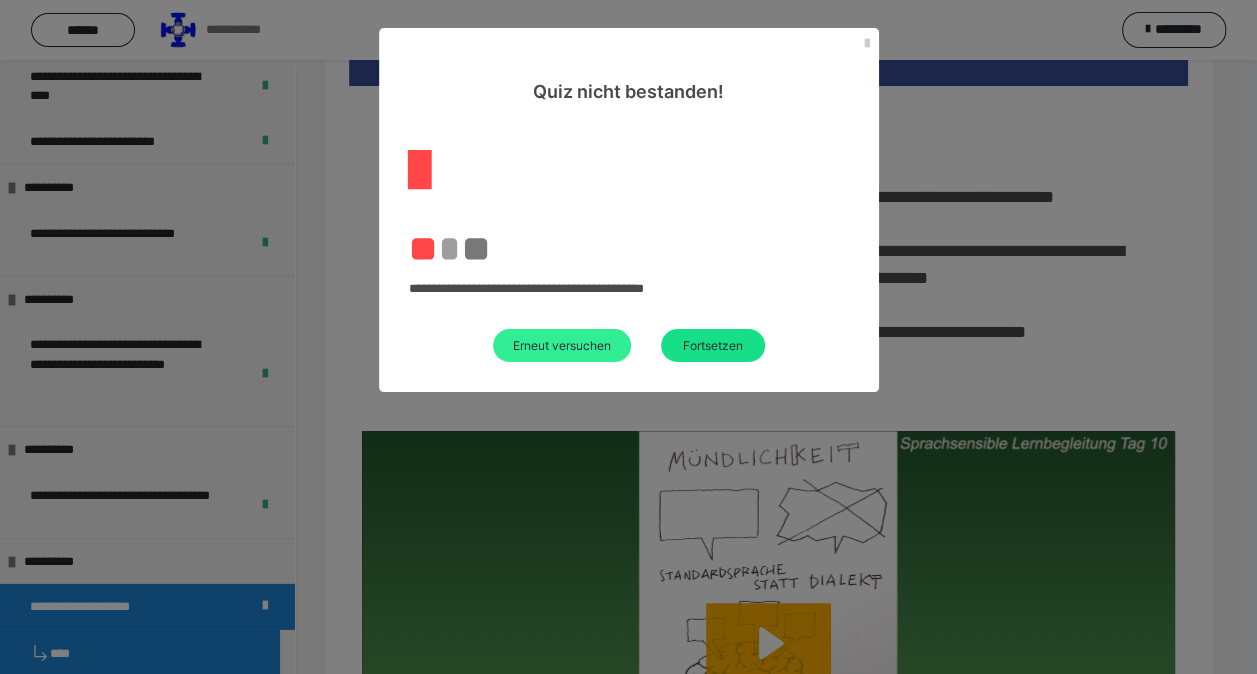 click on "Erneut versuchen" at bounding box center [562, 345] 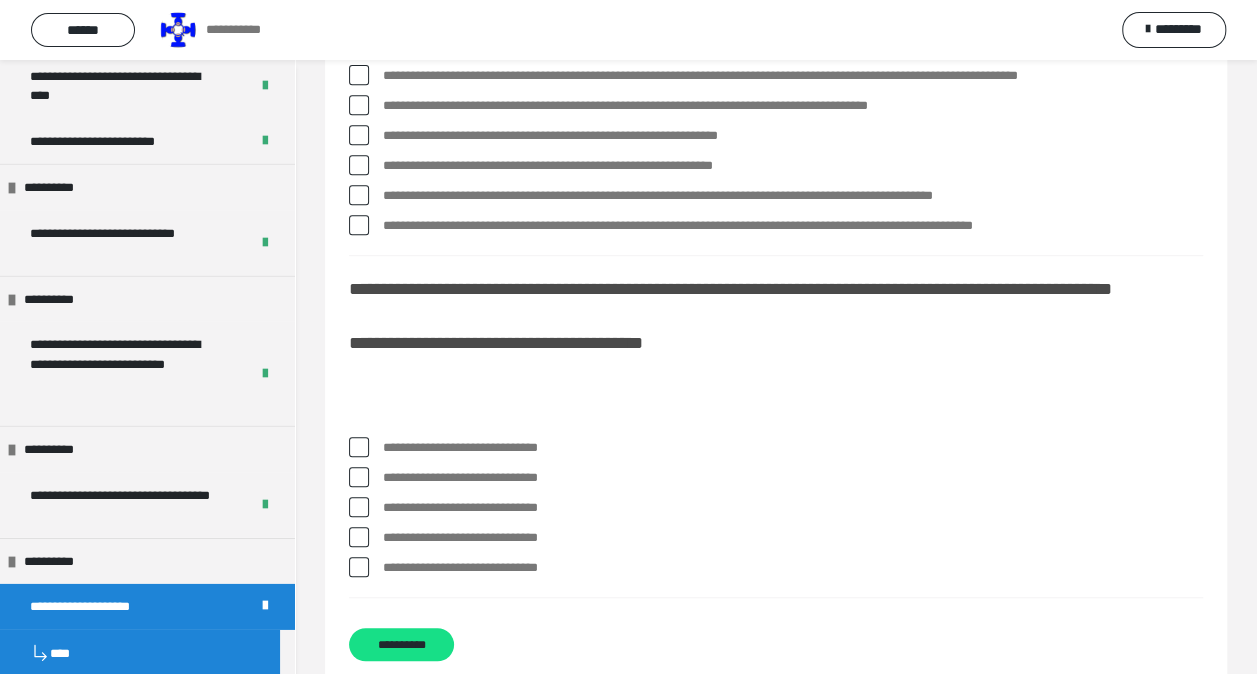 click on "**********" at bounding box center (776, 136) 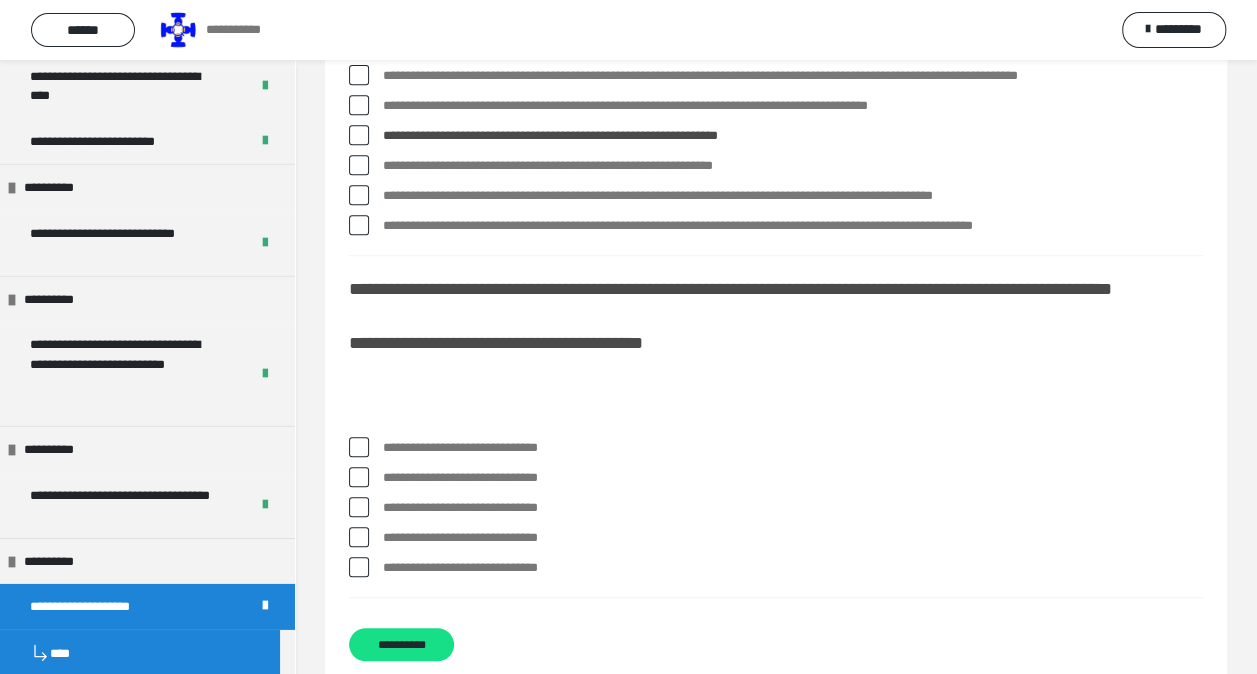 click at bounding box center (359, 225) 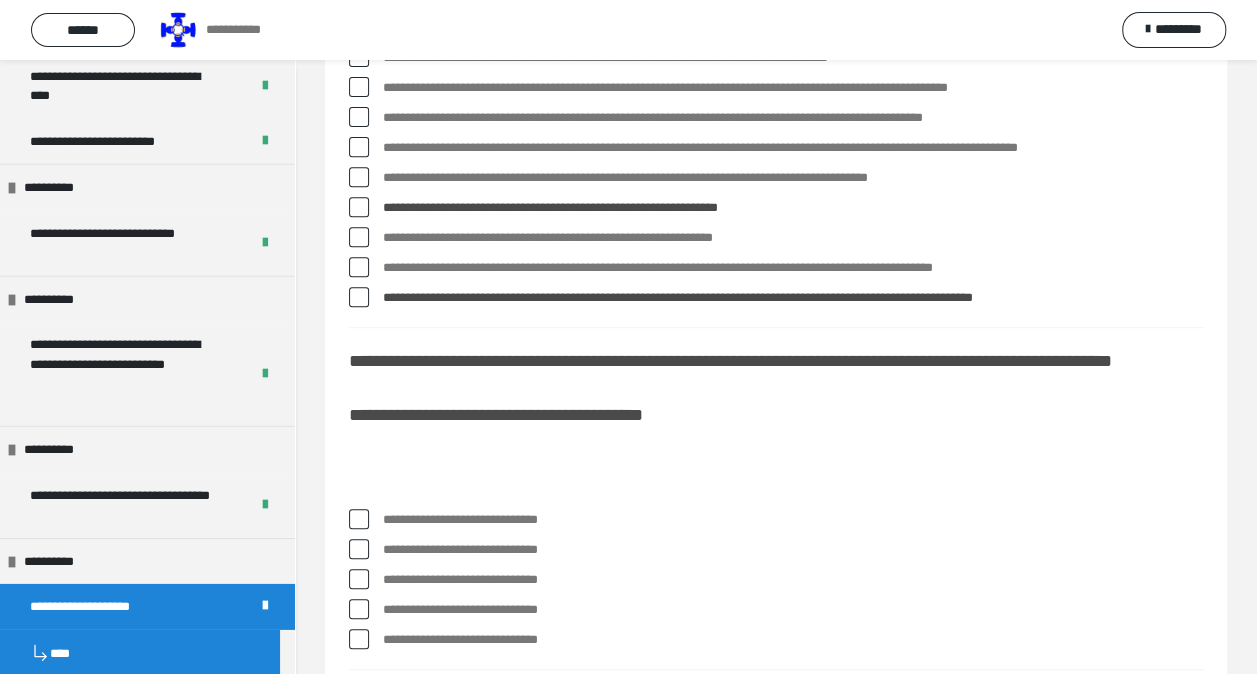 scroll, scrollTop: 300, scrollLeft: 0, axis: vertical 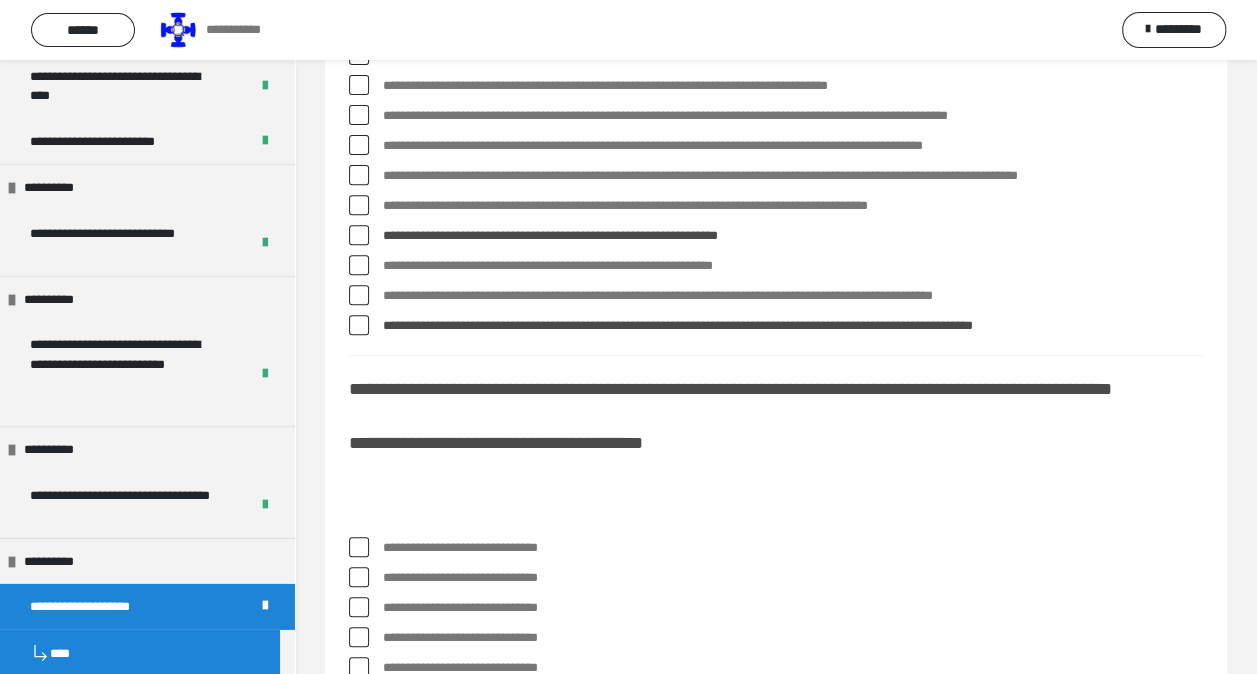 click at bounding box center (359, 175) 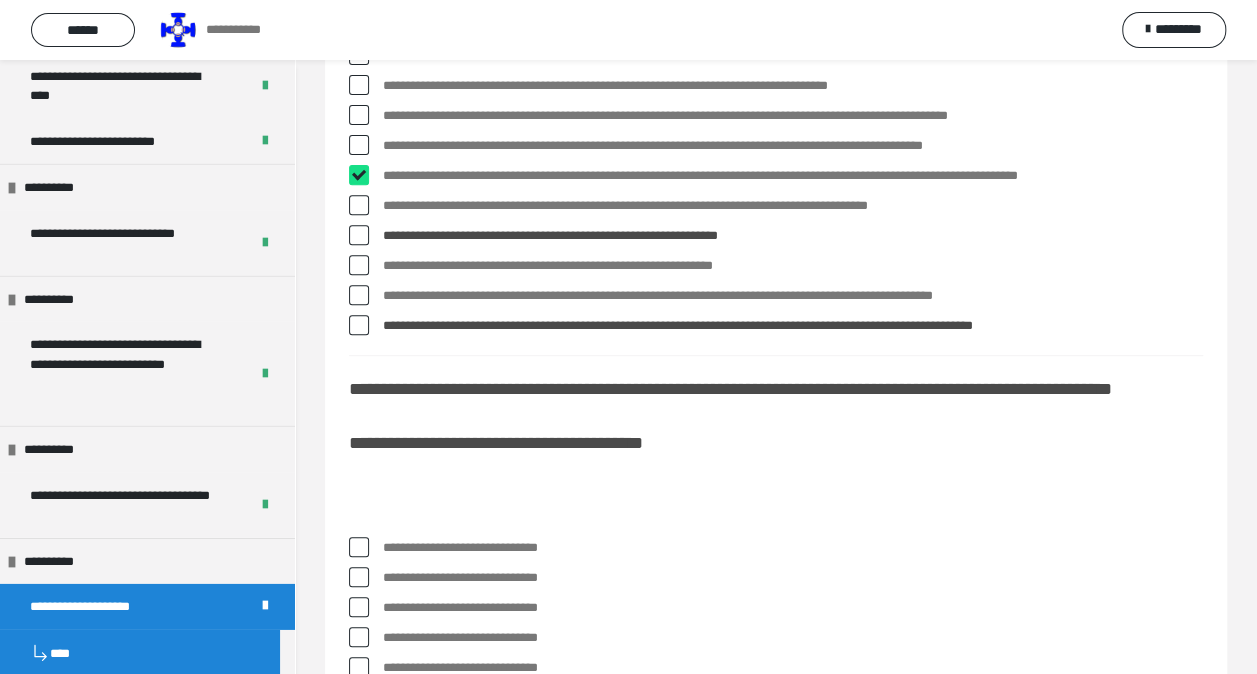 checkbox on "****" 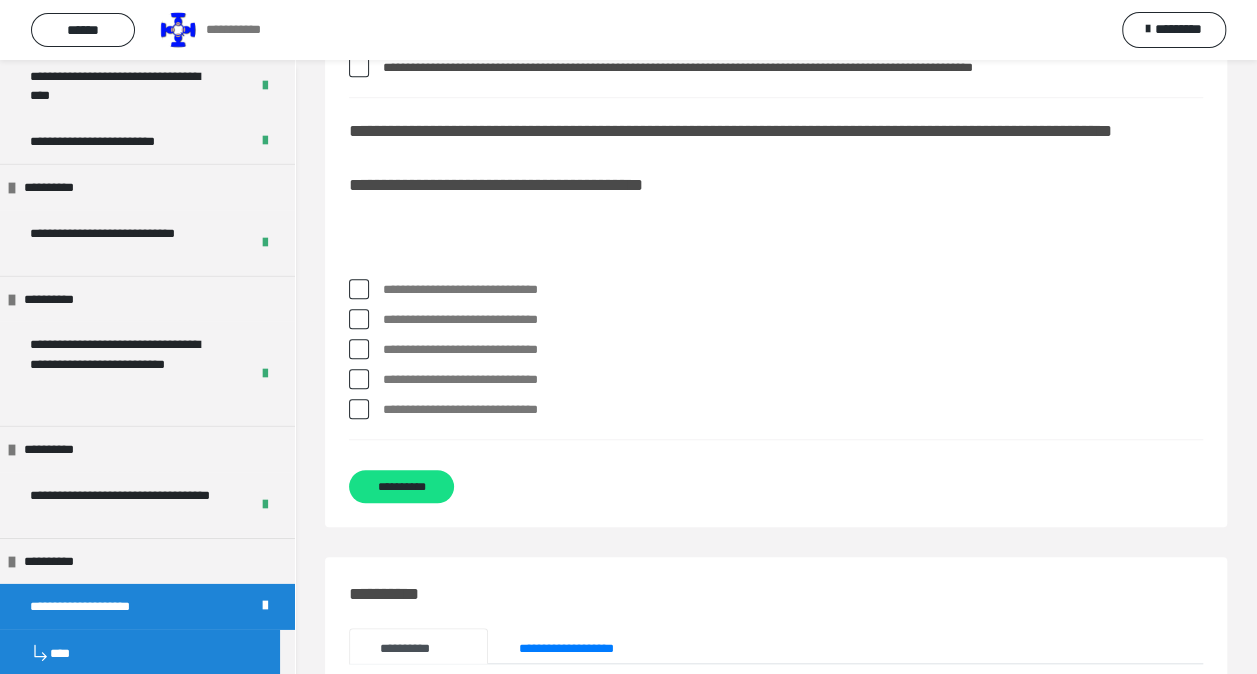 scroll, scrollTop: 700, scrollLeft: 0, axis: vertical 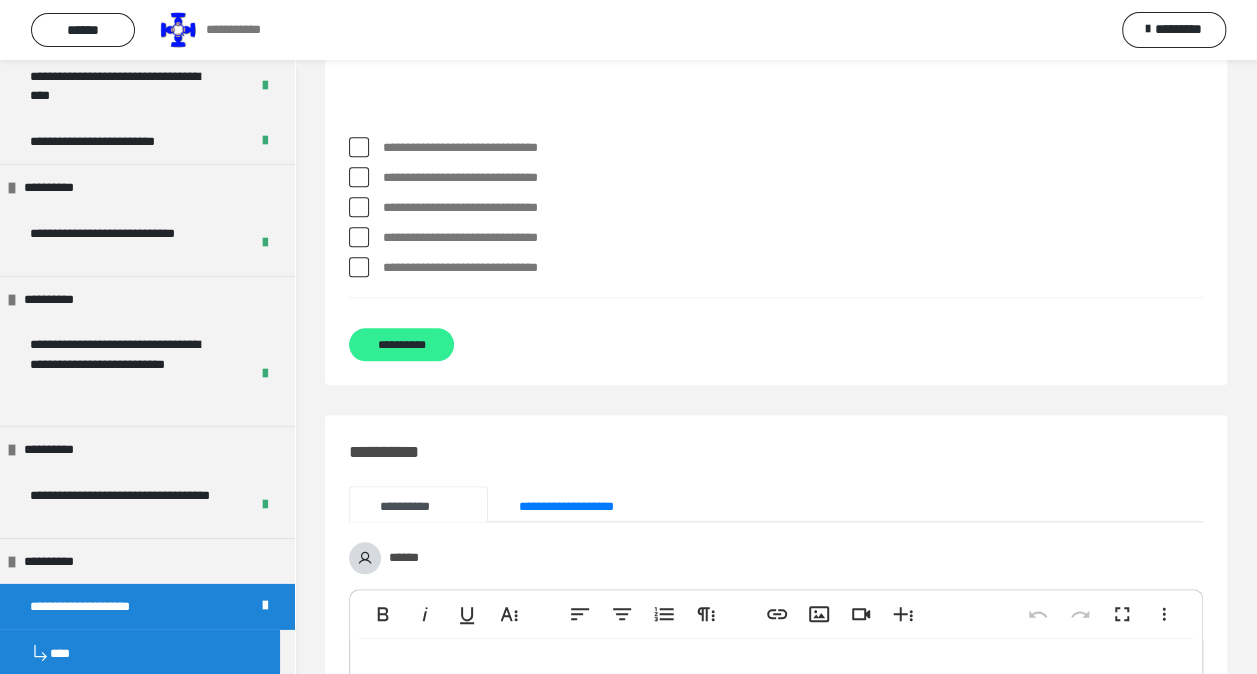 click on "**********" at bounding box center [401, 344] 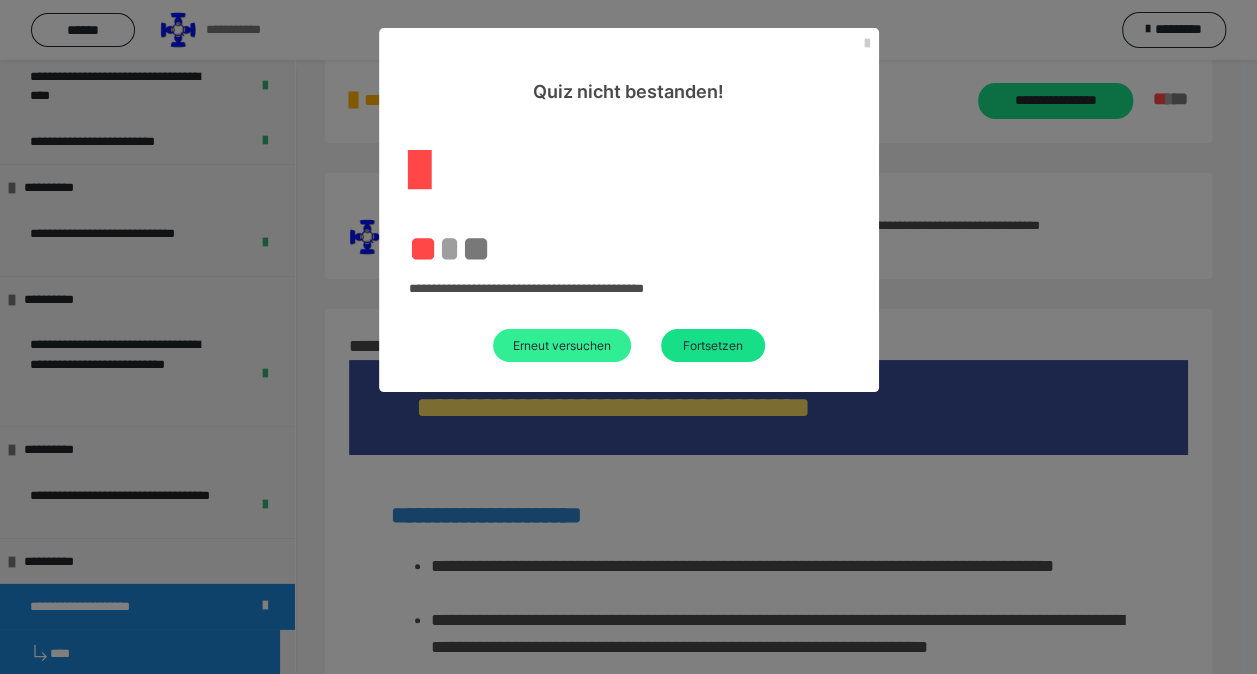 click on "Erneut versuchen" at bounding box center (562, 345) 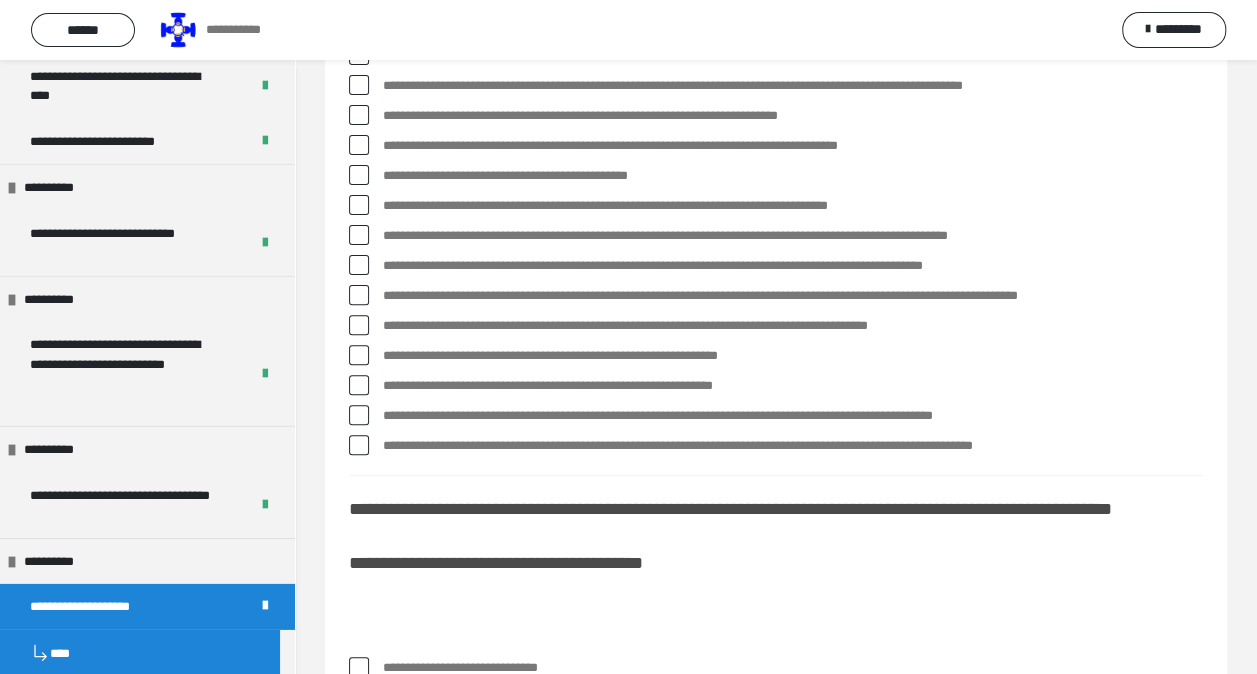 scroll, scrollTop: 231, scrollLeft: 0, axis: vertical 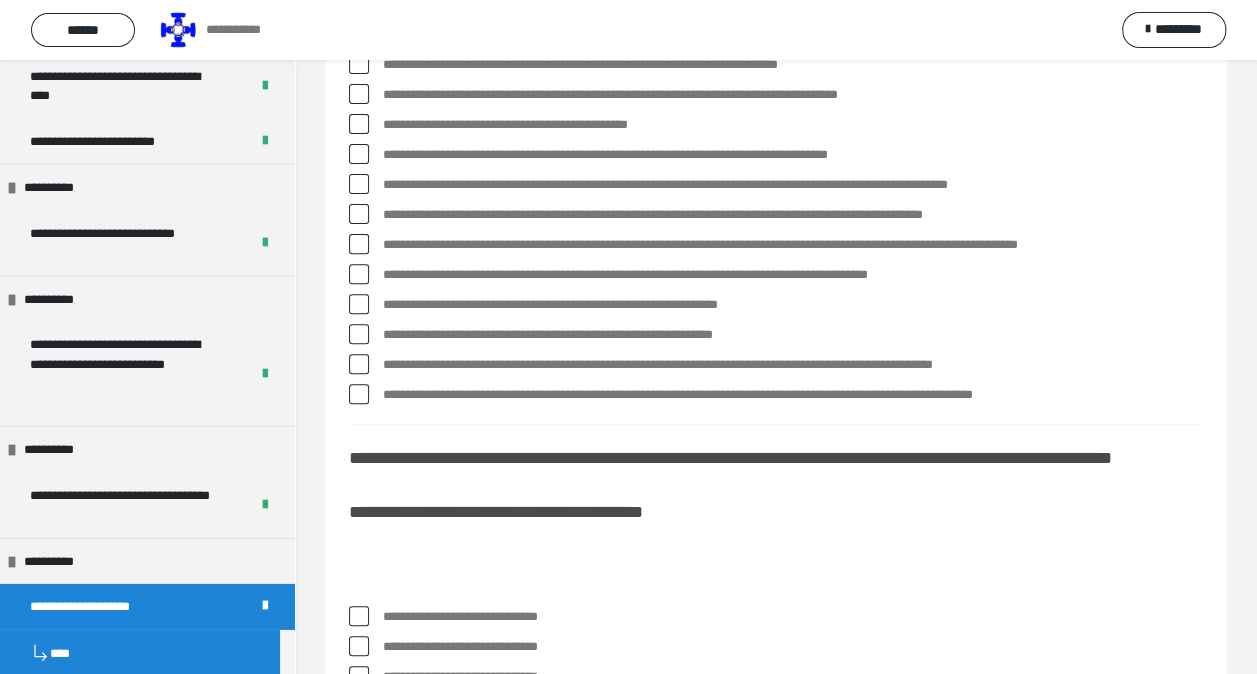 click on "**********" at bounding box center (776, 395) 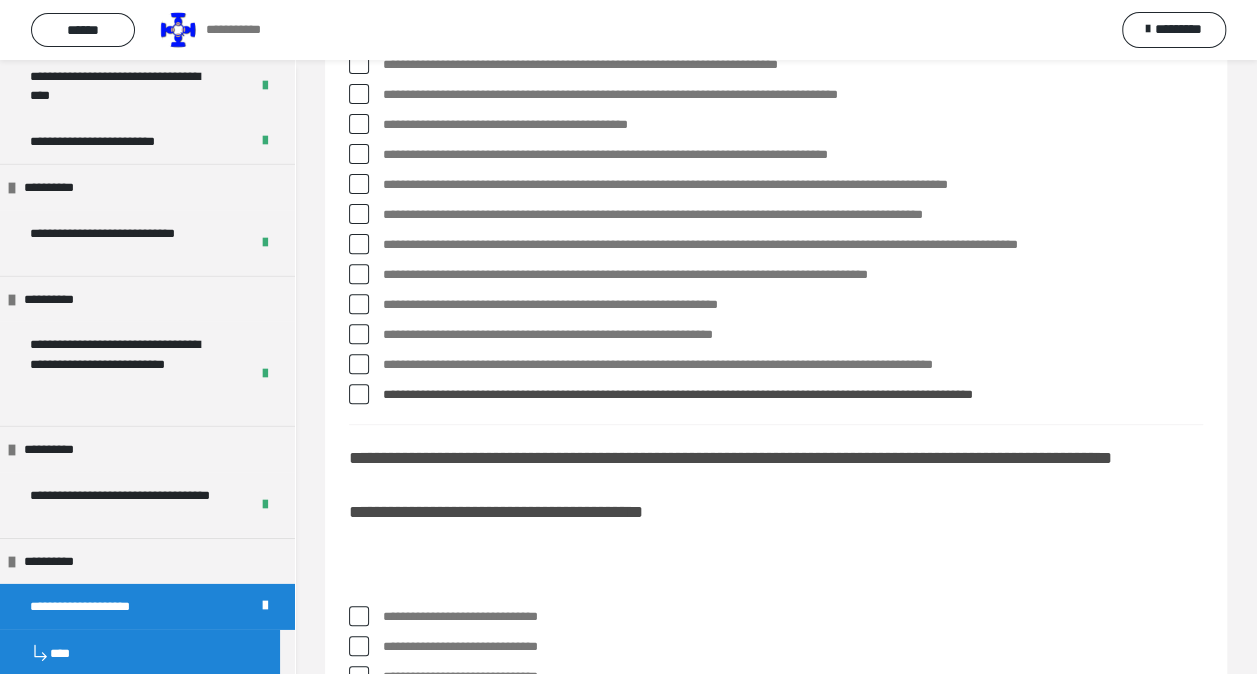 click at bounding box center (359, 304) 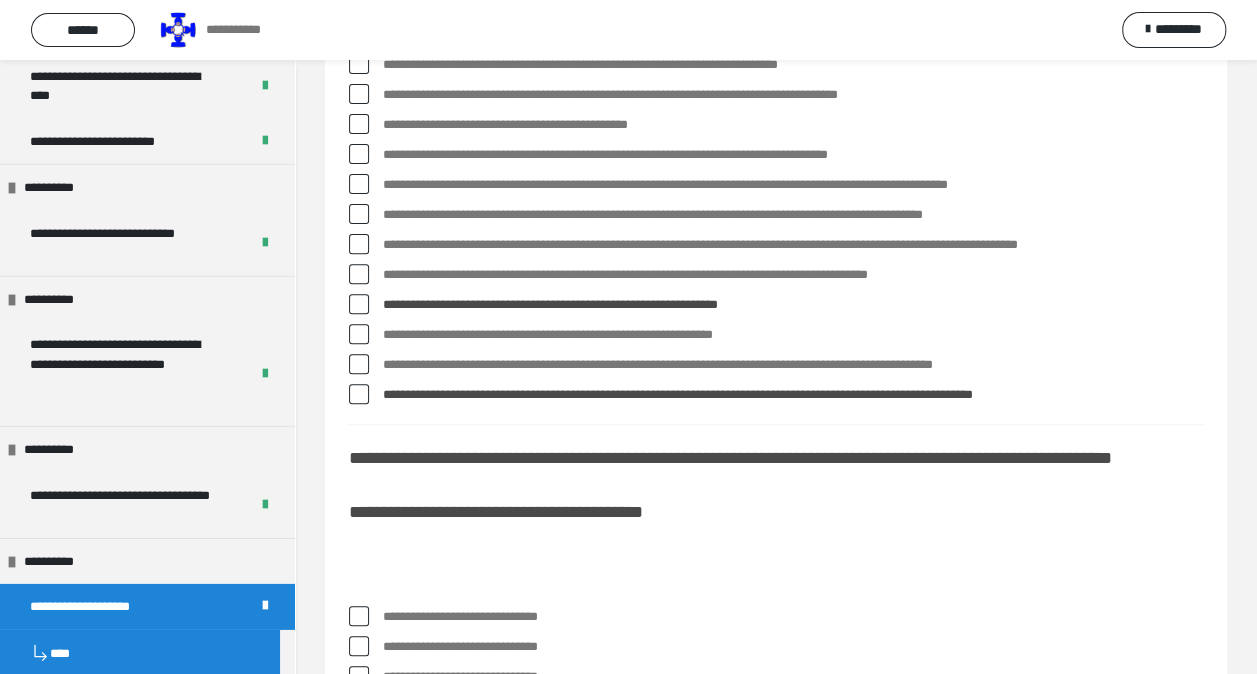 click at bounding box center (359, 244) 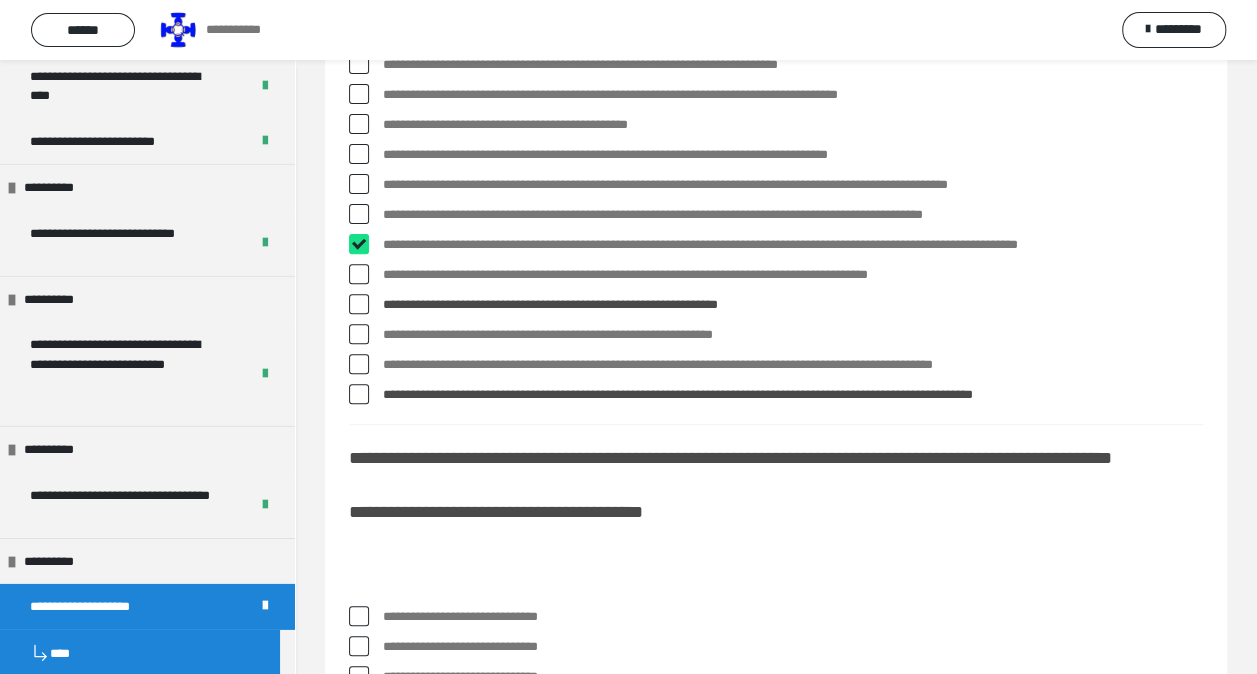 checkbox on "****" 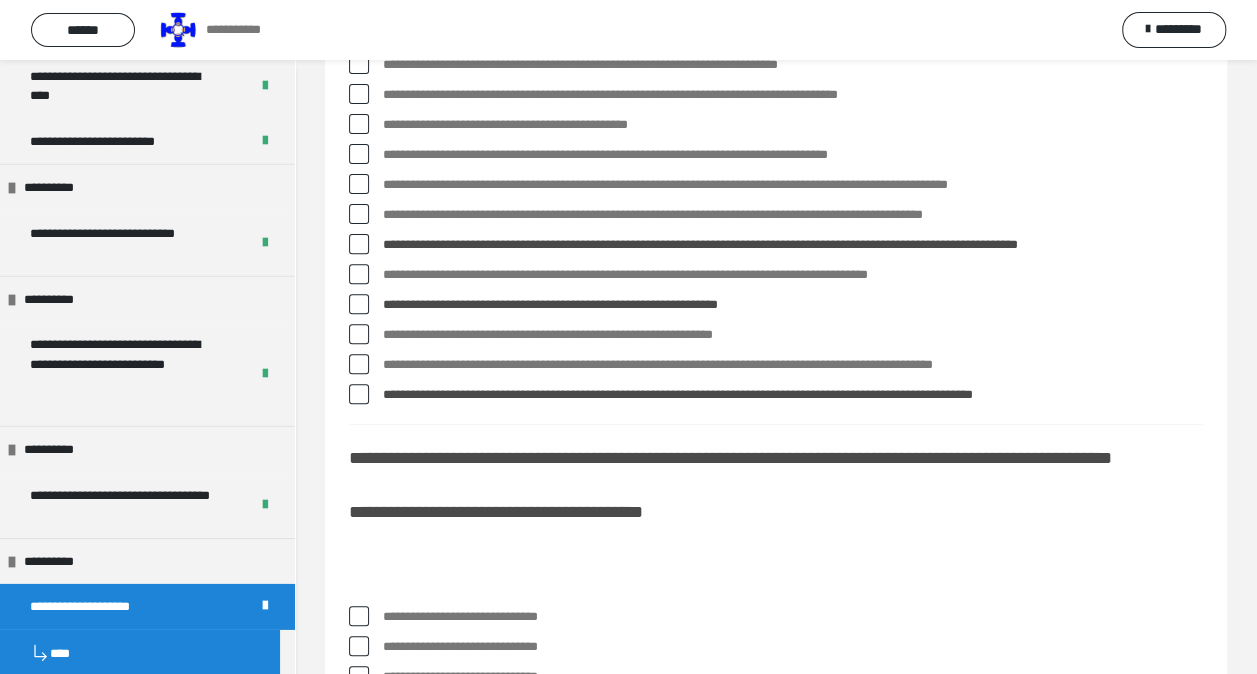 click at bounding box center [359, 214] 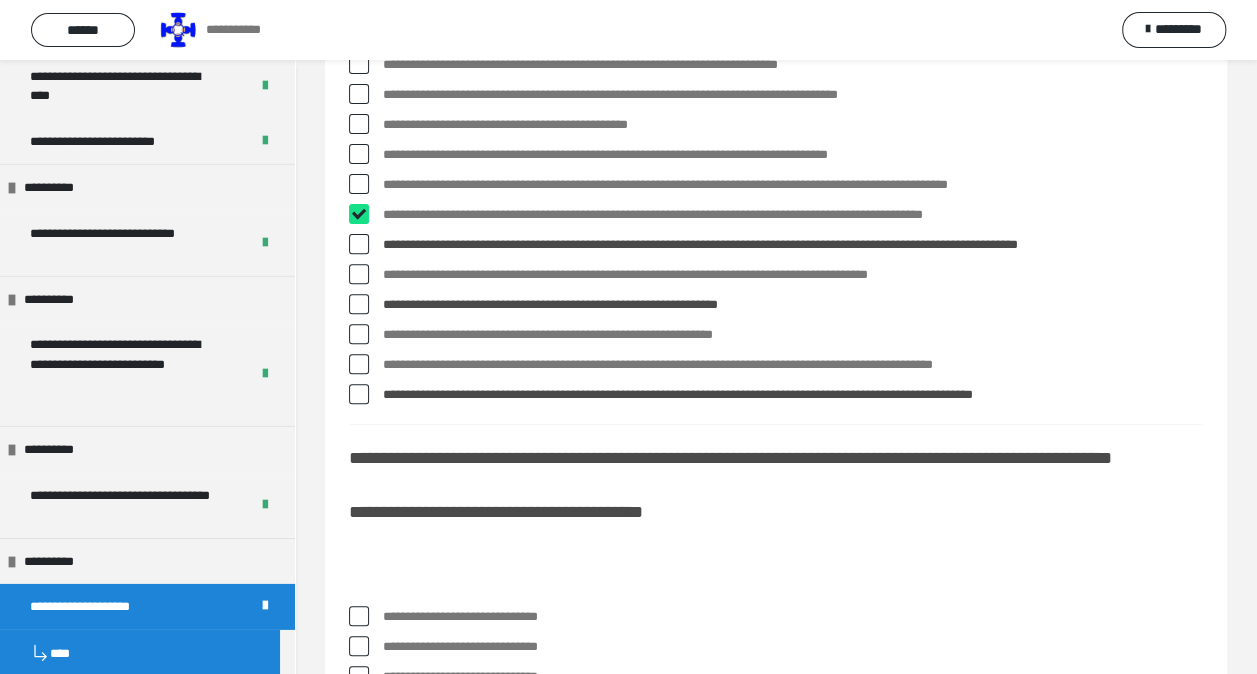 checkbox on "****" 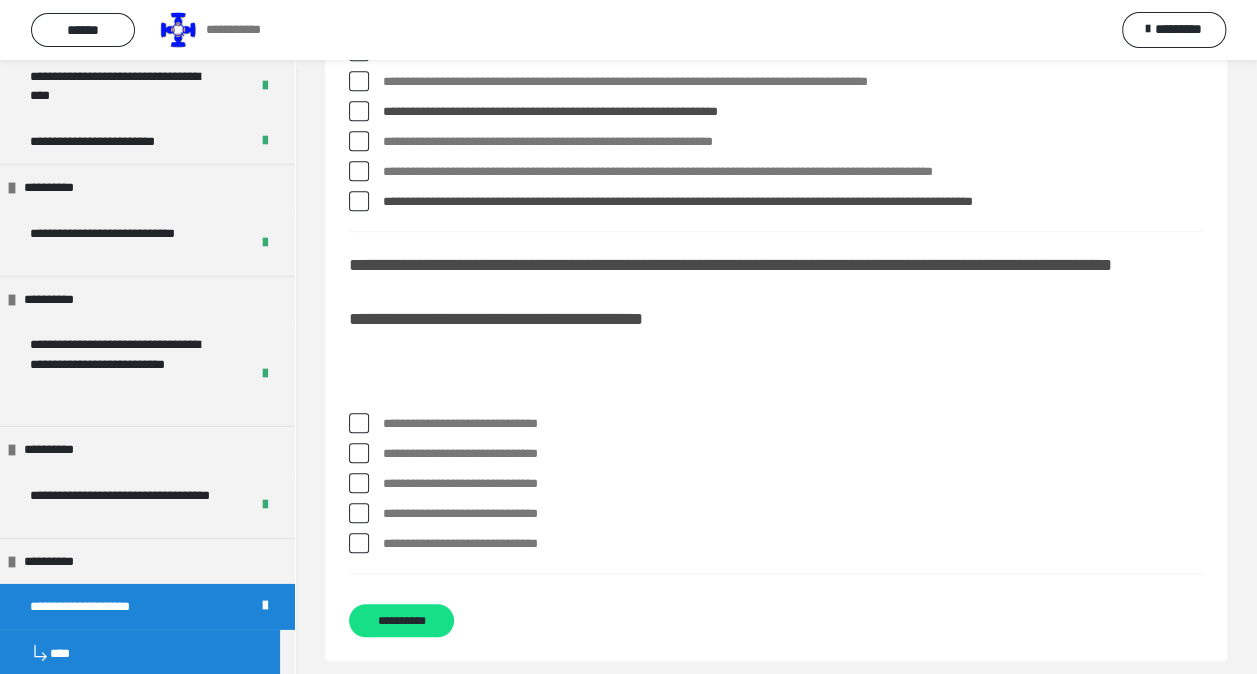 scroll, scrollTop: 531, scrollLeft: 0, axis: vertical 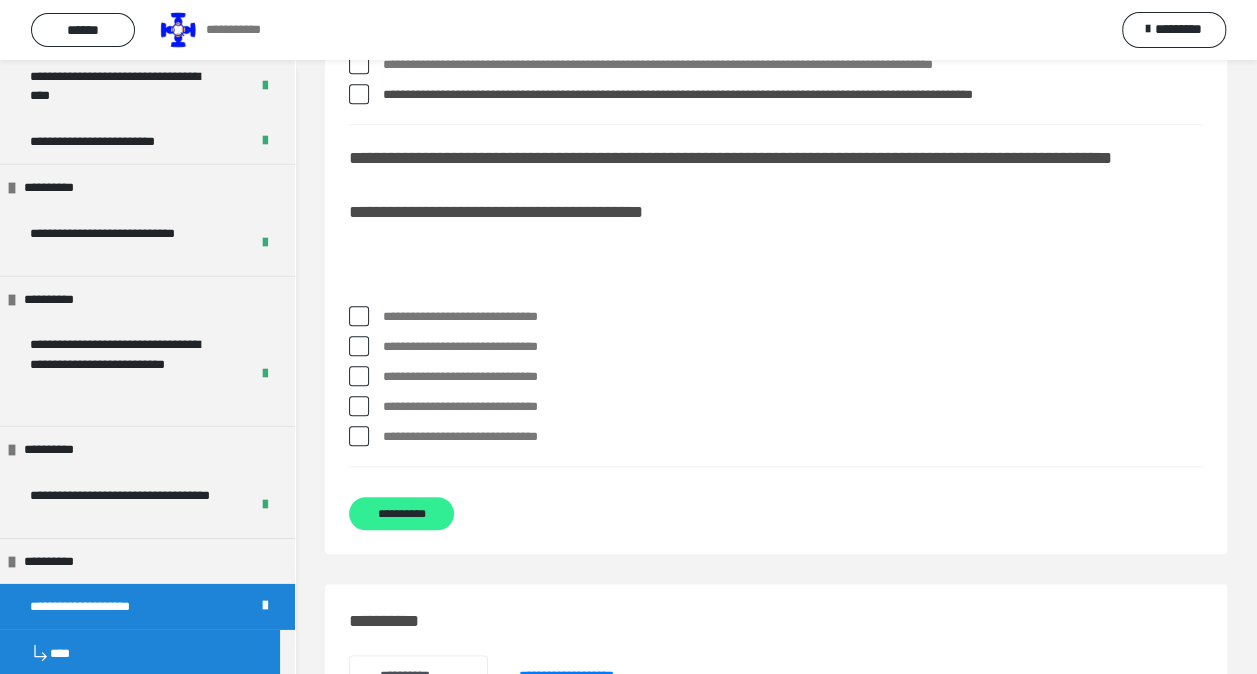 click on "**********" at bounding box center [401, 513] 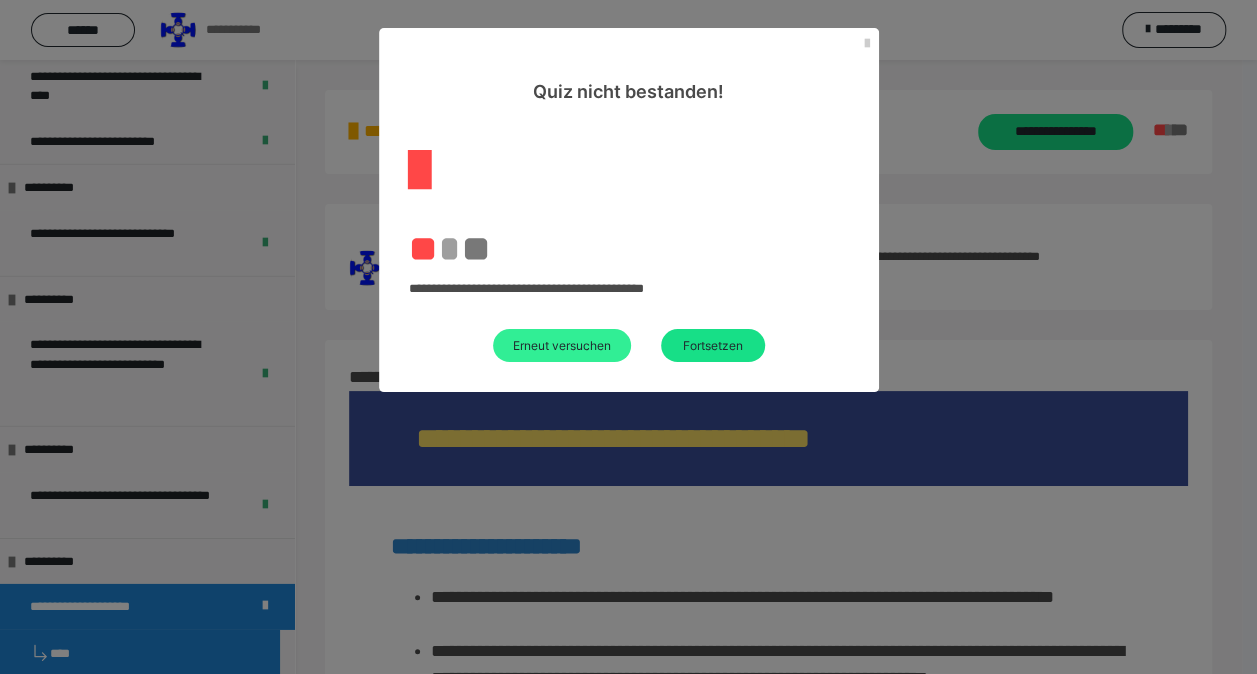 click on "Erneut versuchen" at bounding box center [562, 345] 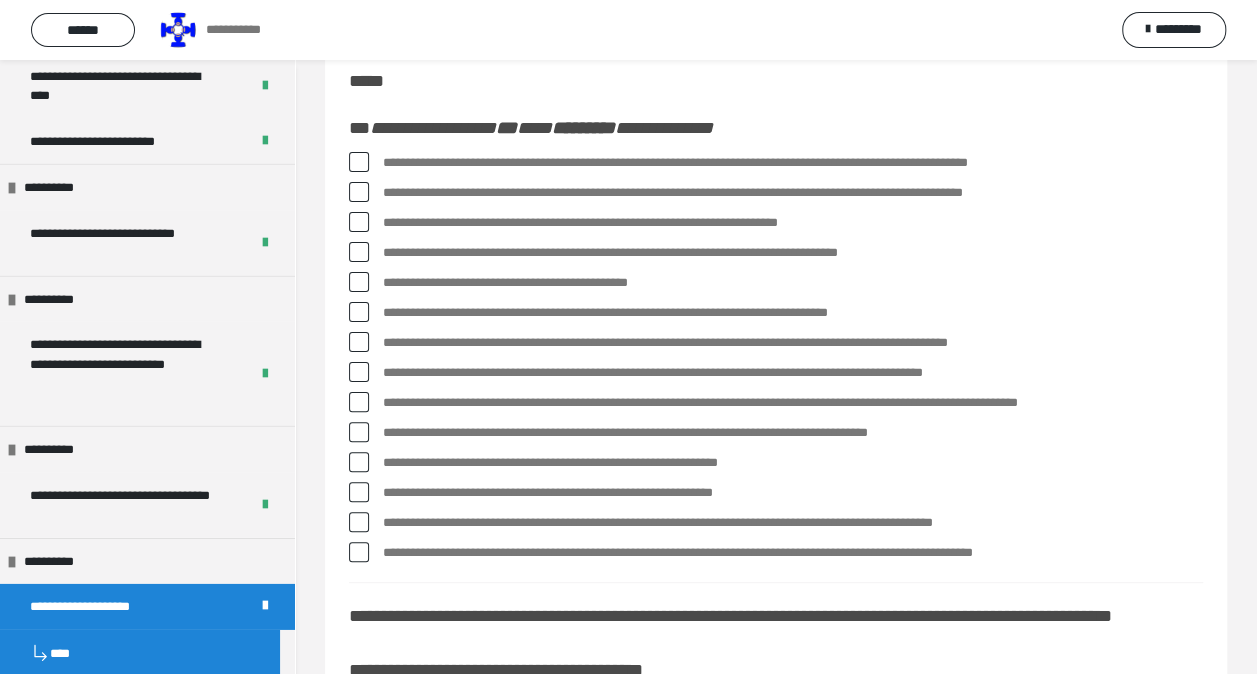 scroll, scrollTop: 200, scrollLeft: 0, axis: vertical 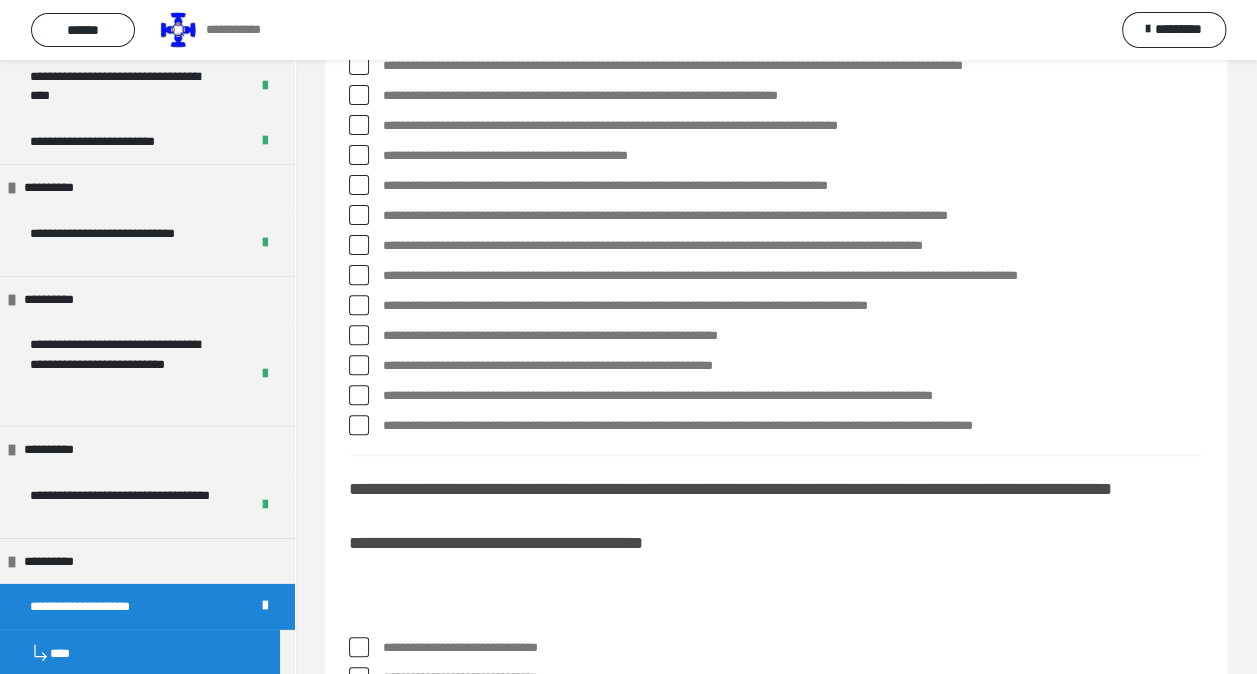click at bounding box center (359, 425) 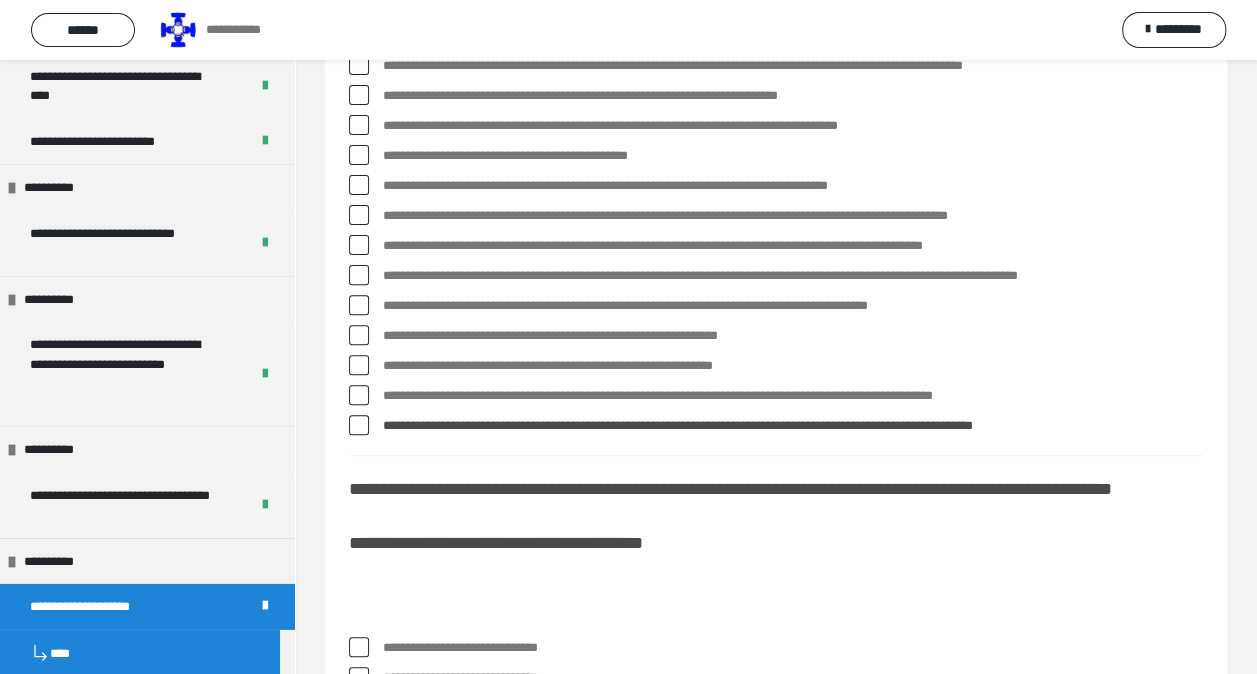 click at bounding box center (359, 335) 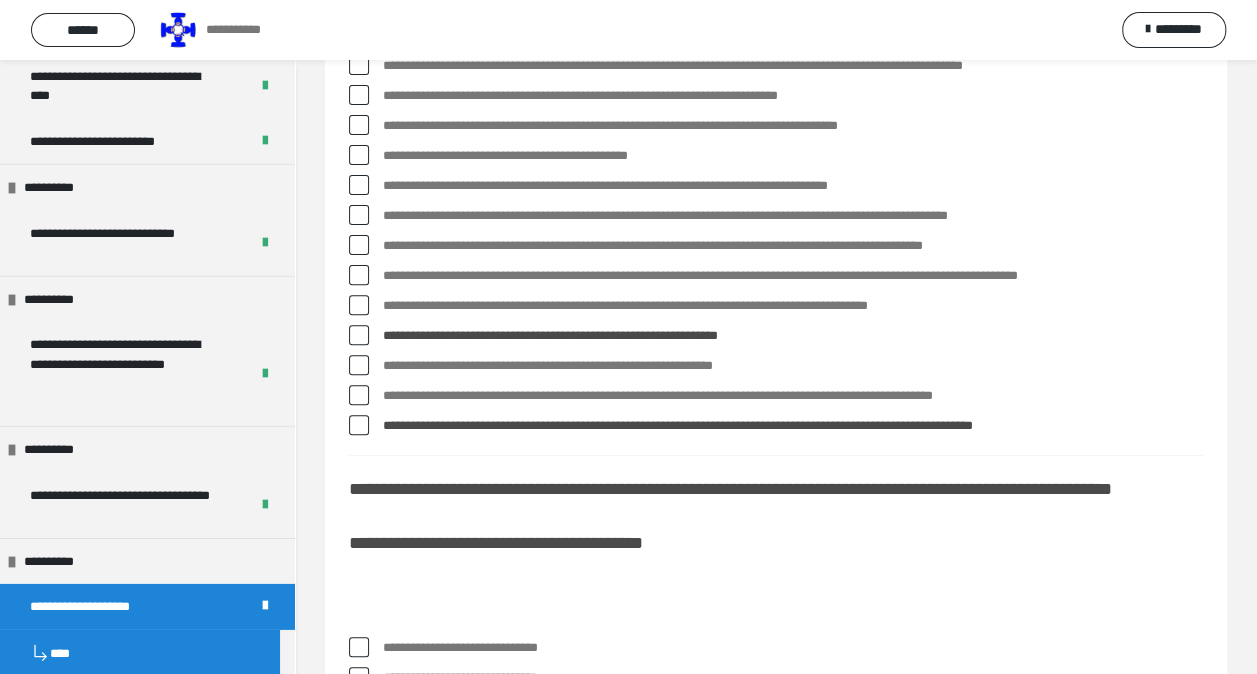 click at bounding box center (359, 275) 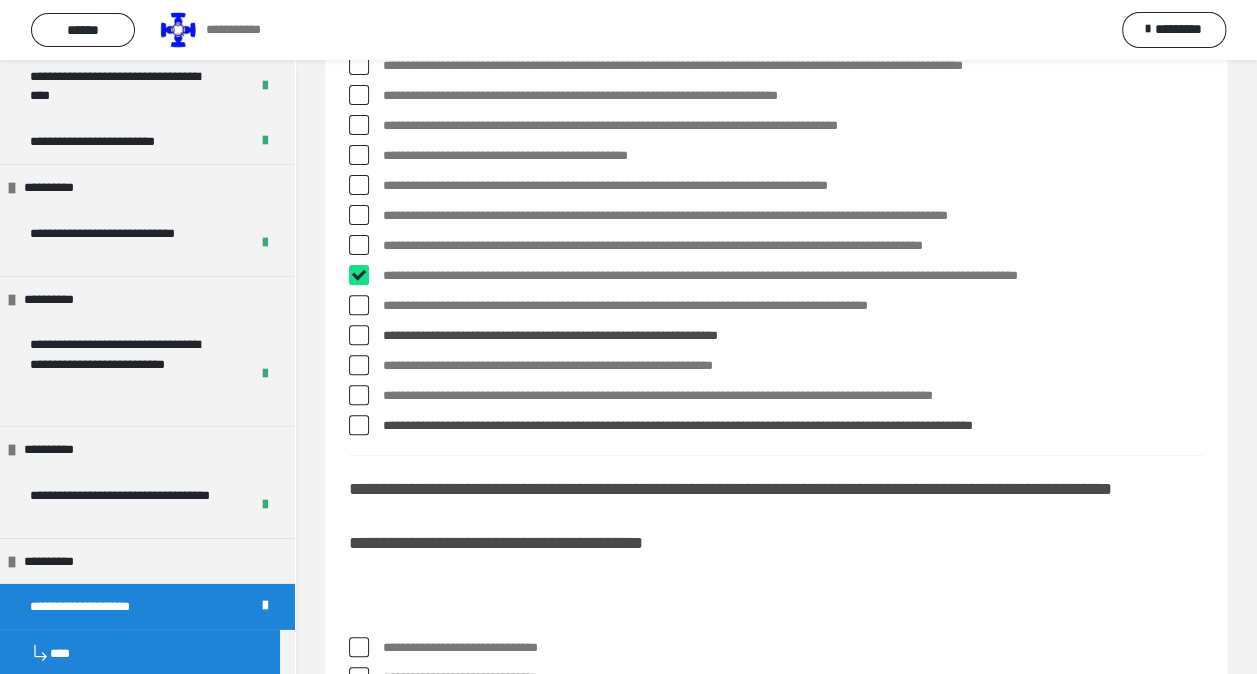 checkbox on "****" 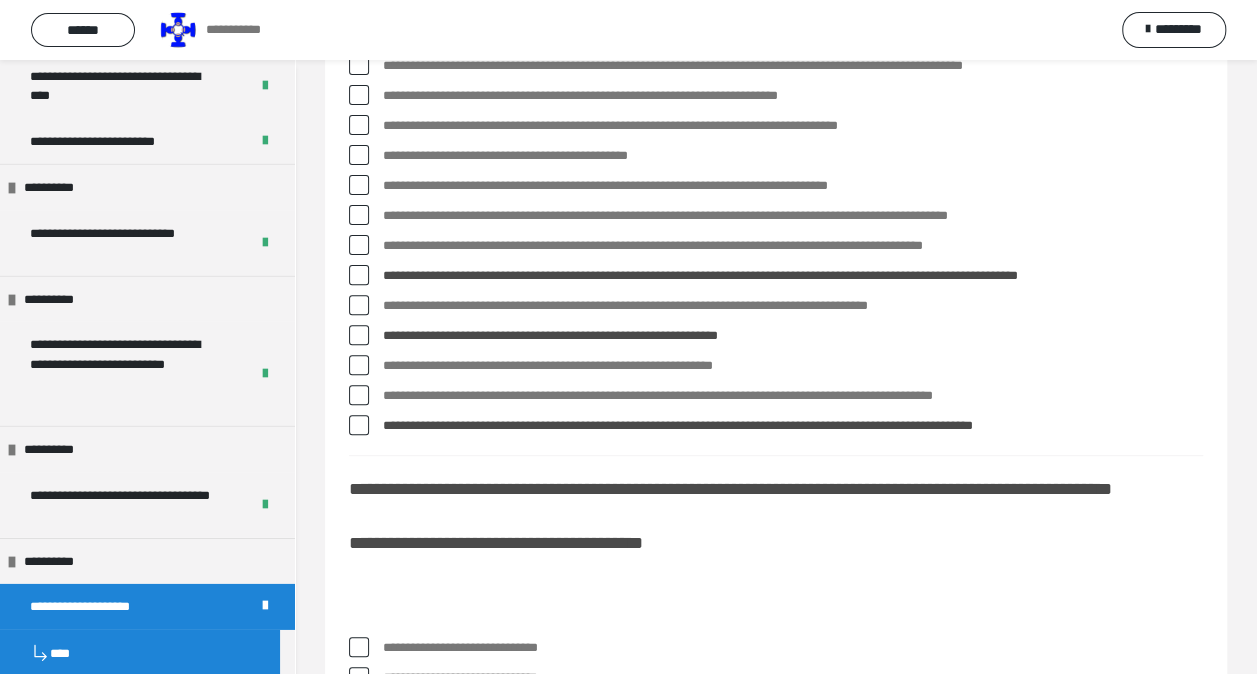 click at bounding box center (359, 245) 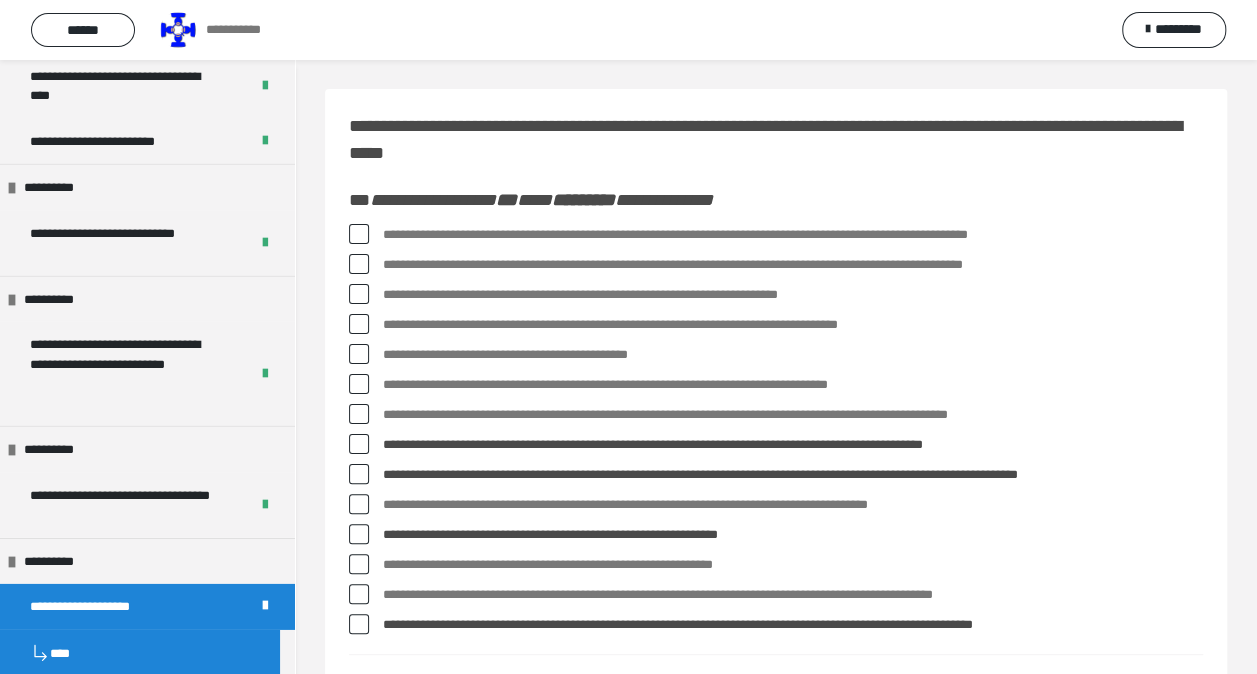 scroll, scrollTop: 0, scrollLeft: 0, axis: both 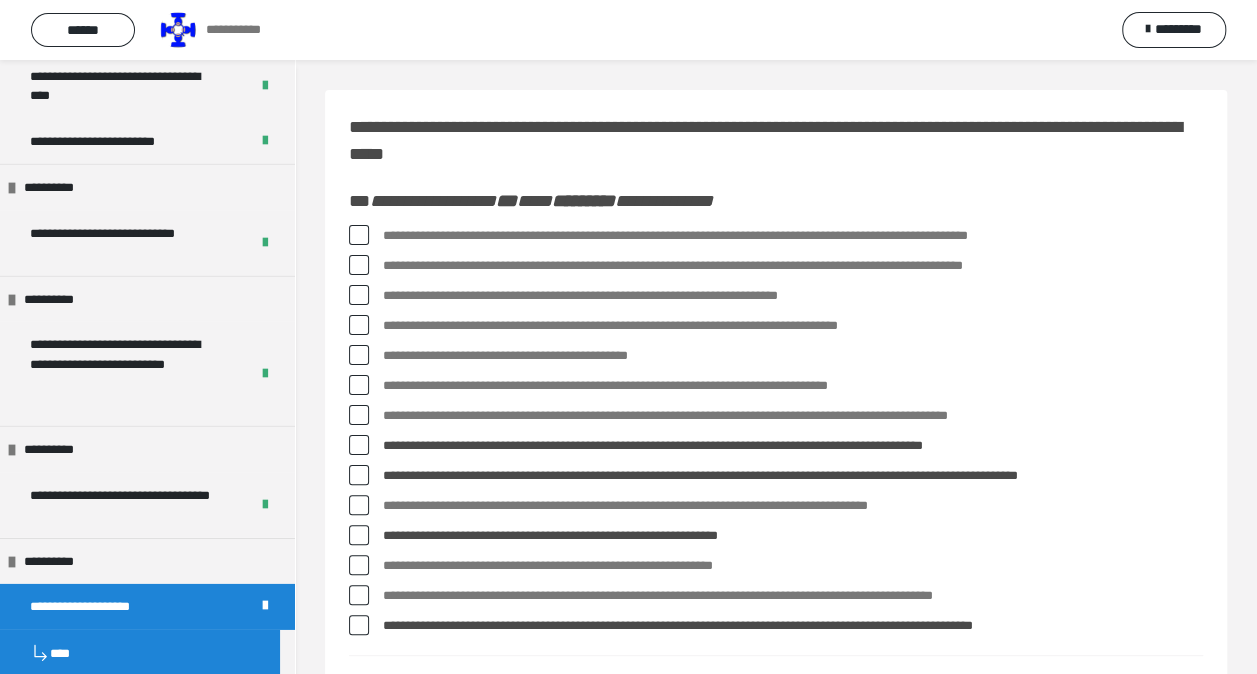 click at bounding box center (359, 235) 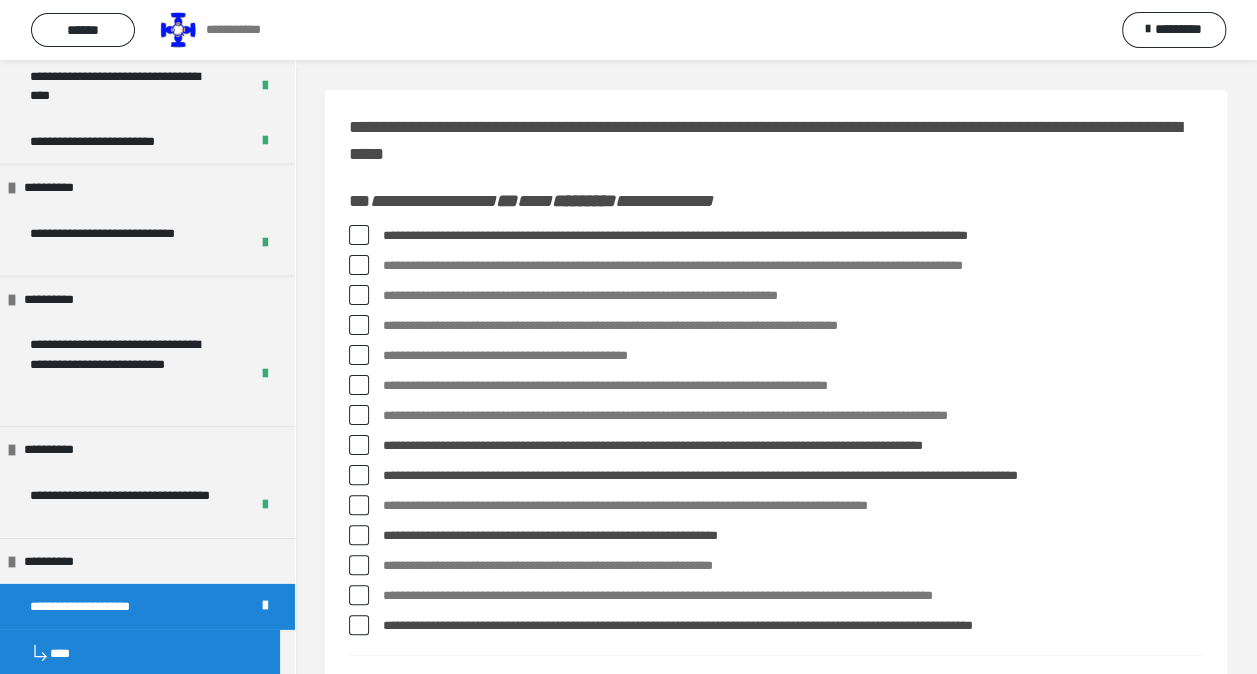 click on "**********" at bounding box center (776, 296) 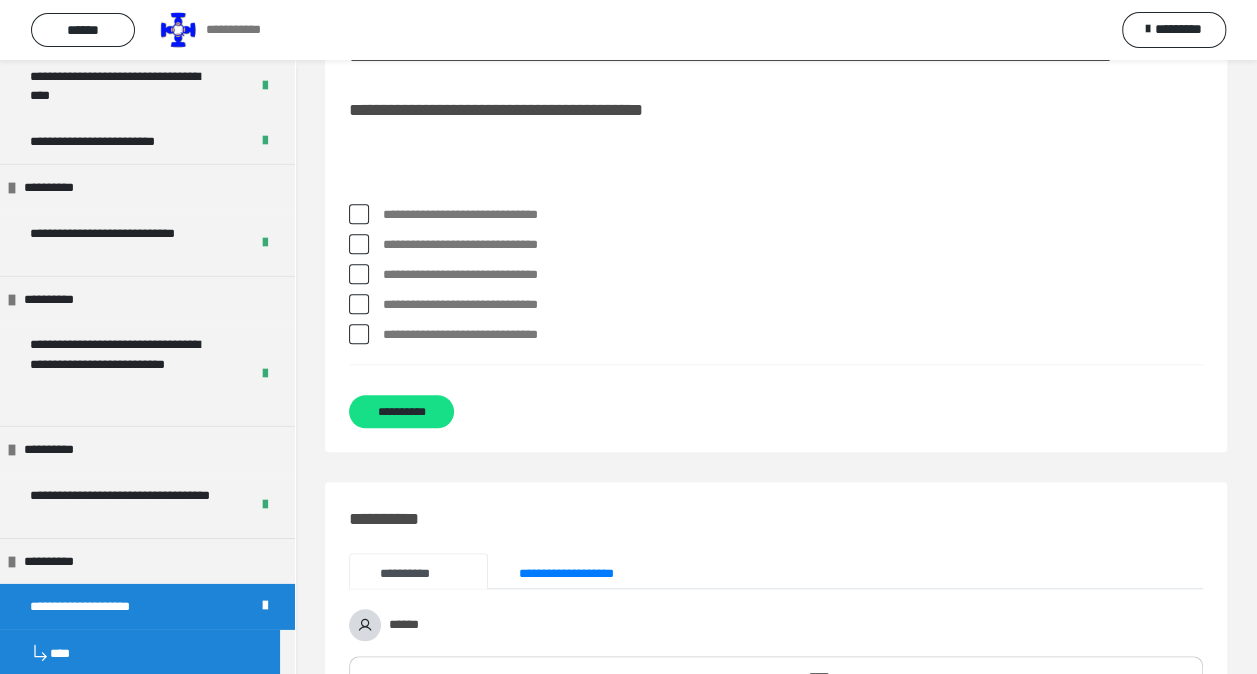 scroll, scrollTop: 800, scrollLeft: 0, axis: vertical 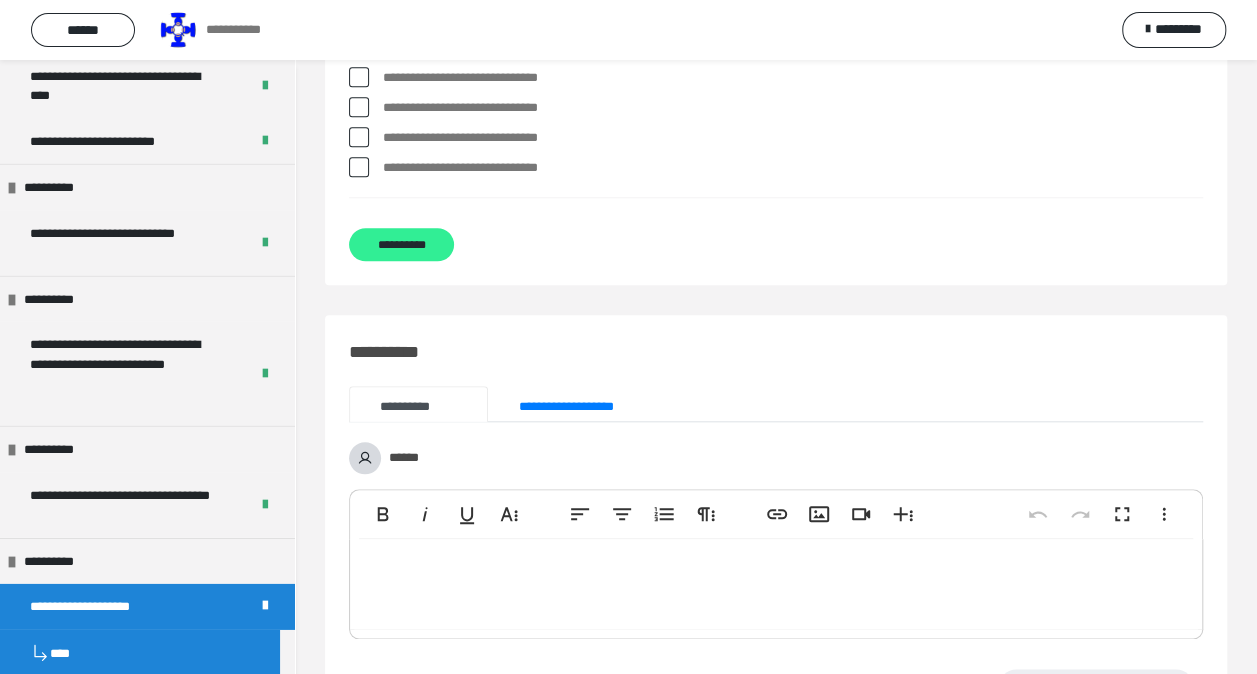click on "**********" at bounding box center [401, 244] 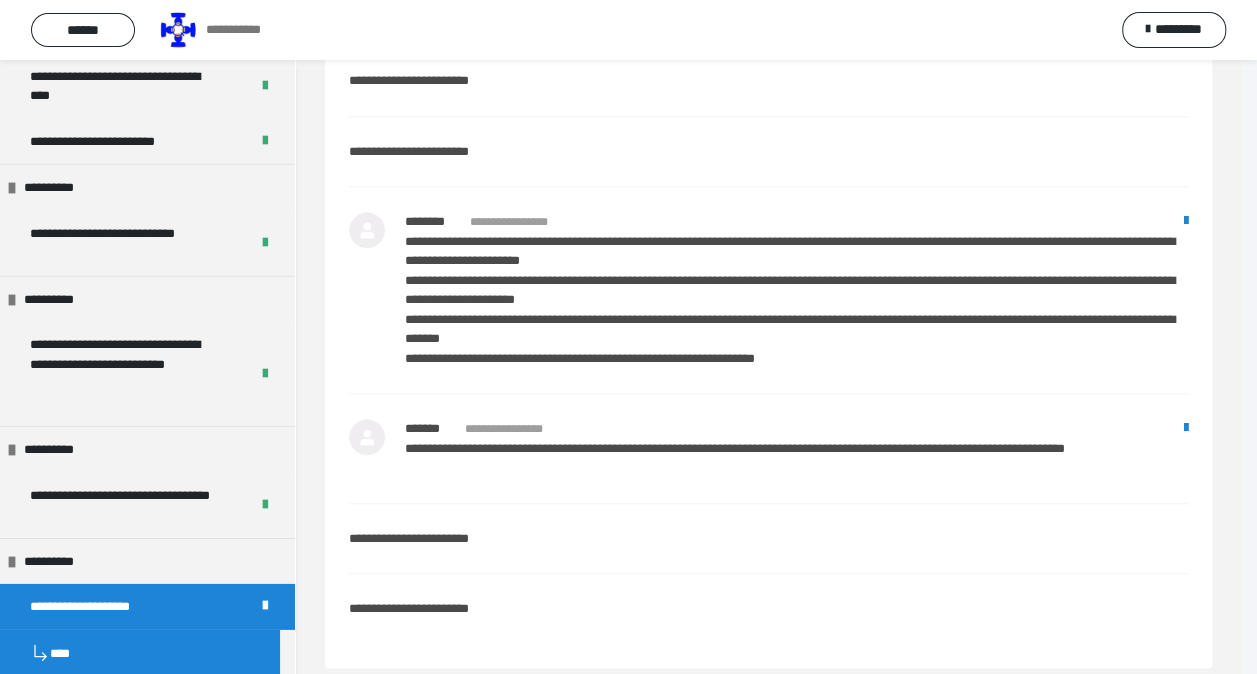 scroll, scrollTop: 131, scrollLeft: 0, axis: vertical 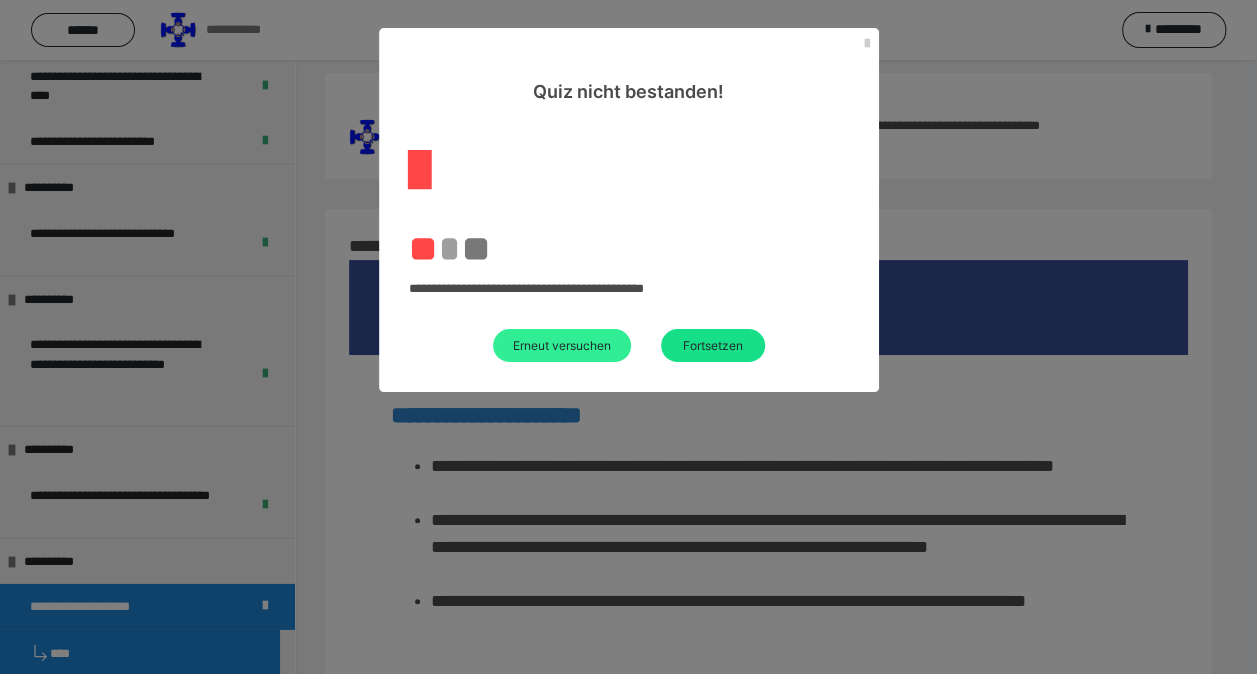 click on "Erneut versuchen" at bounding box center (562, 345) 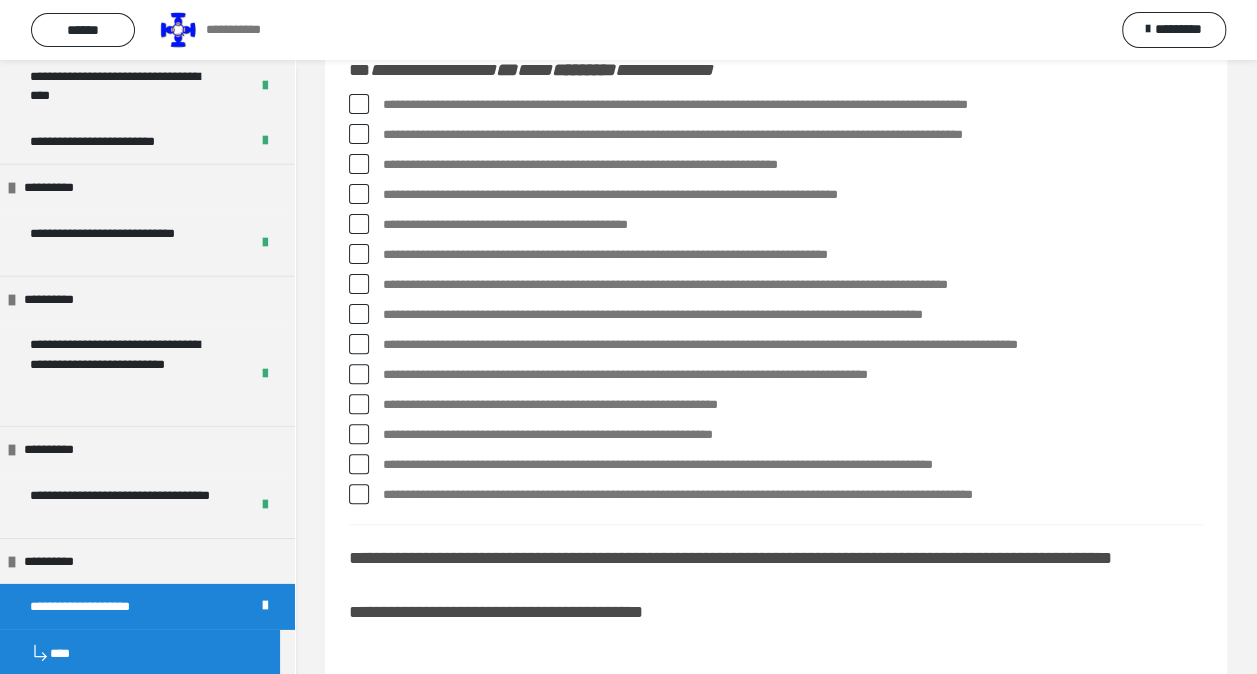 click at bounding box center [359, 104] 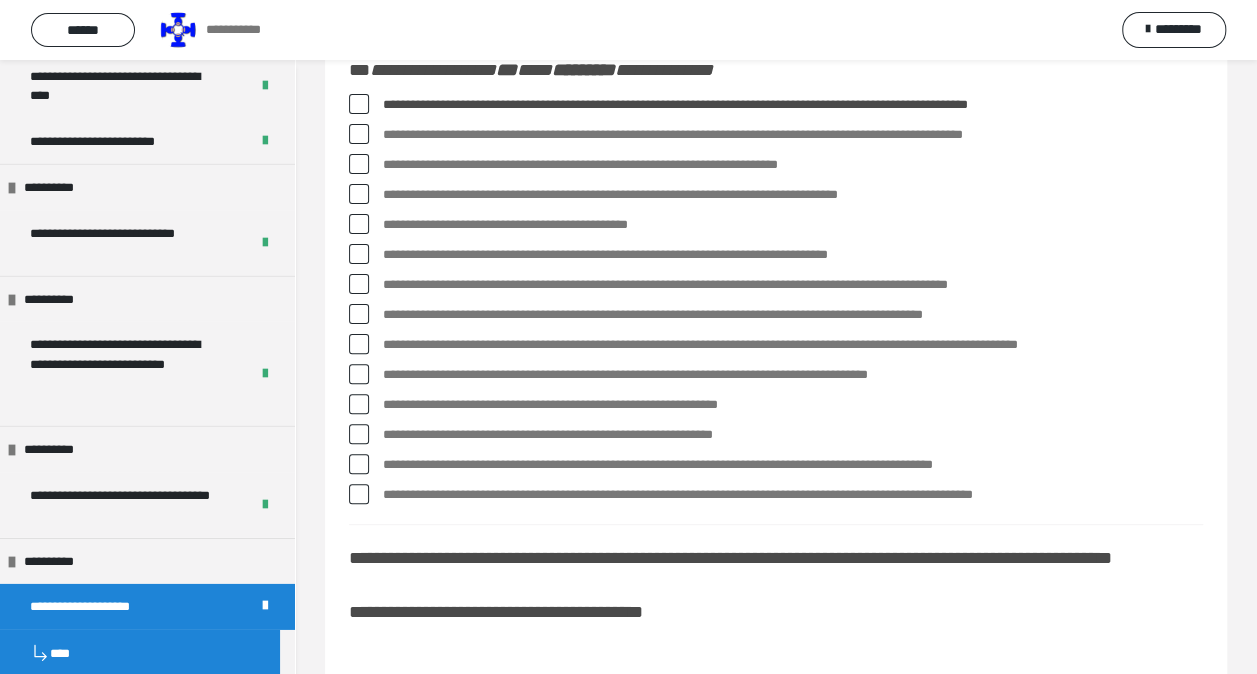 click at bounding box center [359, 164] 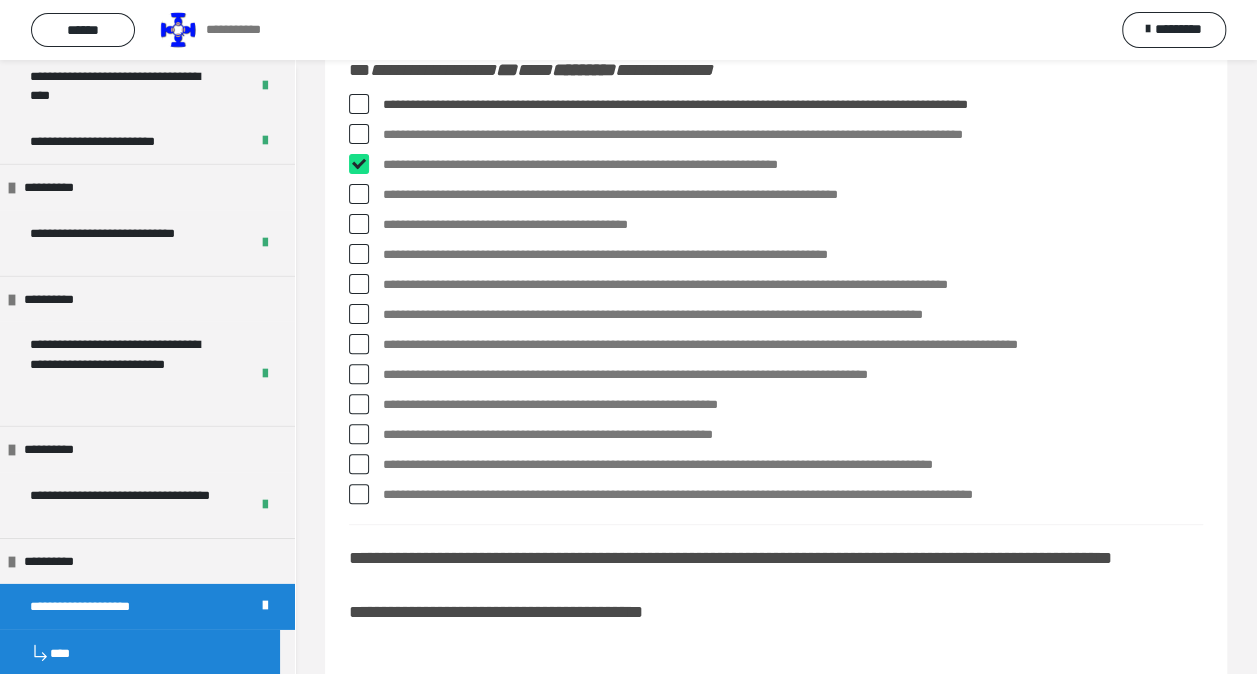 checkbox on "****" 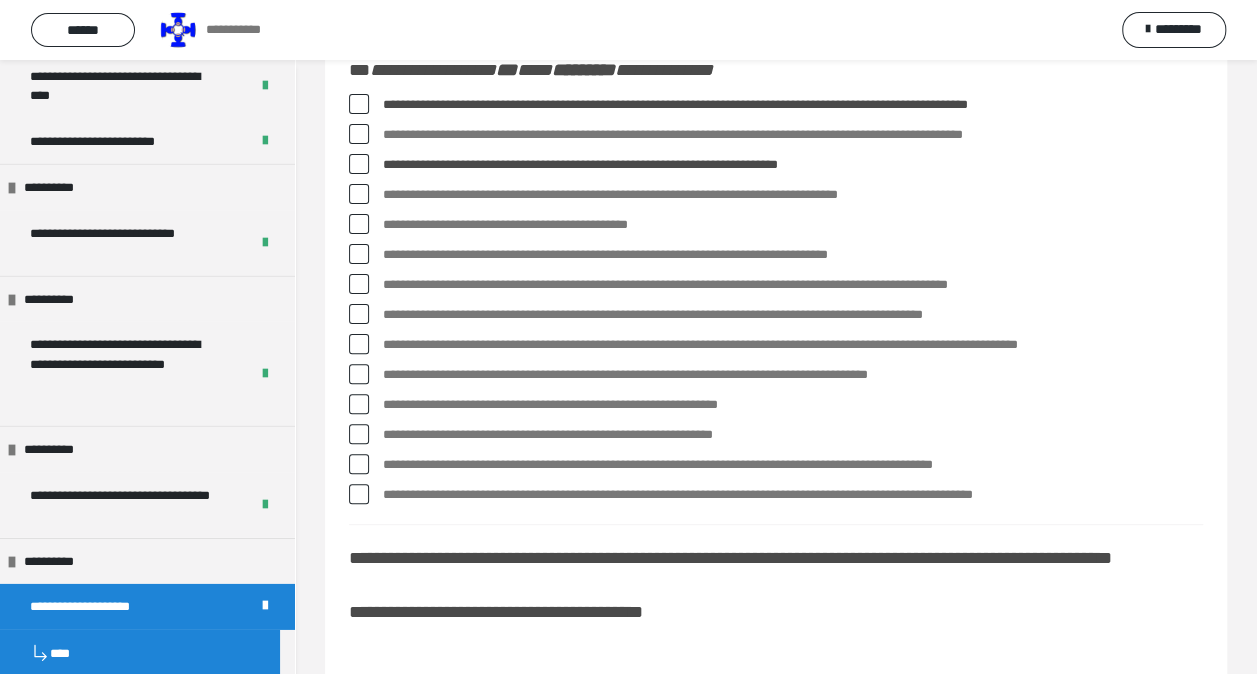 click at bounding box center [359, 464] 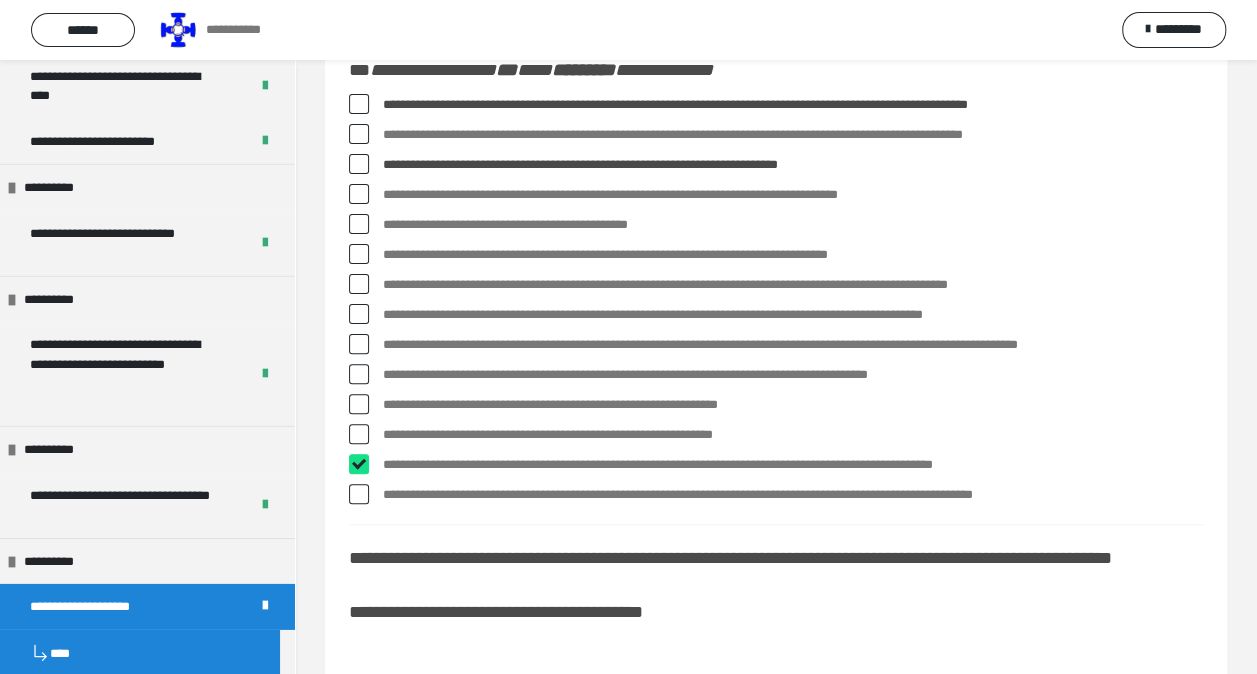 checkbox on "****" 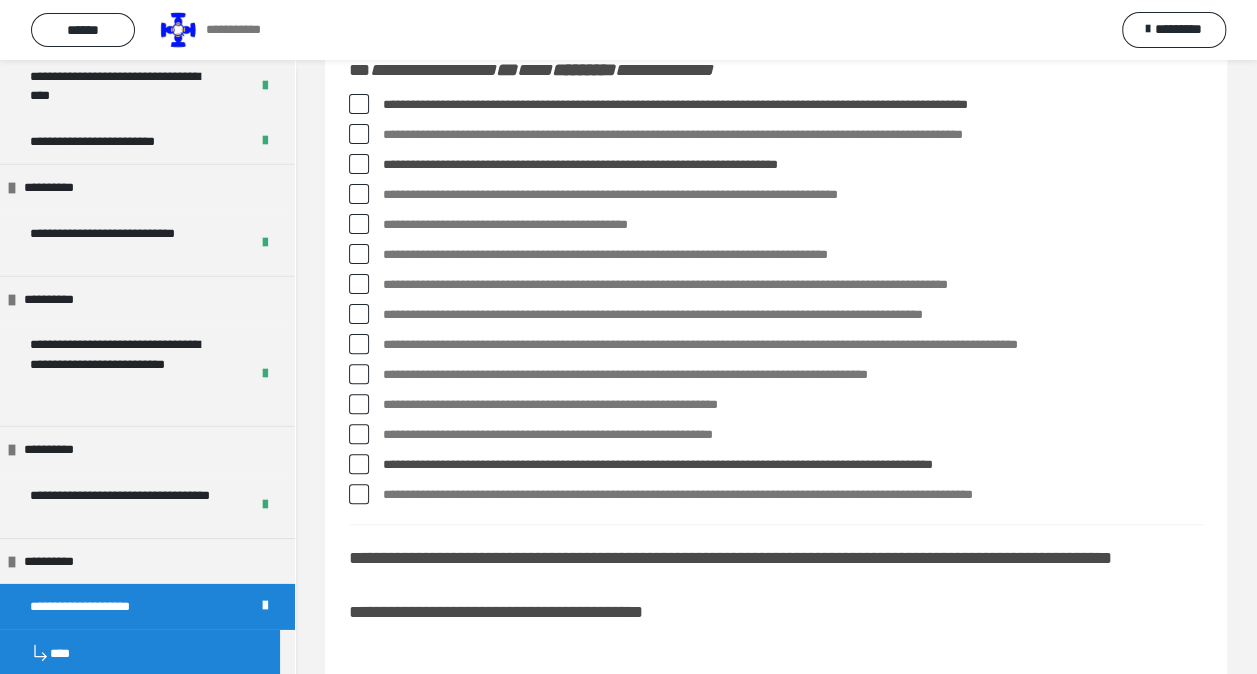 click at bounding box center [359, 404] 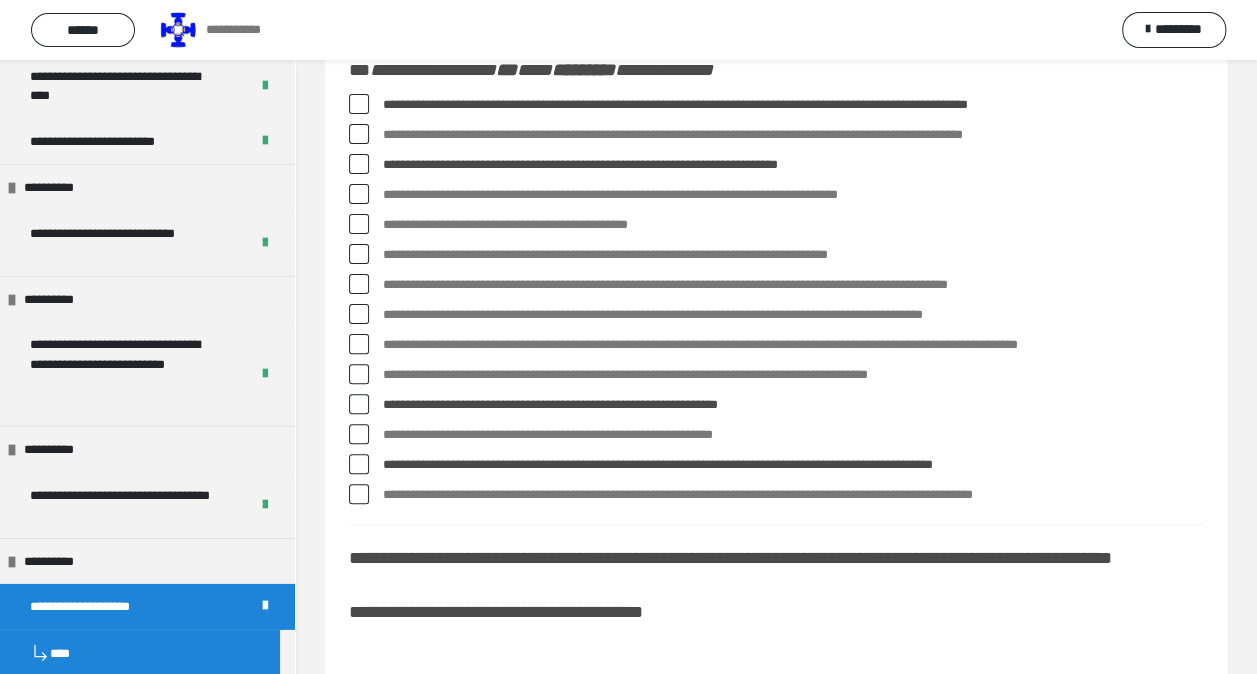 click at bounding box center (359, 344) 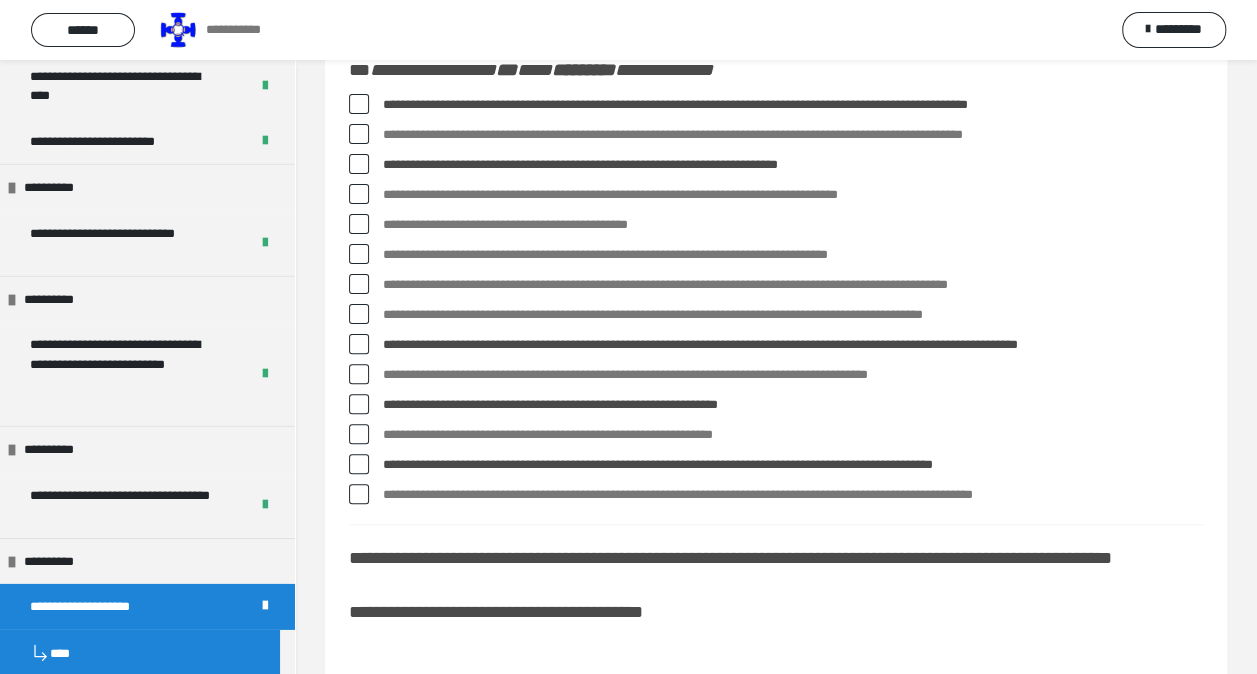 click at bounding box center [359, 314] 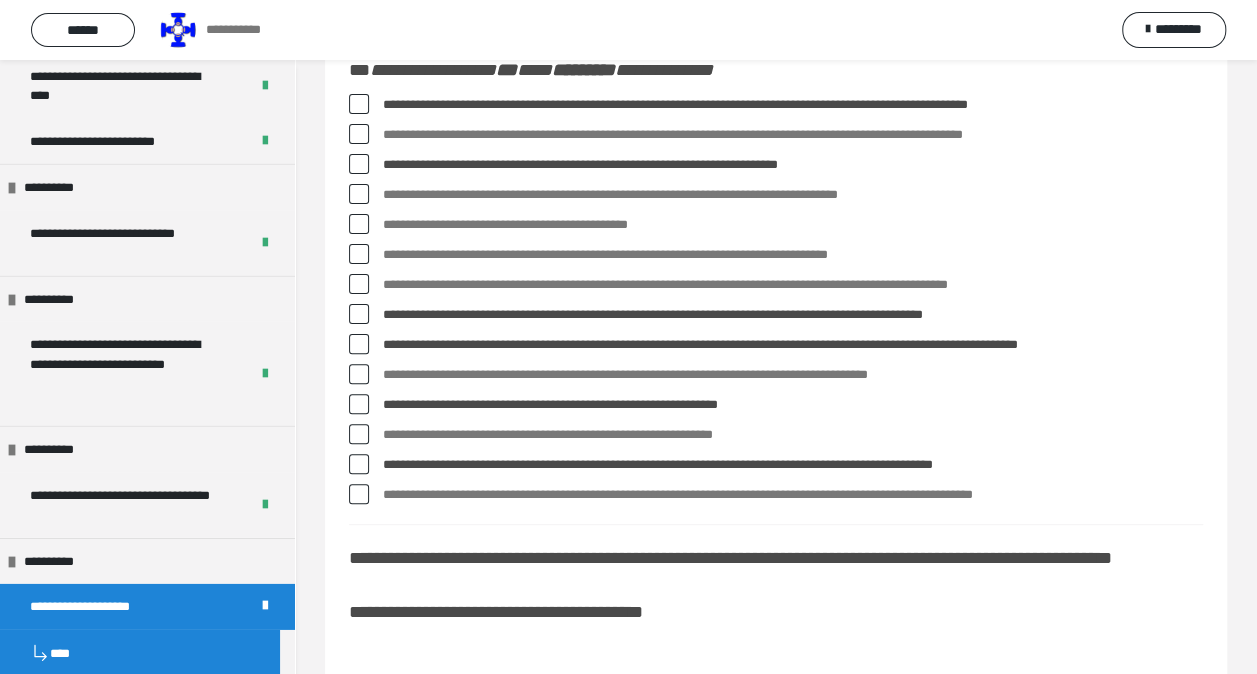 click at bounding box center [359, 224] 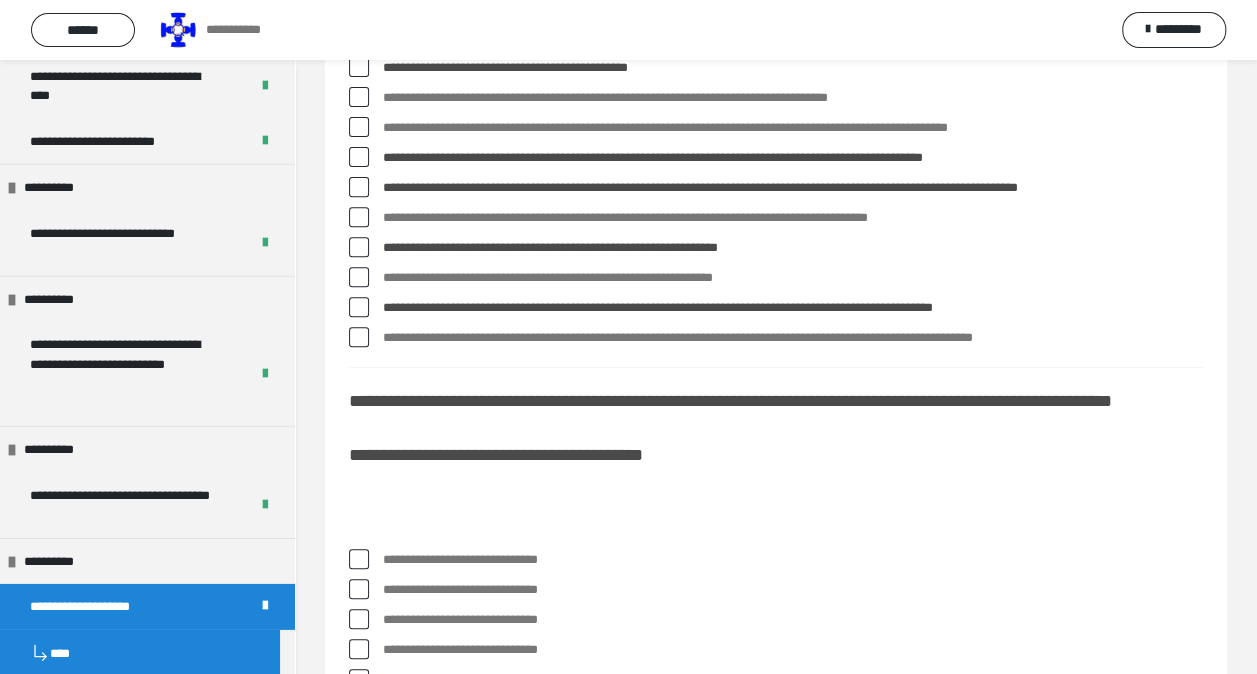 scroll, scrollTop: 431, scrollLeft: 0, axis: vertical 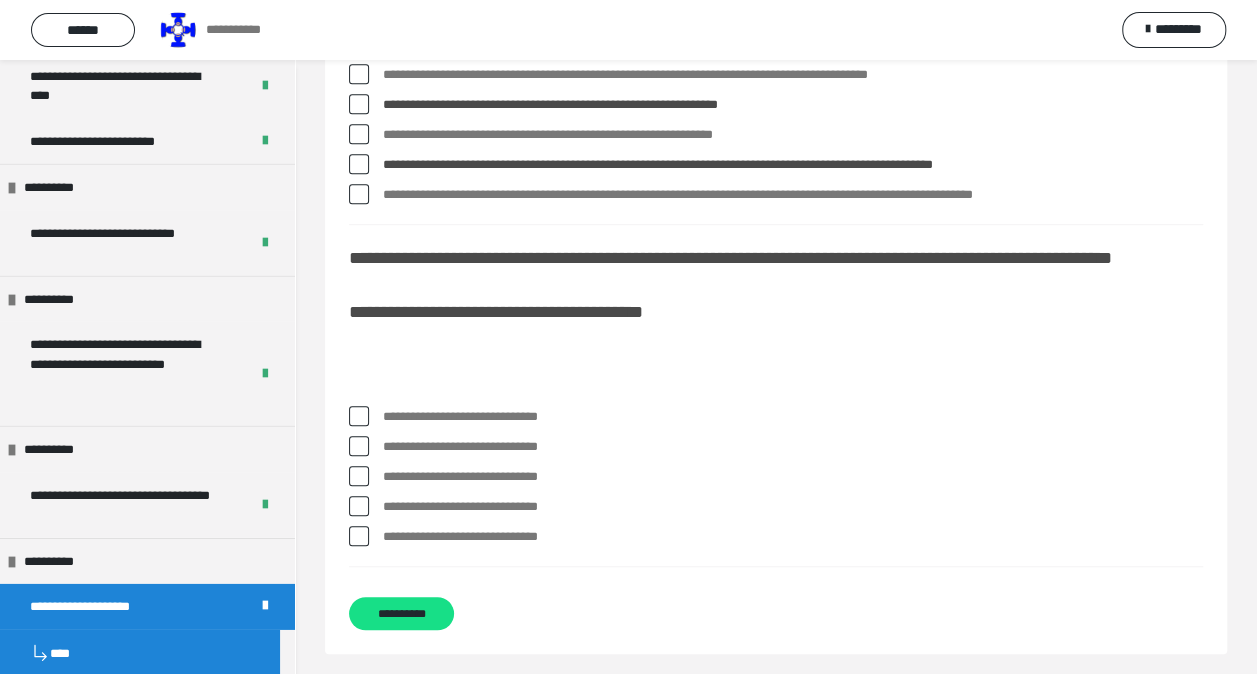 click at bounding box center (359, 416) 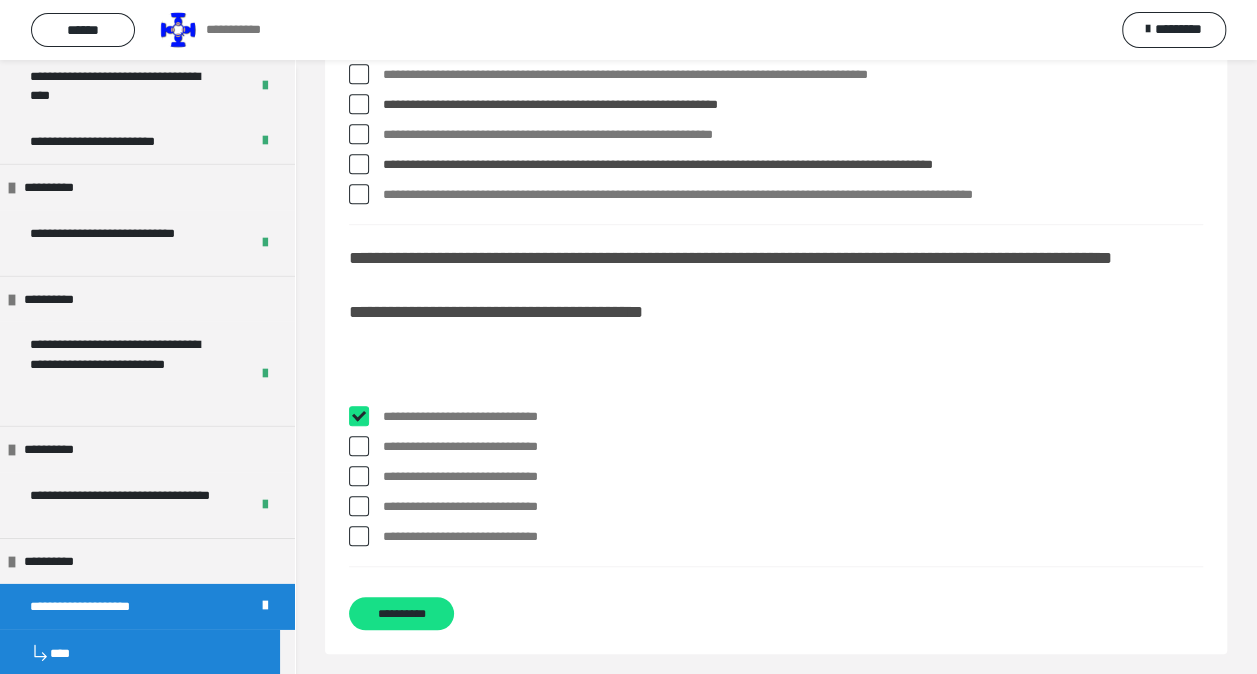 checkbox on "****" 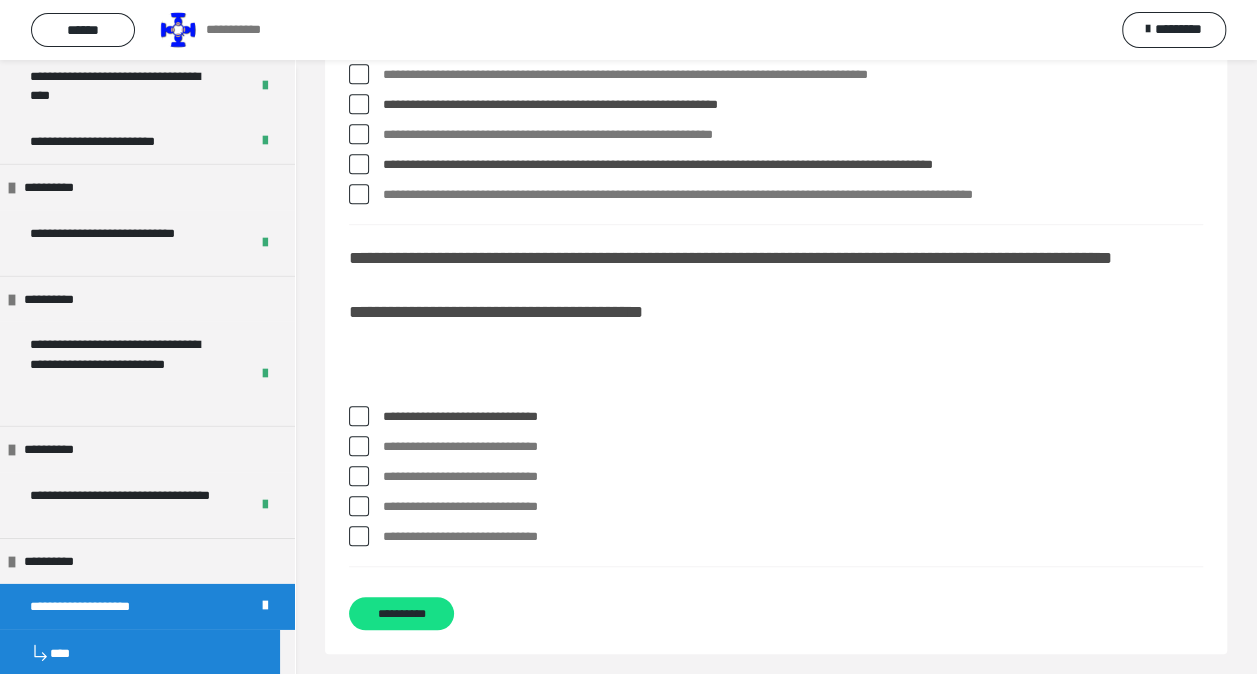 click at bounding box center (359, 536) 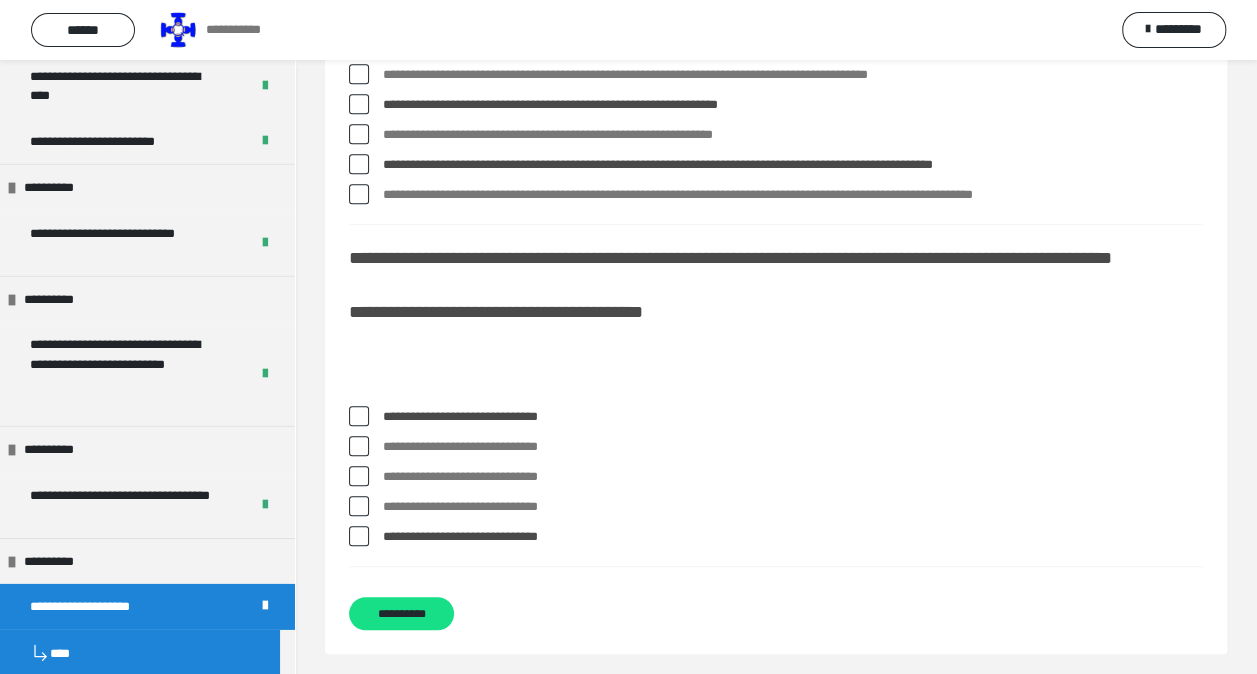 click at bounding box center (359, 536) 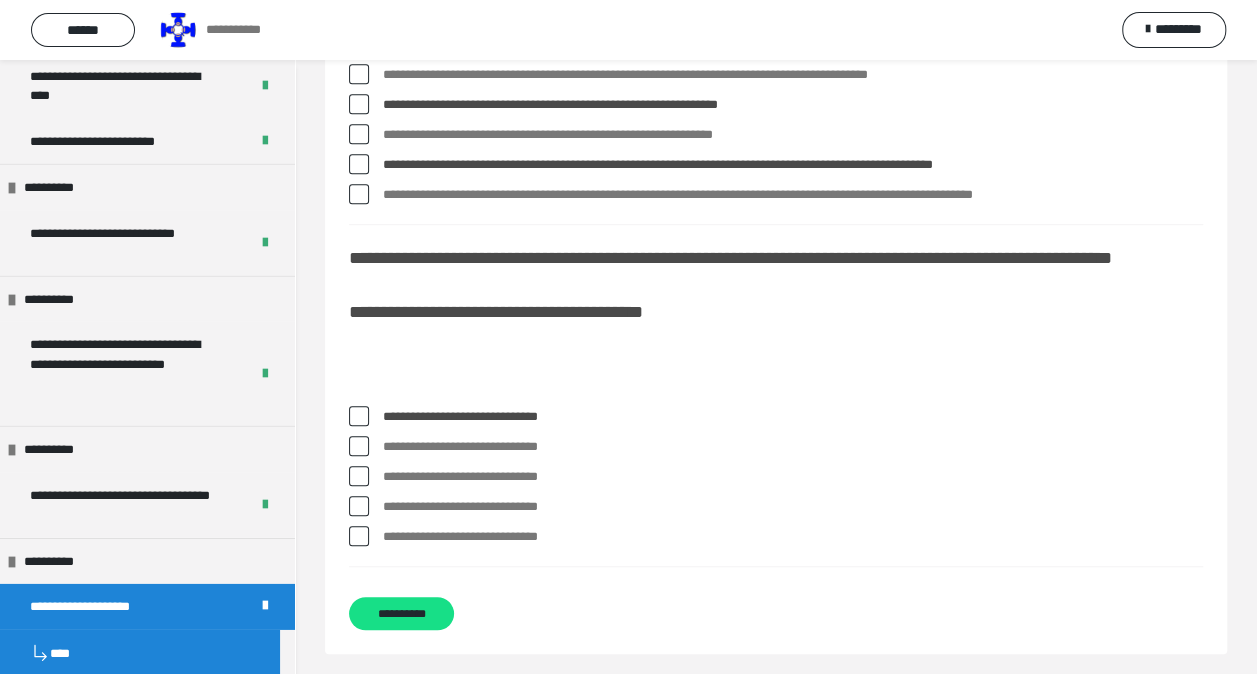 click at bounding box center (359, 536) 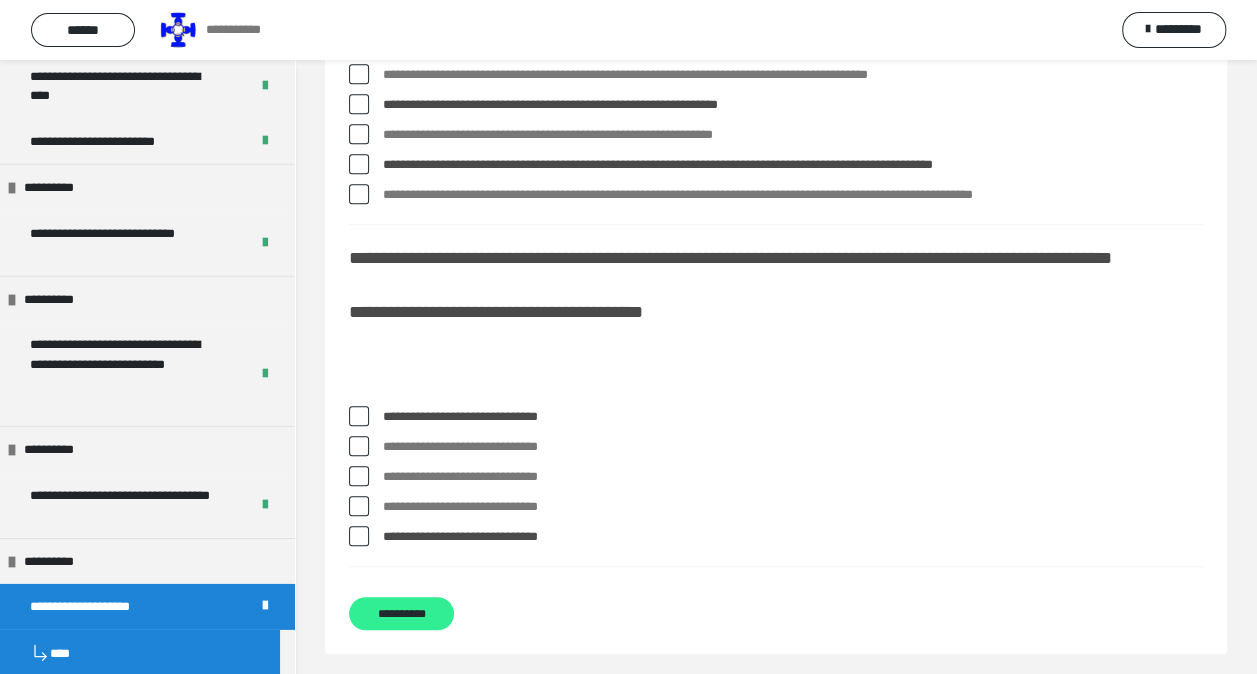click on "**********" at bounding box center (401, 613) 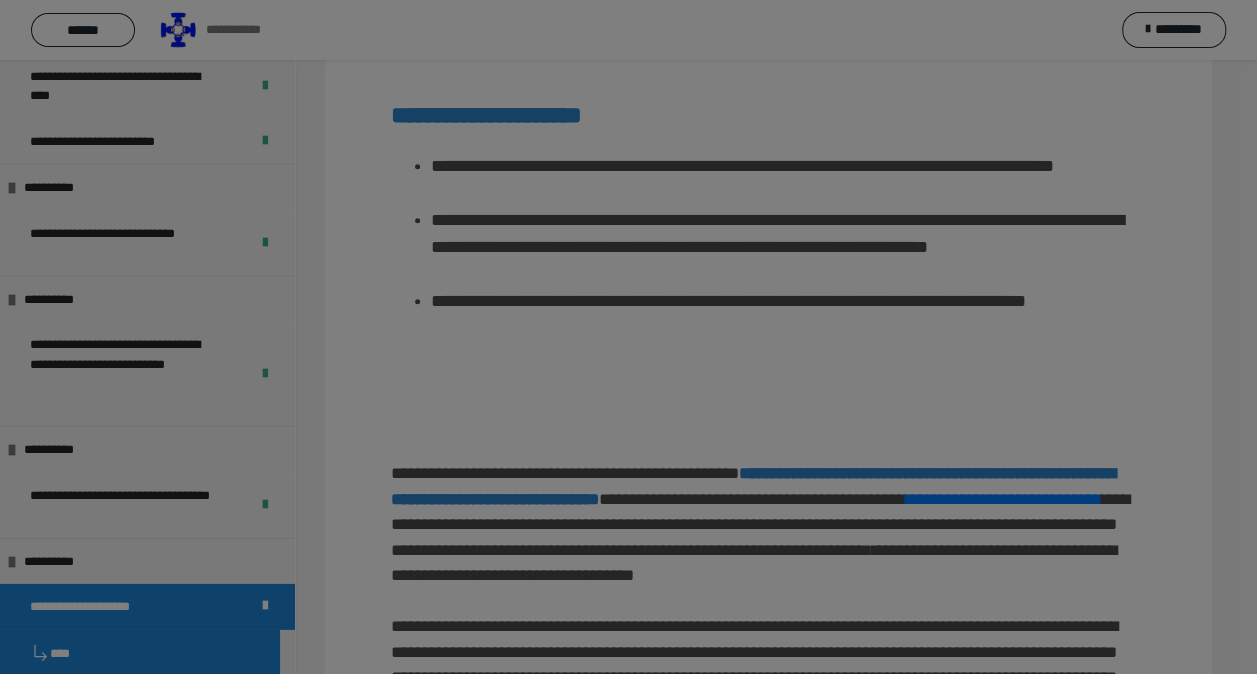scroll, scrollTop: 4539, scrollLeft: 0, axis: vertical 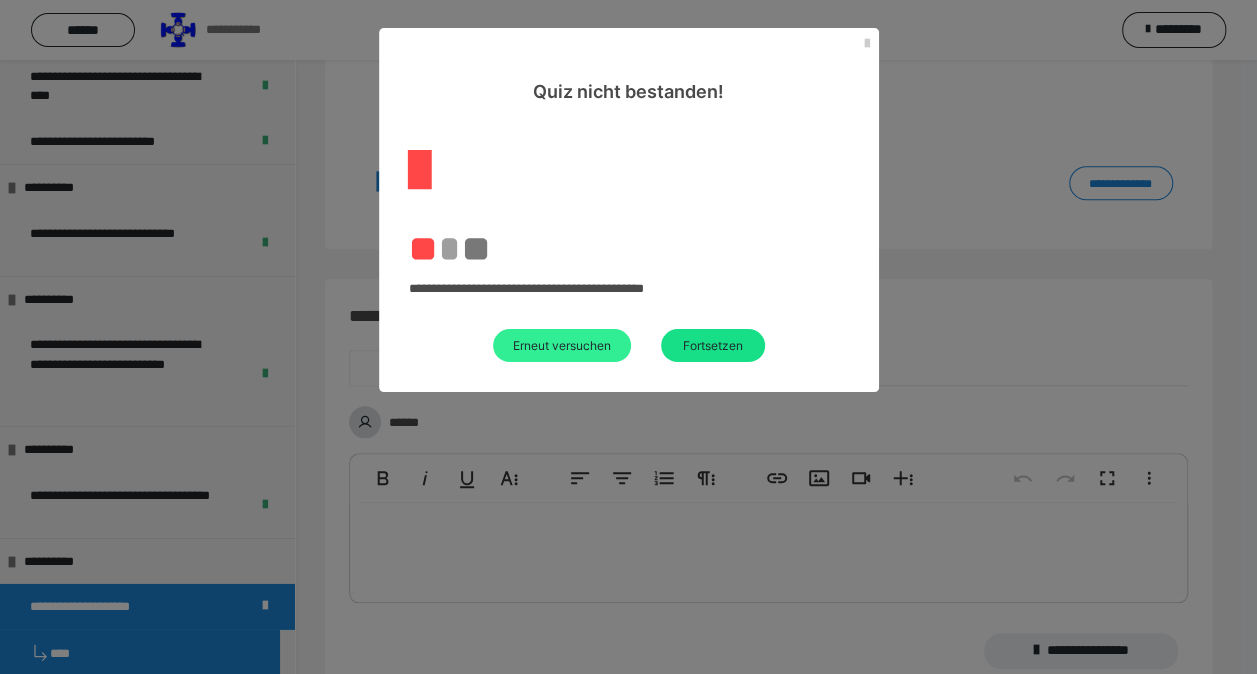 click on "Erneut versuchen" at bounding box center (562, 345) 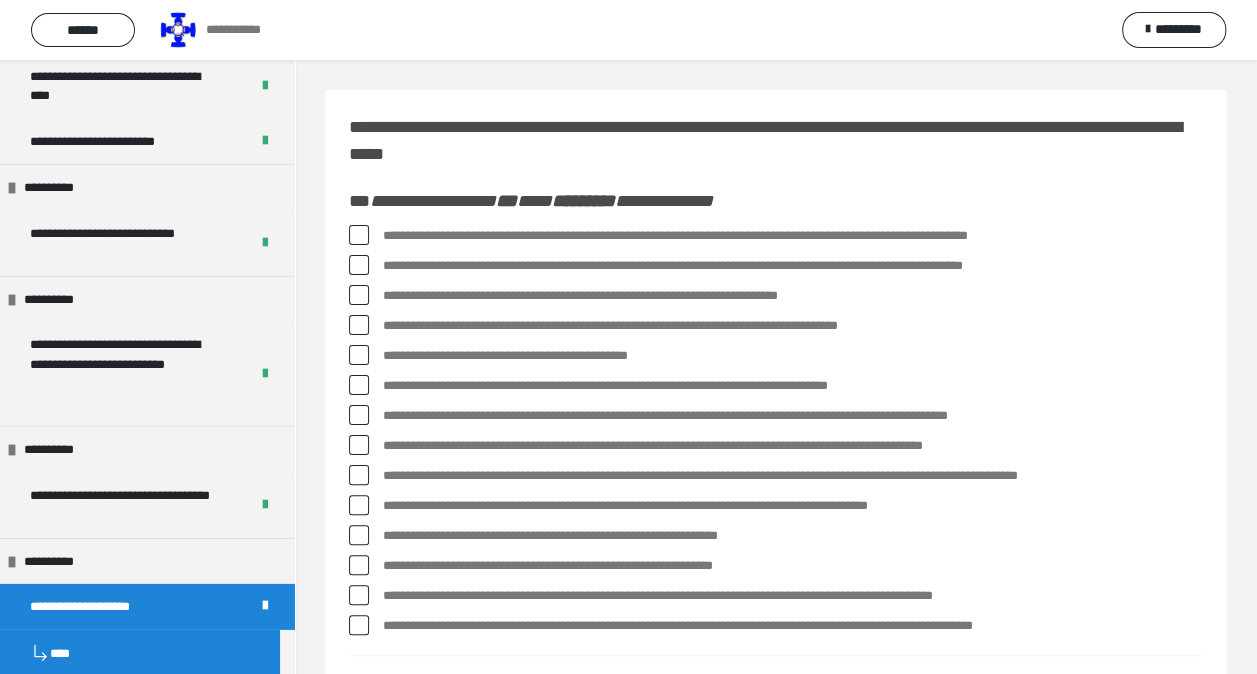 click at bounding box center (359, 235) 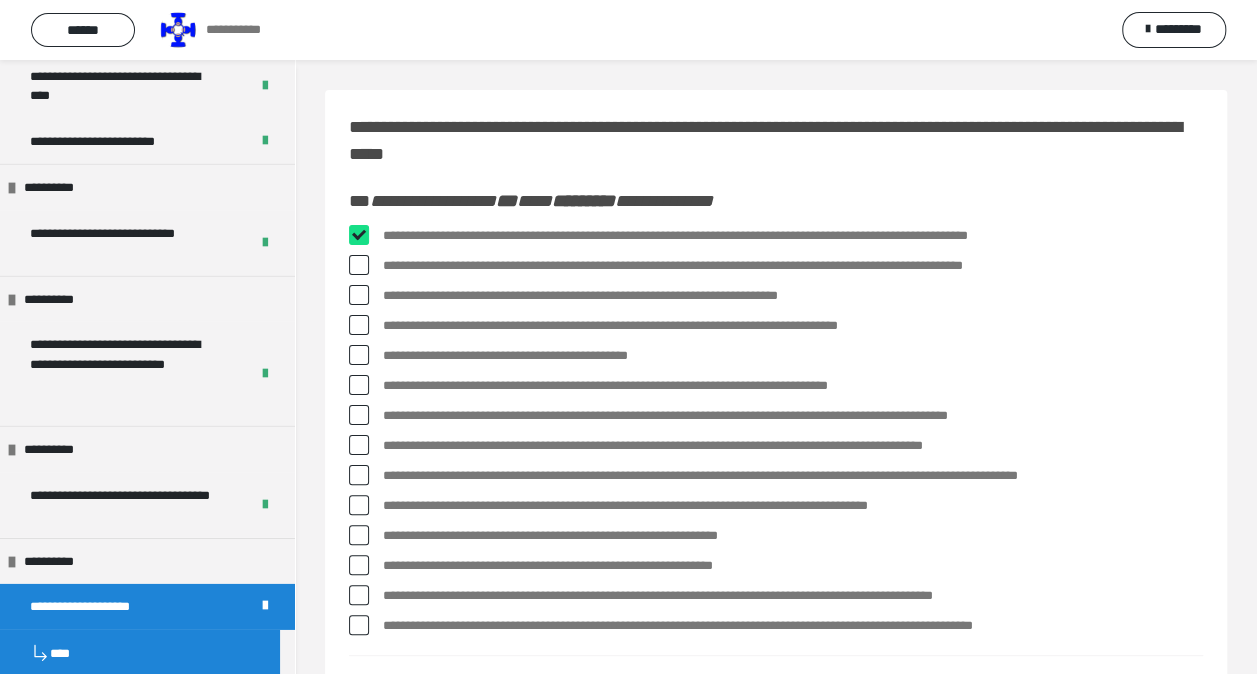 checkbox on "****" 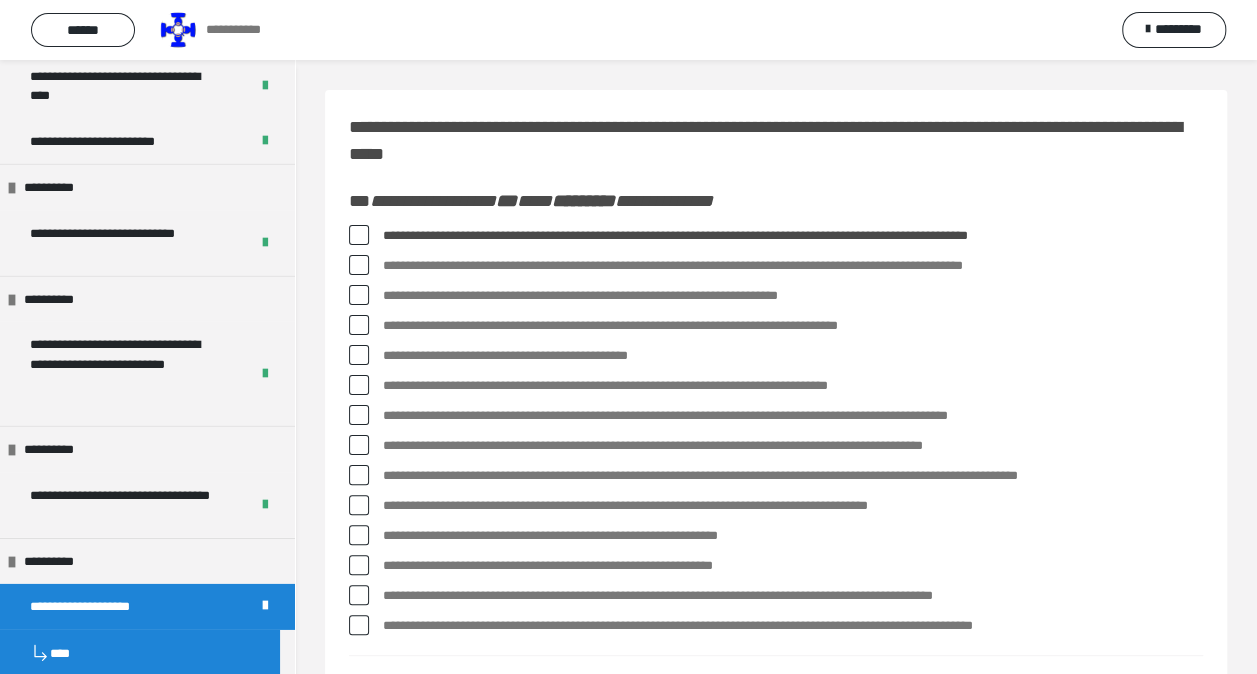 click on "**********" at bounding box center (776, 626) 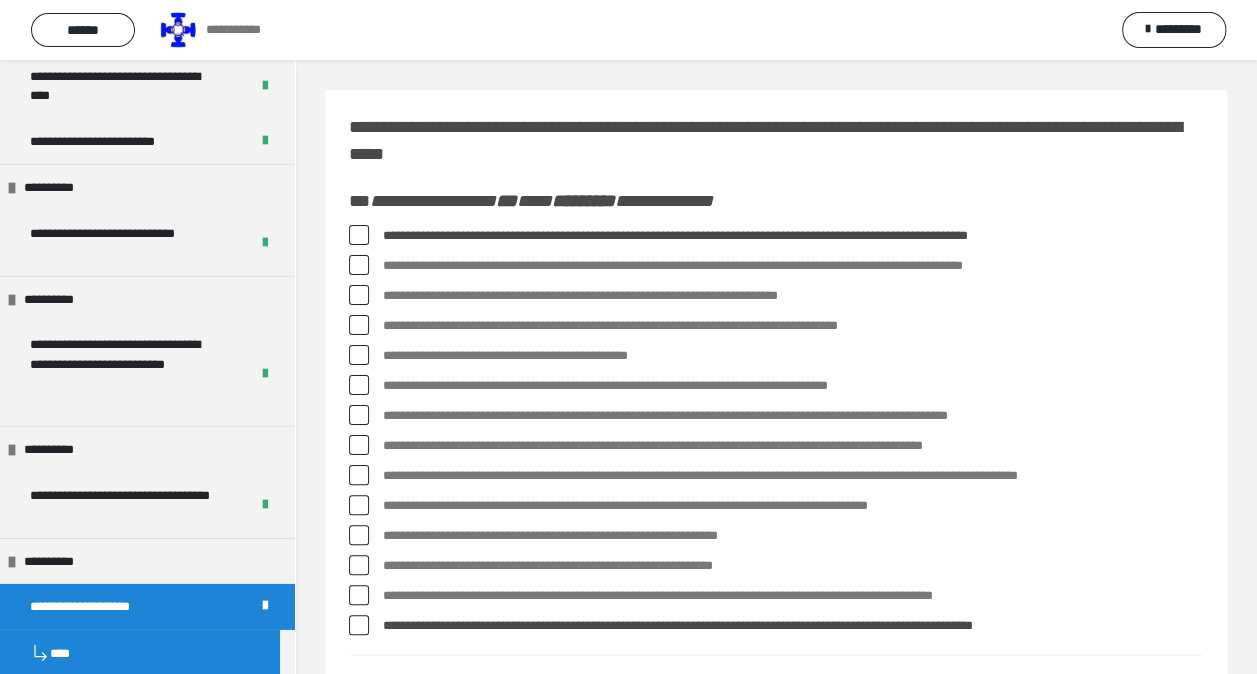 click at bounding box center (359, 535) 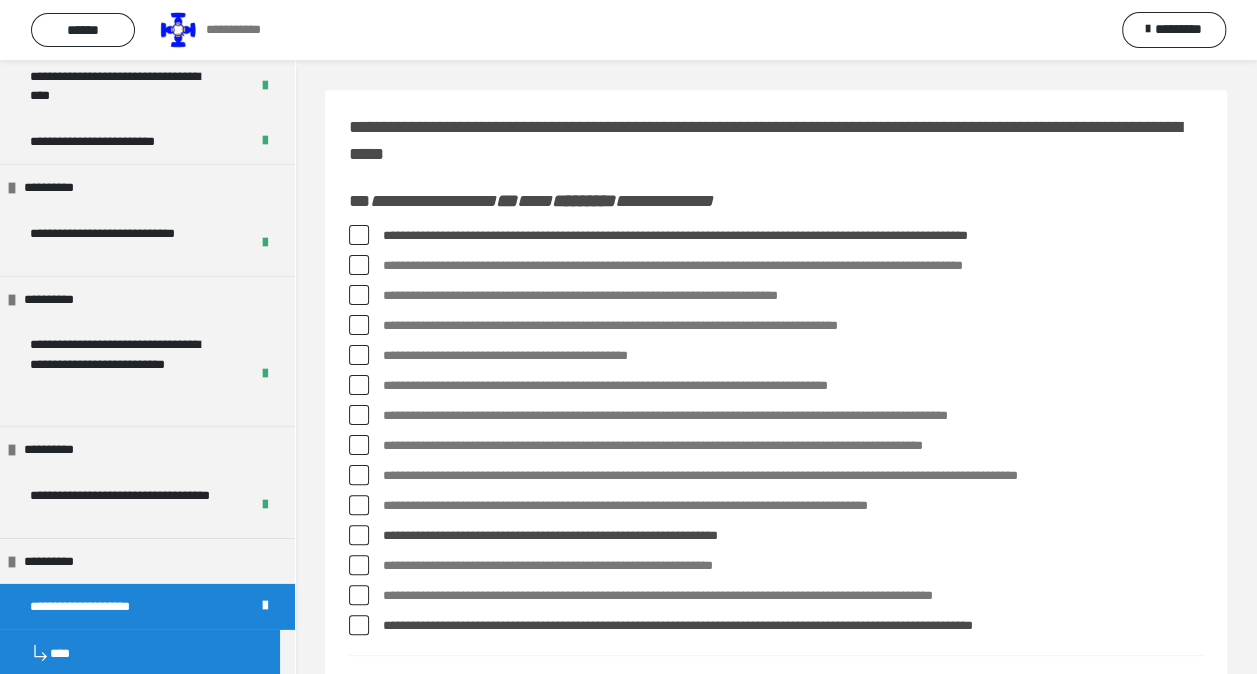click at bounding box center (359, 475) 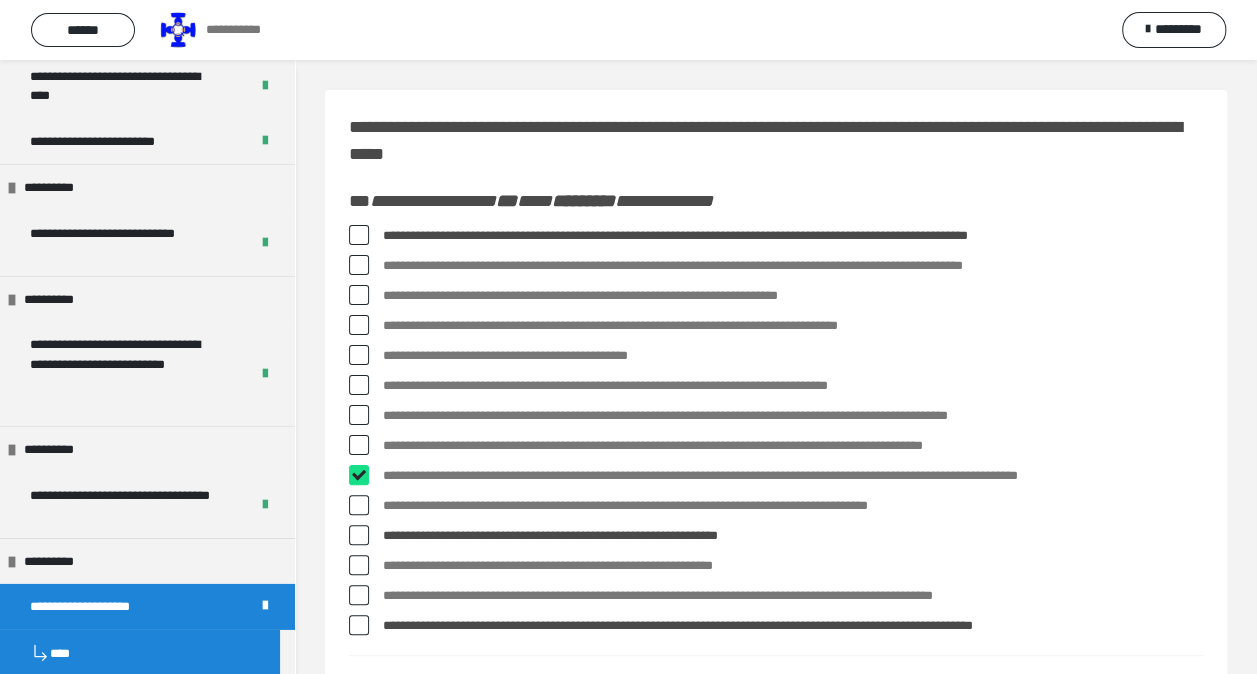 checkbox on "****" 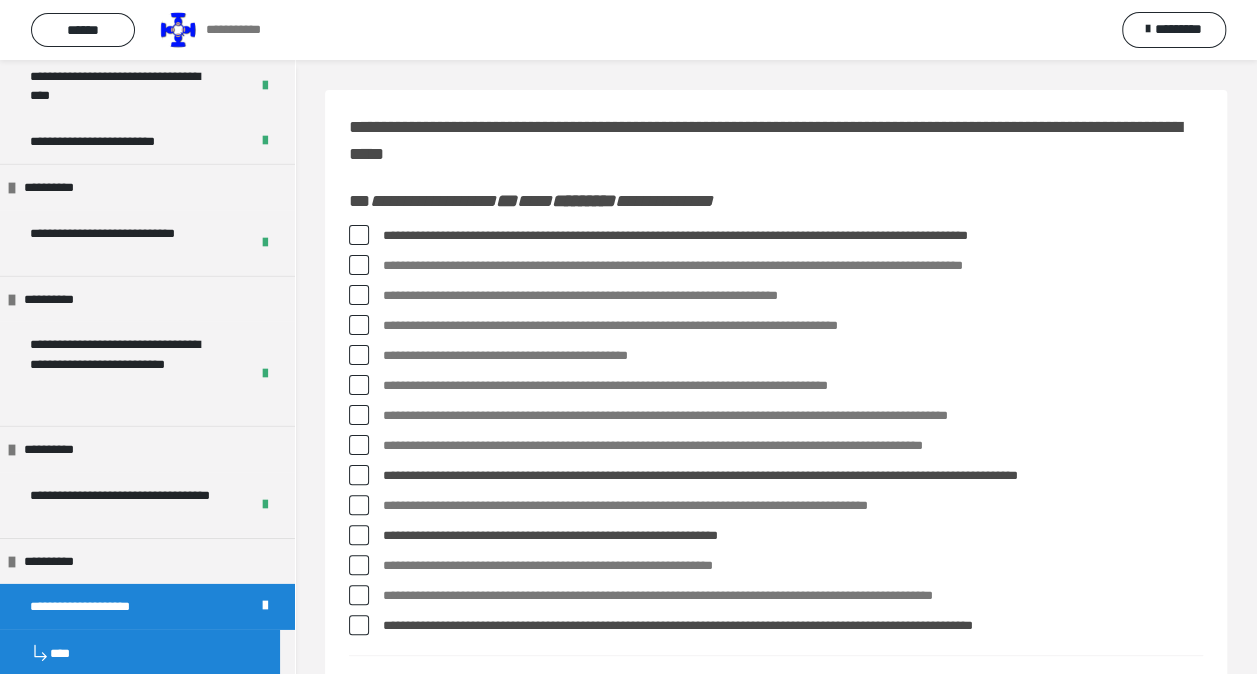 click on "**********" at bounding box center [776, 446] 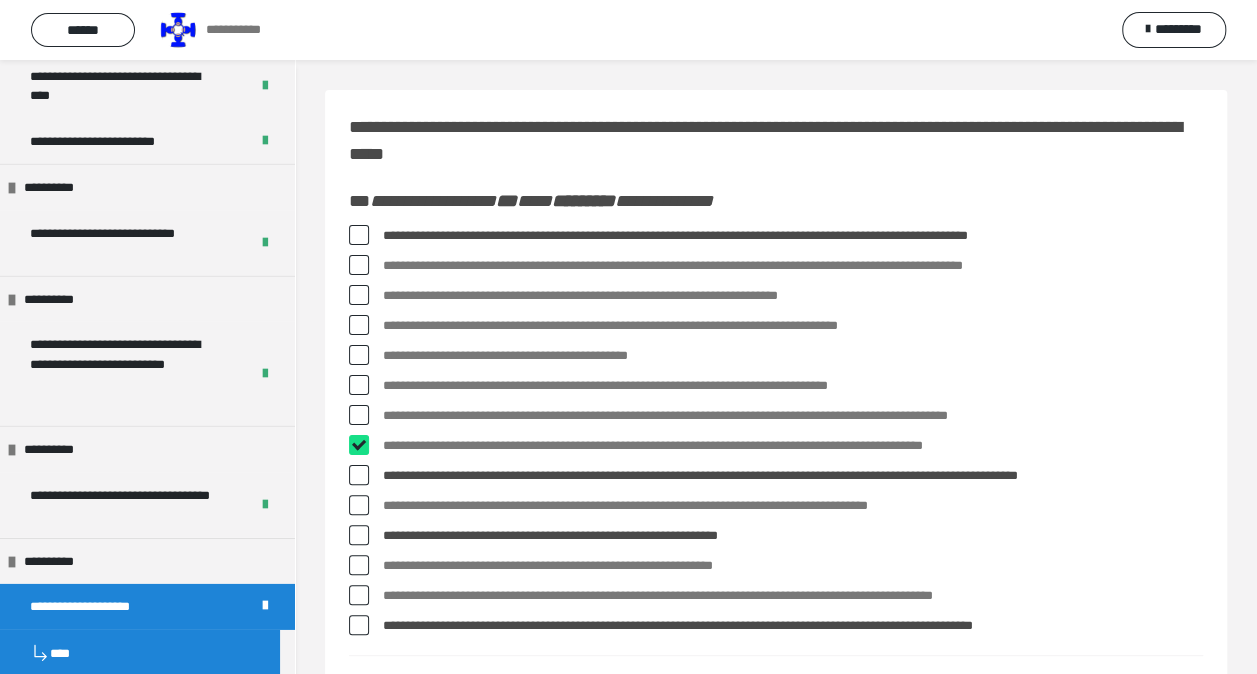 checkbox on "****" 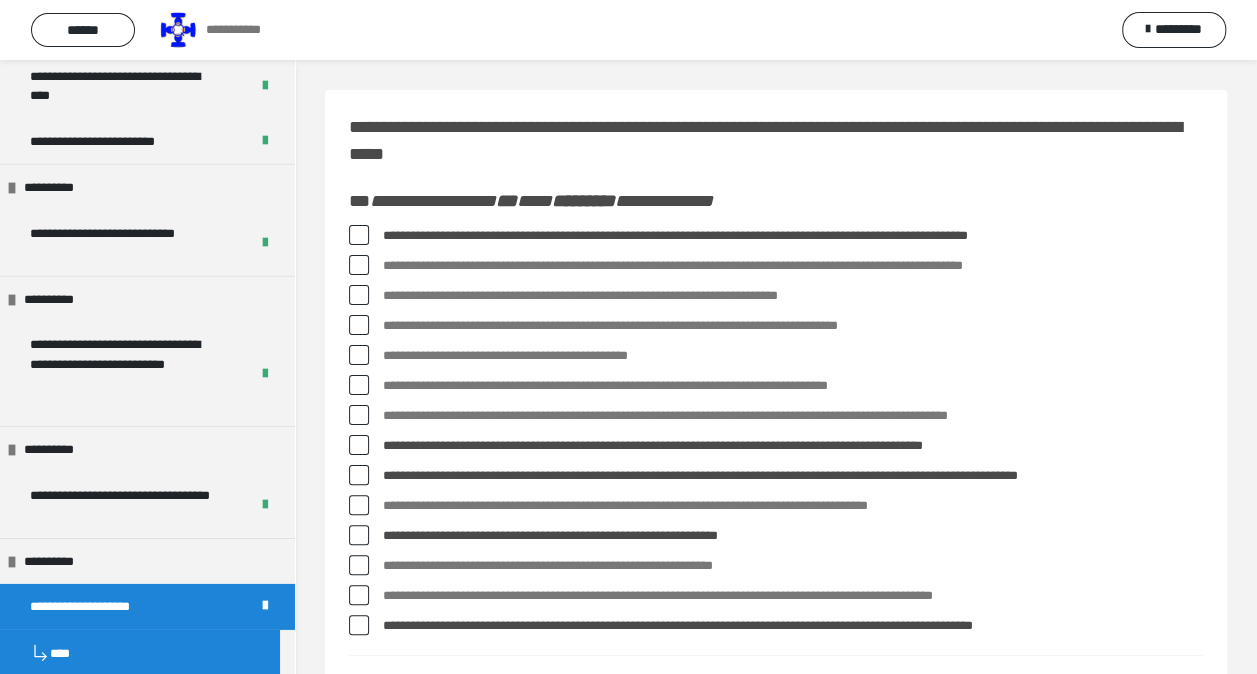 click at bounding box center (359, 355) 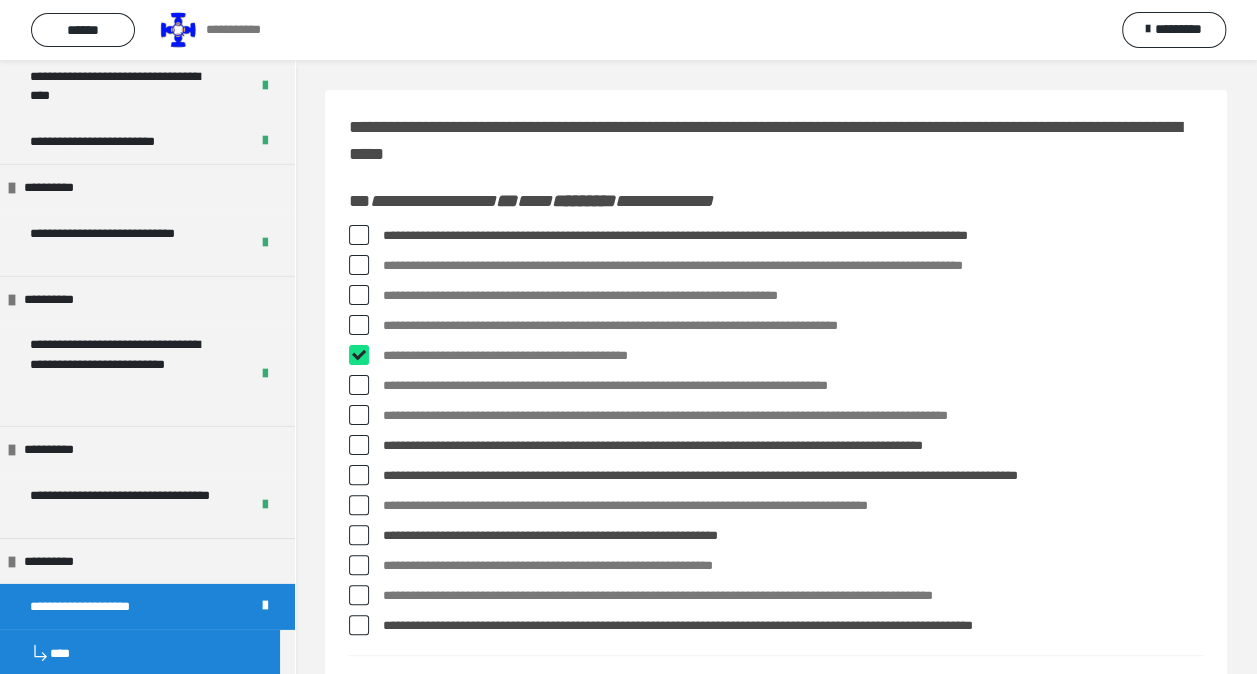 checkbox on "****" 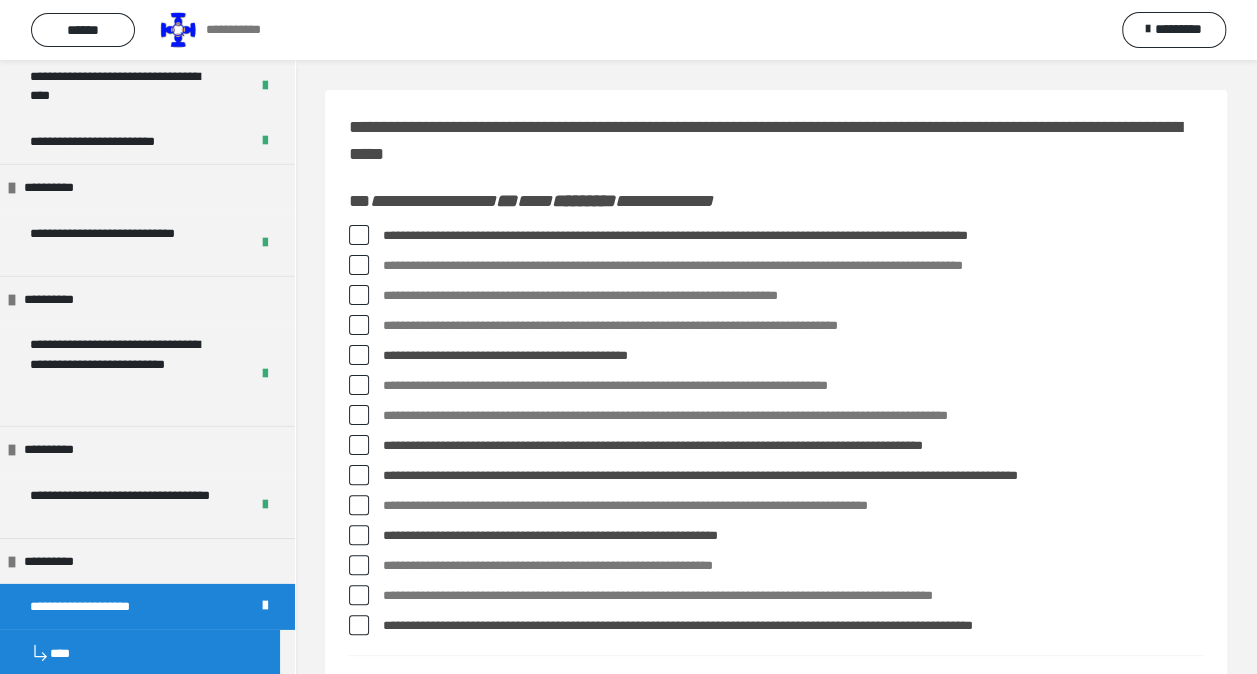 click at bounding box center [359, 295] 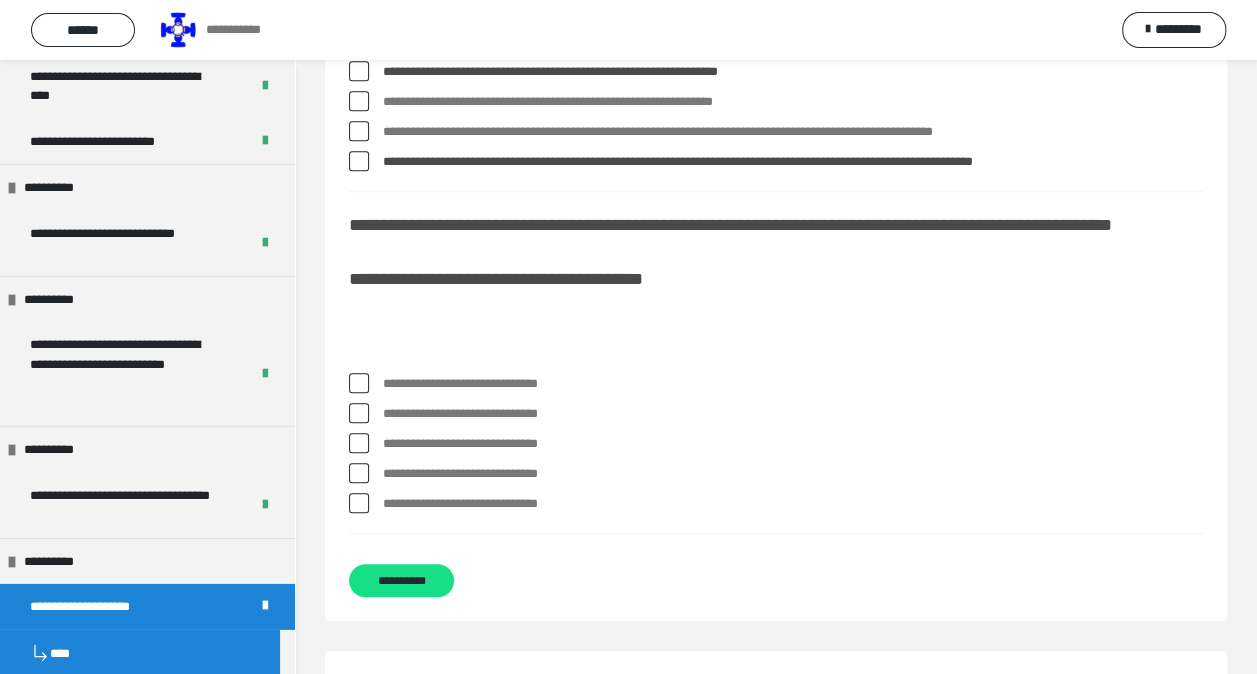 scroll, scrollTop: 600, scrollLeft: 0, axis: vertical 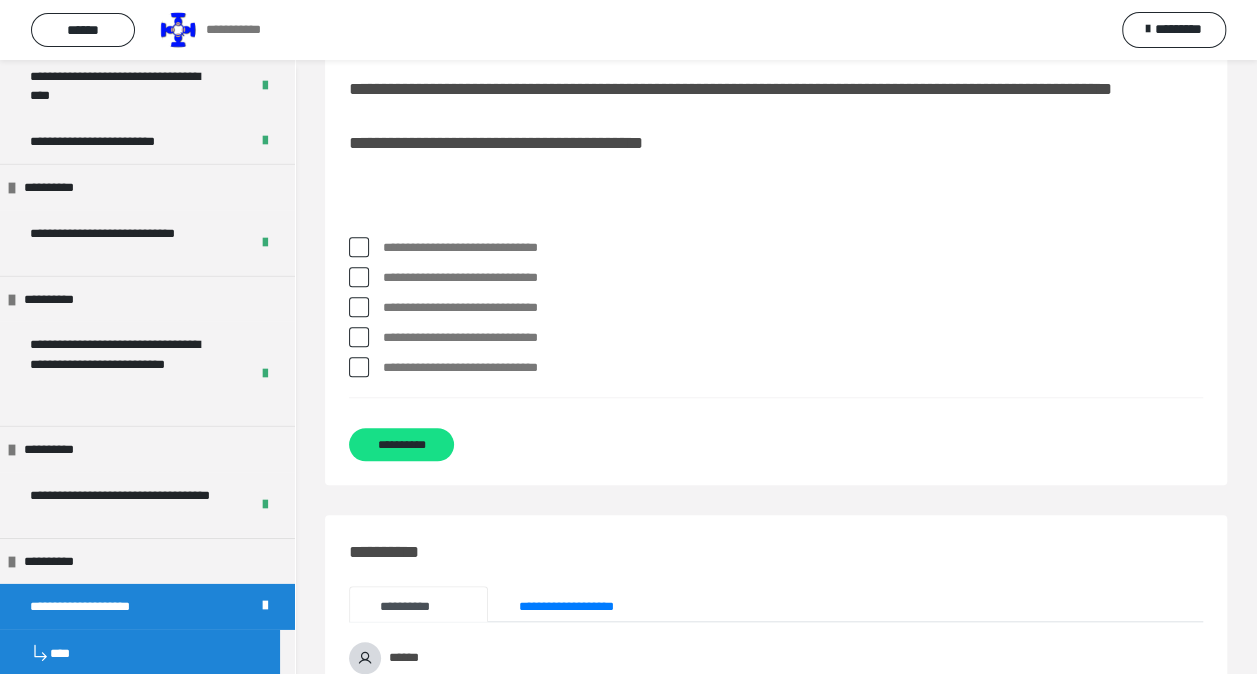 click at bounding box center (359, 247) 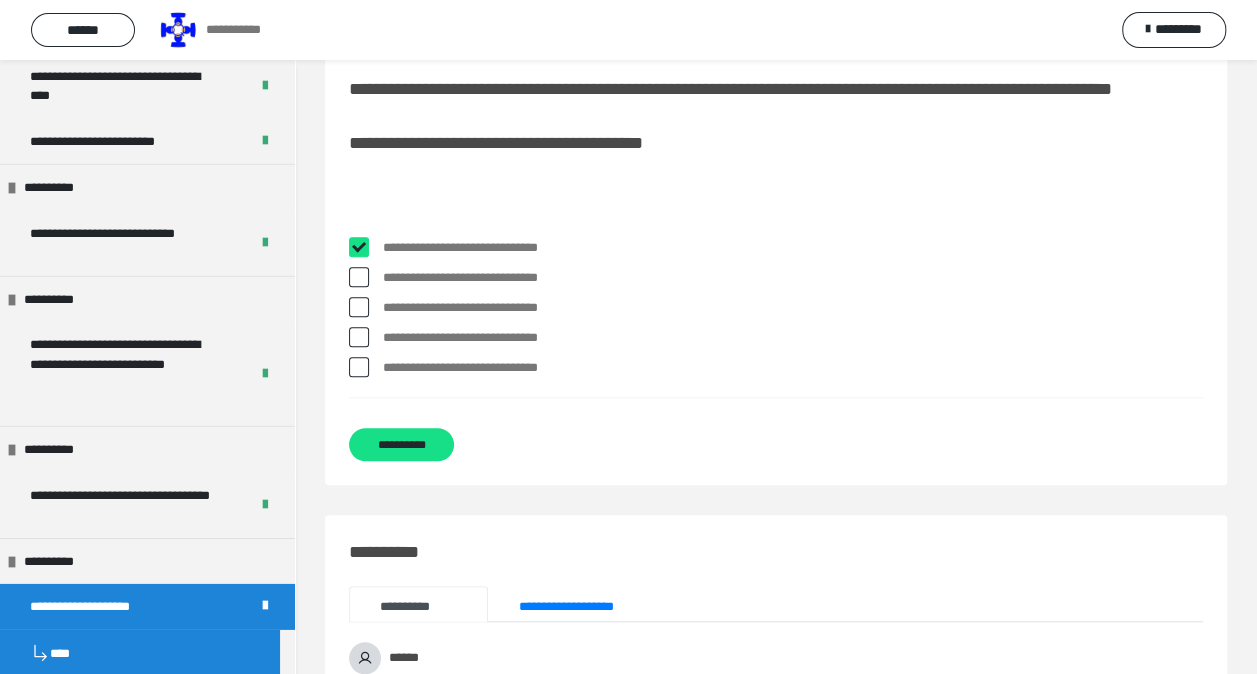 checkbox on "****" 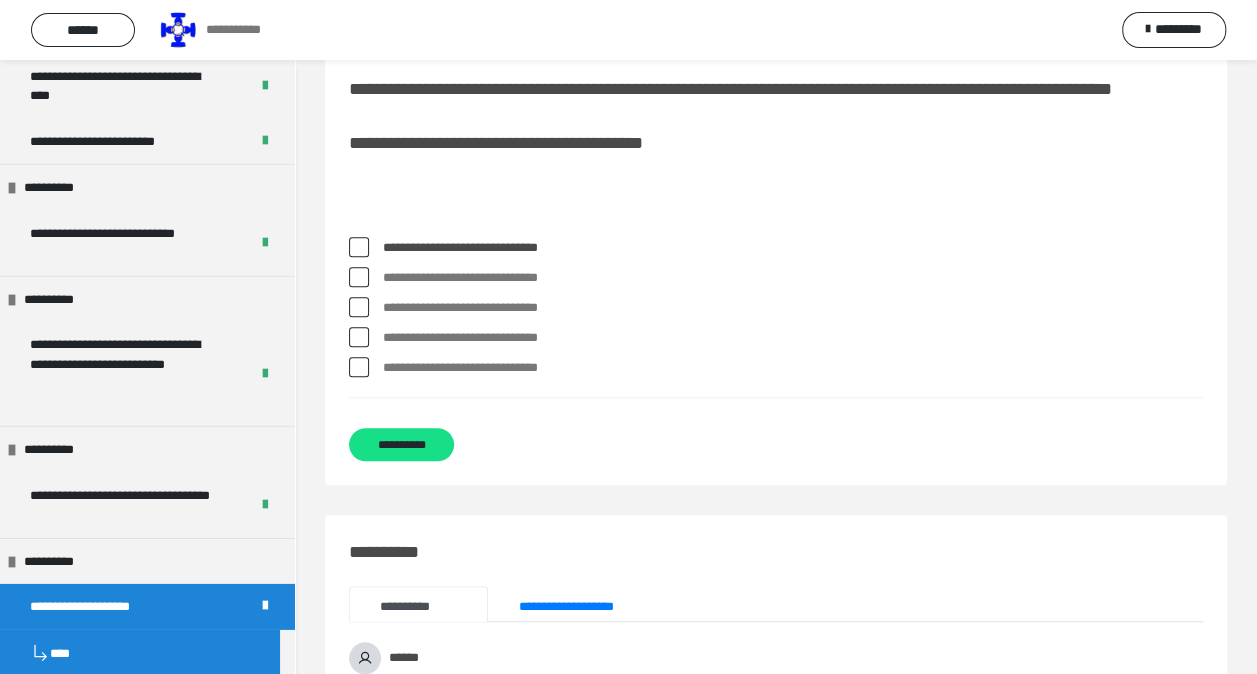 click at bounding box center (359, 367) 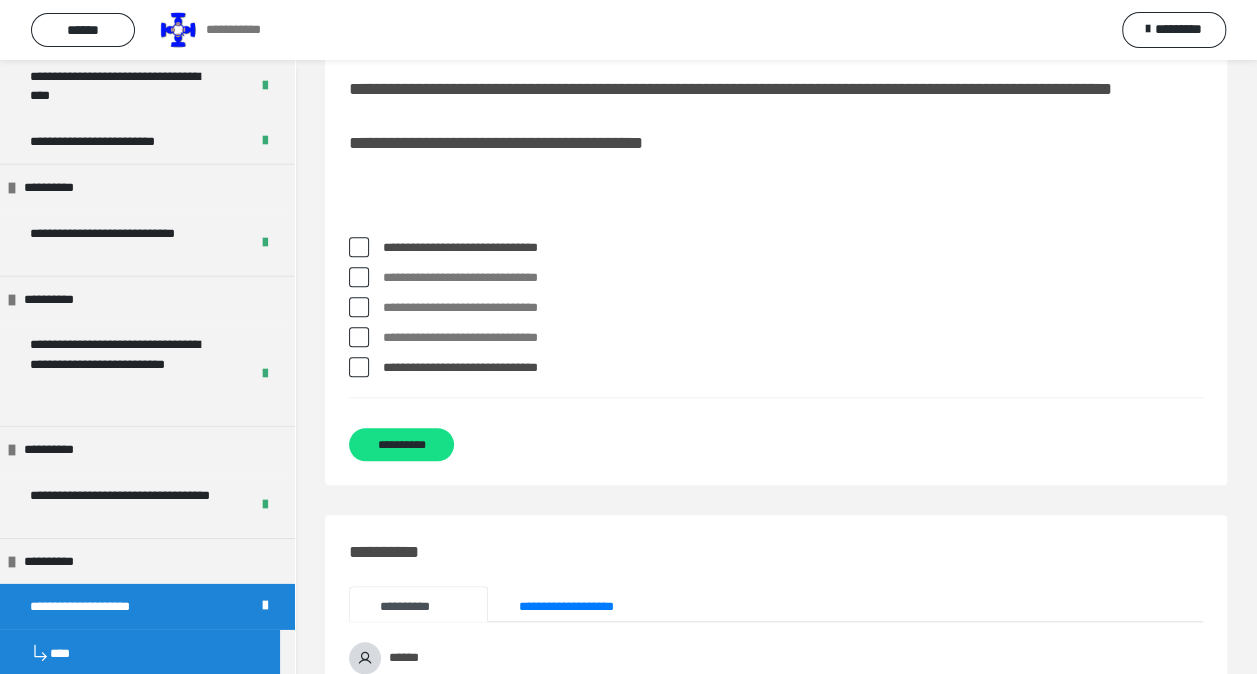 click at bounding box center (359, 367) 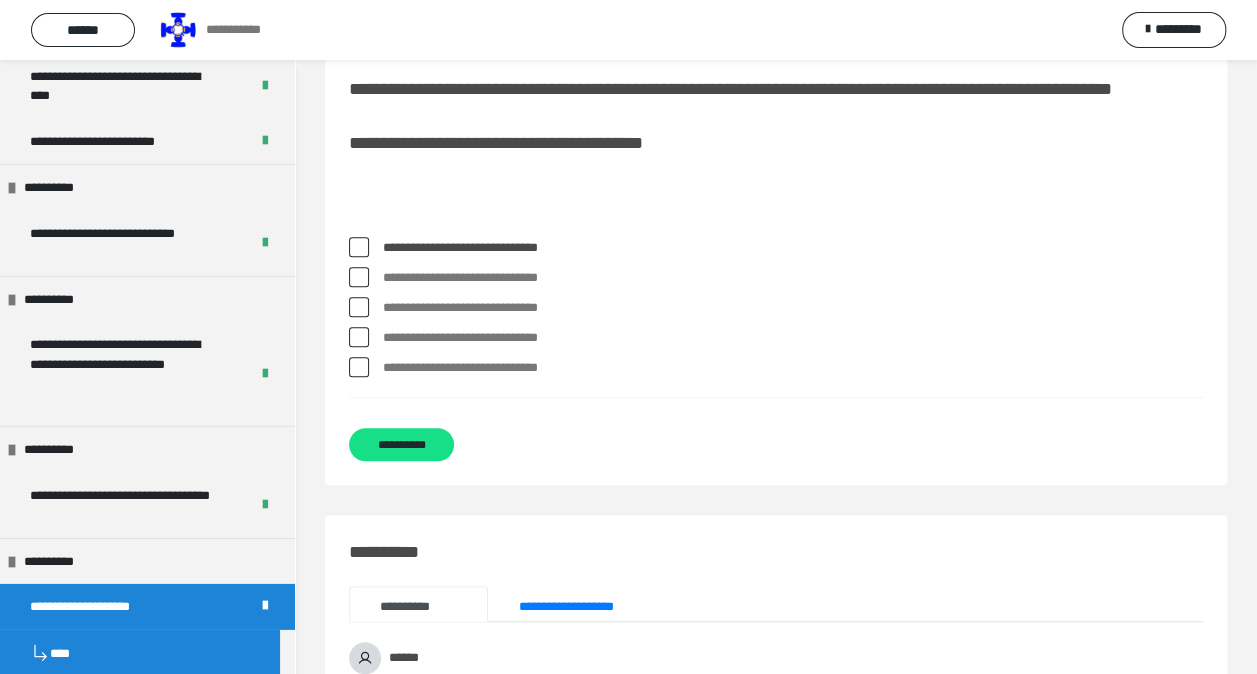 click at bounding box center (359, 367) 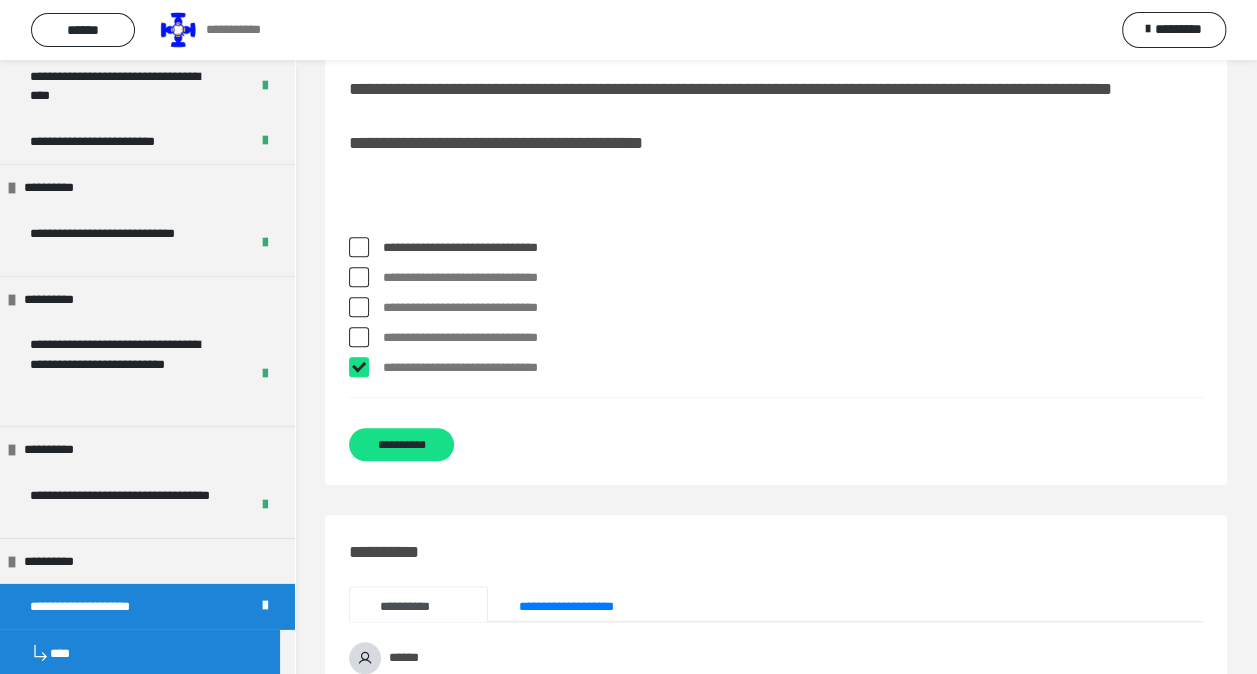 checkbox on "****" 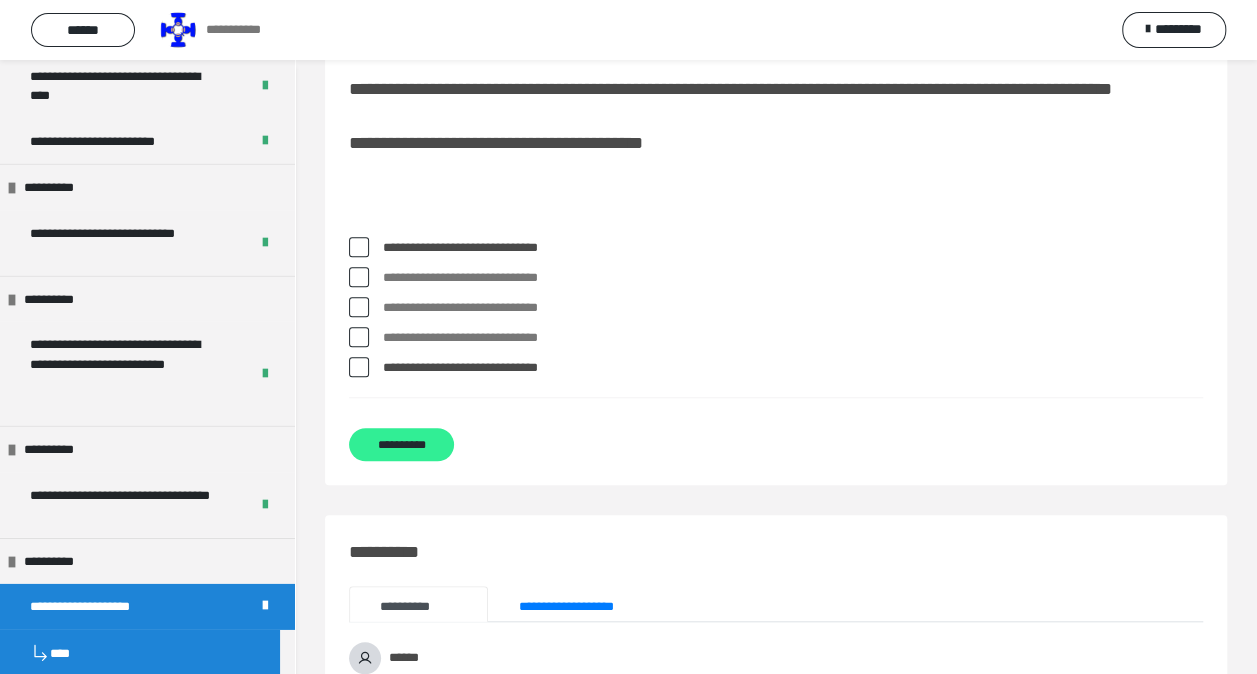 click on "**********" at bounding box center [401, 444] 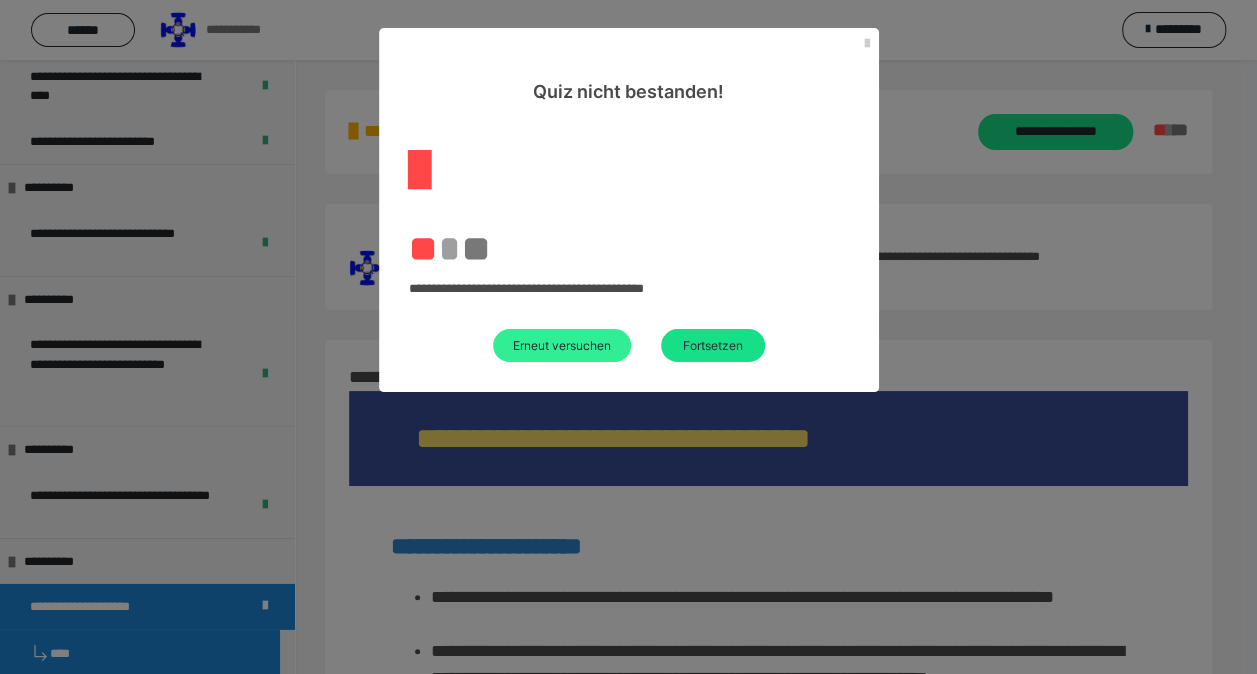 click on "Erneut versuchen" at bounding box center (562, 345) 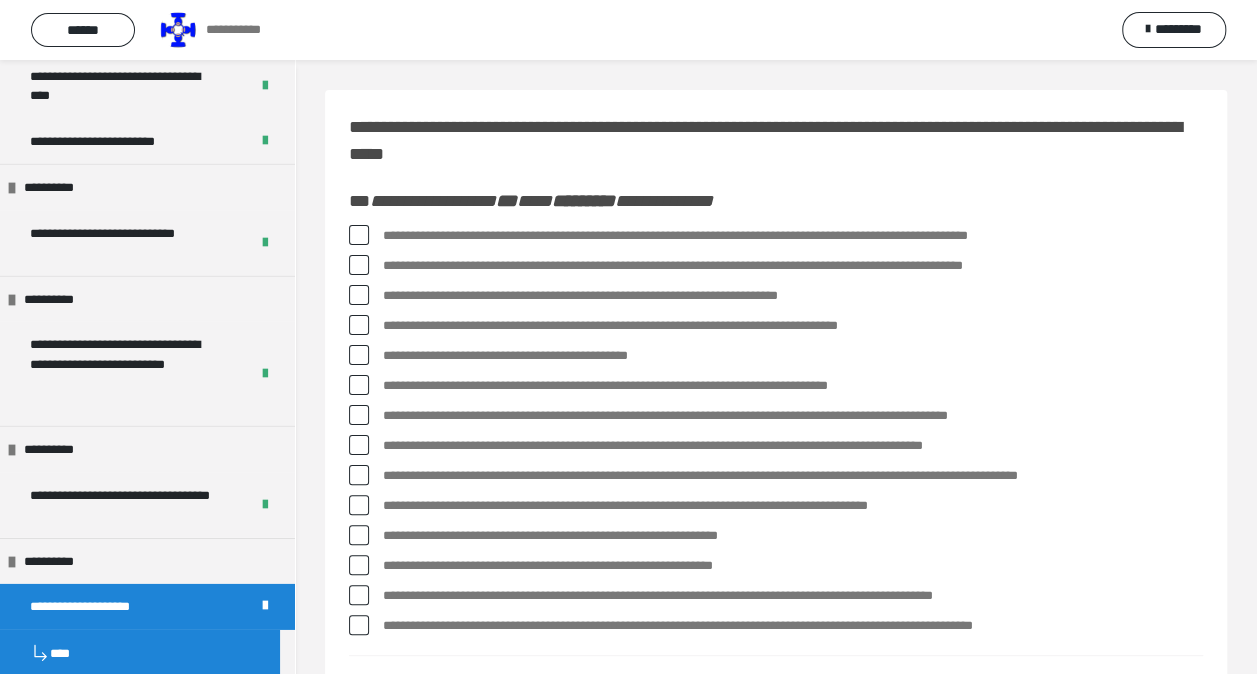click at bounding box center [359, 235] 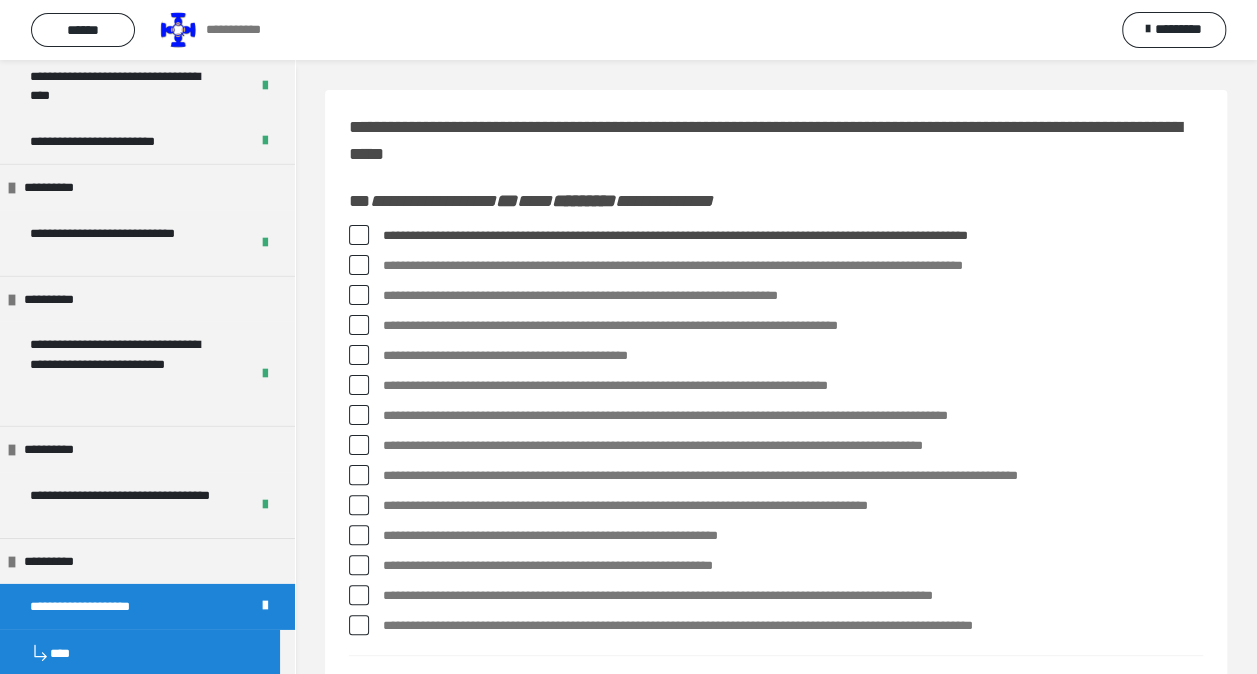 click at bounding box center (359, 295) 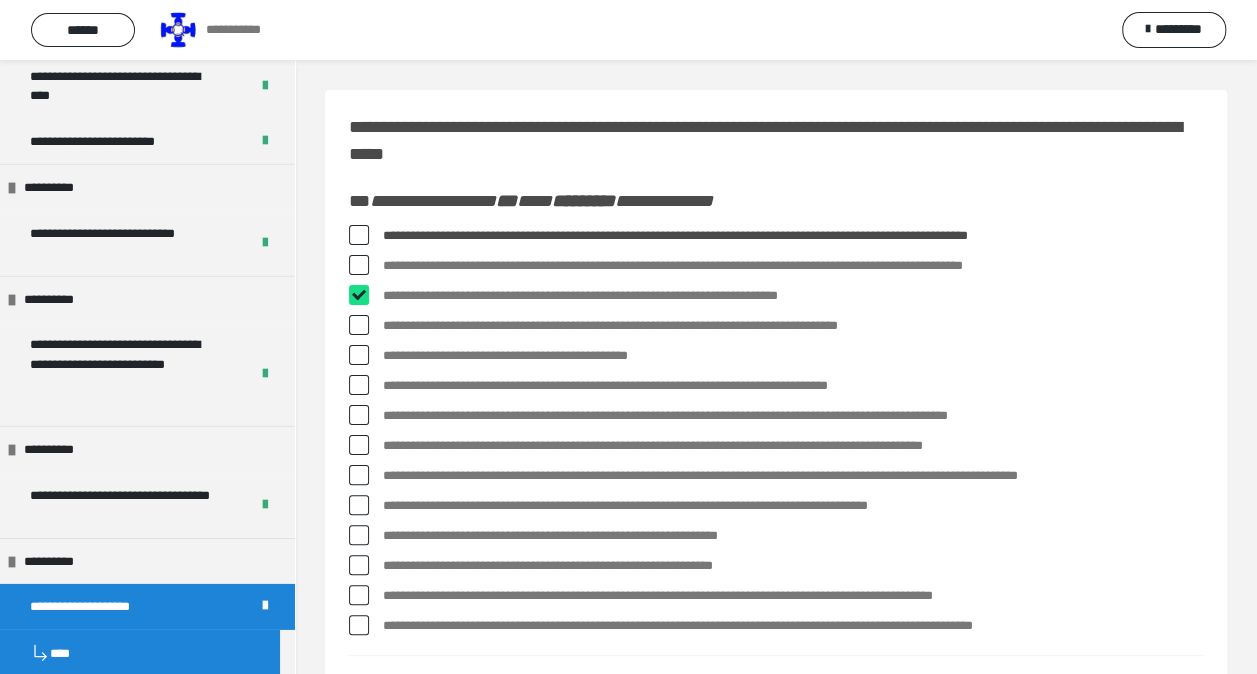 checkbox on "****" 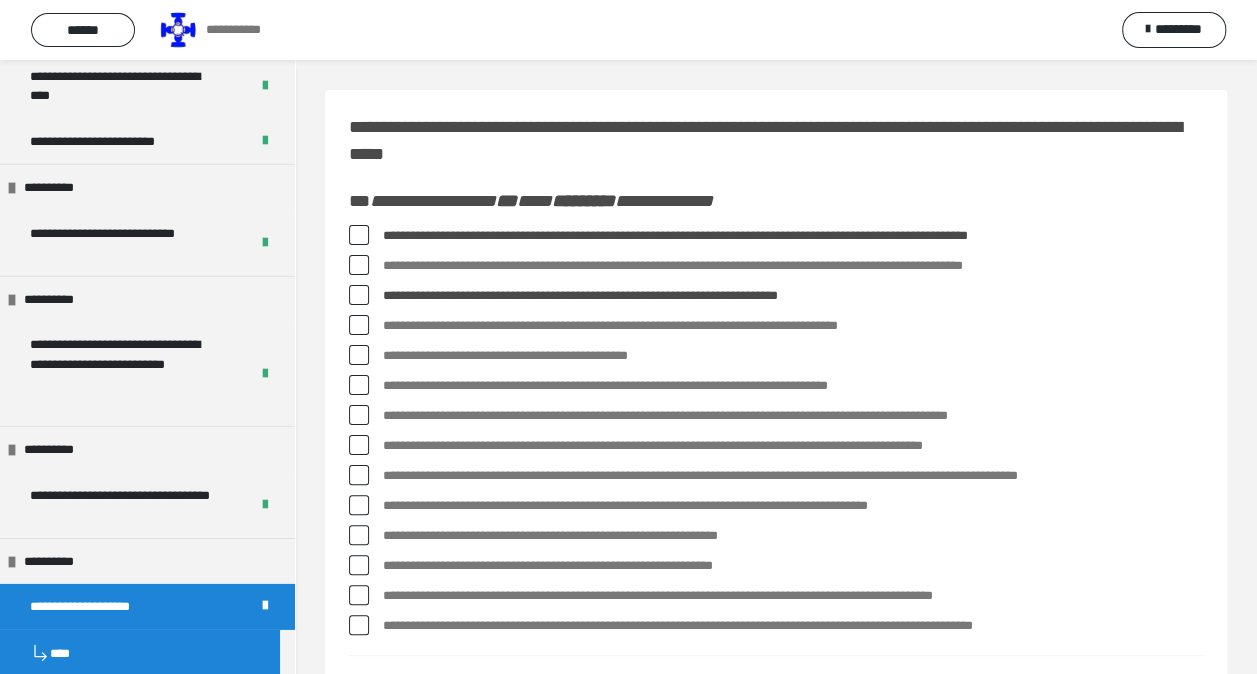 click at bounding box center [359, 355] 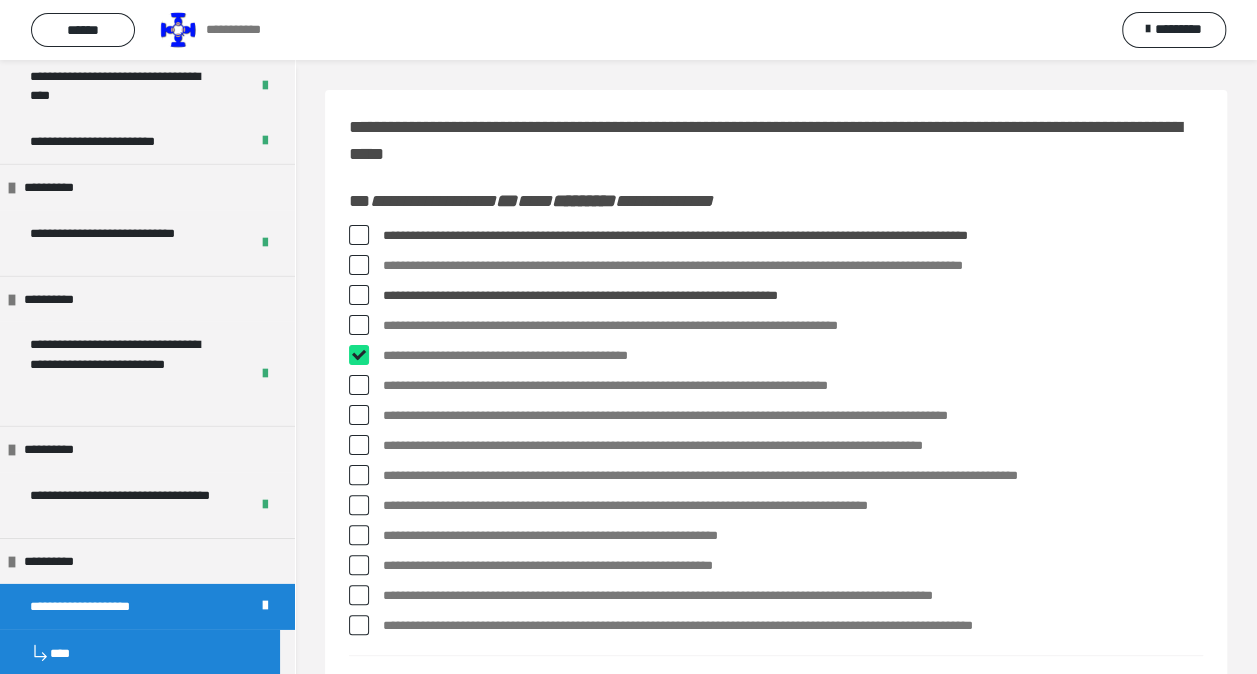 type 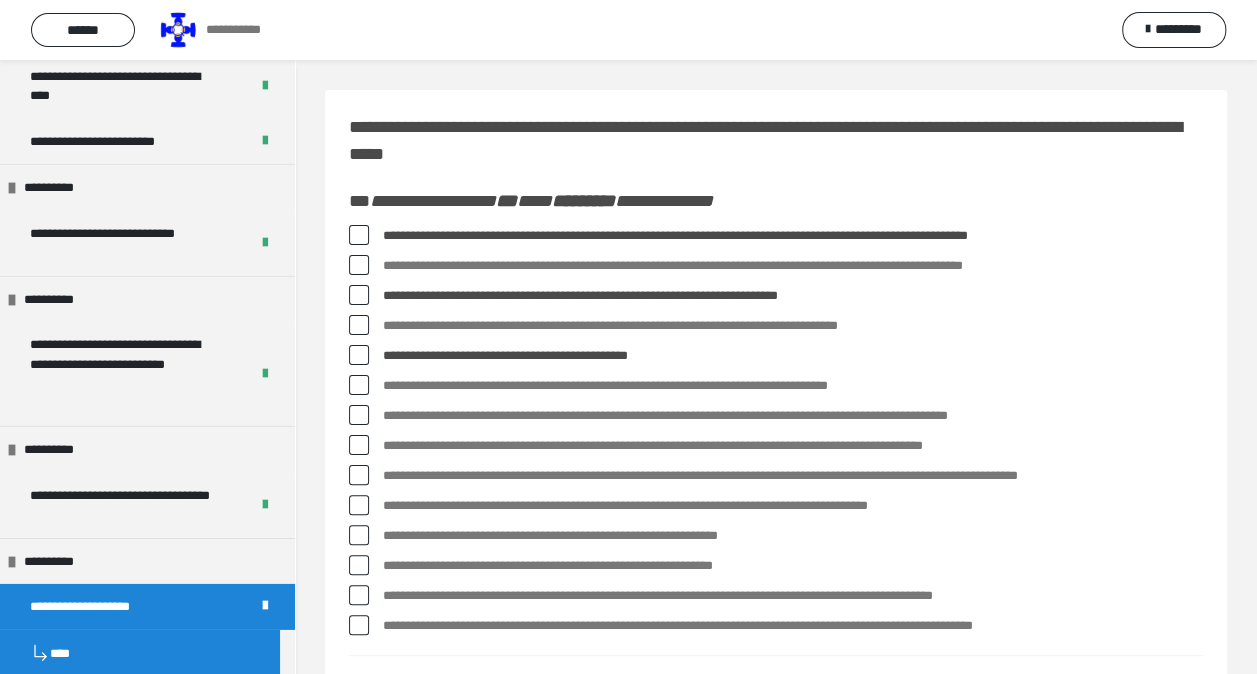 click at bounding box center [359, 445] 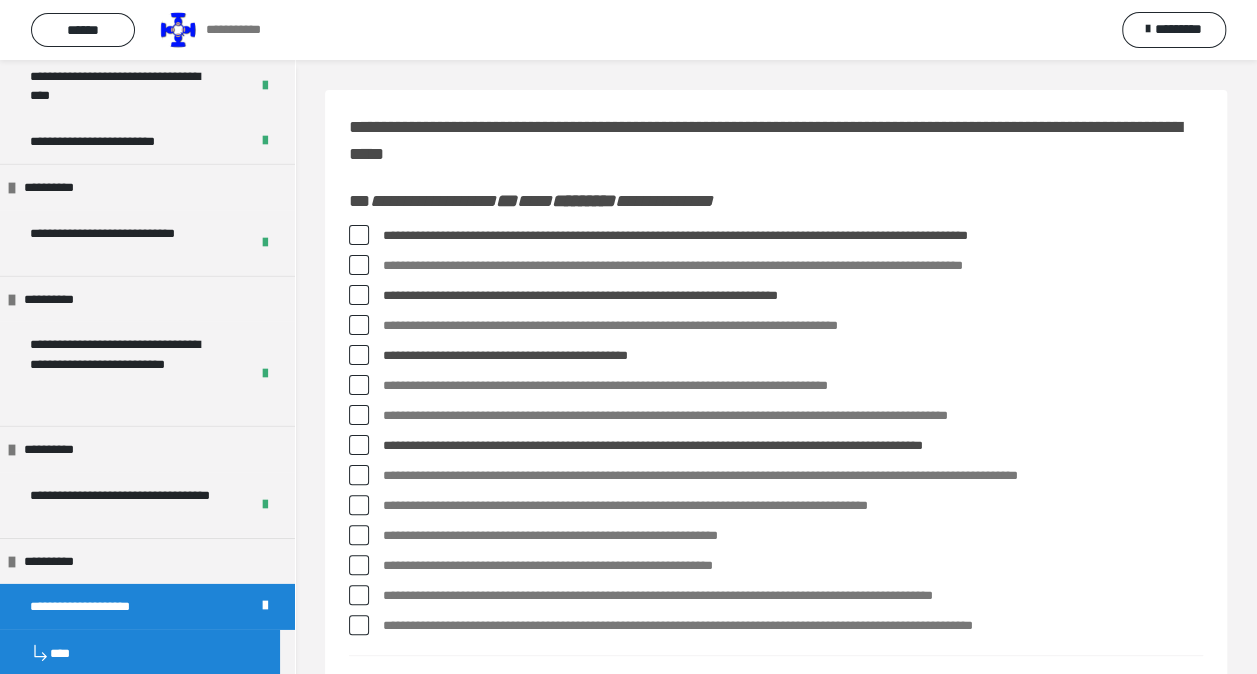 click at bounding box center [359, 475] 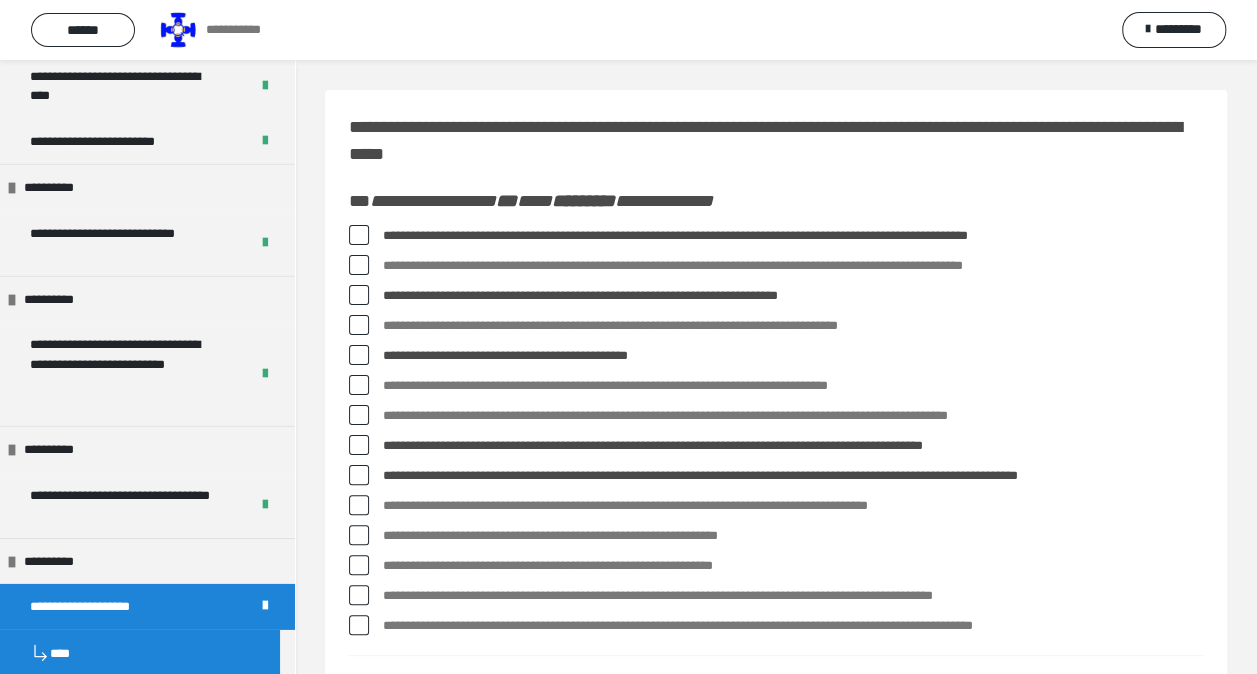 click at bounding box center (359, 535) 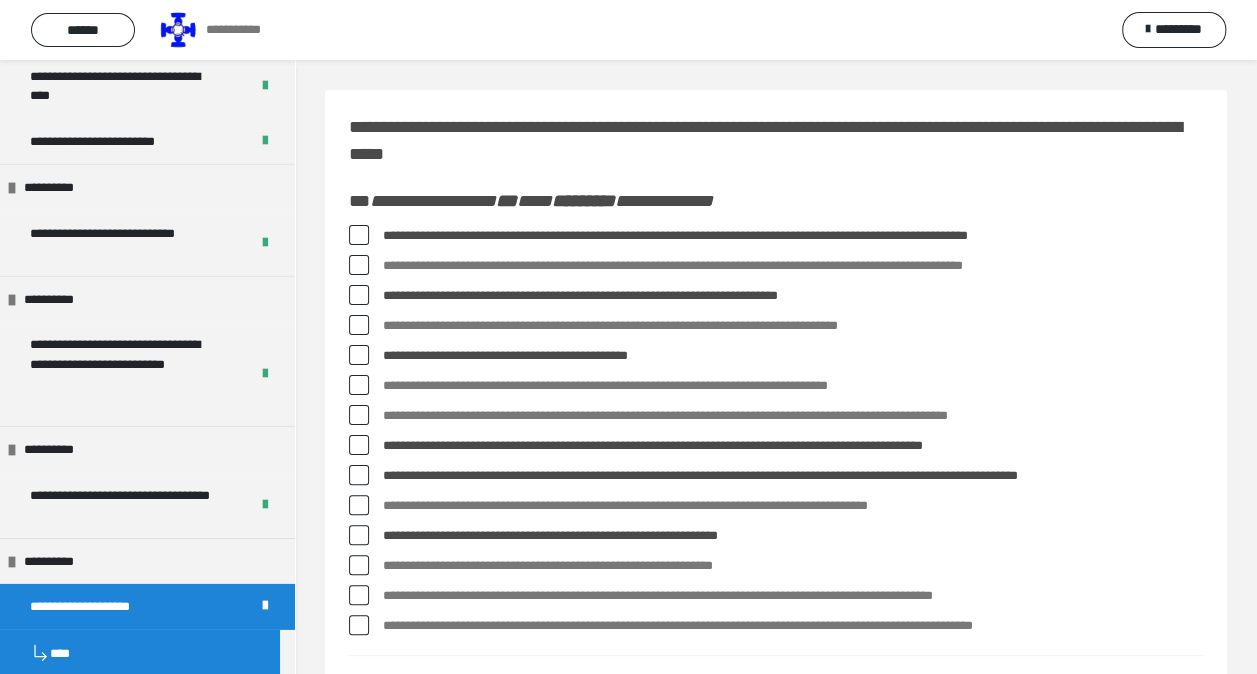 click at bounding box center (359, 595) 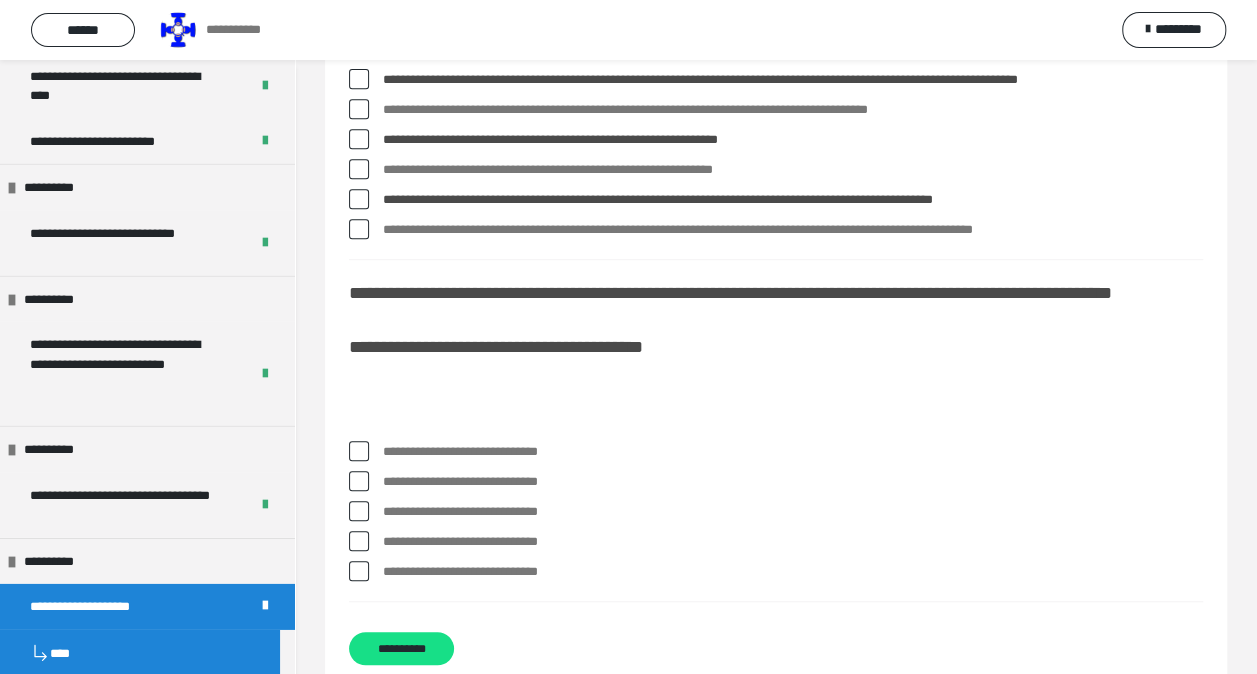 scroll, scrollTop: 500, scrollLeft: 0, axis: vertical 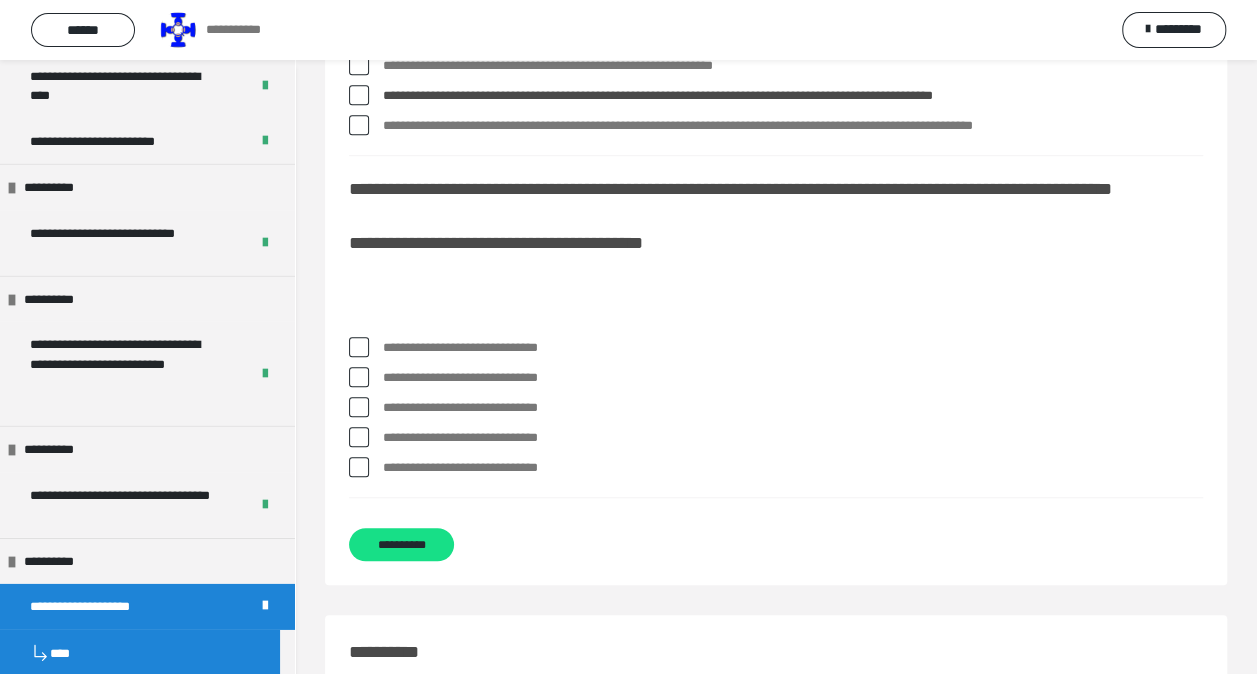click at bounding box center (359, 347) 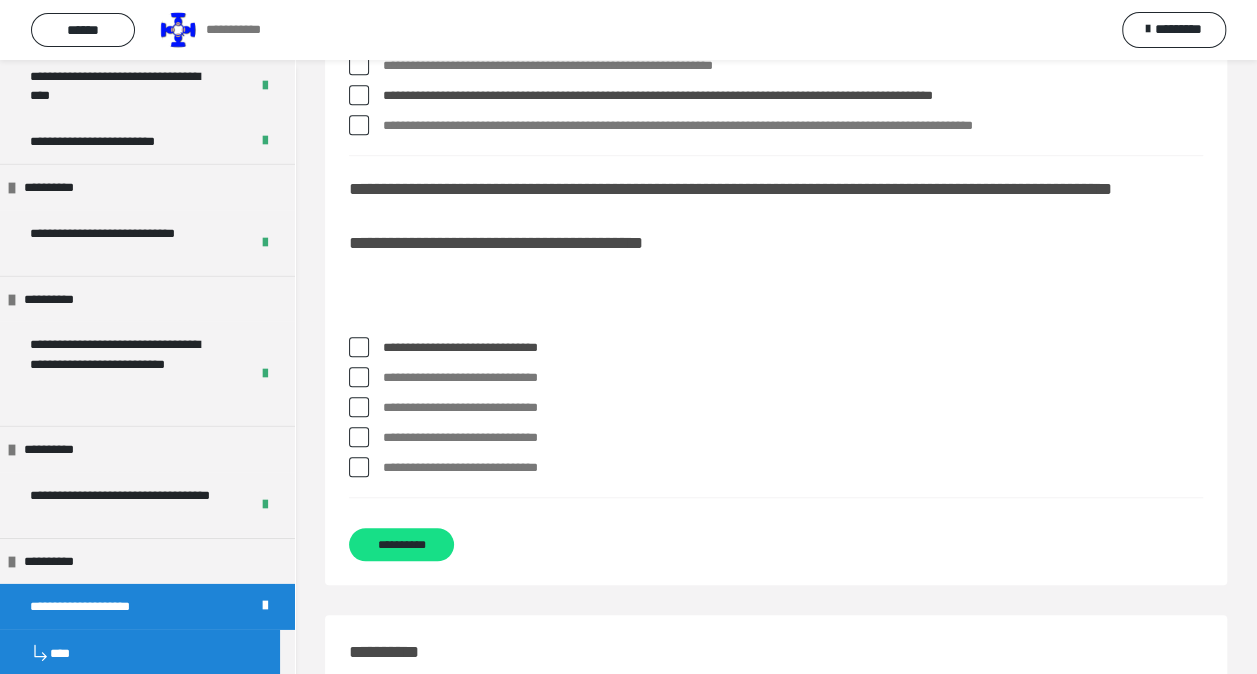 click at bounding box center [359, 467] 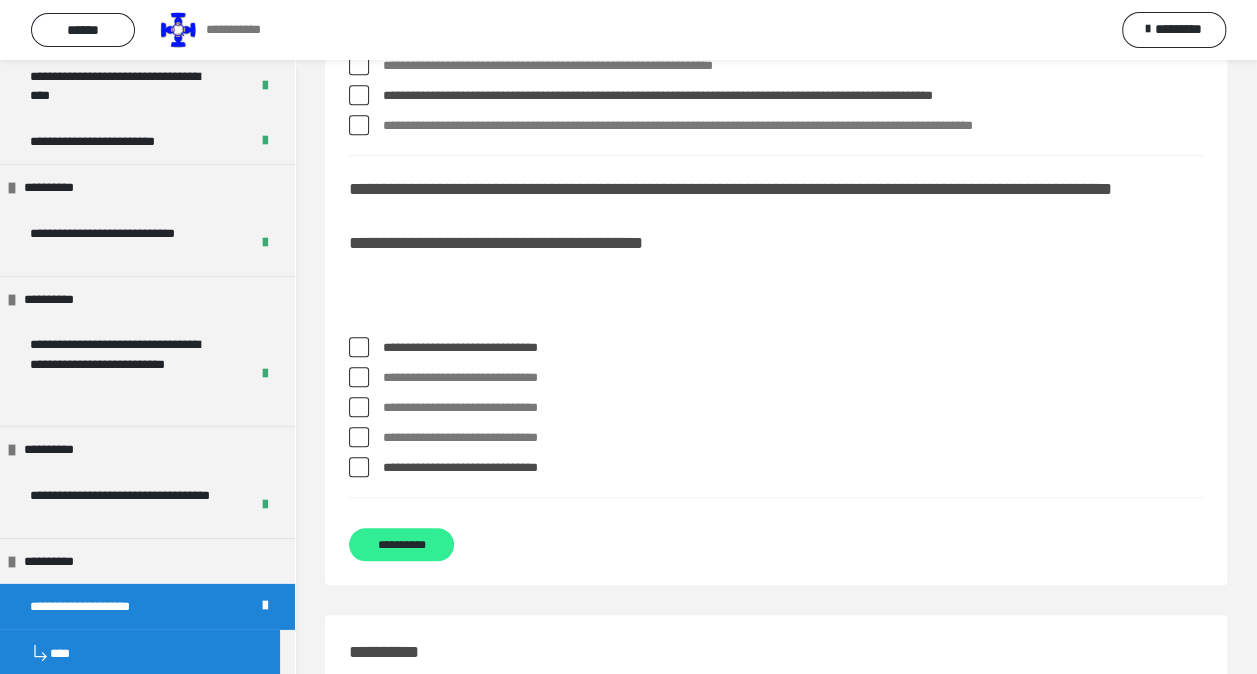 click on "**********" at bounding box center [401, 544] 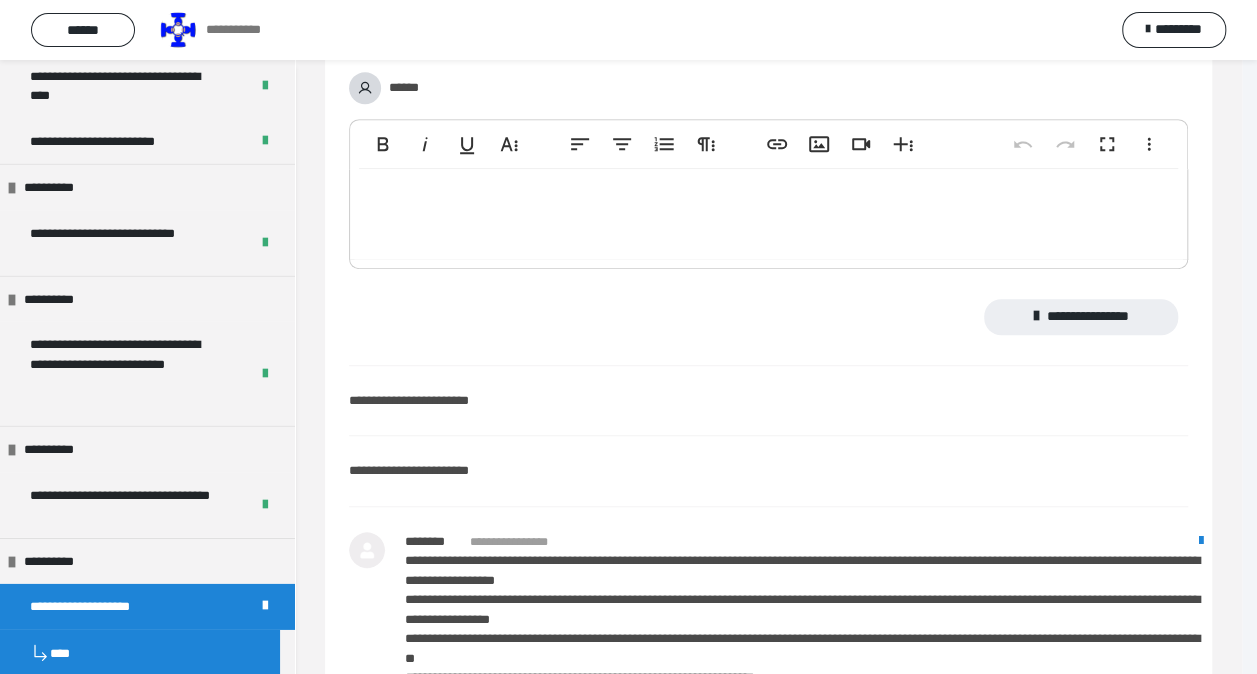 scroll, scrollTop: 0, scrollLeft: 0, axis: both 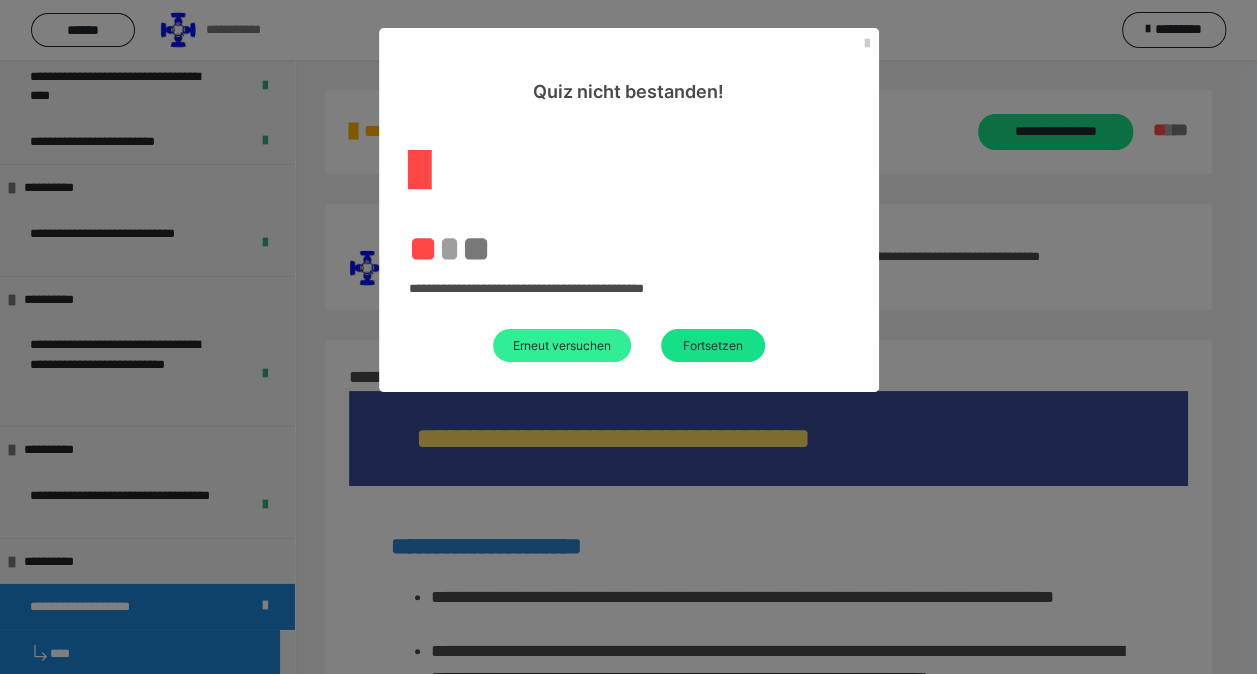 click on "Erneut versuchen" at bounding box center (562, 345) 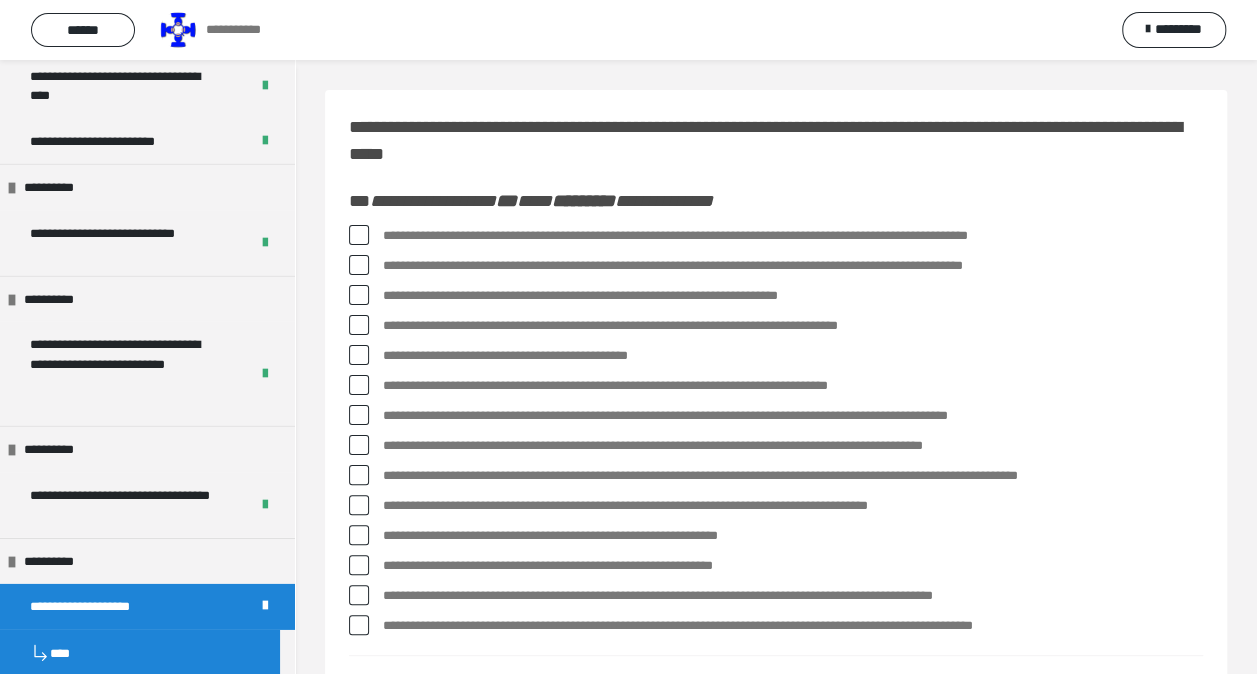 scroll, scrollTop: 400, scrollLeft: 0, axis: vertical 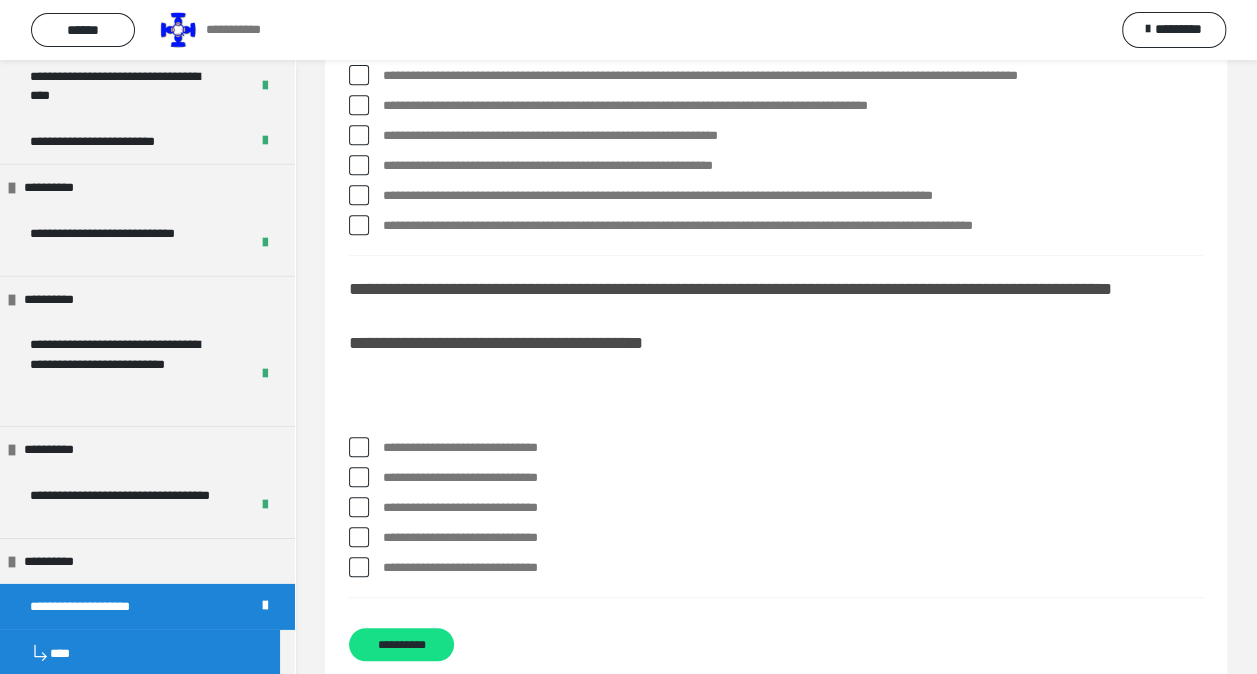 click at bounding box center (359, 447) 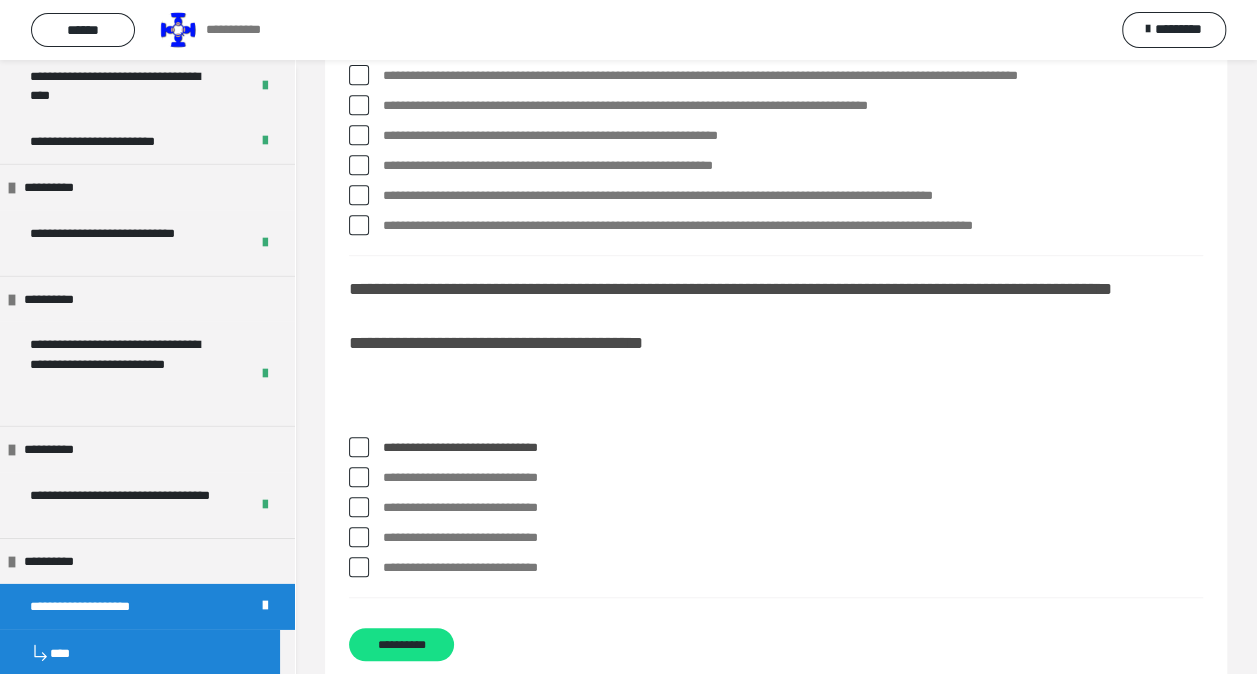click at bounding box center (359, 567) 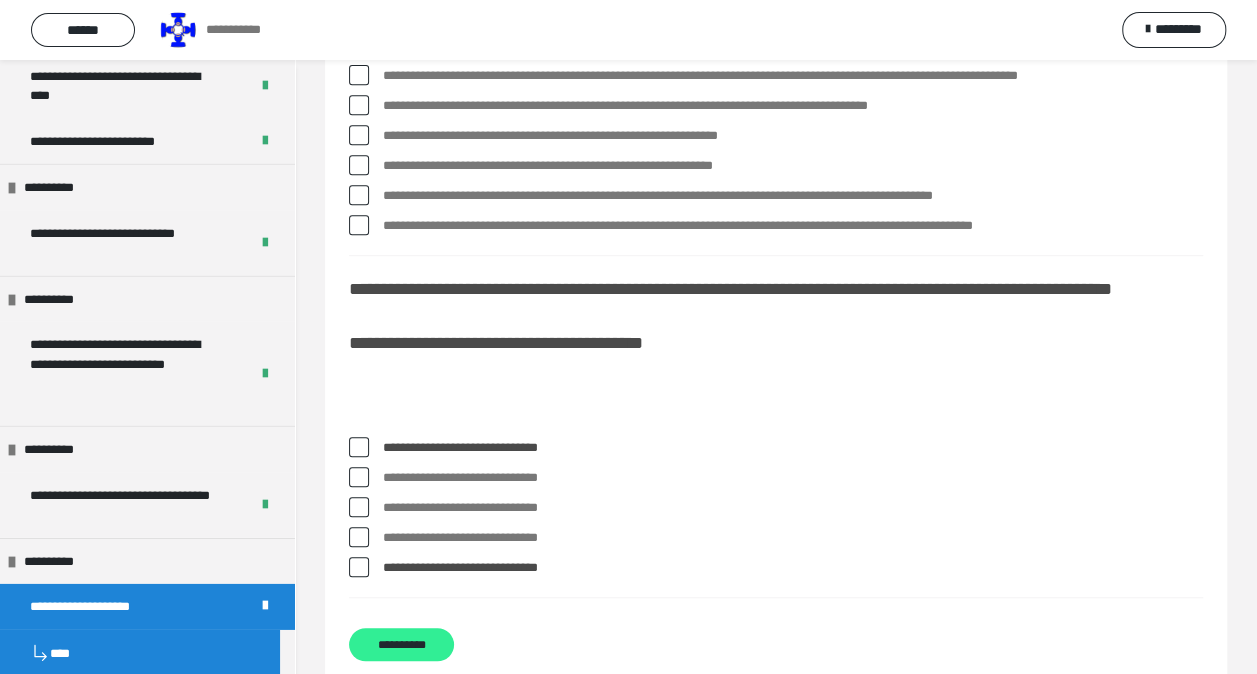 click on "**********" at bounding box center (401, 644) 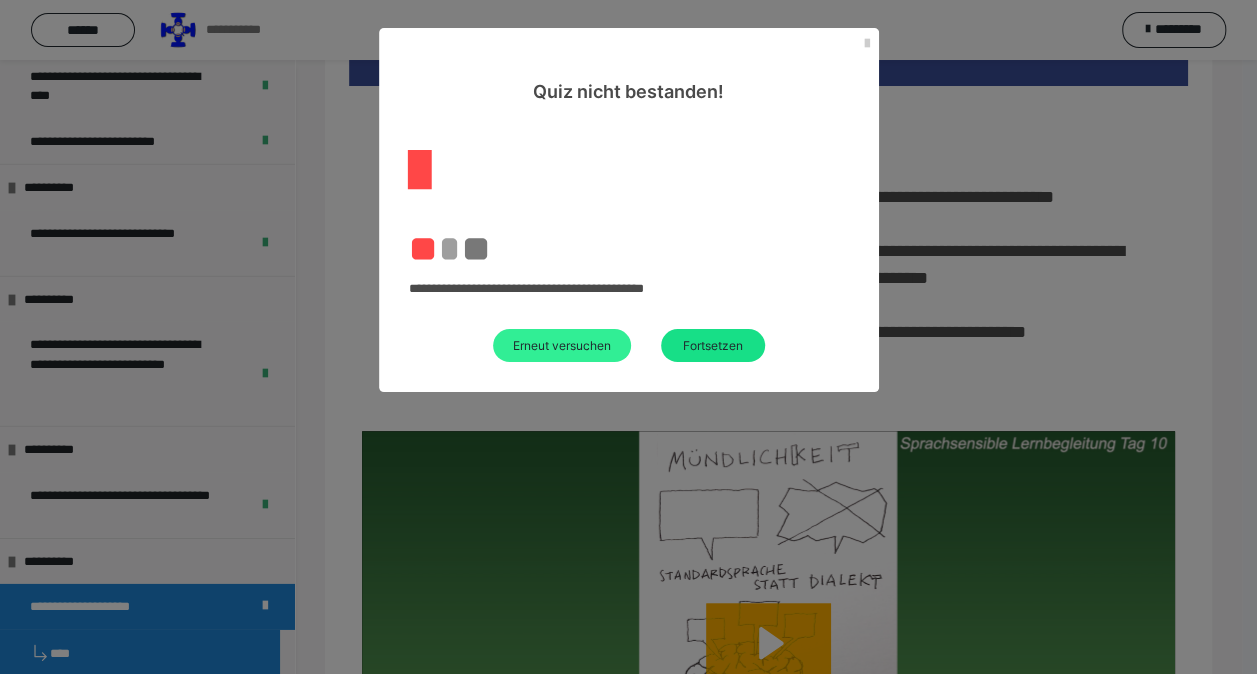 click on "Erneut versuchen" at bounding box center [562, 345] 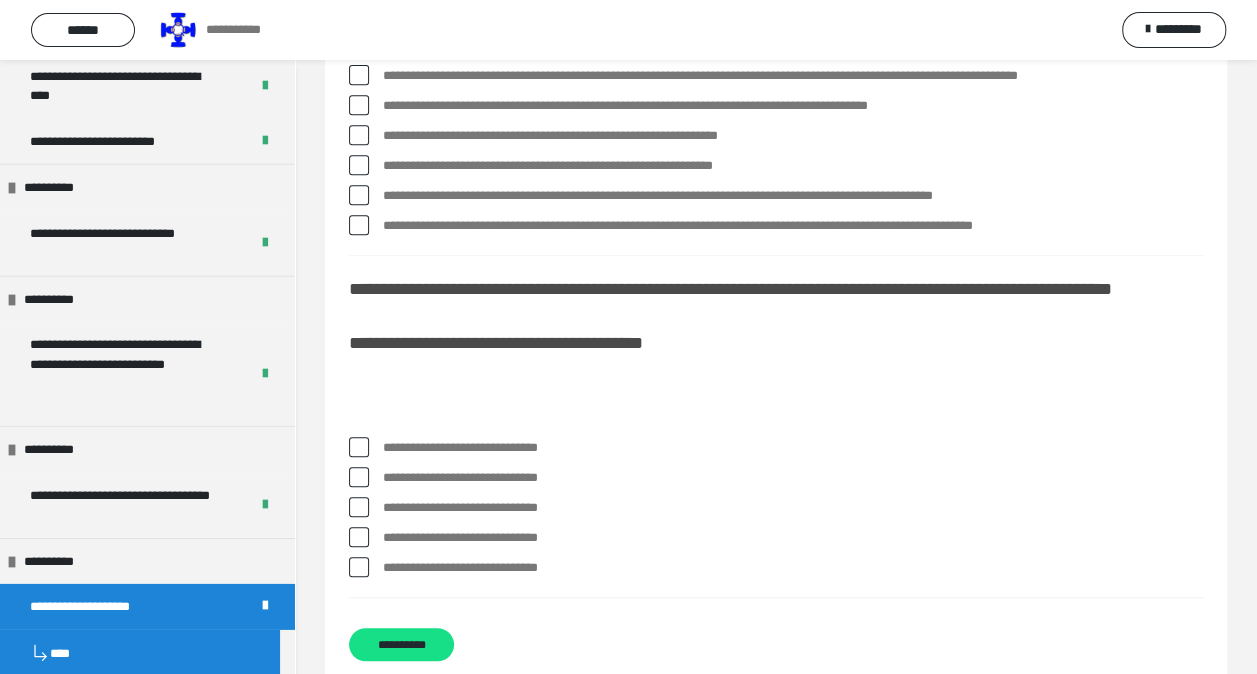 click at bounding box center (359, 447) 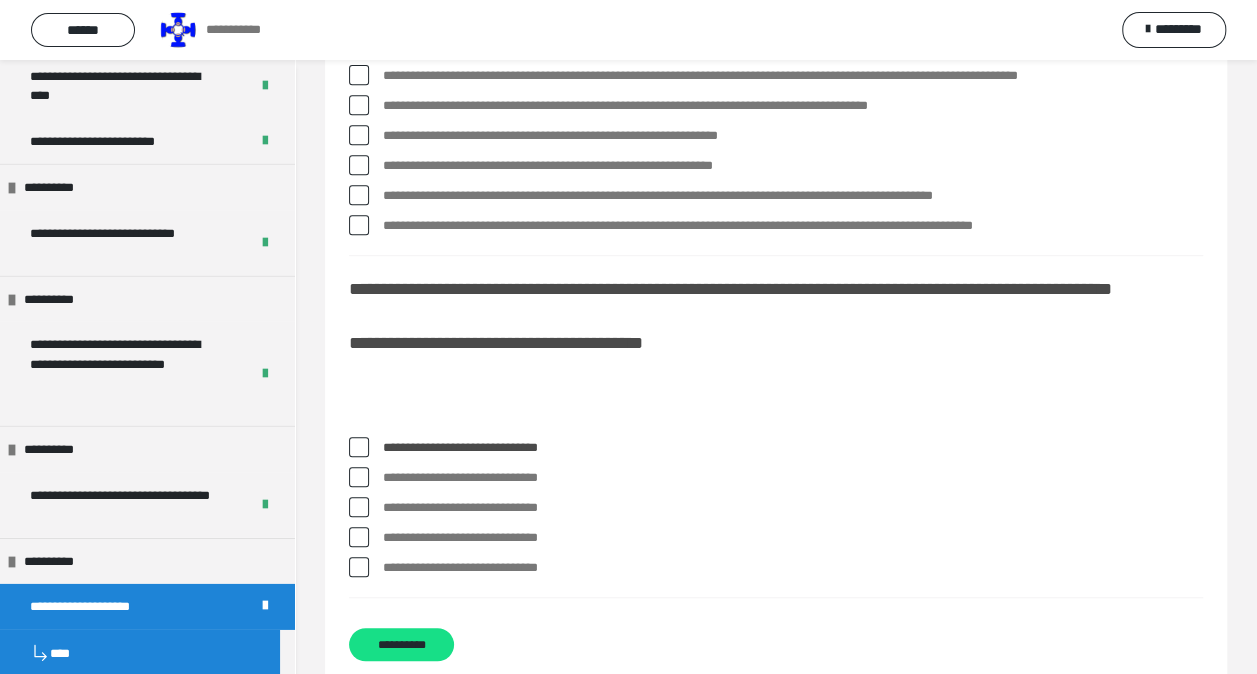 click at bounding box center [359, 567] 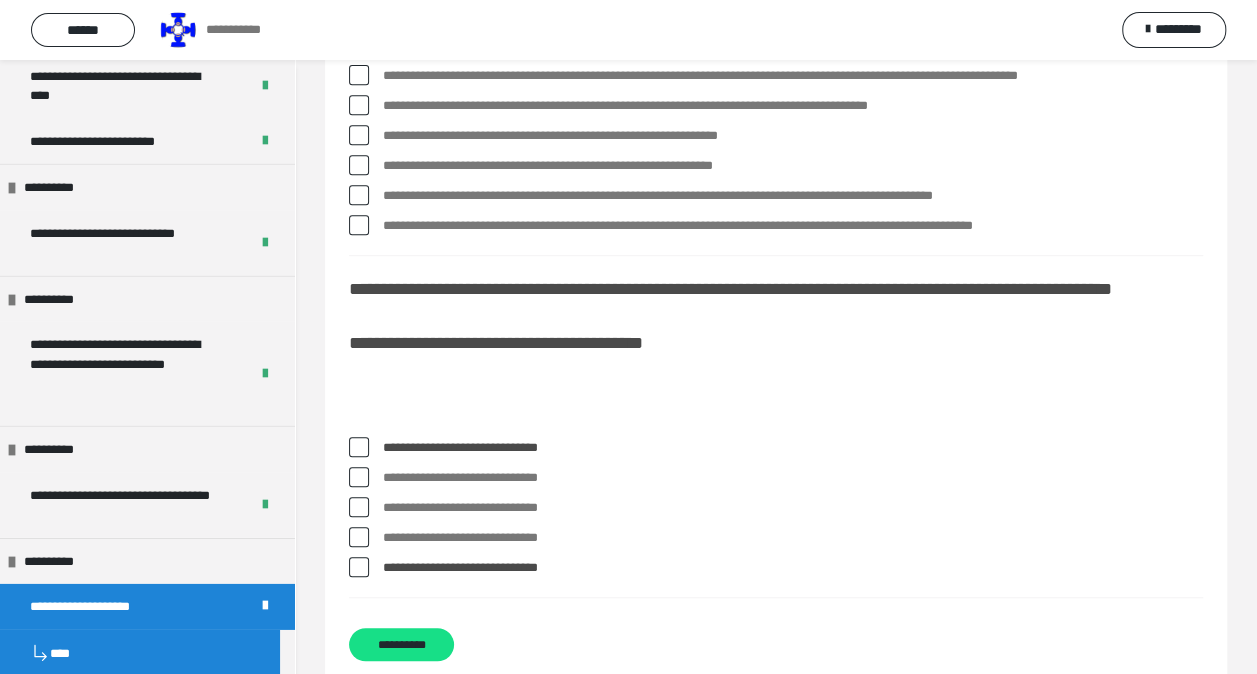 click at bounding box center [359, 195] 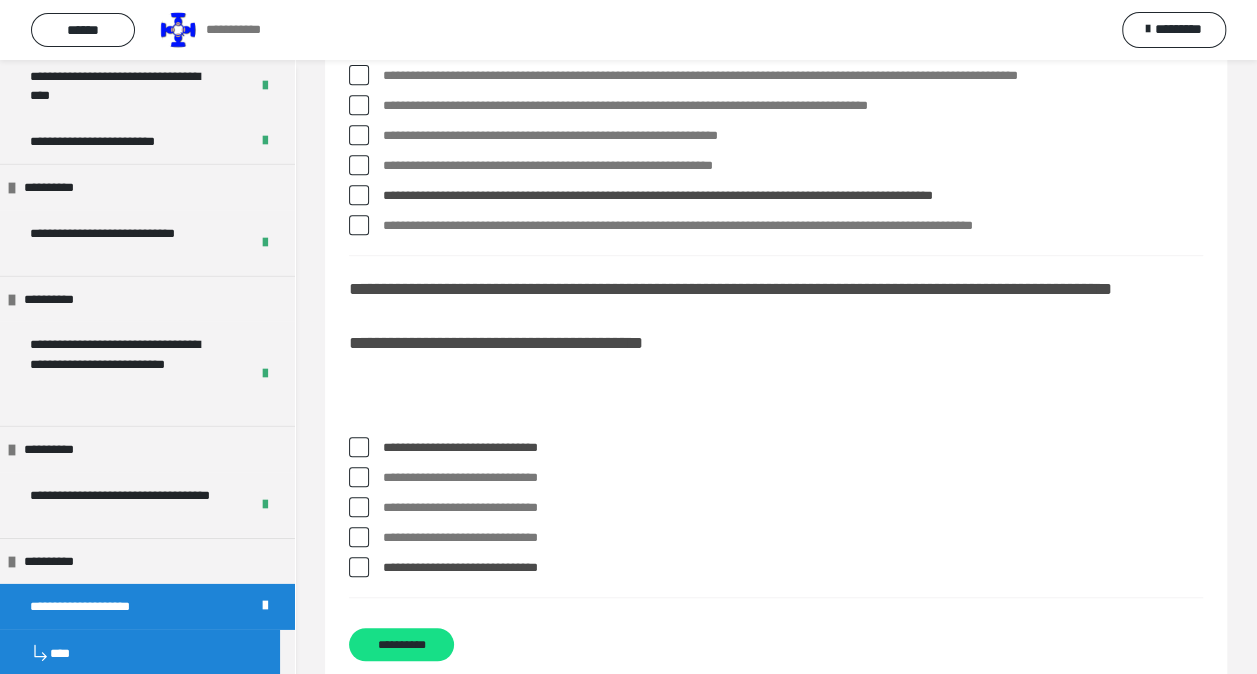 click at bounding box center (359, 135) 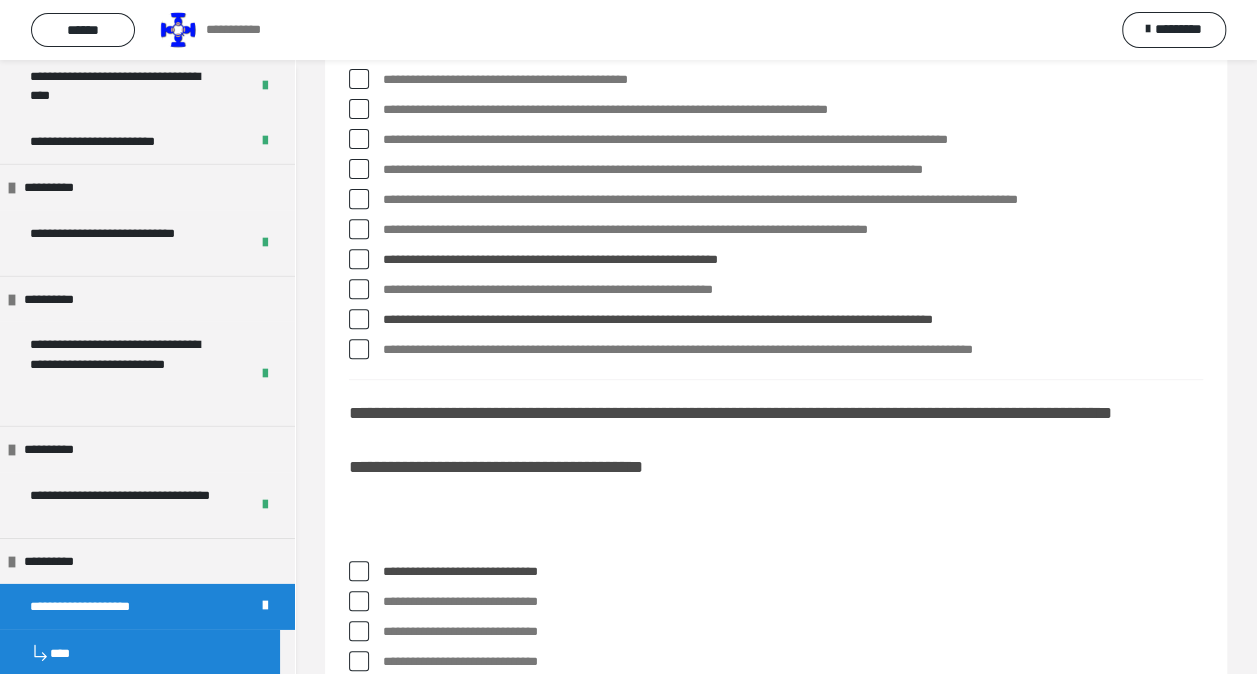 scroll, scrollTop: 200, scrollLeft: 0, axis: vertical 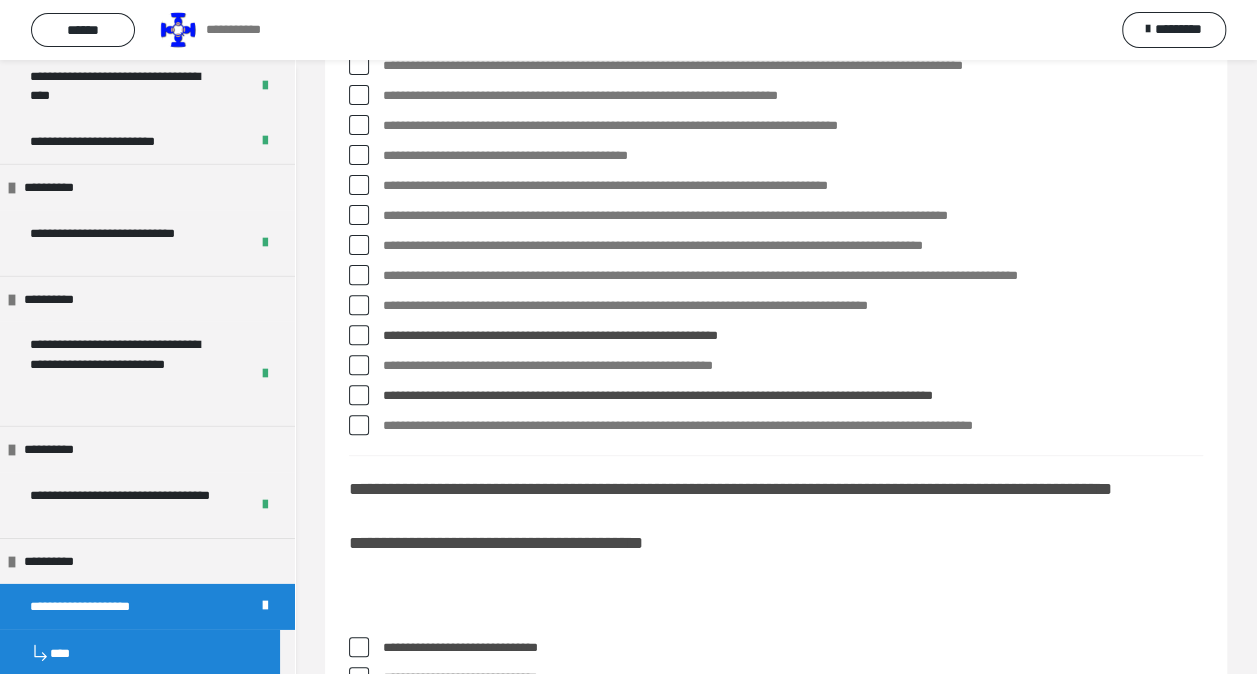 click at bounding box center [359, 275] 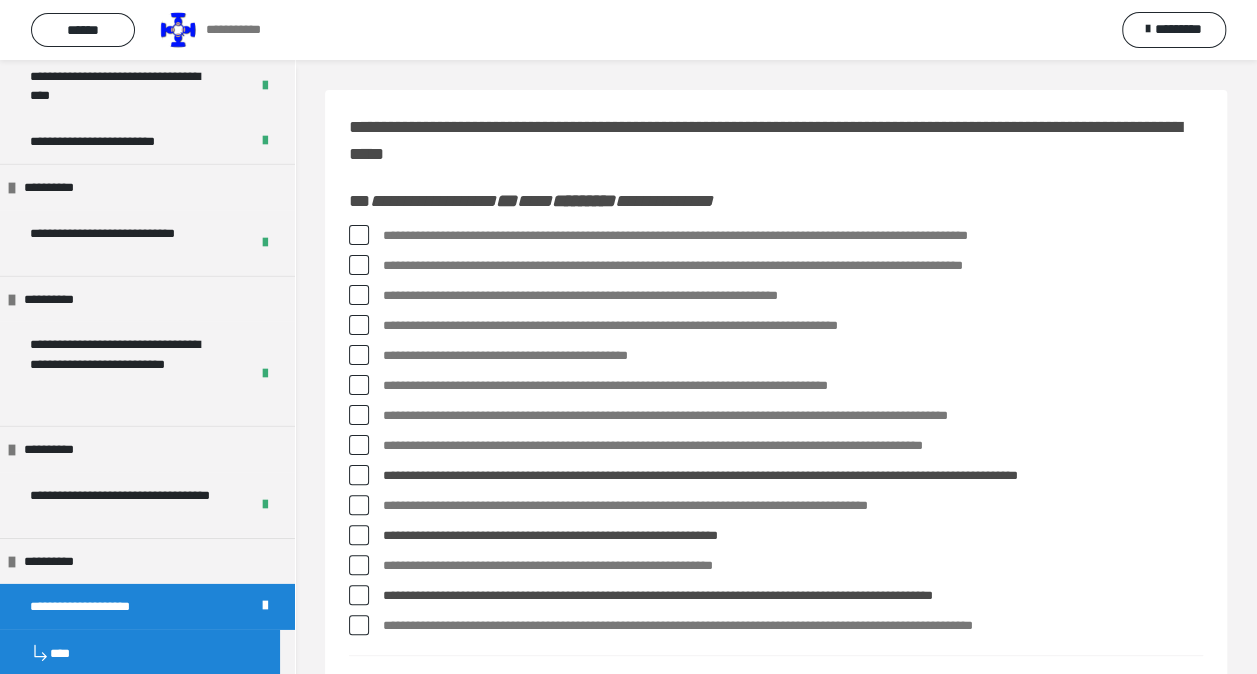 scroll, scrollTop: 0, scrollLeft: 0, axis: both 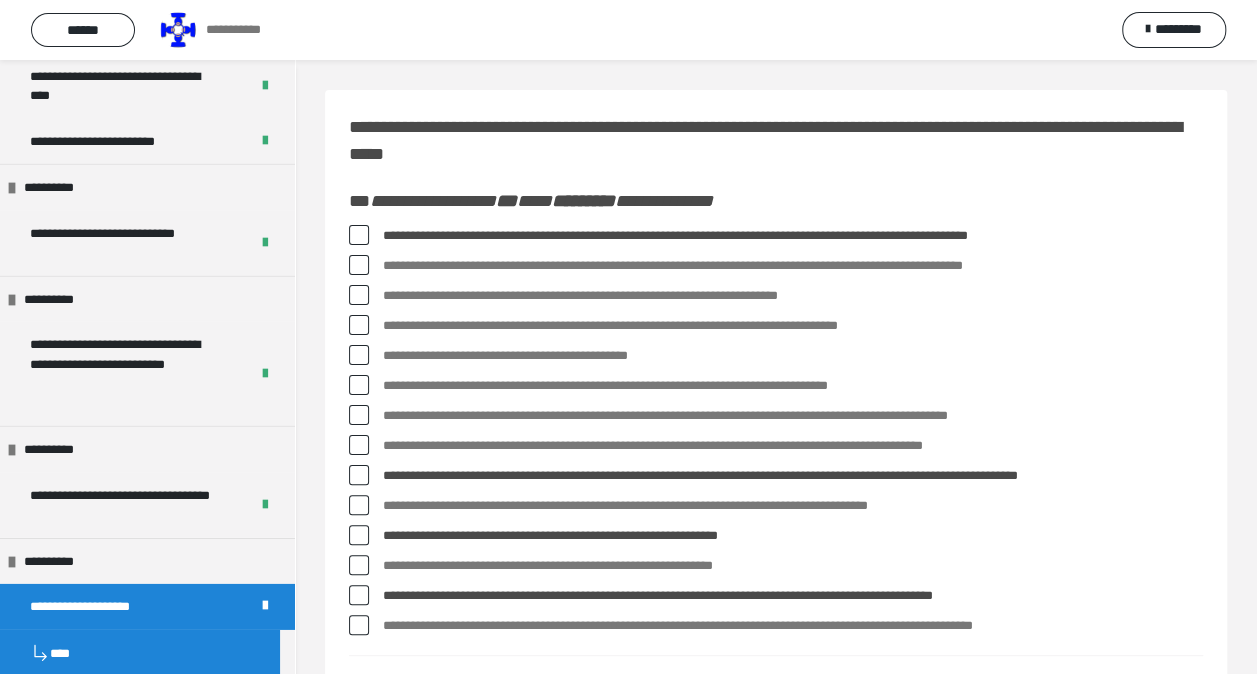 click on "**********" at bounding box center (776, 446) 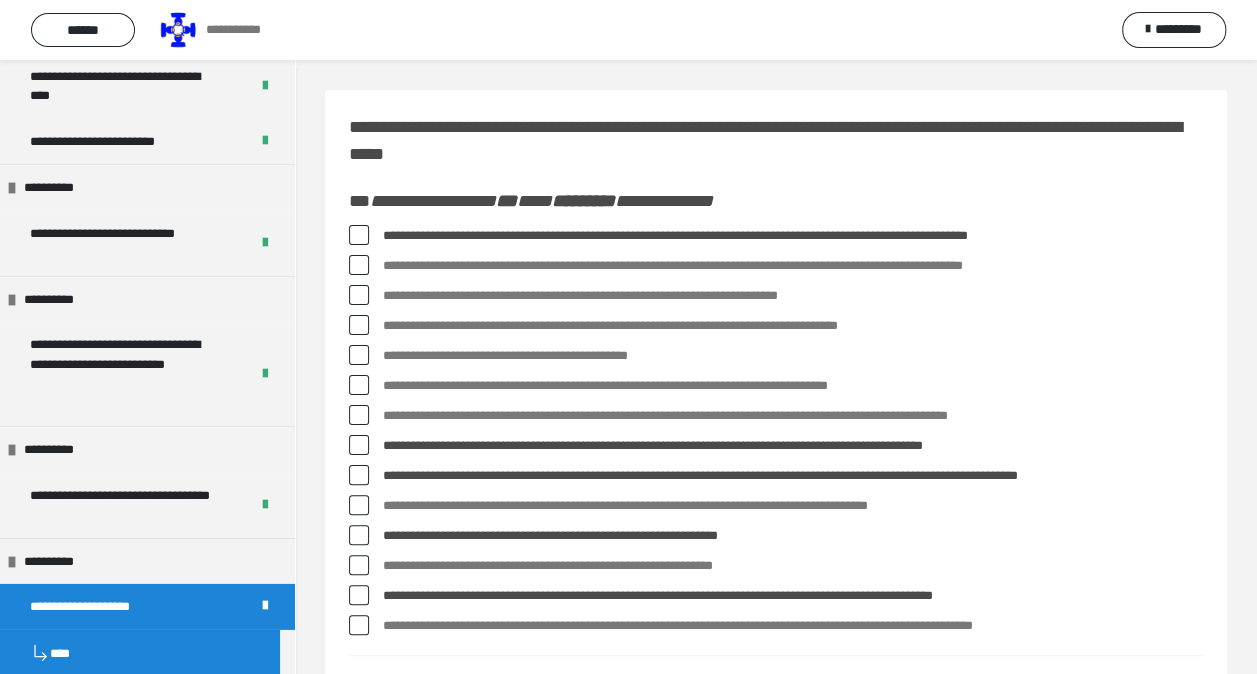 click at bounding box center [359, 385] 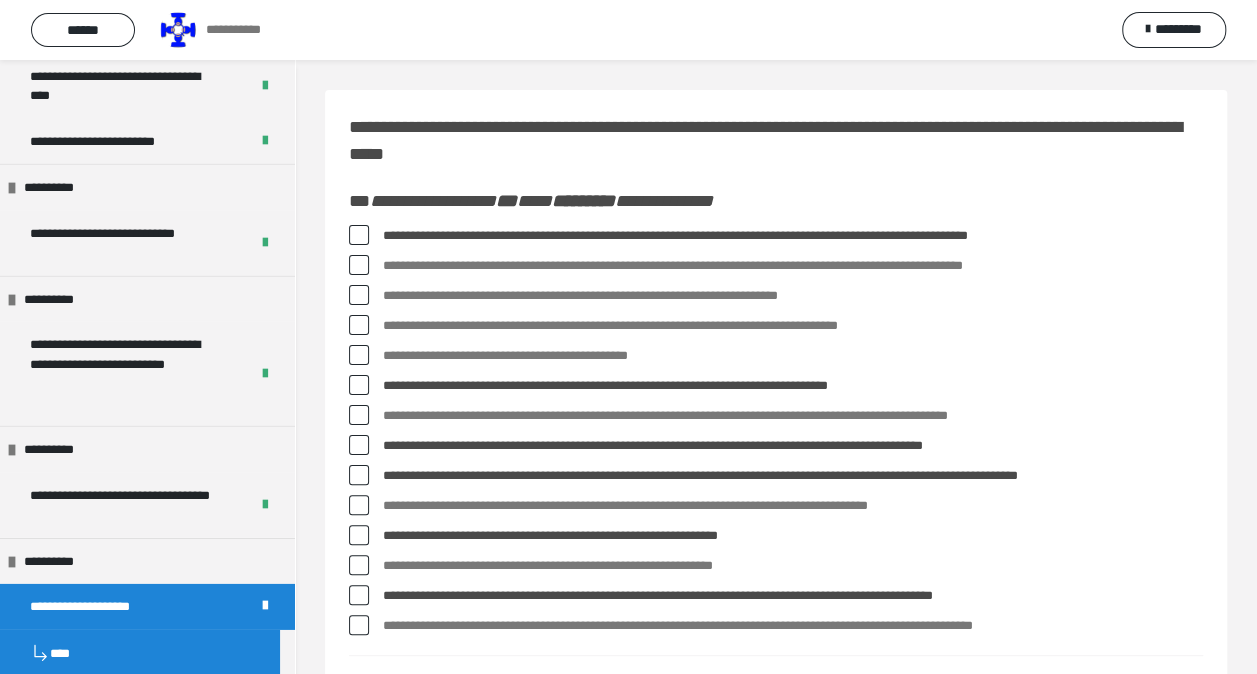 click at bounding box center [359, 295] 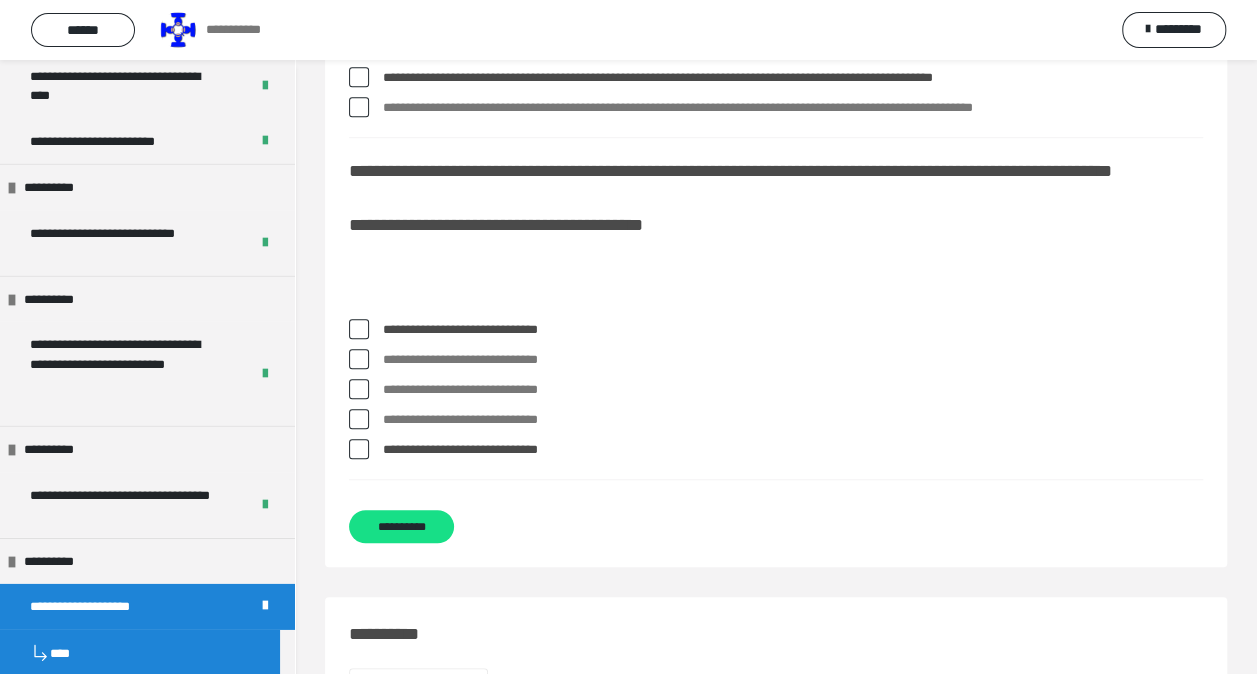 scroll, scrollTop: 600, scrollLeft: 0, axis: vertical 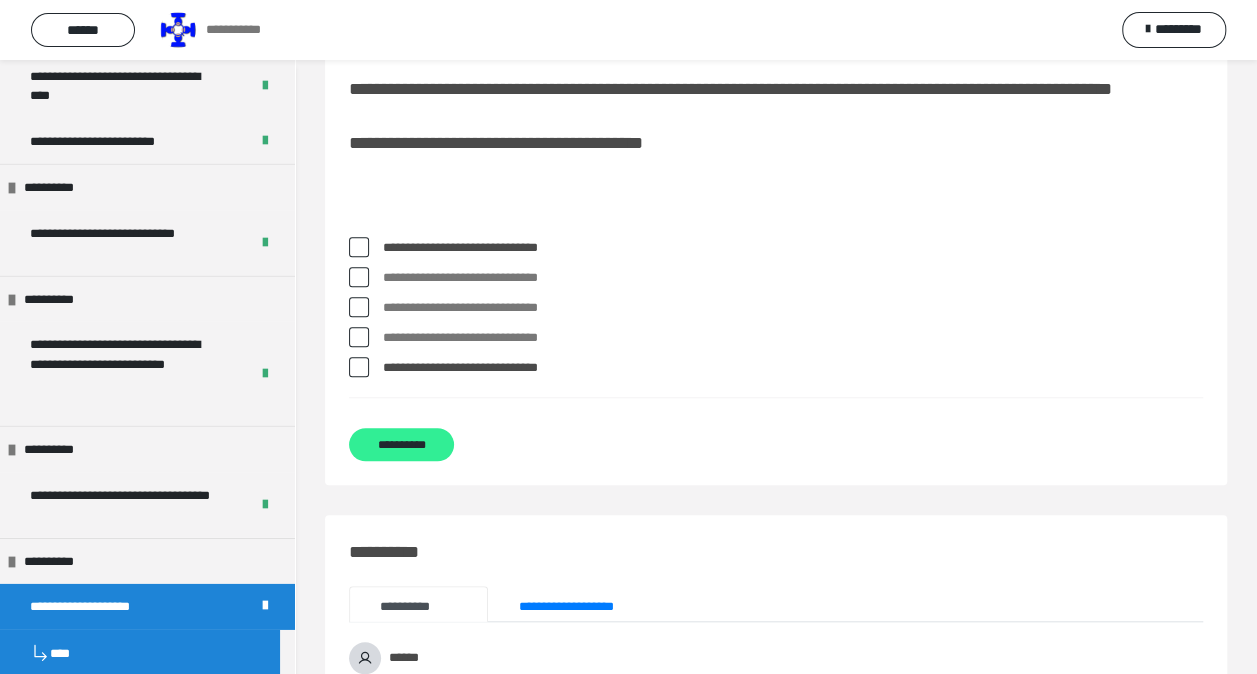 click on "**********" at bounding box center [401, 444] 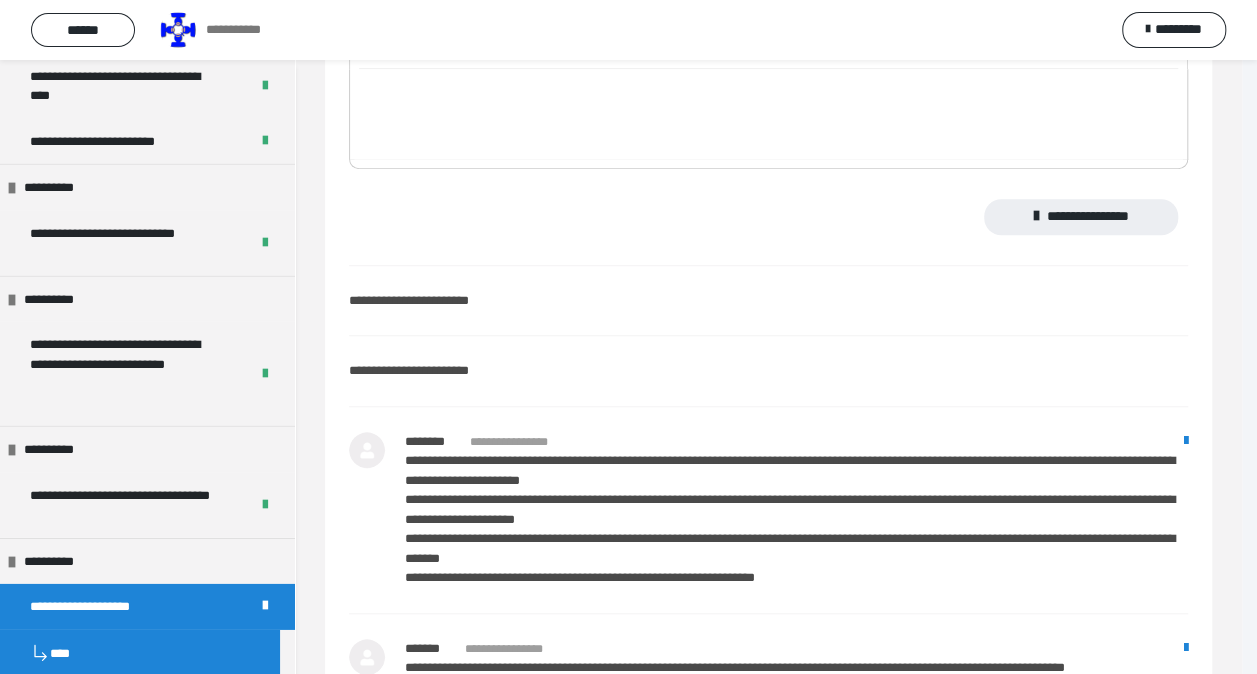 scroll, scrollTop: 0, scrollLeft: 0, axis: both 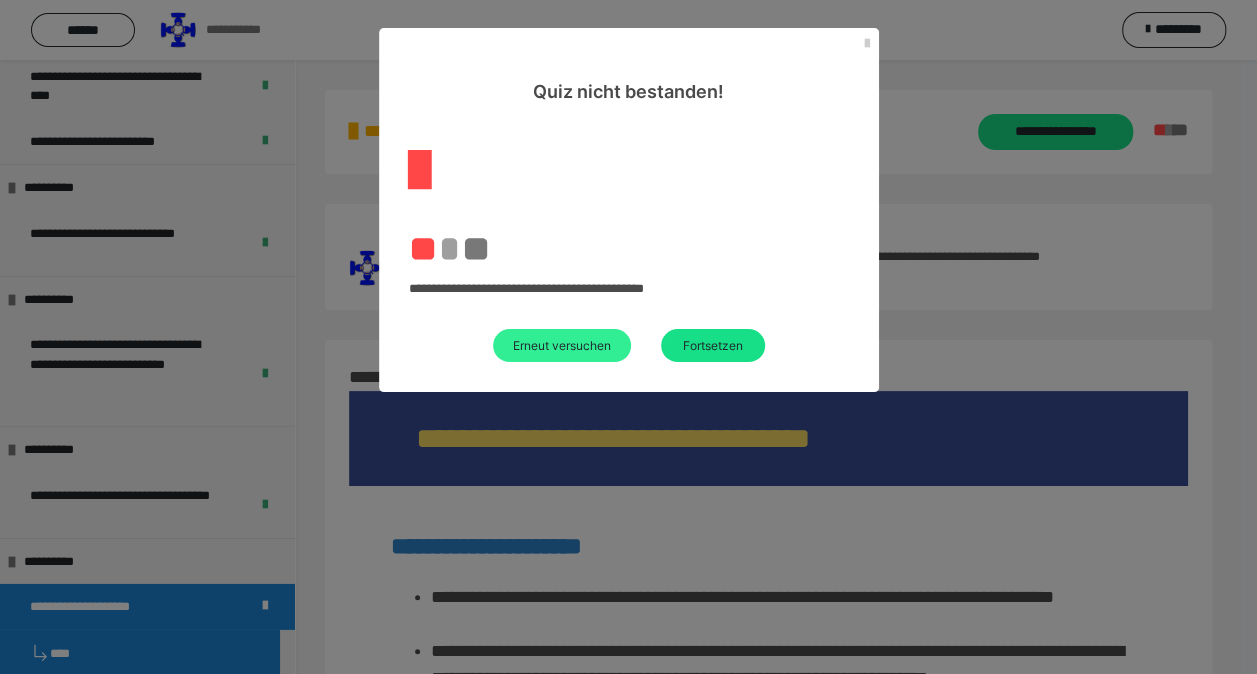 click on "Erneut versuchen" at bounding box center (562, 345) 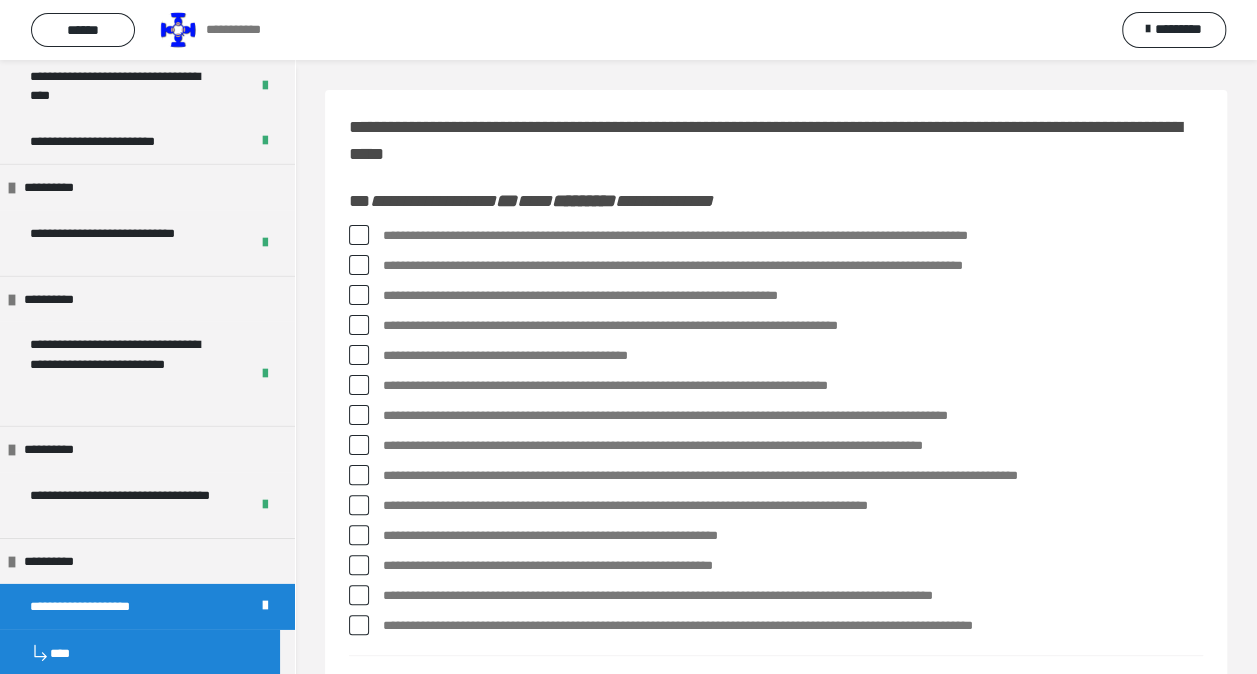 click on "**********" at bounding box center [776, 236] 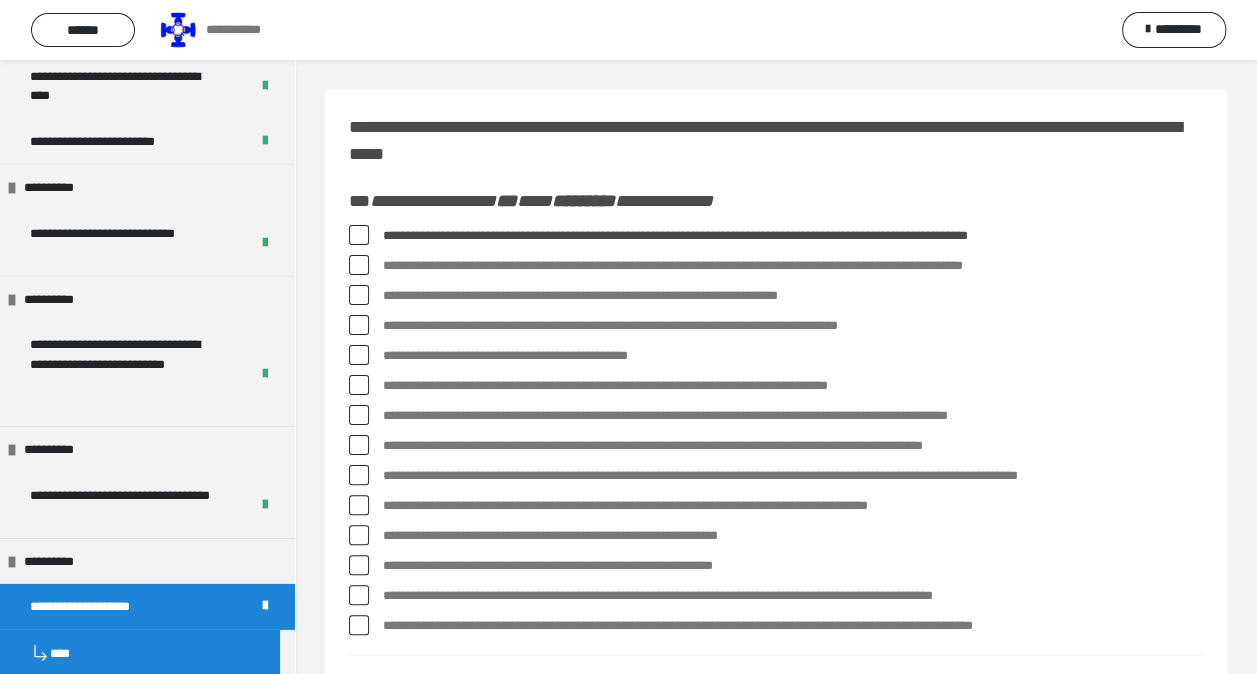 click at bounding box center [359, 295] 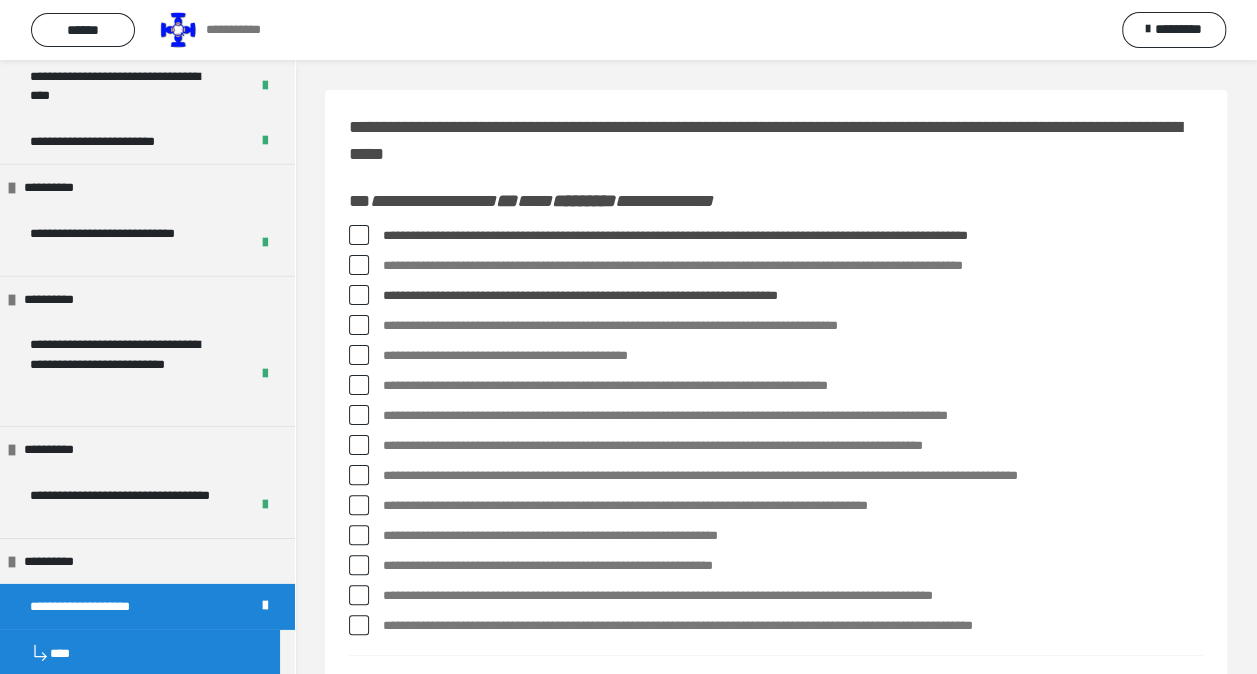 click at bounding box center (359, 355) 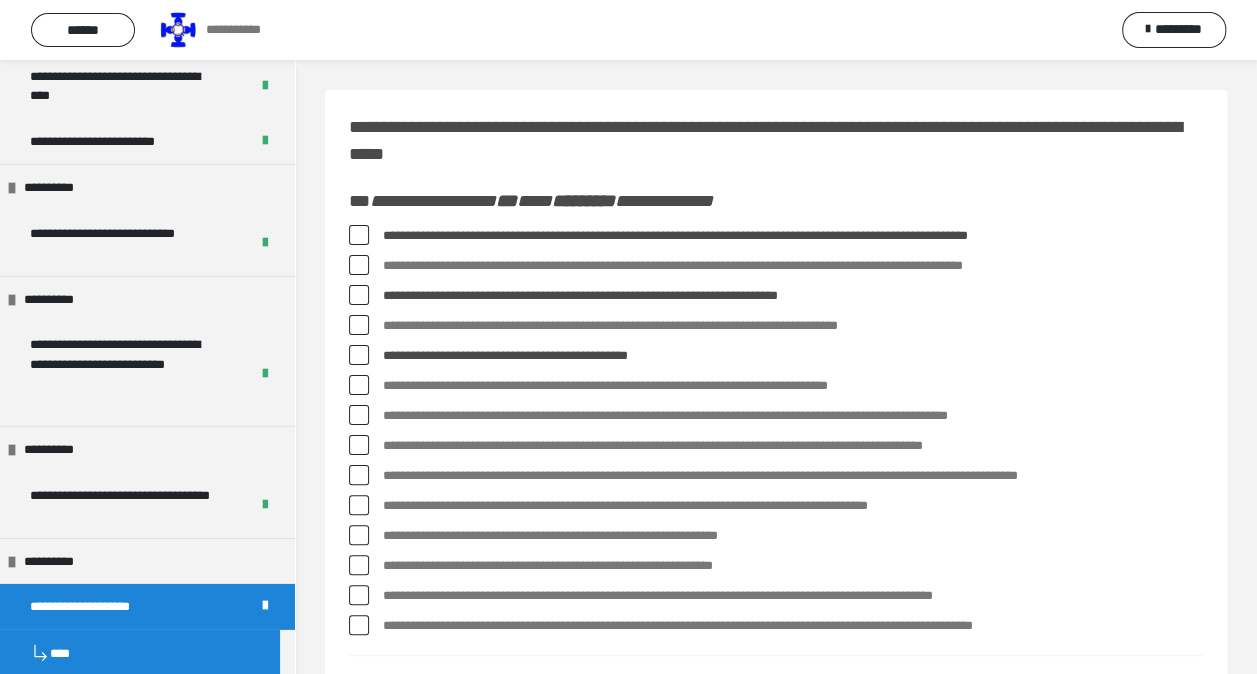 click at bounding box center [359, 445] 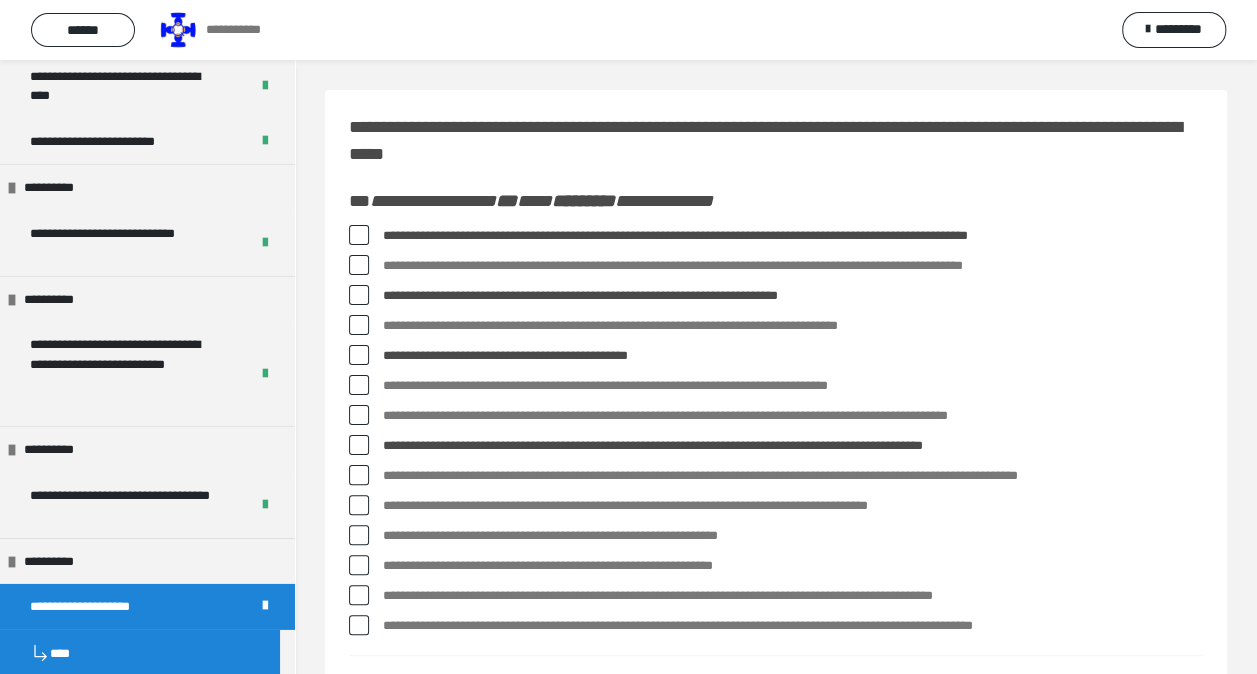 click at bounding box center [359, 475] 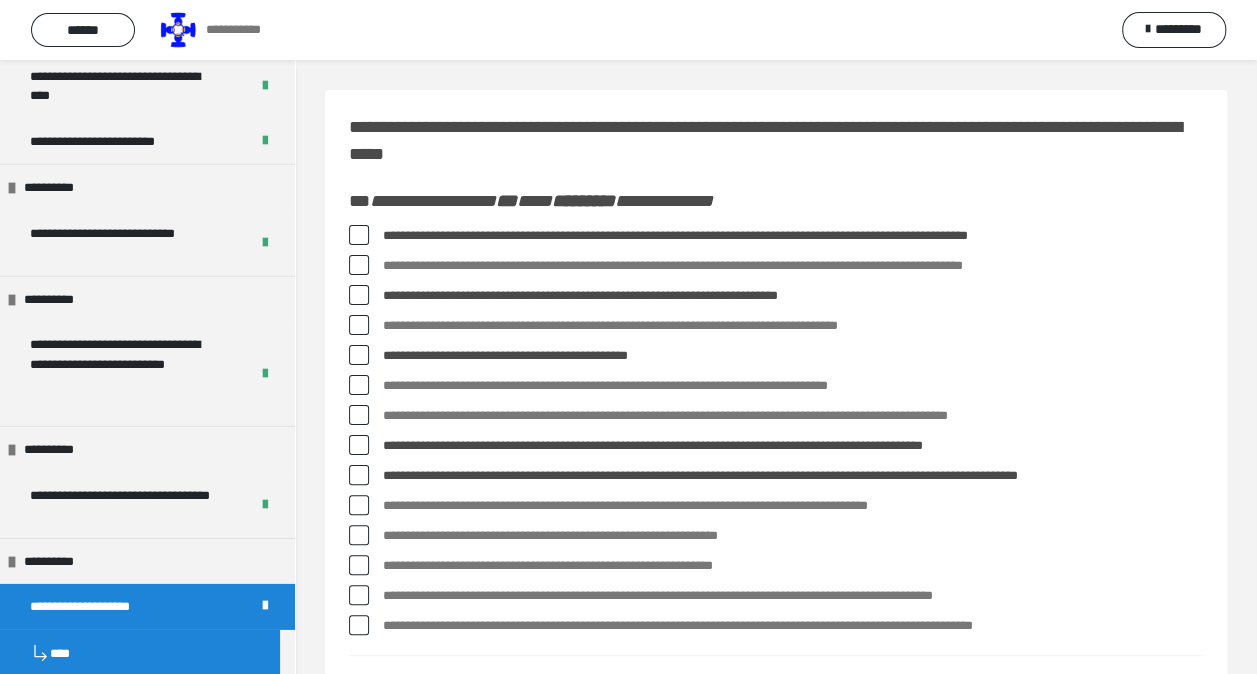 click at bounding box center (359, 535) 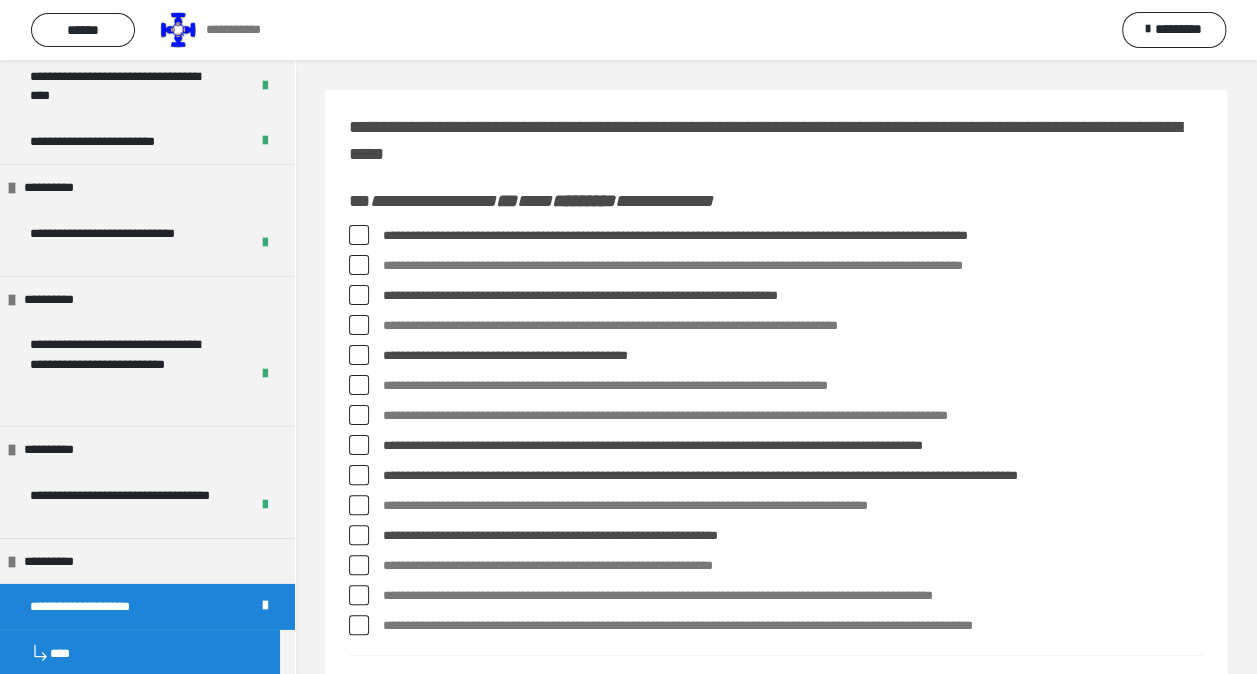 click at bounding box center [359, 595] 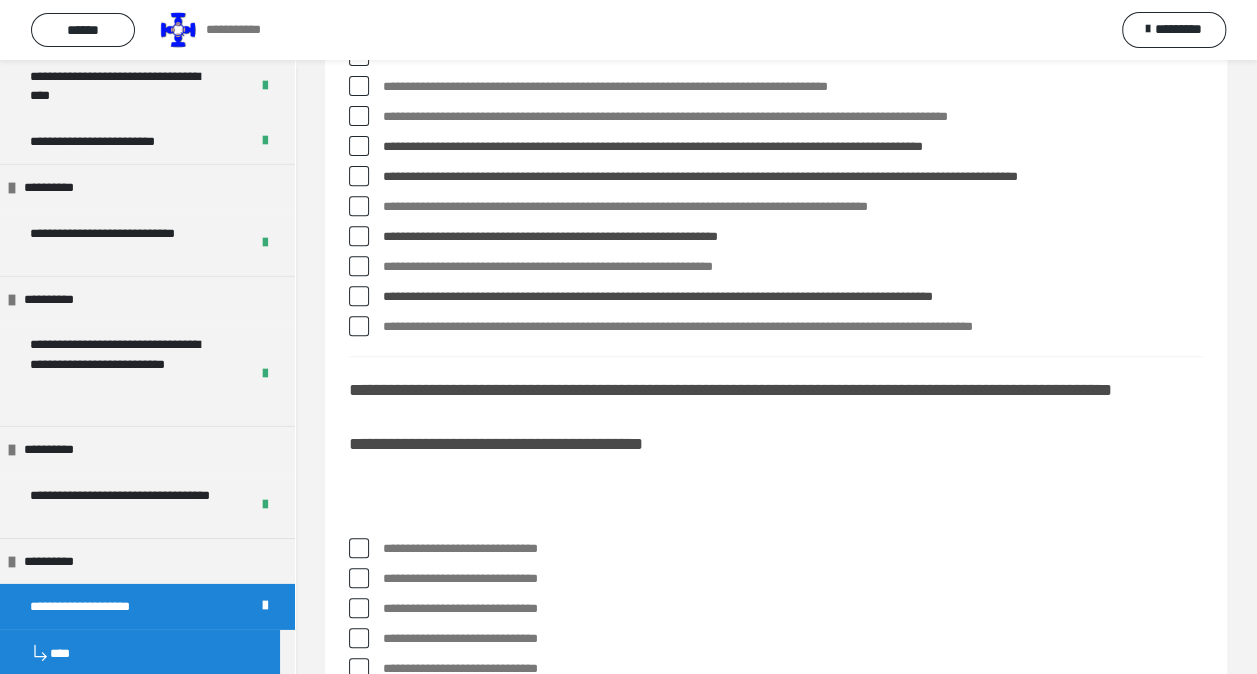 scroll, scrollTop: 300, scrollLeft: 0, axis: vertical 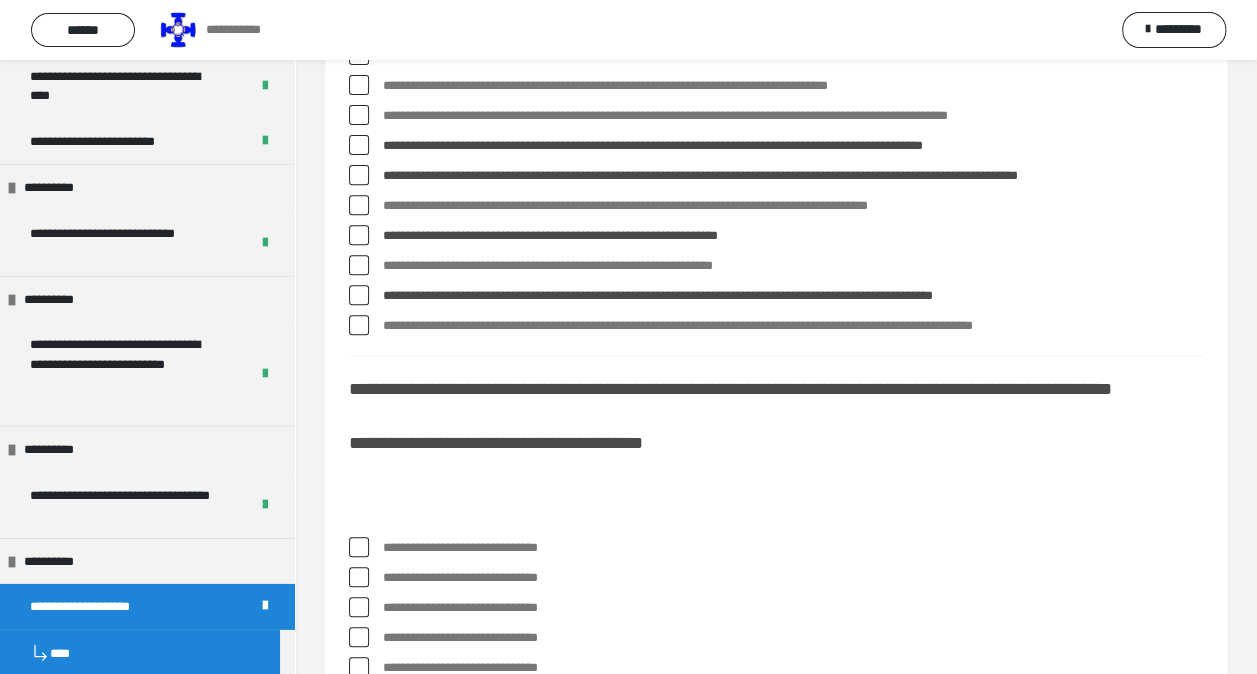 click at bounding box center (359, 547) 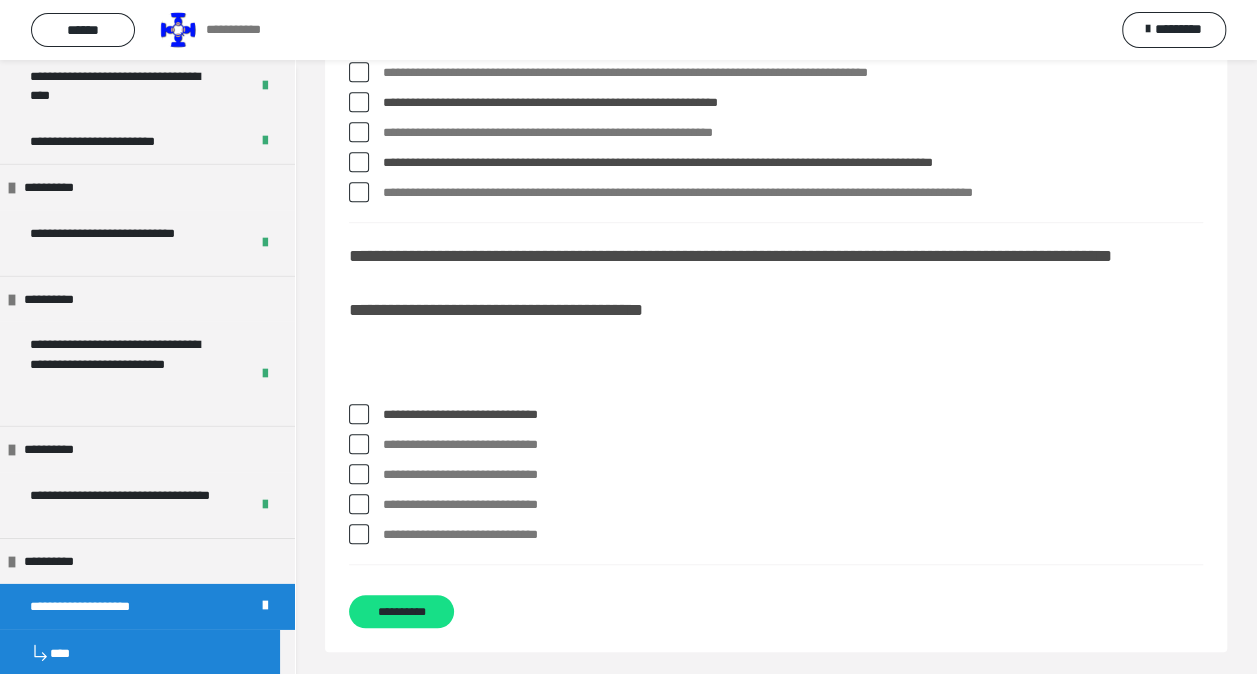 scroll, scrollTop: 500, scrollLeft: 0, axis: vertical 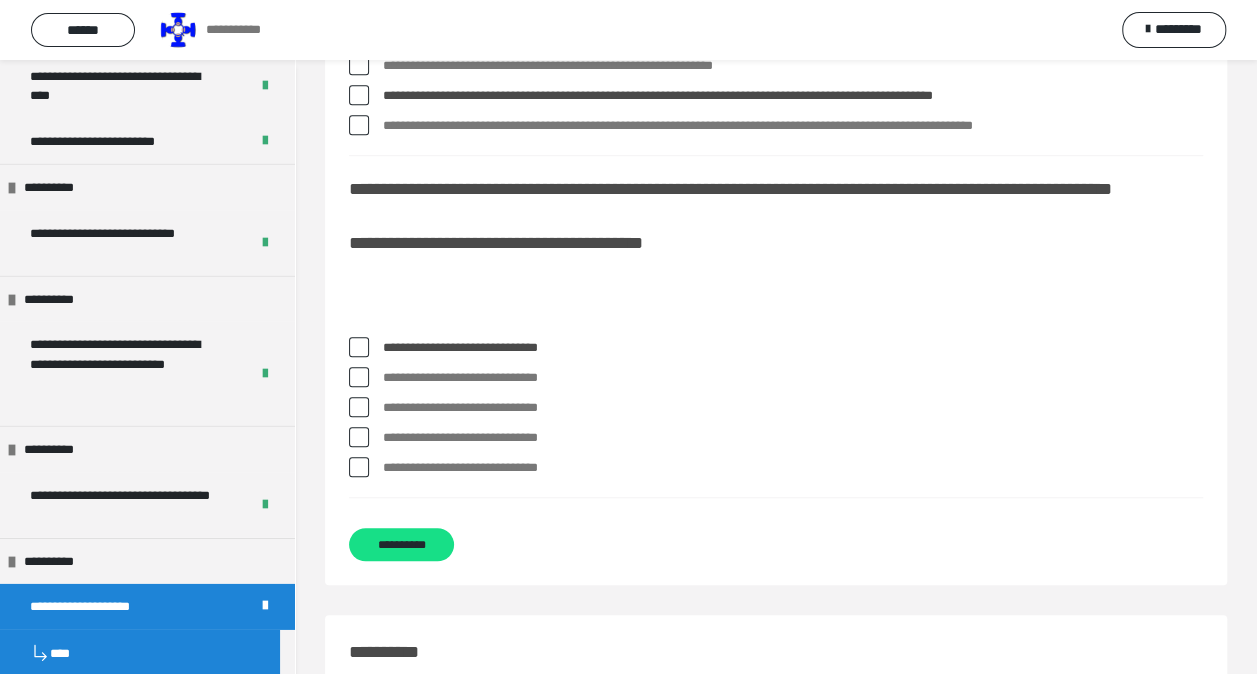 click at bounding box center (359, 467) 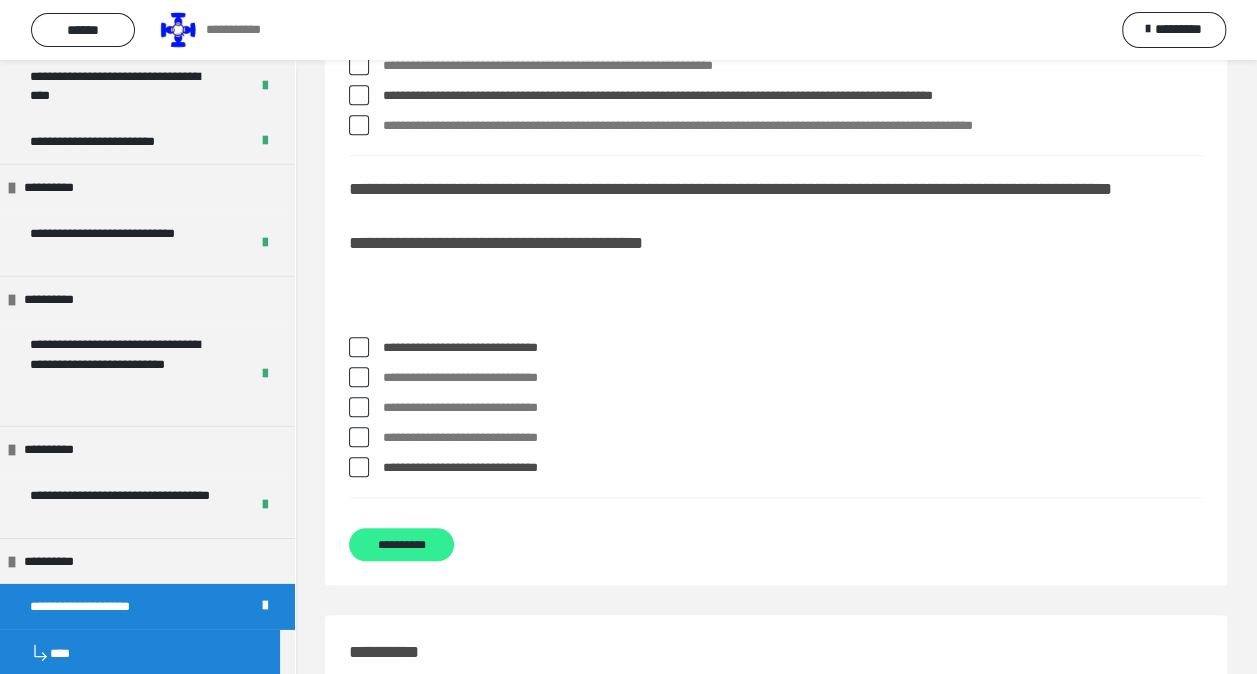 click on "**********" at bounding box center (401, 544) 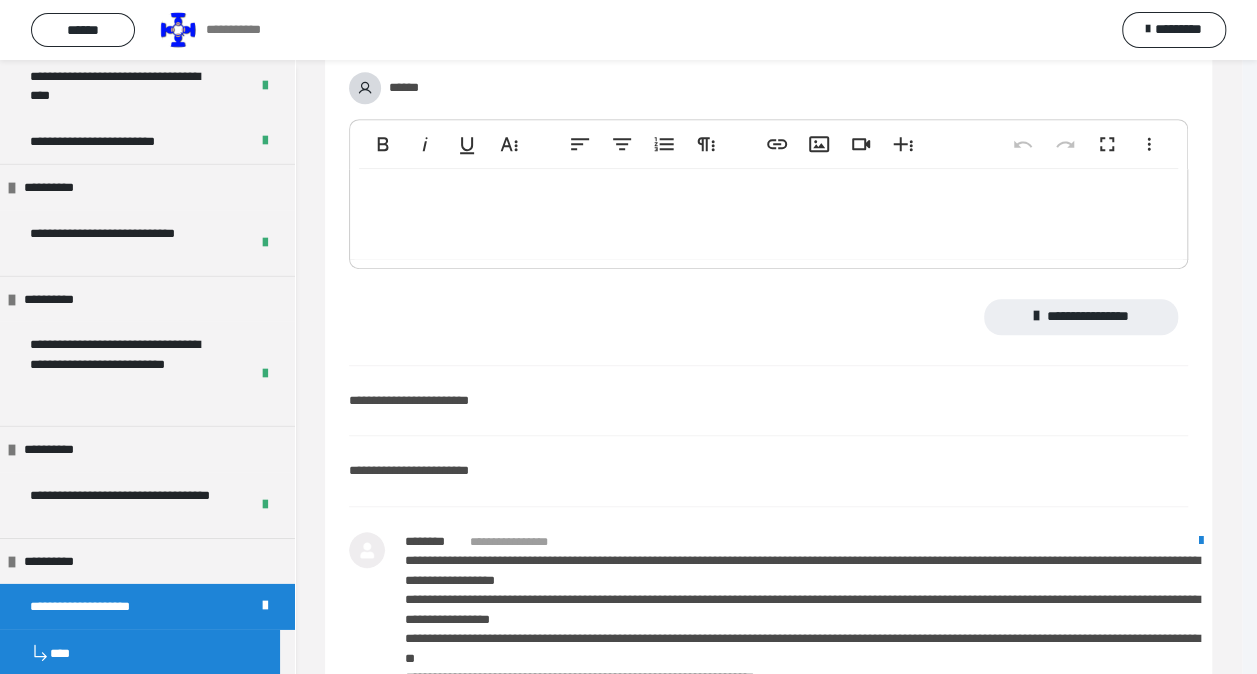 scroll, scrollTop: 0, scrollLeft: 0, axis: both 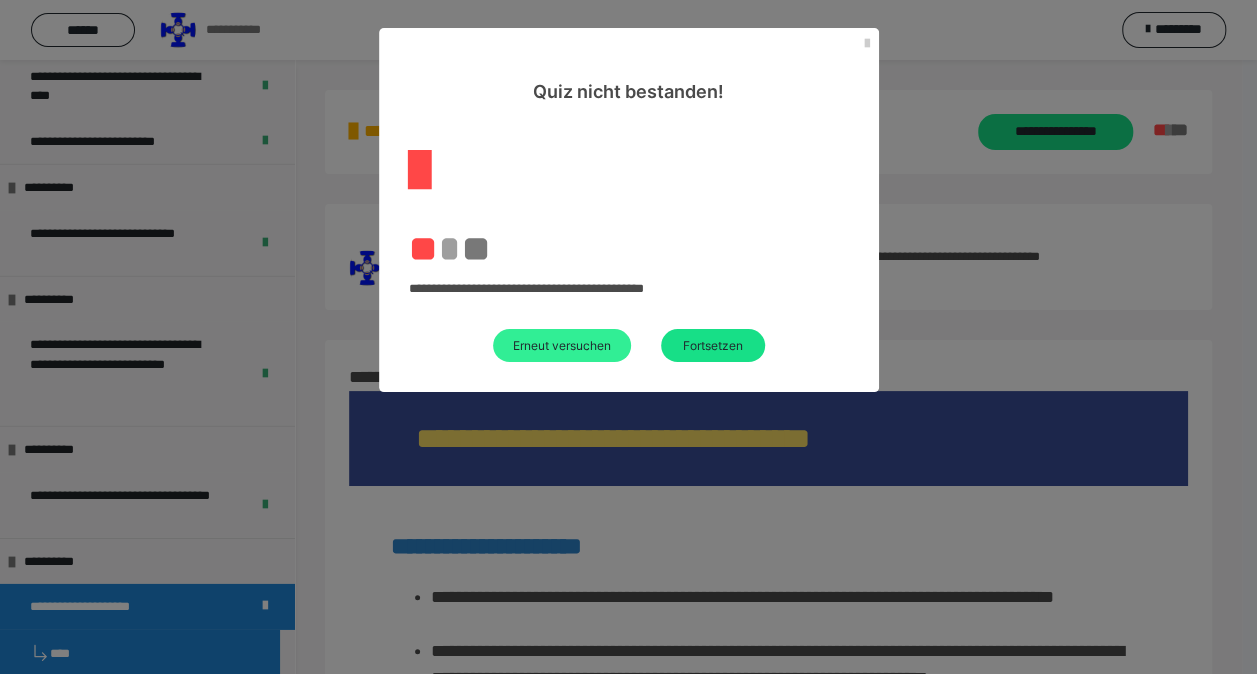 click on "Erneut versuchen" at bounding box center [562, 345] 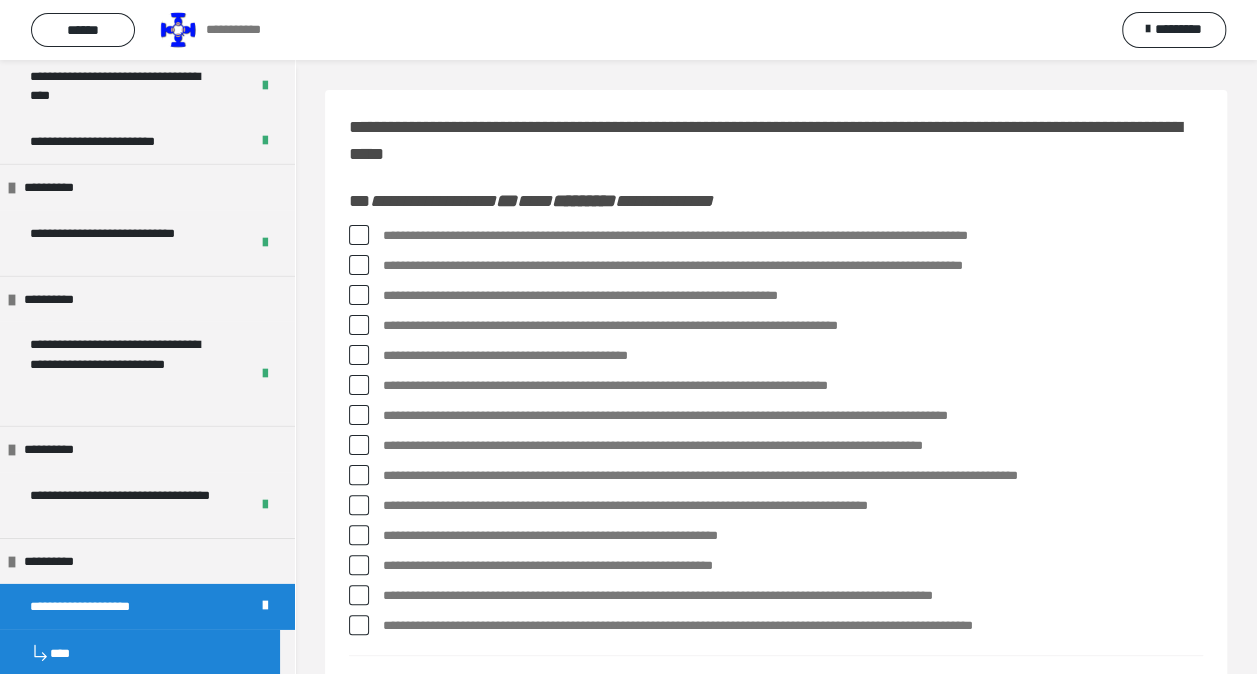 click on "**********" at bounding box center [776, 236] 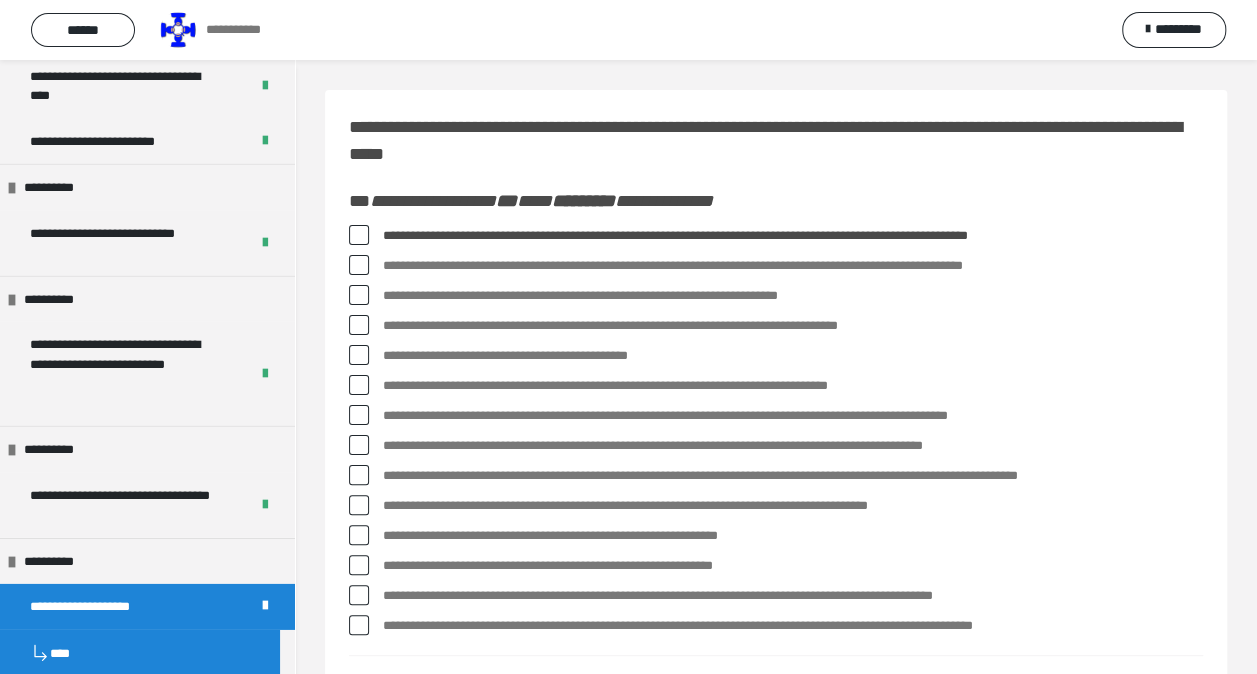 click at bounding box center [359, 295] 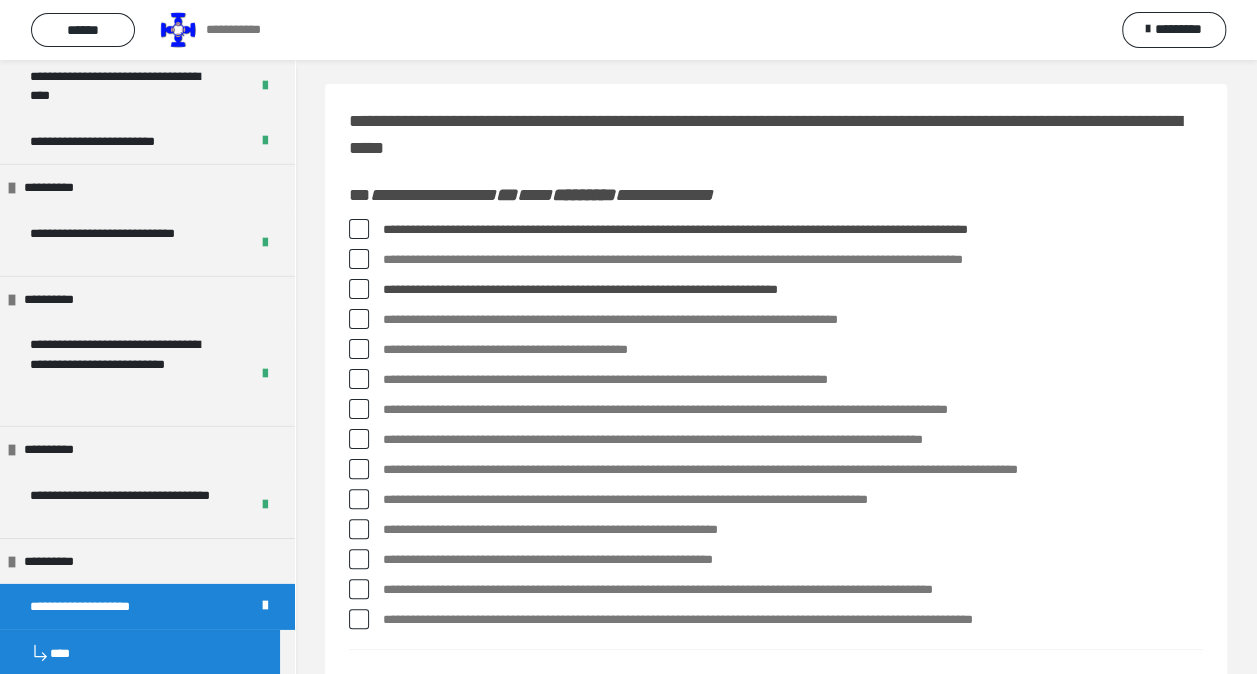 scroll, scrollTop: 400, scrollLeft: 0, axis: vertical 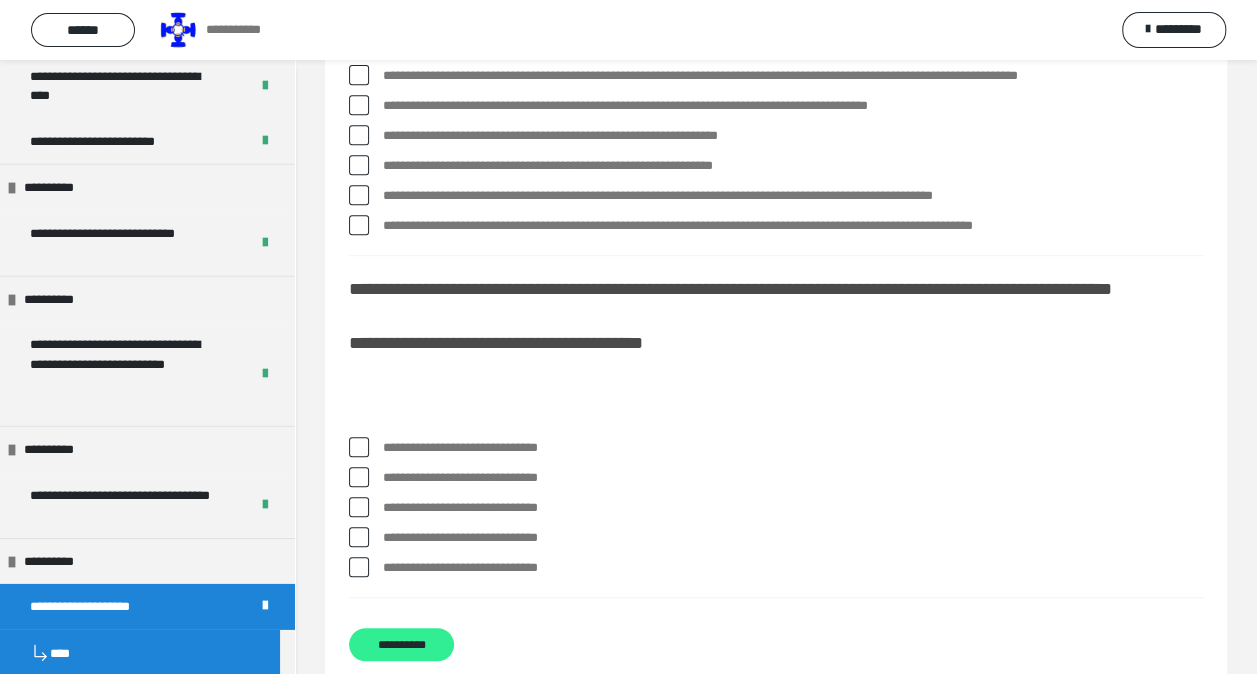 click on "**********" at bounding box center (401, 644) 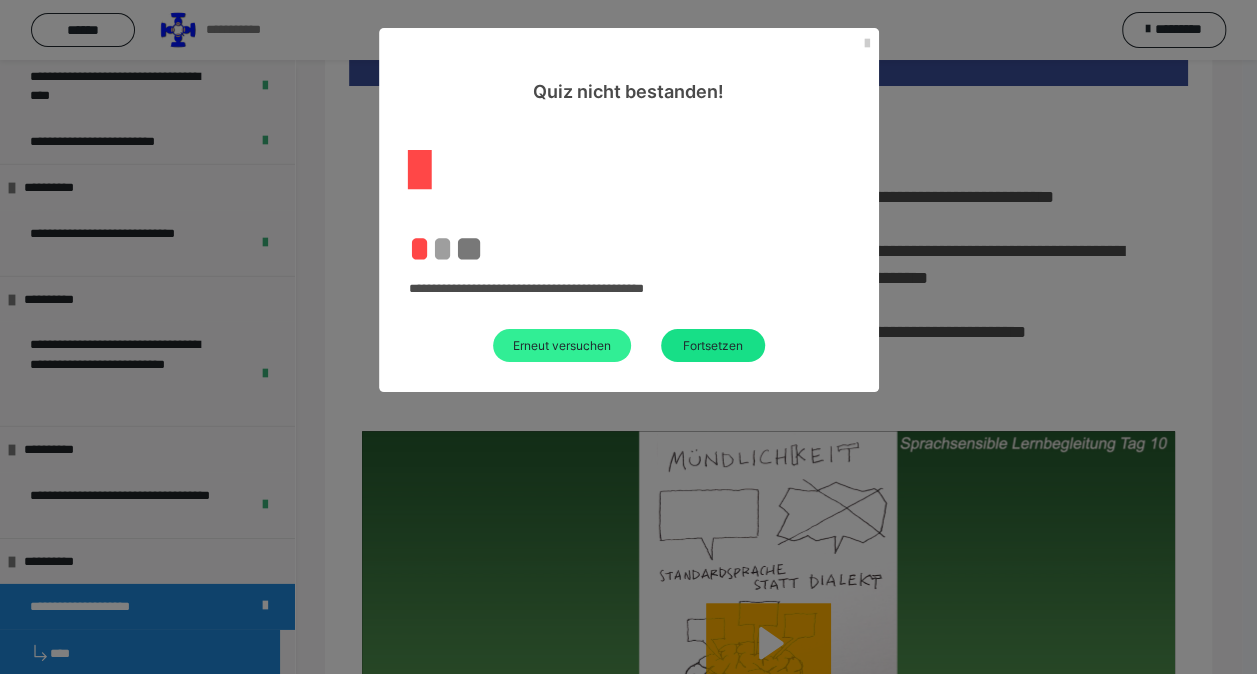 click on "Erneut versuchen" at bounding box center [562, 345] 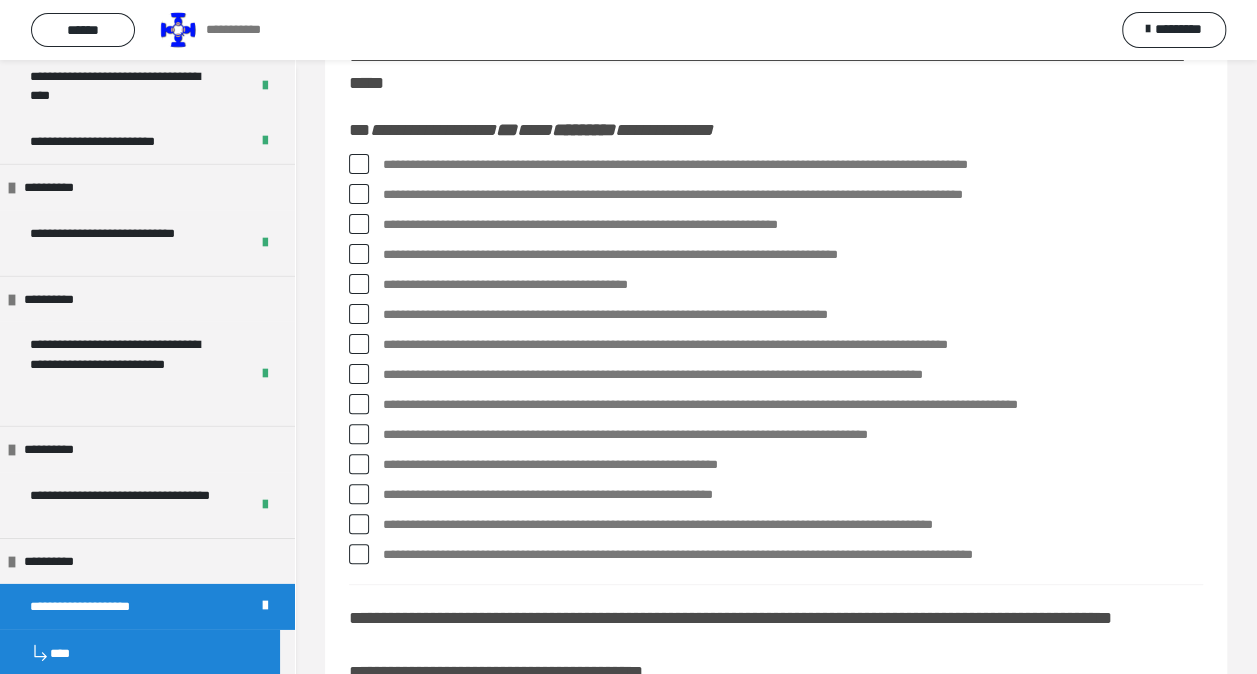 scroll, scrollTop: 0, scrollLeft: 0, axis: both 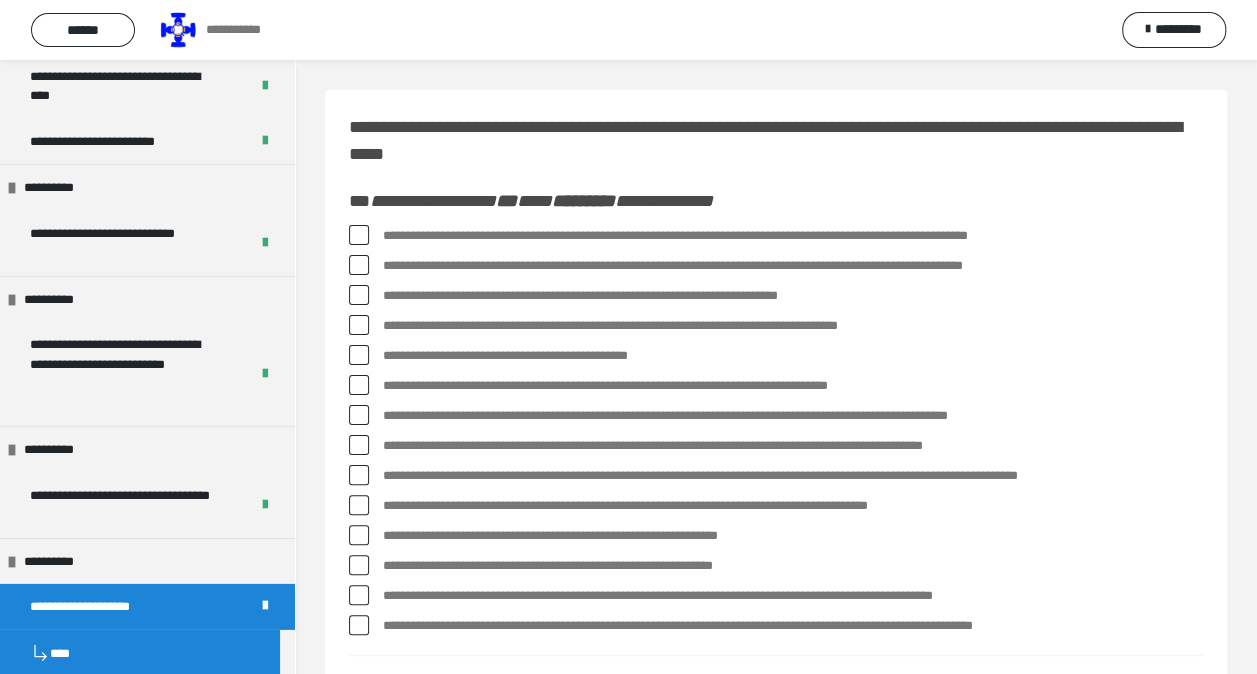 click at bounding box center (359, 235) 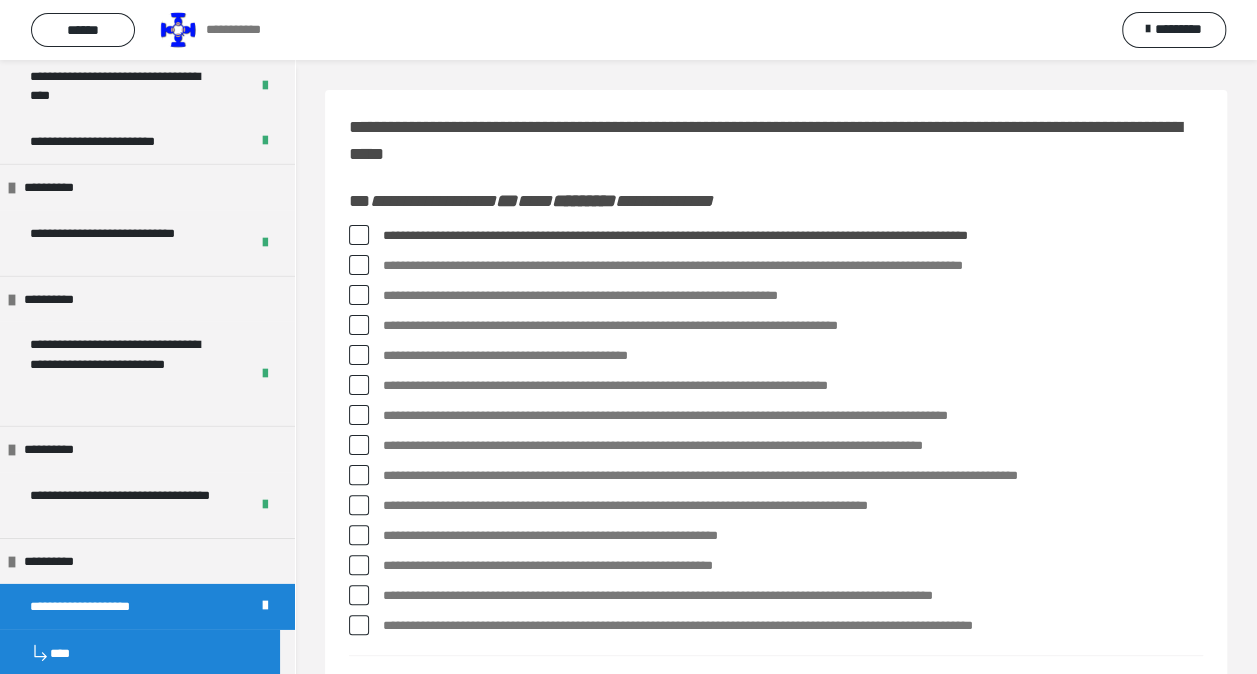 click at bounding box center (359, 325) 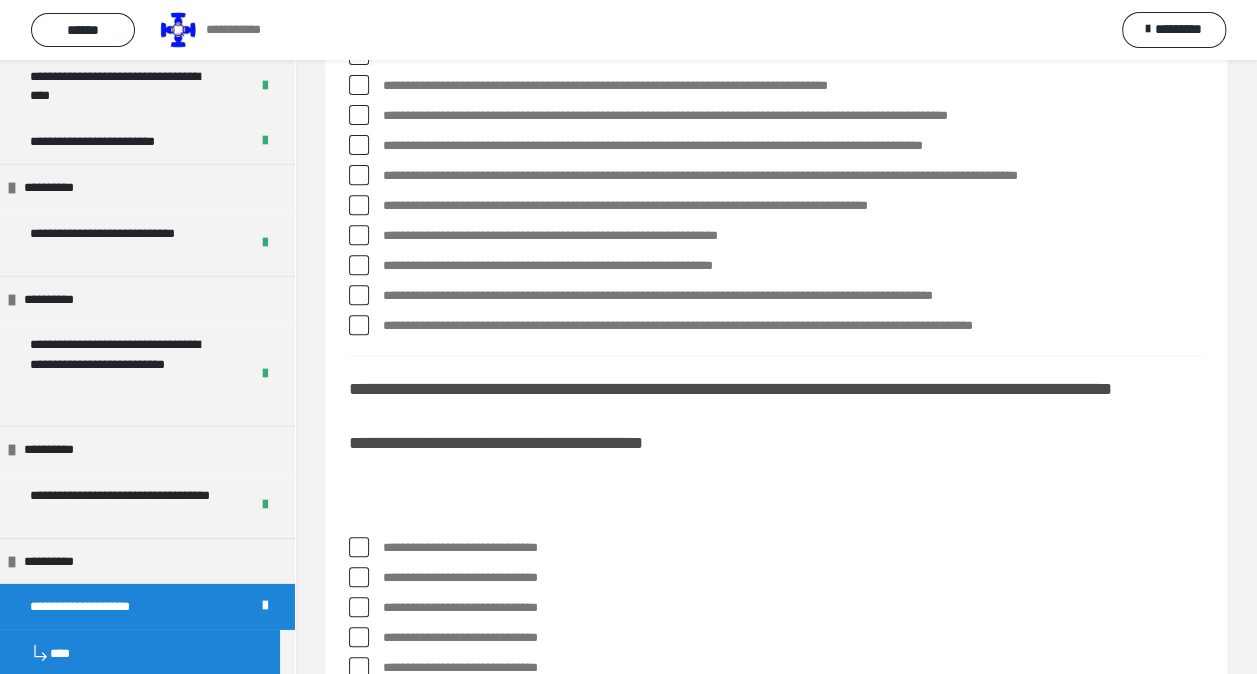 scroll, scrollTop: 600, scrollLeft: 0, axis: vertical 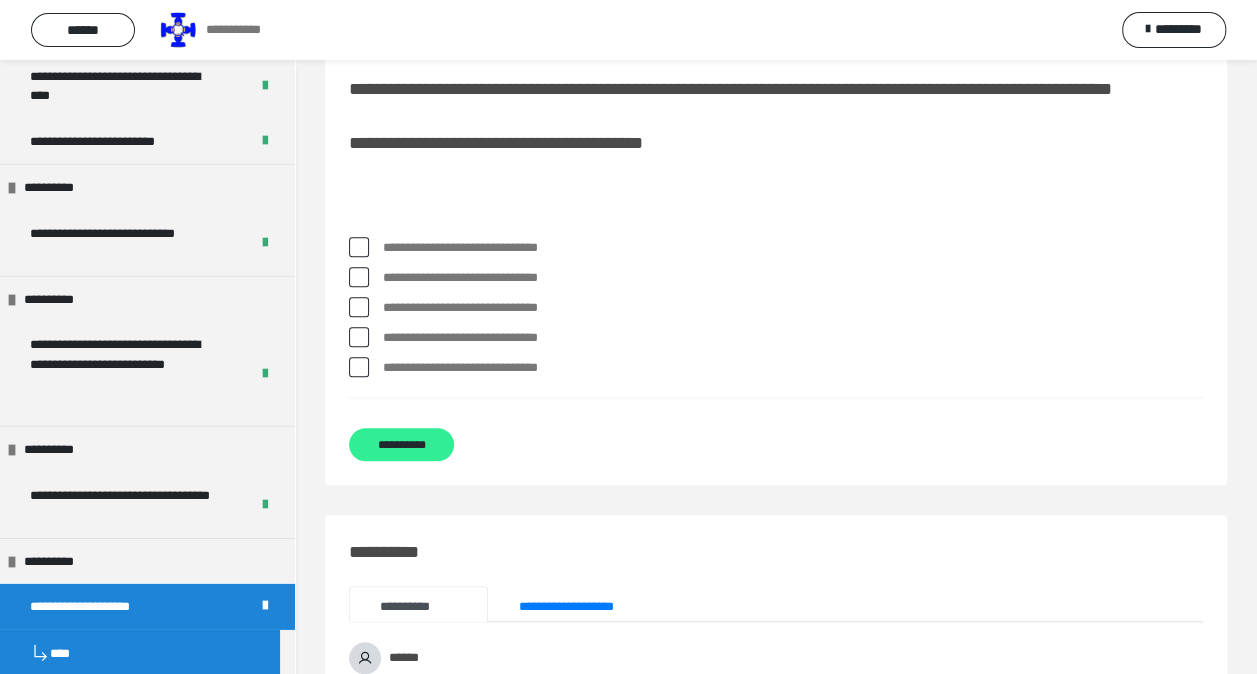 click on "**********" at bounding box center (401, 444) 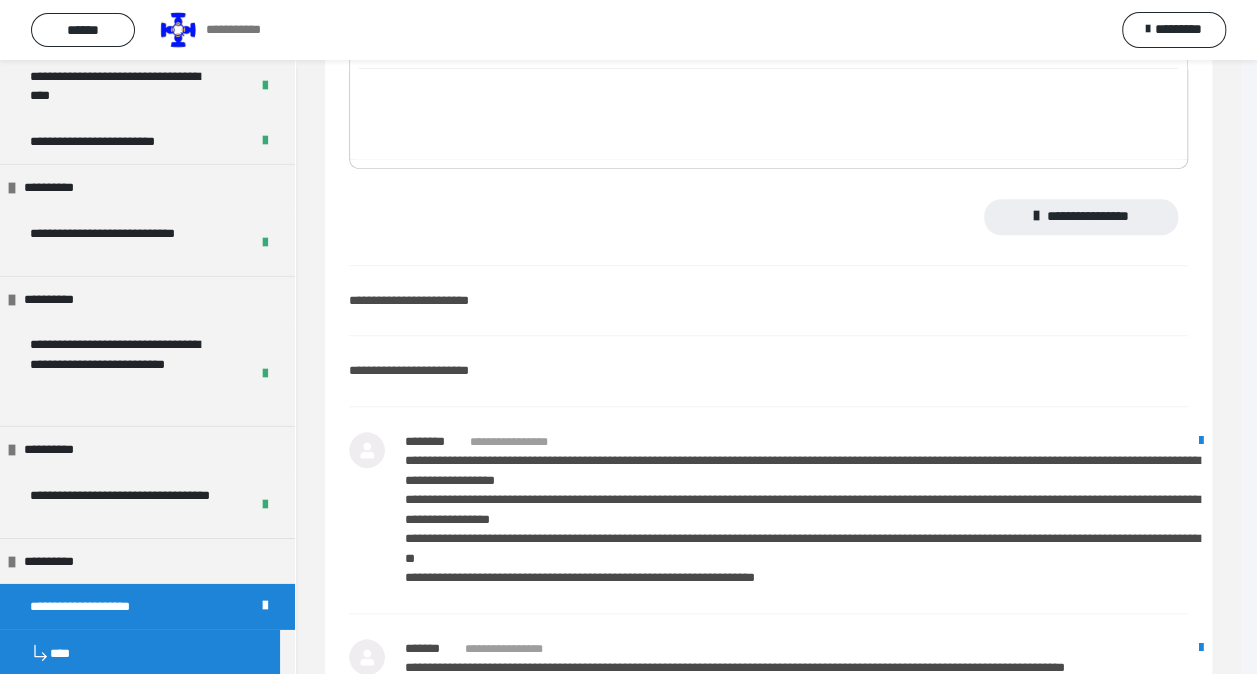 scroll, scrollTop: 0, scrollLeft: 0, axis: both 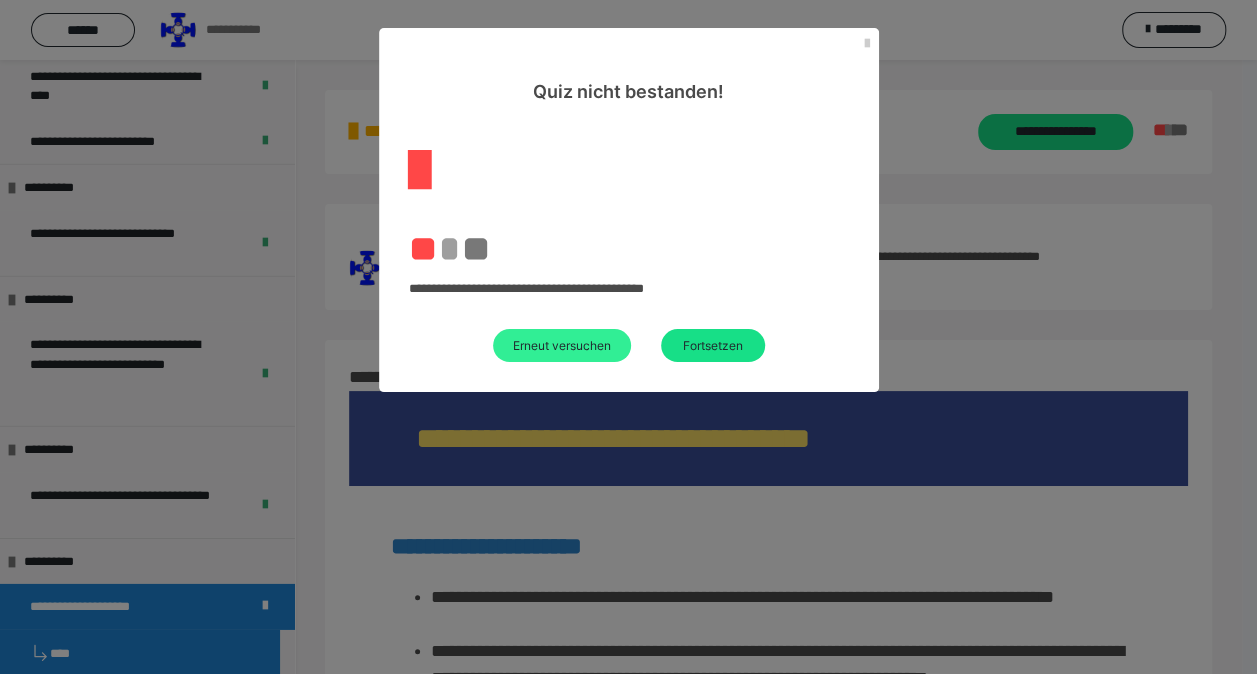 click on "Erneut versuchen" at bounding box center (562, 345) 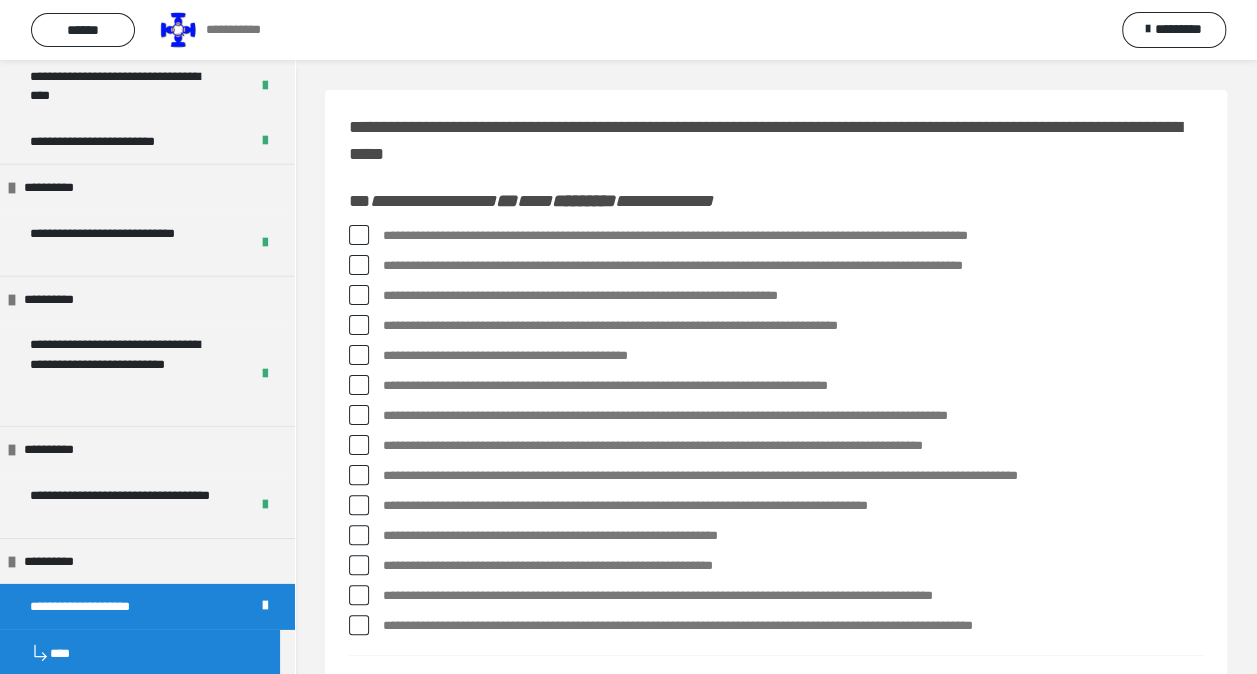 click at bounding box center [359, 235] 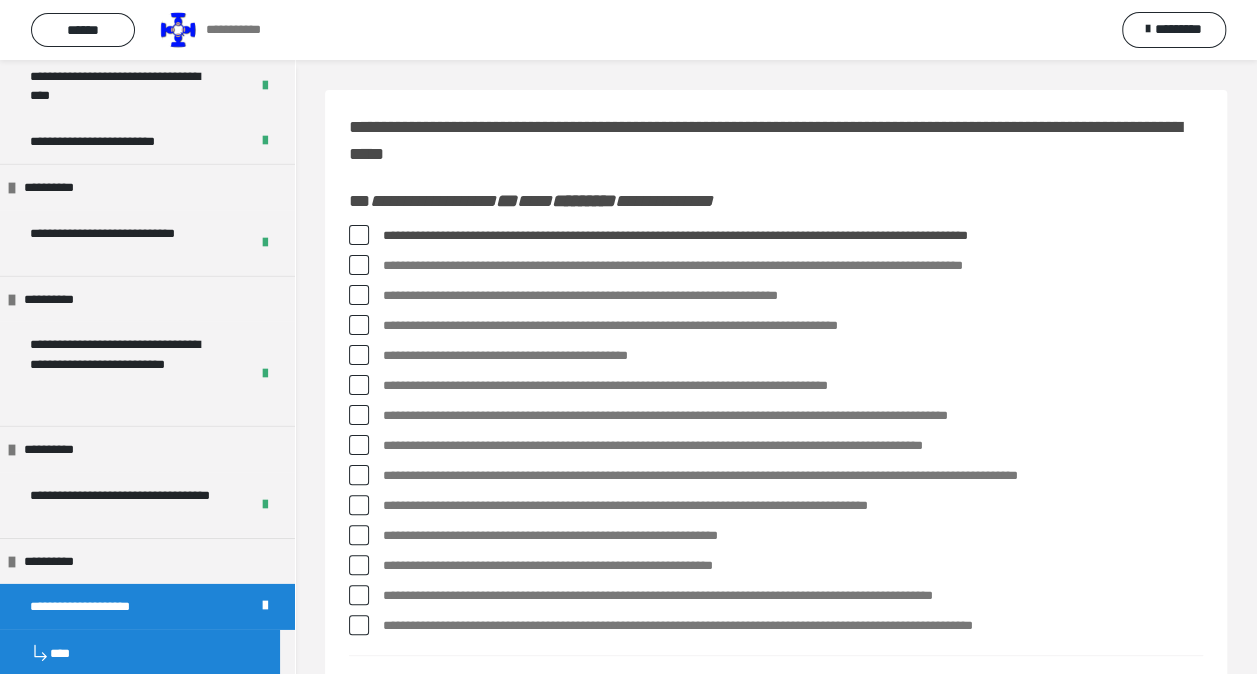click at bounding box center (359, 325) 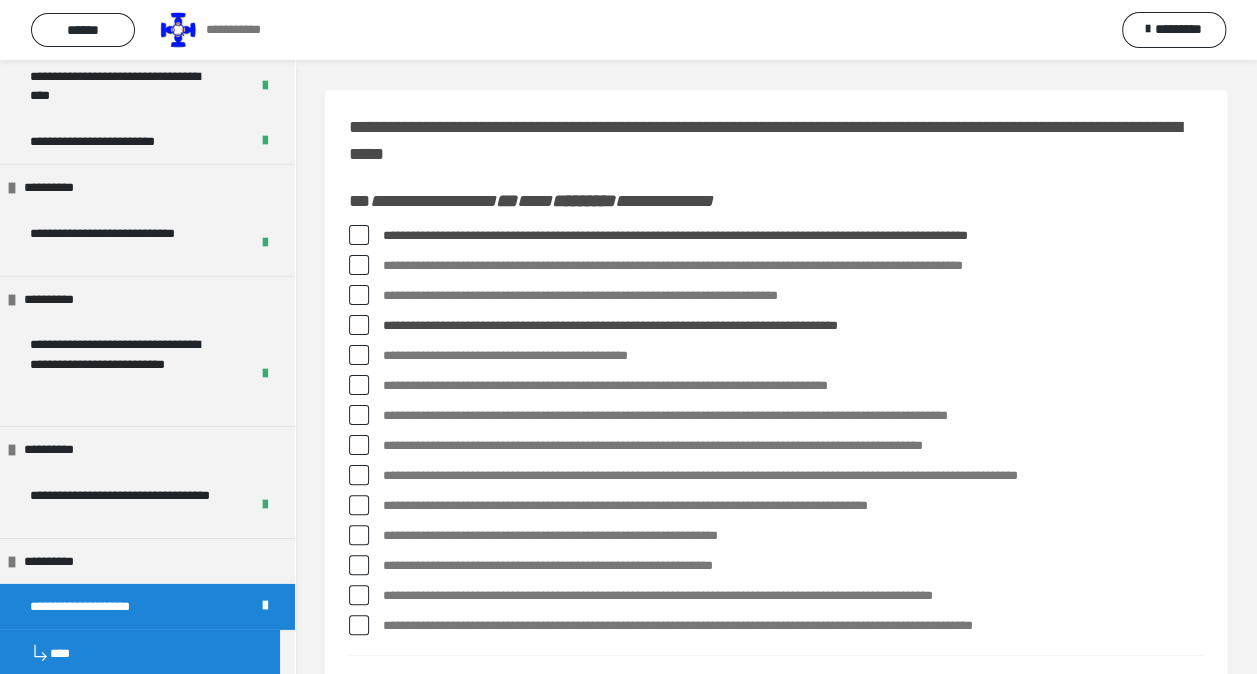 click on "**********" at bounding box center (776, 536) 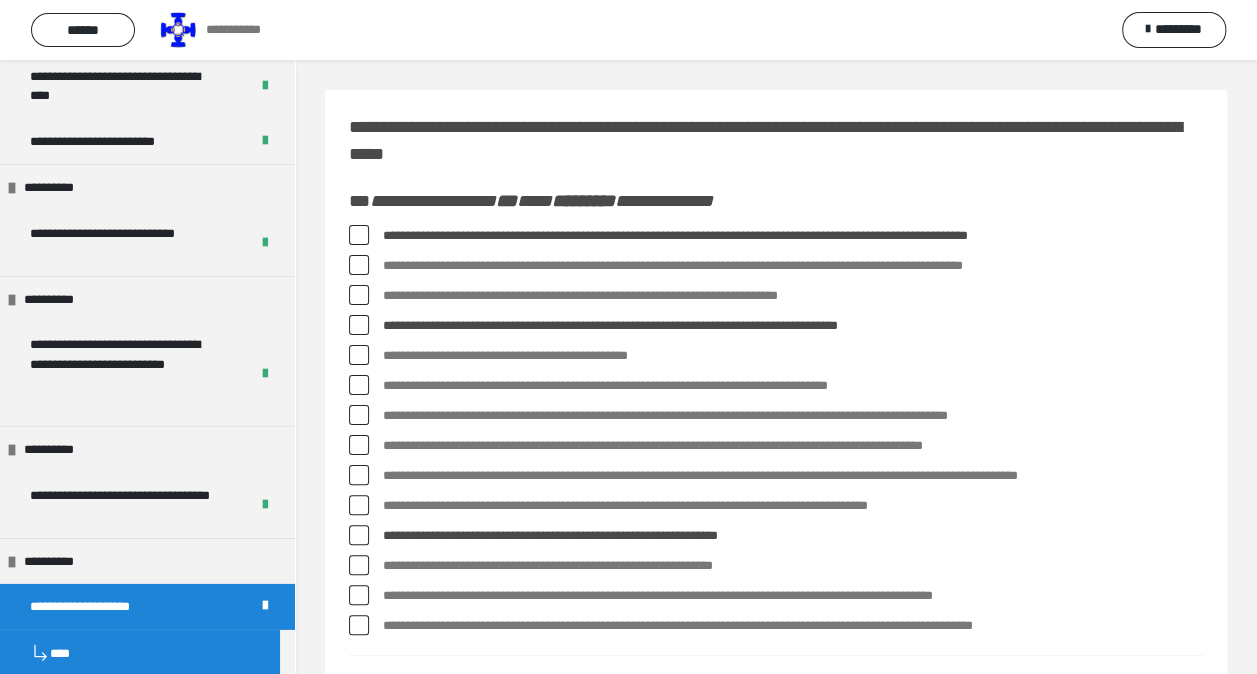 click at bounding box center [359, 595] 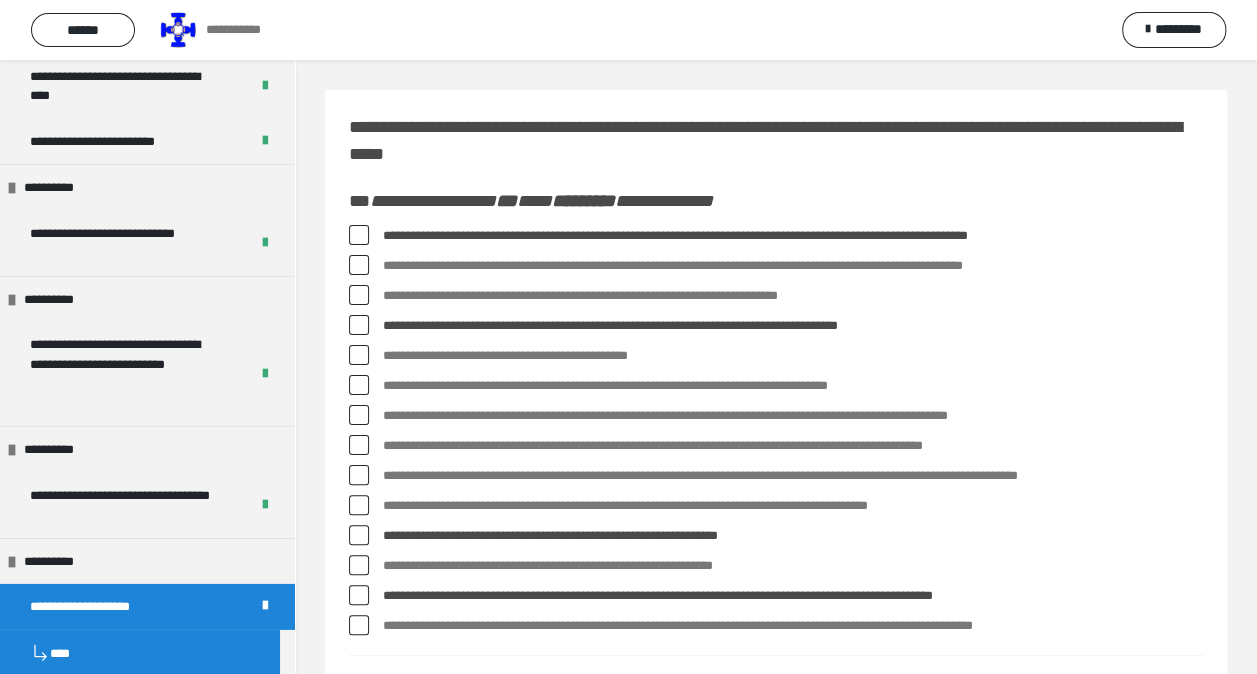 click at bounding box center [359, 475] 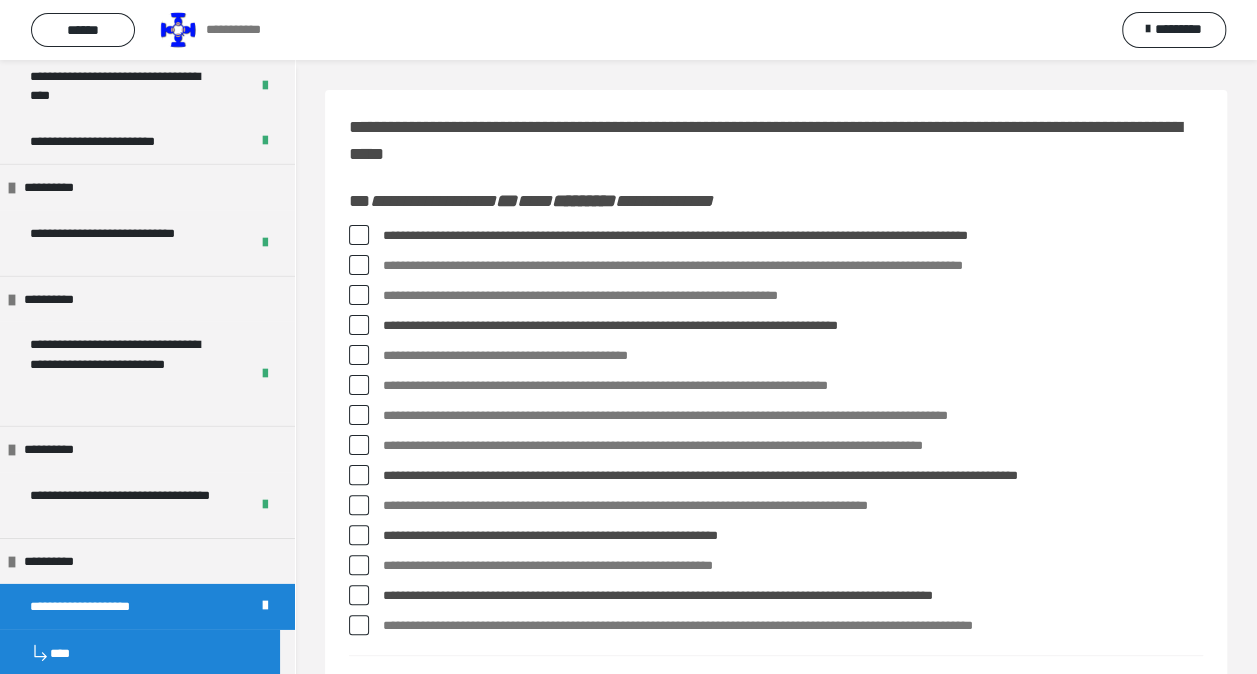 click at bounding box center (359, 445) 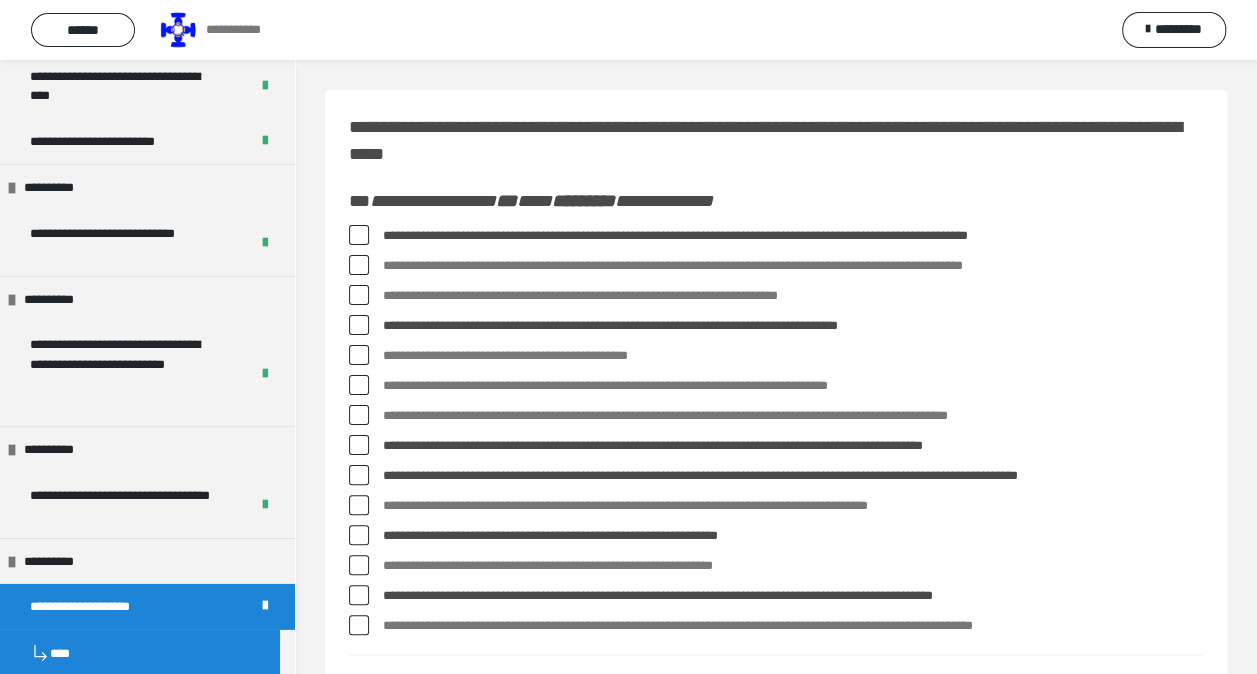 click at bounding box center [359, 385] 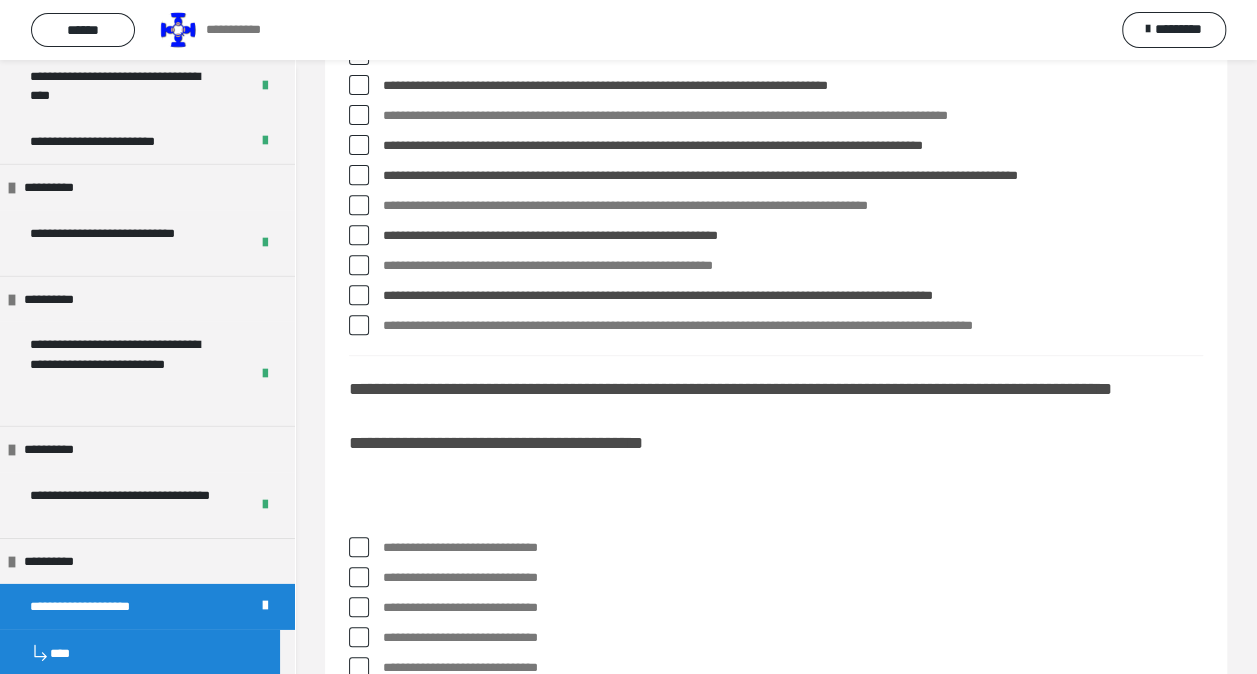 scroll, scrollTop: 400, scrollLeft: 0, axis: vertical 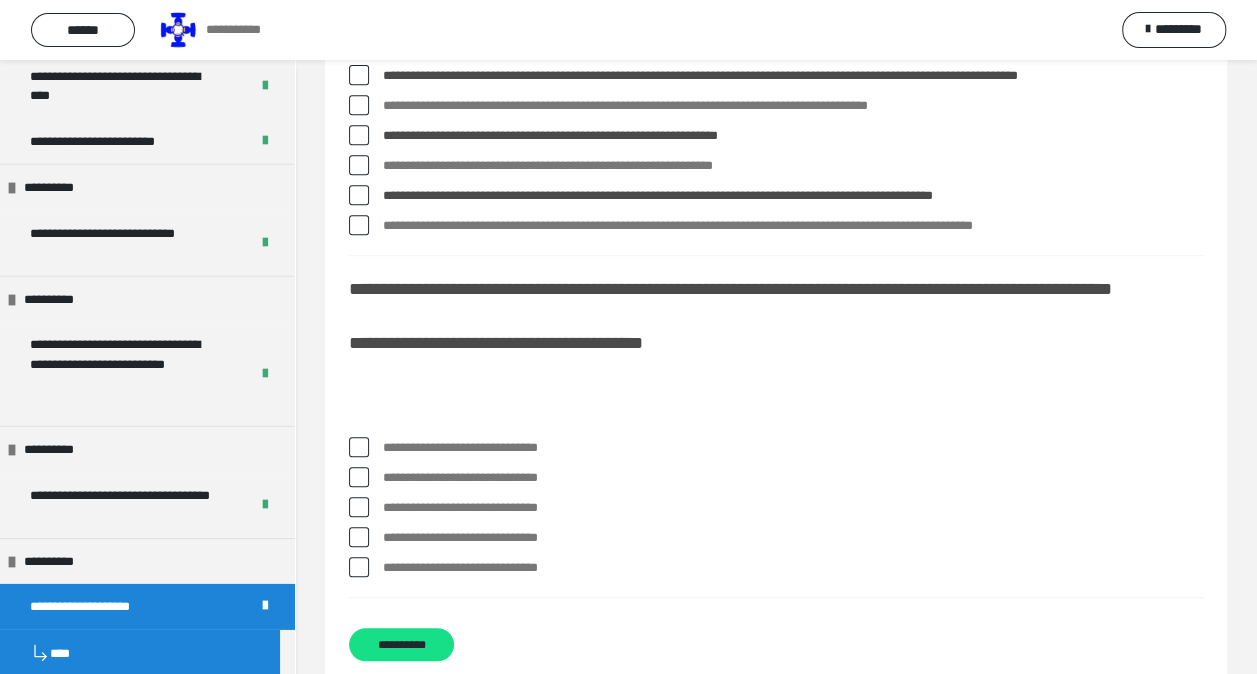 click at bounding box center (359, 447) 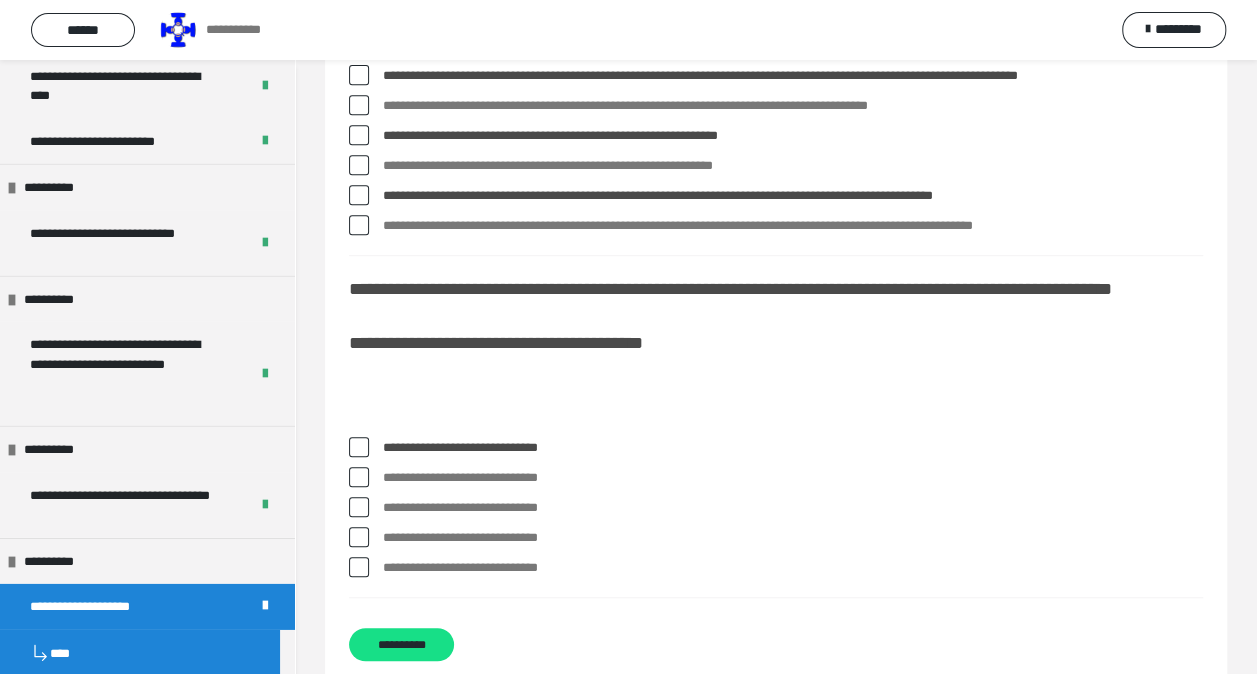click at bounding box center [359, 567] 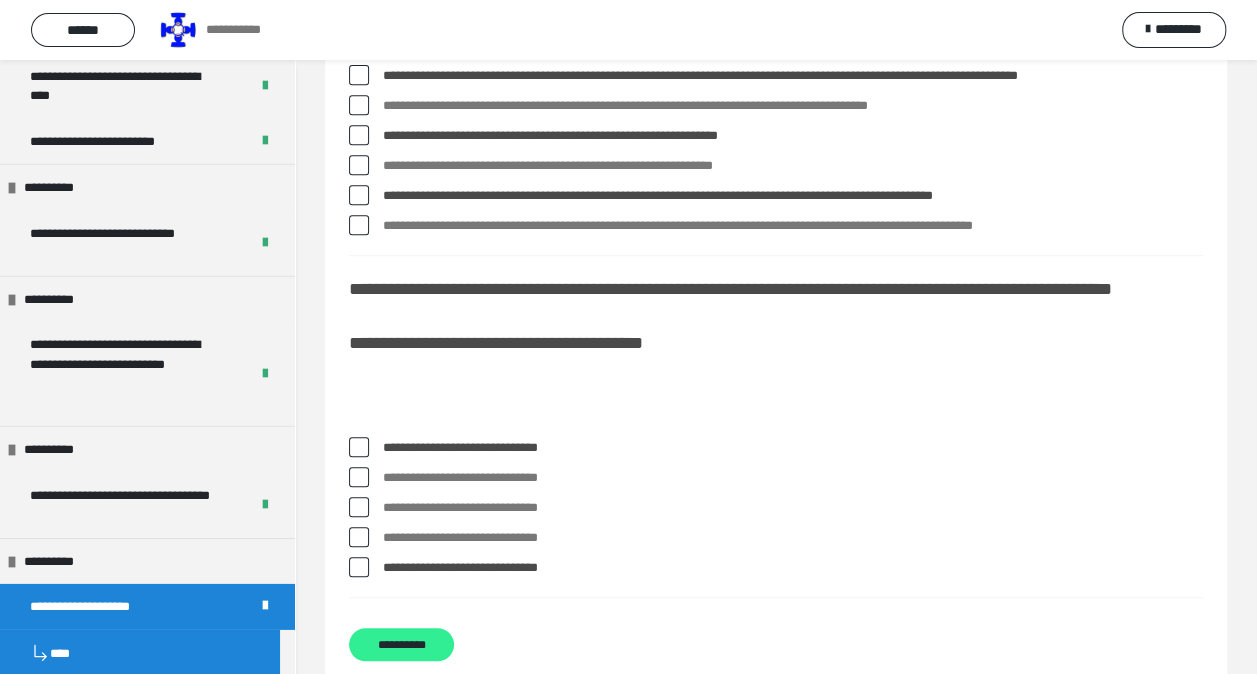 click on "**********" at bounding box center [401, 644] 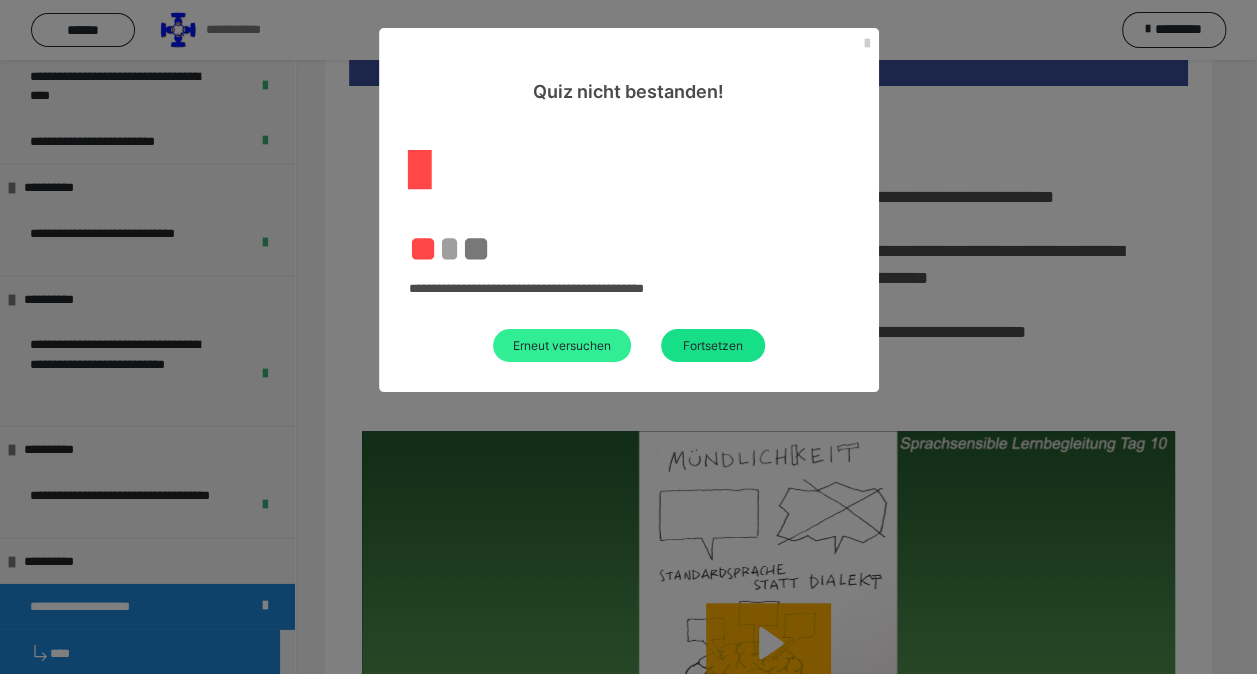 click on "Erneut versuchen" at bounding box center (562, 345) 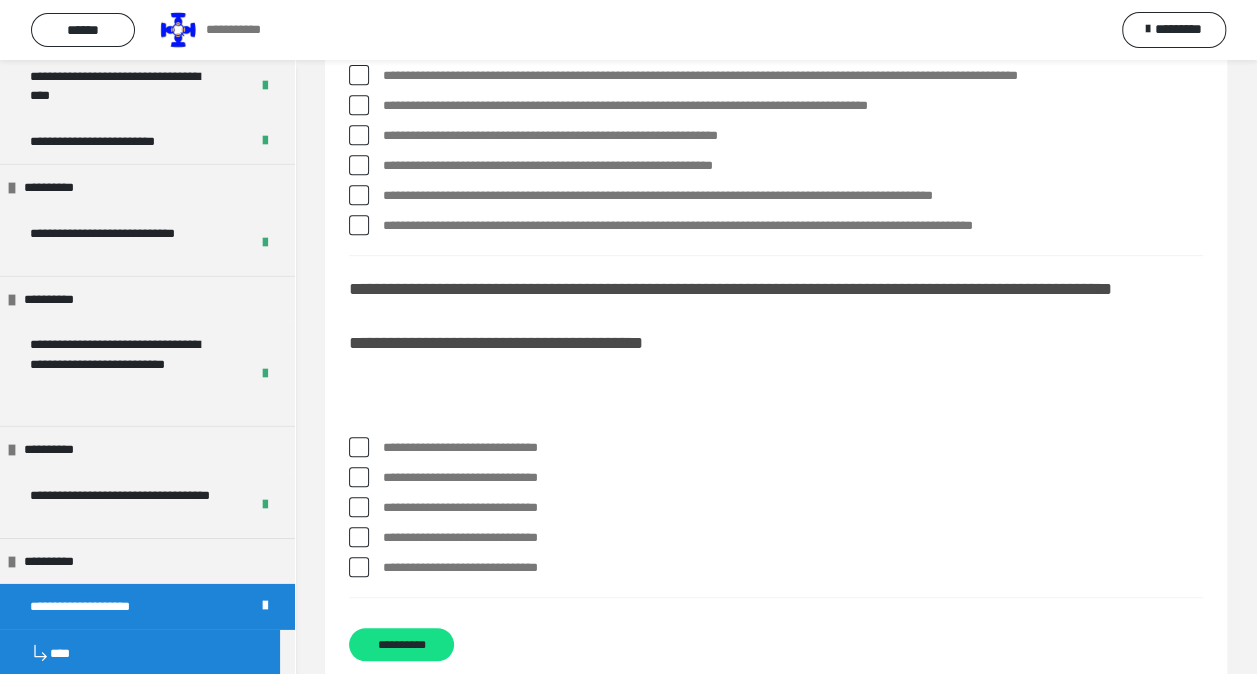 click at bounding box center [359, 195] 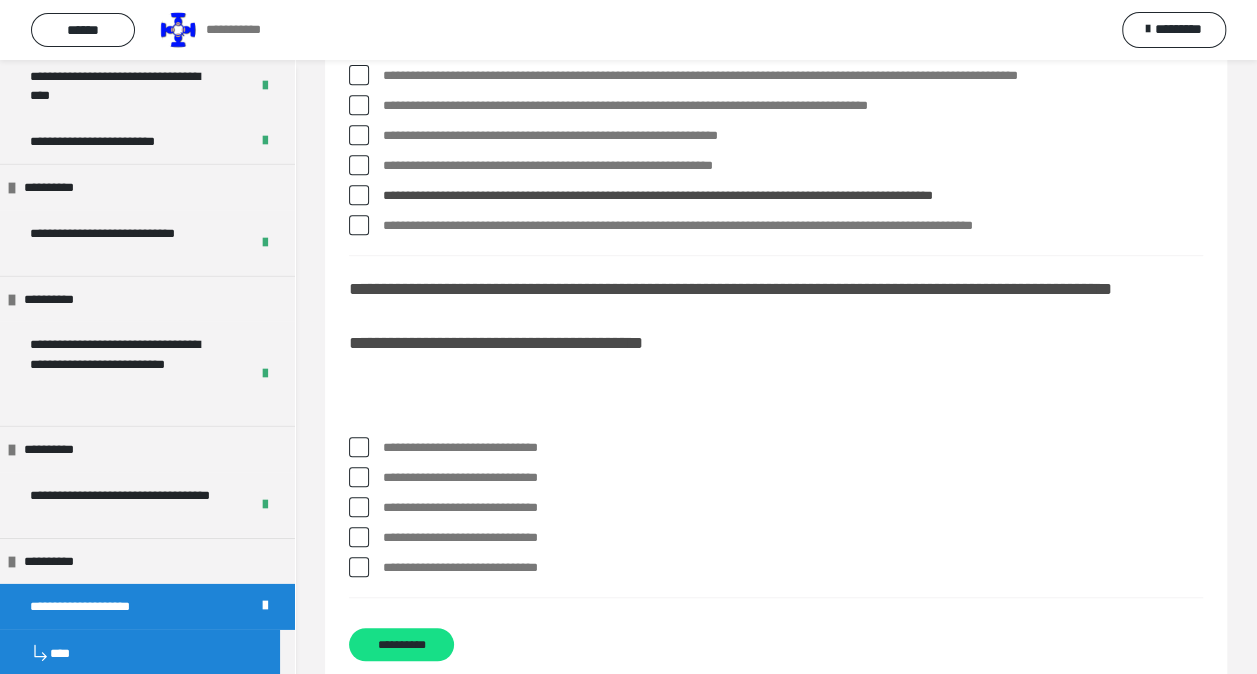 click at bounding box center [359, 135] 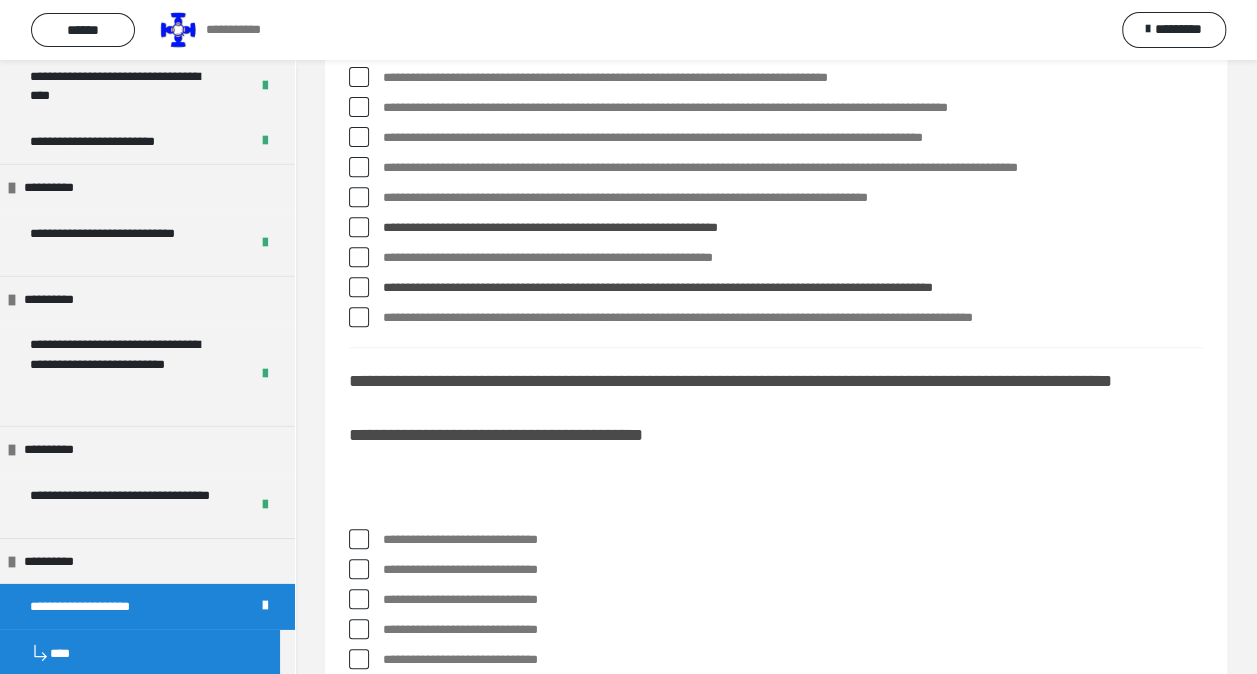 scroll, scrollTop: 300, scrollLeft: 0, axis: vertical 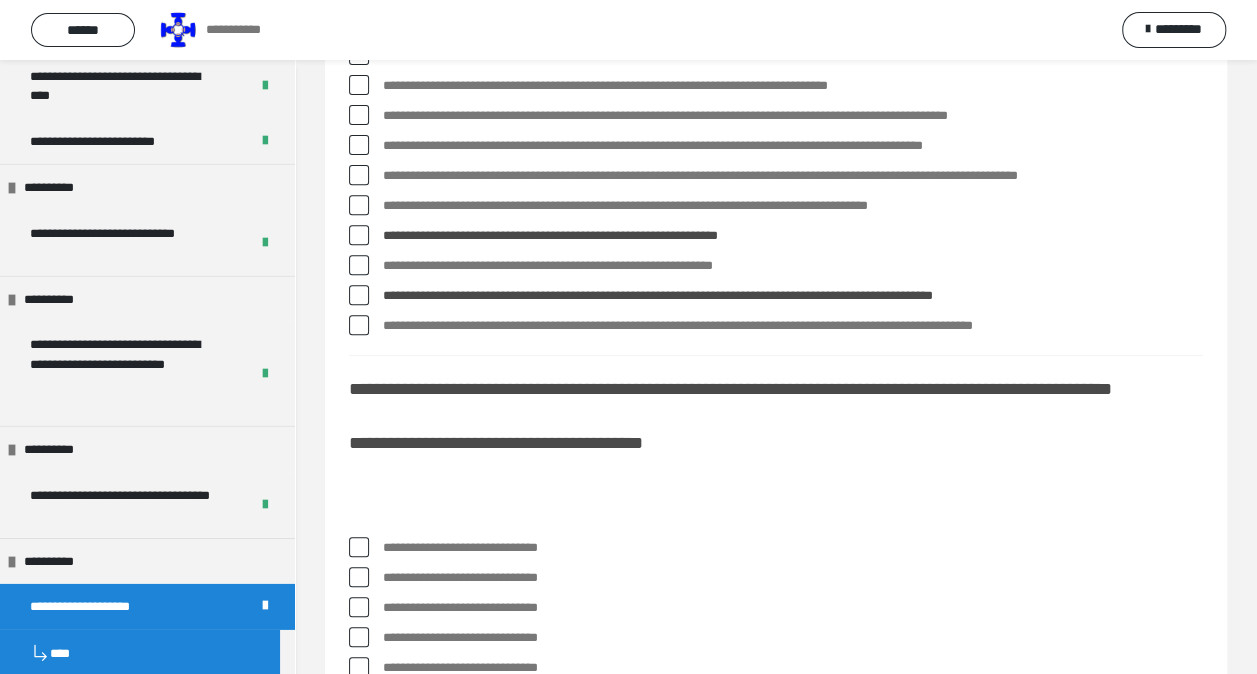click at bounding box center (359, 175) 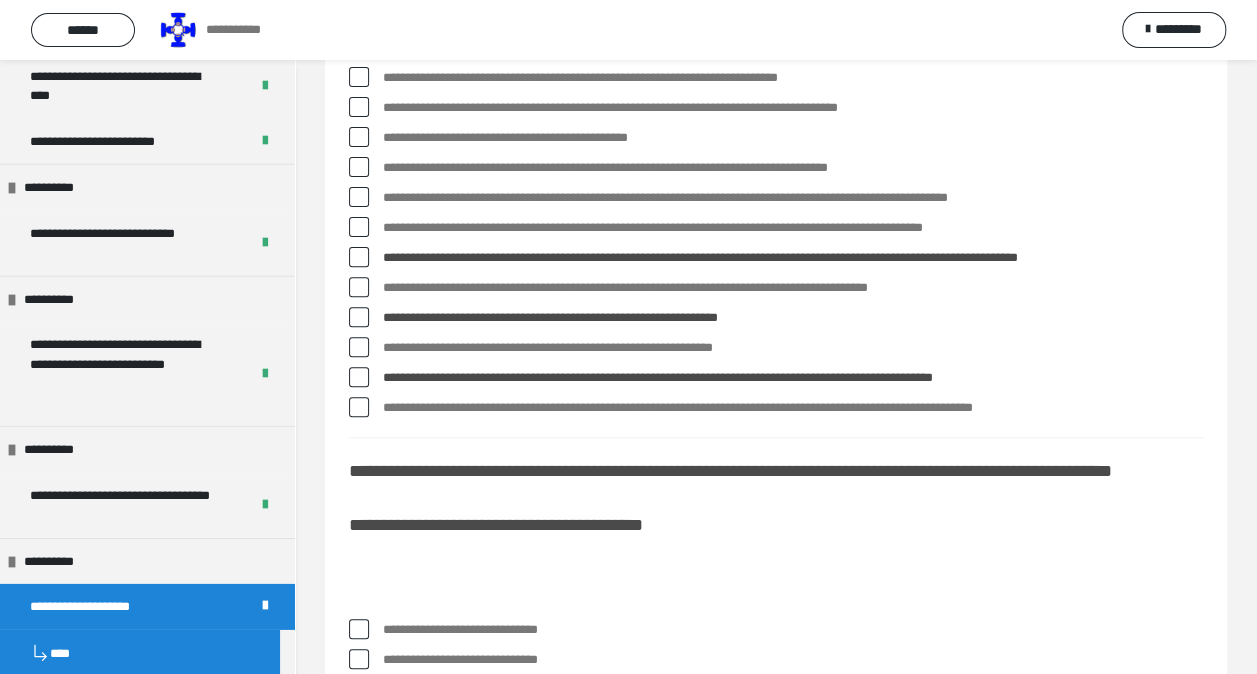 scroll, scrollTop: 200, scrollLeft: 0, axis: vertical 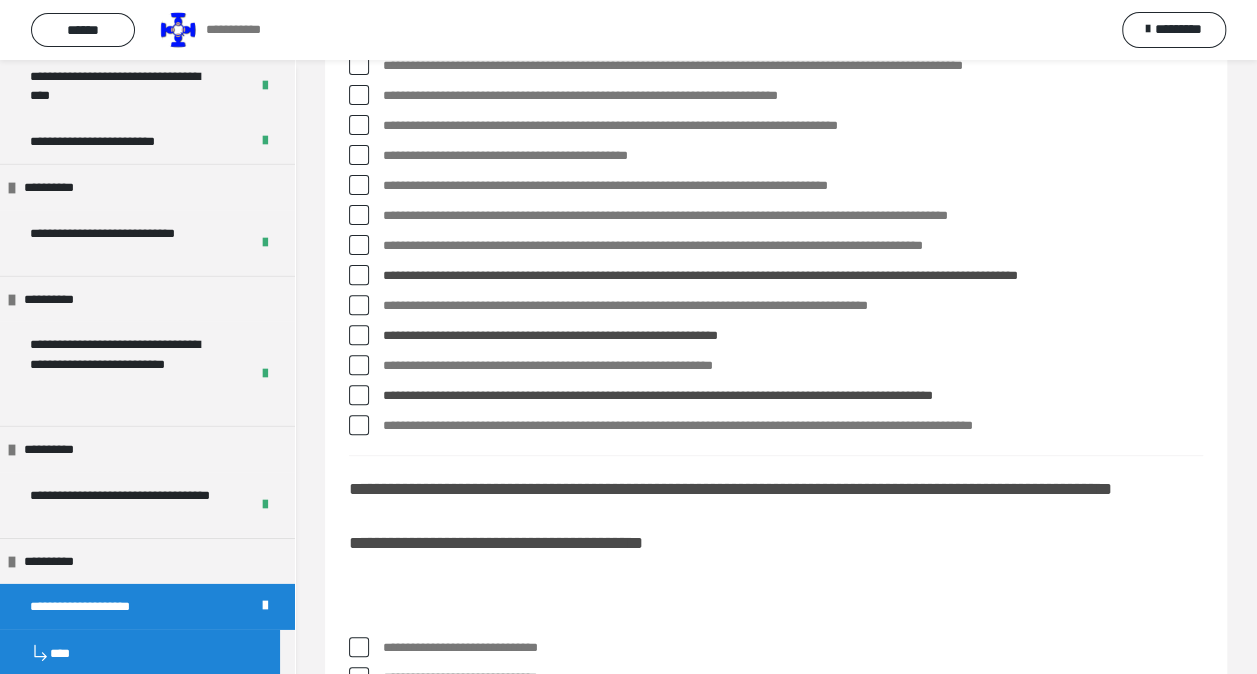 click at bounding box center [359, 245] 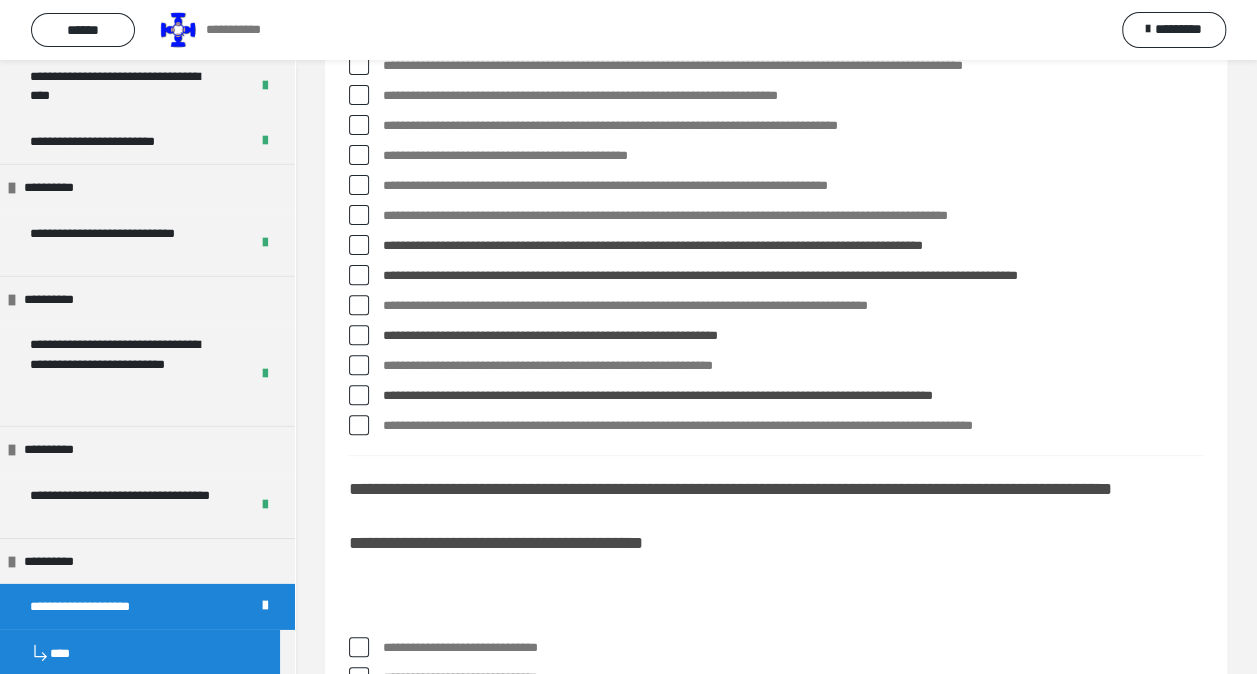 click at bounding box center (359, 125) 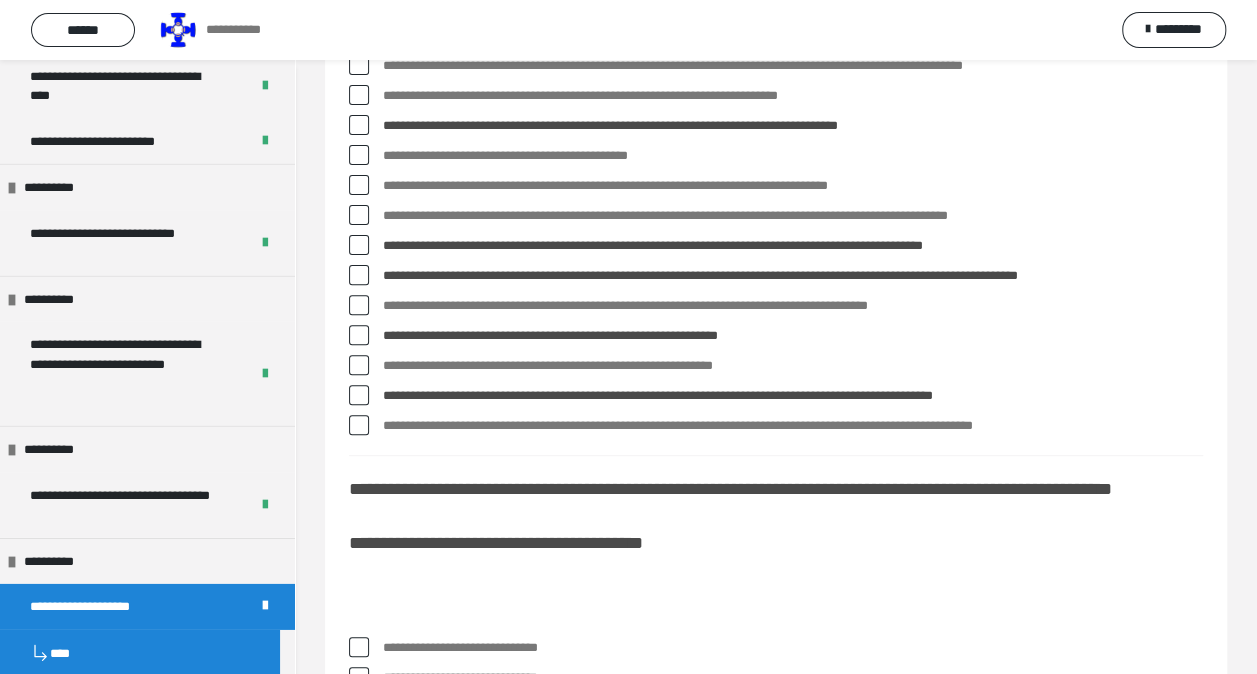 click at bounding box center (359, 185) 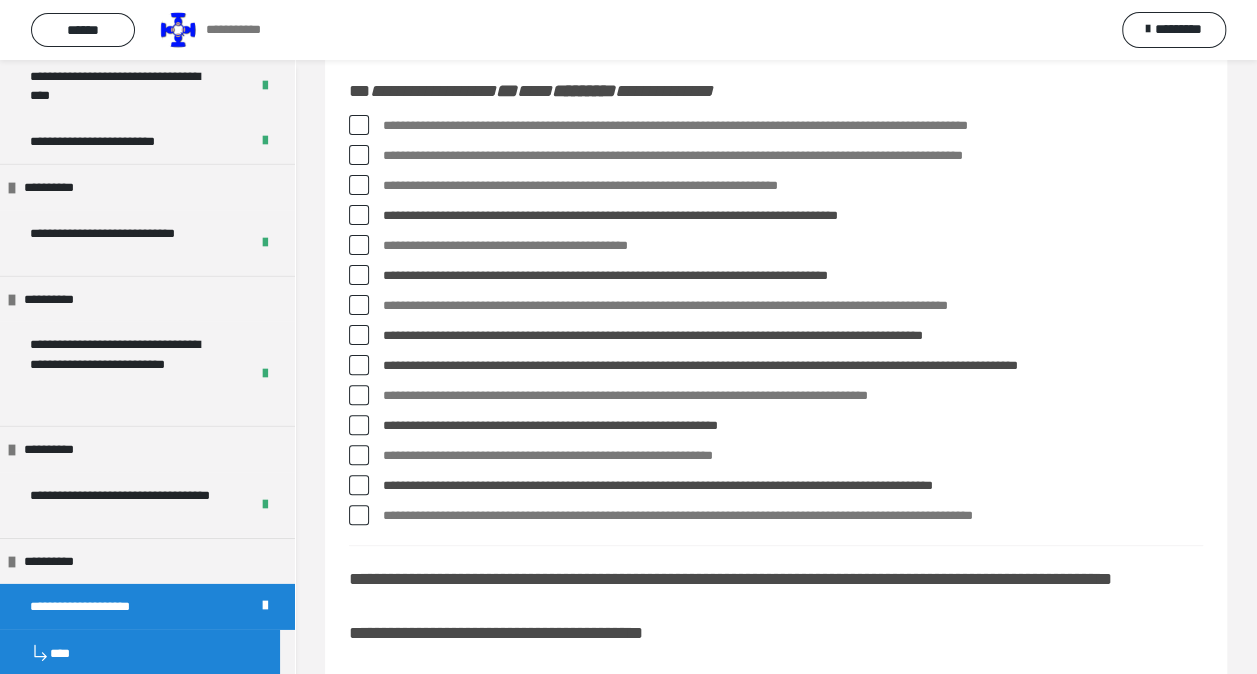 scroll, scrollTop: 0, scrollLeft: 0, axis: both 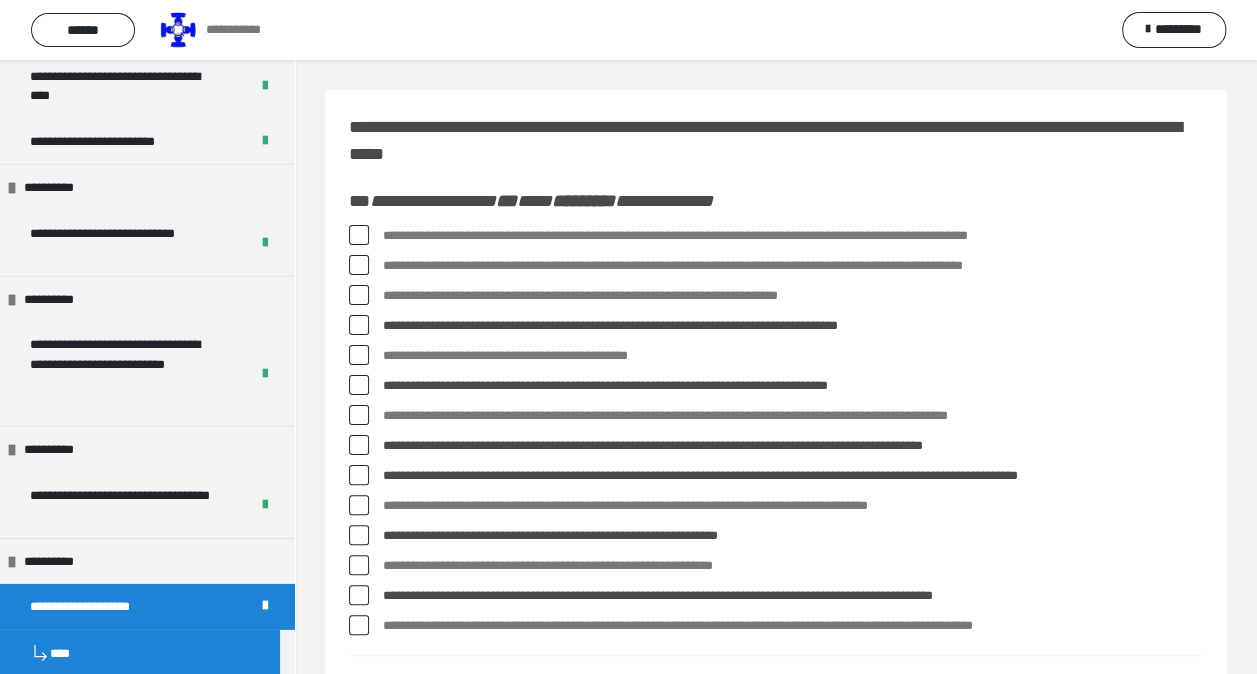 click at bounding box center [359, 235] 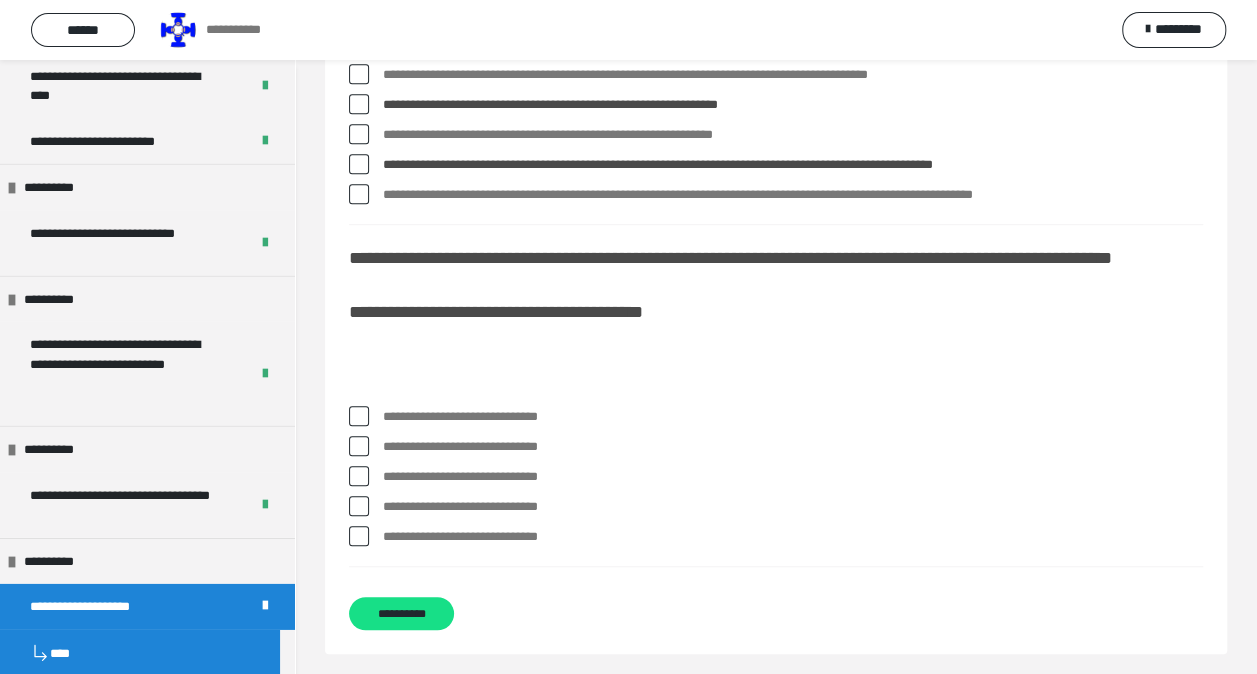 scroll, scrollTop: 600, scrollLeft: 0, axis: vertical 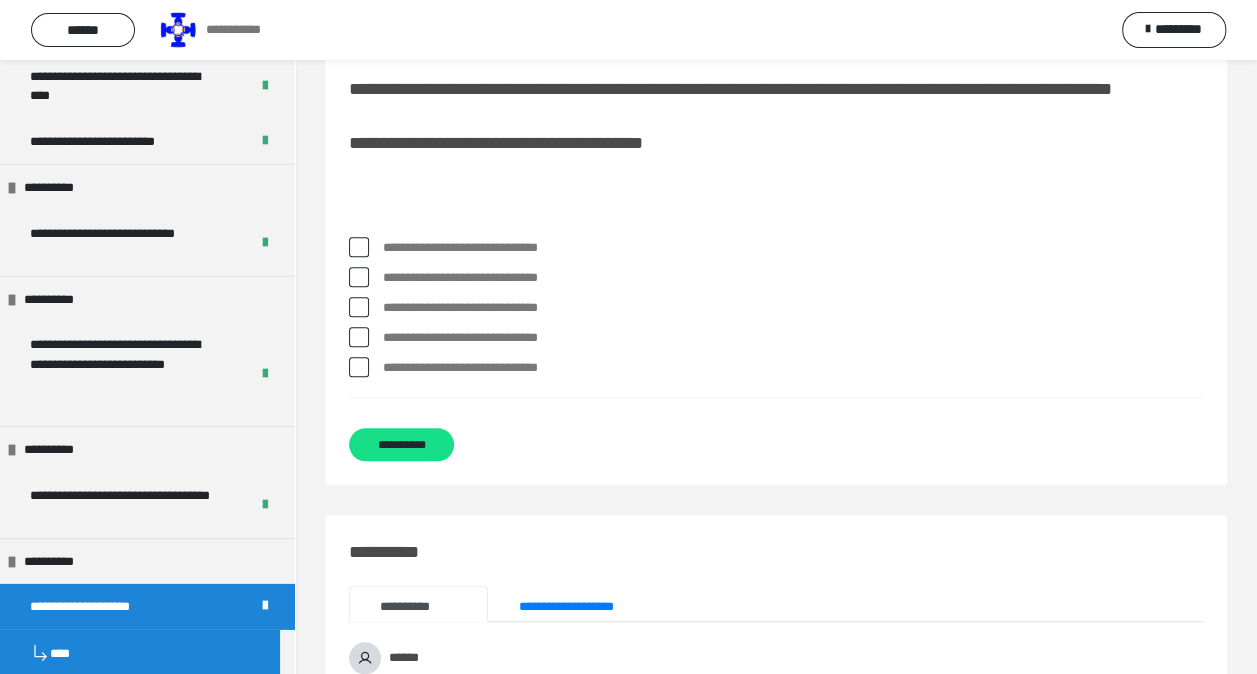 click at bounding box center (359, 247) 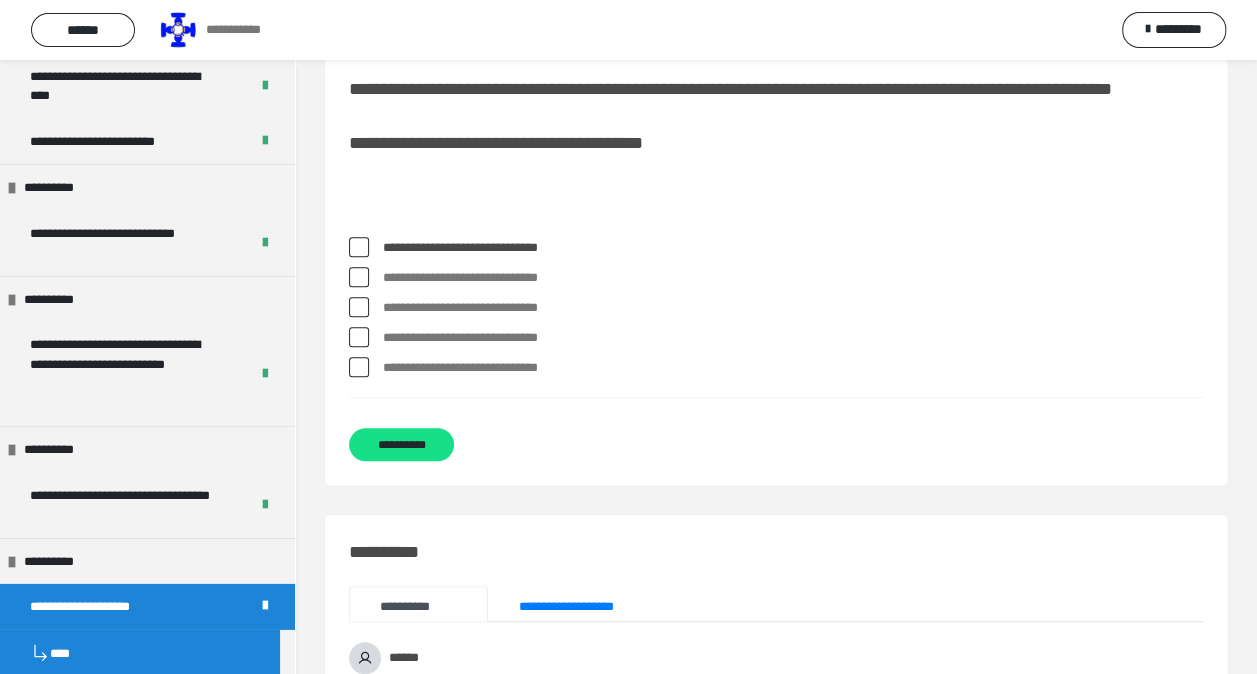 click at bounding box center (359, 367) 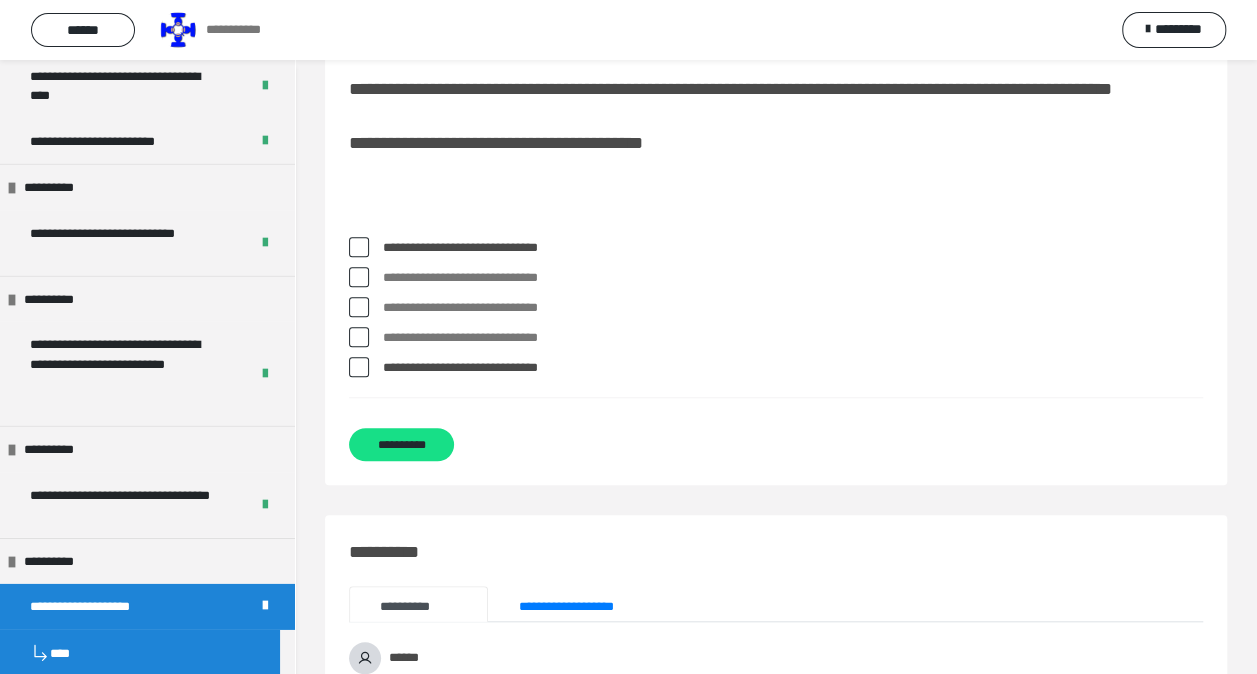 click at bounding box center (359, 367) 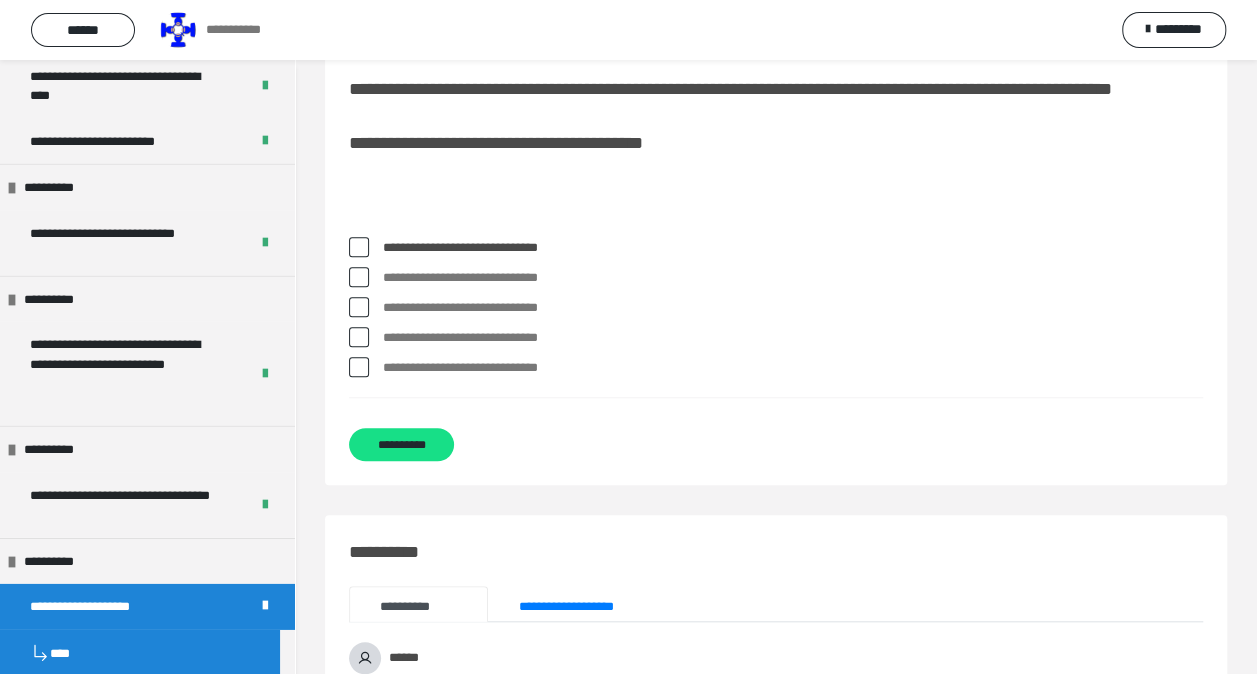 click at bounding box center [359, 367] 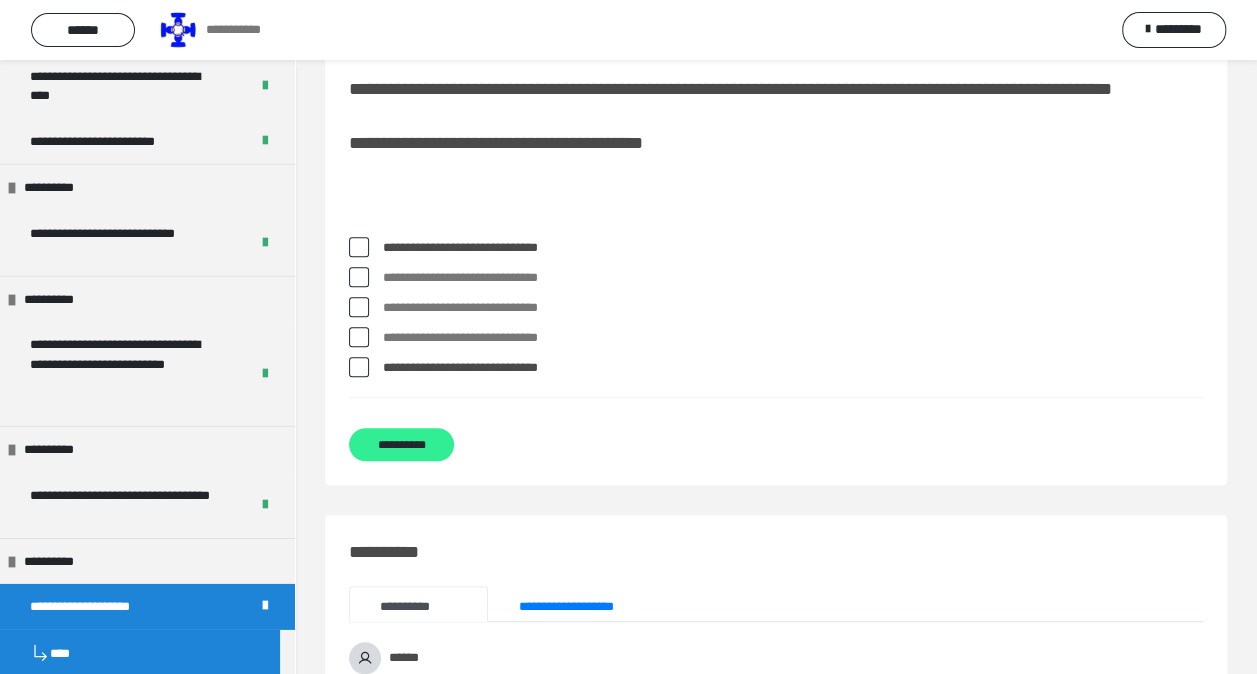 click on "**********" at bounding box center [401, 444] 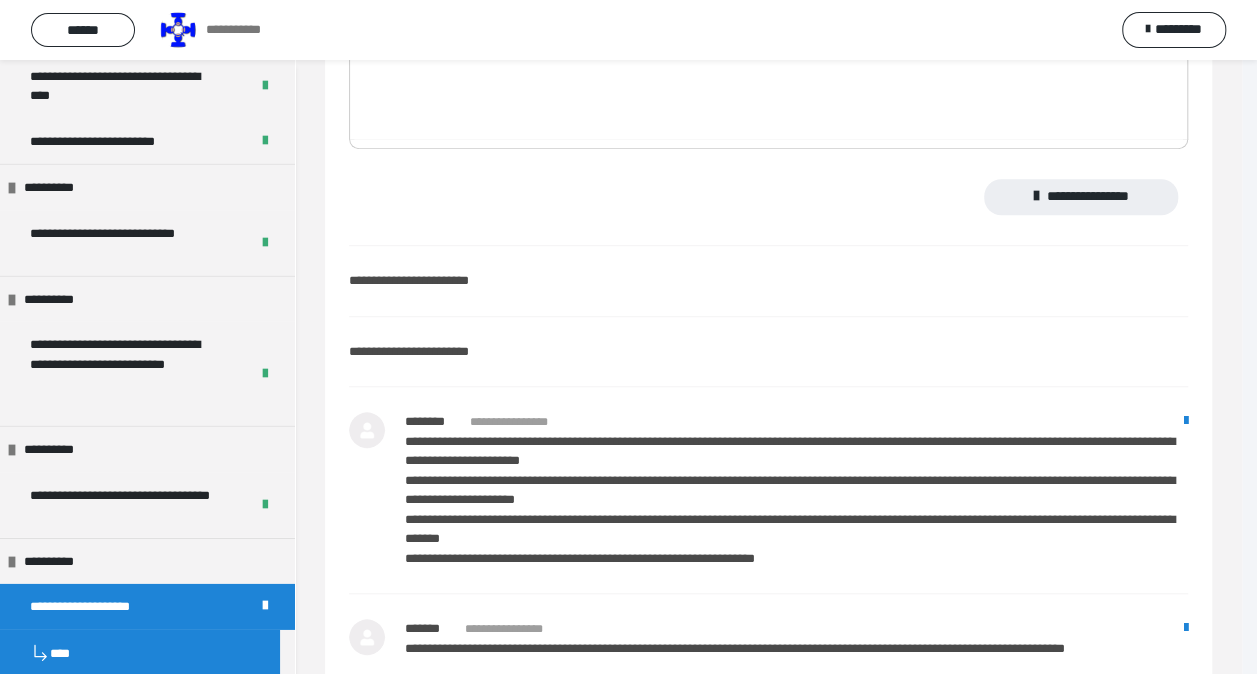 scroll, scrollTop: 0, scrollLeft: 0, axis: both 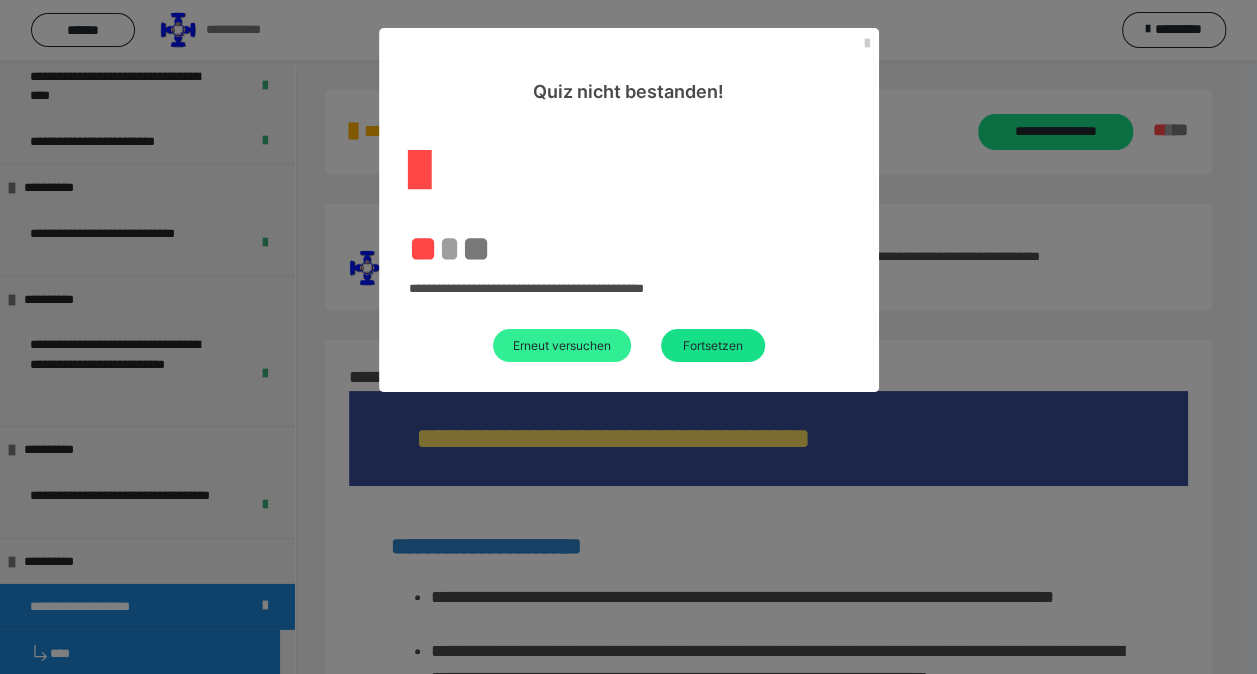 click on "Erneut versuchen" at bounding box center (562, 345) 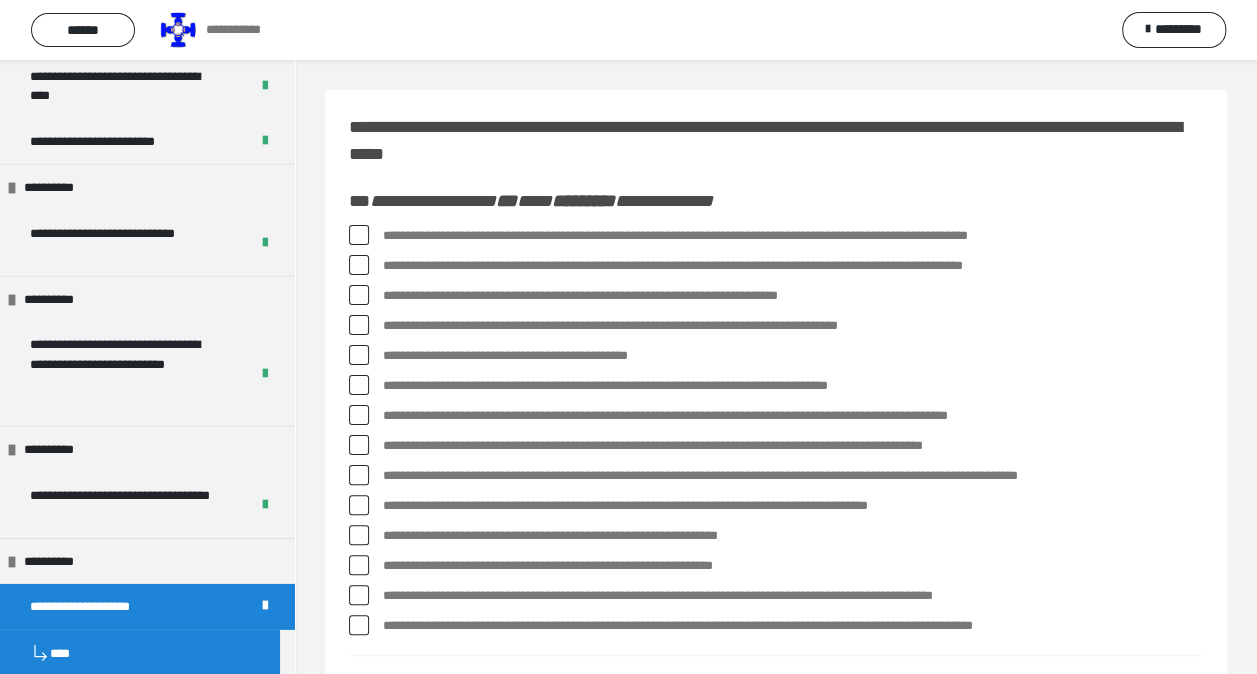 click at bounding box center (359, 235) 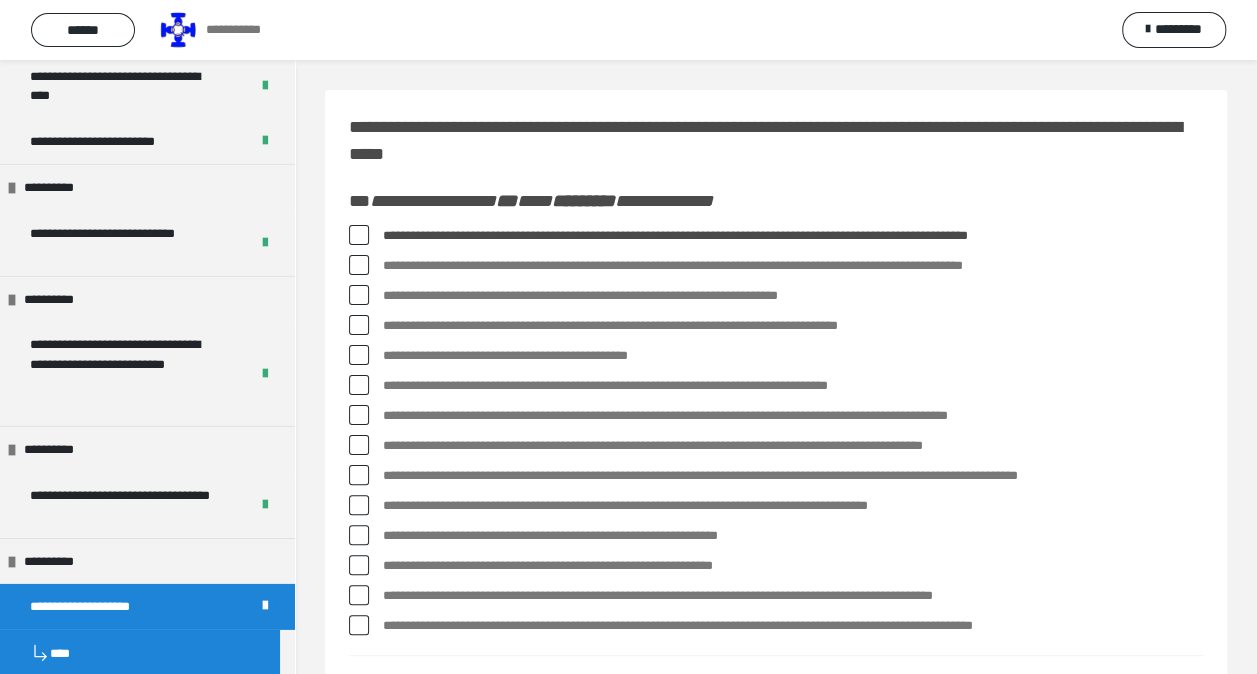 click at bounding box center [359, 325] 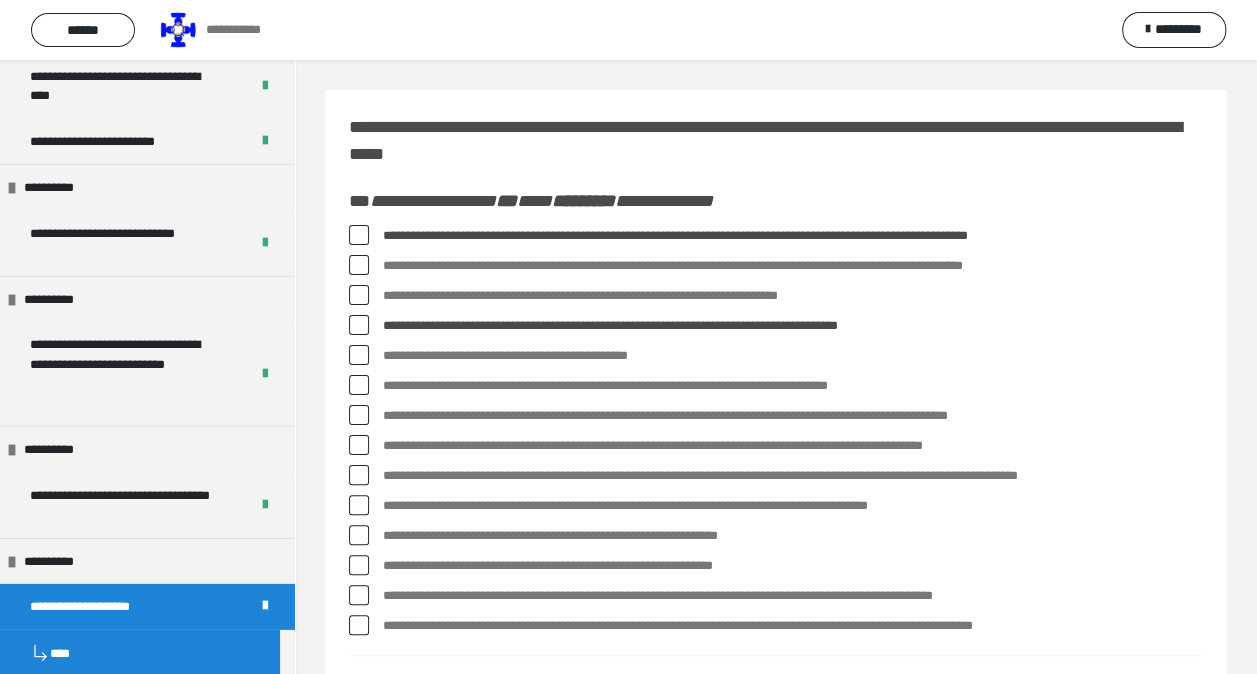 click at bounding box center [359, 355] 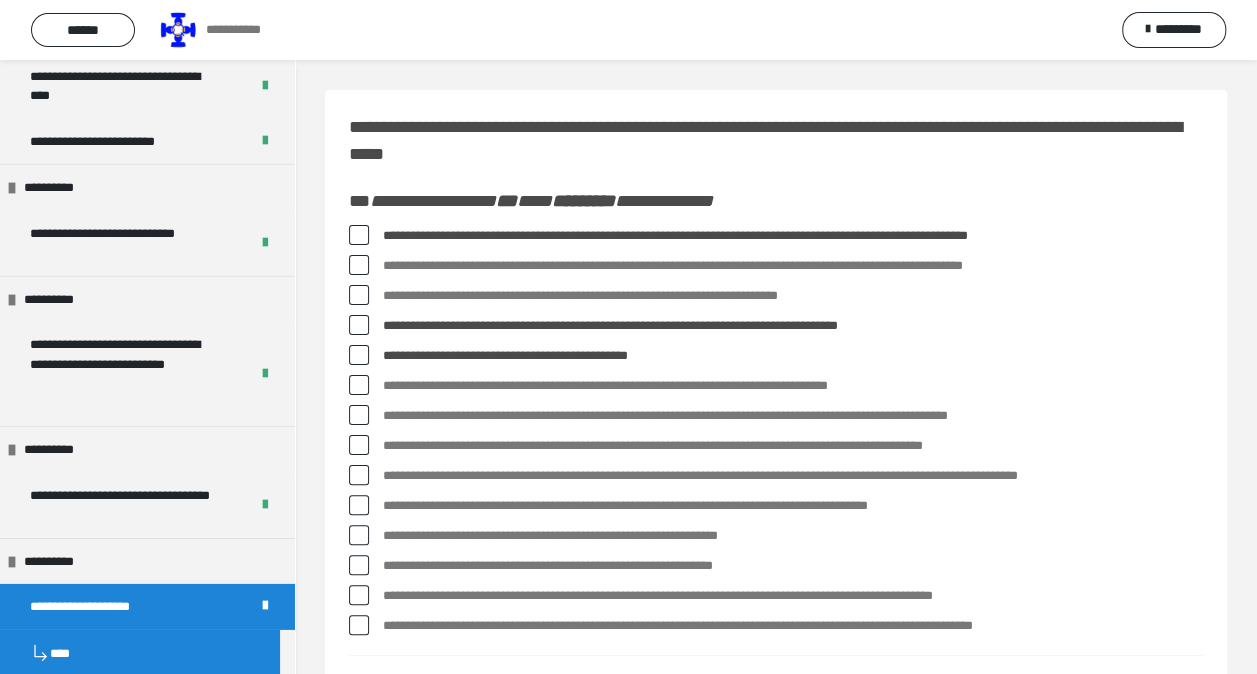 click at bounding box center [359, 535] 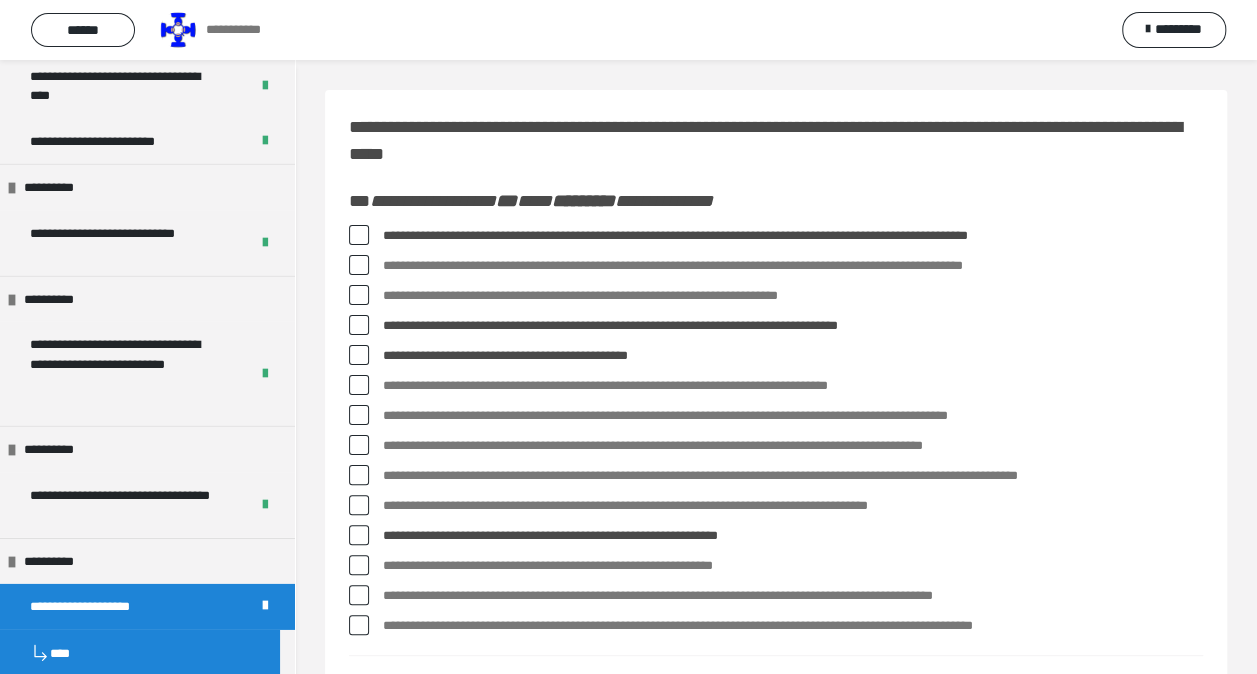 click at bounding box center (359, 595) 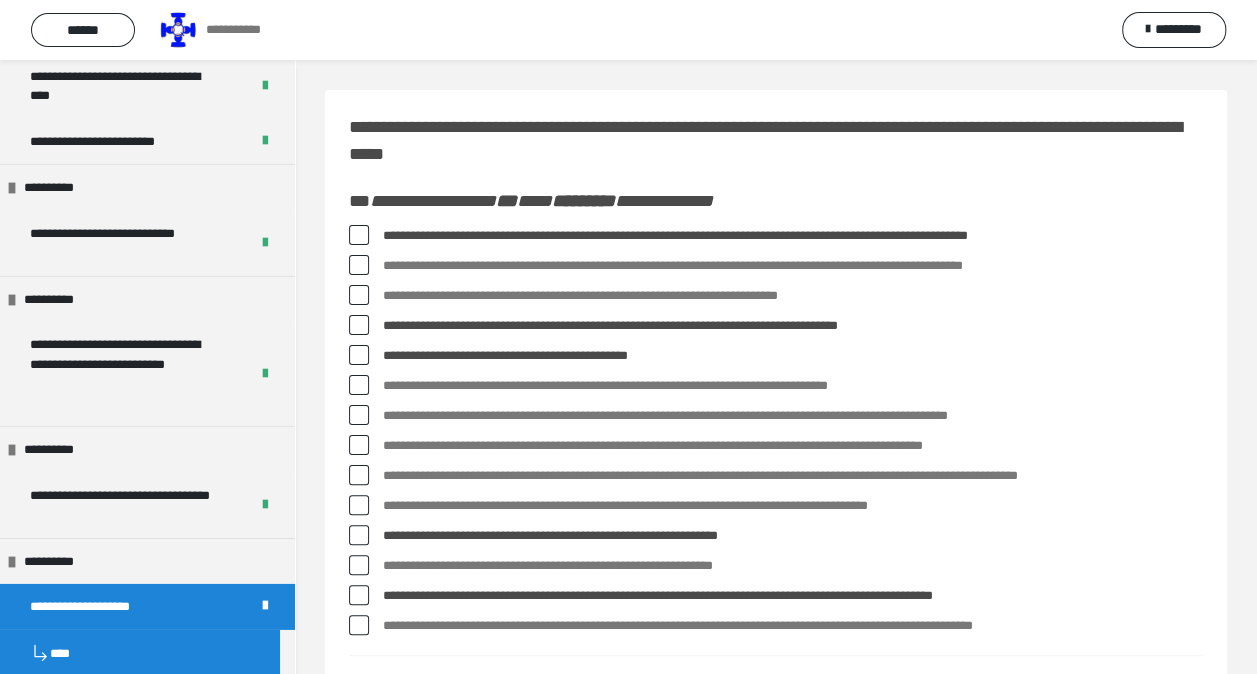 click at bounding box center [359, 475] 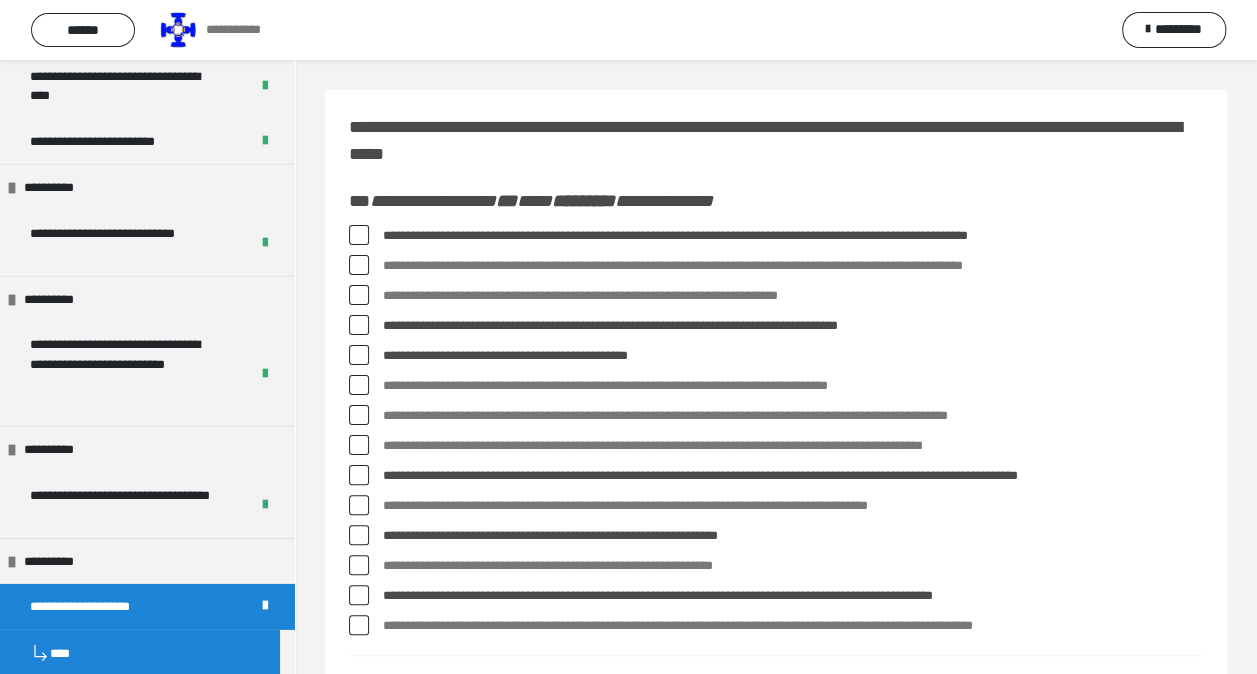click at bounding box center [359, 445] 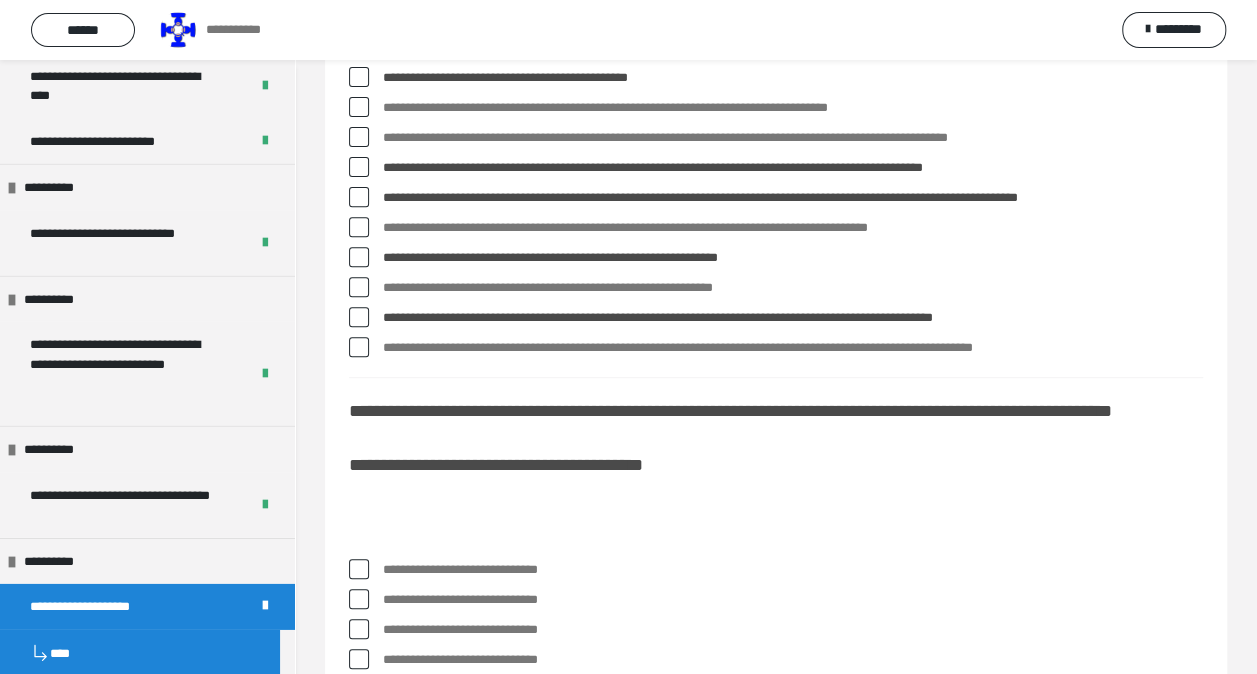 scroll, scrollTop: 400, scrollLeft: 0, axis: vertical 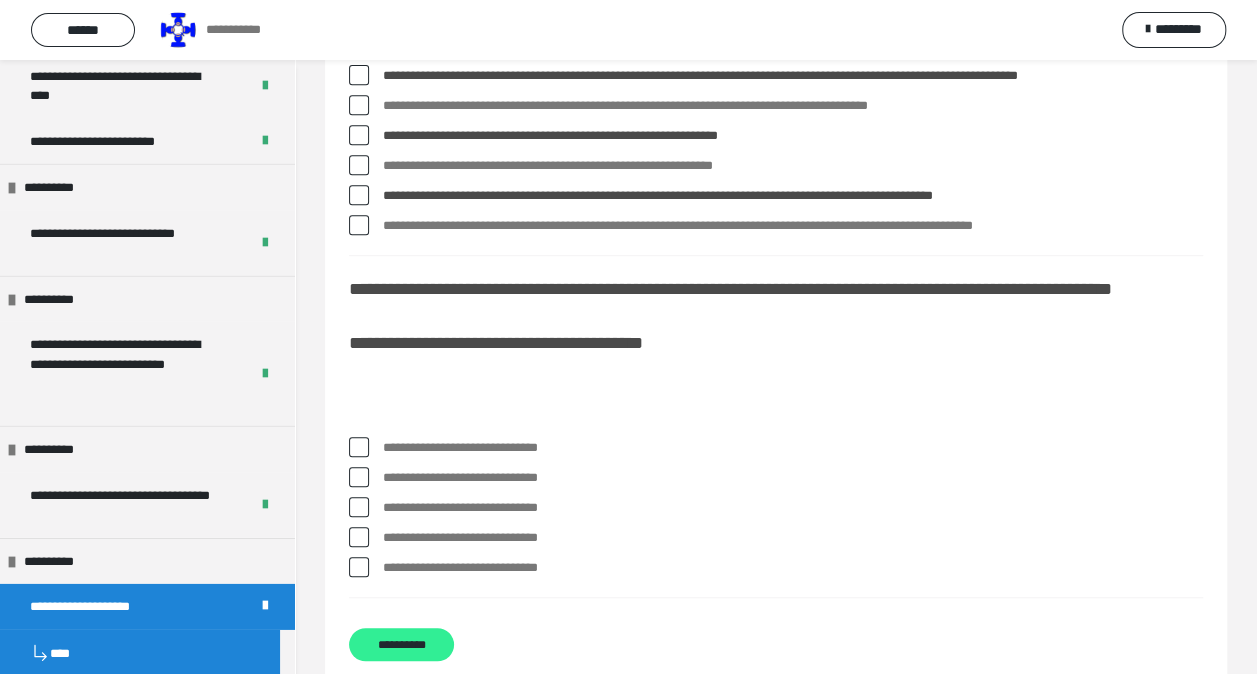 click on "**********" at bounding box center [401, 644] 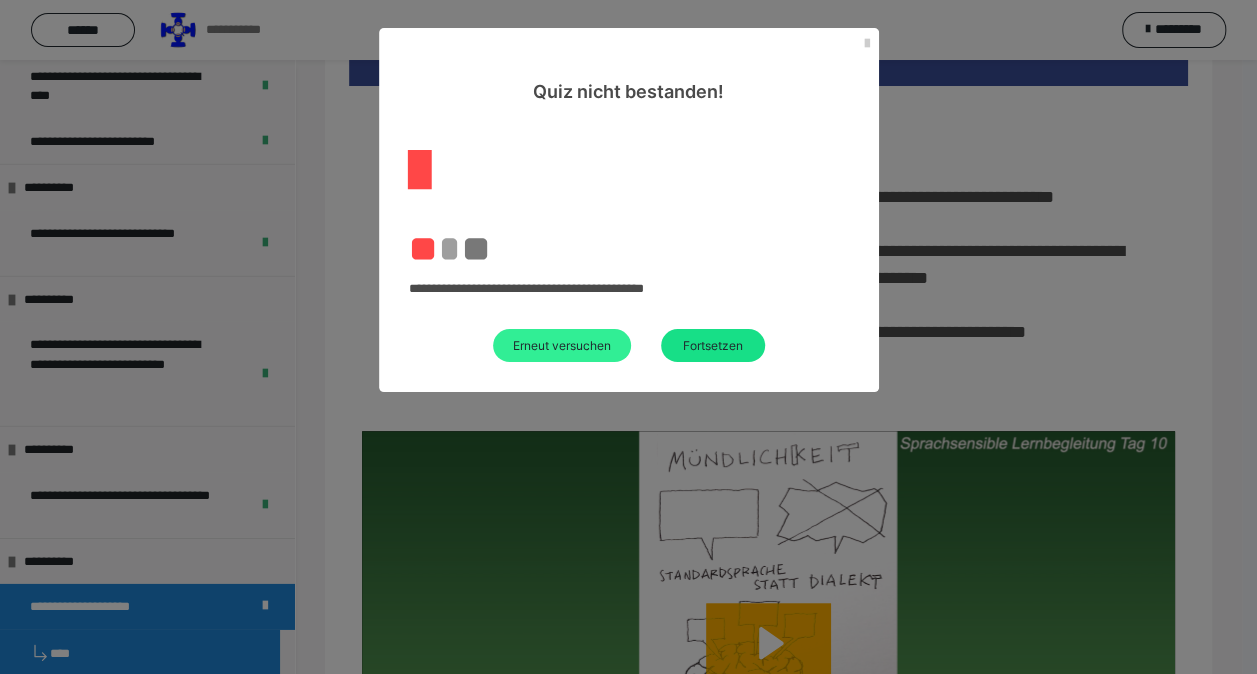 click on "Erneut versuchen" at bounding box center [562, 345] 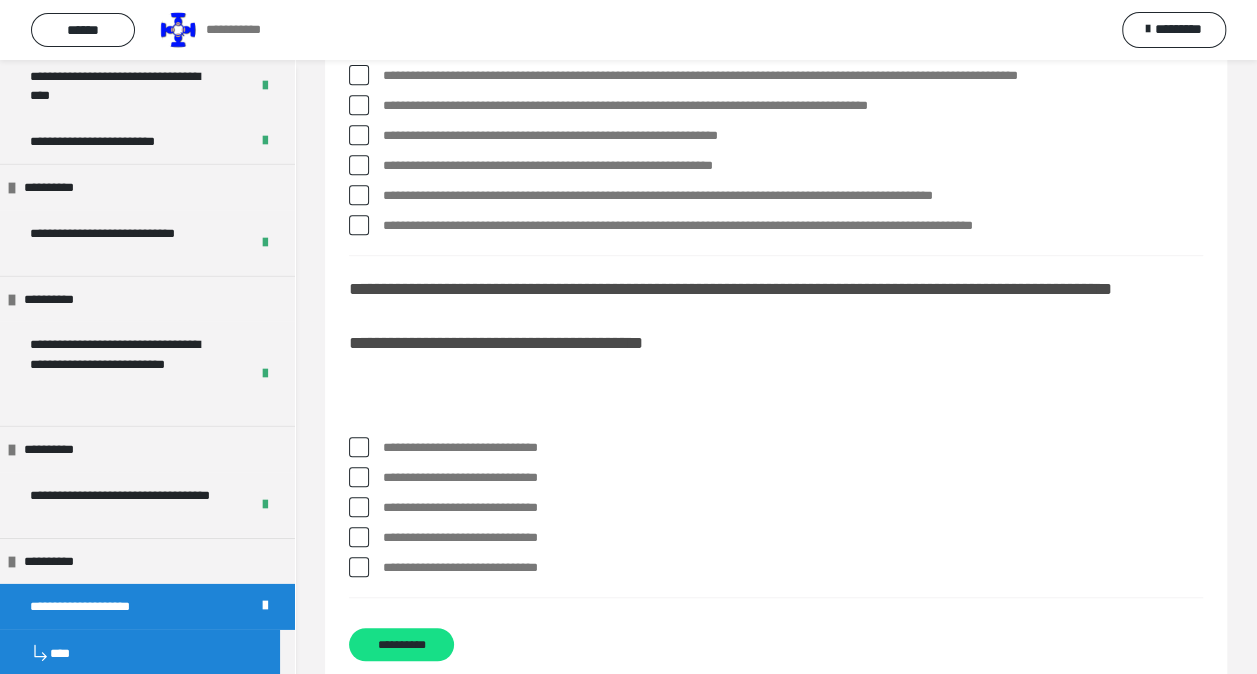 click at bounding box center (359, 195) 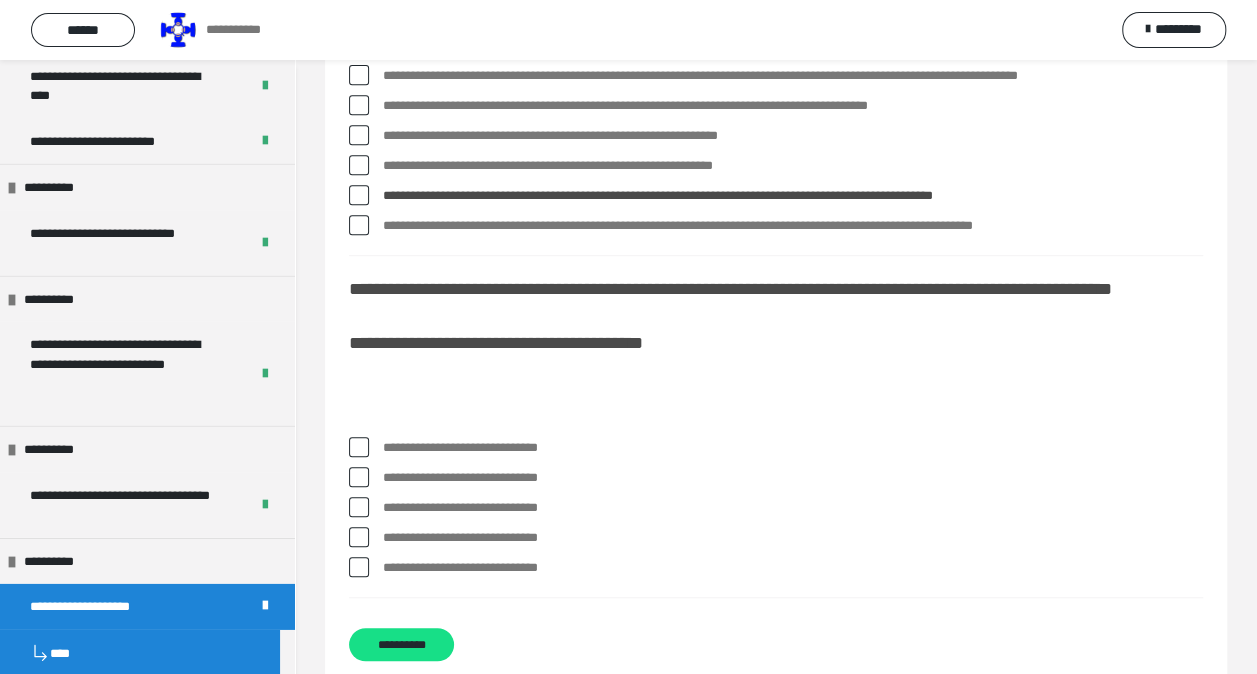 click at bounding box center [359, 135] 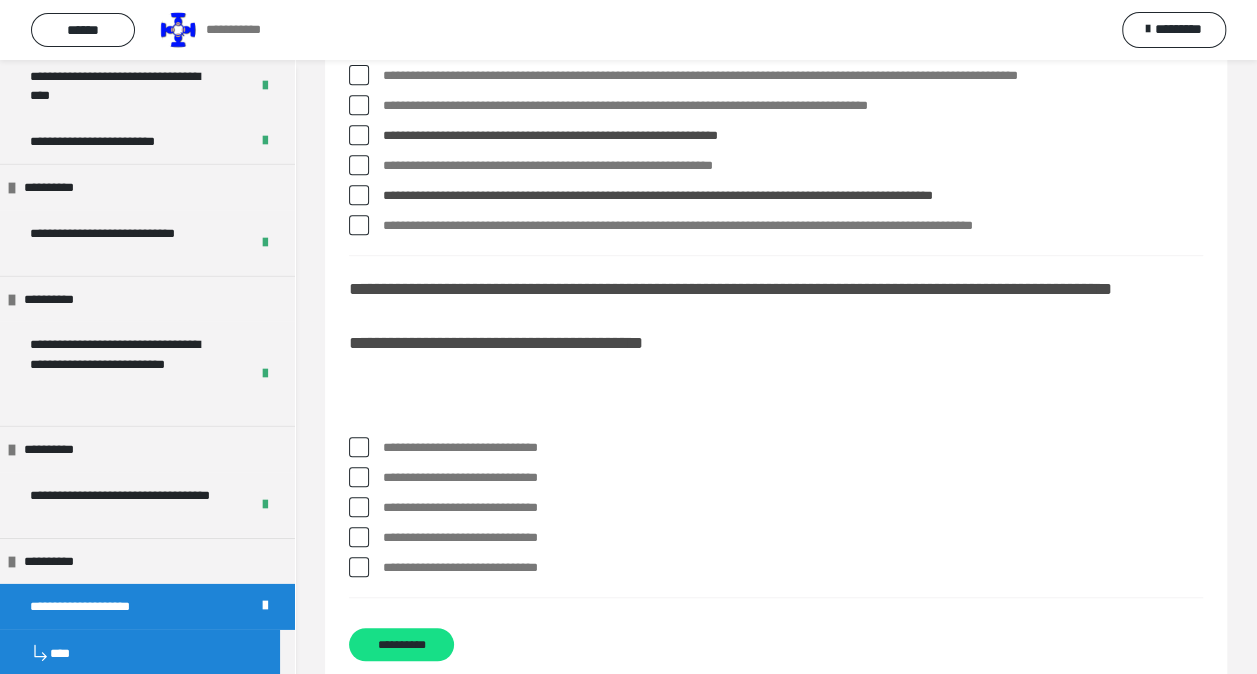 click at bounding box center (359, 75) 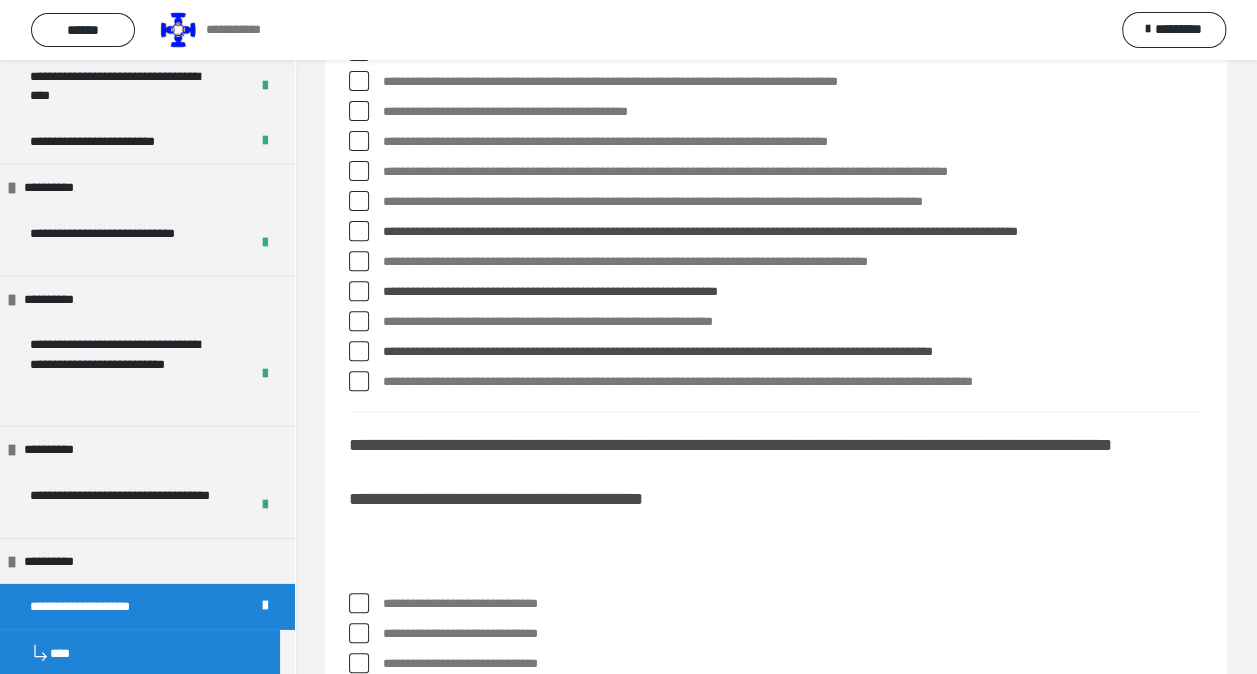 scroll, scrollTop: 200, scrollLeft: 0, axis: vertical 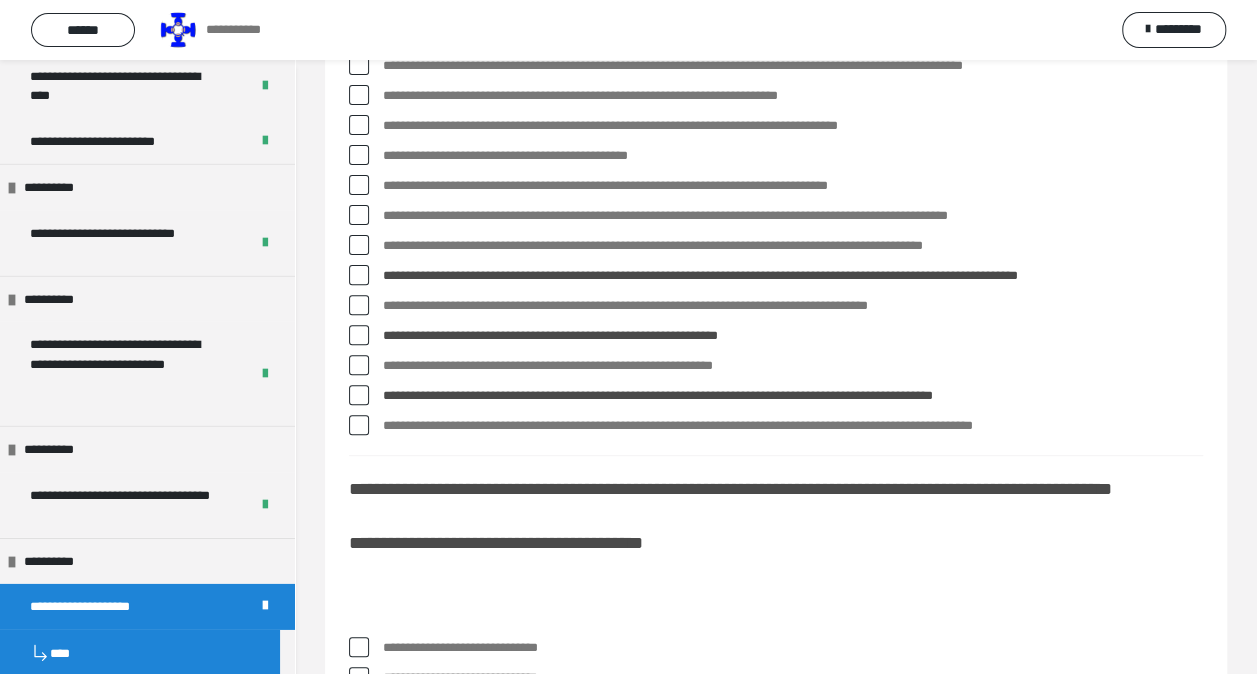 click at bounding box center (359, 245) 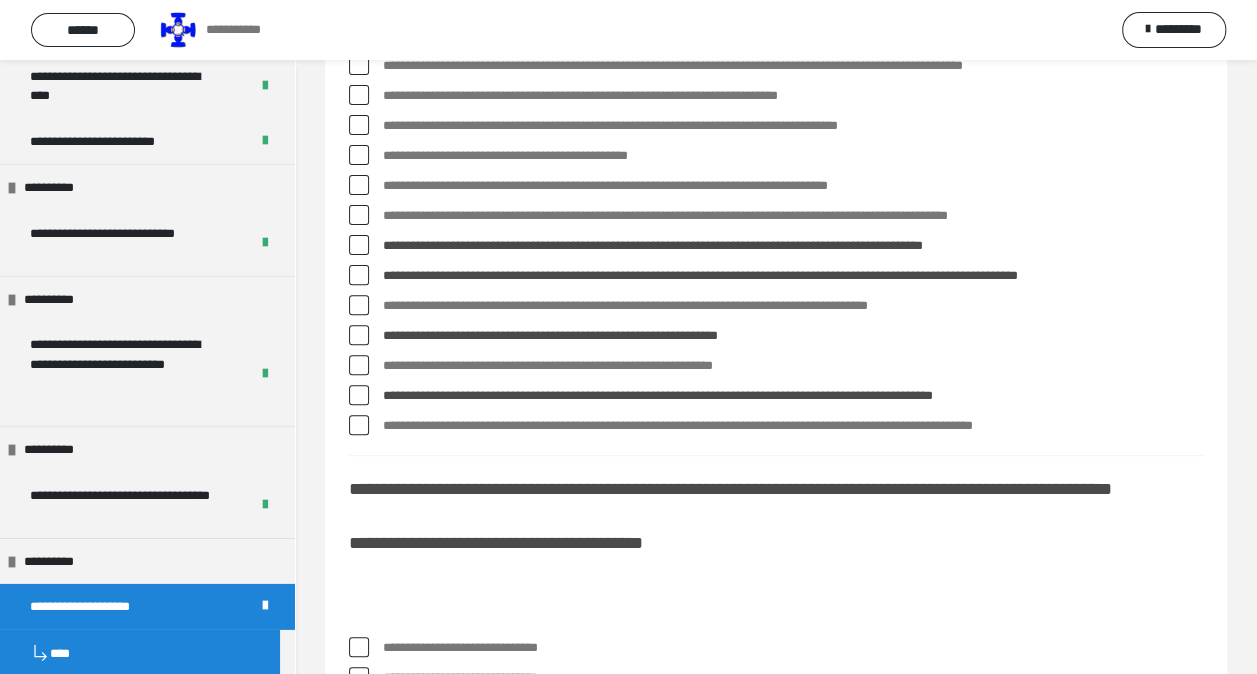 click at bounding box center [359, 185] 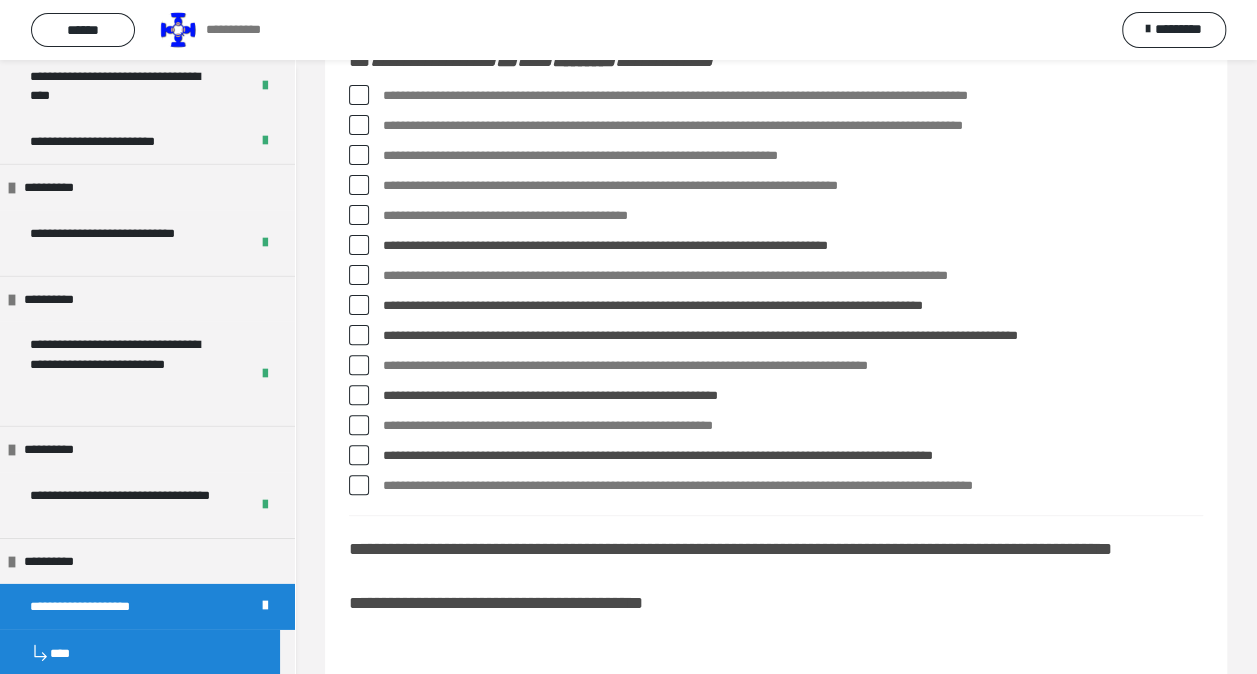 scroll, scrollTop: 100, scrollLeft: 0, axis: vertical 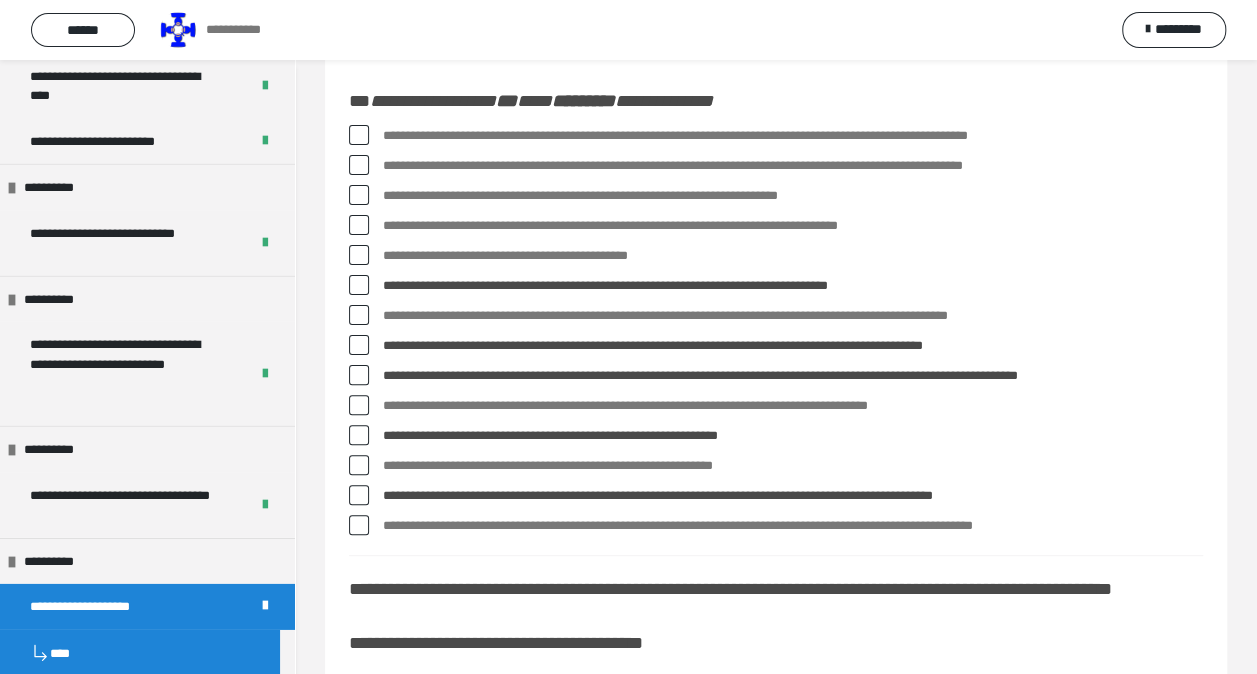 click at bounding box center [359, 135] 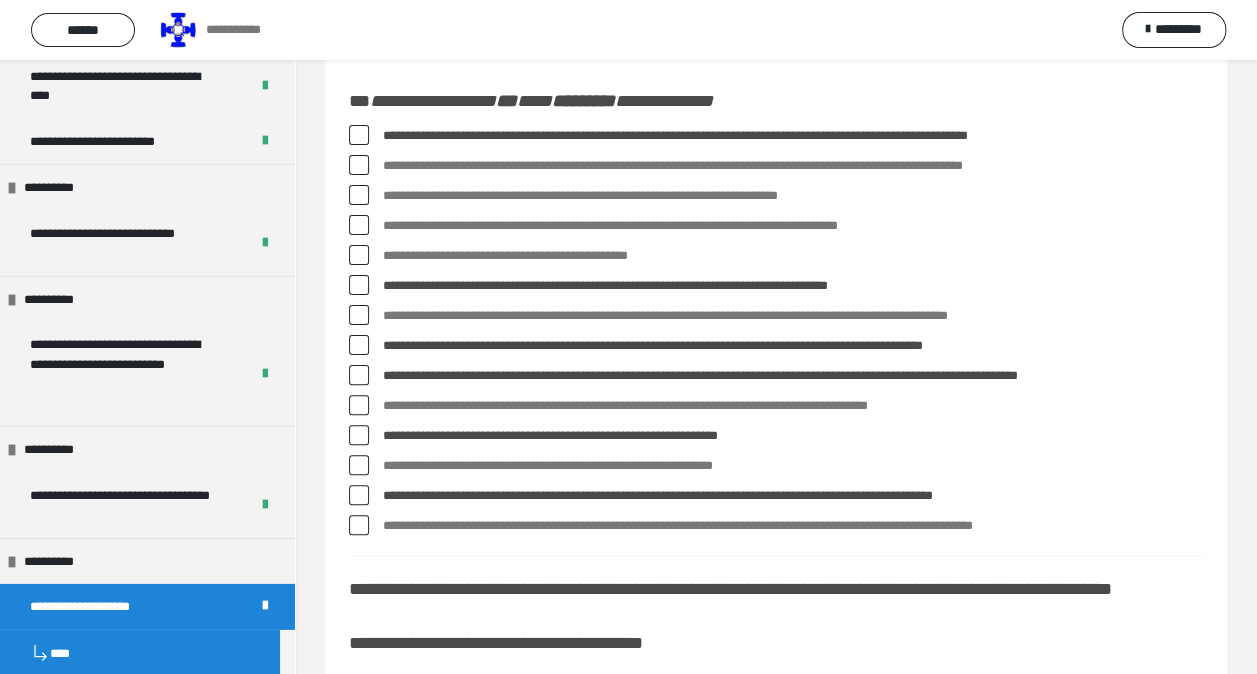 click at bounding box center (359, 225) 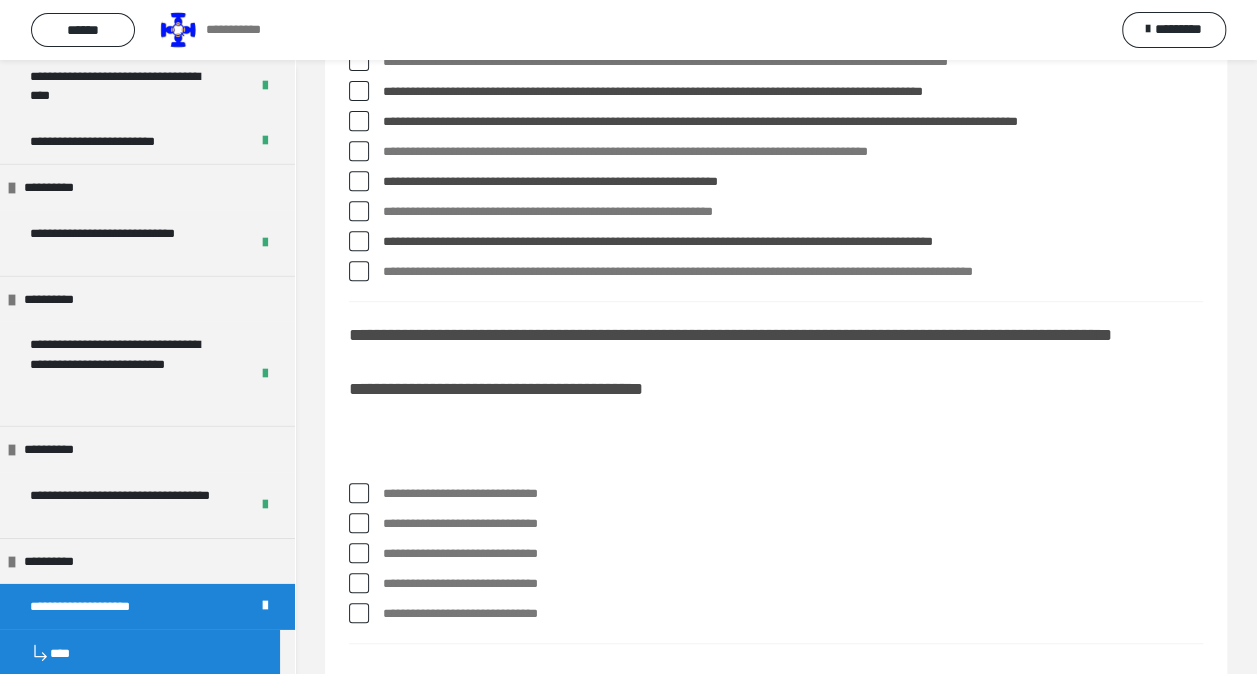 scroll, scrollTop: 500, scrollLeft: 0, axis: vertical 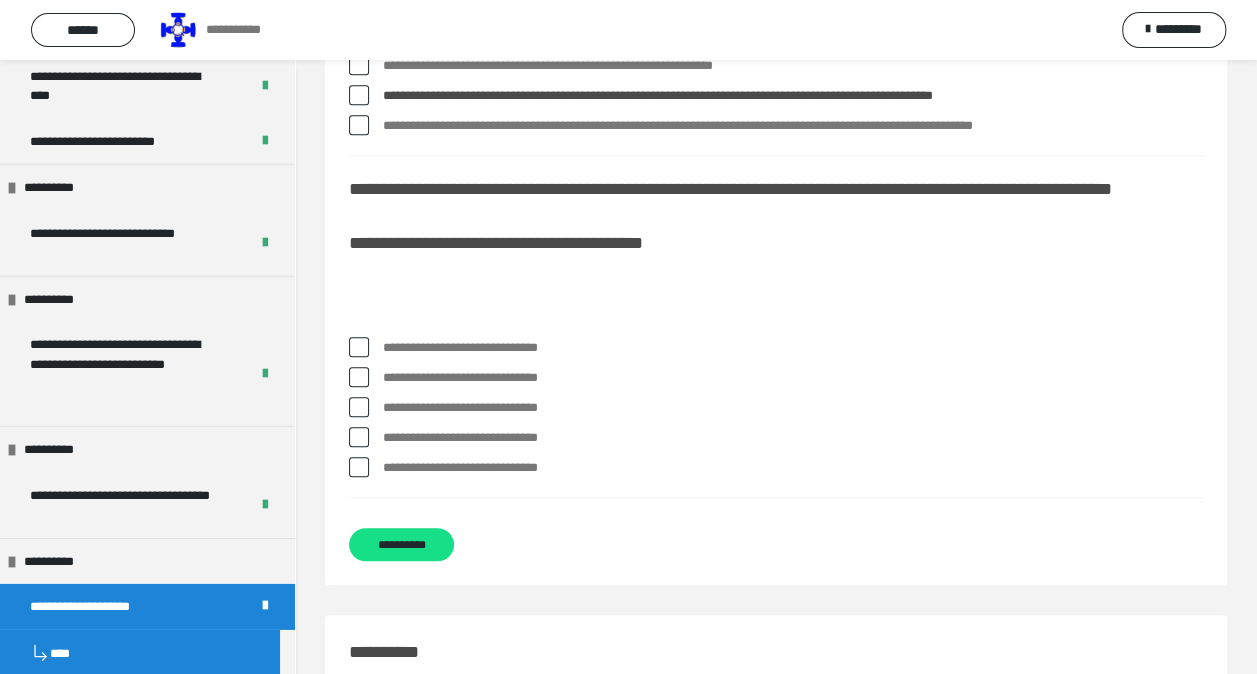 click at bounding box center [359, 347] 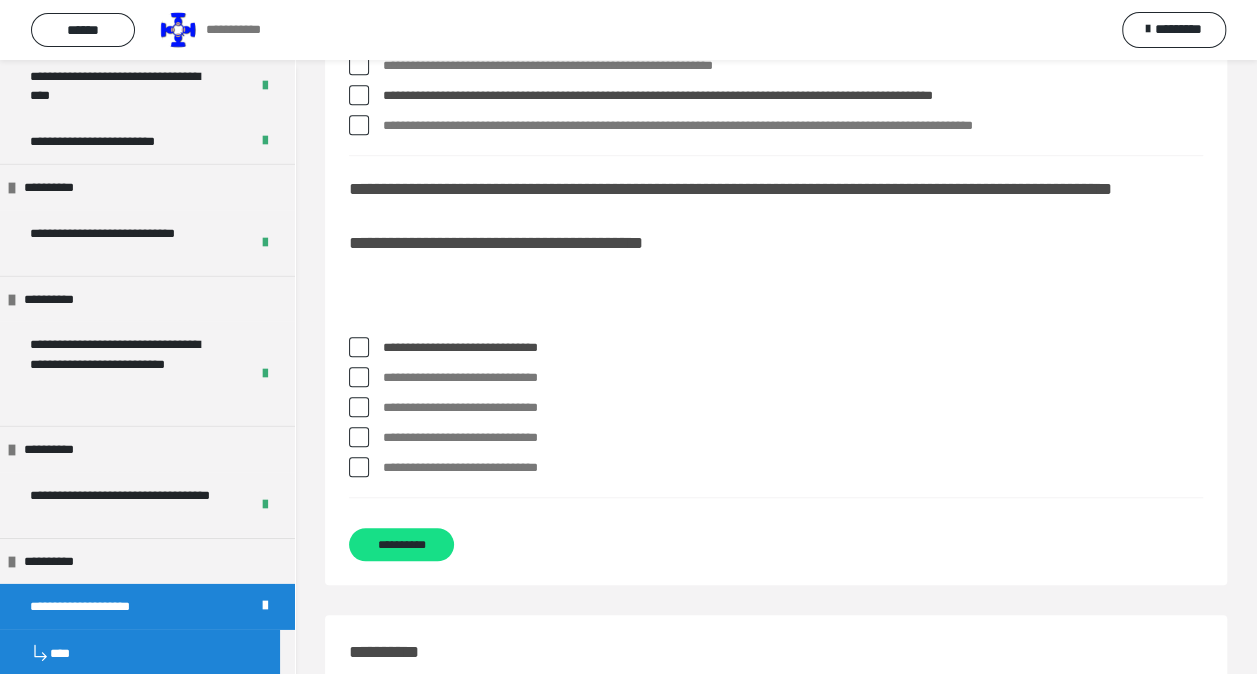 click on "**********" at bounding box center (776, 468) 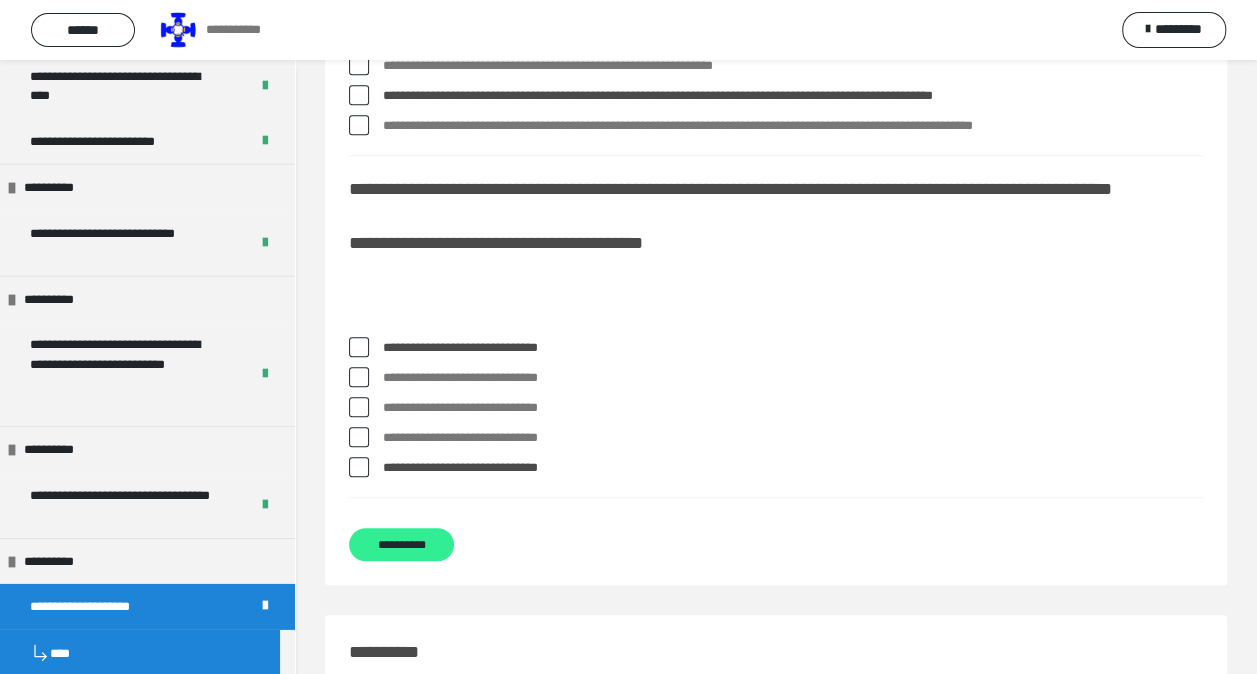 click on "**********" at bounding box center [401, 544] 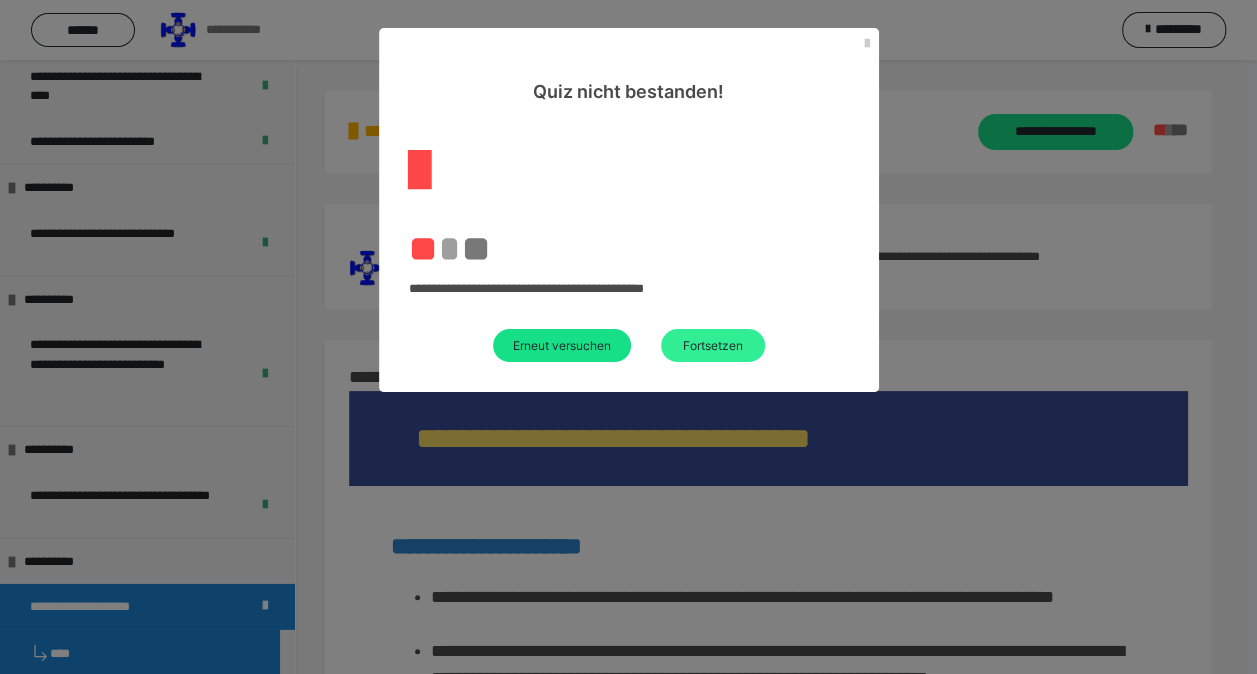 click on "Fortsetzen" at bounding box center [713, 345] 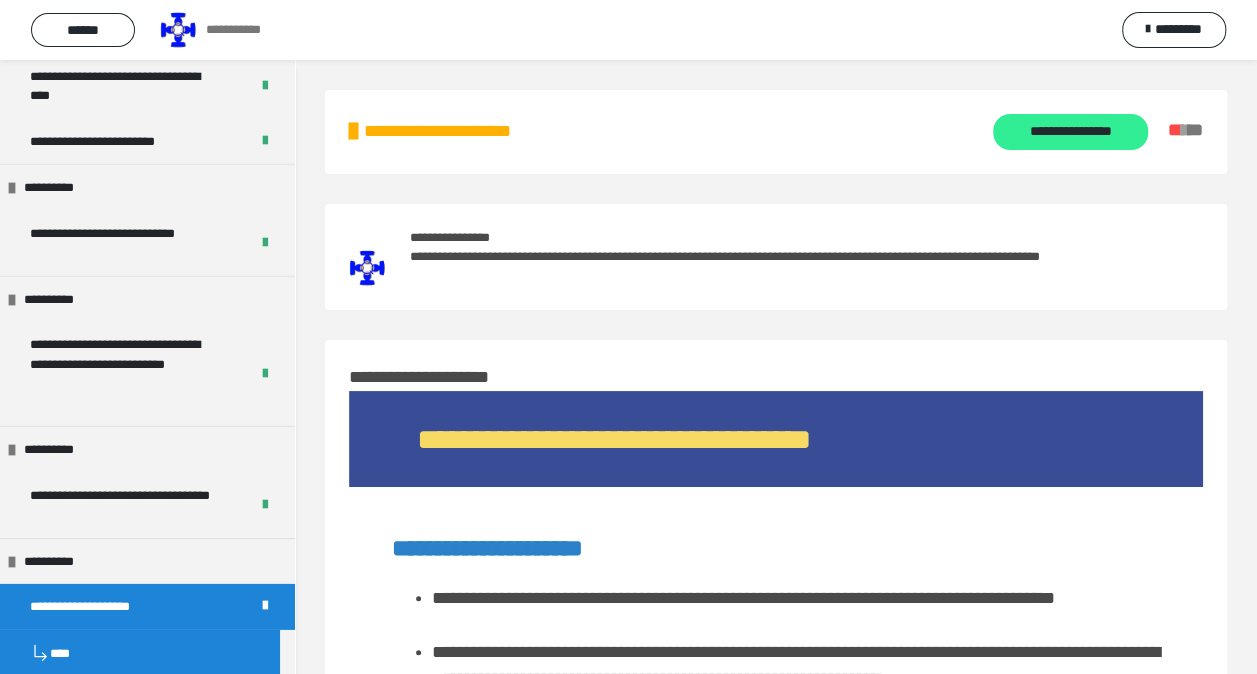 click on "**********" at bounding box center [1070, 132] 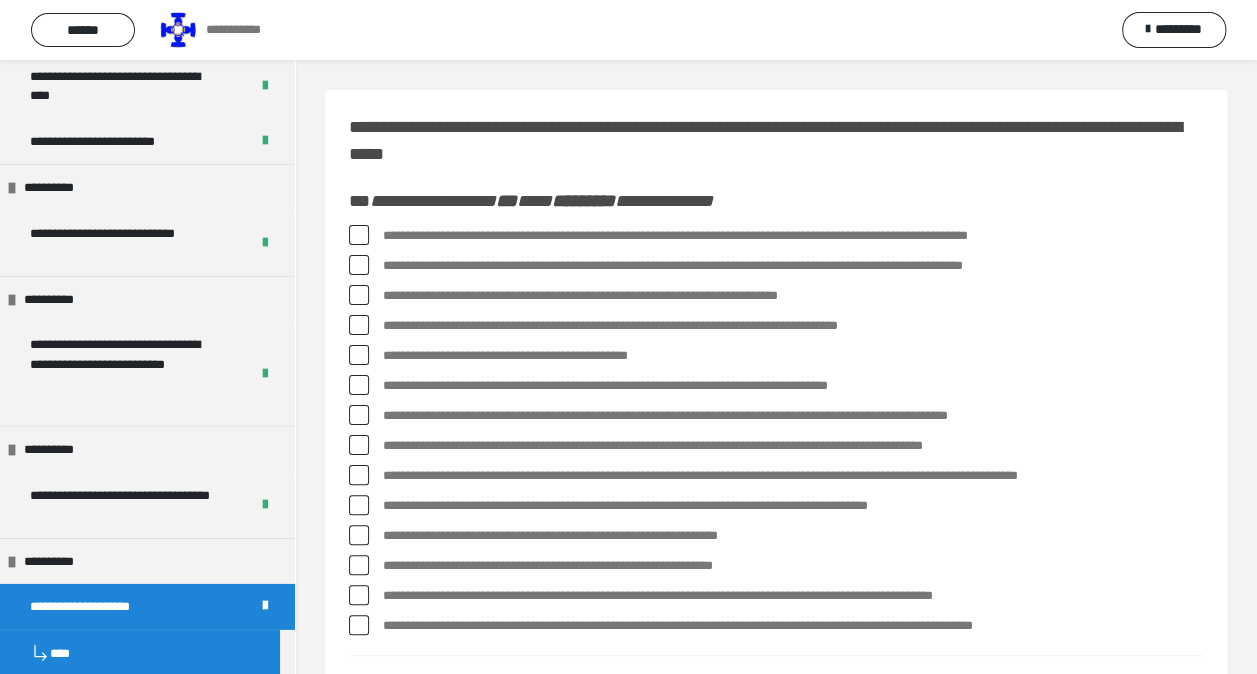 click at bounding box center (359, 235) 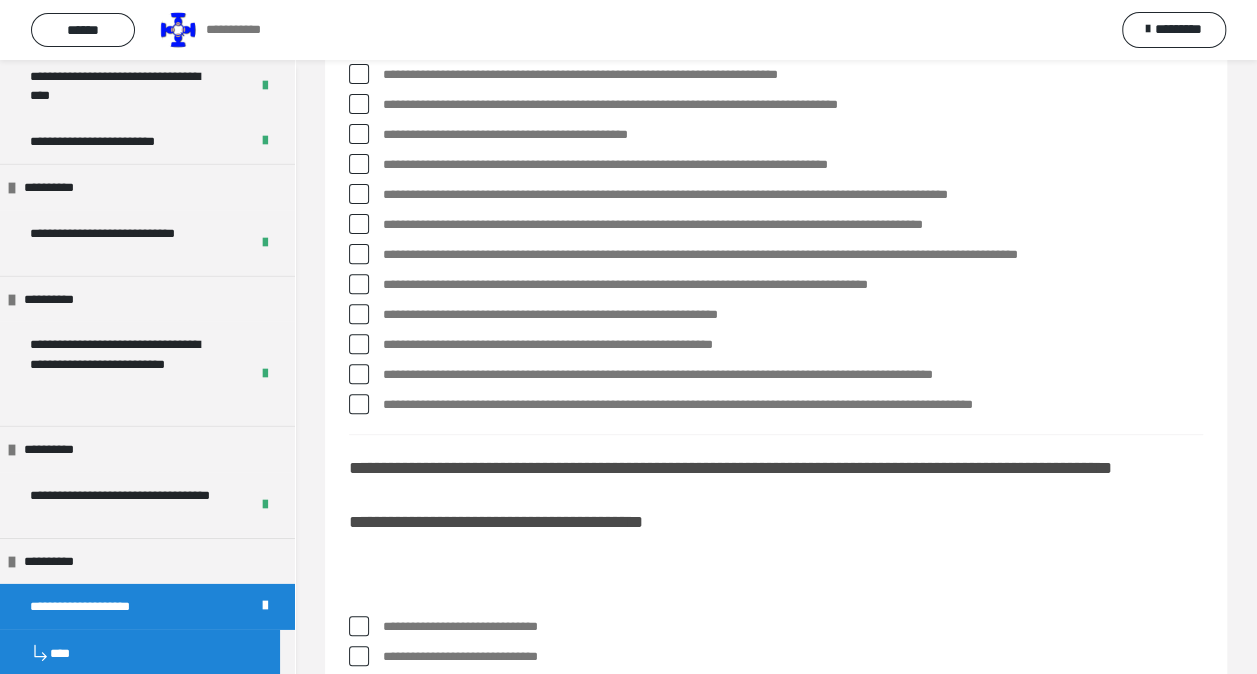 scroll, scrollTop: 300, scrollLeft: 0, axis: vertical 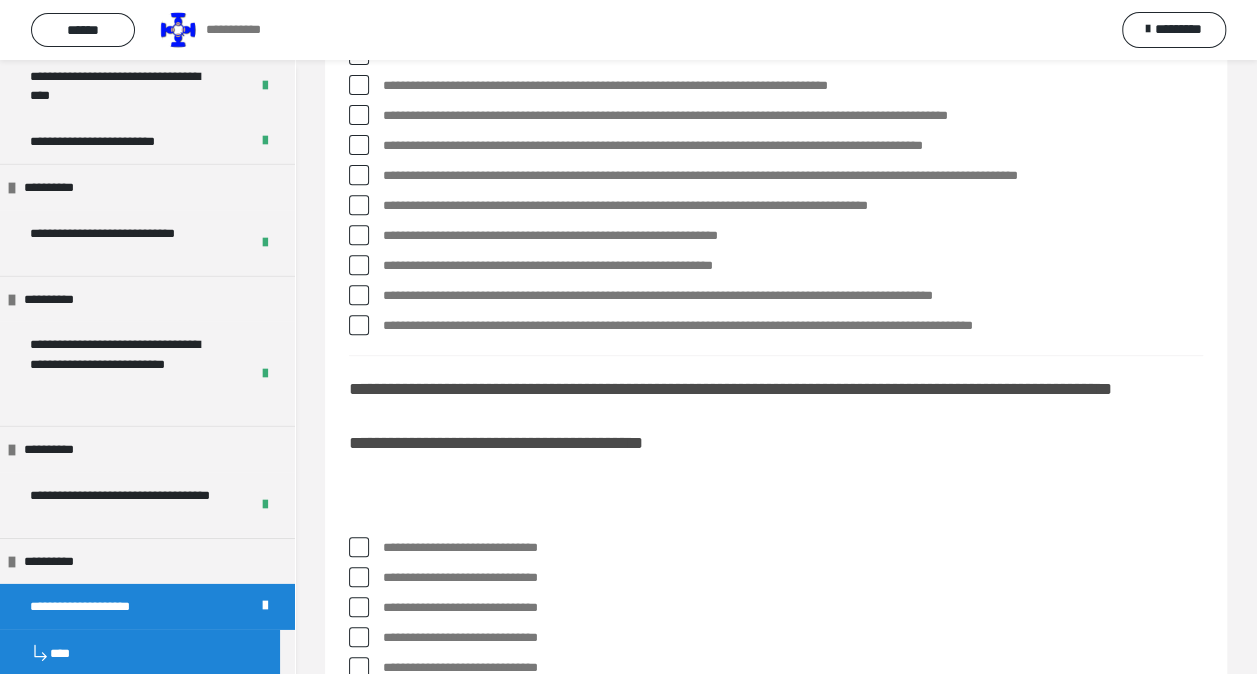 click at bounding box center [359, 235] 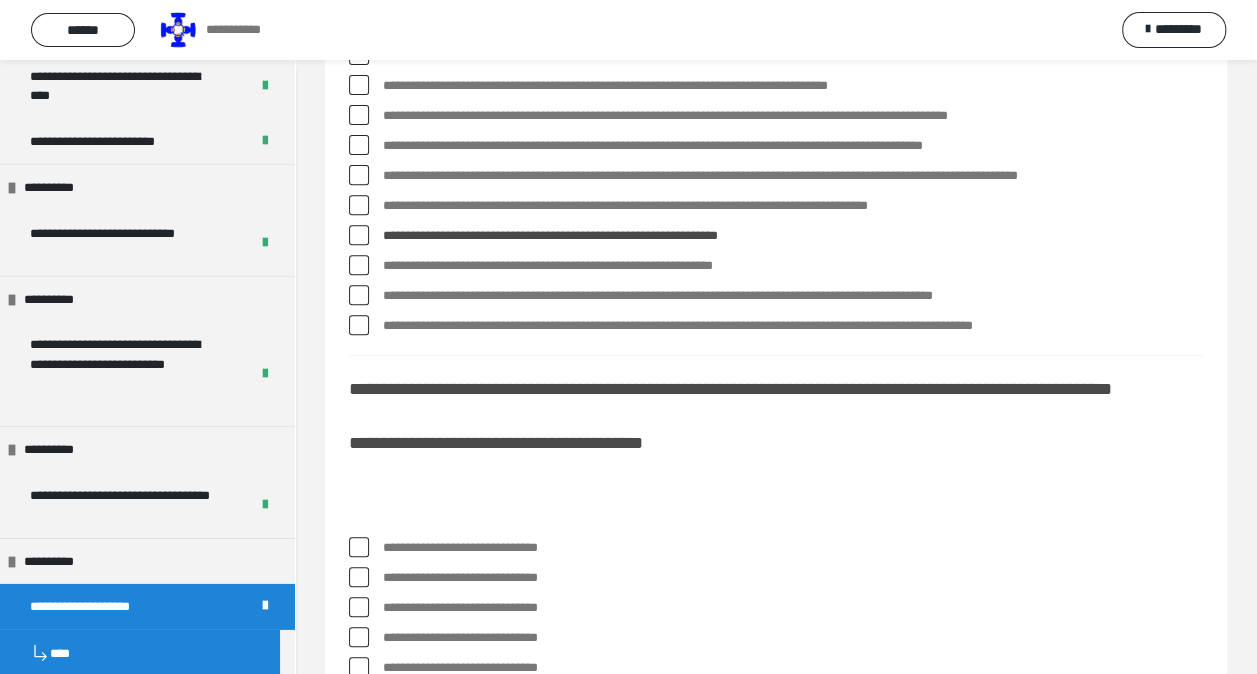 click at bounding box center (359, 295) 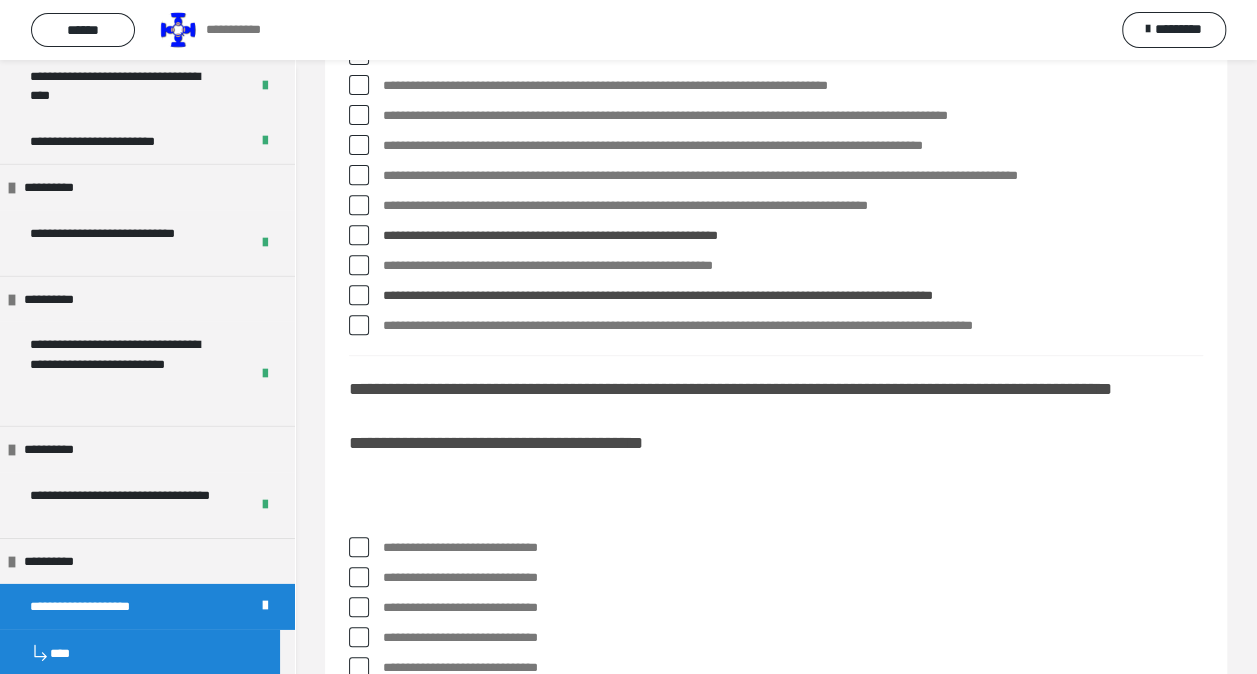 click at bounding box center (359, 175) 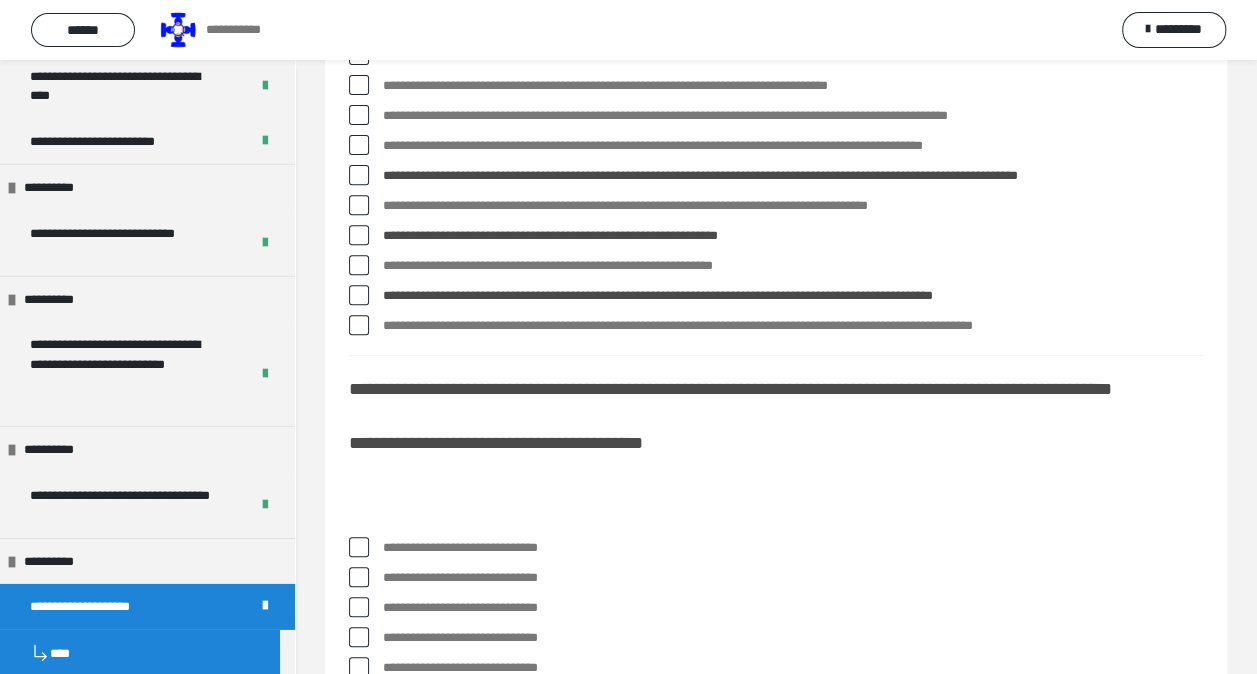 click at bounding box center (359, 145) 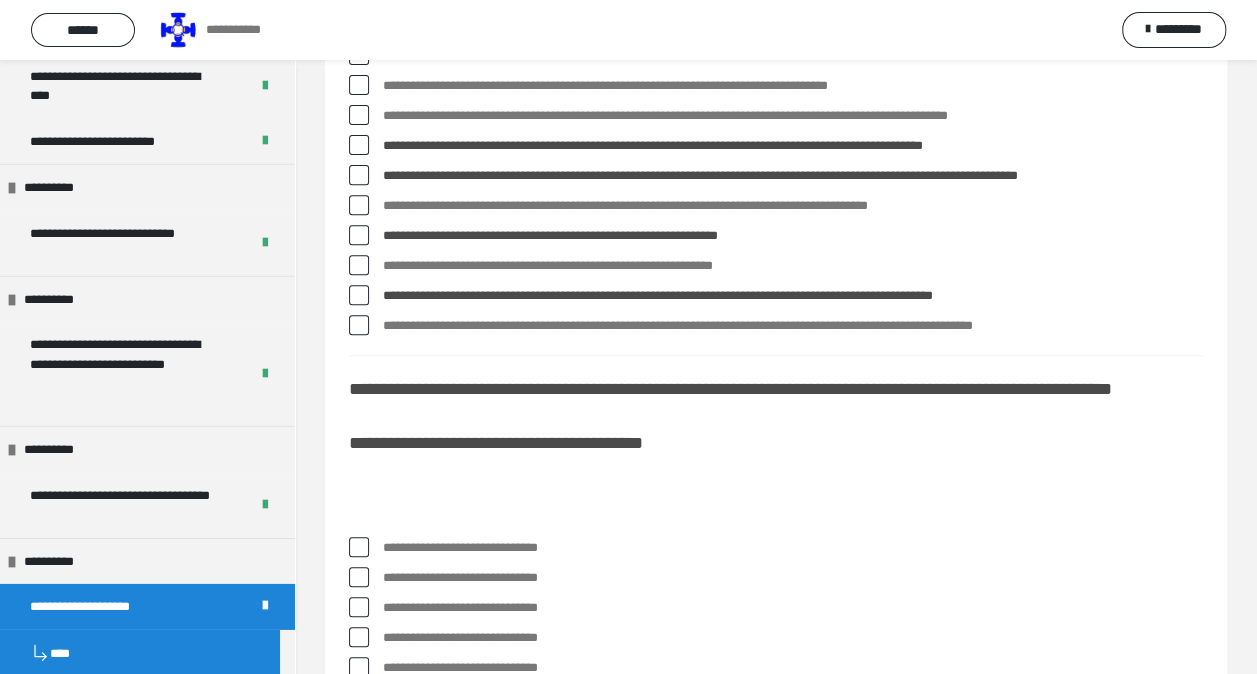 scroll, scrollTop: 200, scrollLeft: 0, axis: vertical 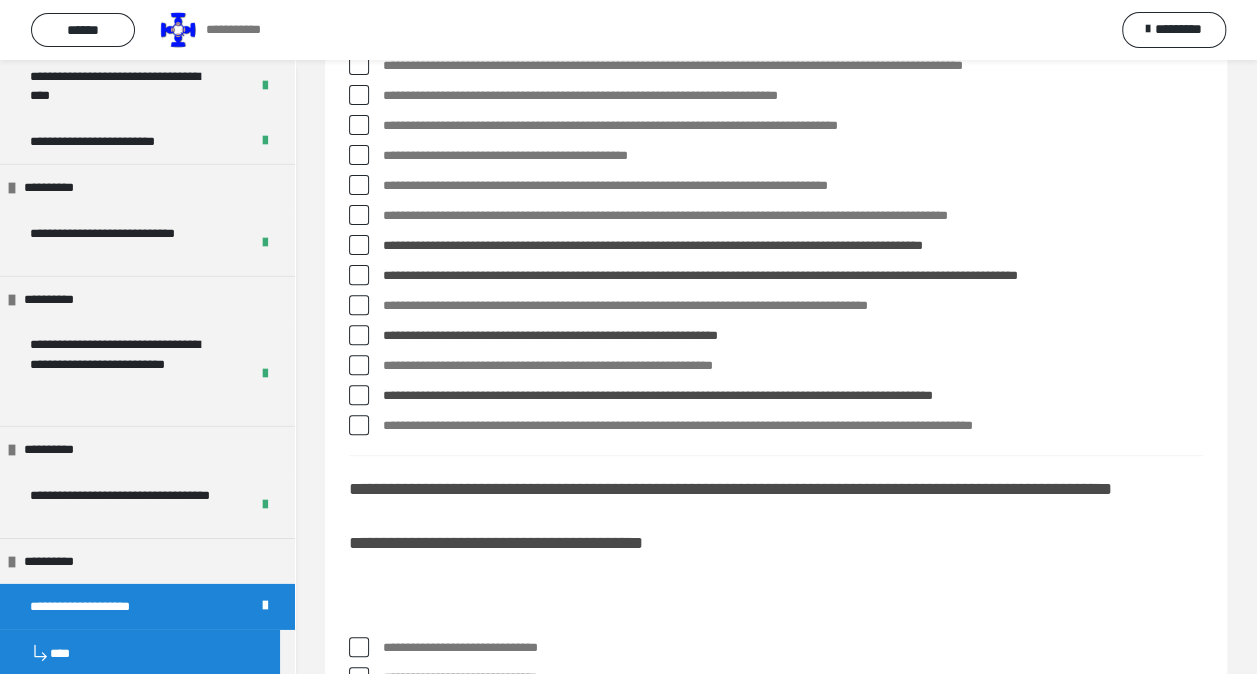 click at bounding box center [359, 155] 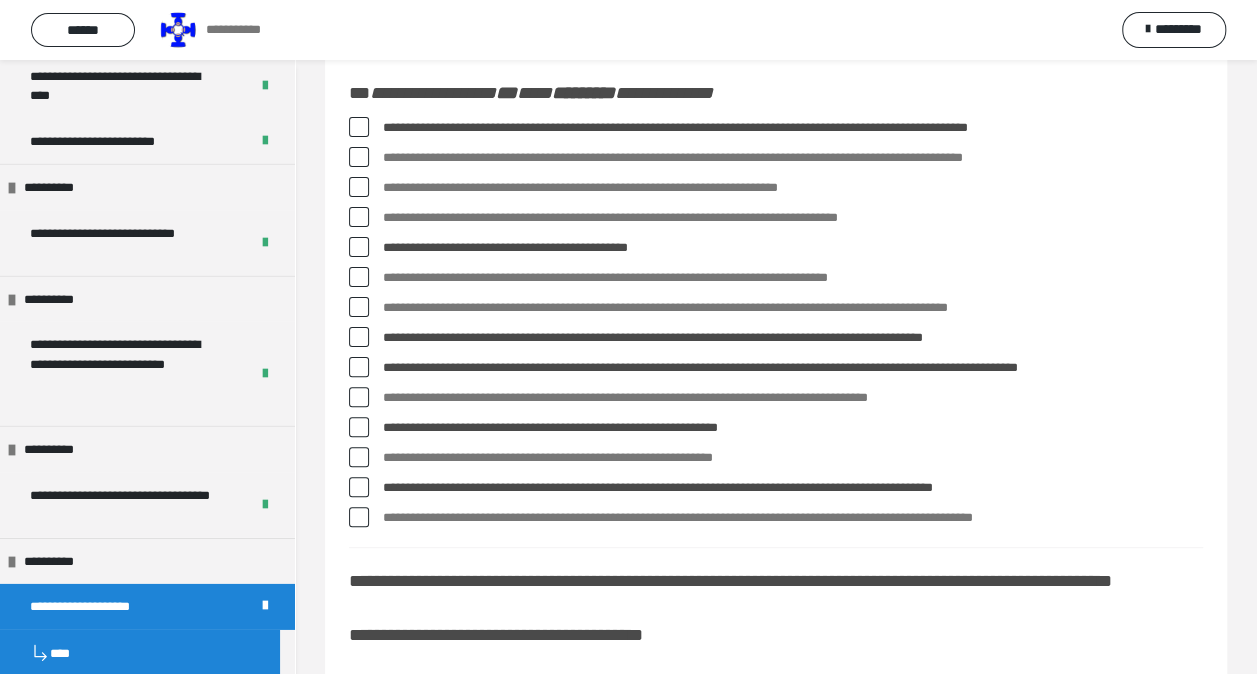 scroll, scrollTop: 100, scrollLeft: 0, axis: vertical 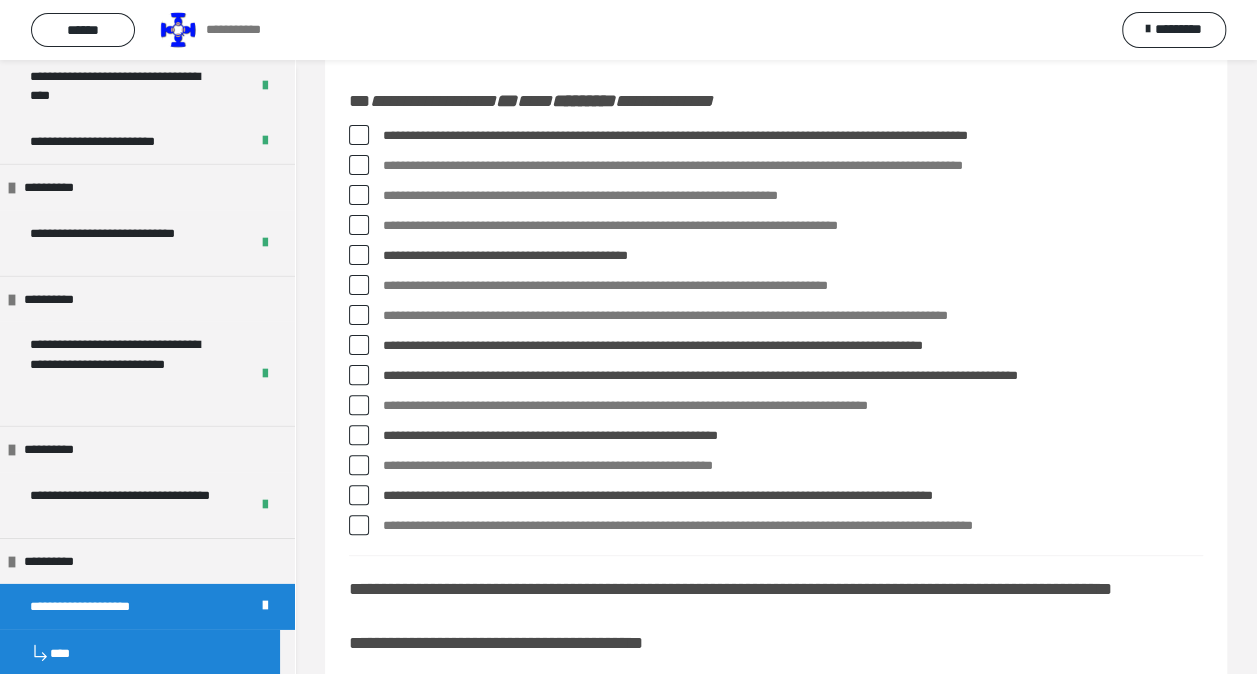 click at bounding box center [359, 225] 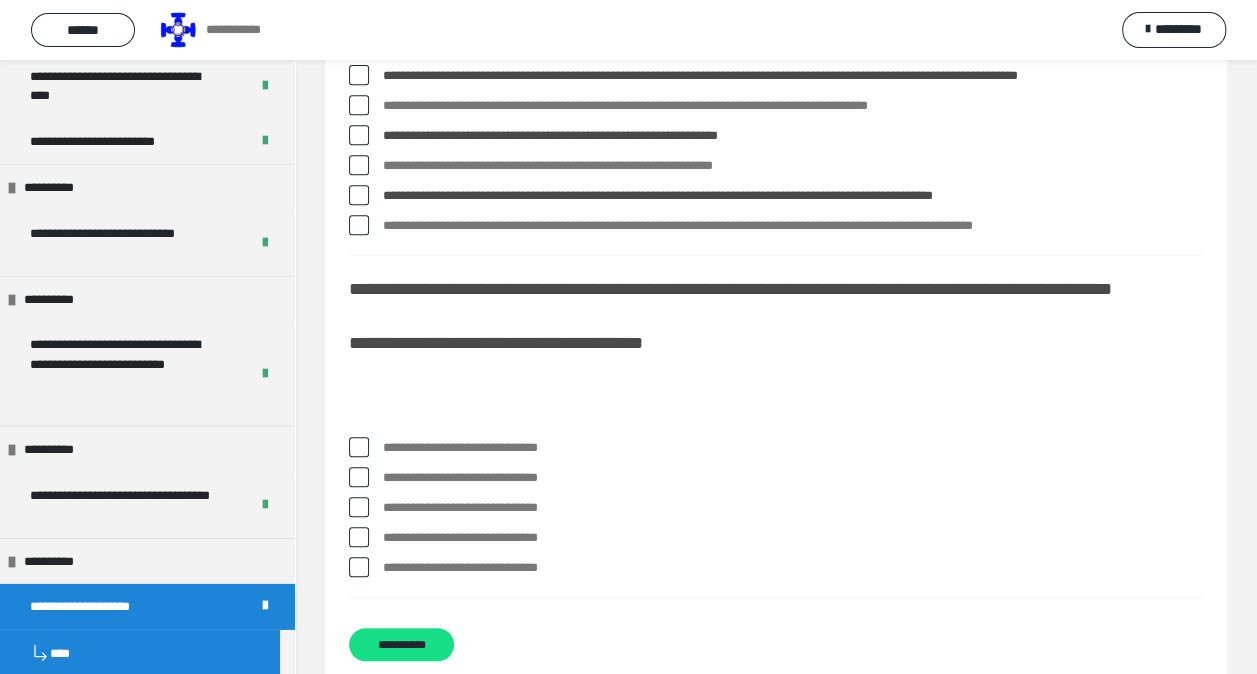 scroll, scrollTop: 500, scrollLeft: 0, axis: vertical 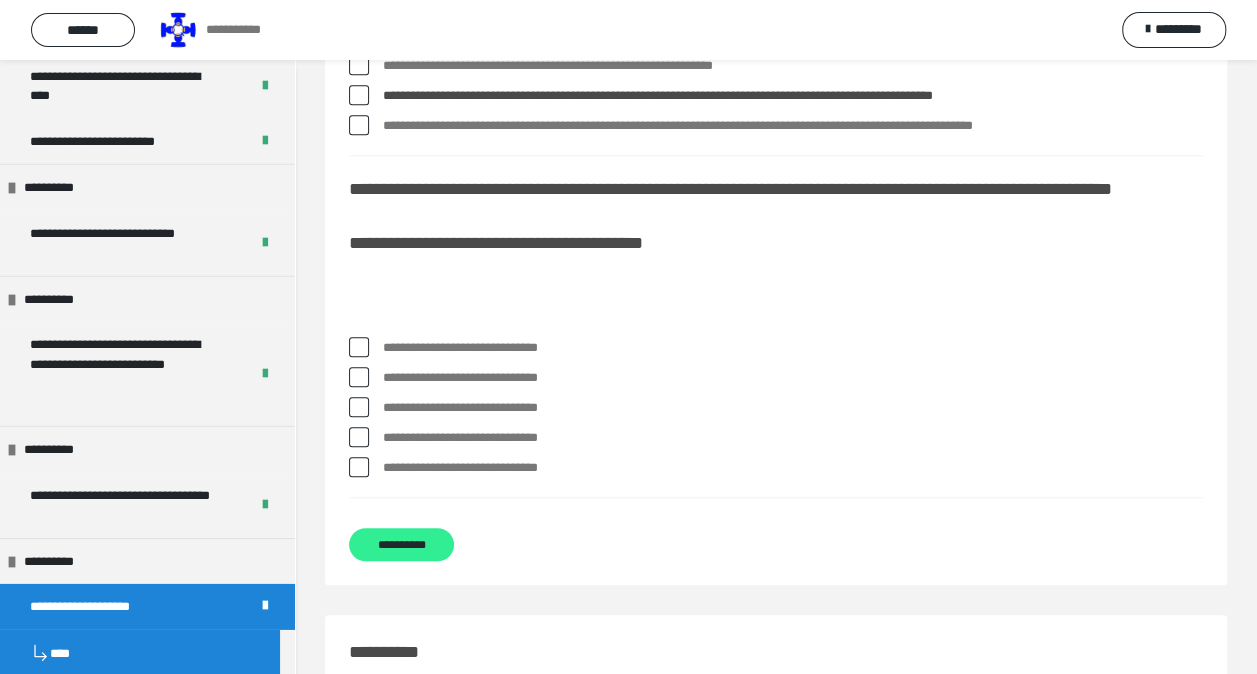 click on "**********" at bounding box center [401, 544] 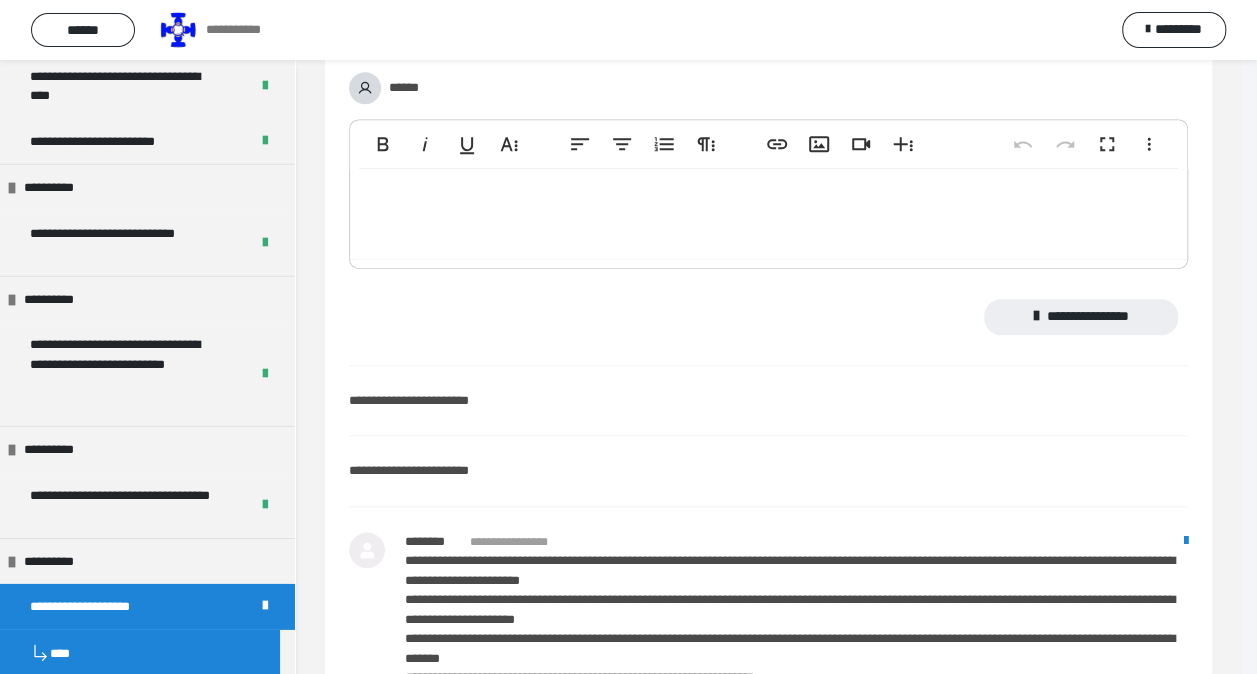 scroll, scrollTop: 0, scrollLeft: 0, axis: both 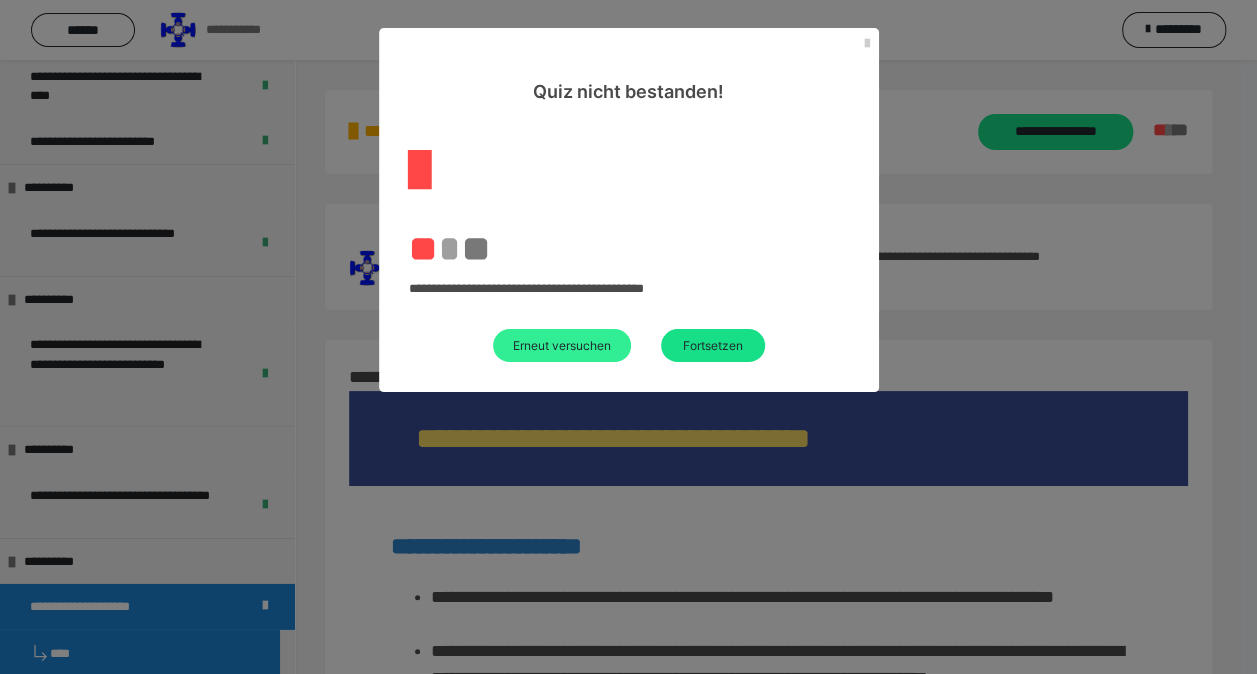 click on "Erneut versuchen" at bounding box center (562, 345) 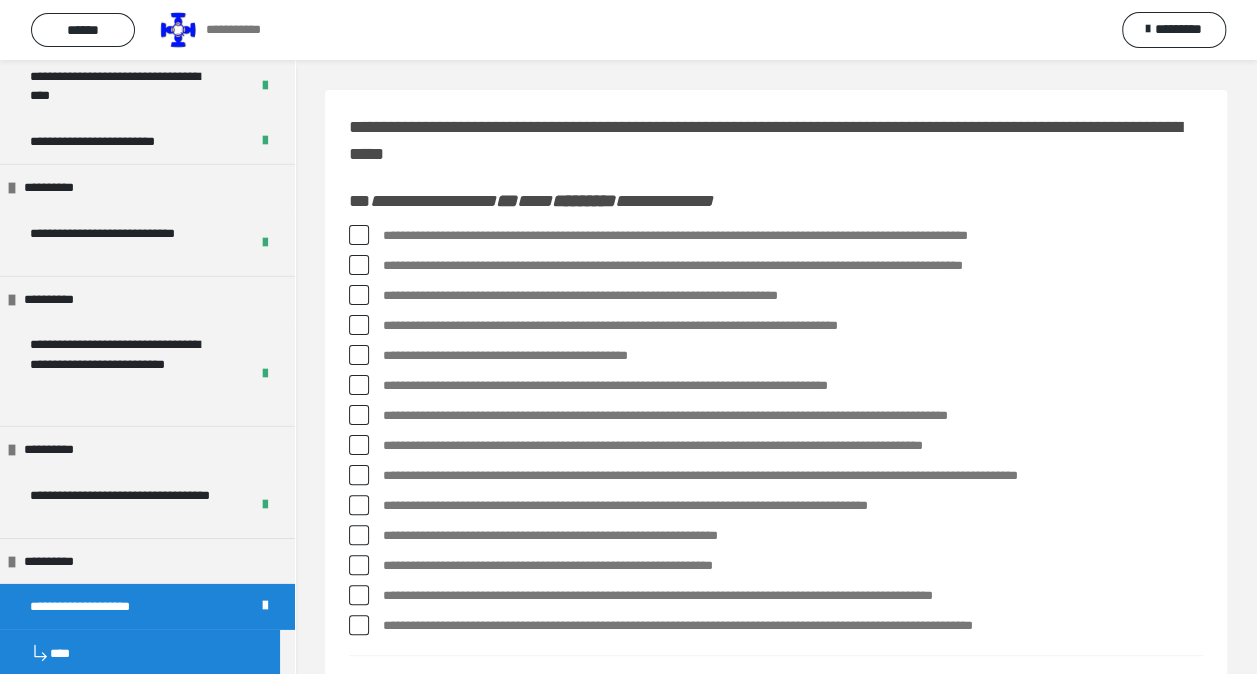 click at bounding box center [359, 235] 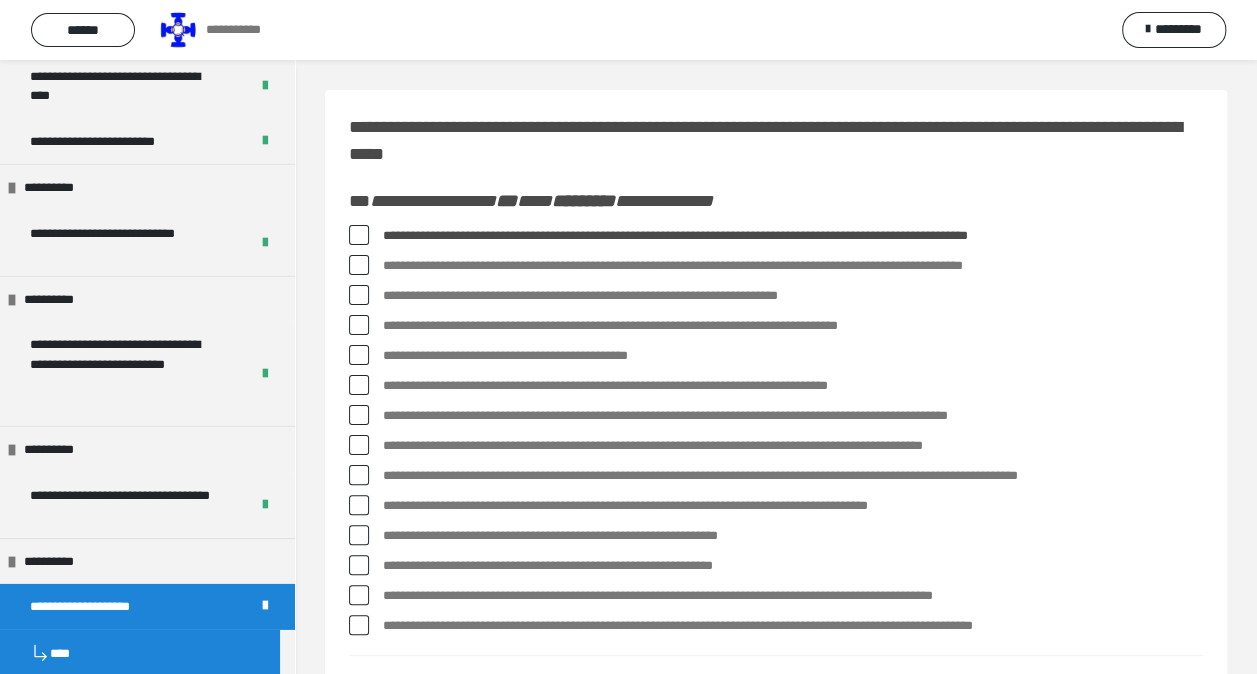 click at bounding box center [359, 295] 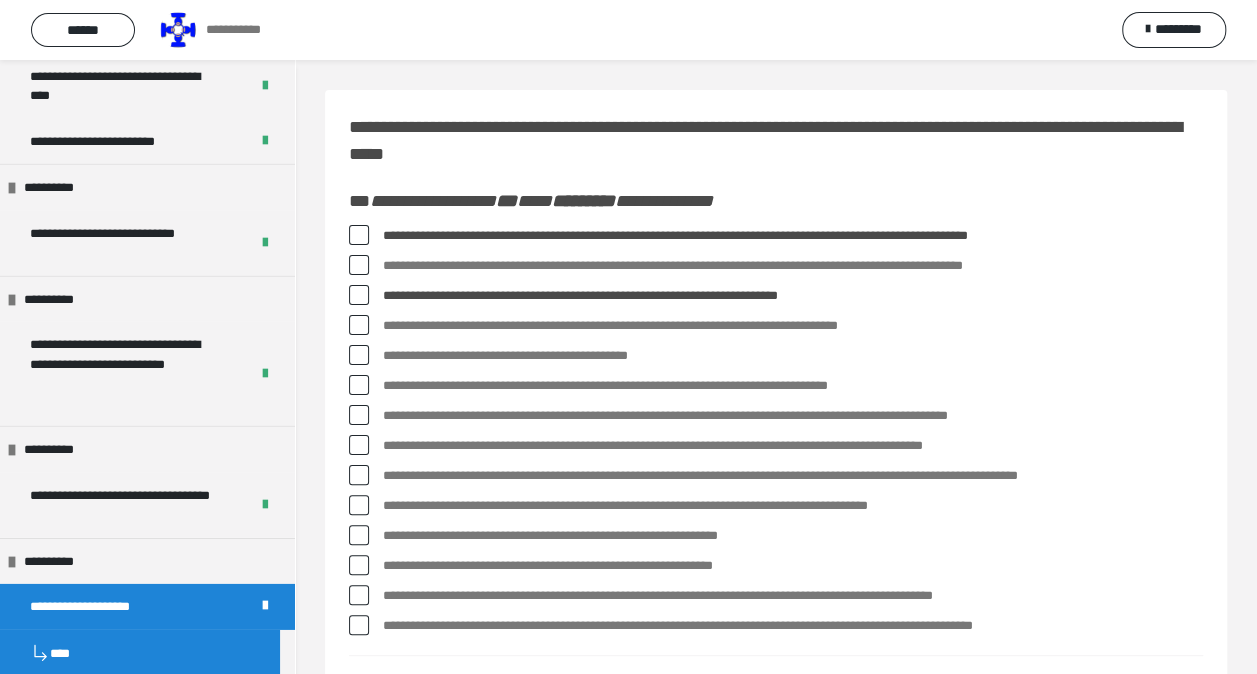 scroll, scrollTop: 400, scrollLeft: 0, axis: vertical 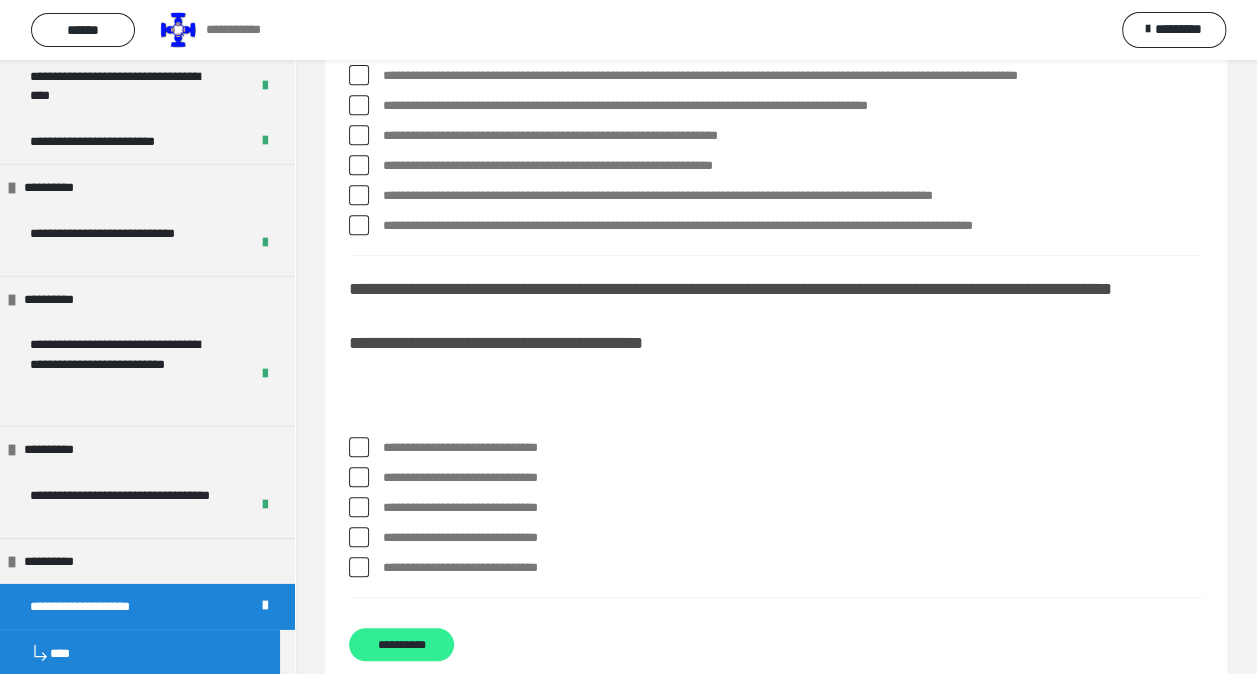 click on "**********" at bounding box center [401, 644] 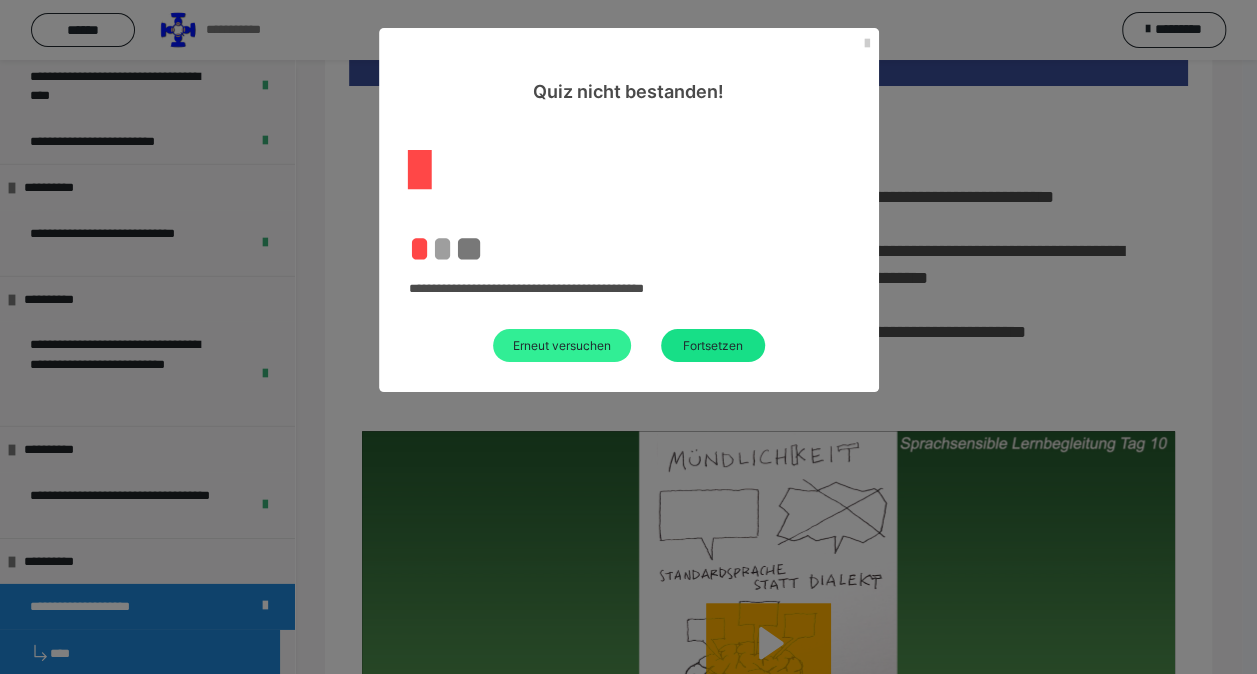 click on "Erneut versuchen" at bounding box center [562, 345] 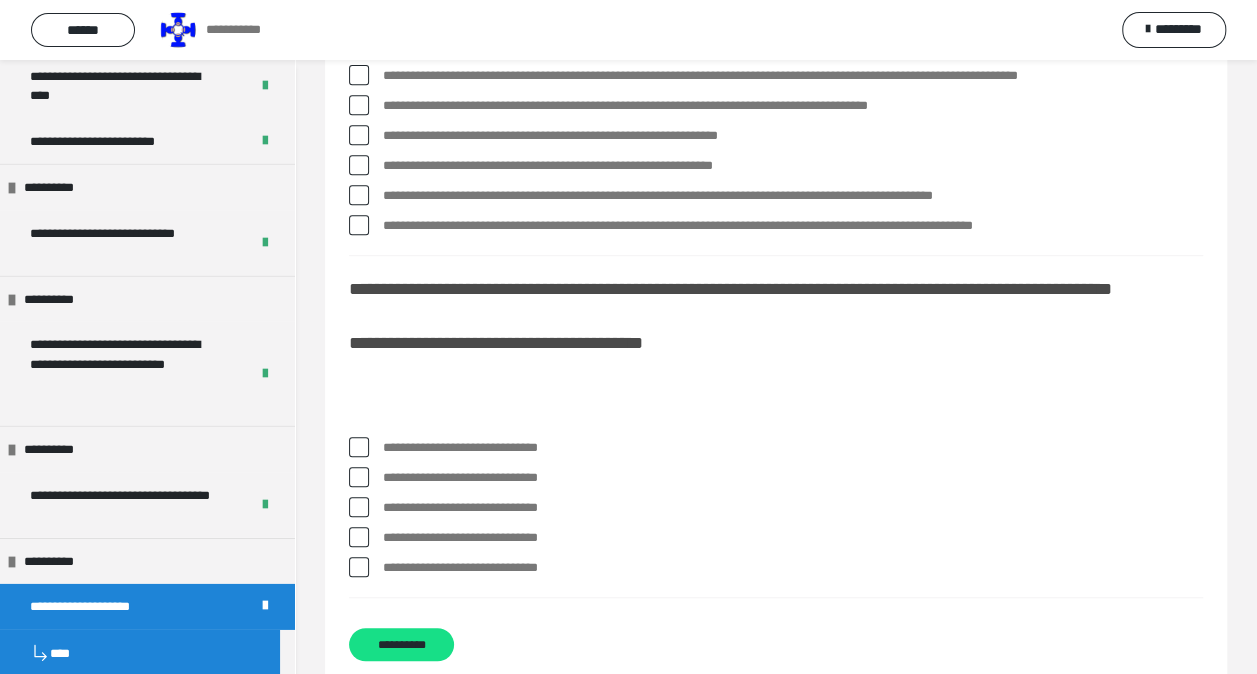 scroll, scrollTop: 0, scrollLeft: 0, axis: both 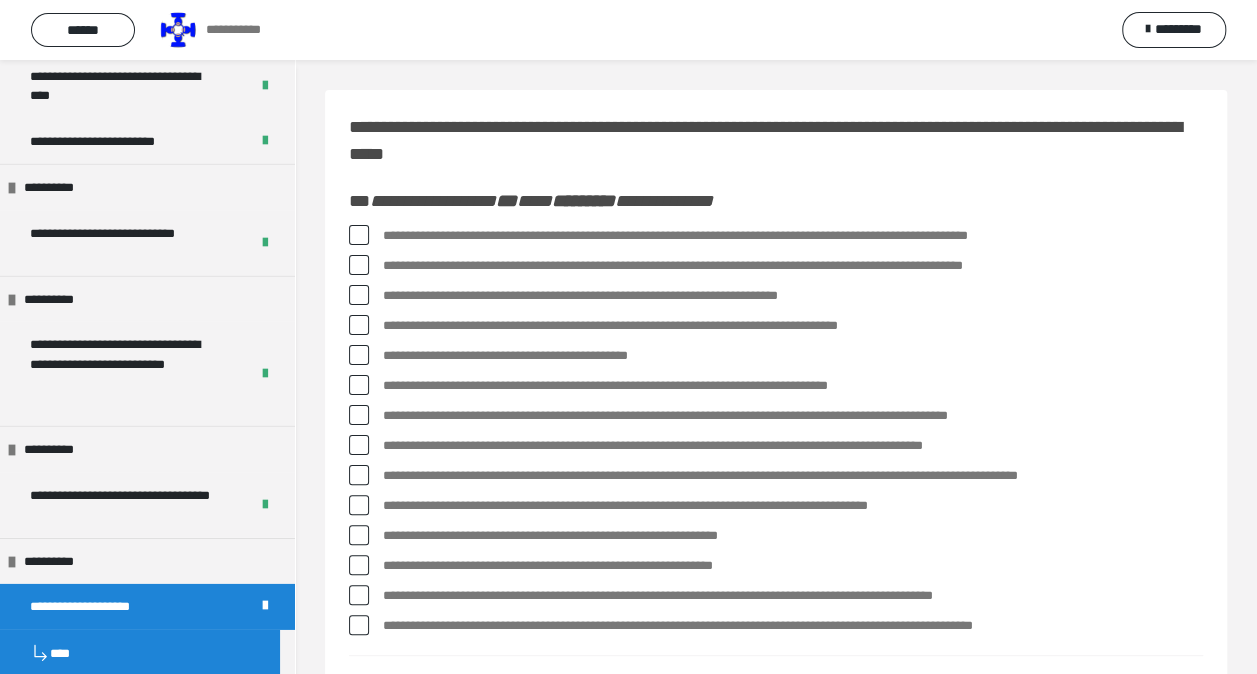 click at bounding box center [359, 235] 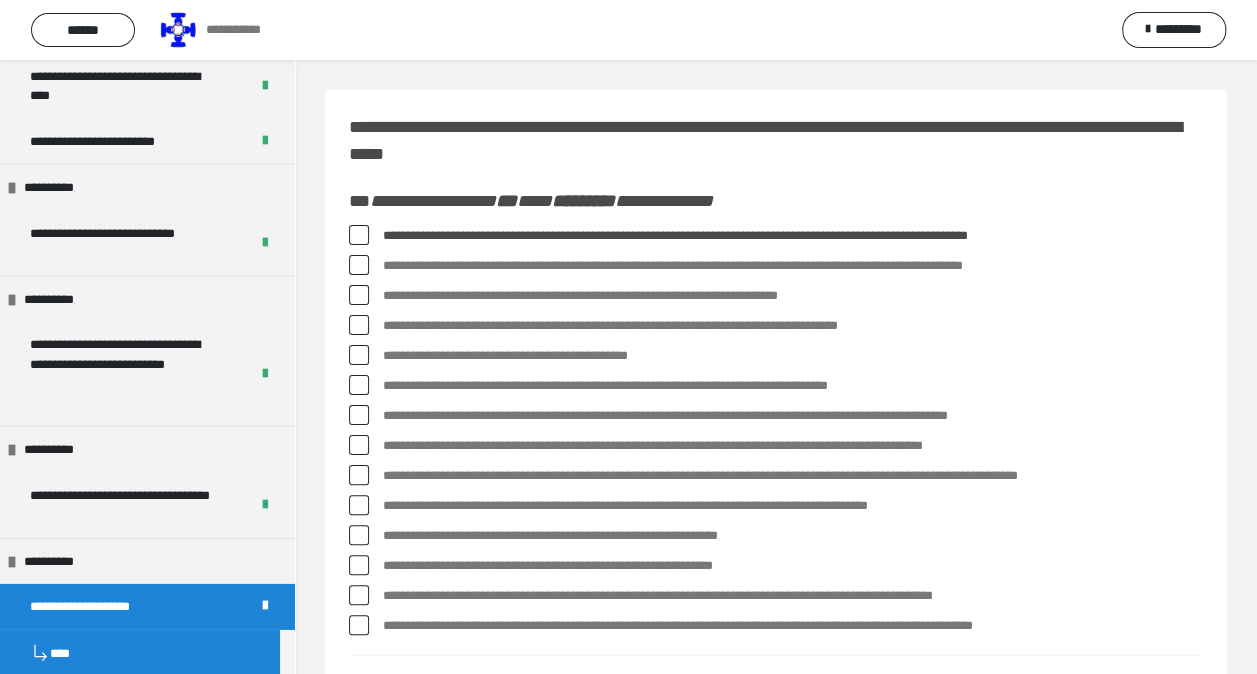 click at bounding box center (359, 325) 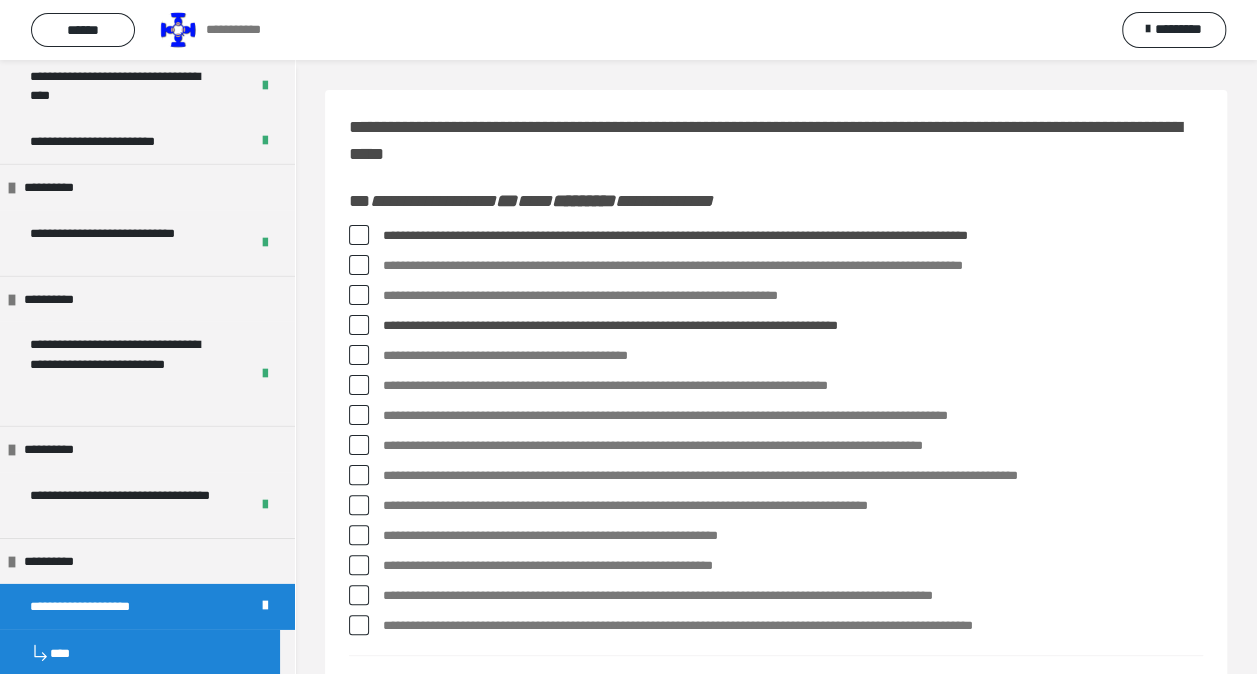 click at bounding box center (359, 385) 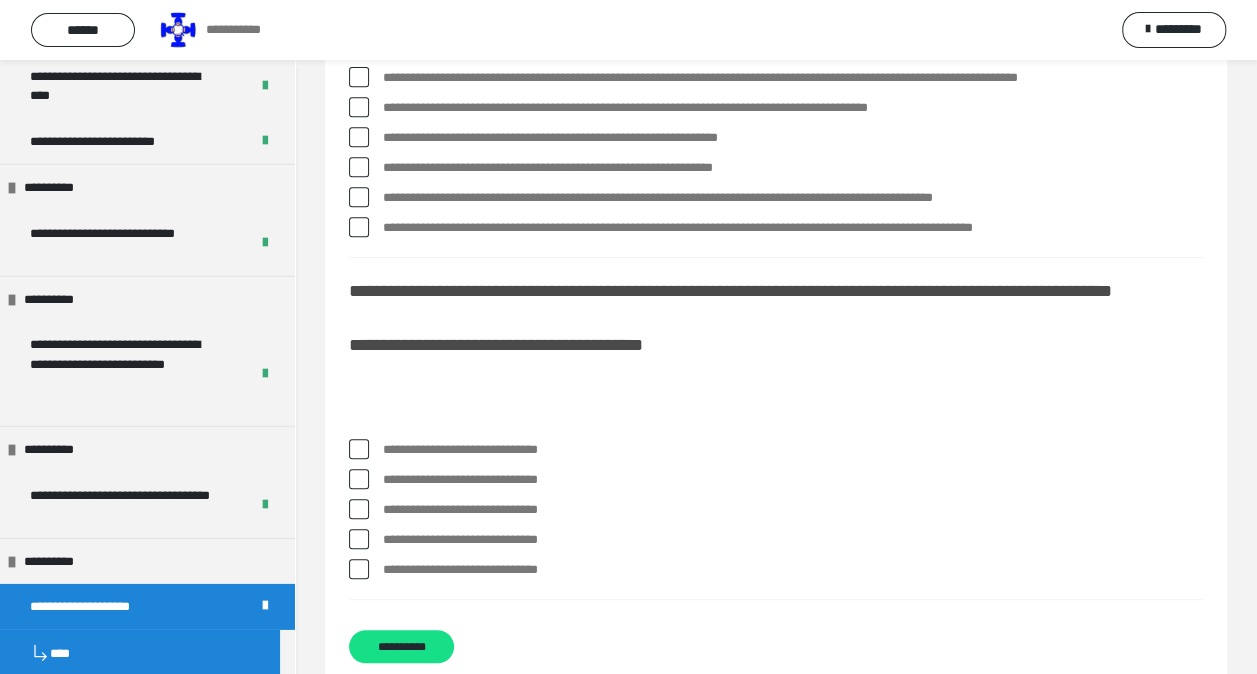 scroll, scrollTop: 400, scrollLeft: 0, axis: vertical 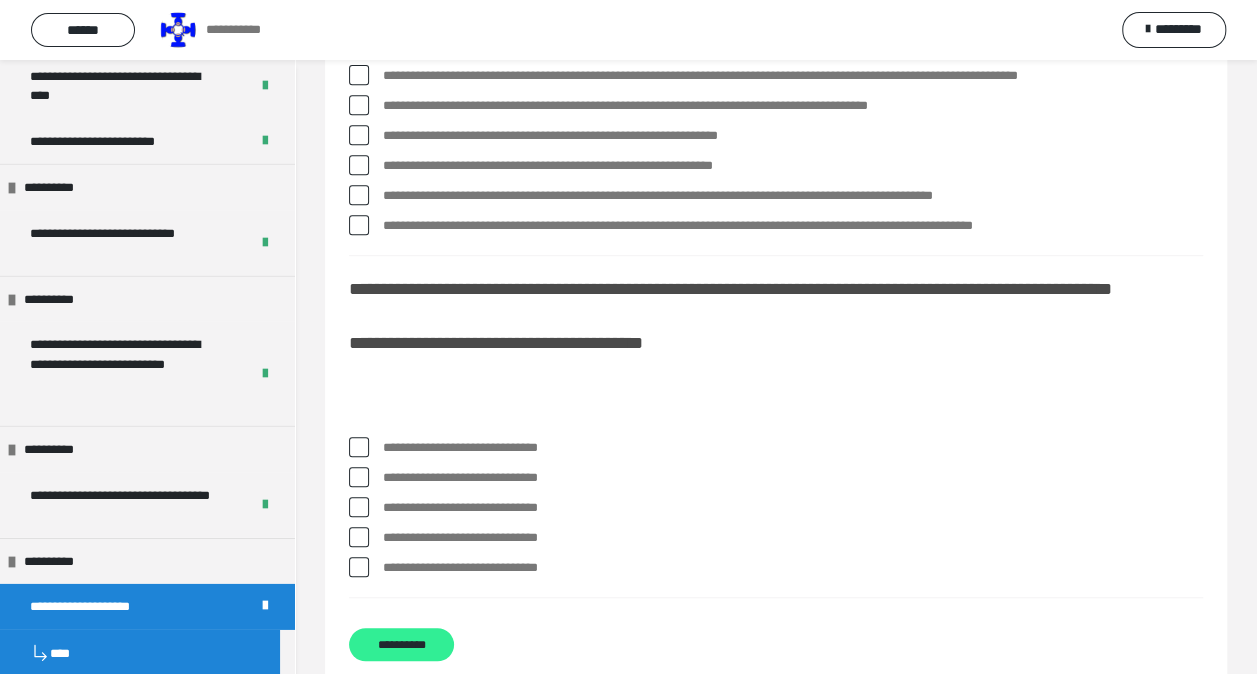 click on "**********" at bounding box center (401, 644) 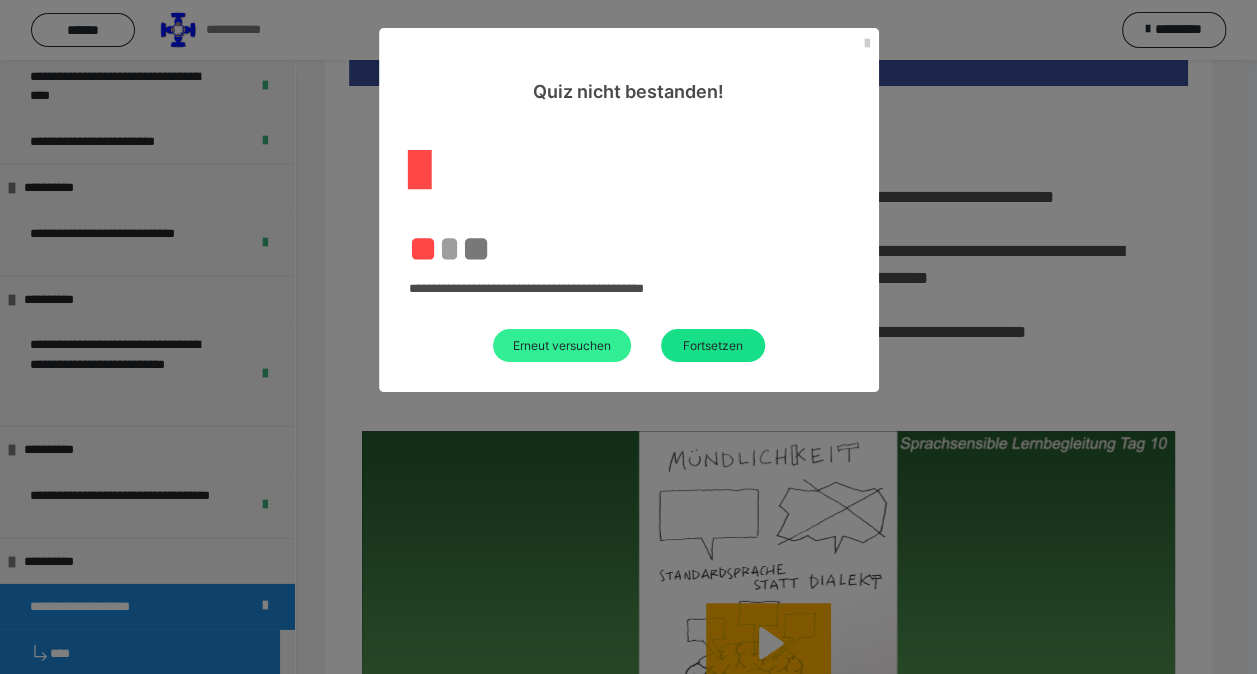 click on "Erneut versuchen" at bounding box center (562, 345) 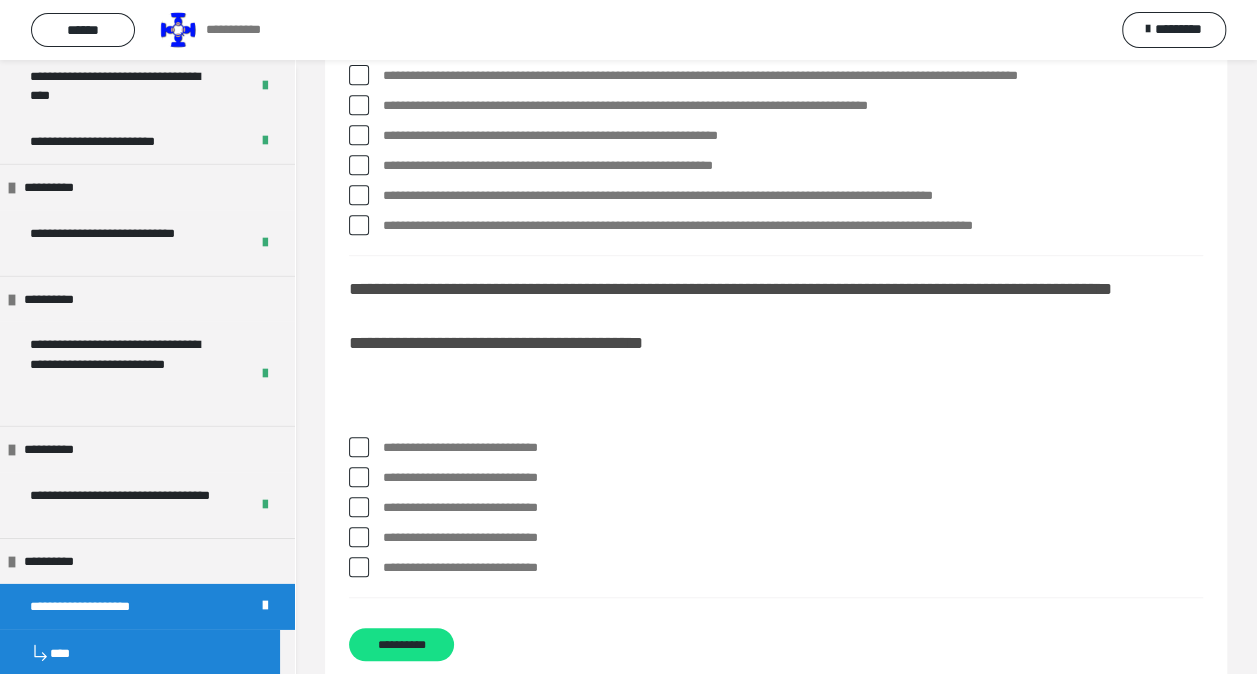 scroll, scrollTop: 0, scrollLeft: 0, axis: both 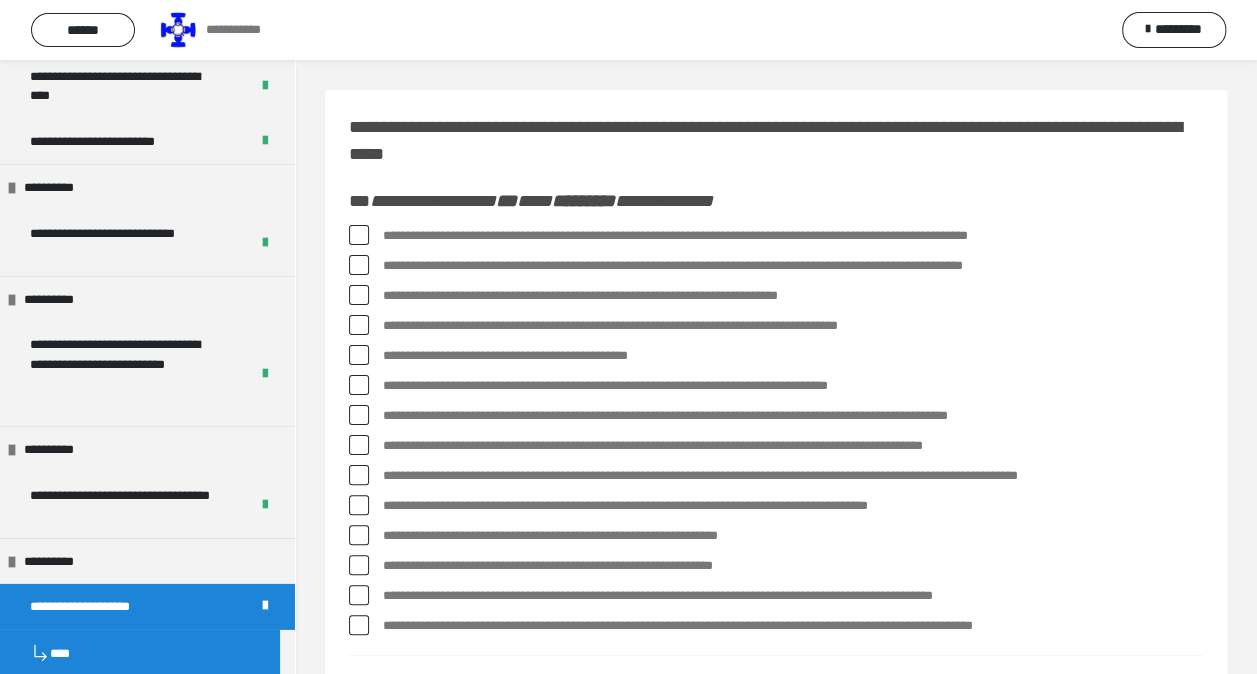 click at bounding box center (359, 235) 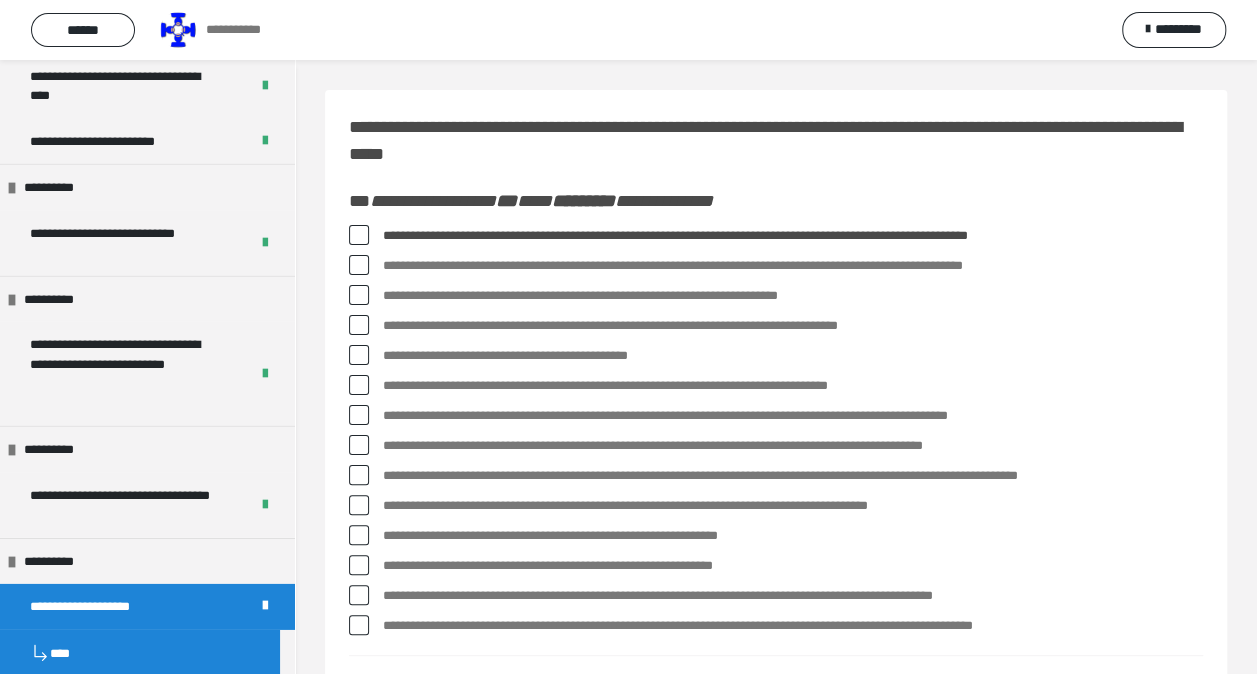 click at bounding box center [359, 325] 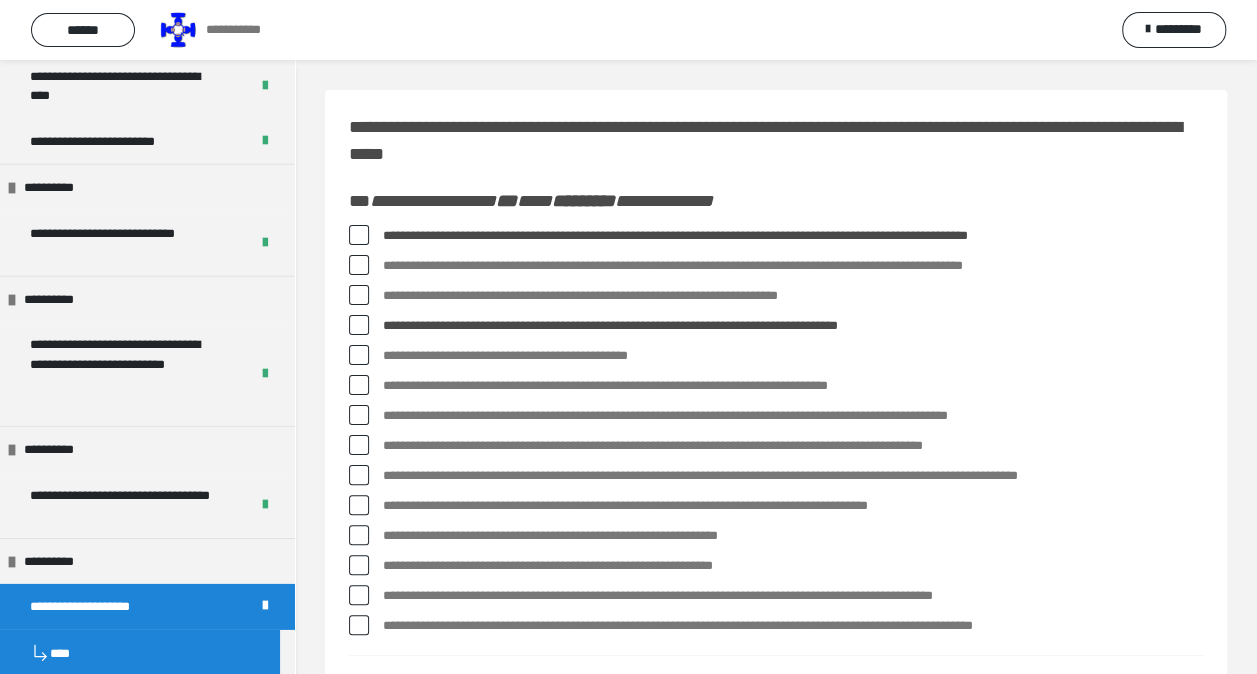 click at bounding box center [359, 385] 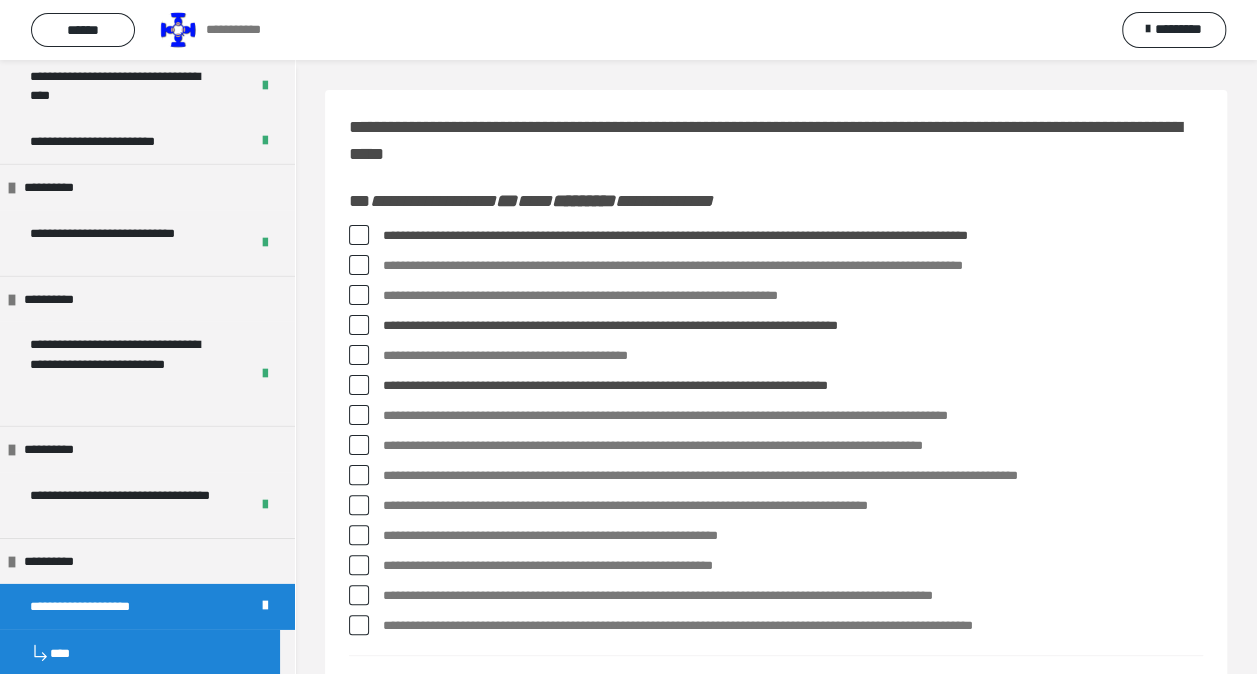 click at bounding box center [359, 445] 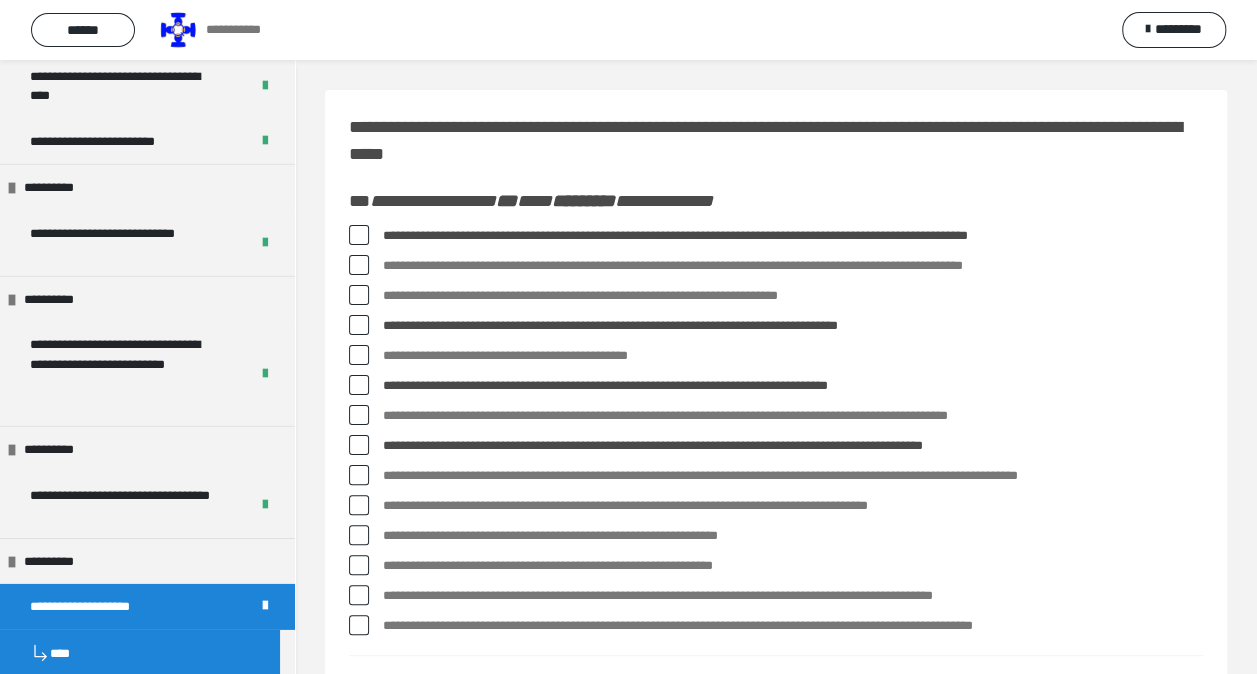 click 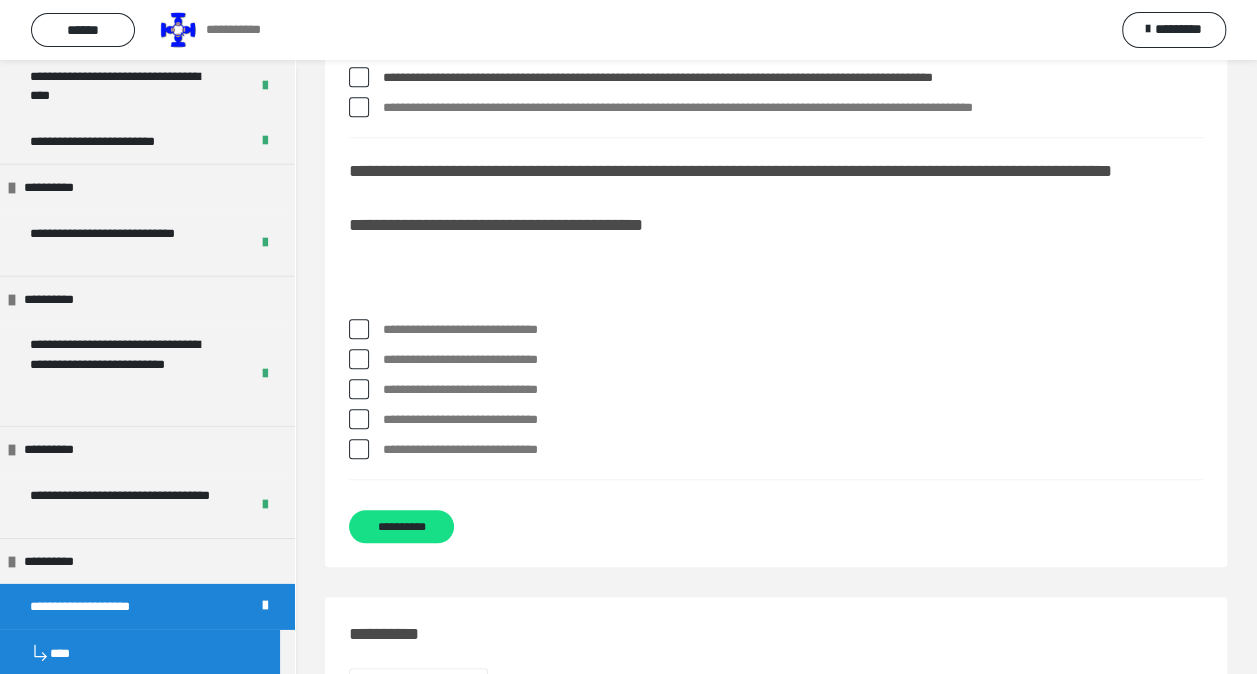 scroll, scrollTop: 600, scrollLeft: 0, axis: vertical 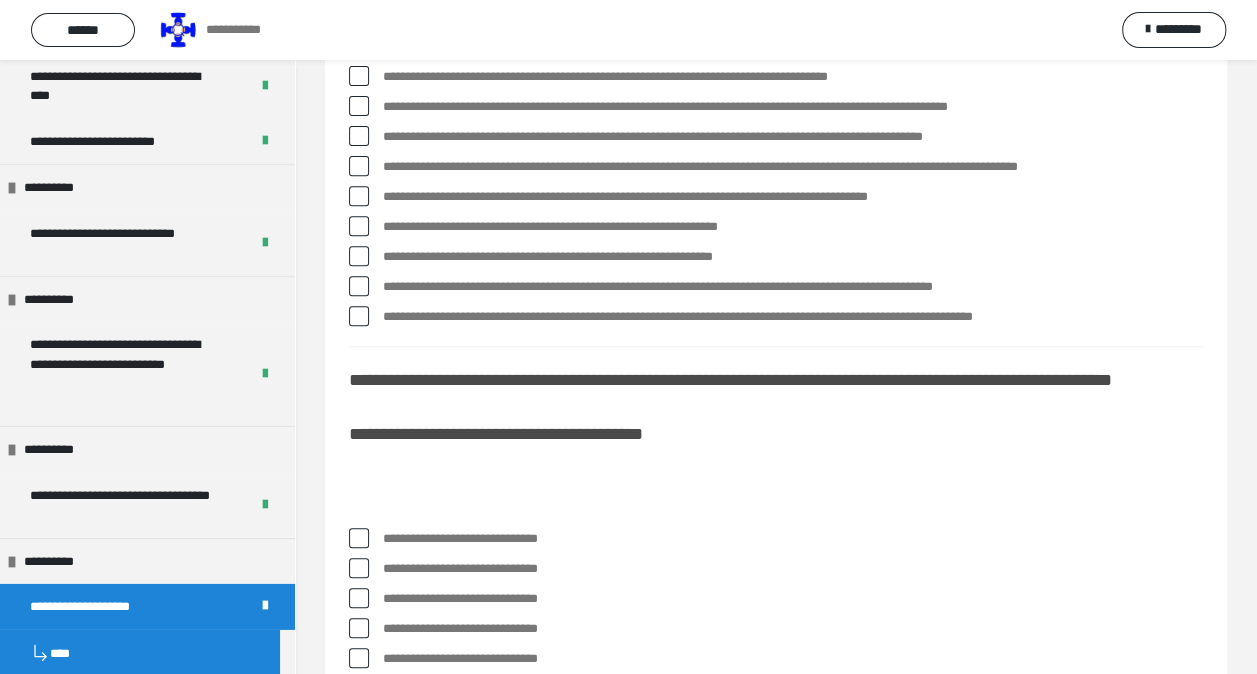 drag, startPoint x: 356, startPoint y: 543, endPoint x: 374, endPoint y: 673, distance: 131.24023 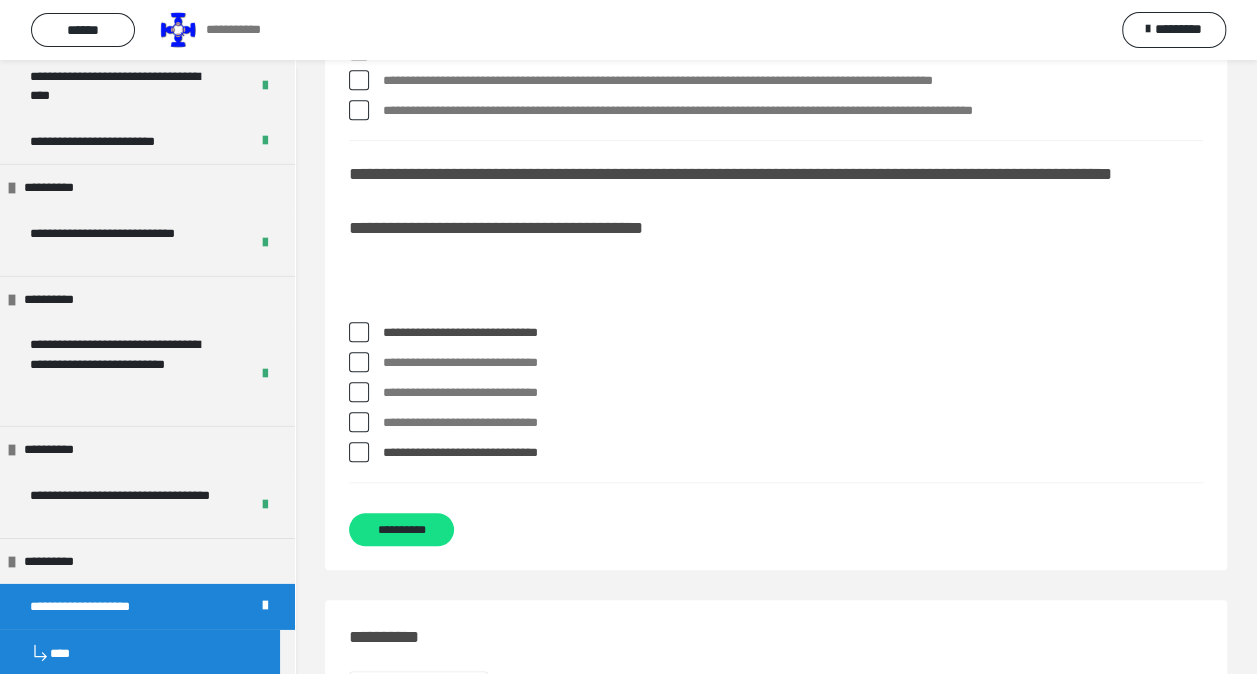 scroll, scrollTop: 709, scrollLeft: 0, axis: vertical 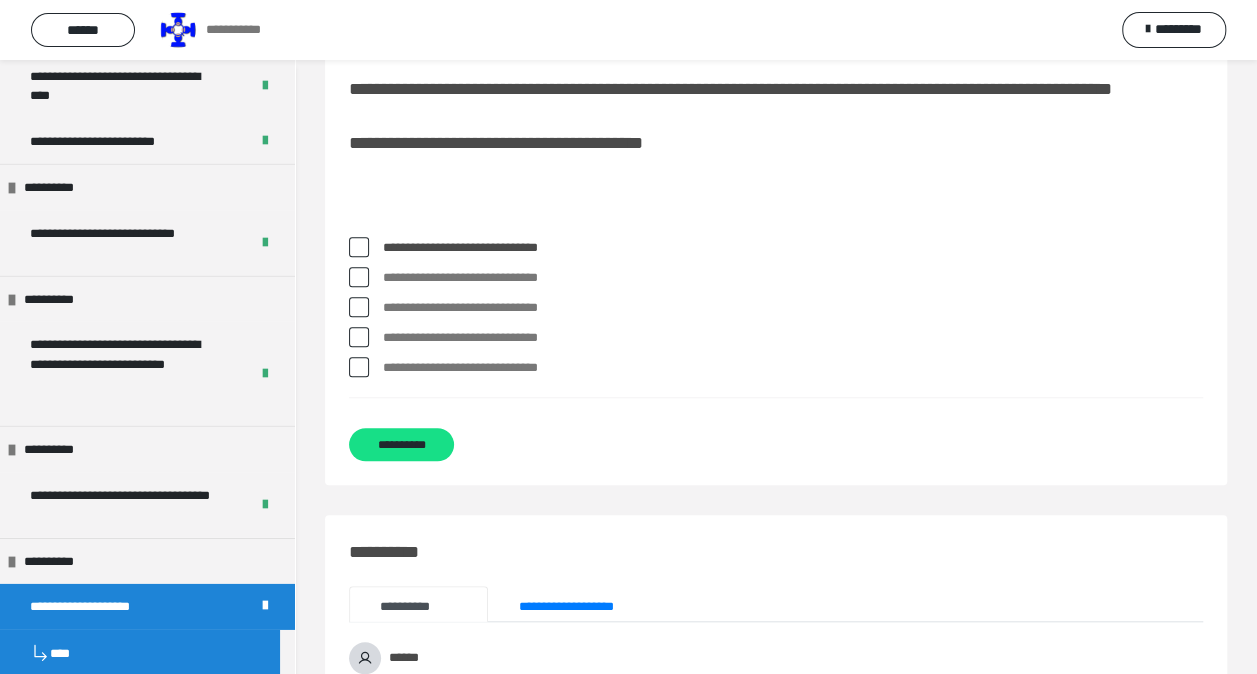 drag, startPoint x: 362, startPoint y: 376, endPoint x: 356, endPoint y: 349, distance: 27.658634 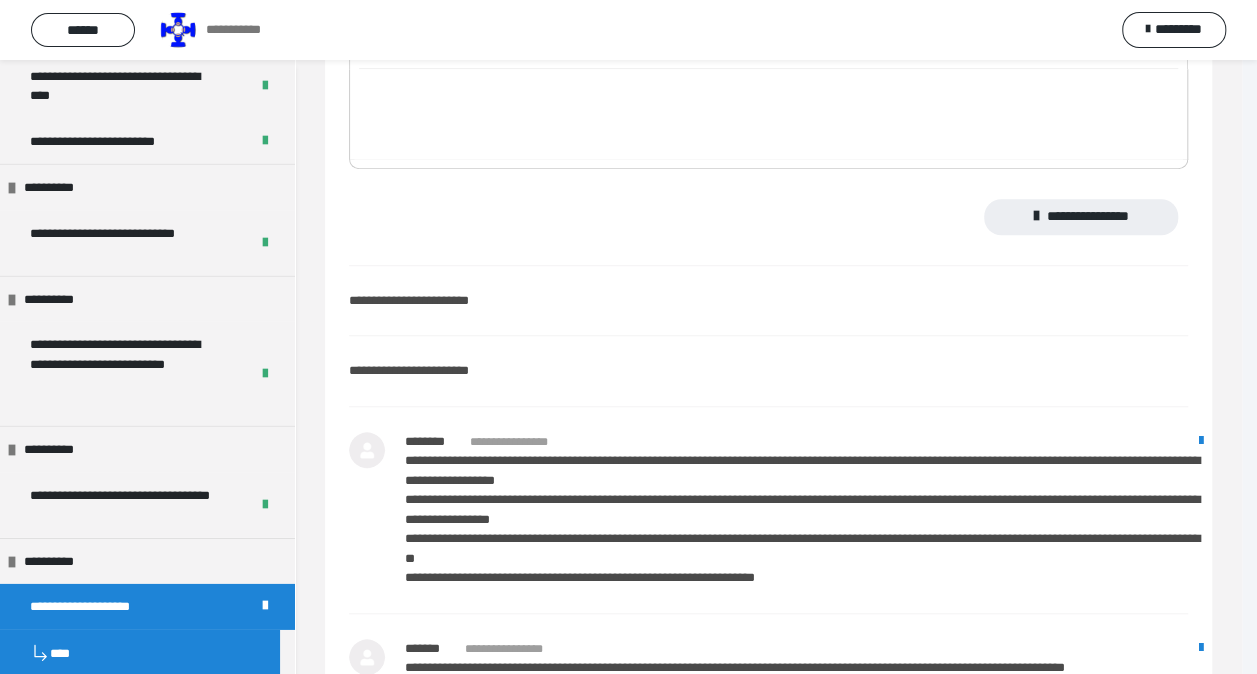 scroll, scrollTop: 0, scrollLeft: 0, axis: both 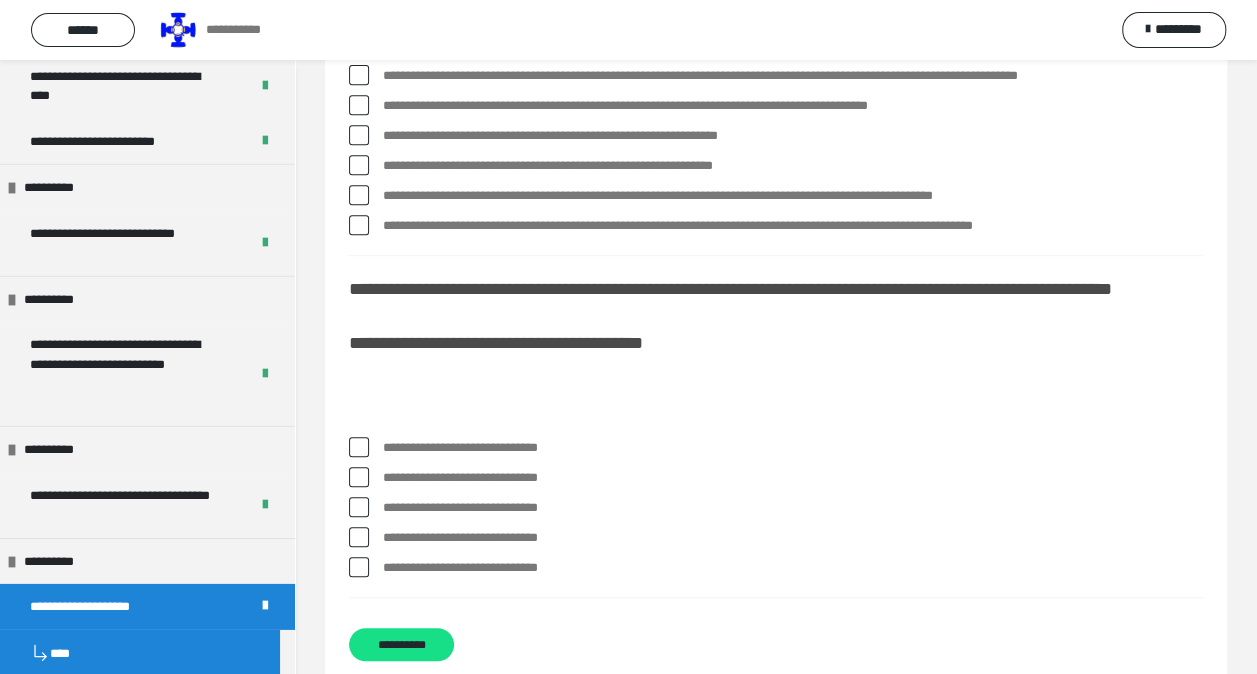 drag, startPoint x: 353, startPoint y: 442, endPoint x: 374, endPoint y: 543, distance: 103.16007 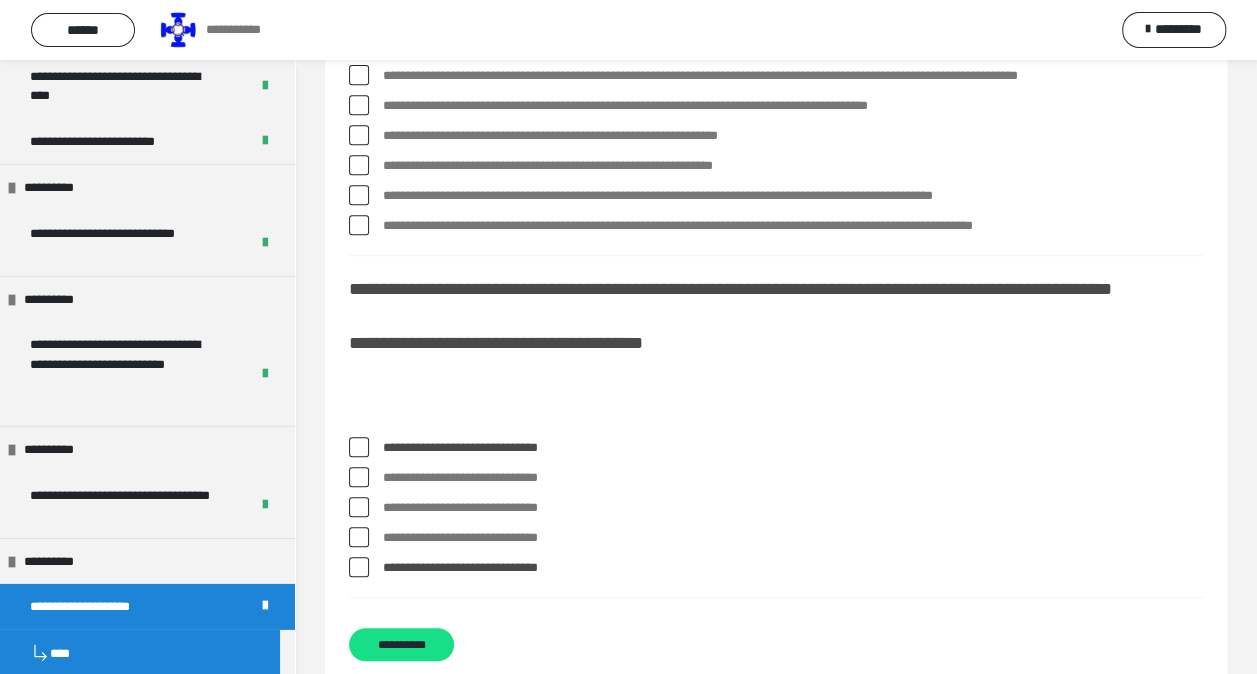 drag, startPoint x: 362, startPoint y: 571, endPoint x: 362, endPoint y: 535, distance: 36 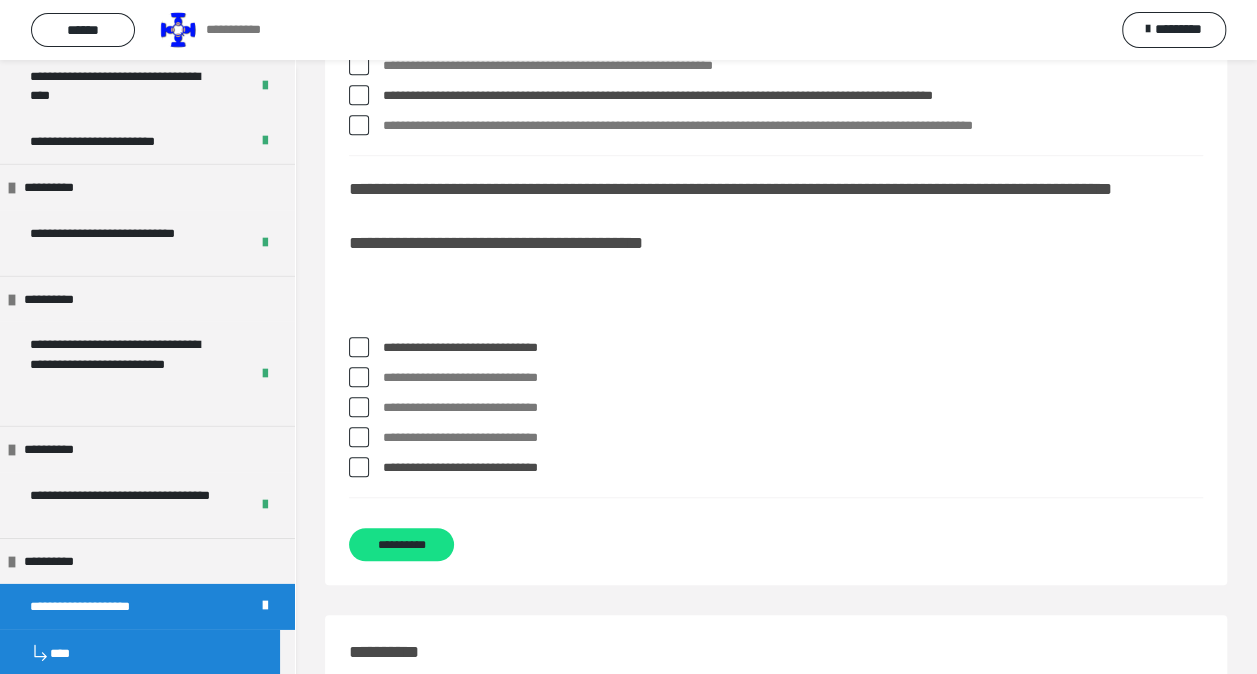 scroll, scrollTop: 0, scrollLeft: 0, axis: both 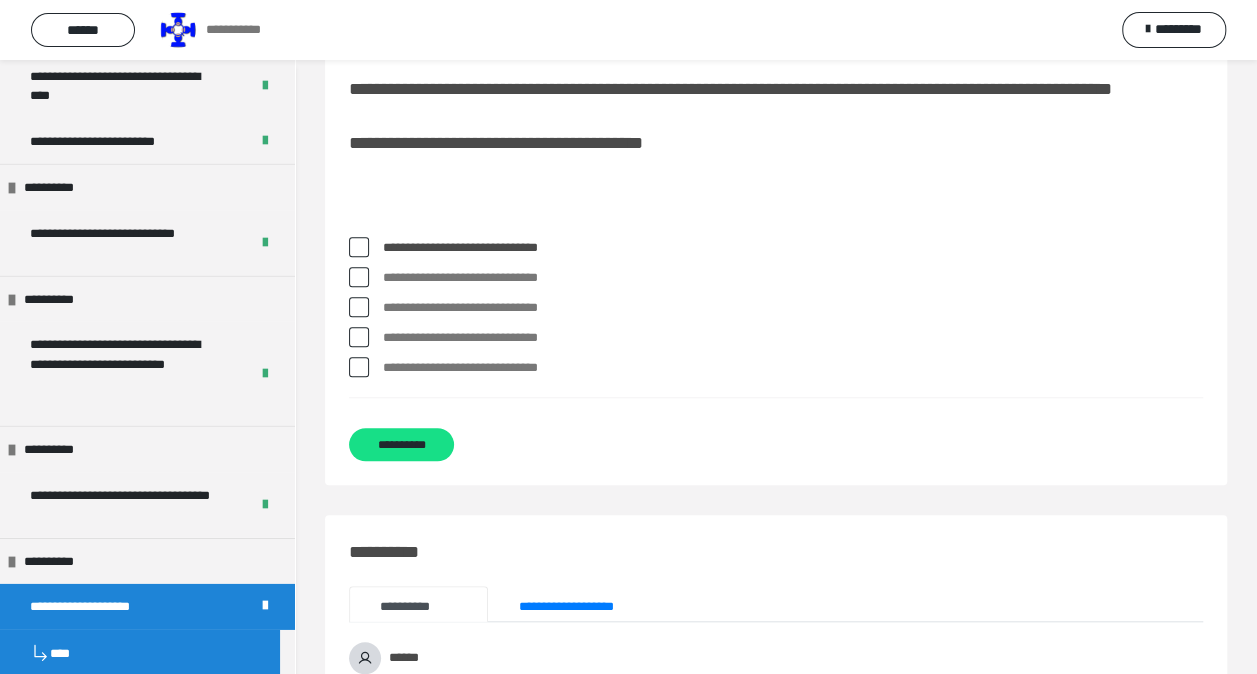 drag, startPoint x: 357, startPoint y: 277, endPoint x: 376, endPoint y: 359, distance: 84.17244 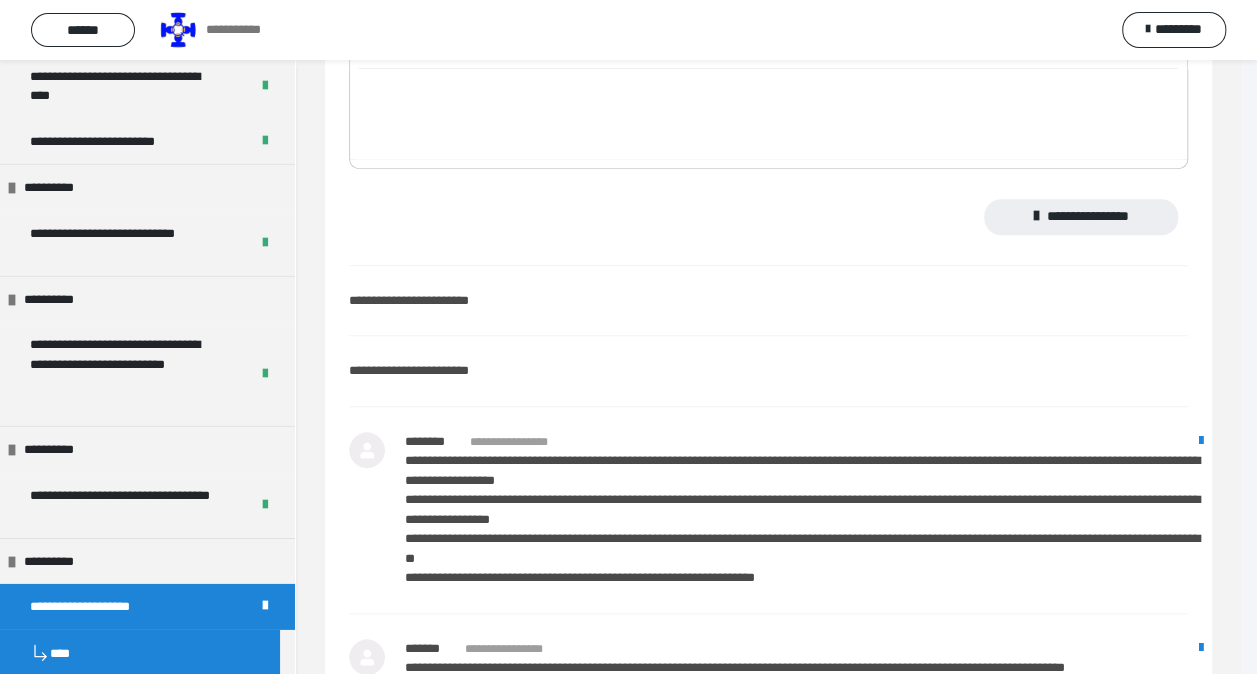 scroll, scrollTop: 0, scrollLeft: 0, axis: both 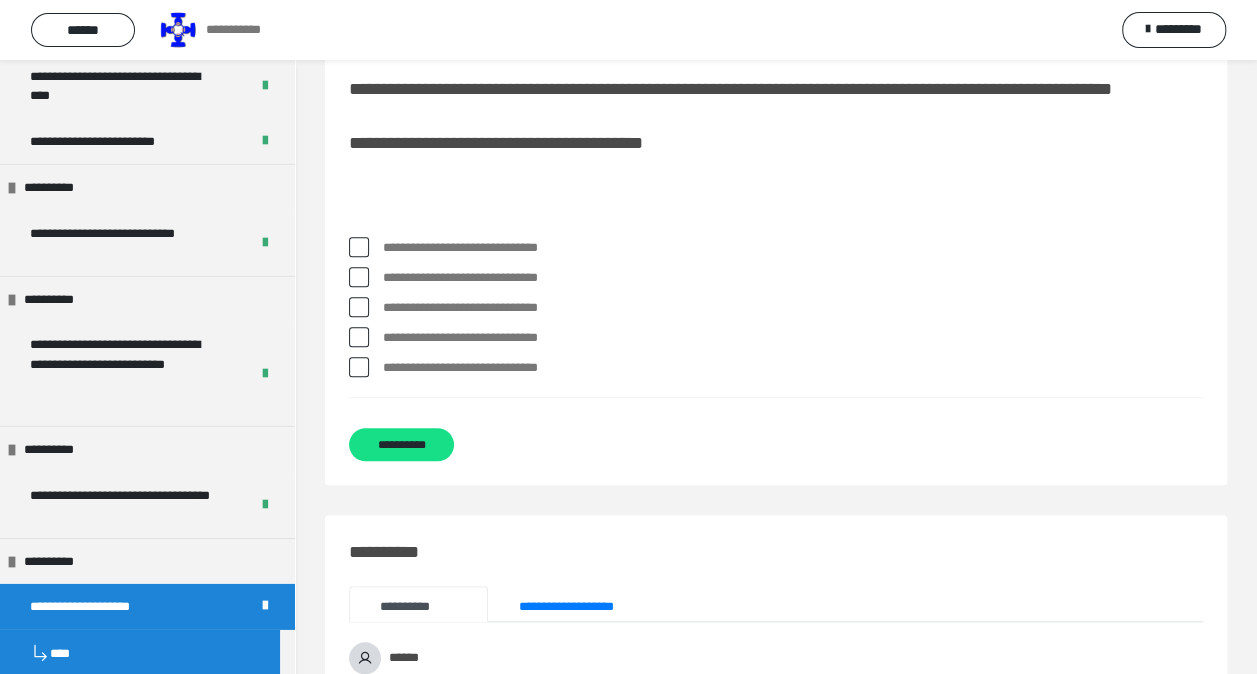drag, startPoint x: 360, startPoint y: 369, endPoint x: 358, endPoint y: 334, distance: 35.057095 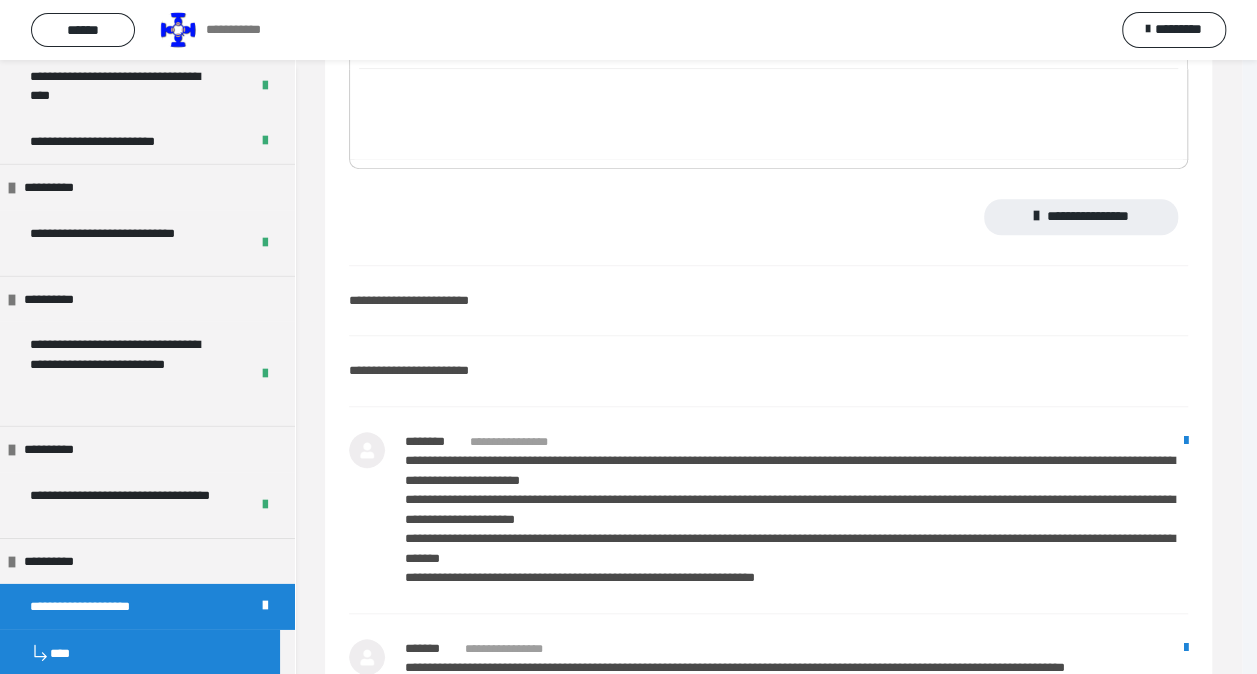 scroll, scrollTop: 0, scrollLeft: 0, axis: both 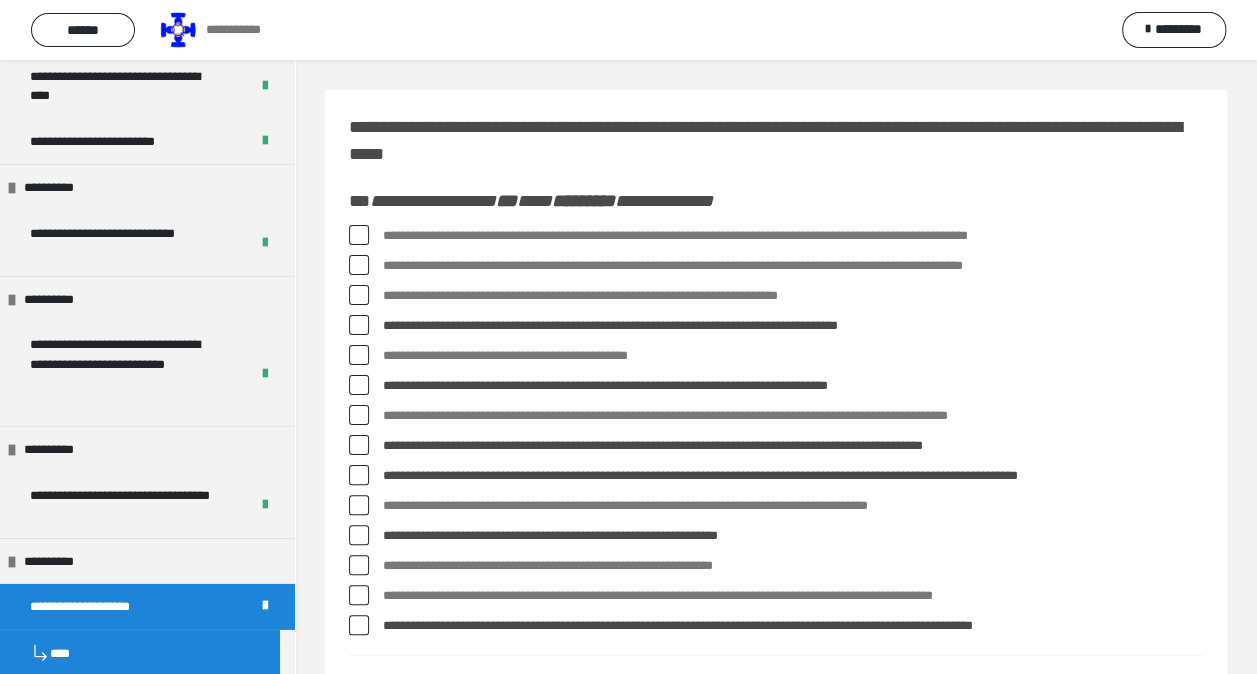 drag, startPoint x: 351, startPoint y: 232, endPoint x: 388, endPoint y: 300, distance: 77.41447 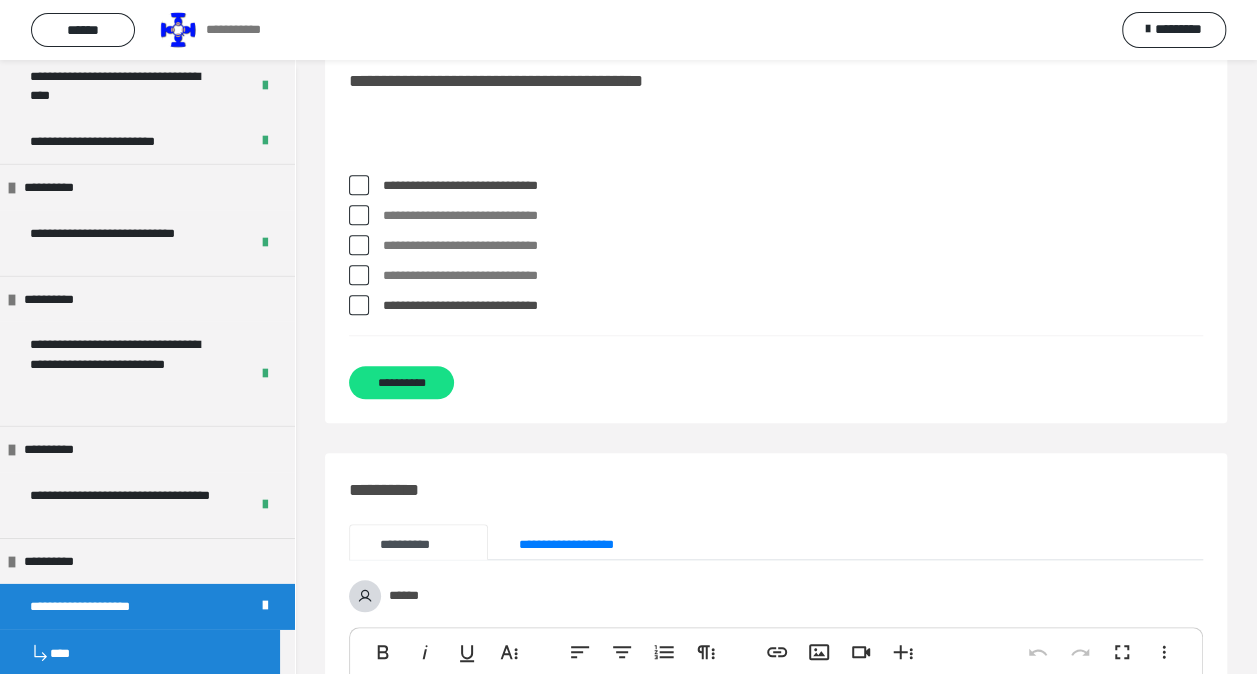 scroll, scrollTop: 700, scrollLeft: 0, axis: vertical 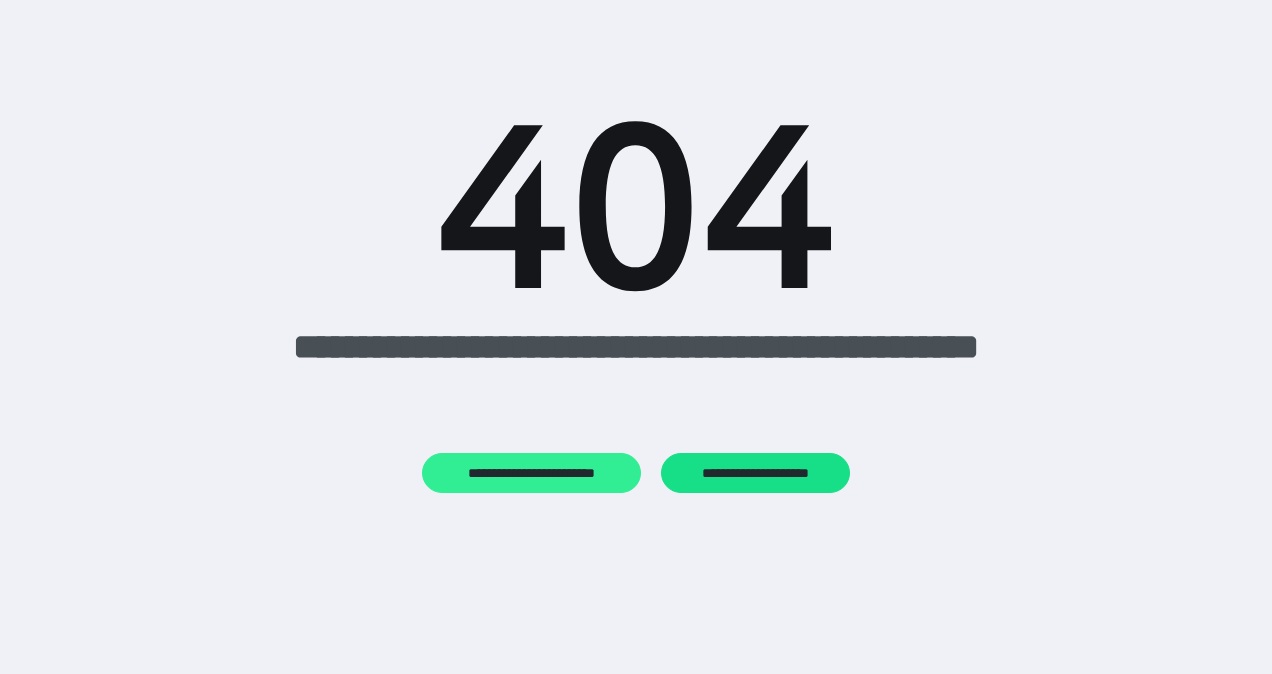 click on "**********" at bounding box center [531, 472] 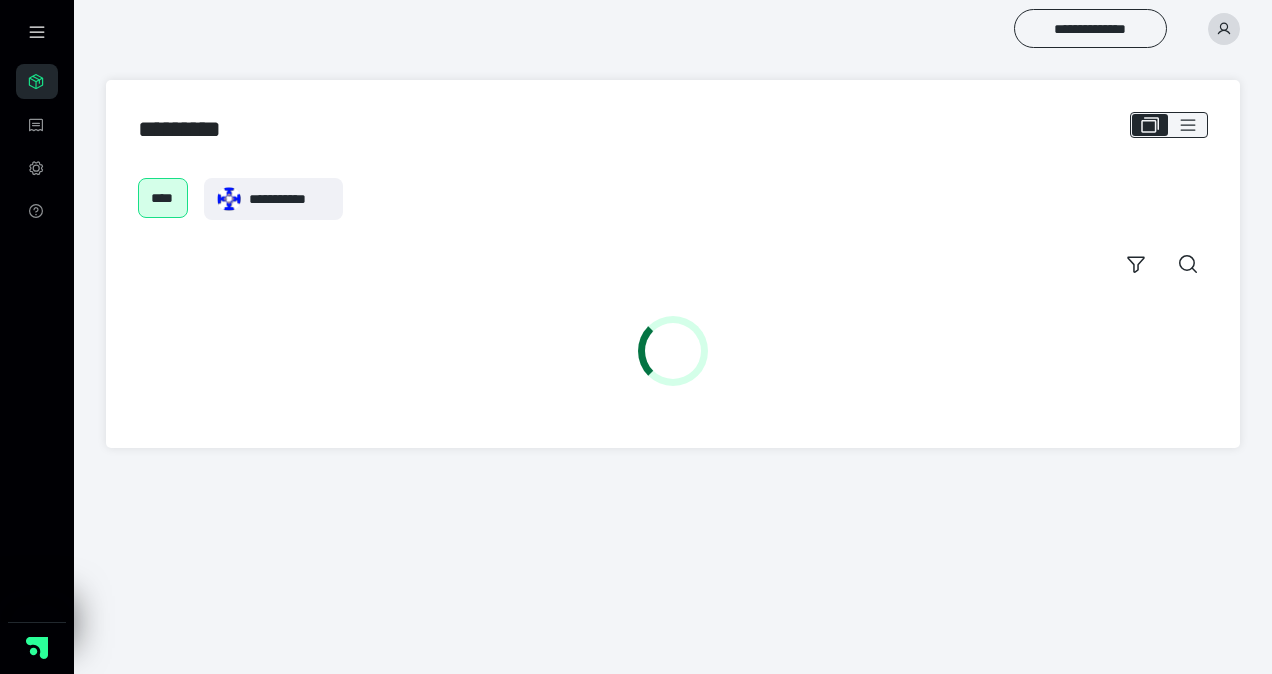 scroll, scrollTop: 0, scrollLeft: 0, axis: both 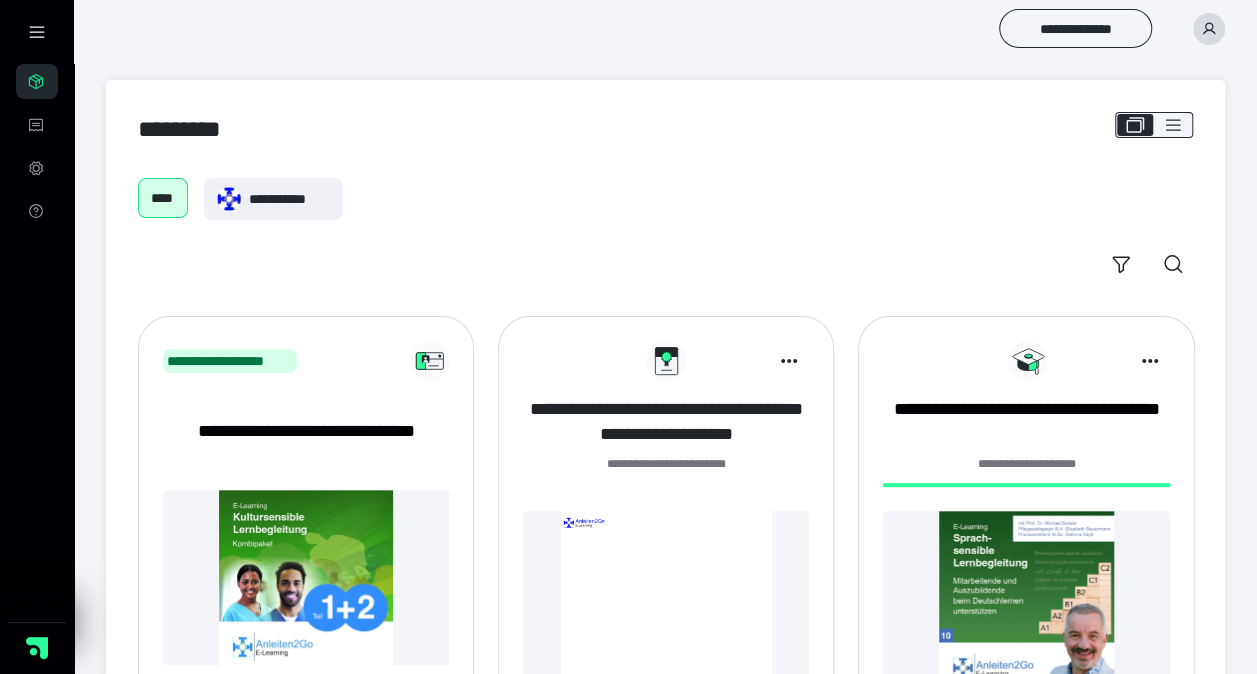 click on "**********" at bounding box center (666, 422) 